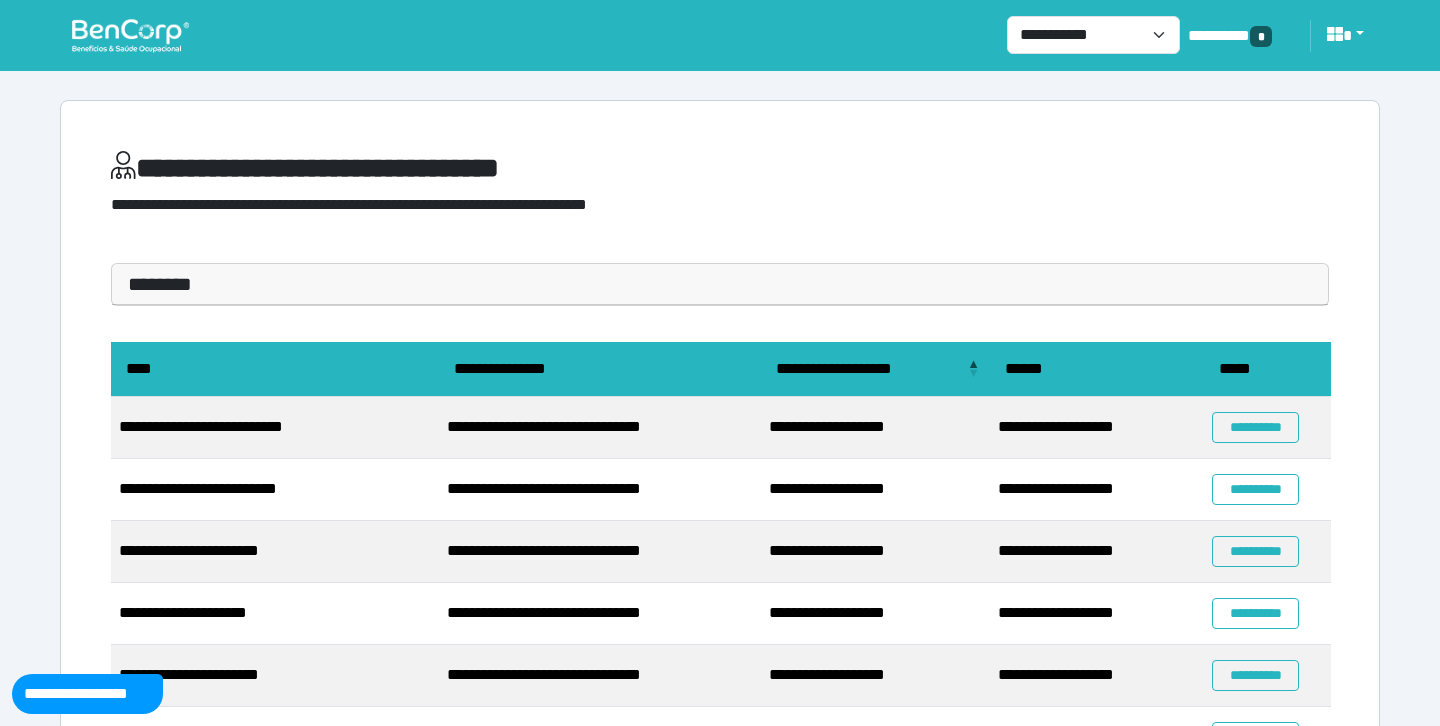 scroll, scrollTop: 0, scrollLeft: 0, axis: both 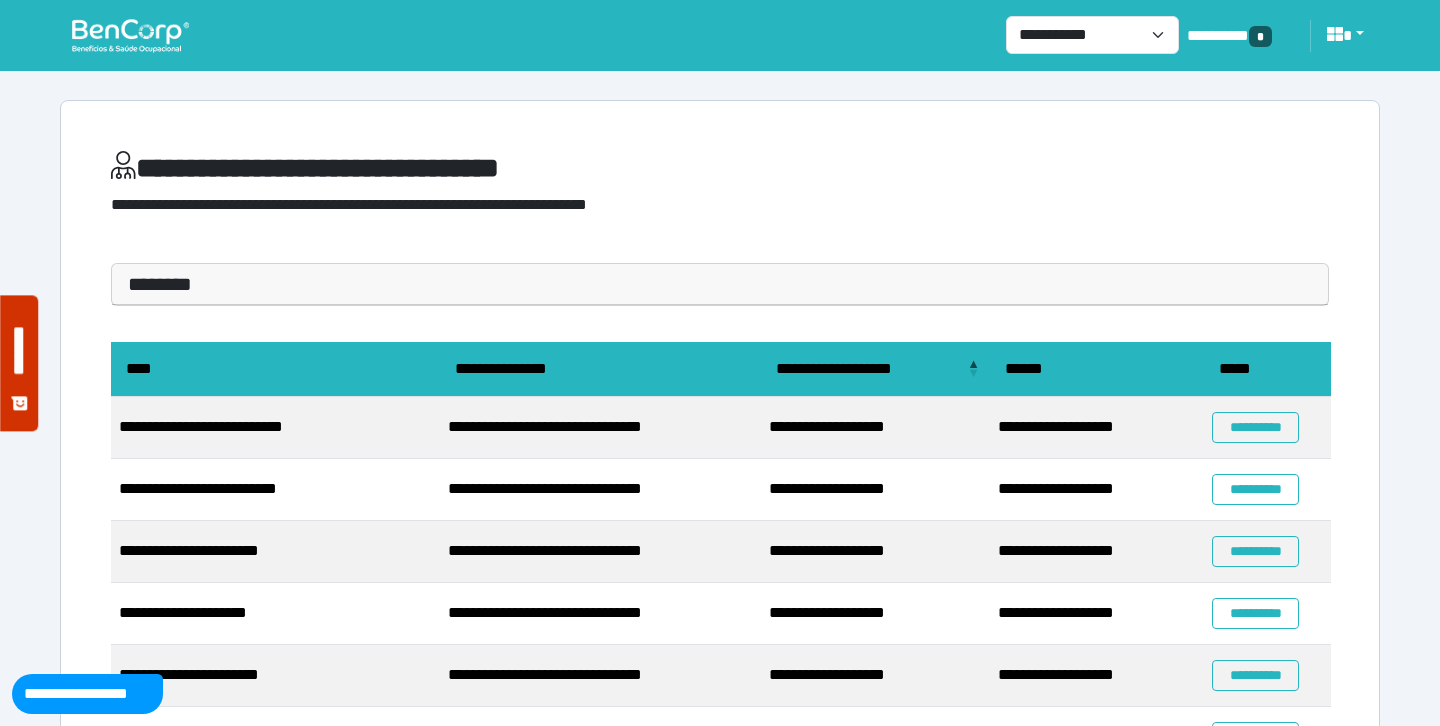 click on "**********" at bounding box center (720, 608) 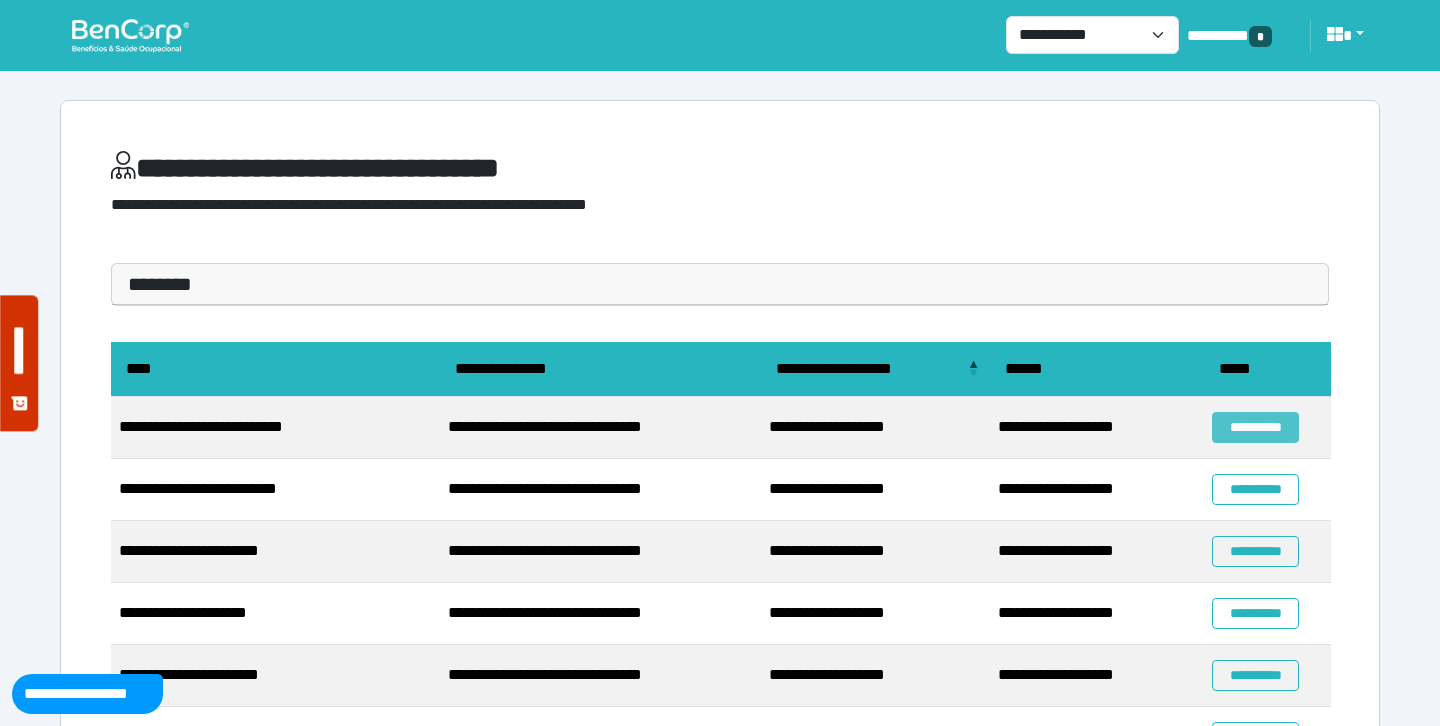 click on "**********" at bounding box center (1255, 427) 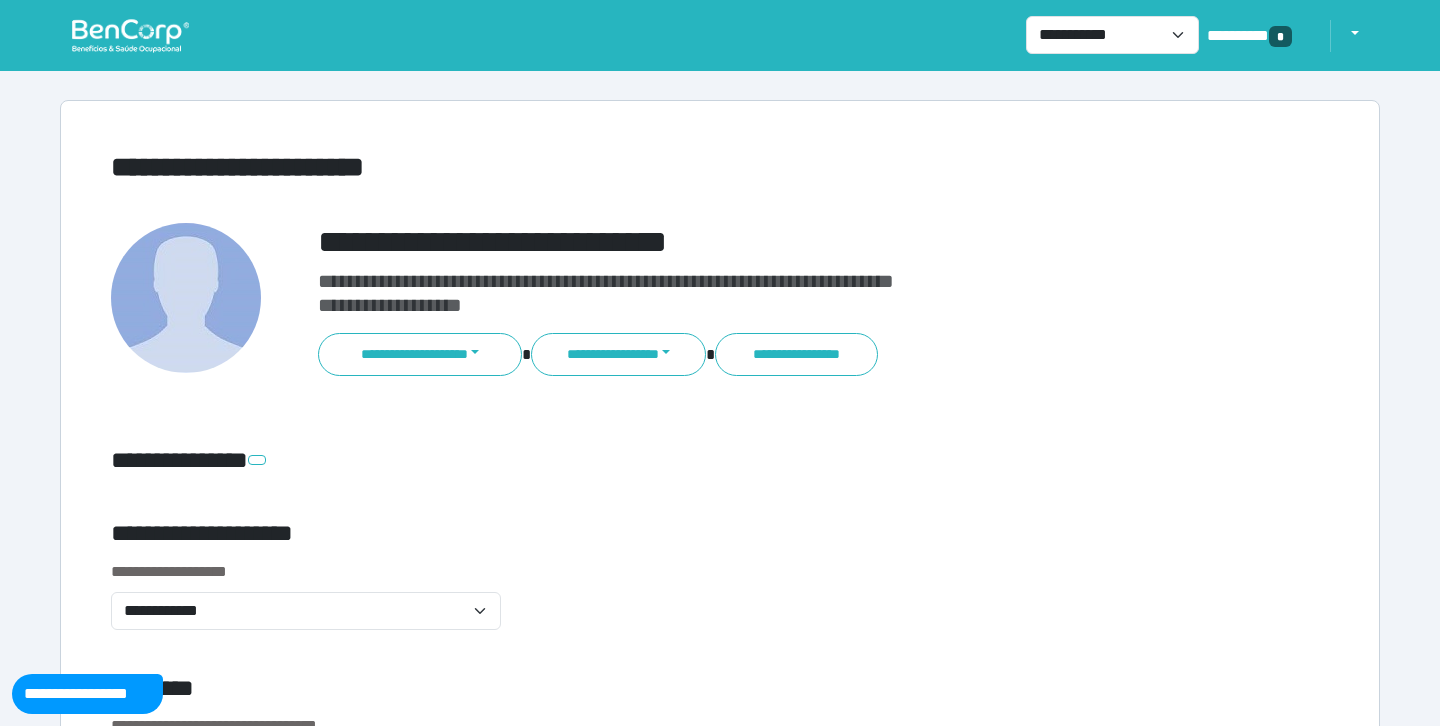 scroll, scrollTop: 0, scrollLeft: 0, axis: both 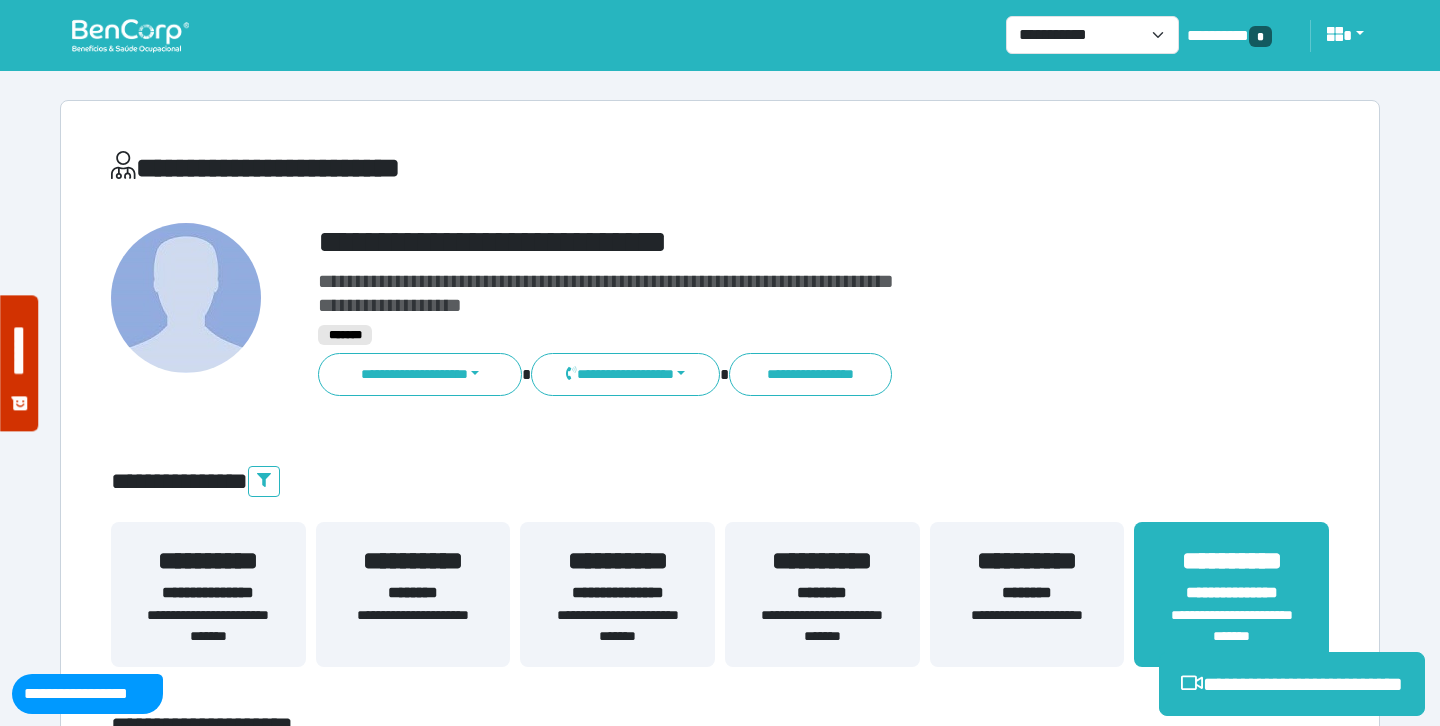 click on "**********" at bounding box center (208, 593) 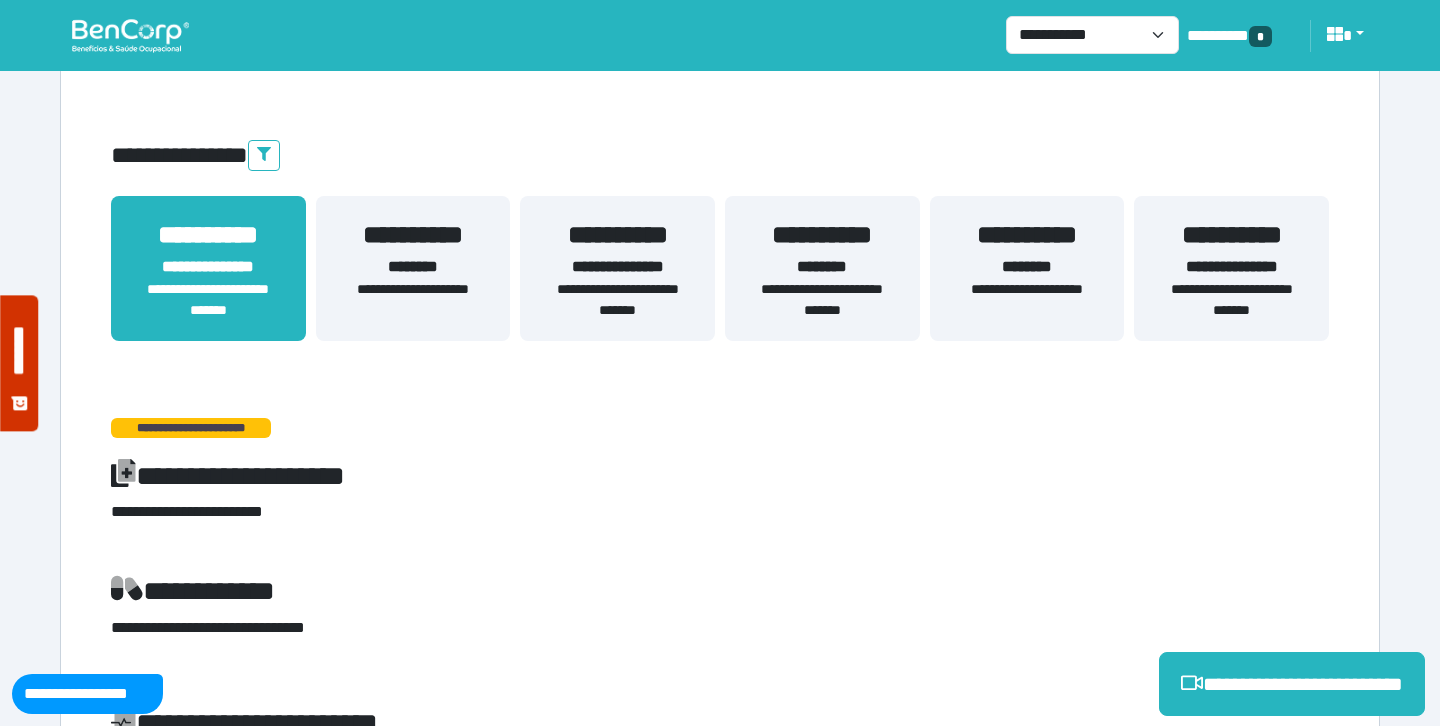 scroll, scrollTop: 265, scrollLeft: 0, axis: vertical 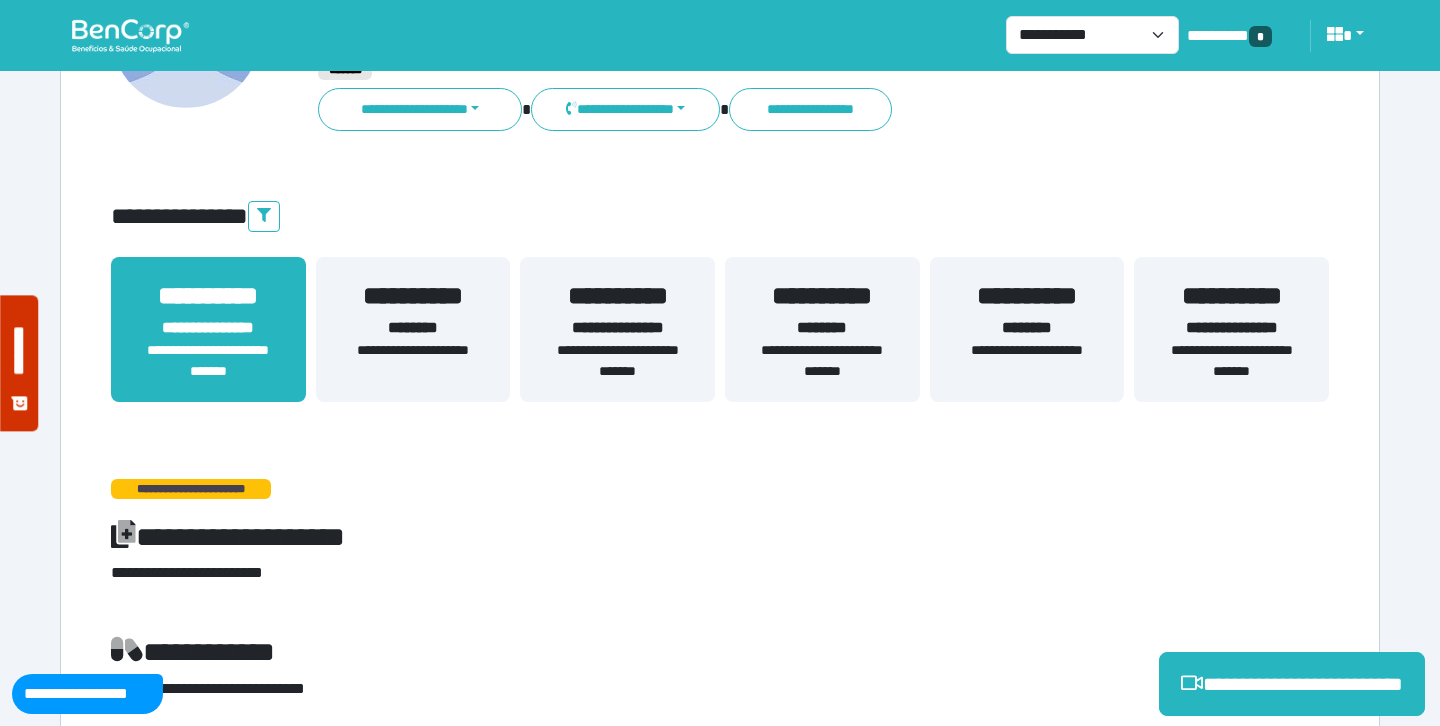 click on "**********" at bounding box center [617, 361] 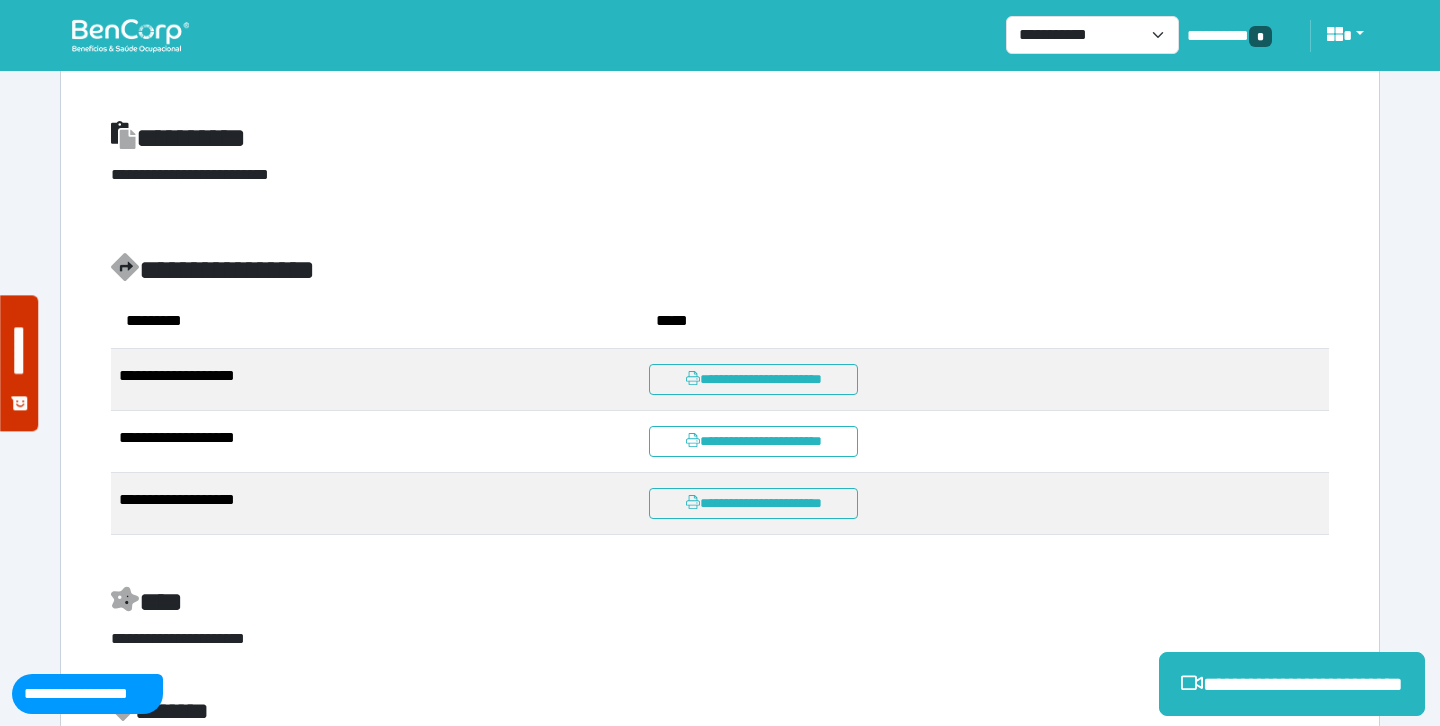 scroll, scrollTop: 4390, scrollLeft: 0, axis: vertical 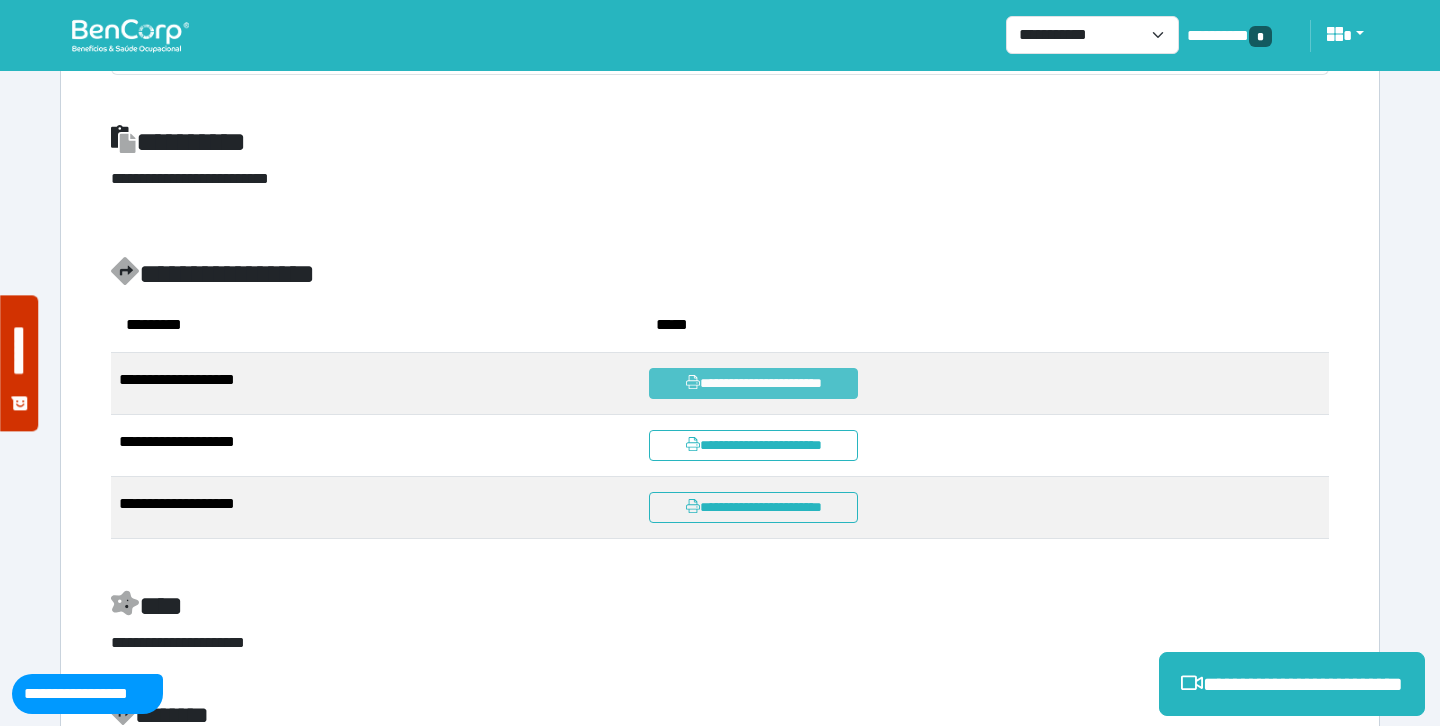 click on "**********" at bounding box center (753, 383) 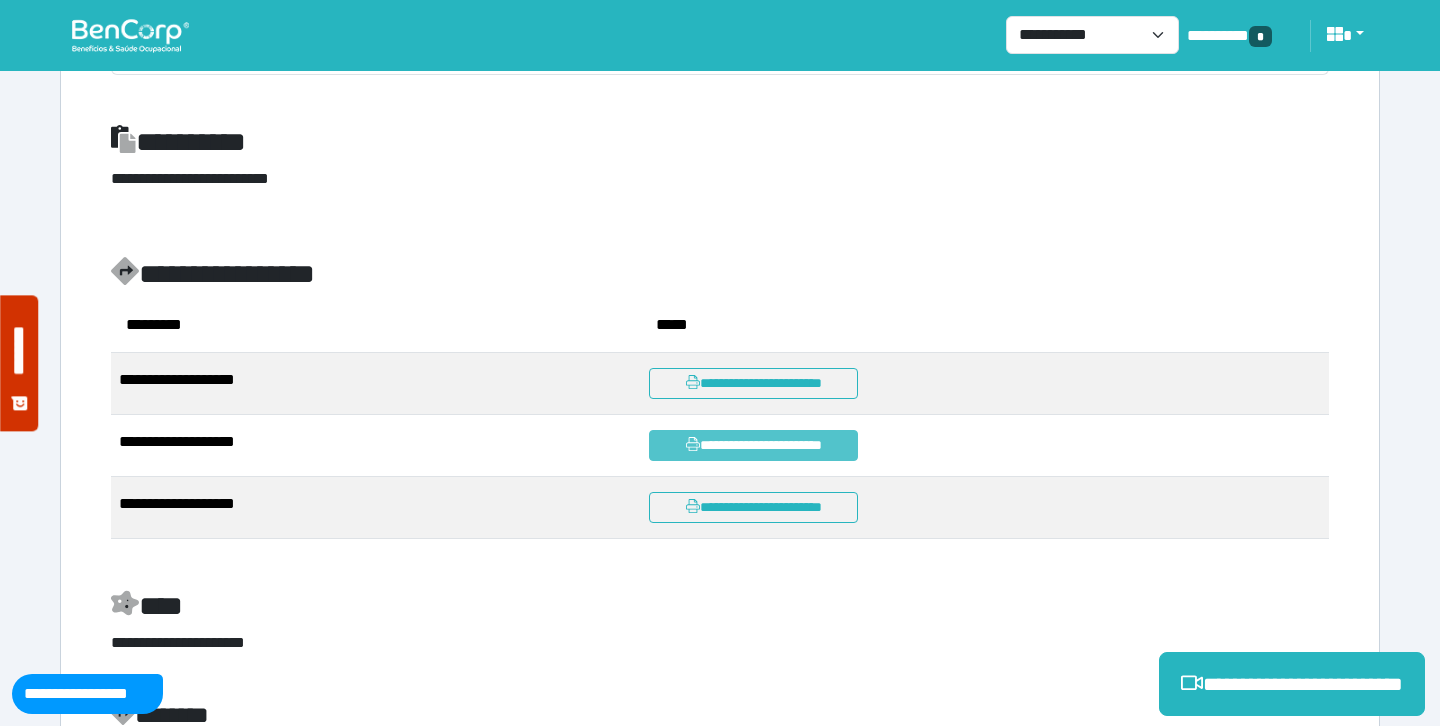 click on "**********" at bounding box center (753, 445) 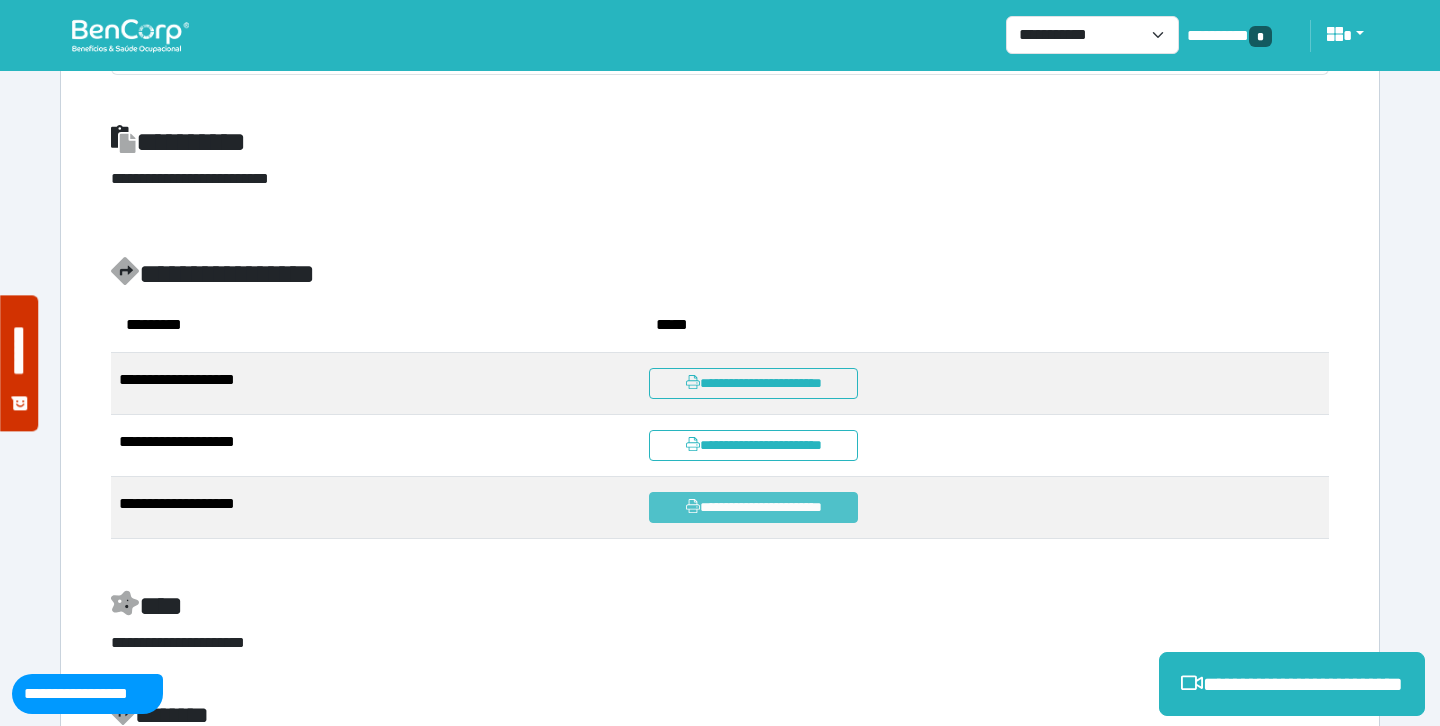 click on "**********" at bounding box center [753, 507] 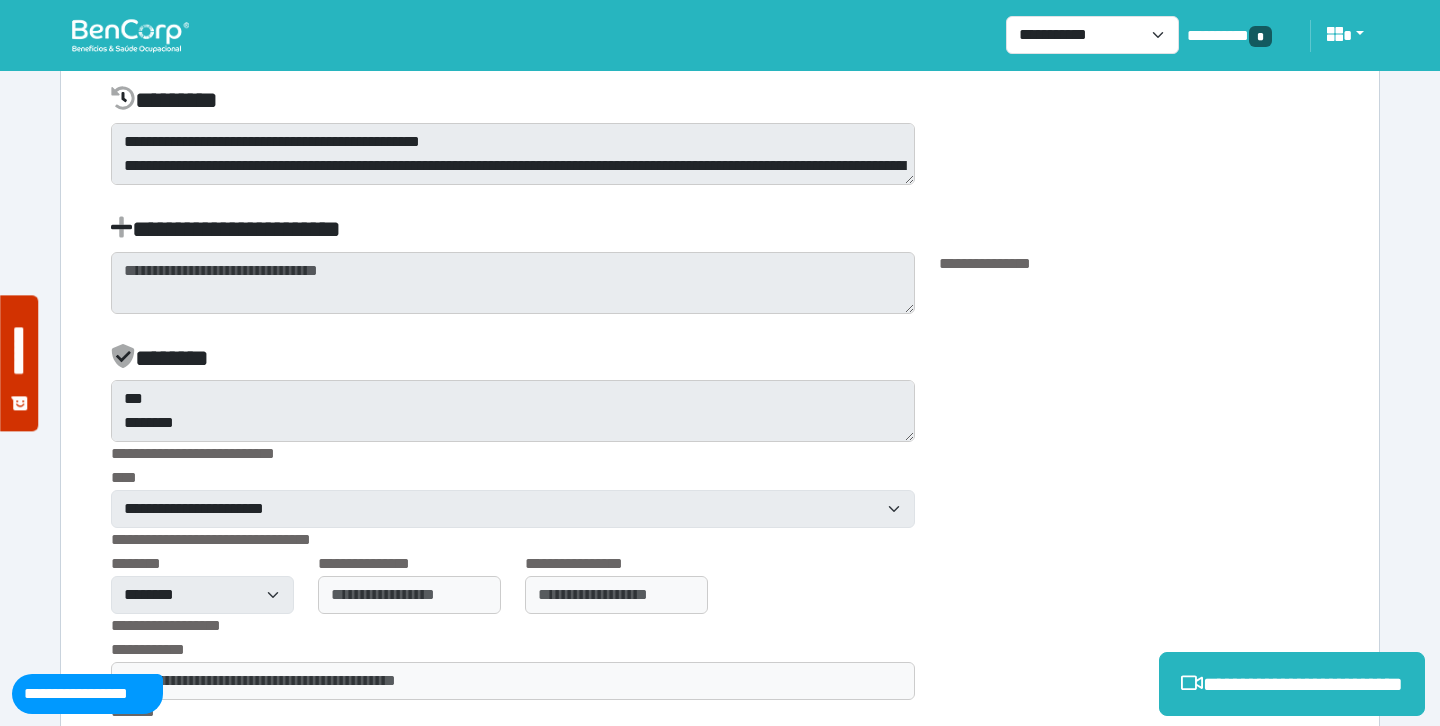 scroll, scrollTop: 7516, scrollLeft: 0, axis: vertical 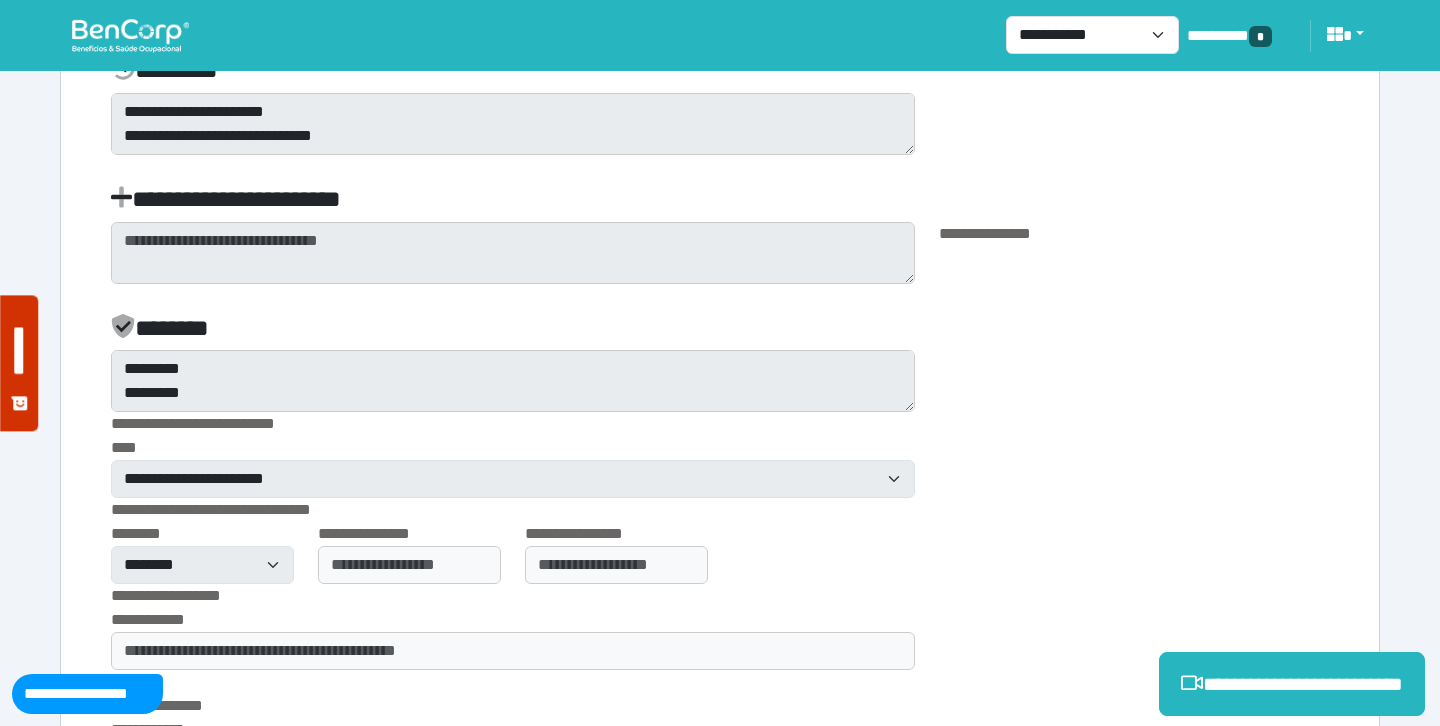 click on "**********" at bounding box center (720, -859) 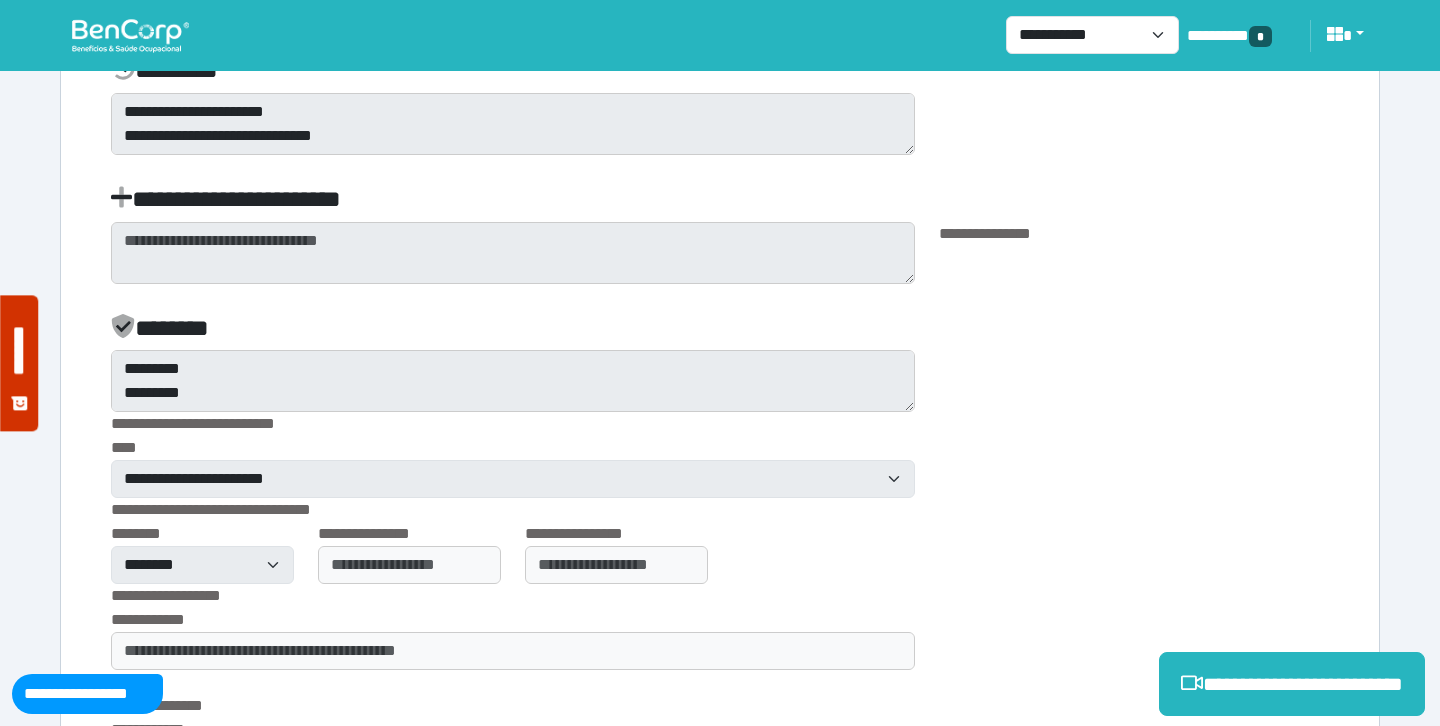 click on "*******" at bounding box center (708, 332) 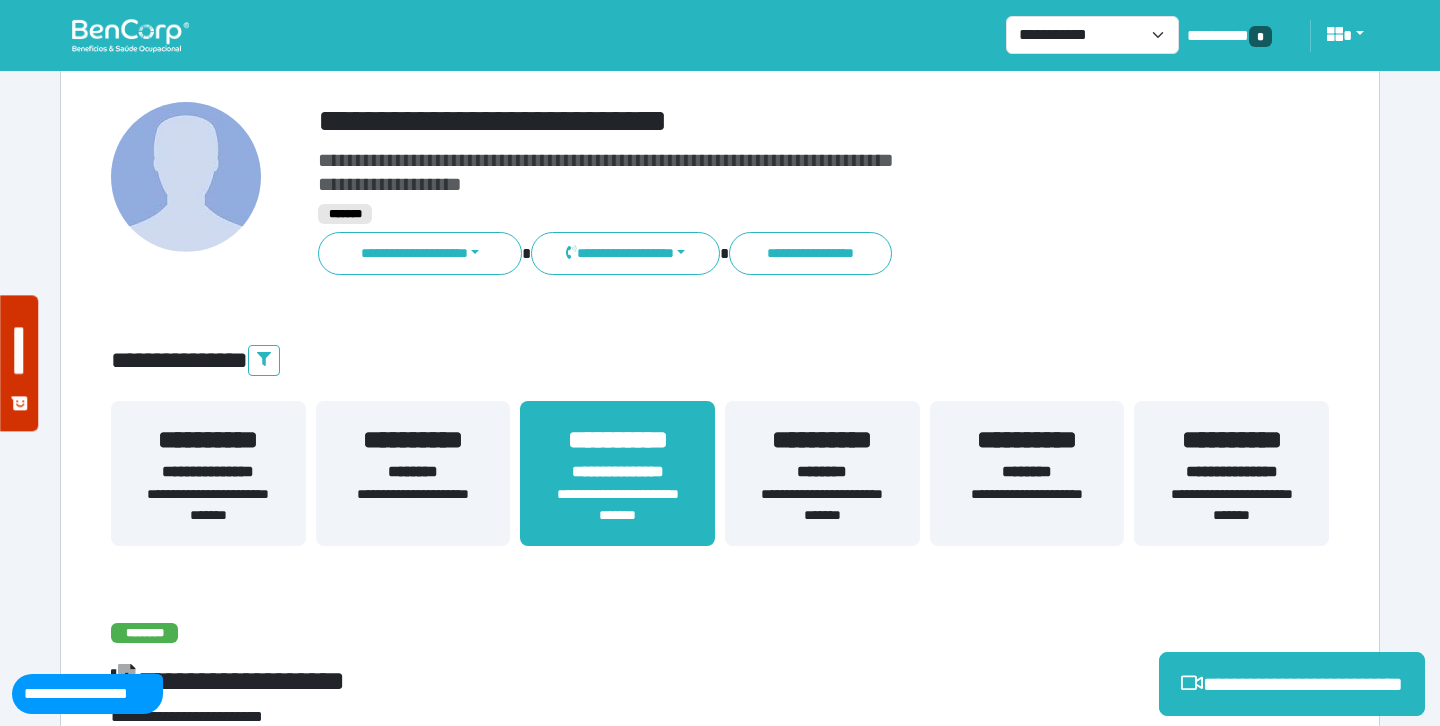 scroll, scrollTop: 150, scrollLeft: 0, axis: vertical 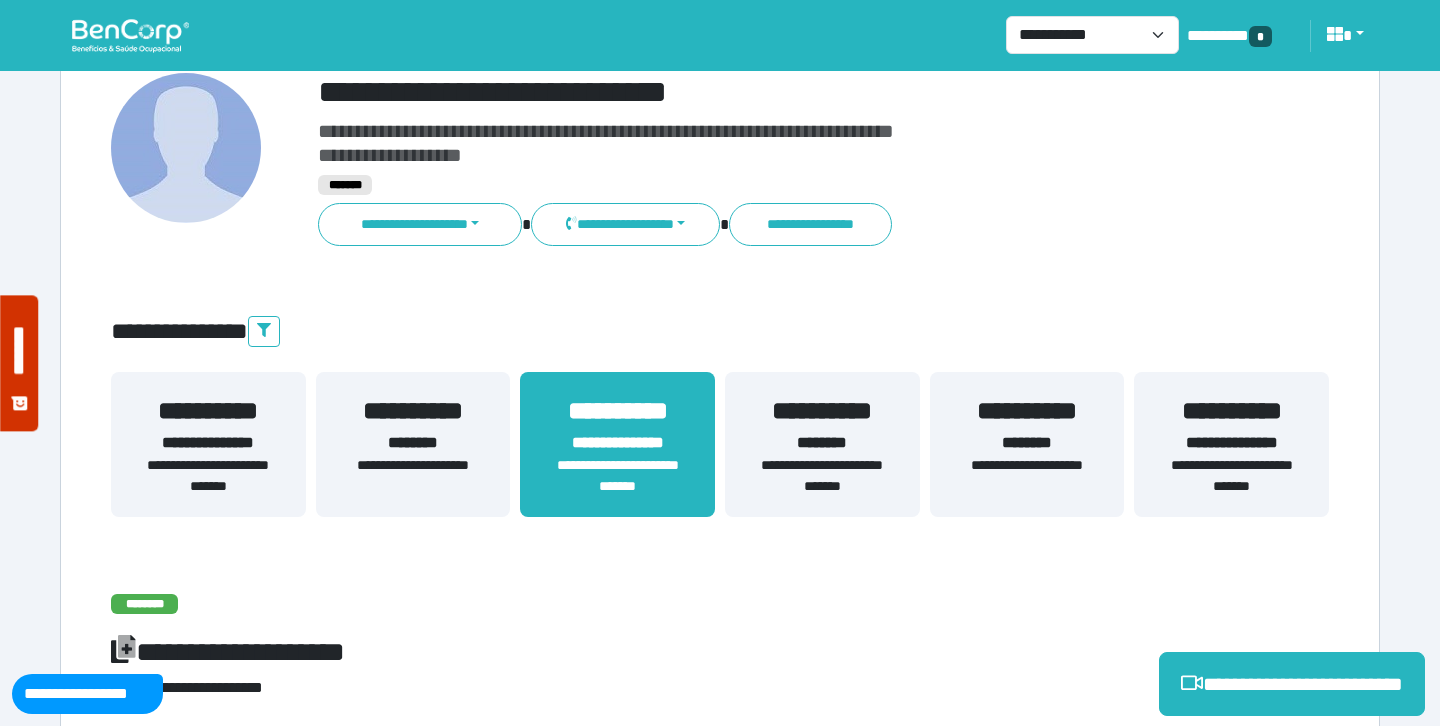 click on "**********" at bounding box center [1231, 476] 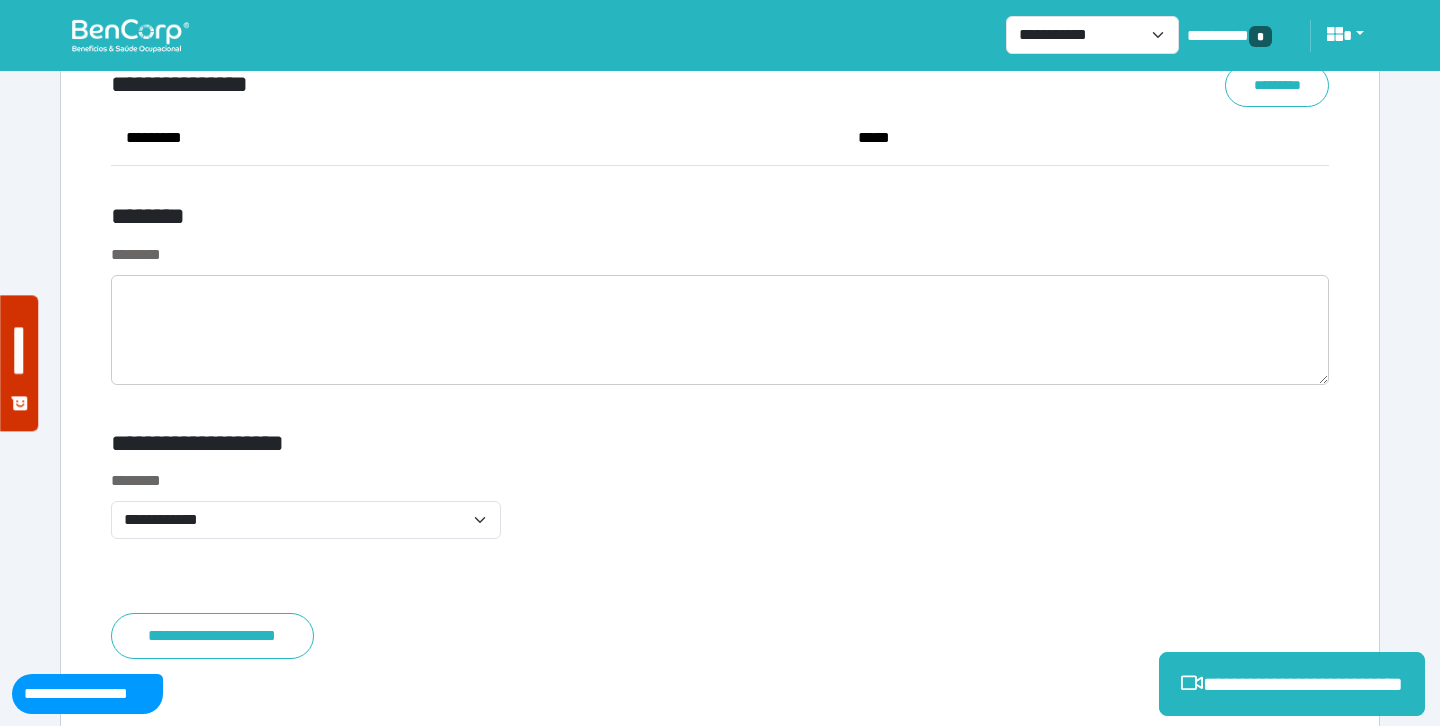 scroll, scrollTop: 7733, scrollLeft: 0, axis: vertical 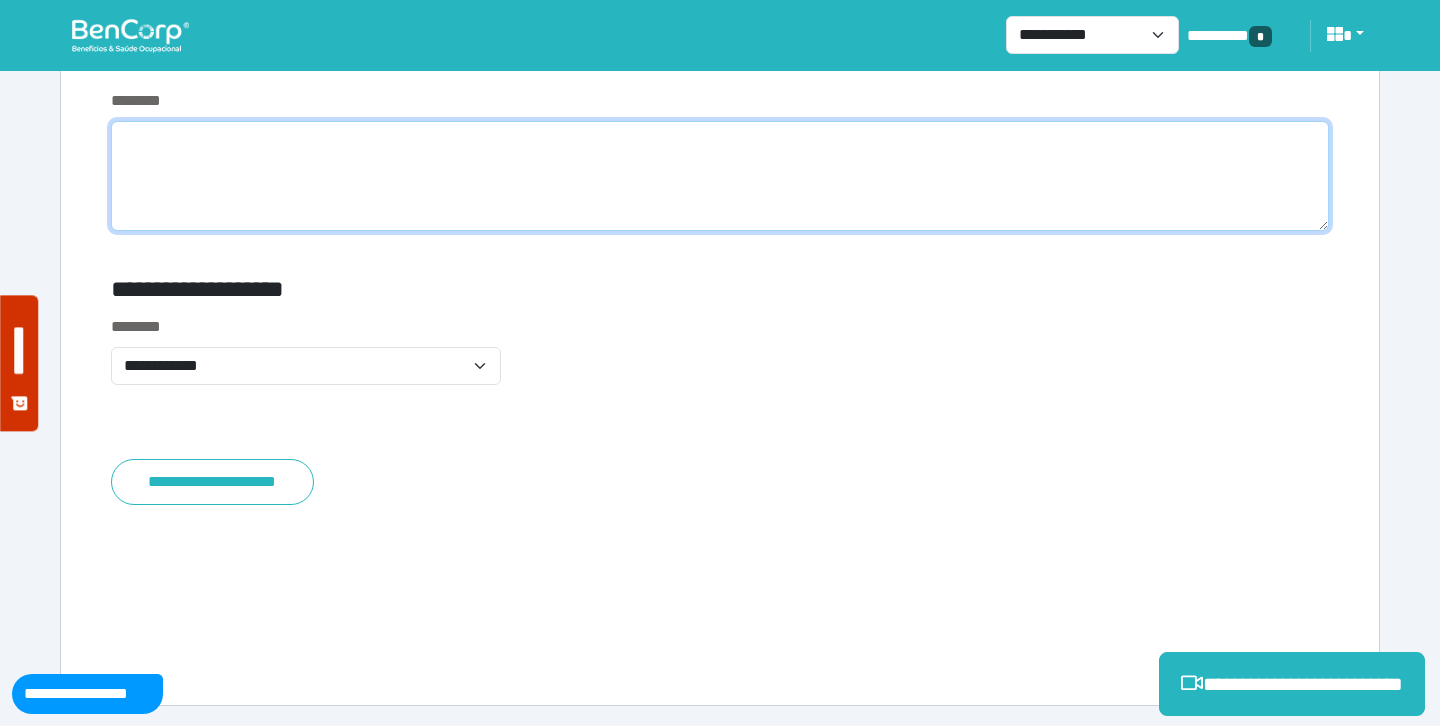 click at bounding box center [720, 176] 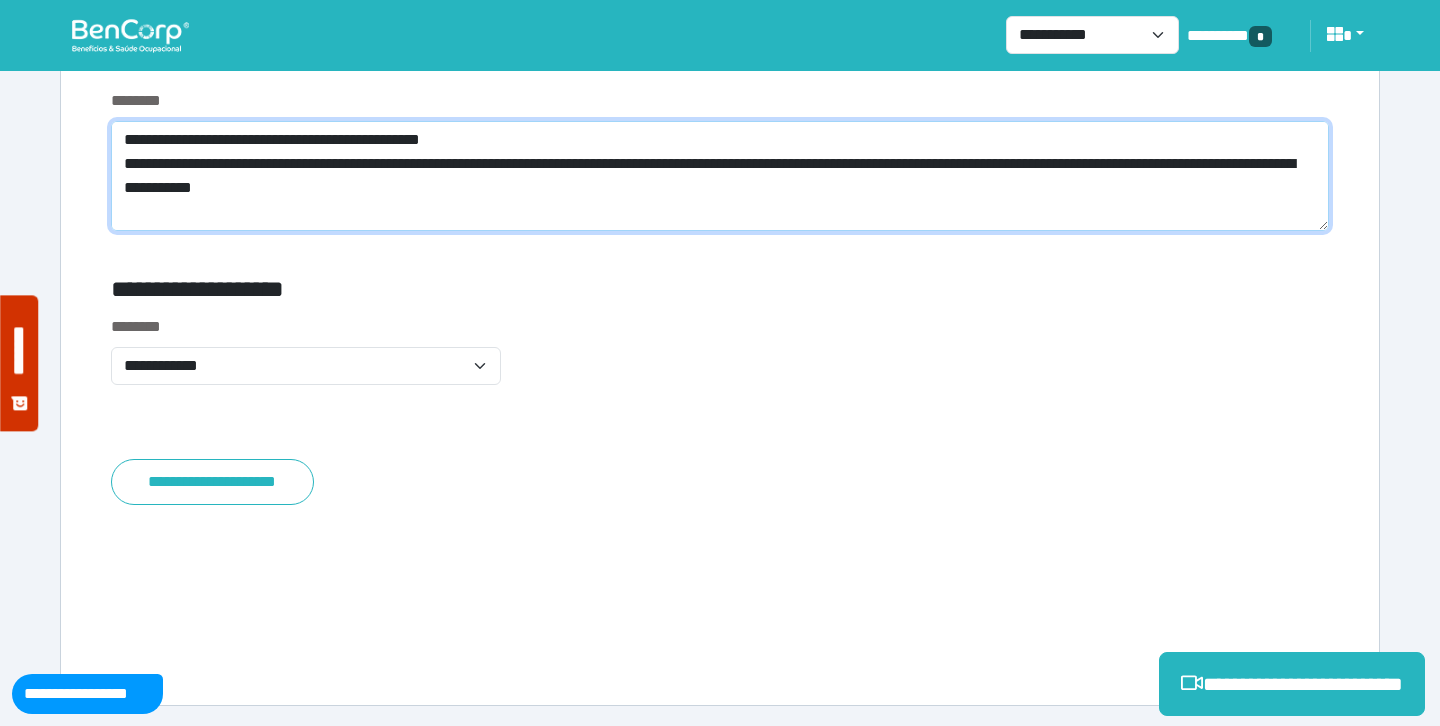 scroll, scrollTop: 0, scrollLeft: 0, axis: both 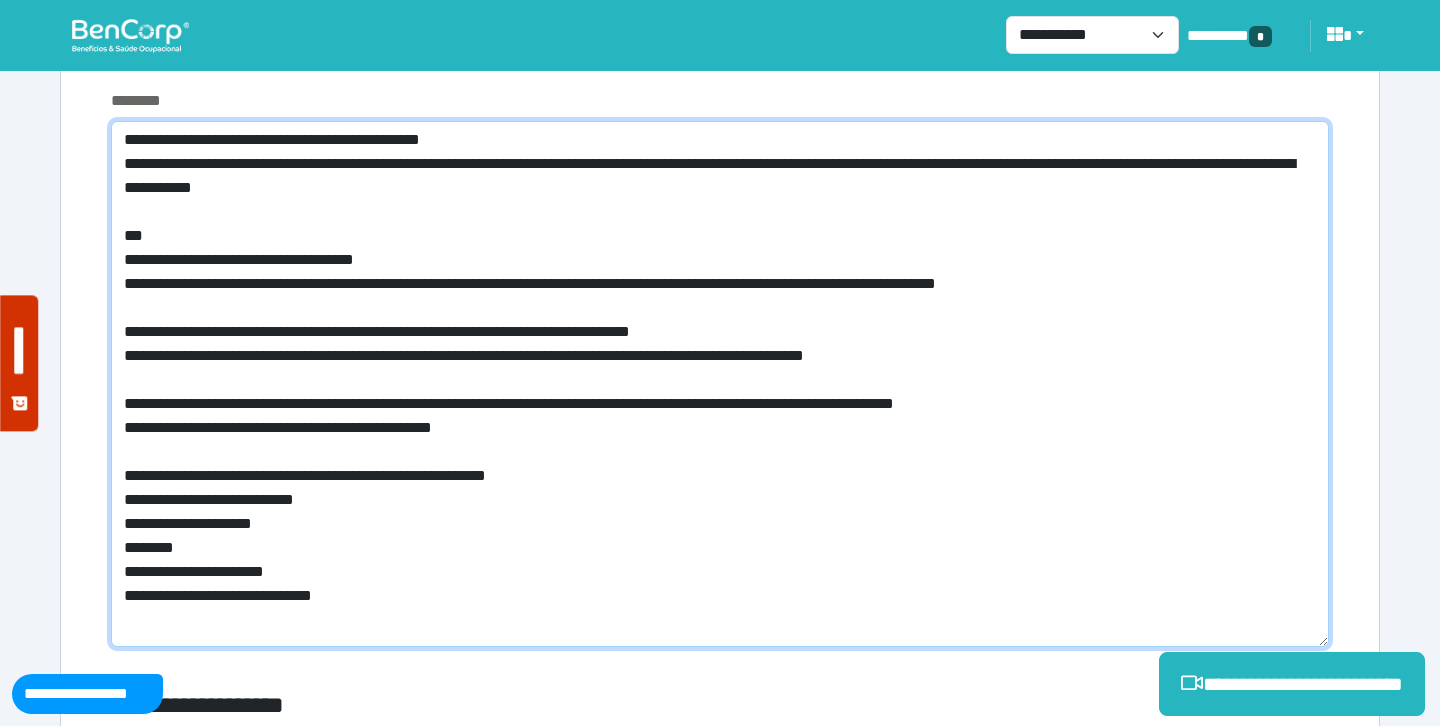 drag, startPoint x: 159, startPoint y: 137, endPoint x: 97, endPoint y: 141, distance: 62.1289 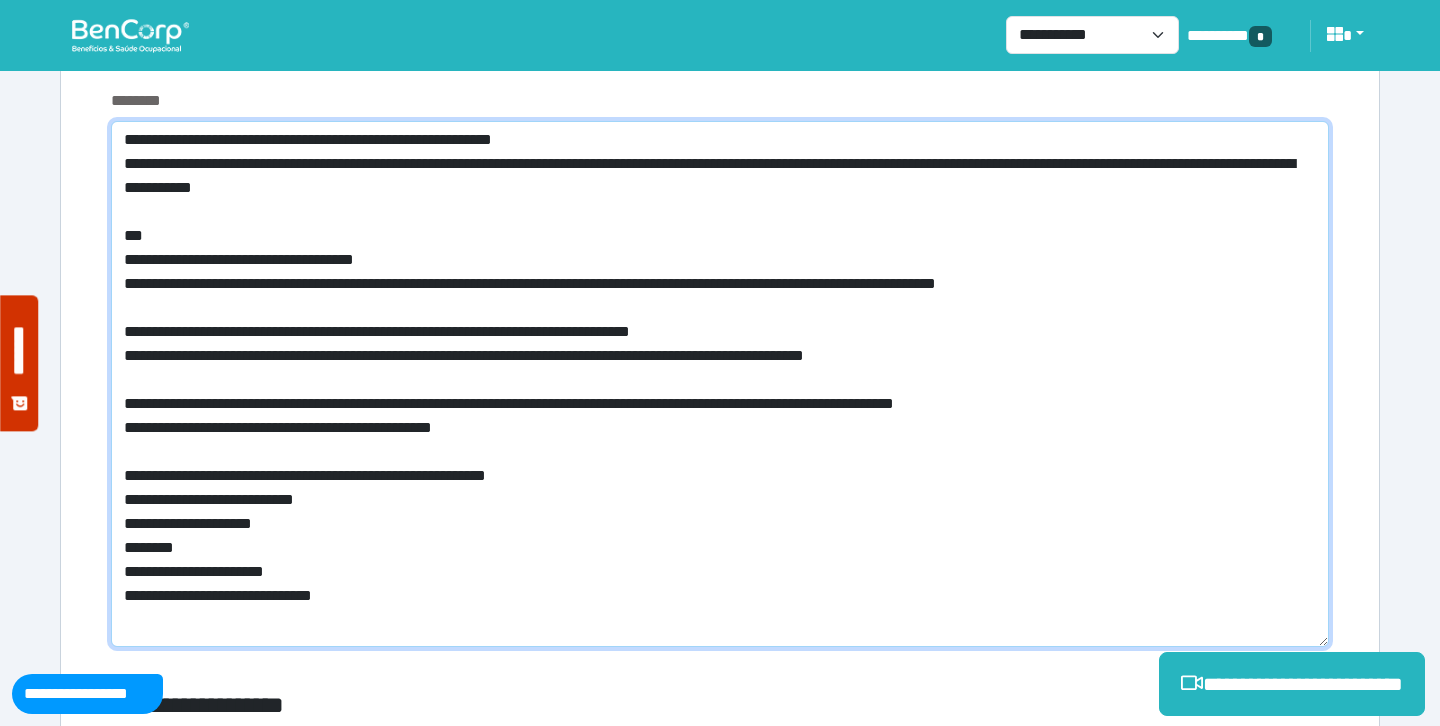 click on "**********" at bounding box center [720, 384] 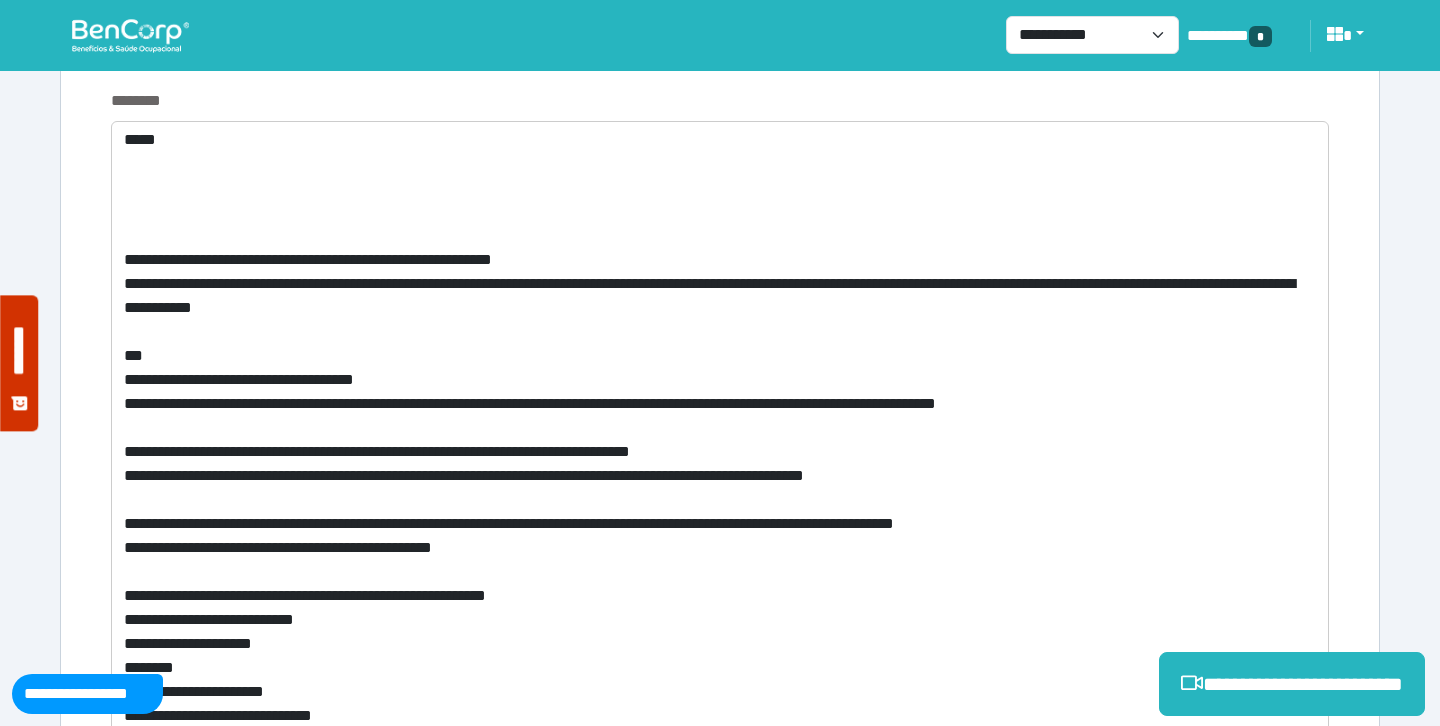 click on "********" at bounding box center [720, 101] 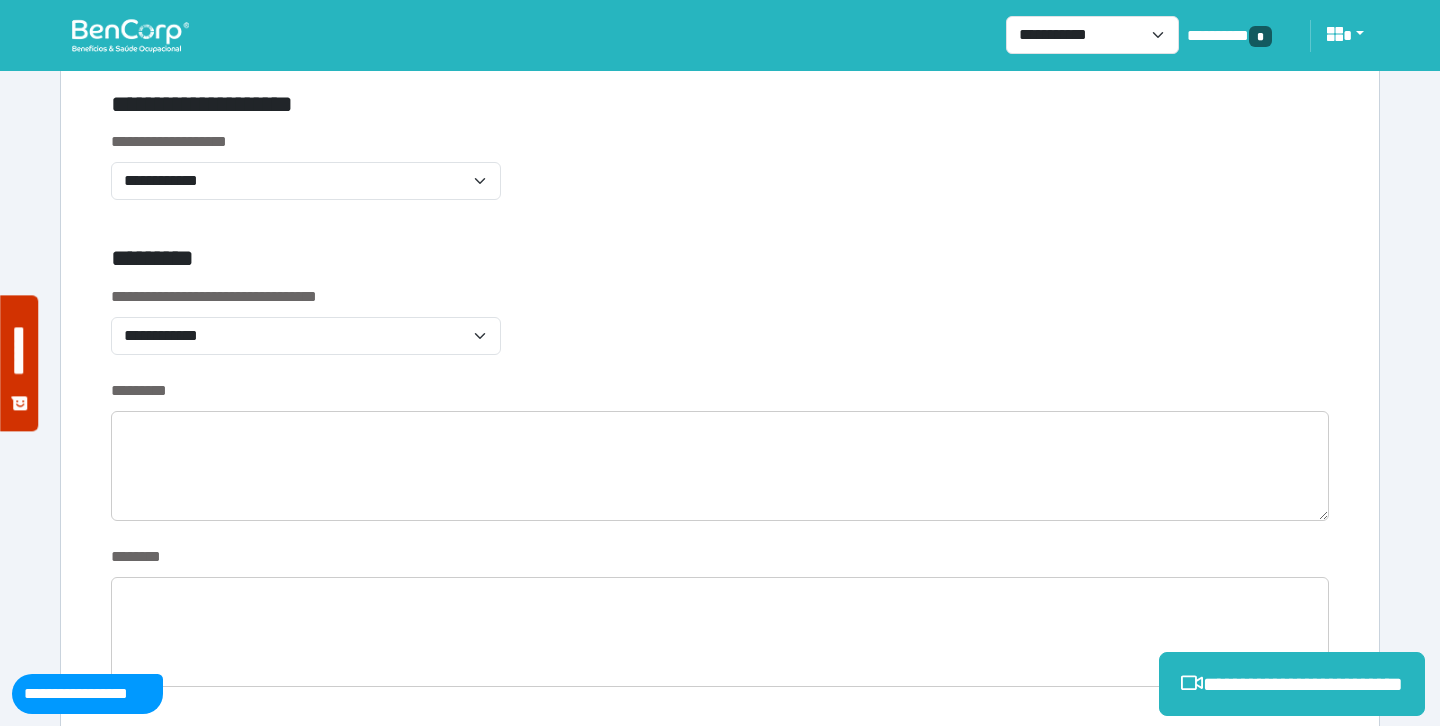 scroll, scrollTop: 0, scrollLeft: 0, axis: both 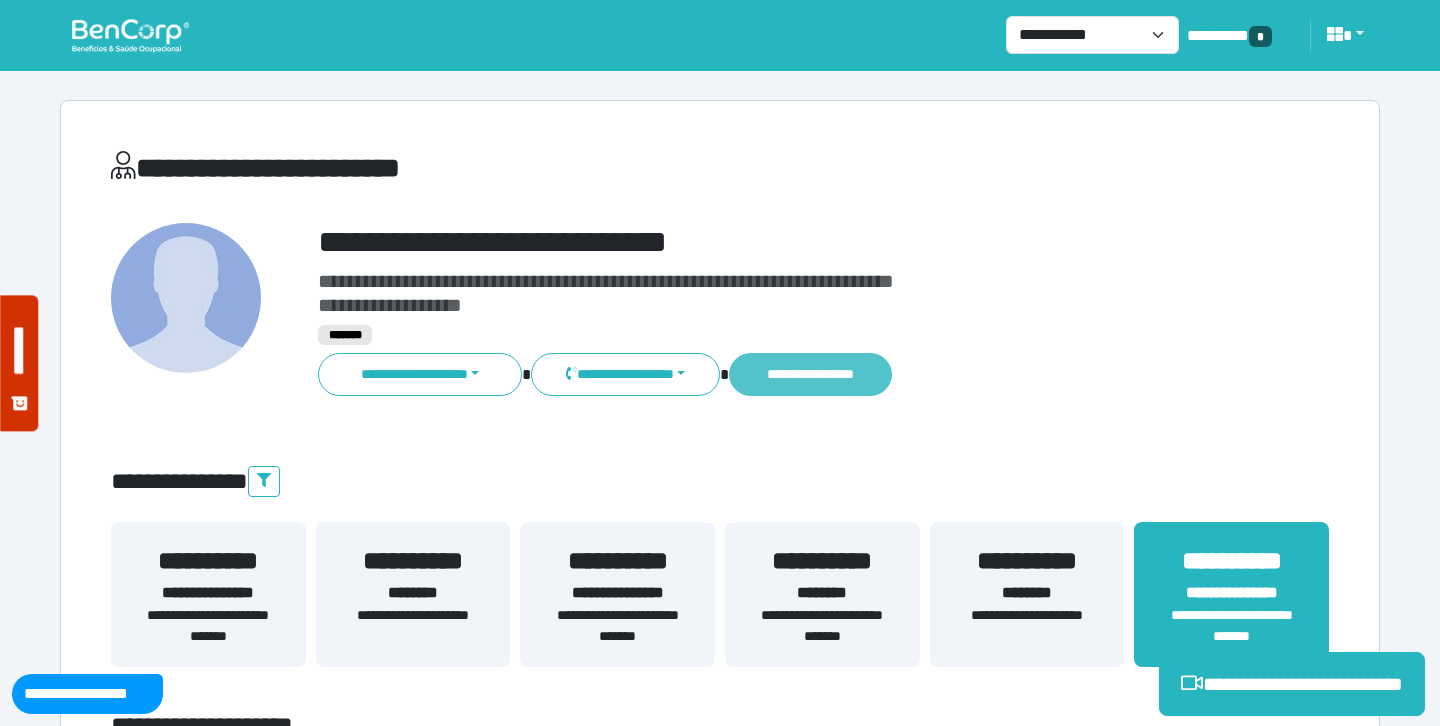 click on "**********" at bounding box center (810, 374) 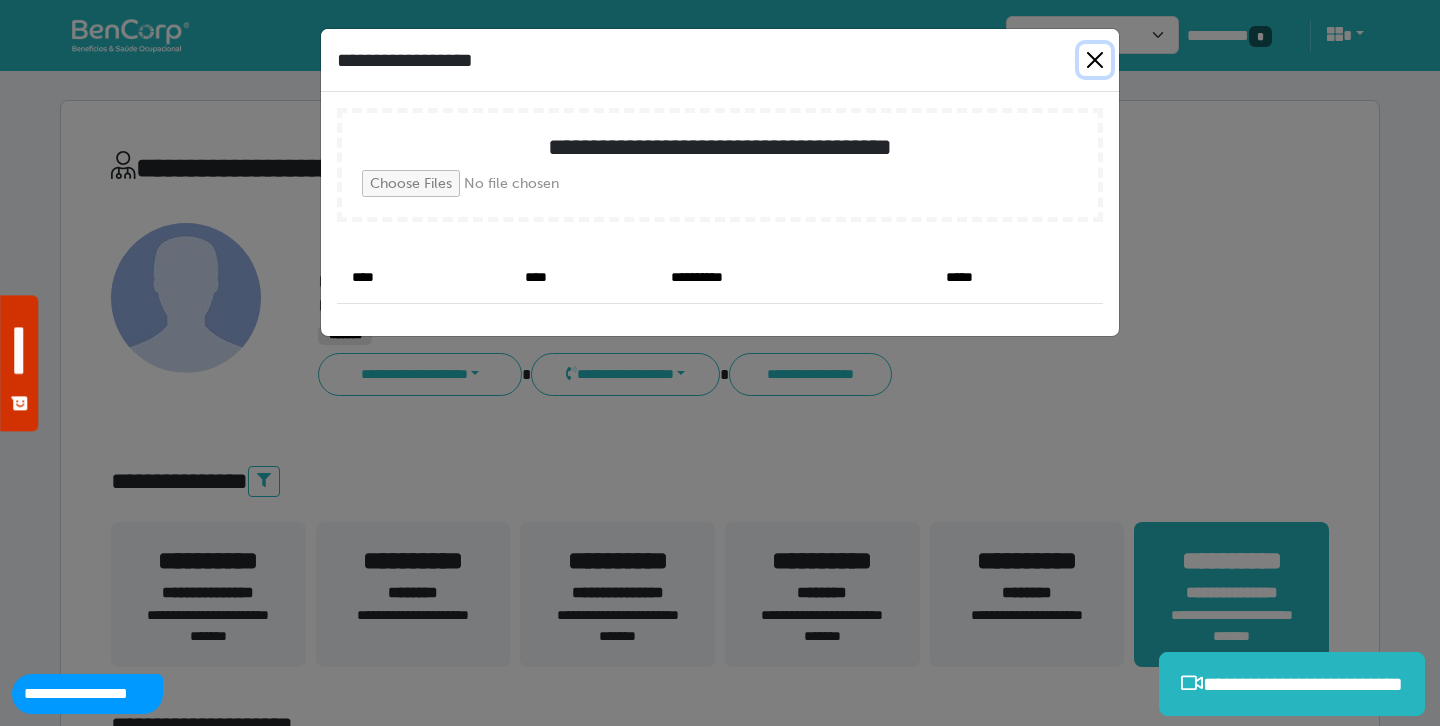 click at bounding box center (1095, 60) 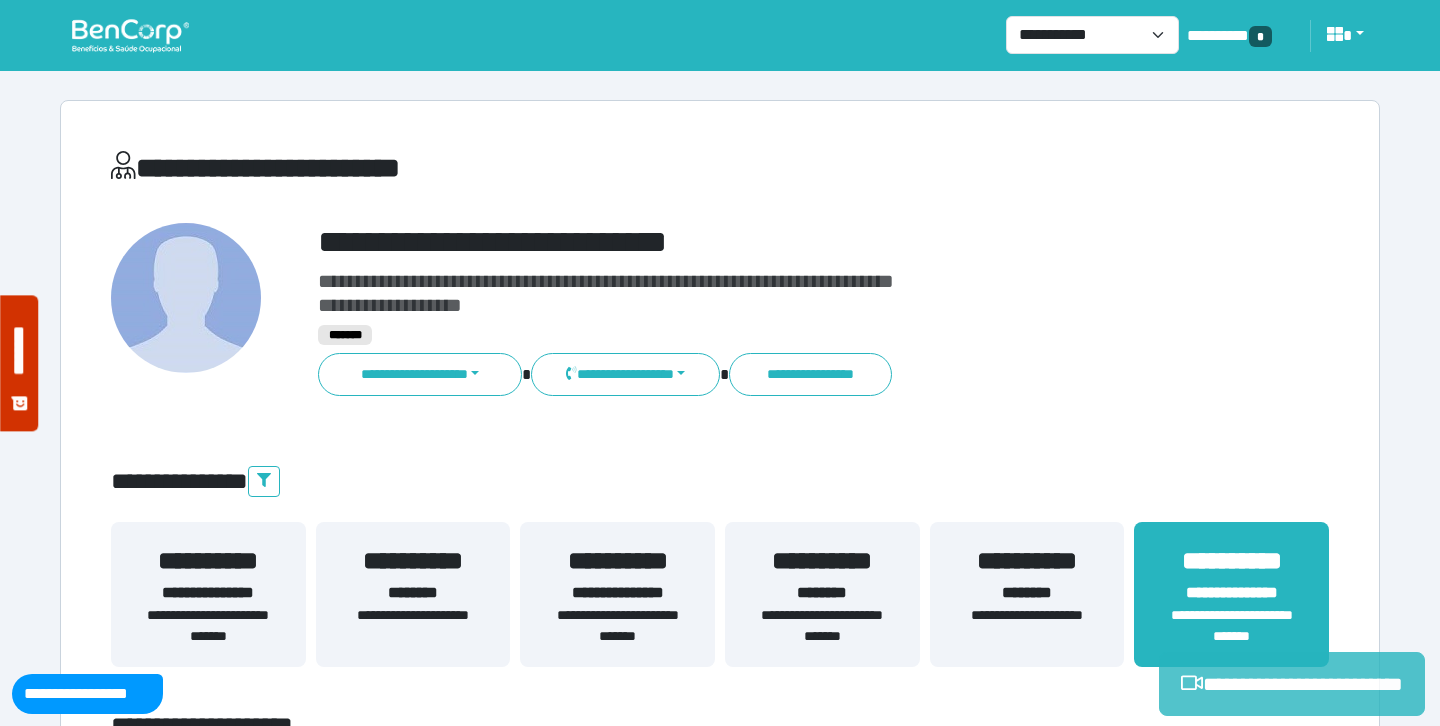 click on "**********" at bounding box center (1292, 684) 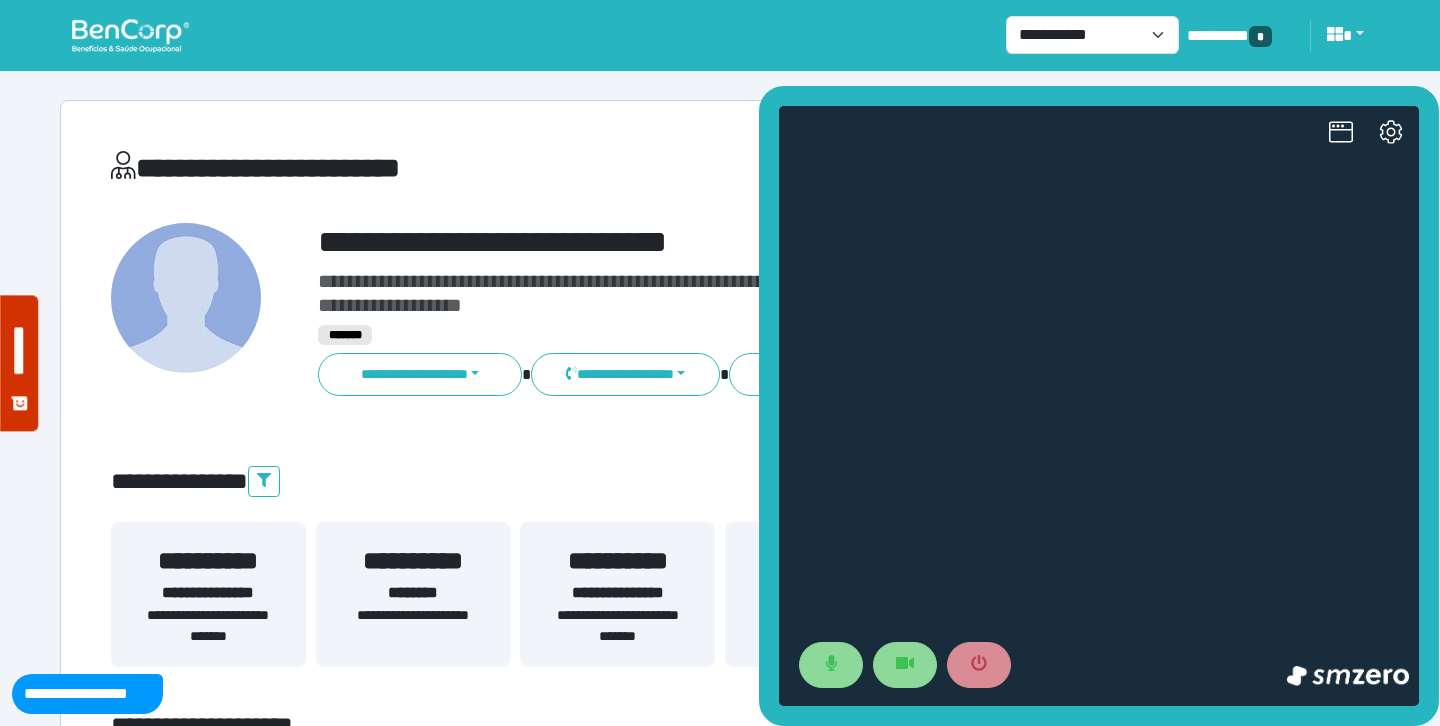 scroll, scrollTop: 0, scrollLeft: 0, axis: both 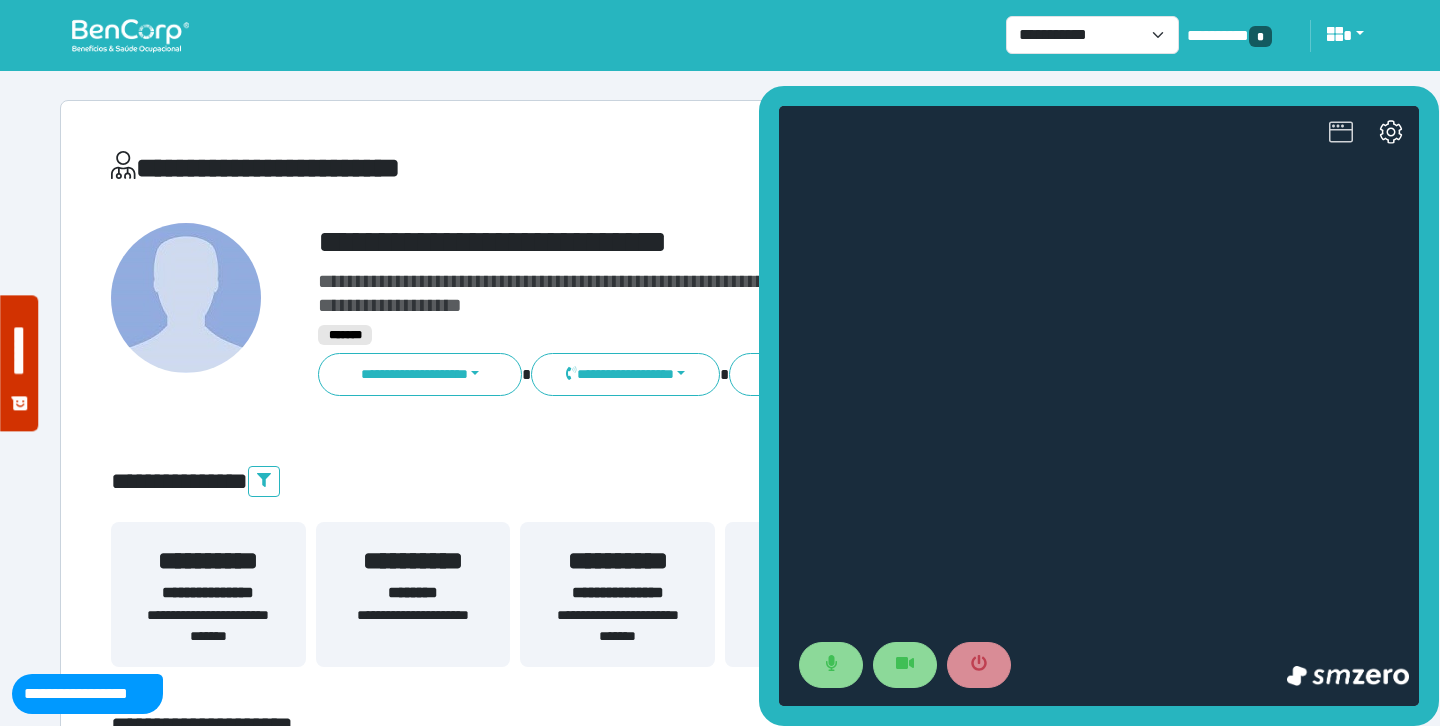 click 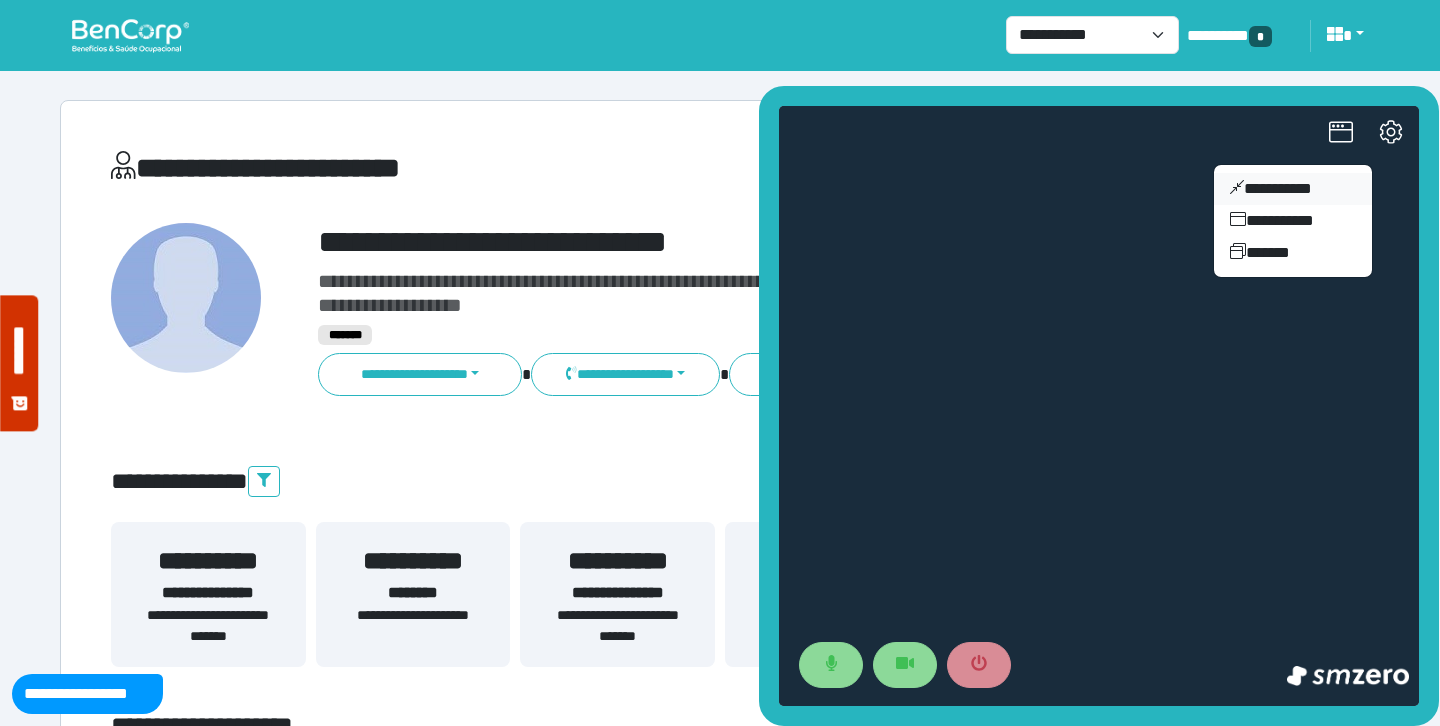 click on "**********" at bounding box center [1293, 189] 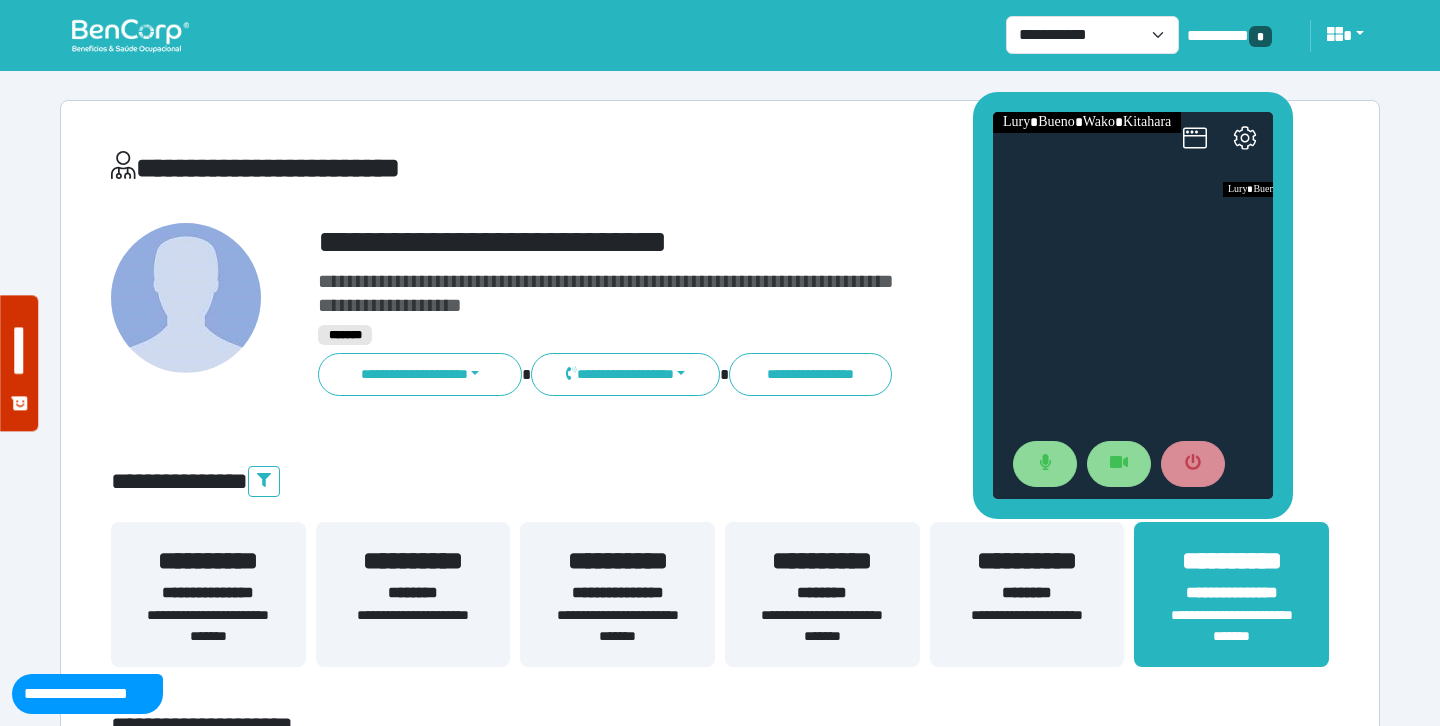 drag, startPoint x: 1242, startPoint y: 308, endPoint x: 1095, endPoint y: 100, distance: 254.70178 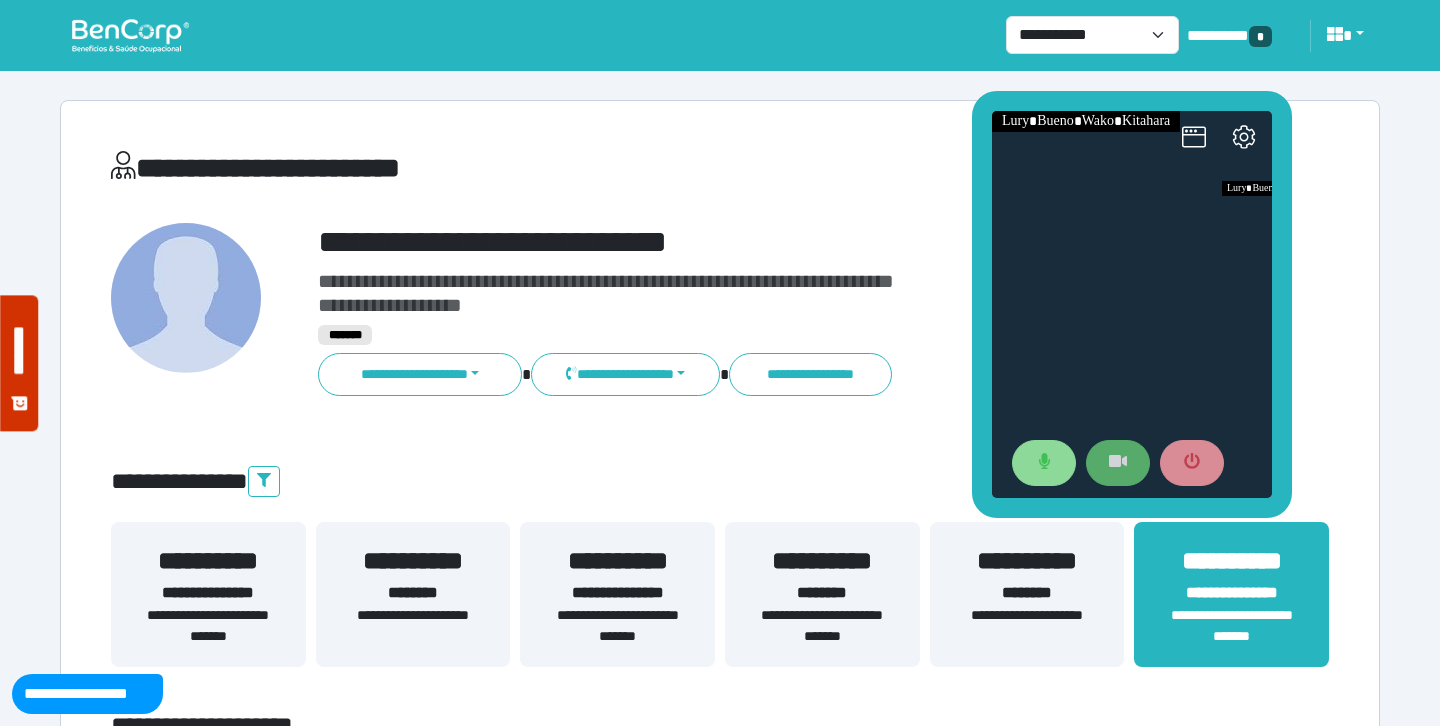 click at bounding box center (1118, 463) 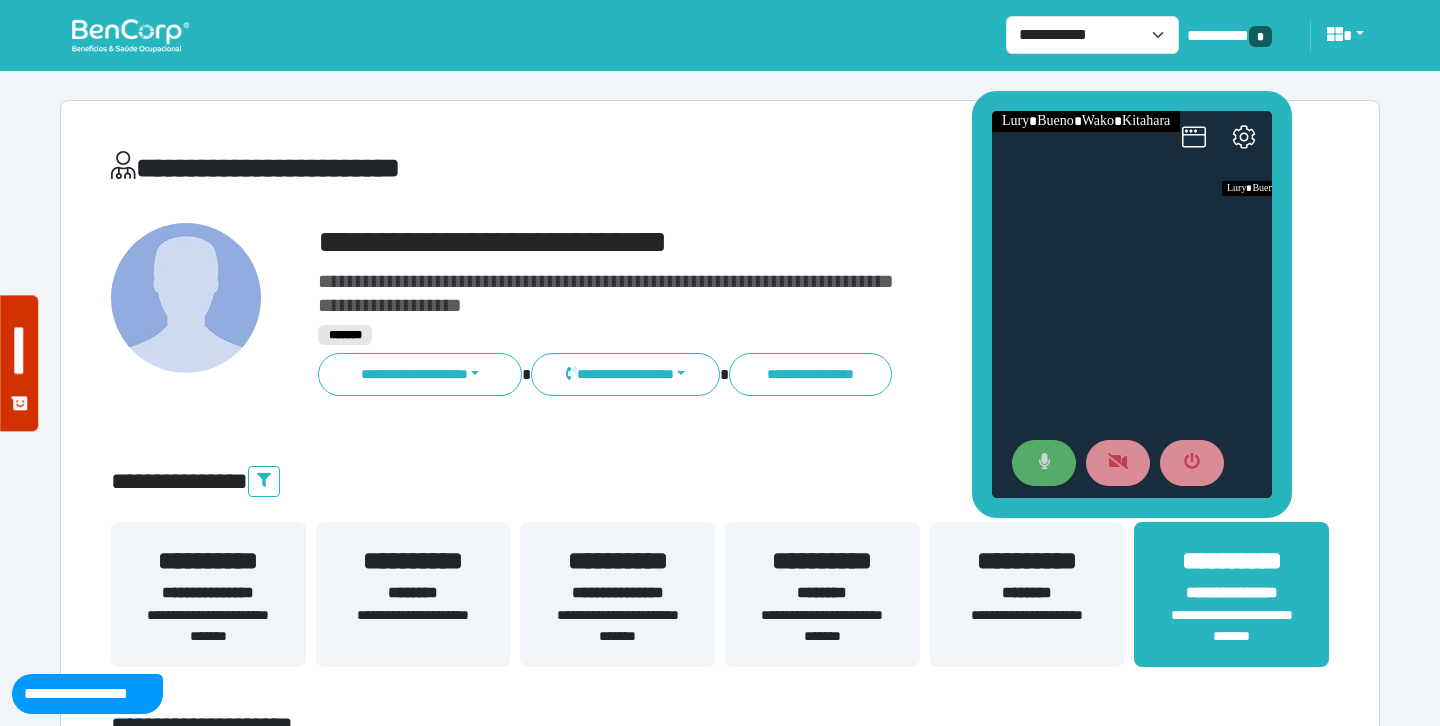 click at bounding box center [1044, 463] 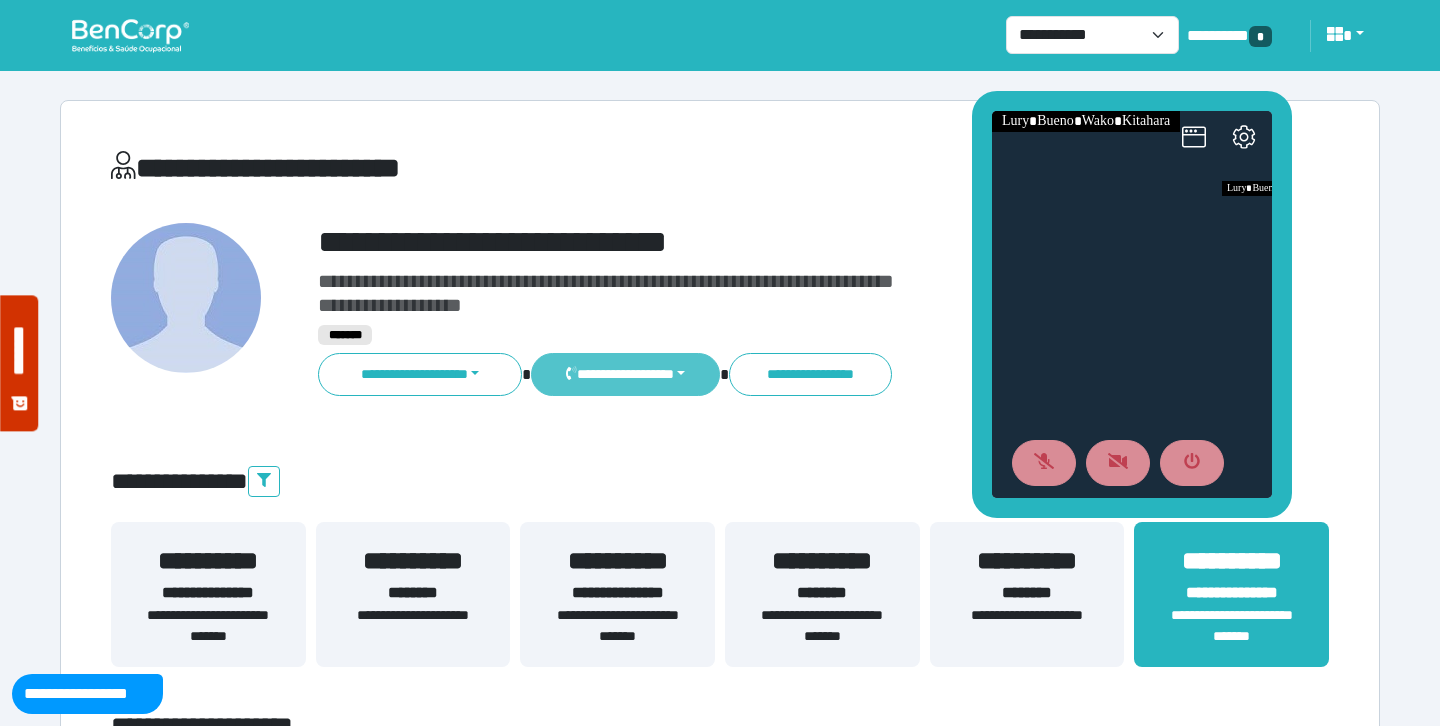 click on "**********" at bounding box center (625, 374) 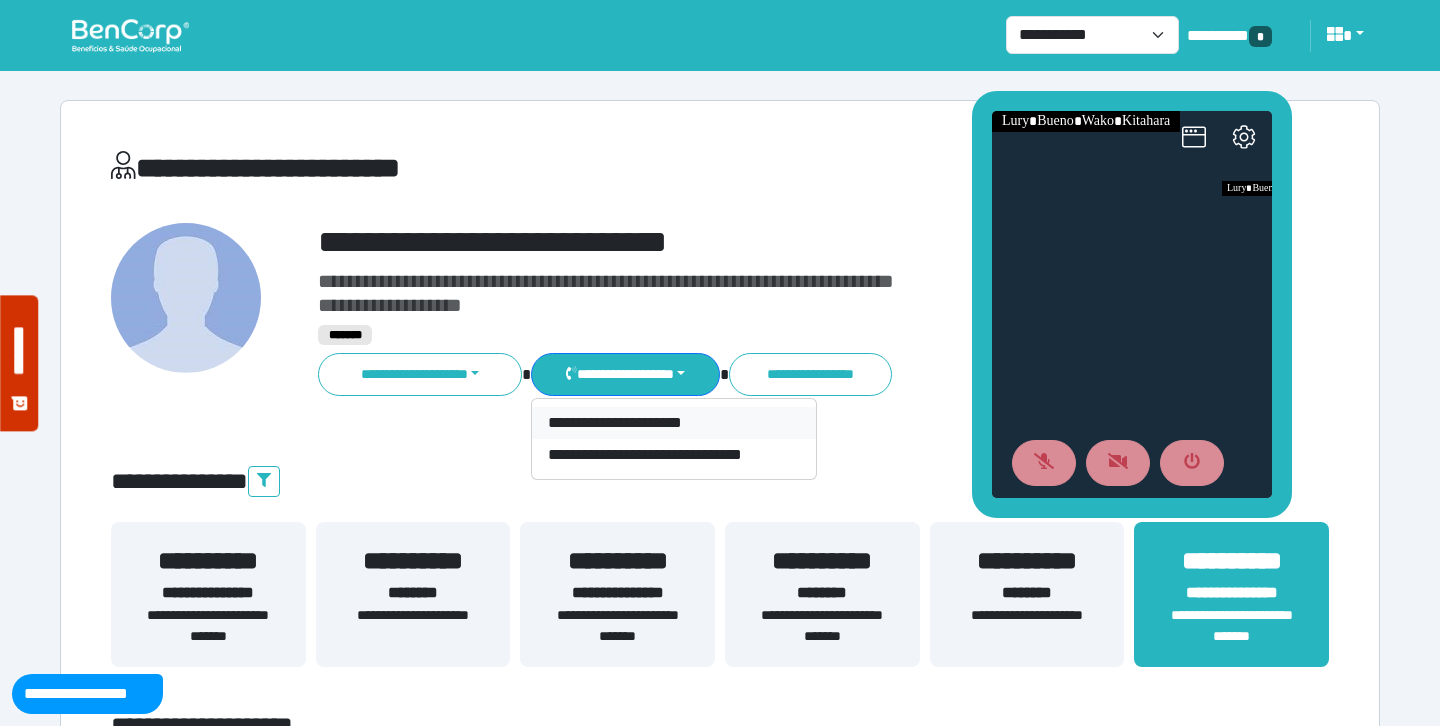 click on "**********" at bounding box center (674, 423) 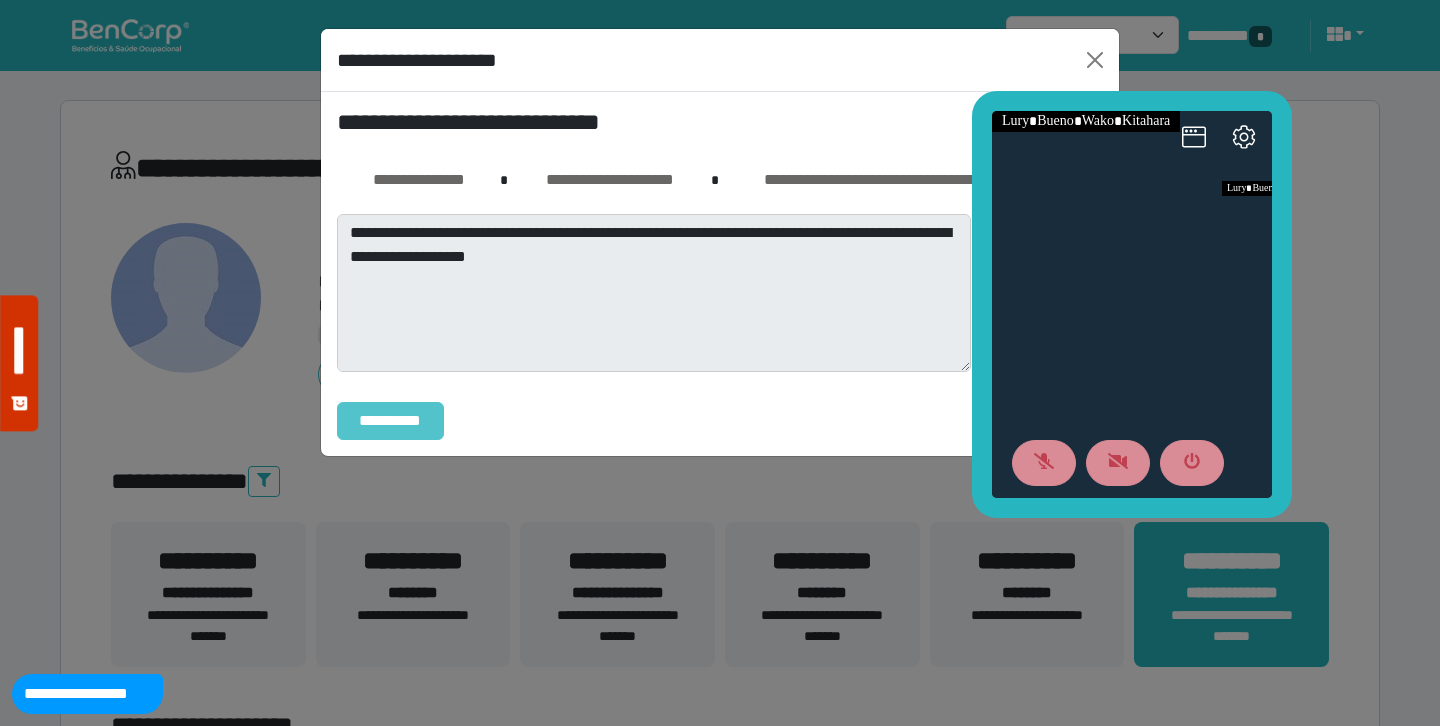 click on "**********" at bounding box center (390, 421) 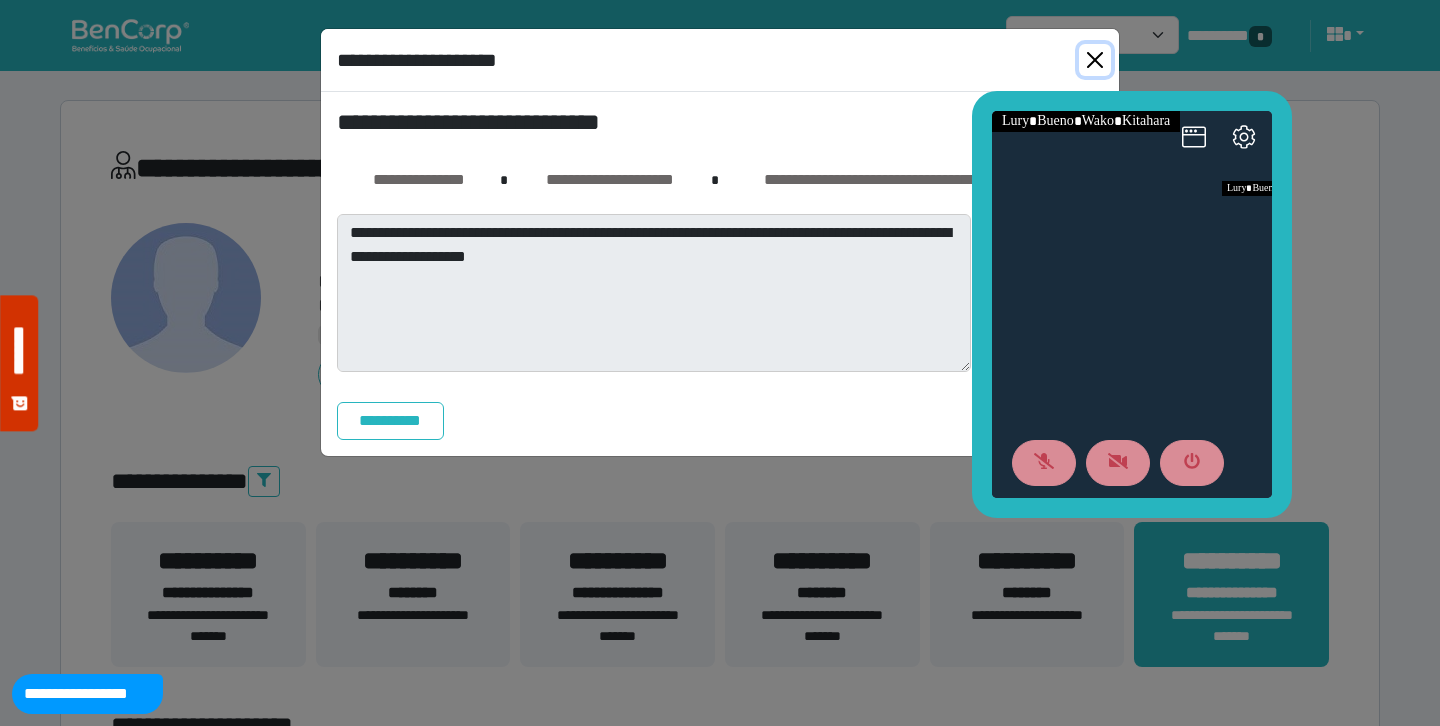 click at bounding box center (1095, 60) 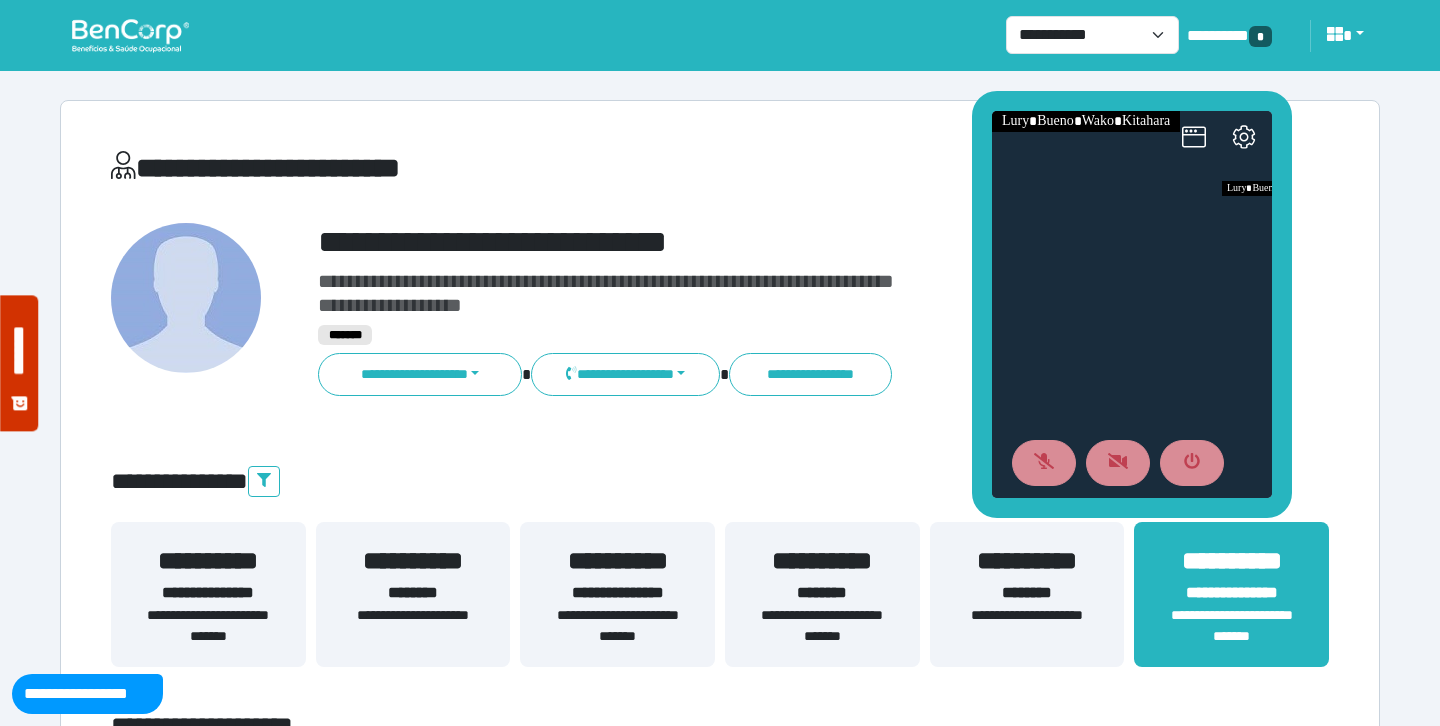 click on "**********" at bounding box center [513, 168] 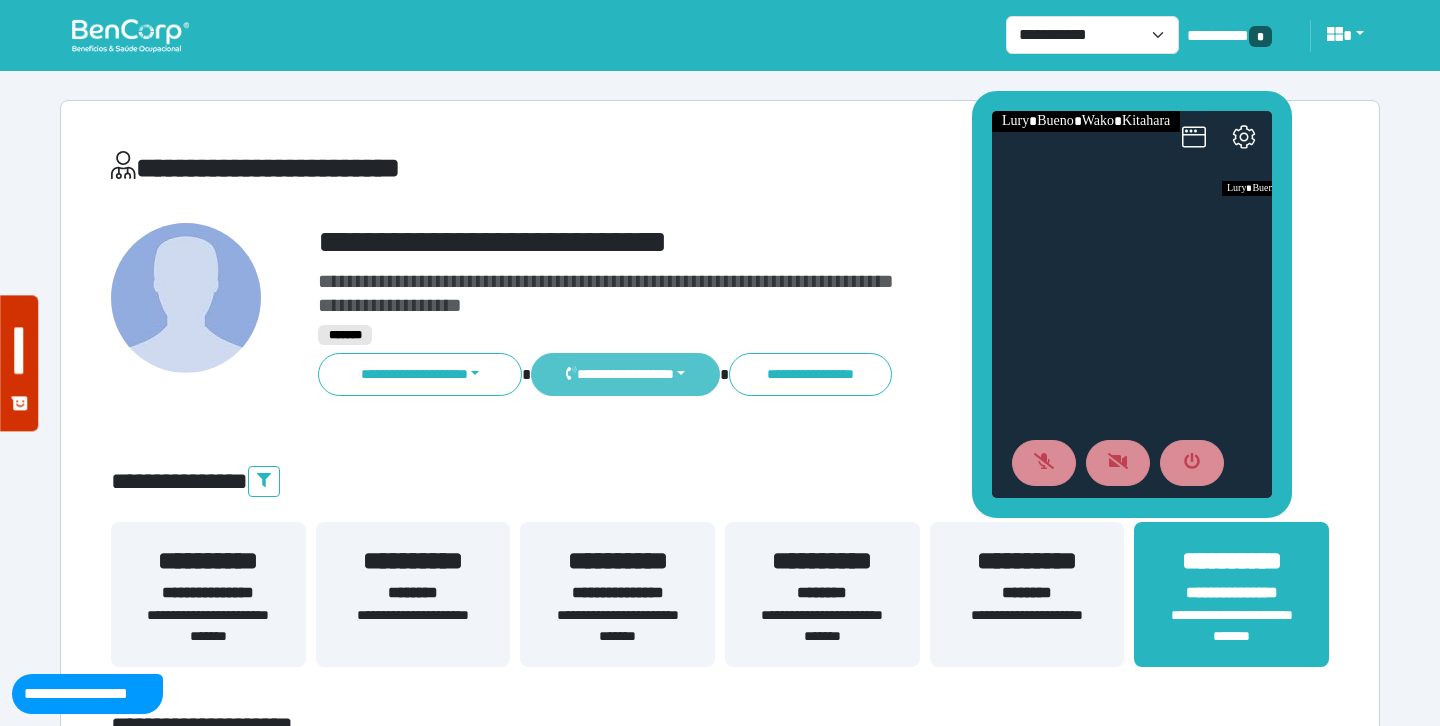 click on "**********" at bounding box center [625, 374] 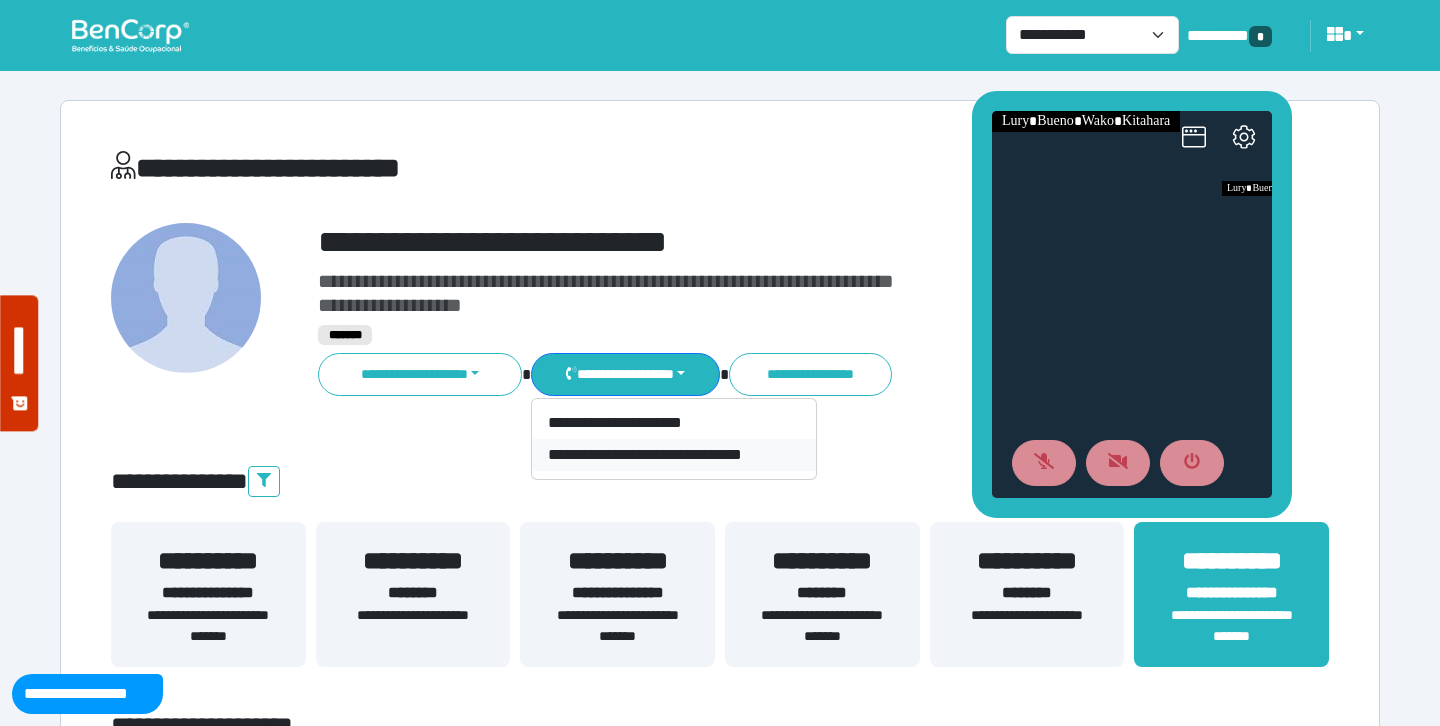 click on "**********" at bounding box center [674, 455] 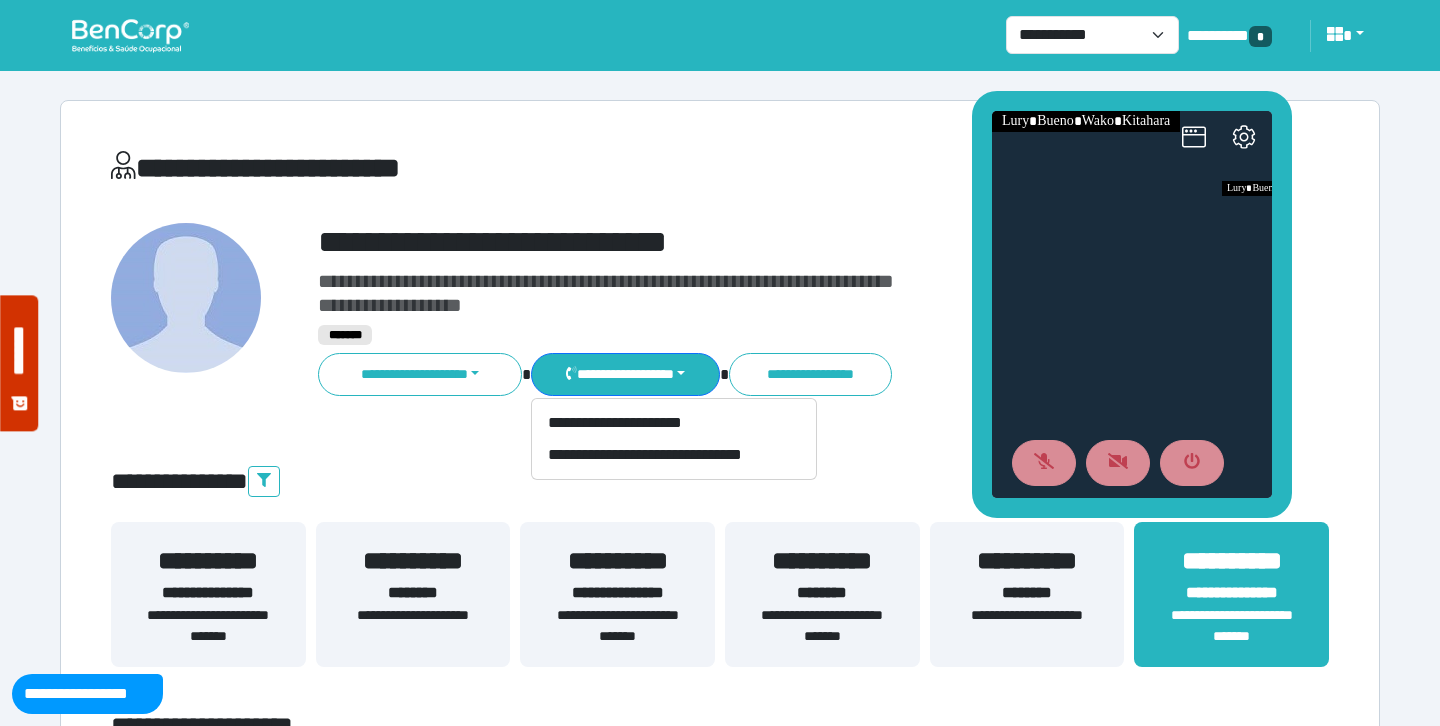 click on "*******" at bounding box center (772, 335) 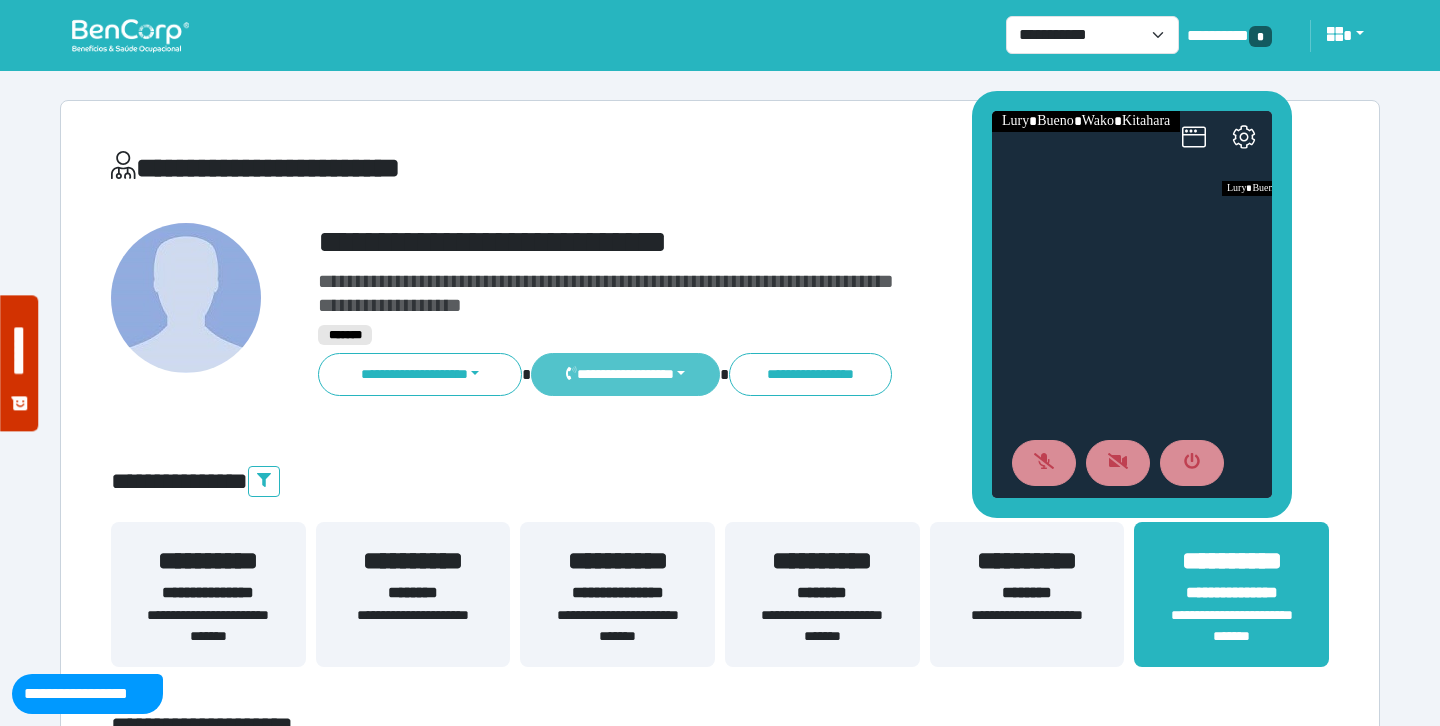 click on "**********" at bounding box center (625, 374) 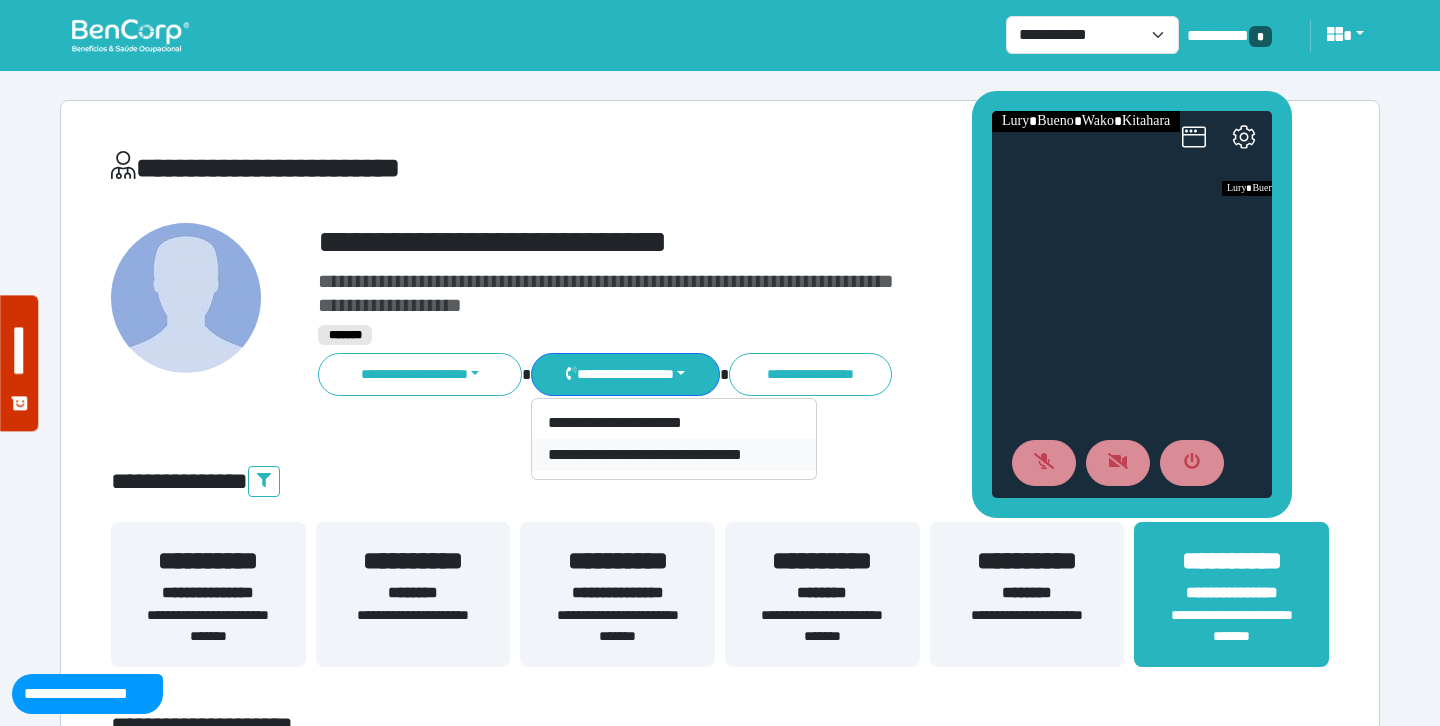 click on "**********" at bounding box center (674, 455) 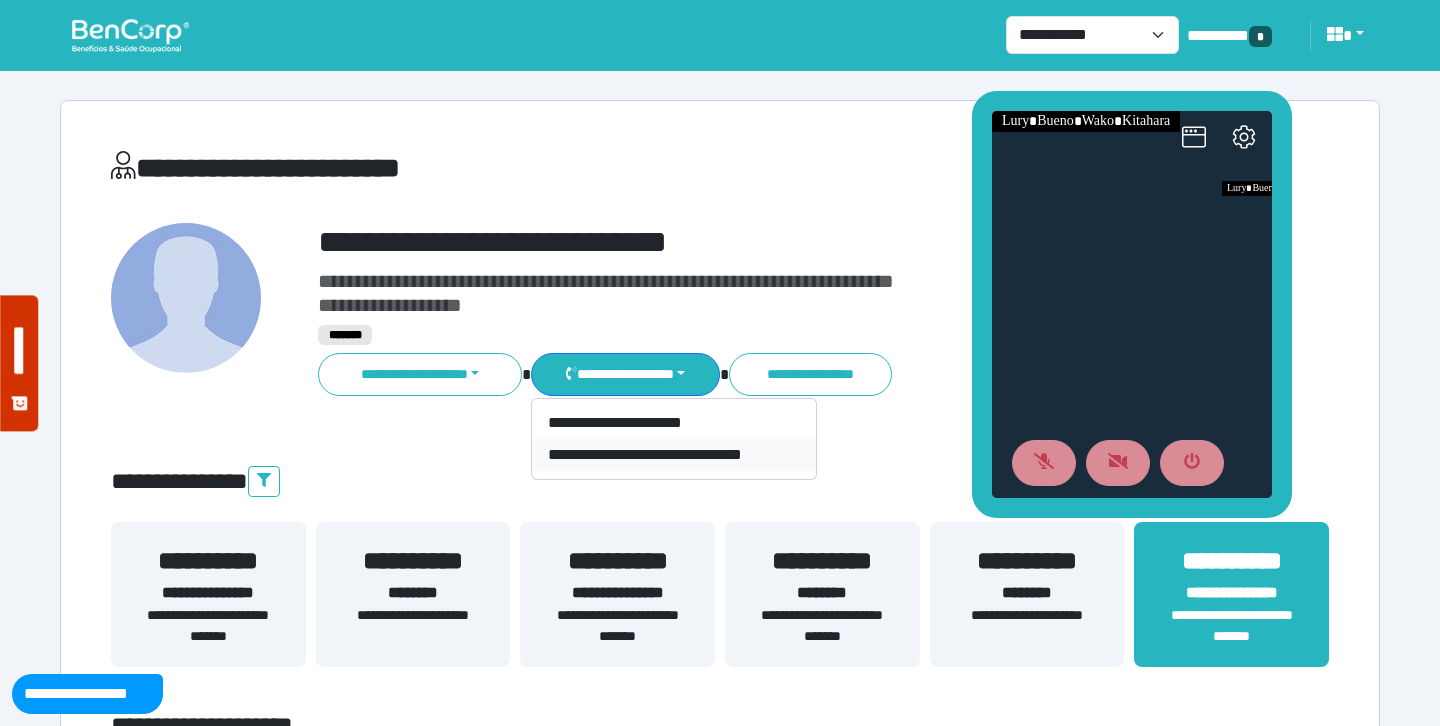 click on "**********" at bounding box center [674, 455] 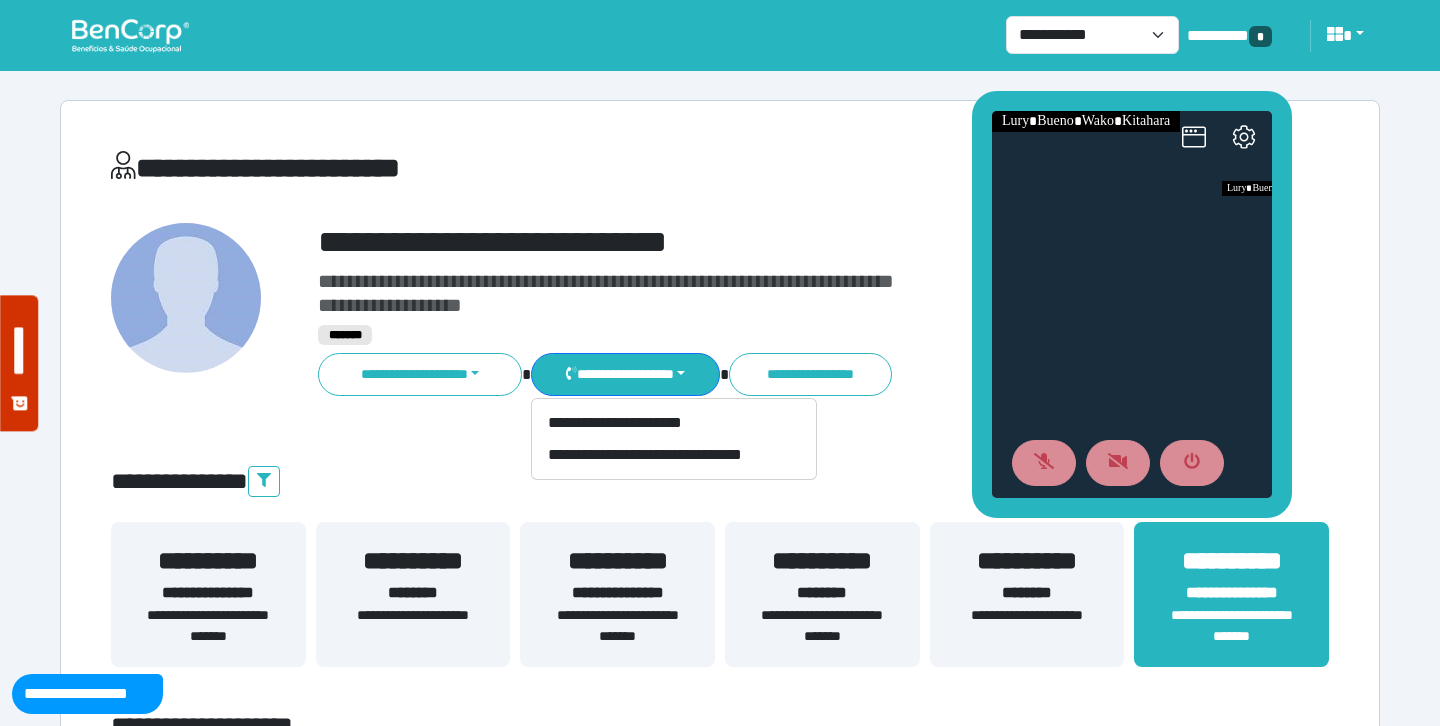 click on "**********" at bounding box center [674, 439] 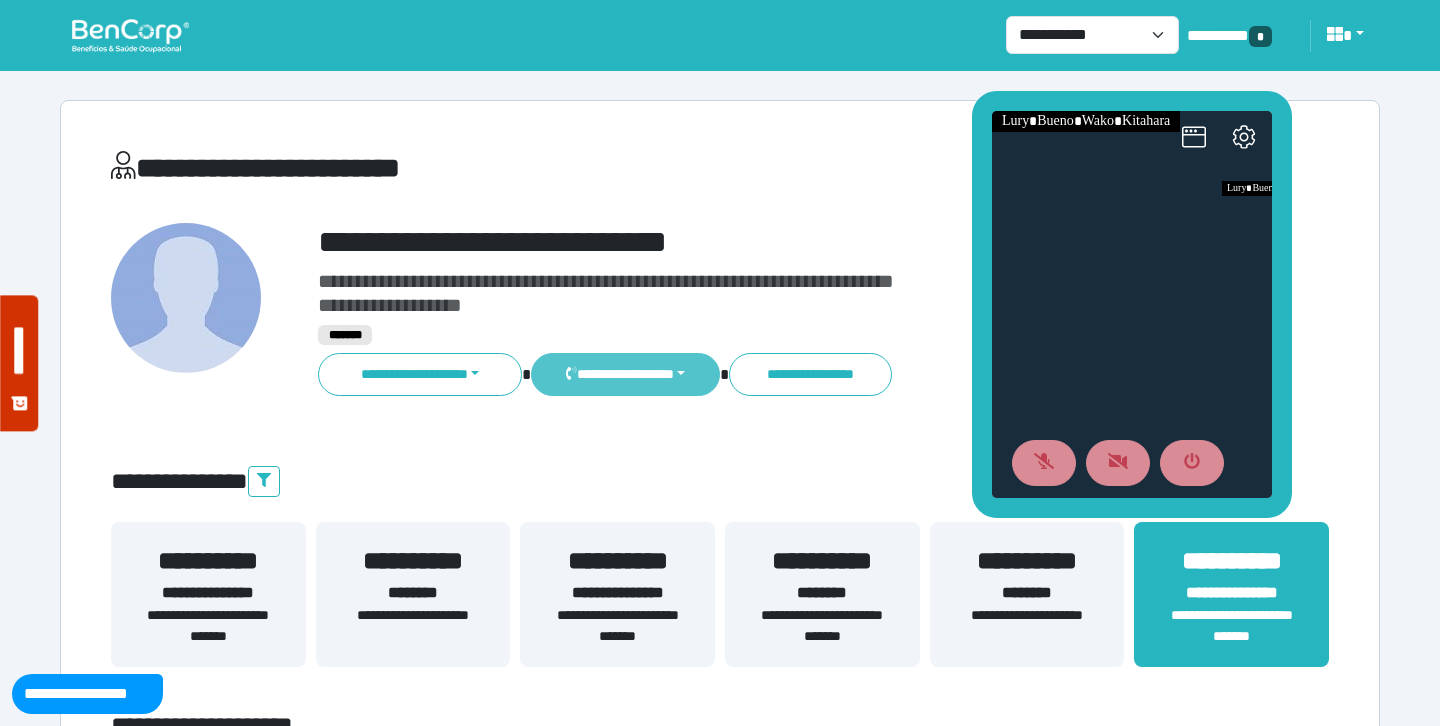 click on "**********" at bounding box center [625, 374] 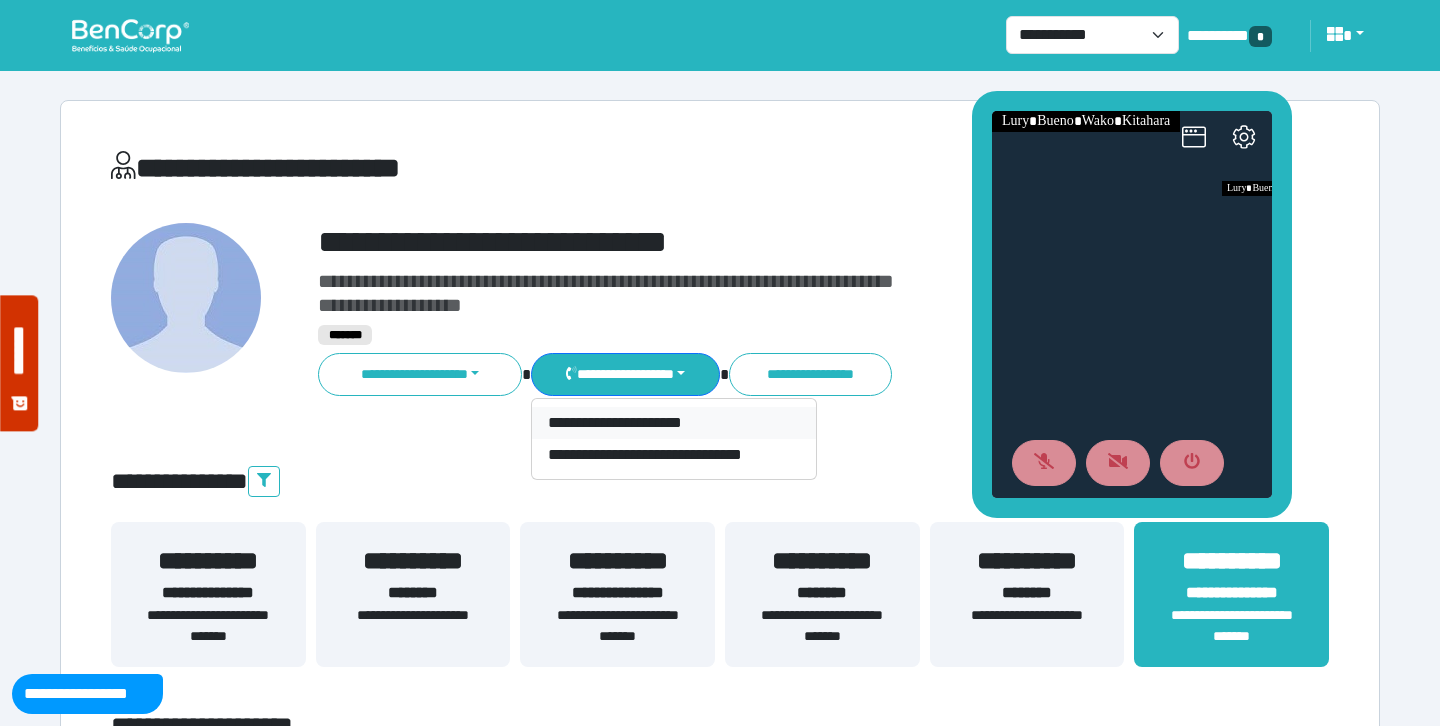 click on "**********" at bounding box center (674, 423) 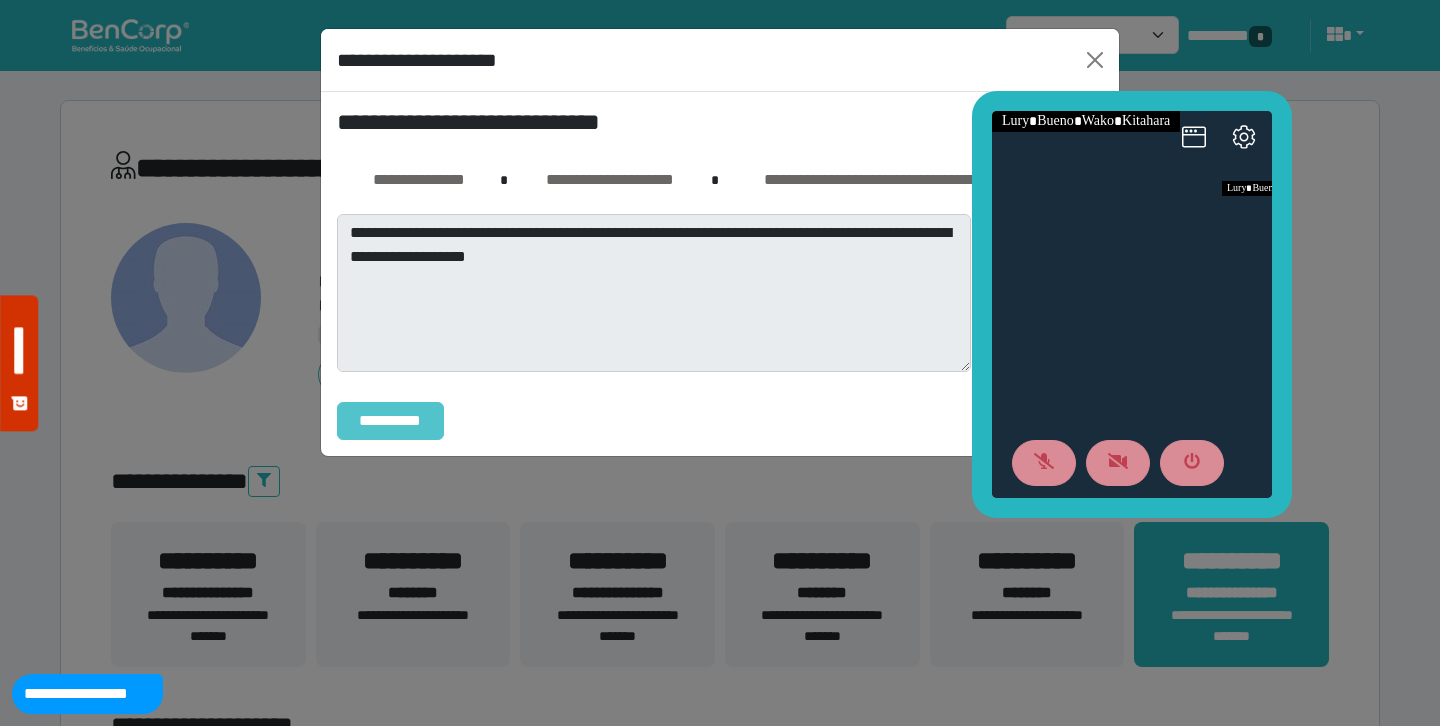 click on "**********" at bounding box center [390, 421] 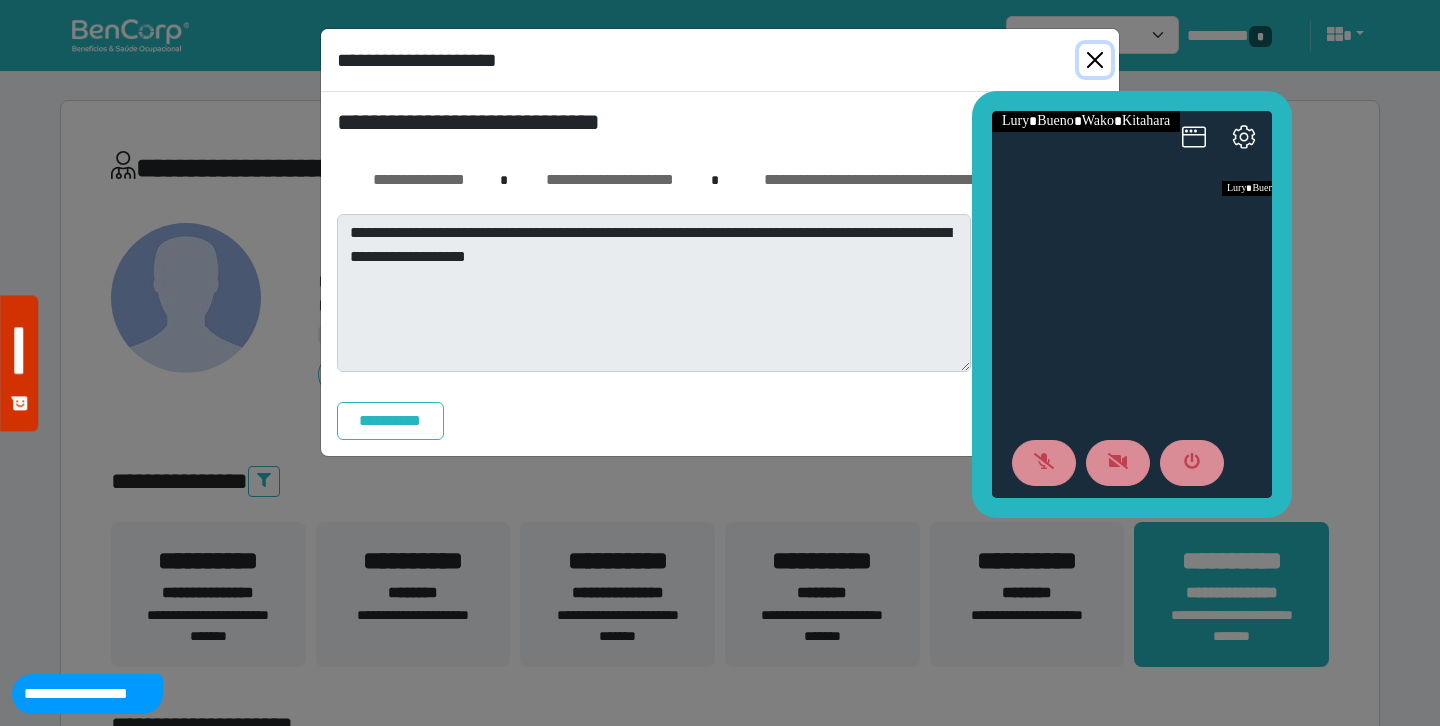 click at bounding box center (1095, 60) 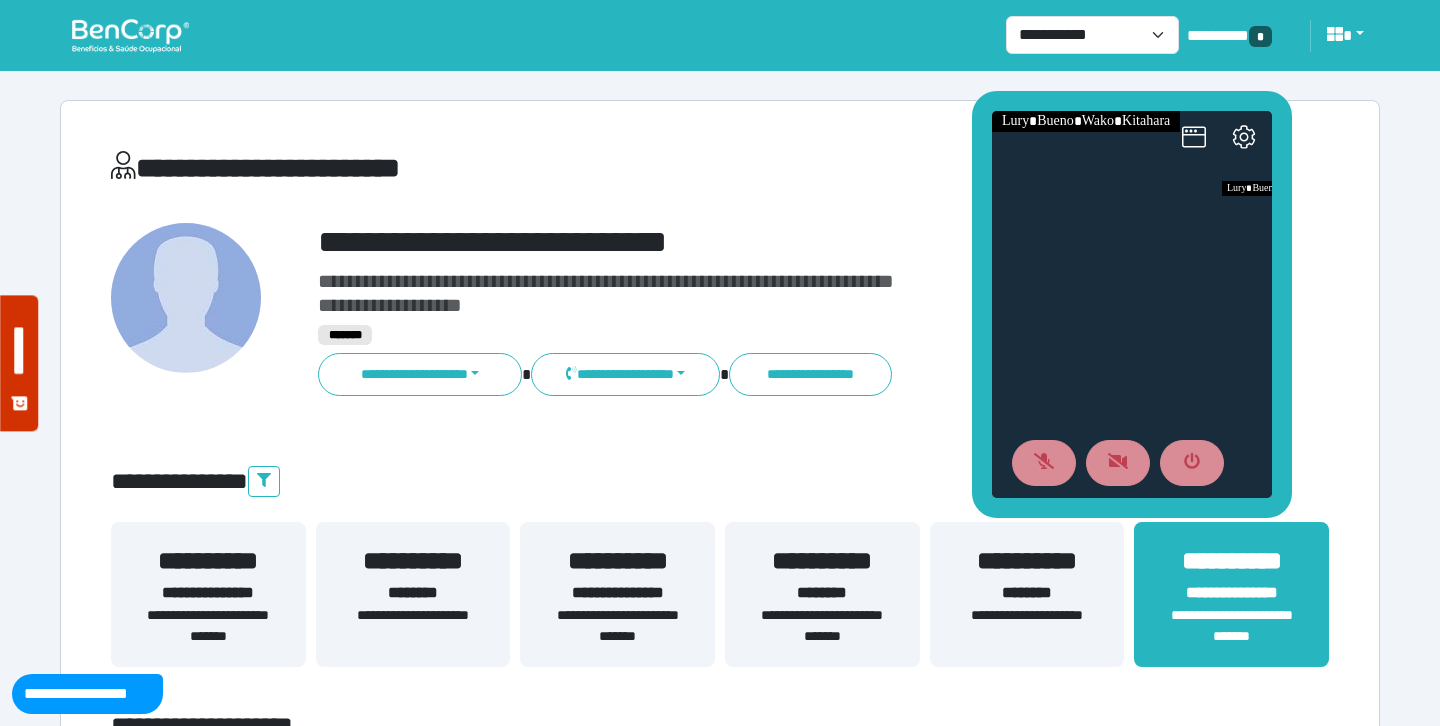 click on "**********" at bounding box center (772, 242) 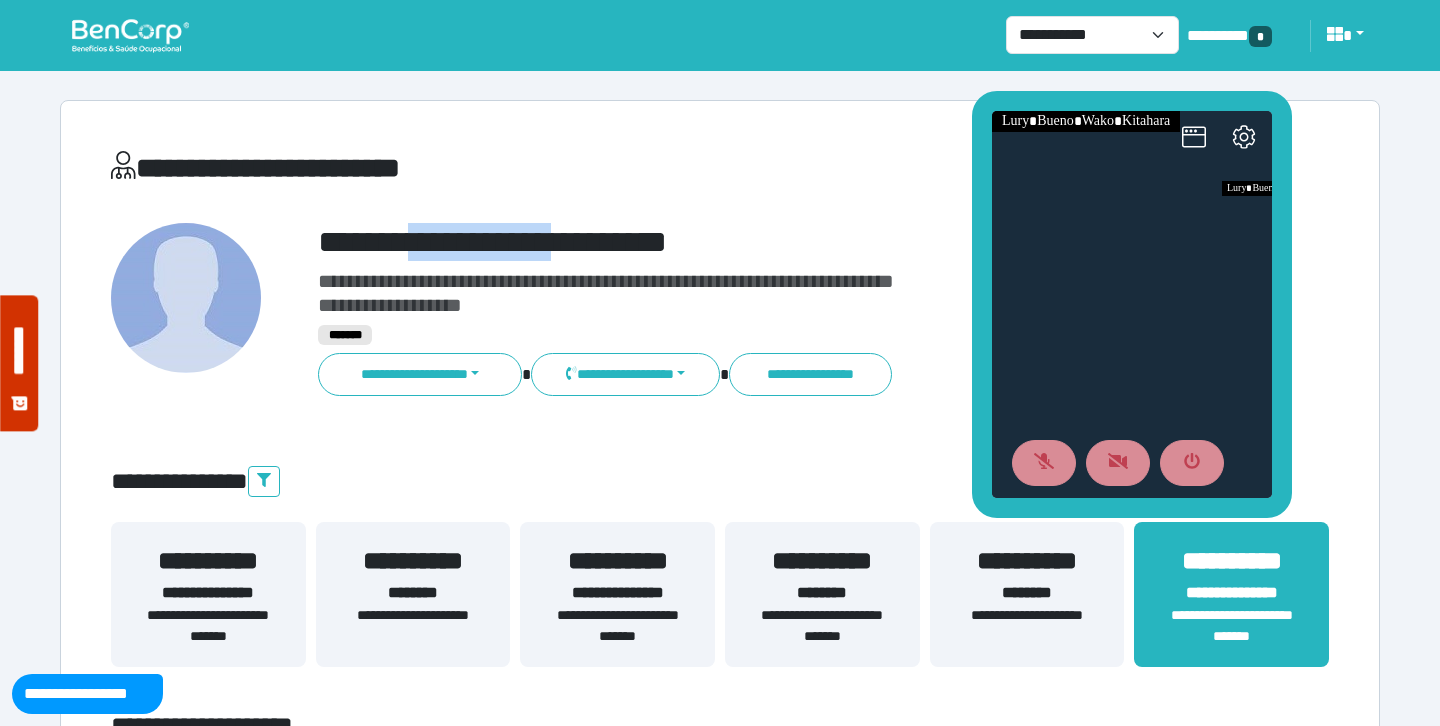 click on "**********" at bounding box center [772, 242] 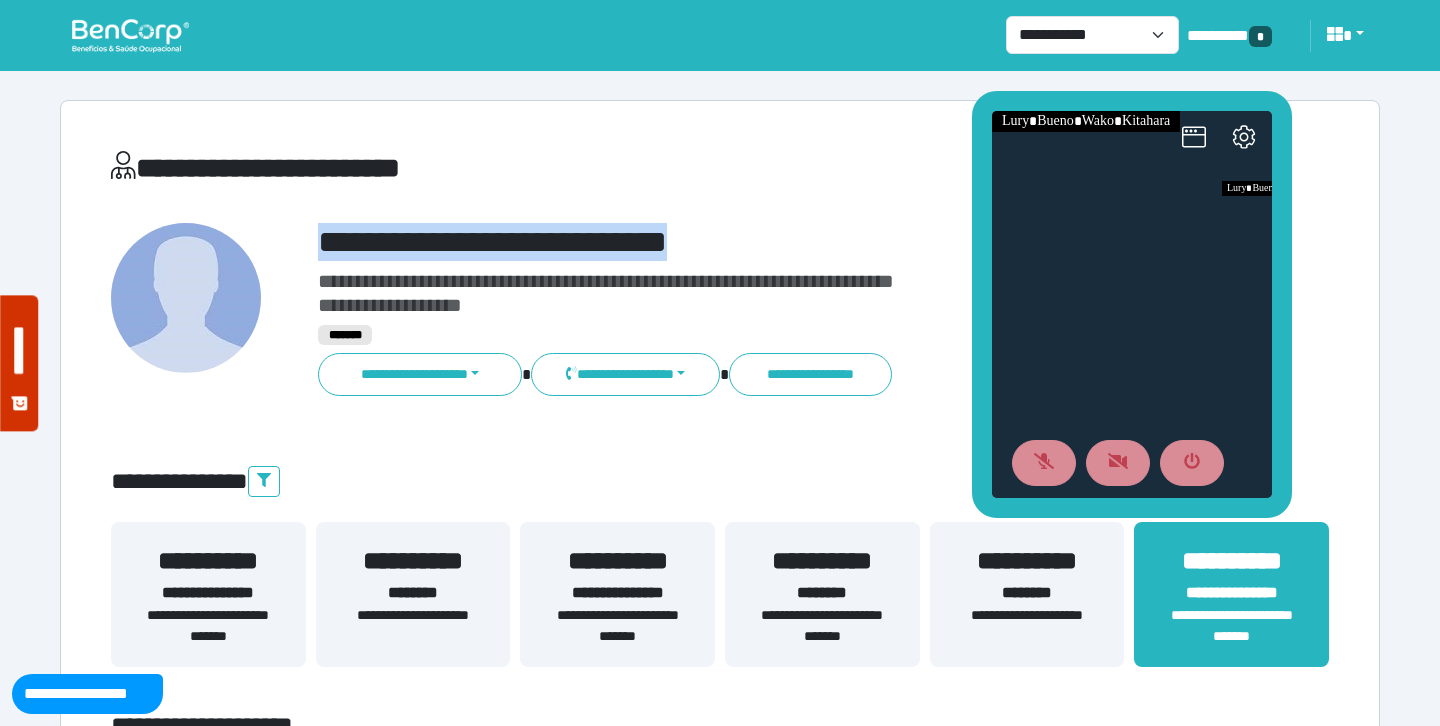 click on "**********" at bounding box center [772, 242] 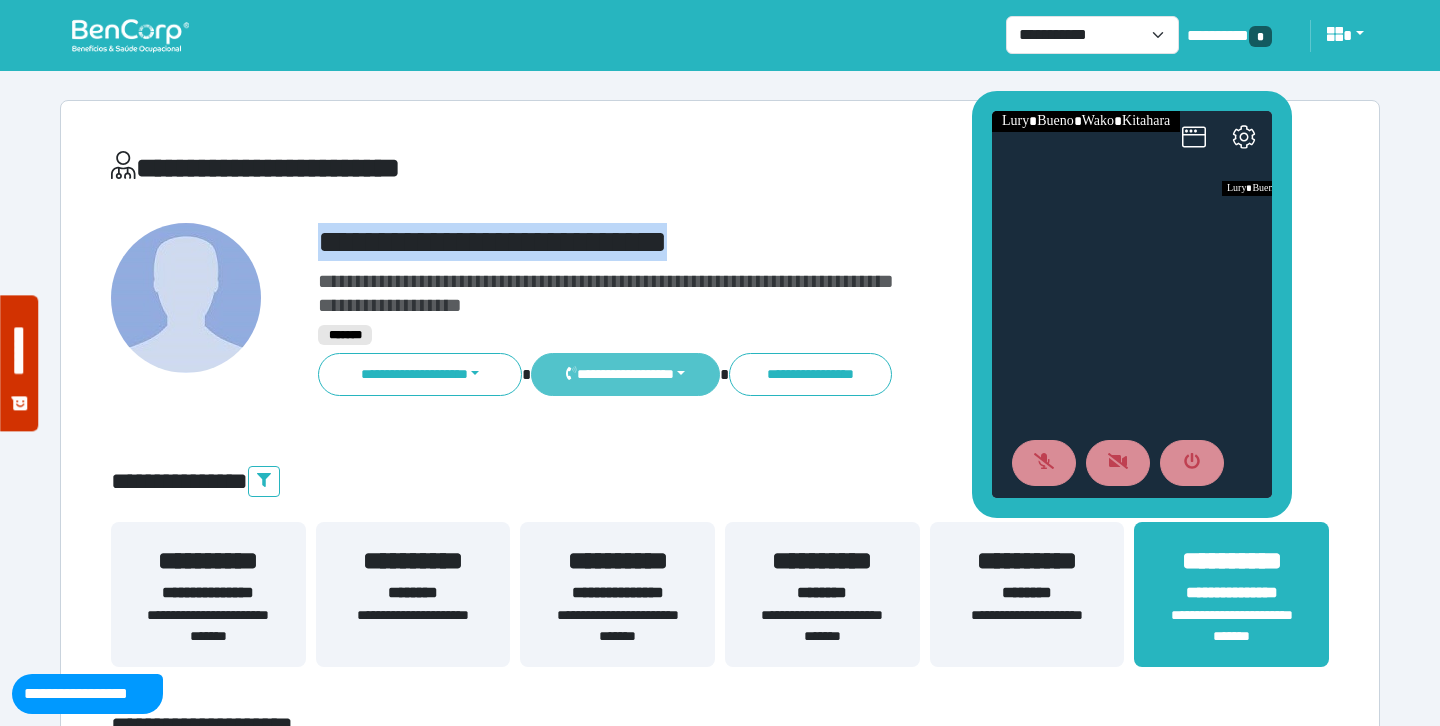 click on "**********" at bounding box center (625, 374) 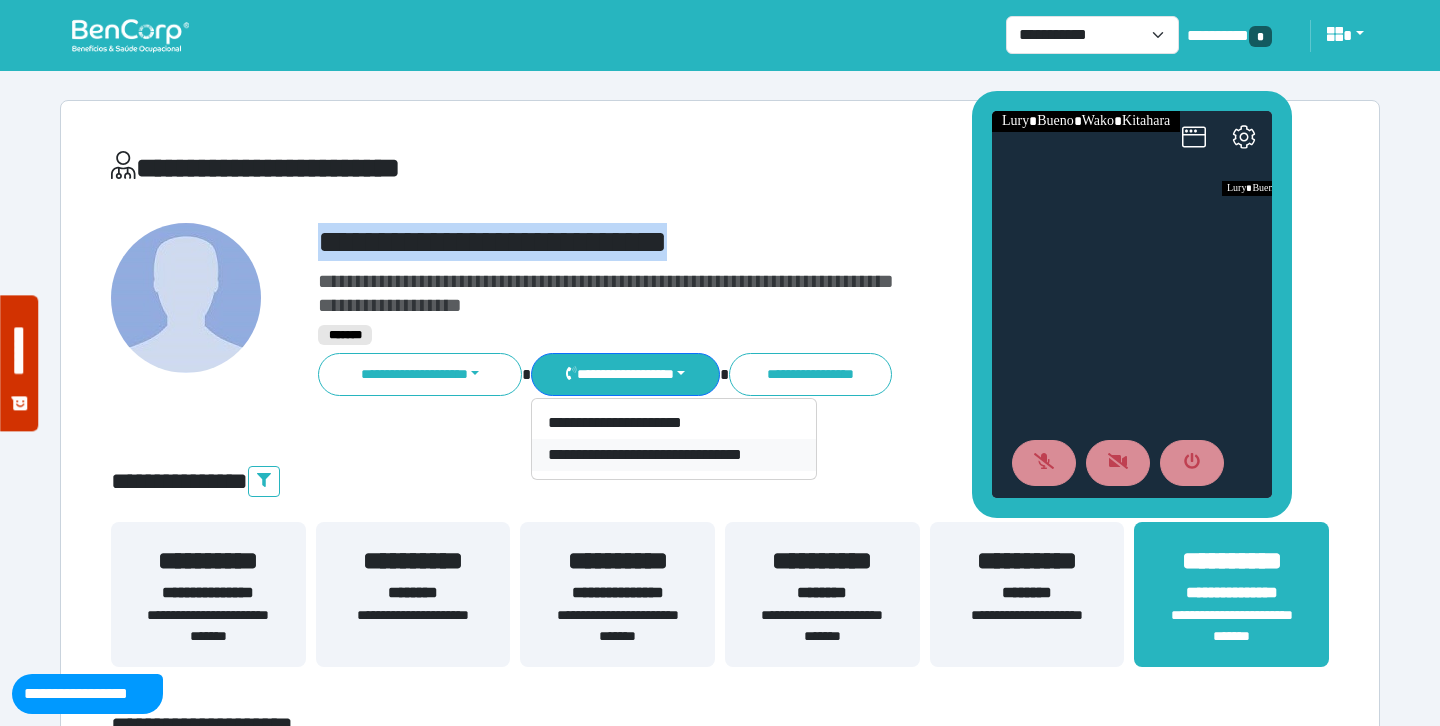 click on "**********" at bounding box center [674, 455] 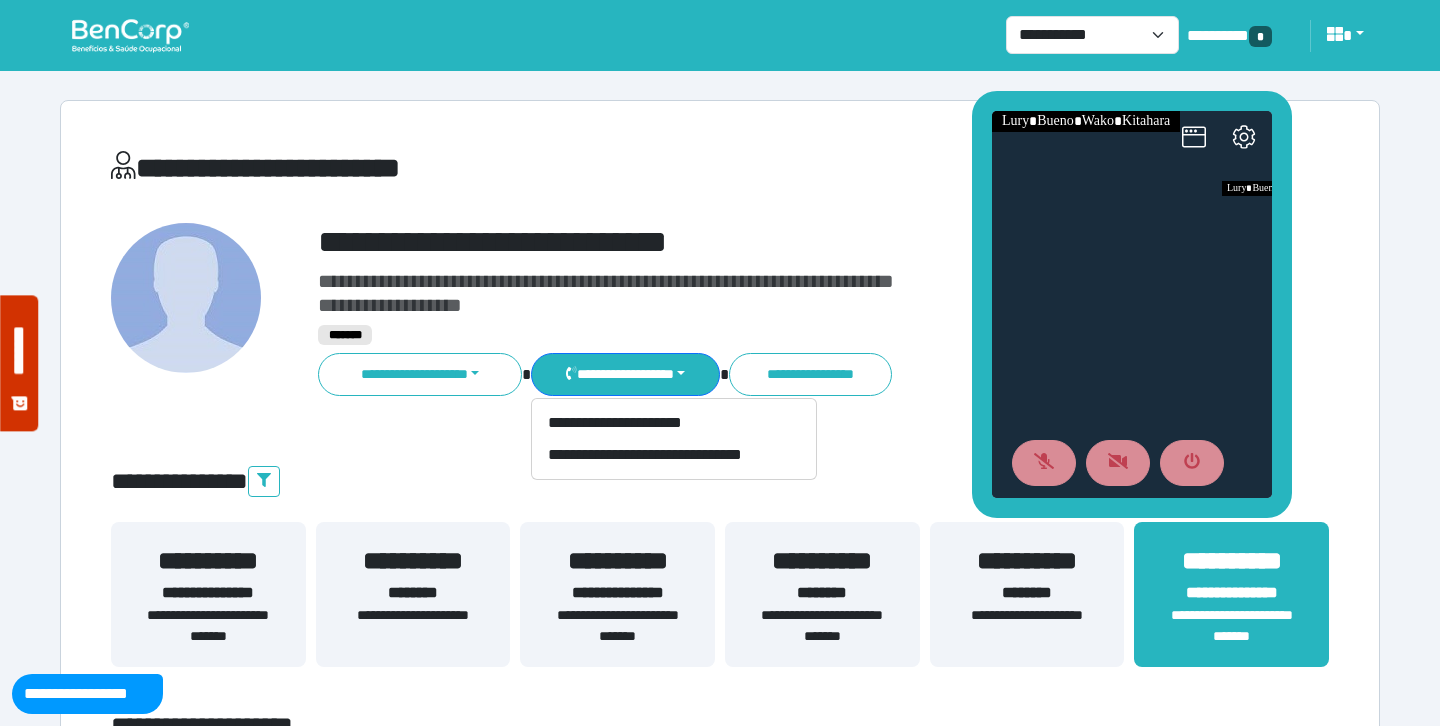 click on "**********" at bounding box center [513, 172] 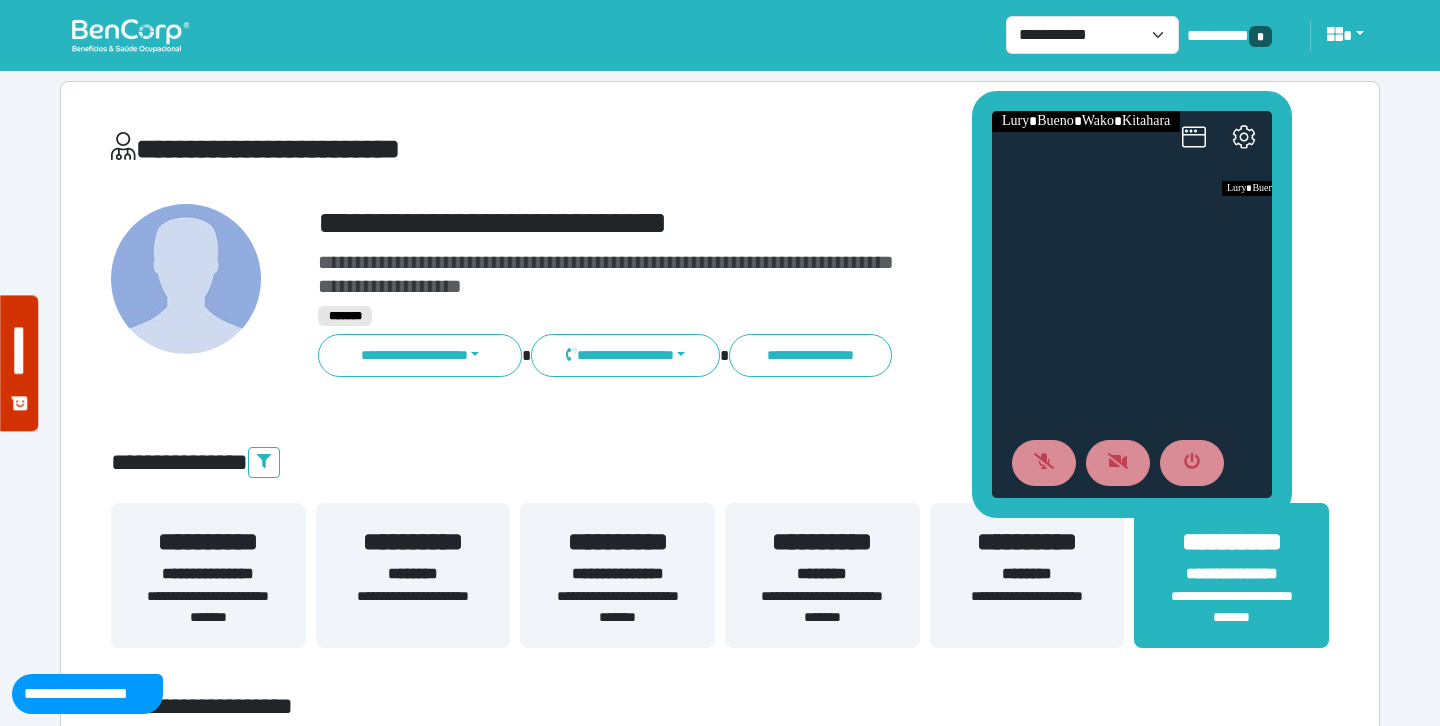 scroll, scrollTop: 0, scrollLeft: 0, axis: both 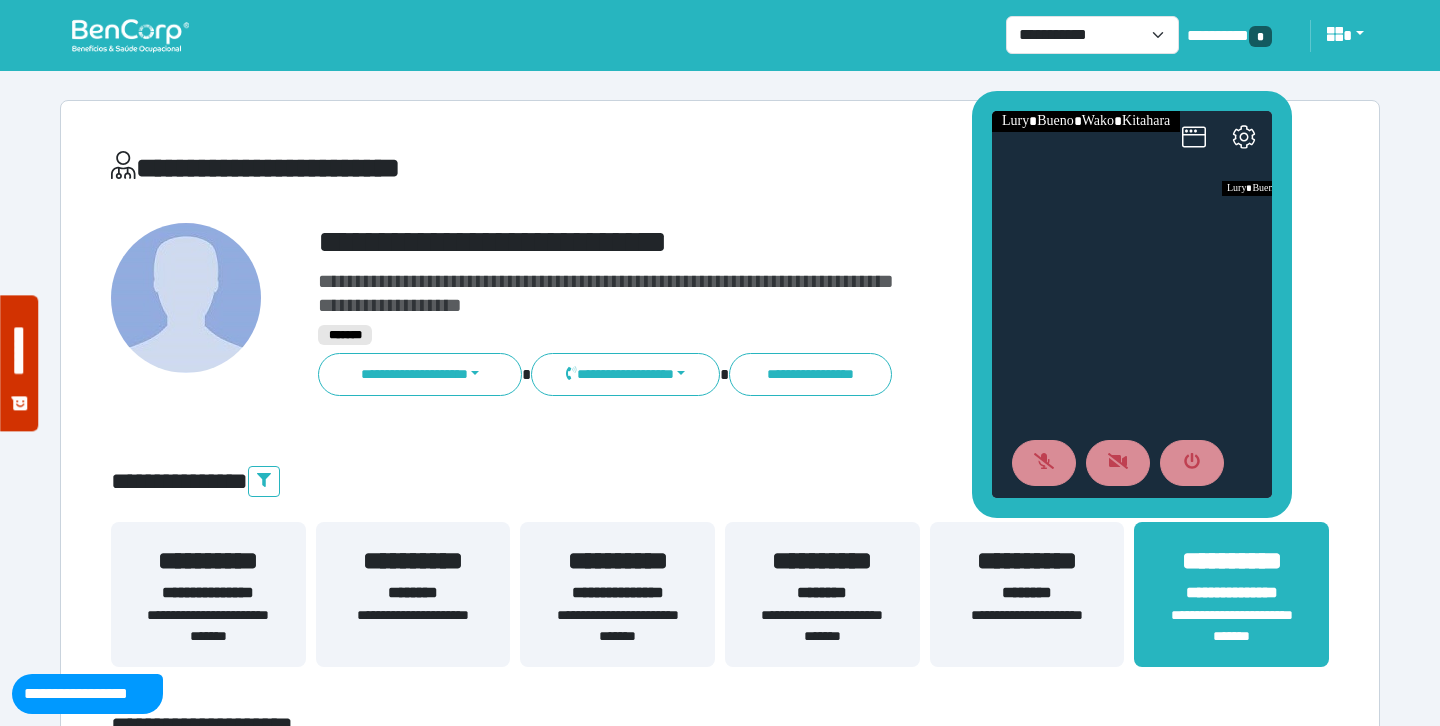 click on "********" at bounding box center [822, 593] 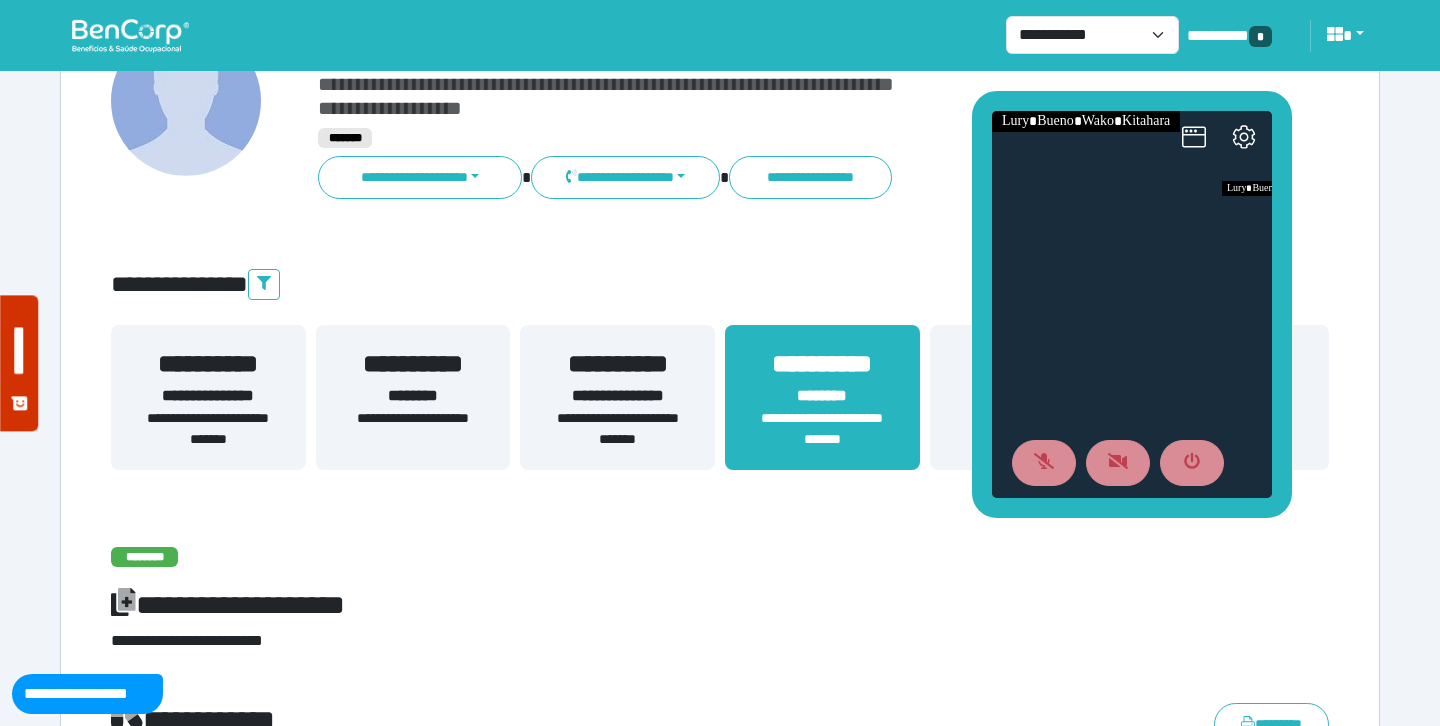 scroll, scrollTop: 0, scrollLeft: 0, axis: both 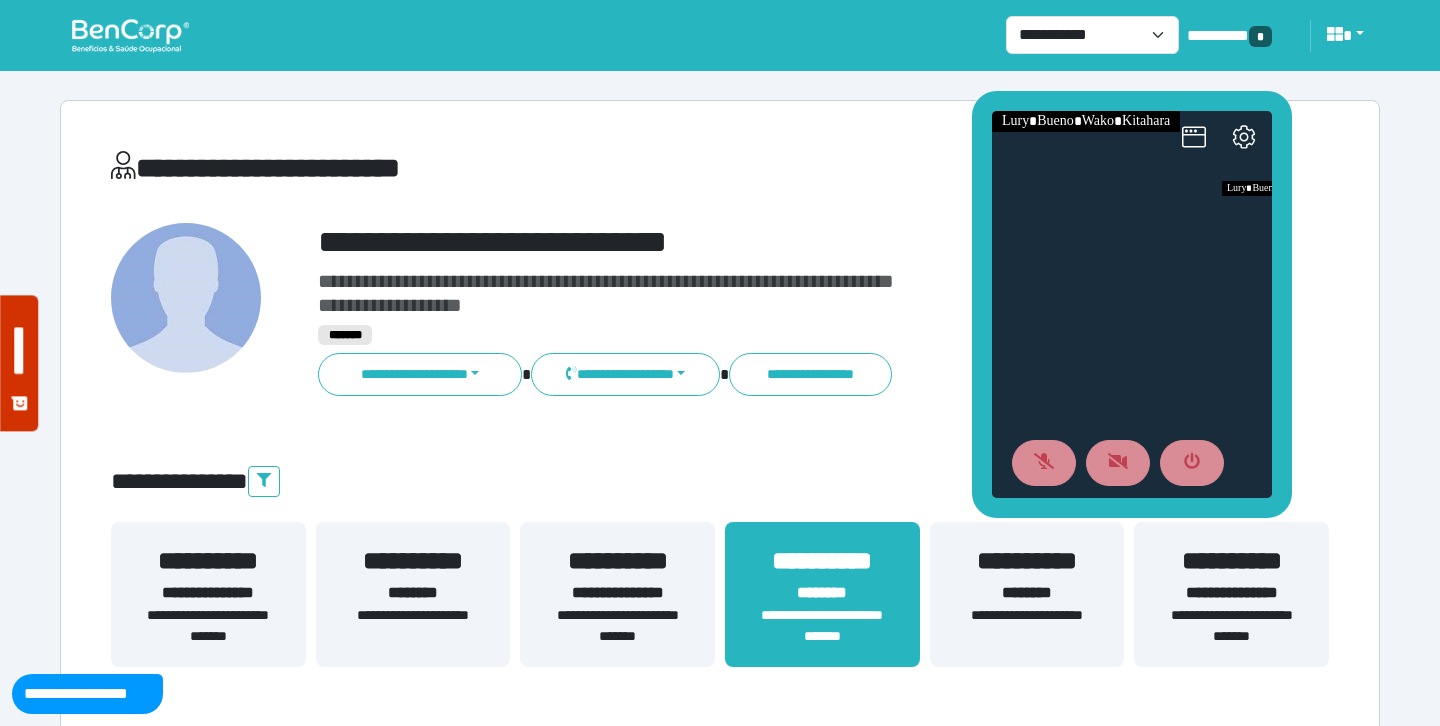click on "**********" at bounding box center (1231, 593) 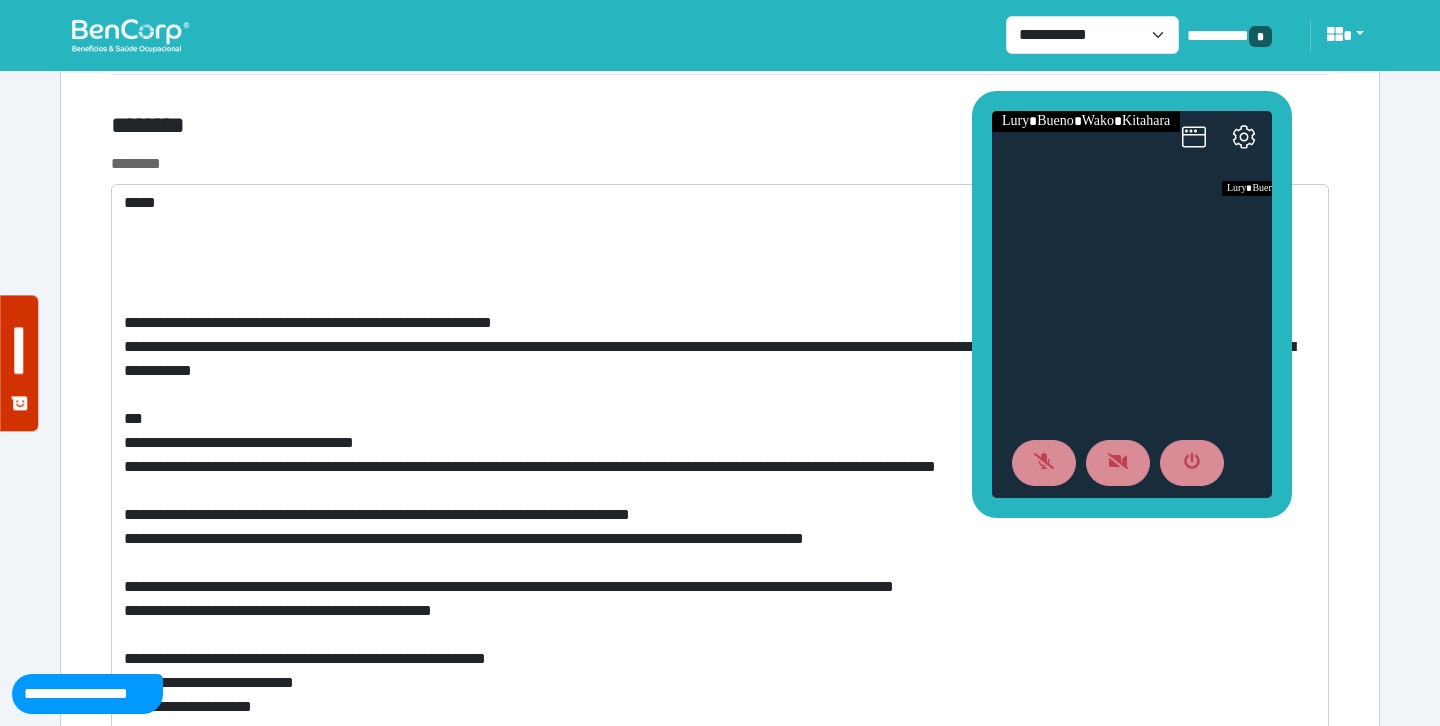 scroll, scrollTop: 7652, scrollLeft: 0, axis: vertical 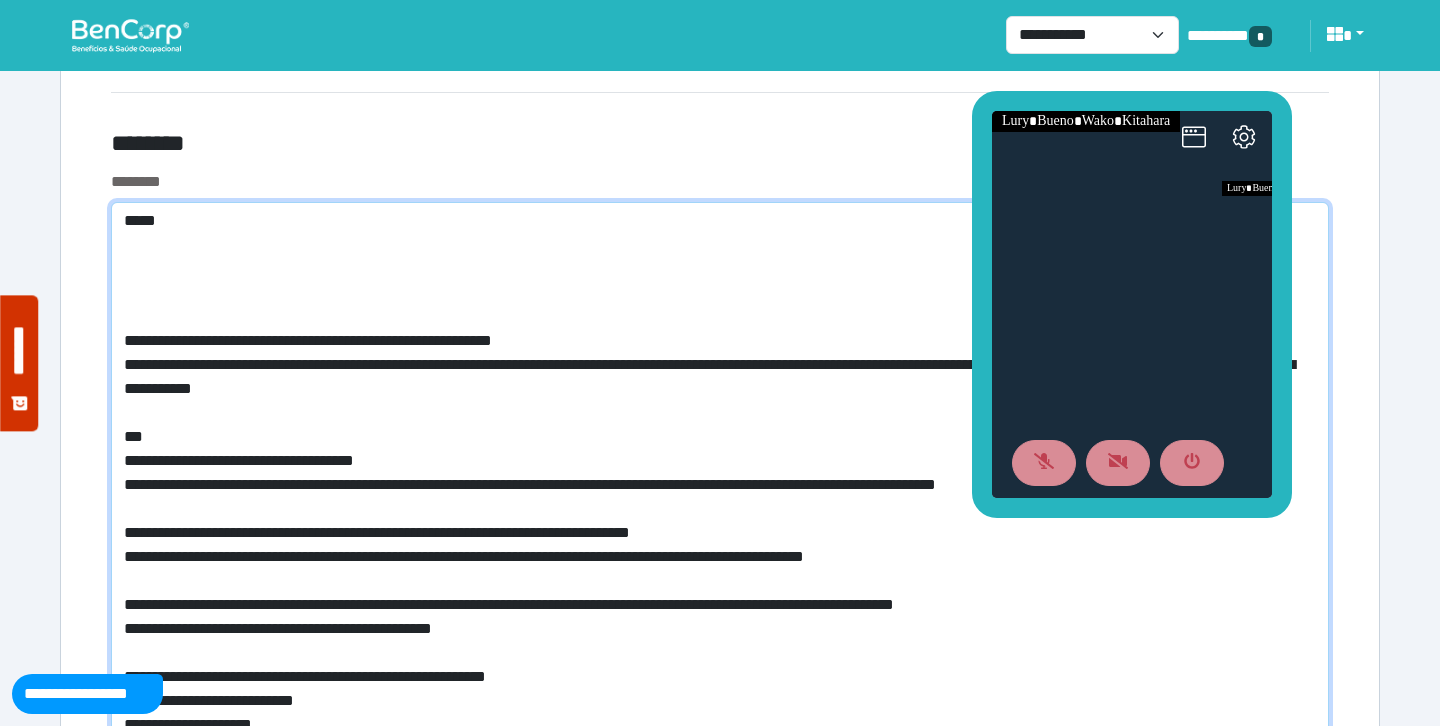 click on "**********" at bounding box center [720, 525] 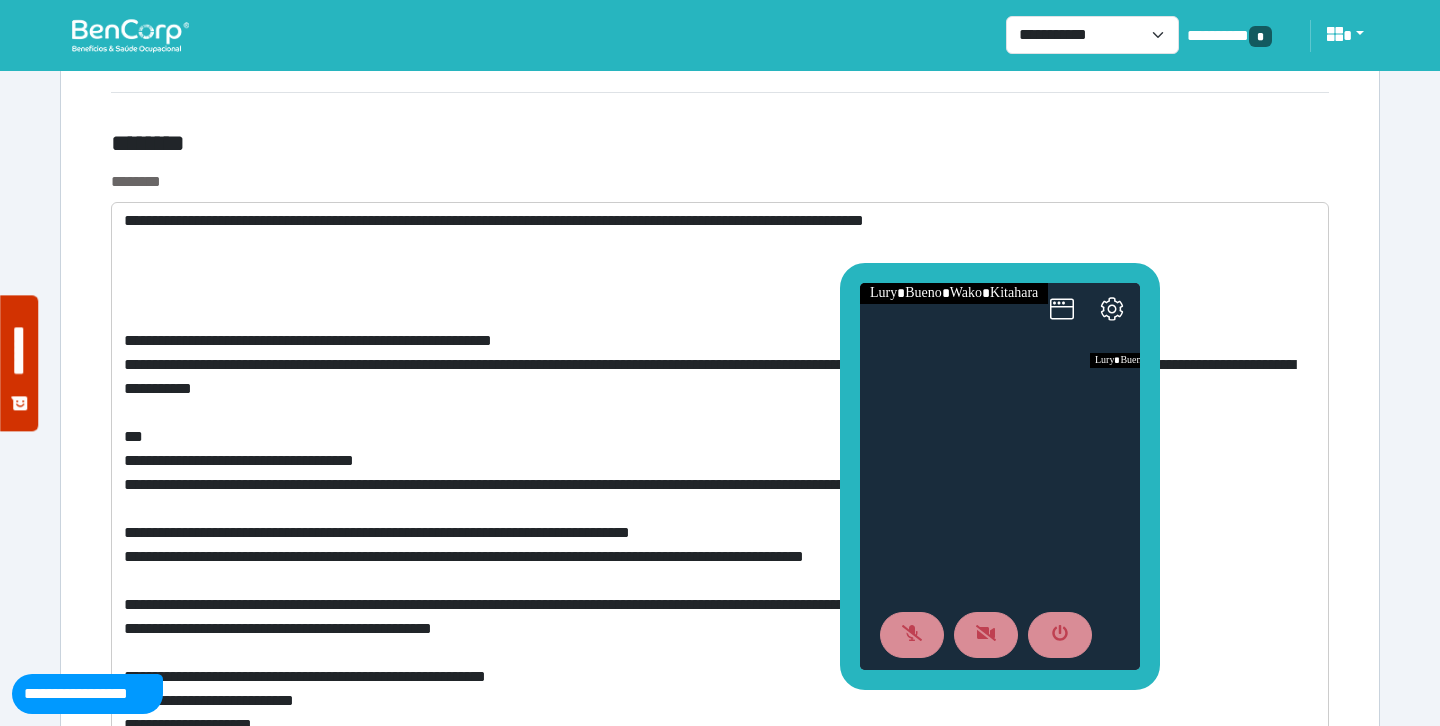 drag, startPoint x: 984, startPoint y: 174, endPoint x: 858, endPoint y: 357, distance: 222.18236 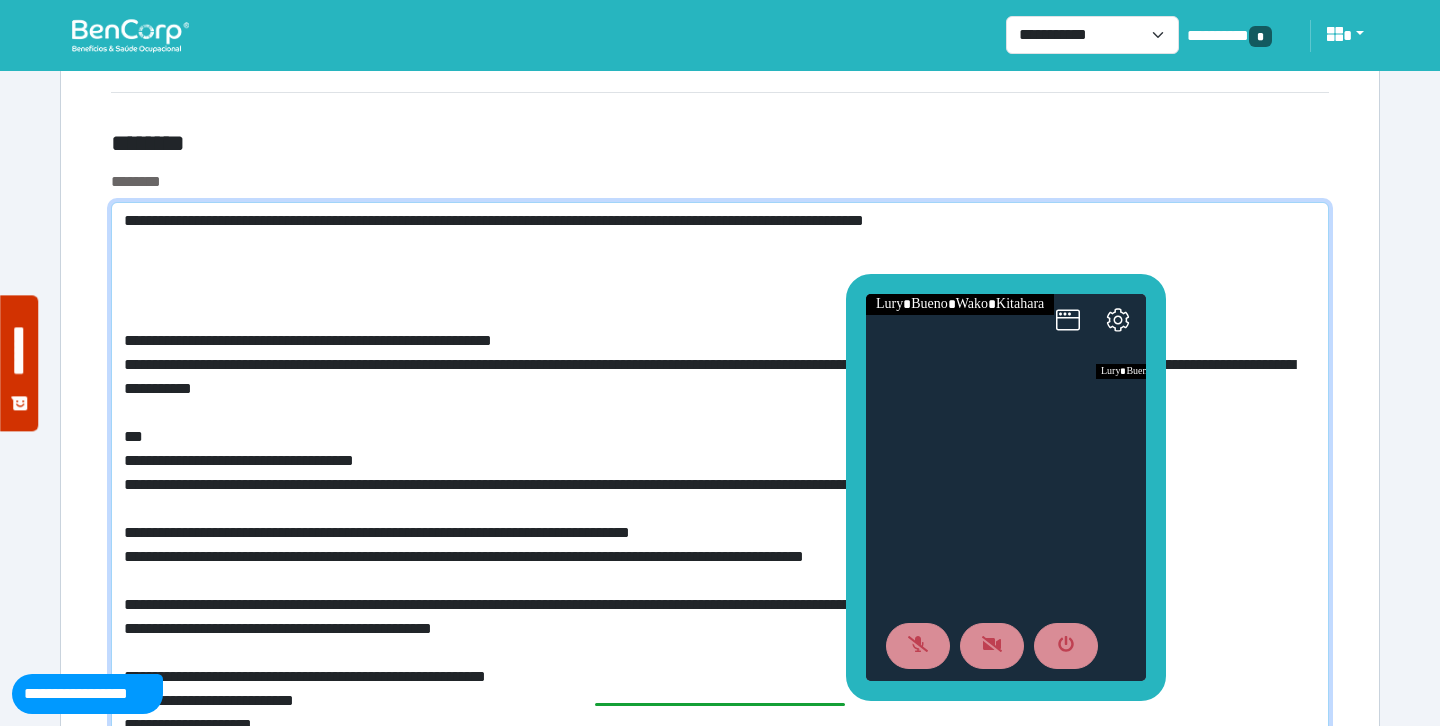 click at bounding box center [720, 525] 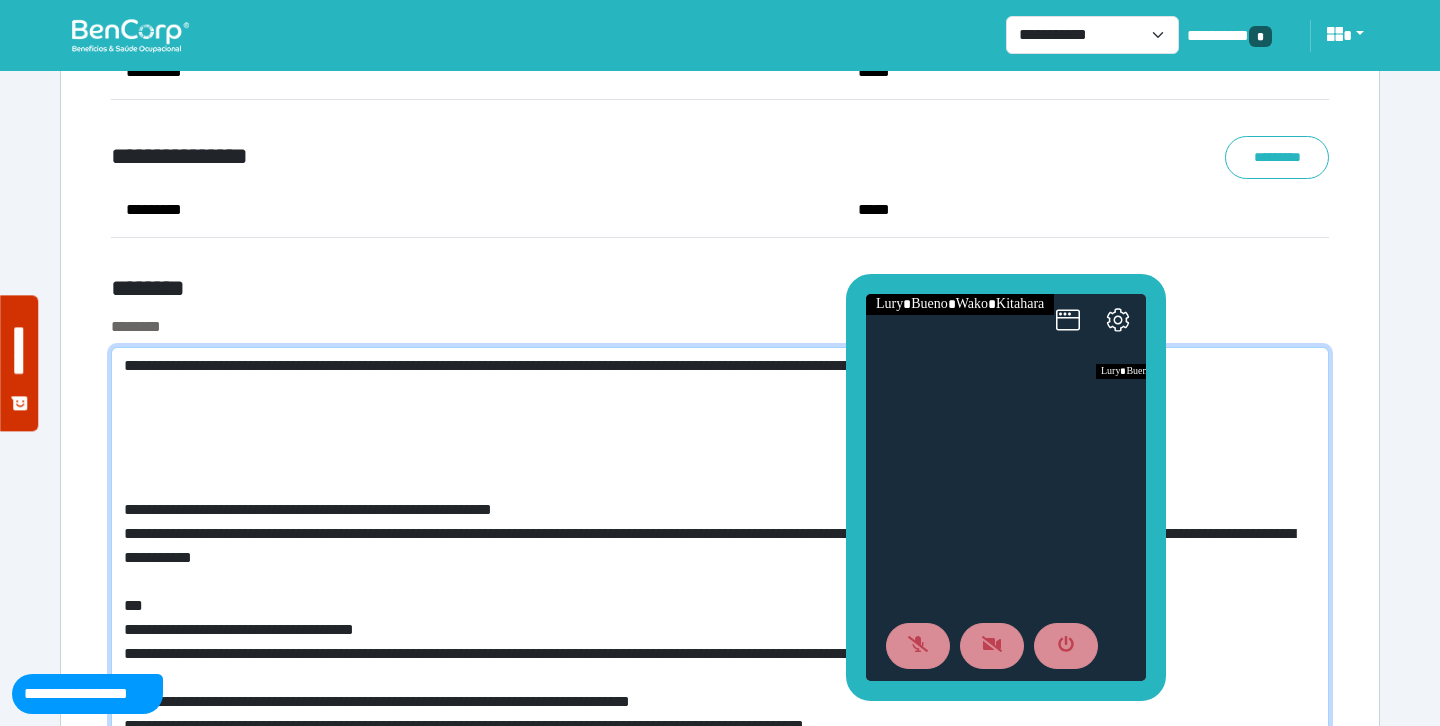 scroll, scrollTop: 7488, scrollLeft: 0, axis: vertical 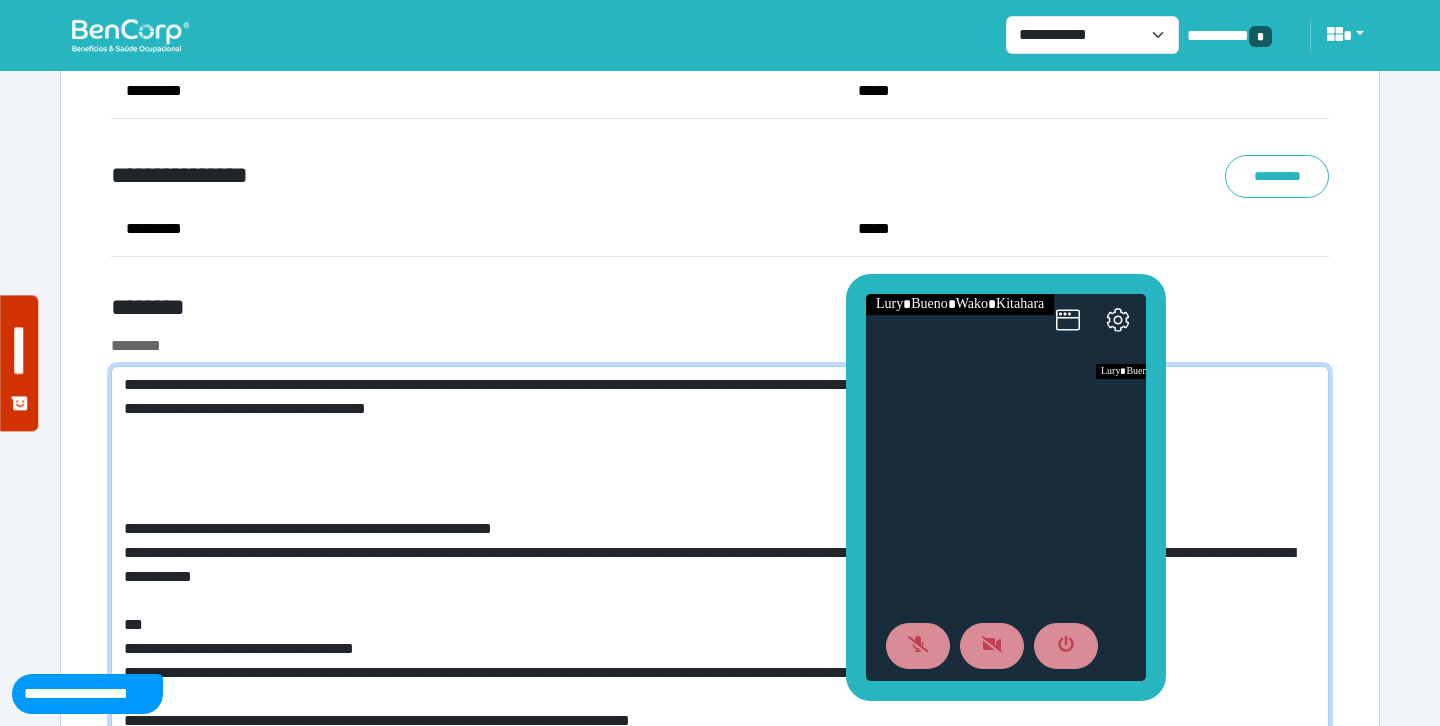 click at bounding box center (720, 701) 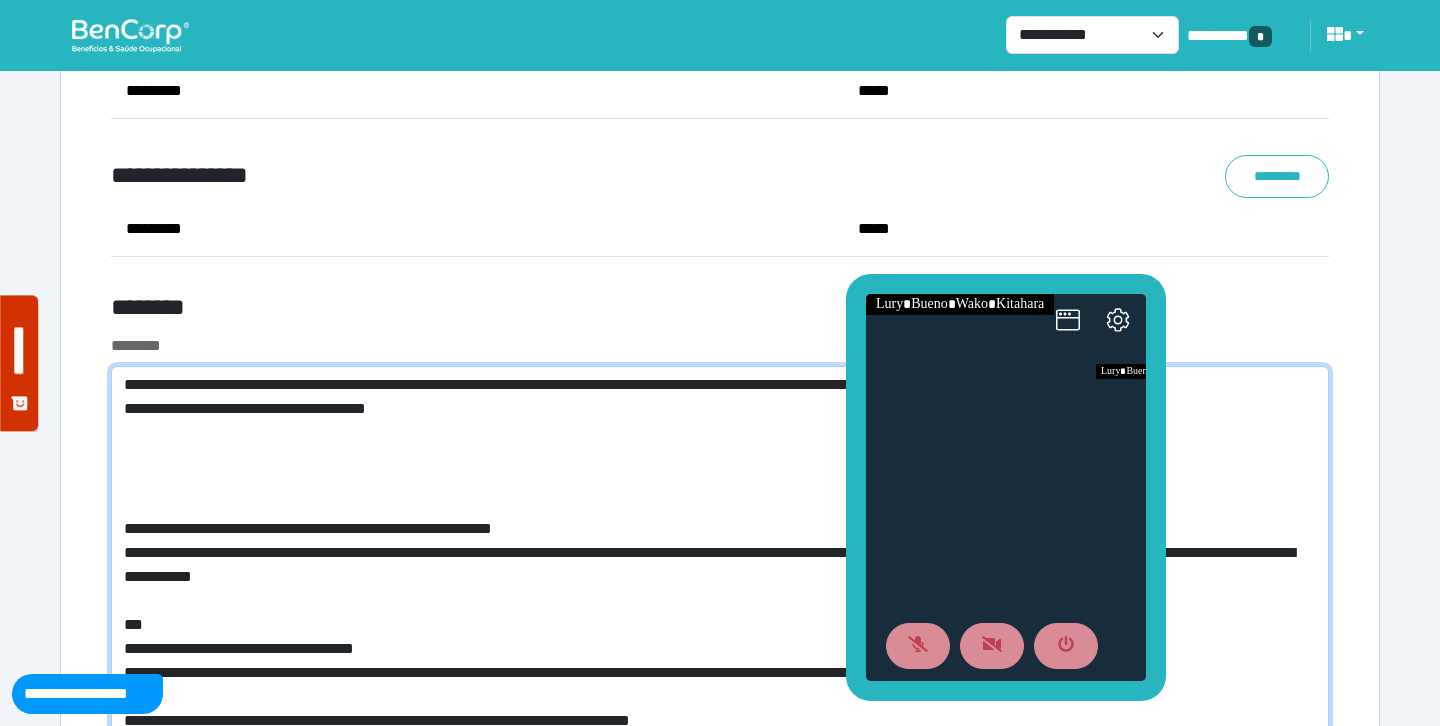 click at bounding box center (720, 701) 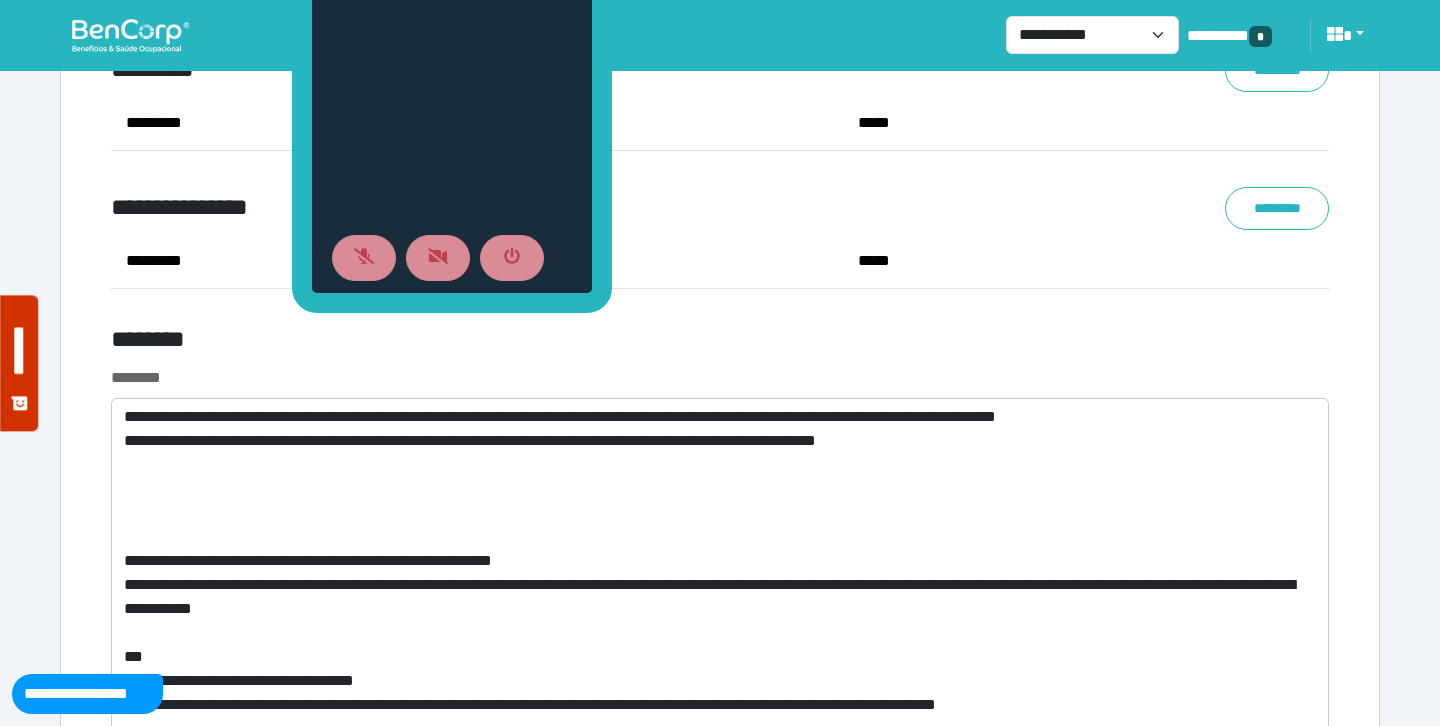 drag, startPoint x: 861, startPoint y: 319, endPoint x: 308, endPoint y: -58, distance: 669.2817 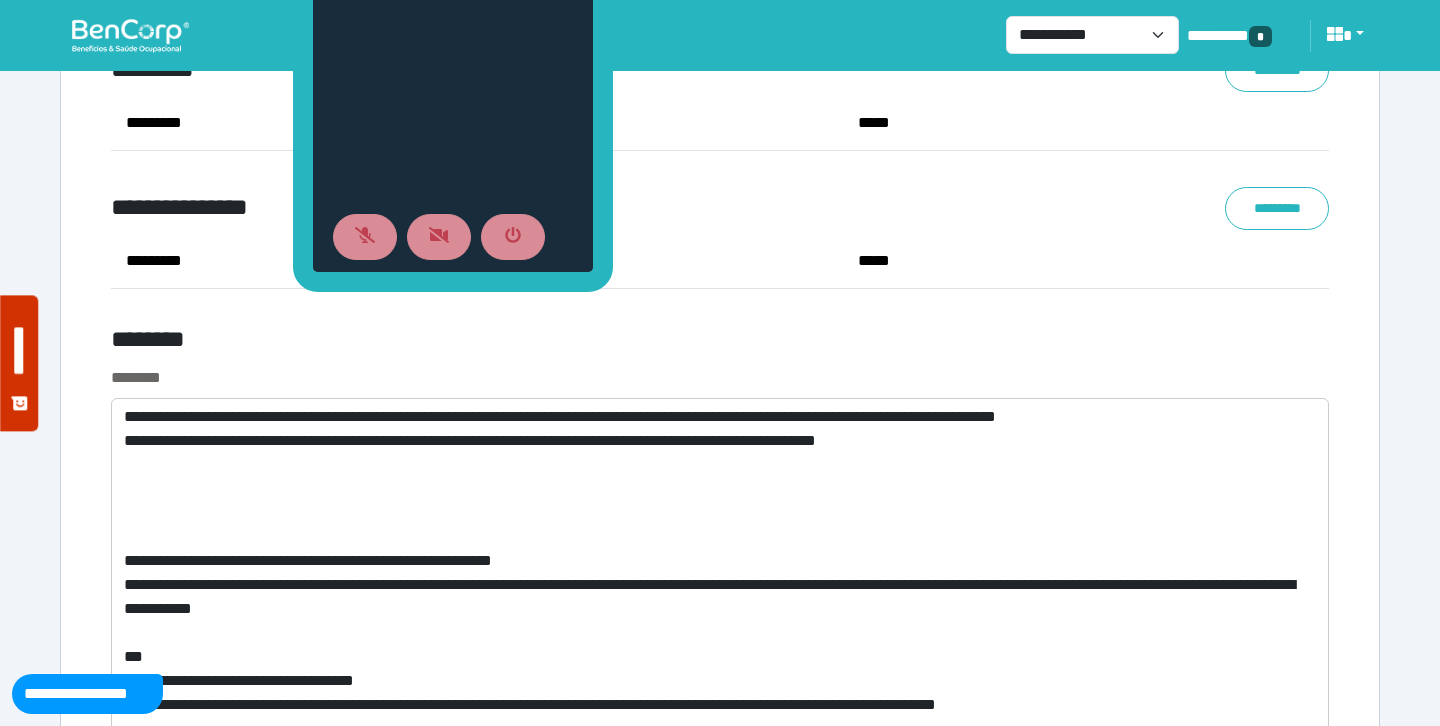 scroll, scrollTop: 7436, scrollLeft: 0, axis: vertical 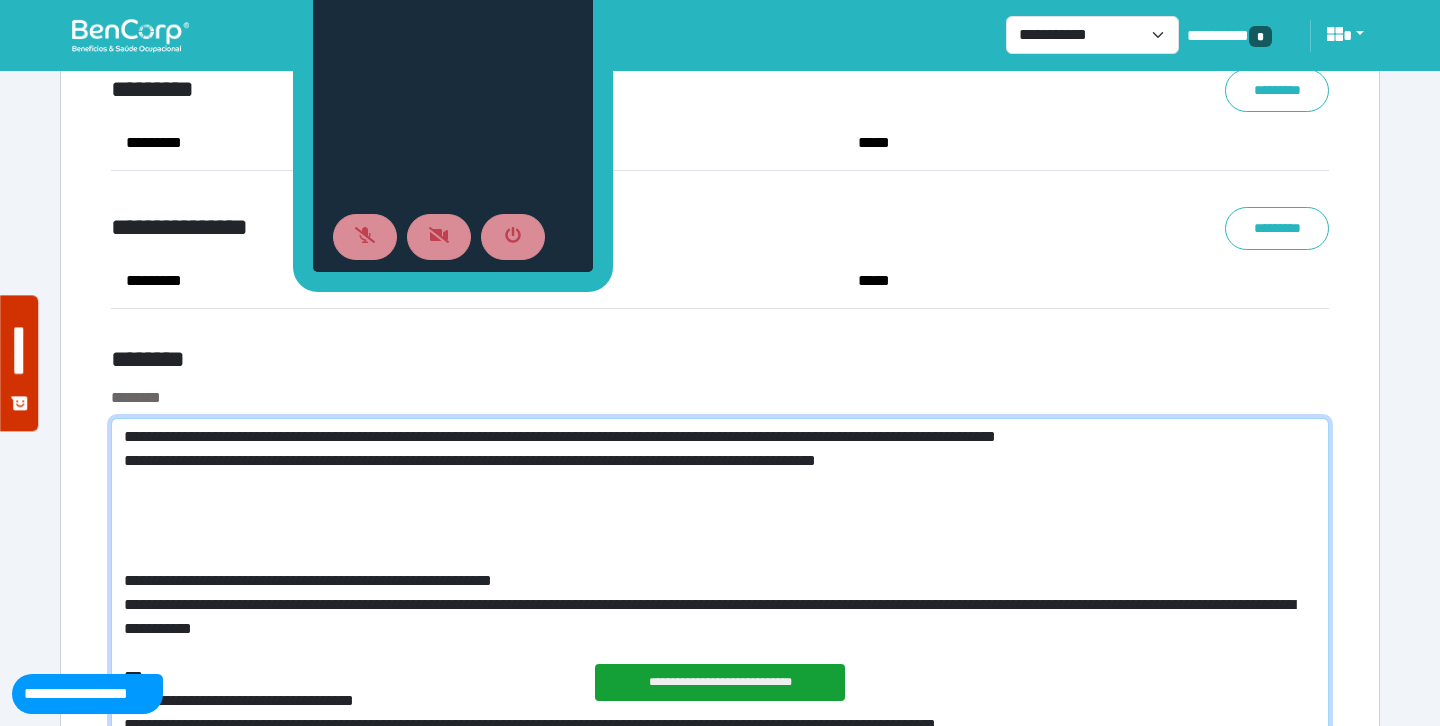 click at bounding box center [720, 753] 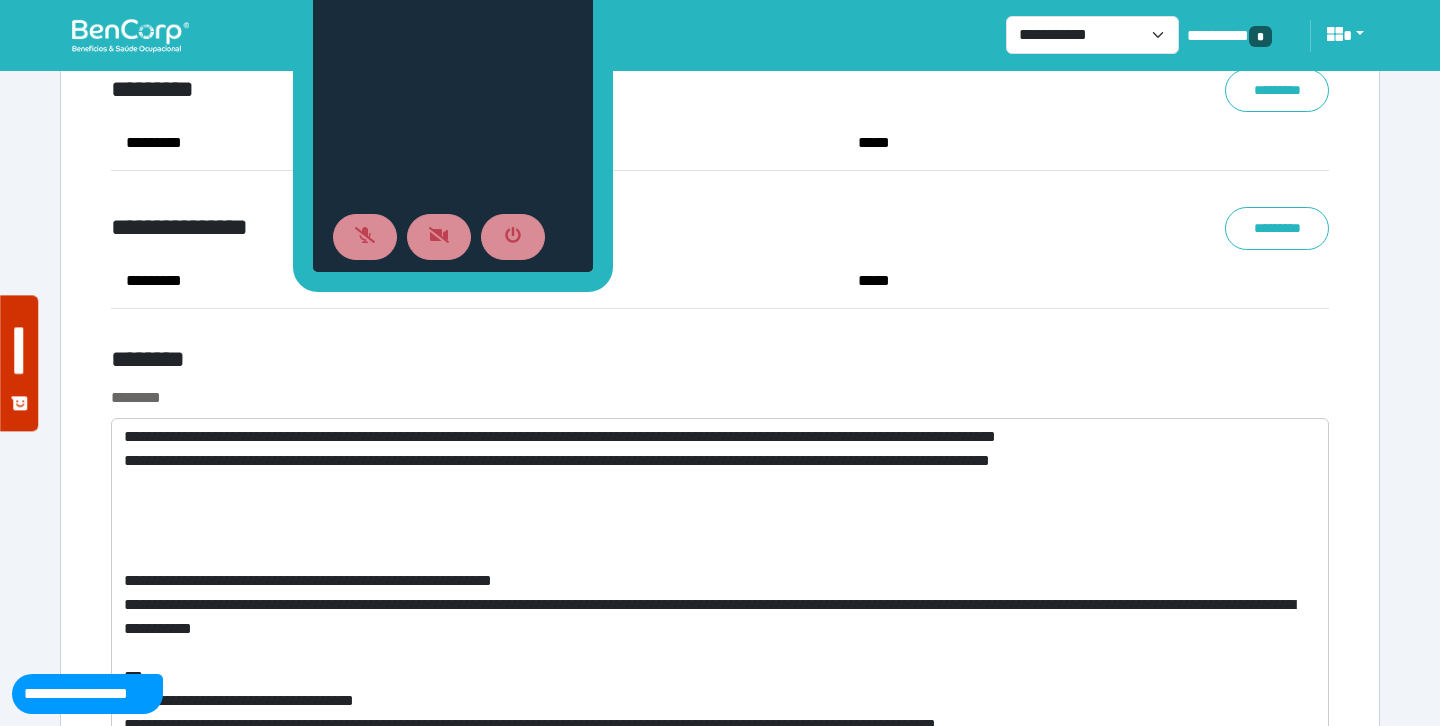 click on "********" at bounding box center (513, 363) 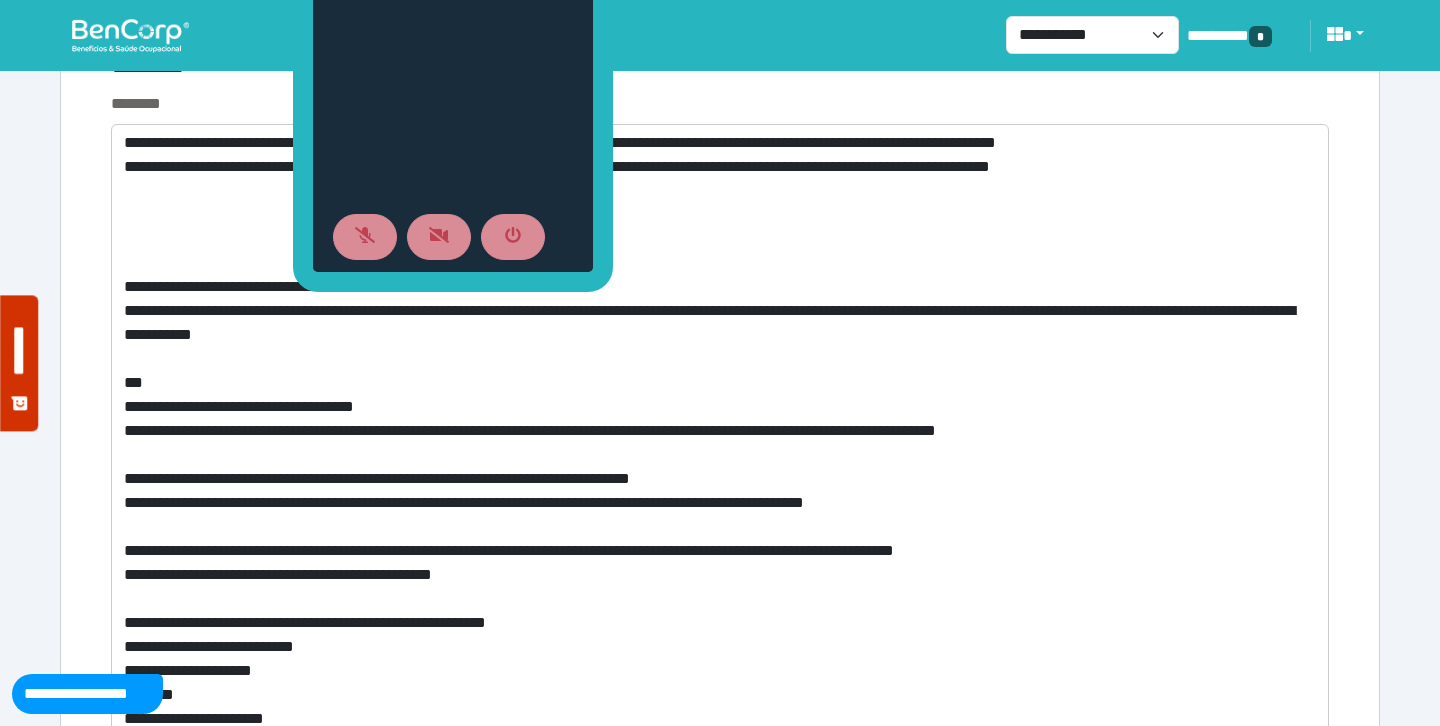scroll, scrollTop: 7719, scrollLeft: 0, axis: vertical 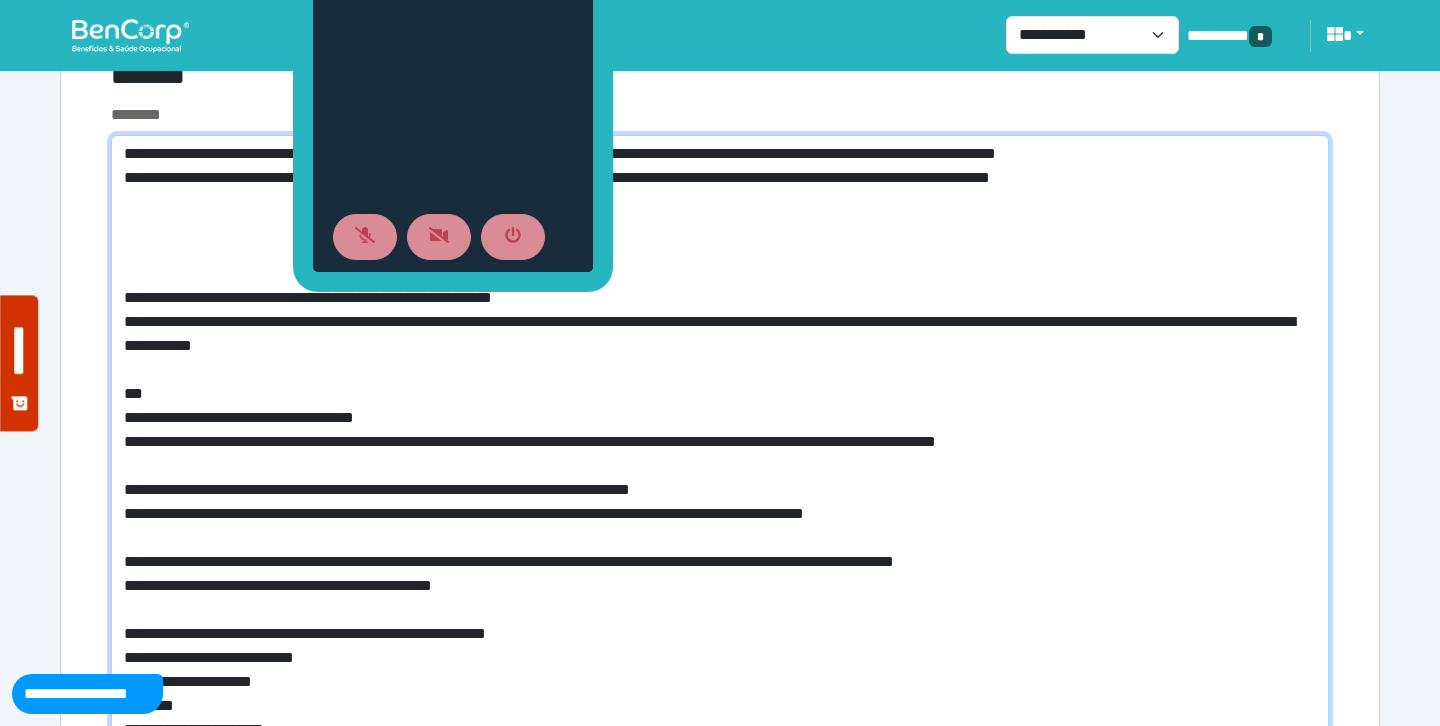 click at bounding box center (720, 470) 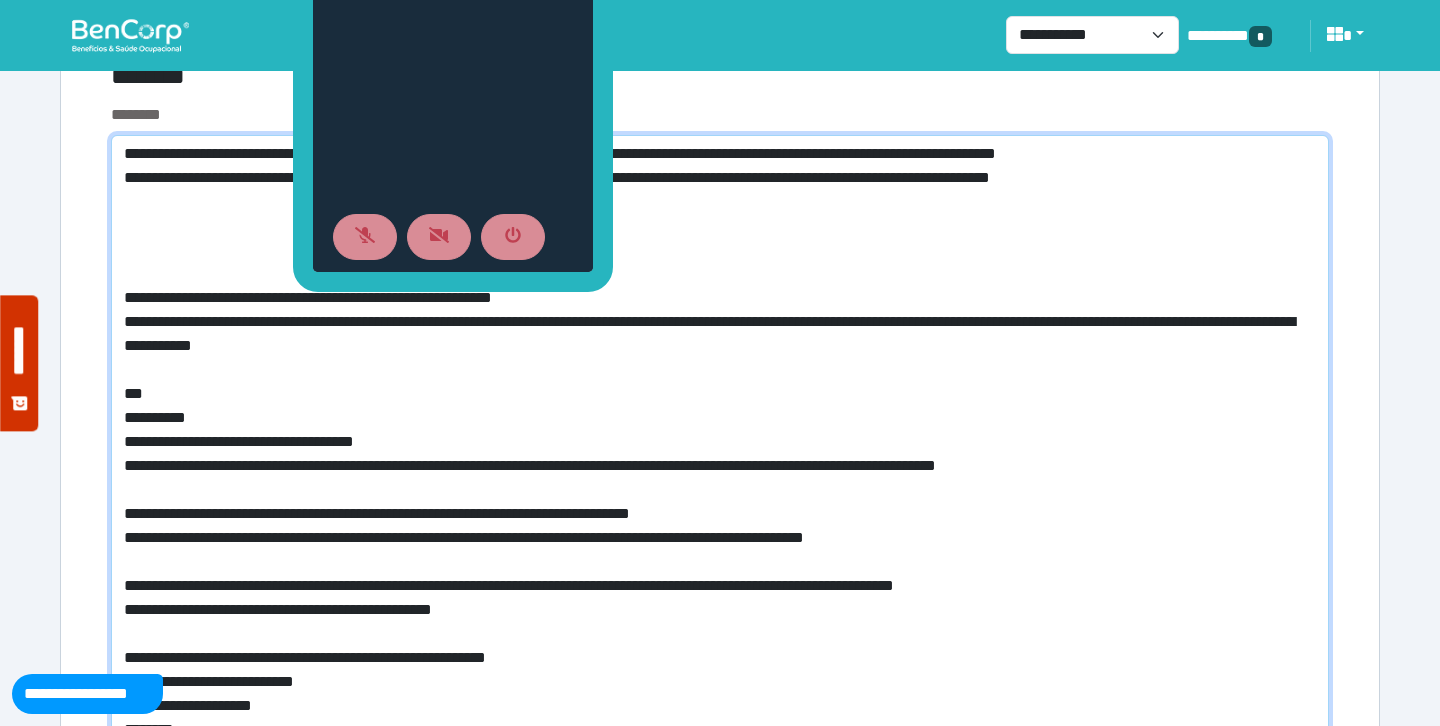 click at bounding box center [720, 482] 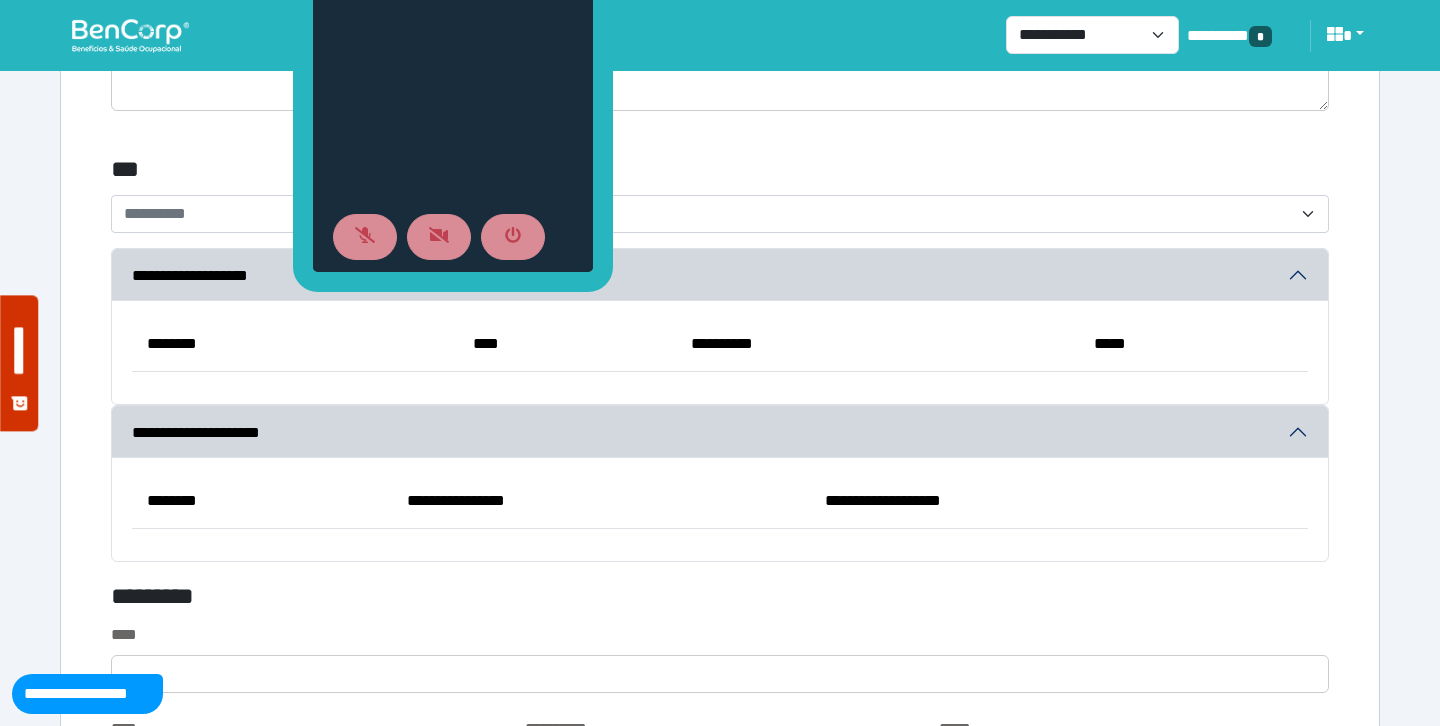 scroll, scrollTop: 5786, scrollLeft: 0, axis: vertical 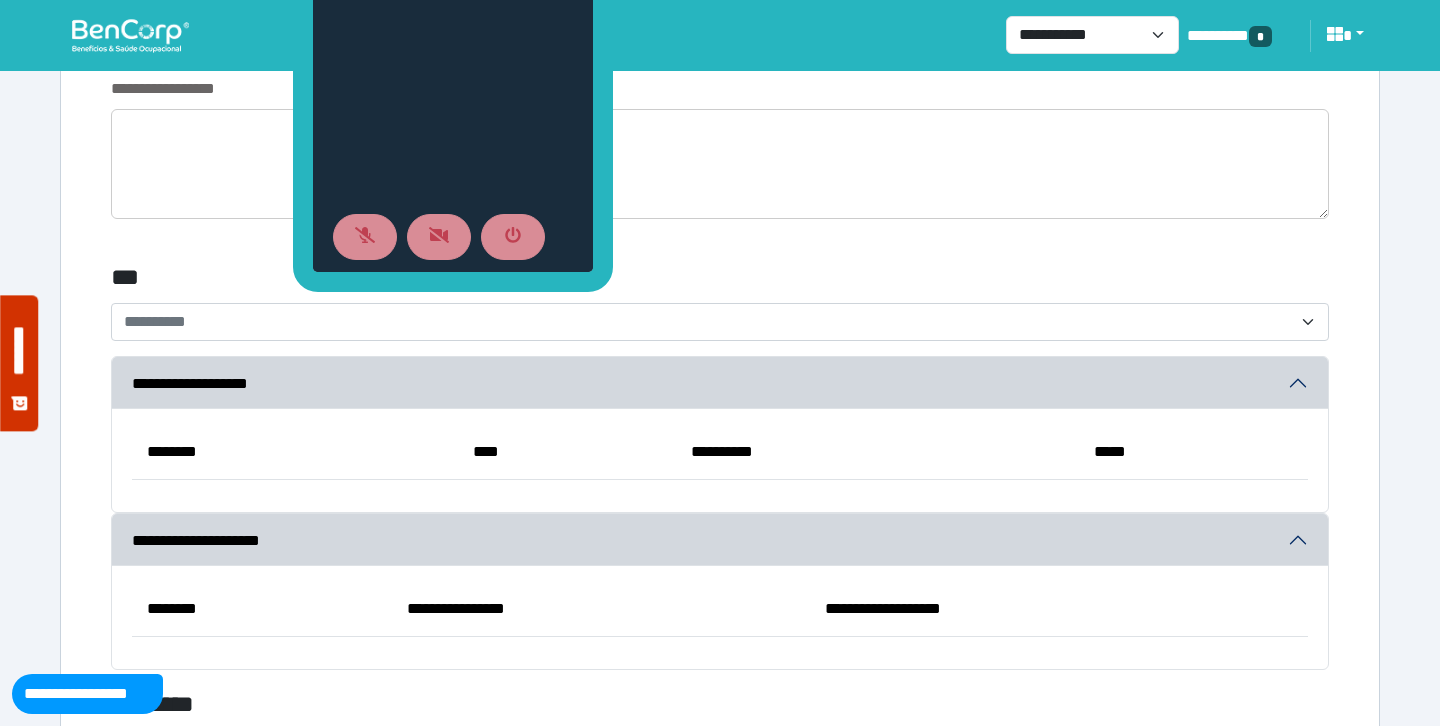 type on "**********" 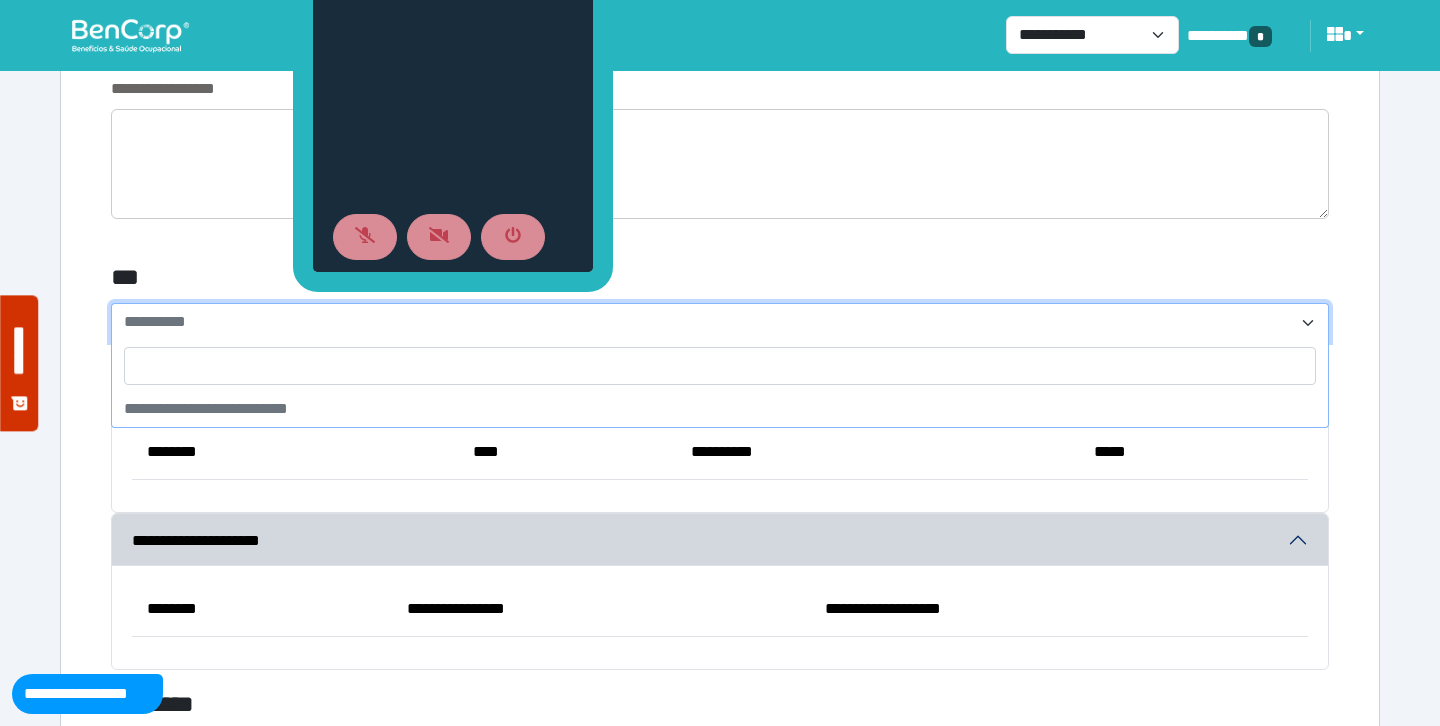 click on "**********" at bounding box center (708, 322) 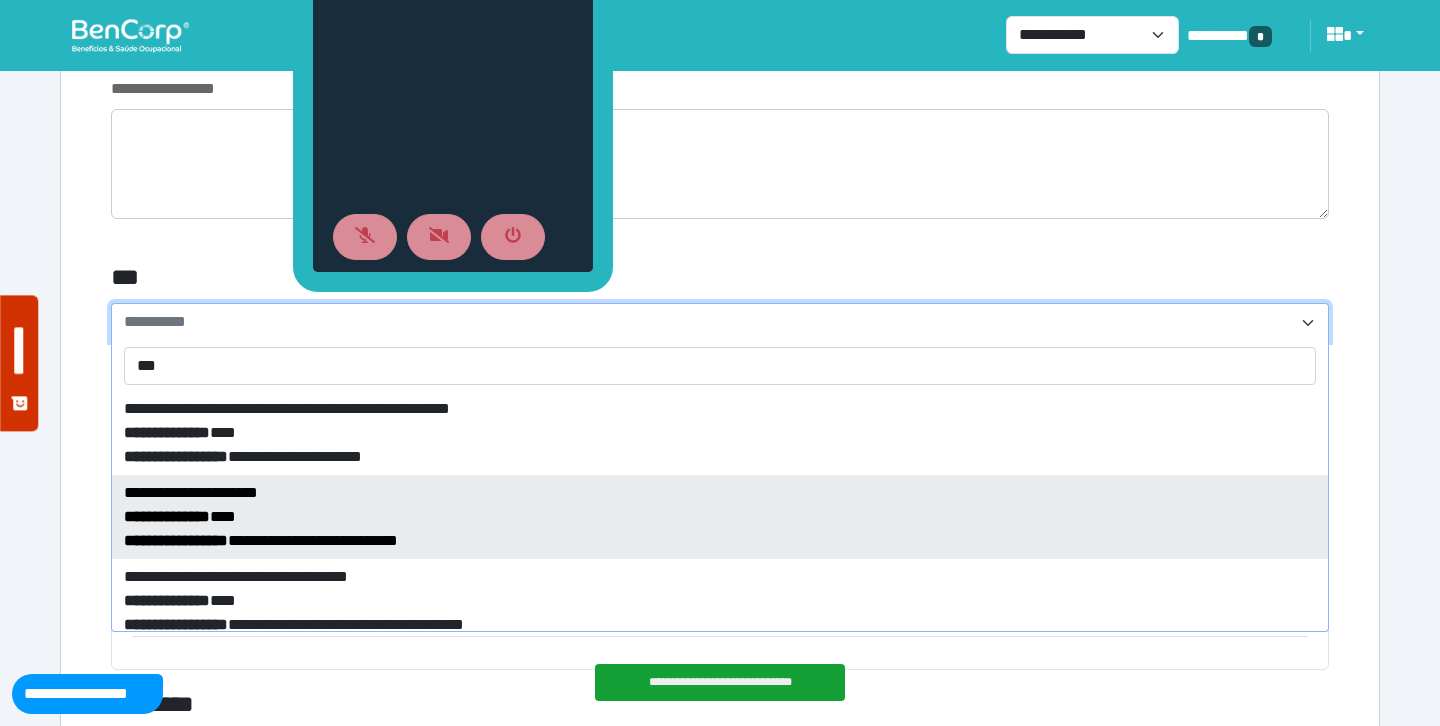 type on "***" 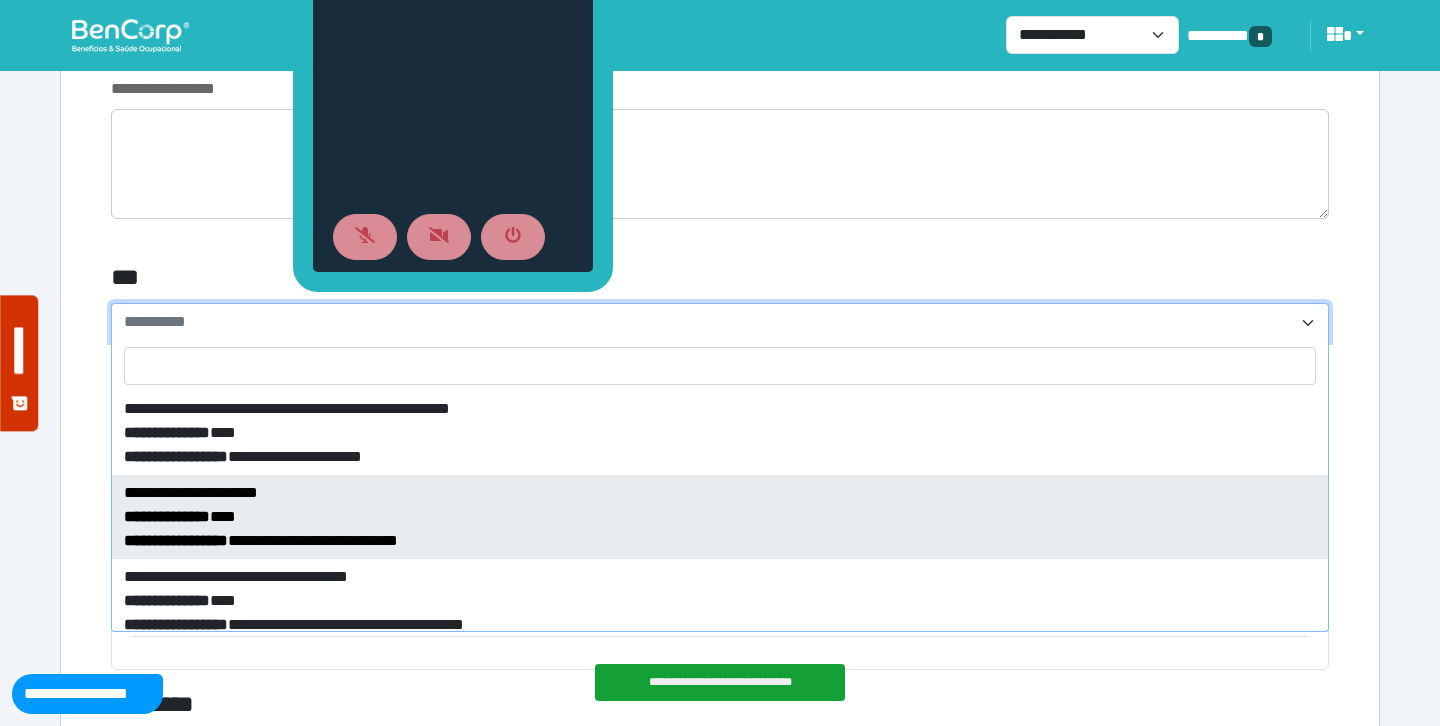 select on "****" 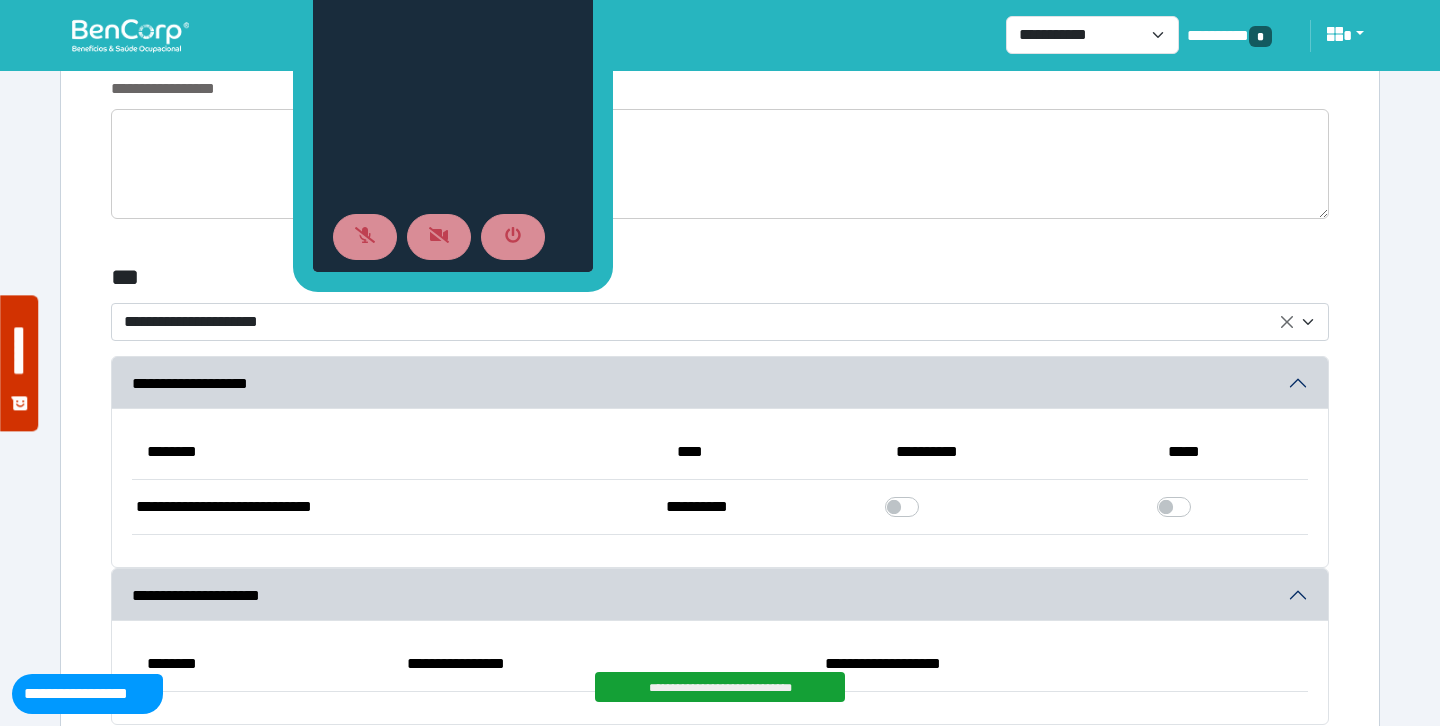 click on "**********" at bounding box center [720, -992] 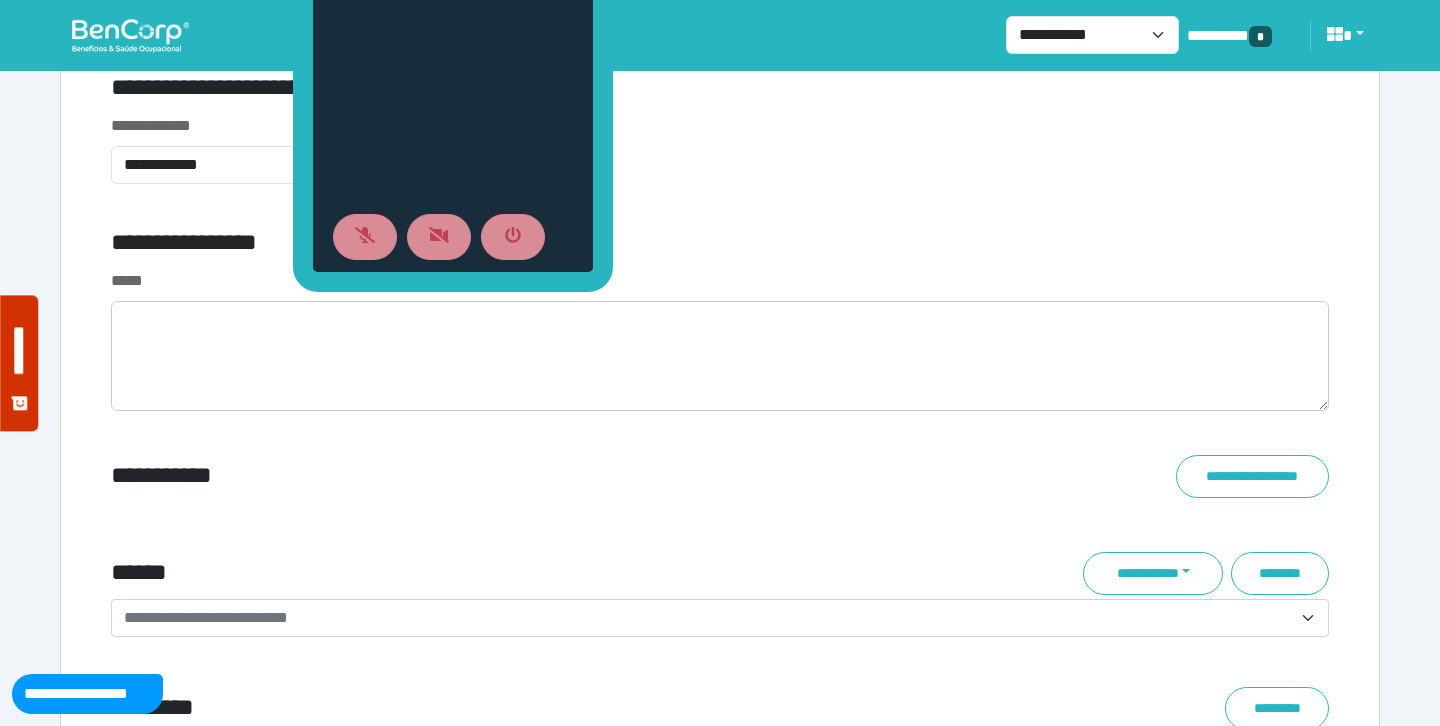 scroll, scrollTop: 6826, scrollLeft: 0, axis: vertical 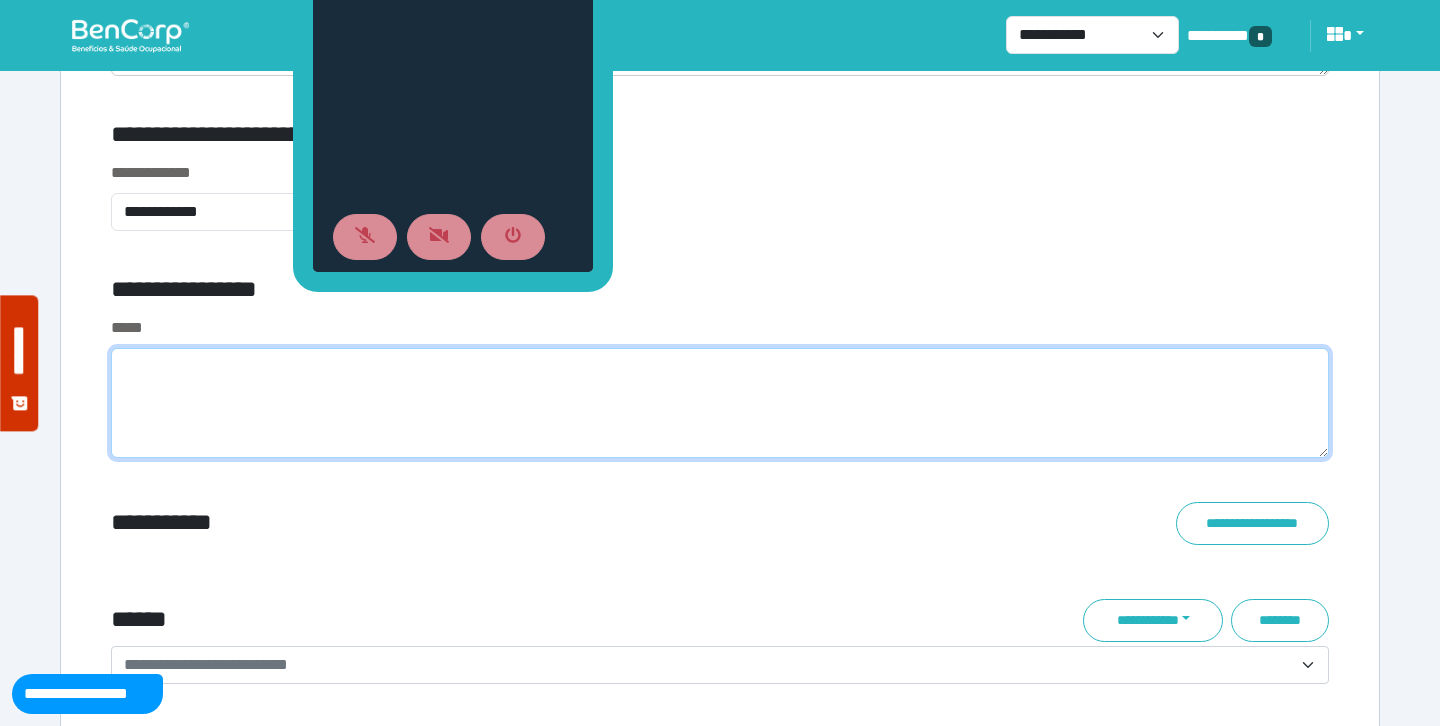 click at bounding box center (720, 403) 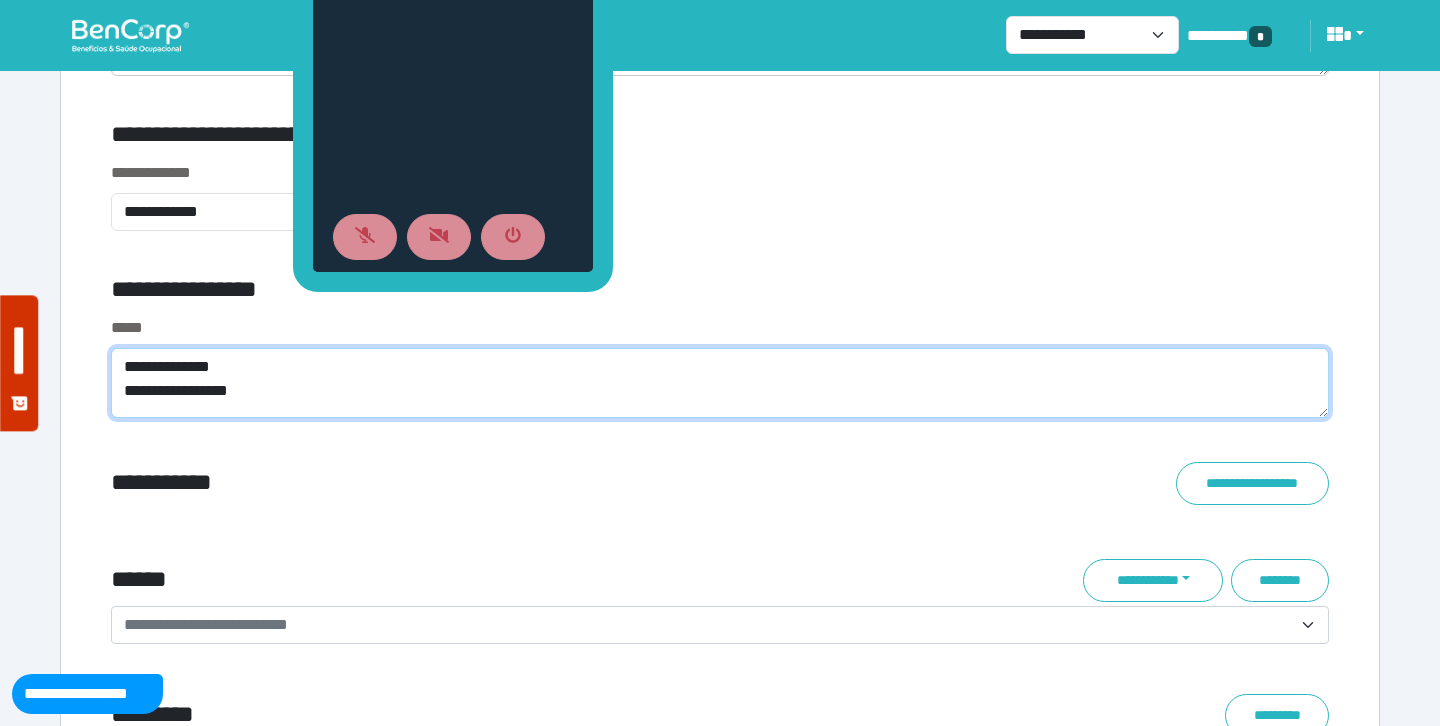 scroll, scrollTop: 0, scrollLeft: 0, axis: both 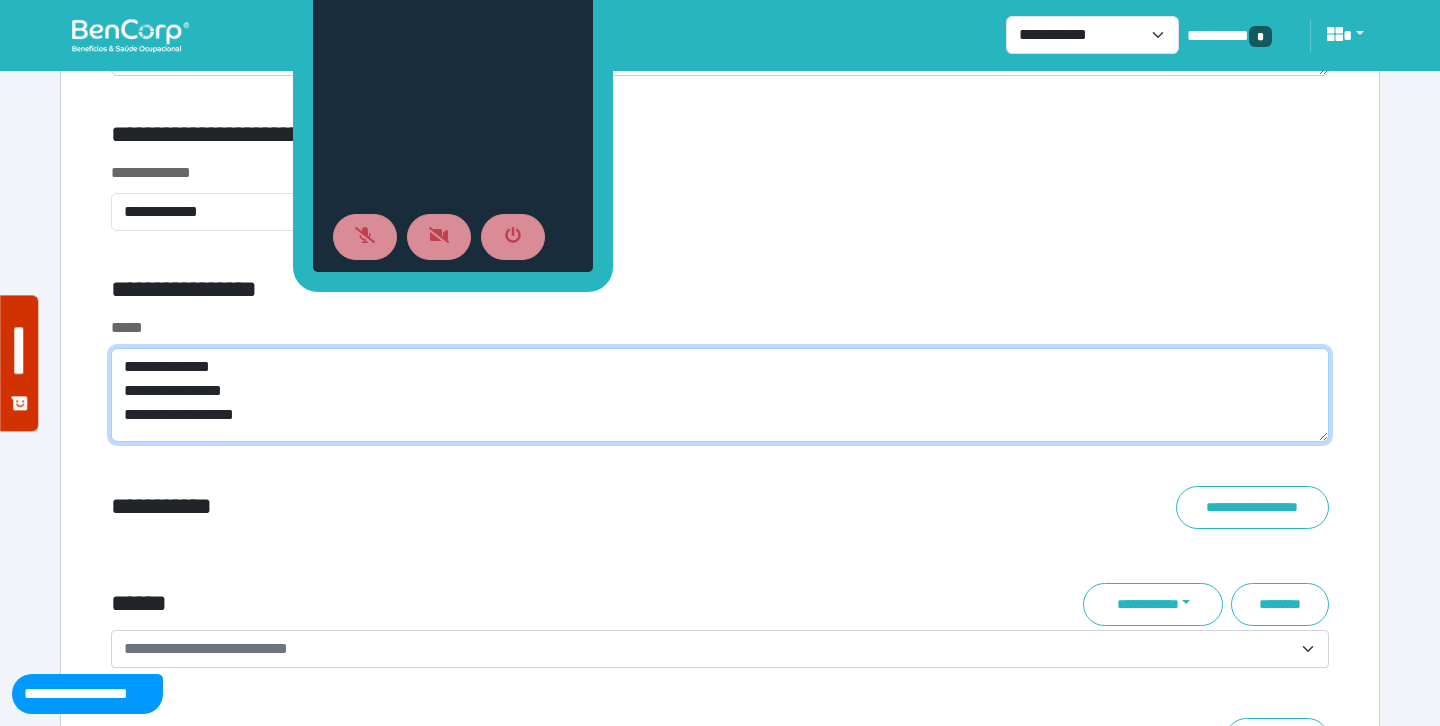 type on "**********" 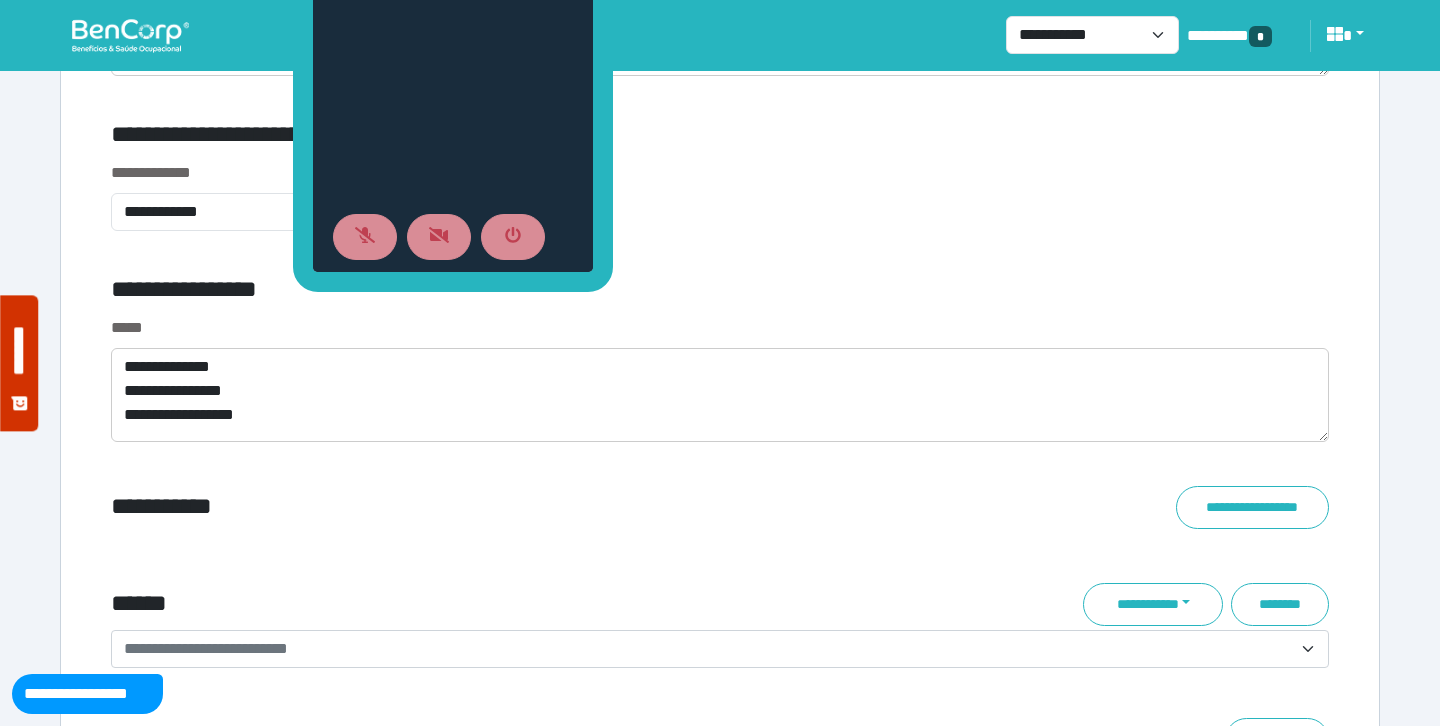 click on "**********" at bounding box center [513, 293] 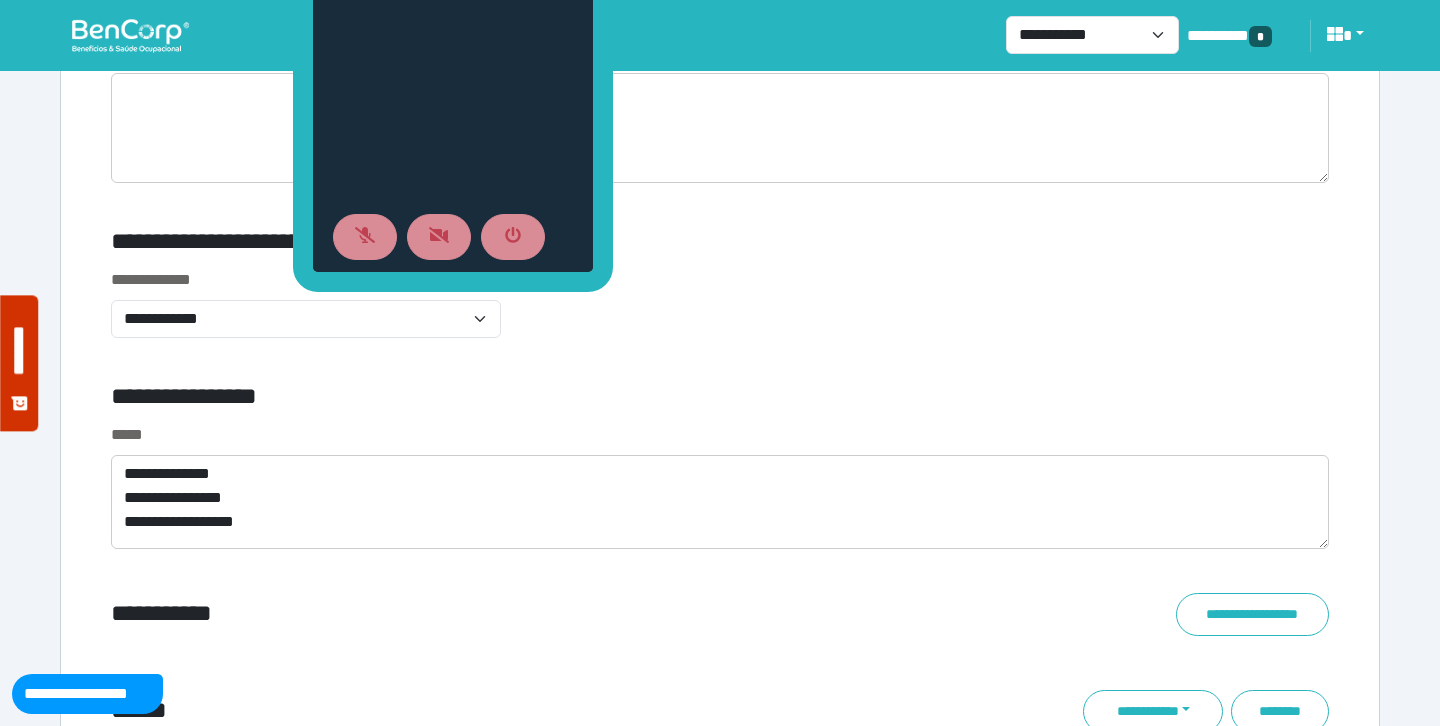 scroll, scrollTop: 6703, scrollLeft: 0, axis: vertical 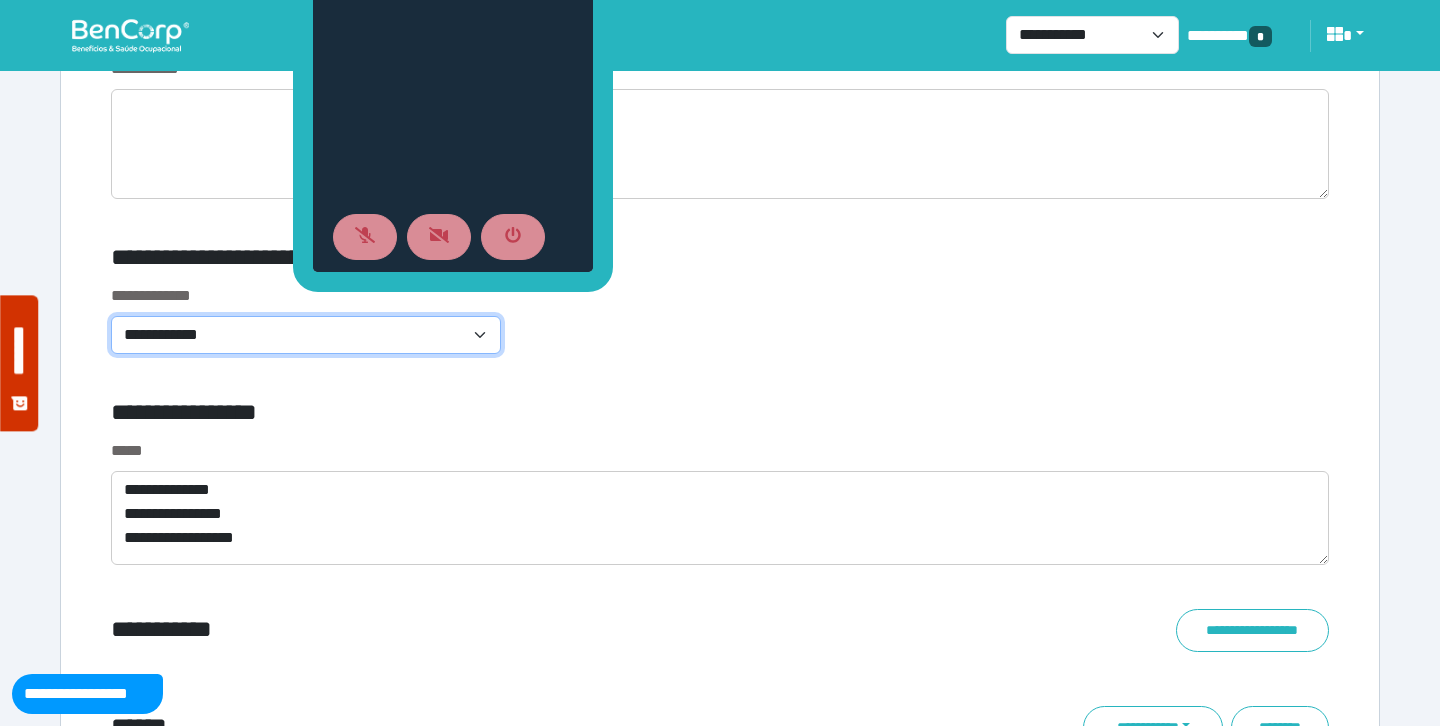 click on "**********" at bounding box center [306, 335] 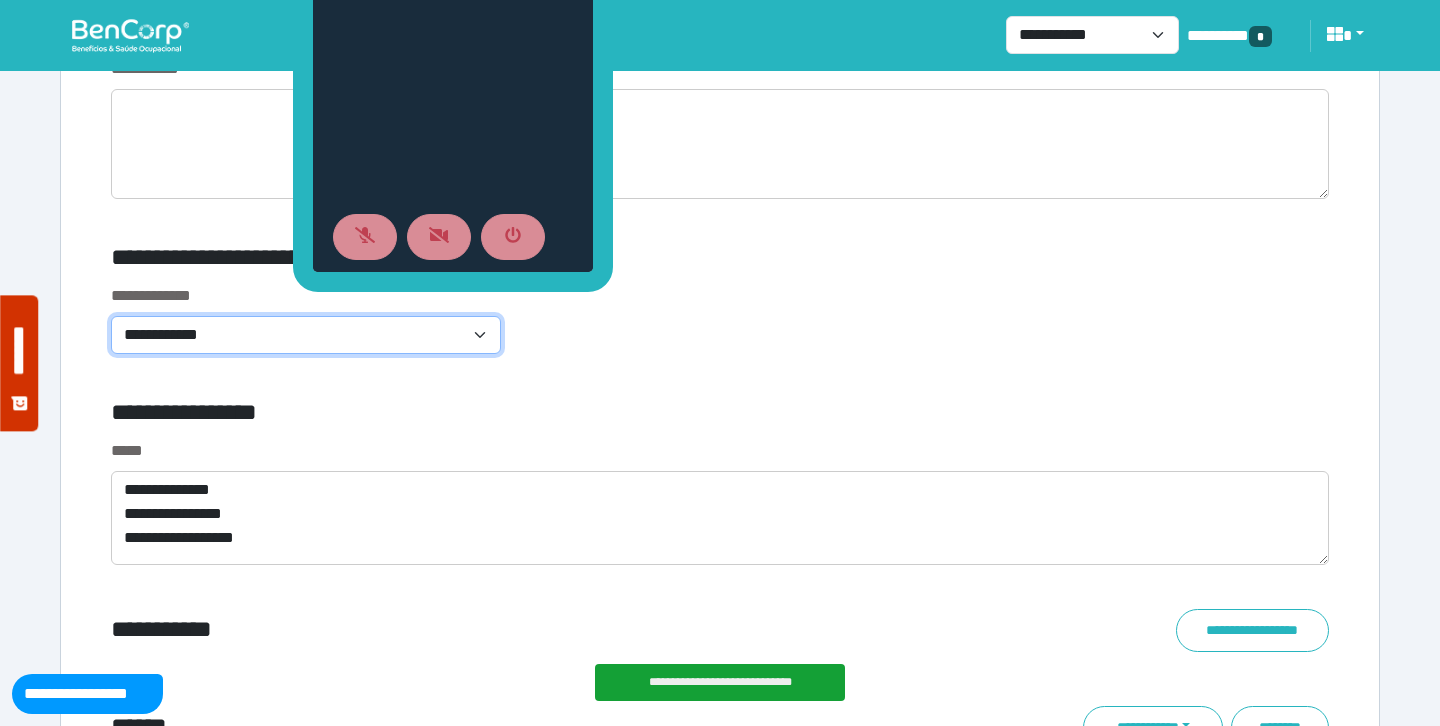 select on "**********" 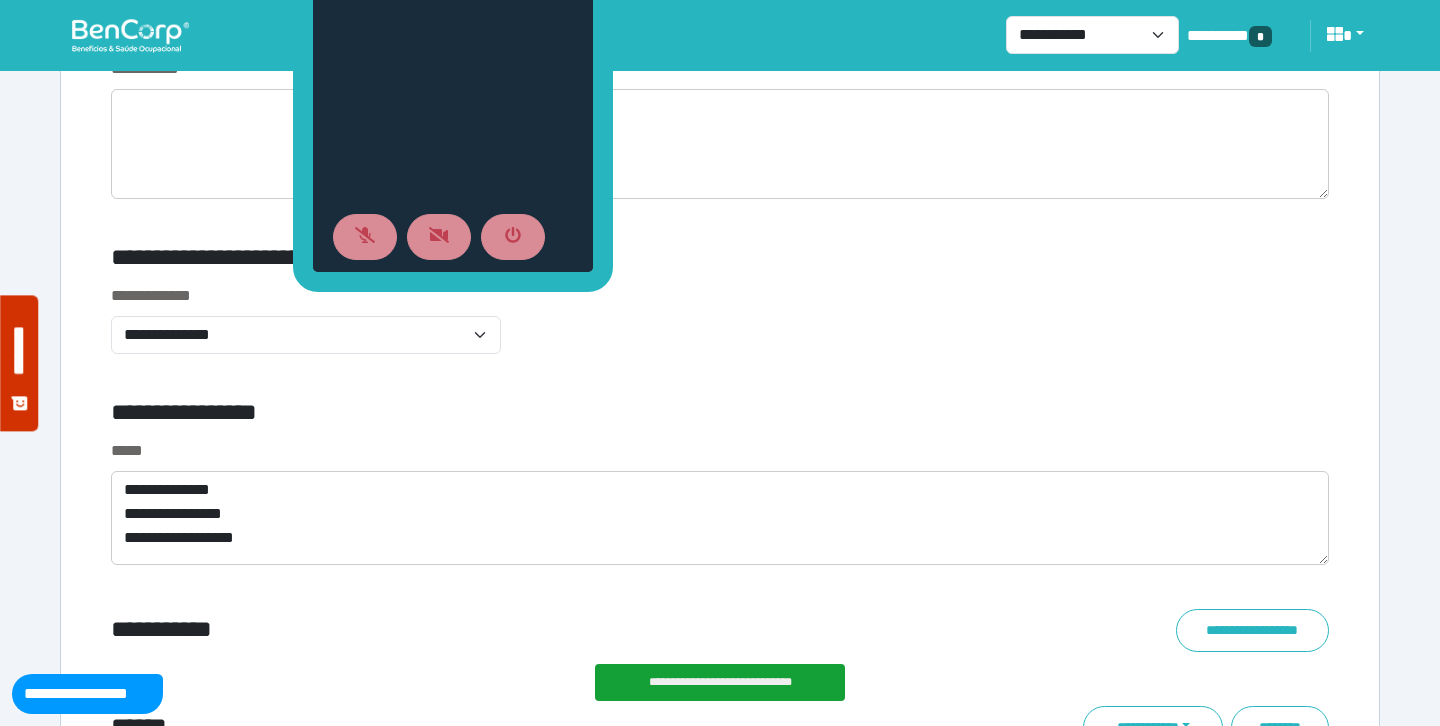 click on "**********" at bounding box center (720, 331) 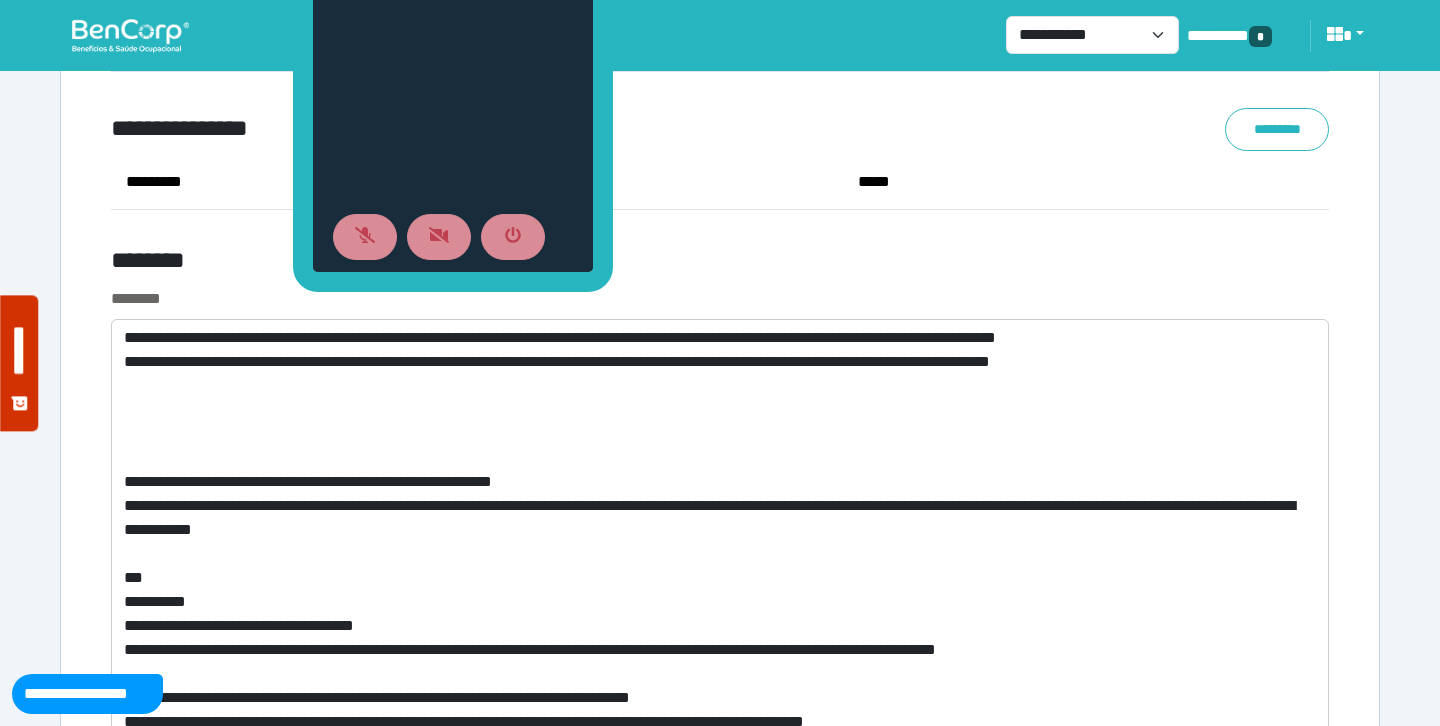 scroll, scrollTop: 7549, scrollLeft: 0, axis: vertical 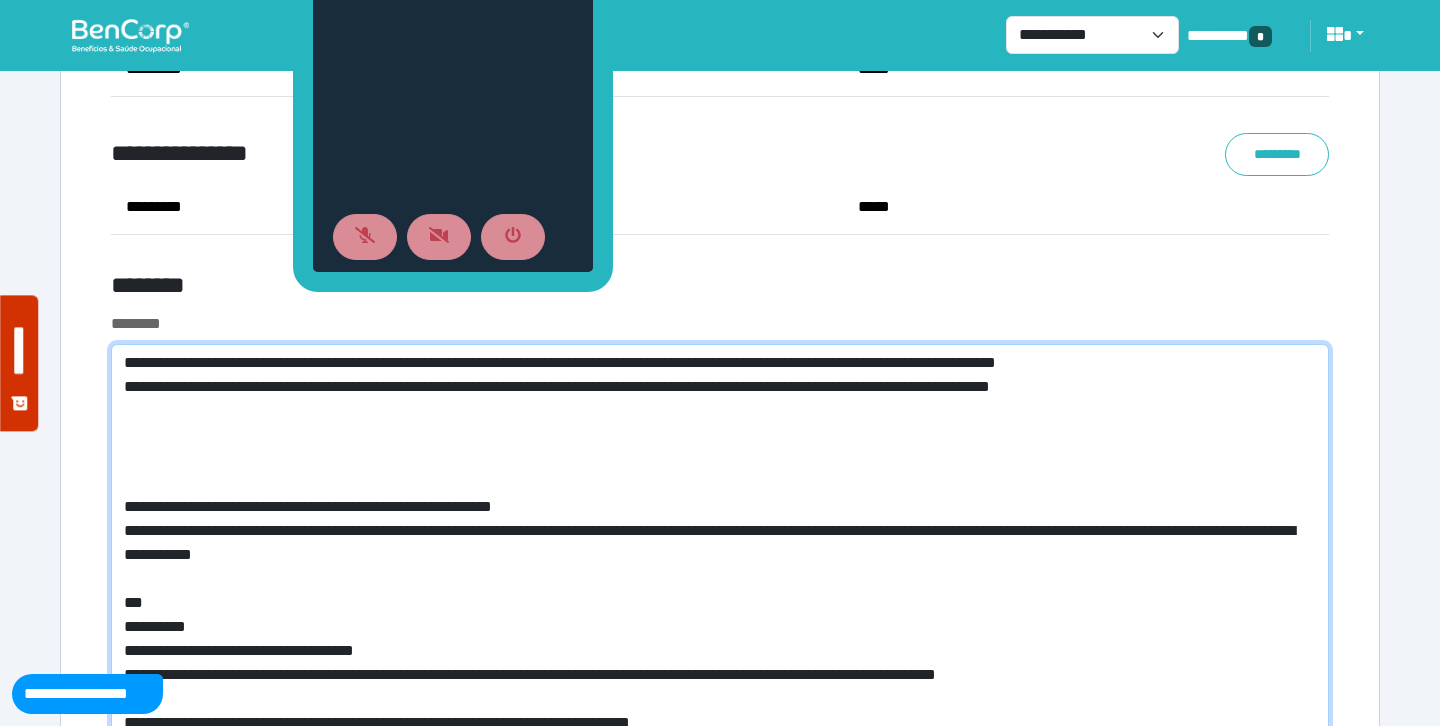drag, startPoint x: 164, startPoint y: 385, endPoint x: 1242, endPoint y: 382, distance: 1078.0042 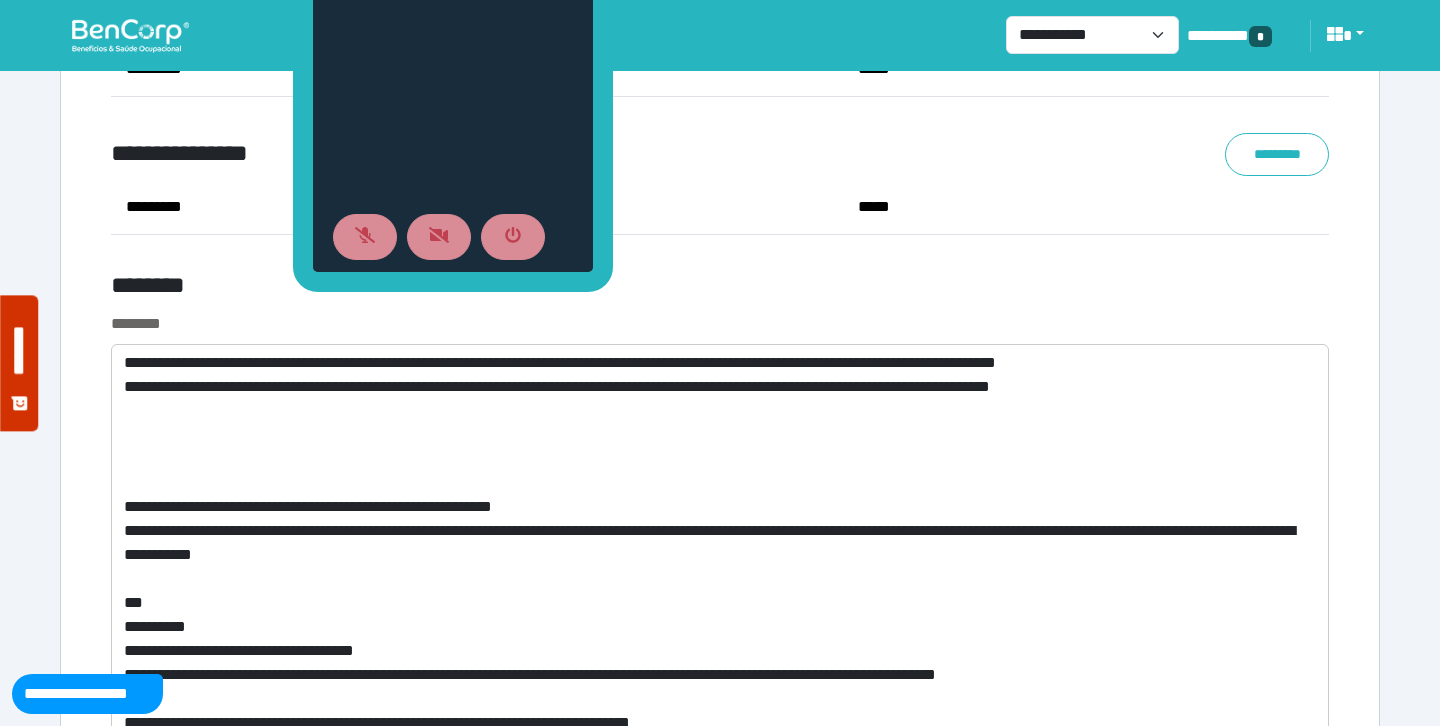 click on "********" at bounding box center [513, 289] 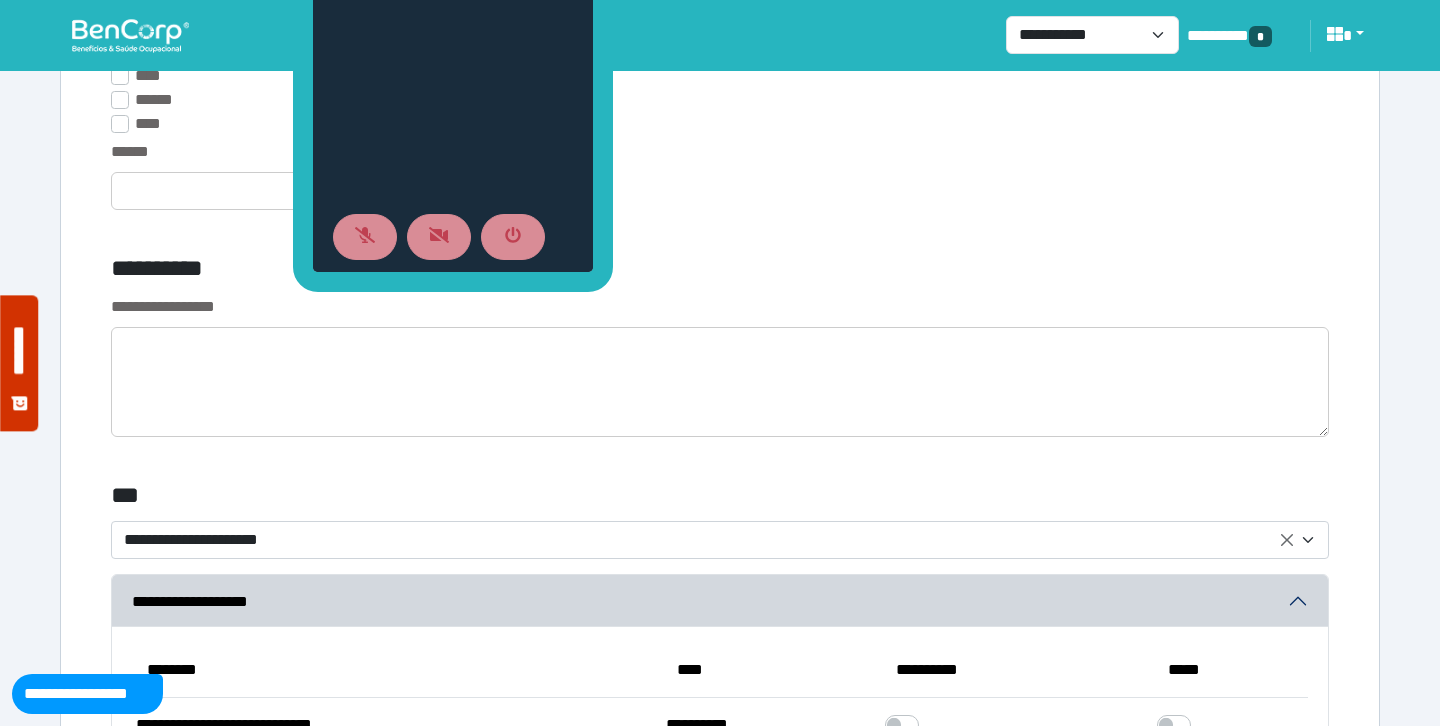 scroll, scrollTop: 5539, scrollLeft: 0, axis: vertical 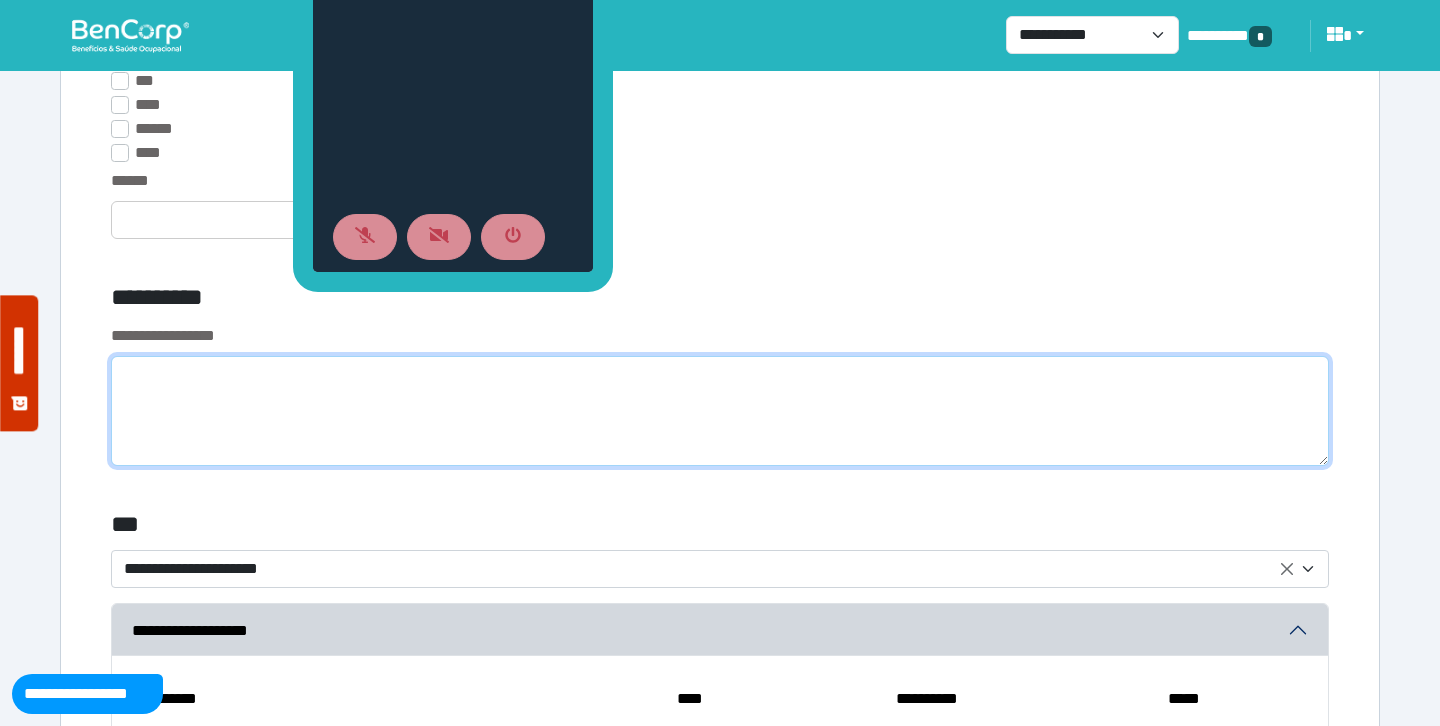 click at bounding box center [720, 411] 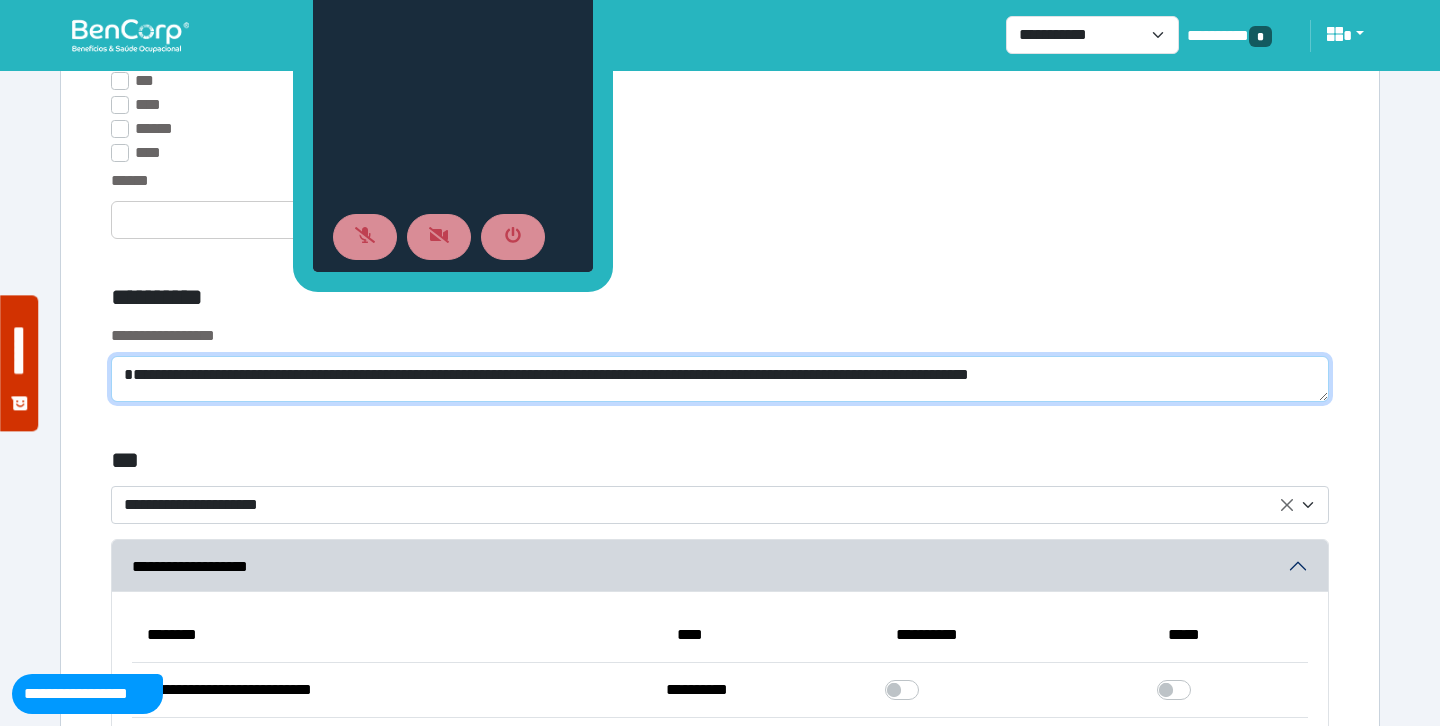 type on "**********" 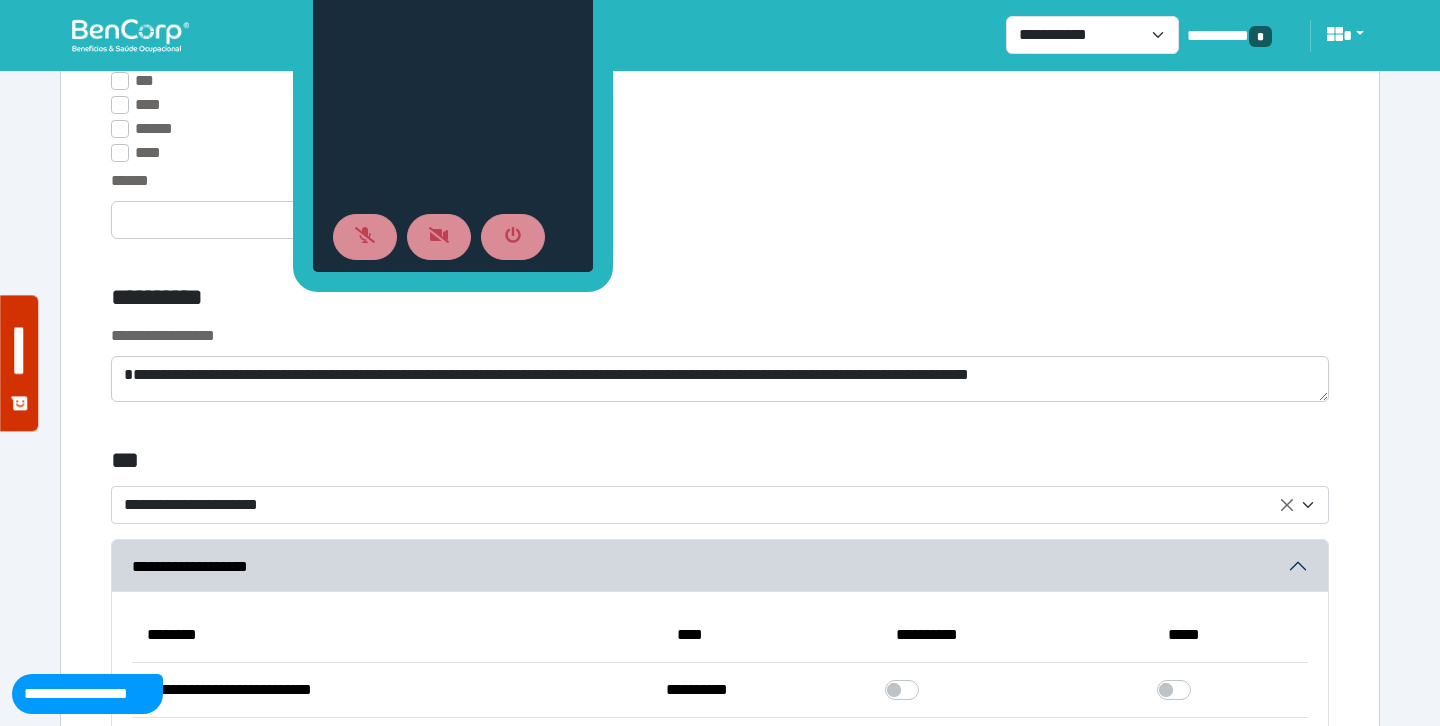 click on "******" at bounding box center (720, 216) 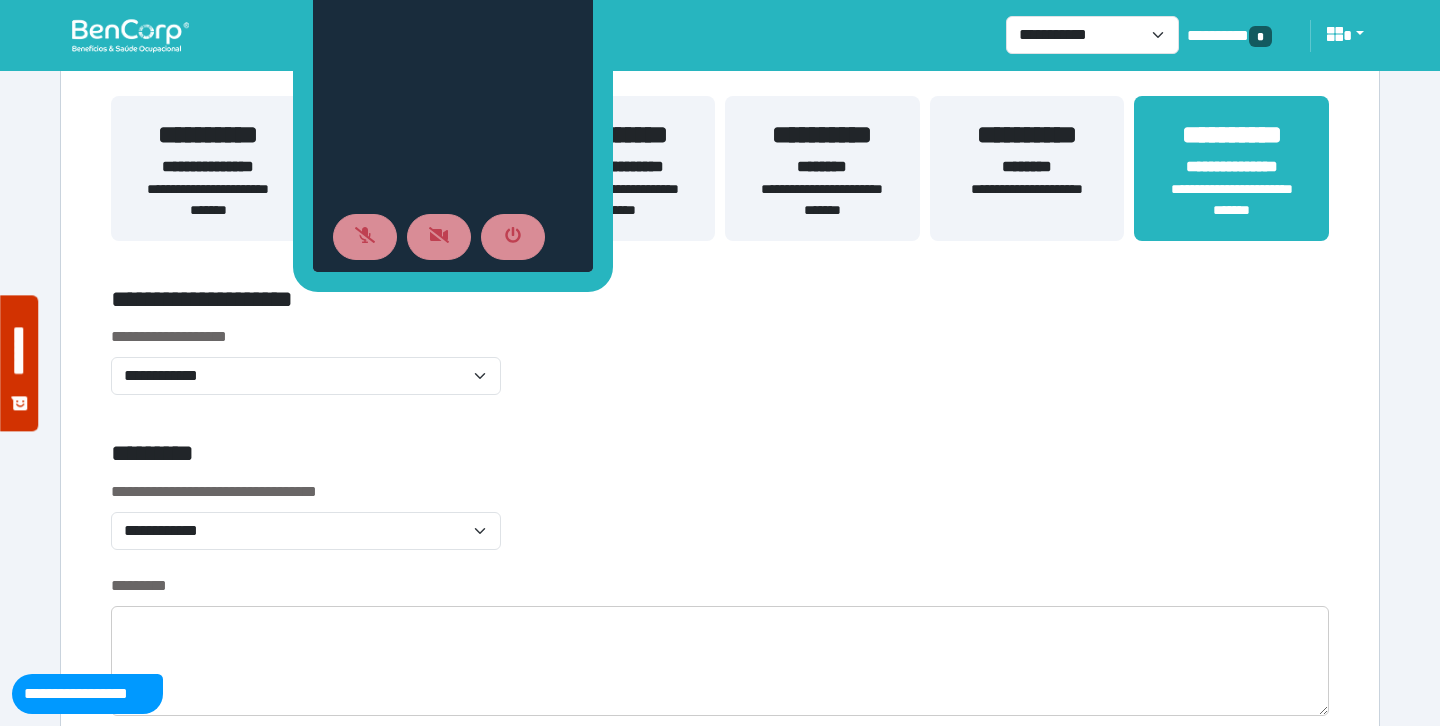 scroll, scrollTop: 425, scrollLeft: 0, axis: vertical 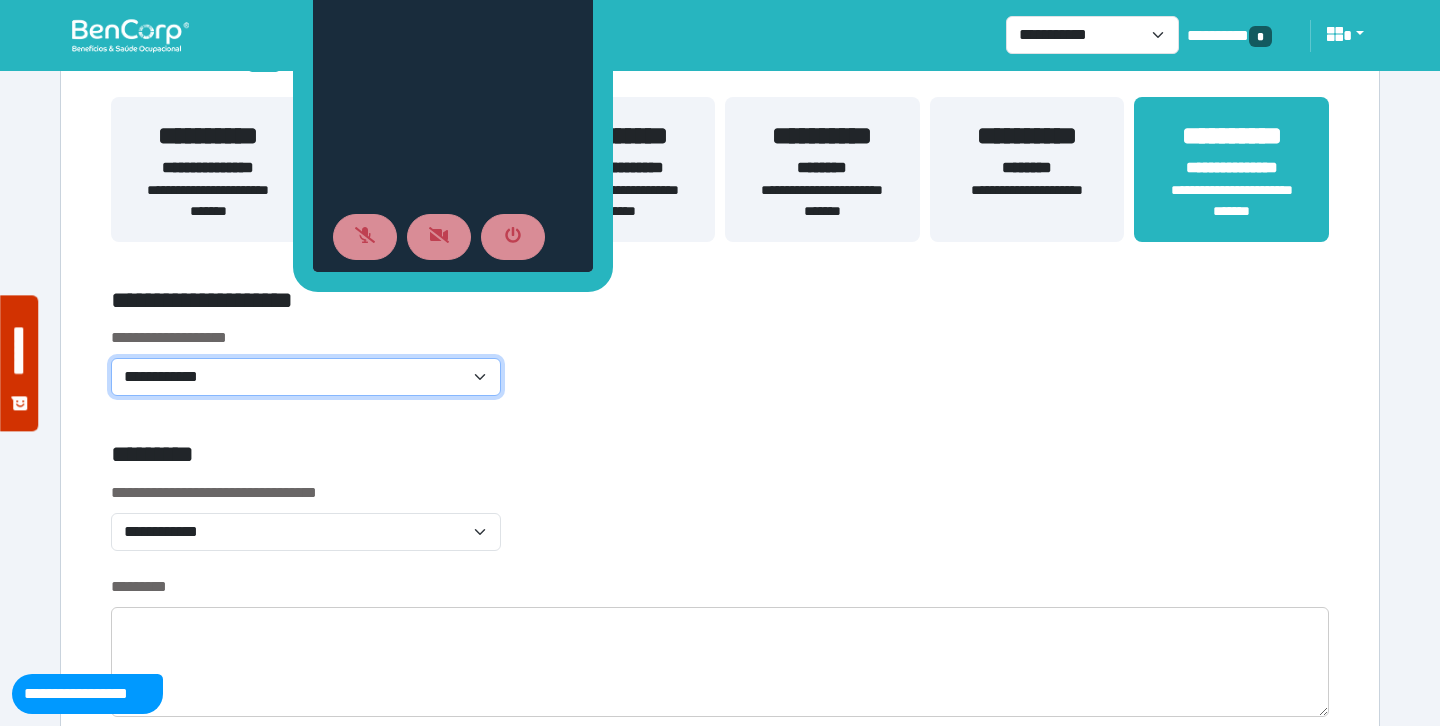 click on "**********" at bounding box center (306, 377) 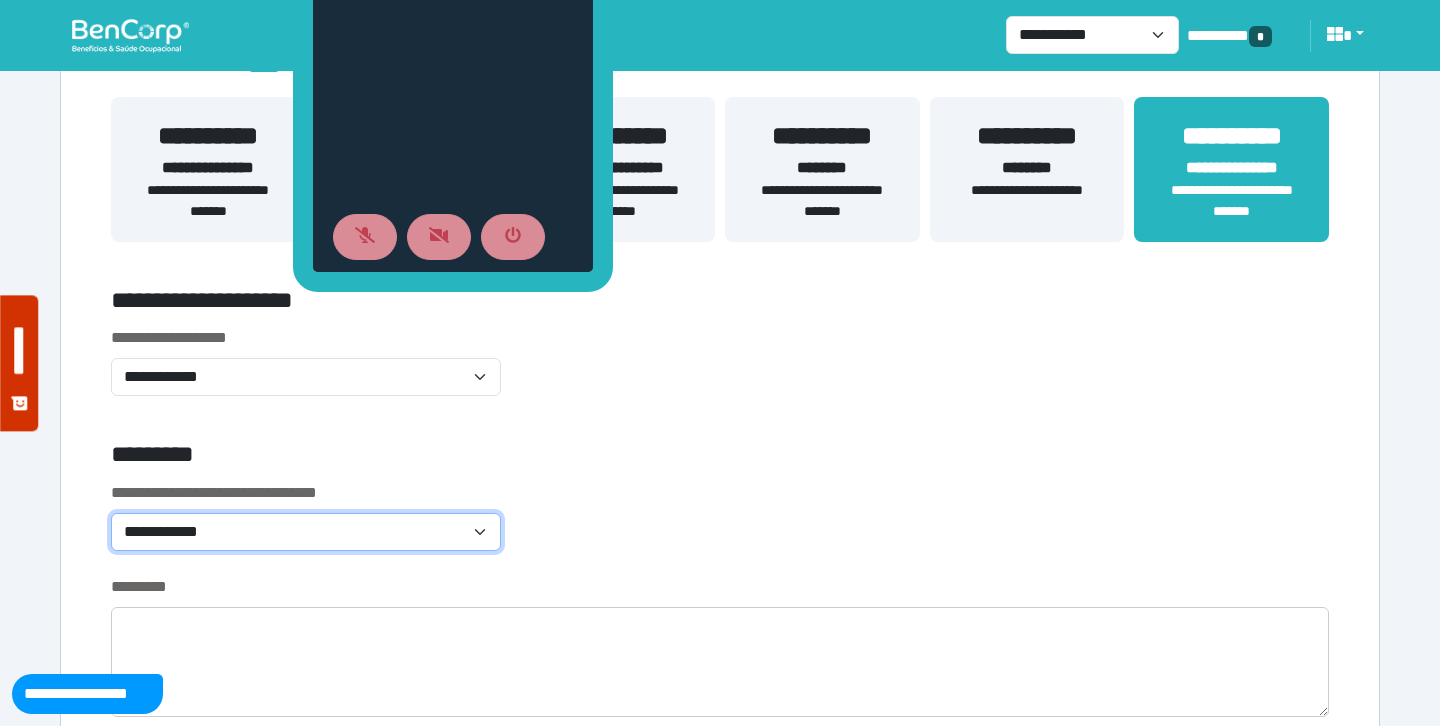 click on "**********" at bounding box center (306, 532) 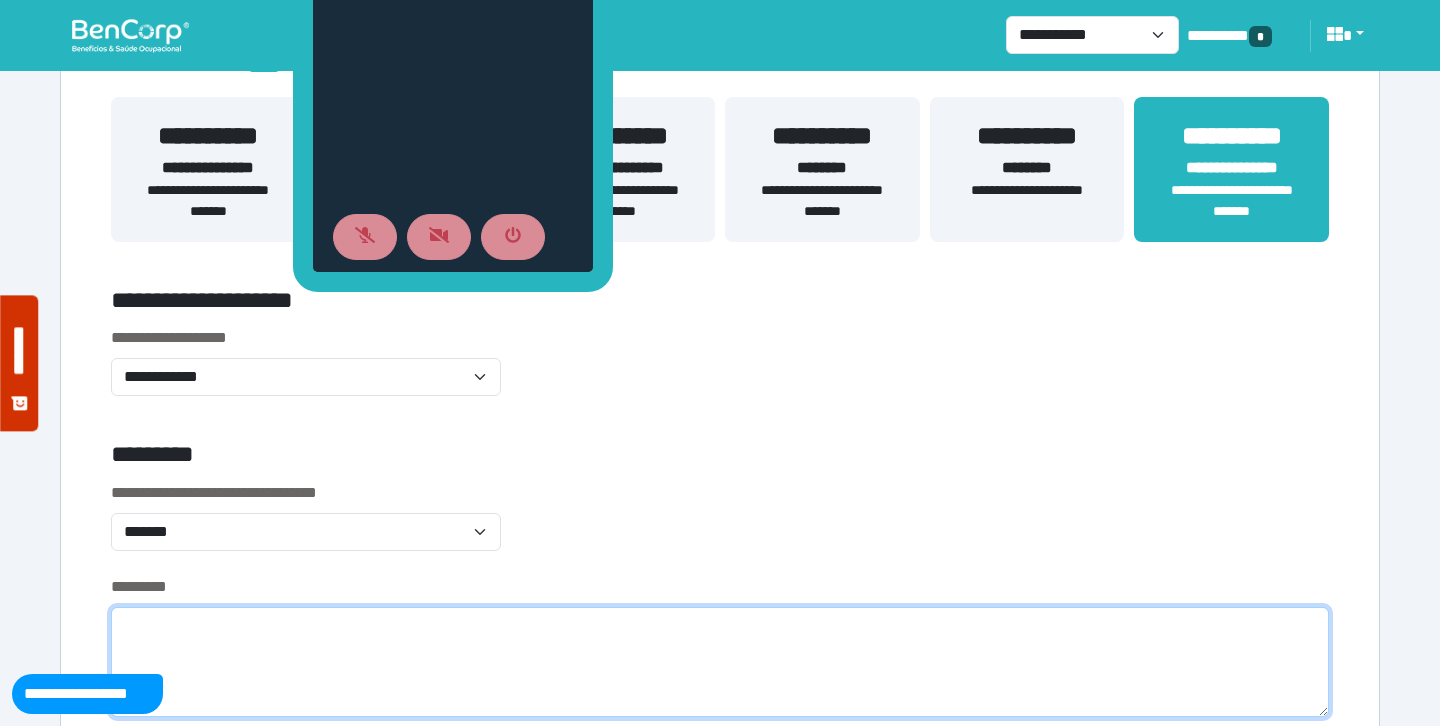 click at bounding box center (720, 662) 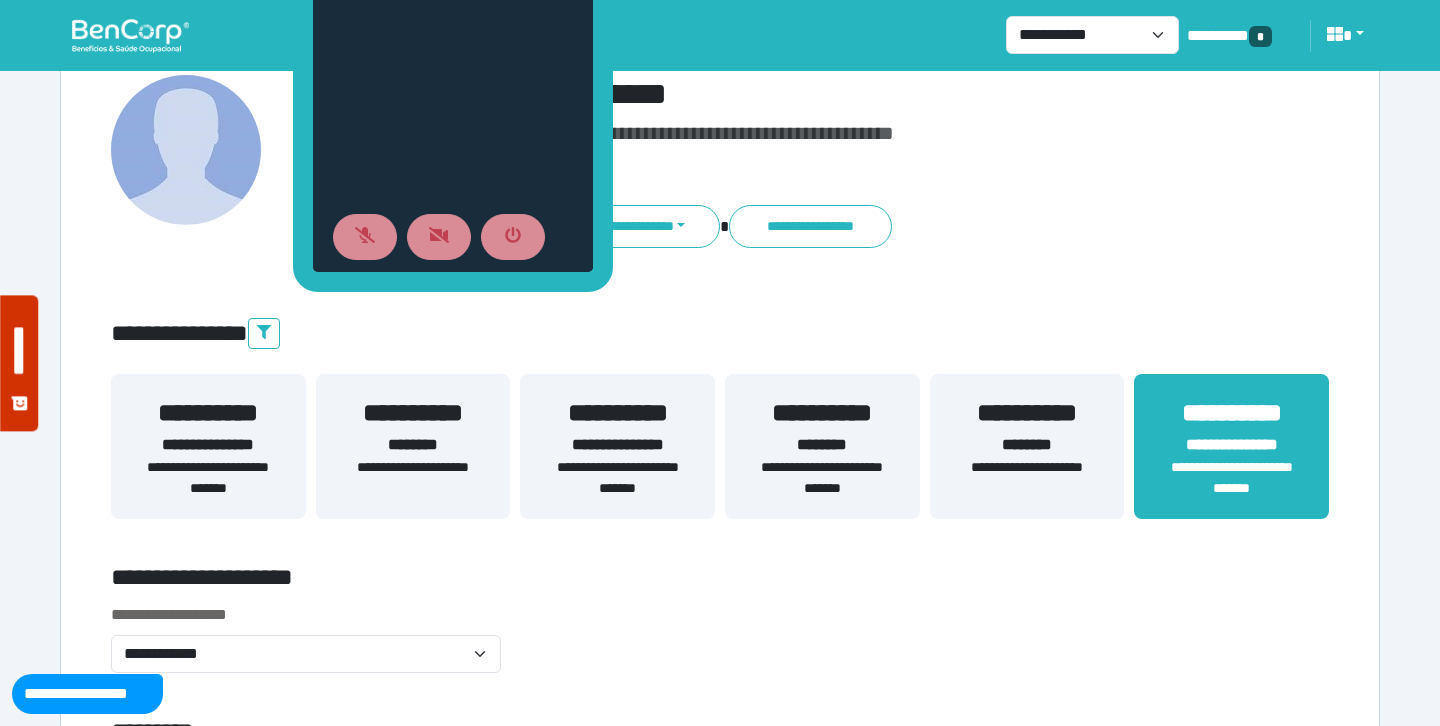 scroll, scrollTop: 0, scrollLeft: 0, axis: both 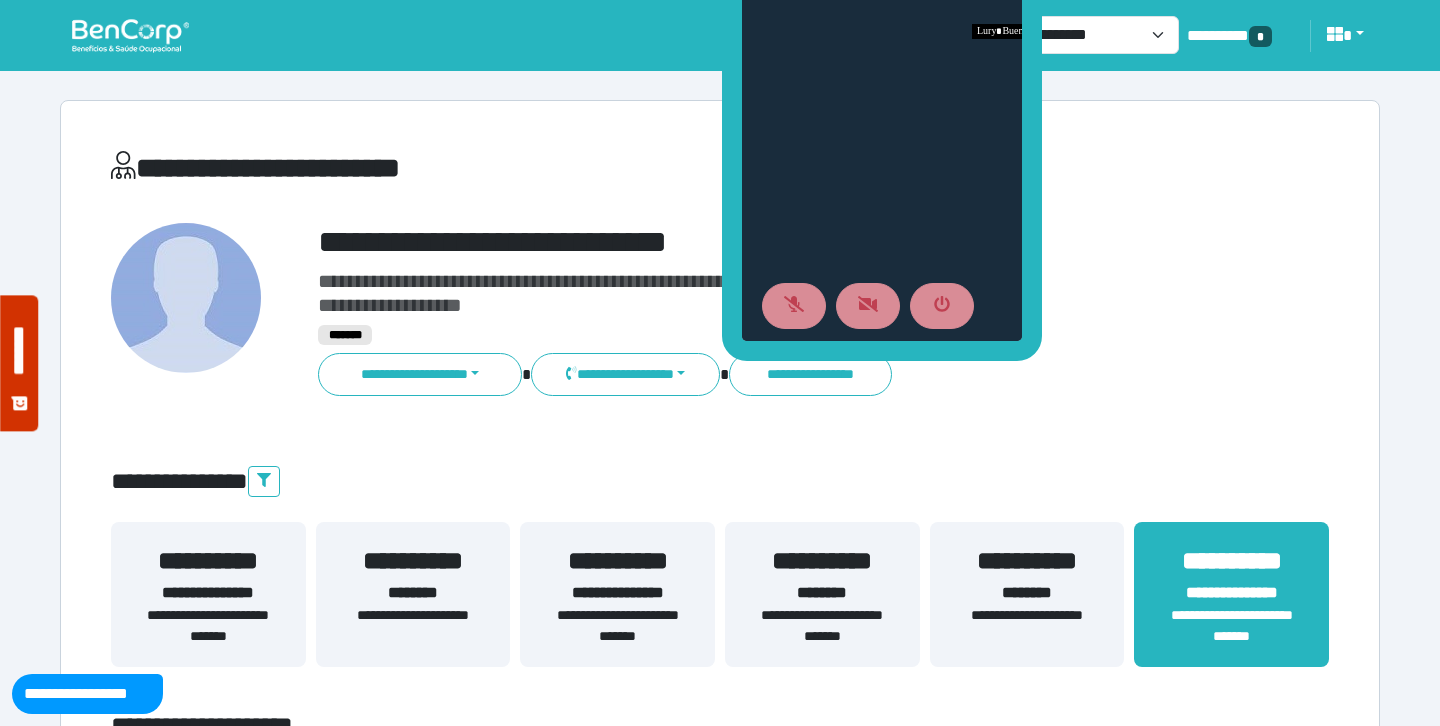 drag, startPoint x: 600, startPoint y: 114, endPoint x: 1029, endPoint y: 183, distance: 434.51352 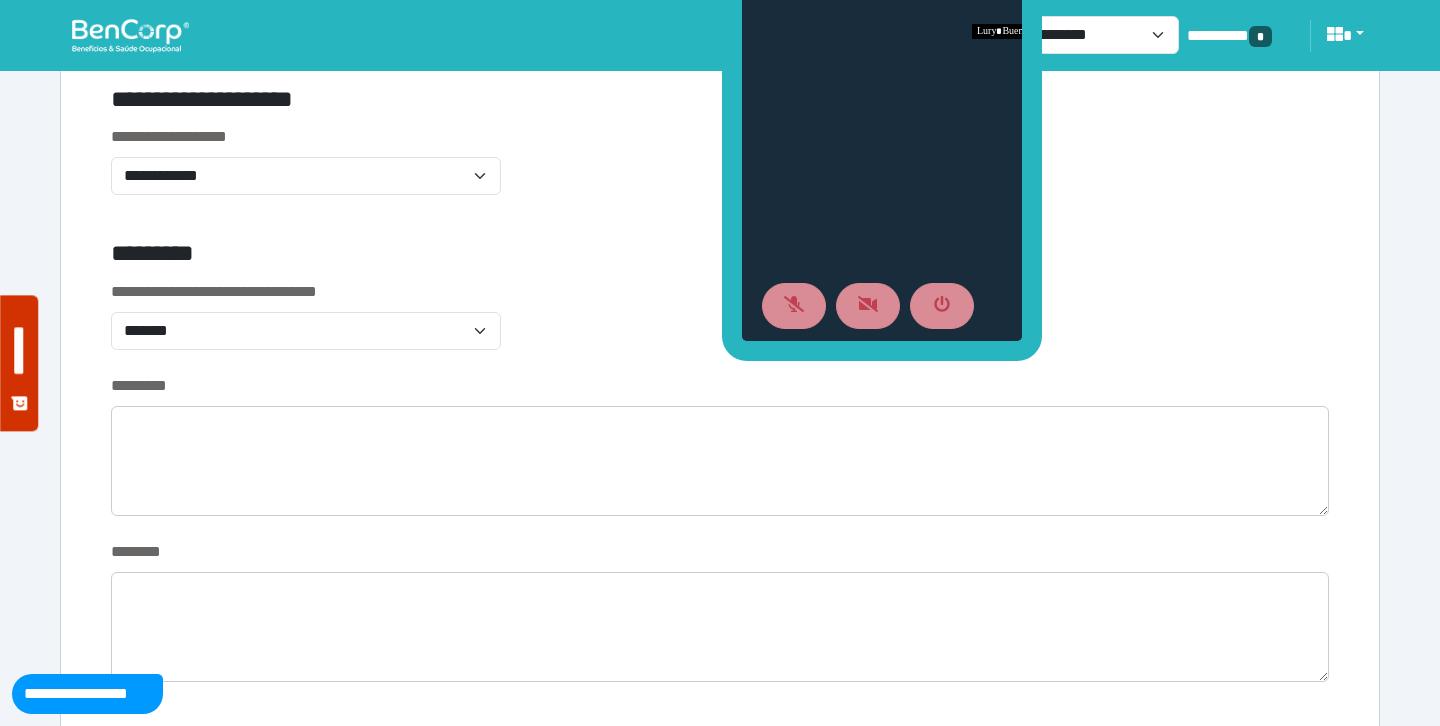 scroll, scrollTop: 655, scrollLeft: 0, axis: vertical 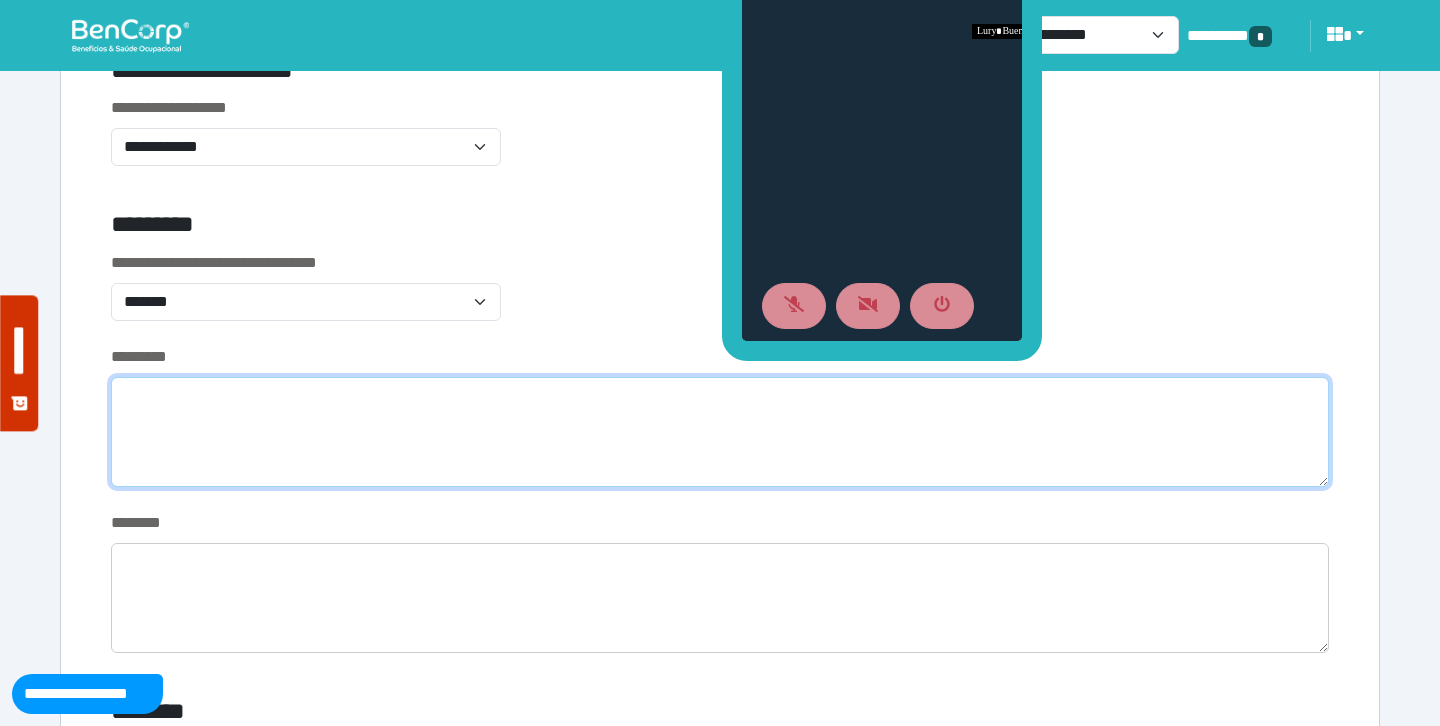 click at bounding box center (720, 432) 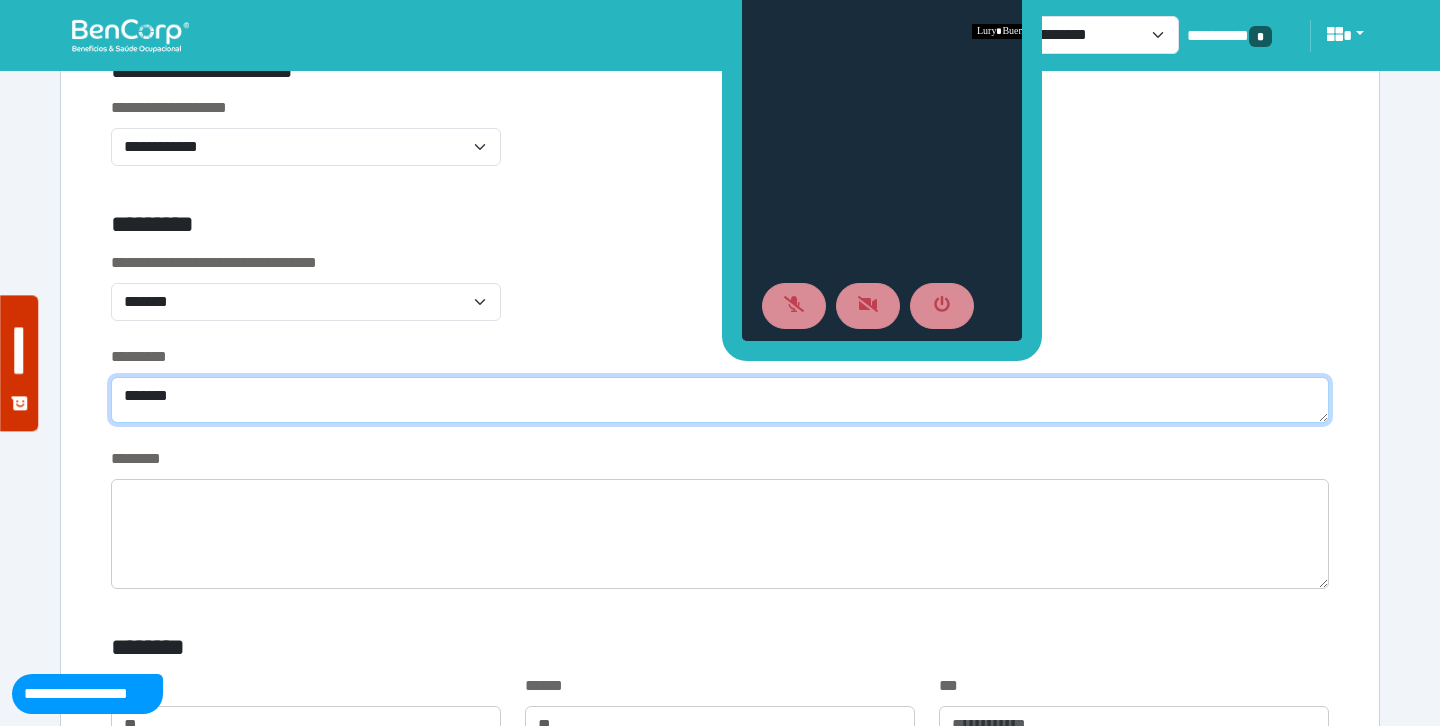 type on "*******" 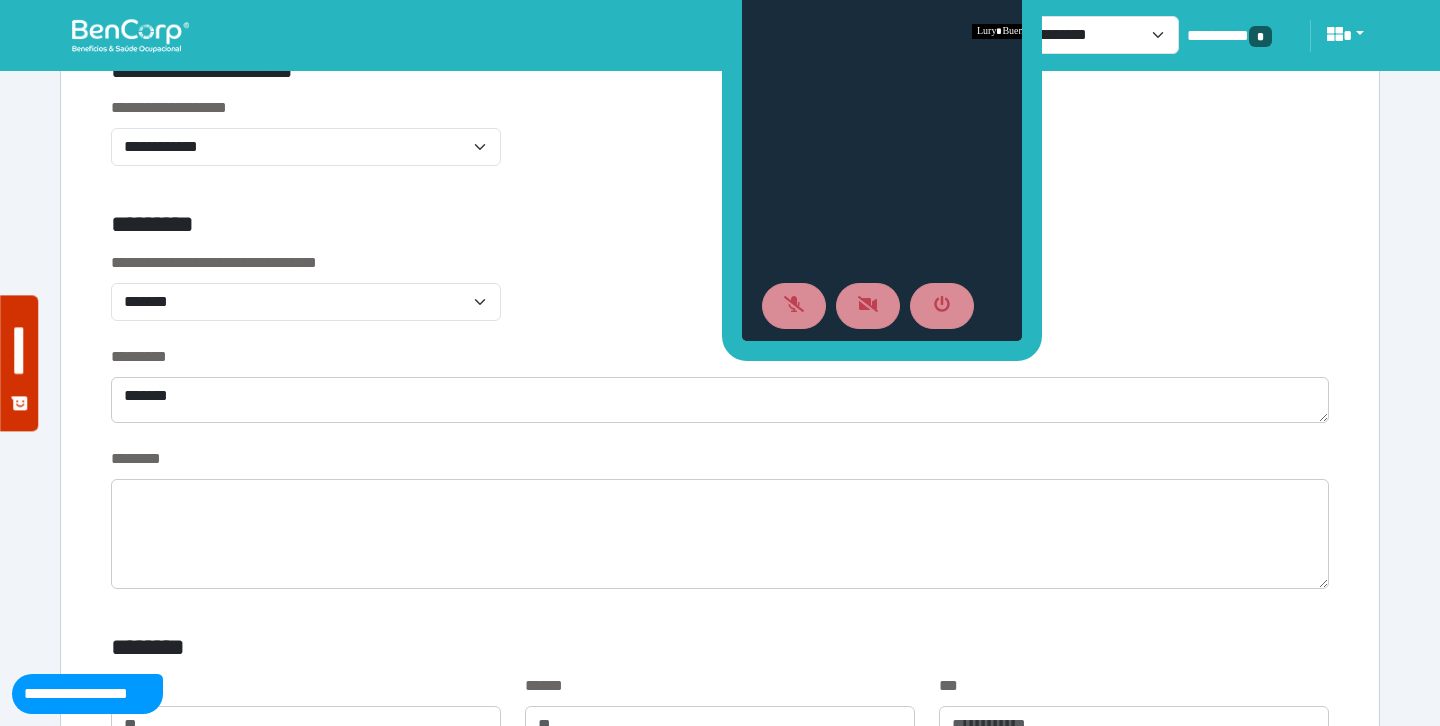 click on "**********" at bounding box center (720, 298) 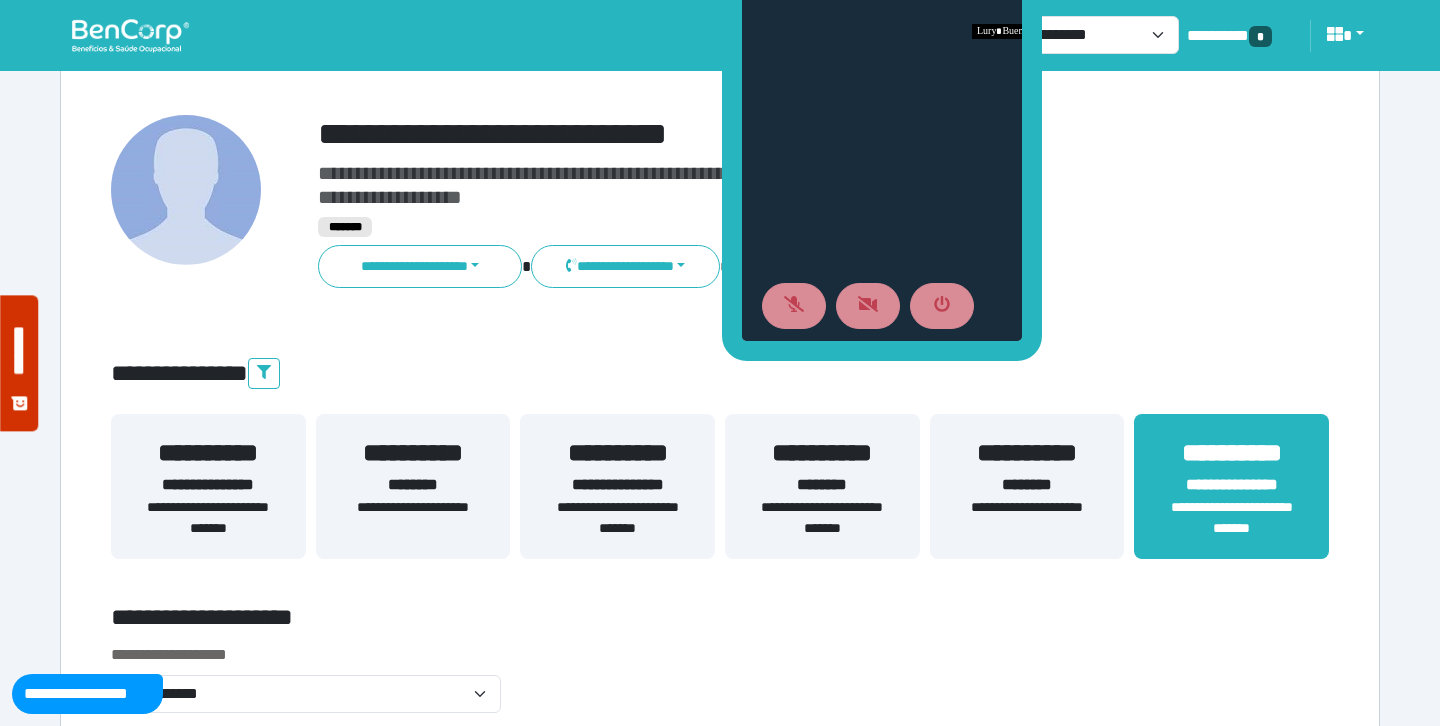 scroll, scrollTop: 123, scrollLeft: 0, axis: vertical 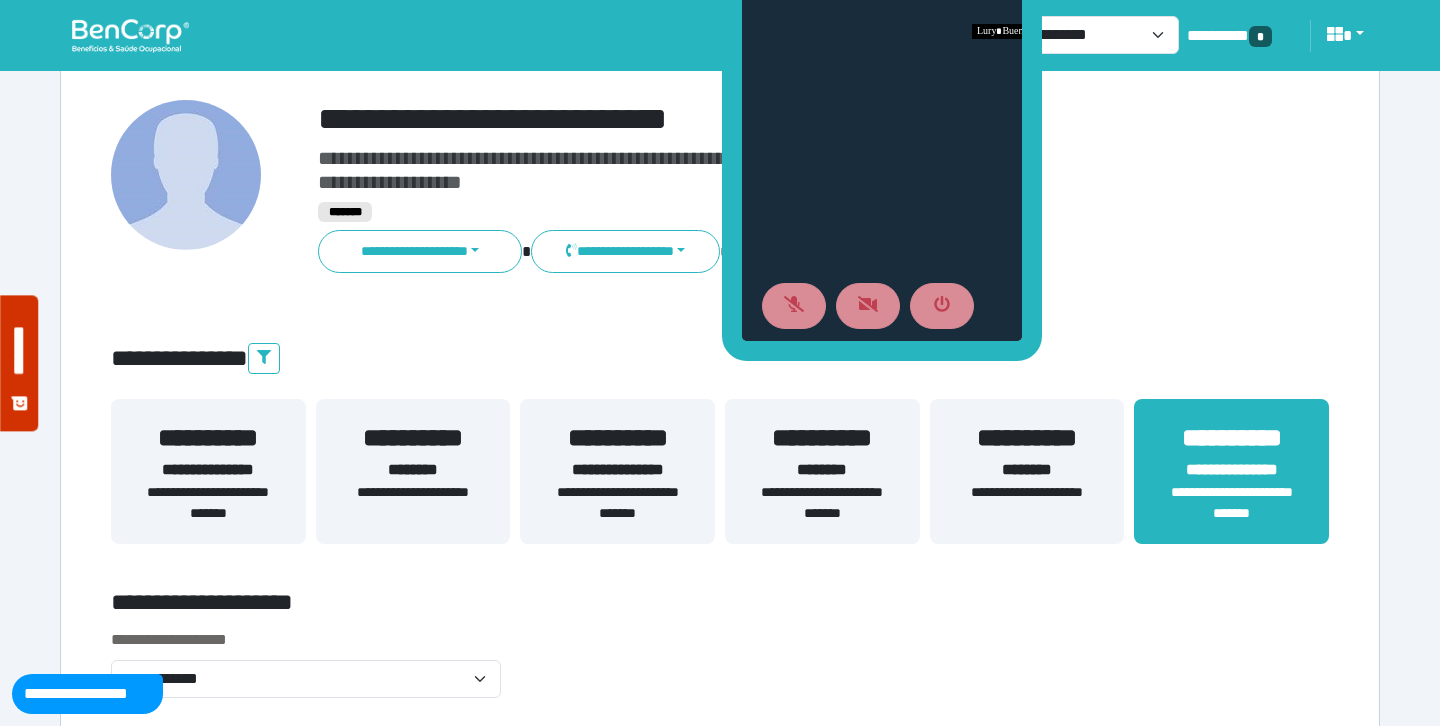 click on "**********" at bounding box center [822, 503] 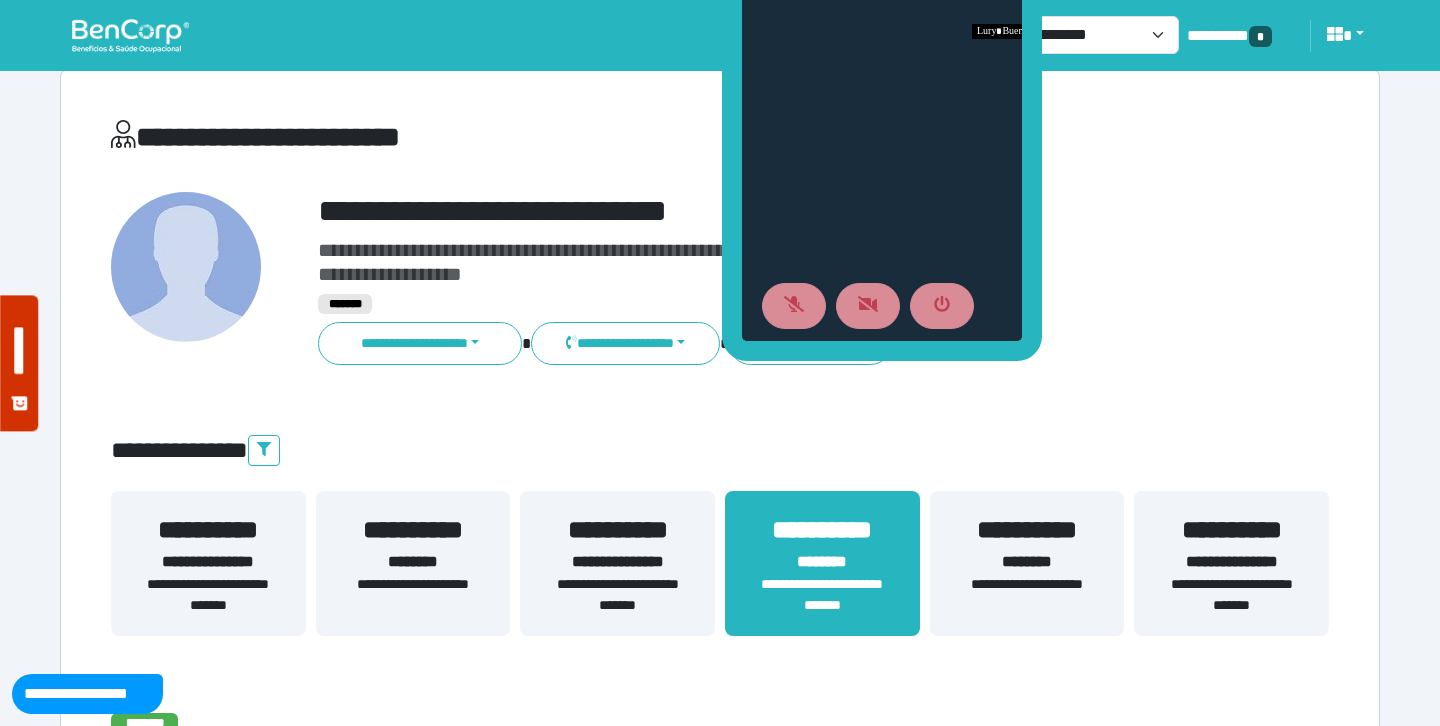 scroll, scrollTop: 35, scrollLeft: 0, axis: vertical 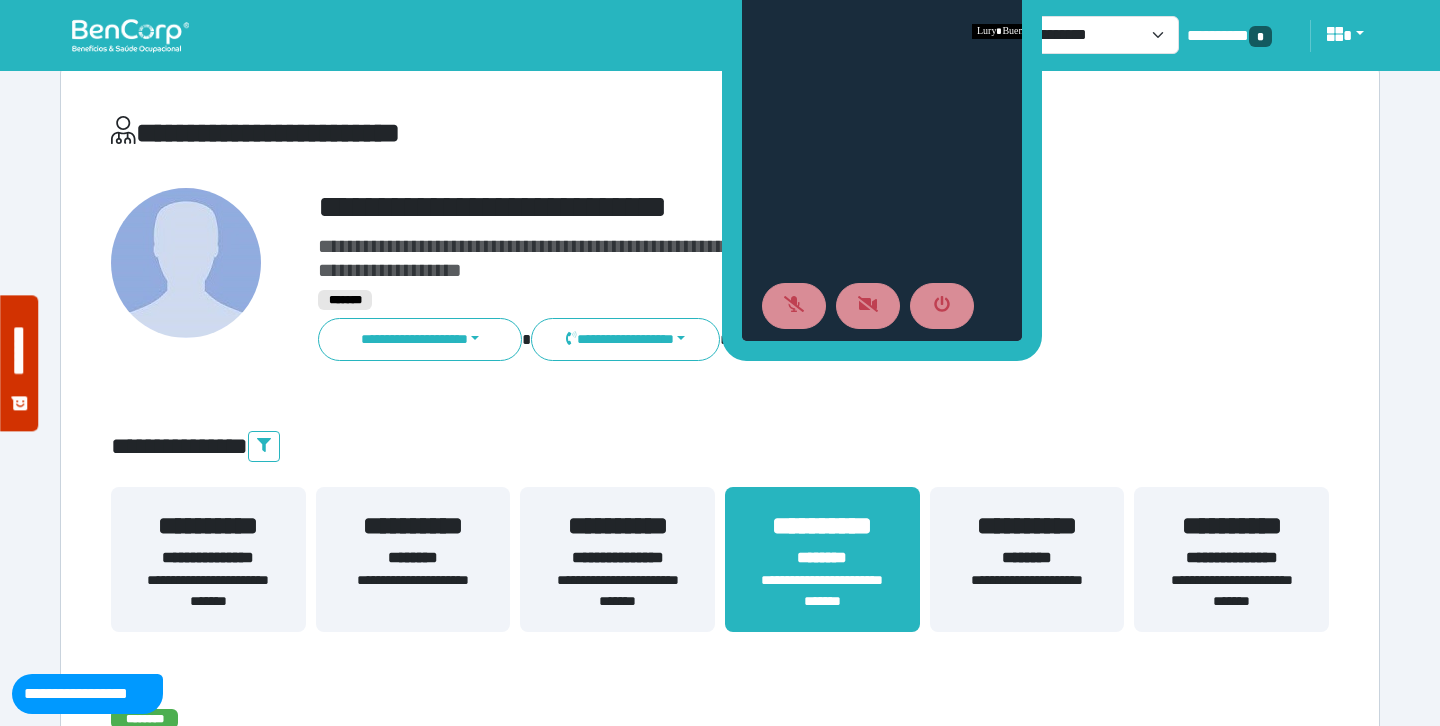 click on "**********" at bounding box center (617, 558) 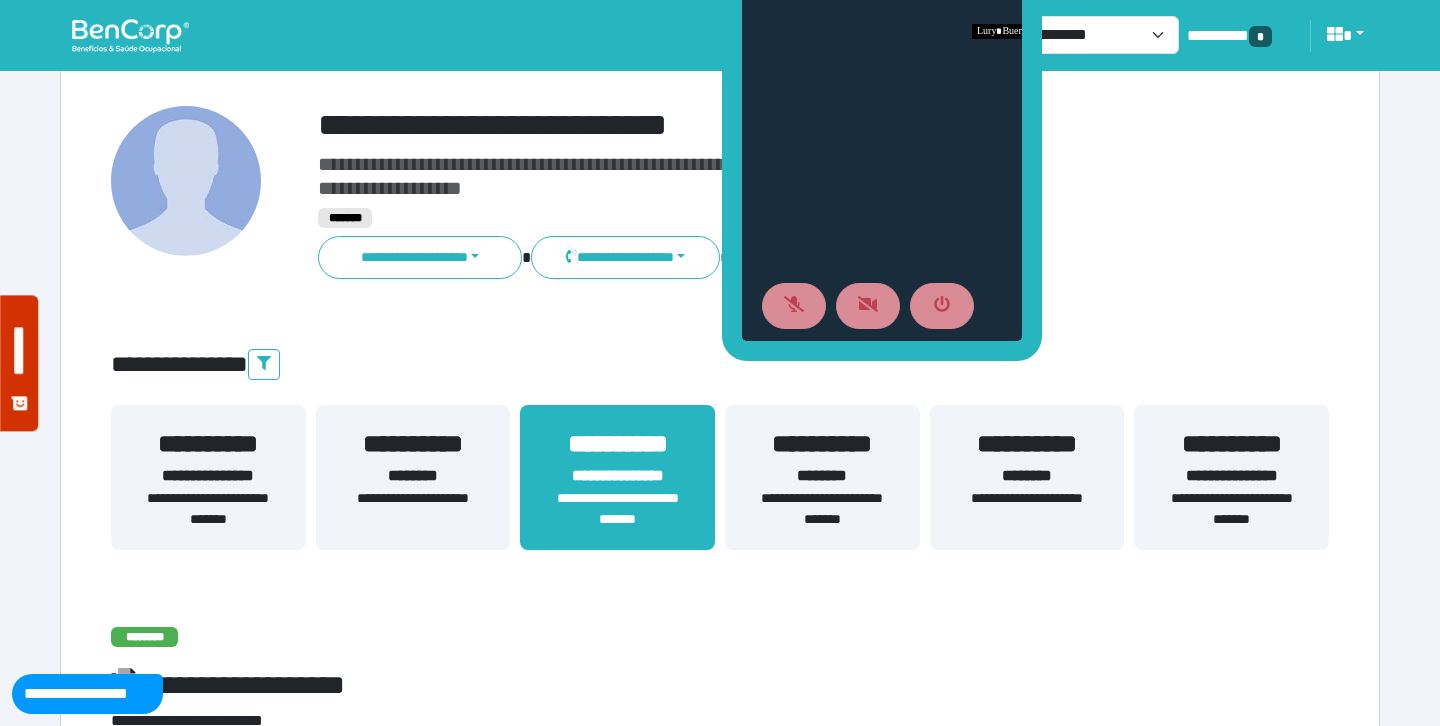 scroll, scrollTop: 118, scrollLeft: 0, axis: vertical 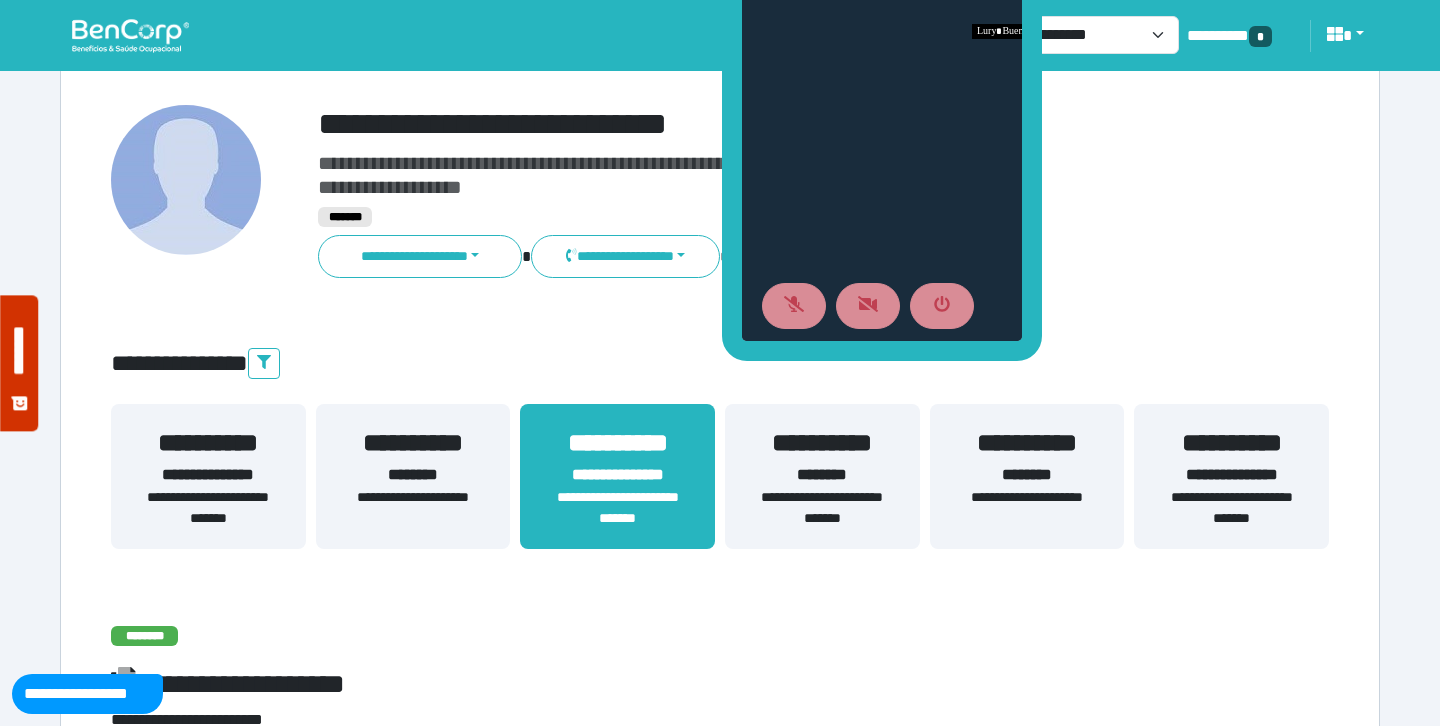 click on "**********" at bounding box center (1231, 475) 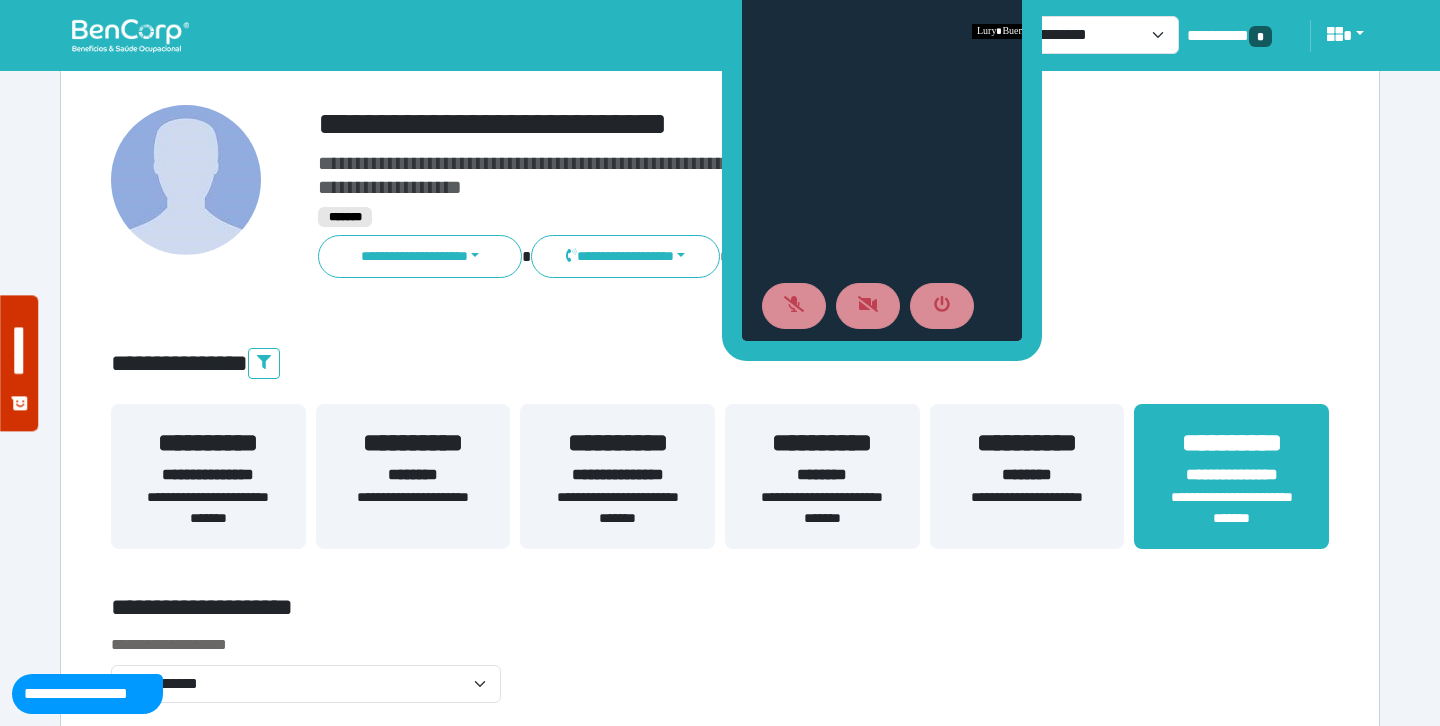 click on "*******" at bounding box center (772, 217) 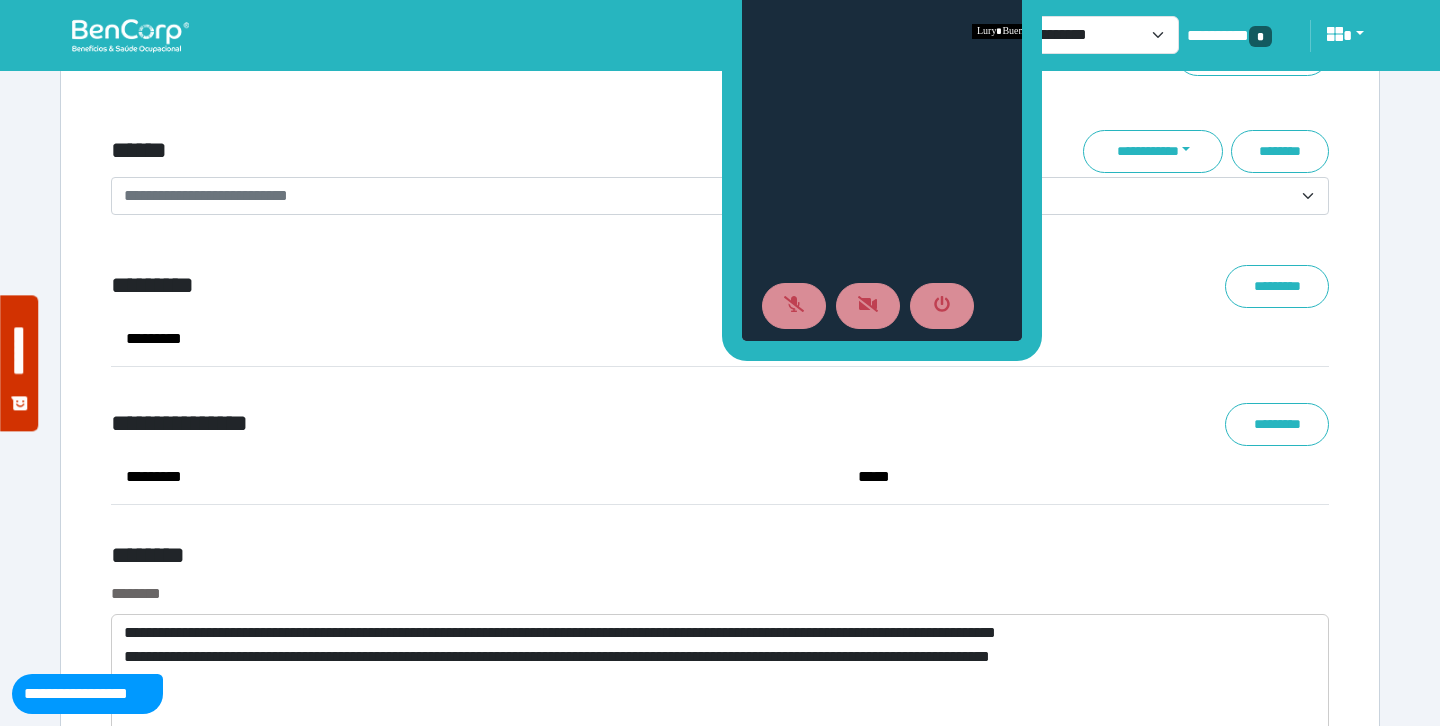 scroll, scrollTop: 7157, scrollLeft: 0, axis: vertical 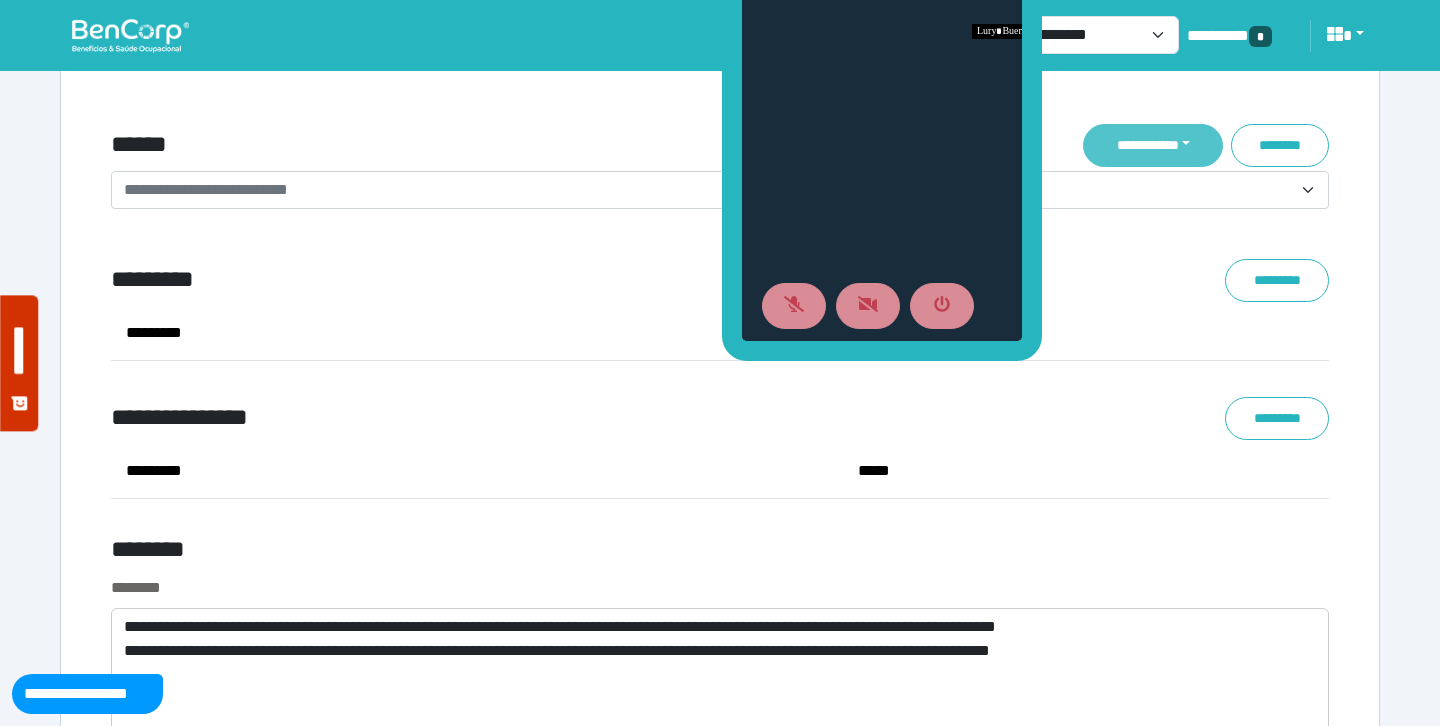 click on "**********" at bounding box center [1153, 145] 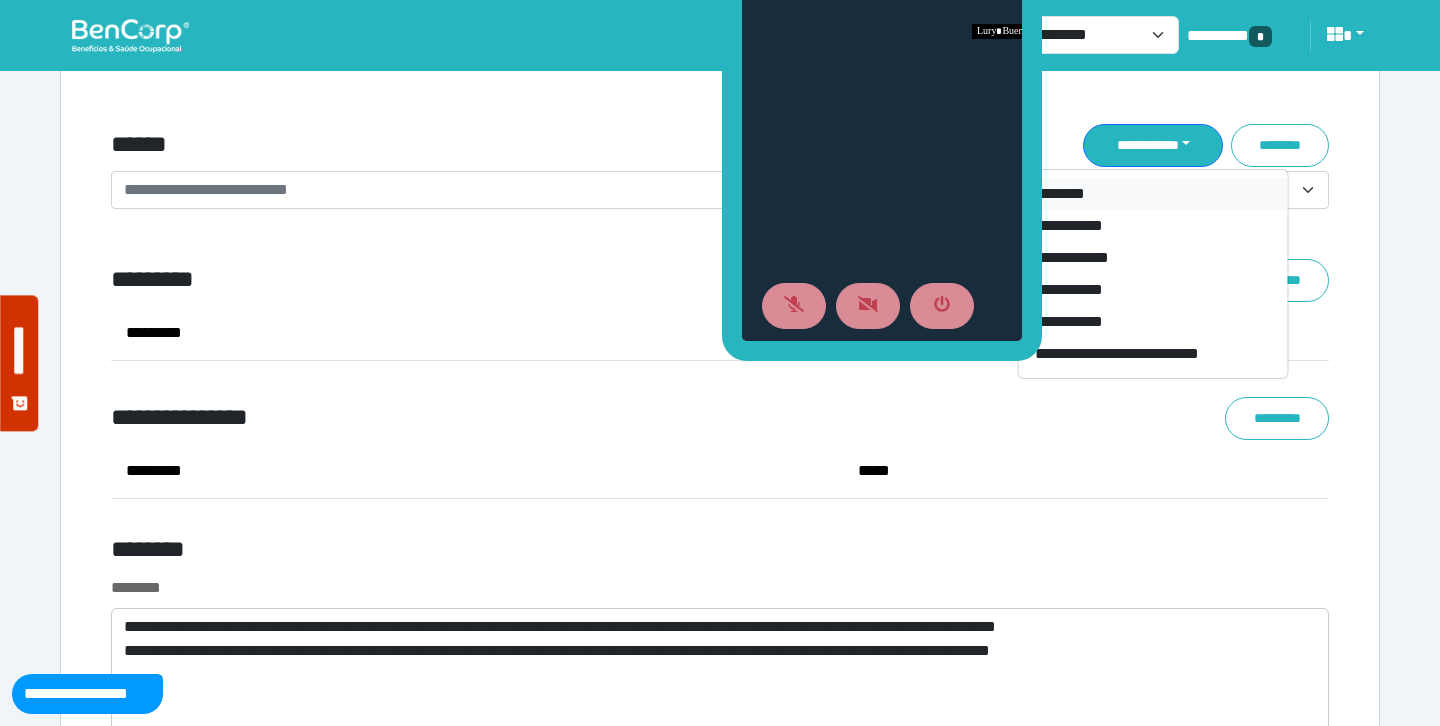 click on "********" at bounding box center (1153, 194) 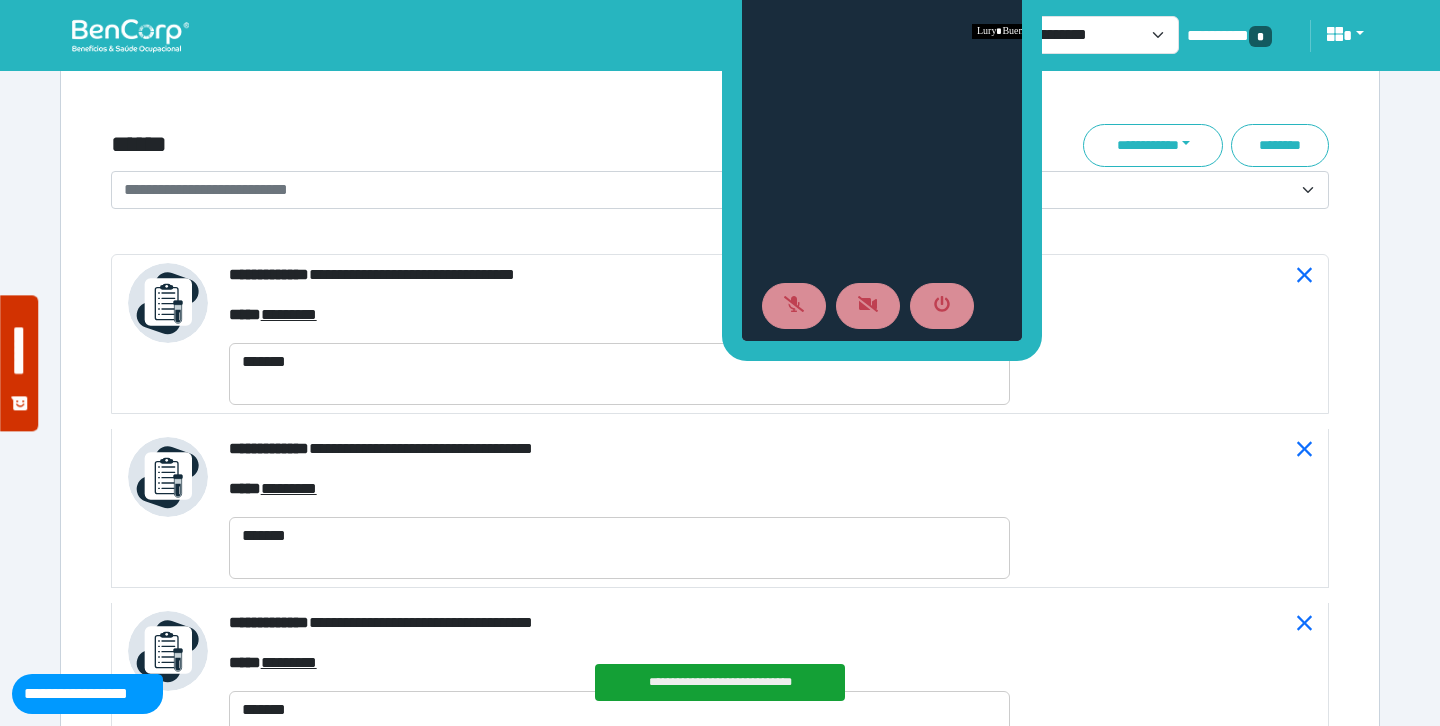 click on "**********" at bounding box center (720, 190) 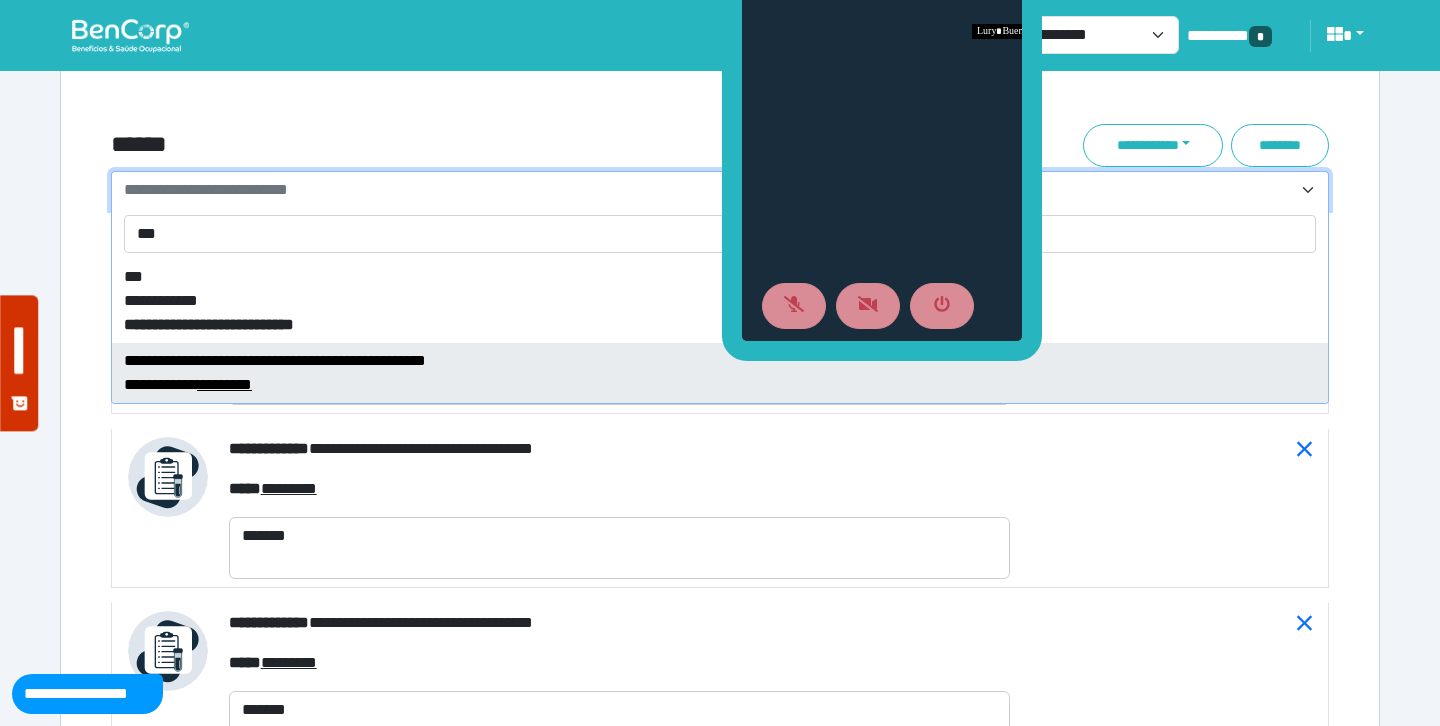 type on "***" 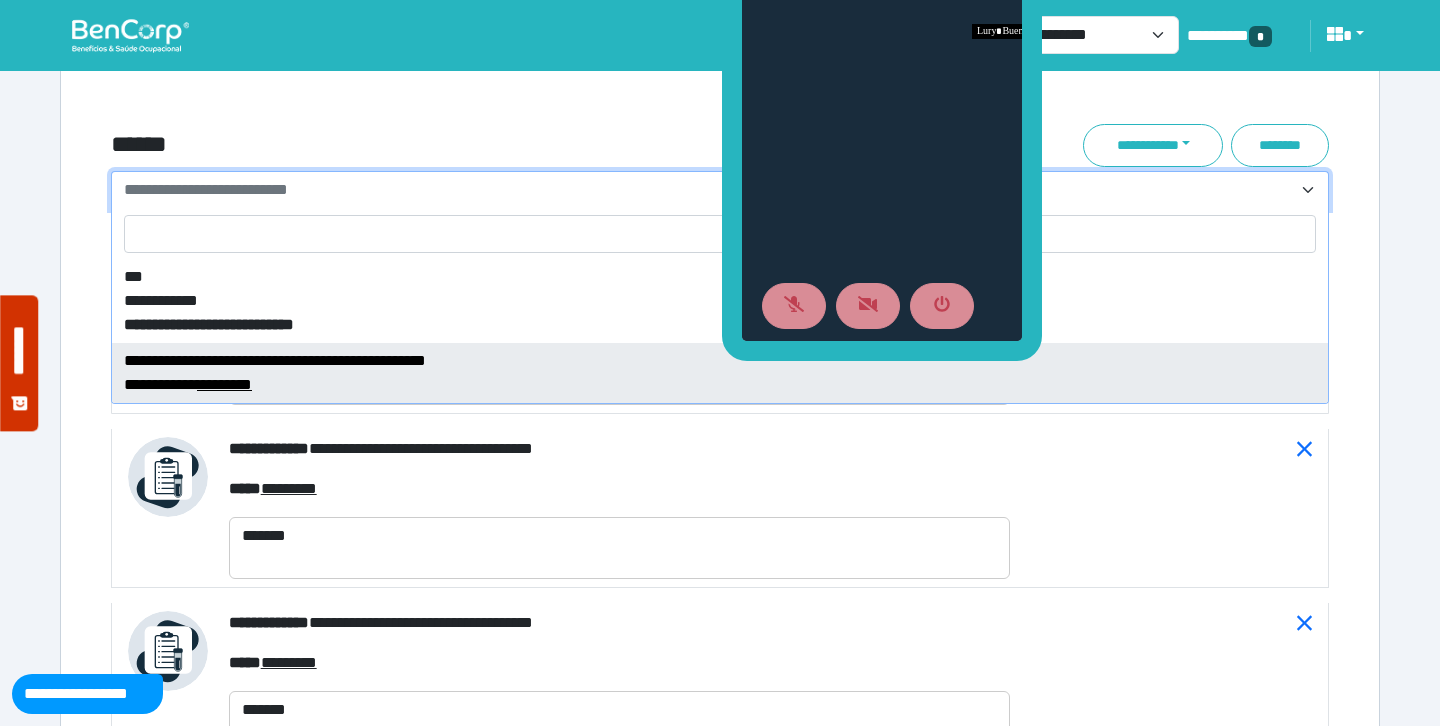 select on "****" 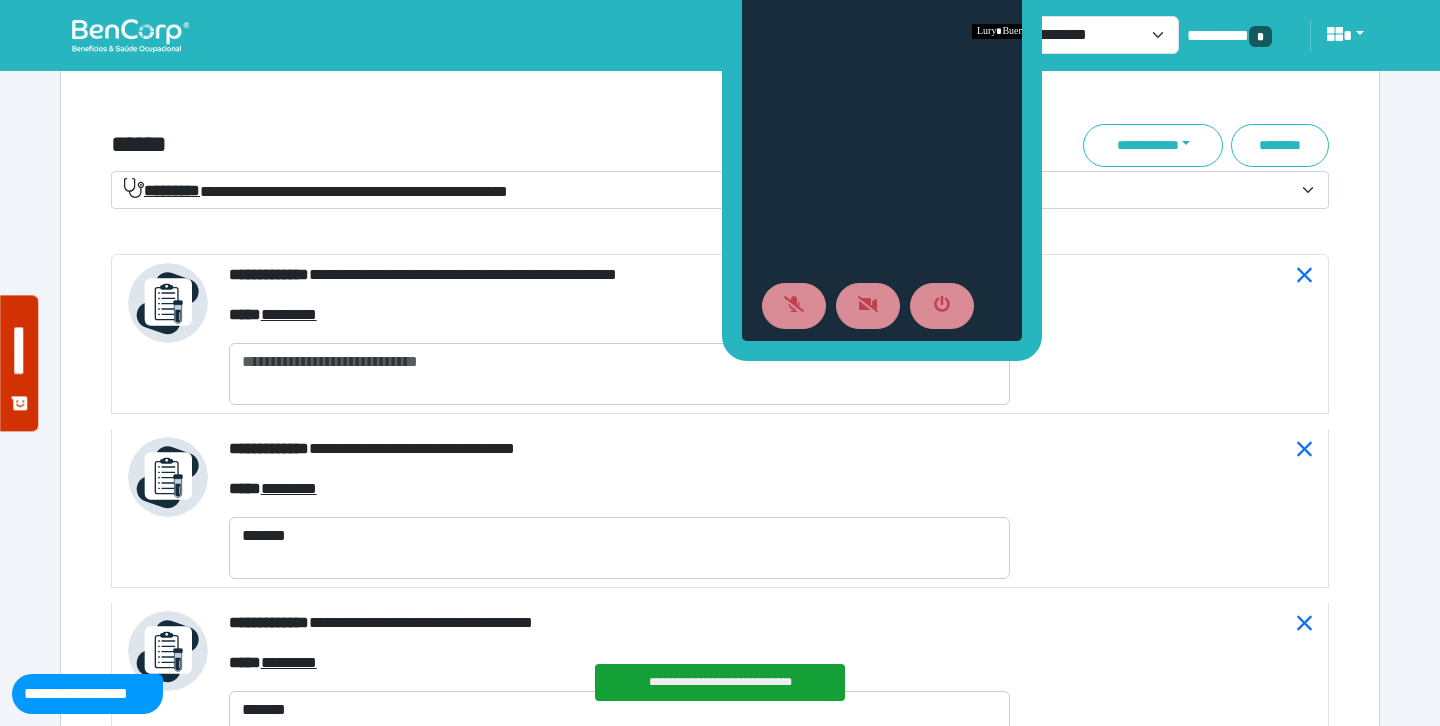click on "**********" at bounding box center (316, 190) 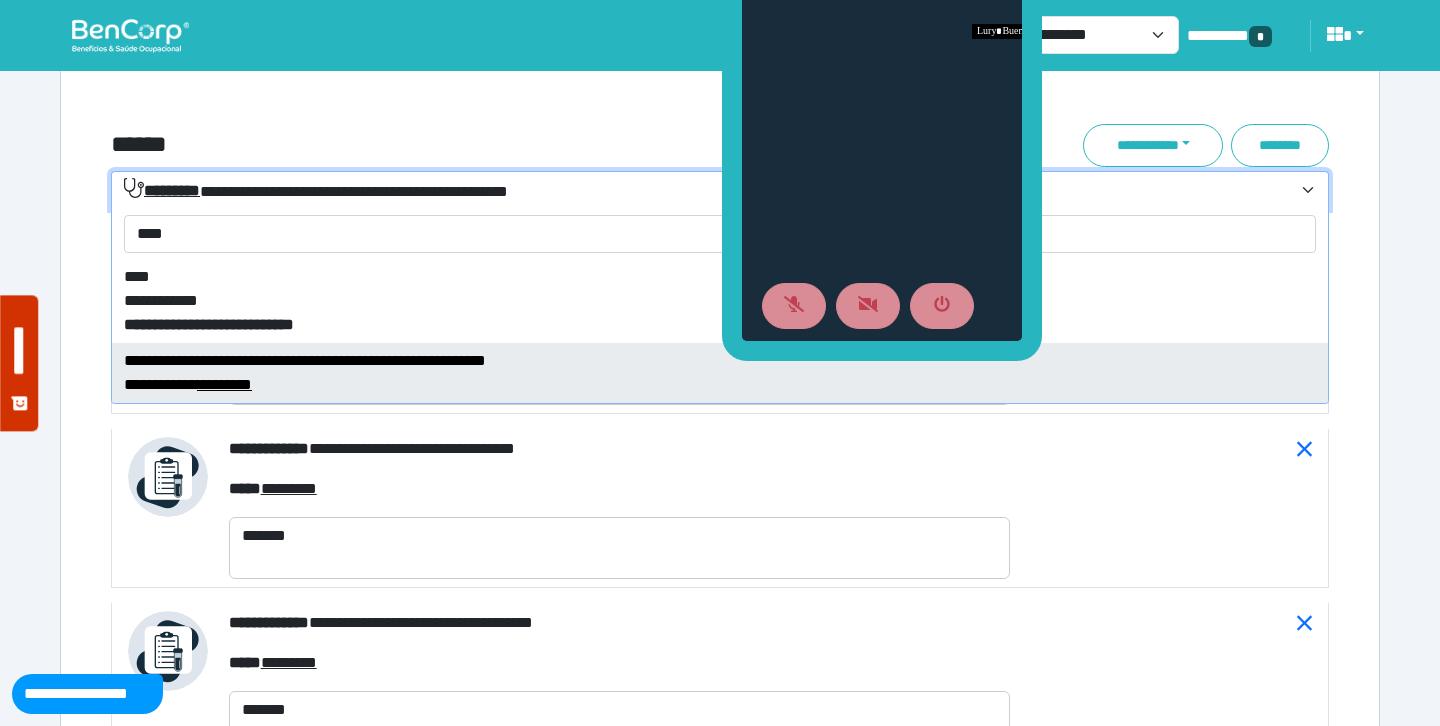 type on "****" 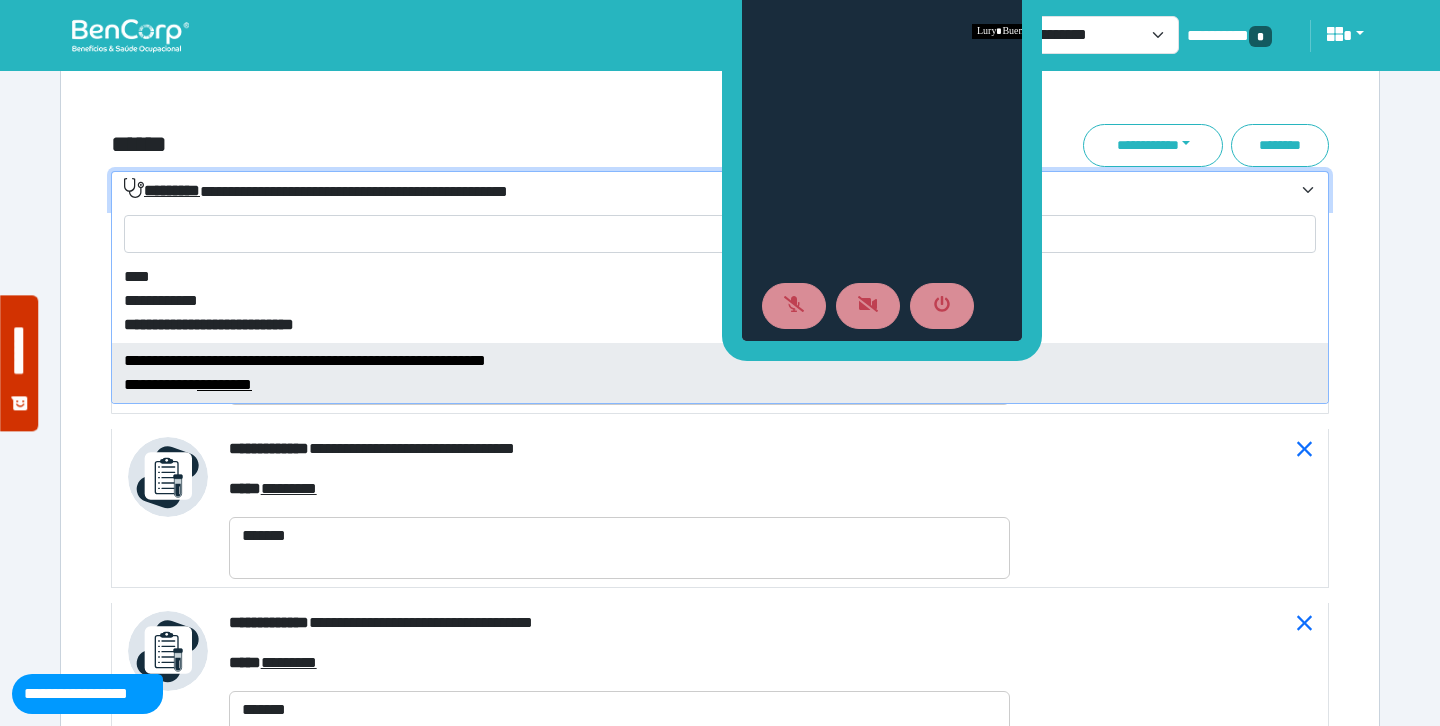 select on "****" 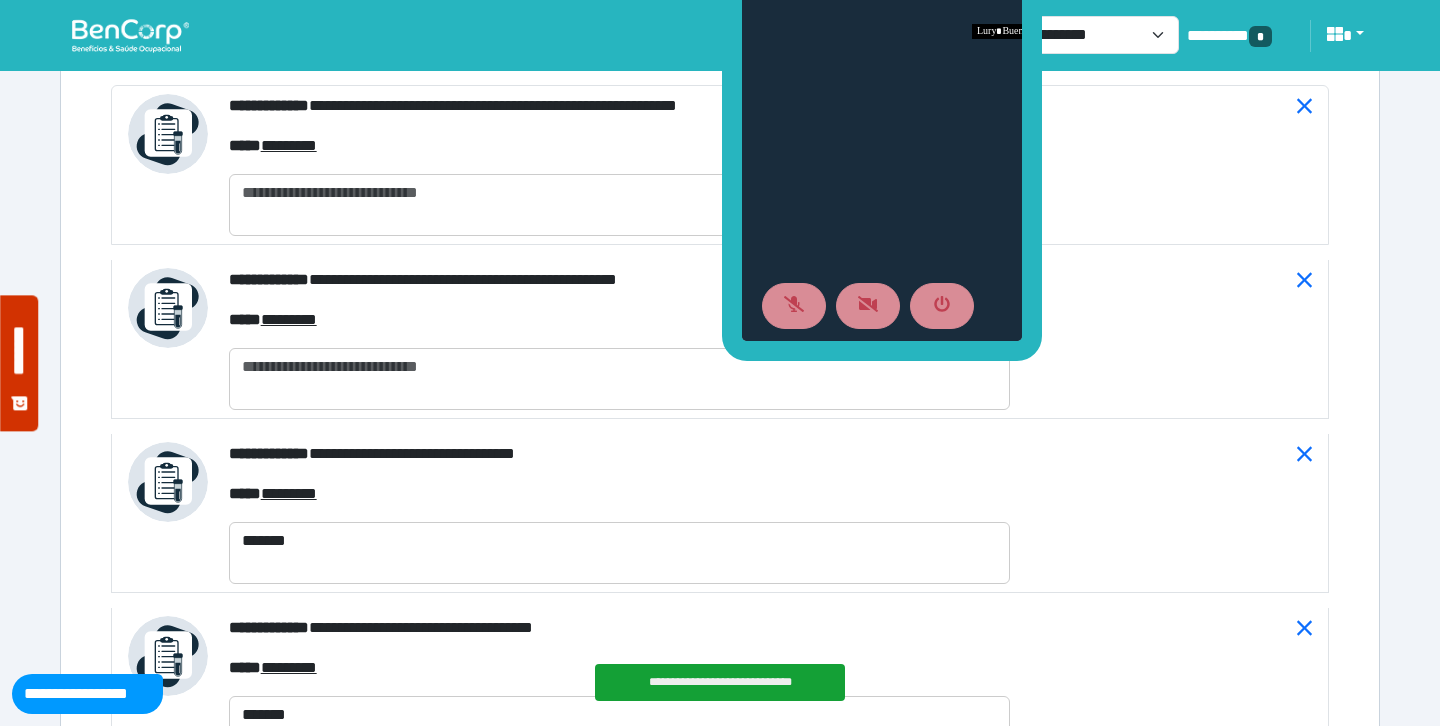scroll, scrollTop: 7330, scrollLeft: 0, axis: vertical 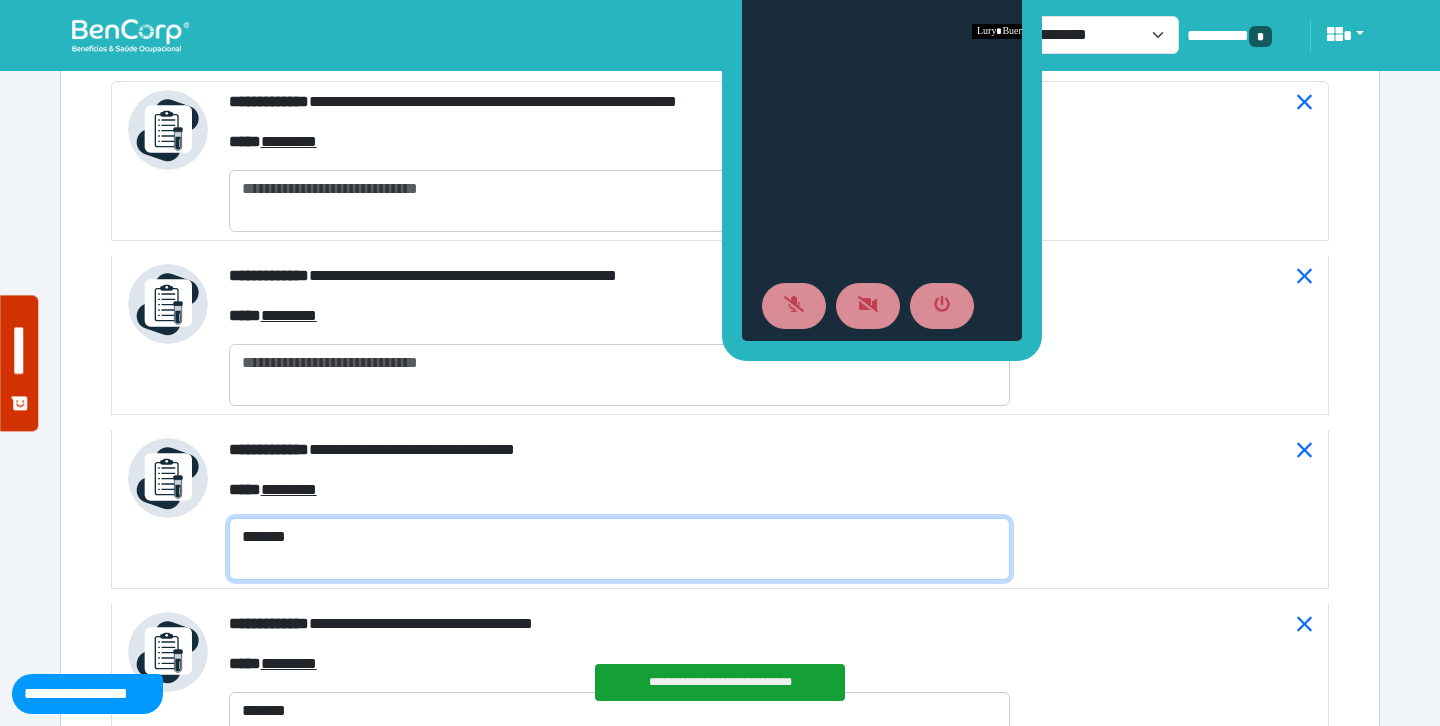 click on "*******" at bounding box center (619, 549) 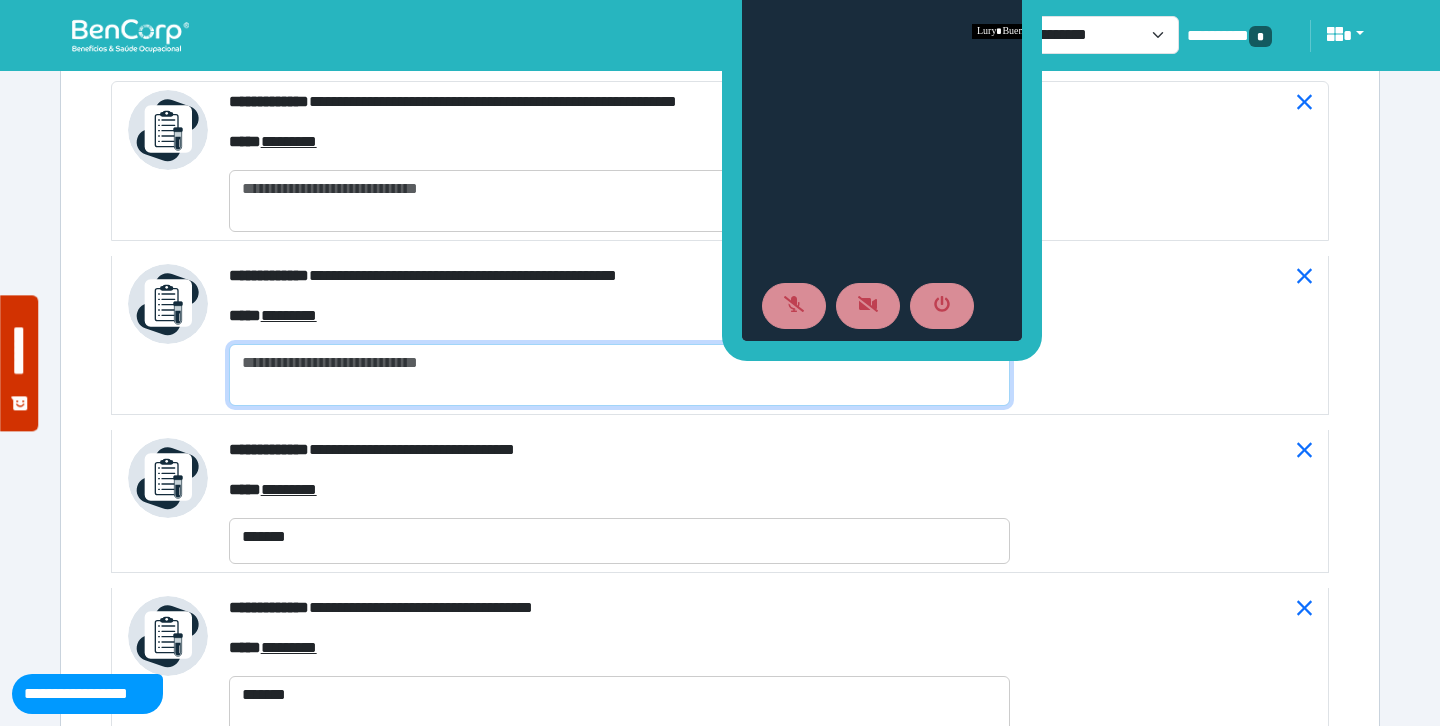 click at bounding box center (619, 375) 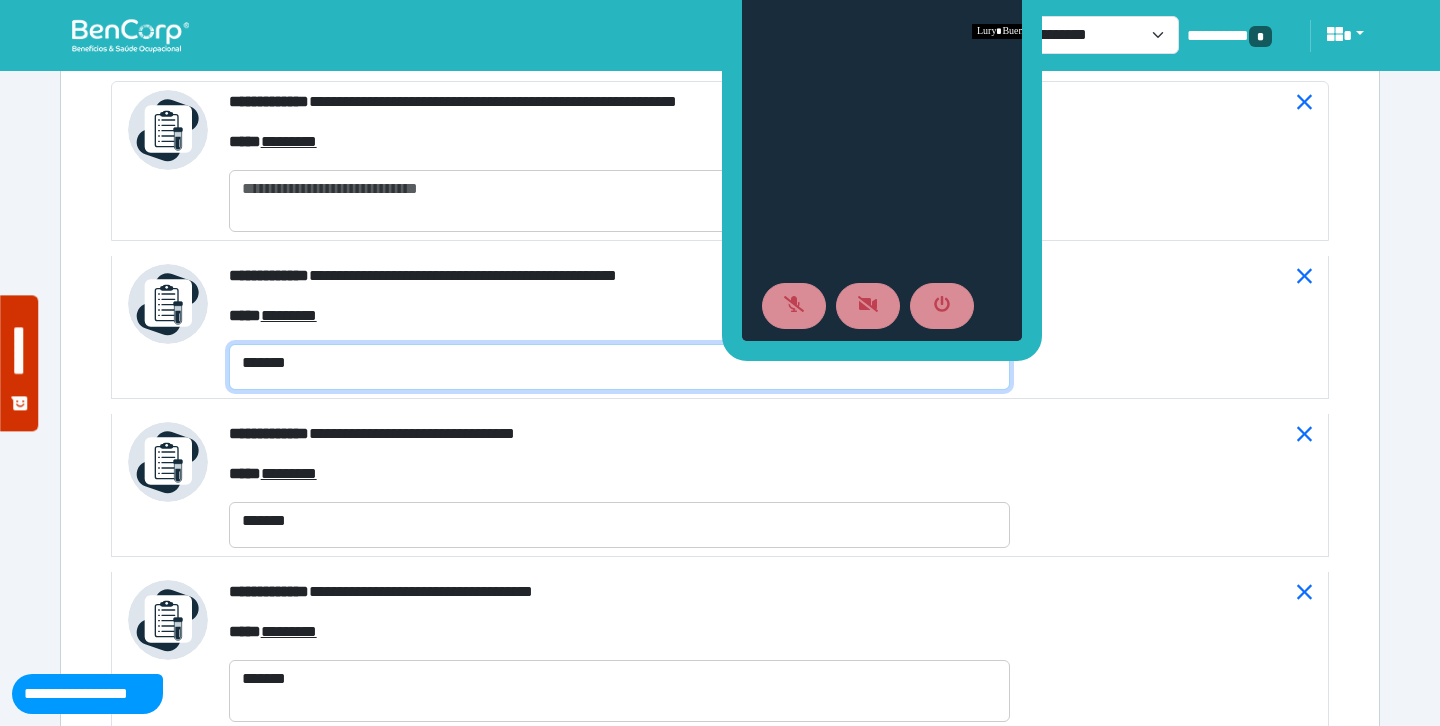 type on "*******" 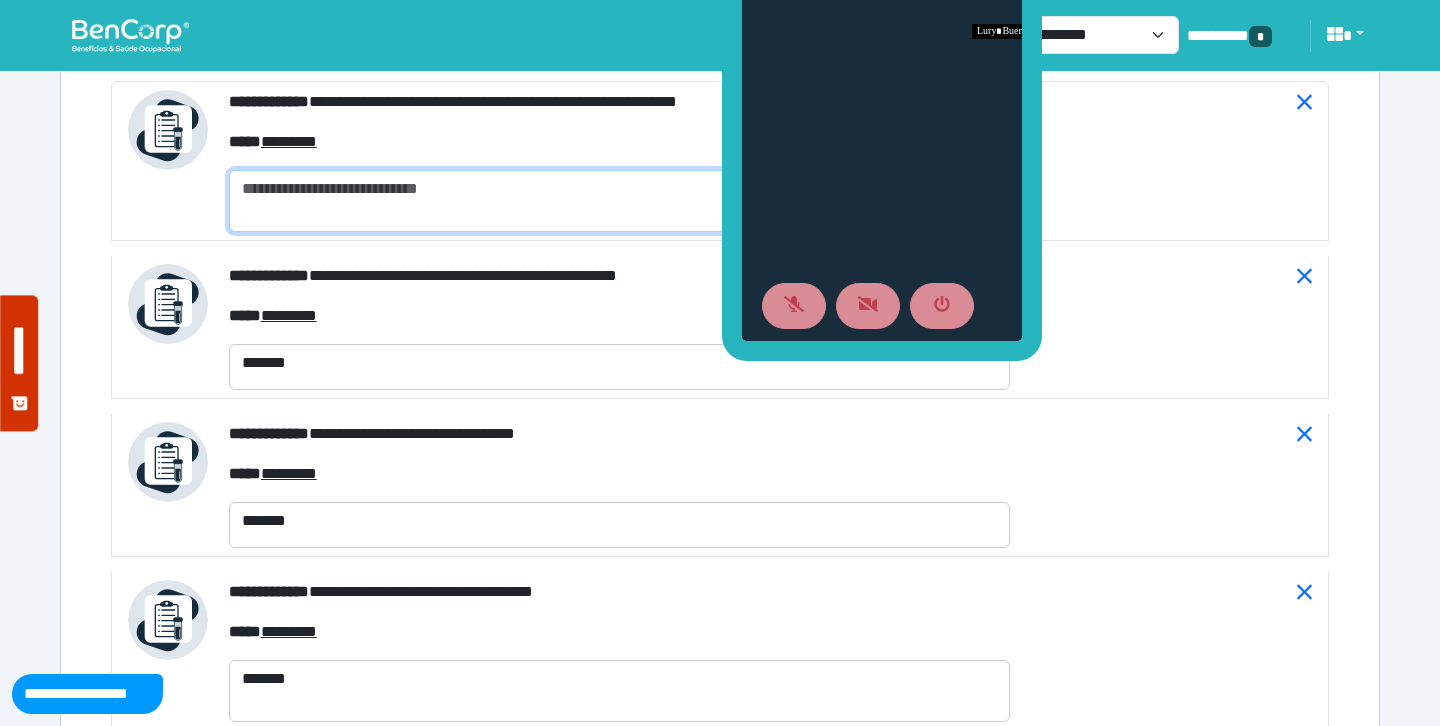 click at bounding box center [619, 201] 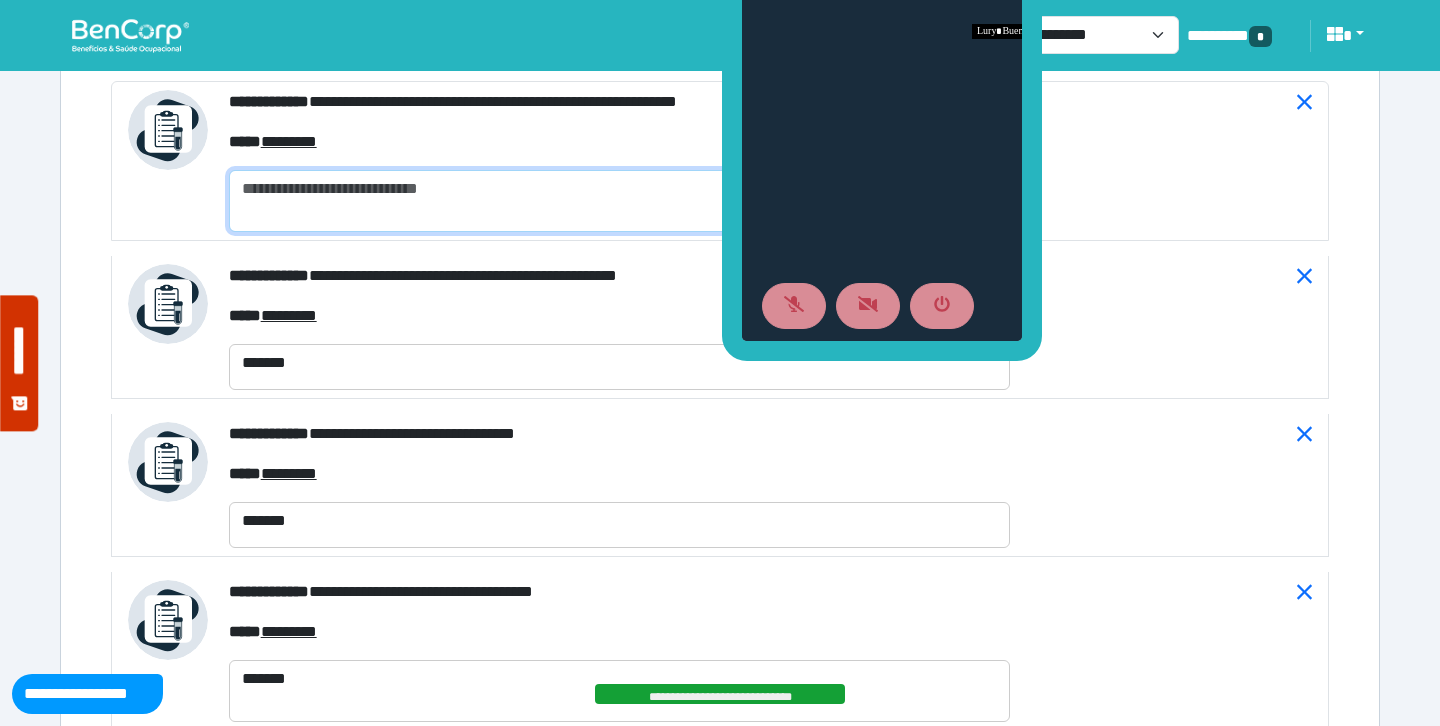 paste on "*******" 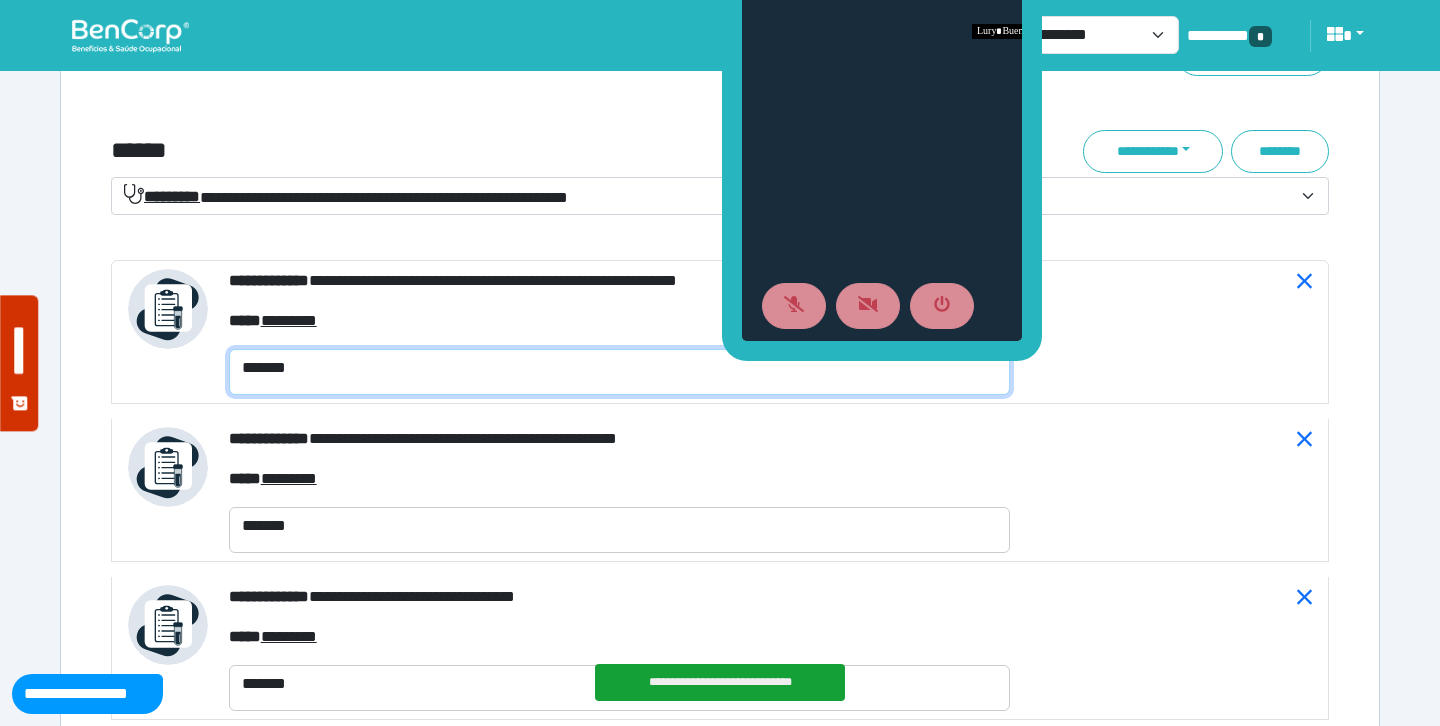 scroll, scrollTop: 7116, scrollLeft: 0, axis: vertical 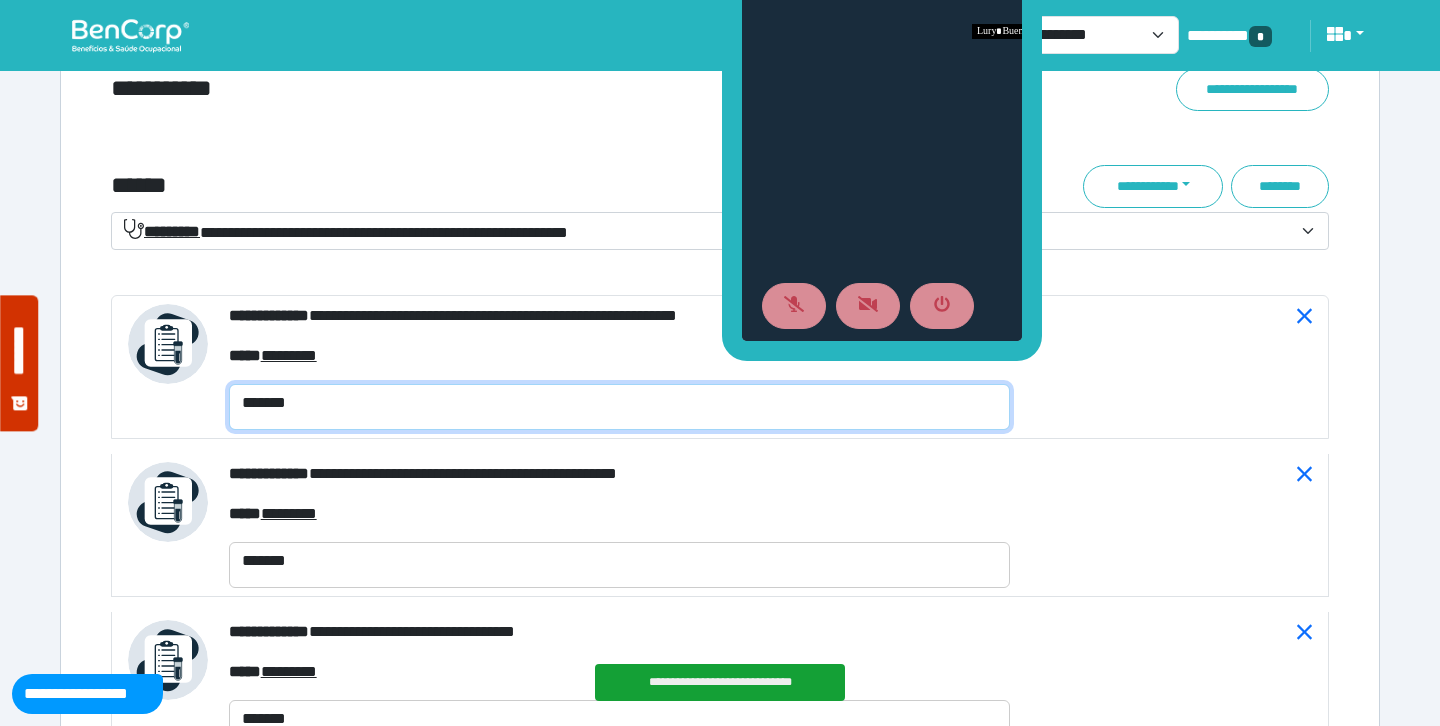 type on "*******" 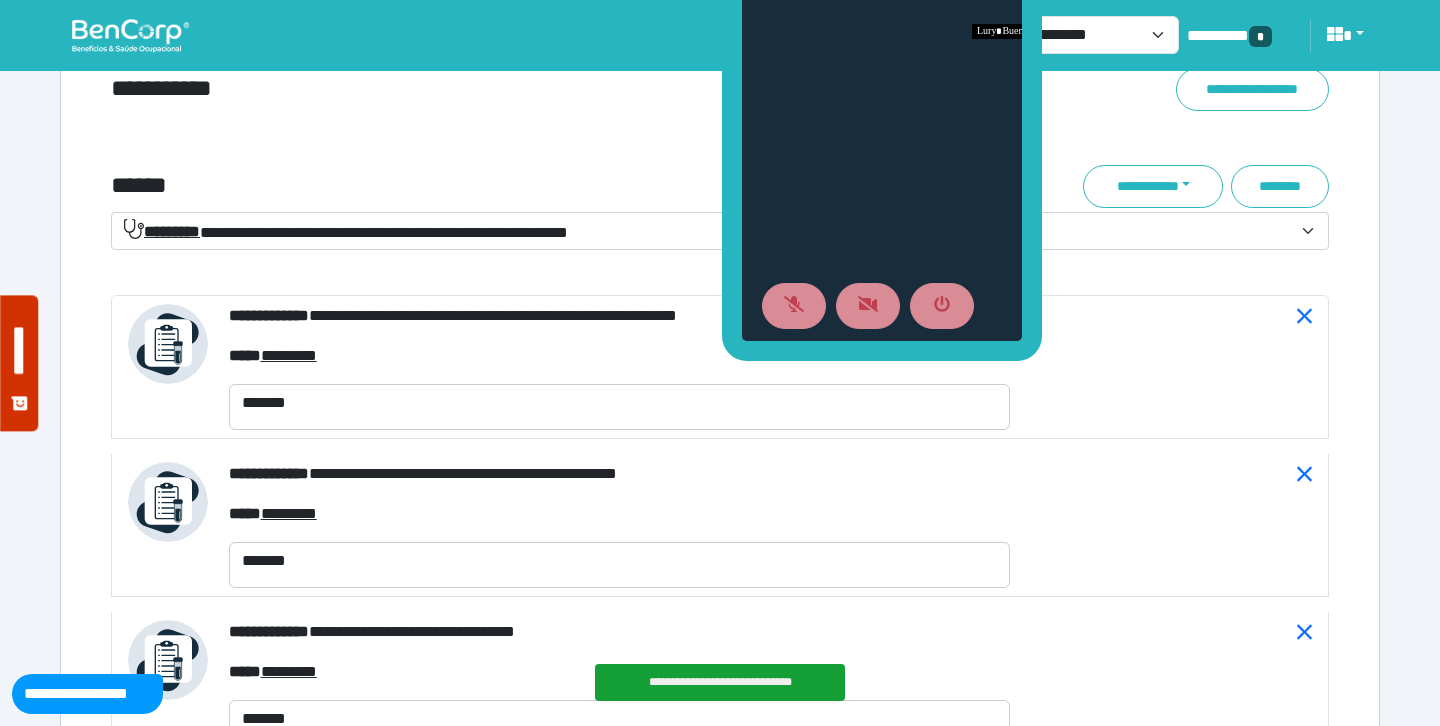 click on "******" at bounding box center (513, 186) 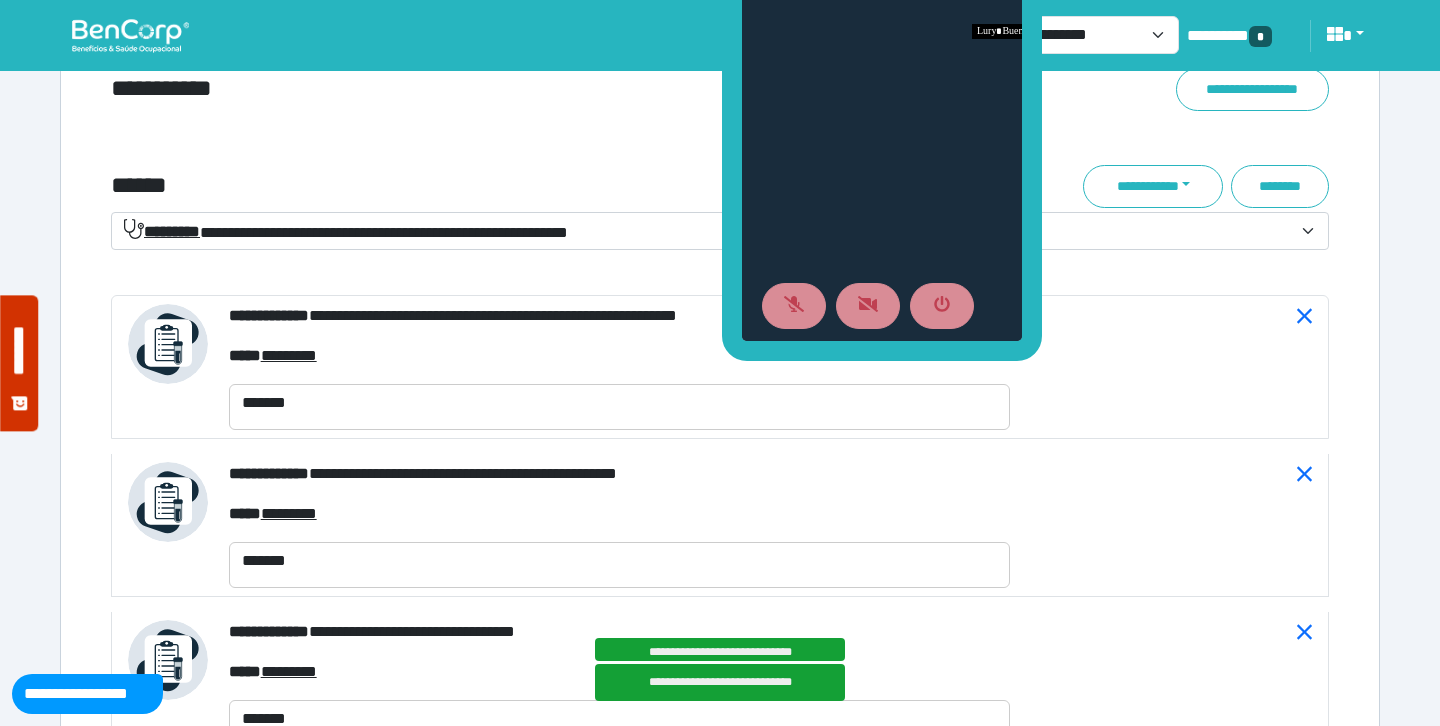 click on "**********" at bounding box center [346, 231] 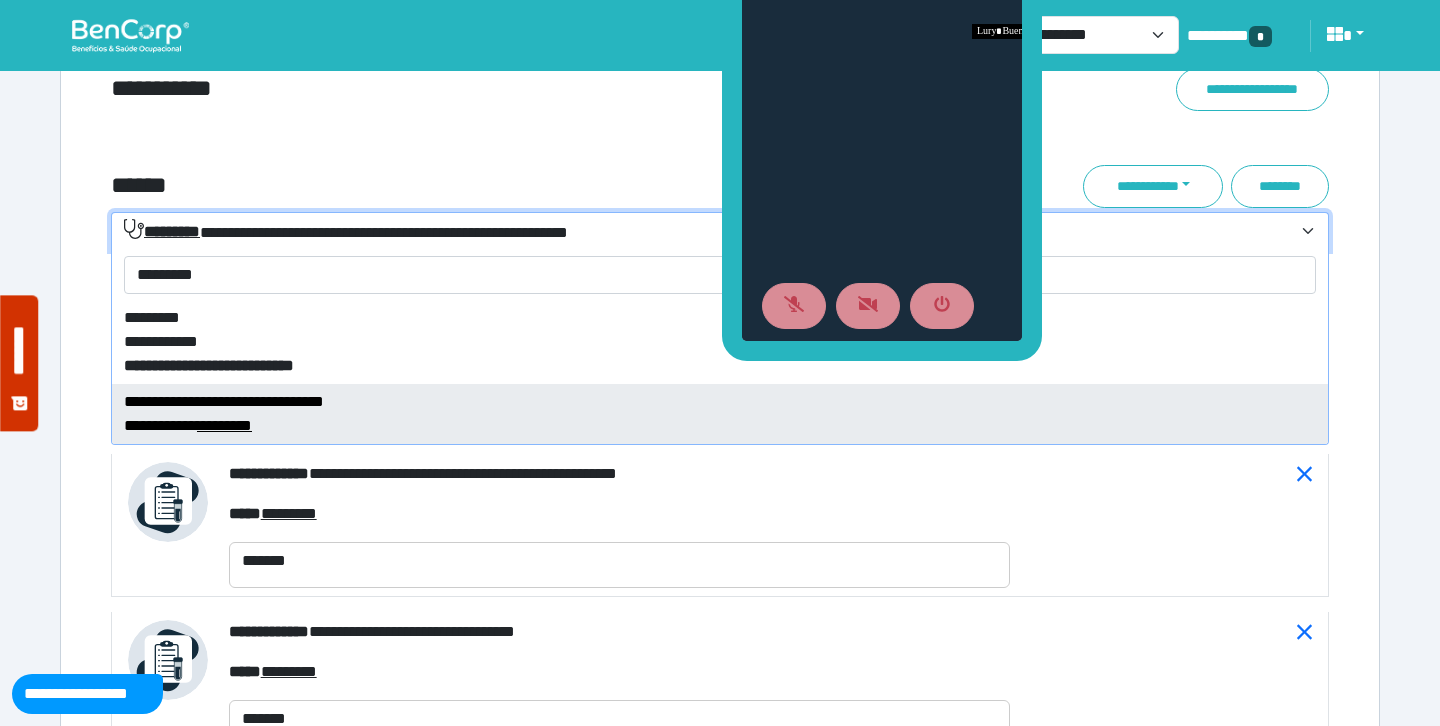 type on "*********" 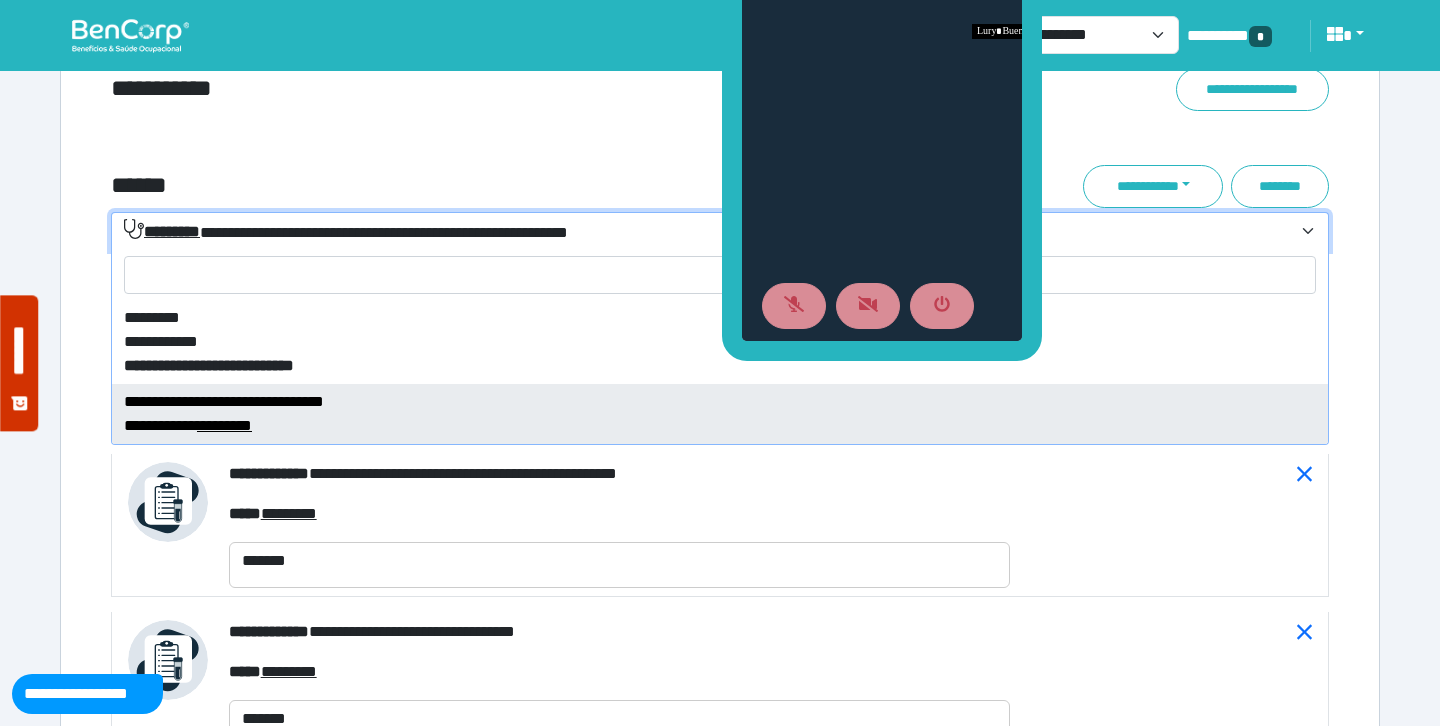 select on "****" 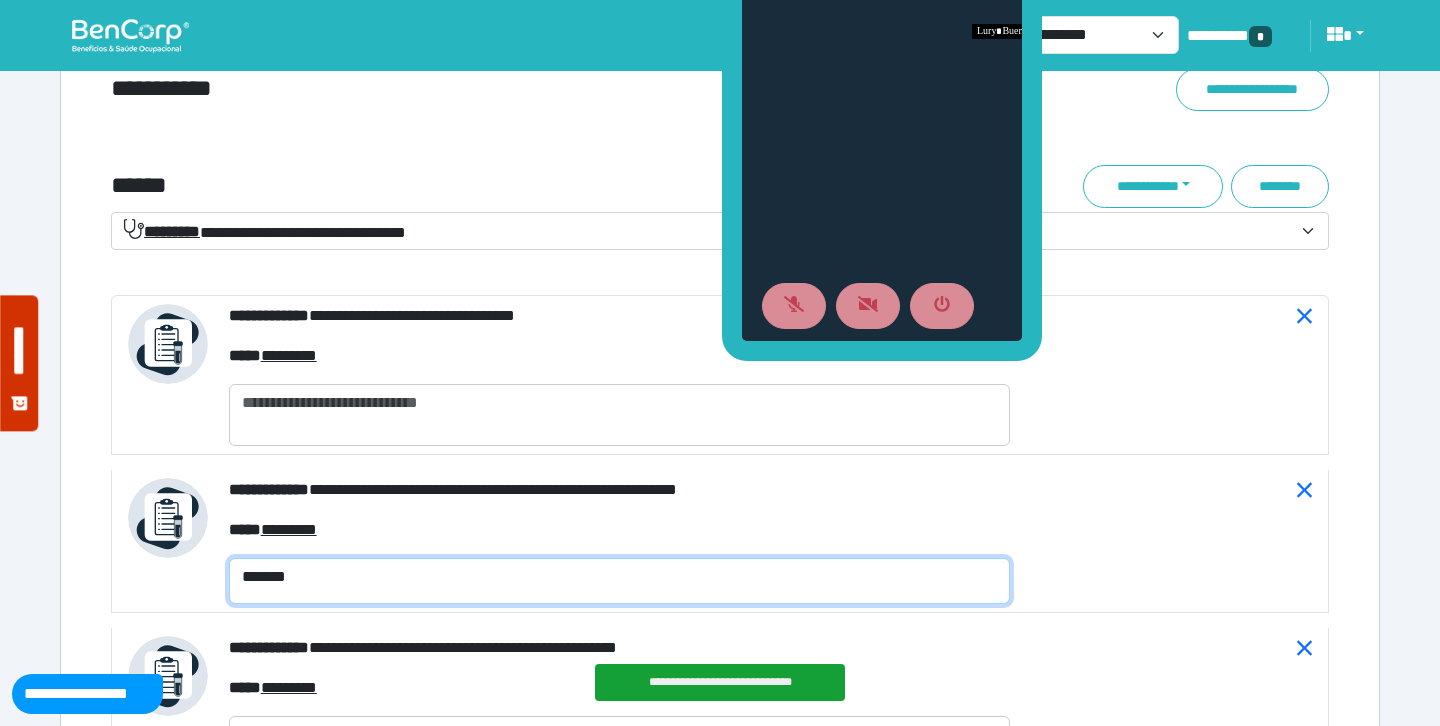 click on "*******" at bounding box center (619, 581) 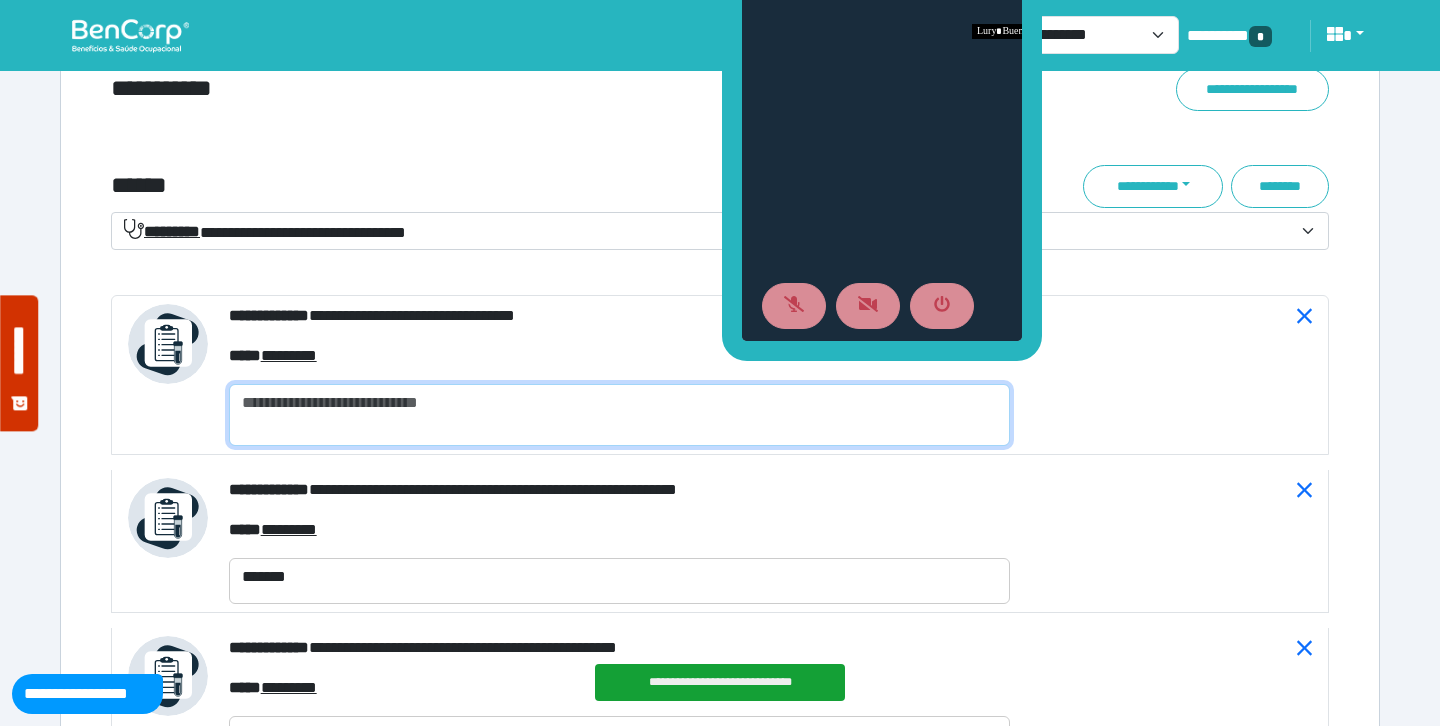 click at bounding box center (619, 415) 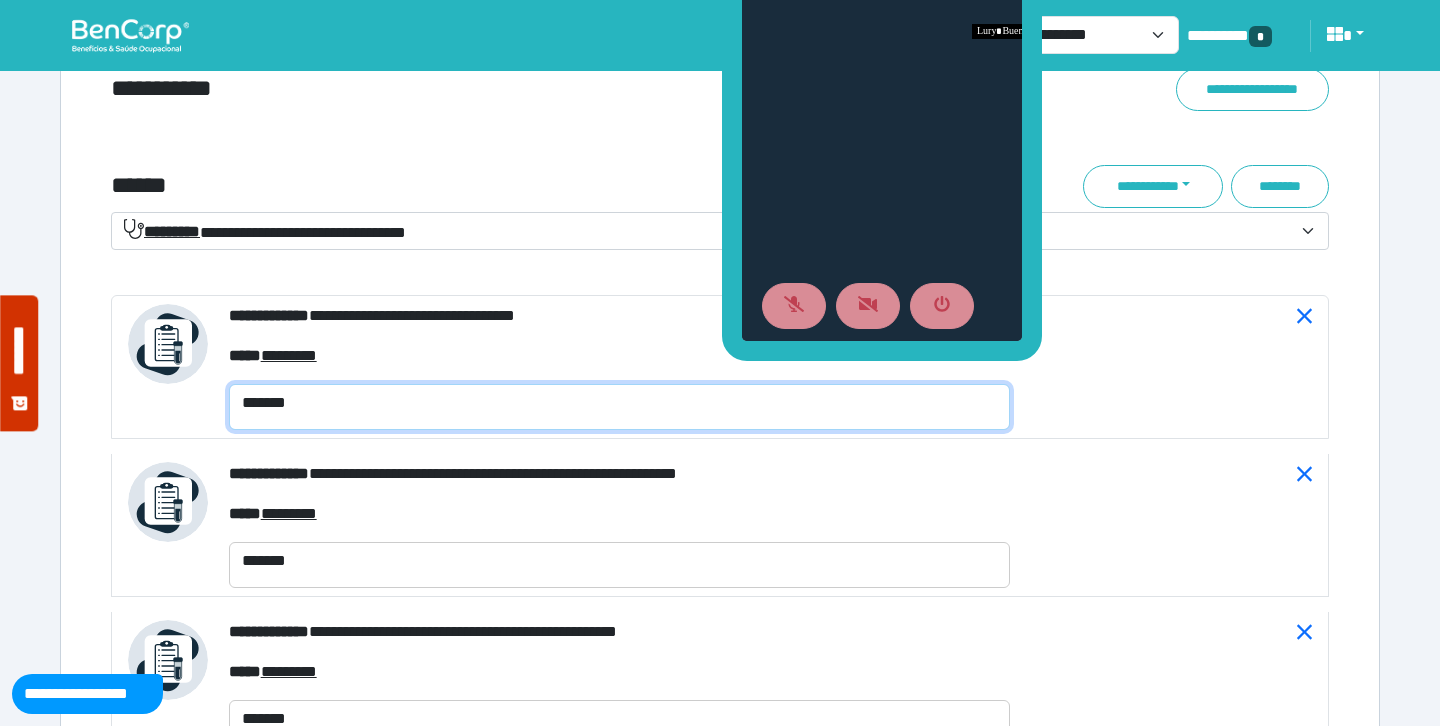type on "*******" 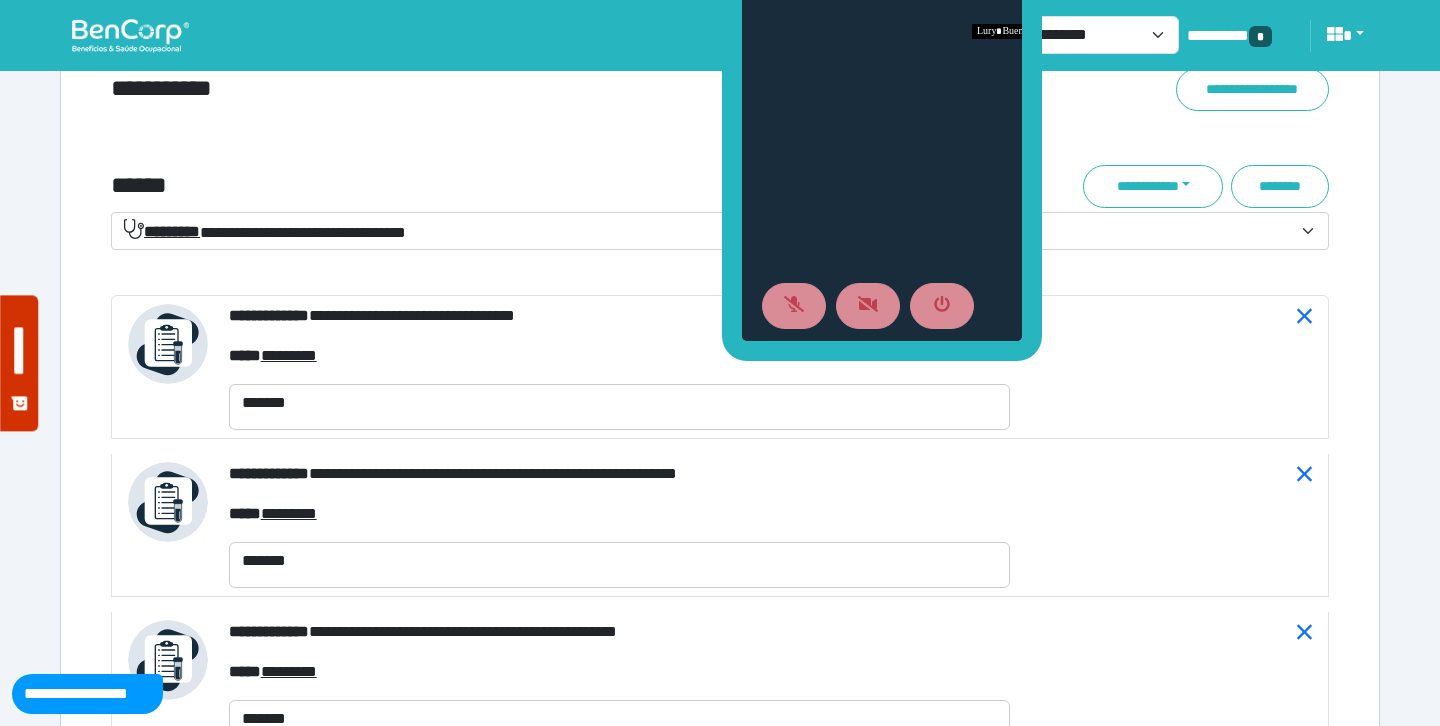 click on "**********" at bounding box center [720, 1729] 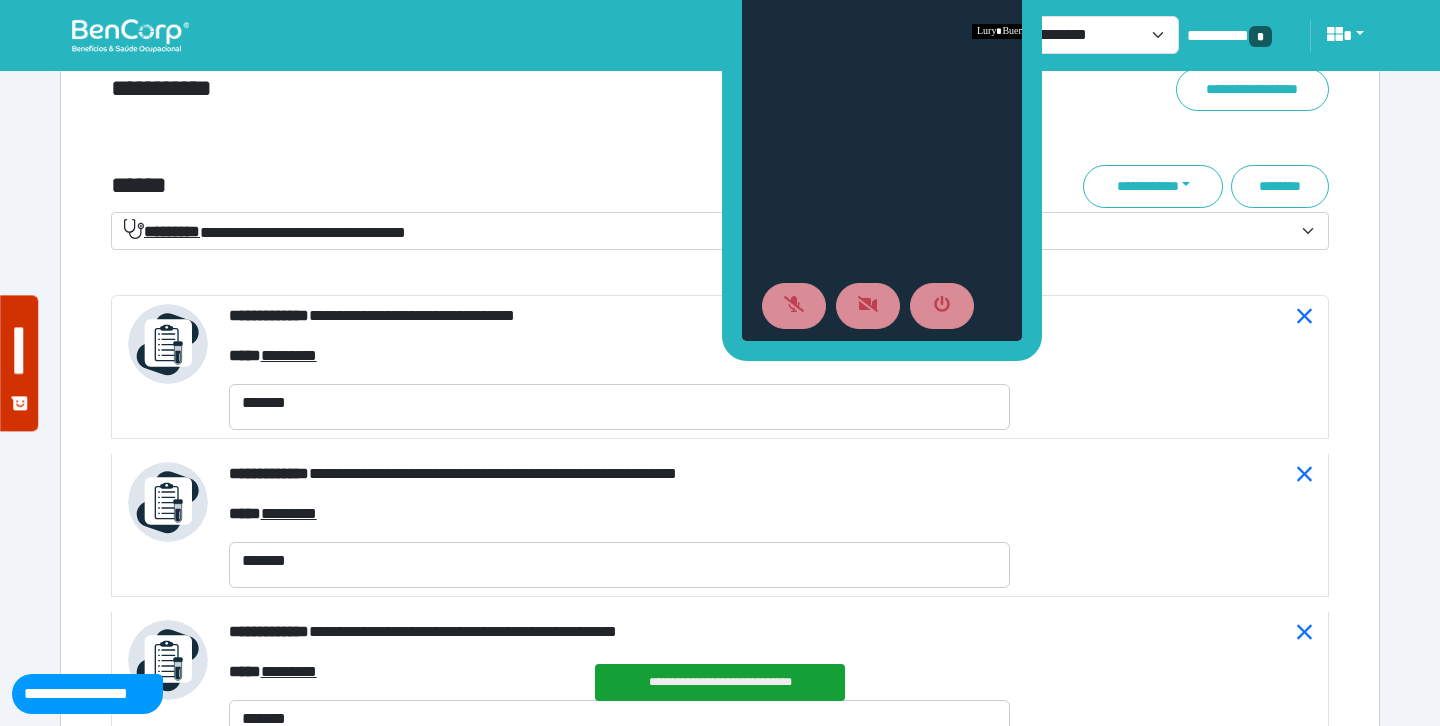 click on "**********" at bounding box center (265, 231) 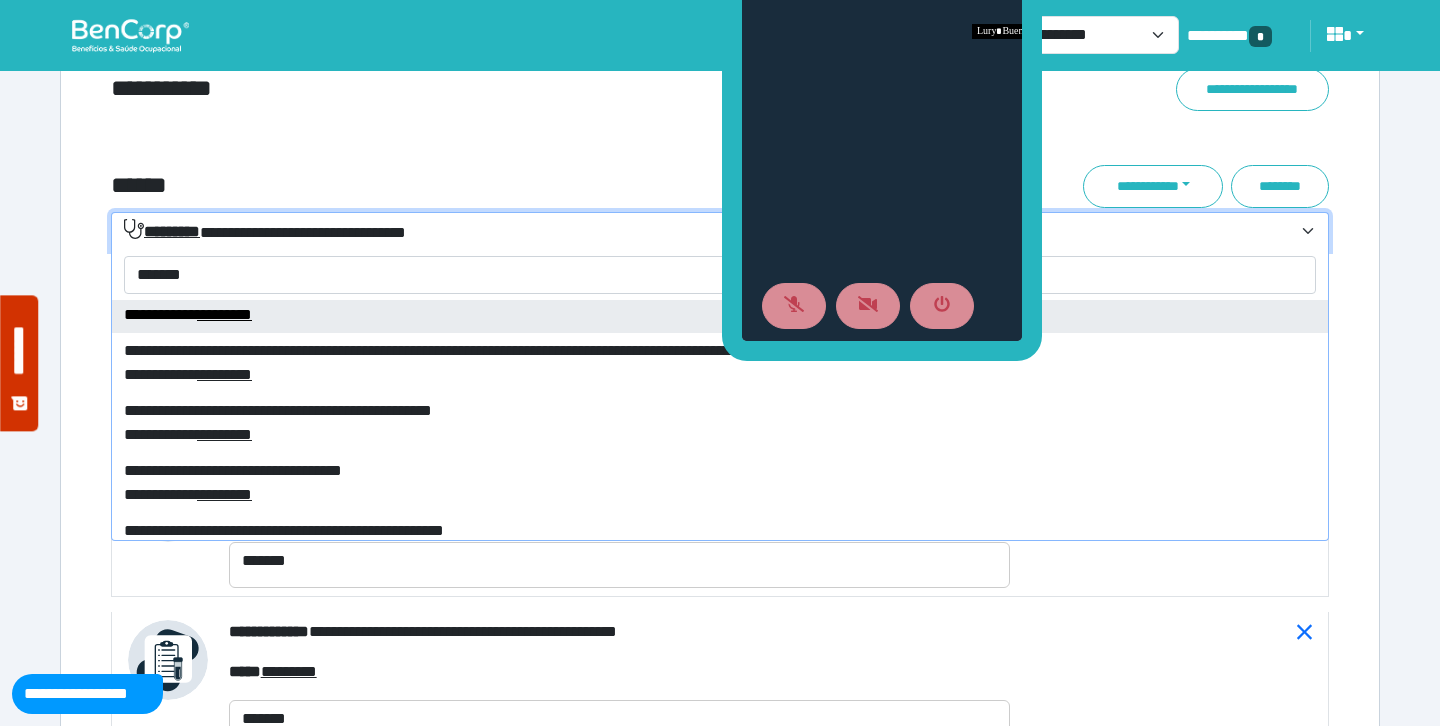 scroll, scrollTop: 123, scrollLeft: 0, axis: vertical 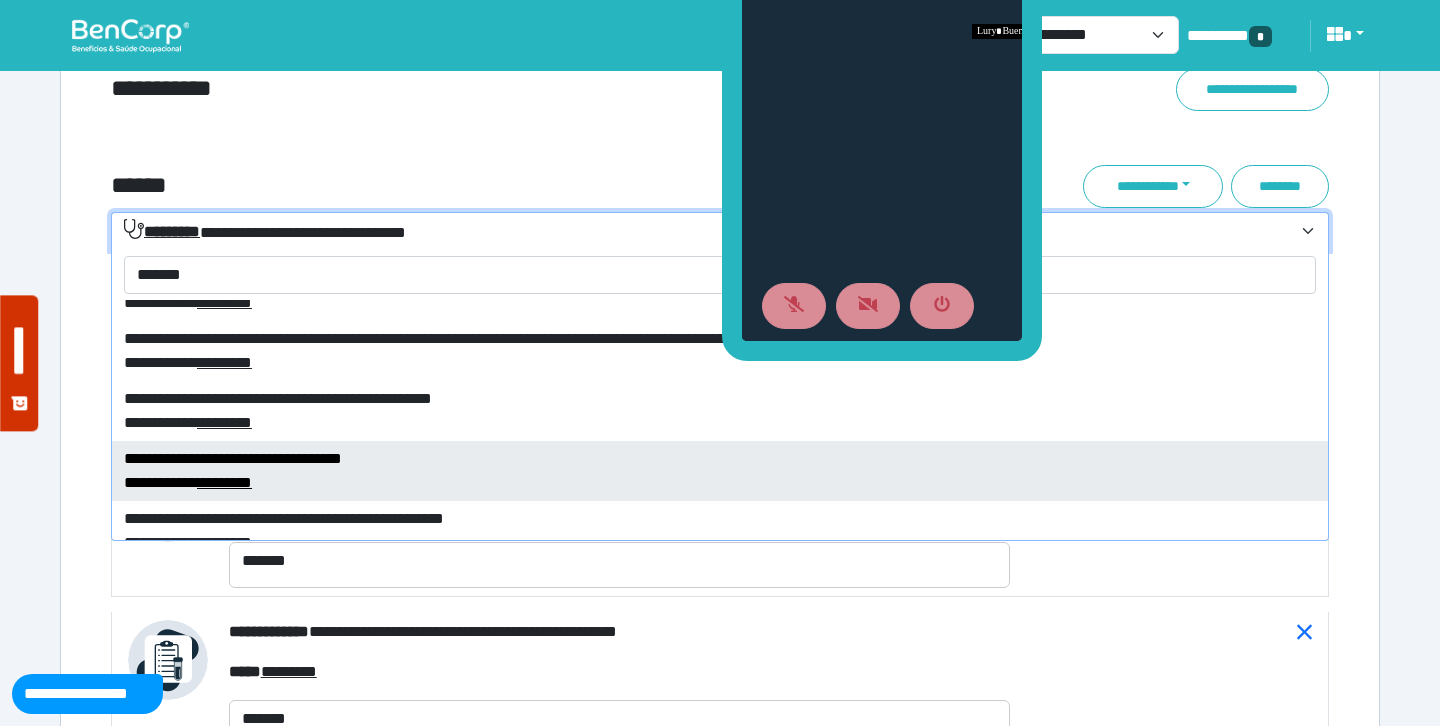 type on "*******" 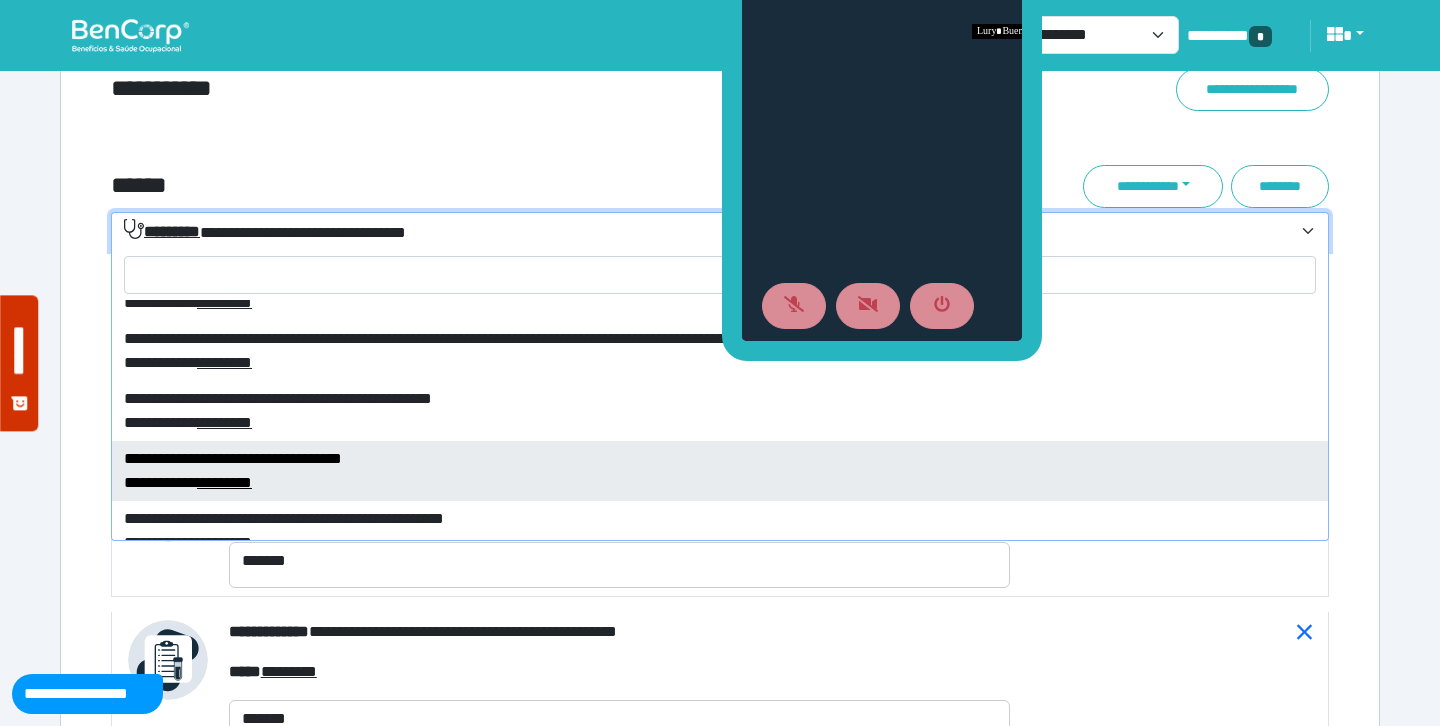 select on "****" 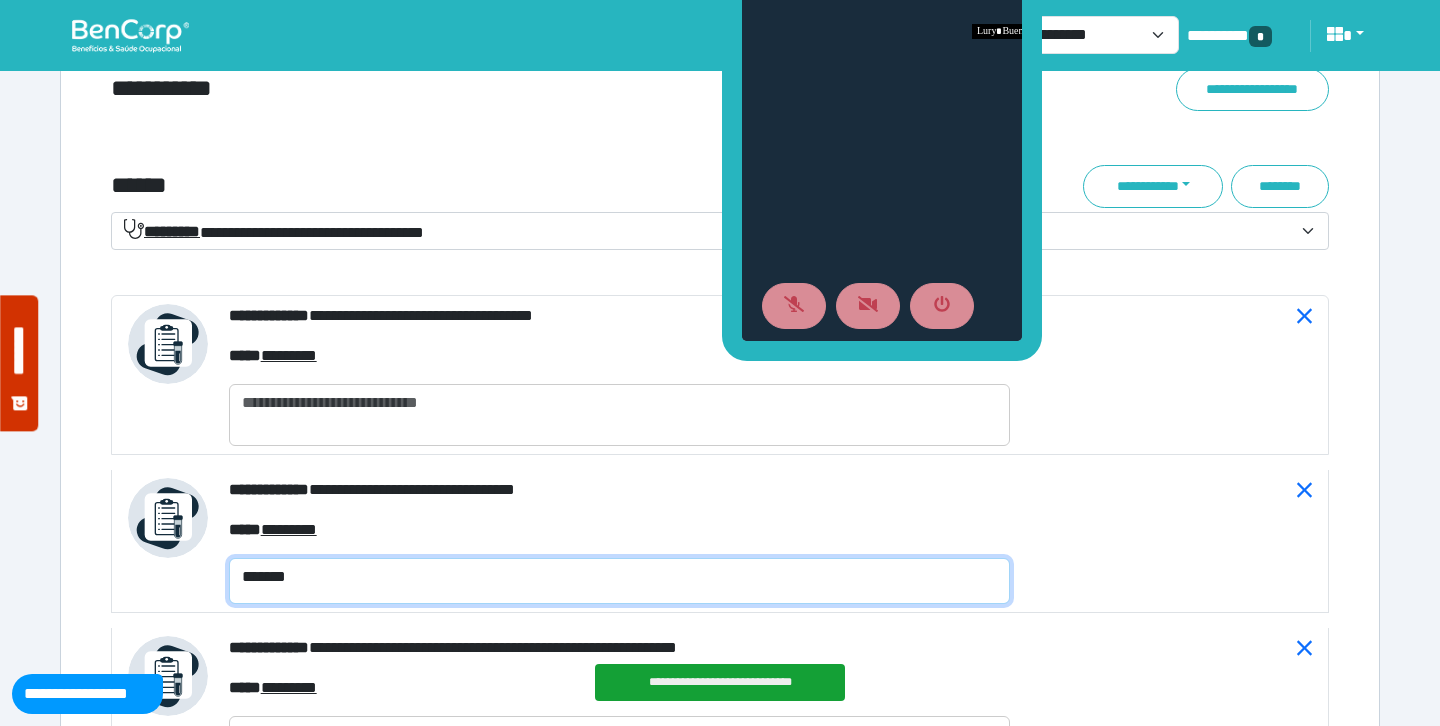 click on "*******" at bounding box center [619, 581] 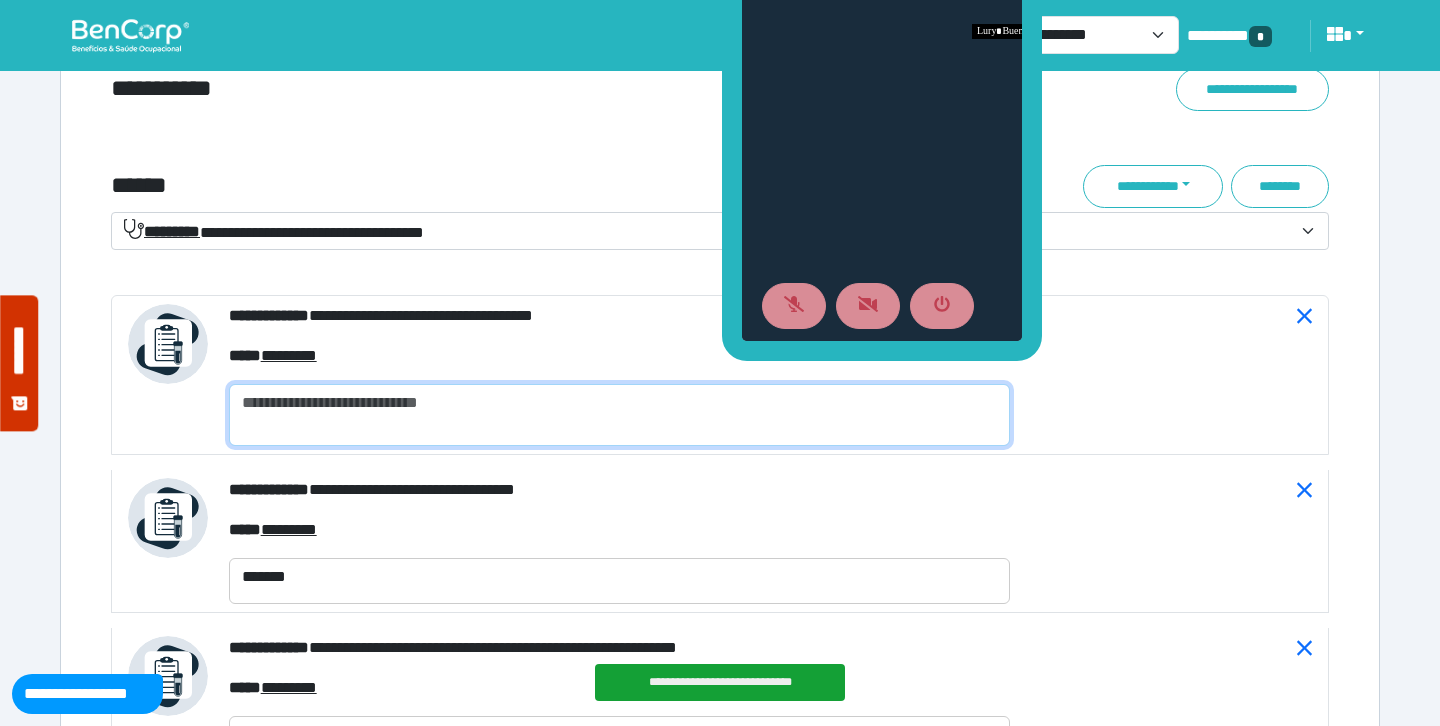 click at bounding box center (619, 415) 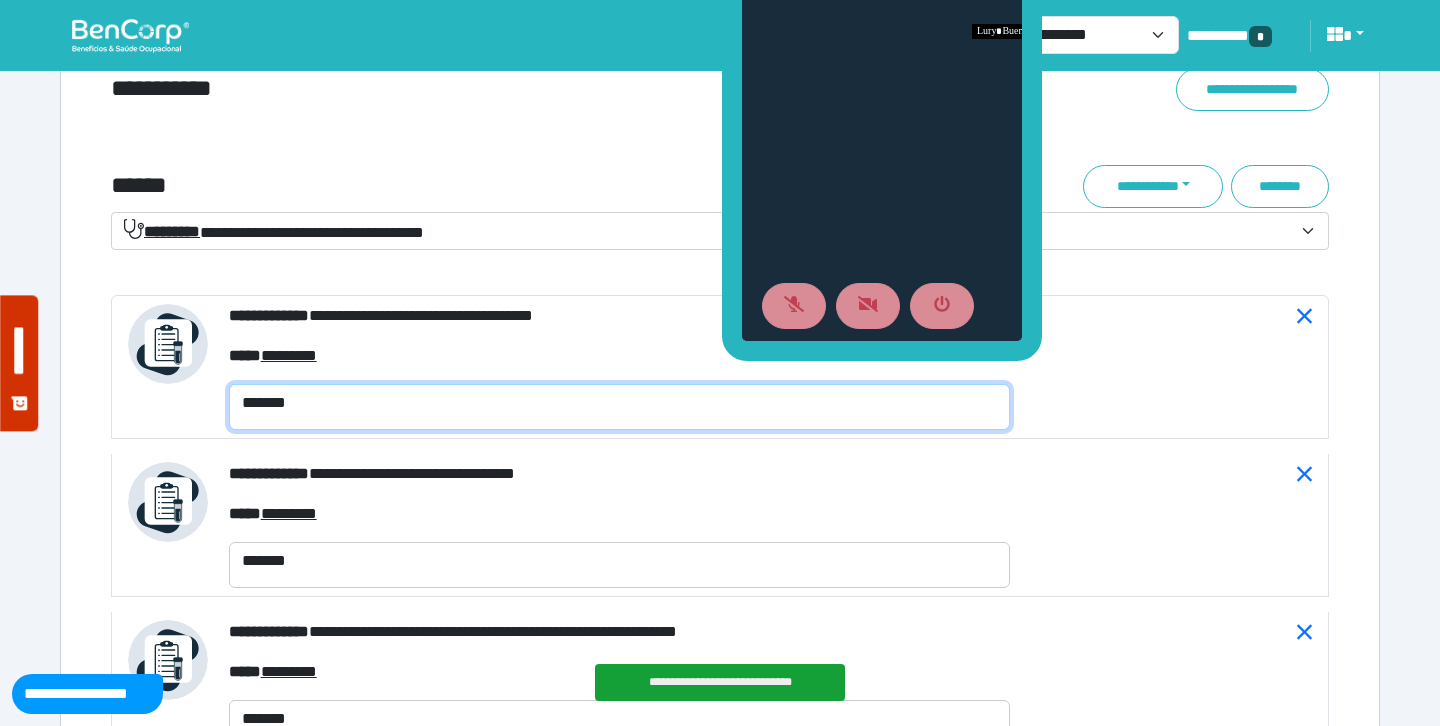 type on "*******" 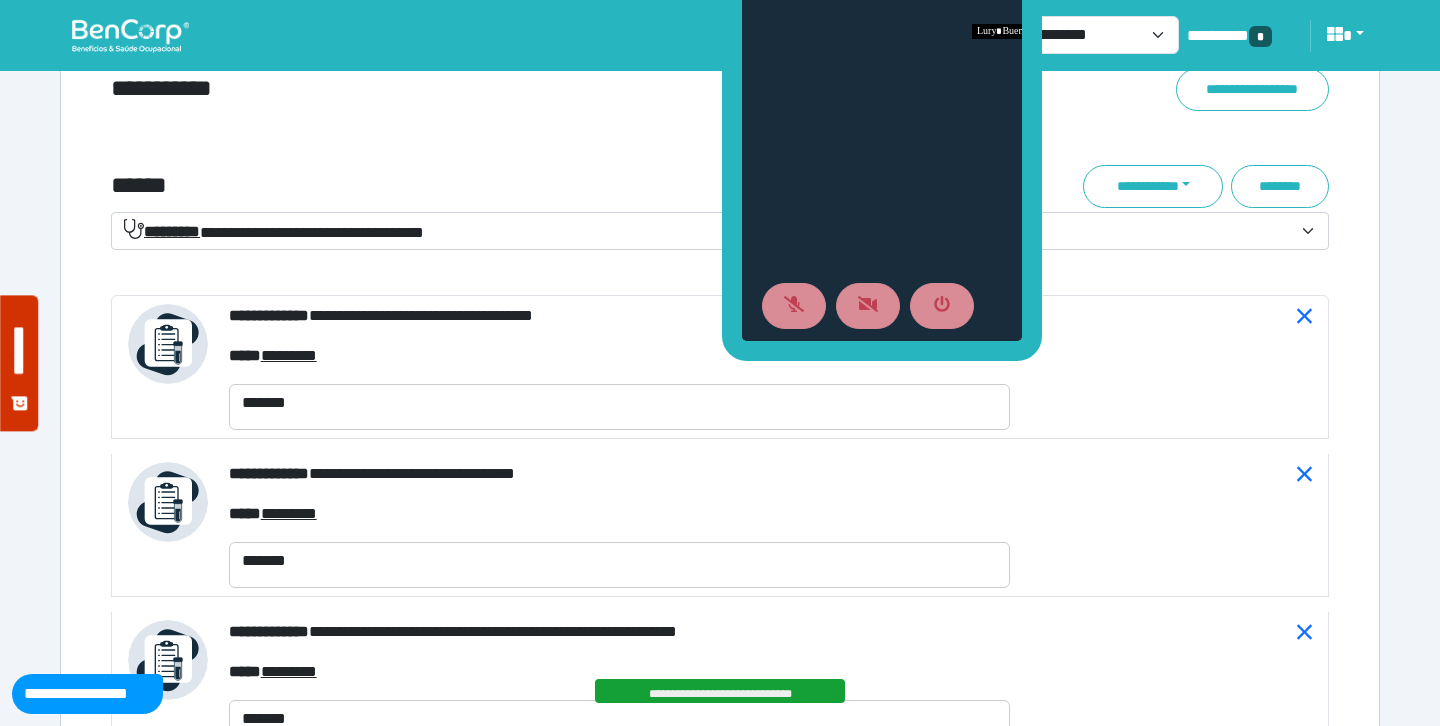 click on "**********" at bounding box center [274, 231] 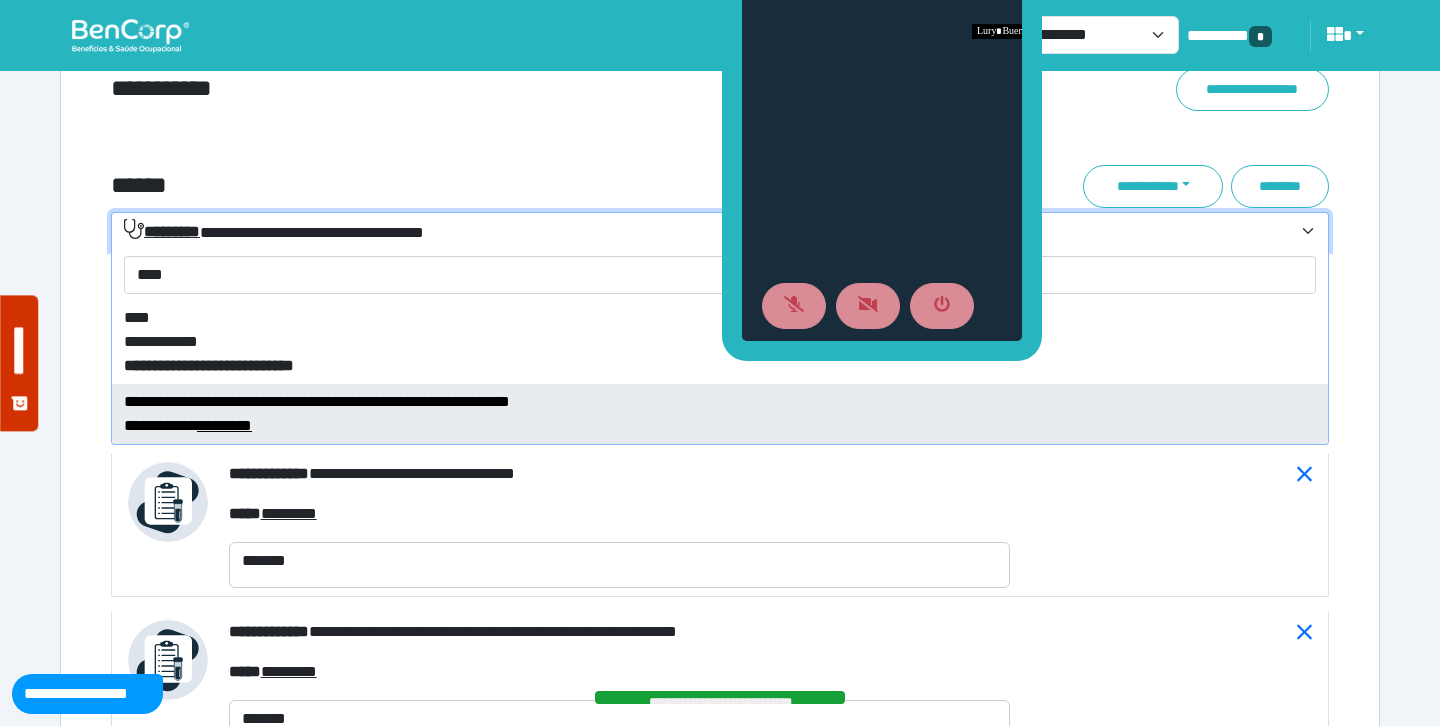 type on "****" 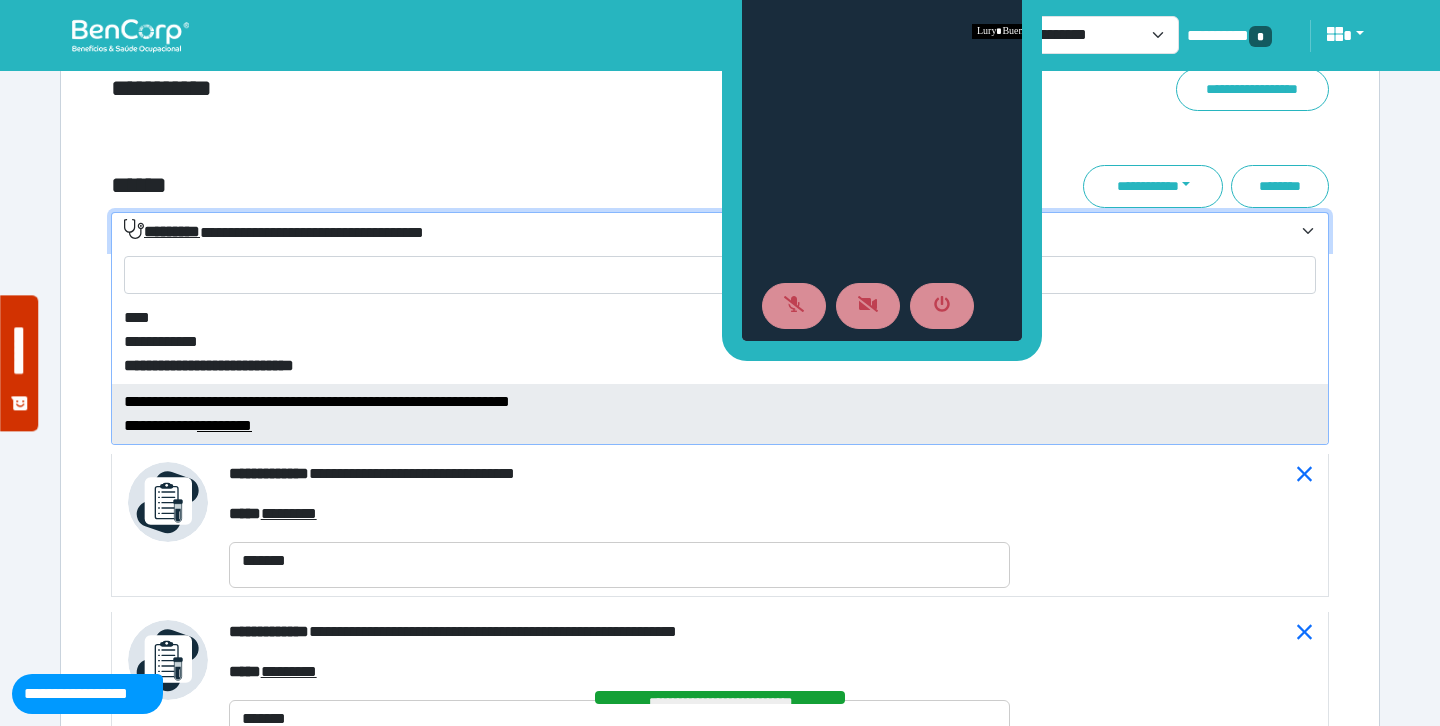 select on "**" 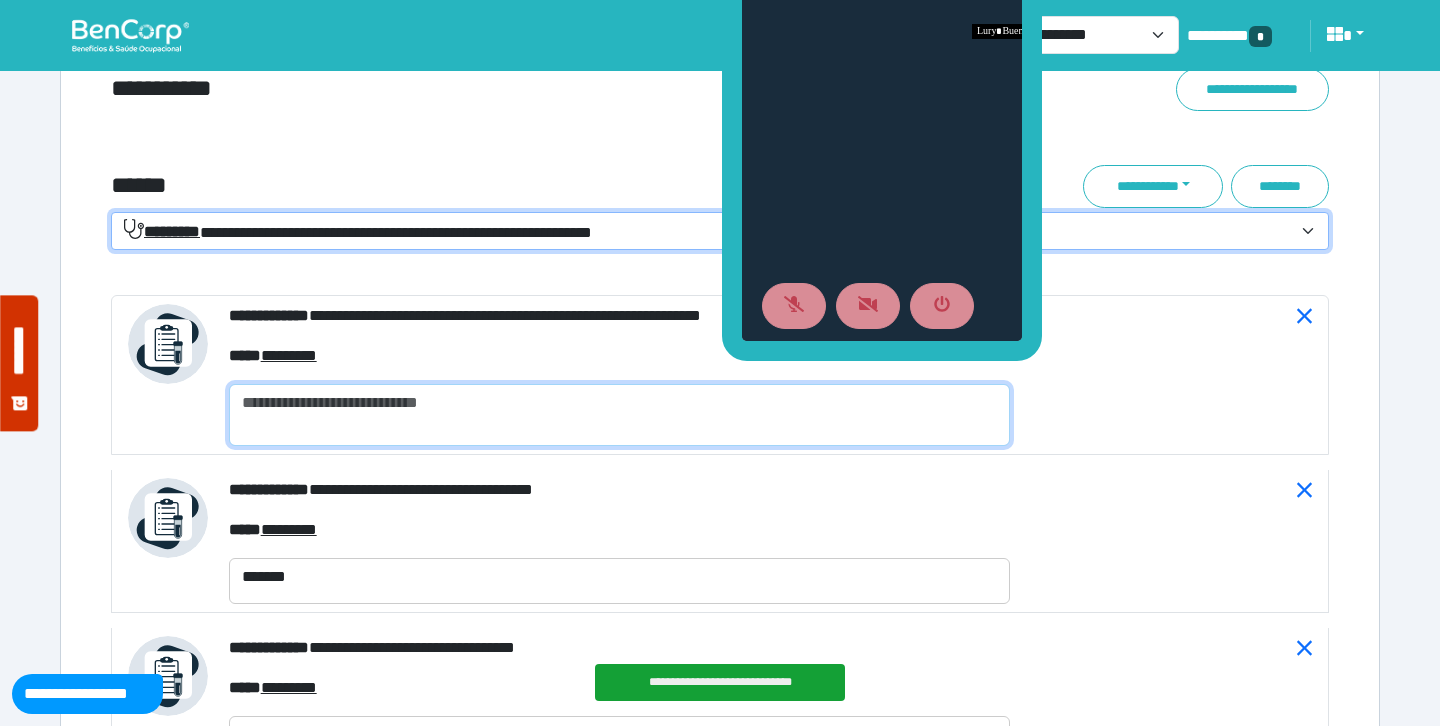 click at bounding box center [619, 415] 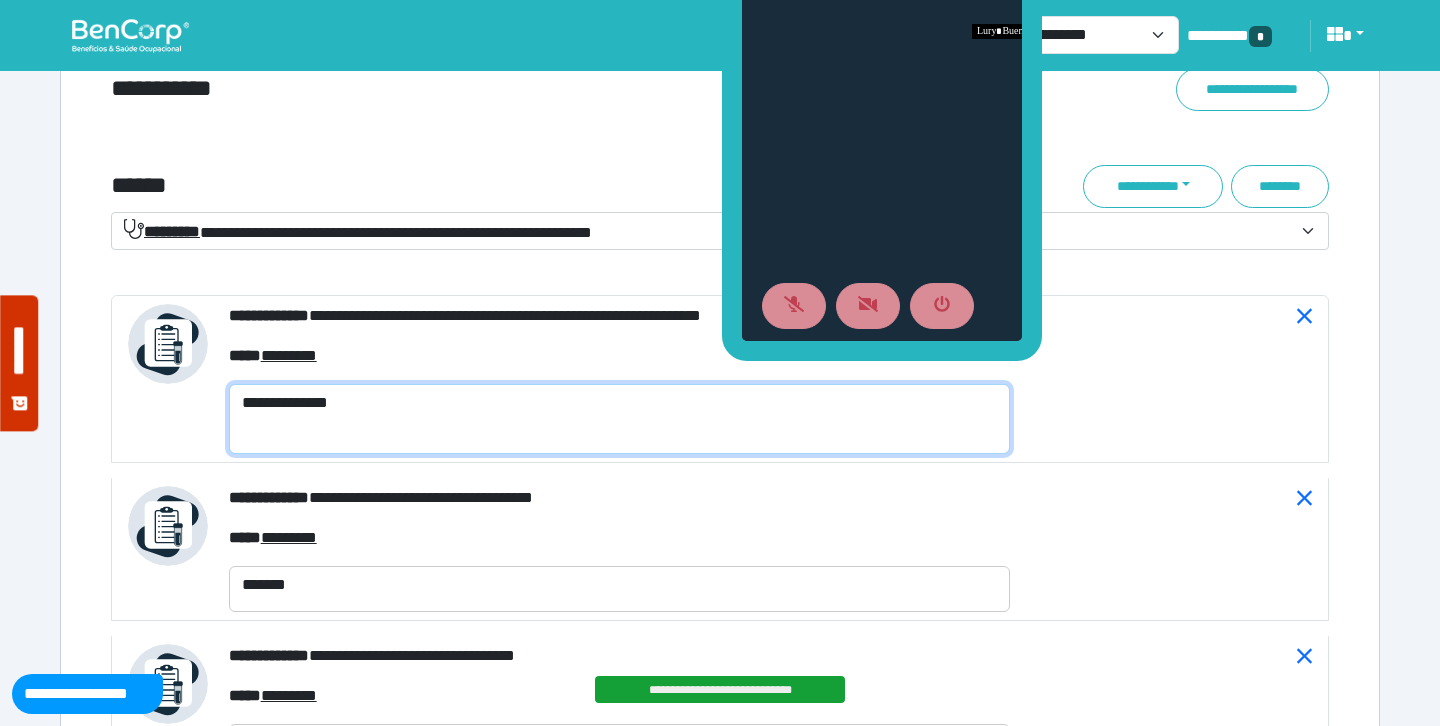 scroll, scrollTop: 0, scrollLeft: 0, axis: both 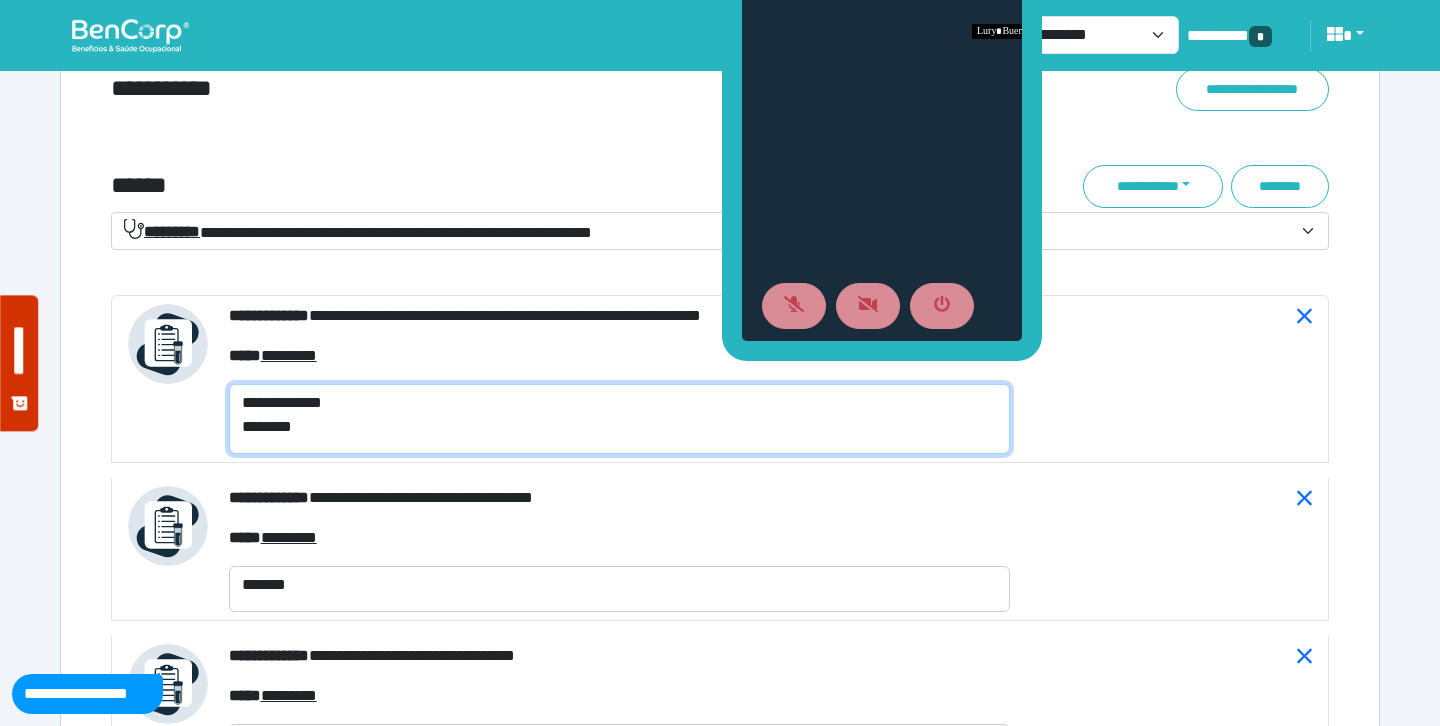 type on "**********" 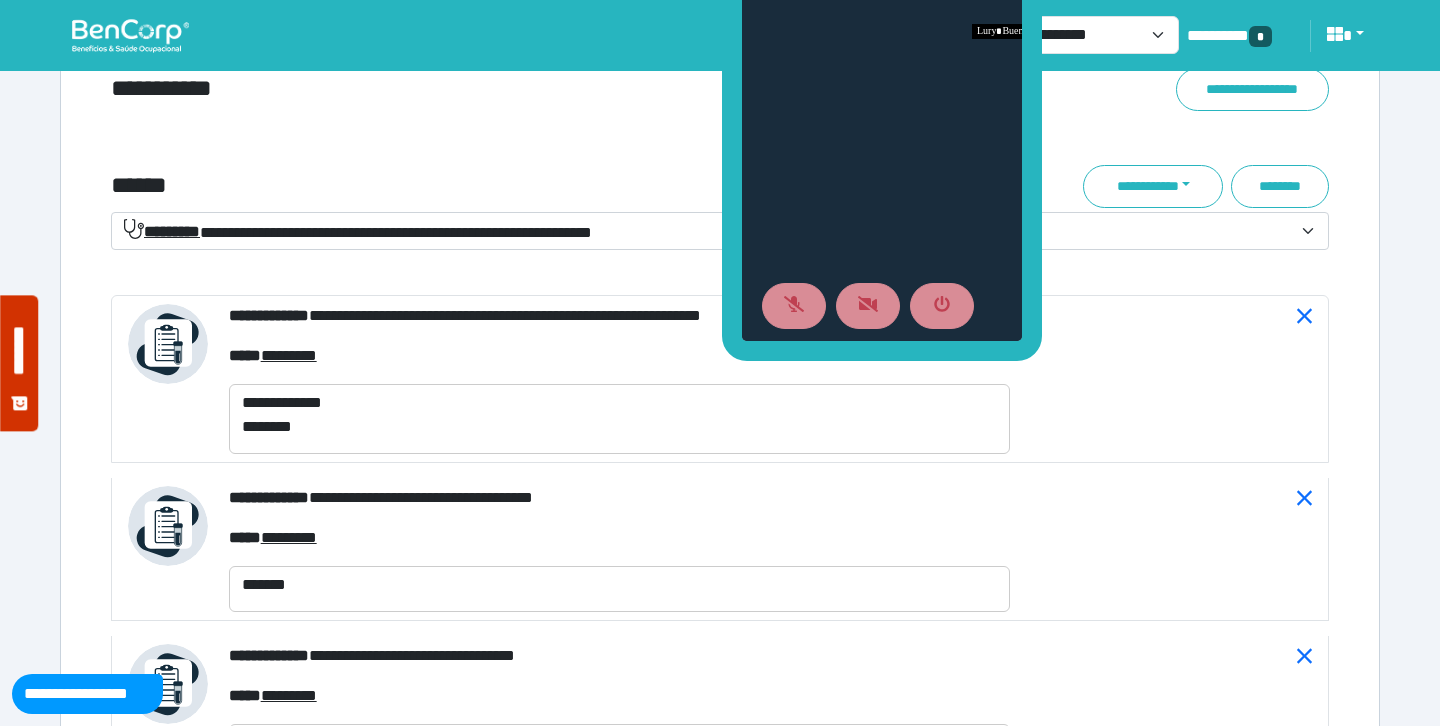 click on "******" at bounding box center (513, 186) 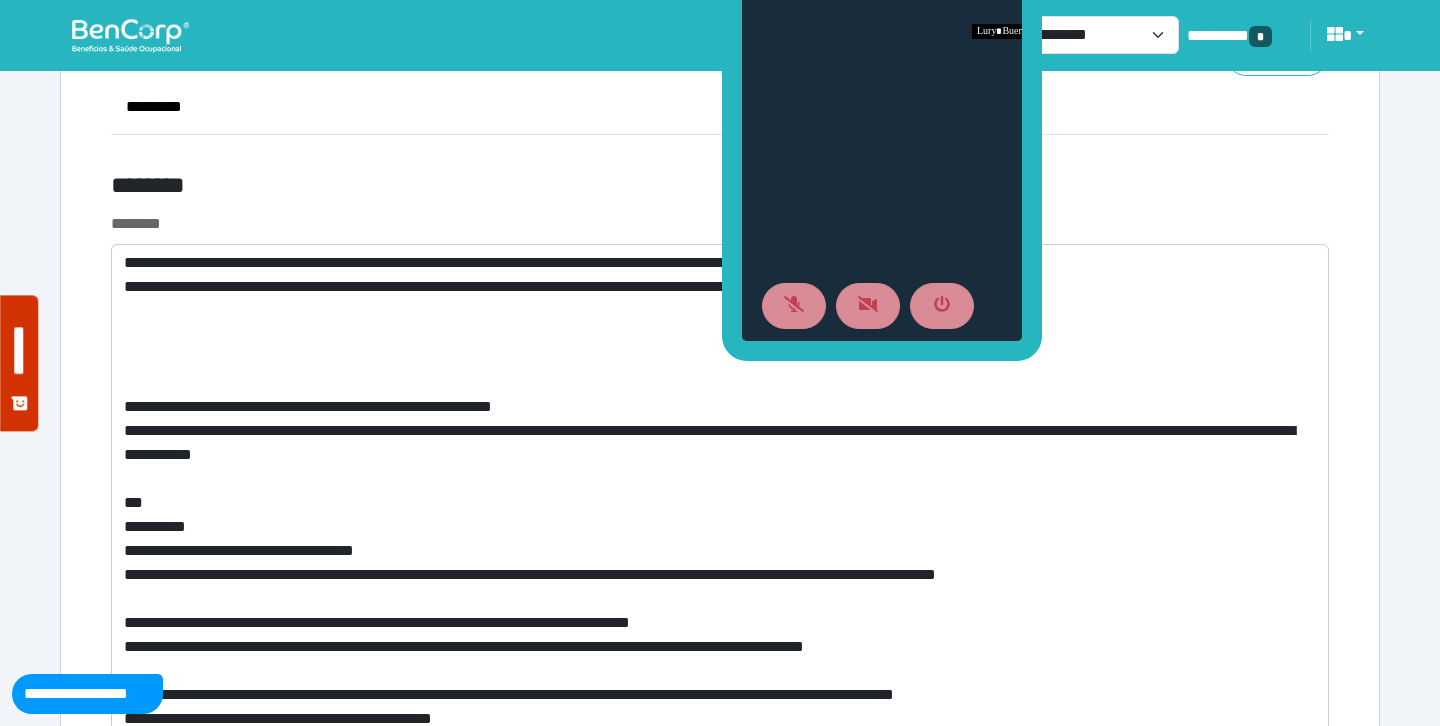 scroll, scrollTop: 10670, scrollLeft: 0, axis: vertical 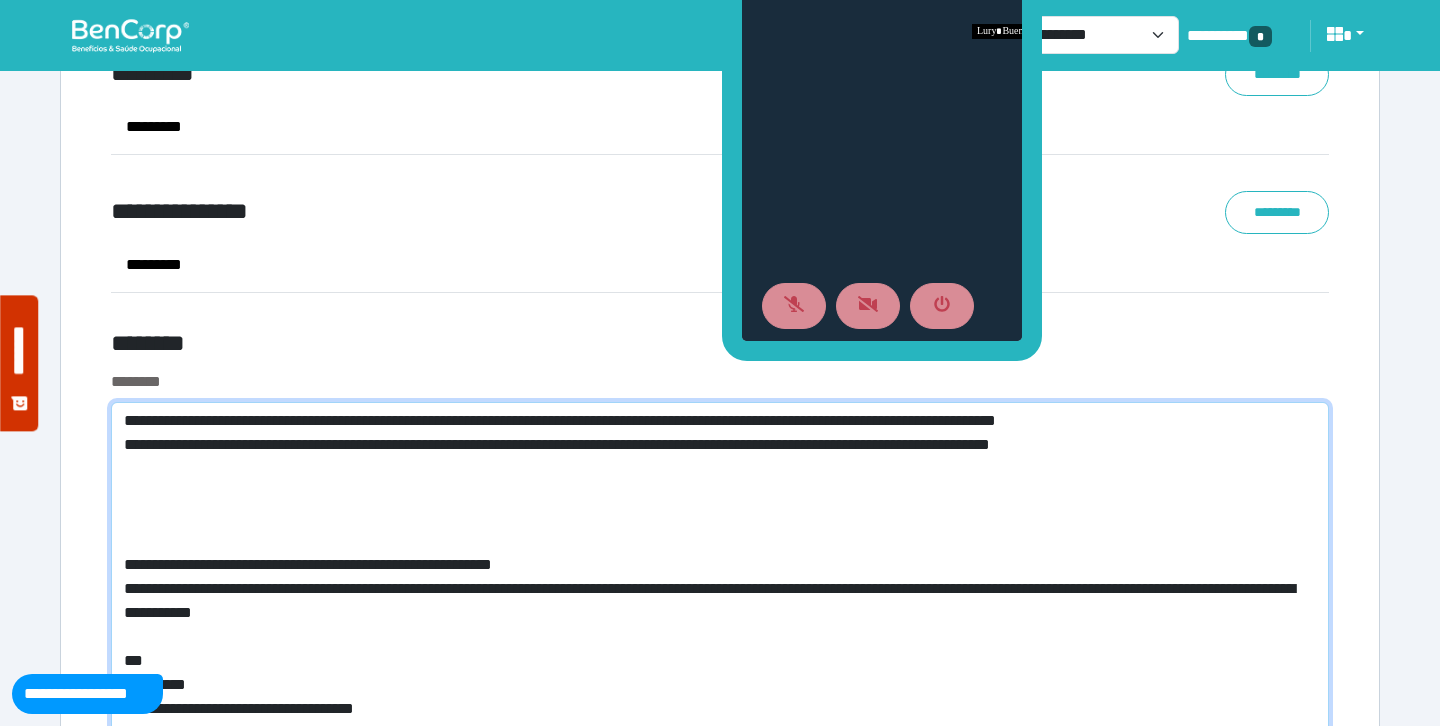 click at bounding box center (720, 749) 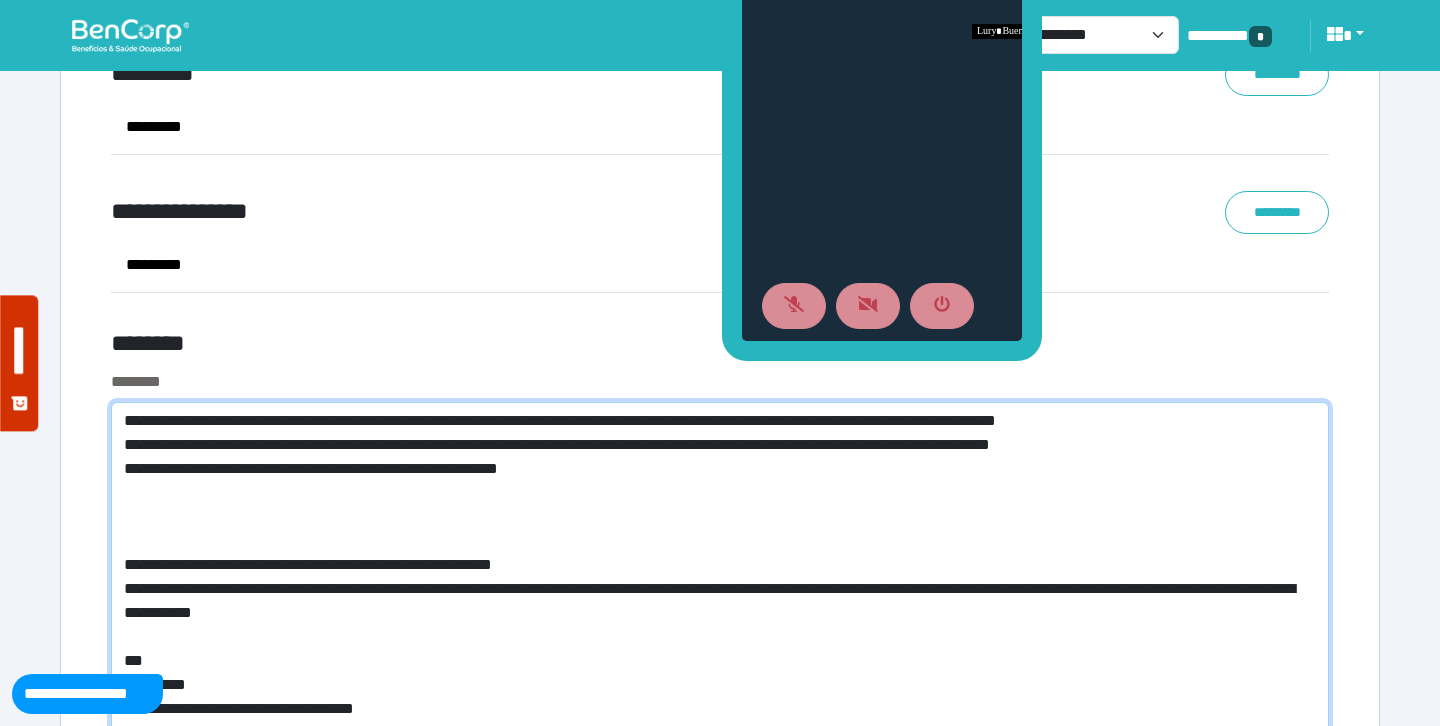 type on "**********" 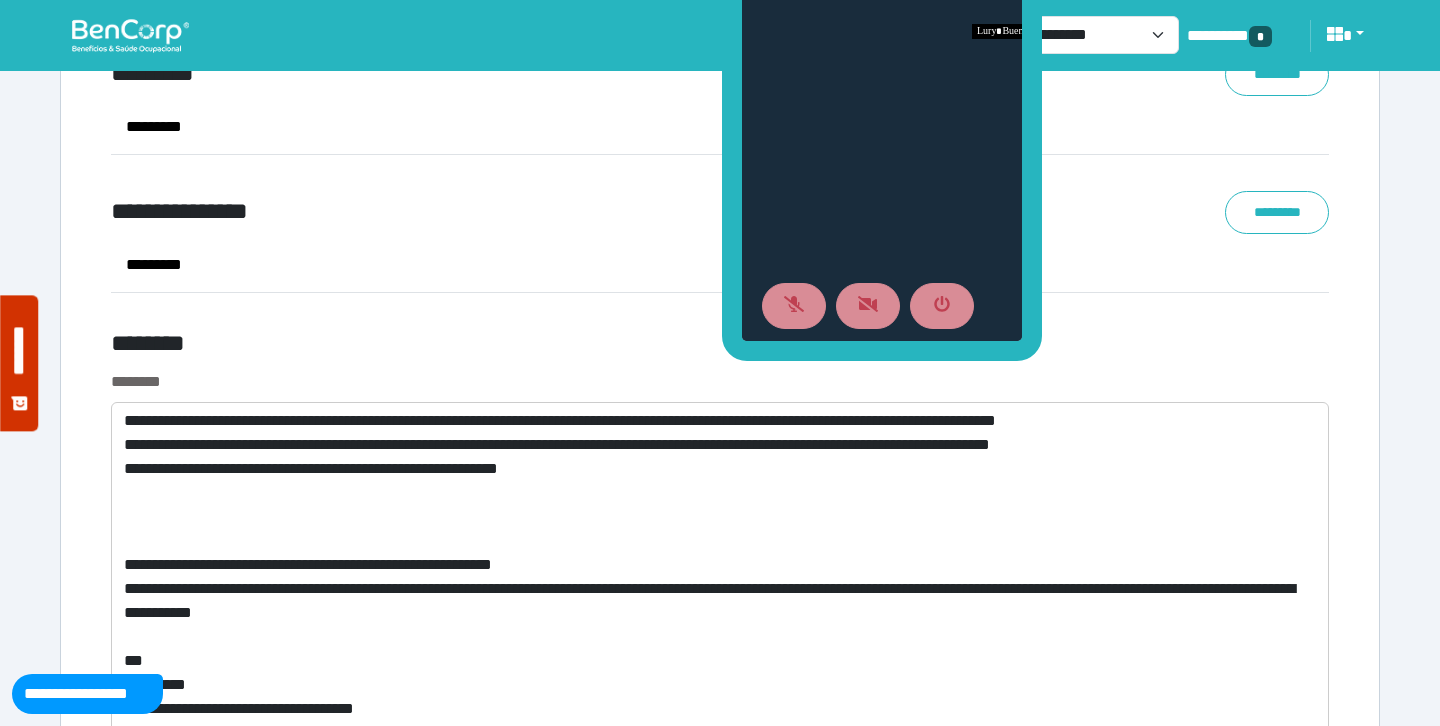 click on "*********" at bounding box center (477, 265) 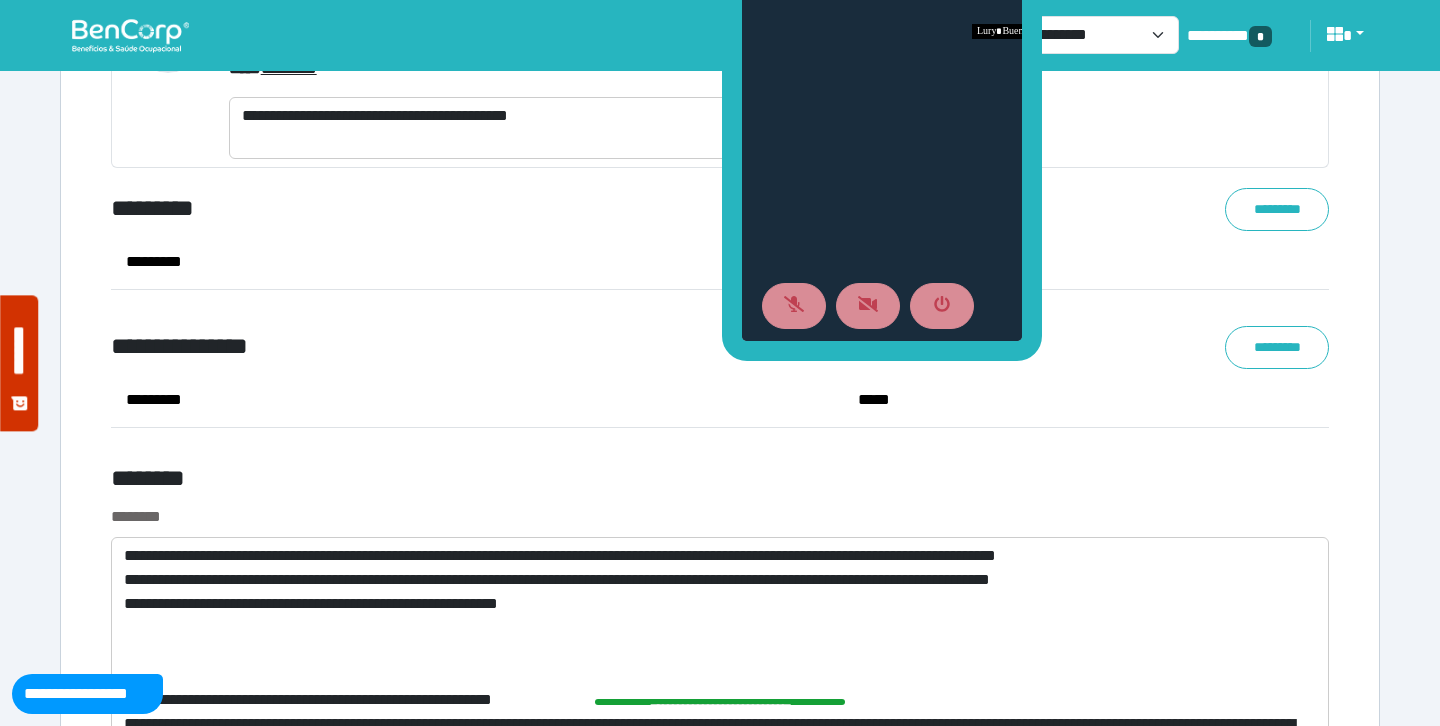 scroll, scrollTop: 10534, scrollLeft: 0, axis: vertical 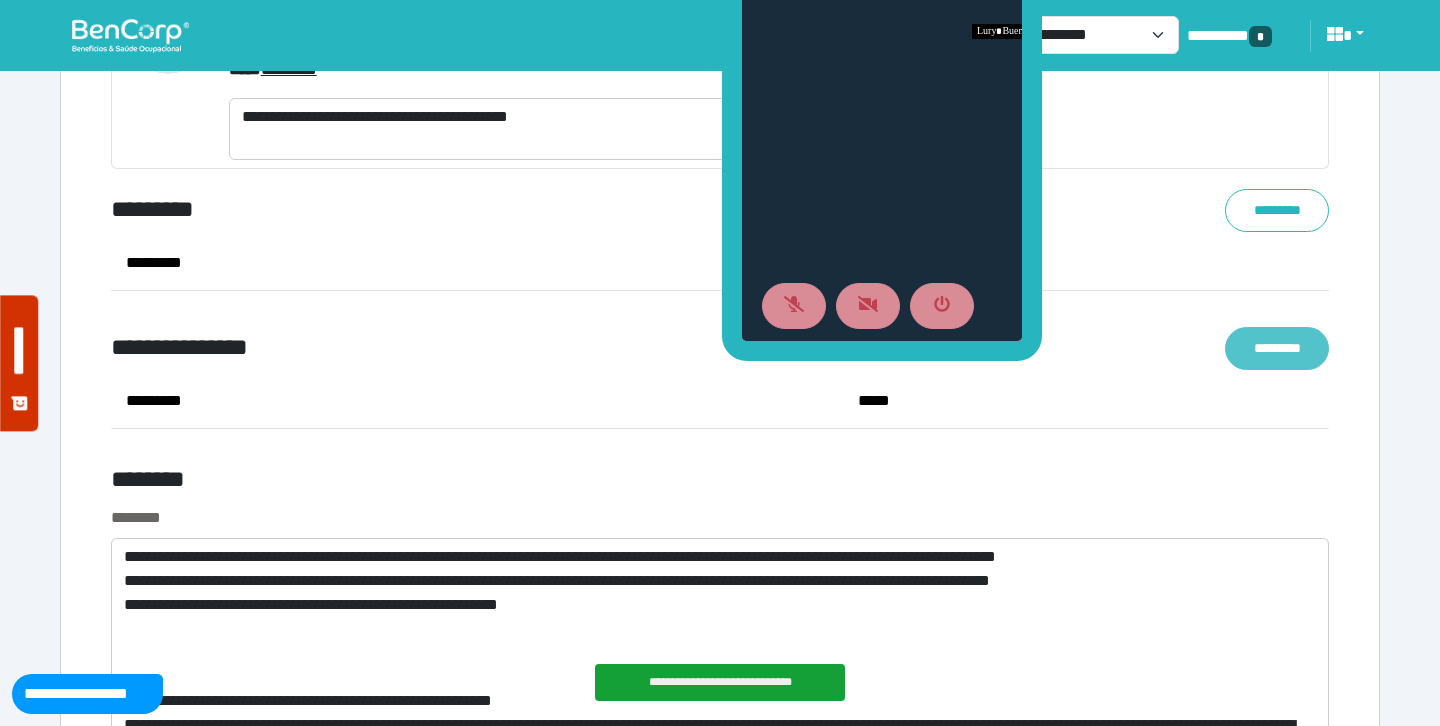 click on "*********" at bounding box center [1277, 348] 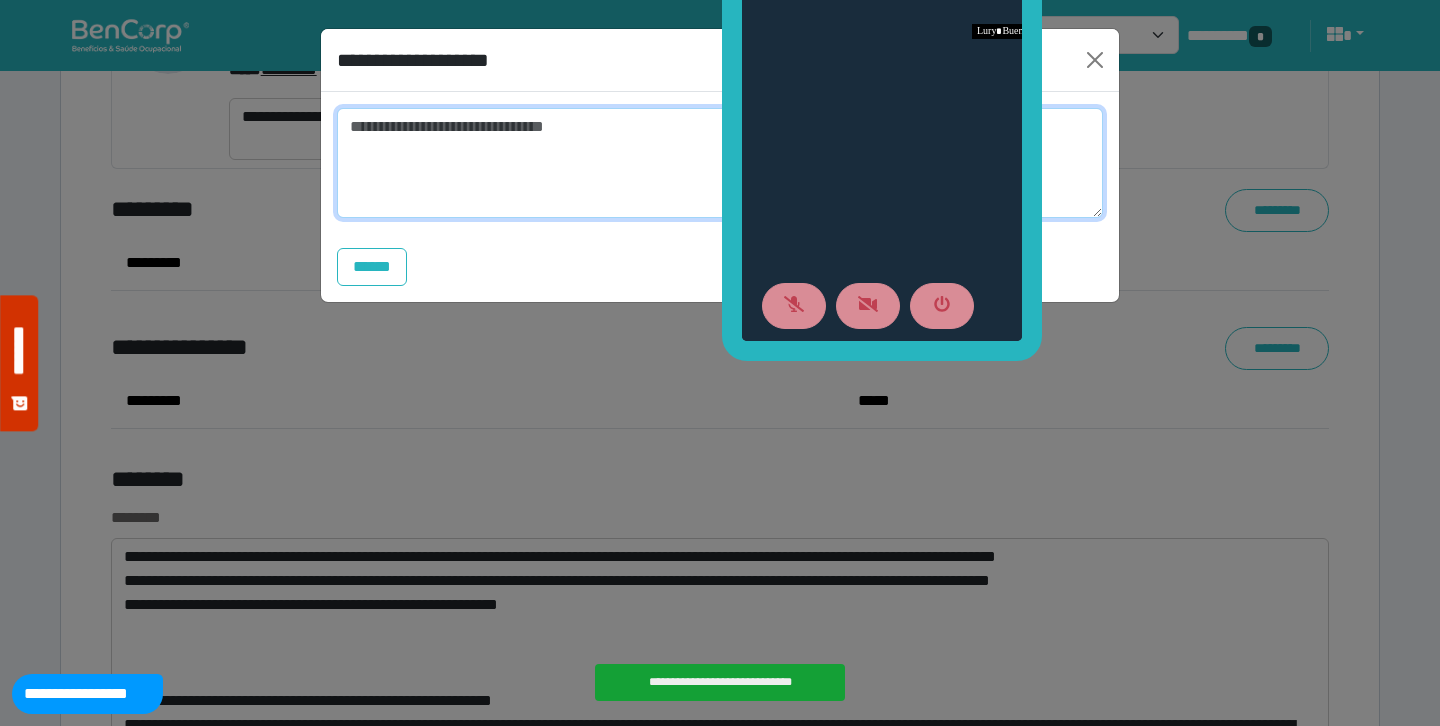 click at bounding box center [720, 163] 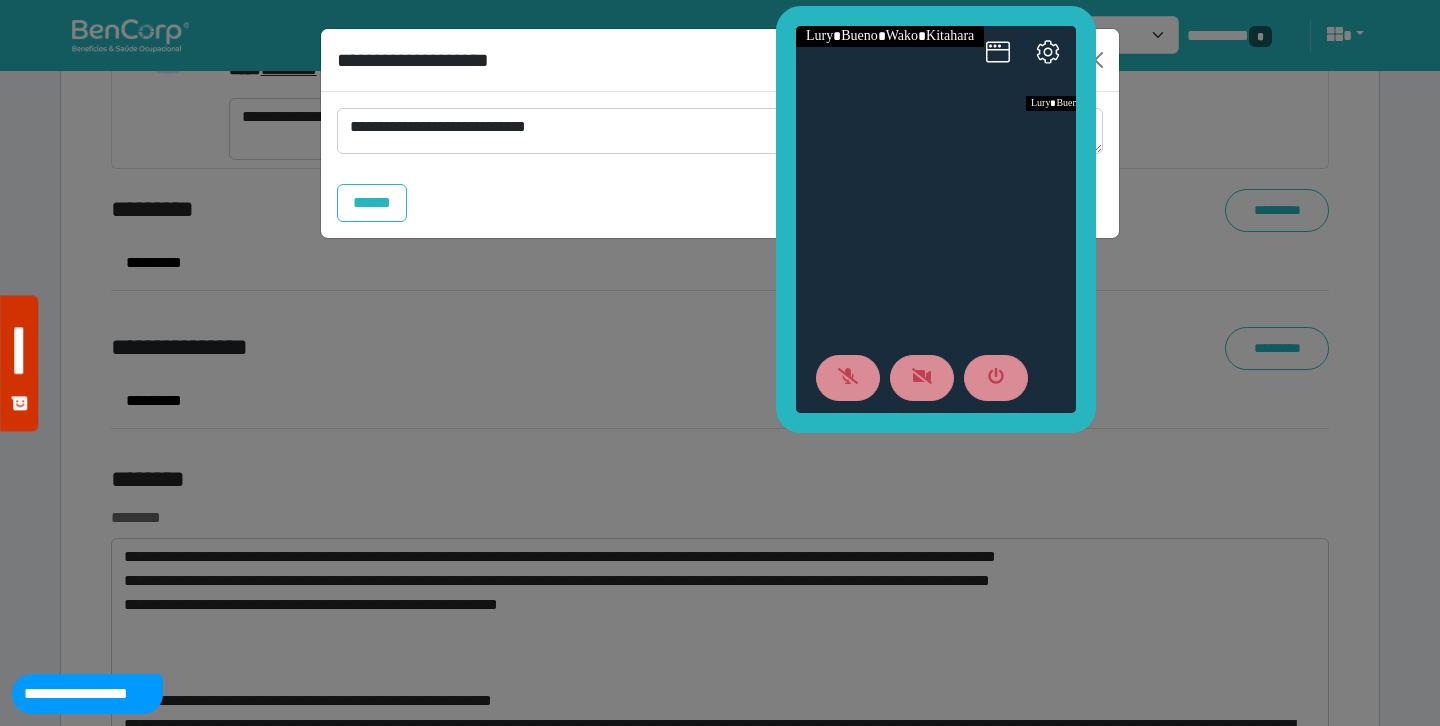drag, startPoint x: 733, startPoint y: 88, endPoint x: 796, endPoint y: 159, distance: 94.92102 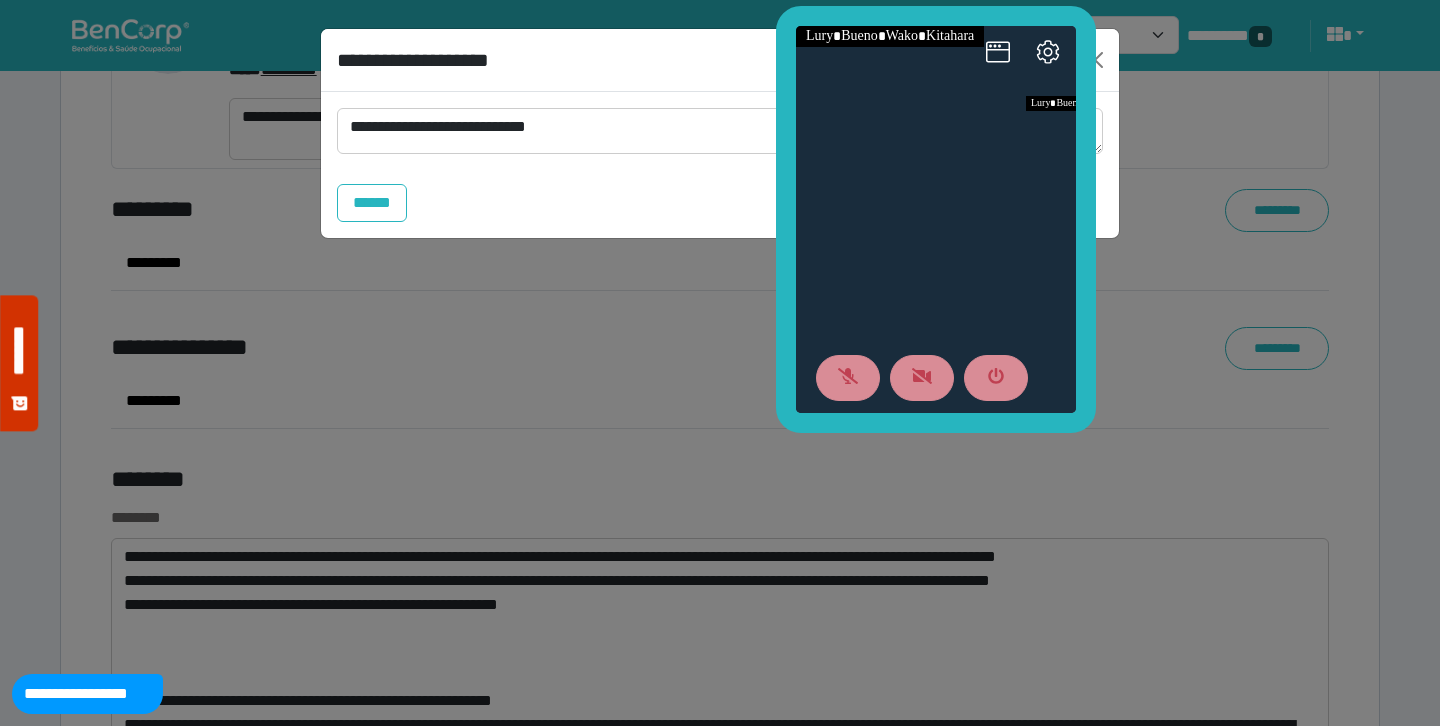 click at bounding box center (936, 219) 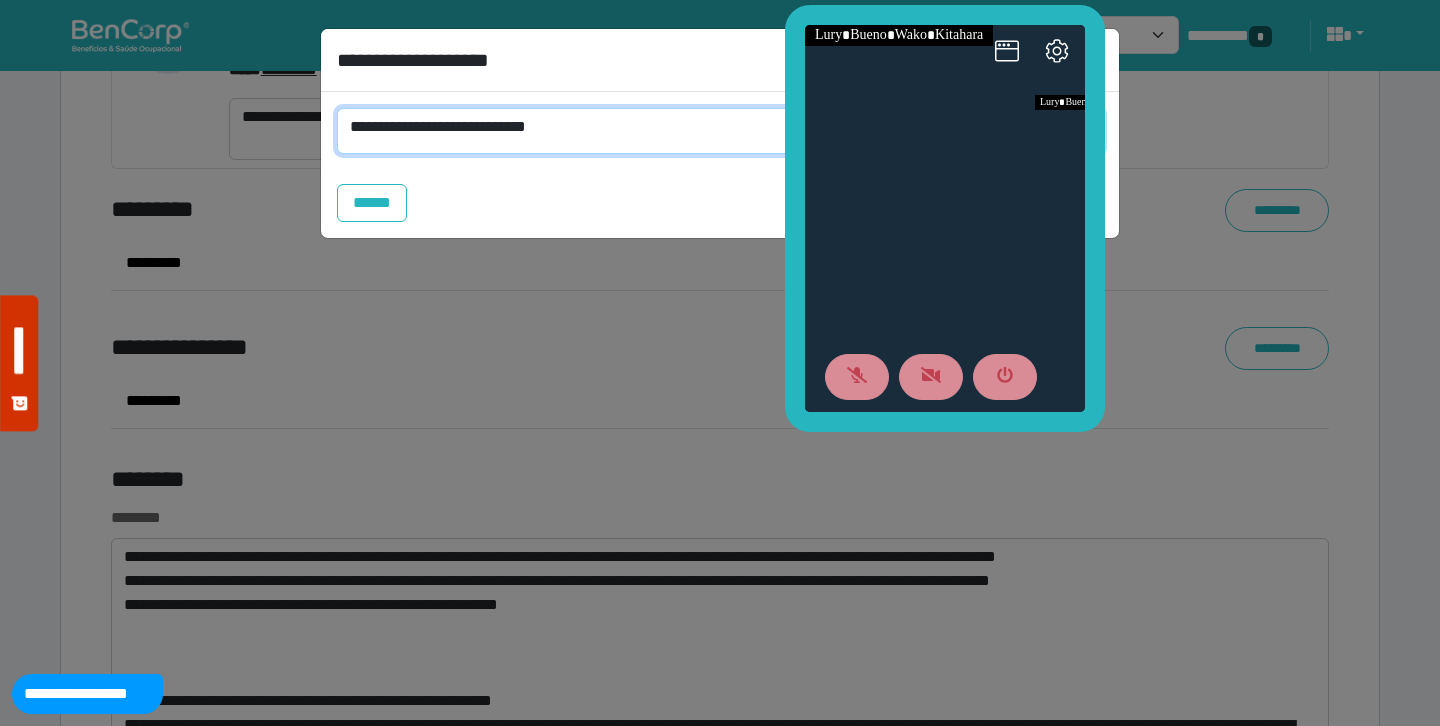 click on "**********" at bounding box center (720, 131) 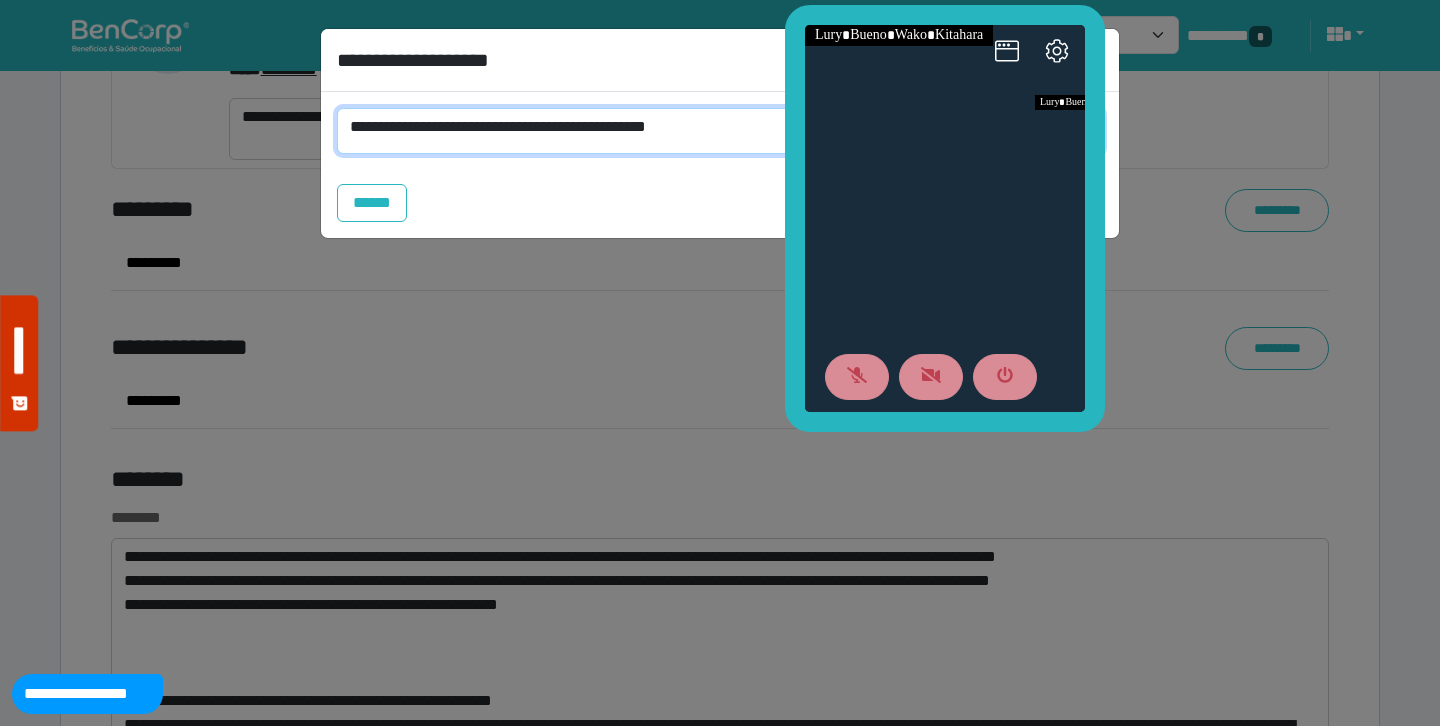 scroll, scrollTop: 0, scrollLeft: 0, axis: both 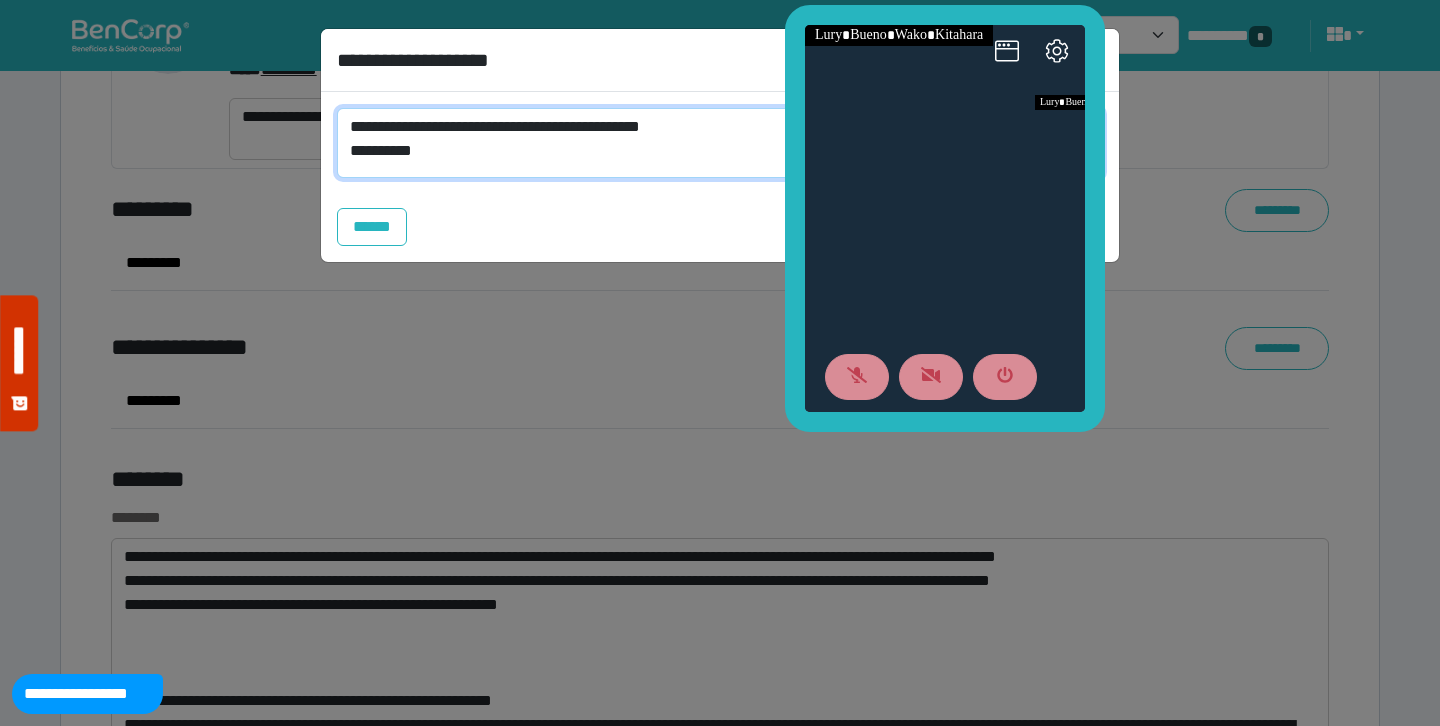 click on "**********" at bounding box center (720, 143) 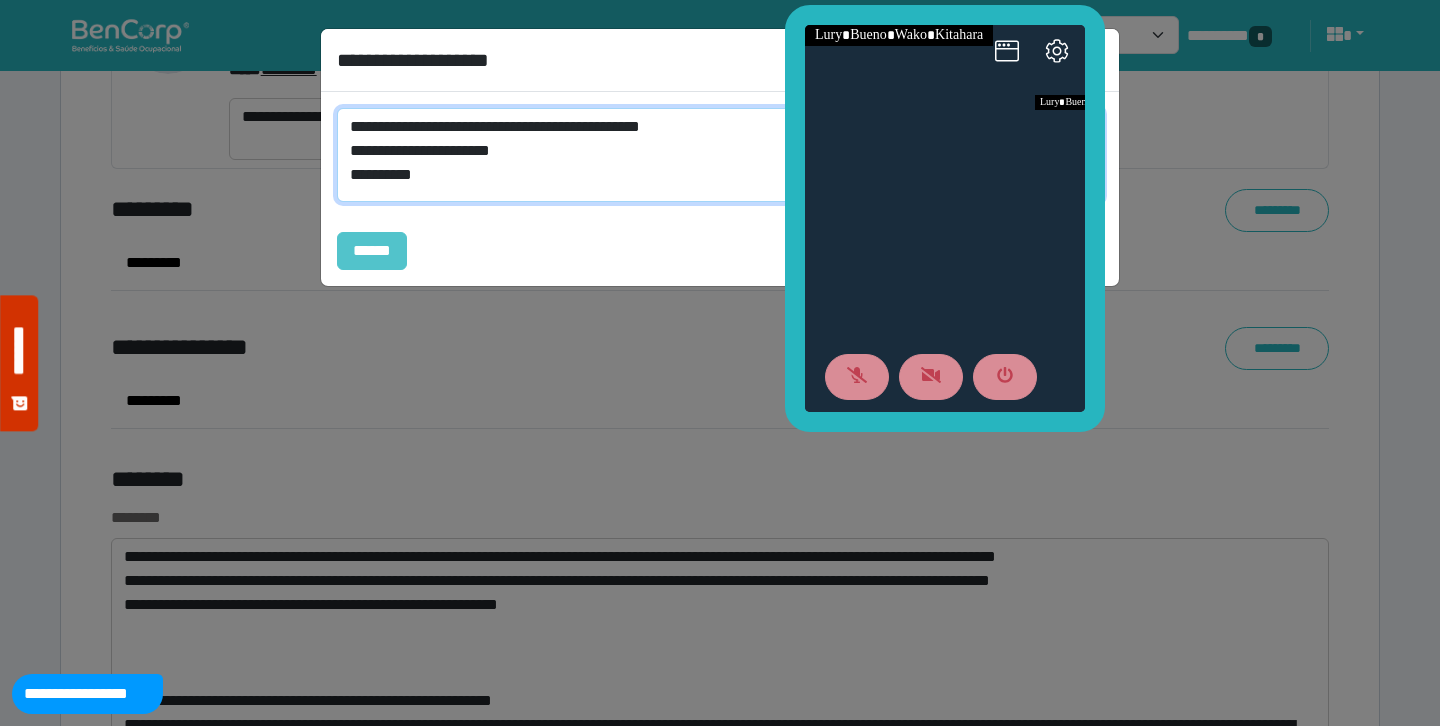 type on "**********" 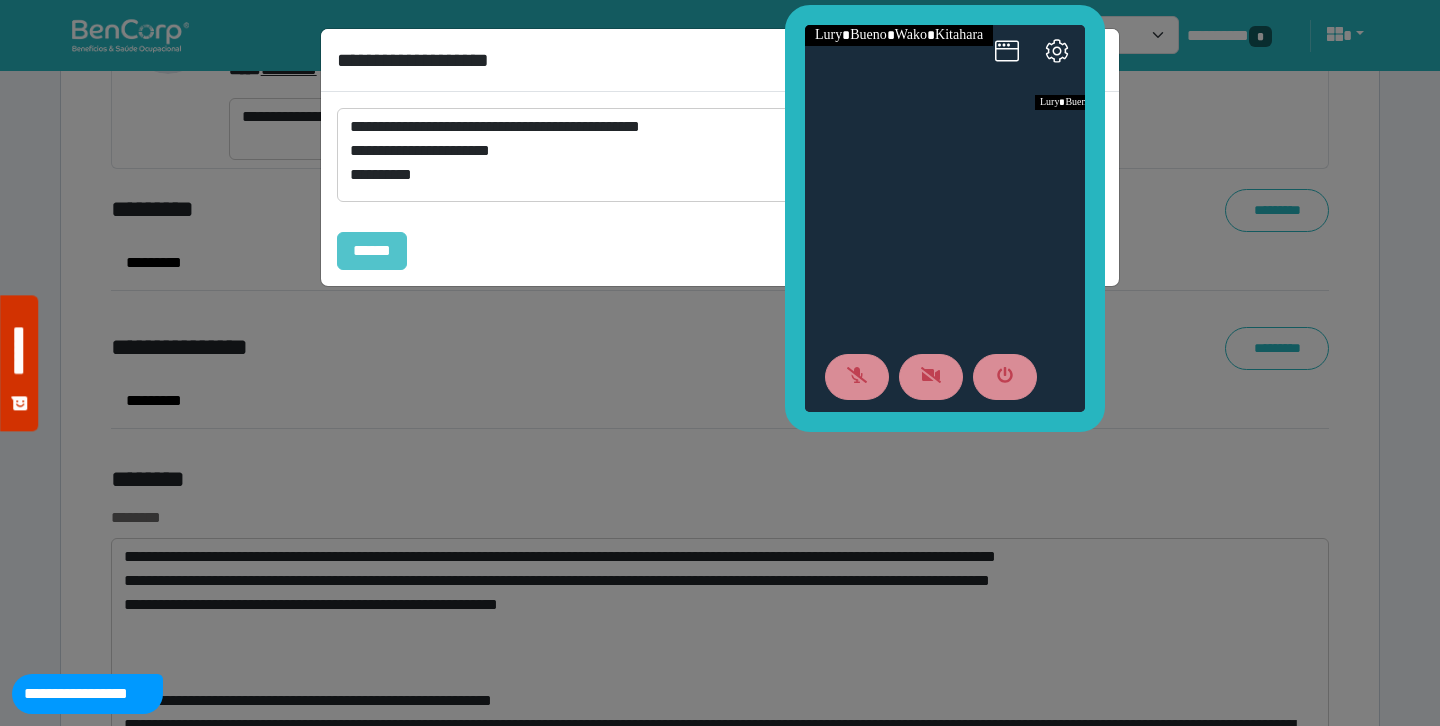 click on "******" at bounding box center [372, 251] 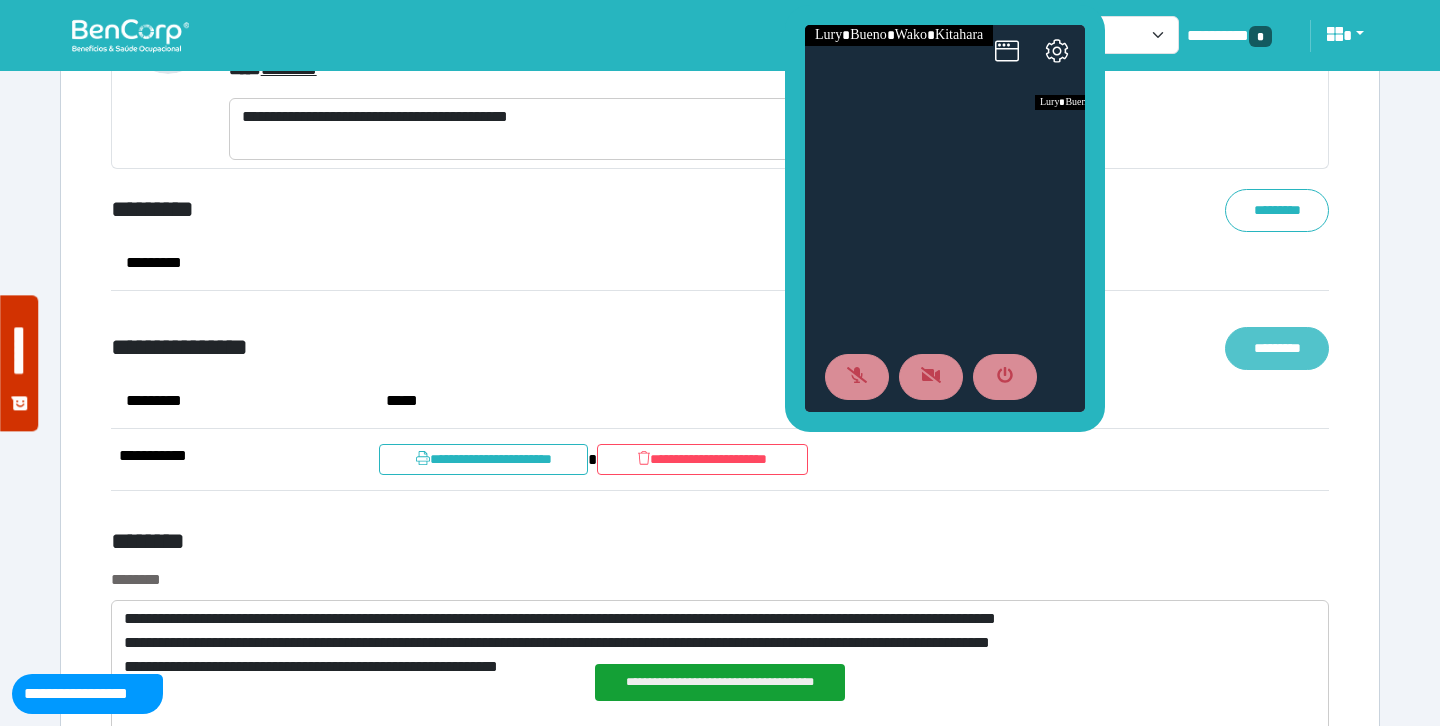 click on "*********" at bounding box center (1277, 348) 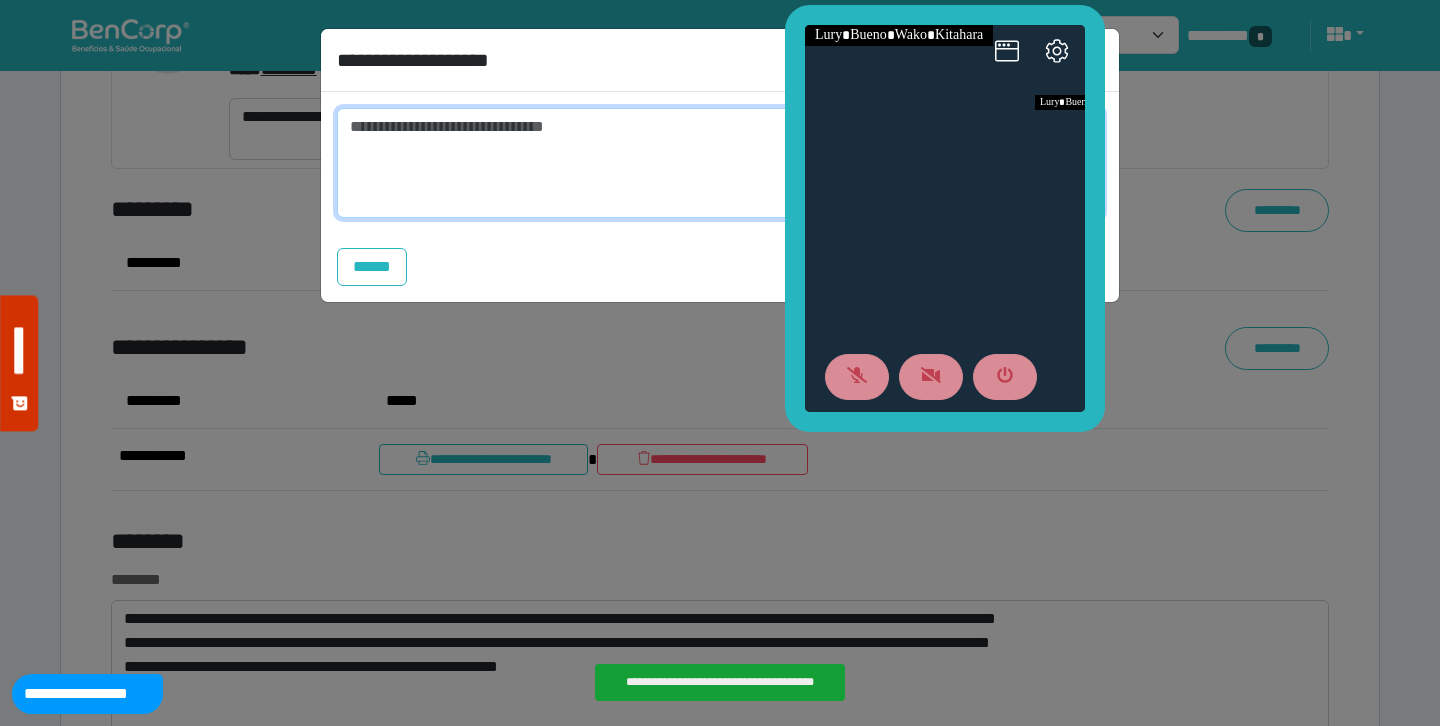 click at bounding box center [720, 163] 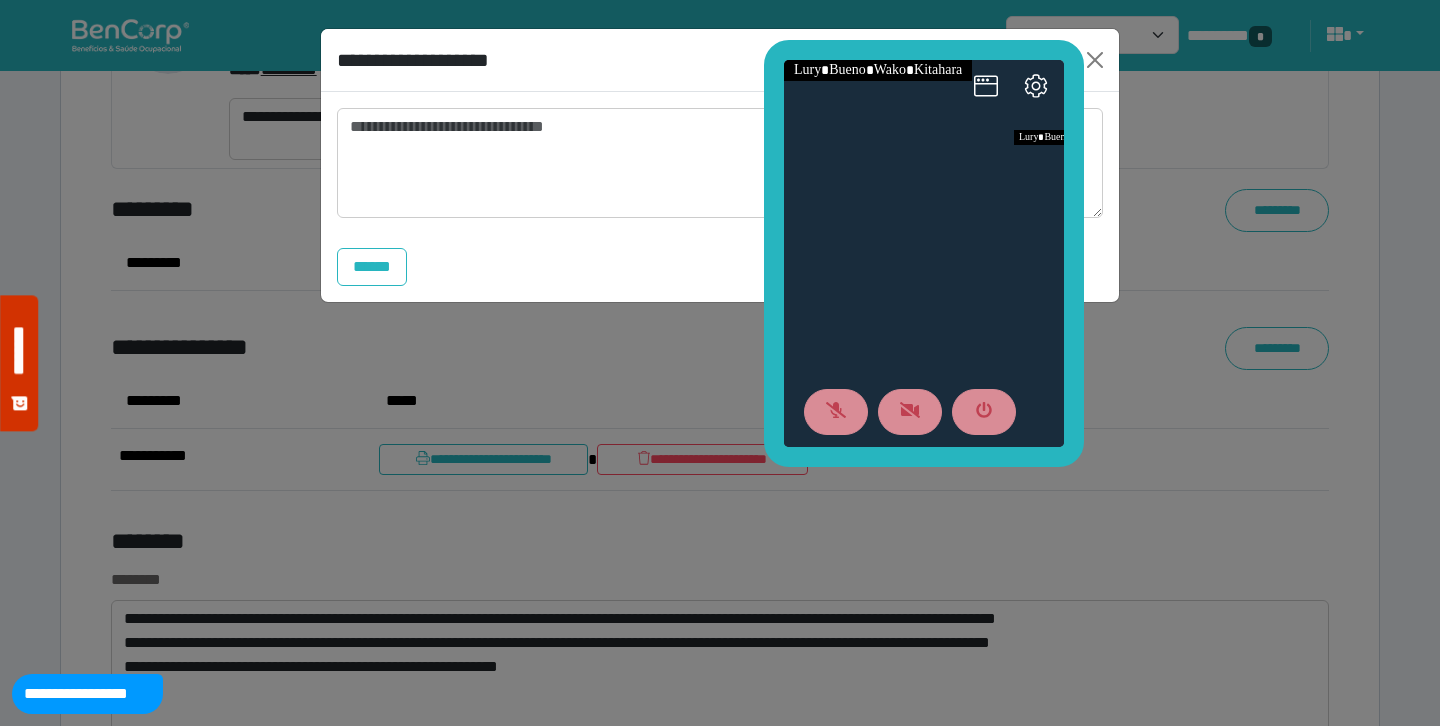 drag, startPoint x: 794, startPoint y: 86, endPoint x: 773, endPoint y: 121, distance: 40.81666 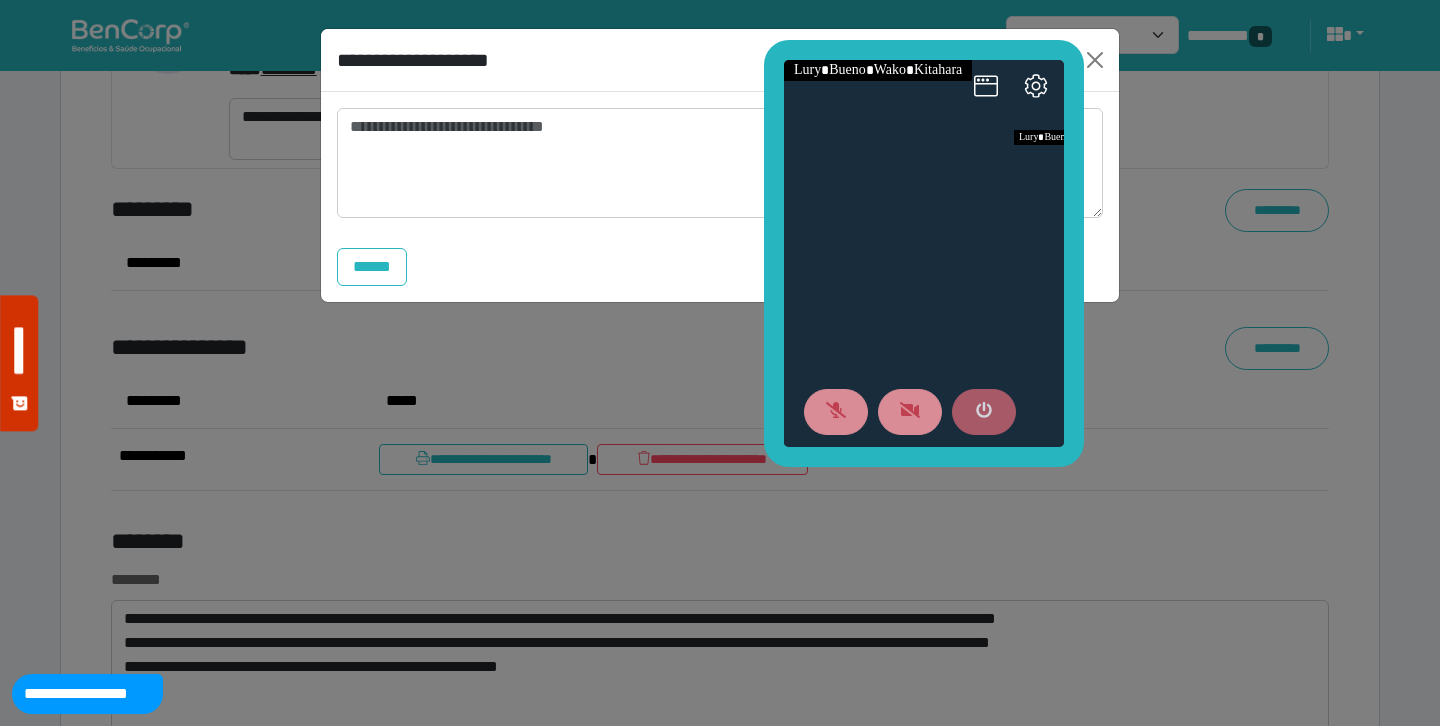 click at bounding box center [984, 412] 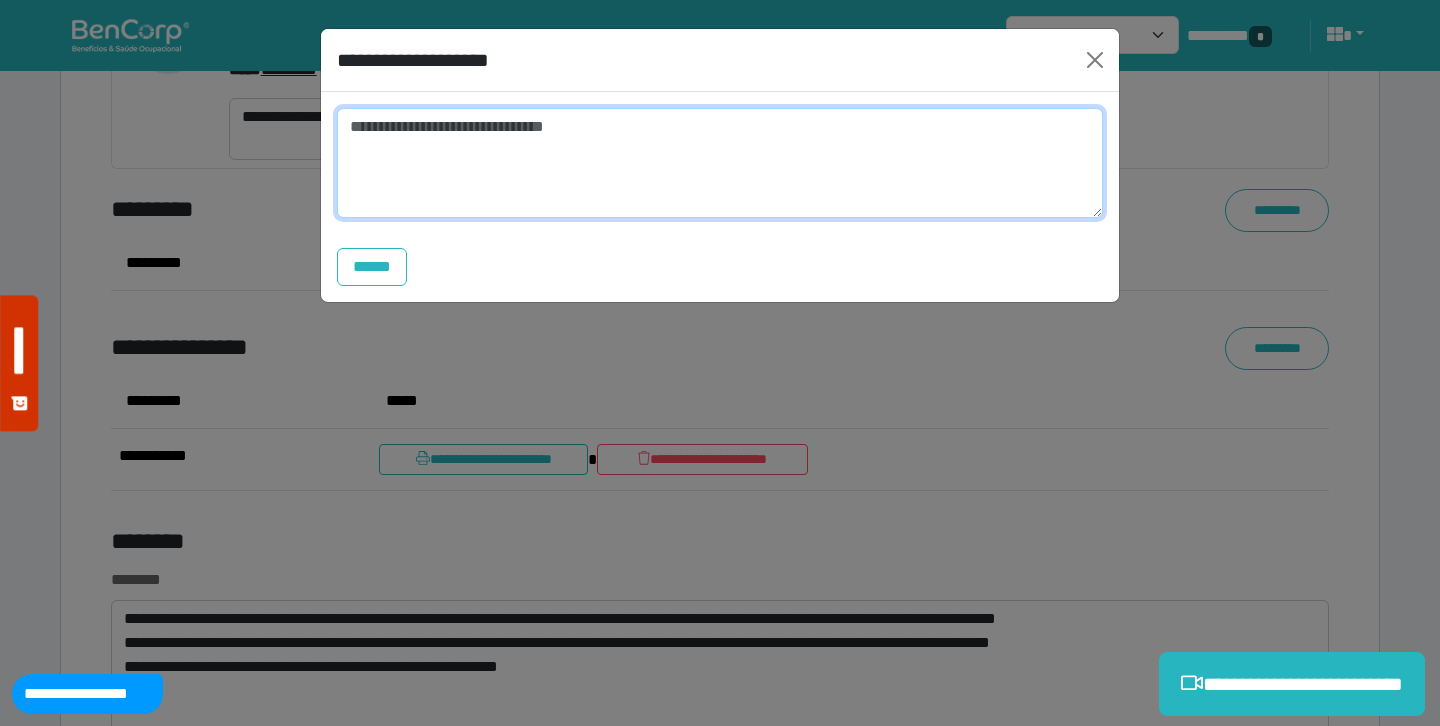 click at bounding box center (720, 163) 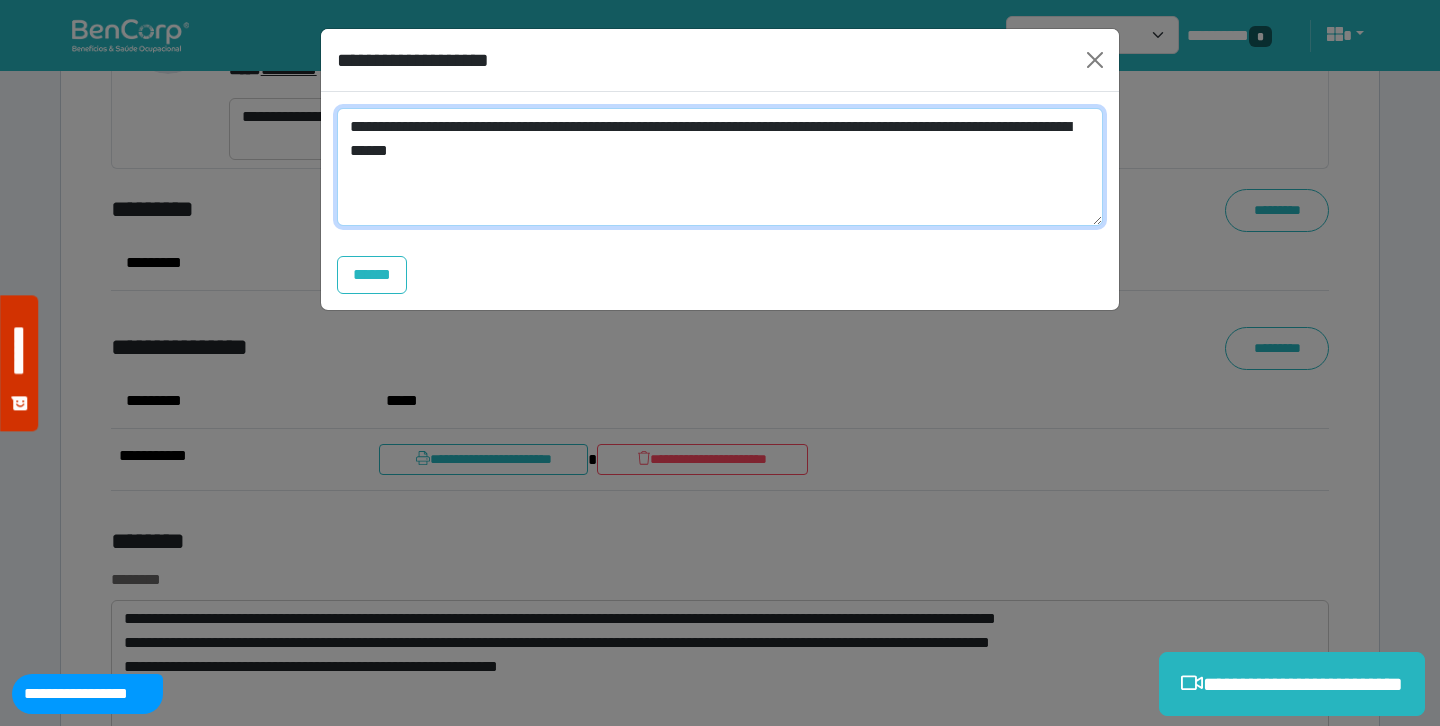 scroll, scrollTop: 0, scrollLeft: 0, axis: both 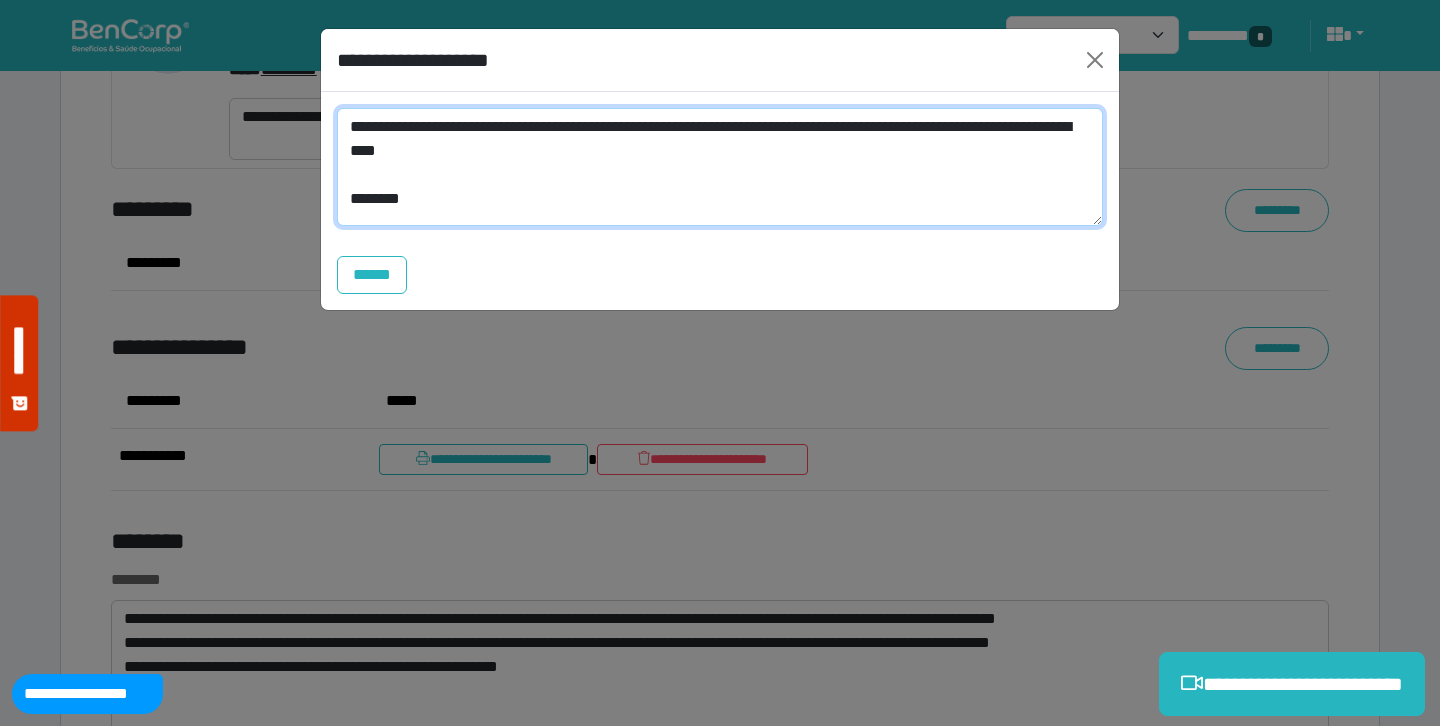 drag, startPoint x: 435, startPoint y: 204, endPoint x: 322, endPoint y: 79, distance: 168.50519 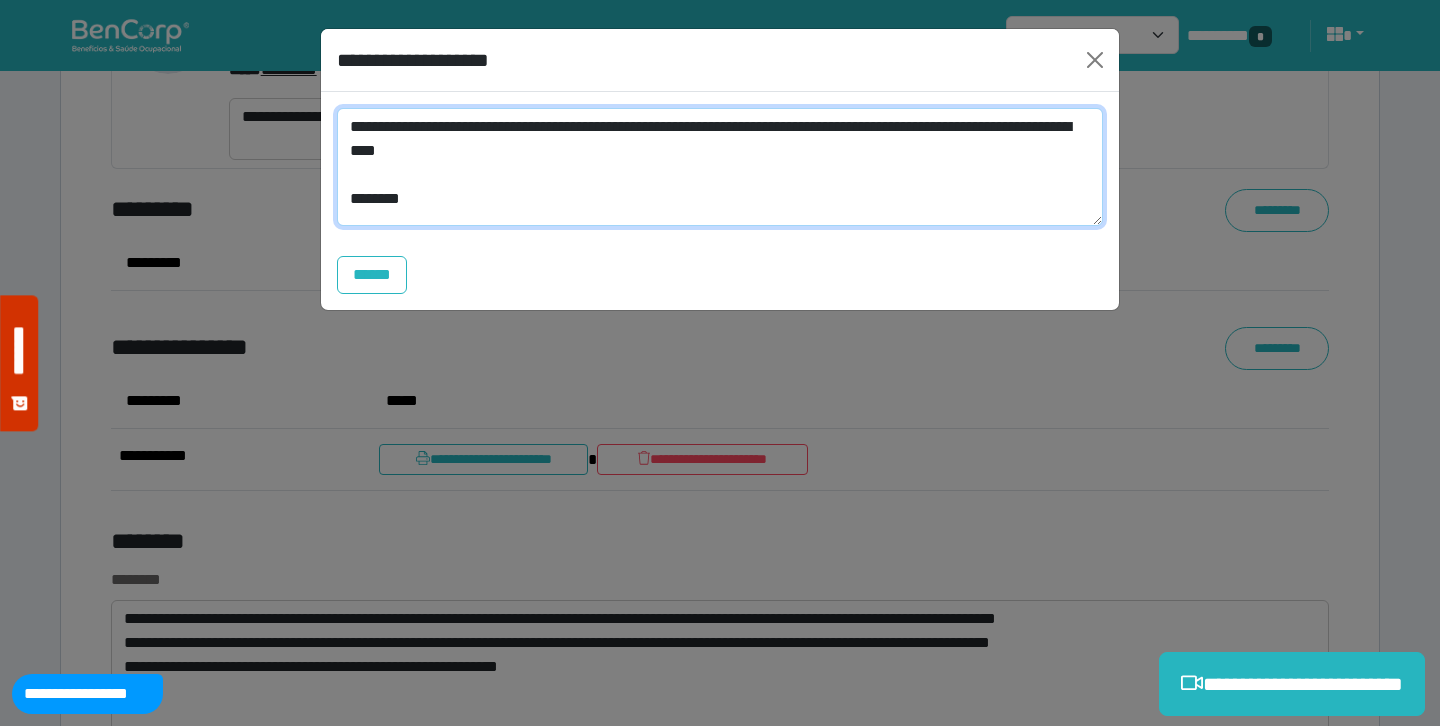 click on "**********" at bounding box center (720, 169) 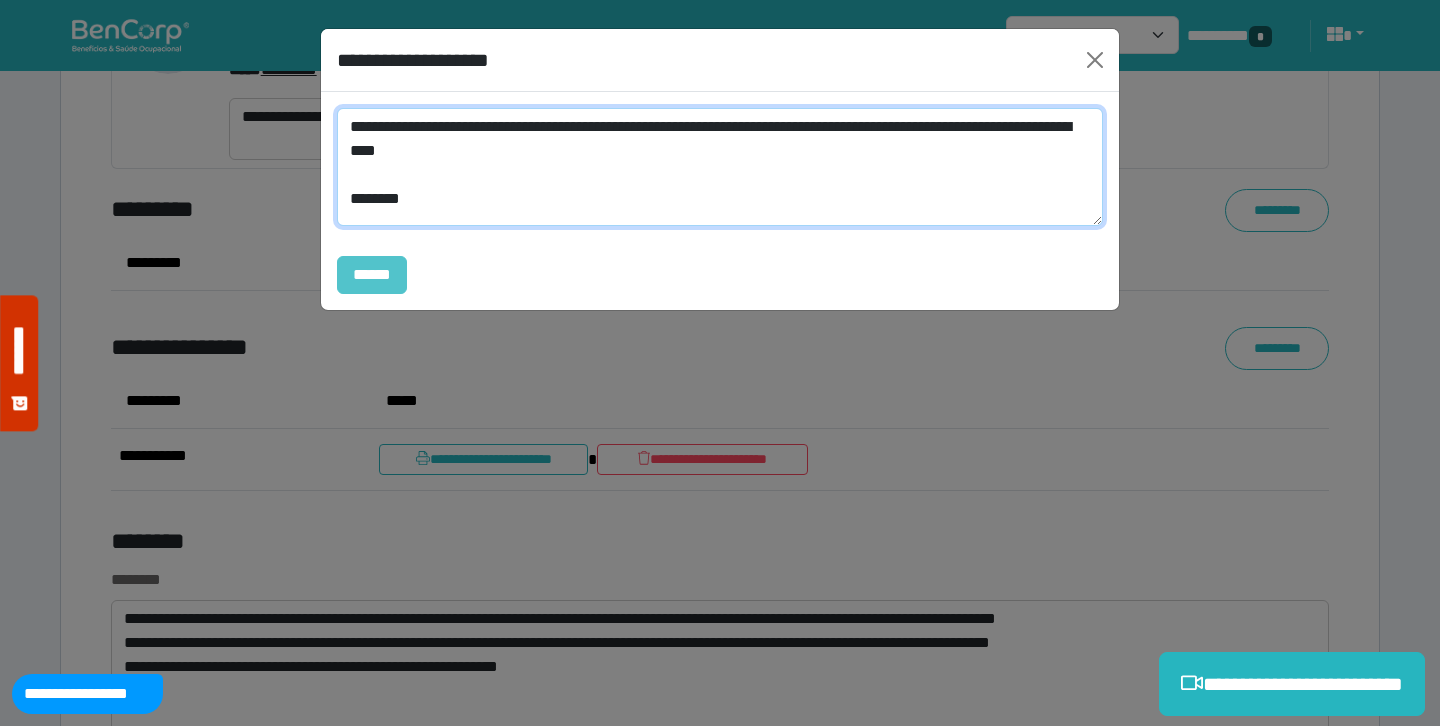 type on "**********" 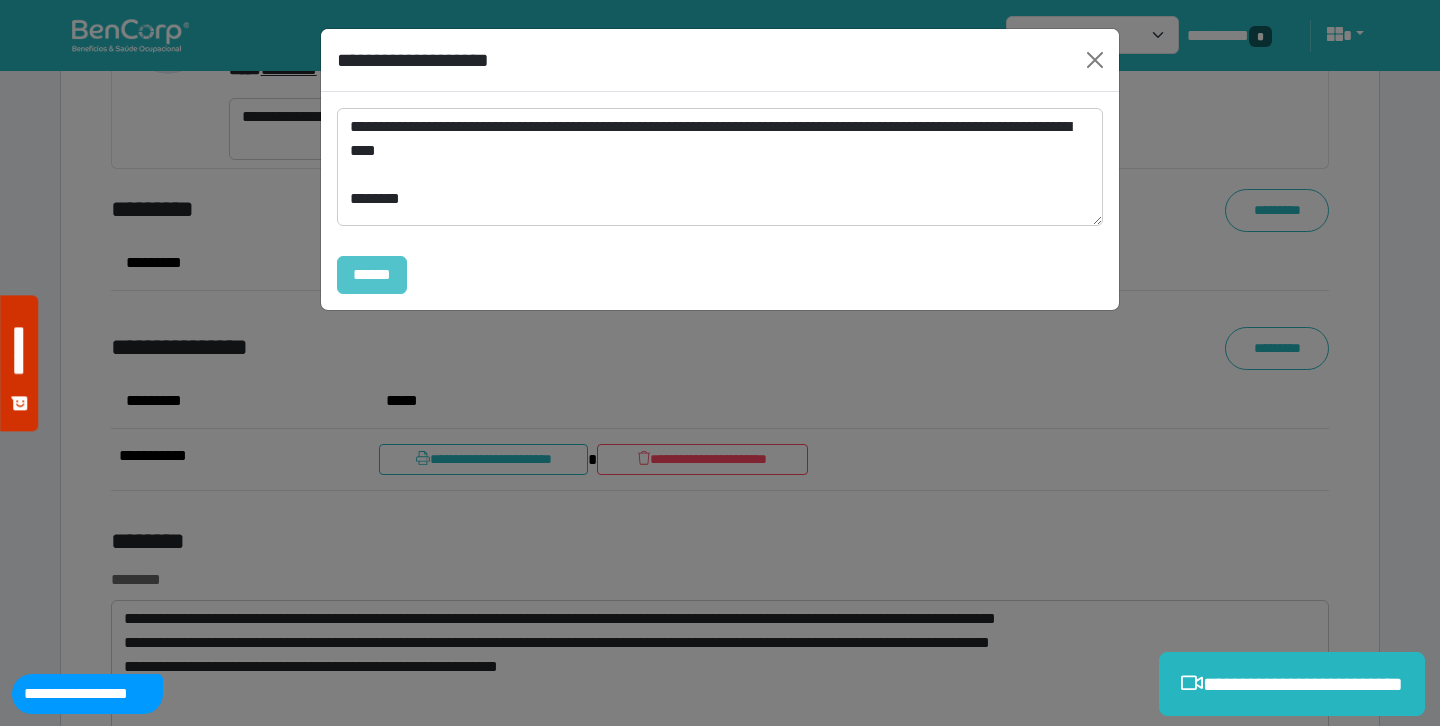 click on "******" at bounding box center [372, 275] 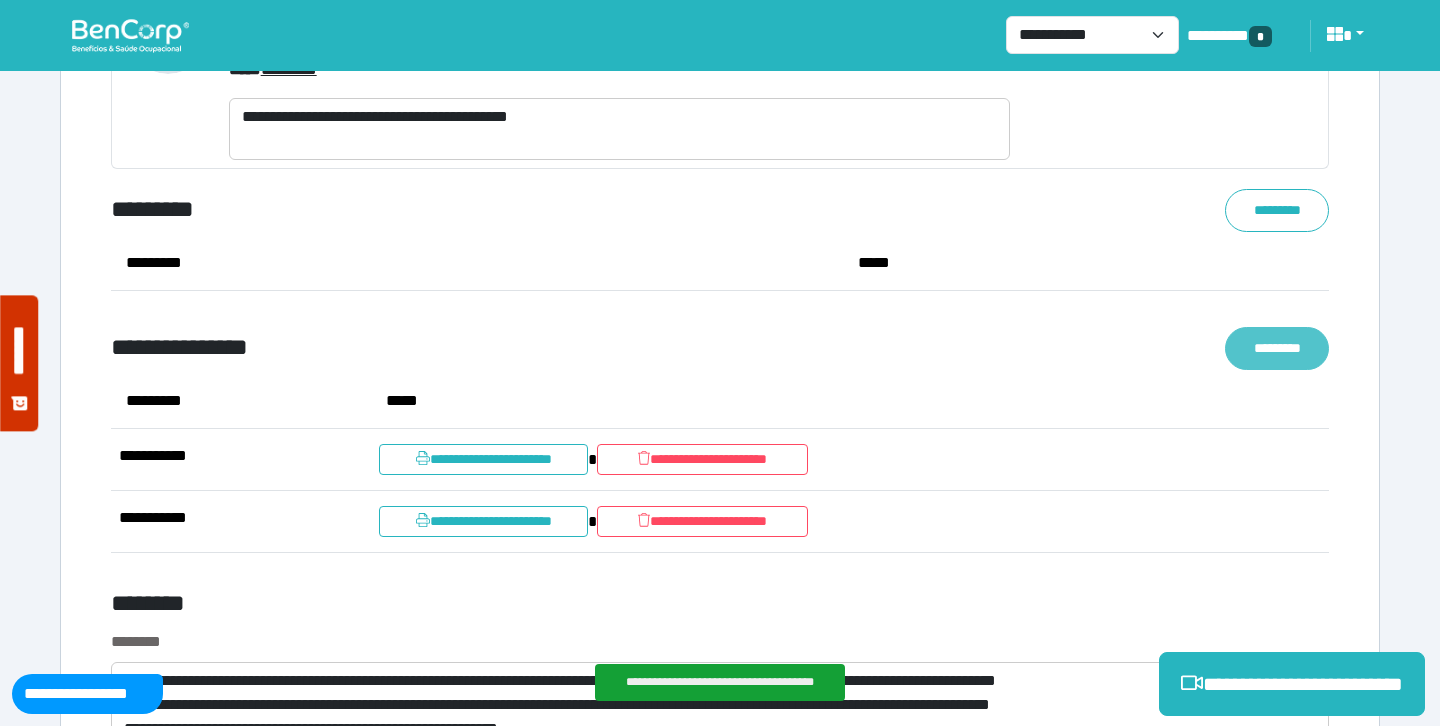 click on "*********" at bounding box center [1277, 348] 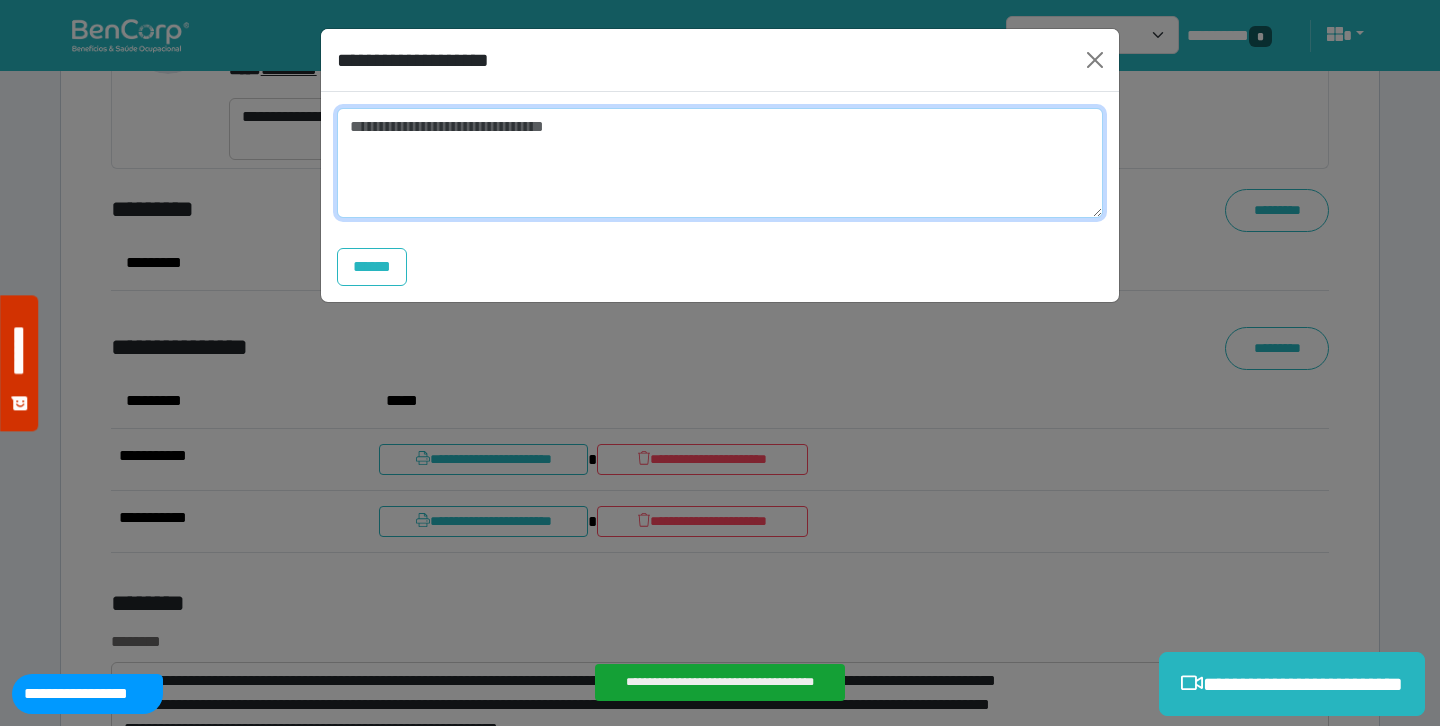 click at bounding box center (720, 163) 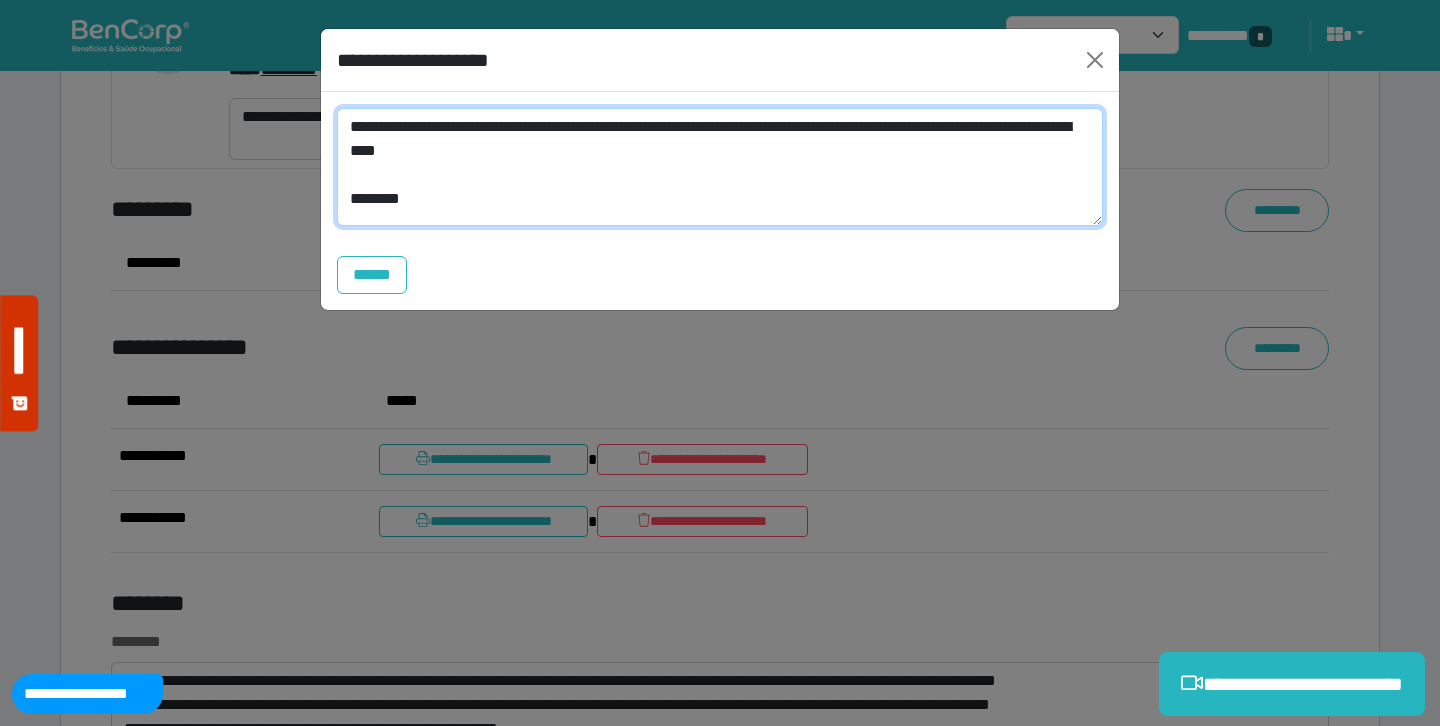 drag, startPoint x: 665, startPoint y: 129, endPoint x: 582, endPoint y: 127, distance: 83.02409 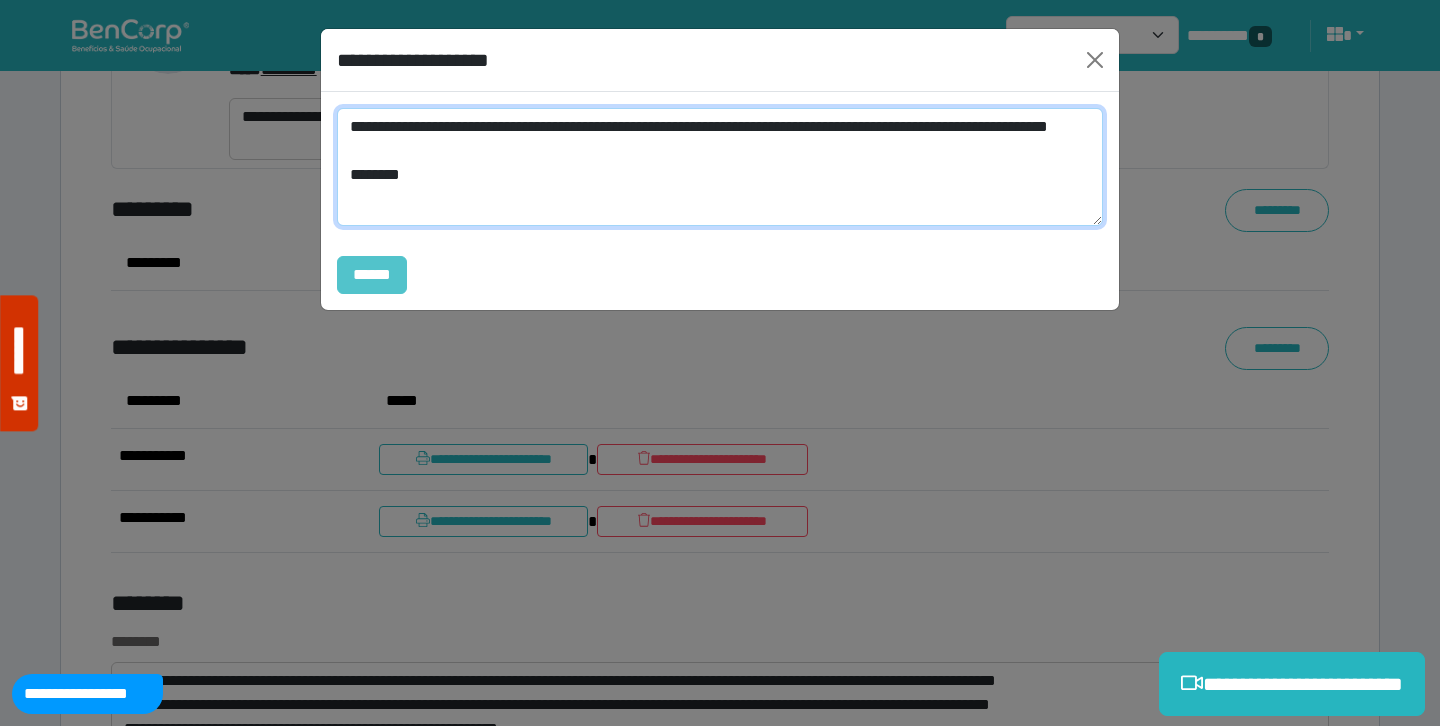 type on "**********" 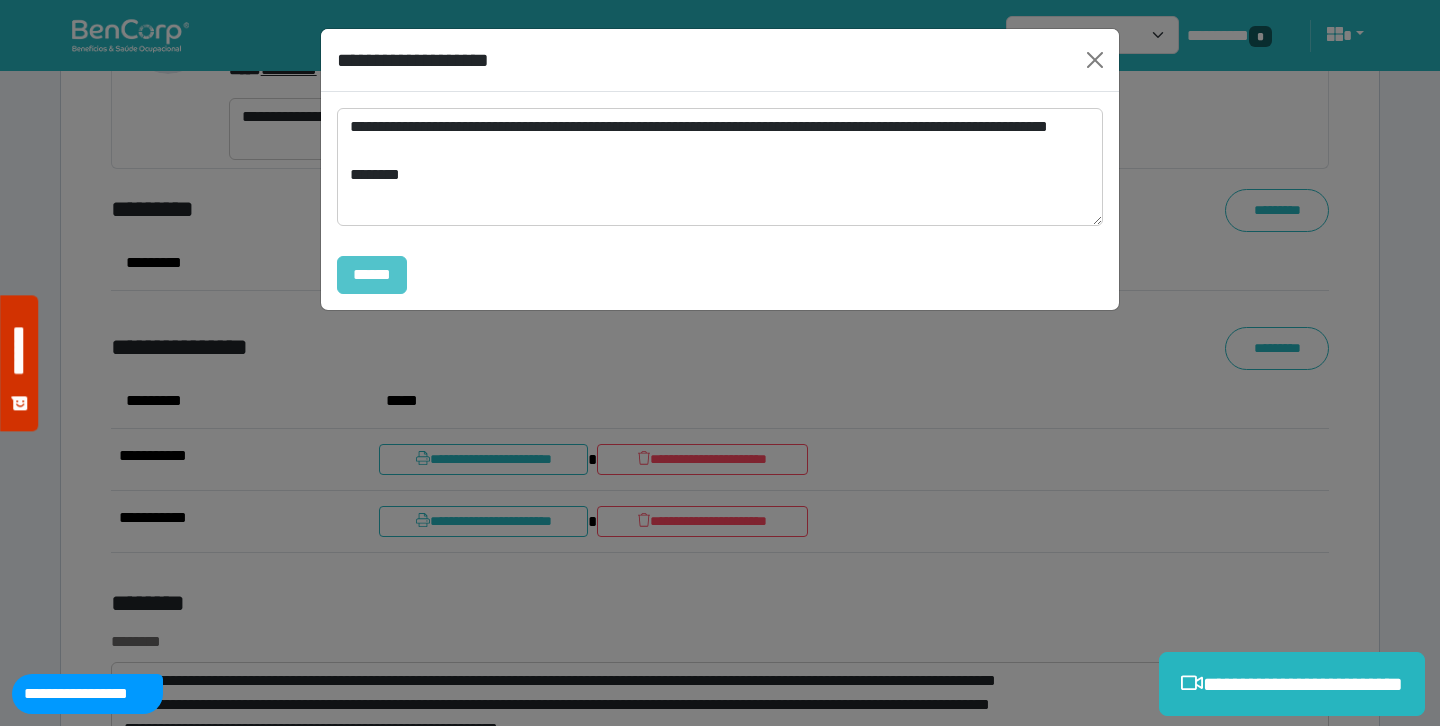 click on "******" at bounding box center (372, 275) 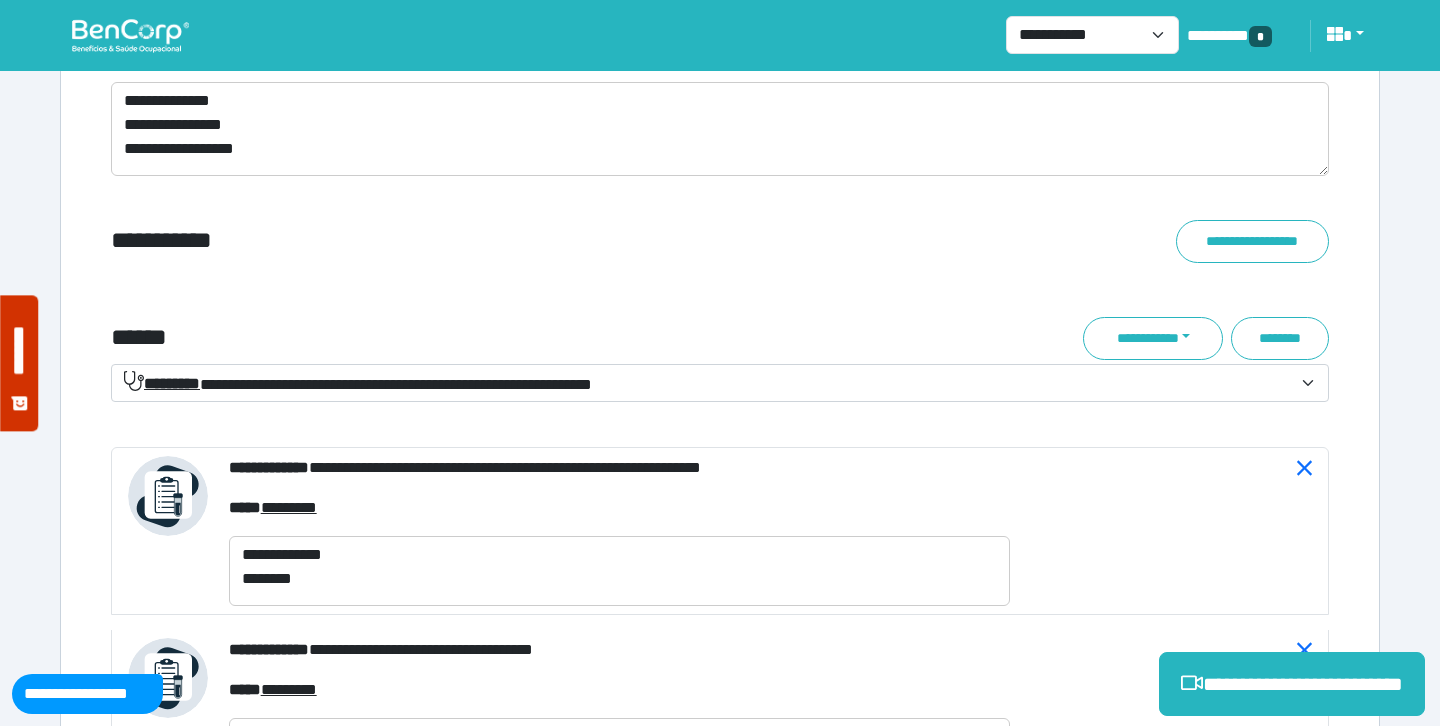 scroll, scrollTop: 6759, scrollLeft: 0, axis: vertical 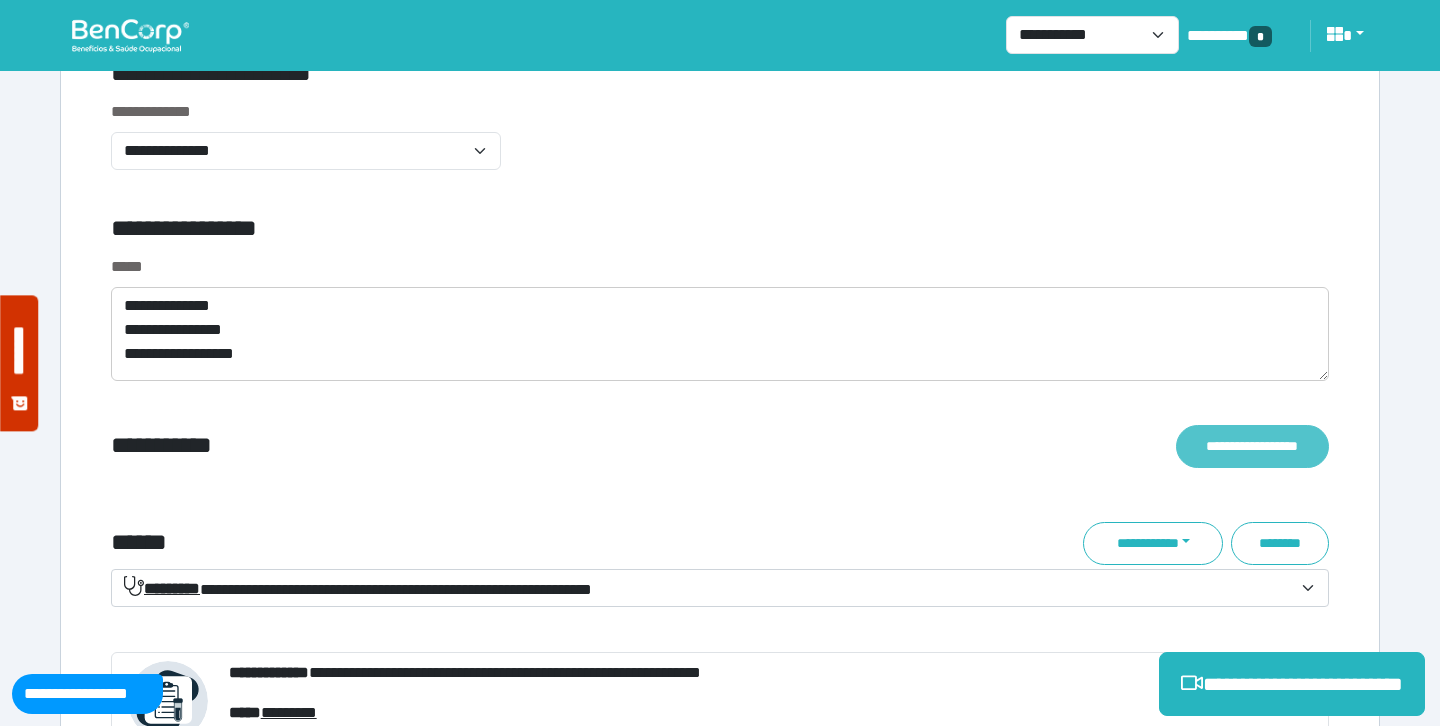 click on "**********" at bounding box center (1252, 446) 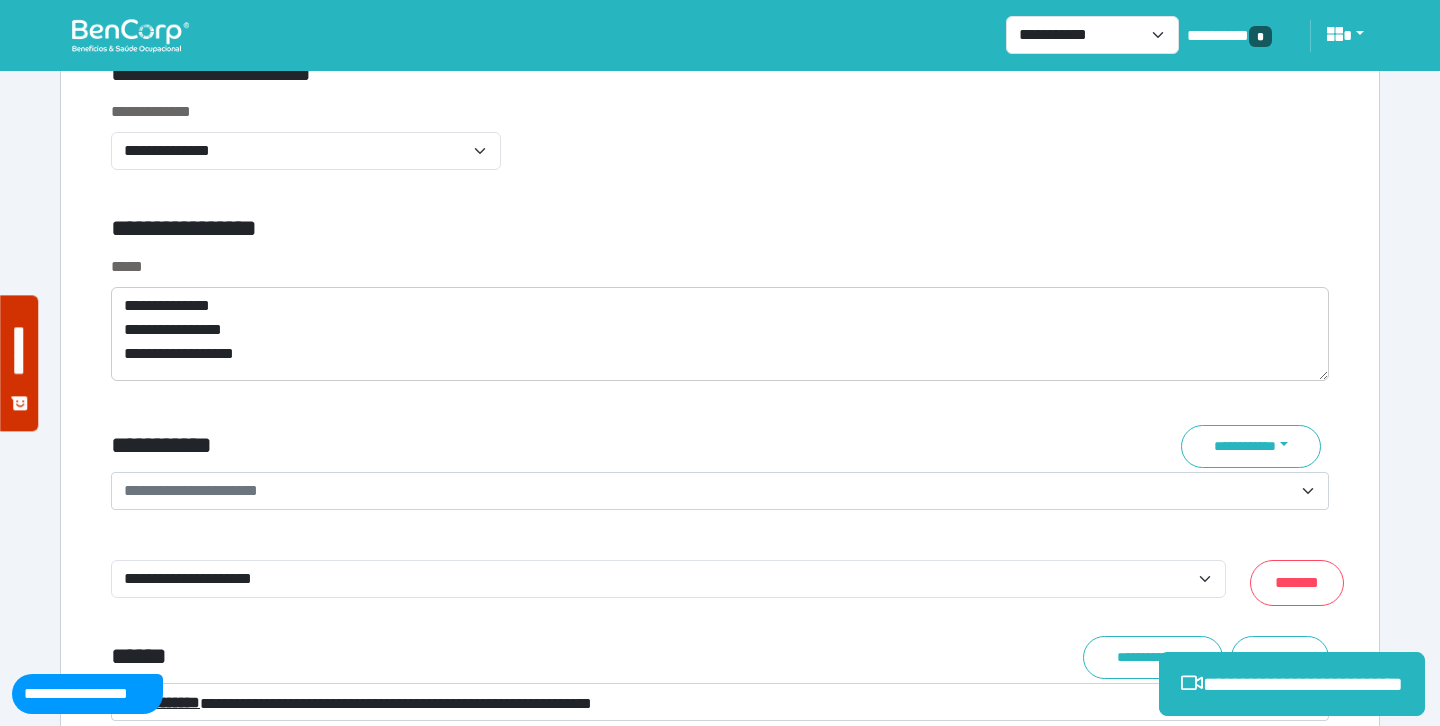 click on "**********" at bounding box center (708, 491) 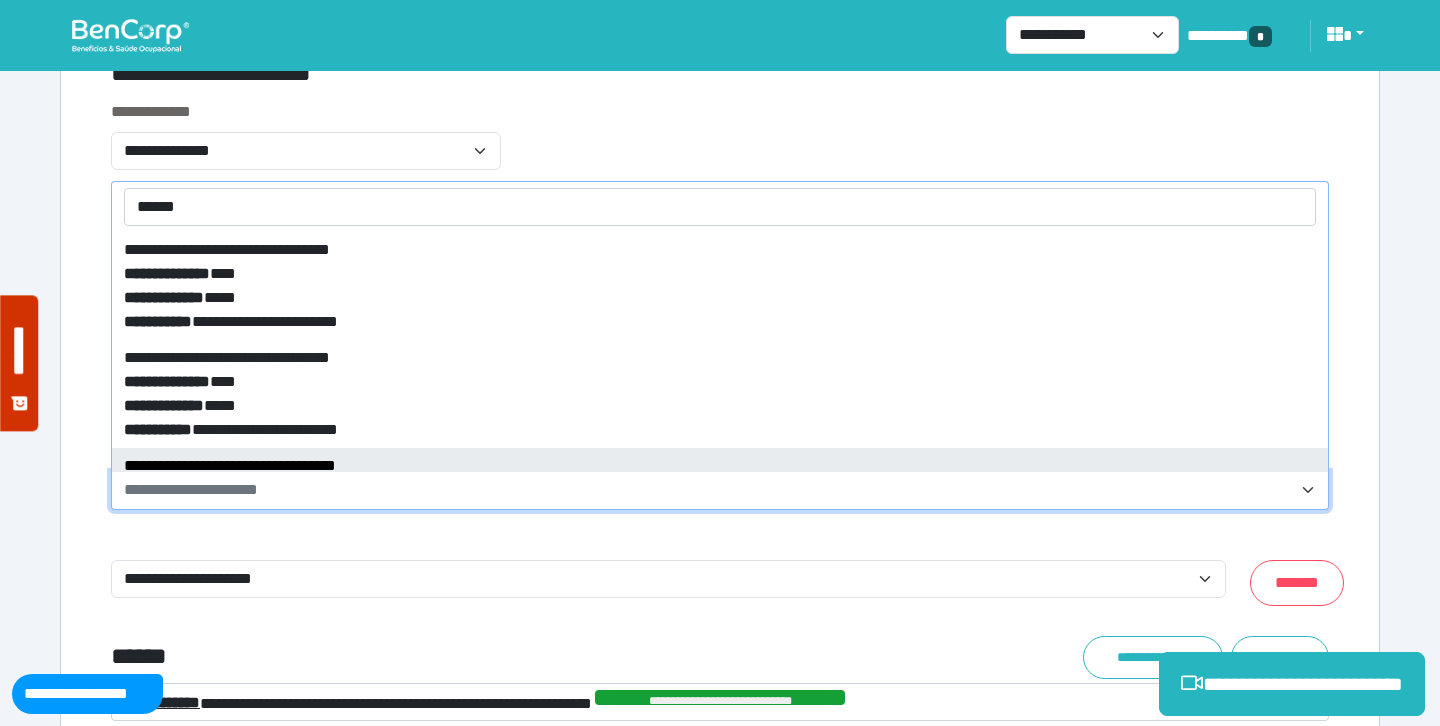 type on "******" 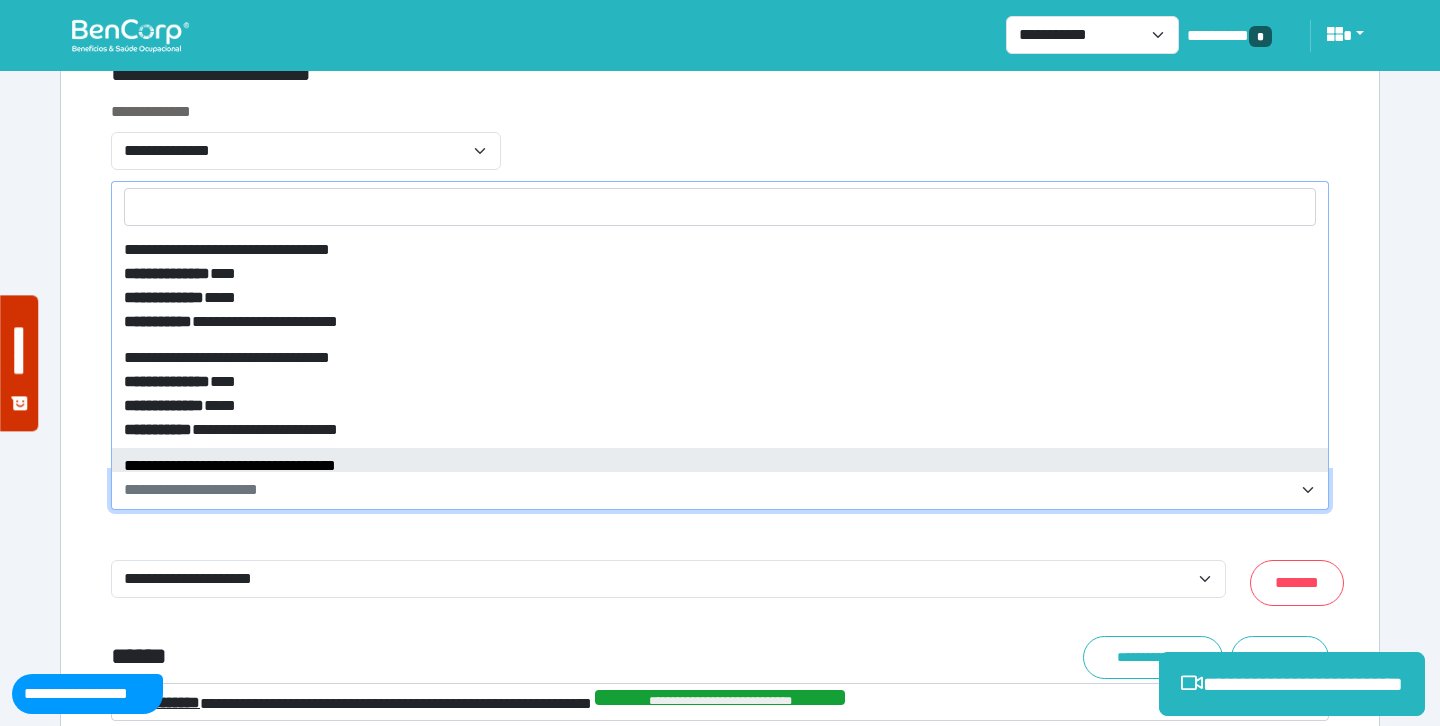 select on "*****" 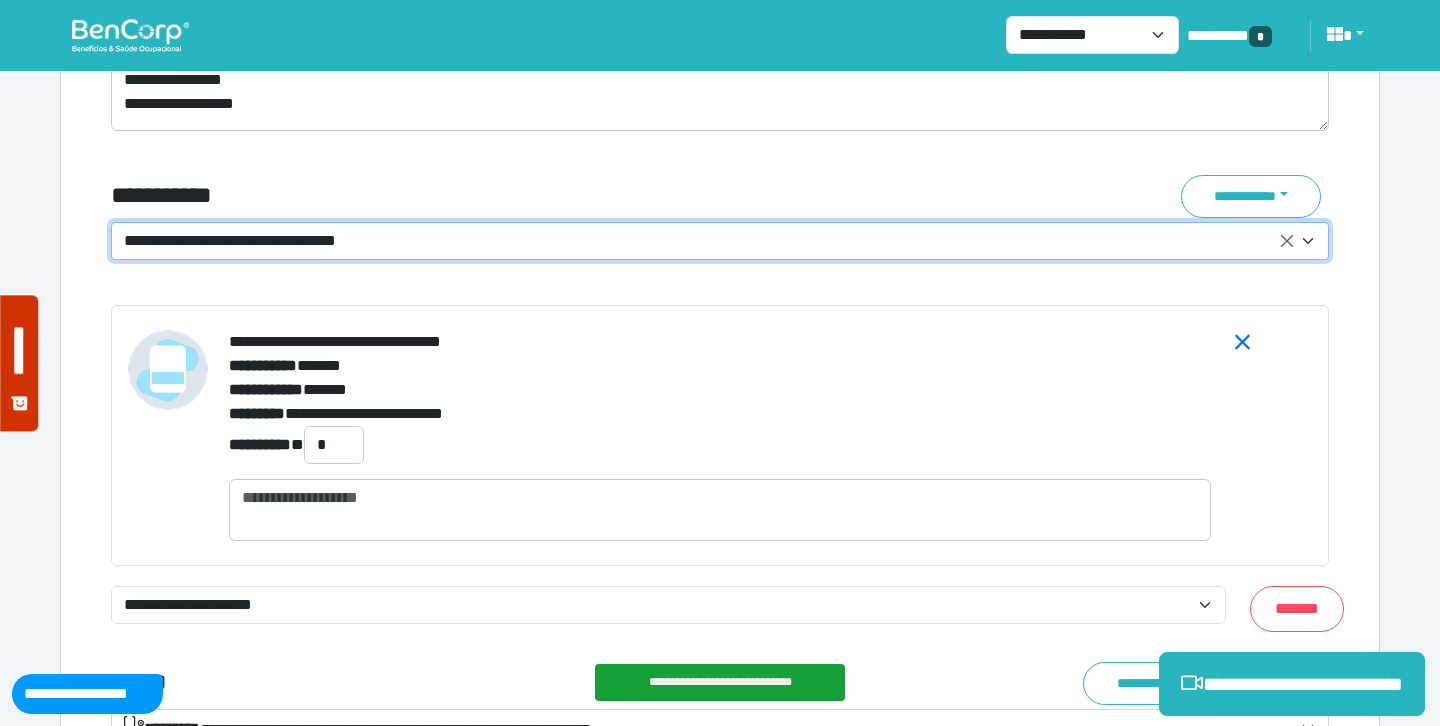 scroll, scrollTop: 7168, scrollLeft: 0, axis: vertical 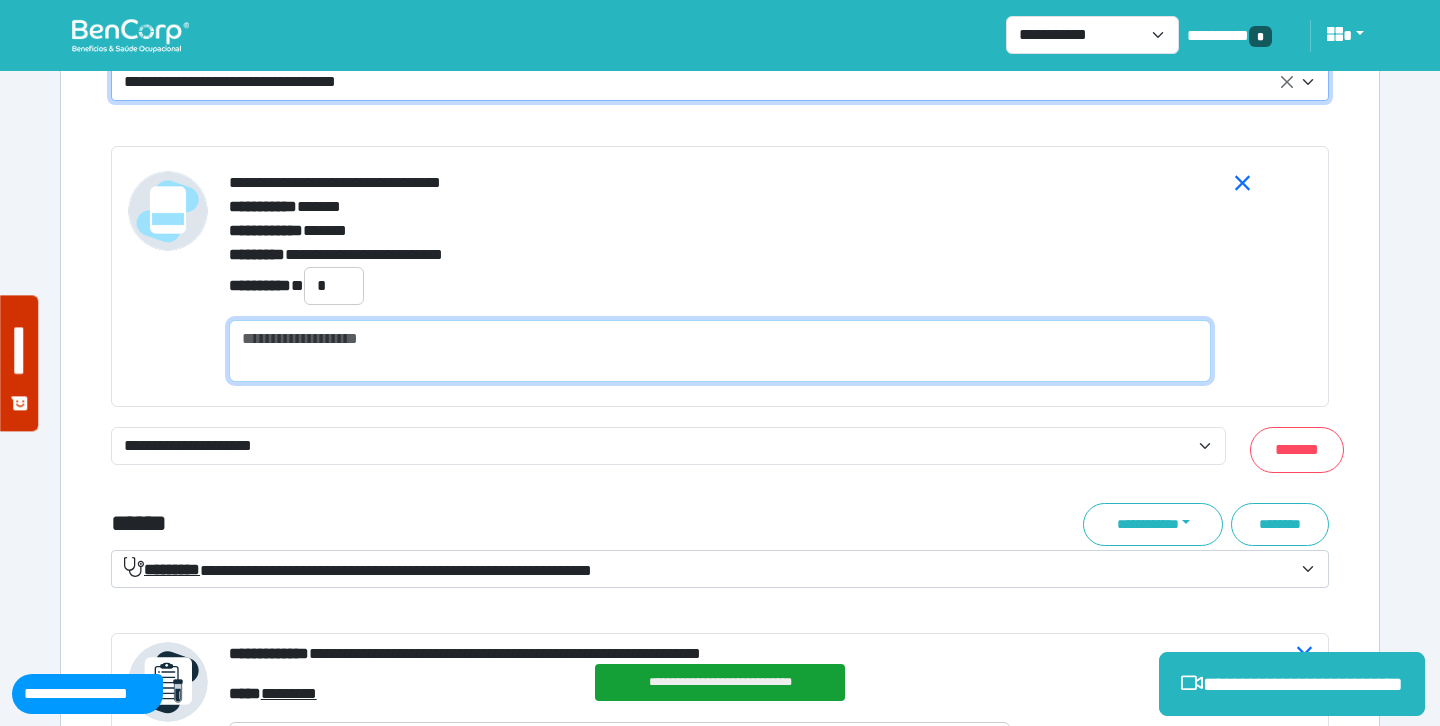 click at bounding box center [720, 351] 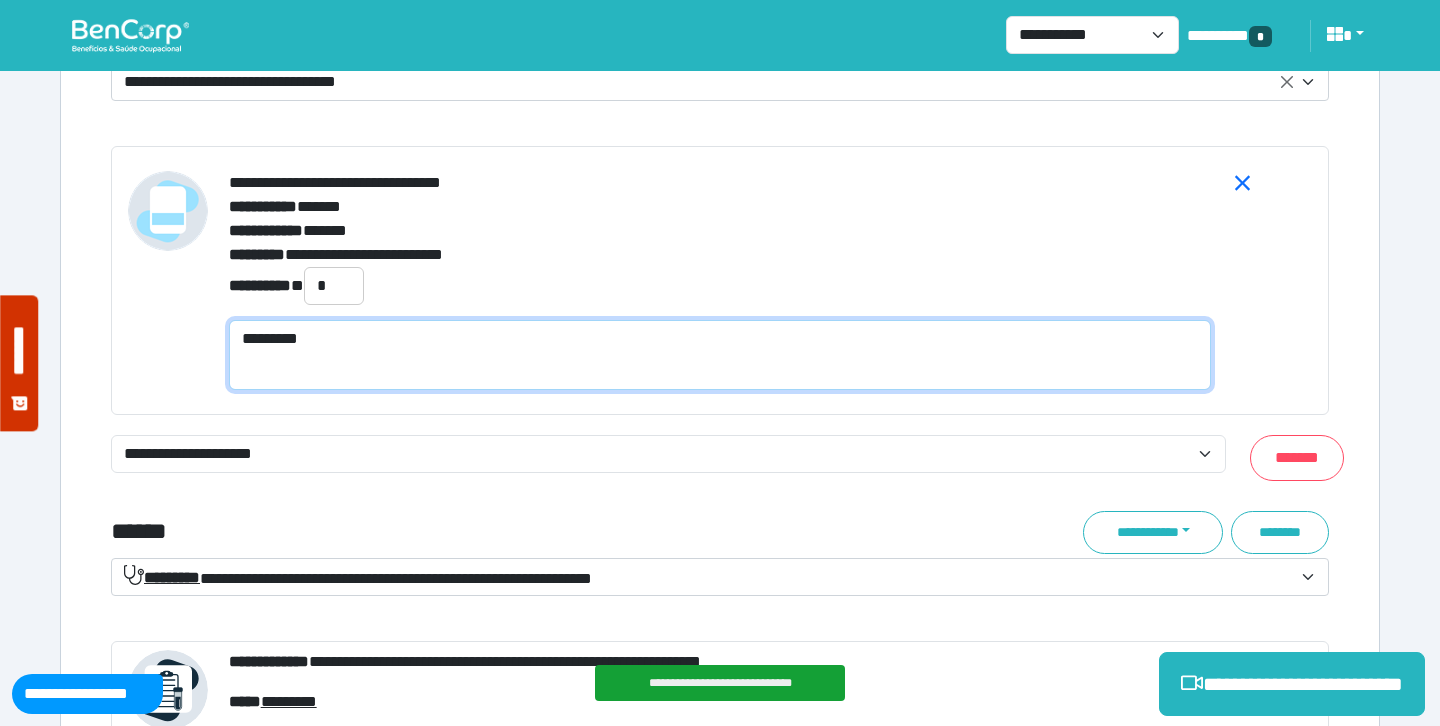 scroll, scrollTop: 0, scrollLeft: 0, axis: both 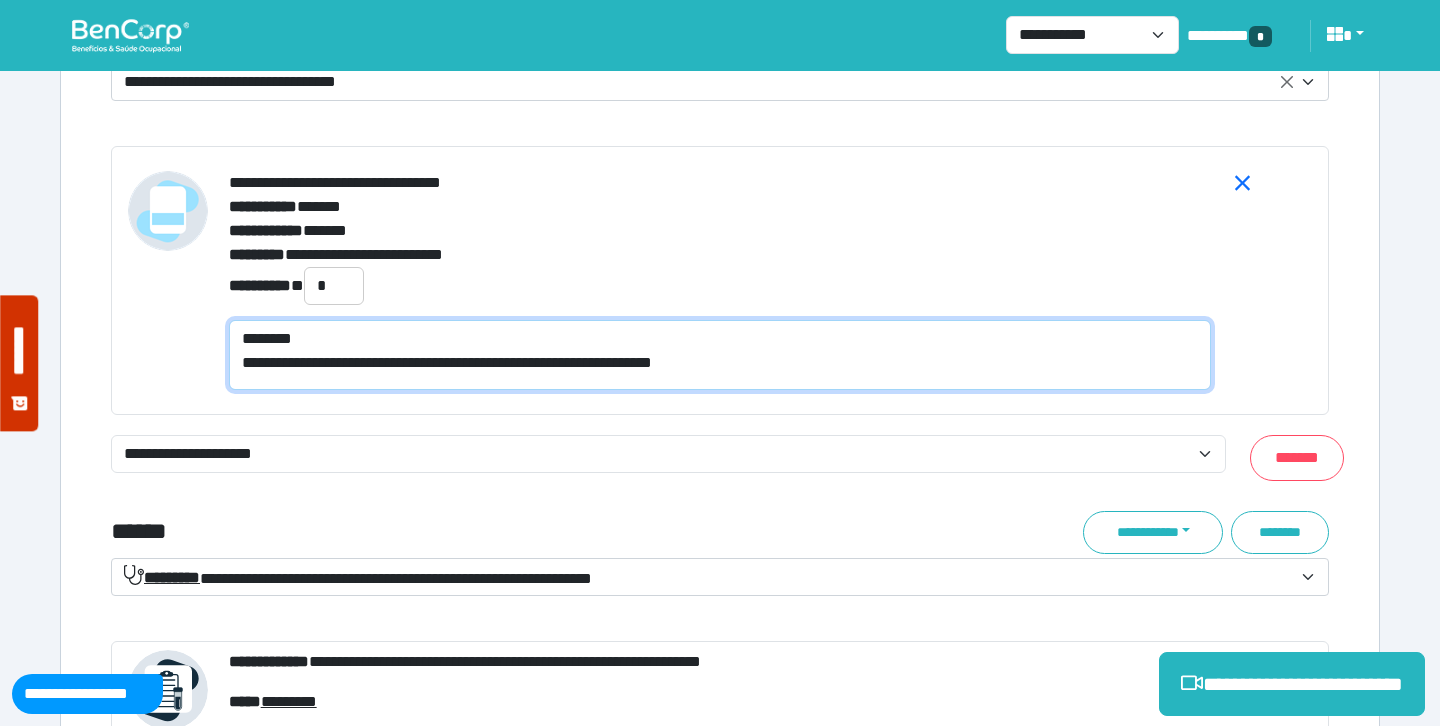 click on "**********" at bounding box center (720, 355) 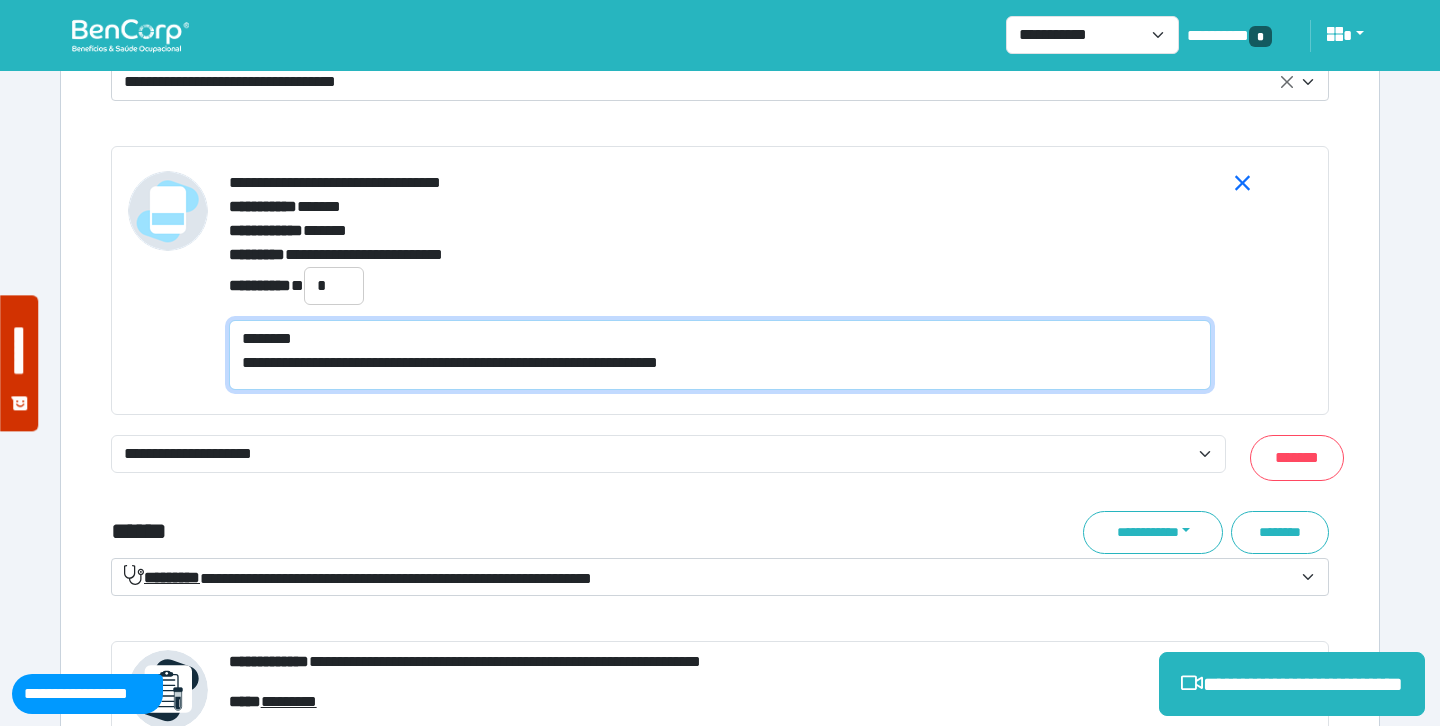 click on "**********" at bounding box center [720, 355] 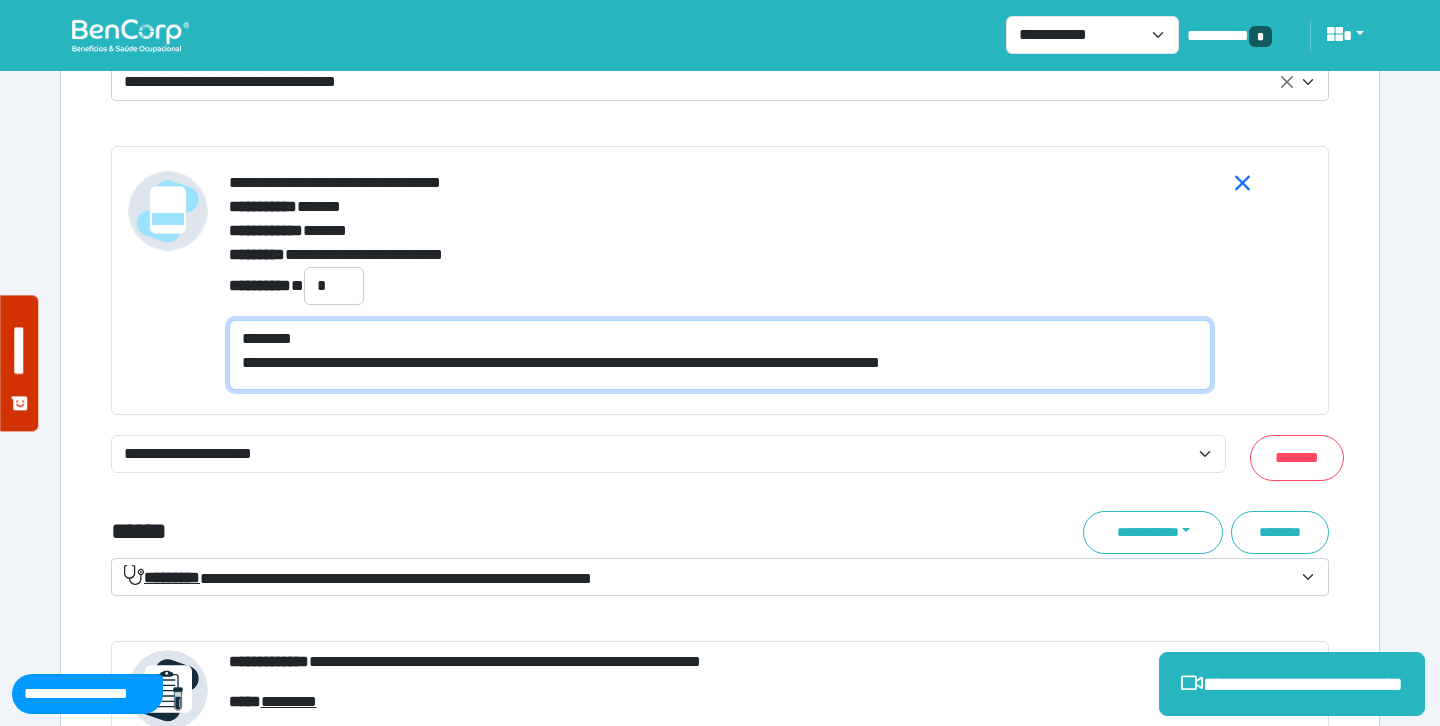 click on "**********" at bounding box center (720, 355) 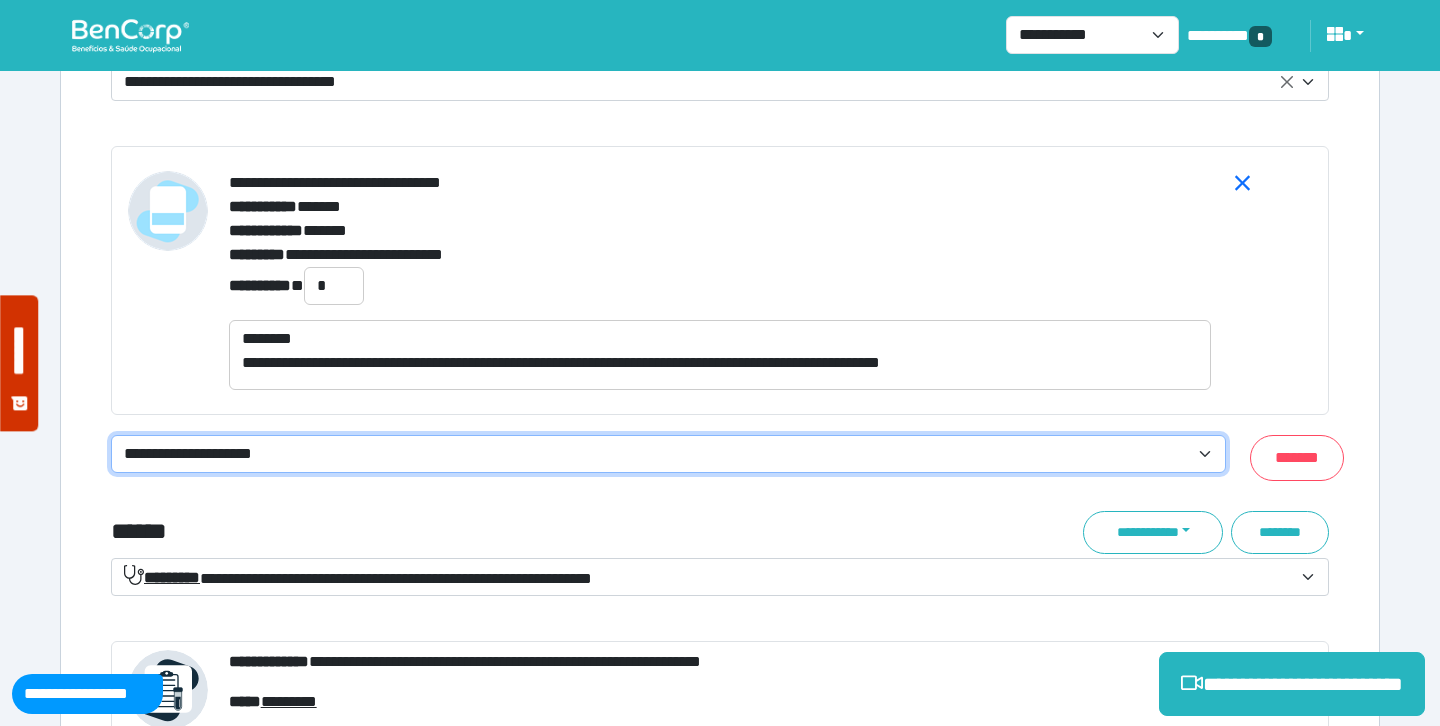click on "**********" at bounding box center (668, 454) 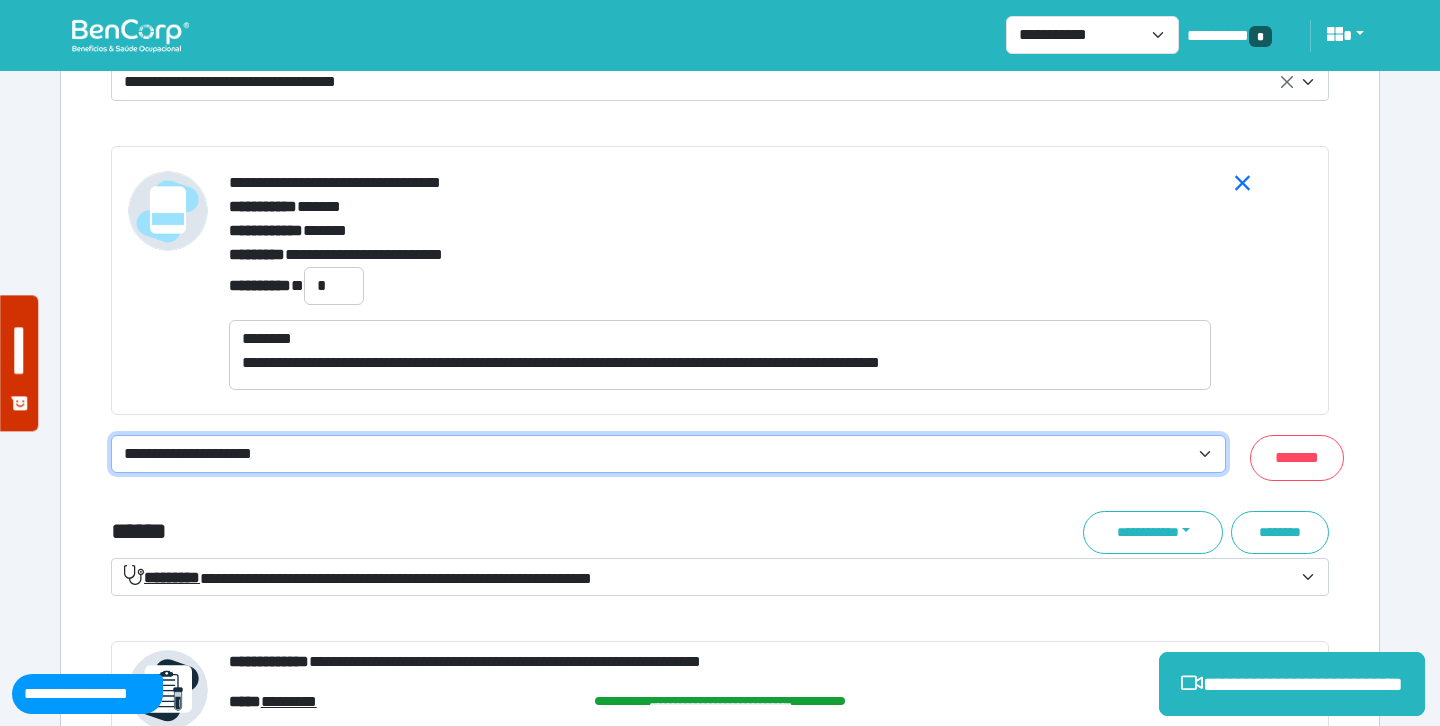 select on "**********" 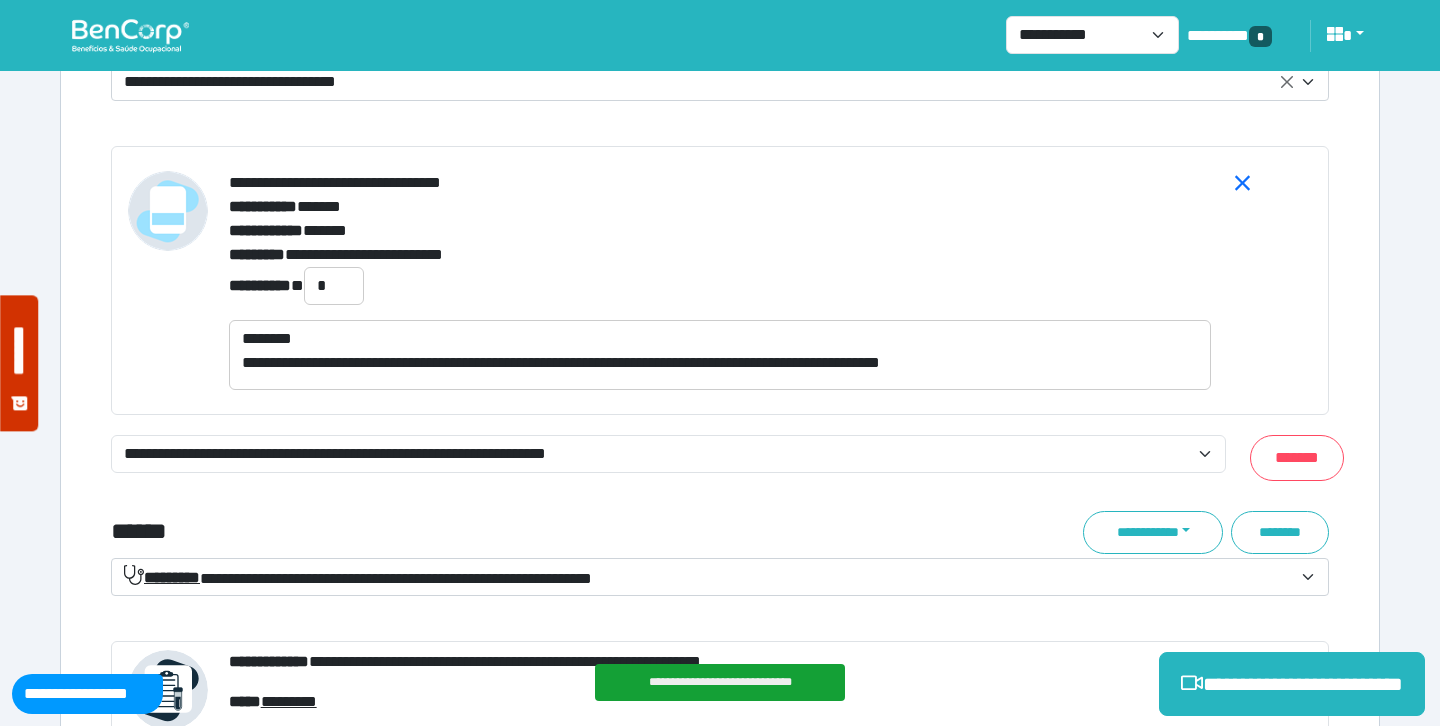 click on "**********" at bounding box center (708, 82) 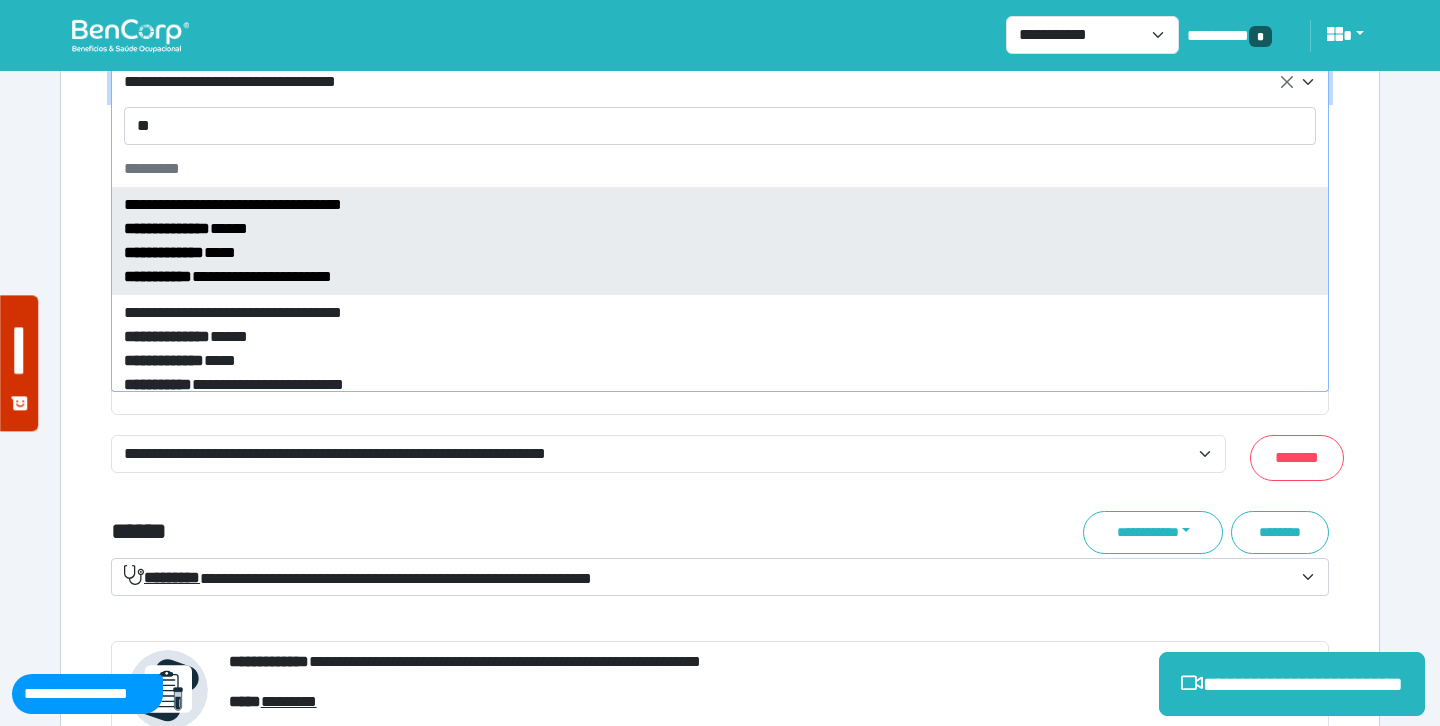 type on "*" 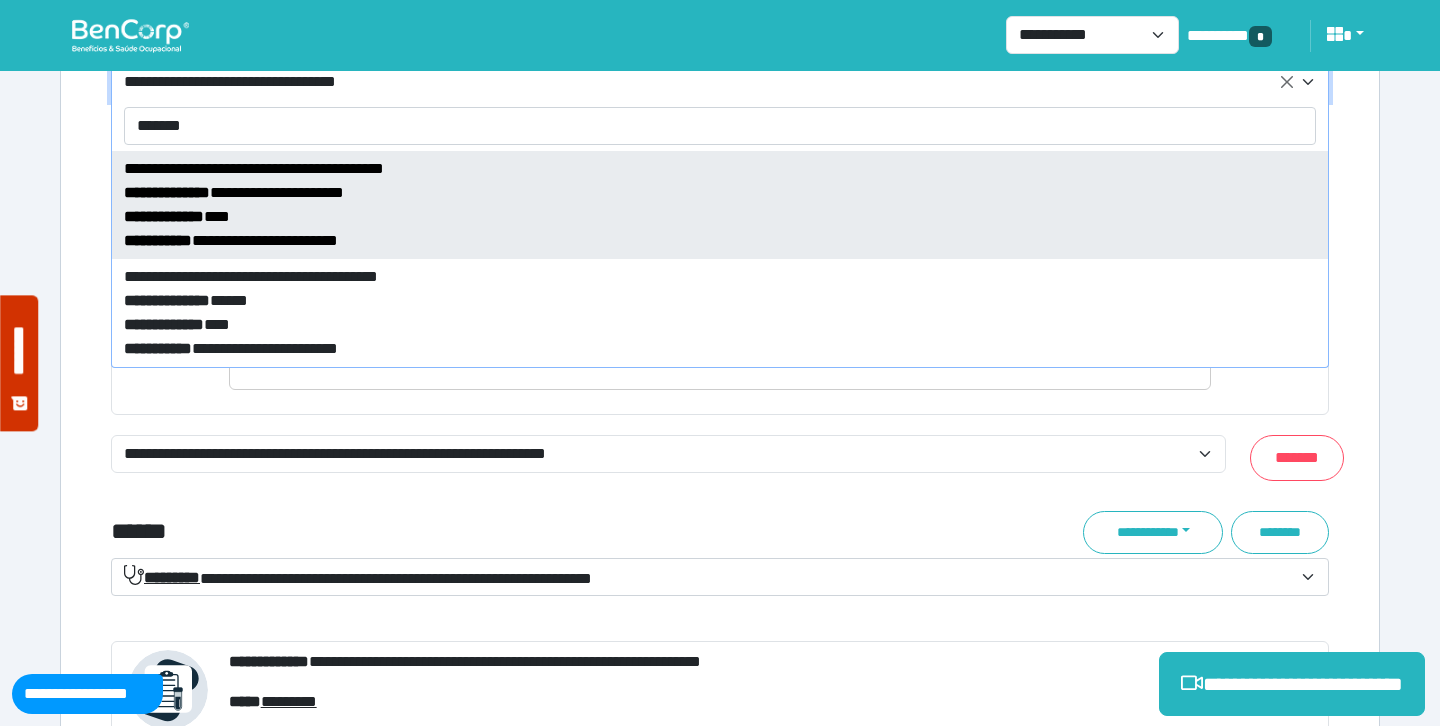 type on "*******" 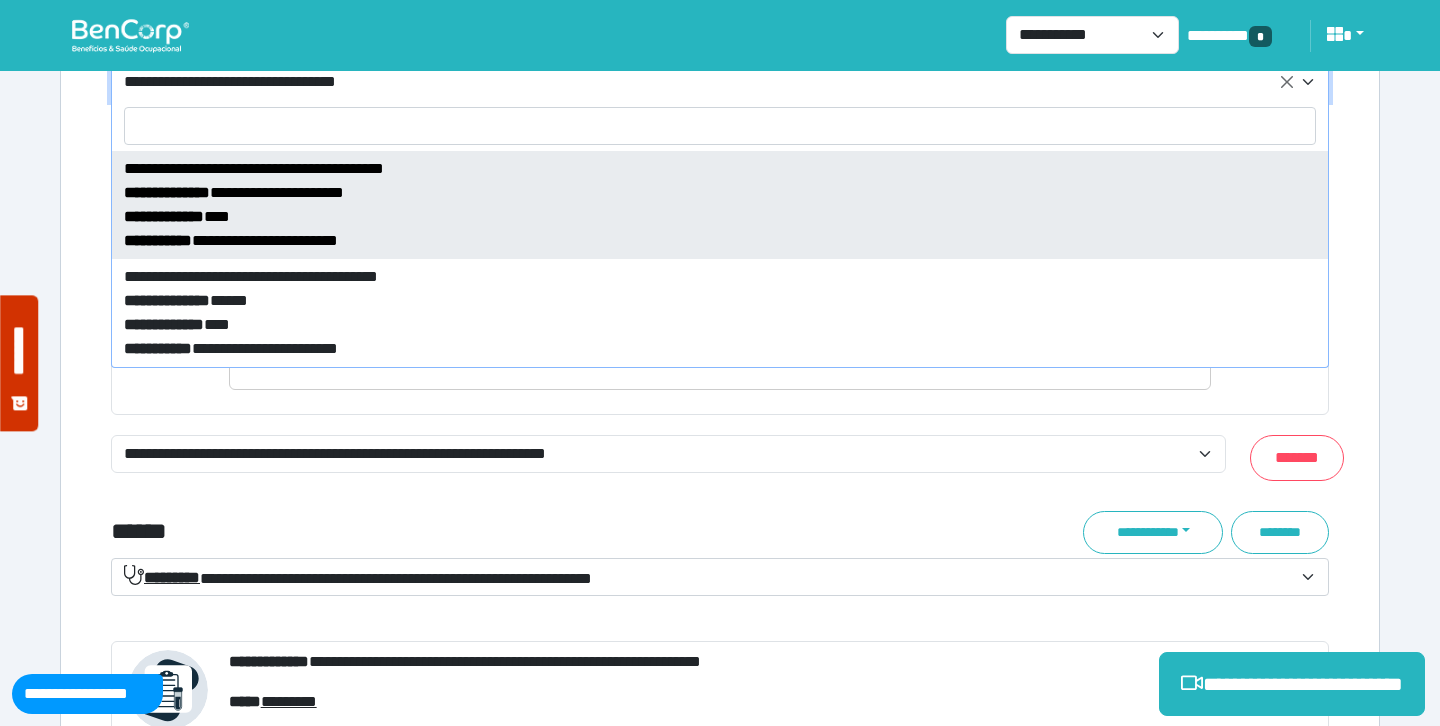 select on "****" 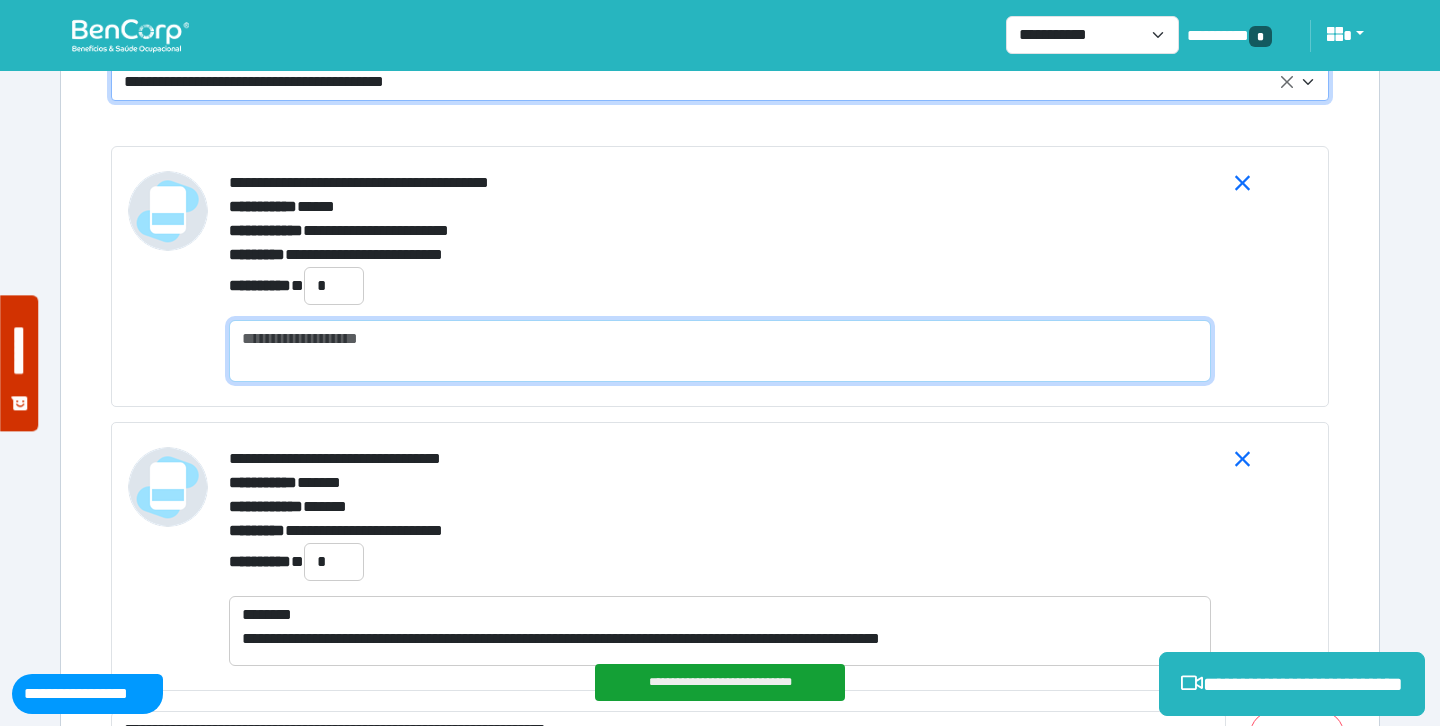 click at bounding box center (720, 351) 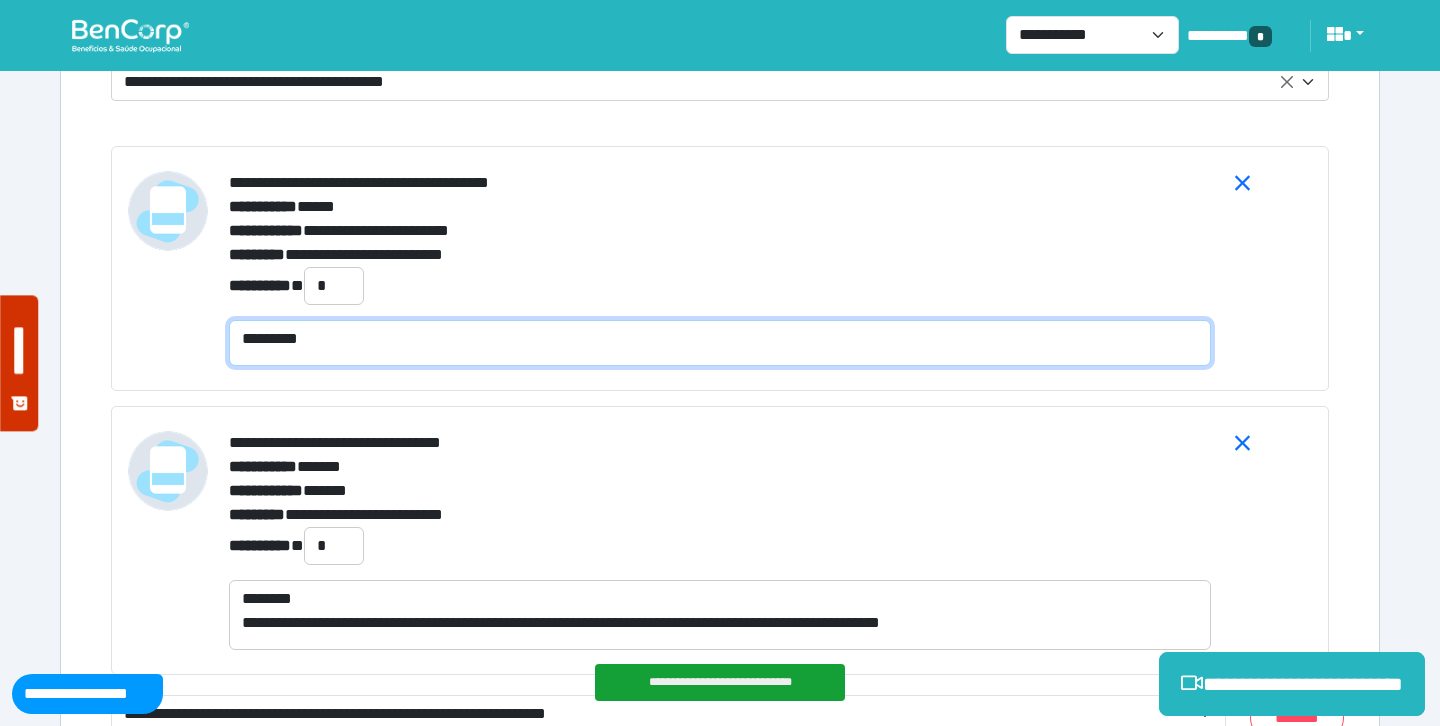 scroll, scrollTop: 0, scrollLeft: 0, axis: both 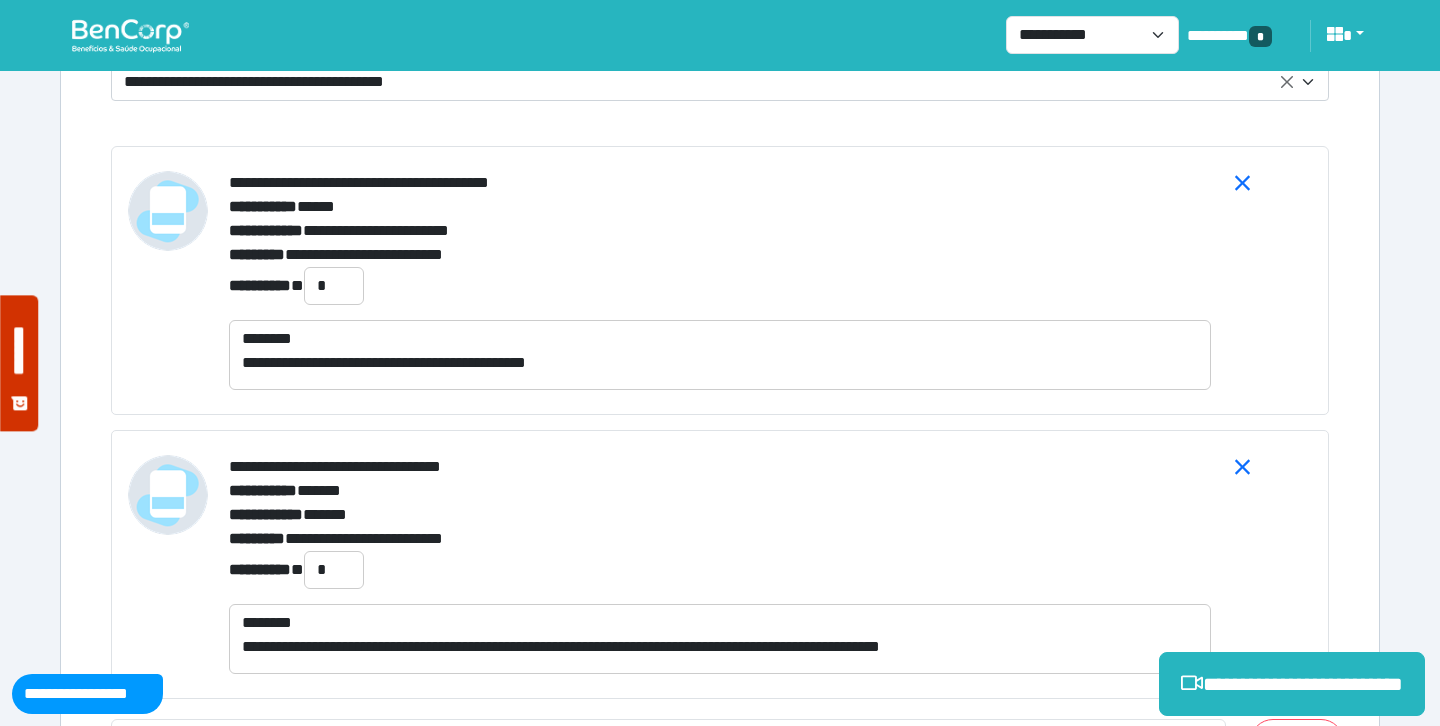click on "**********" at bounding box center (720, 207) 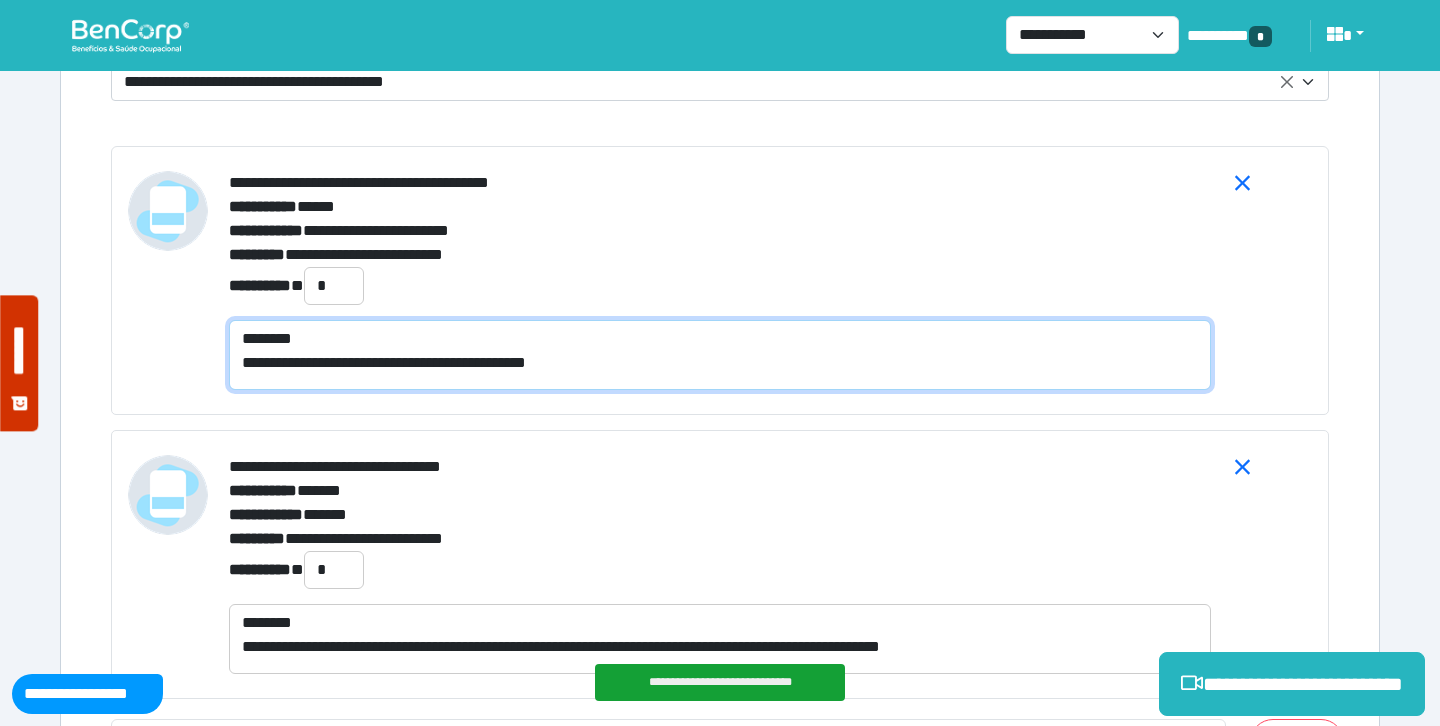 click on "**********" at bounding box center [720, 355] 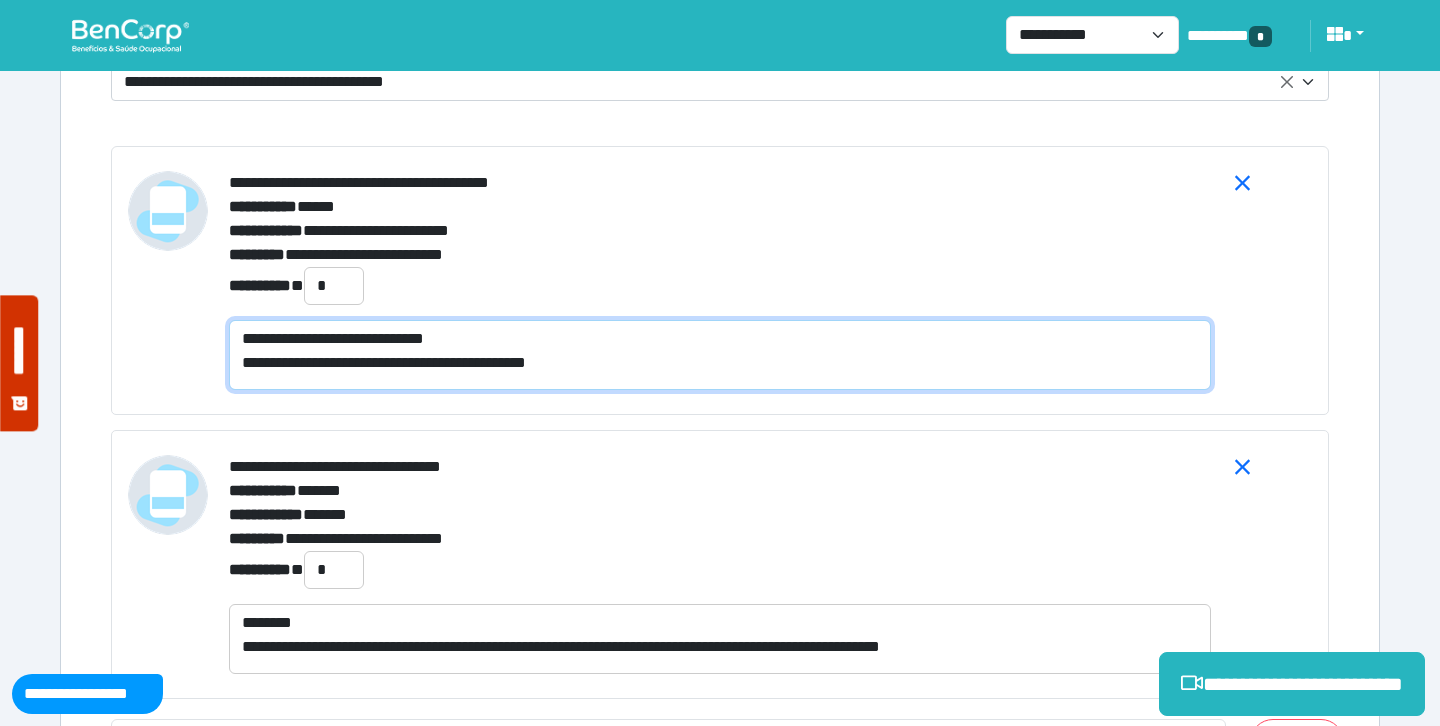 type on "**********" 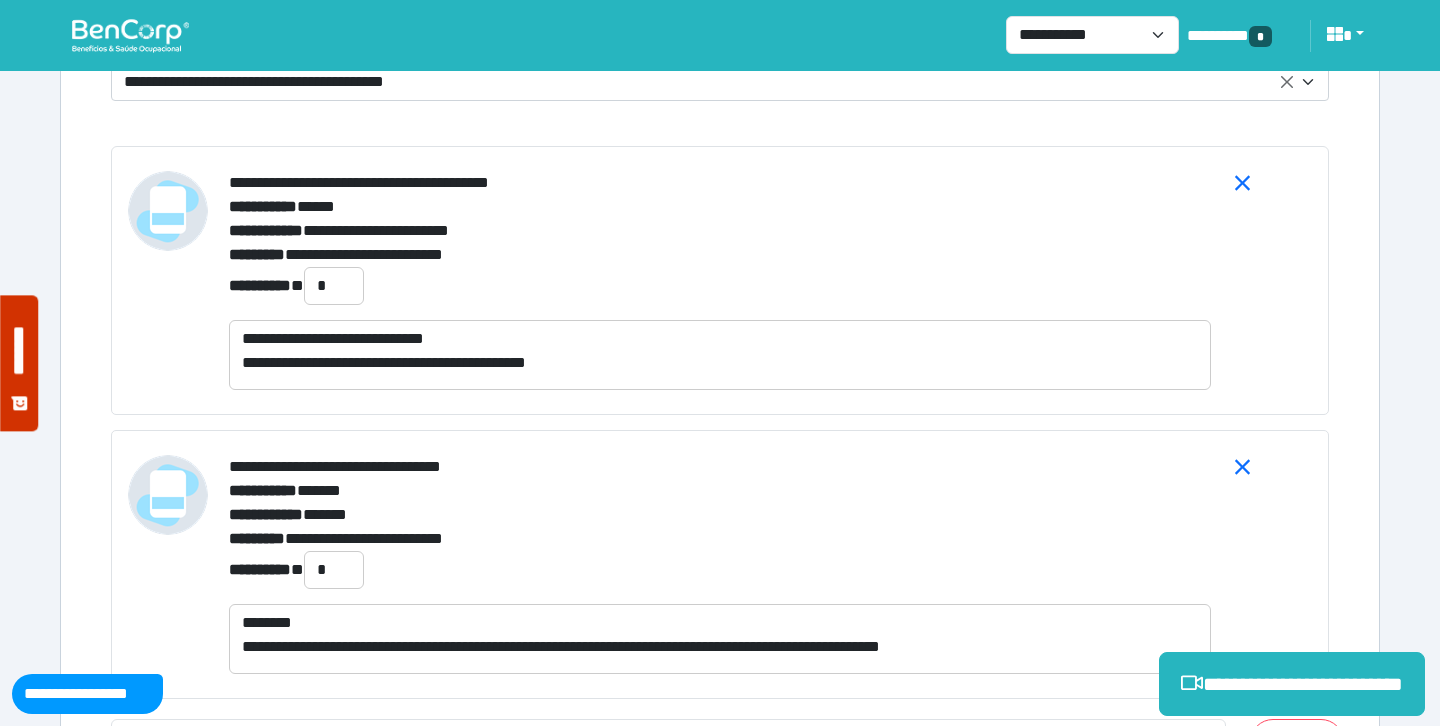 click on "**********" at bounding box center [720, 286] 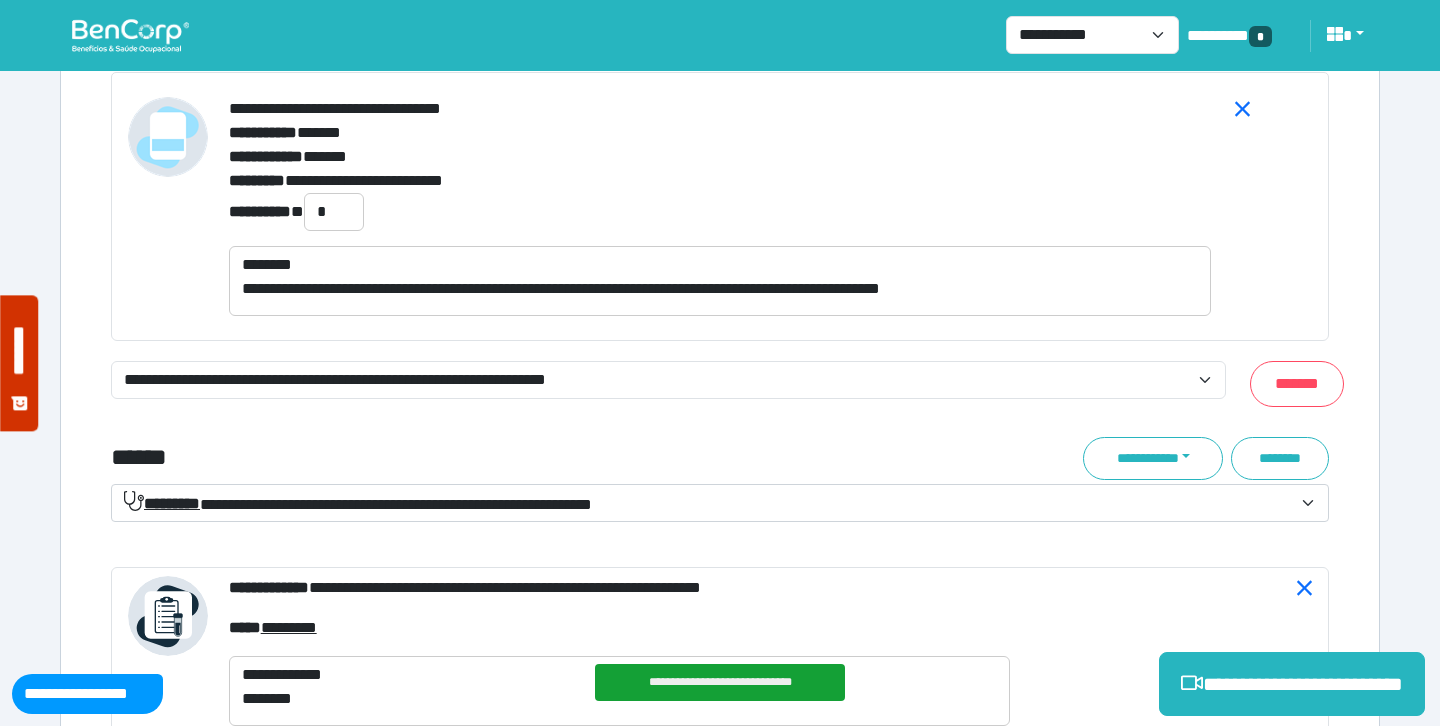 scroll, scrollTop: 7560, scrollLeft: 0, axis: vertical 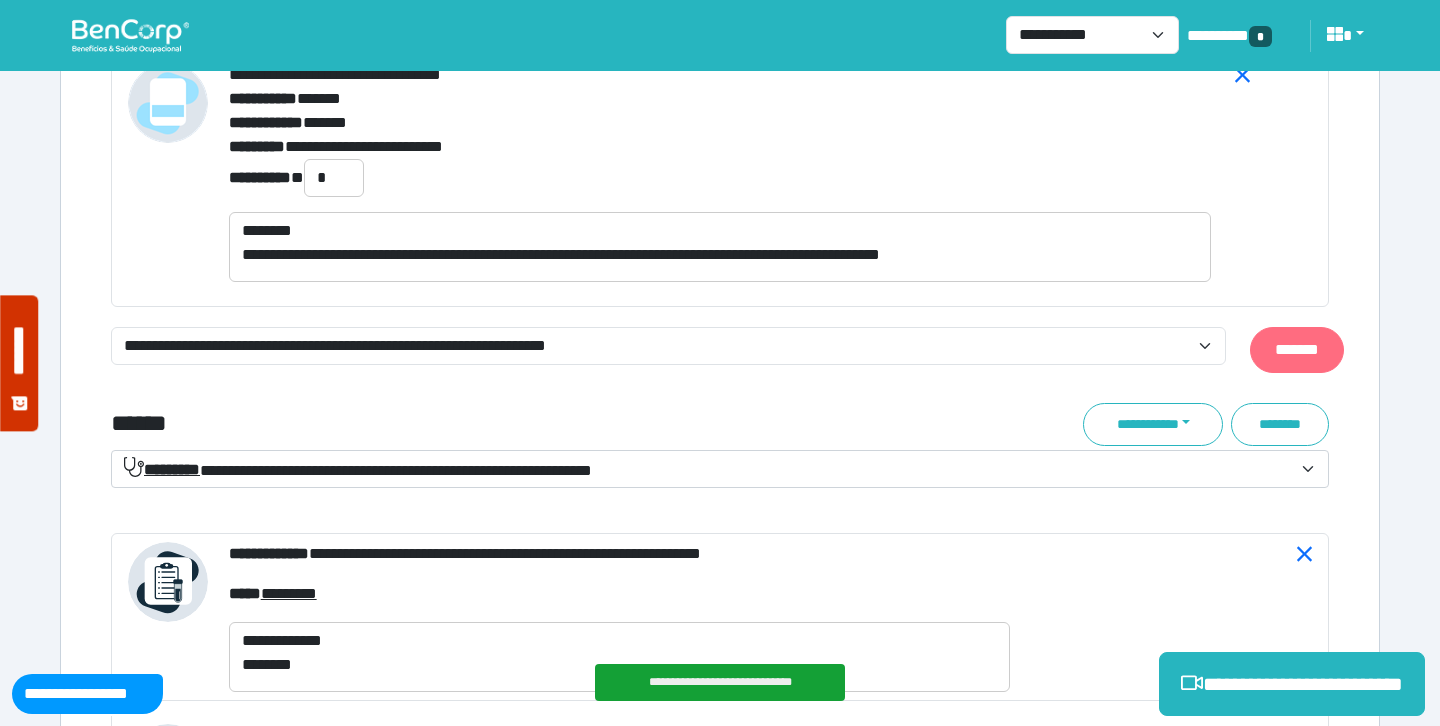 click on "*******" at bounding box center [1297, 350] 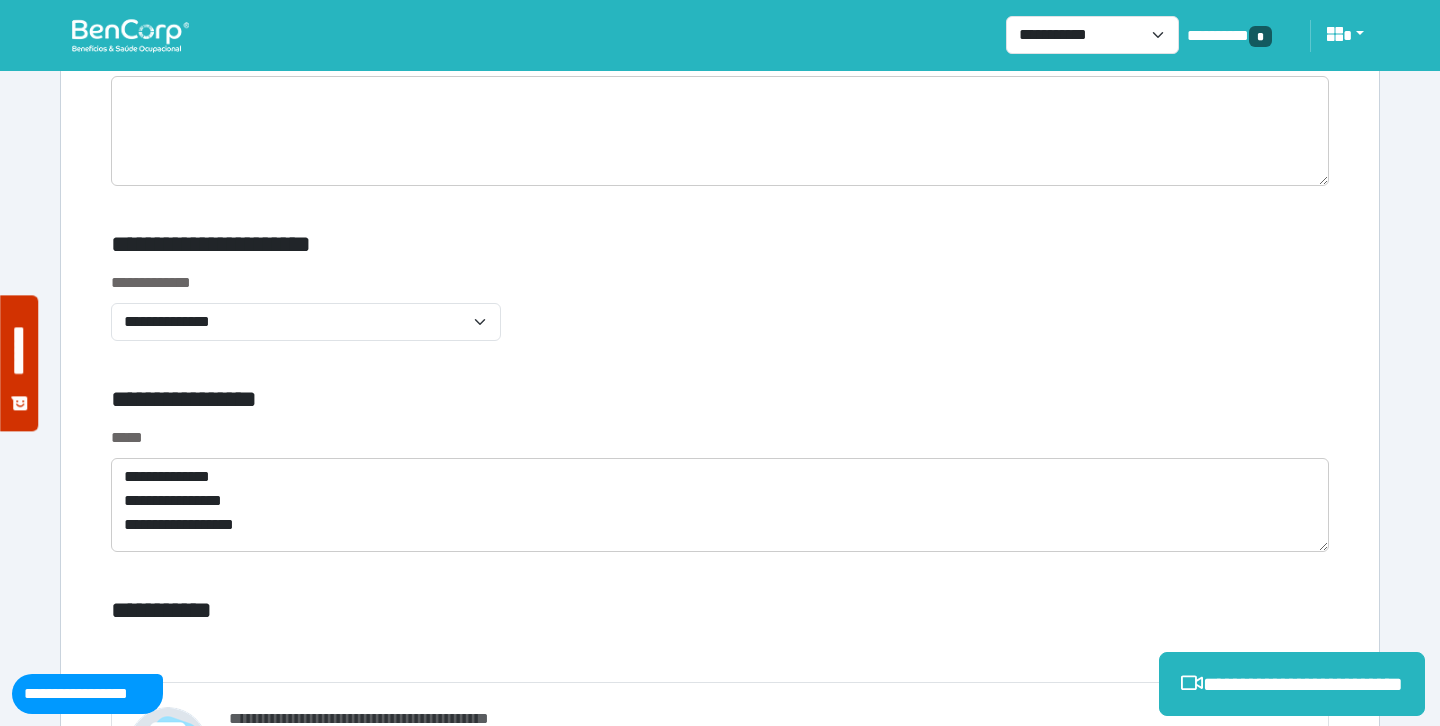 scroll, scrollTop: 6596, scrollLeft: 0, axis: vertical 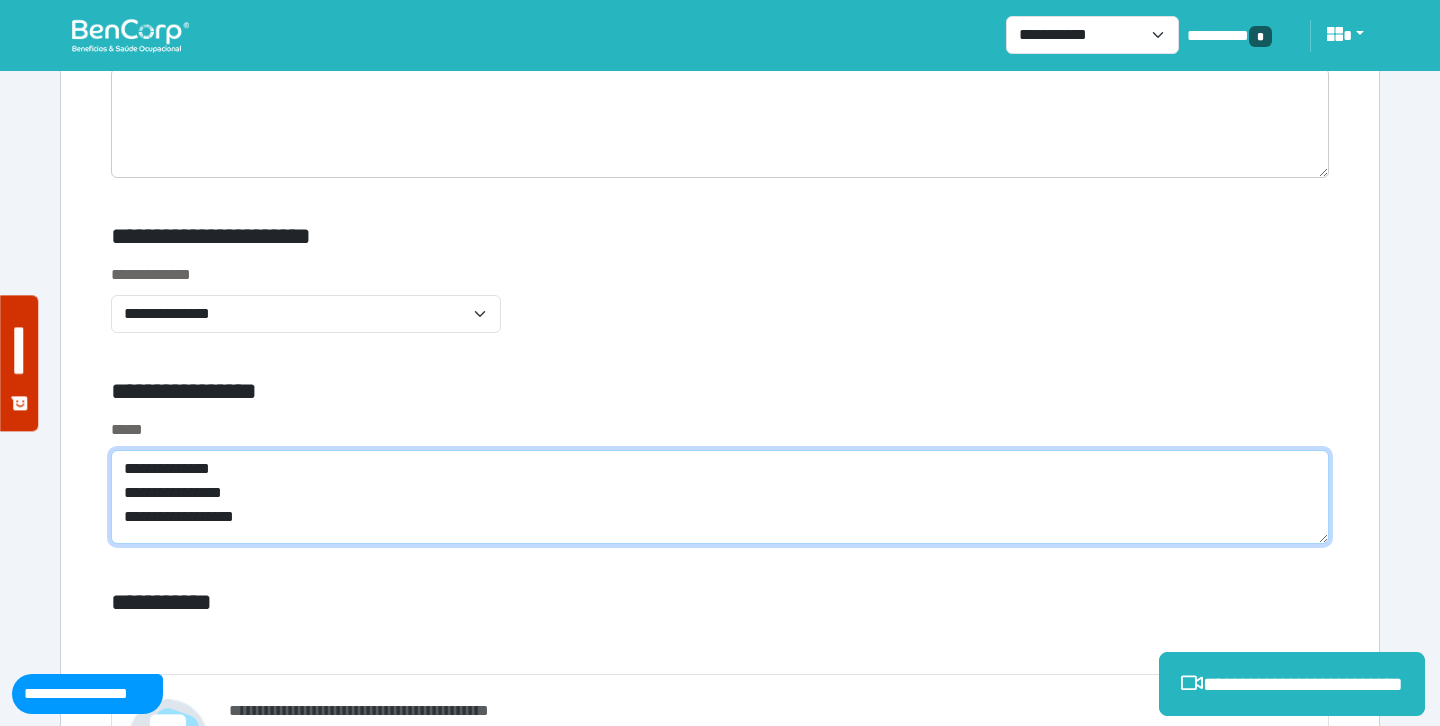 click on "**********" at bounding box center (720, 497) 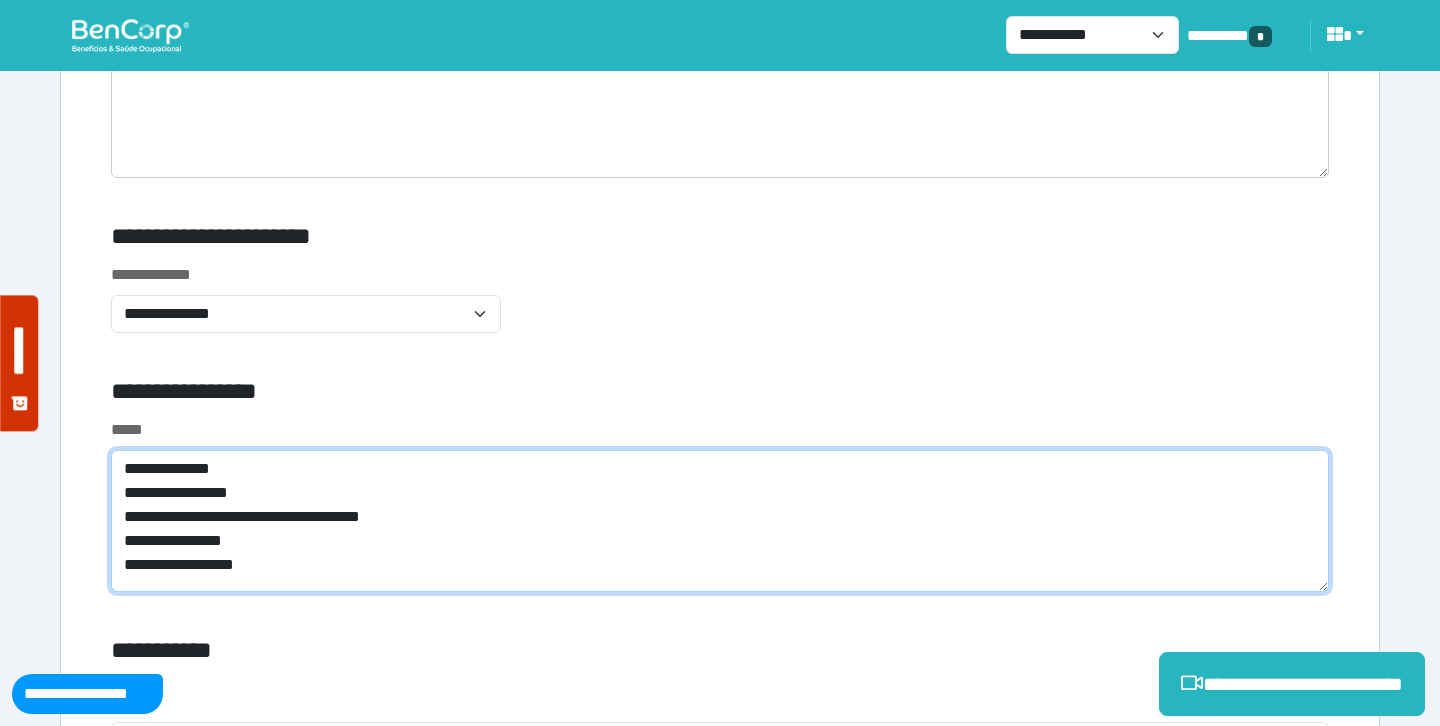 type on "**********" 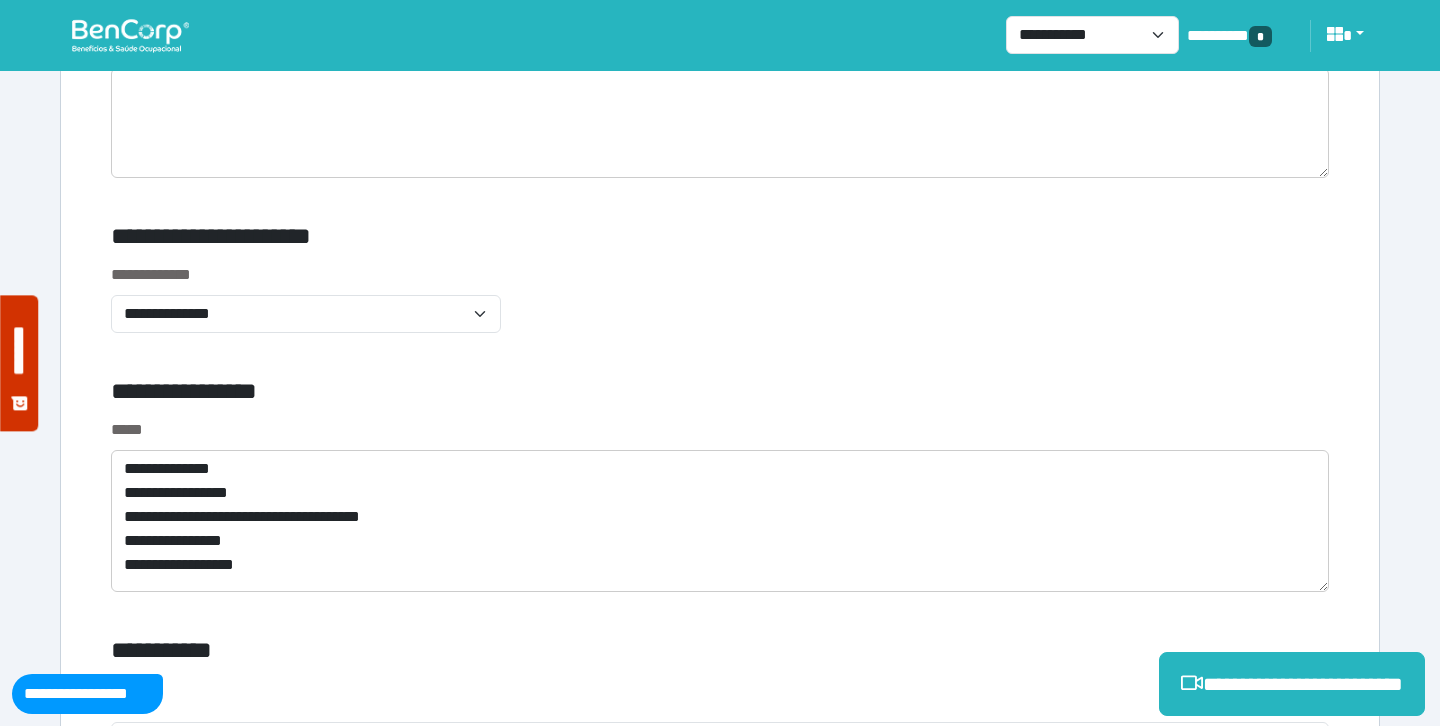 click on "**********" at bounding box center [720, 178] 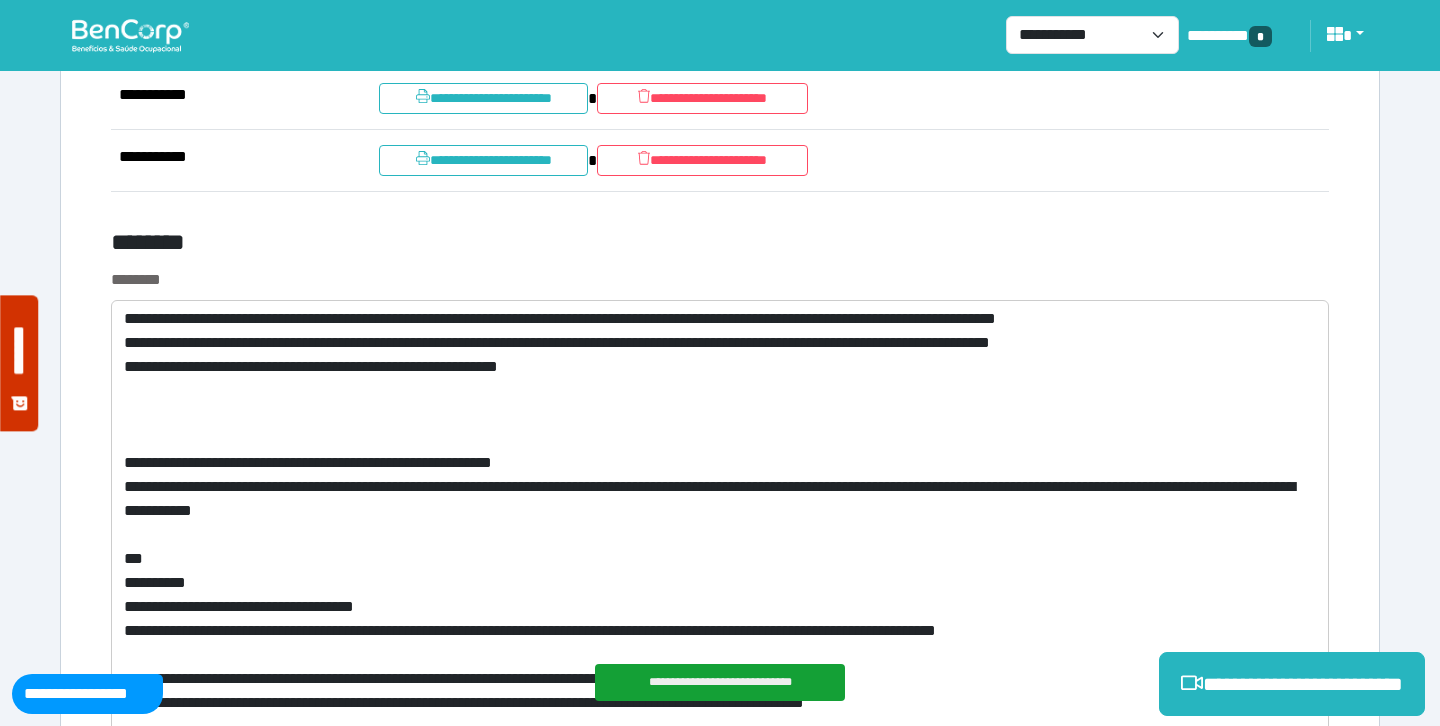 scroll, scrollTop: 12331, scrollLeft: 0, axis: vertical 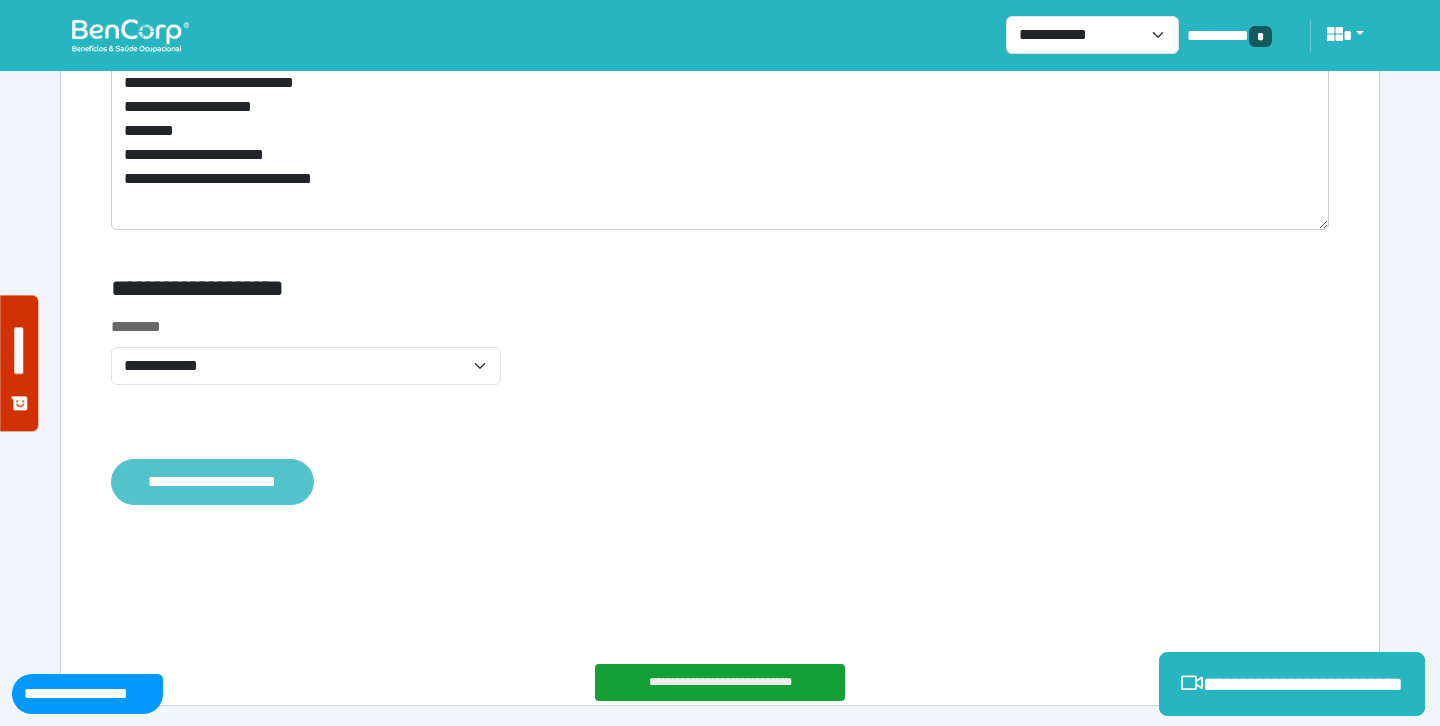 click on "**********" at bounding box center (212, 482) 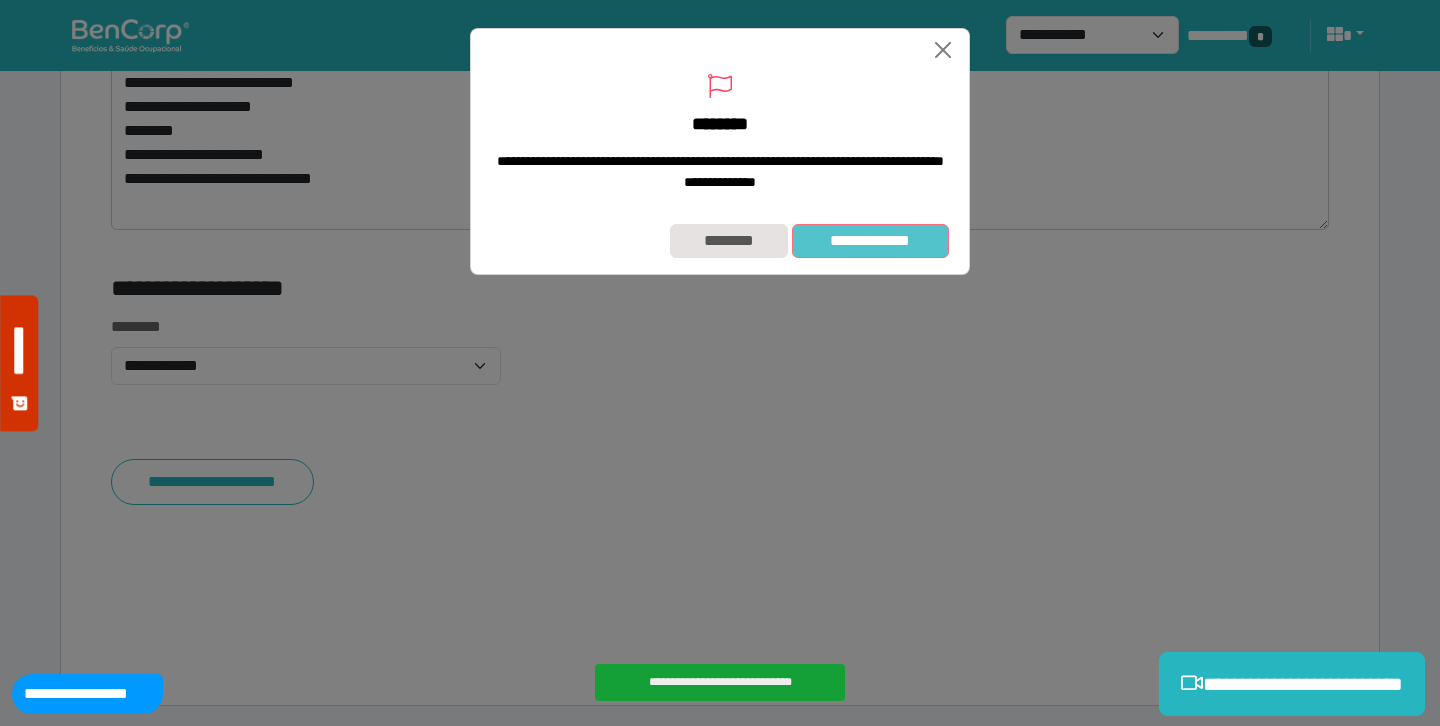 click on "**********" at bounding box center (870, 241) 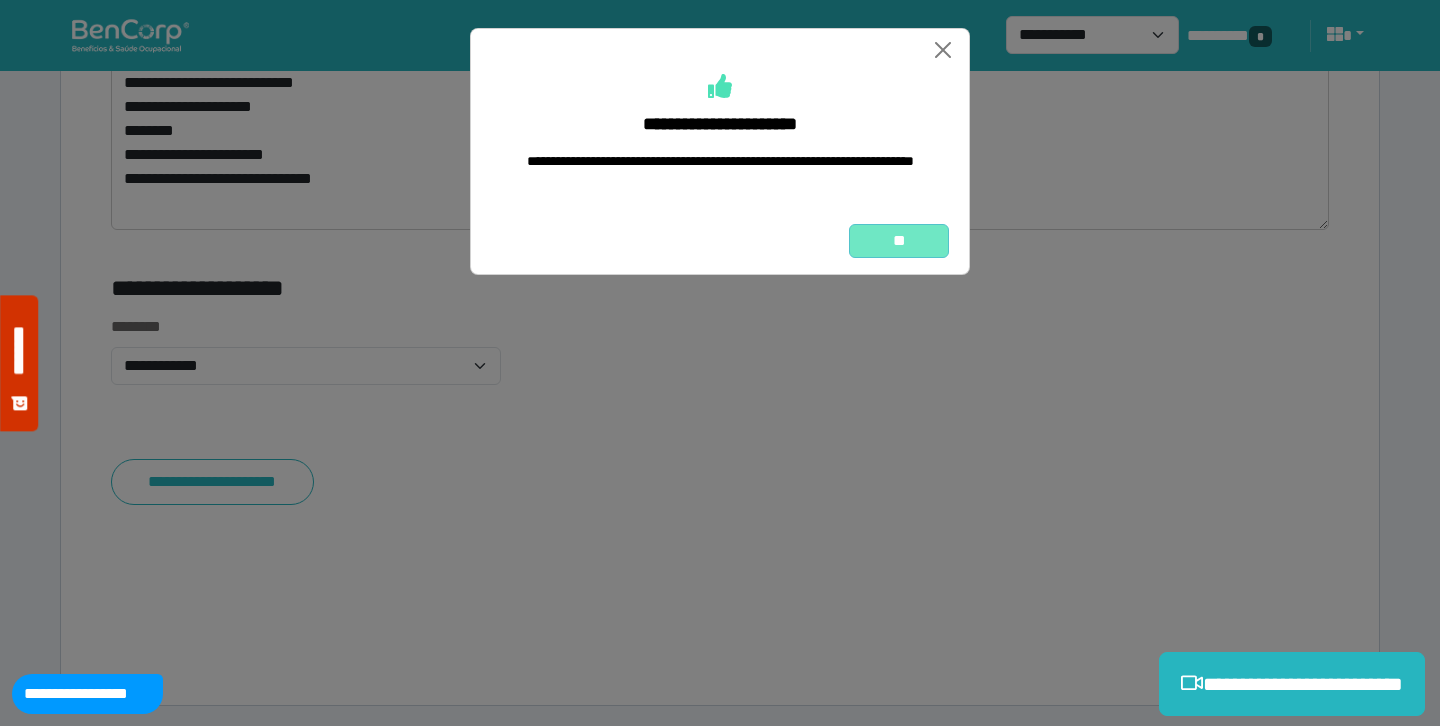 click on "**" at bounding box center (899, 241) 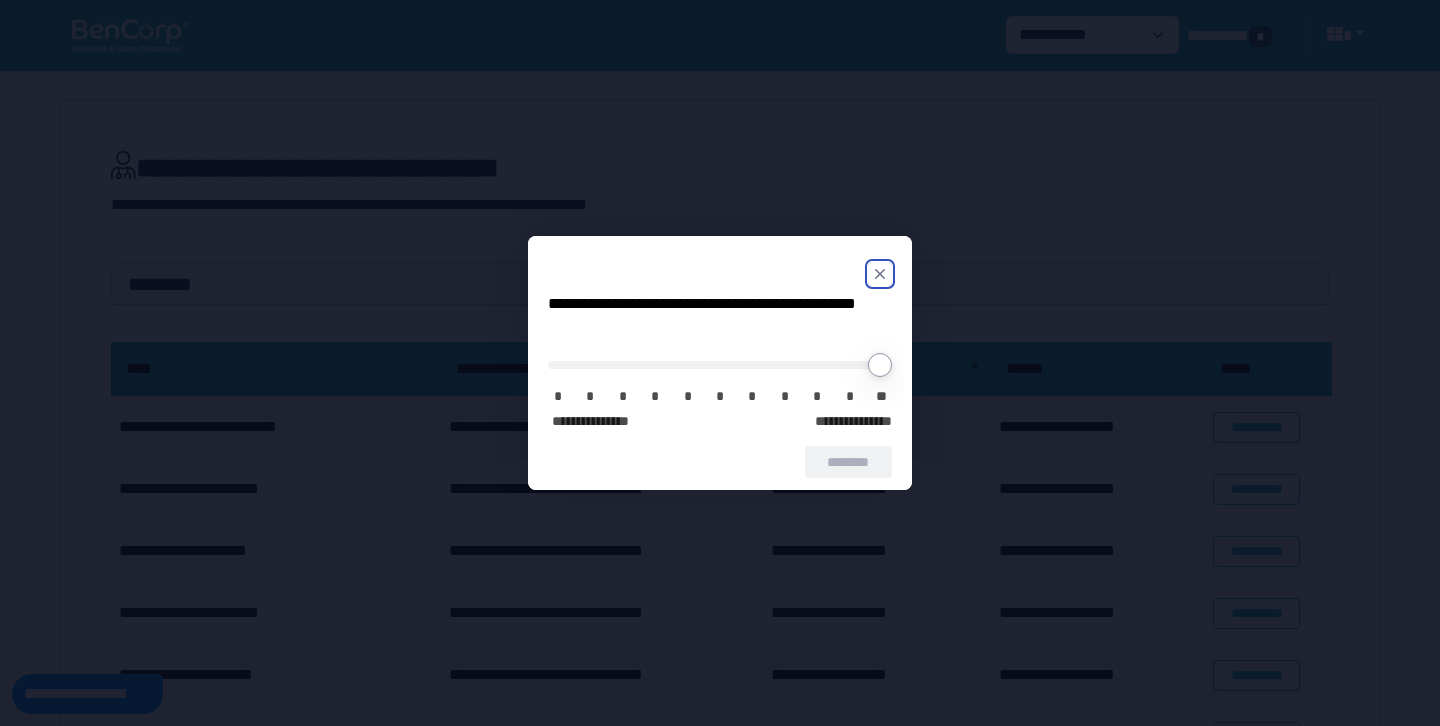 scroll, scrollTop: 0, scrollLeft: 0, axis: both 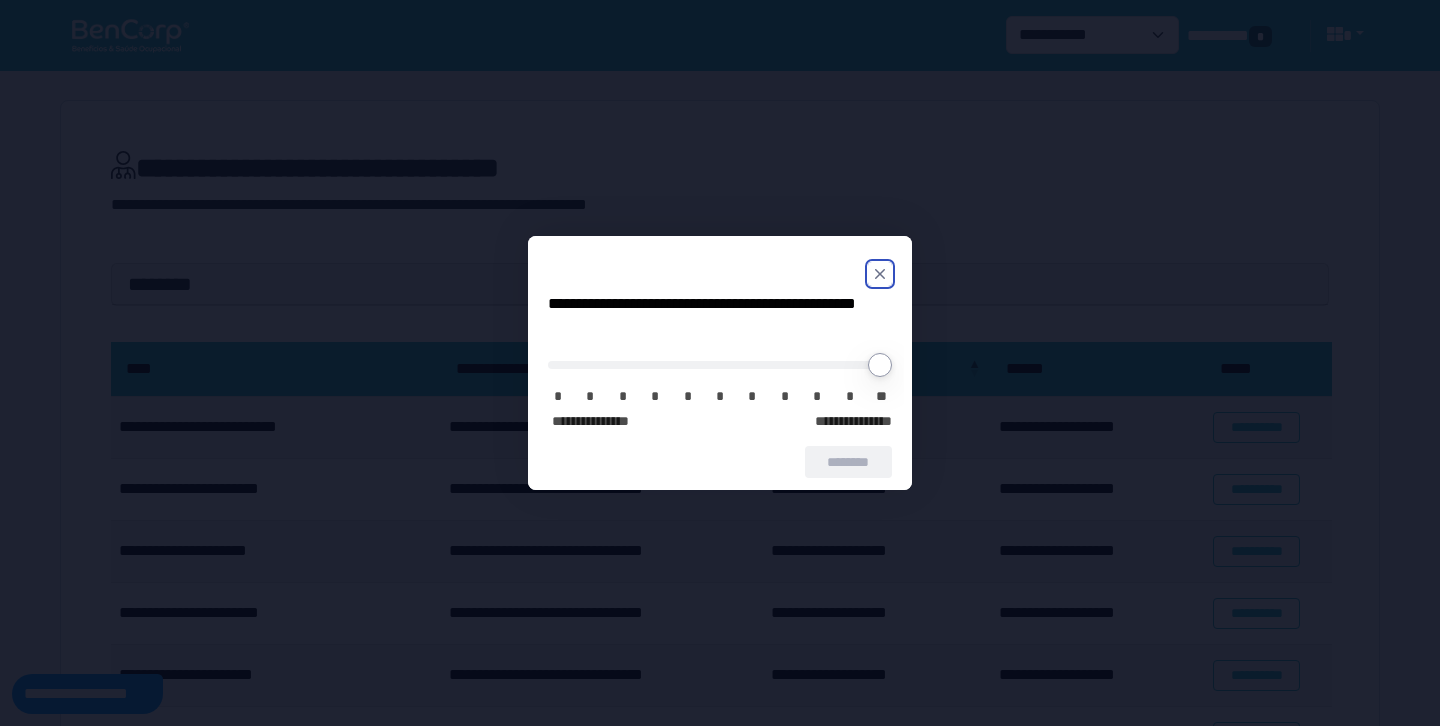 click 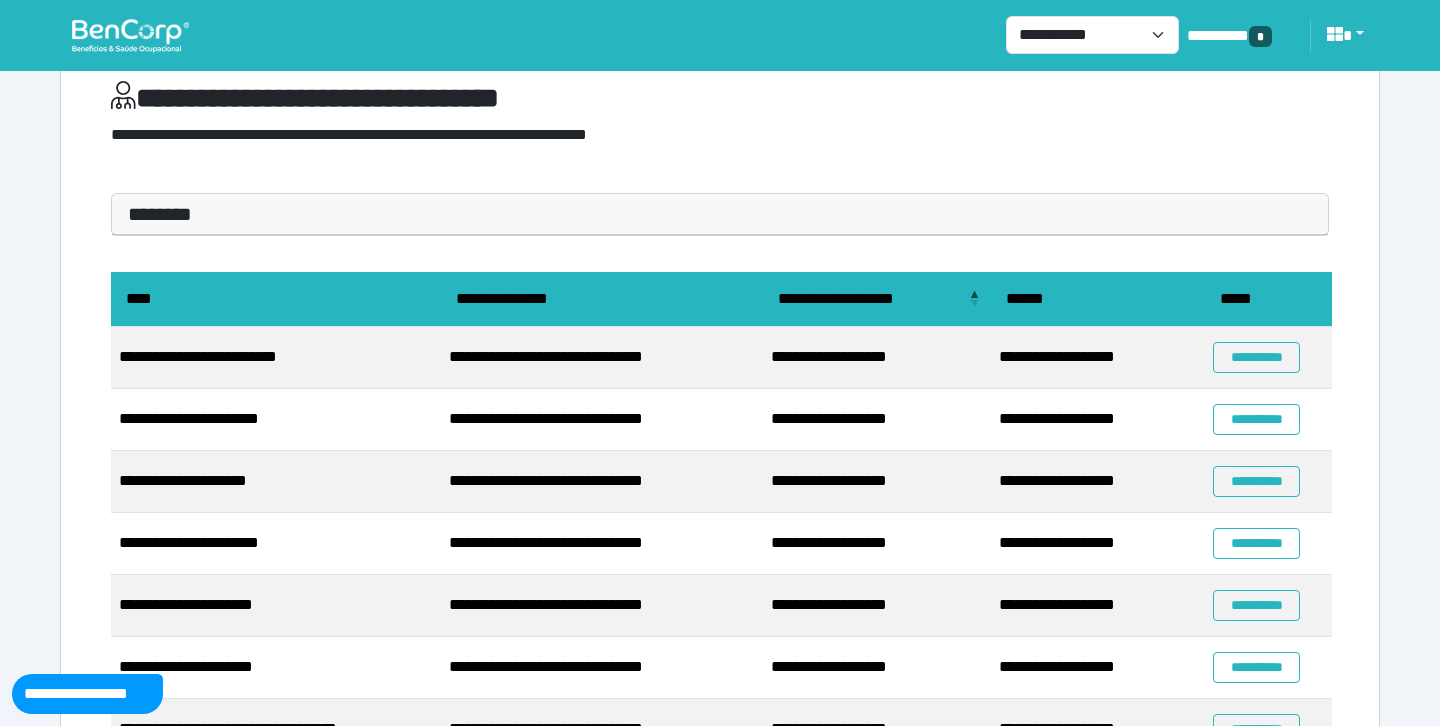 scroll, scrollTop: 82, scrollLeft: 0, axis: vertical 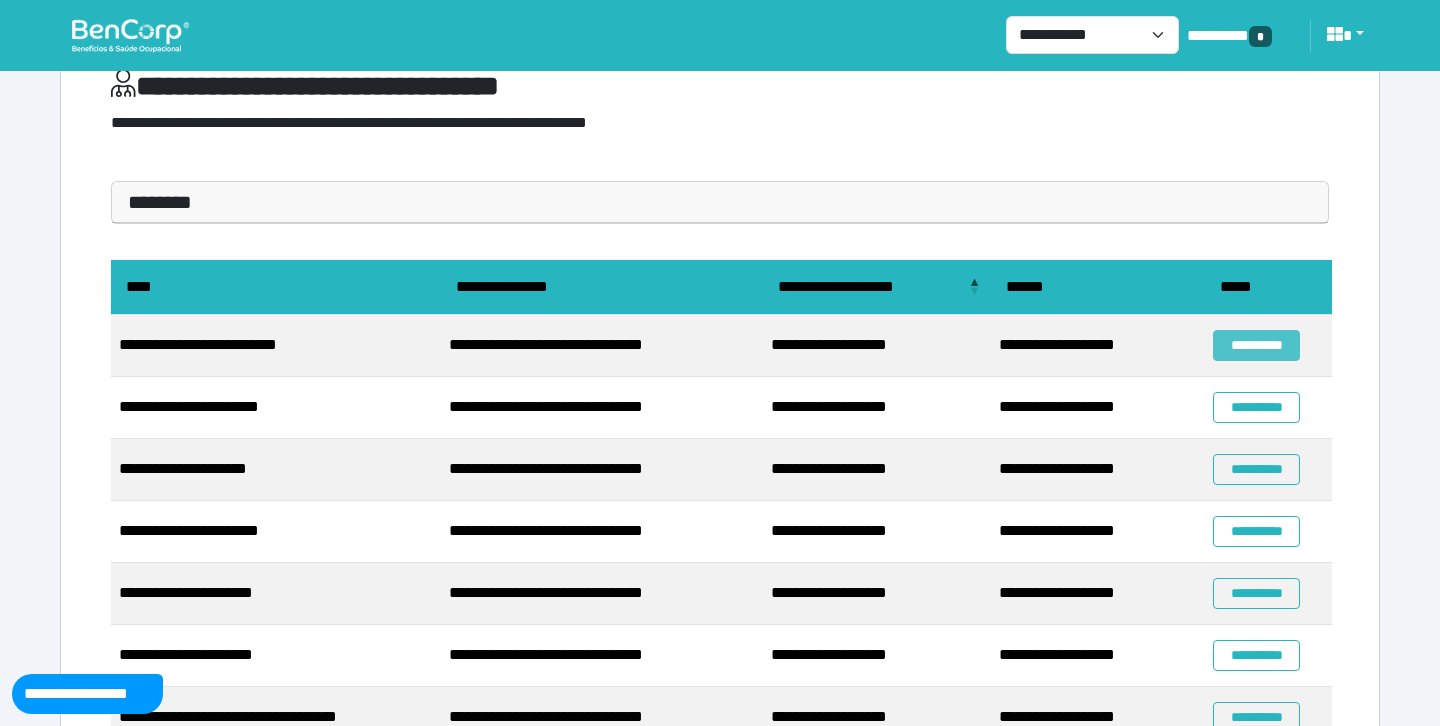 click on "**********" at bounding box center [1256, 345] 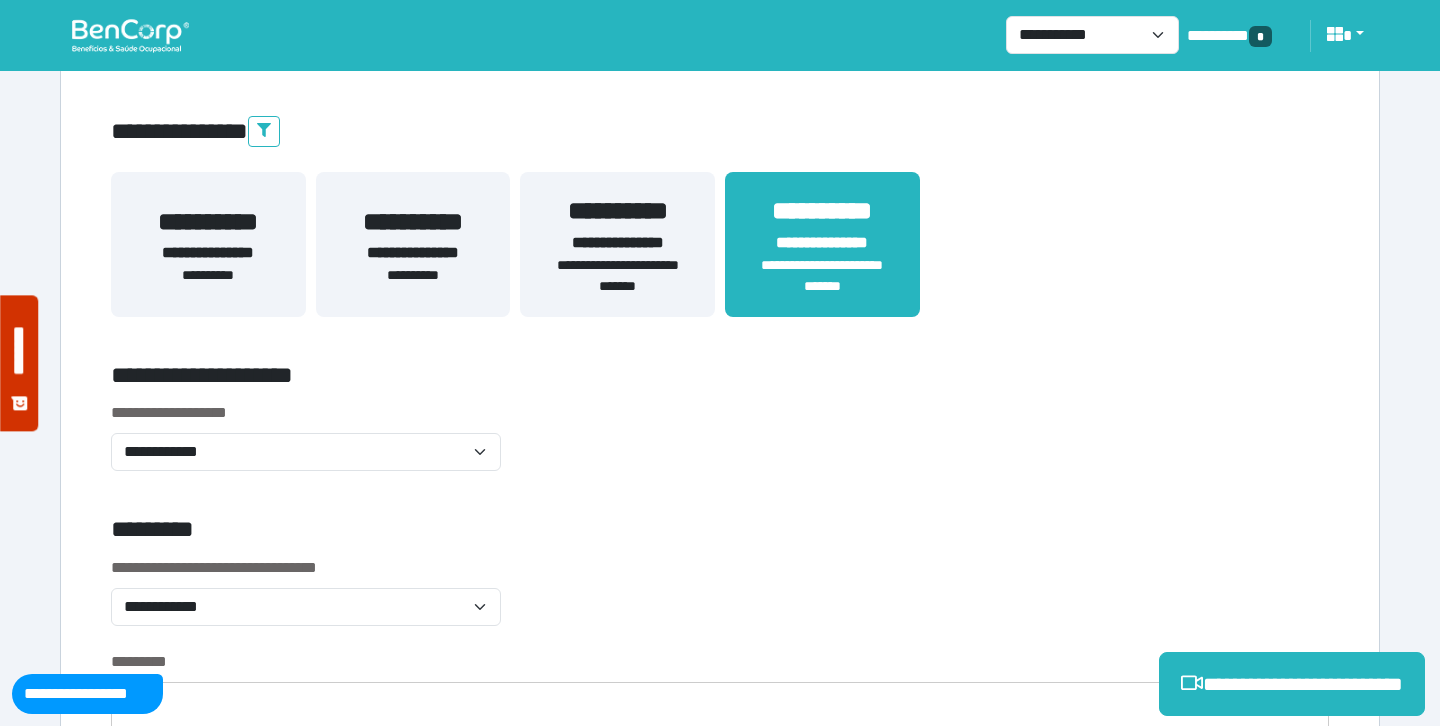 scroll, scrollTop: 370, scrollLeft: 0, axis: vertical 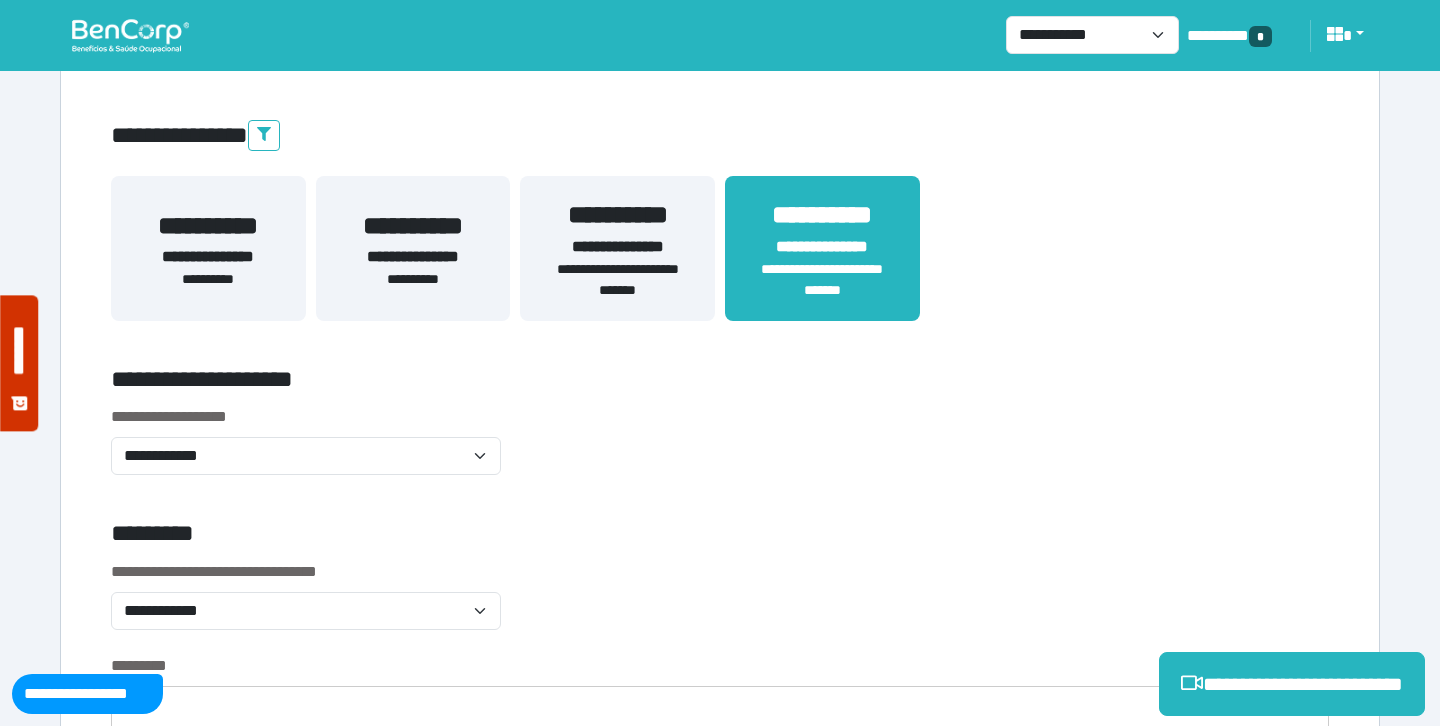 click on "**********" at bounding box center (617, 280) 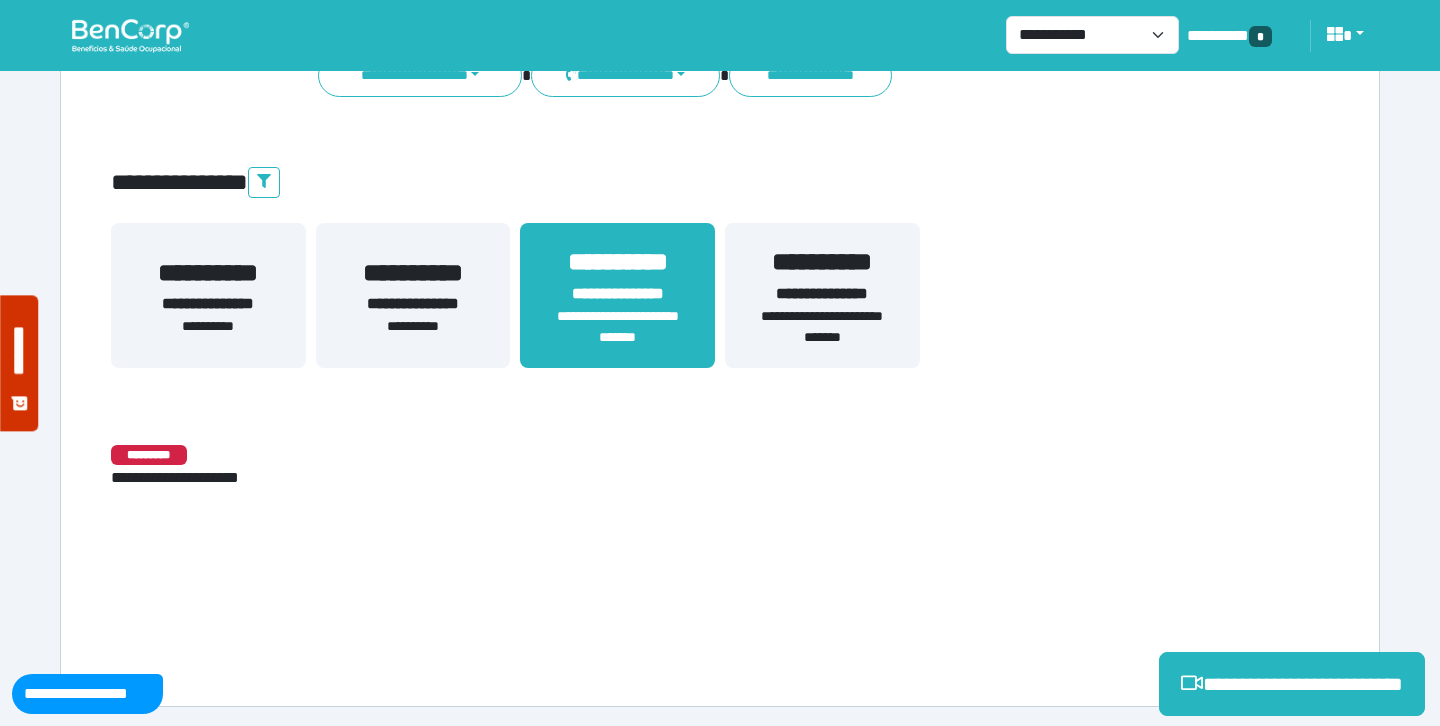 click on "**********" at bounding box center [822, 327] 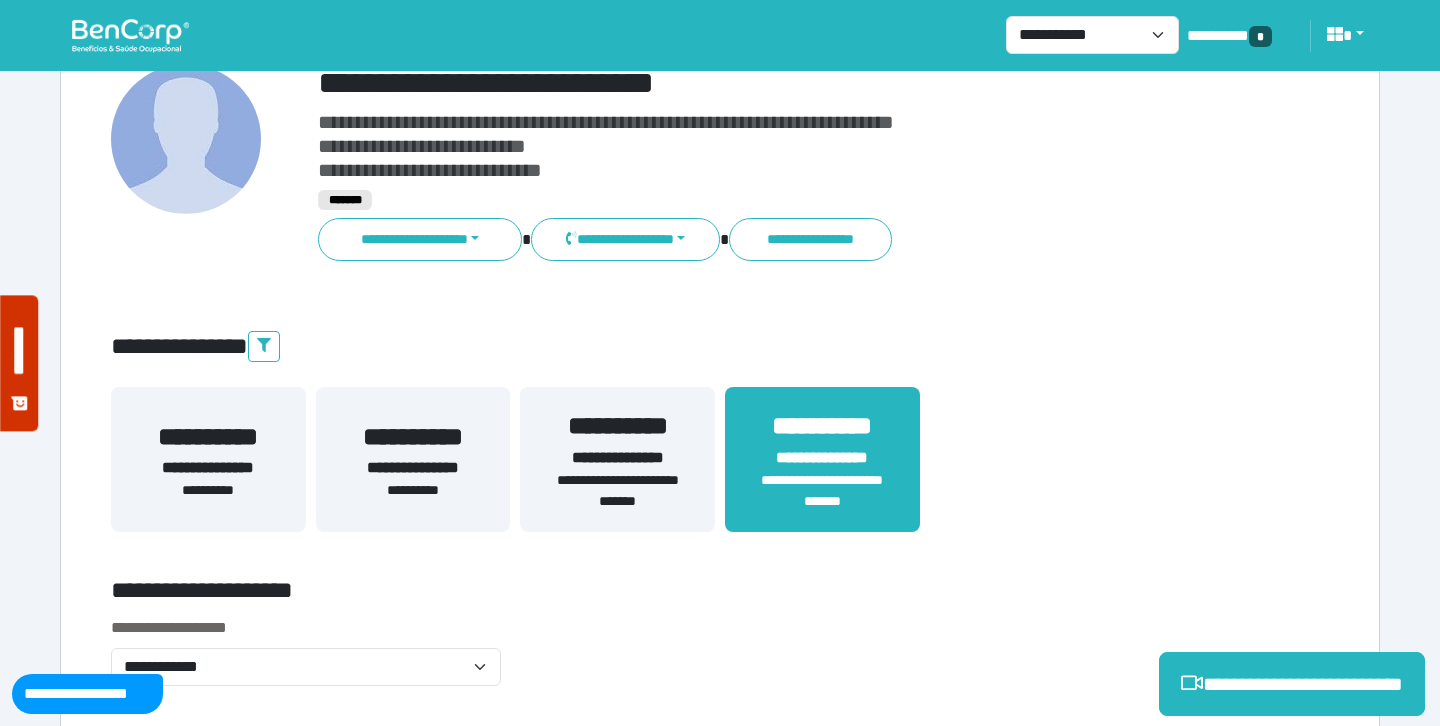 scroll, scrollTop: 0, scrollLeft: 0, axis: both 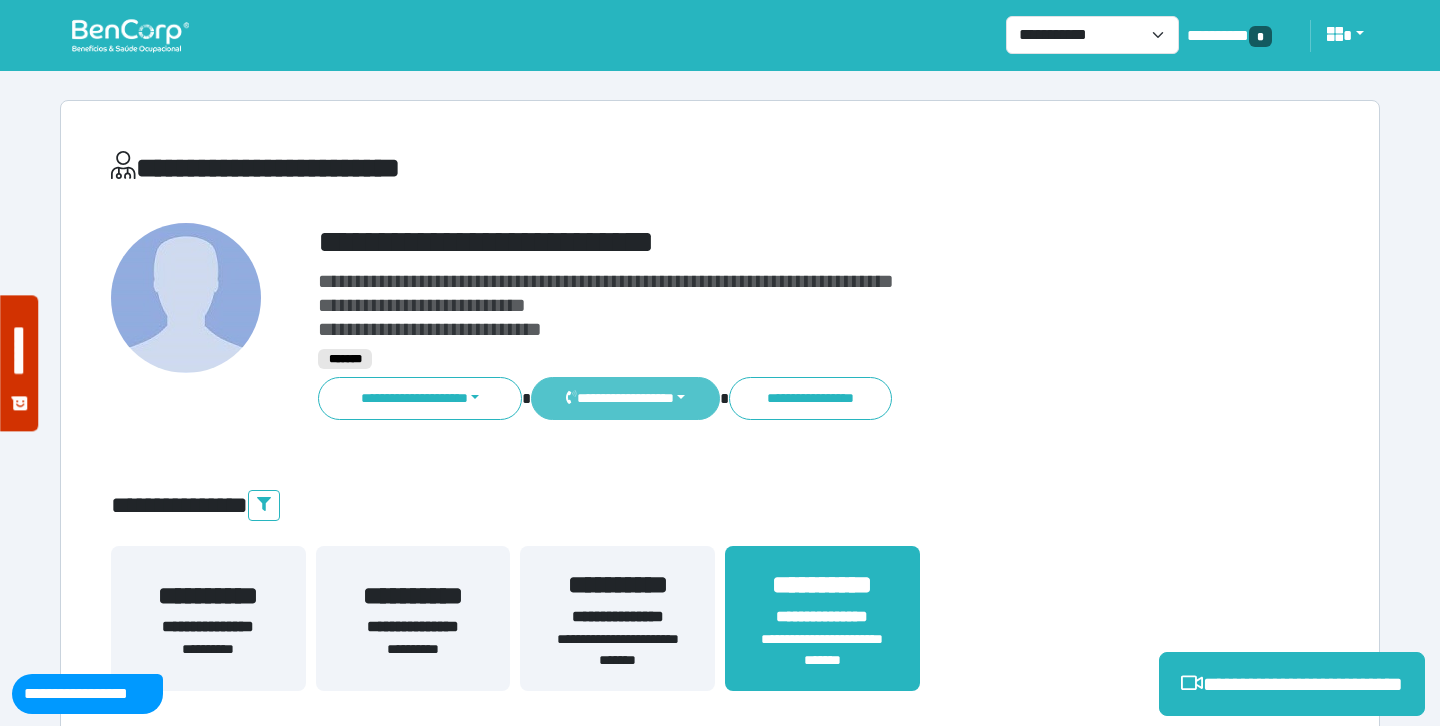 click on "**********" at bounding box center (625, 398) 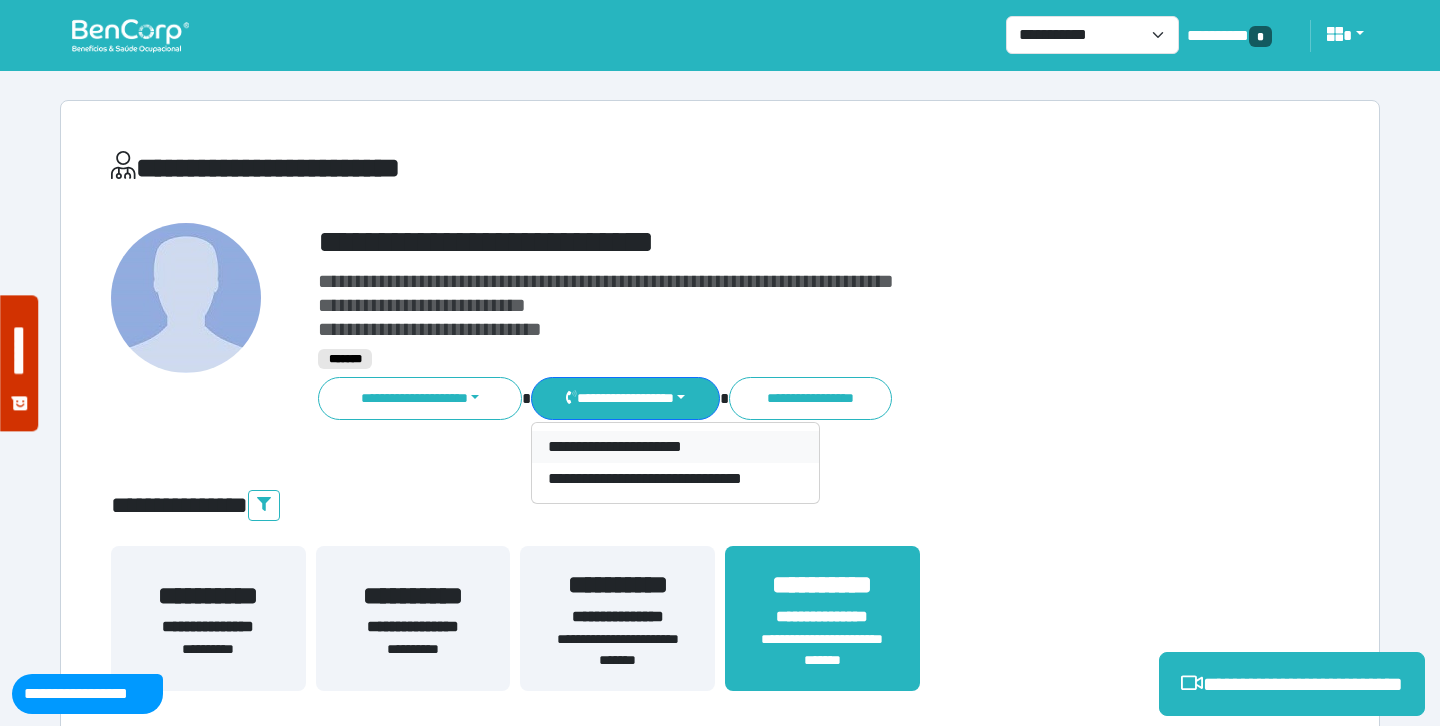 click on "**********" at bounding box center [675, 447] 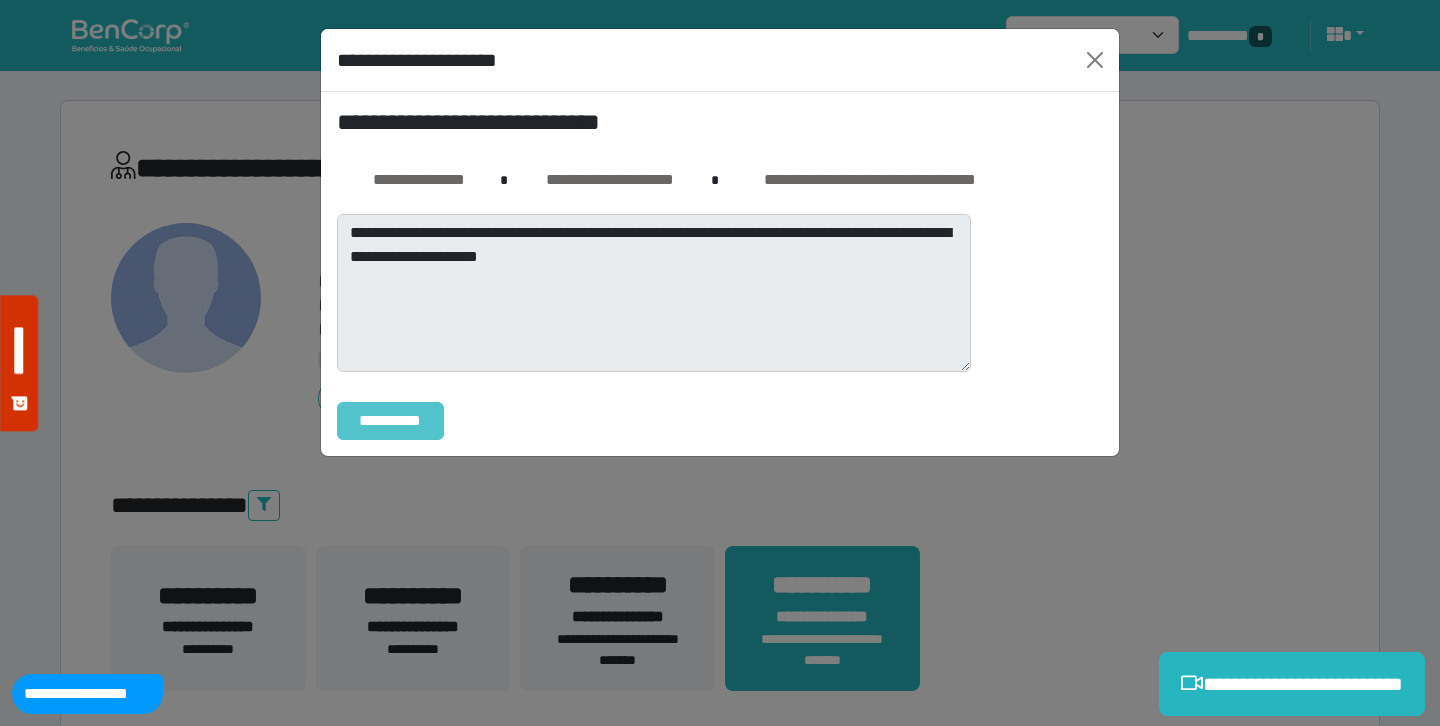 click on "**********" at bounding box center (390, 421) 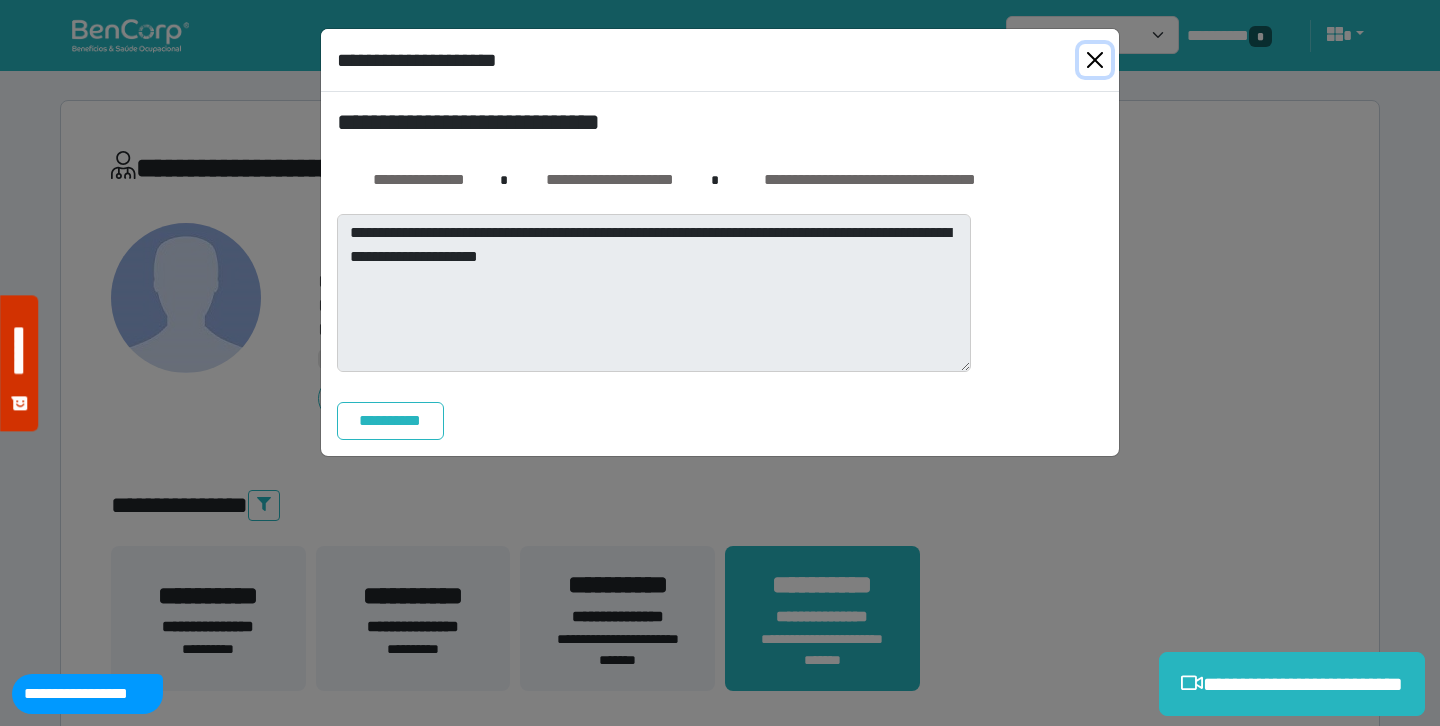 click at bounding box center [1095, 60] 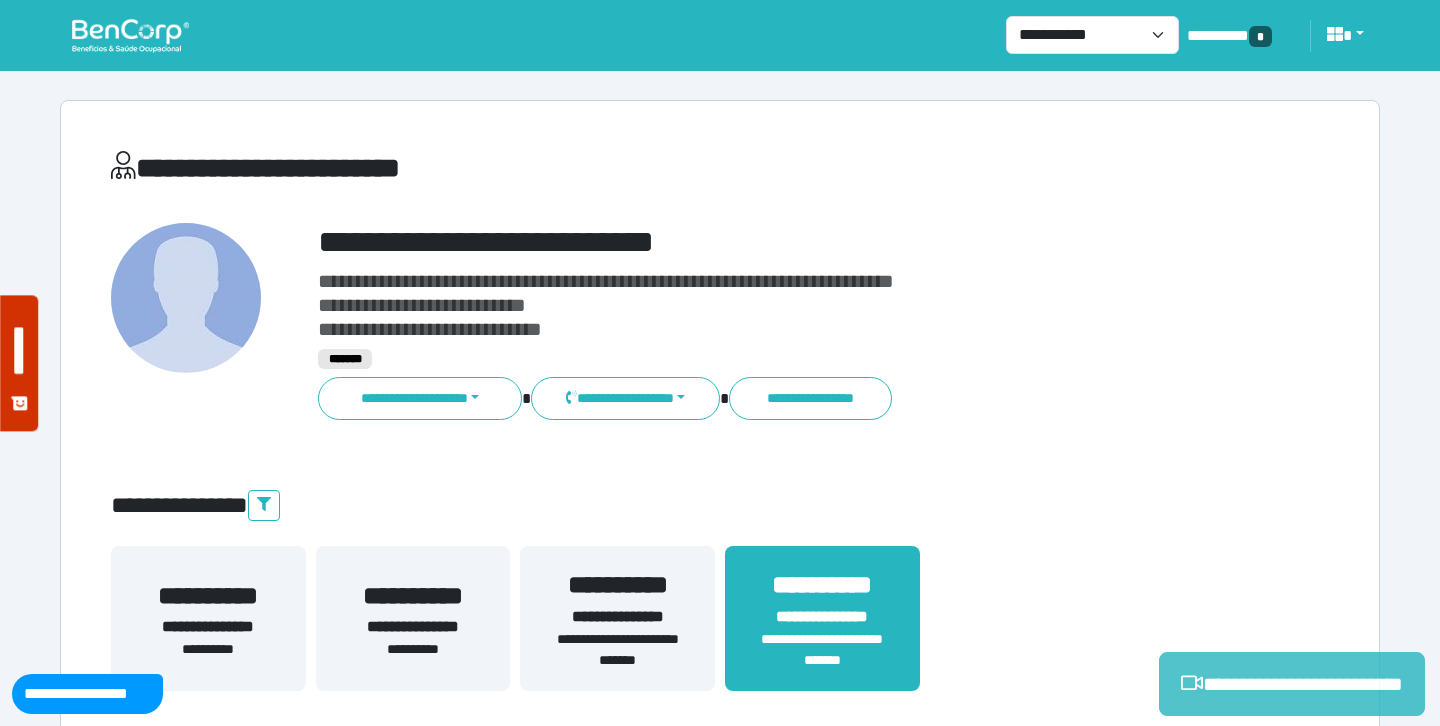 click on "**********" at bounding box center [1292, 684] 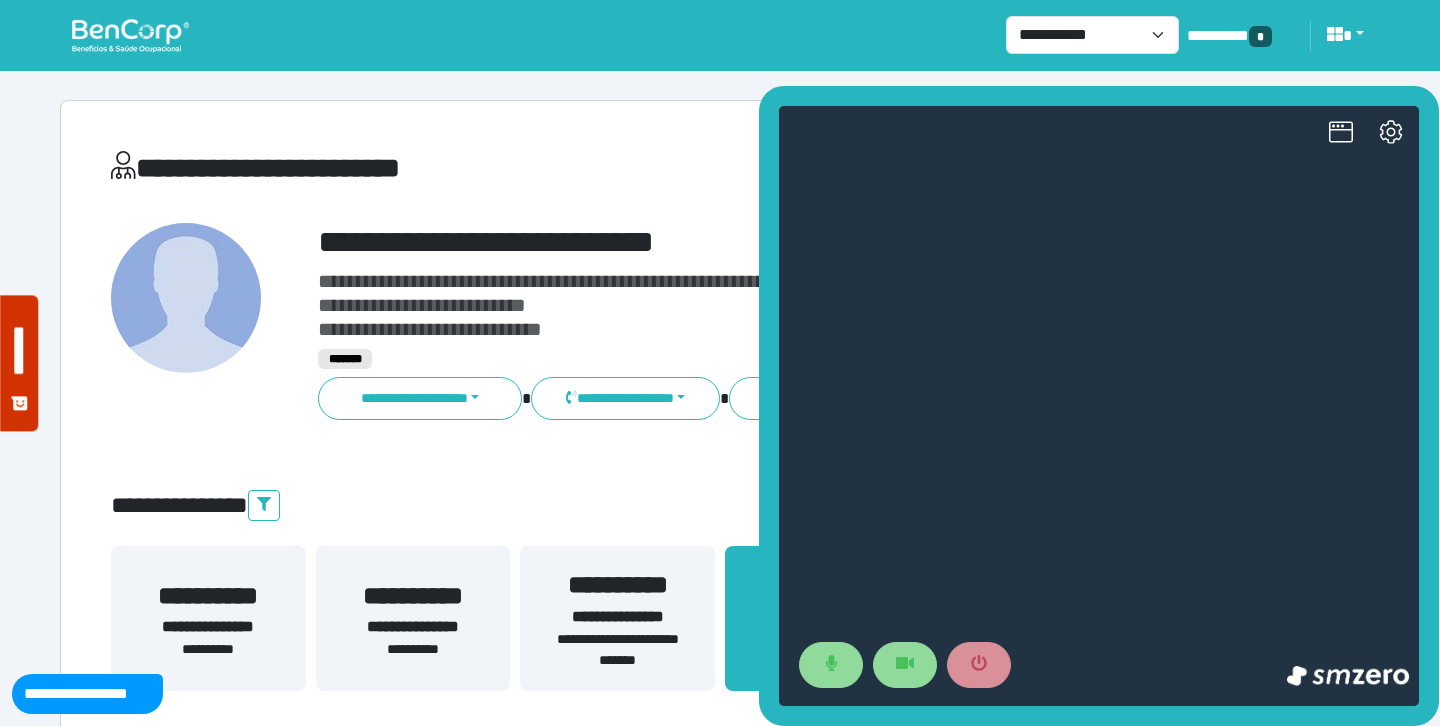 scroll, scrollTop: 0, scrollLeft: 0, axis: both 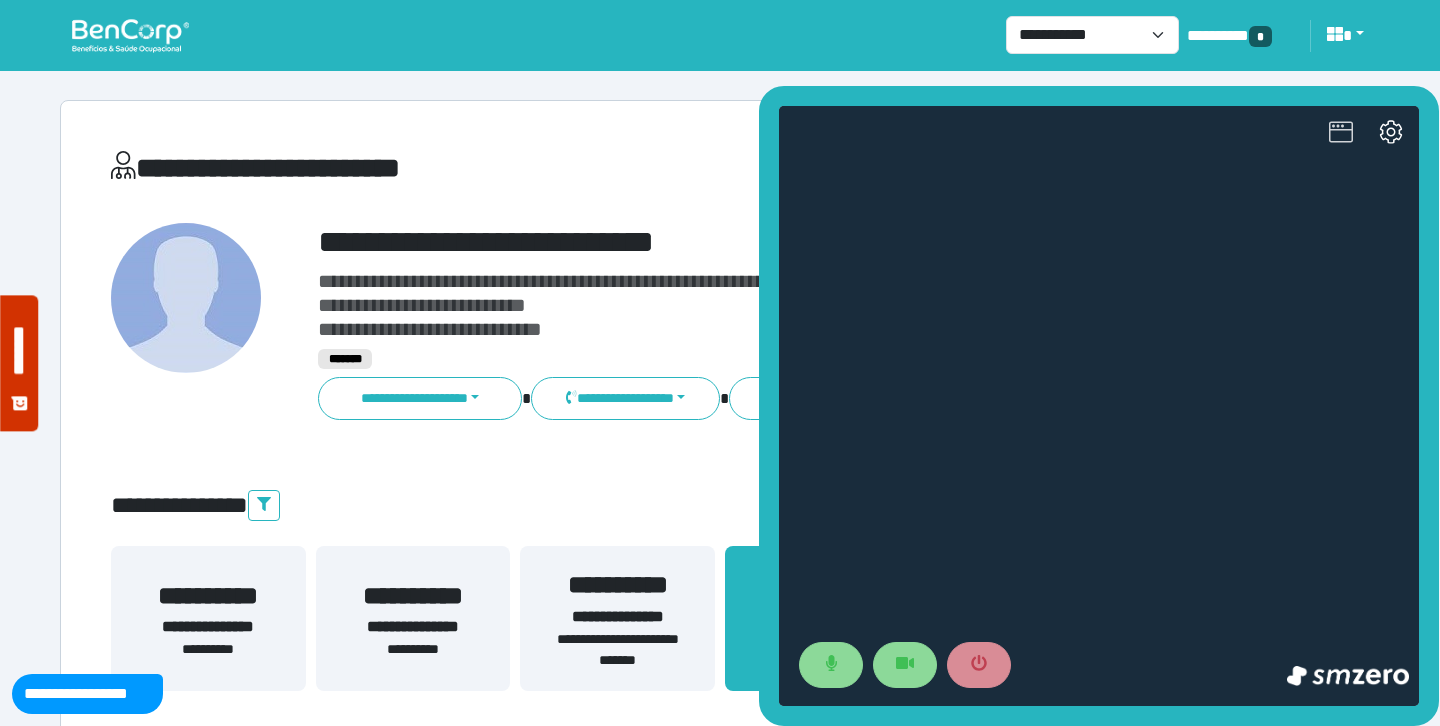 click 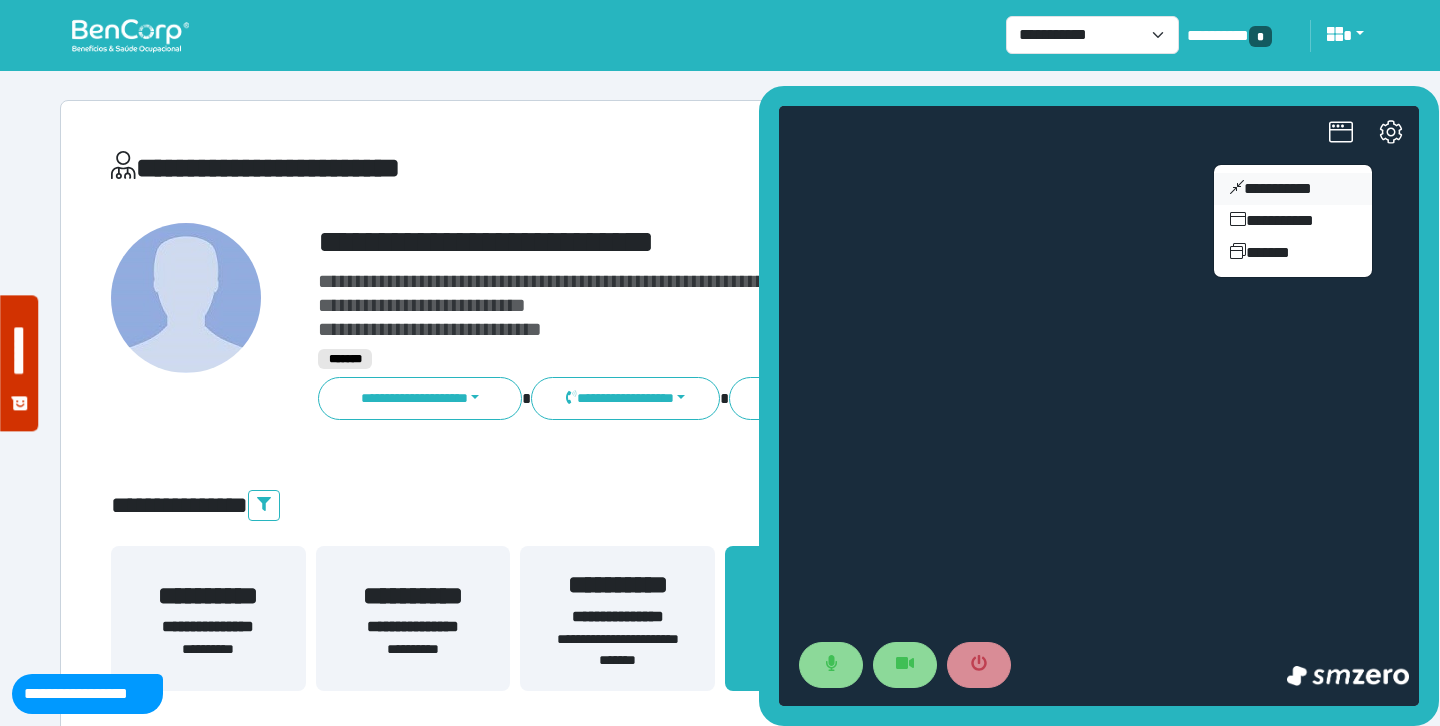 click on "**********" at bounding box center [1293, 189] 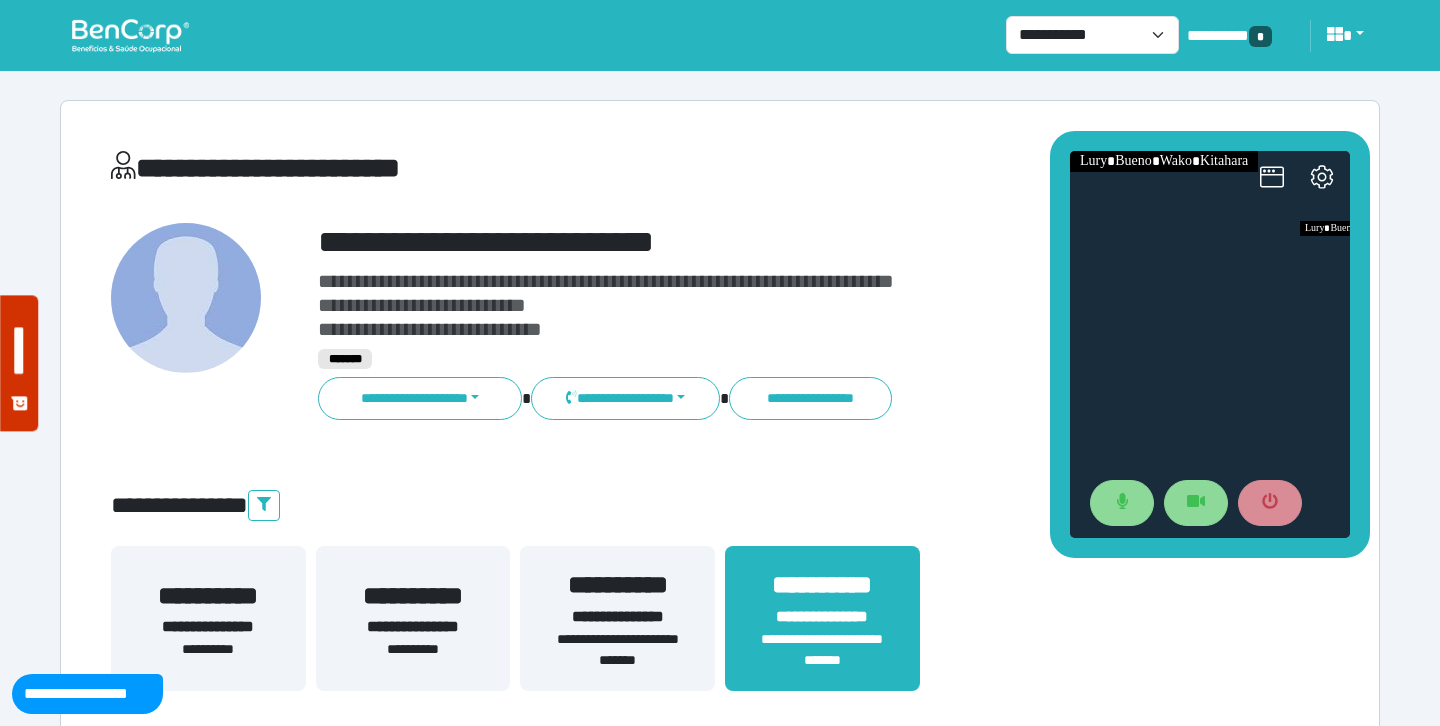 drag, startPoint x: 1273, startPoint y: 310, endPoint x: 1206, endPoint y: 123, distance: 198.64038 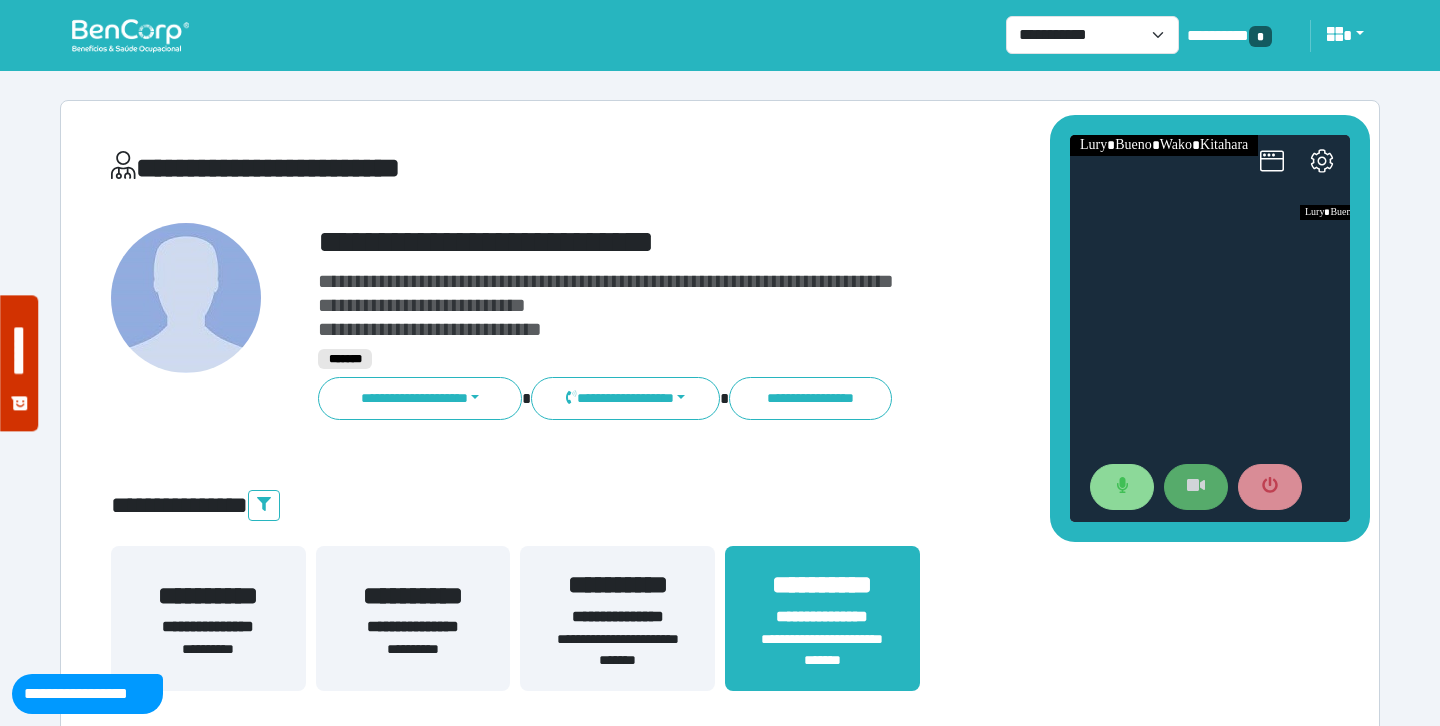 click at bounding box center [1196, 487] 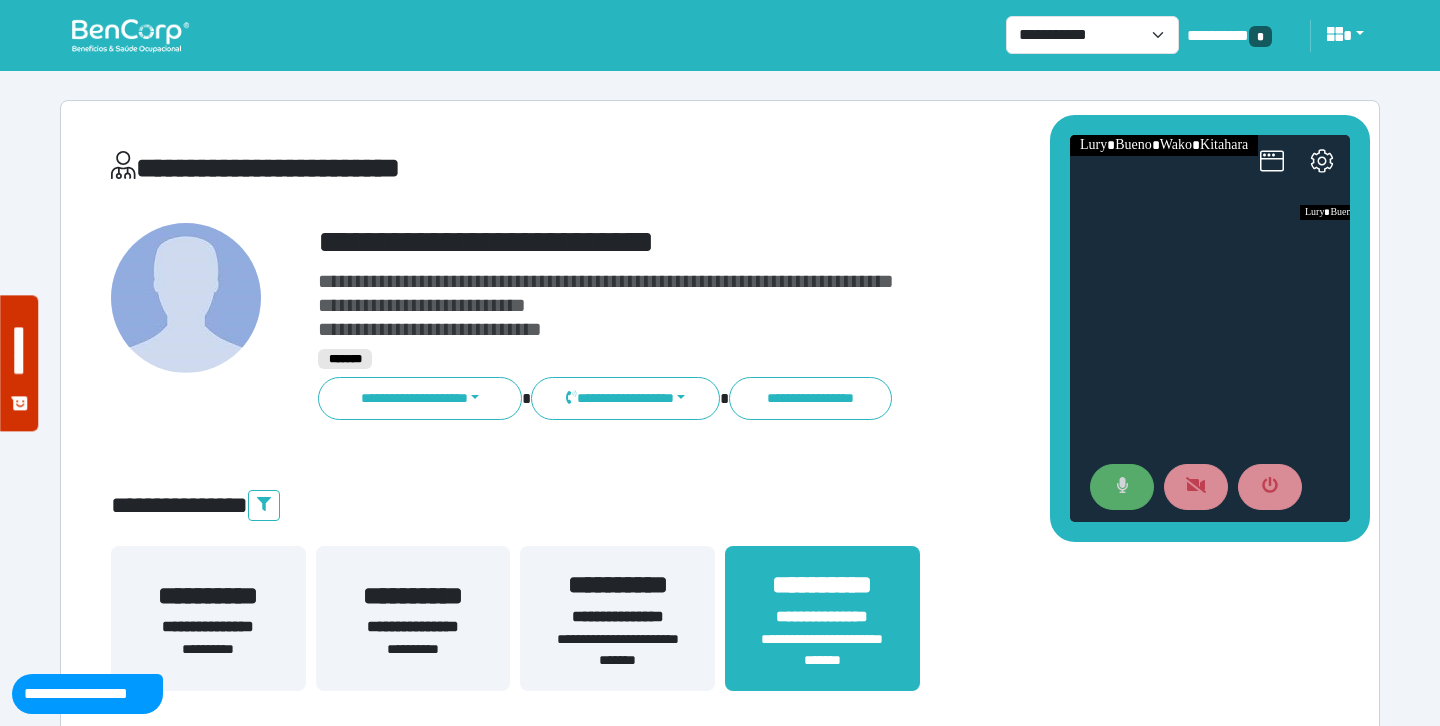 click at bounding box center [1122, 487] 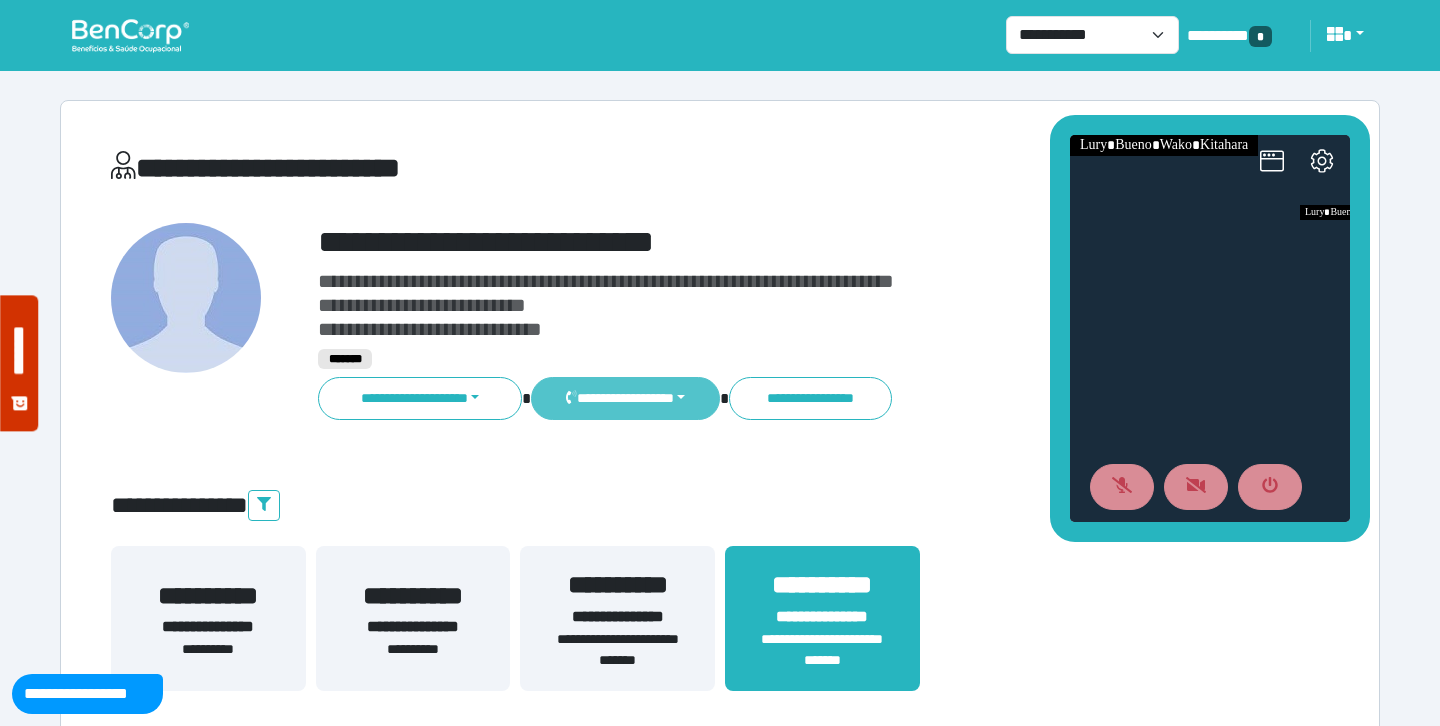 click on "**********" at bounding box center (625, 398) 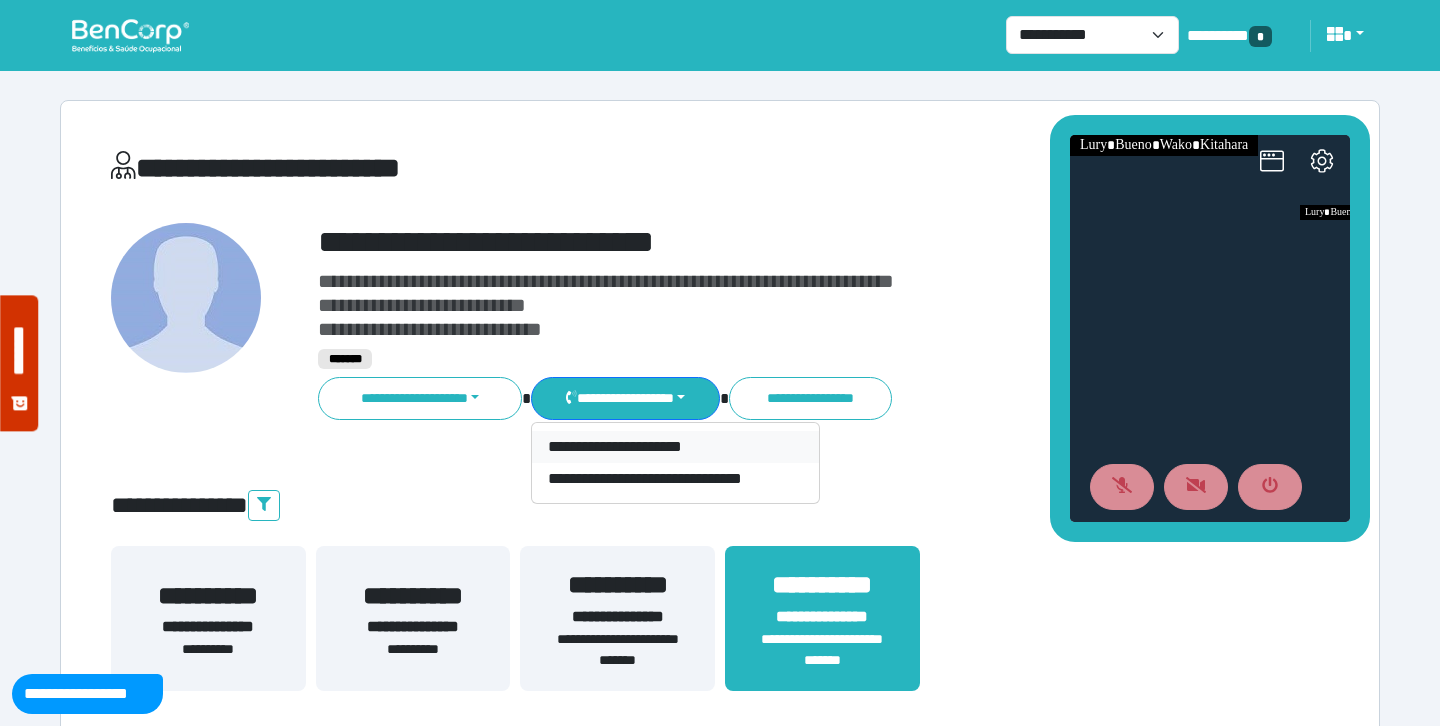 click on "**********" at bounding box center (675, 447) 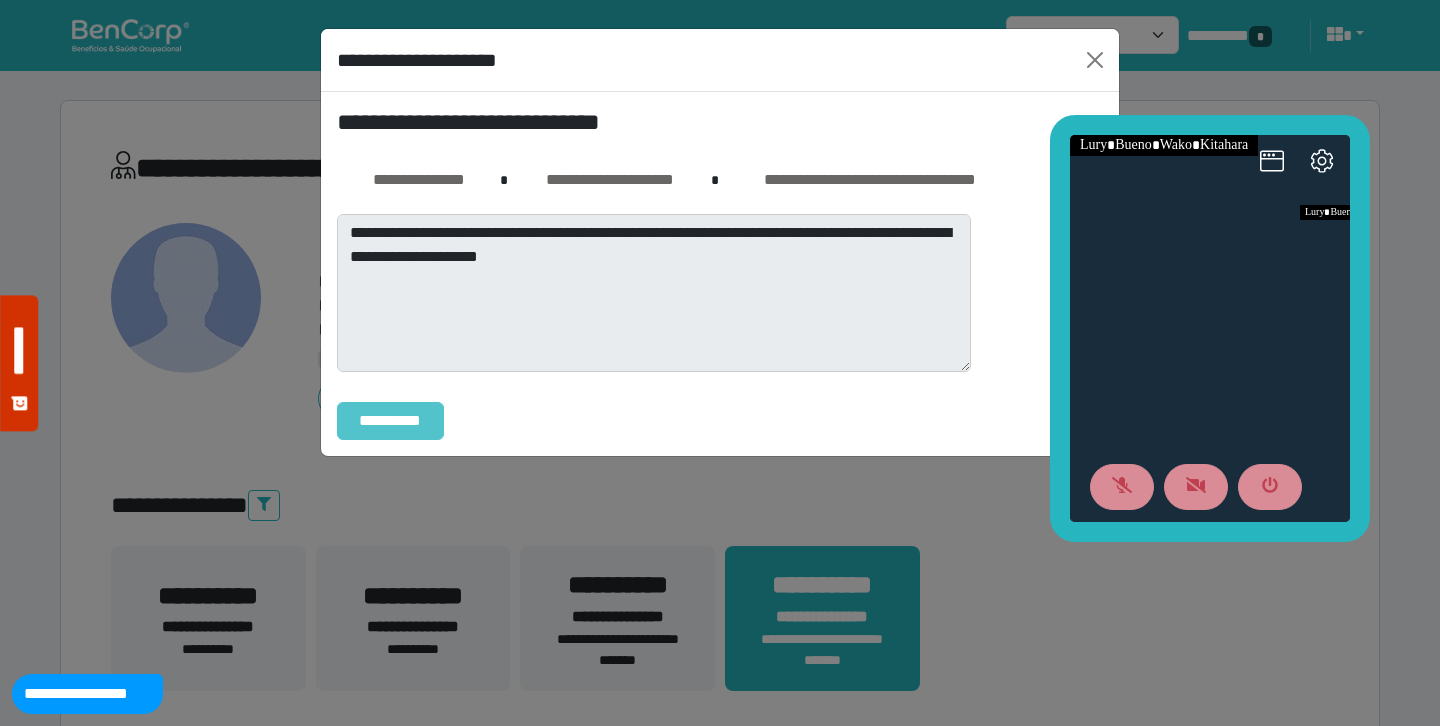 click on "**********" at bounding box center [390, 421] 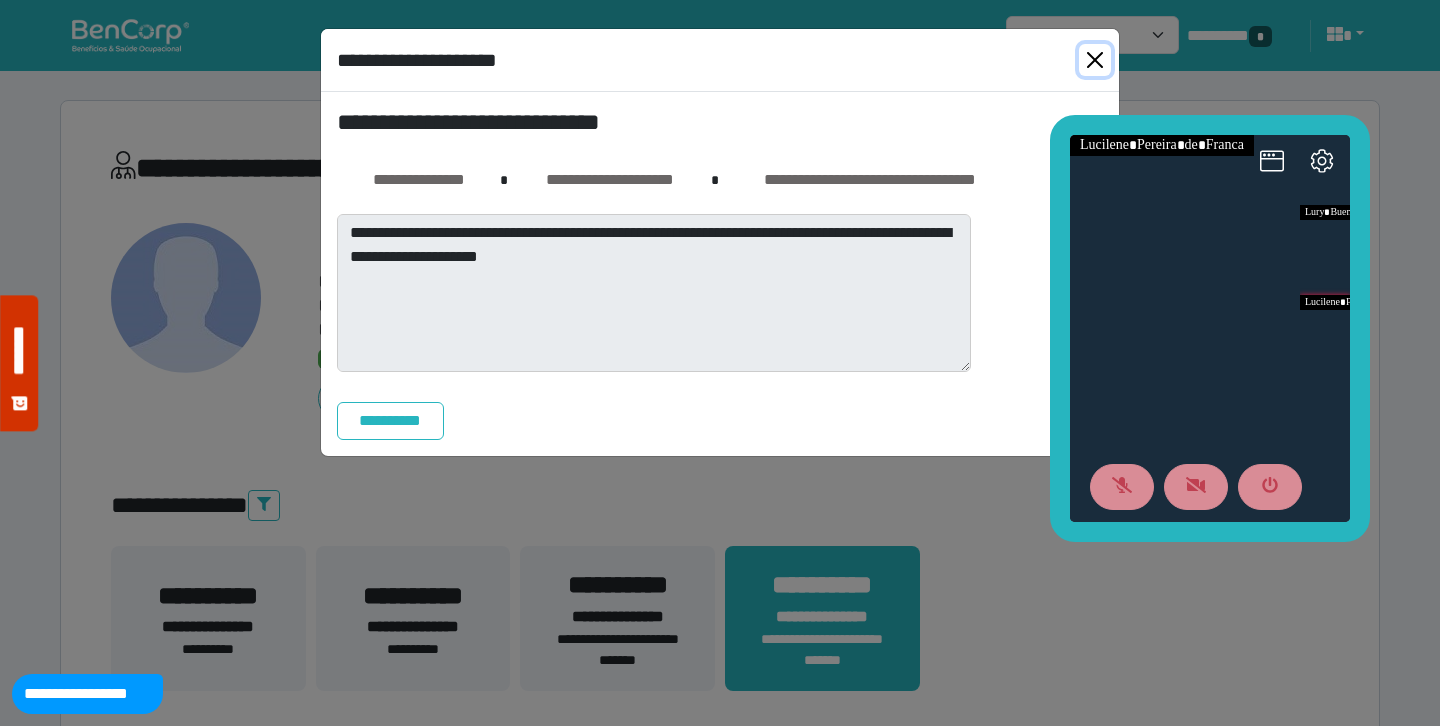 click at bounding box center [1095, 60] 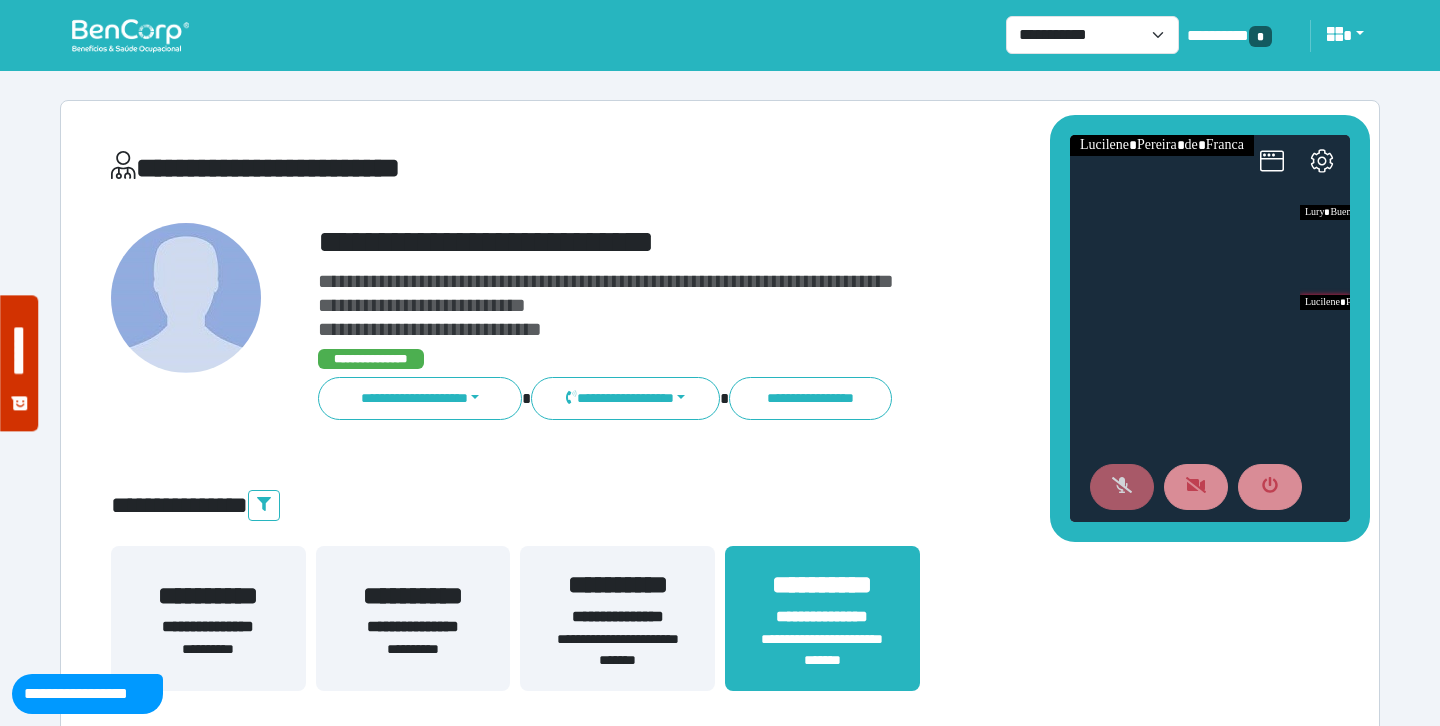 click at bounding box center (1122, 487) 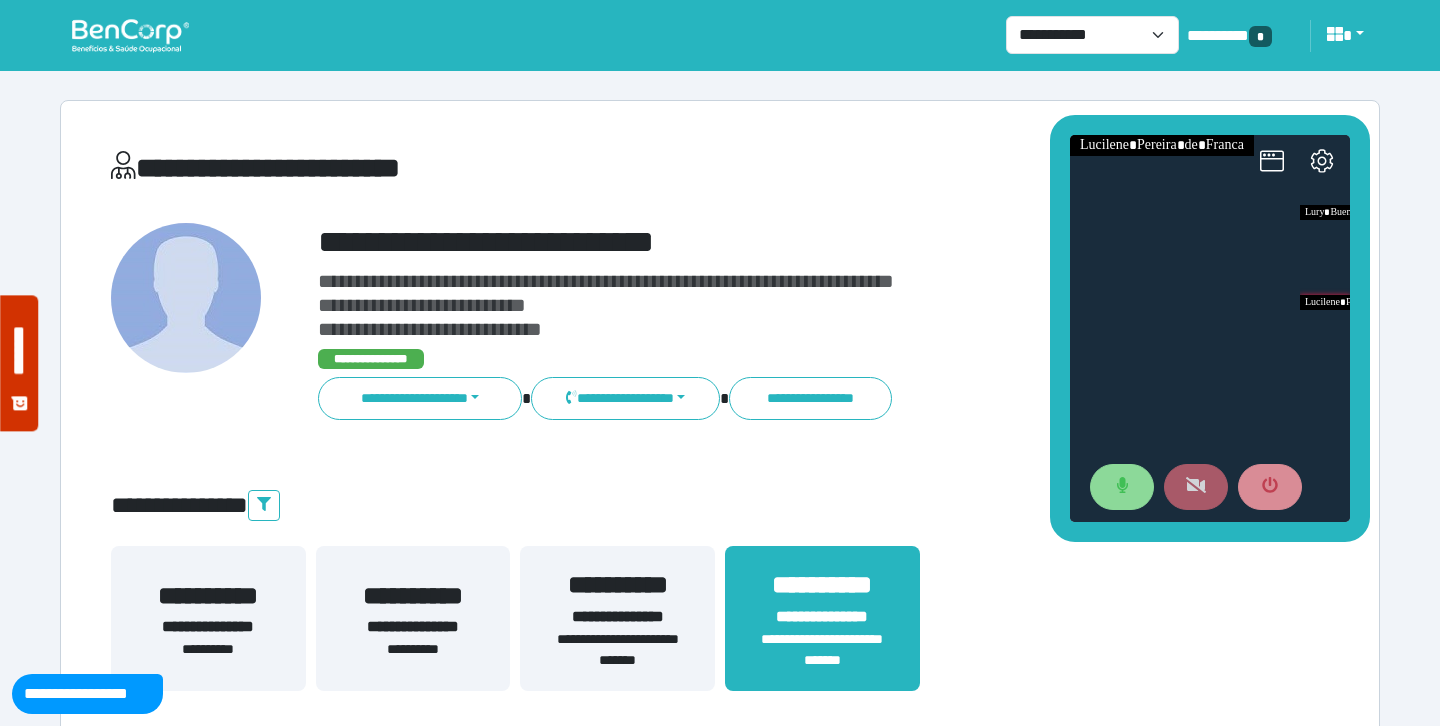 click 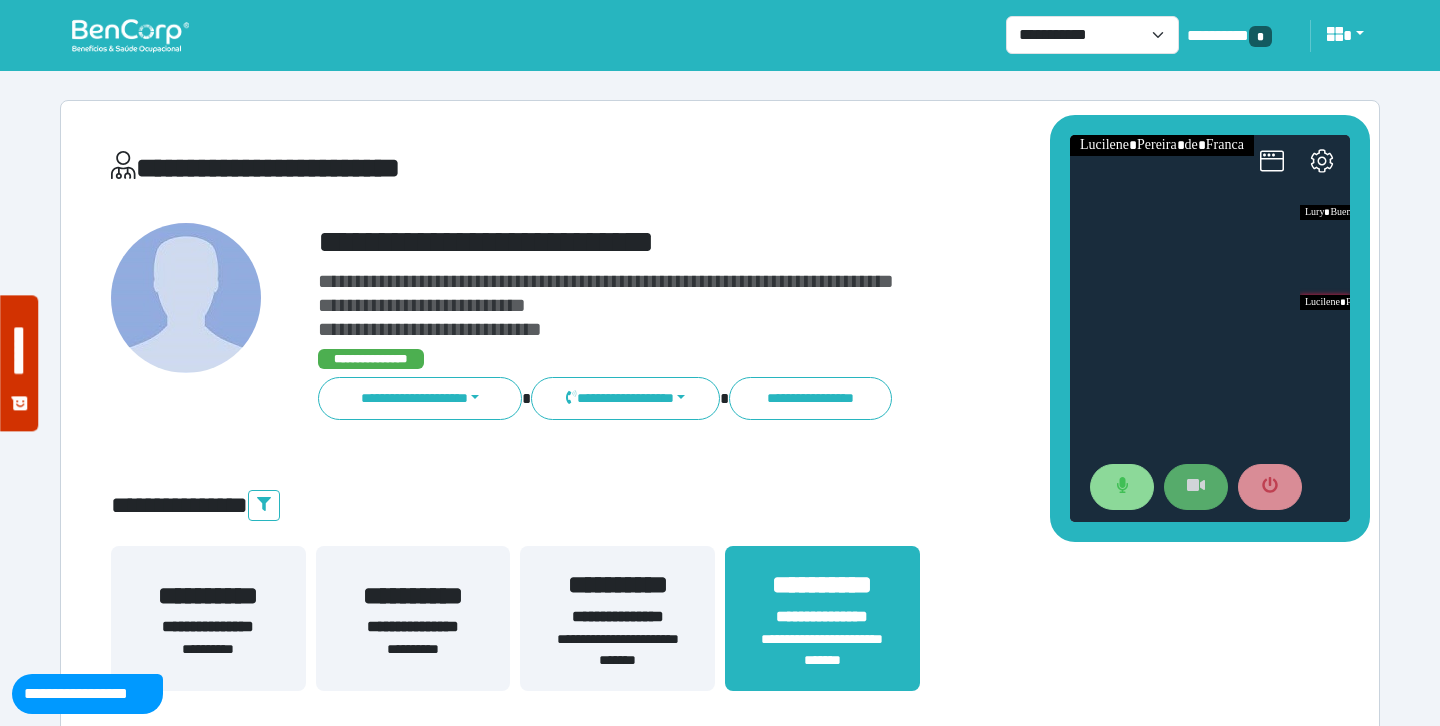 click on "**********" at bounding box center [772, 242] 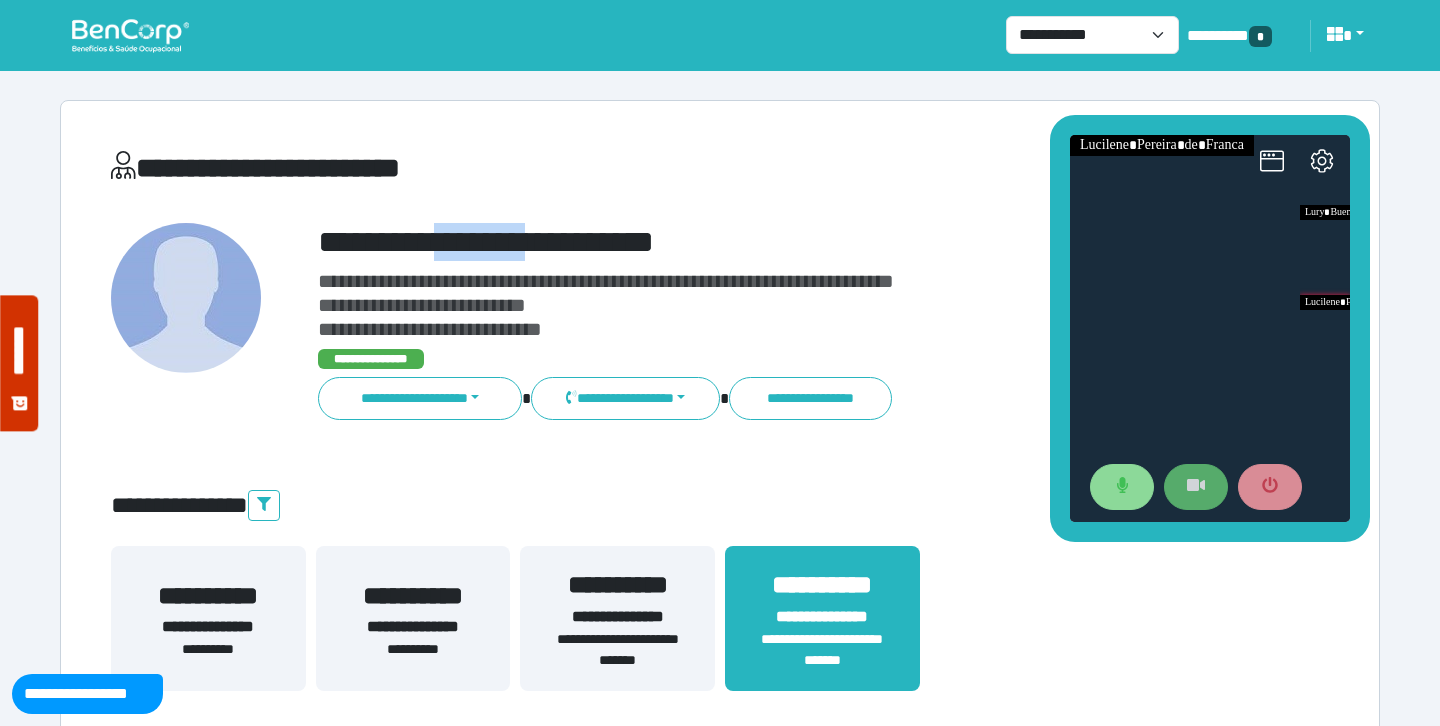 click on "**********" at bounding box center [772, 242] 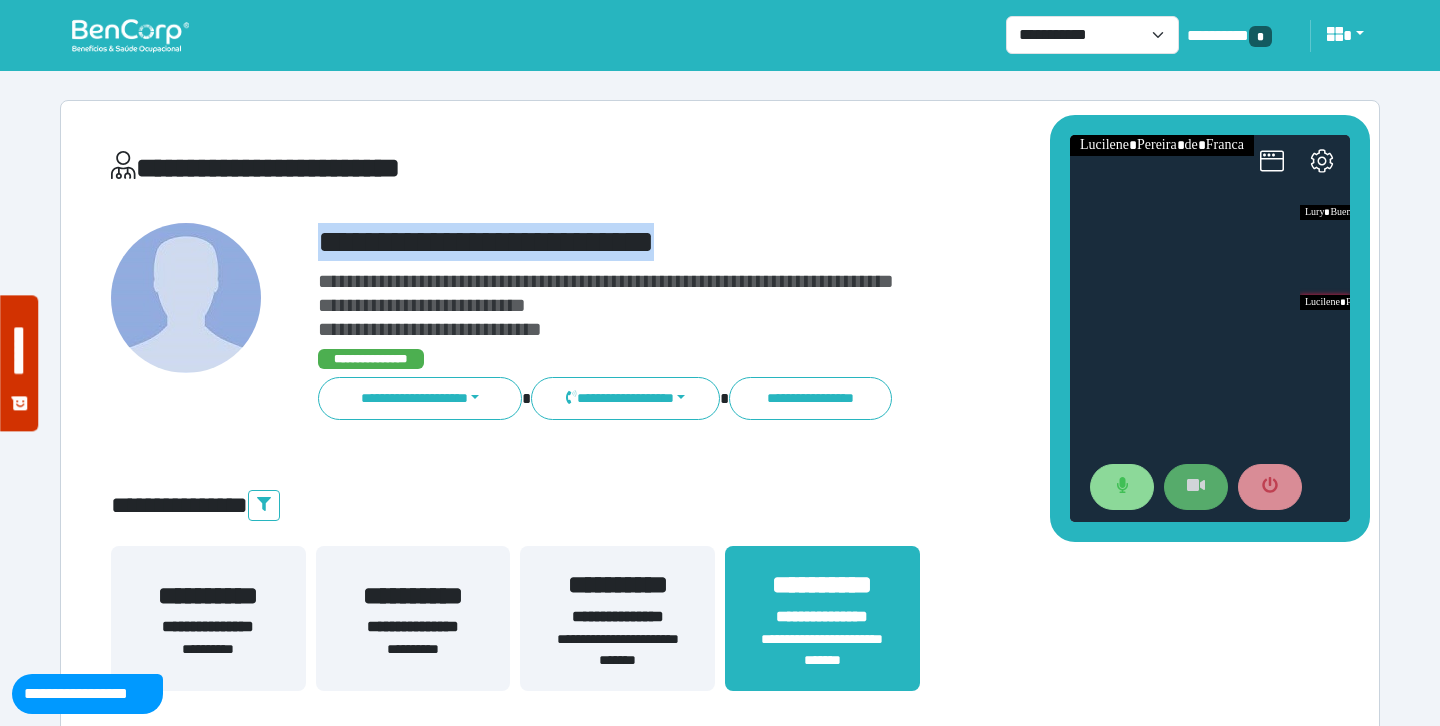click on "**********" at bounding box center [772, 242] 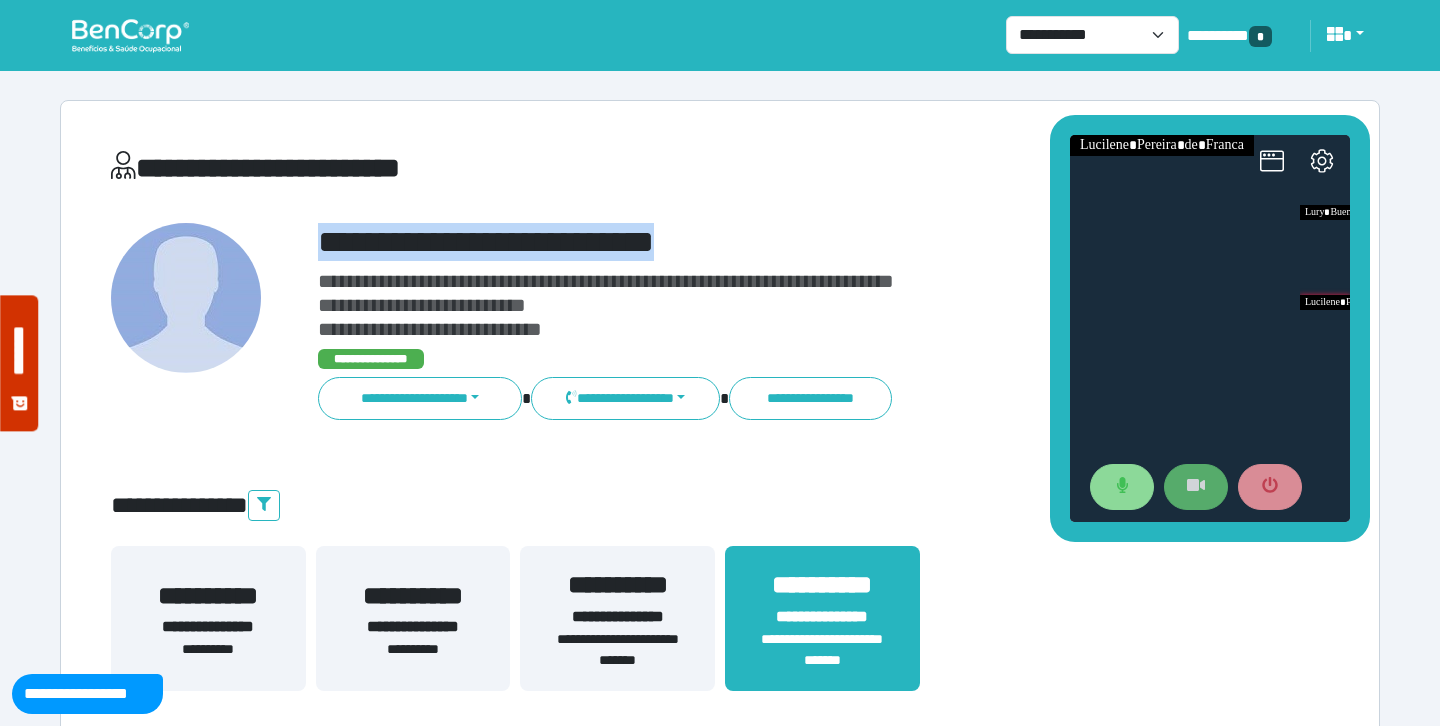 copy on "**********" 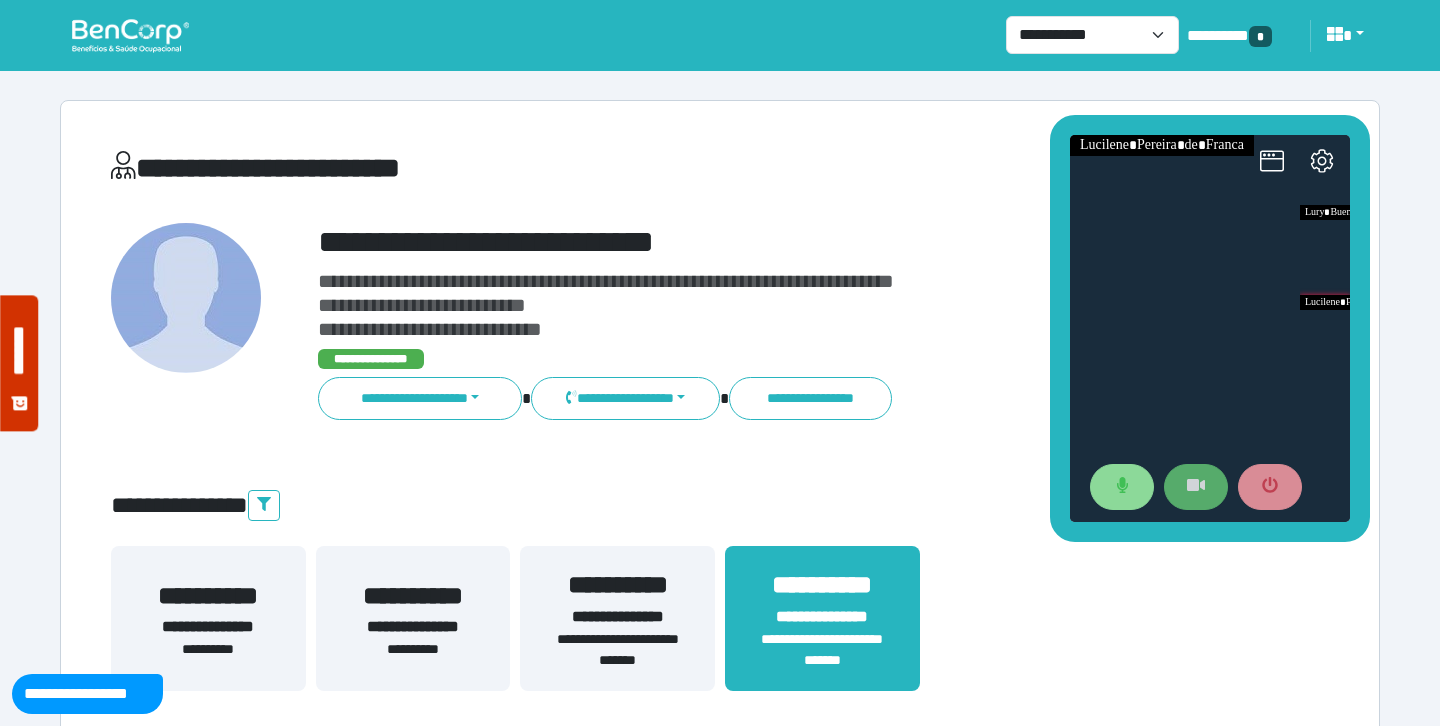click on "**********" at bounding box center [720, 4391] 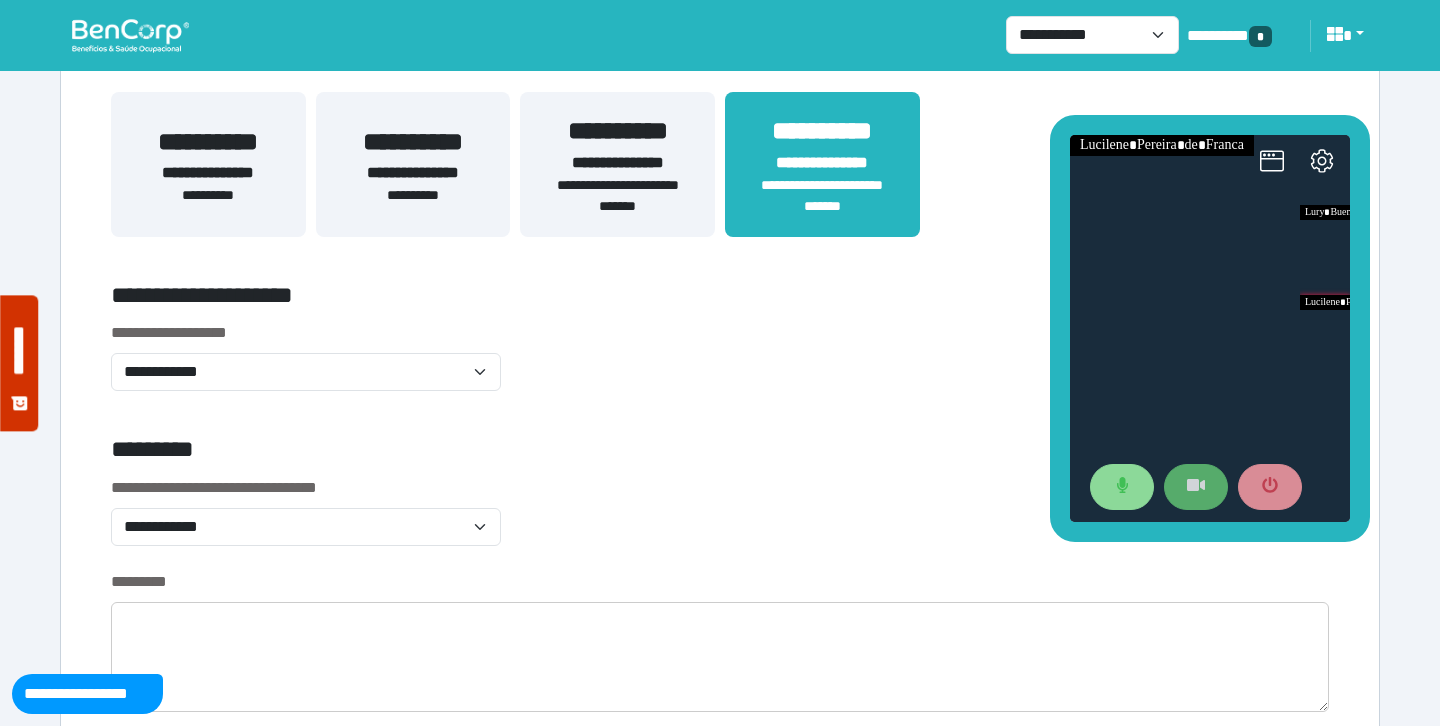 scroll, scrollTop: 461, scrollLeft: 0, axis: vertical 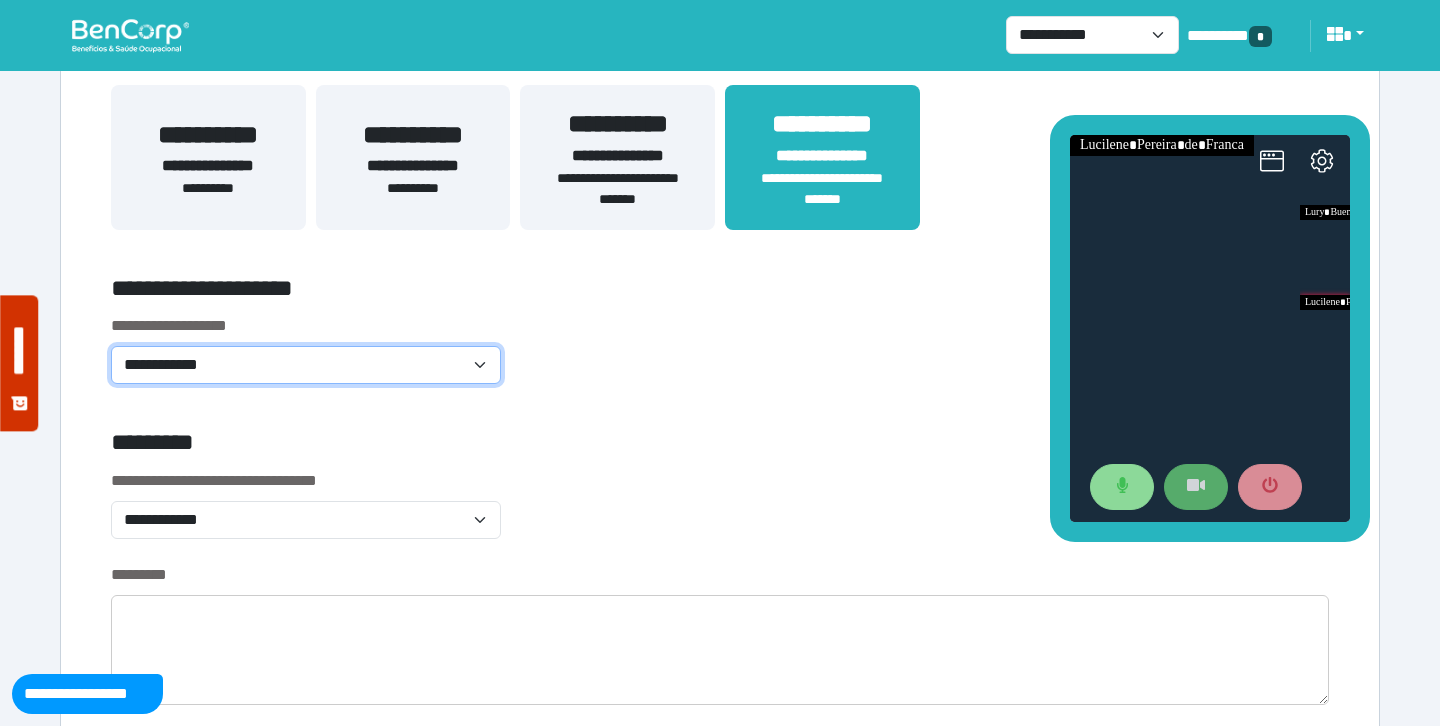 click on "**********" at bounding box center [306, 365] 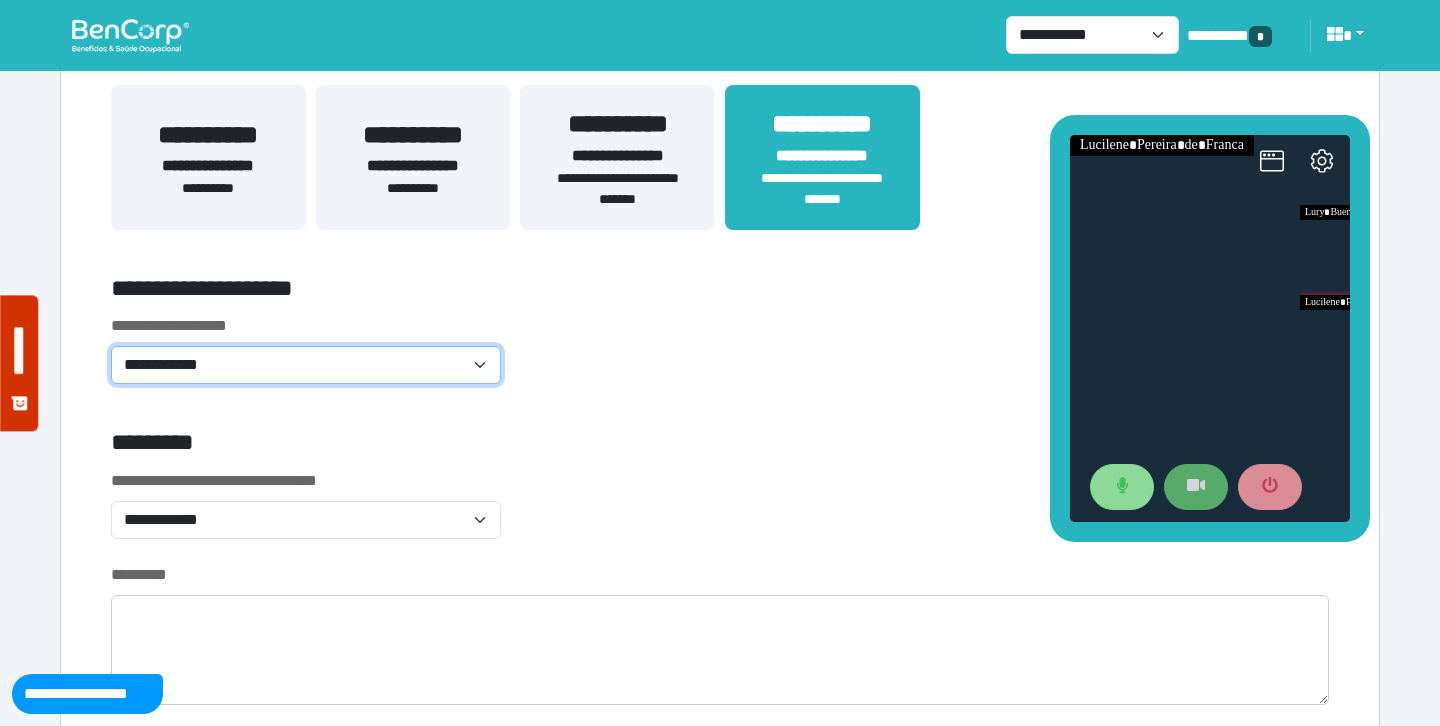 select on "**********" 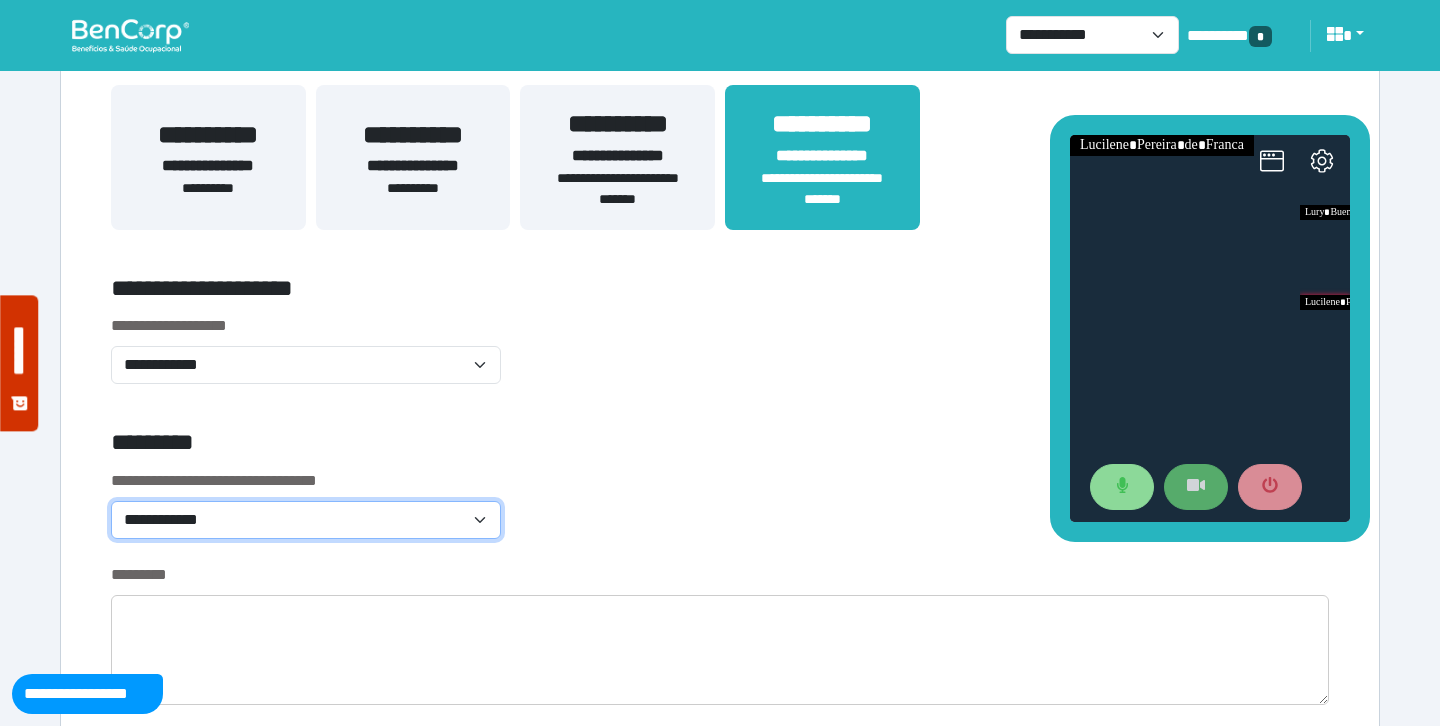 click on "**********" at bounding box center [306, 520] 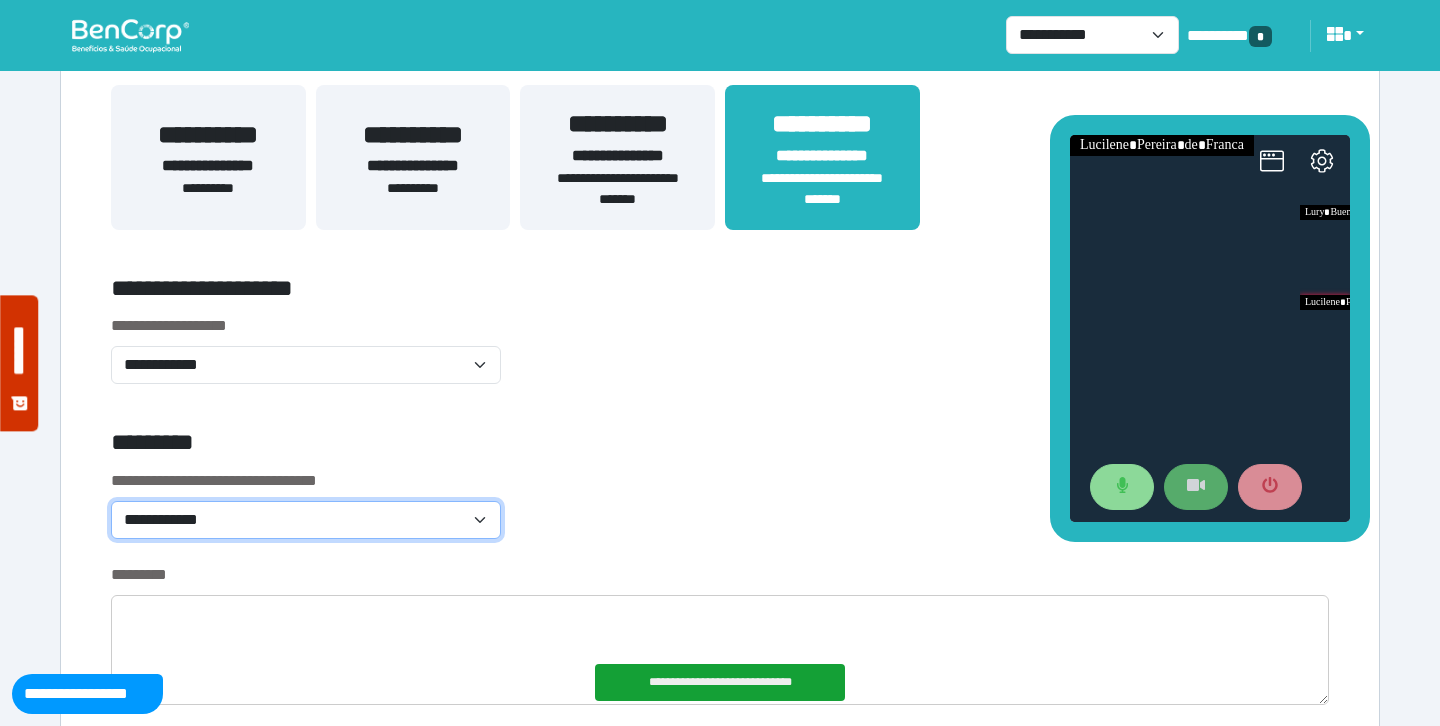 select on "***" 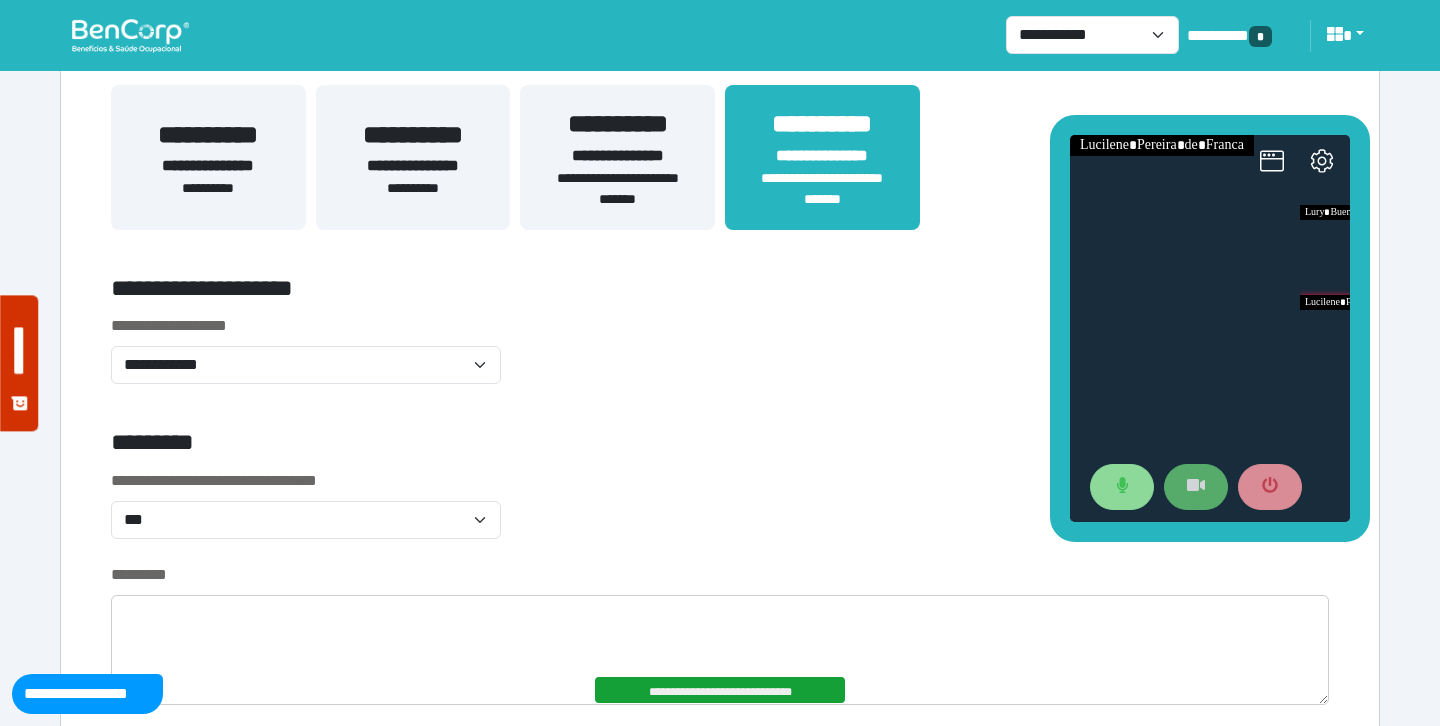 click on "**********" at bounding box center (720, 516) 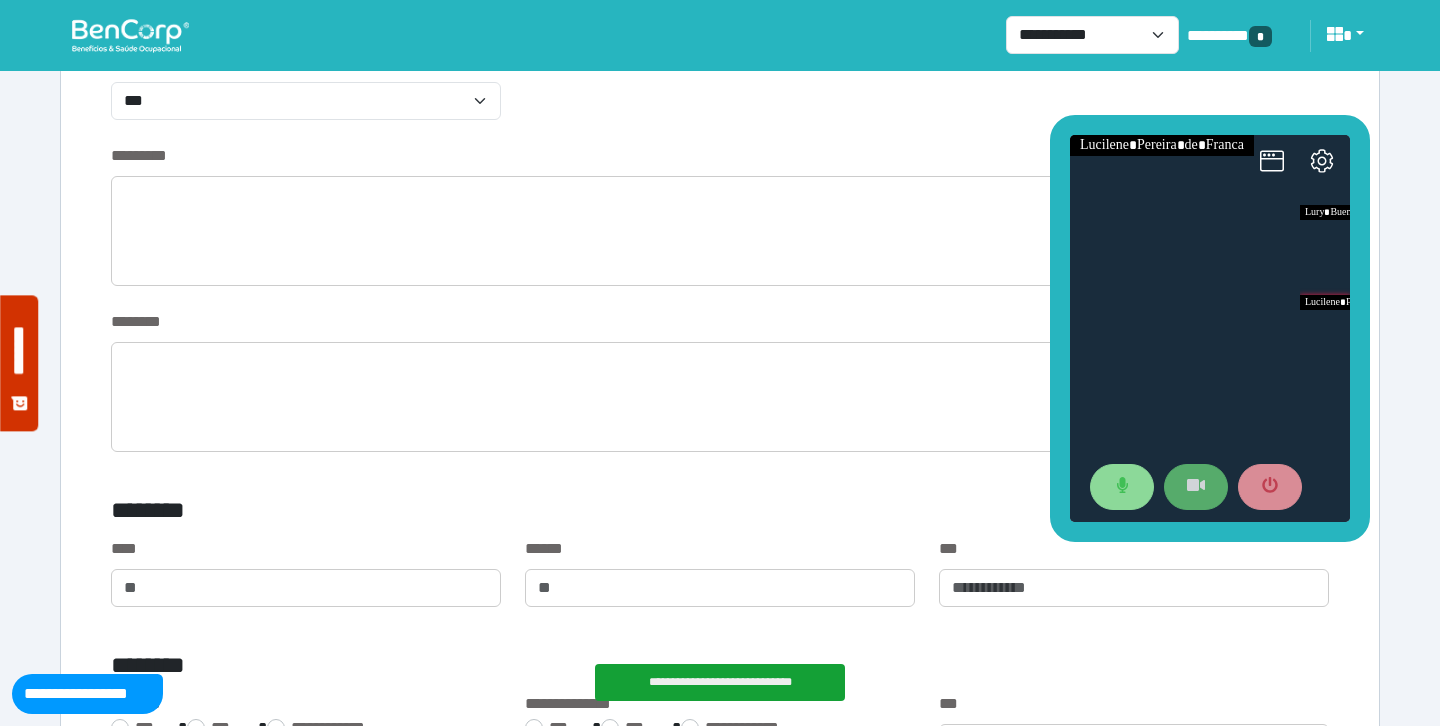 scroll, scrollTop: 879, scrollLeft: 0, axis: vertical 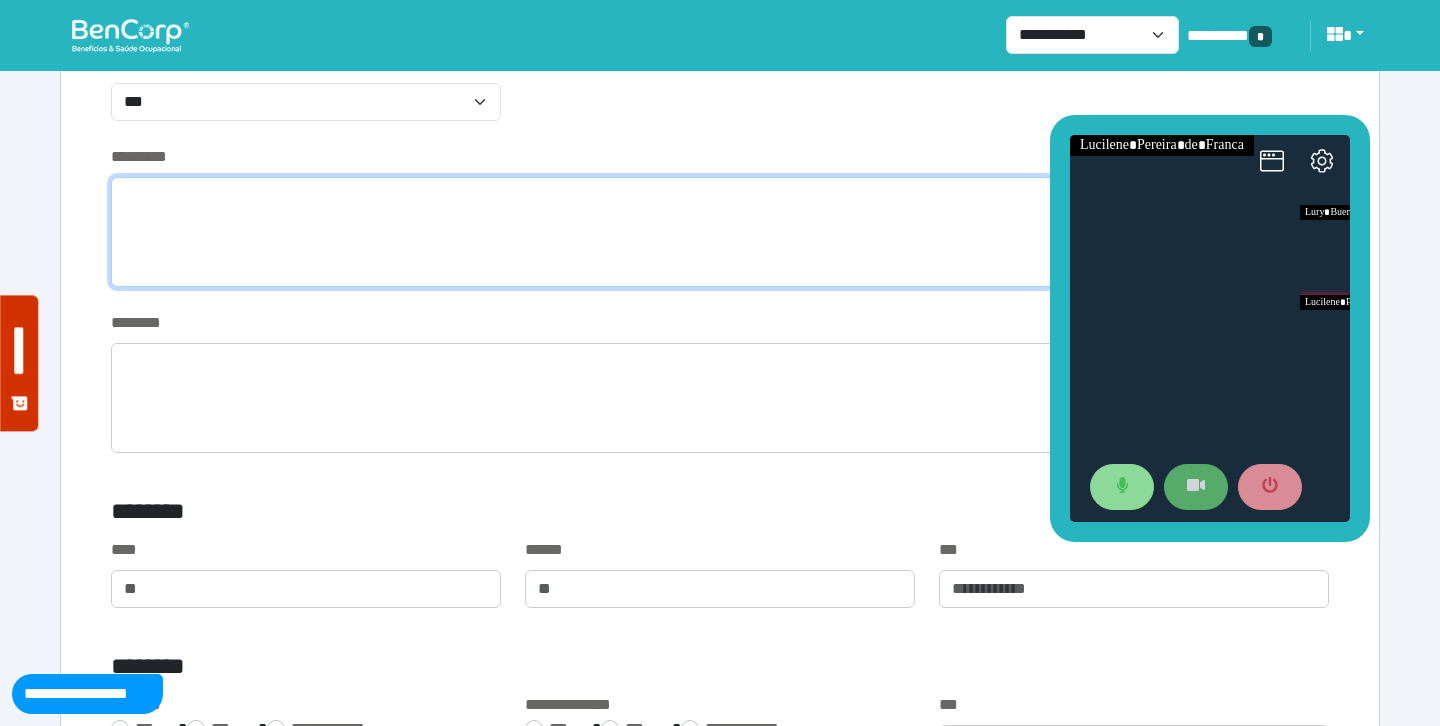 click at bounding box center (720, 232) 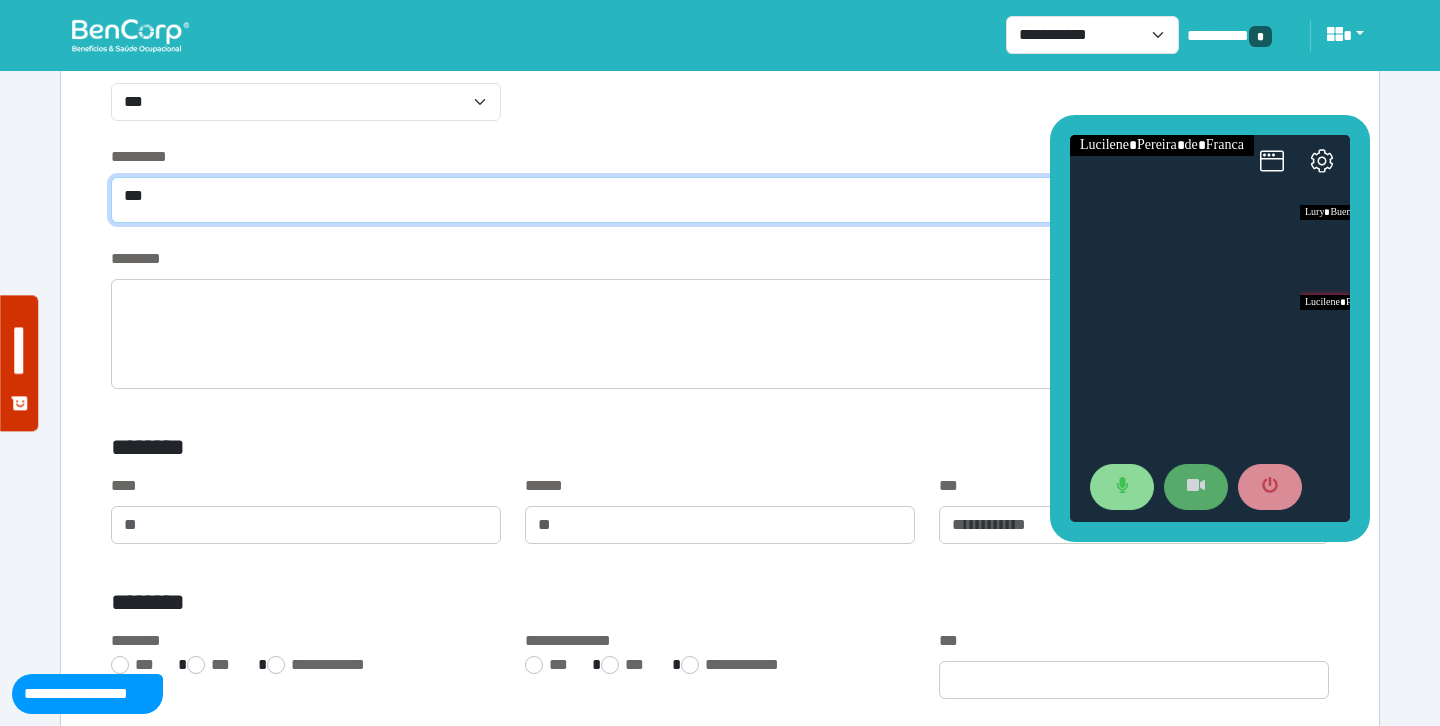 type on "***" 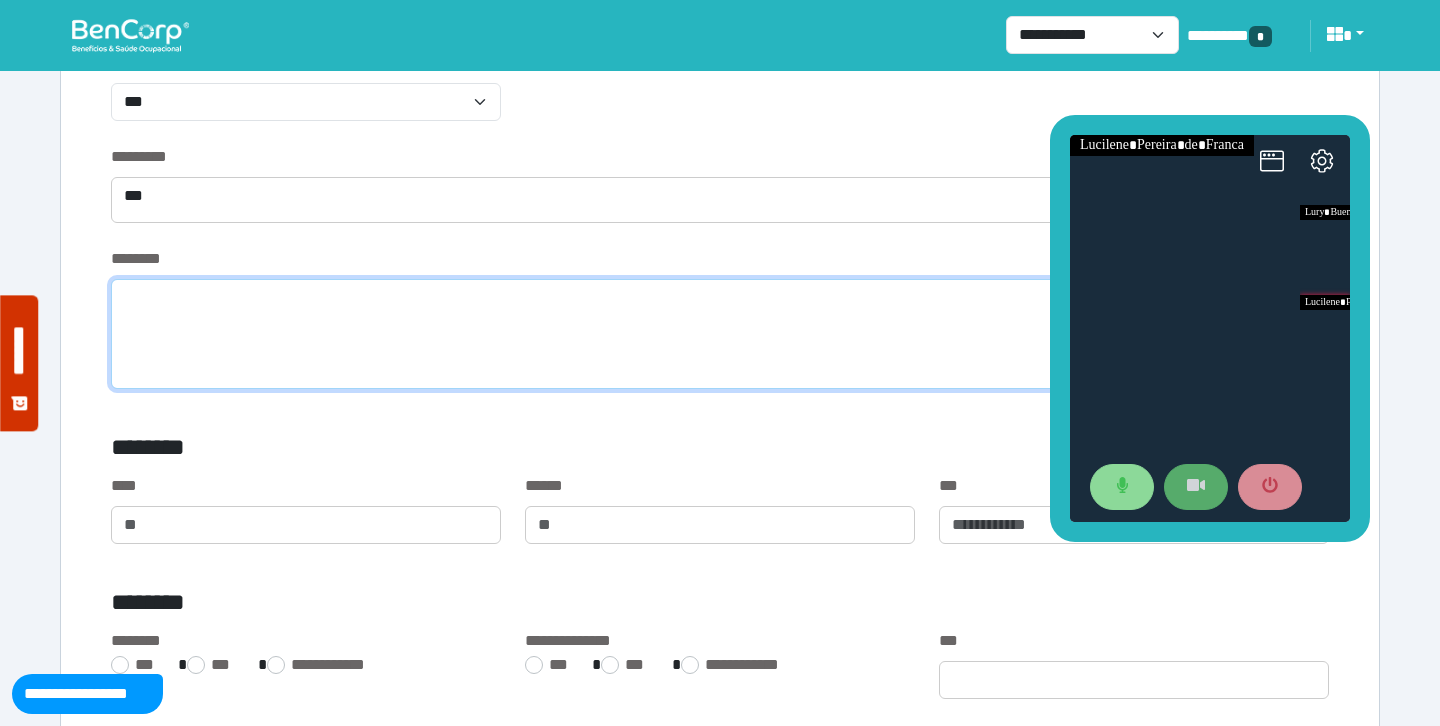 click at bounding box center (720, 334) 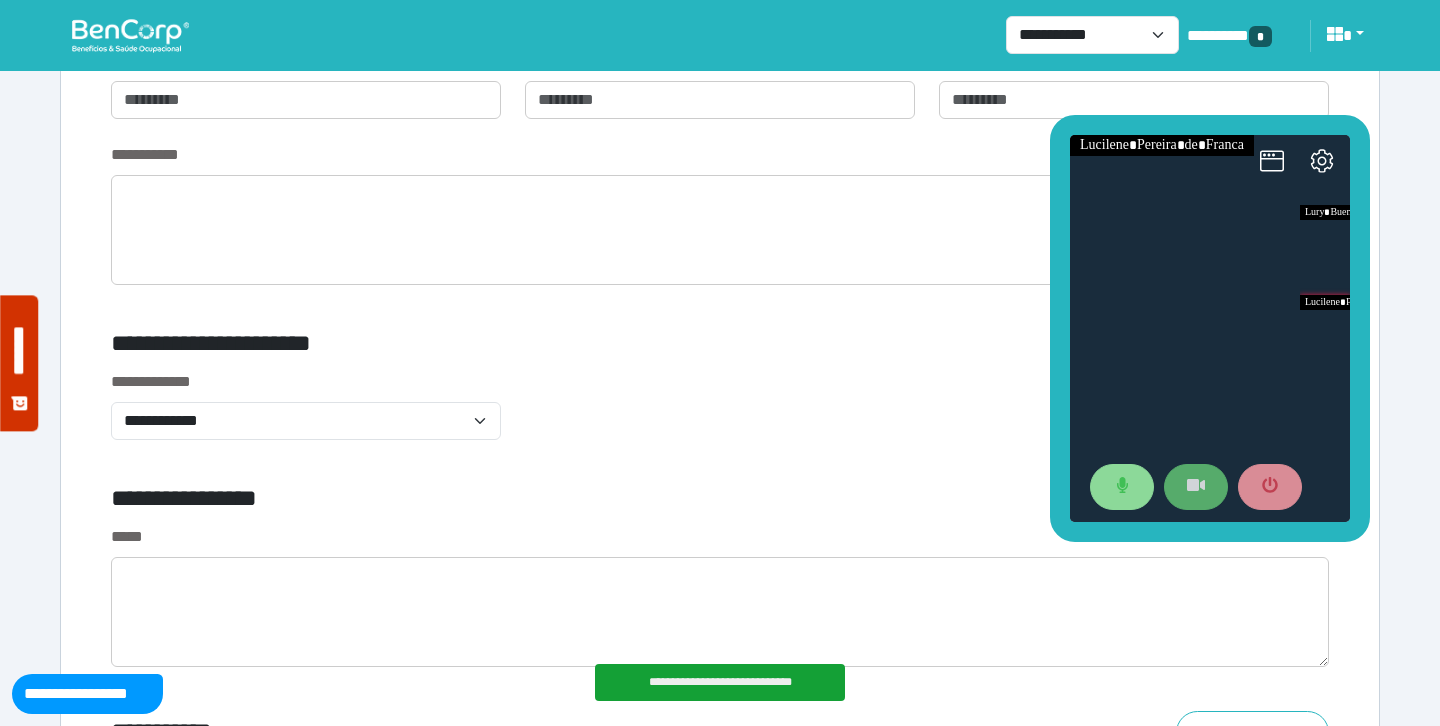 scroll, scrollTop: 7913, scrollLeft: 0, axis: vertical 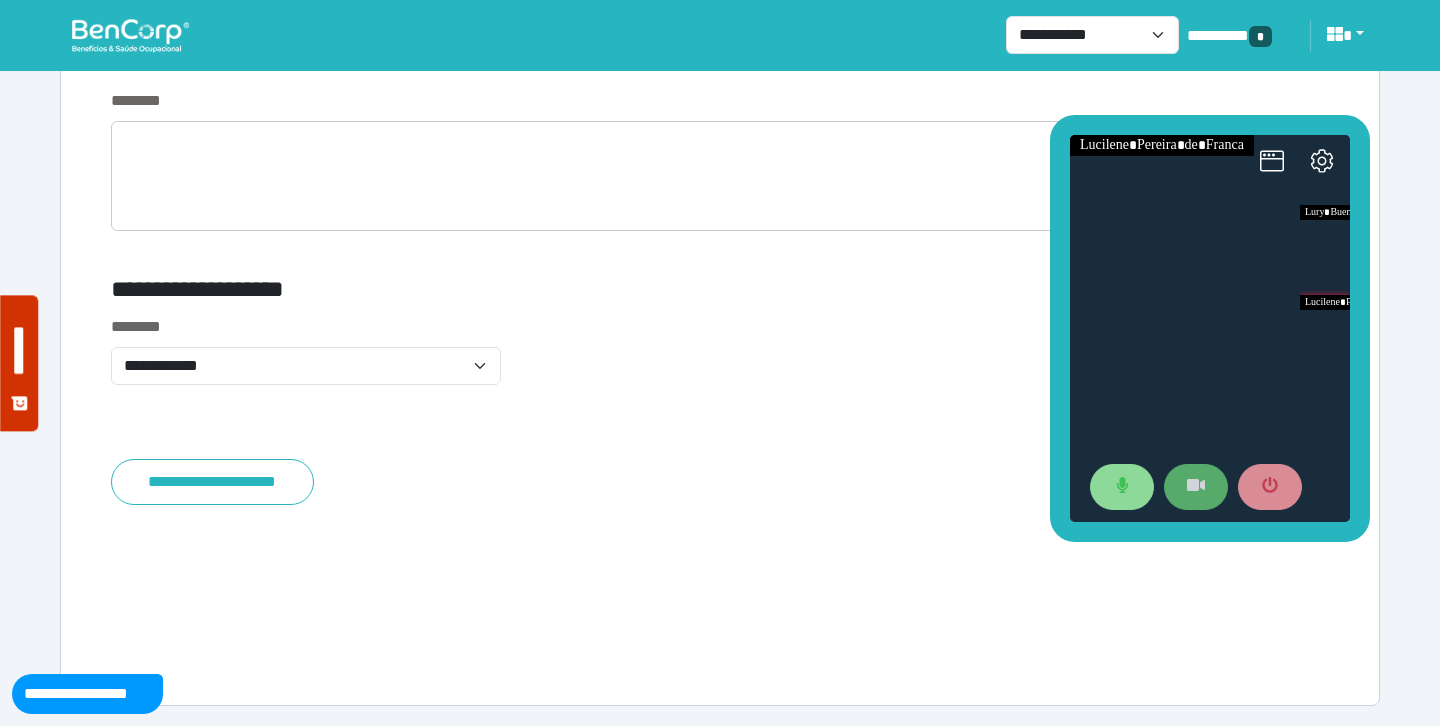 click on "********" at bounding box center (720, 101) 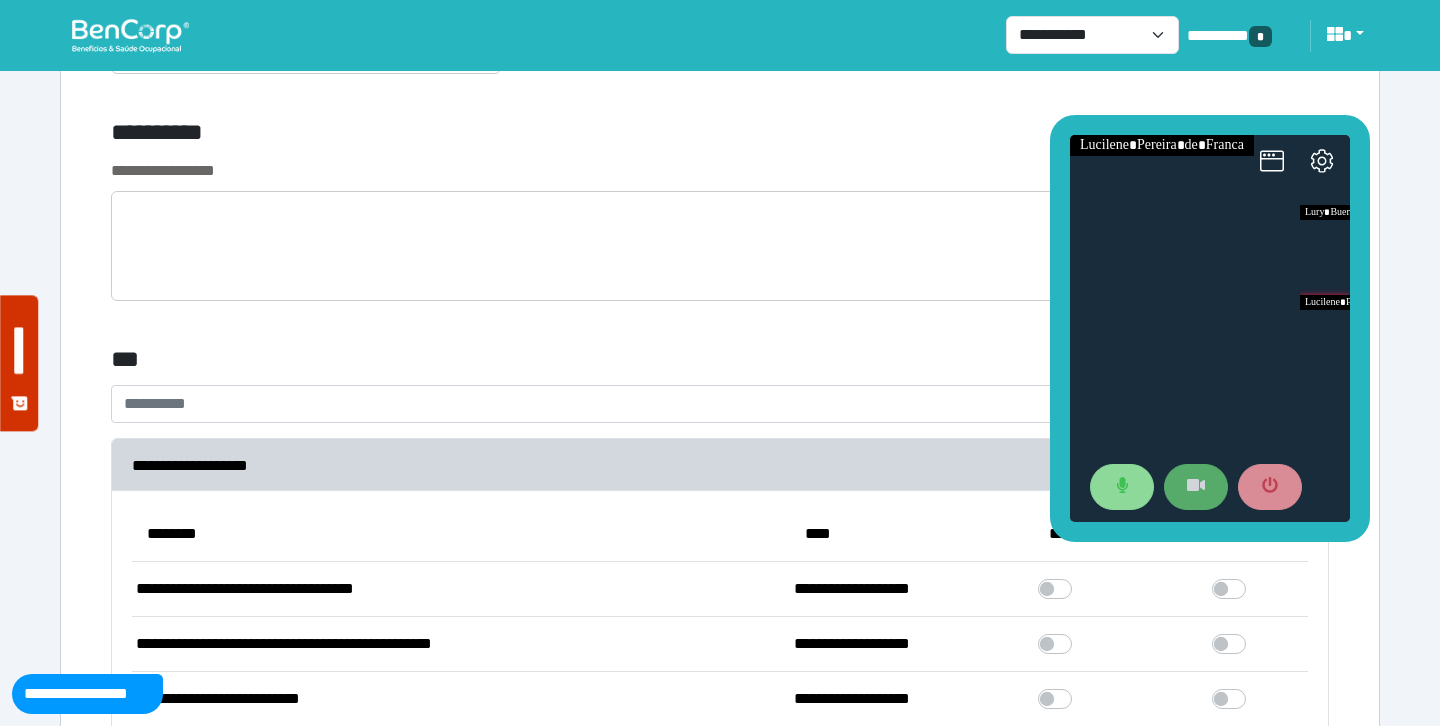 scroll, scrollTop: 5654, scrollLeft: 0, axis: vertical 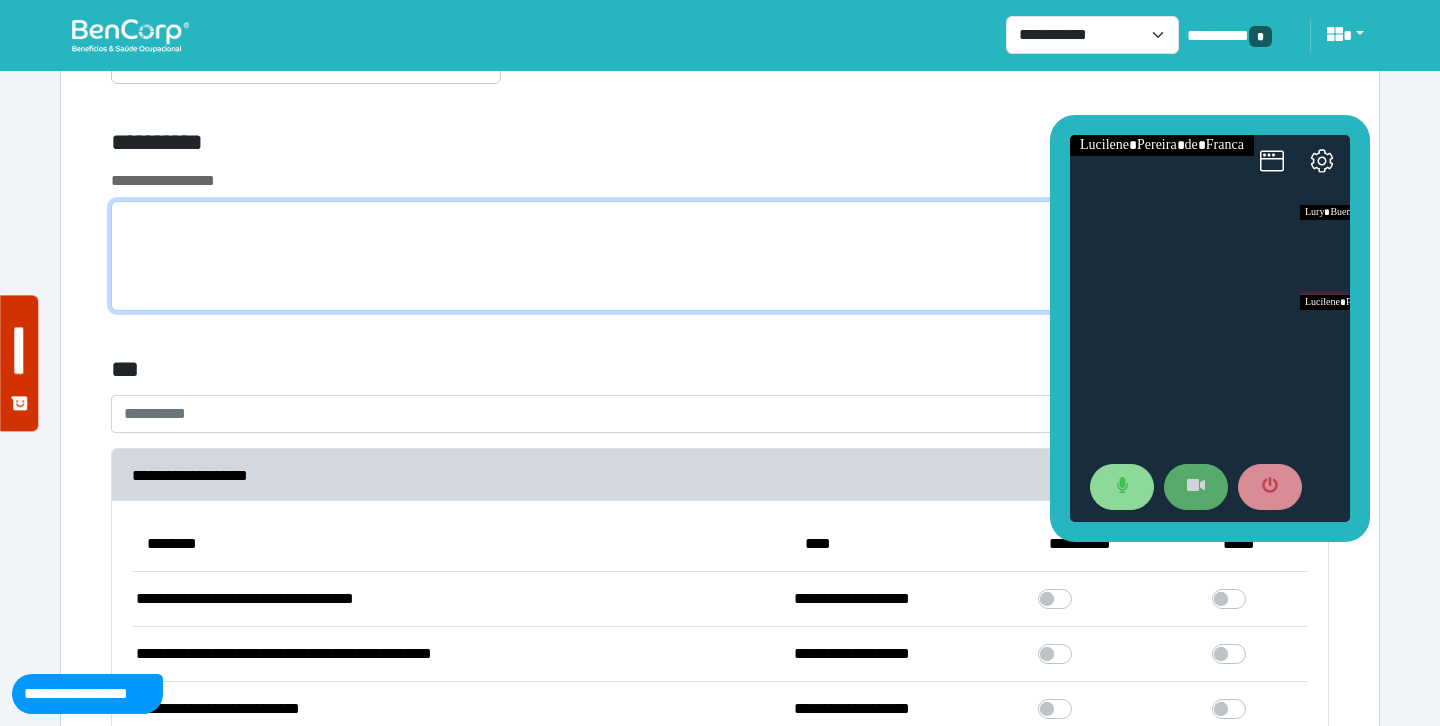 click at bounding box center (720, 256) 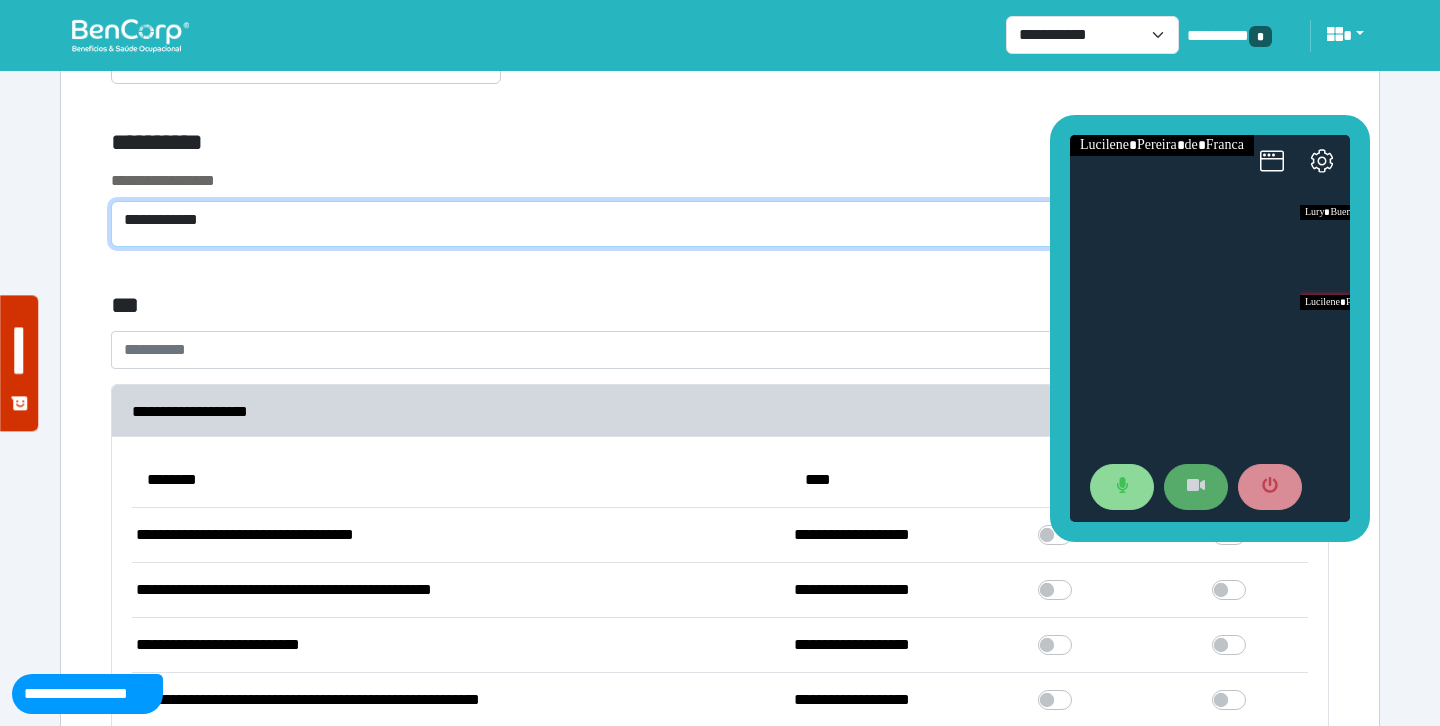 type on "**********" 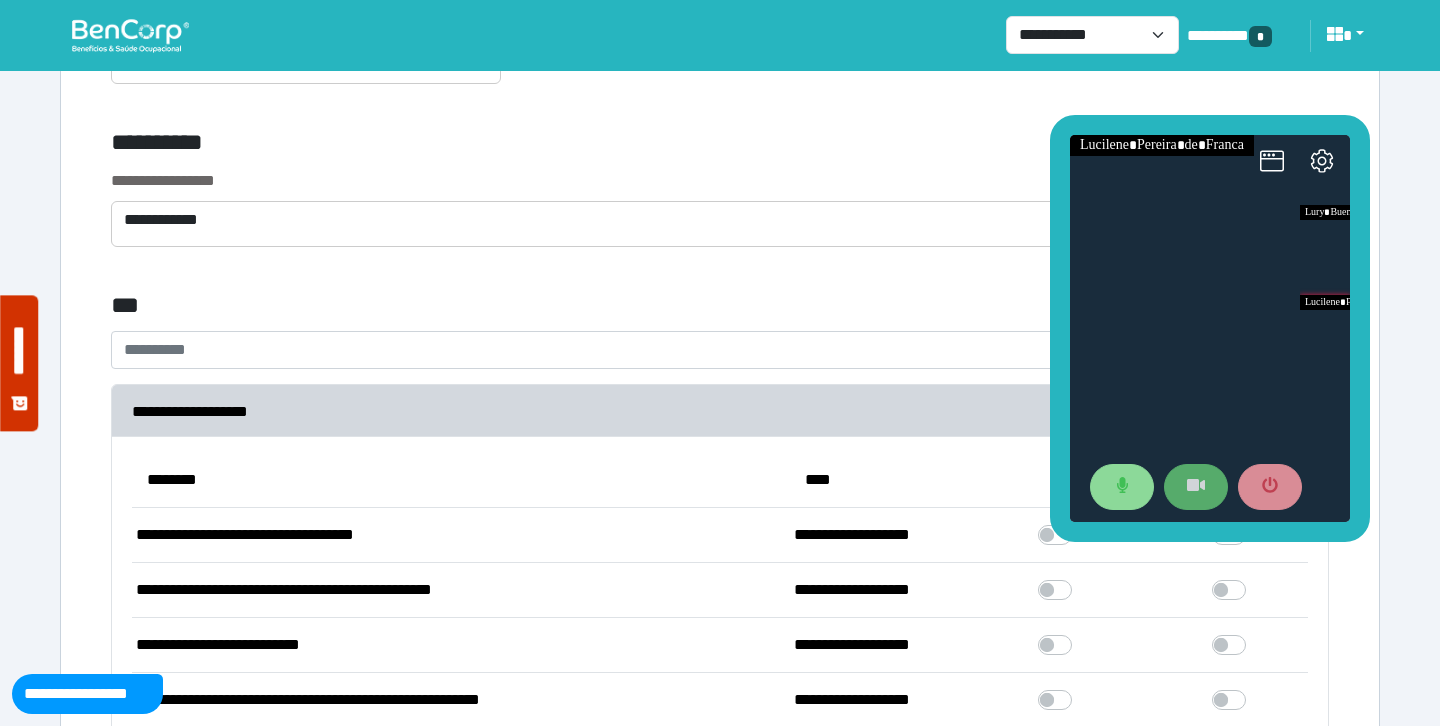 click on "**********" at bounding box center [513, 146] 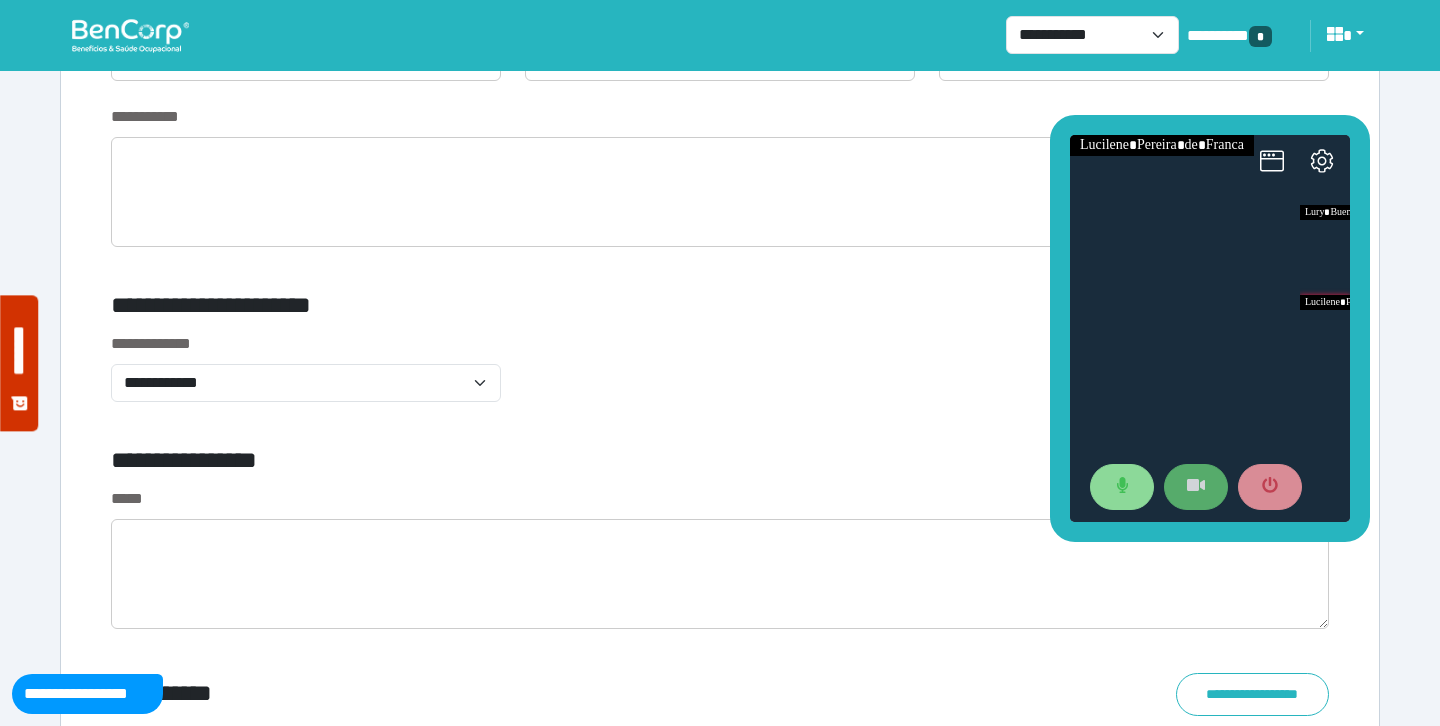 scroll, scrollTop: 6712, scrollLeft: 0, axis: vertical 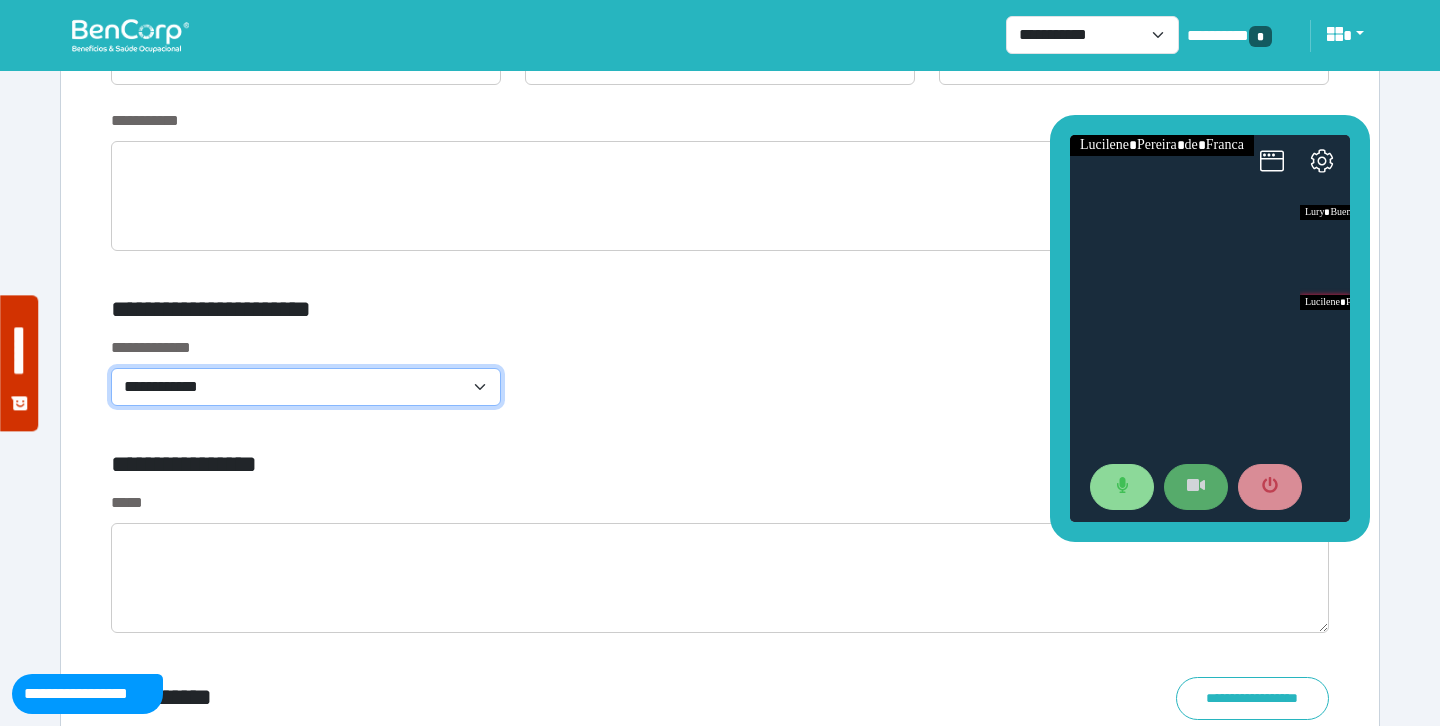 click on "**********" at bounding box center (306, 387) 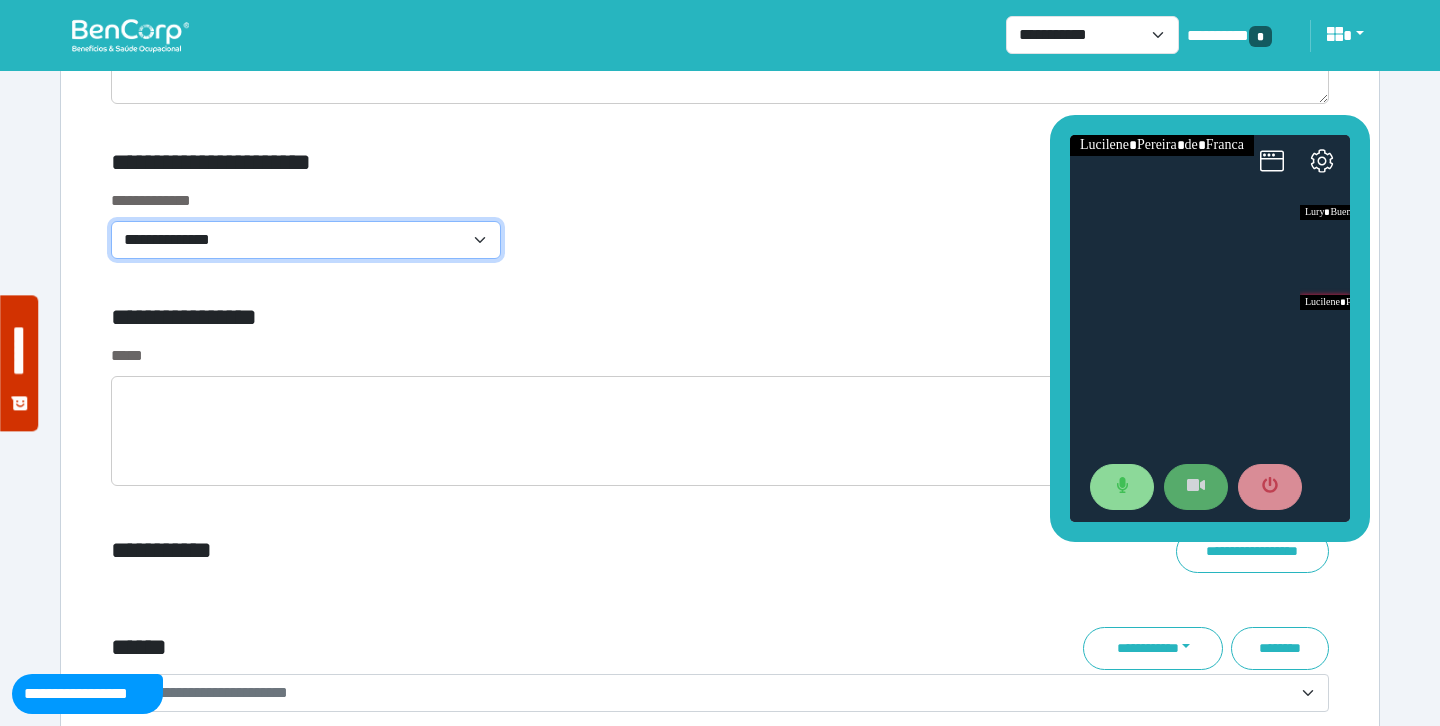 scroll, scrollTop: 6894, scrollLeft: 0, axis: vertical 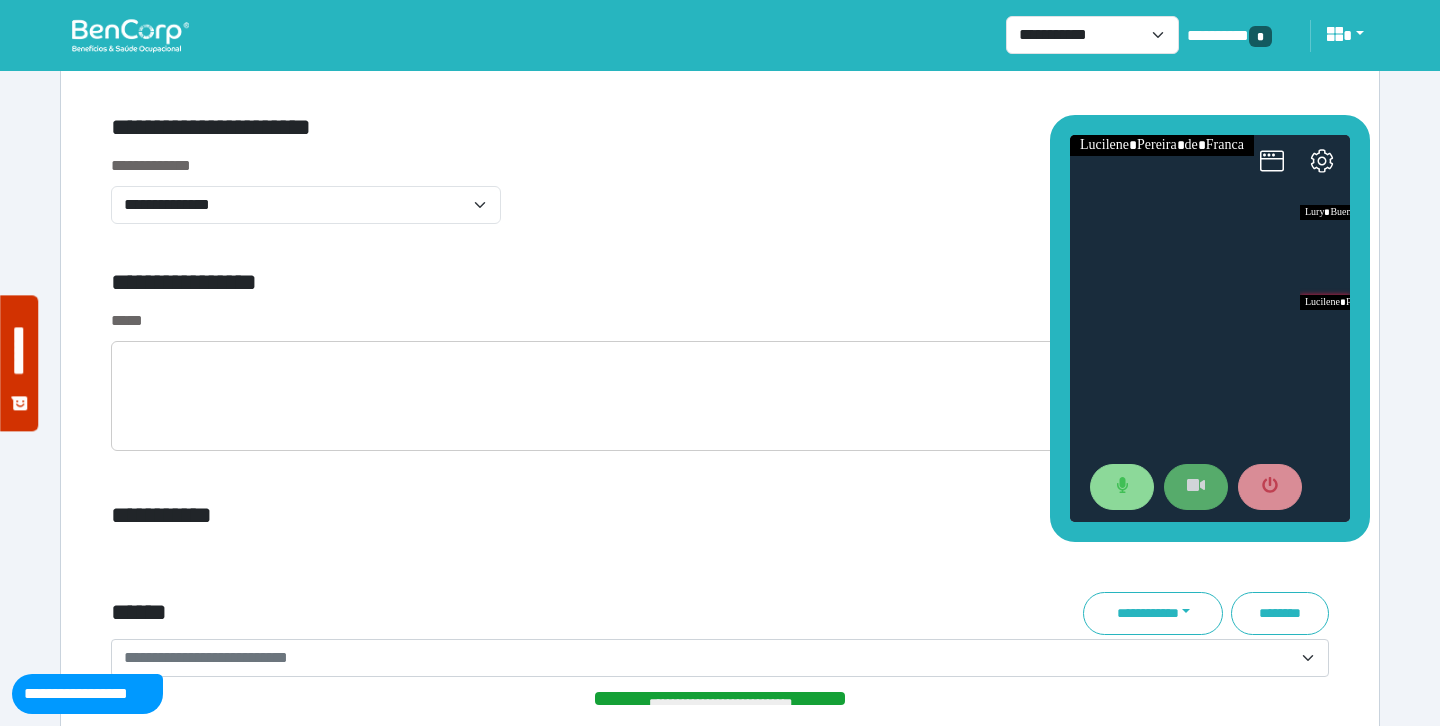 click on "**********" at bounding box center (720, 201) 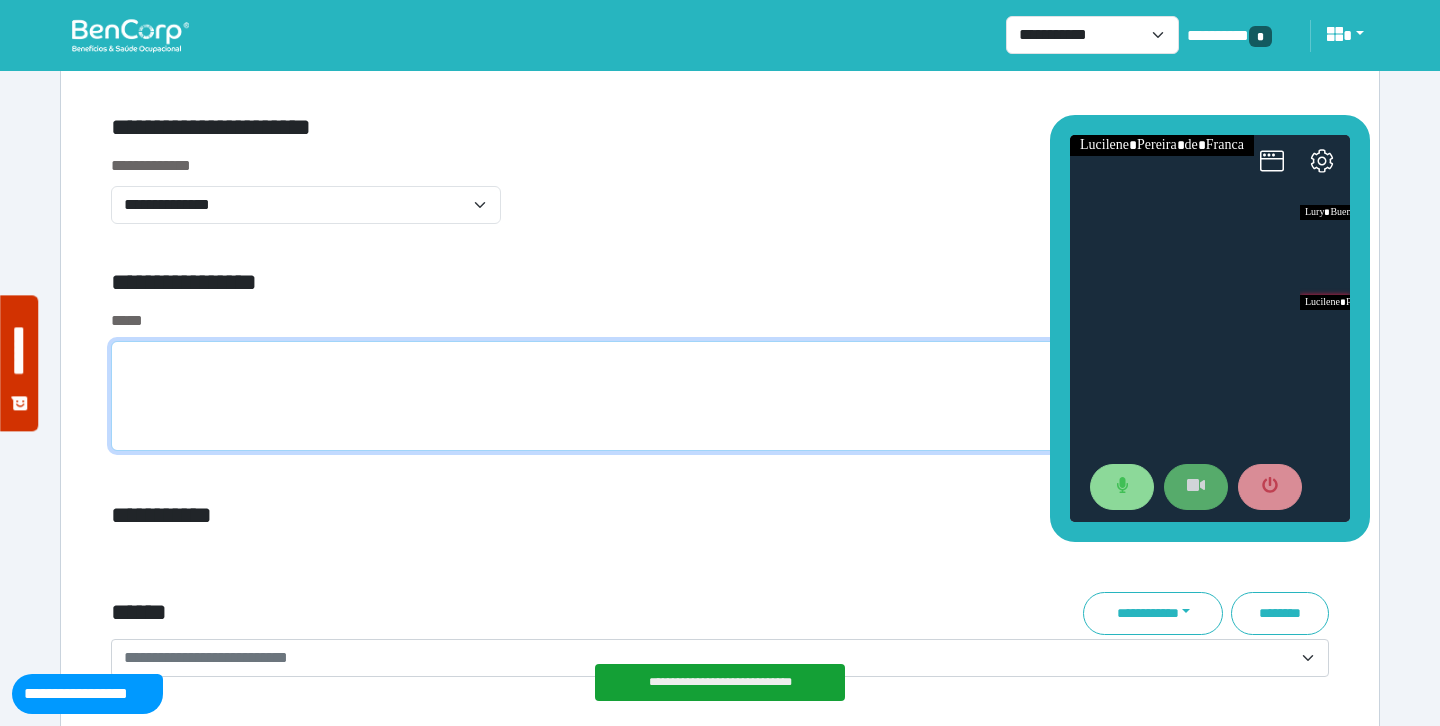click at bounding box center (720, 396) 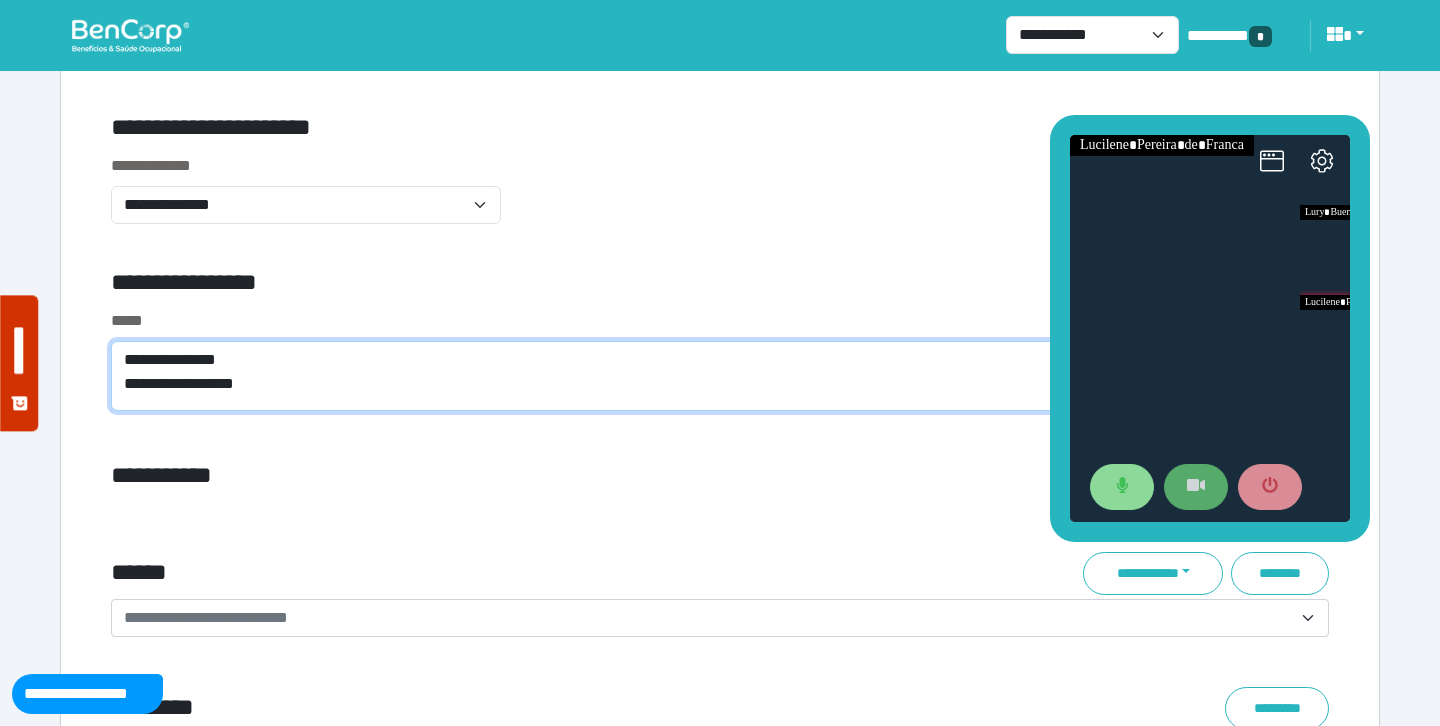 scroll, scrollTop: 0, scrollLeft: 0, axis: both 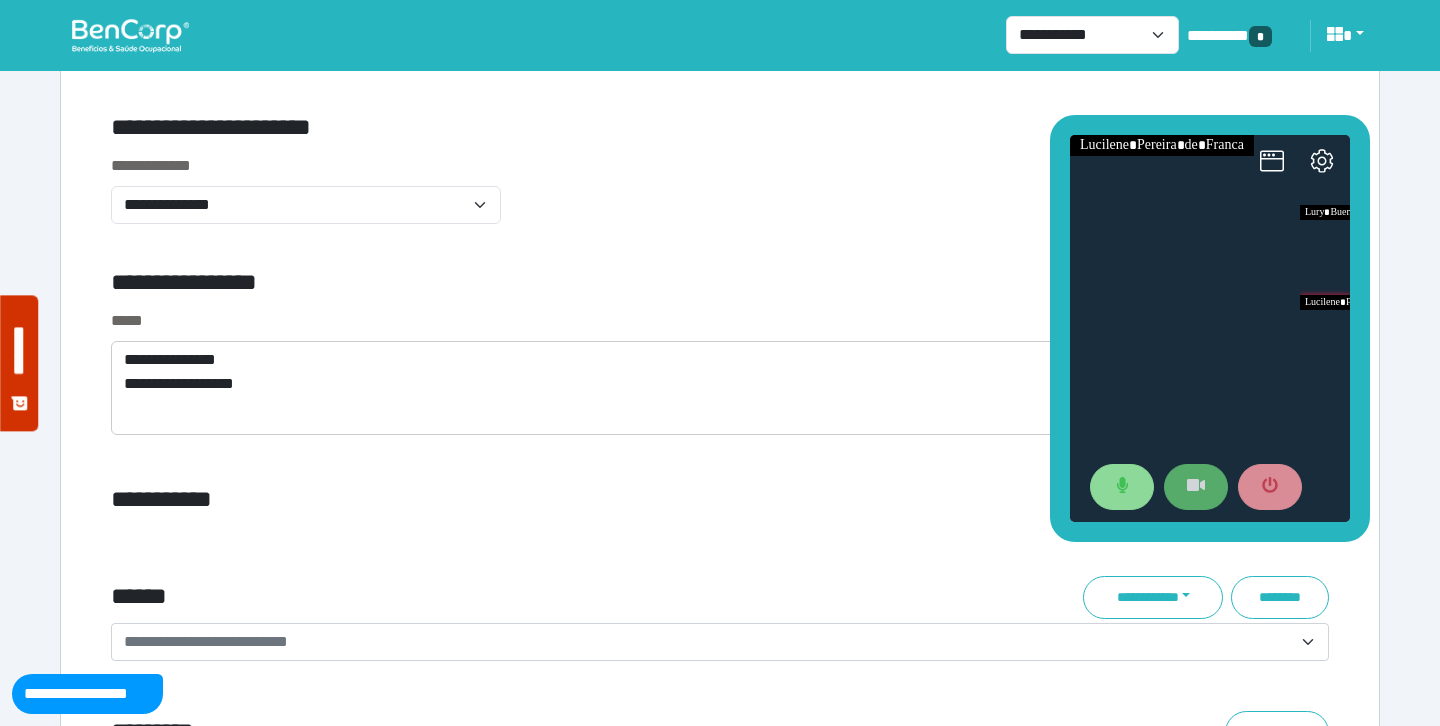 click on "**********" at bounding box center [513, 286] 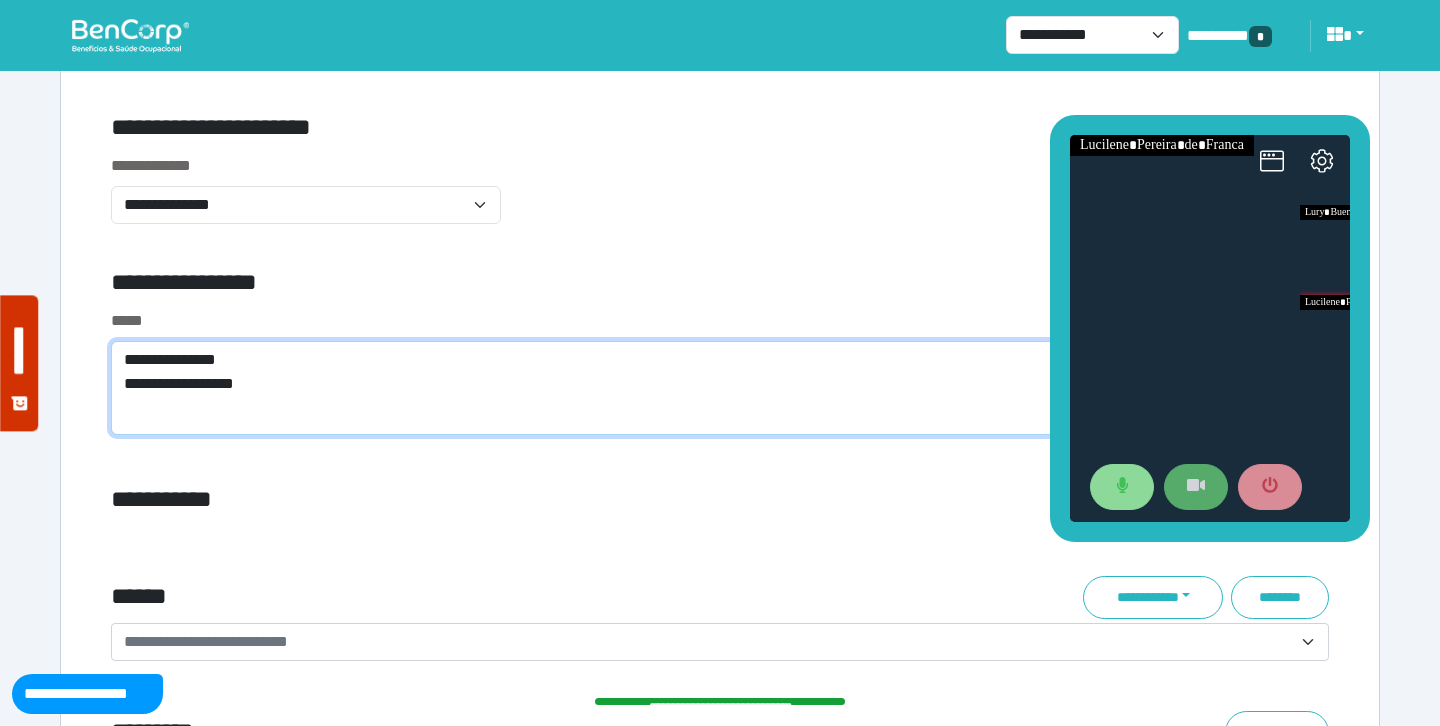 click on "**********" at bounding box center (720, 388) 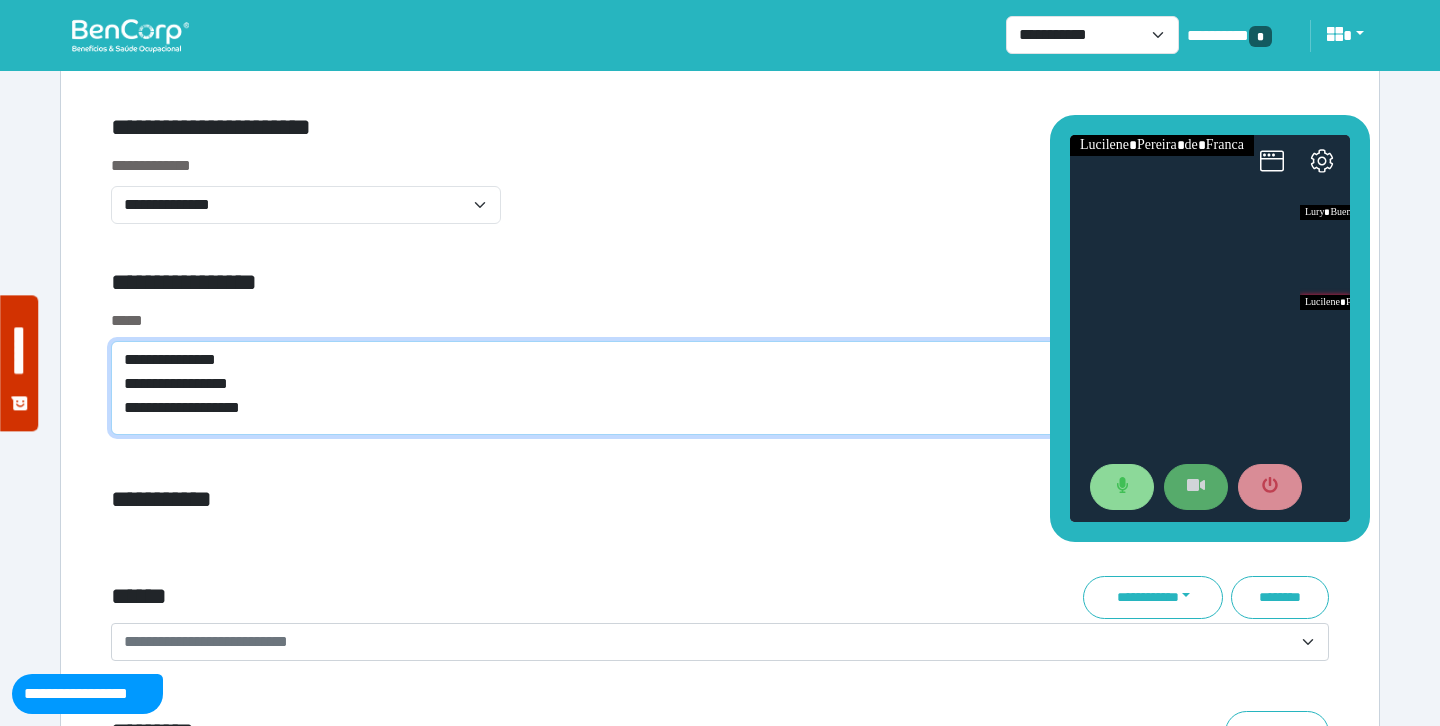 type on "**********" 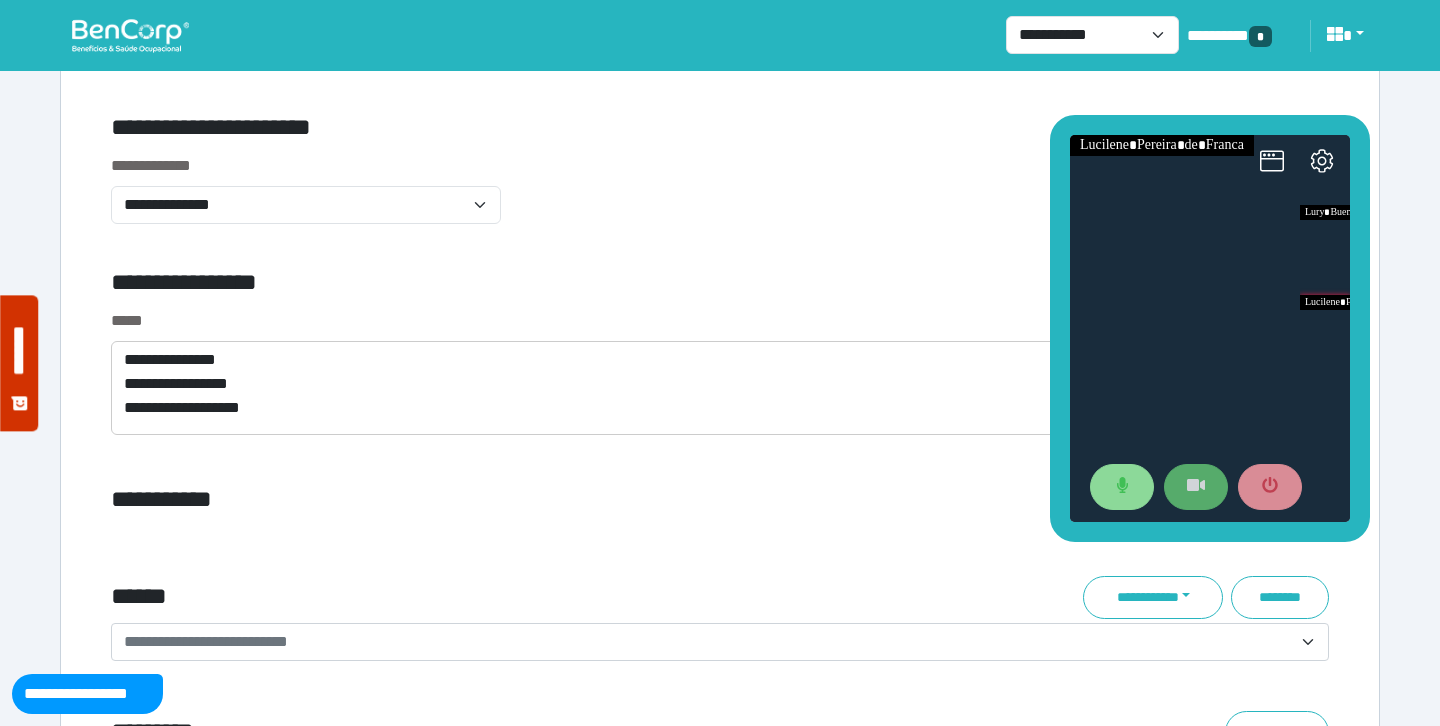 click on "**********" at bounding box center [720, 541] 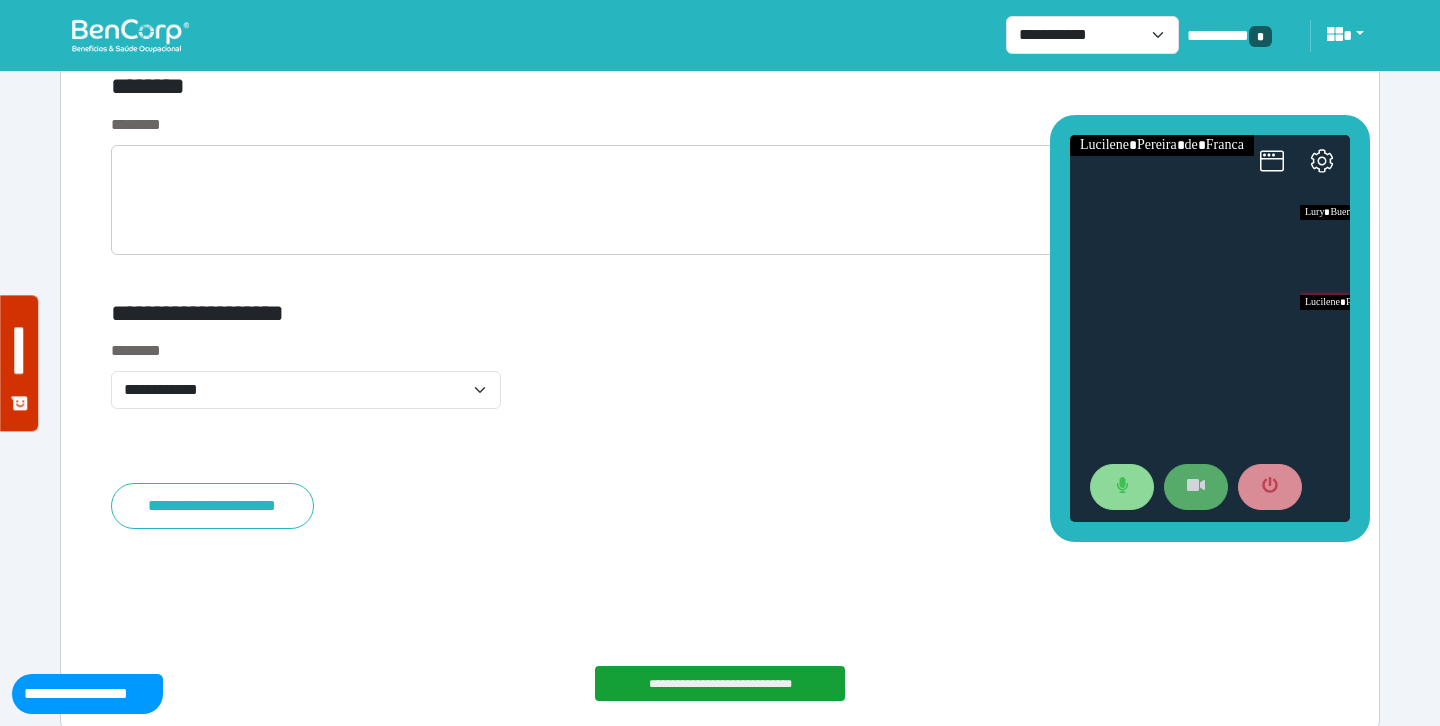 scroll, scrollTop: 7812, scrollLeft: 0, axis: vertical 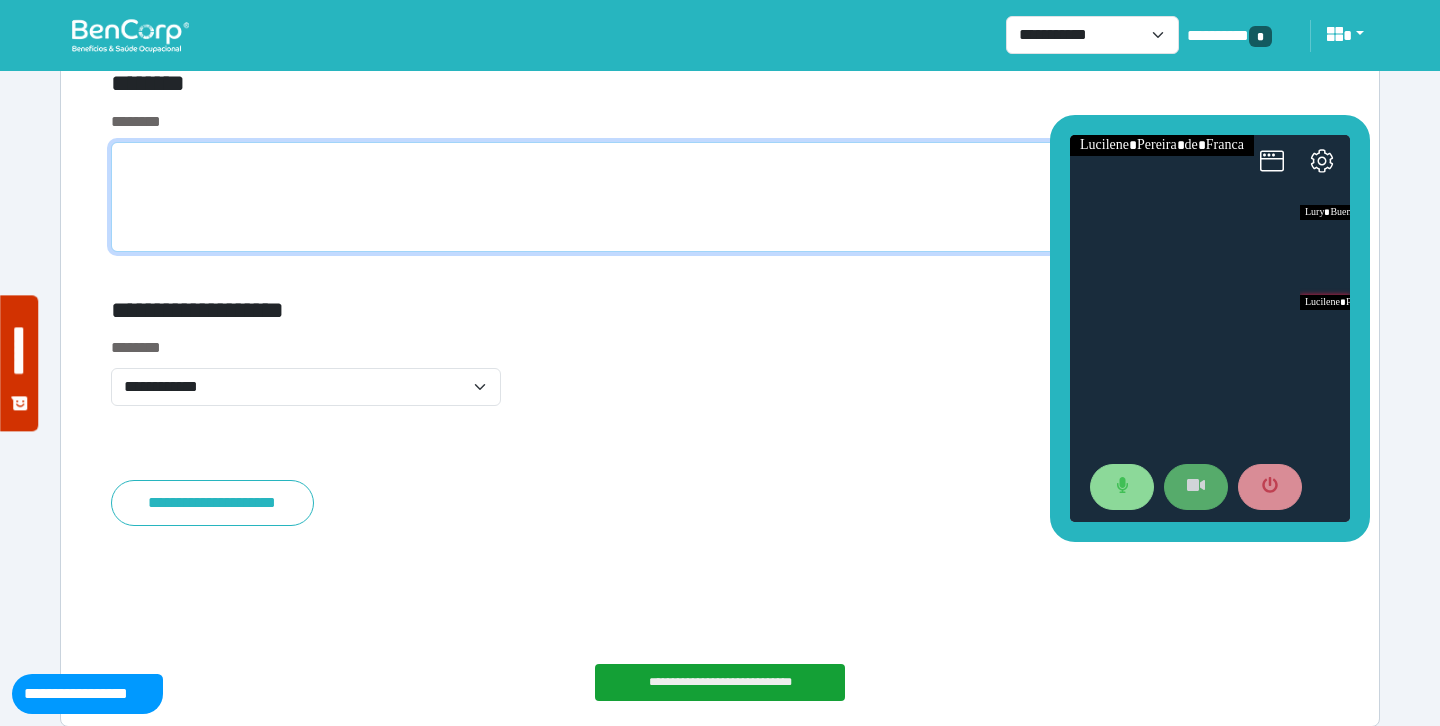 click at bounding box center (720, 197) 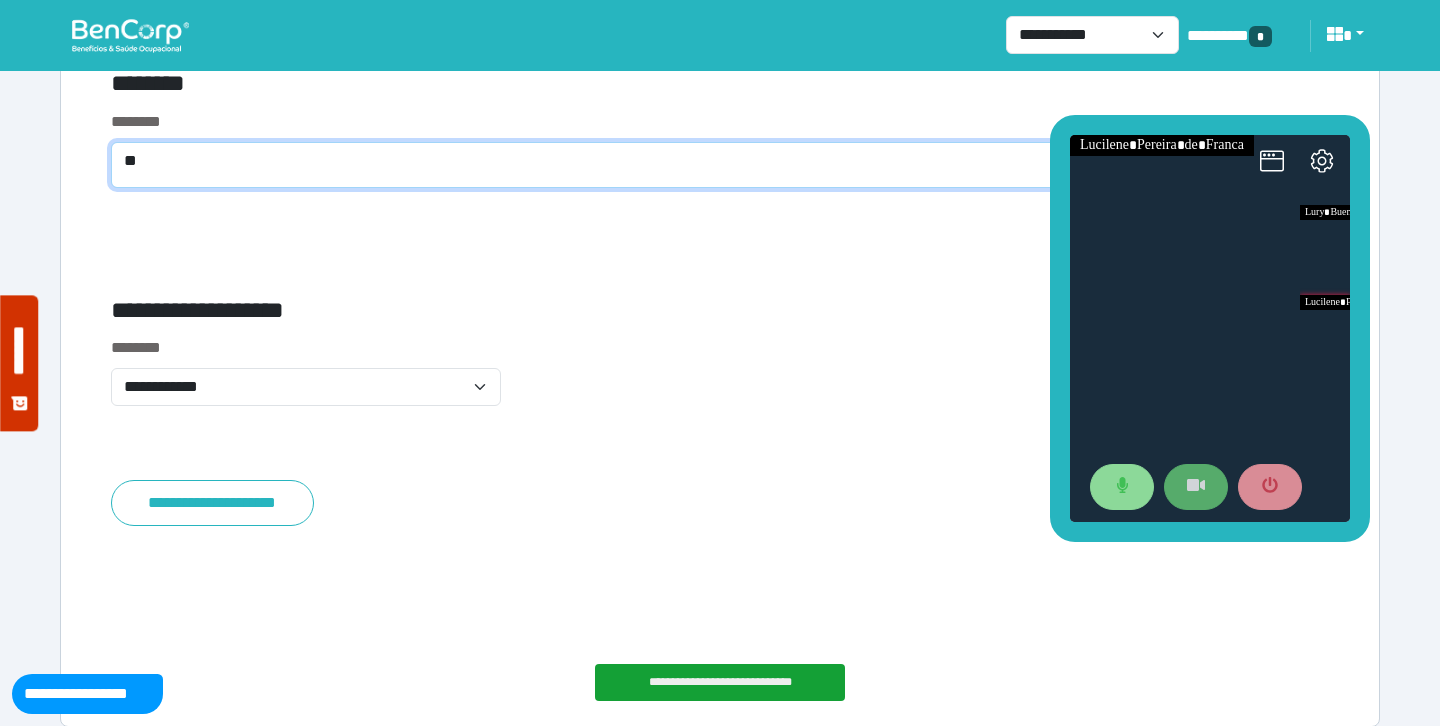 scroll, scrollTop: 7769, scrollLeft: 0, axis: vertical 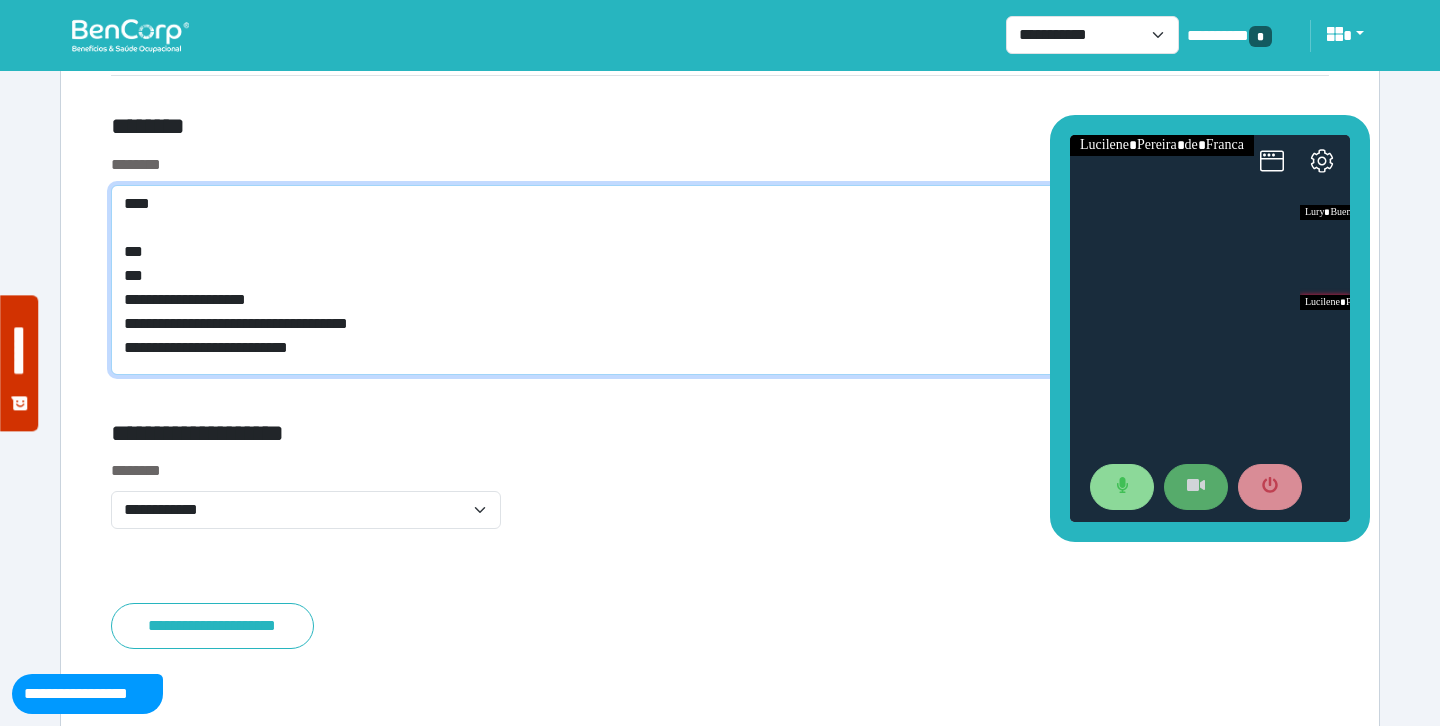 drag, startPoint x: 377, startPoint y: 351, endPoint x: 101, endPoint y: 353, distance: 276.00723 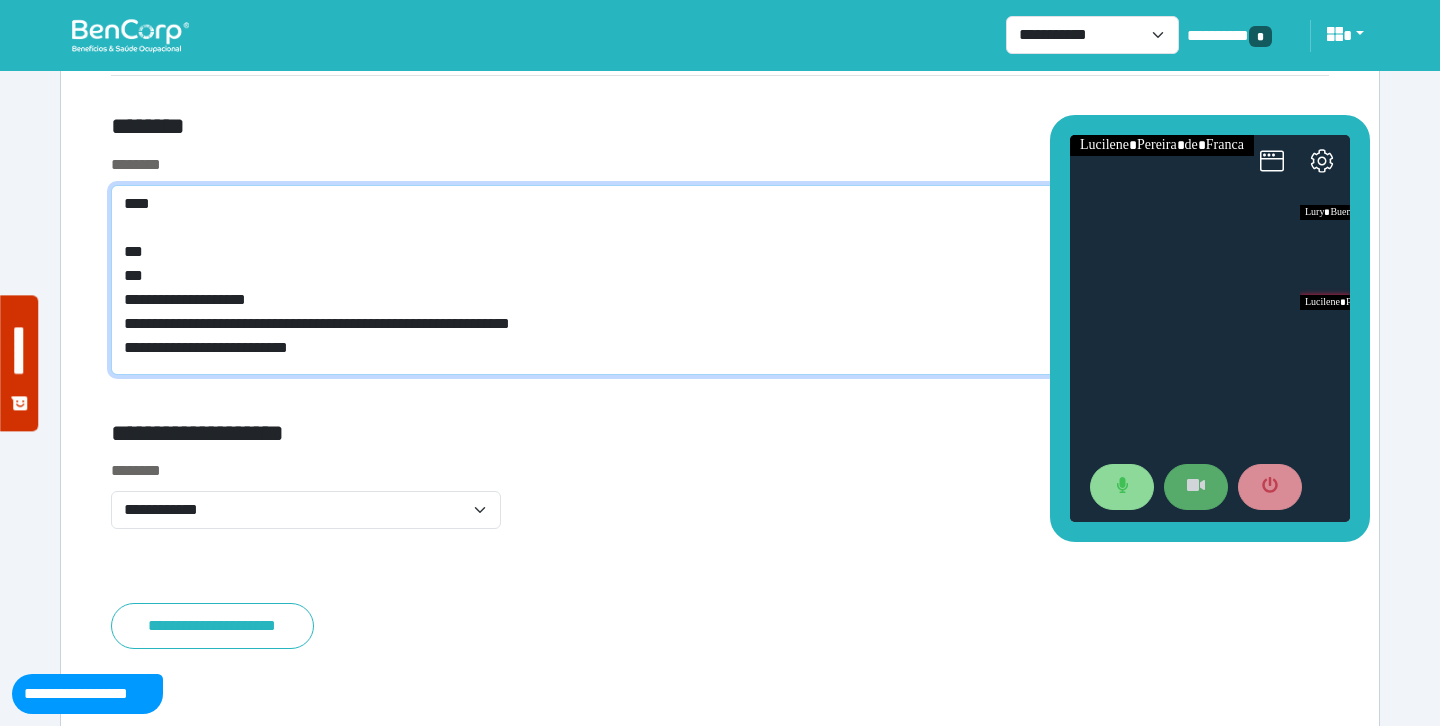 drag, startPoint x: 367, startPoint y: 346, endPoint x: 78, endPoint y: 355, distance: 289.1401 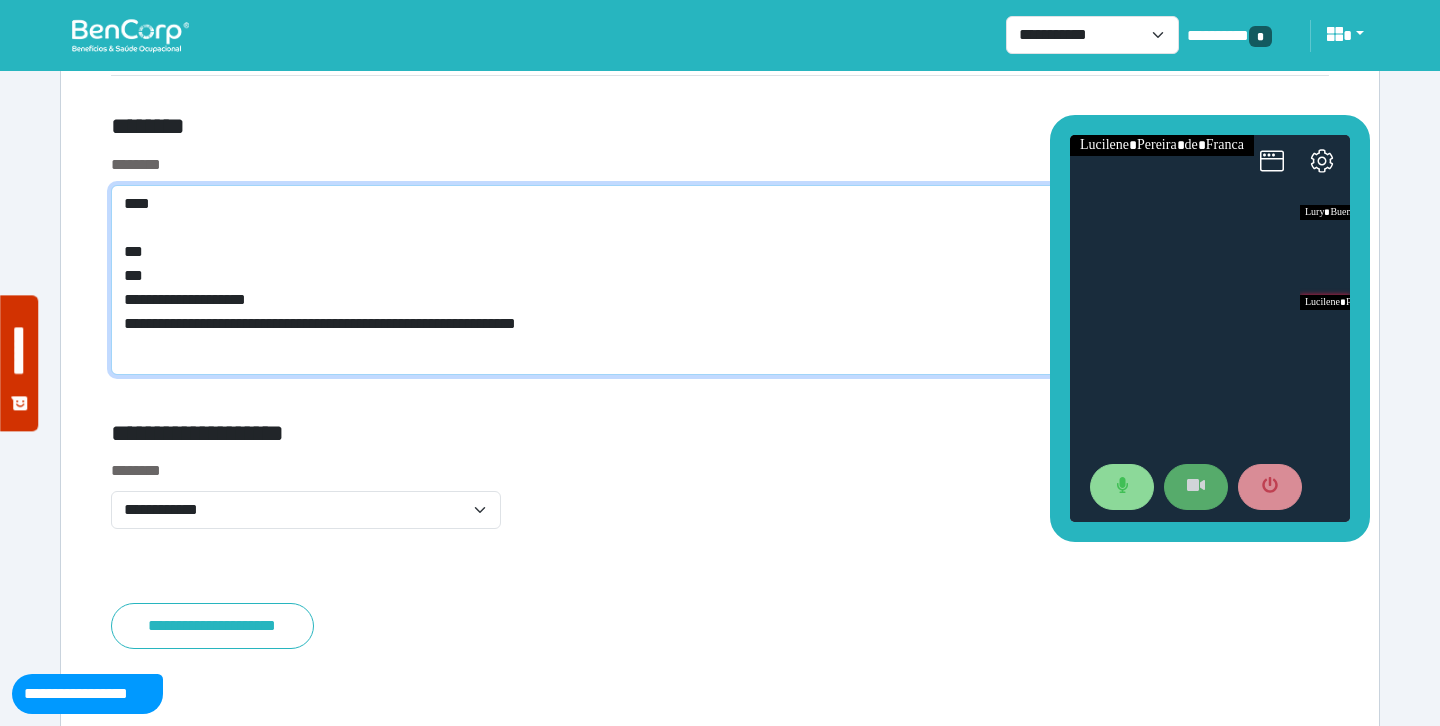 type on "**********" 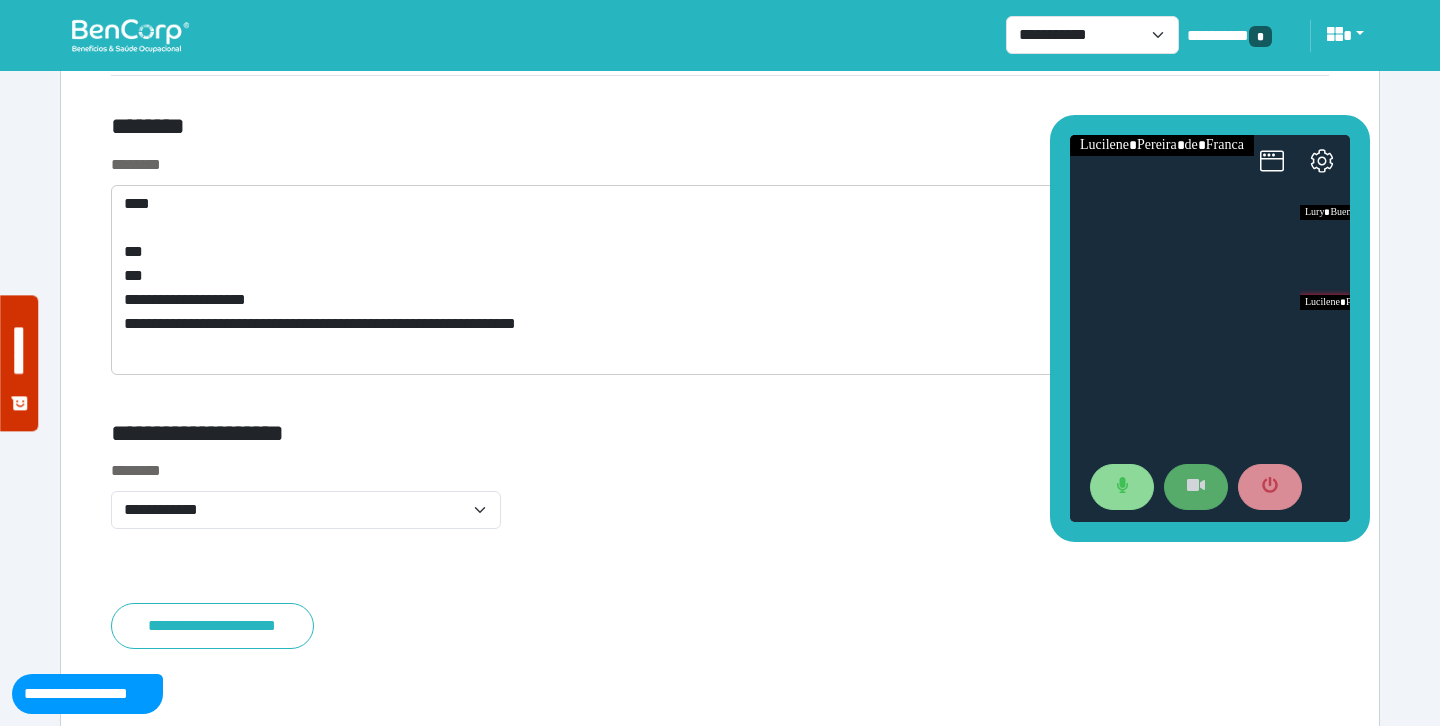 click on "**********" at bounding box center [720, 255] 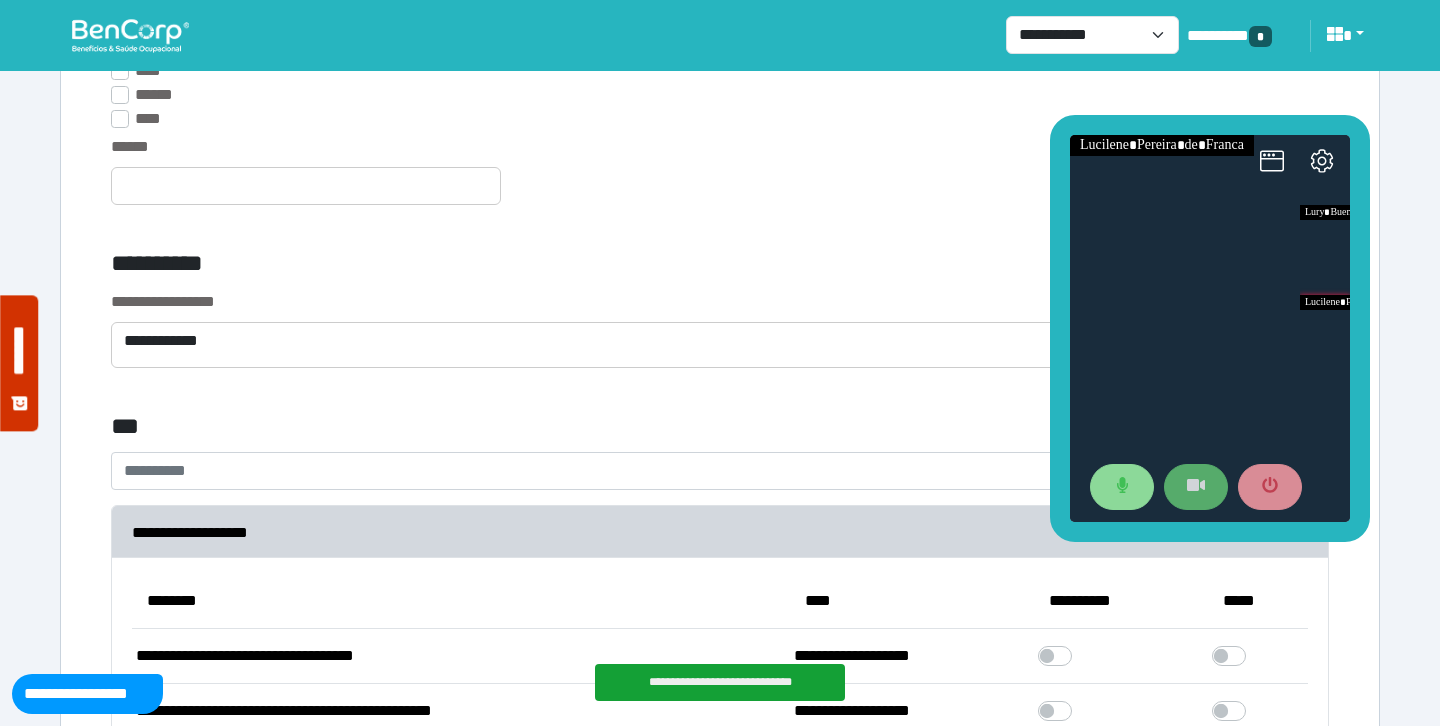 scroll, scrollTop: 5530, scrollLeft: 0, axis: vertical 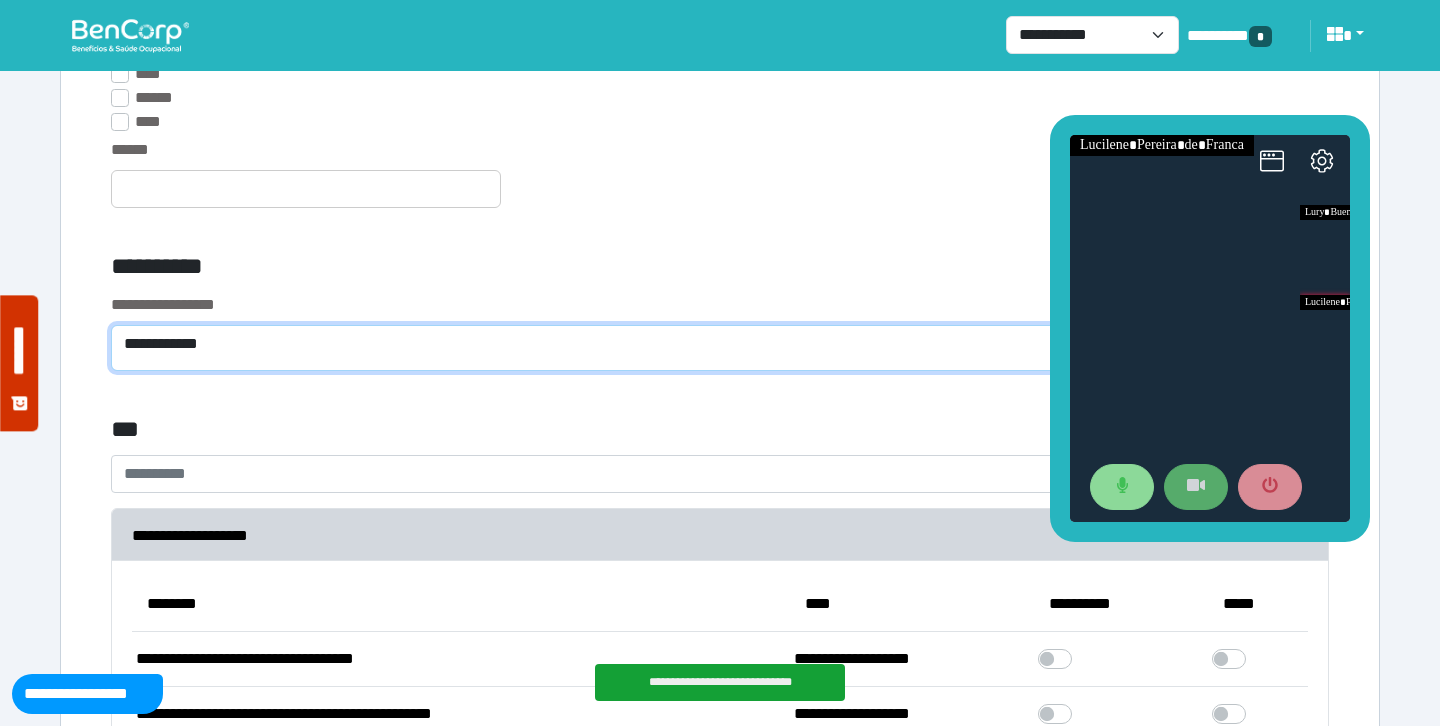 click on "**********" at bounding box center (720, 348) 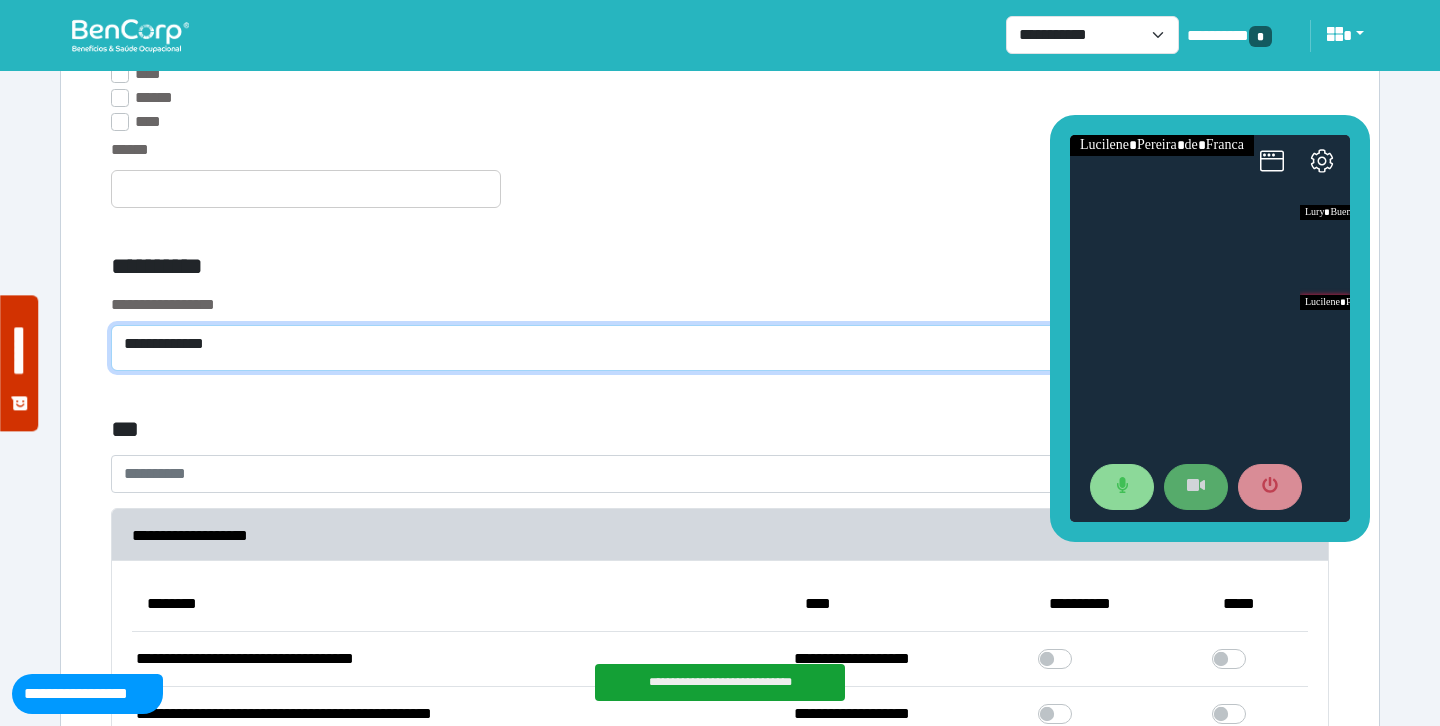 scroll, scrollTop: 0, scrollLeft: 0, axis: both 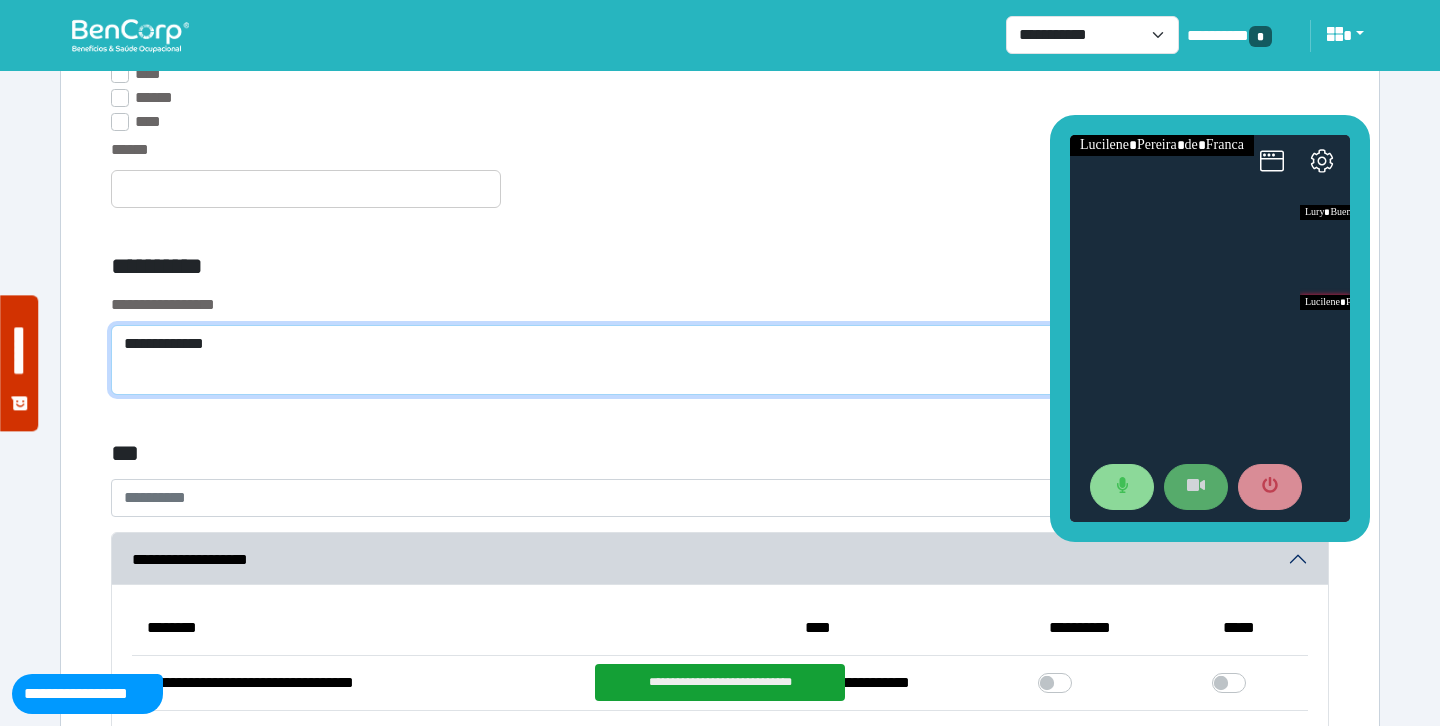 paste on "**********" 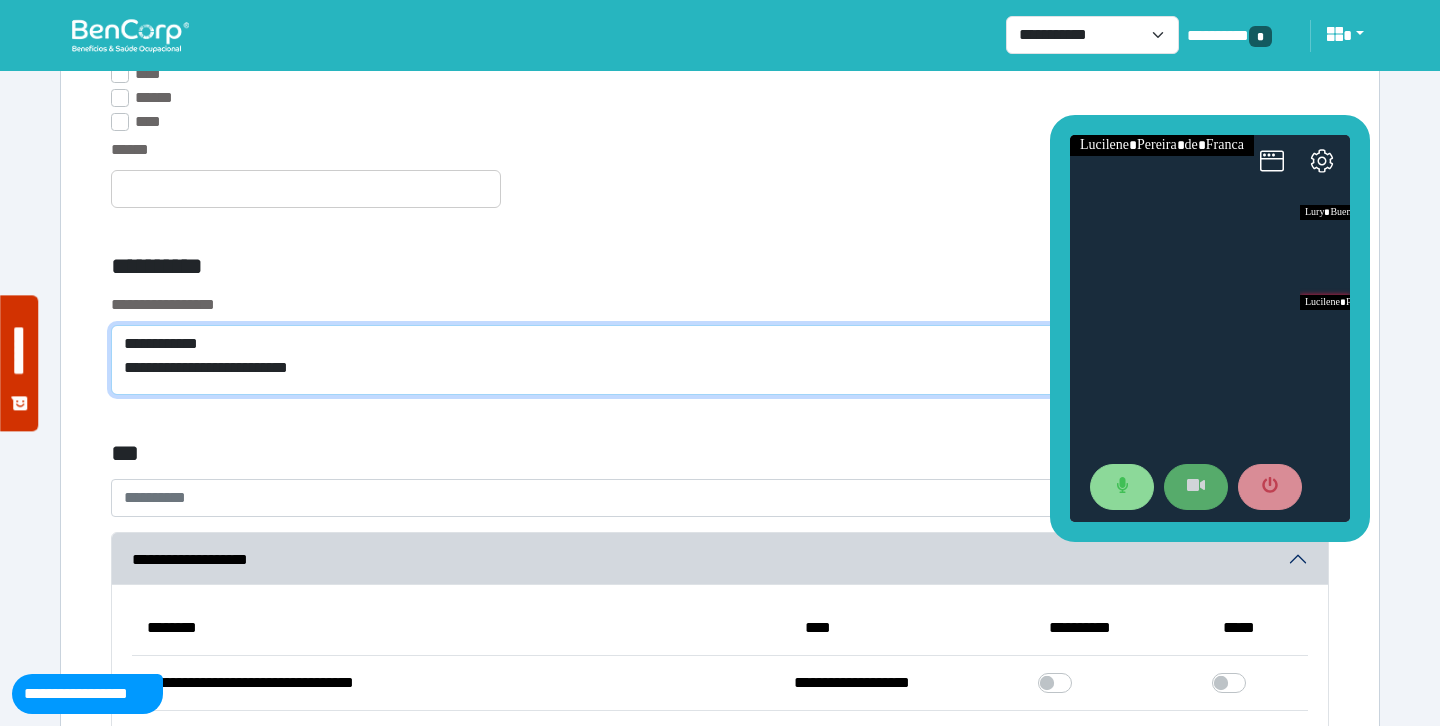 type on "**********" 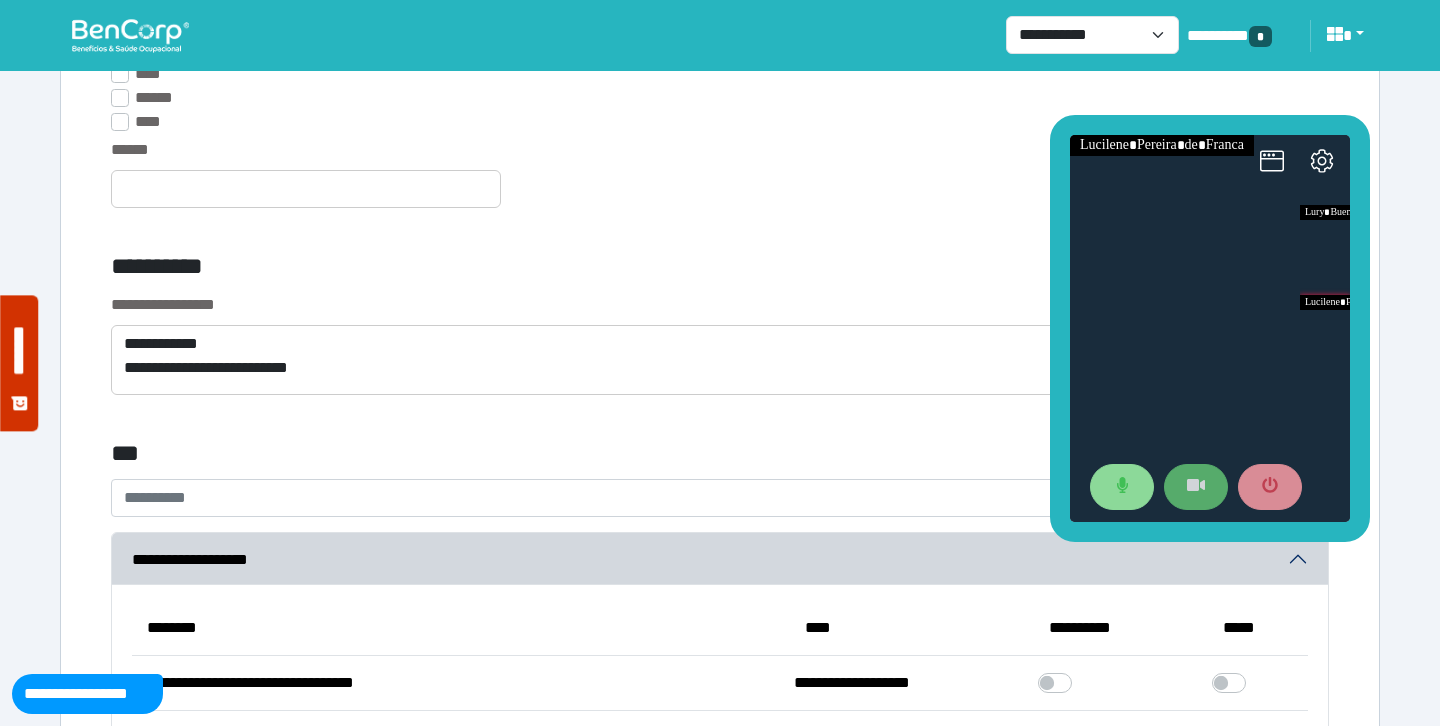 click on "******" at bounding box center [720, 185] 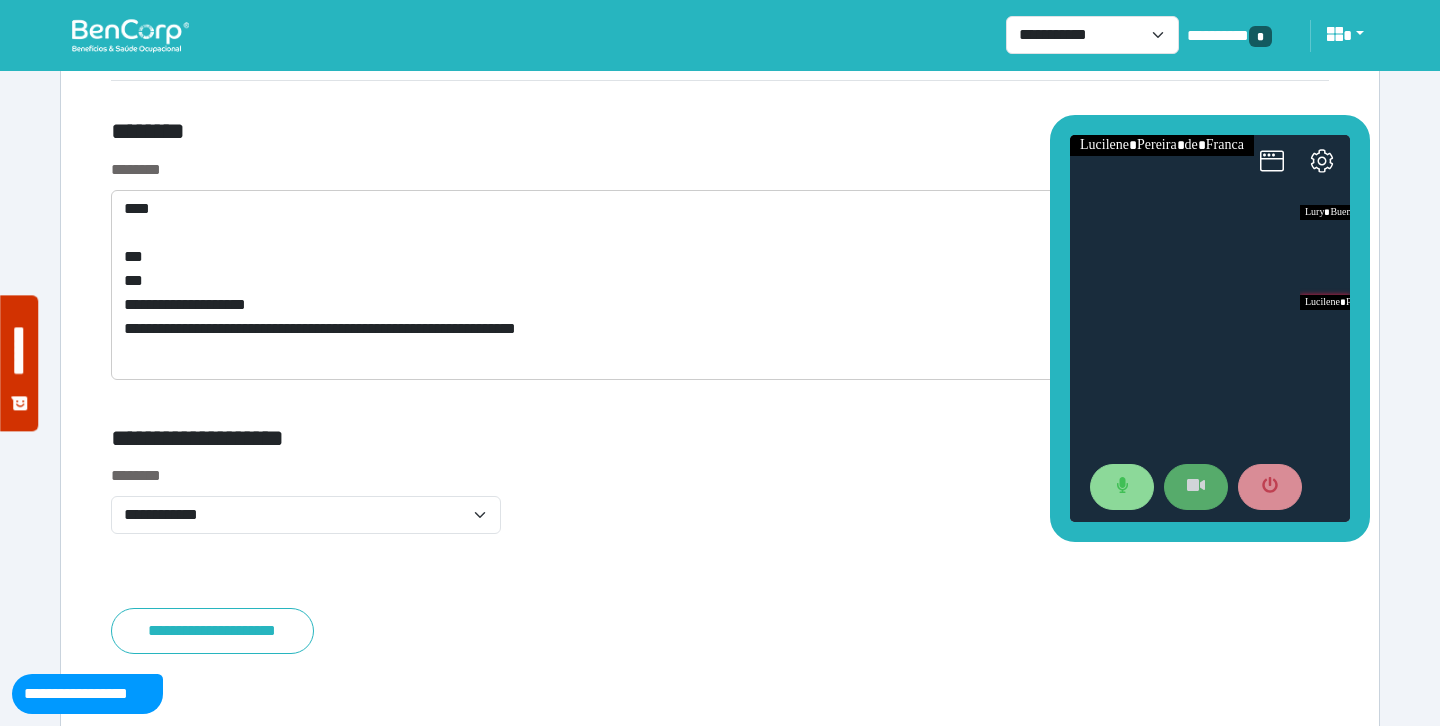 scroll, scrollTop: 7937, scrollLeft: 0, axis: vertical 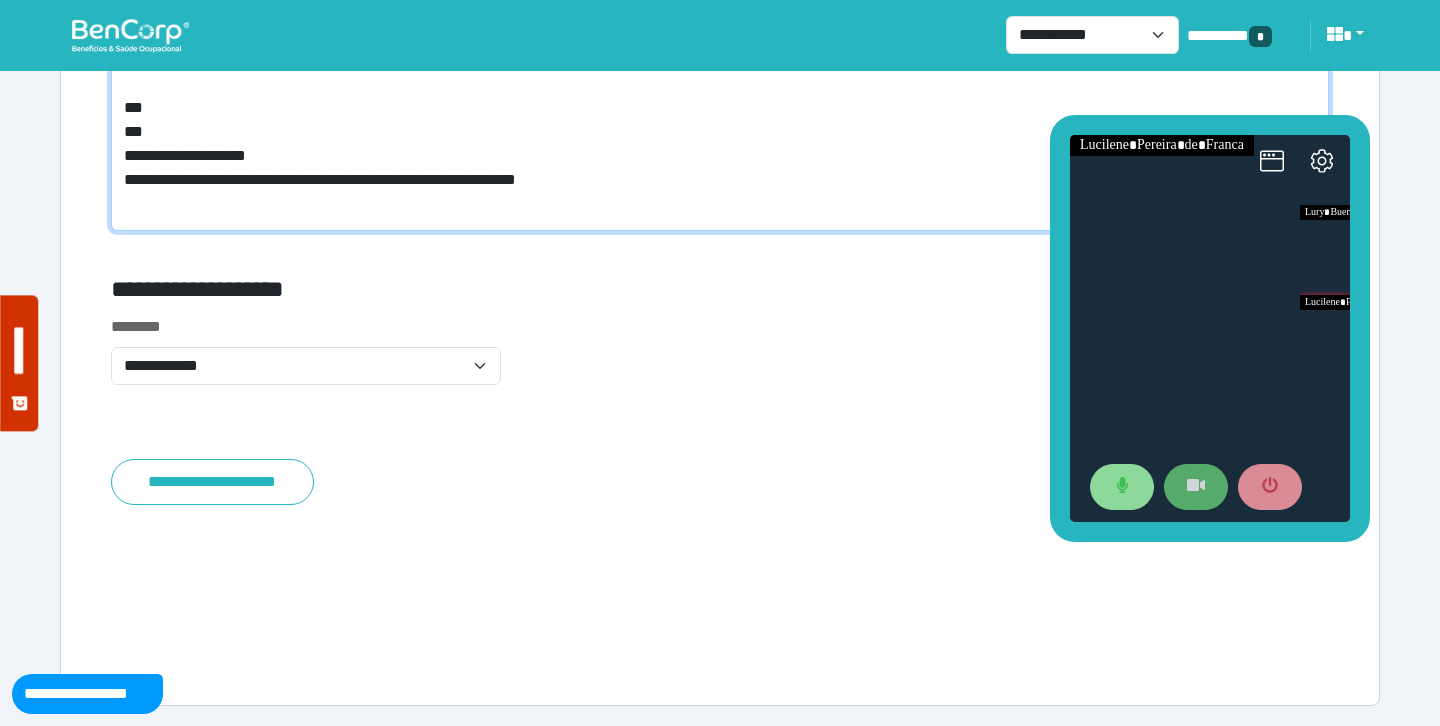 click on "**********" at bounding box center (720, 136) 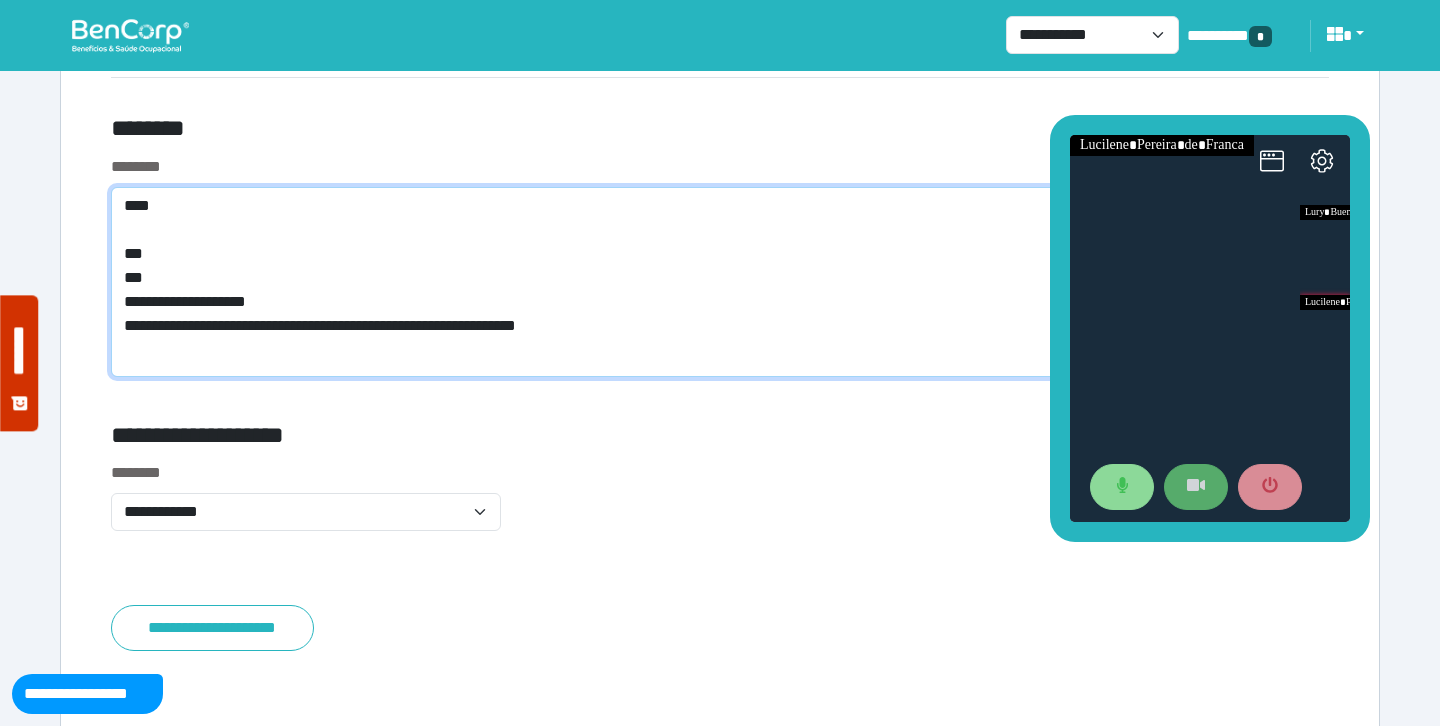 scroll, scrollTop: 7785, scrollLeft: 0, axis: vertical 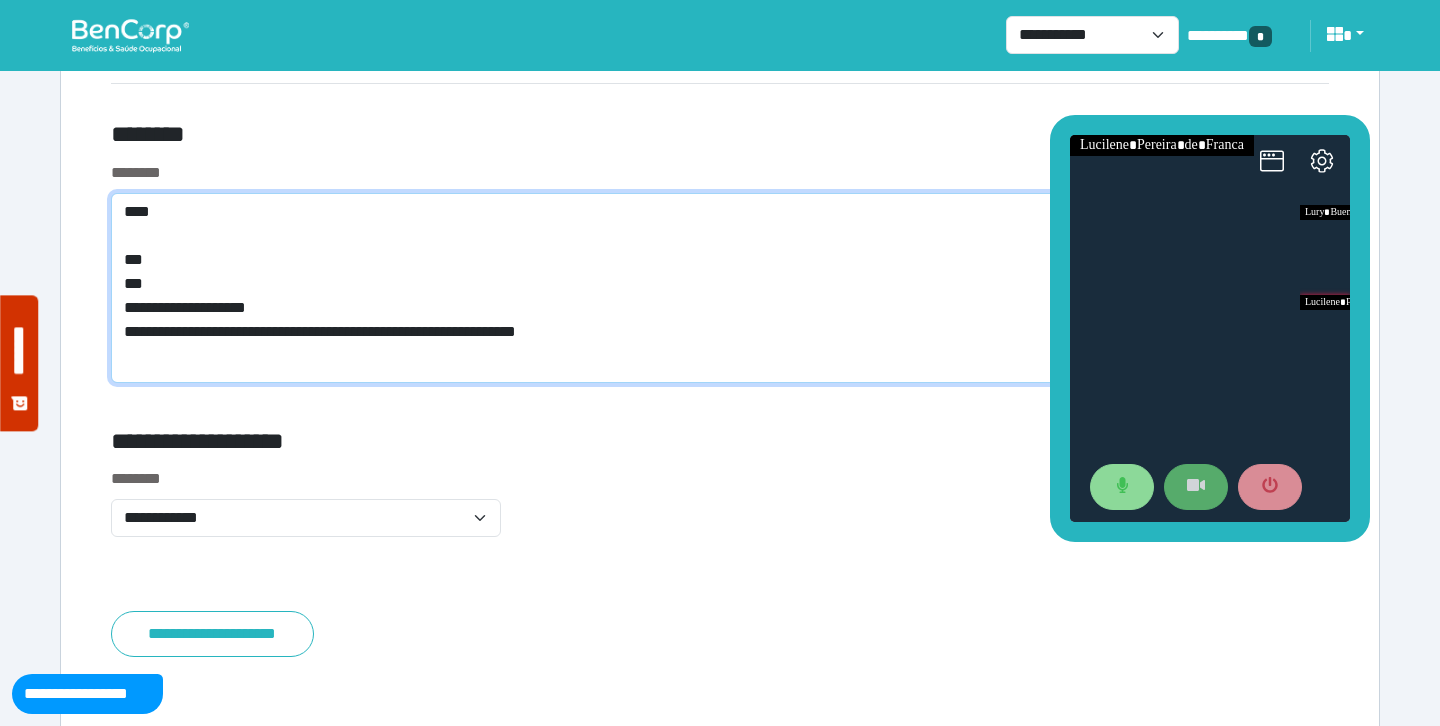 click on "**********" at bounding box center [720, 288] 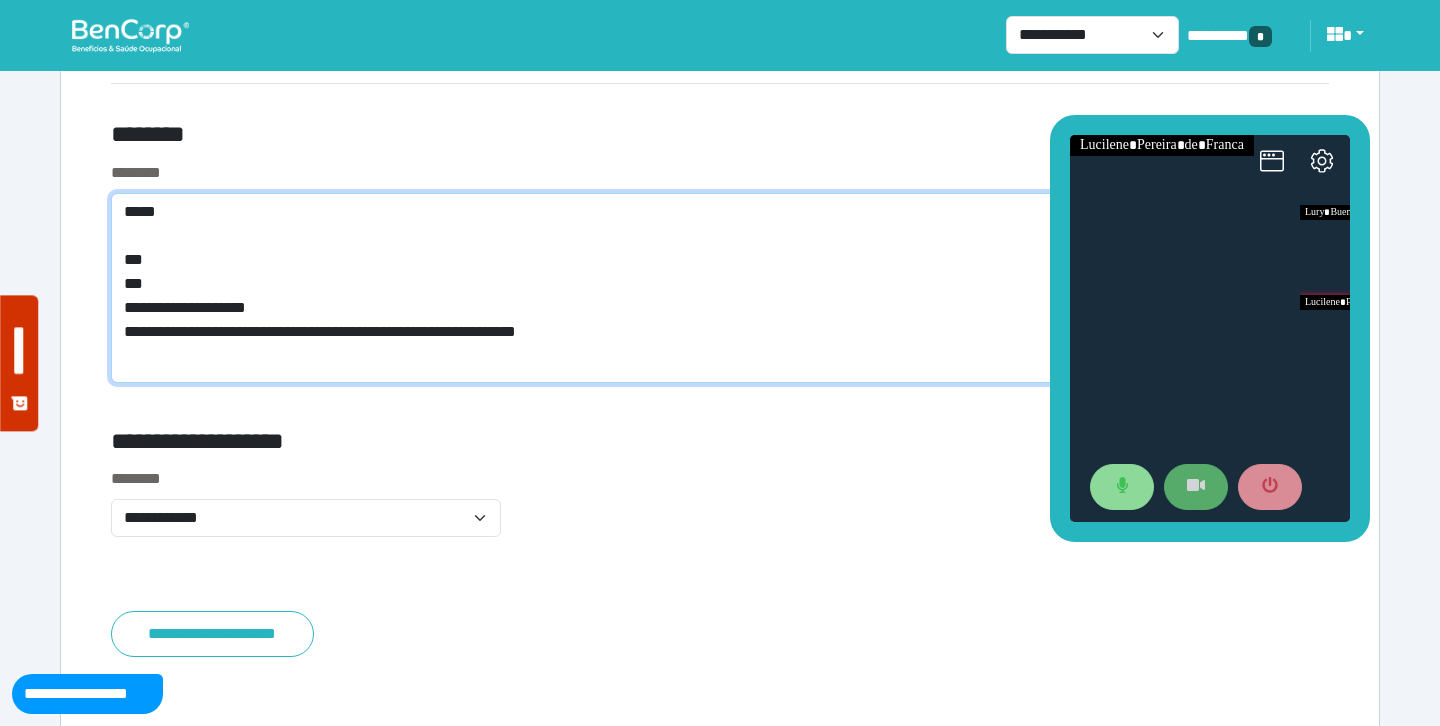 click on "**********" at bounding box center (720, 288) 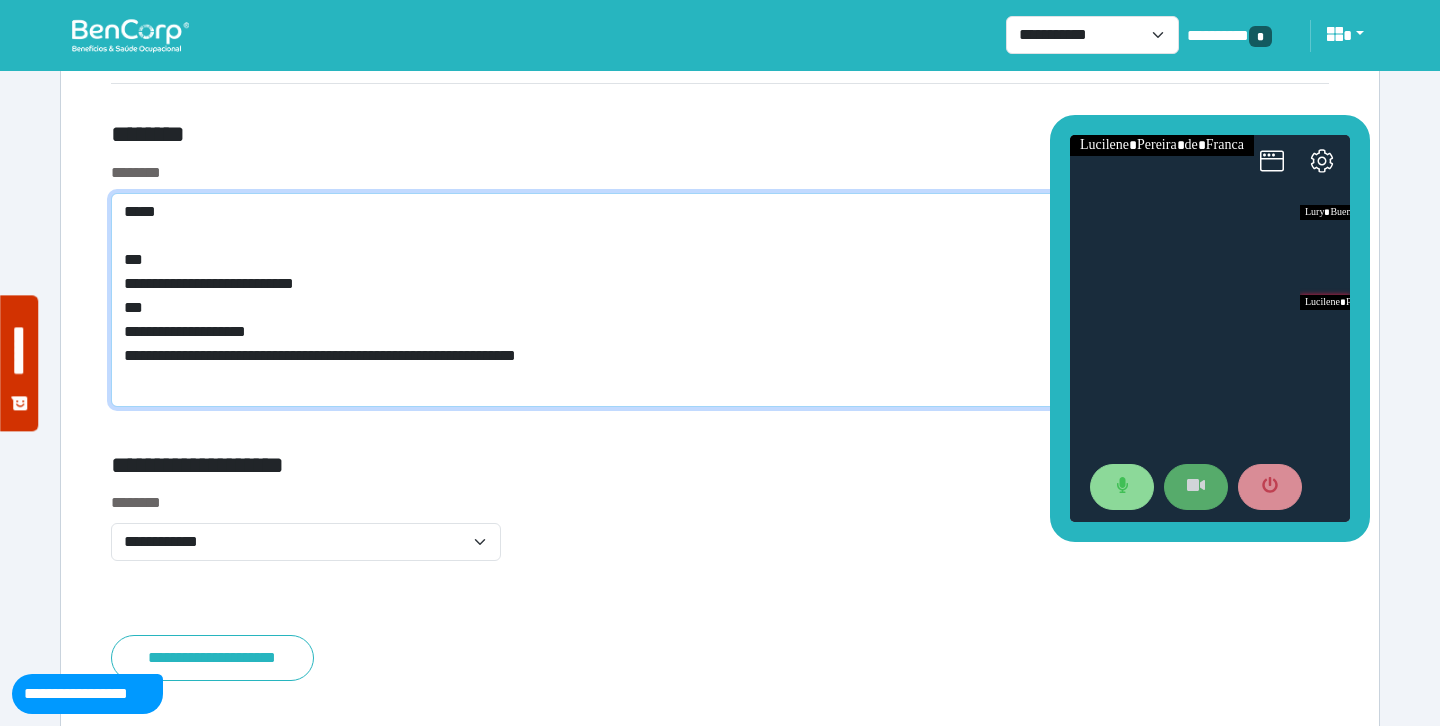 click on "**********" at bounding box center (720, 300) 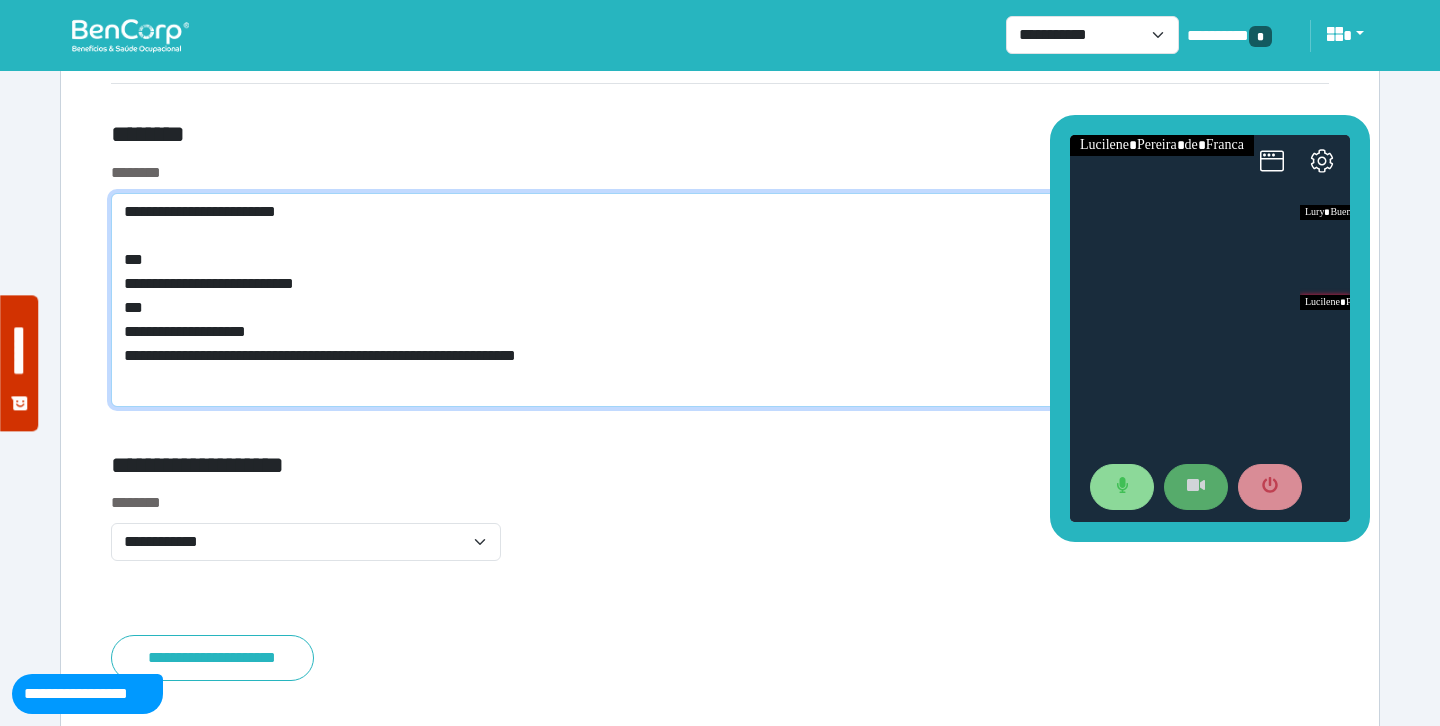 click on "**********" at bounding box center [720, 300] 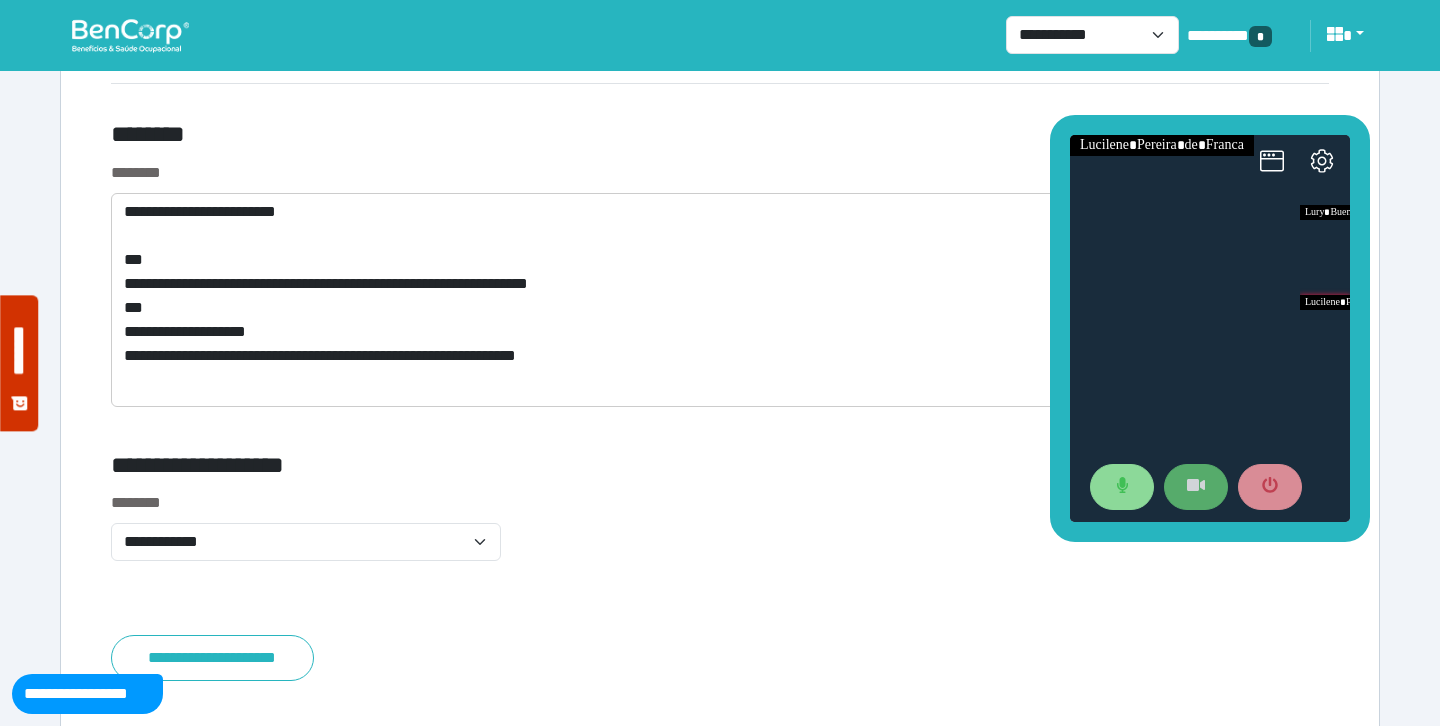 click on "********" at bounding box center [720, 173] 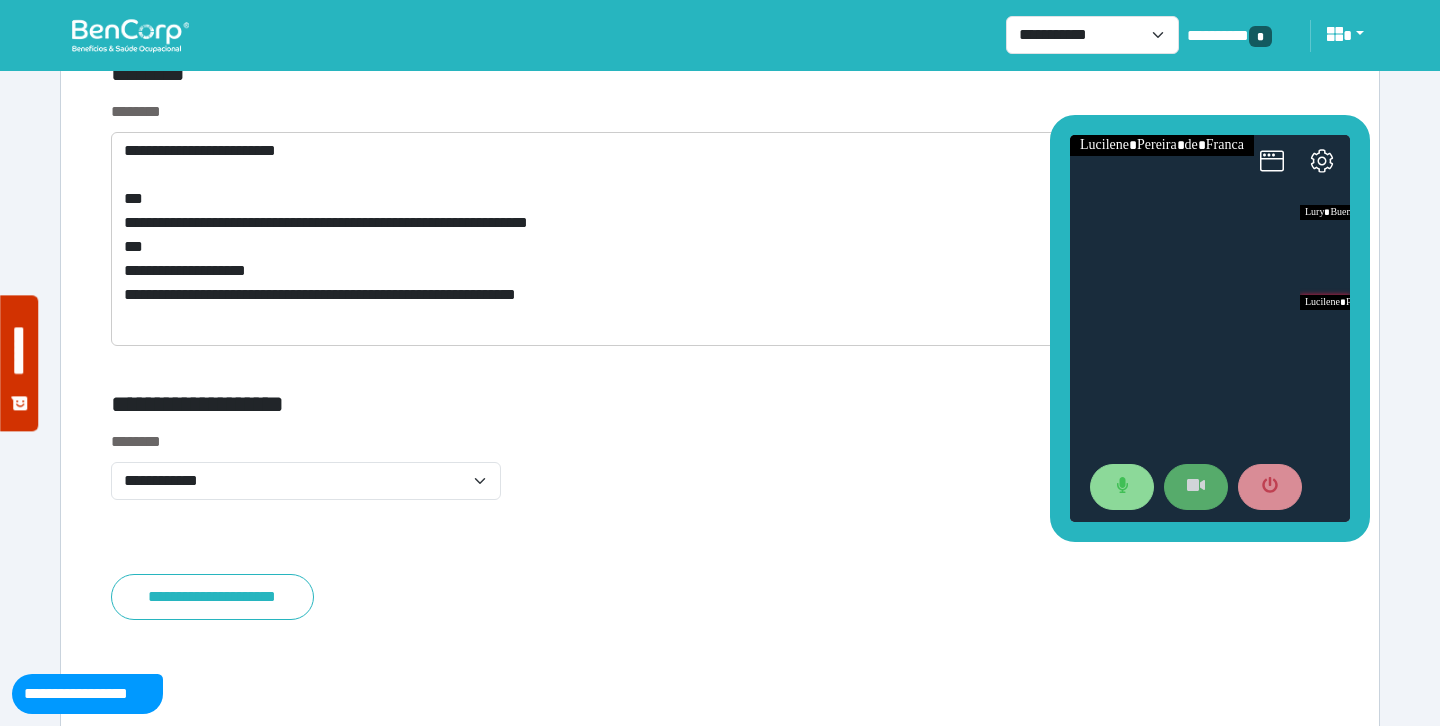 scroll, scrollTop: 7821, scrollLeft: 0, axis: vertical 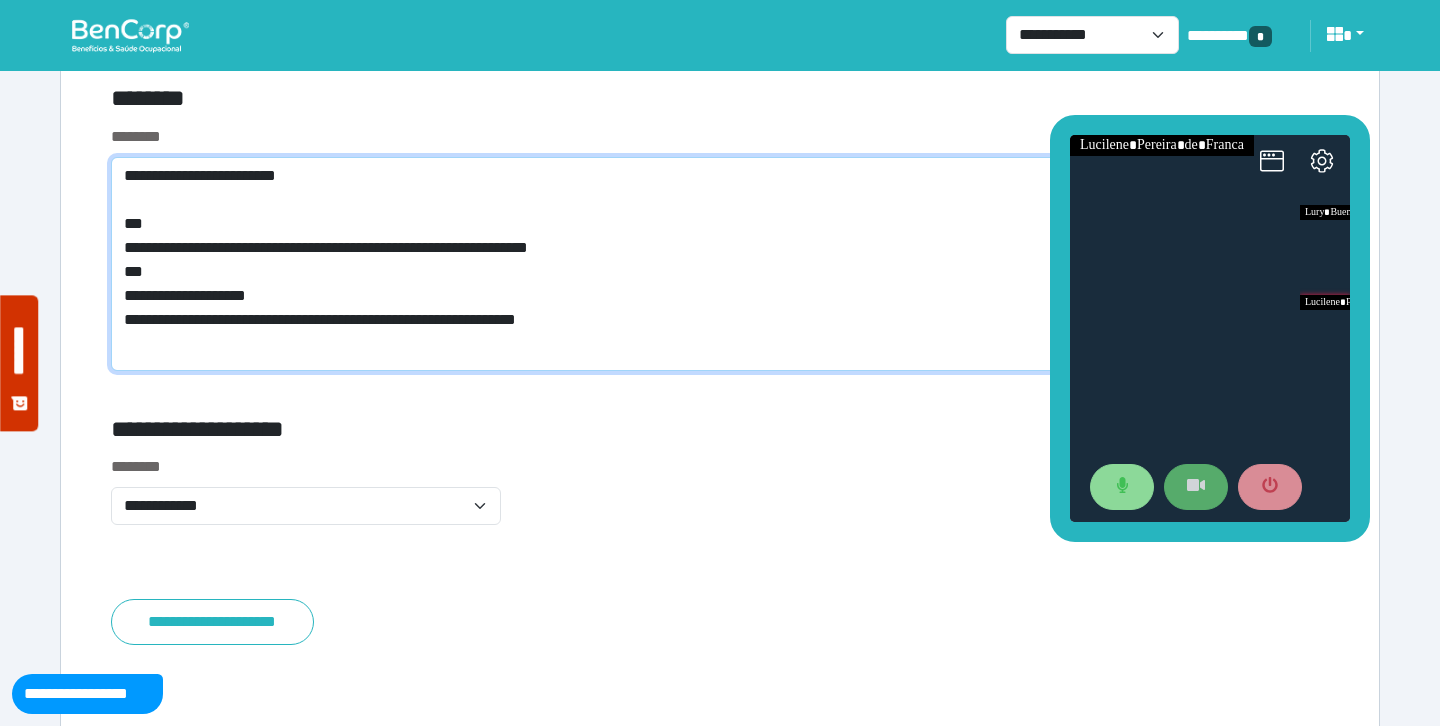 click on "**********" at bounding box center [720, 264] 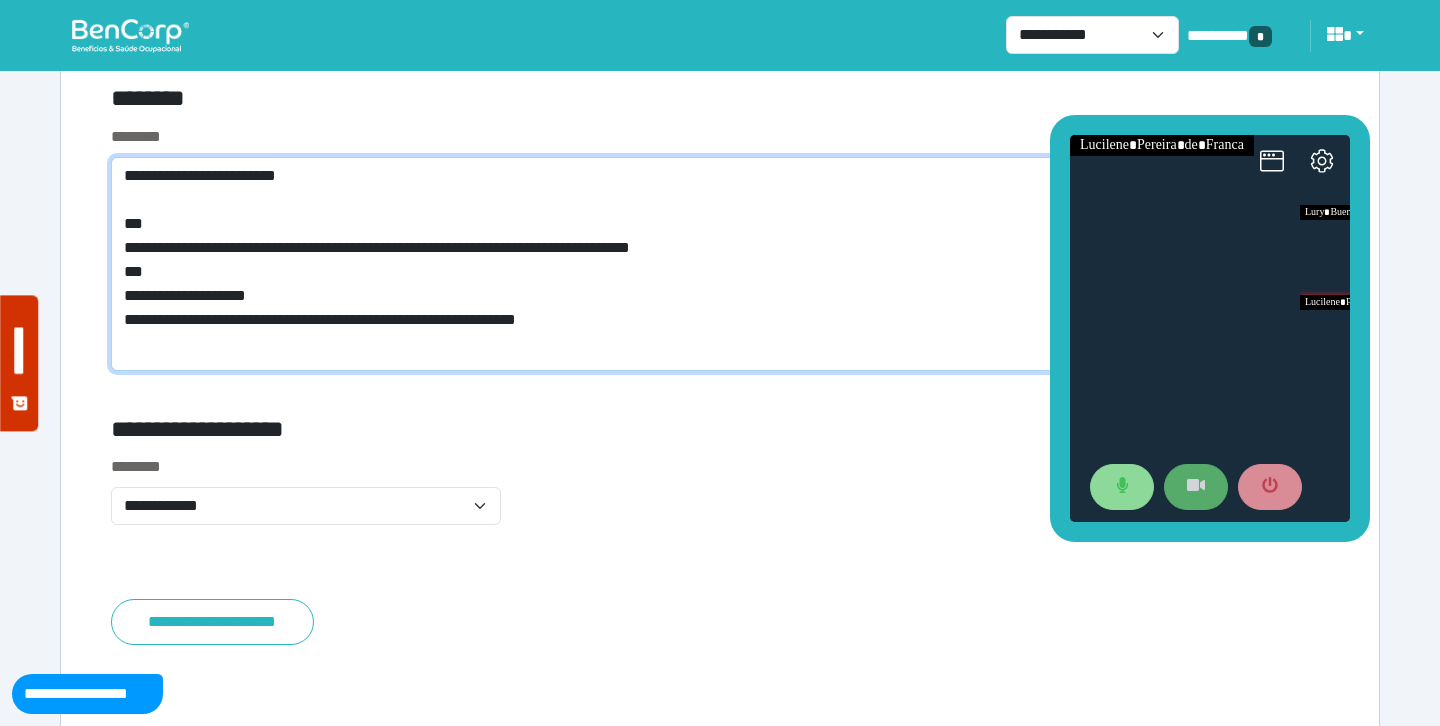 click on "**********" at bounding box center [720, 264] 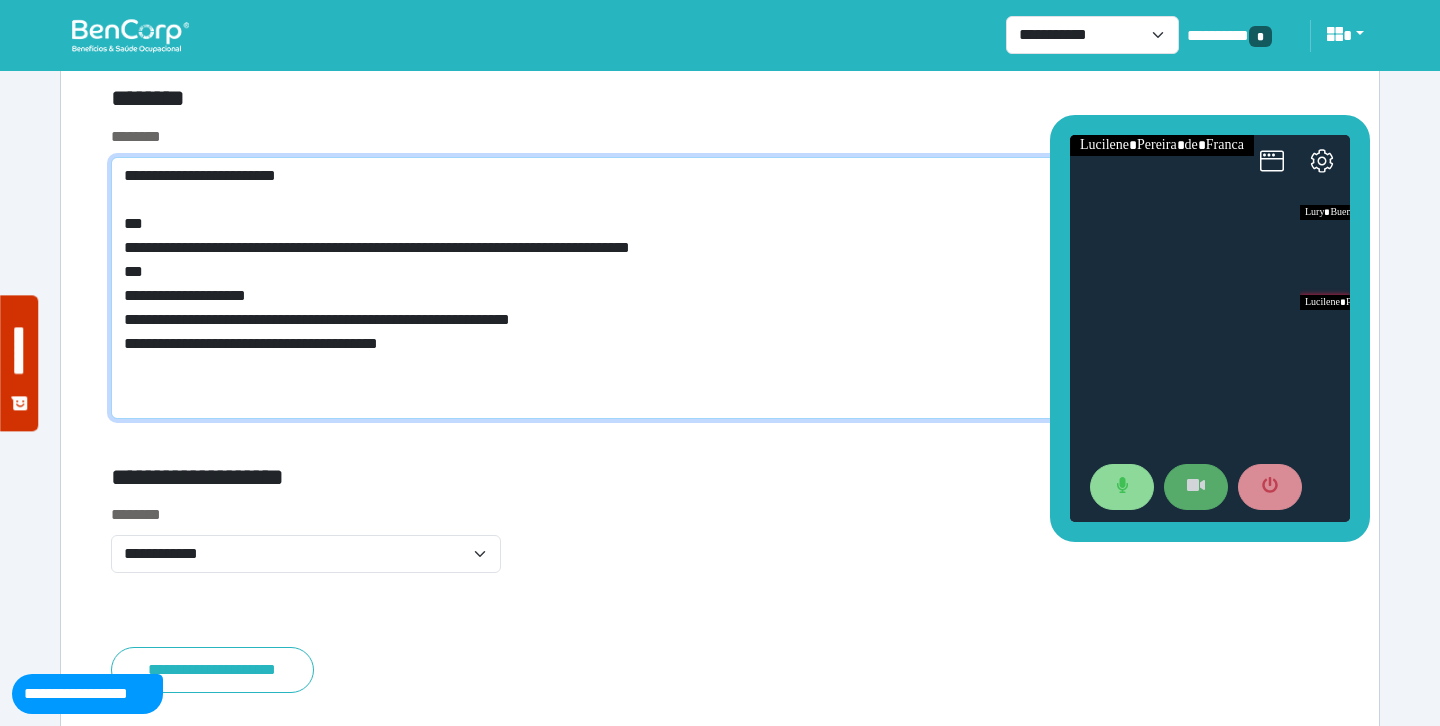 click on "**********" at bounding box center (720, 288) 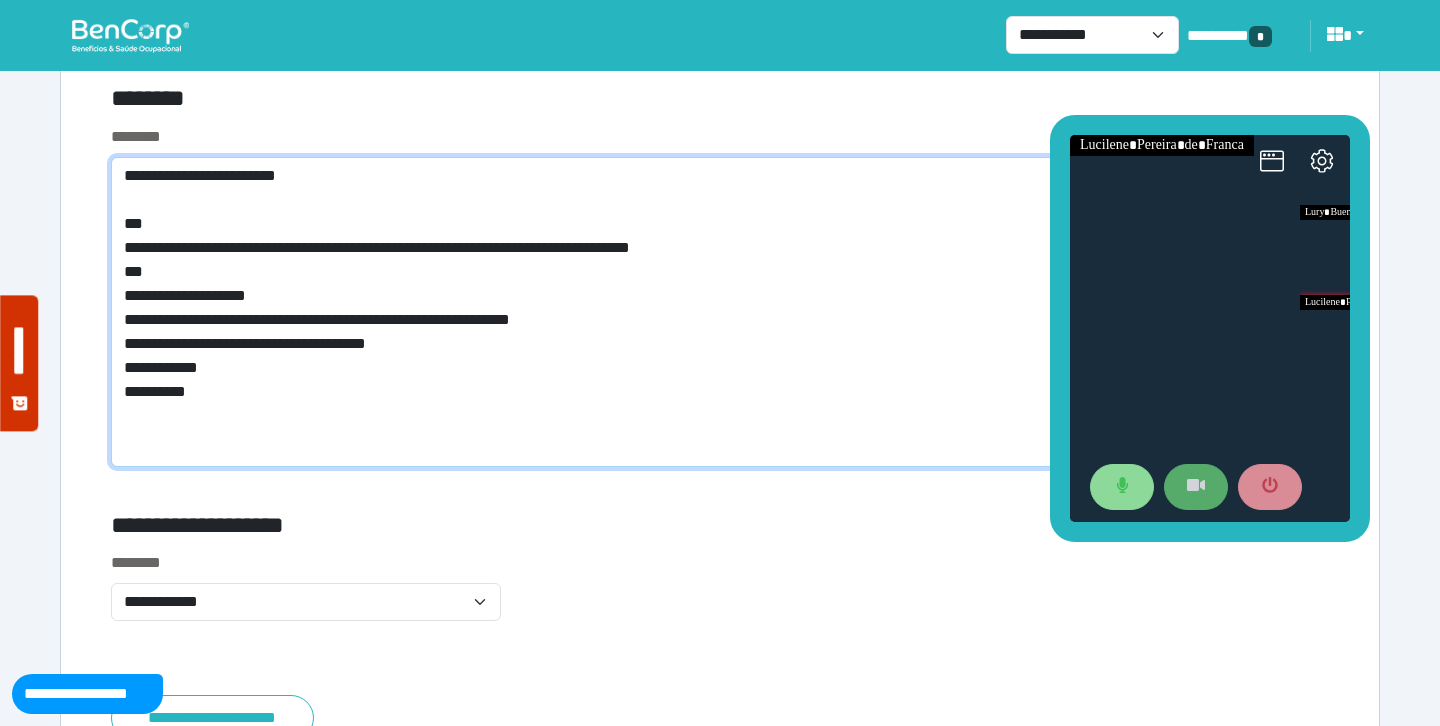 click on "**********" at bounding box center [720, 312] 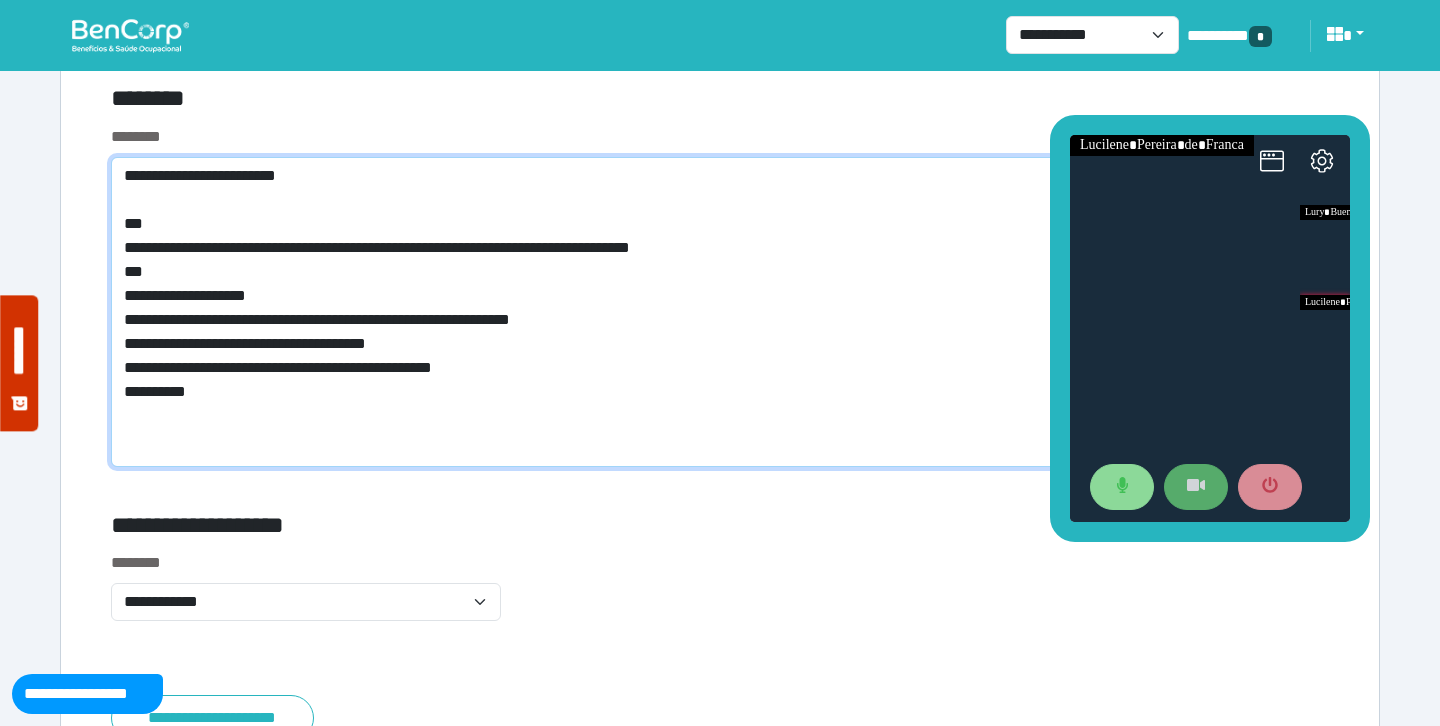 type on "**********" 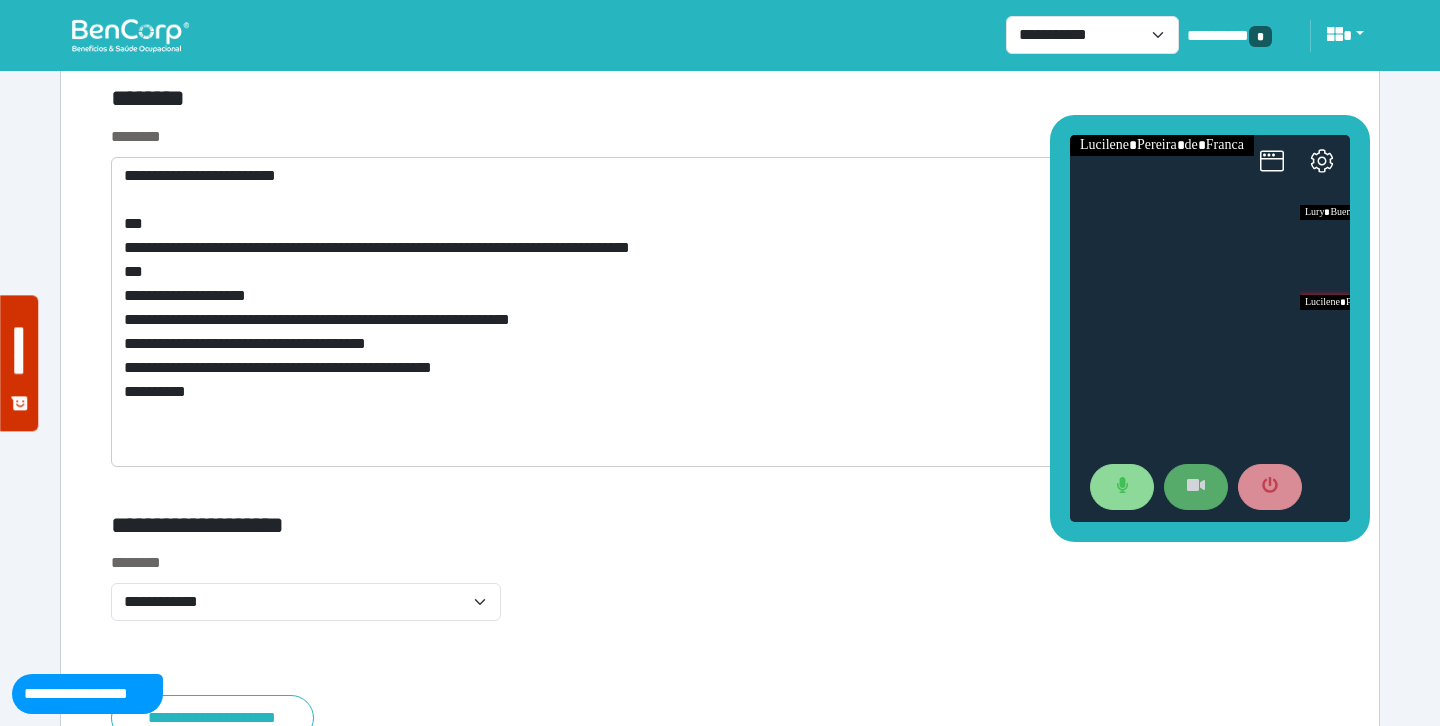 click on "********" at bounding box center (513, 102) 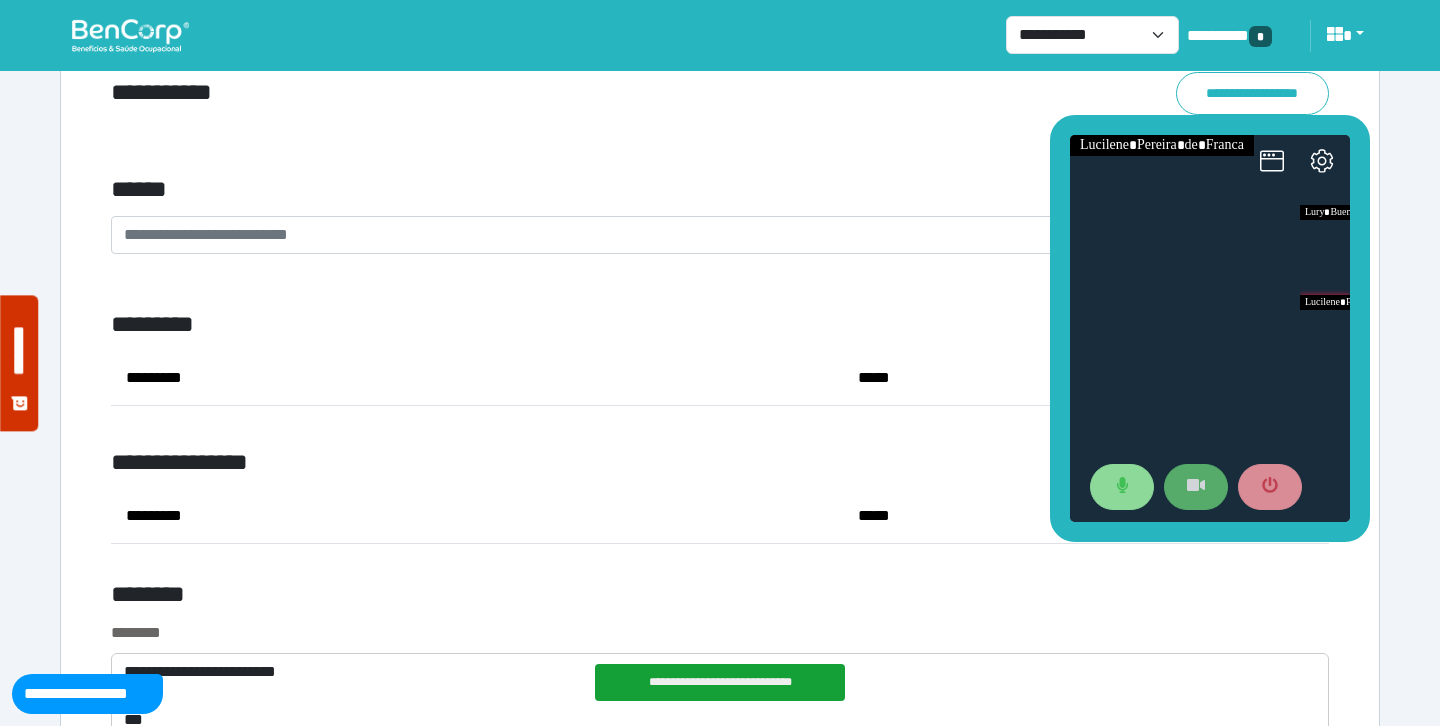 scroll, scrollTop: 7260, scrollLeft: 0, axis: vertical 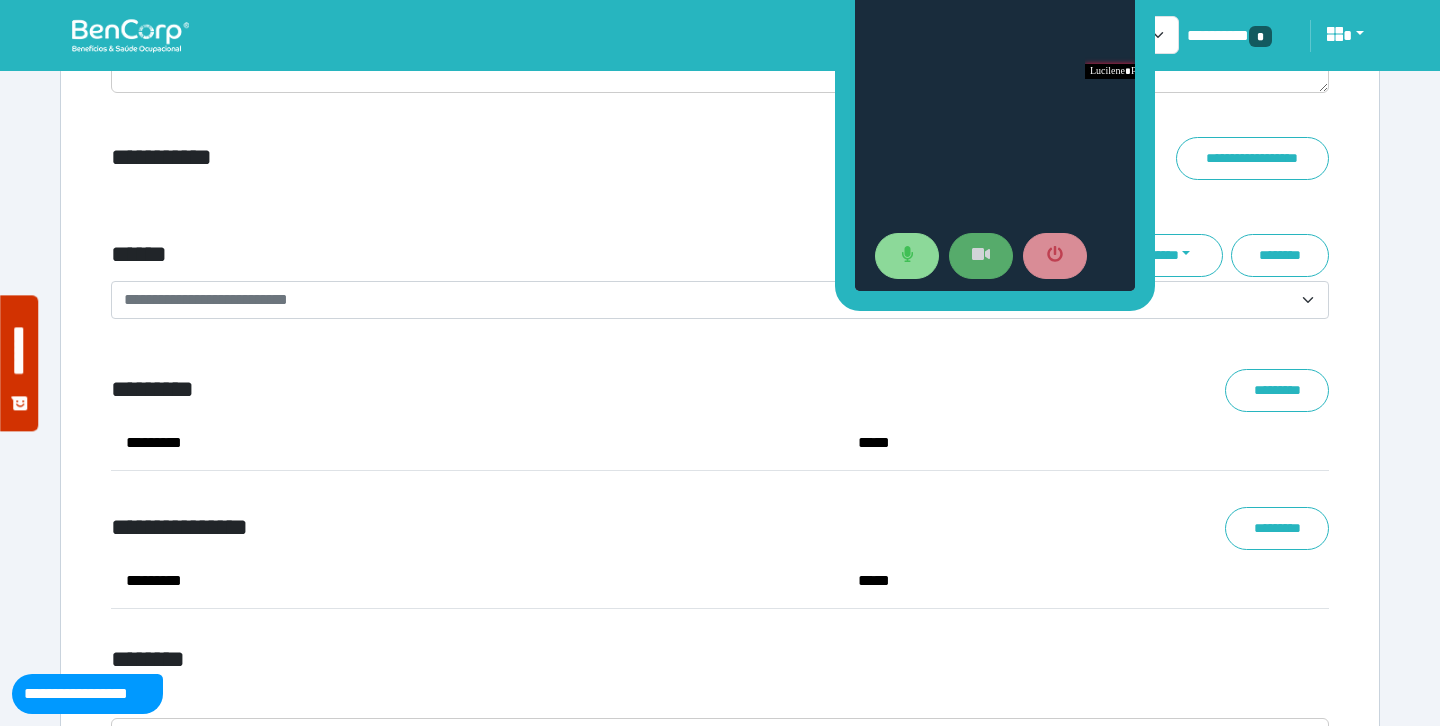 drag, startPoint x: 1064, startPoint y: 297, endPoint x: 848, endPoint y: 67, distance: 315.52496 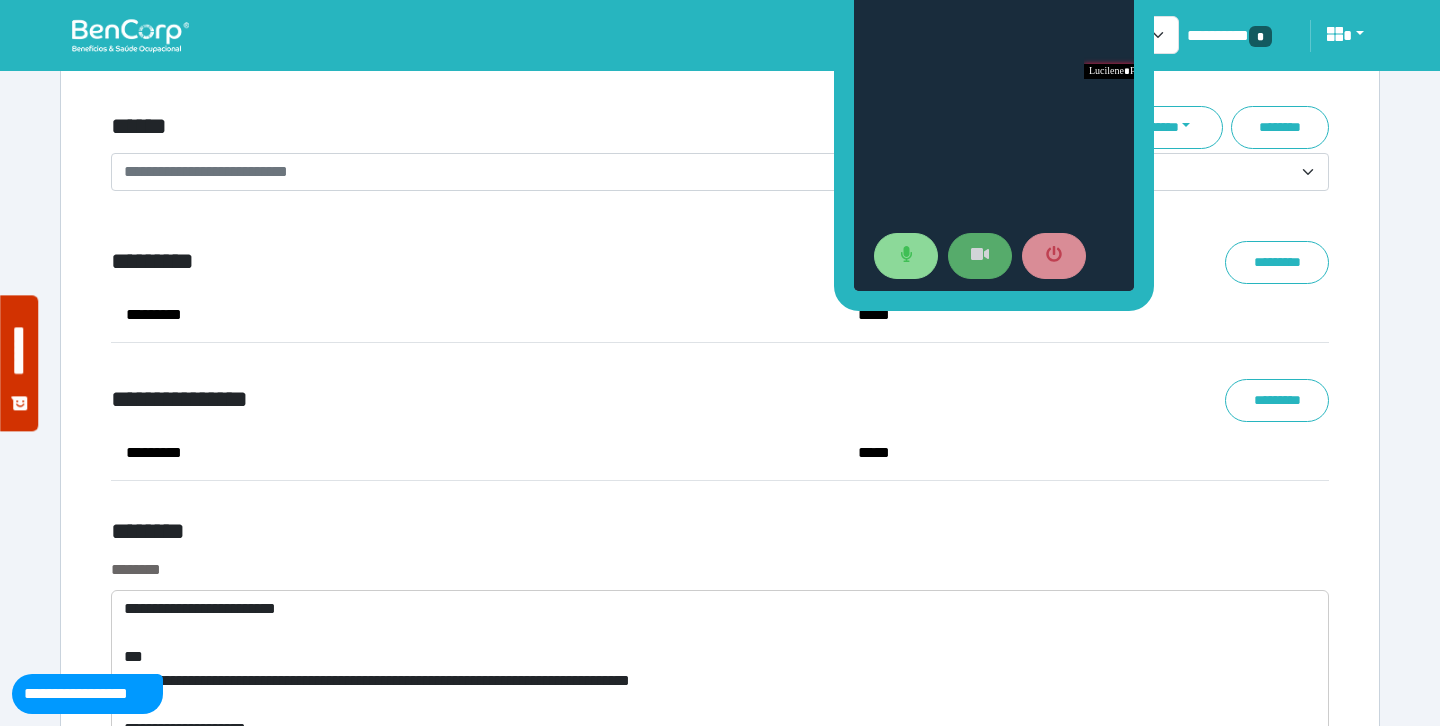 scroll, scrollTop: 7384, scrollLeft: 0, axis: vertical 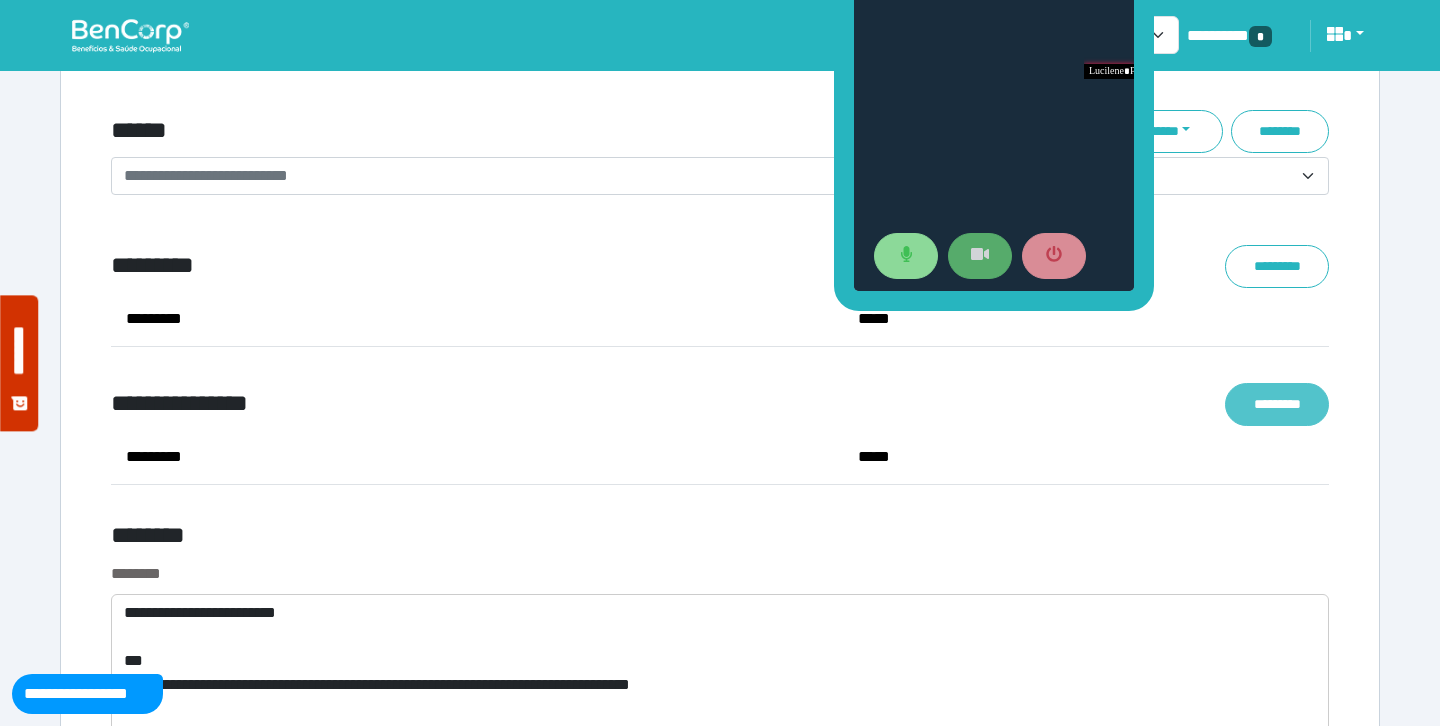 click on "*********" at bounding box center (1277, 404) 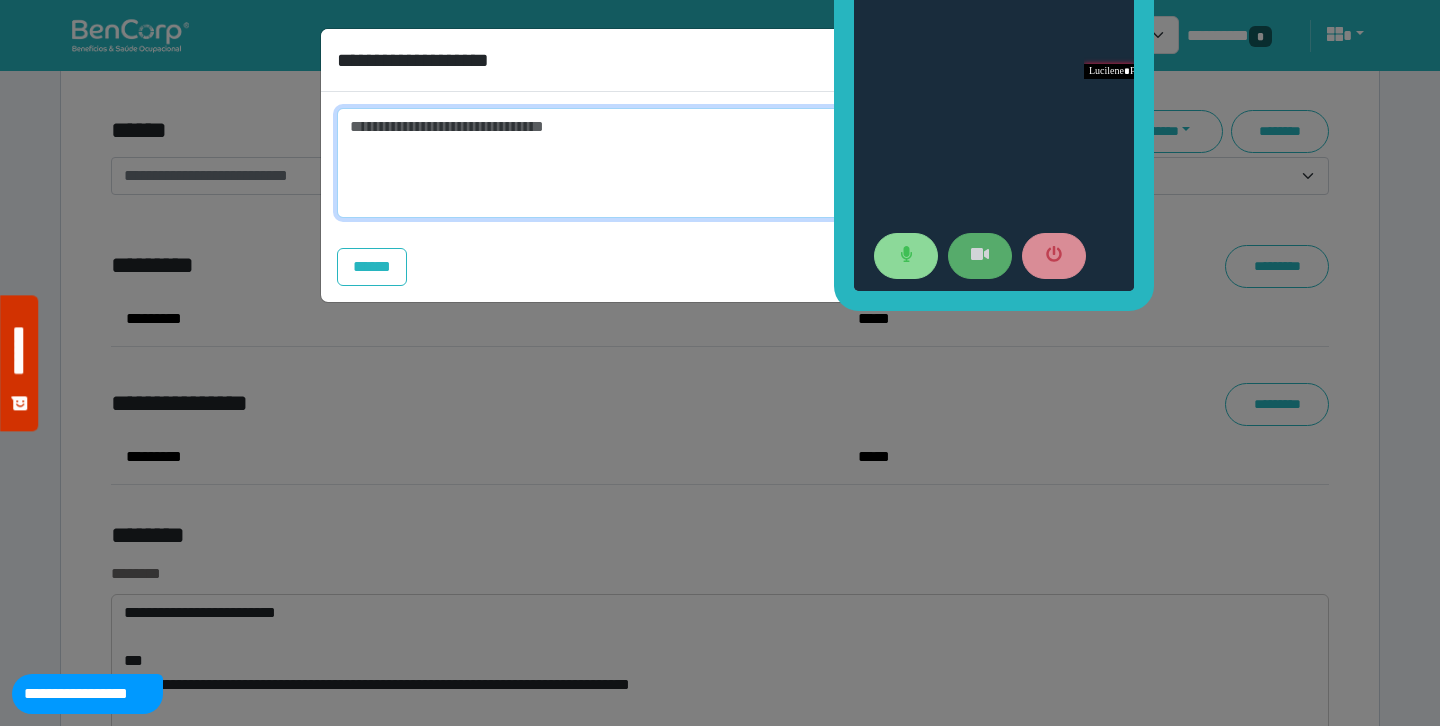 click at bounding box center (720, 163) 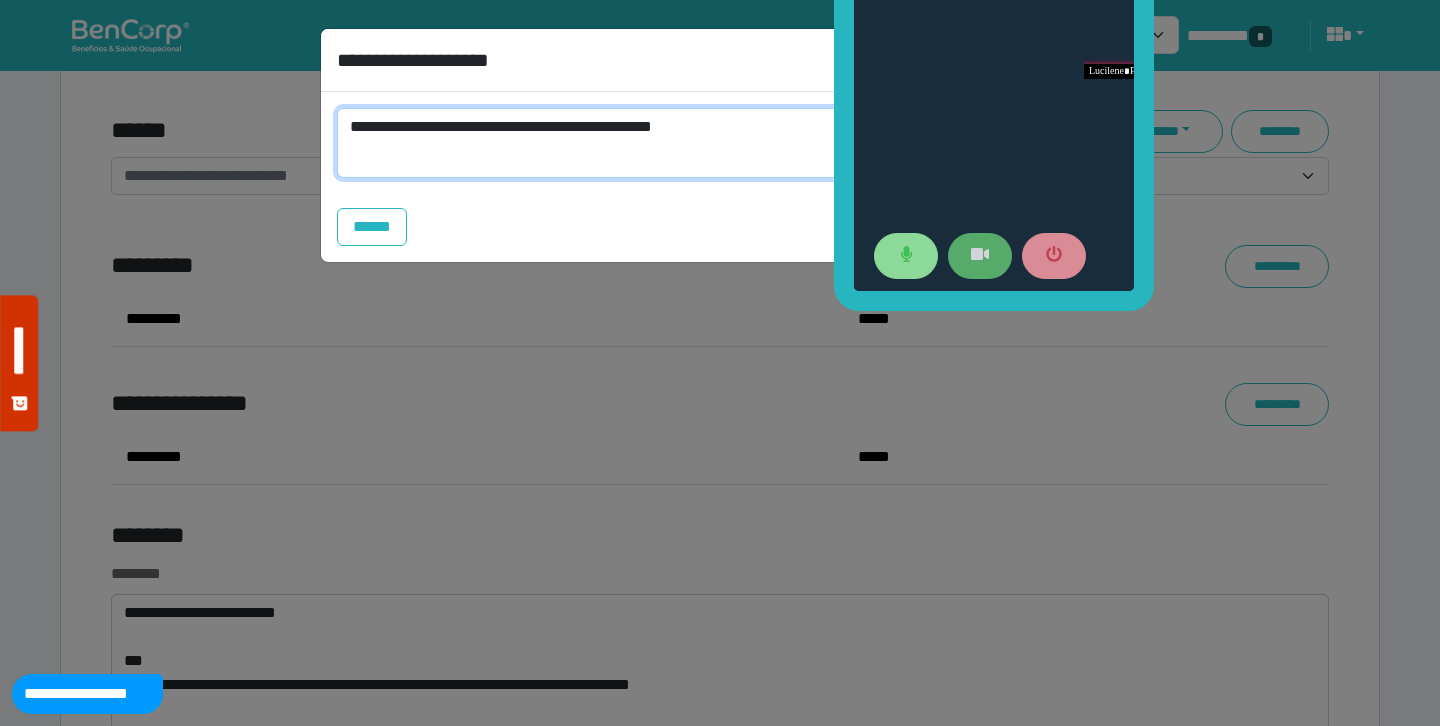 scroll, scrollTop: 0, scrollLeft: 0, axis: both 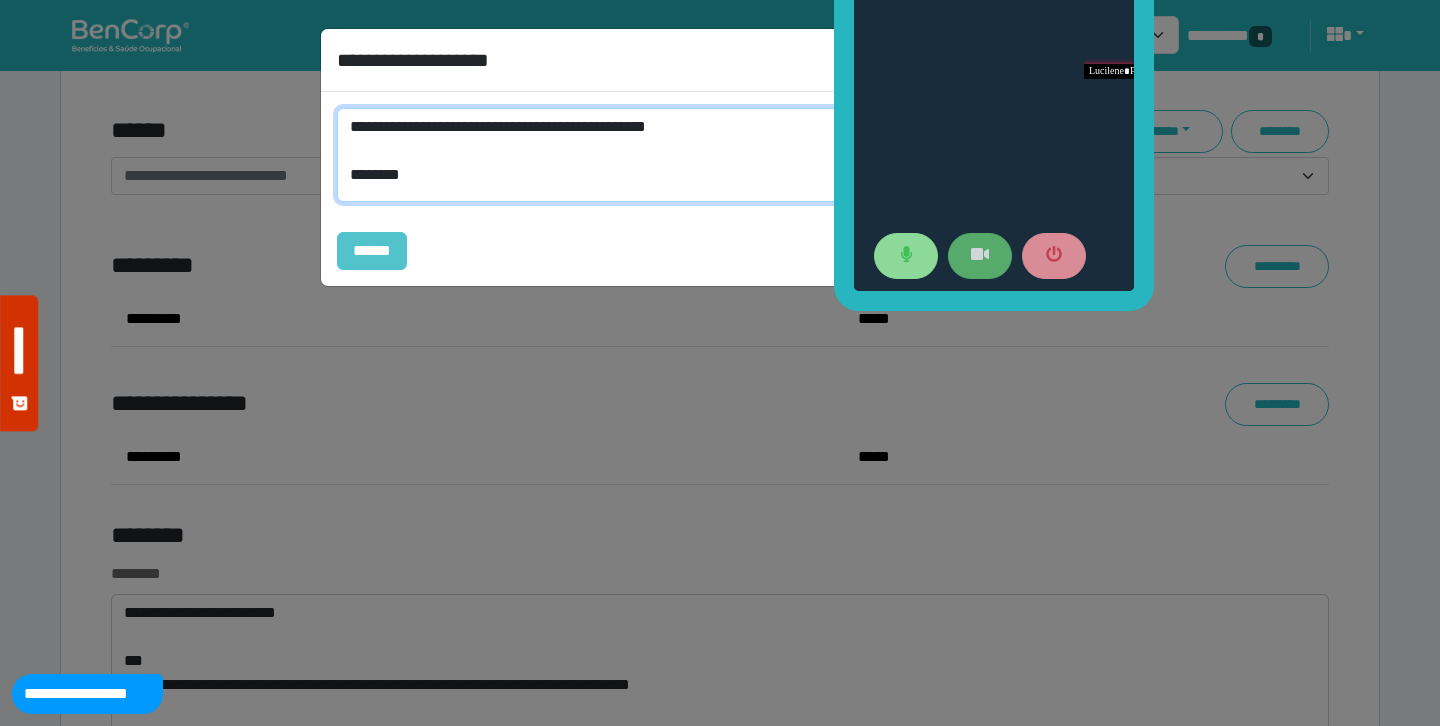 type on "**********" 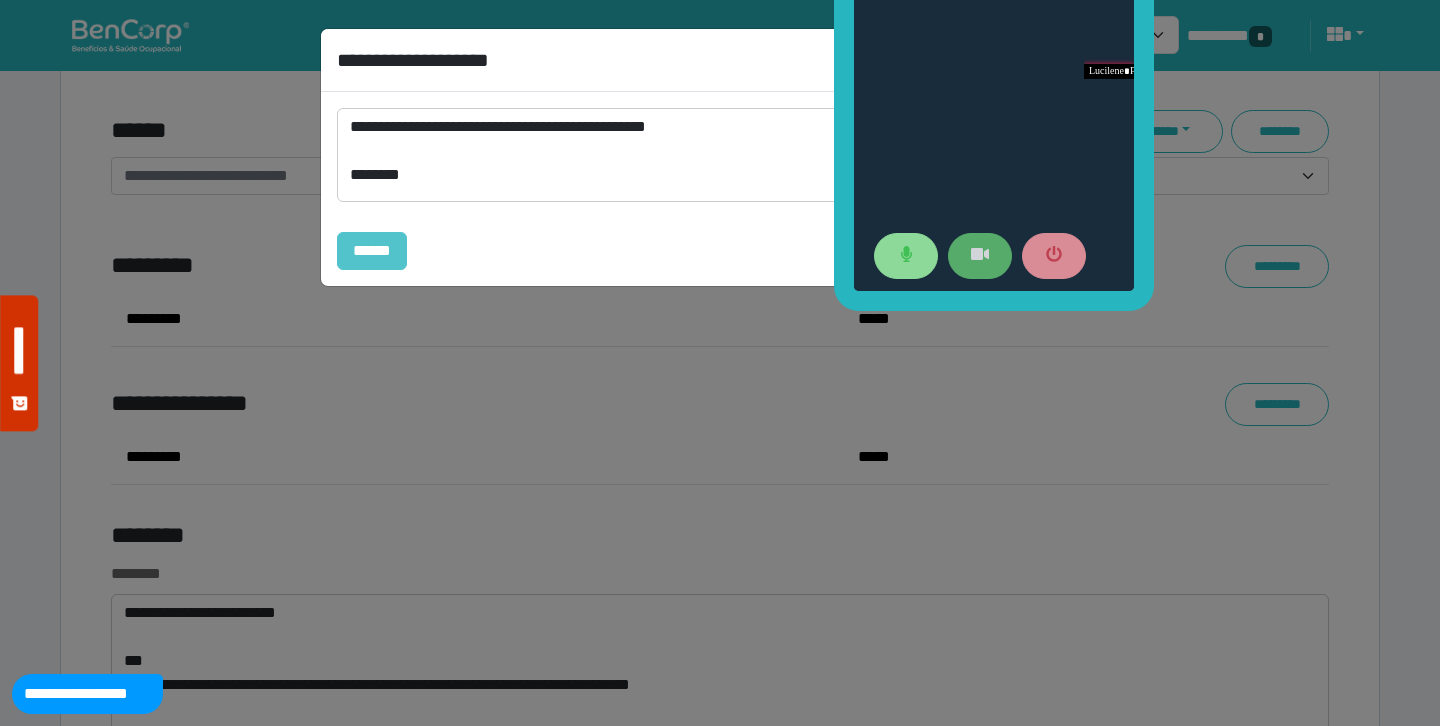 click on "******" at bounding box center [372, 251] 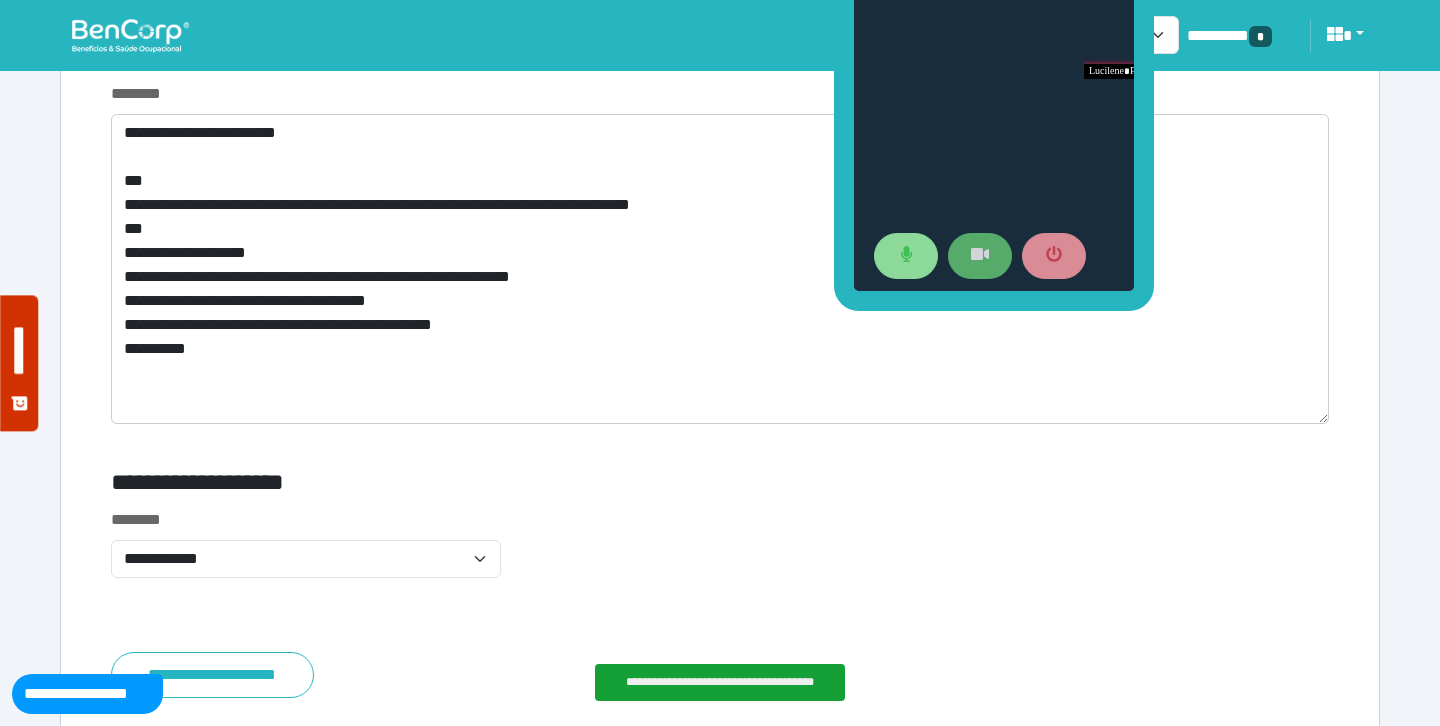 scroll, scrollTop: 7936, scrollLeft: 0, axis: vertical 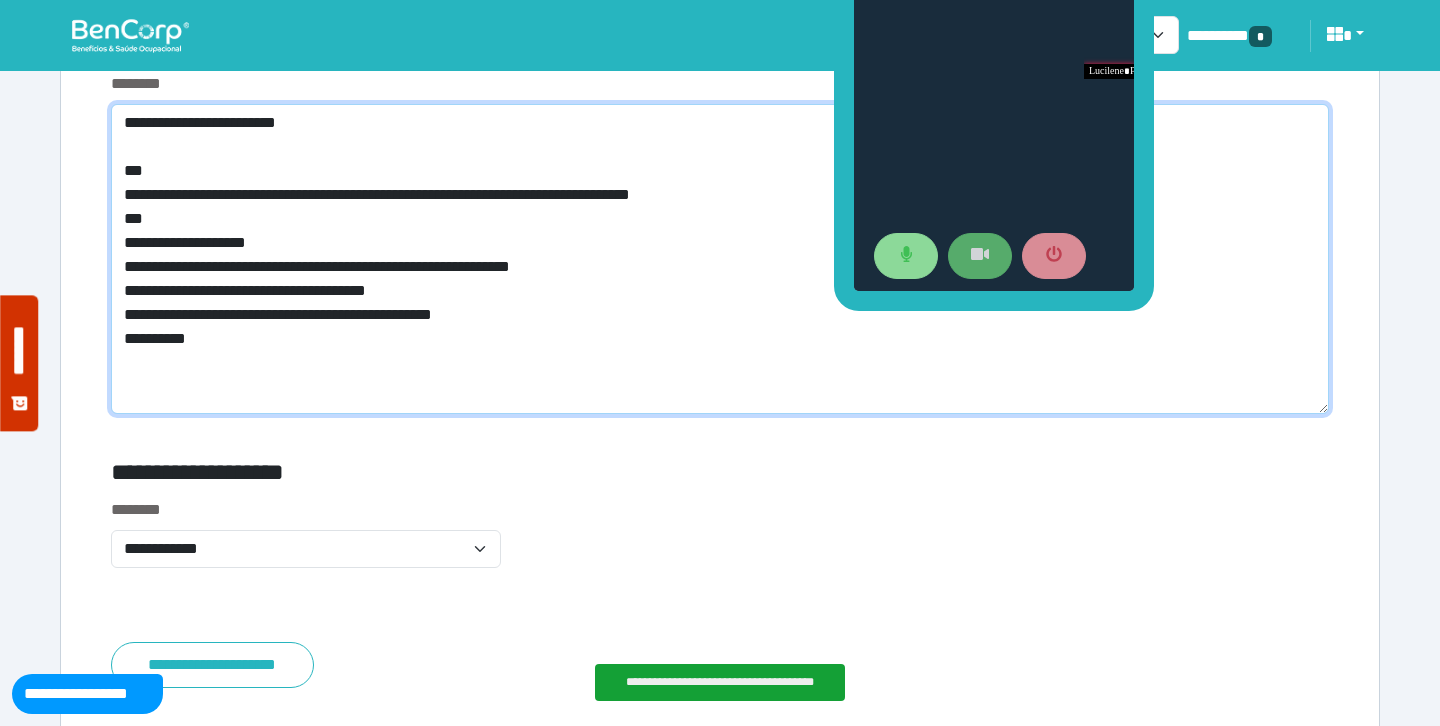 click on "**********" at bounding box center (720, 259) 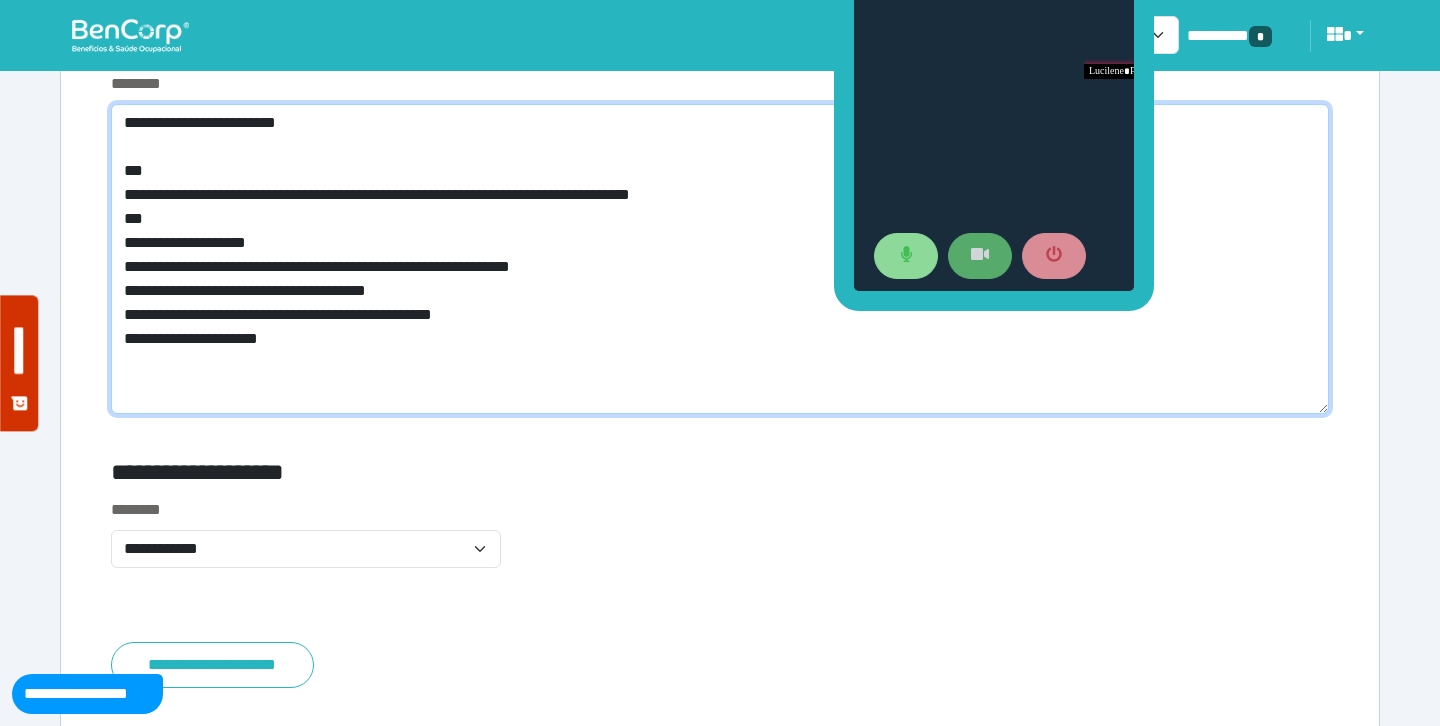 click on "**********" at bounding box center (720, 259) 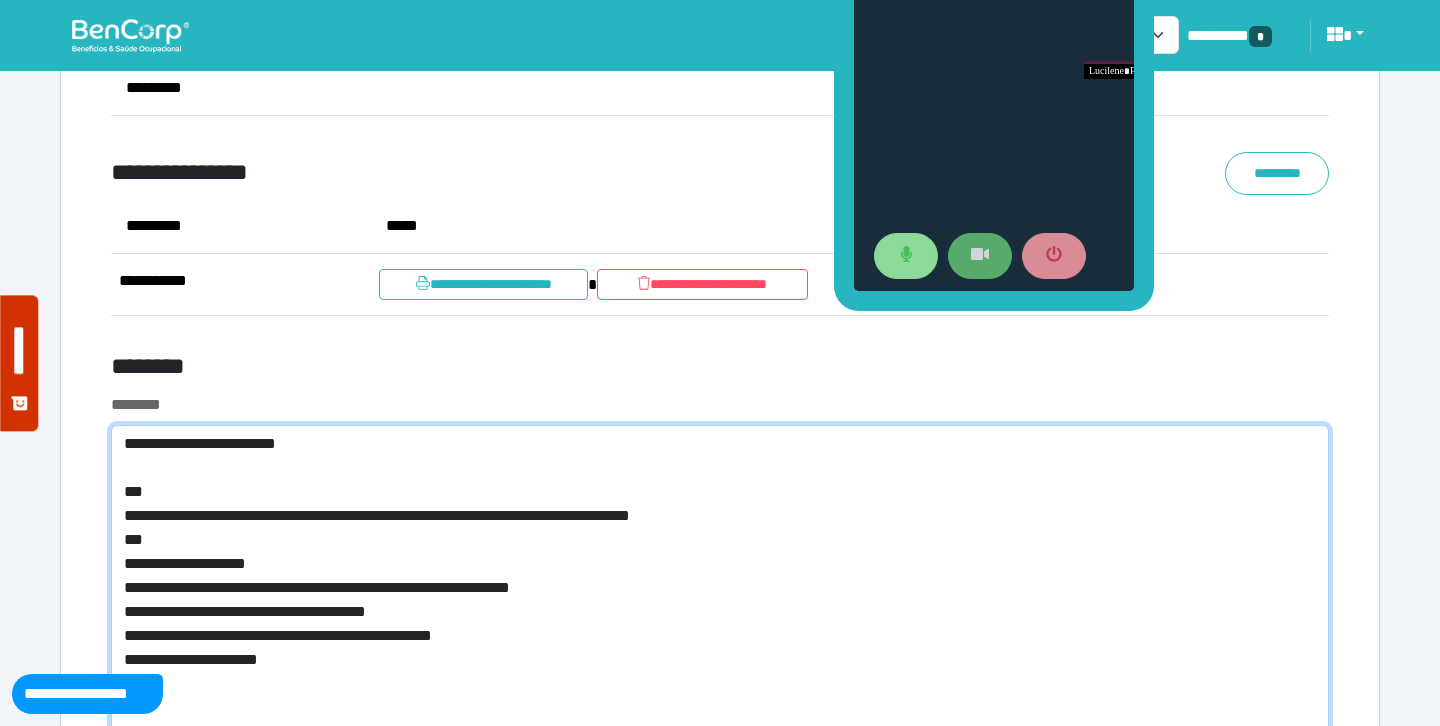 scroll, scrollTop: 7611, scrollLeft: 0, axis: vertical 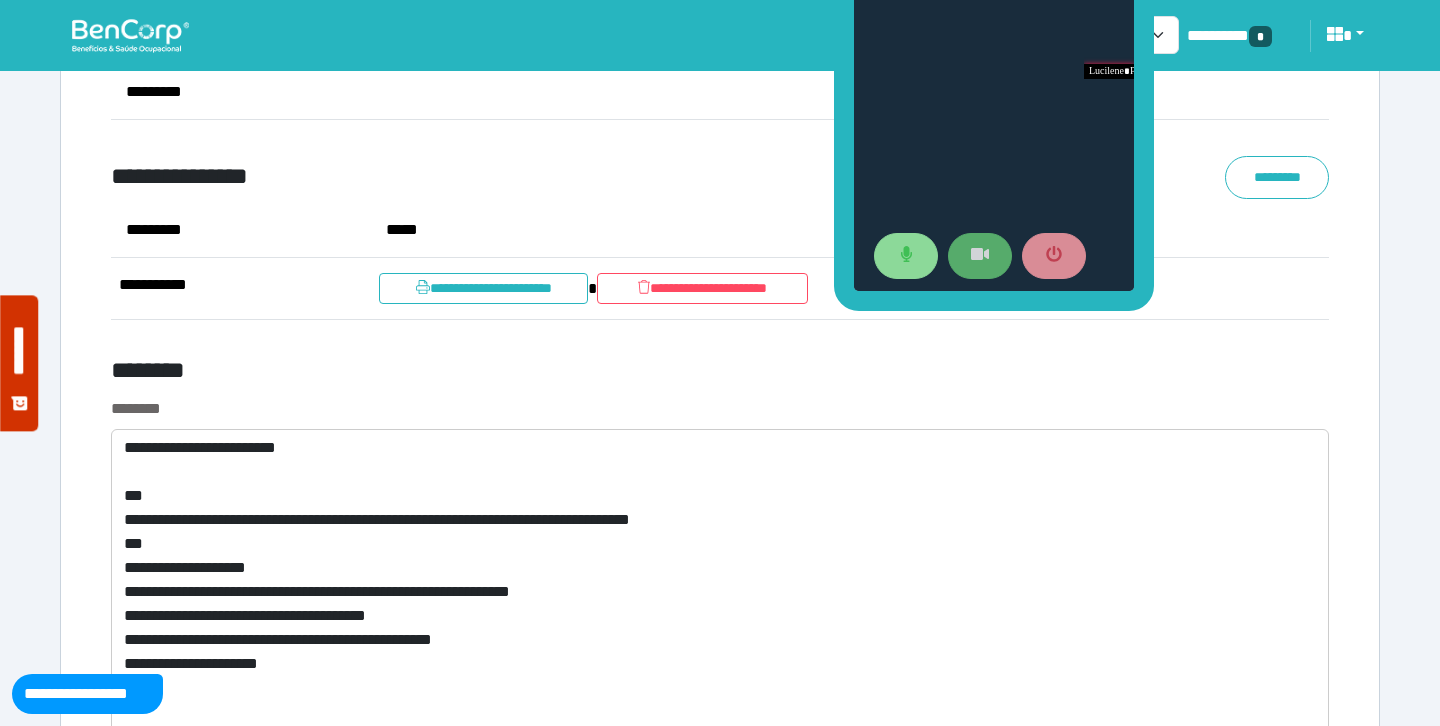 click on "********" at bounding box center [513, 374] 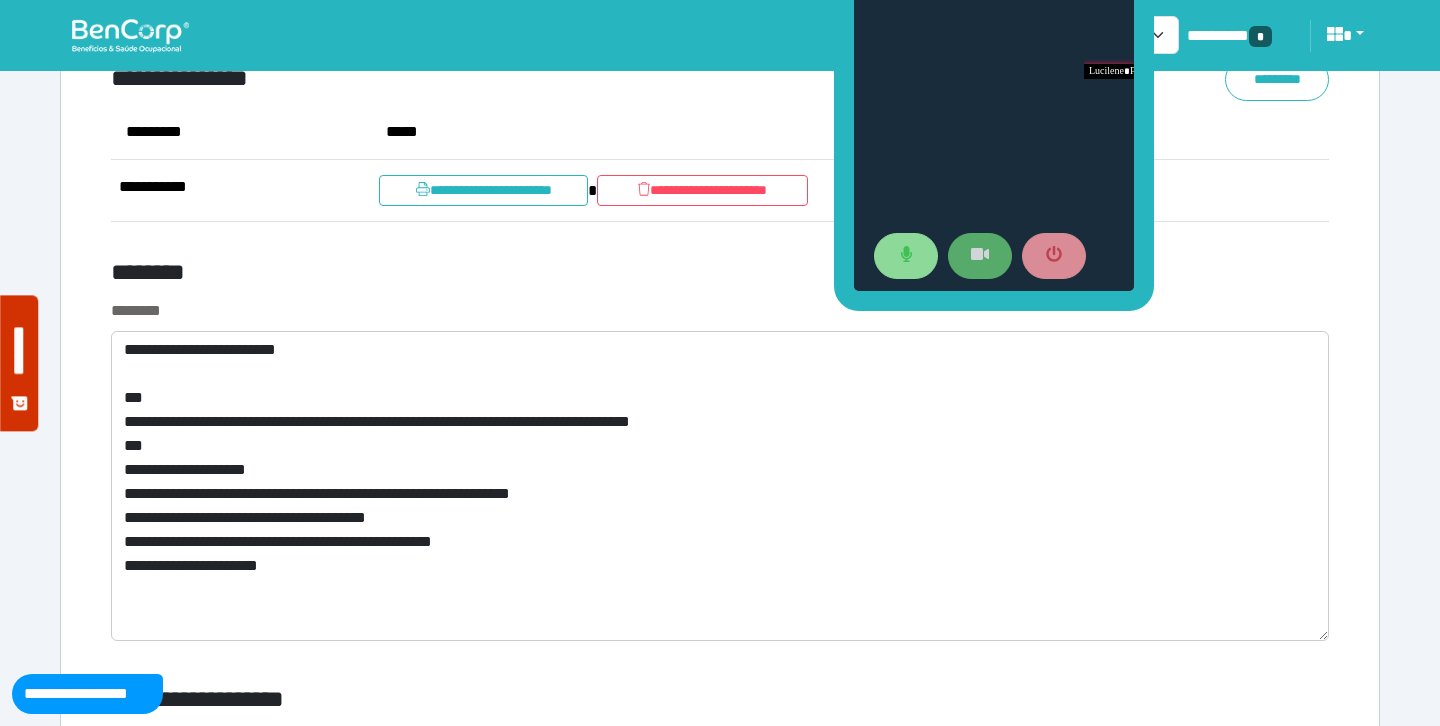 scroll, scrollTop: 7733, scrollLeft: 0, axis: vertical 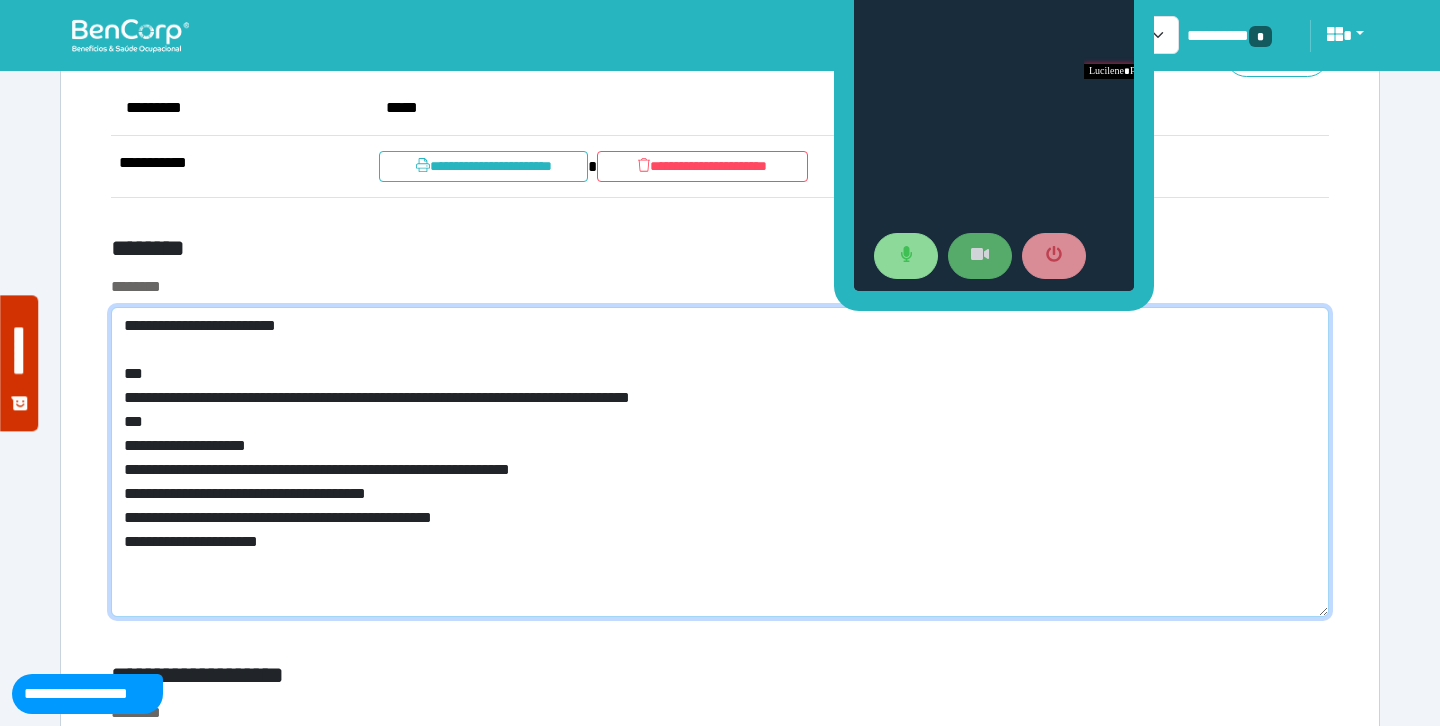 click on "**********" at bounding box center [720, 462] 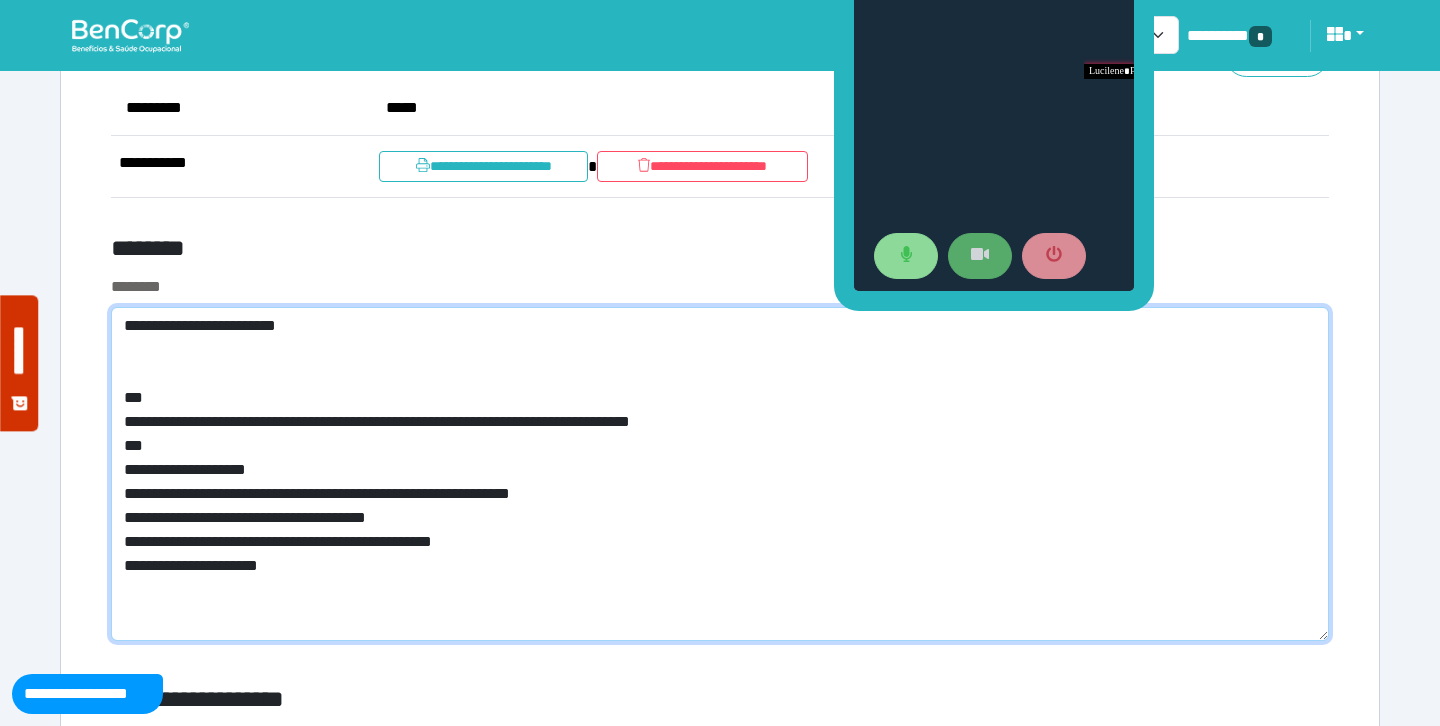 type on "**********" 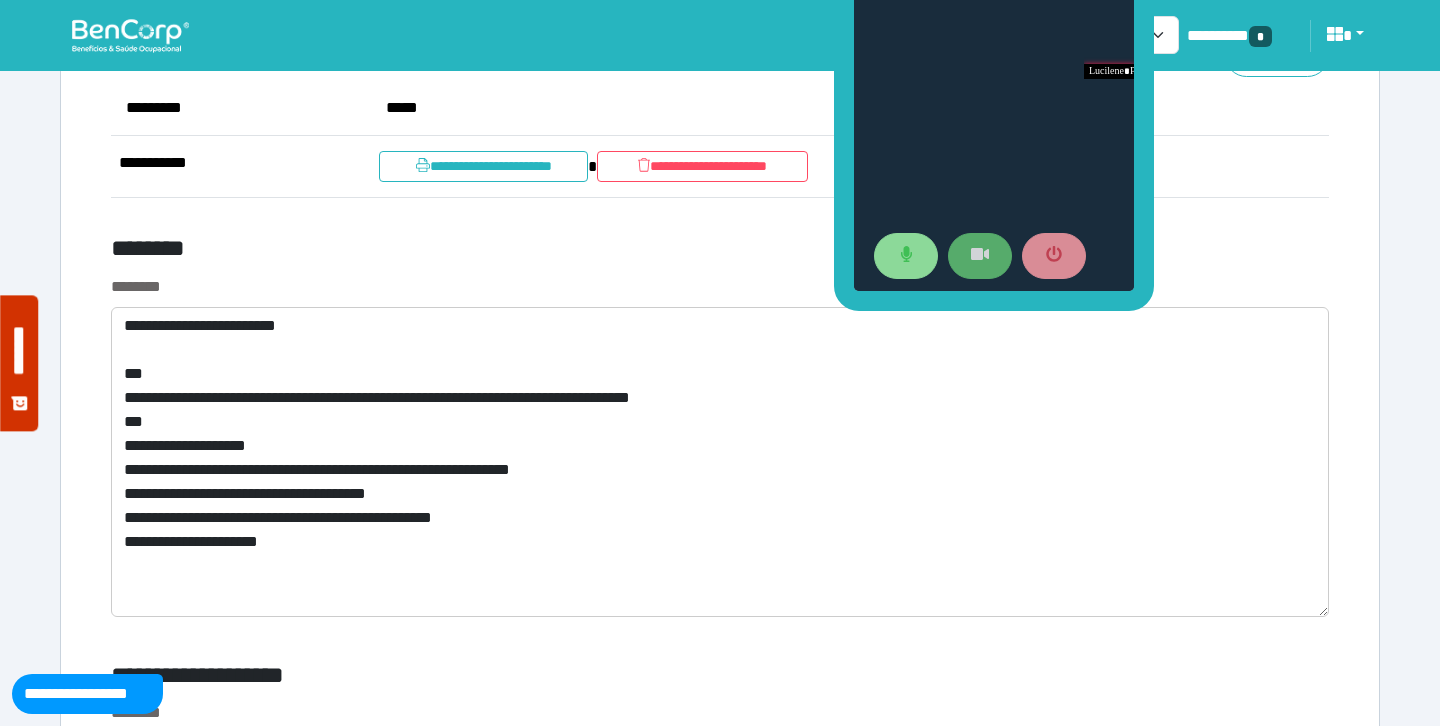 click on "********" at bounding box center (513, 252) 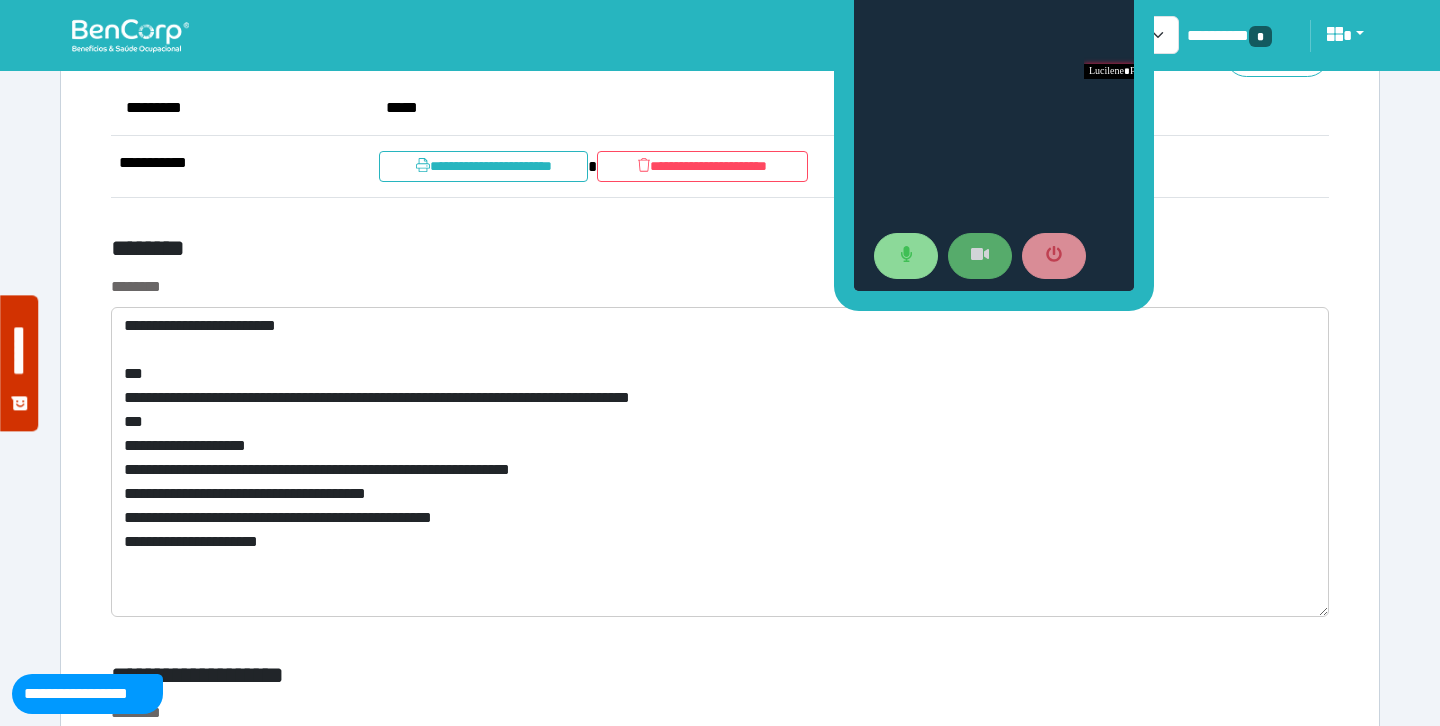 click on "********" at bounding box center (513, 252) 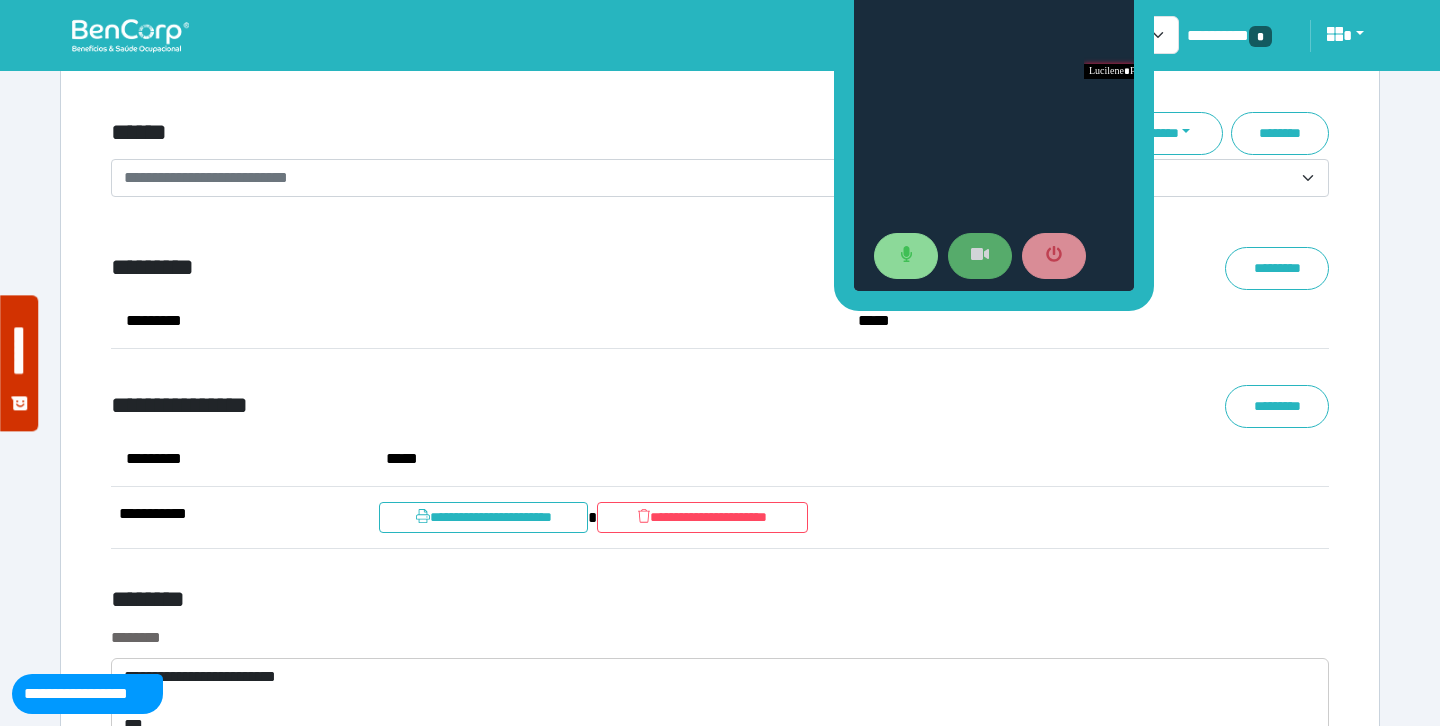 scroll, scrollTop: 7378, scrollLeft: 0, axis: vertical 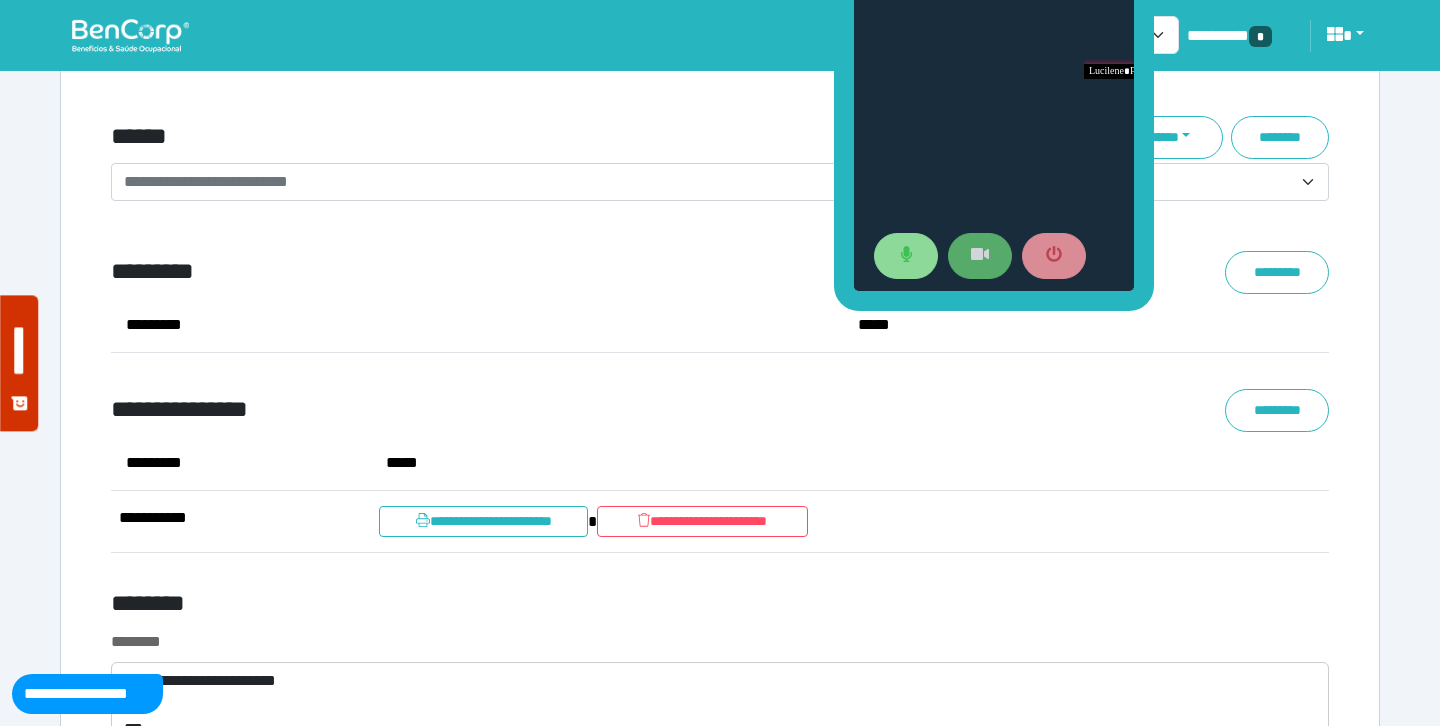 click on "*********" at bounding box center [513, 272] 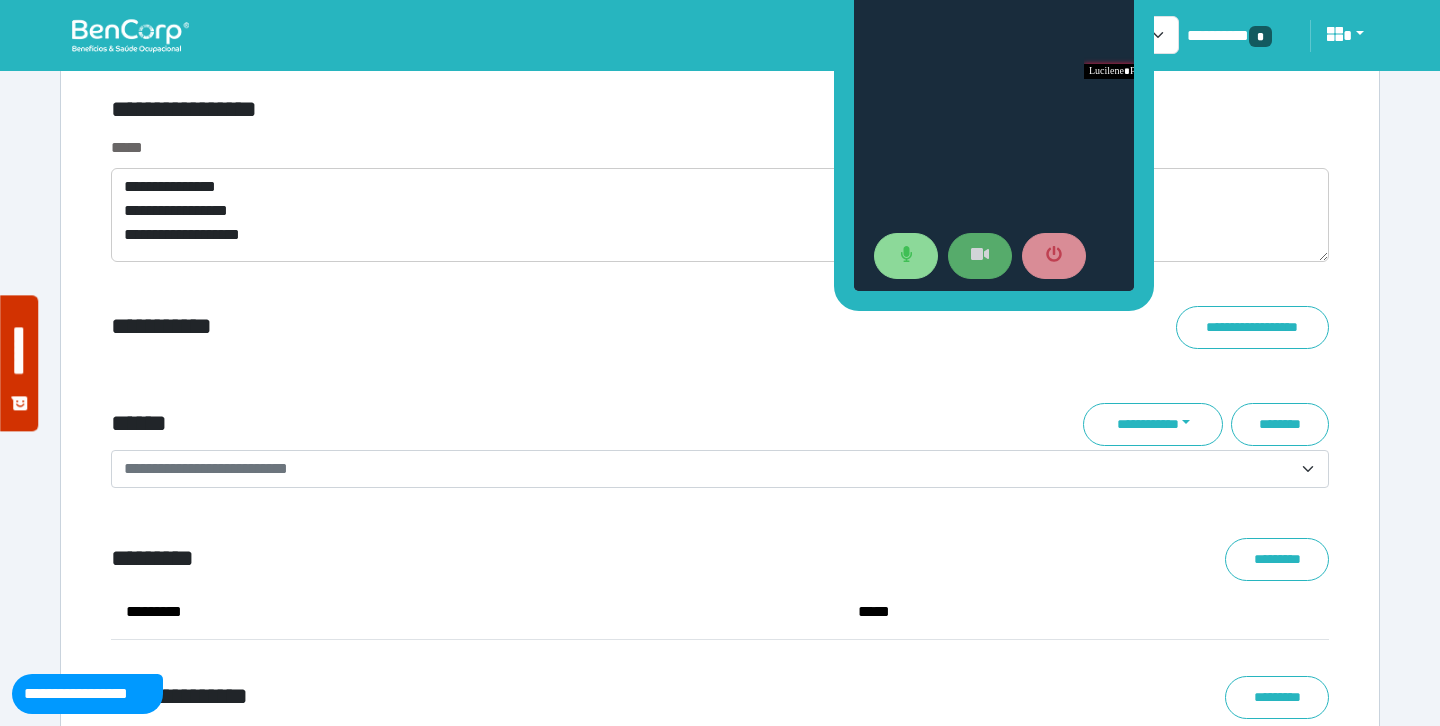 scroll, scrollTop: 7093, scrollLeft: 0, axis: vertical 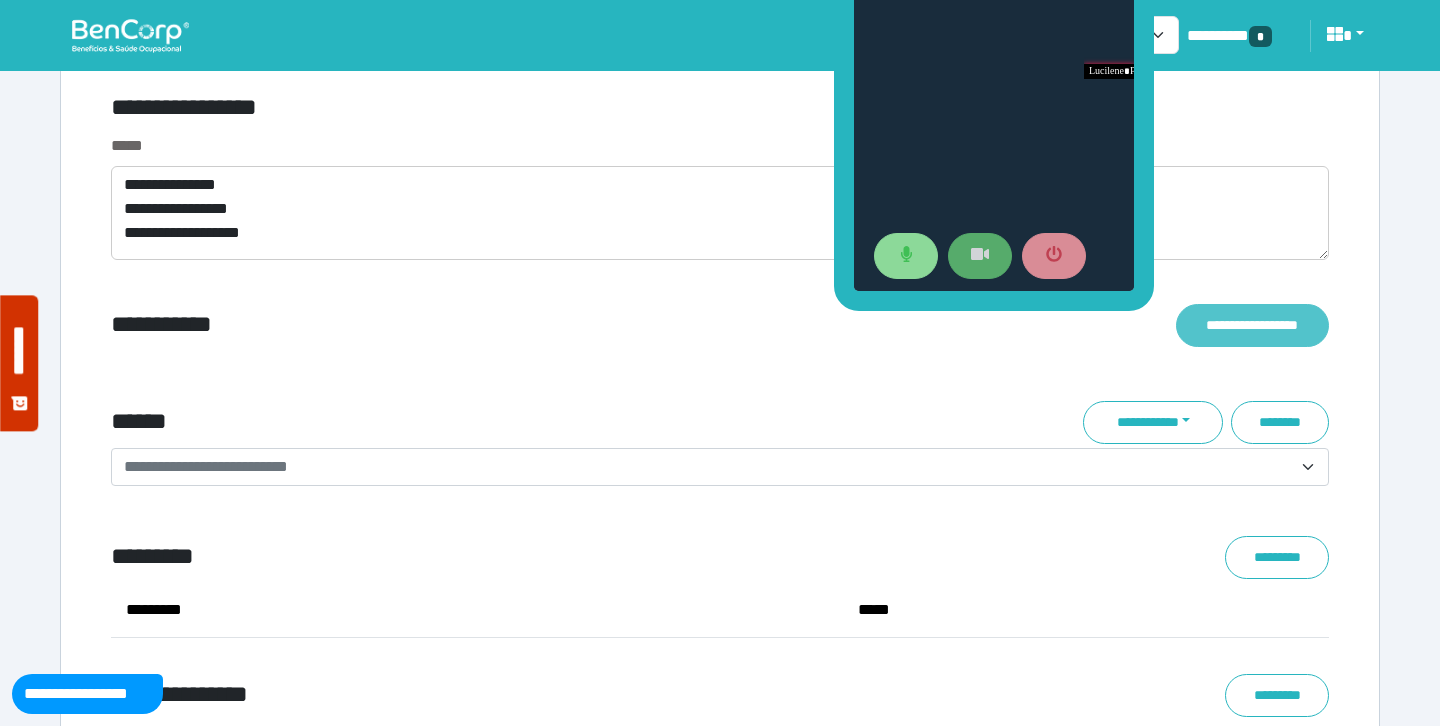 click on "**********" at bounding box center (1252, 325) 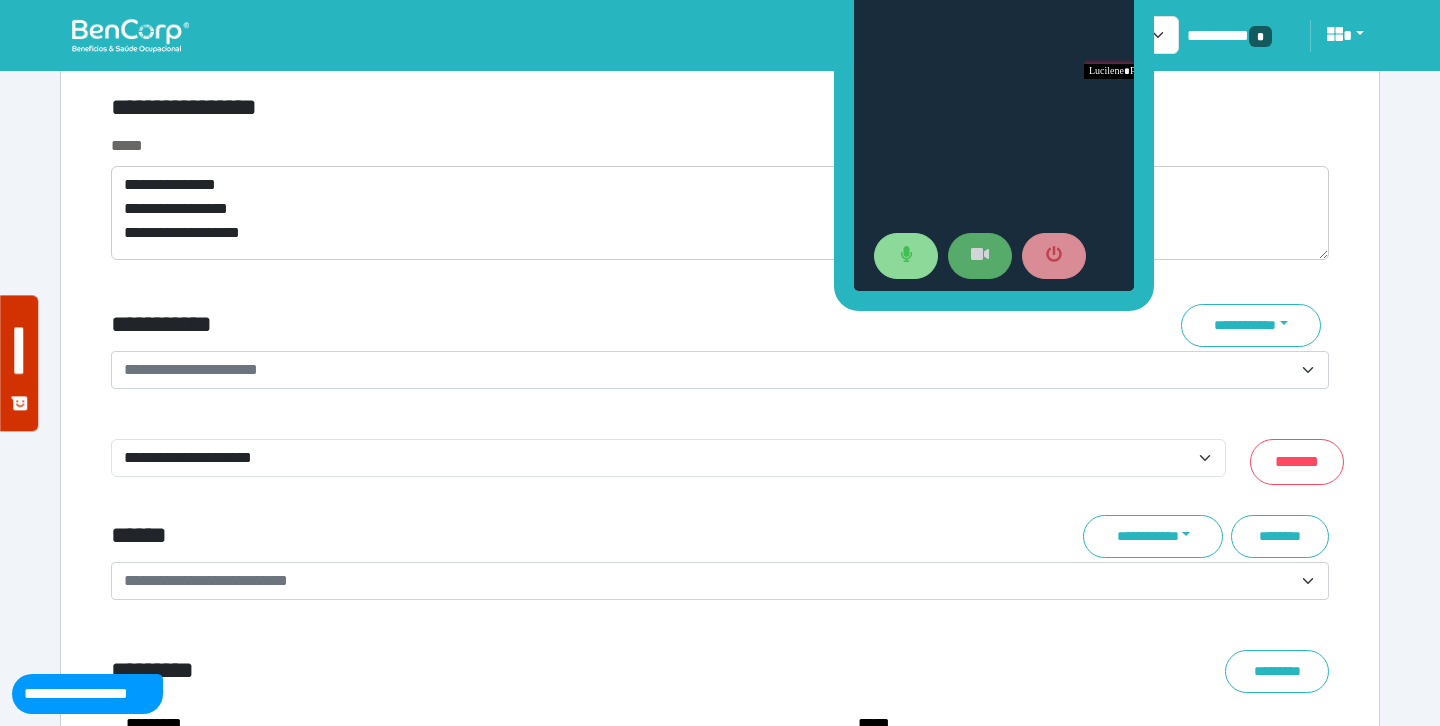 click on "**********" at bounding box center [708, 370] 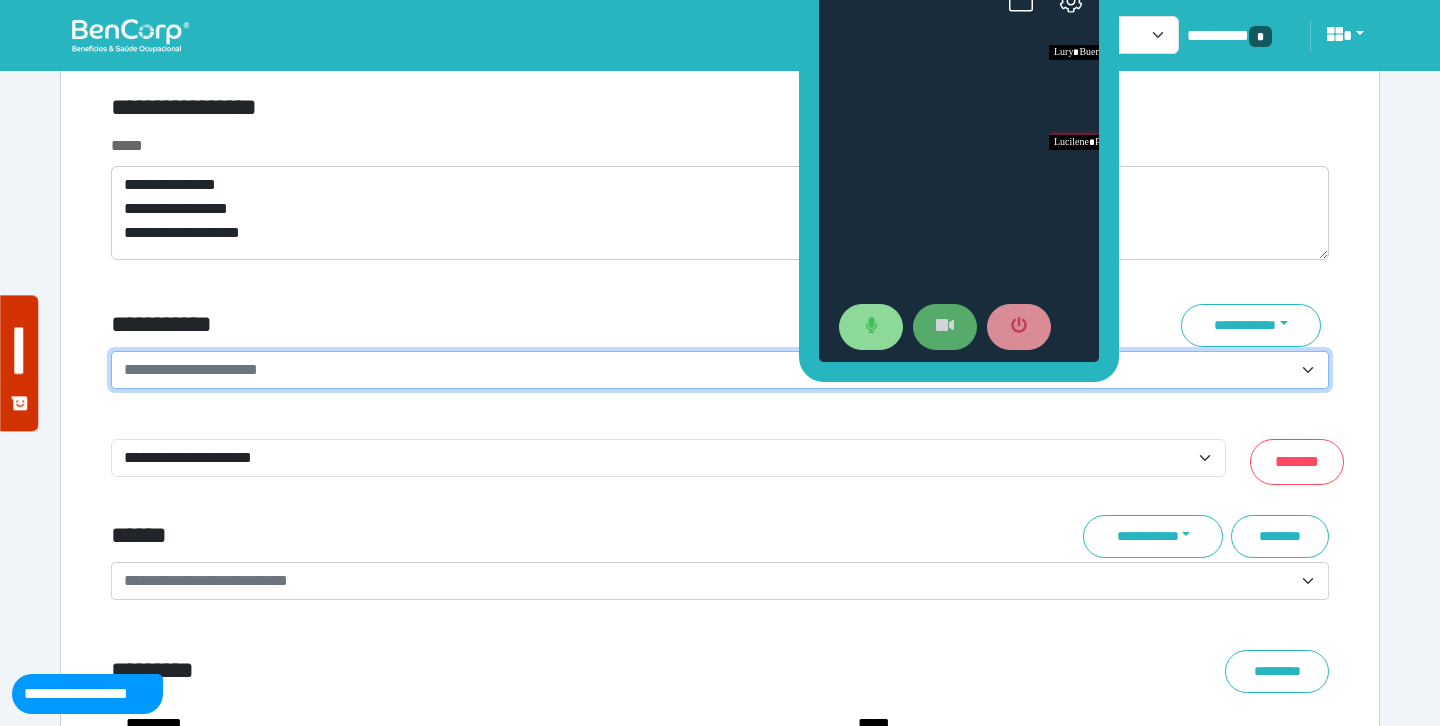 drag, startPoint x: 842, startPoint y: 152, endPoint x: 794, endPoint y: 243, distance: 102.88343 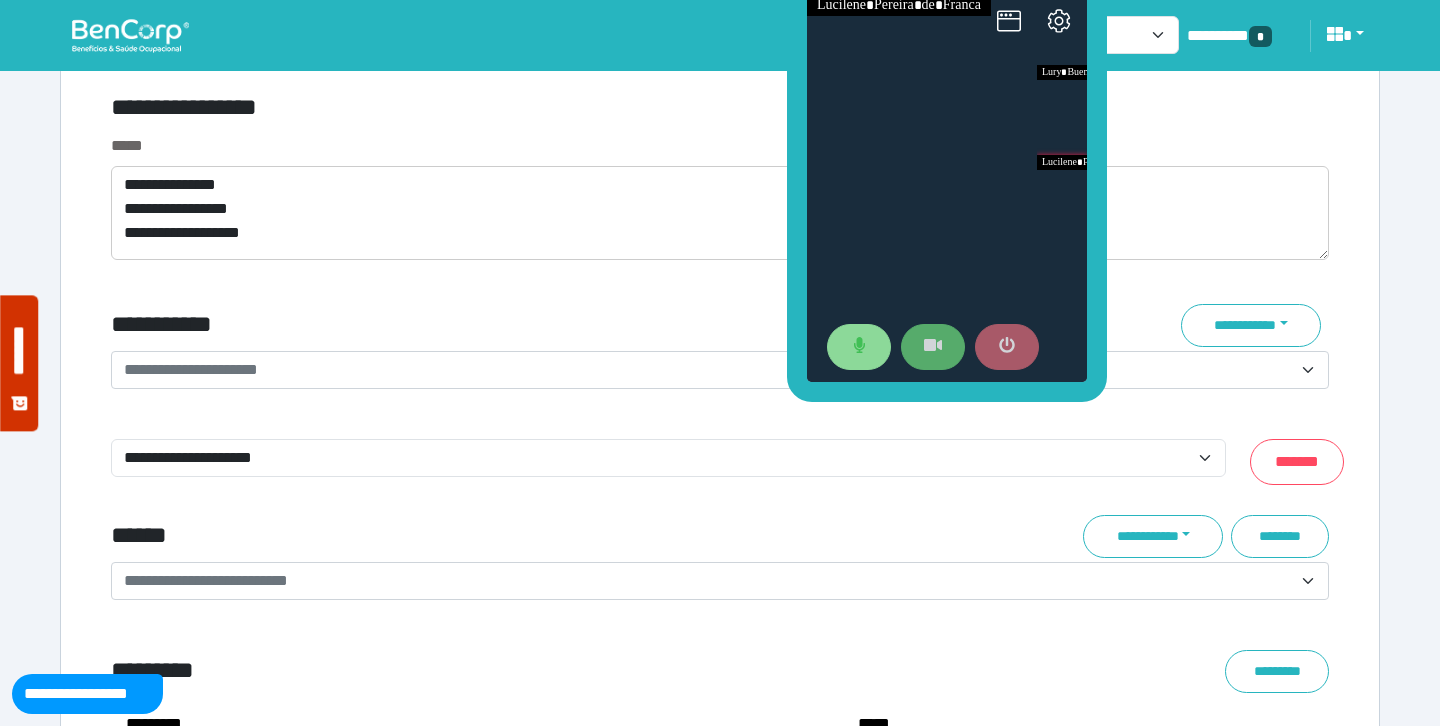 click 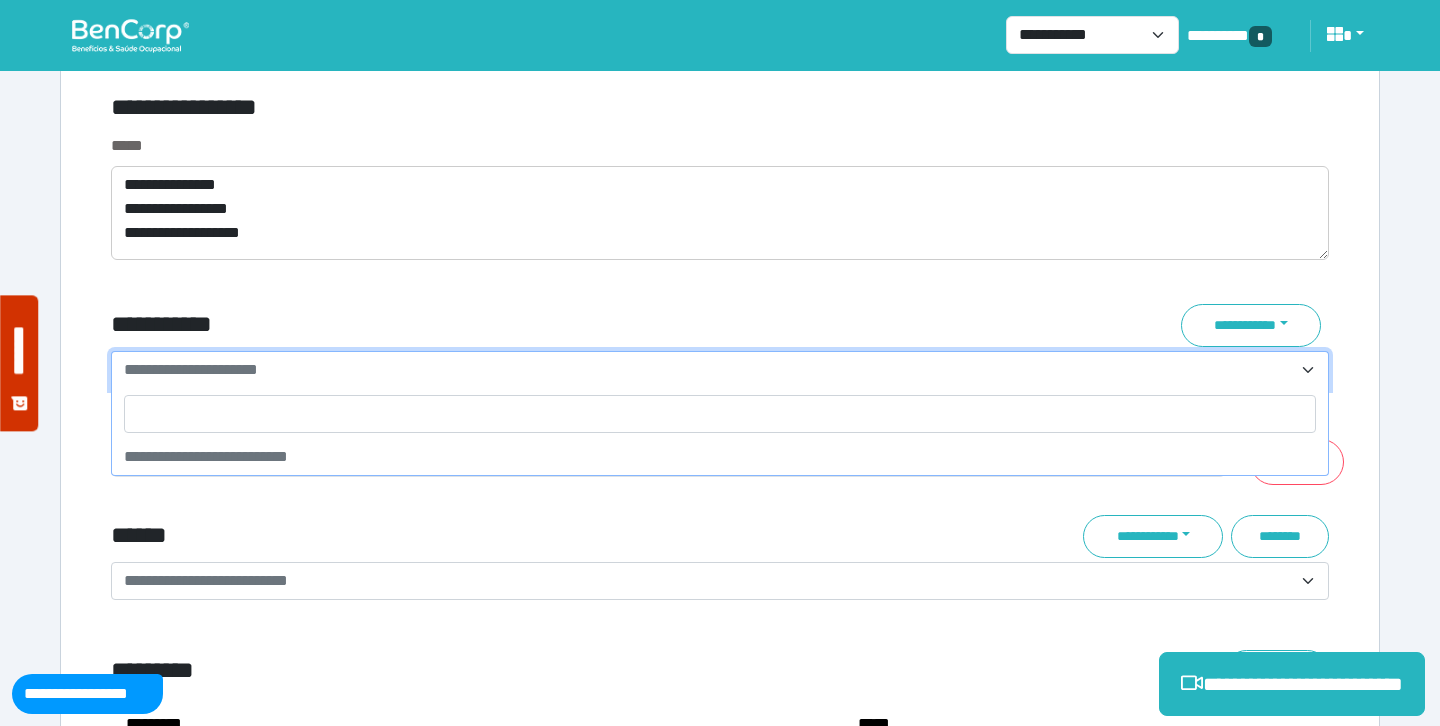 click on "**********" at bounding box center (708, 370) 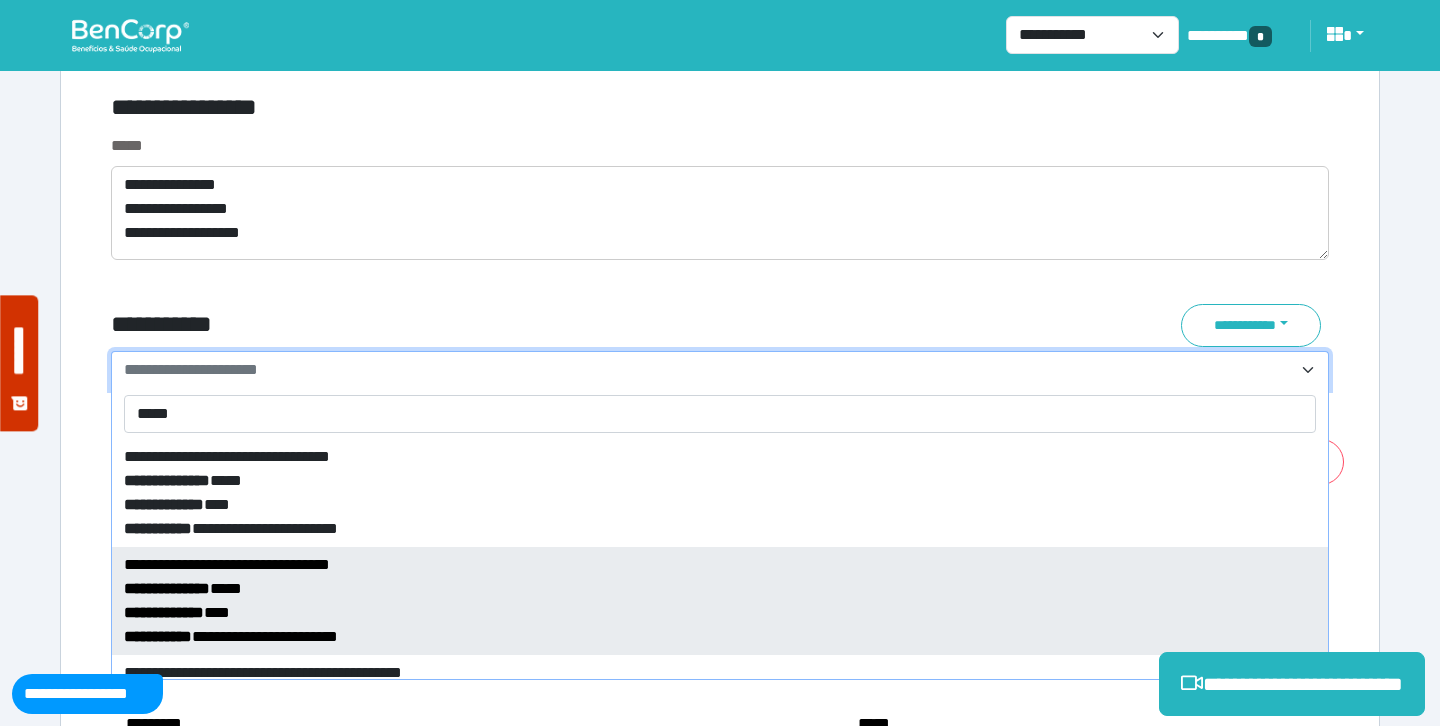 type on "*****" 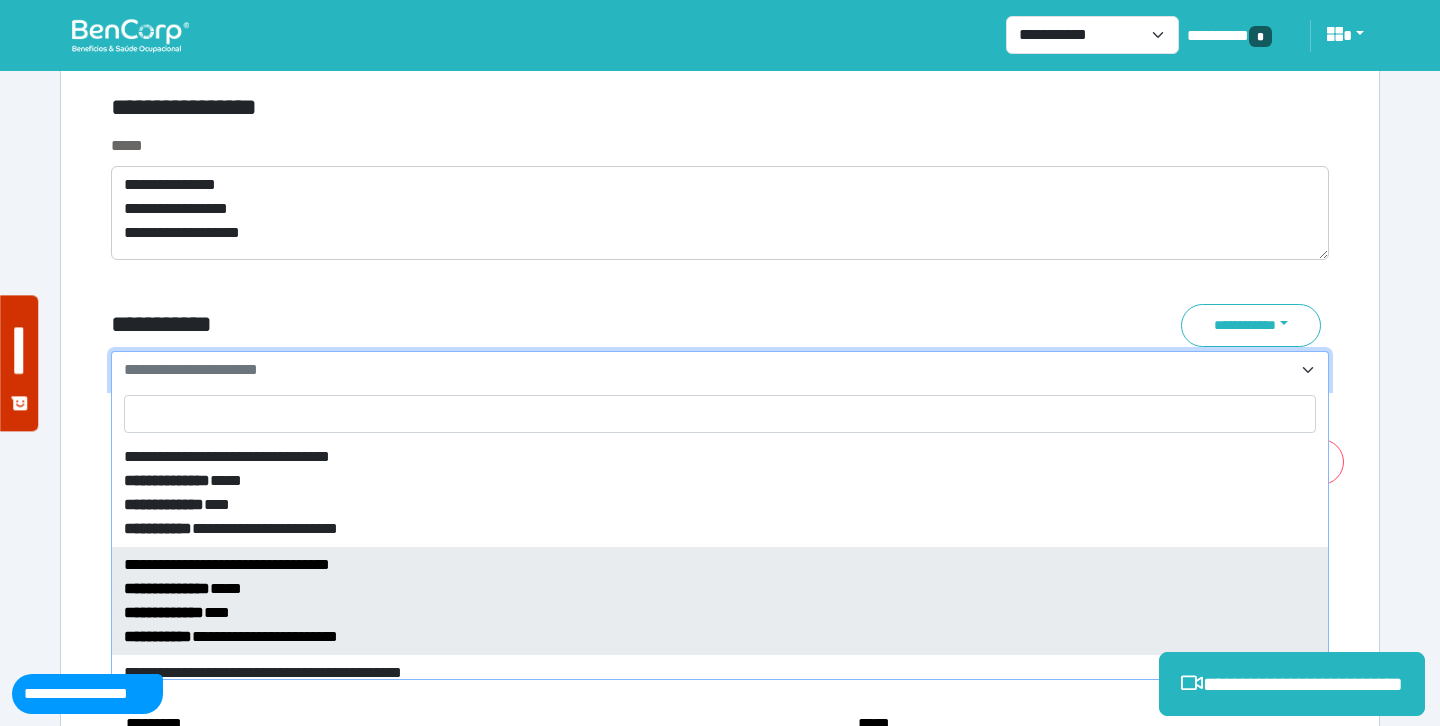 select on "****" 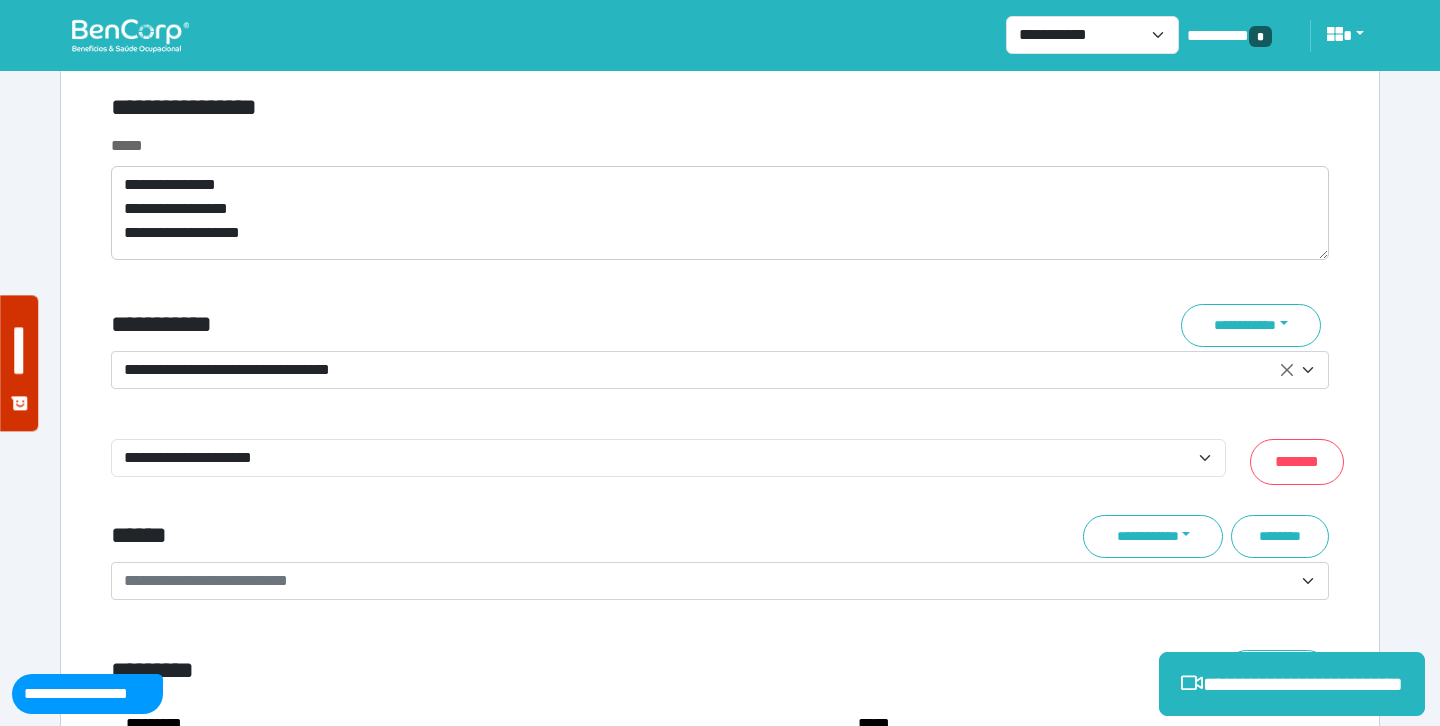 click on "**********" at bounding box center (513, 325) 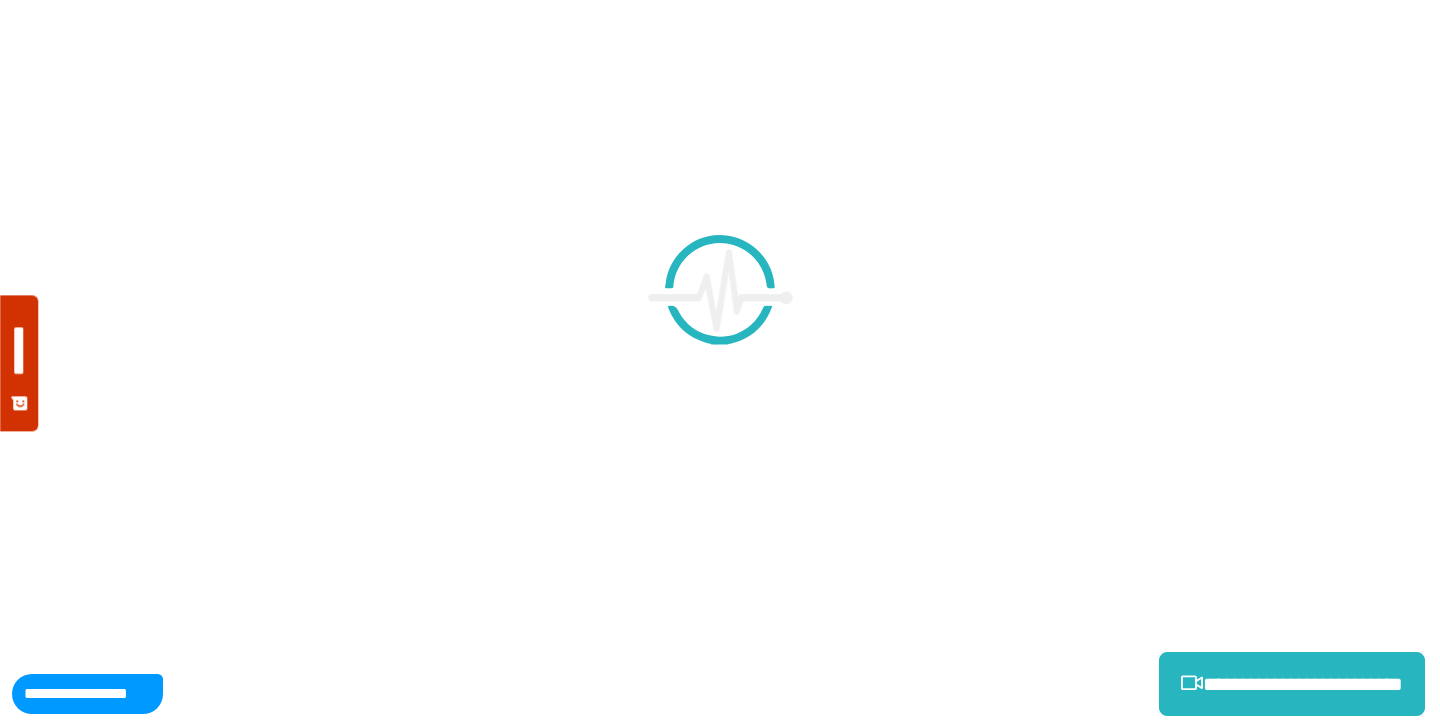 scroll, scrollTop: 7194, scrollLeft: 0, axis: vertical 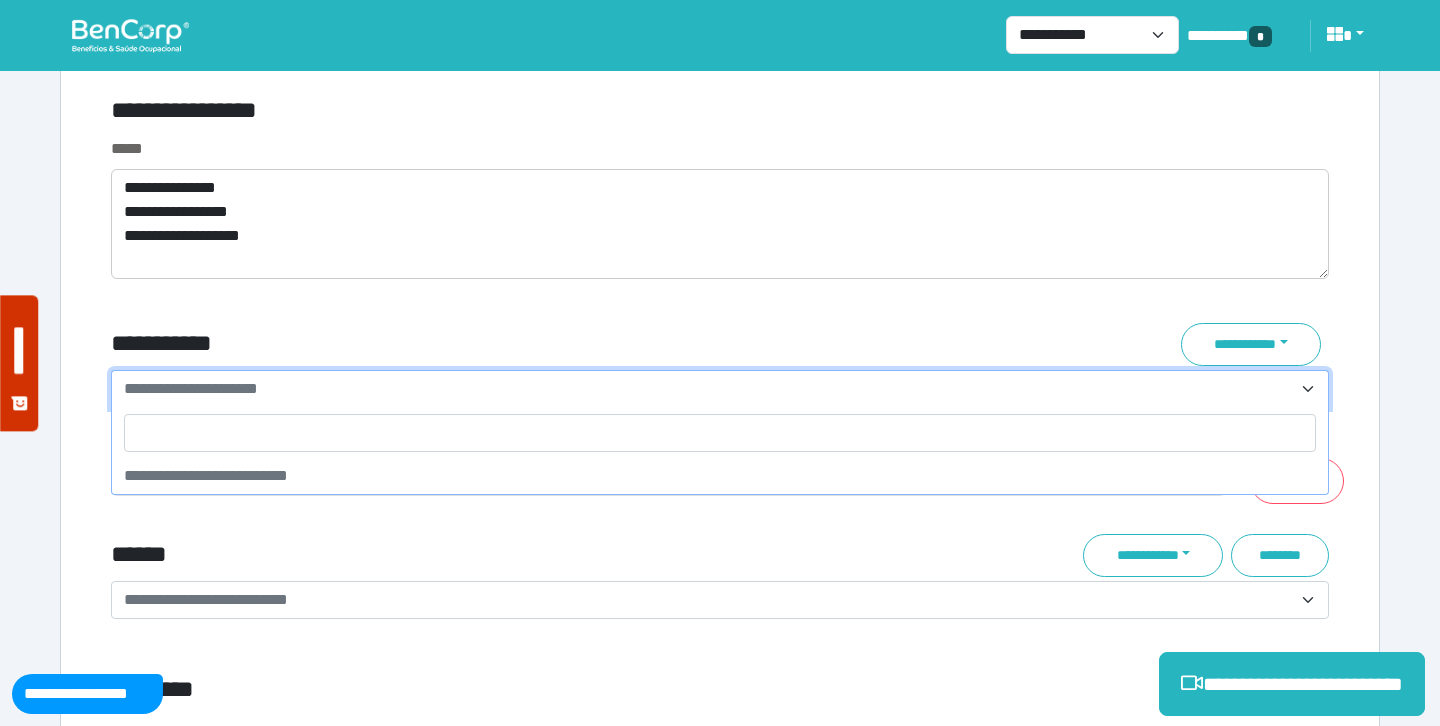 click on "**********" at bounding box center (720, 389) 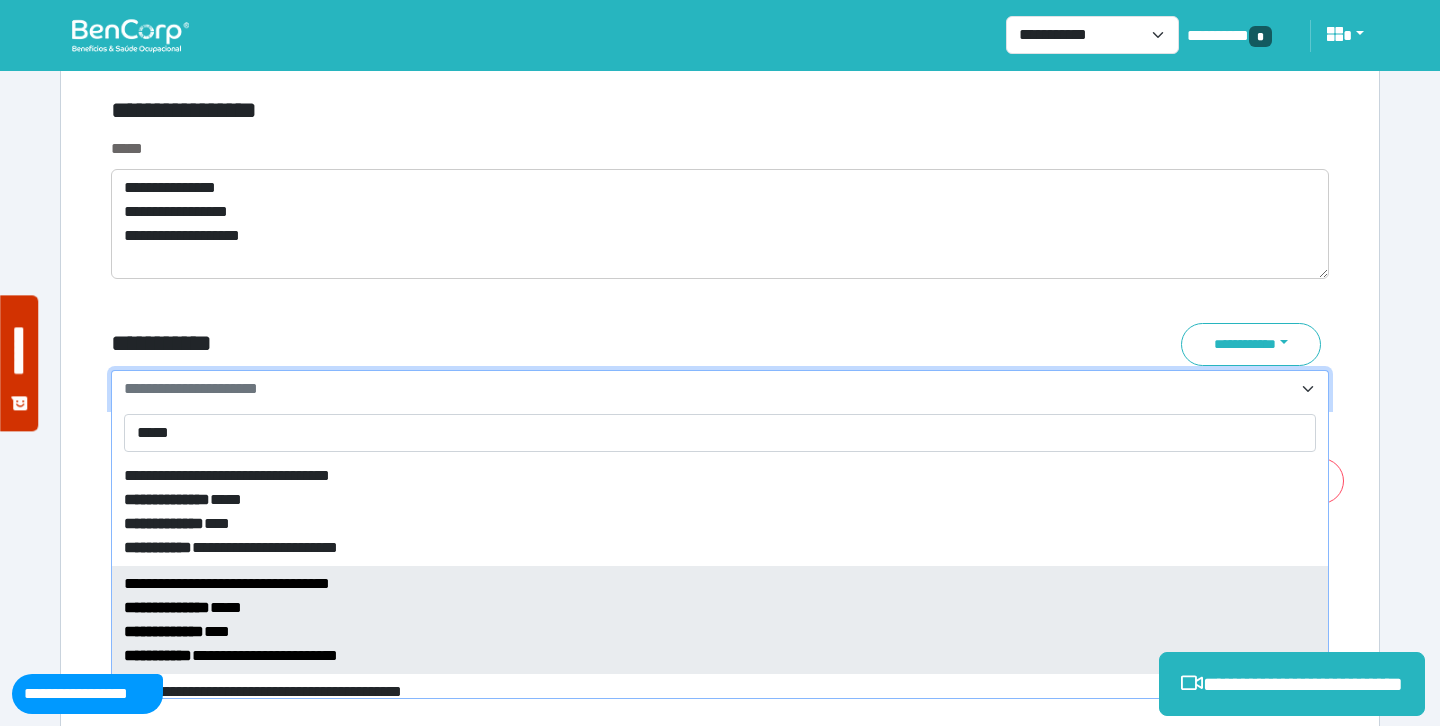 type on "*****" 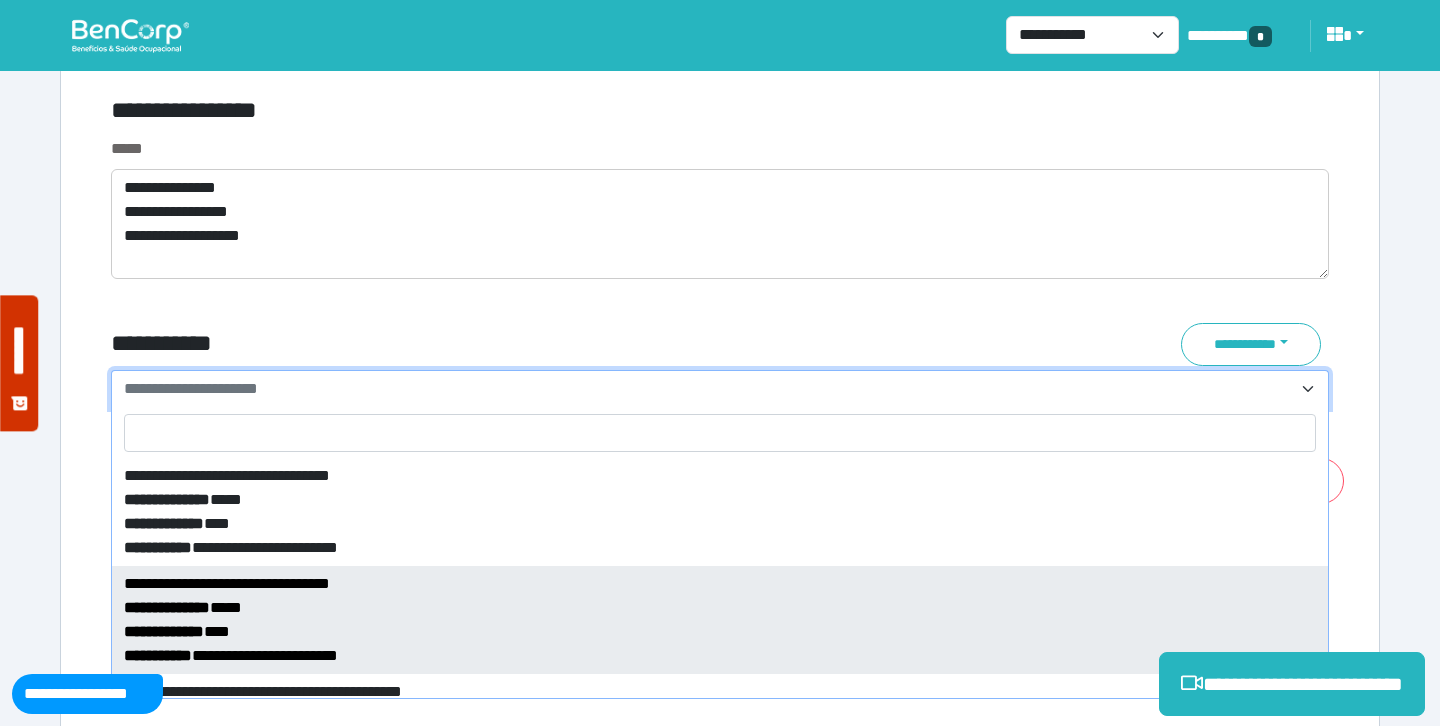 select on "****" 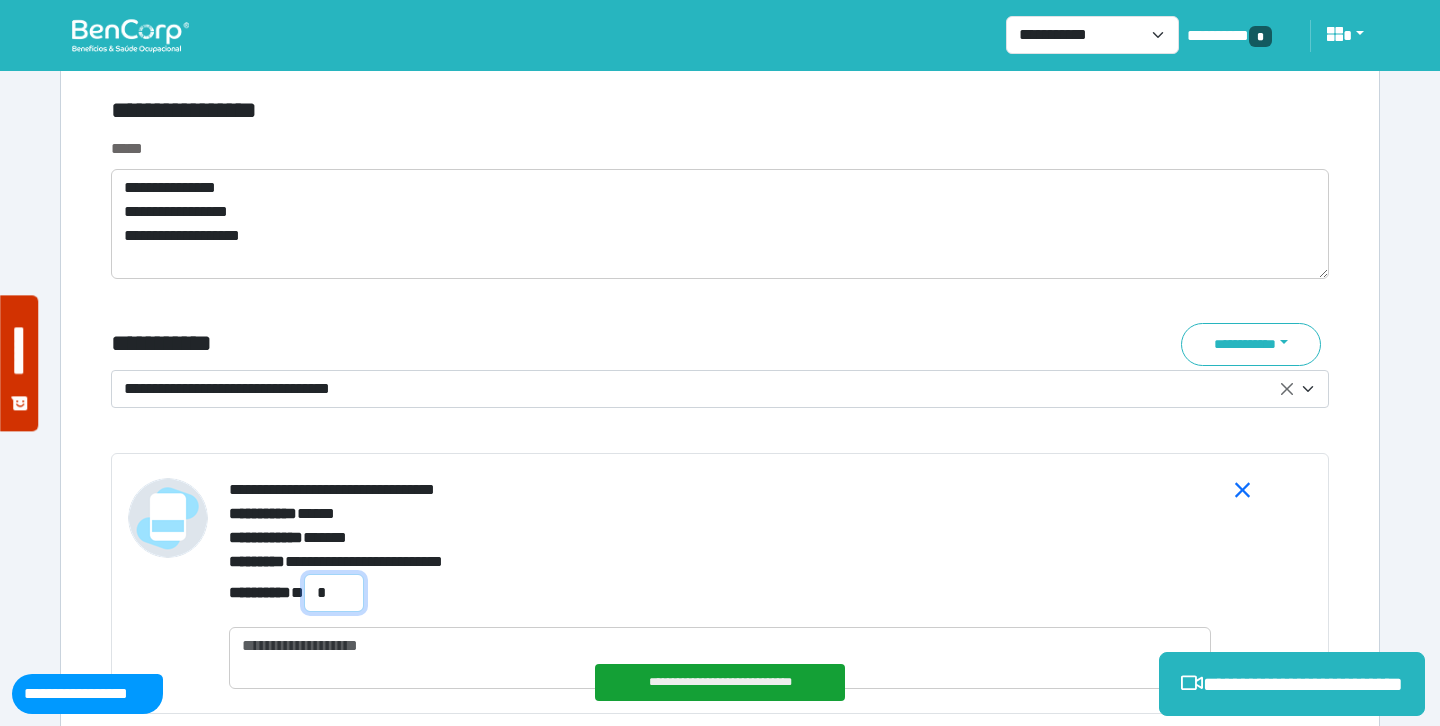 click on "*" at bounding box center [334, 593] 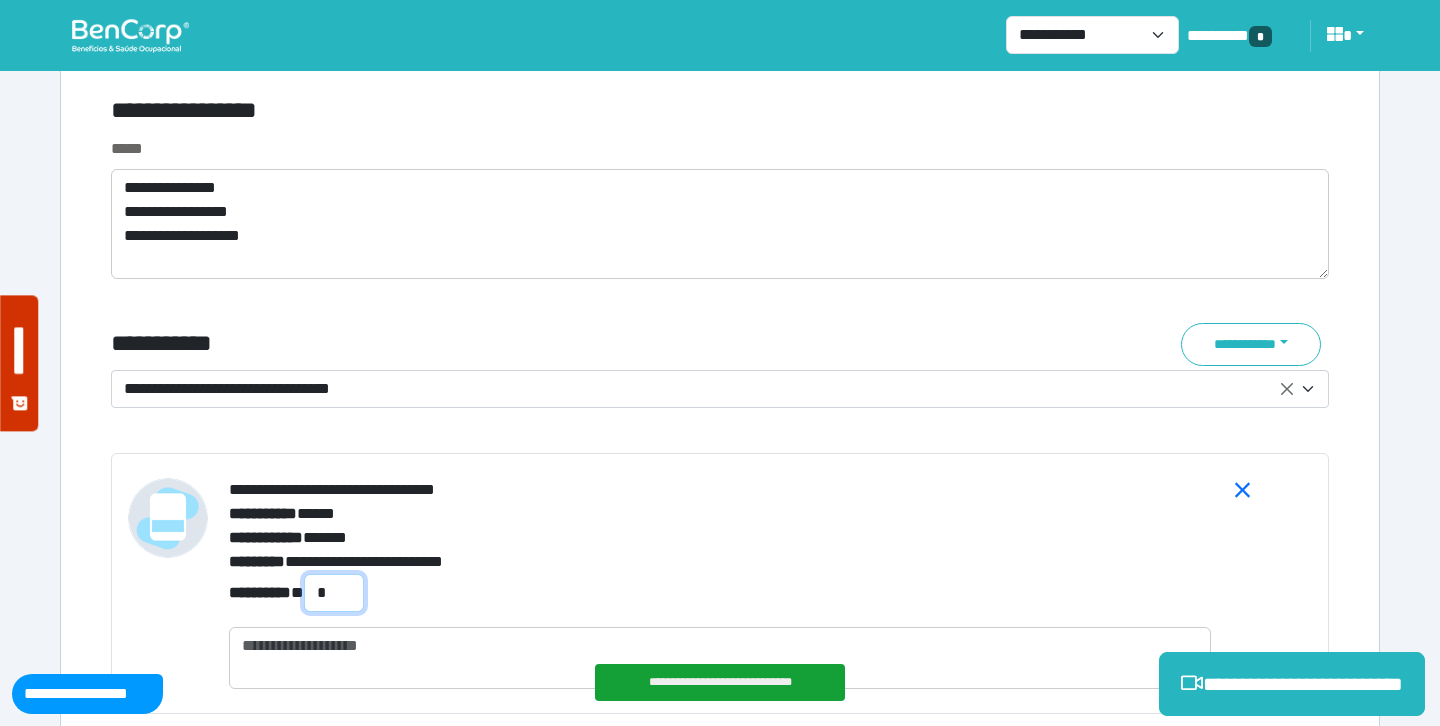 type on "*" 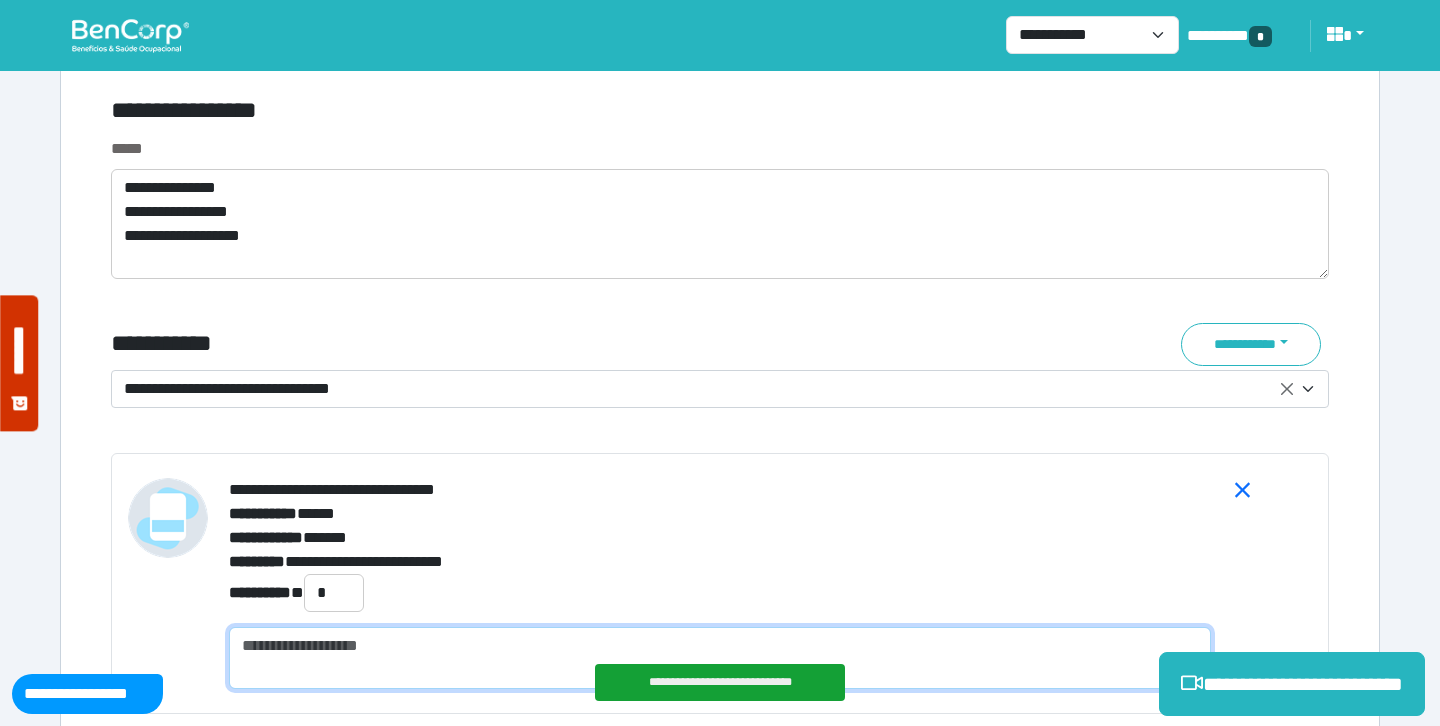 click at bounding box center (720, 658) 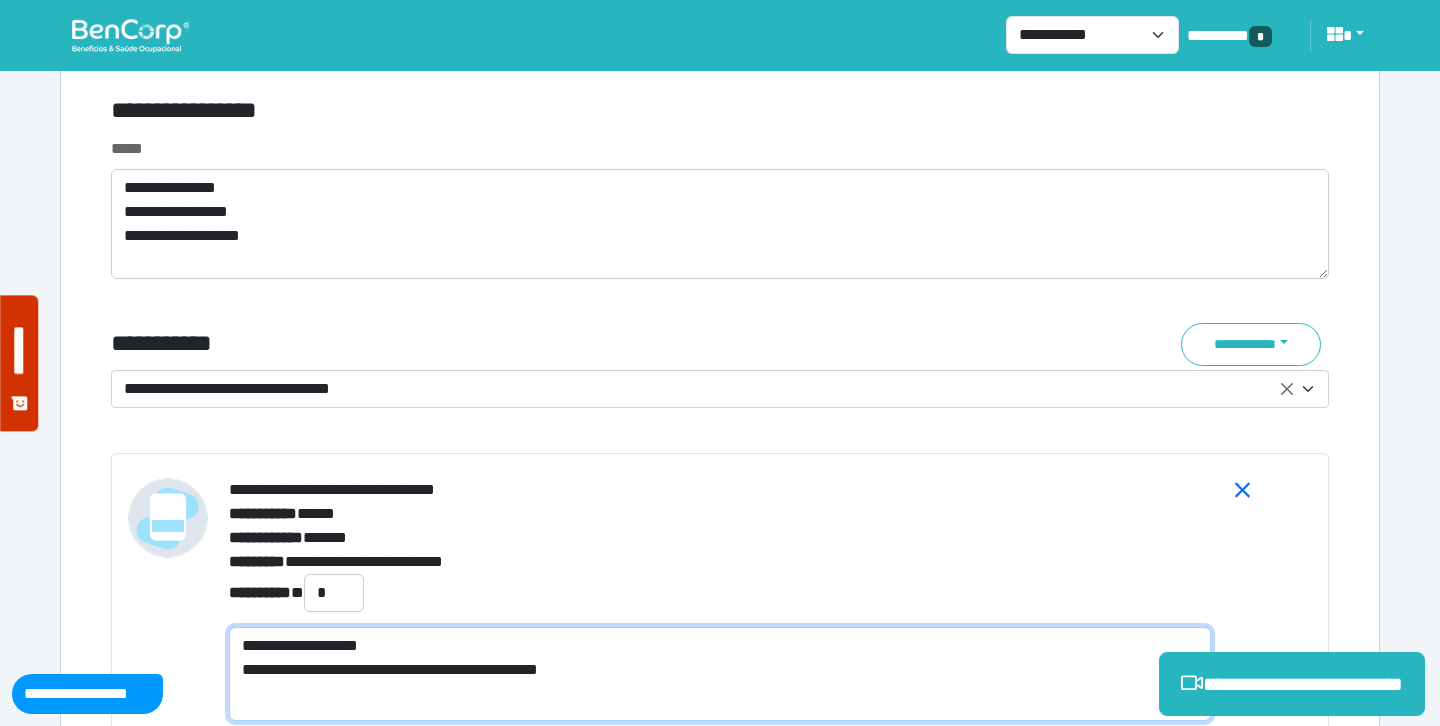 scroll, scrollTop: 0, scrollLeft: 0, axis: both 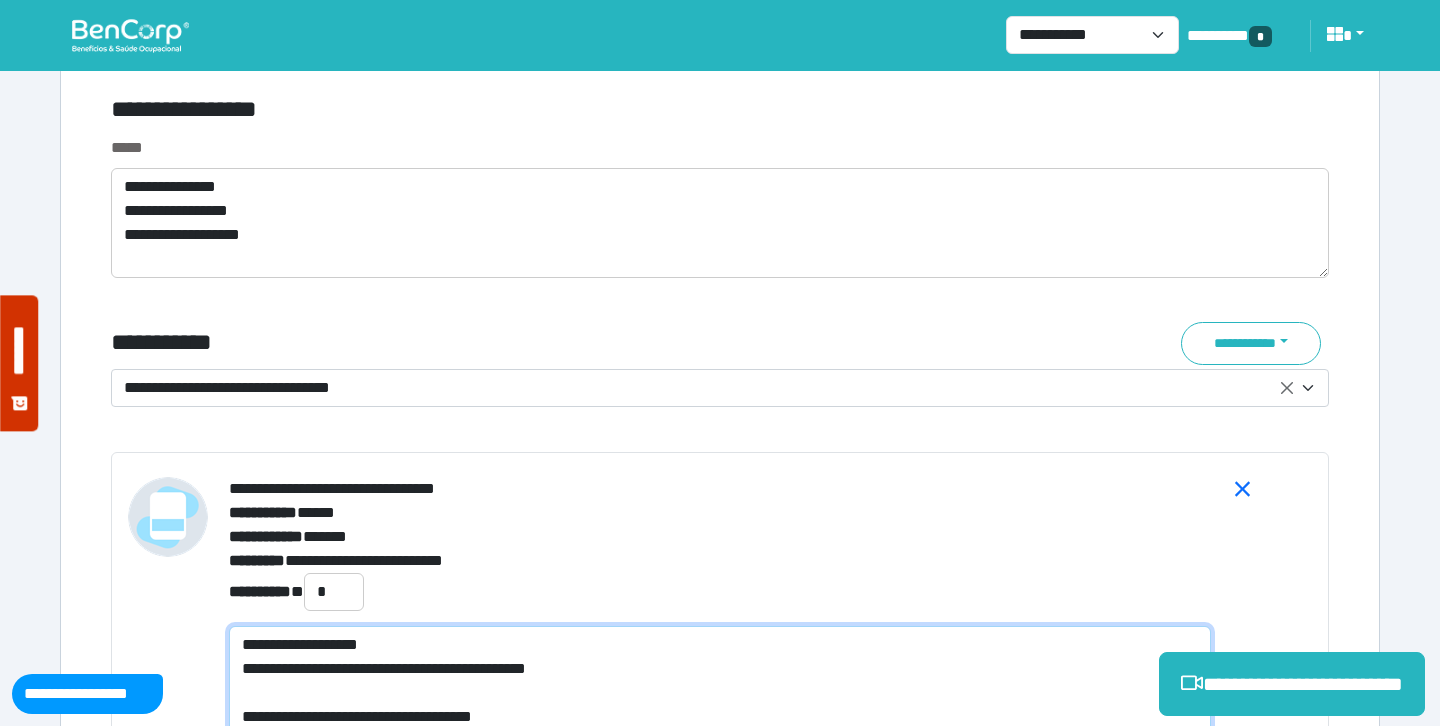 type on "**********" 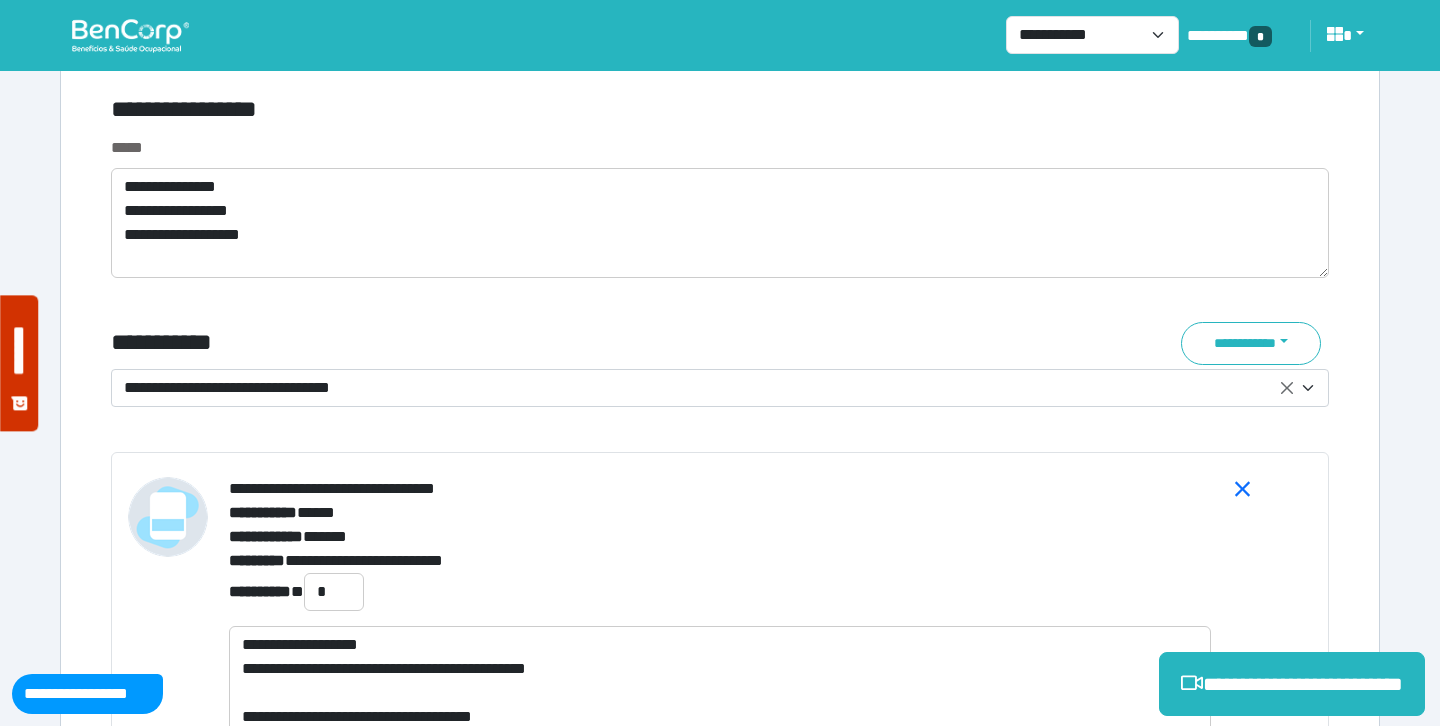 click on "**********" at bounding box center [720, 537] 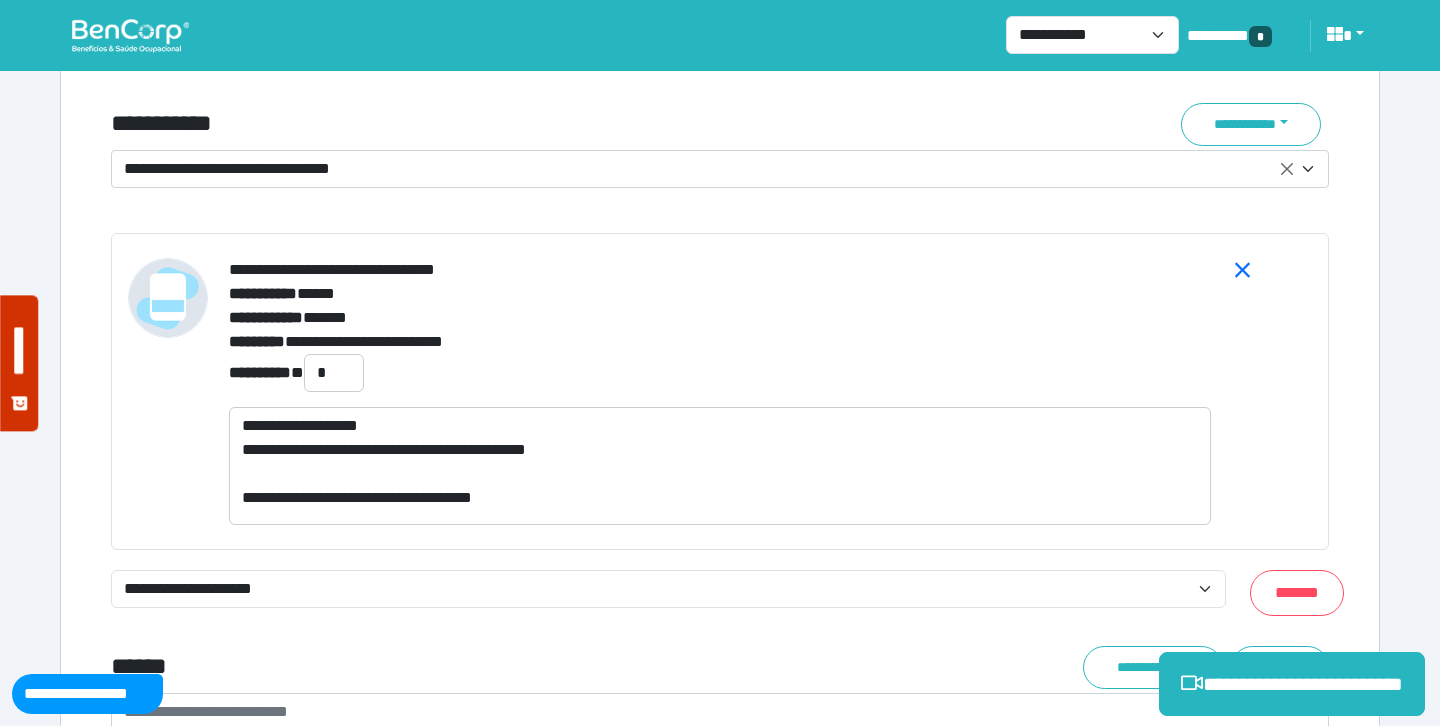scroll, scrollTop: 7628, scrollLeft: 0, axis: vertical 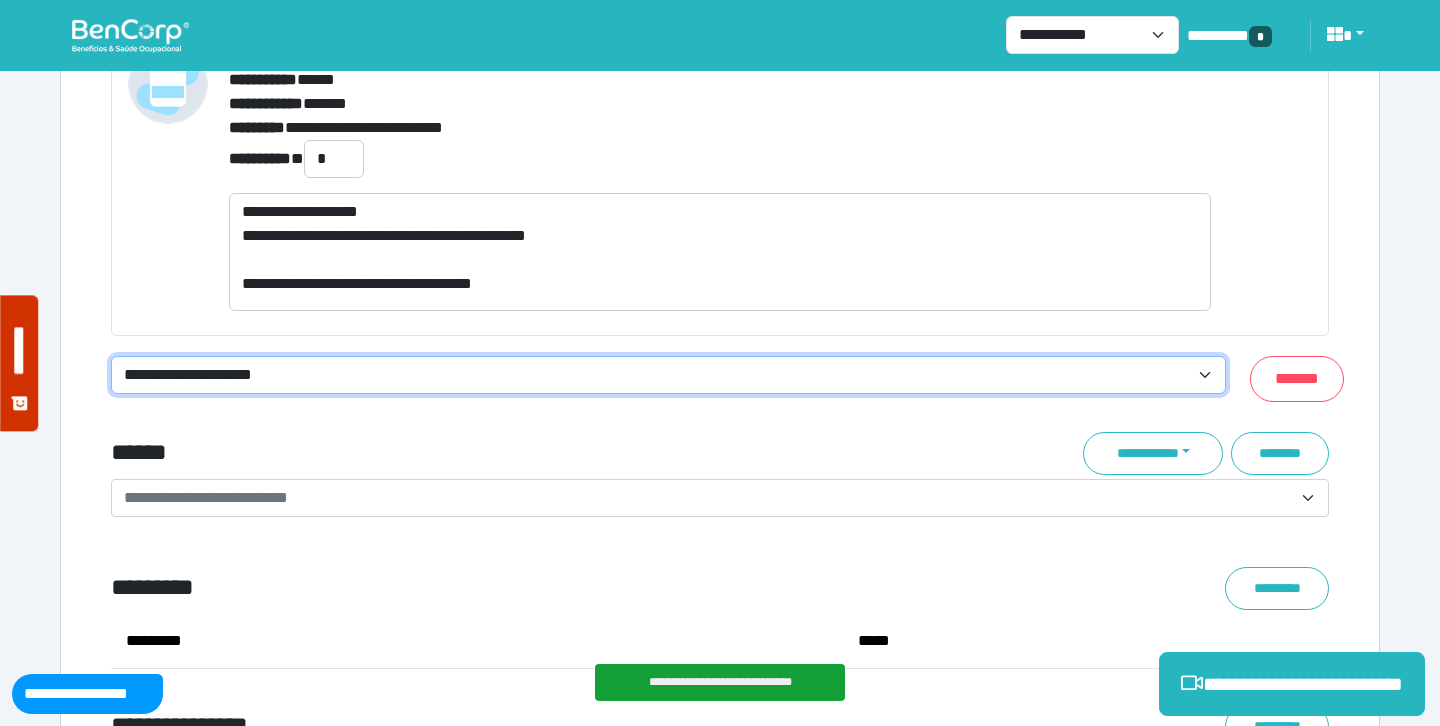 click on "**********" at bounding box center (668, 375) 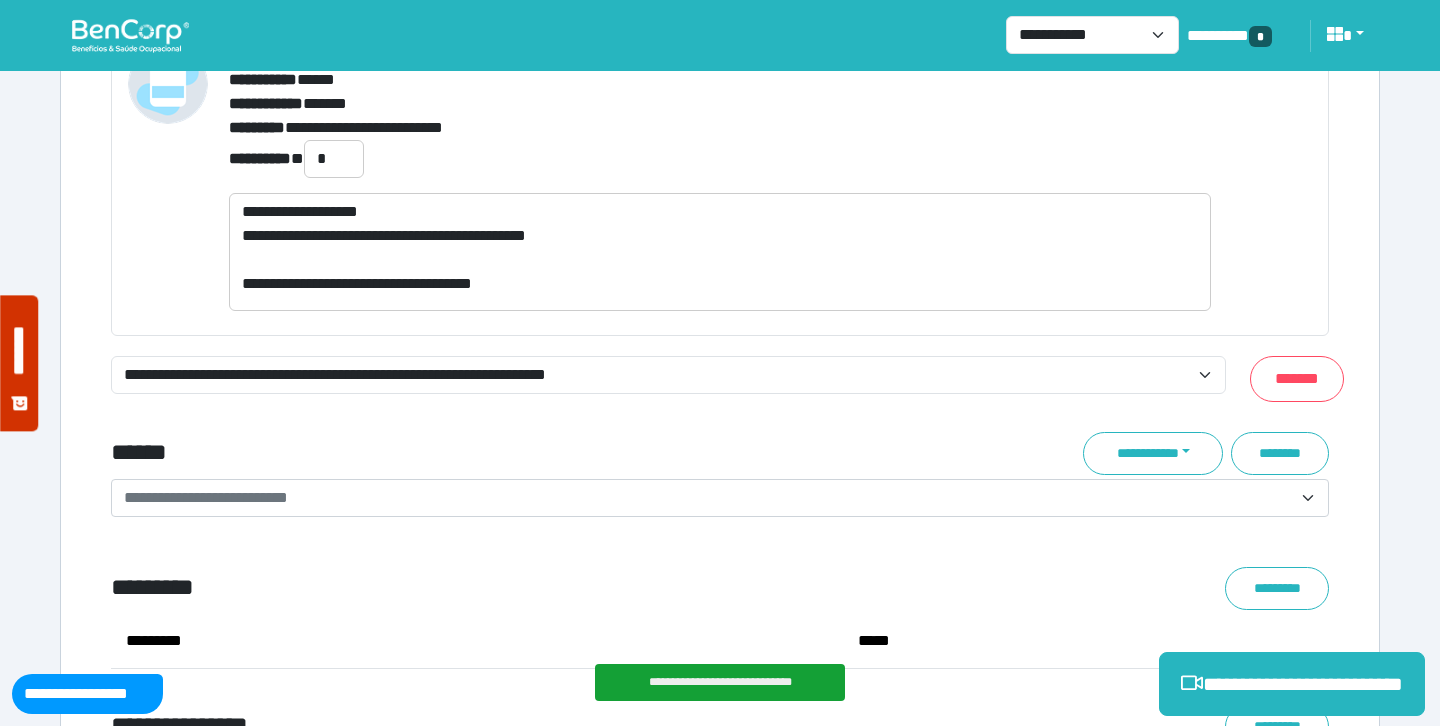 click on "******" at bounding box center (513, 453) 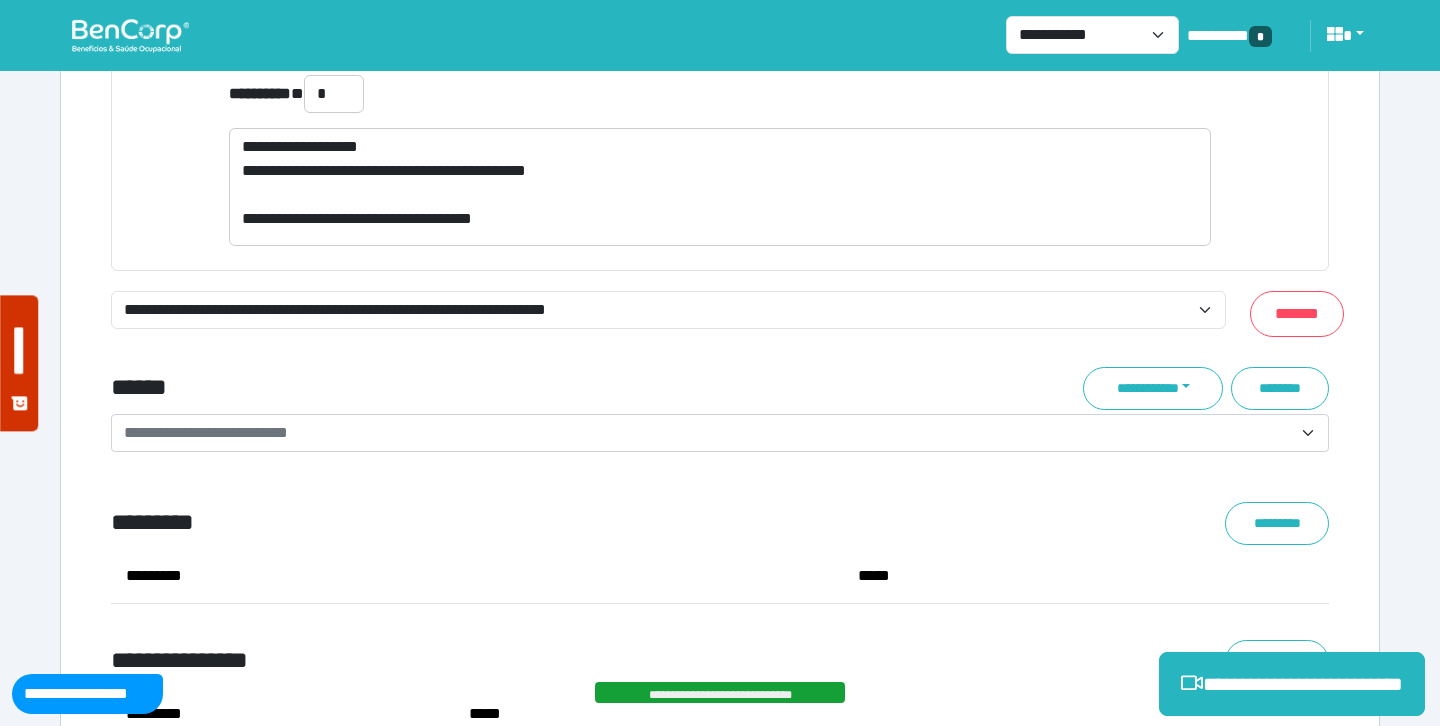 scroll, scrollTop: 7709, scrollLeft: 0, axis: vertical 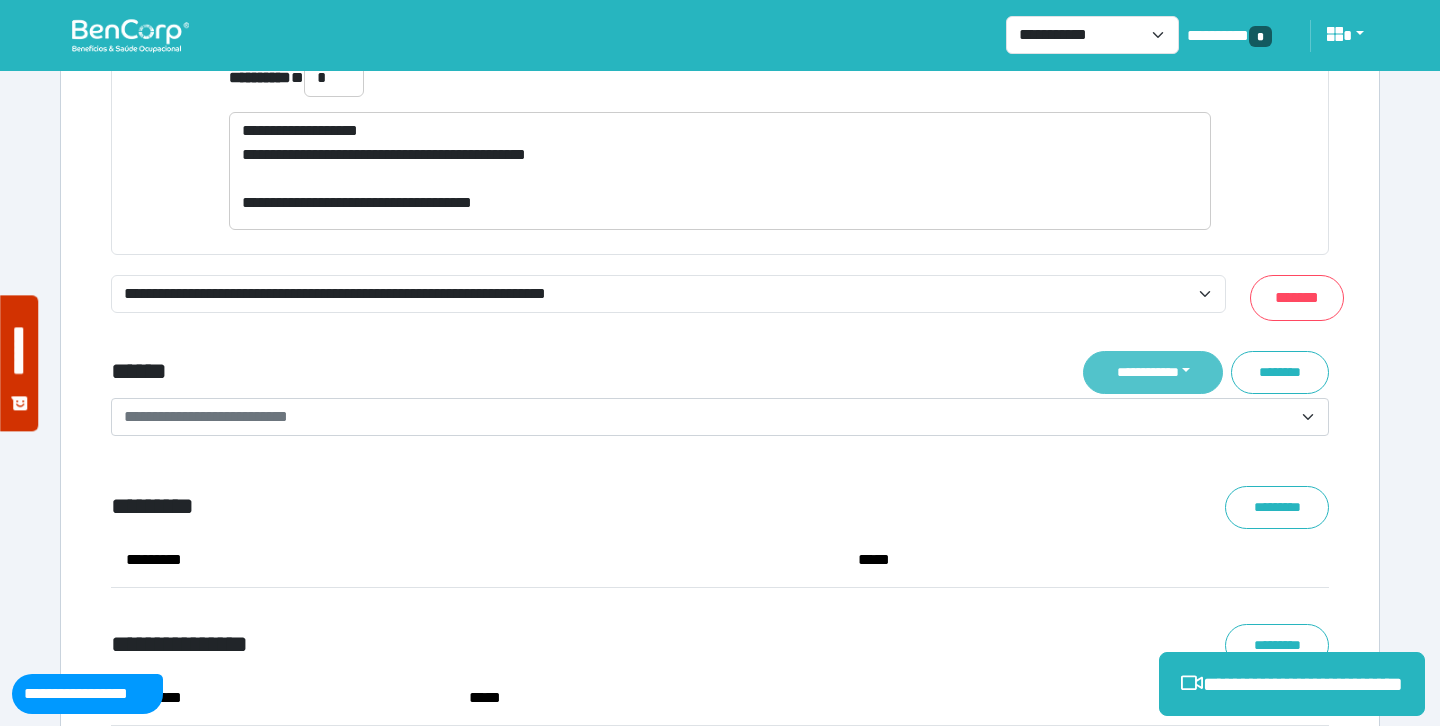 click on "**********" at bounding box center (1153, 372) 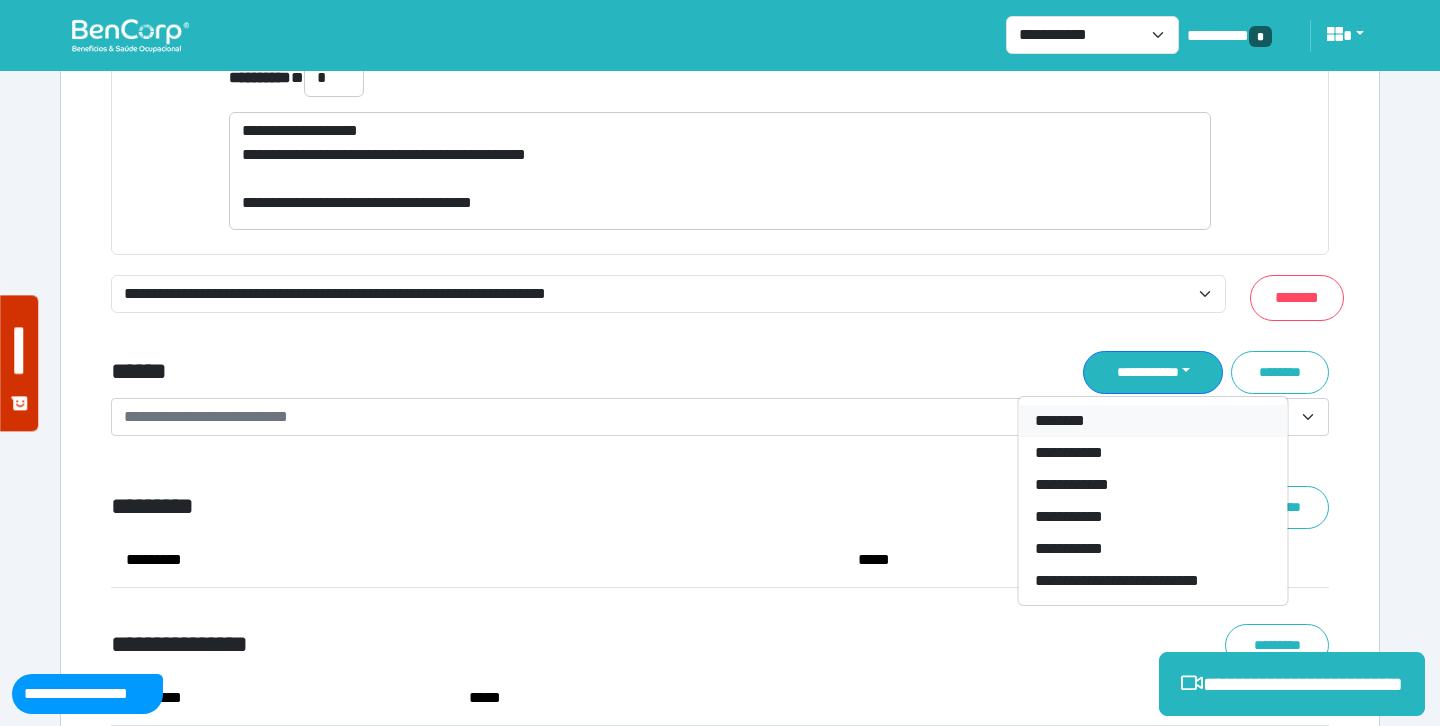 click on "********" at bounding box center [1153, 421] 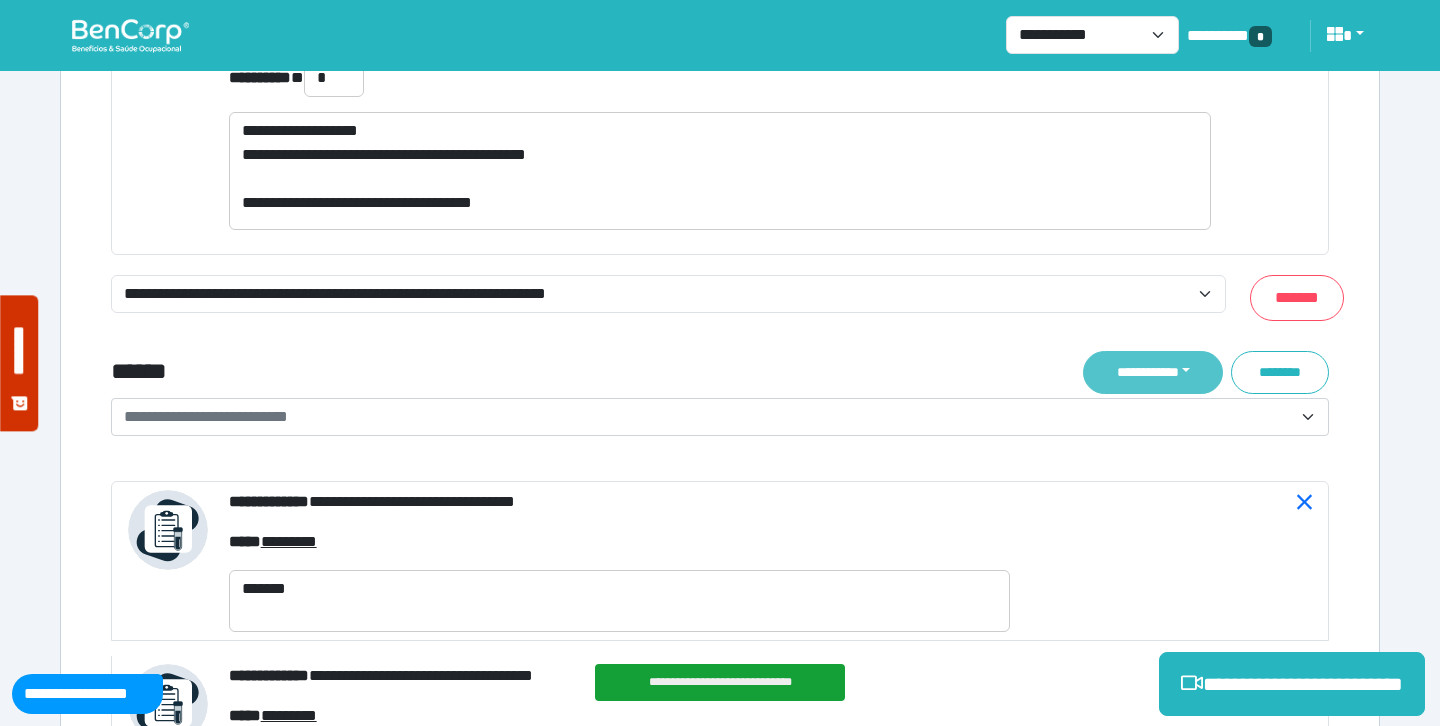 click on "**********" at bounding box center (1153, 372) 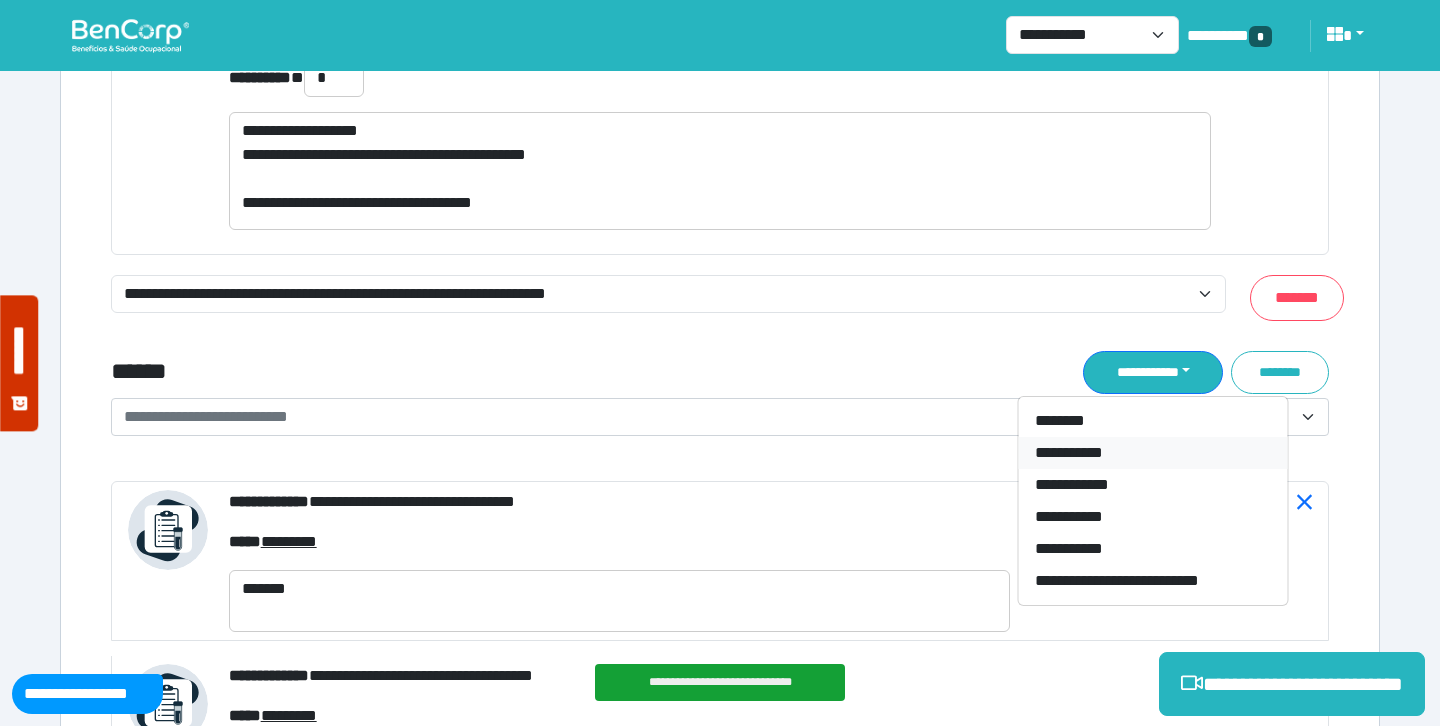 click on "**********" at bounding box center (1153, 453) 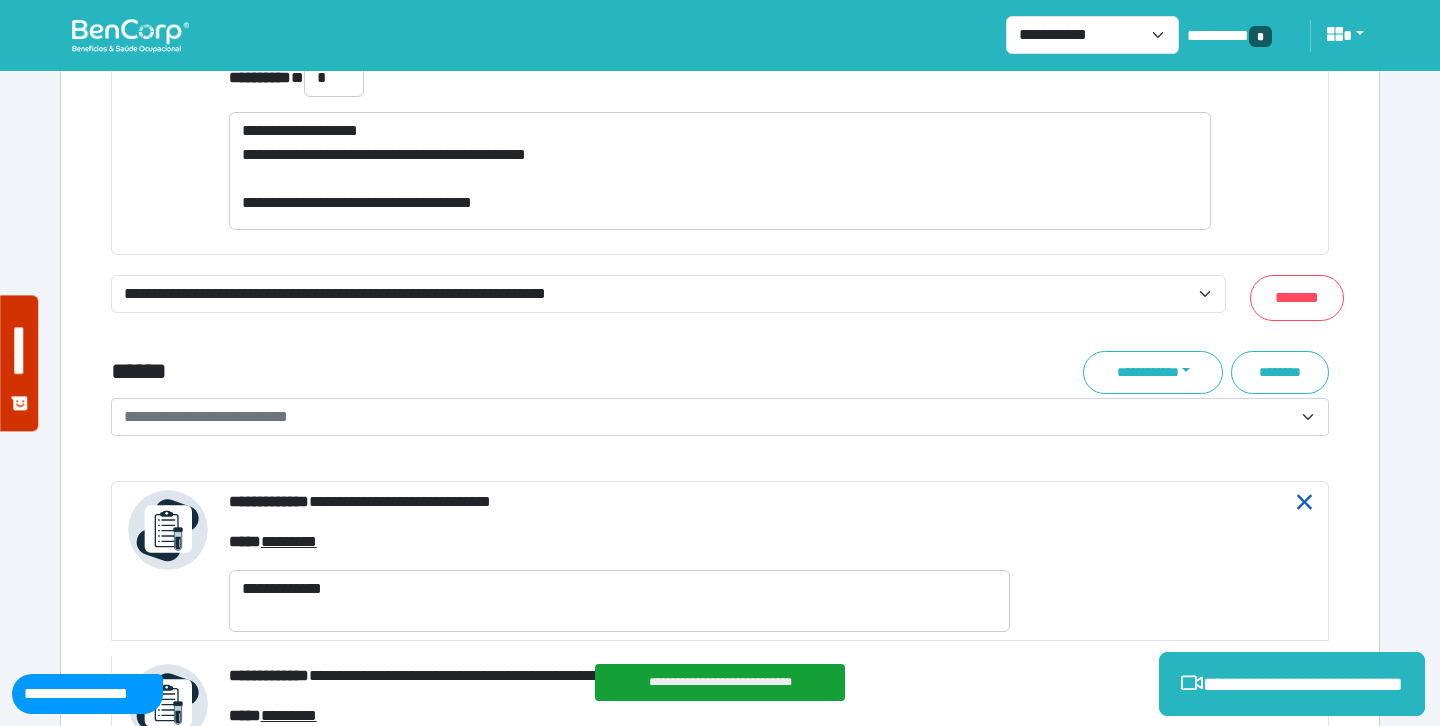 click 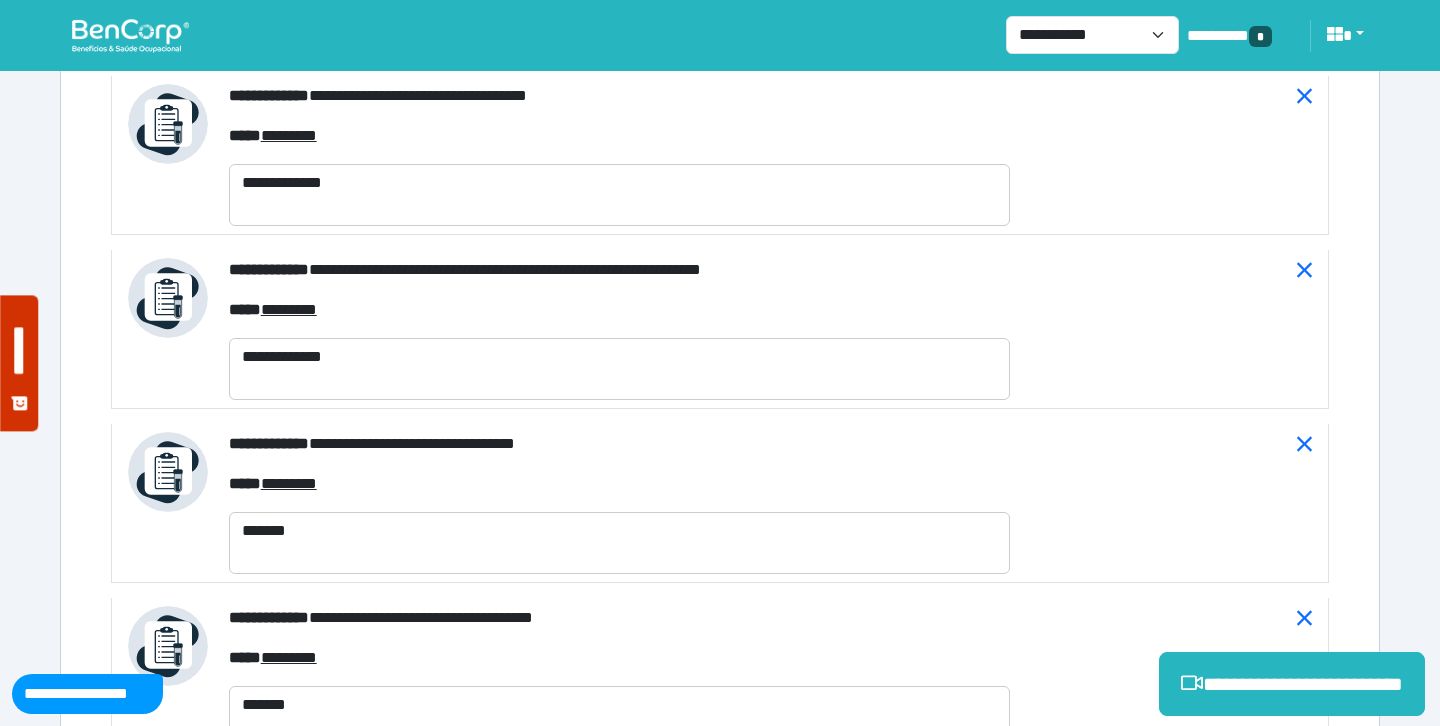scroll, scrollTop: 8293, scrollLeft: 0, axis: vertical 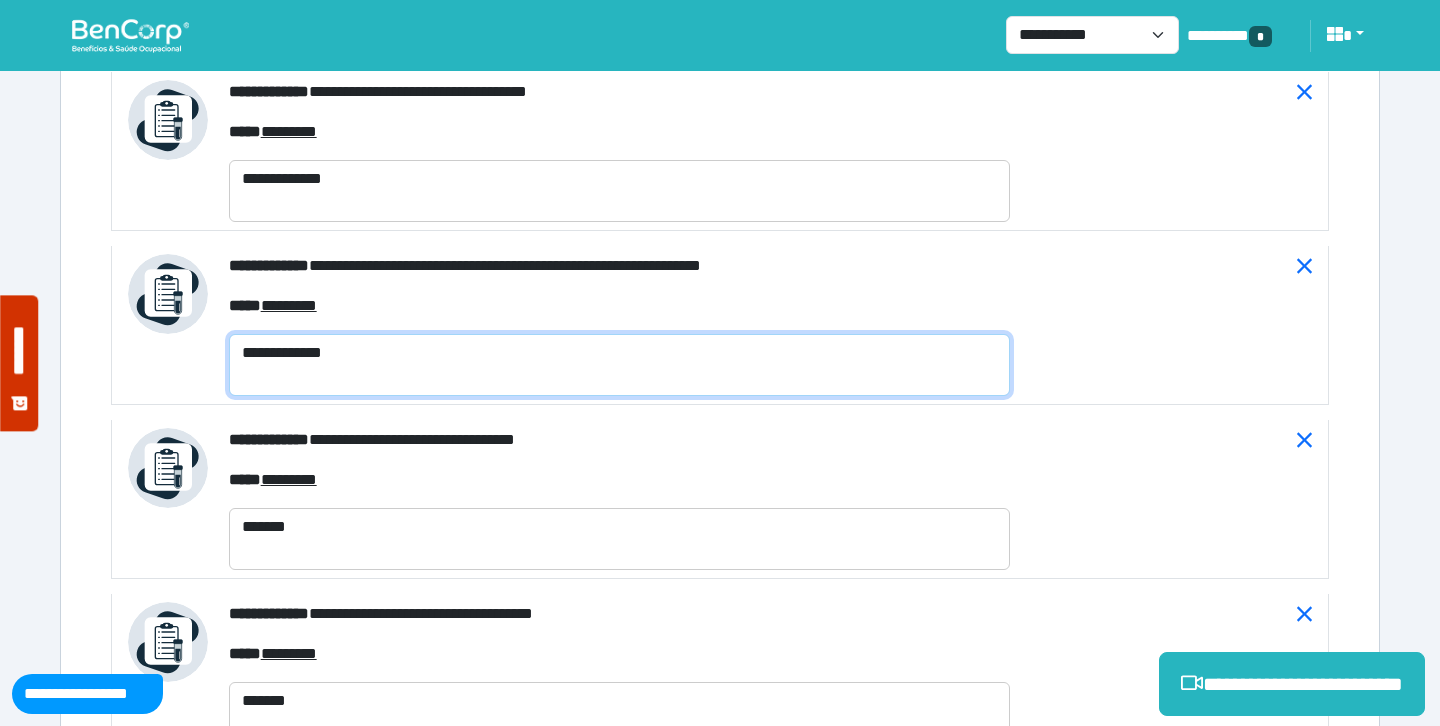 click on "**********" at bounding box center [619, 365] 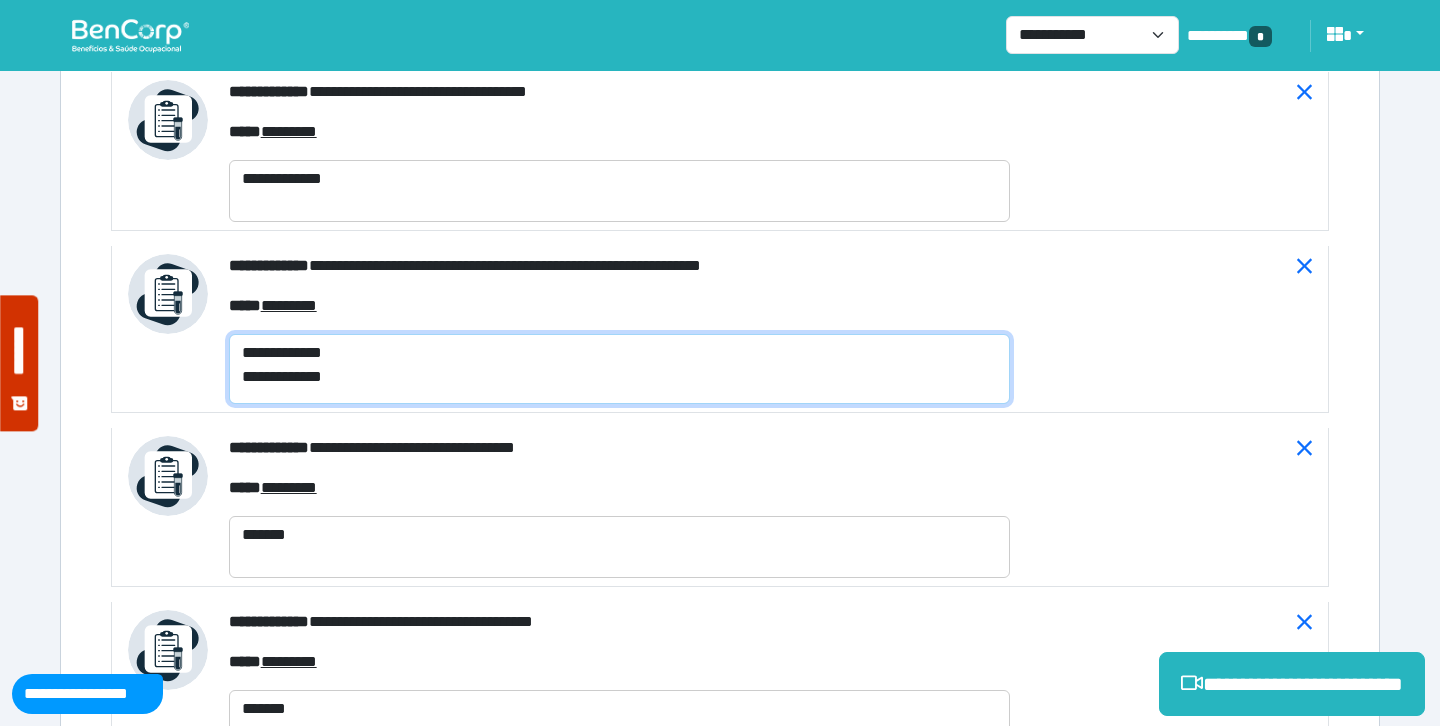 type on "**********" 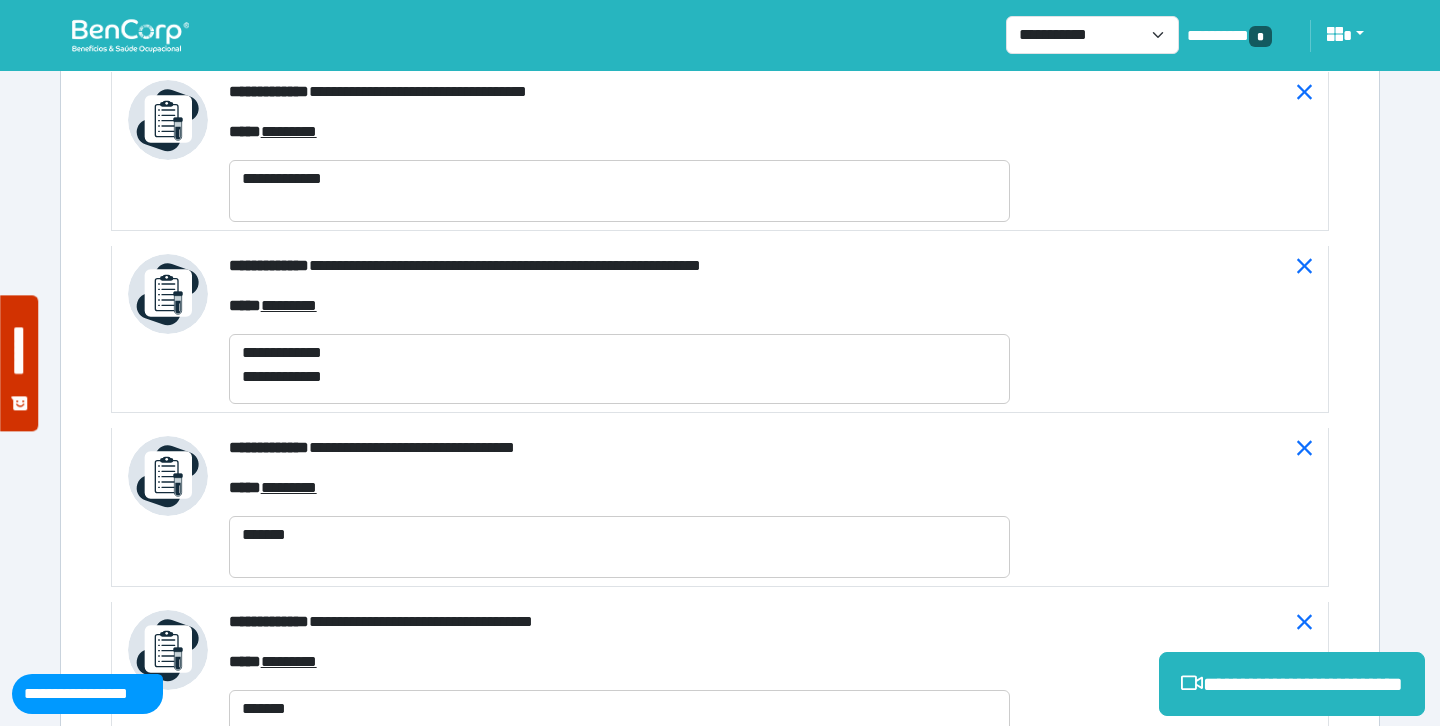 click on "**********" at bounding box center [720, -2128] 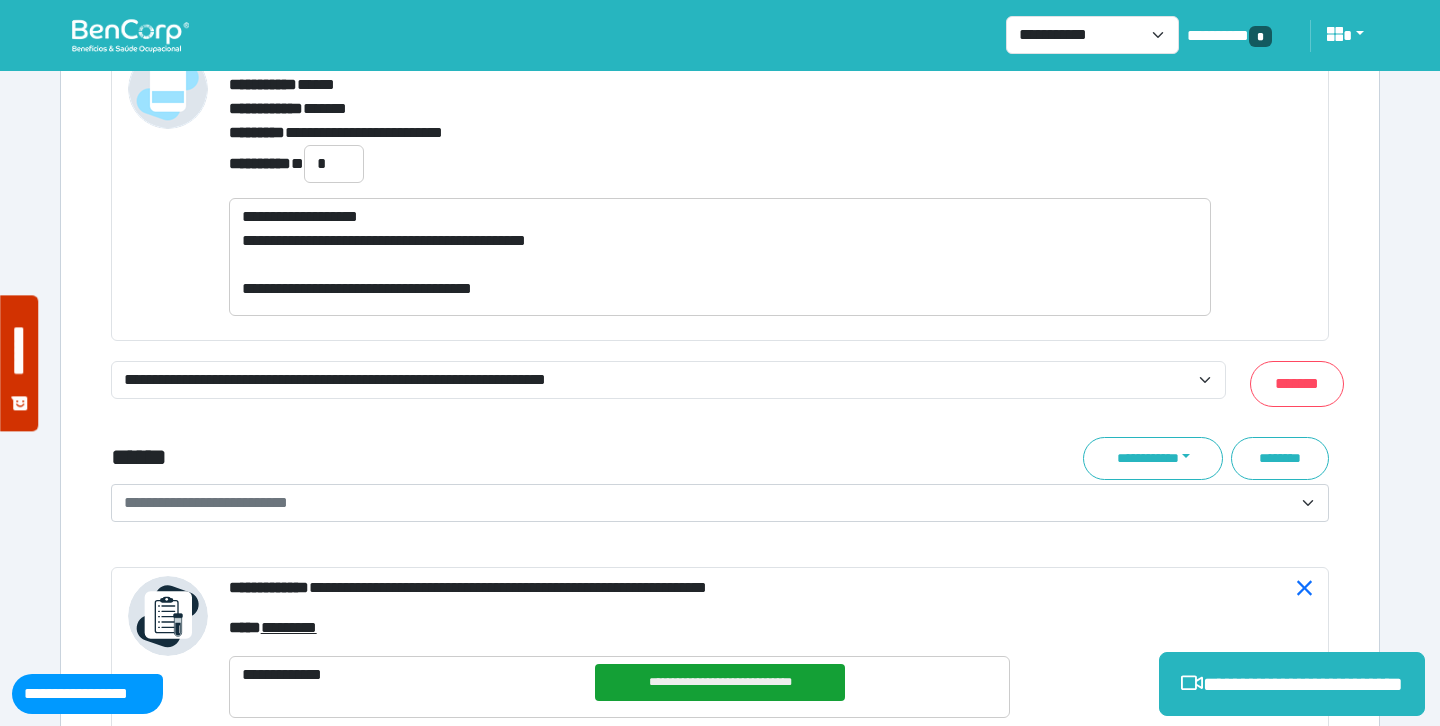 scroll, scrollTop: 7620, scrollLeft: 0, axis: vertical 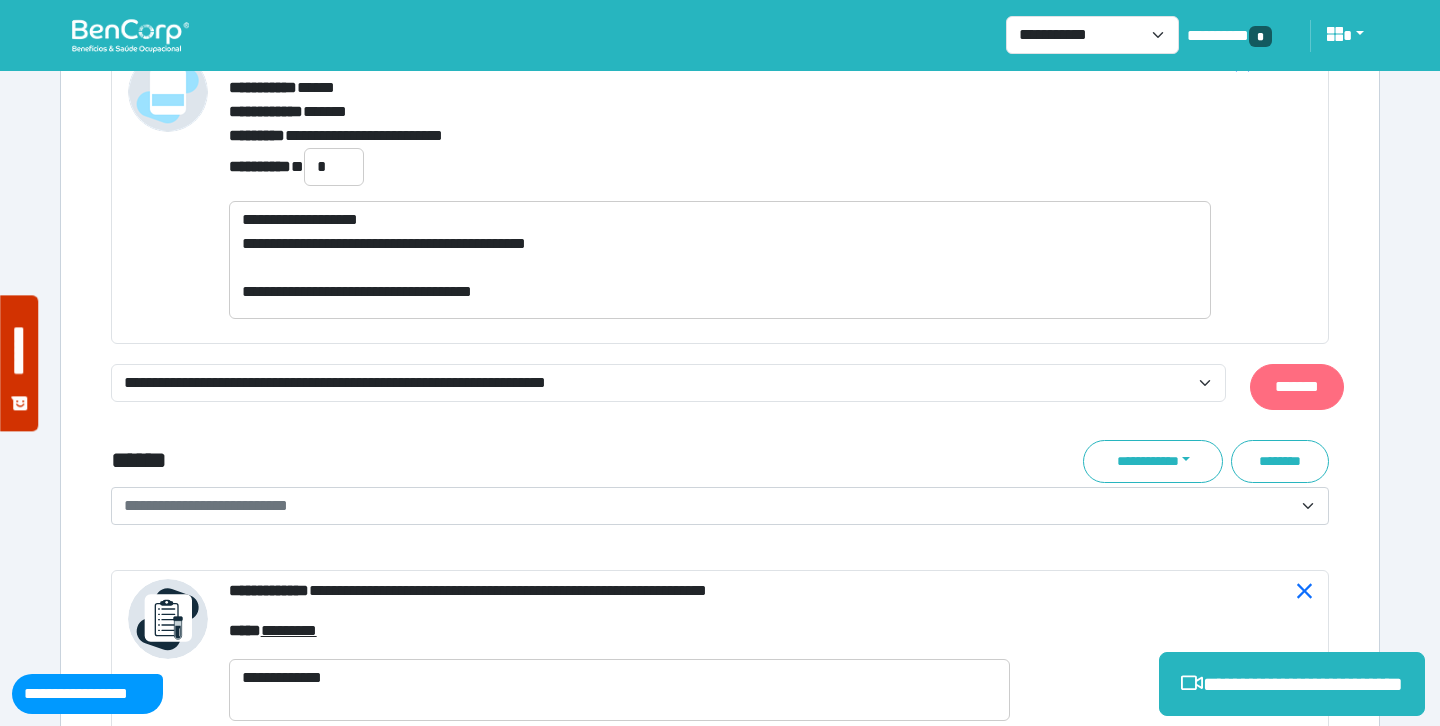 click on "*******" at bounding box center (1297, 387) 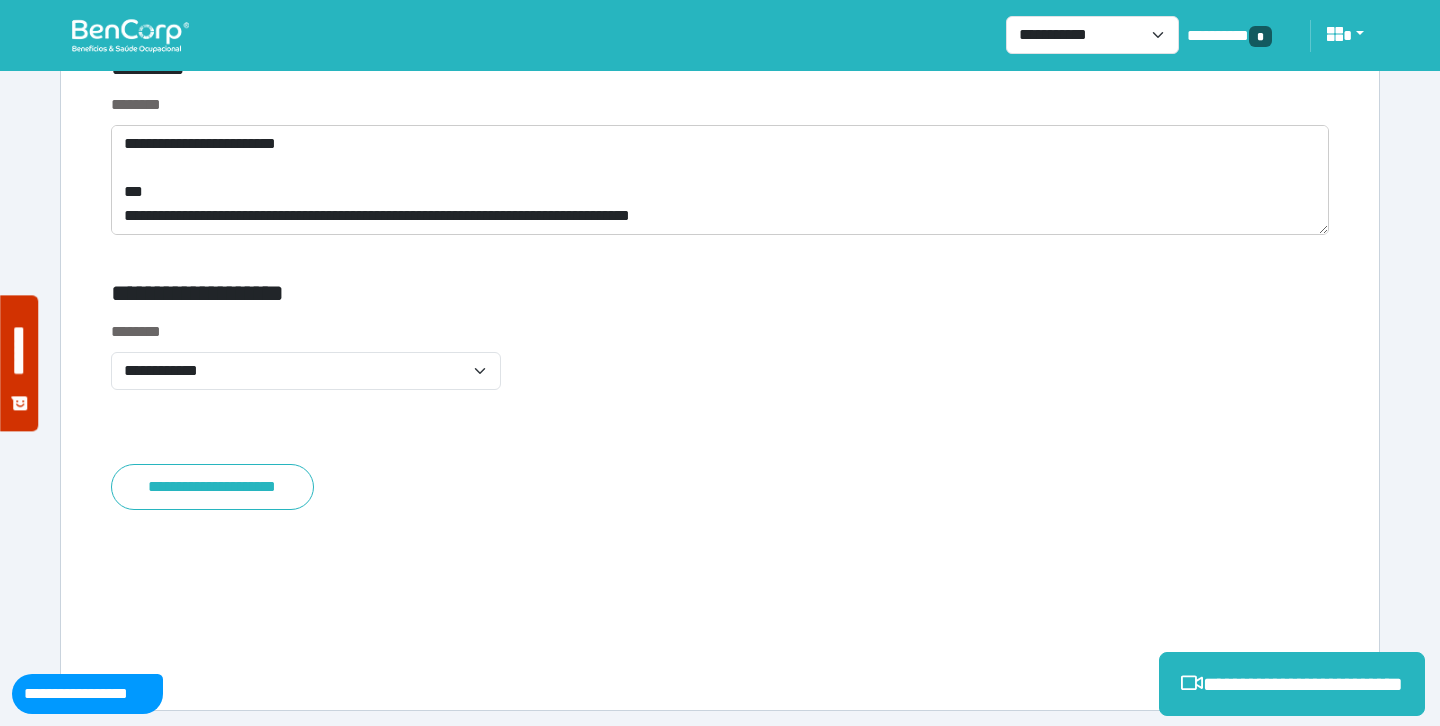 scroll, scrollTop: 11381, scrollLeft: 0, axis: vertical 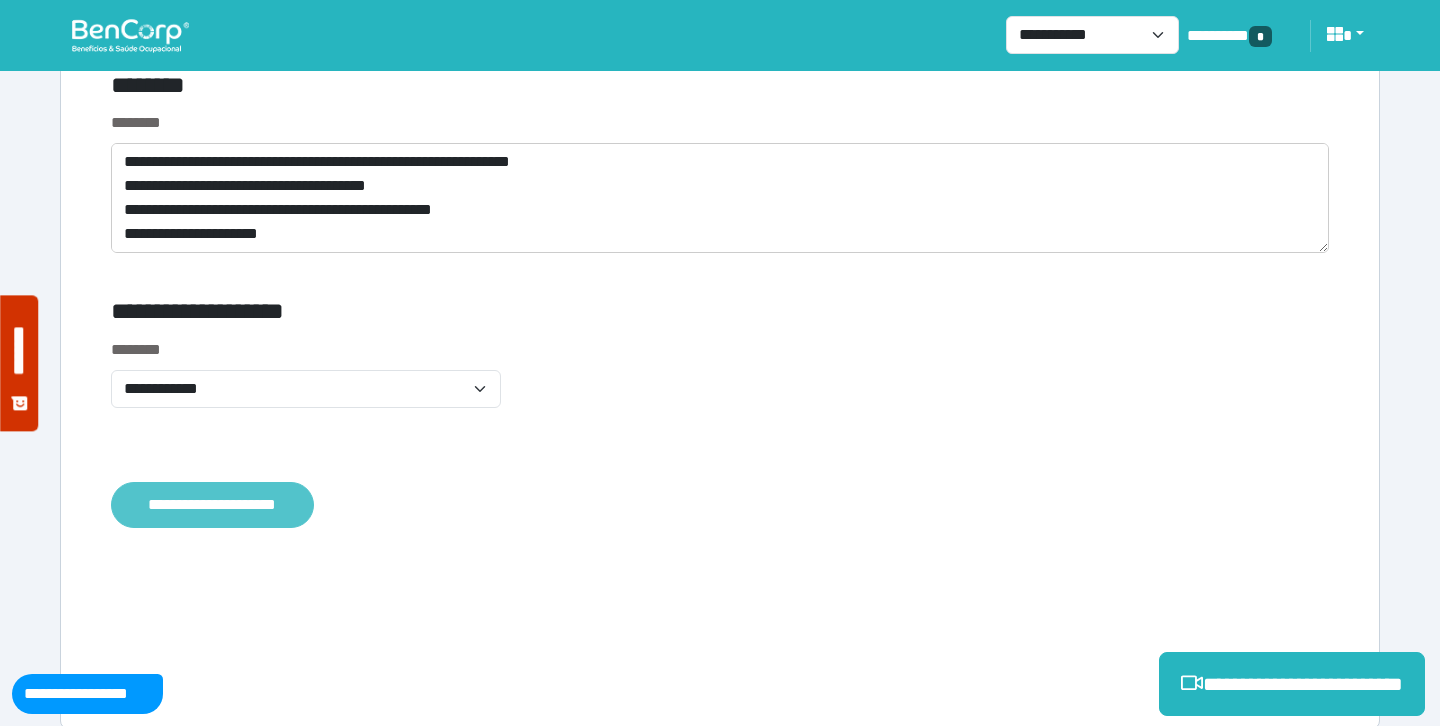 click on "**********" at bounding box center [212, 505] 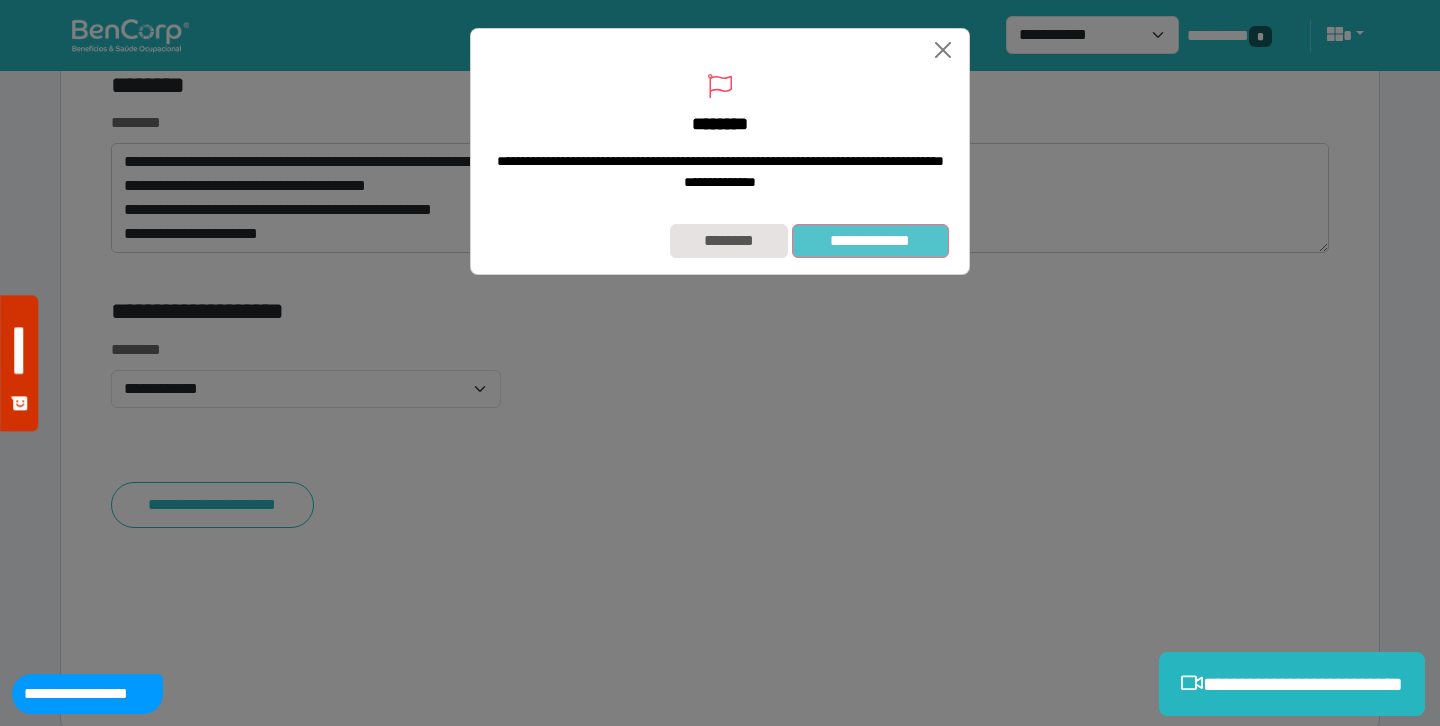 click on "**********" at bounding box center (870, 241) 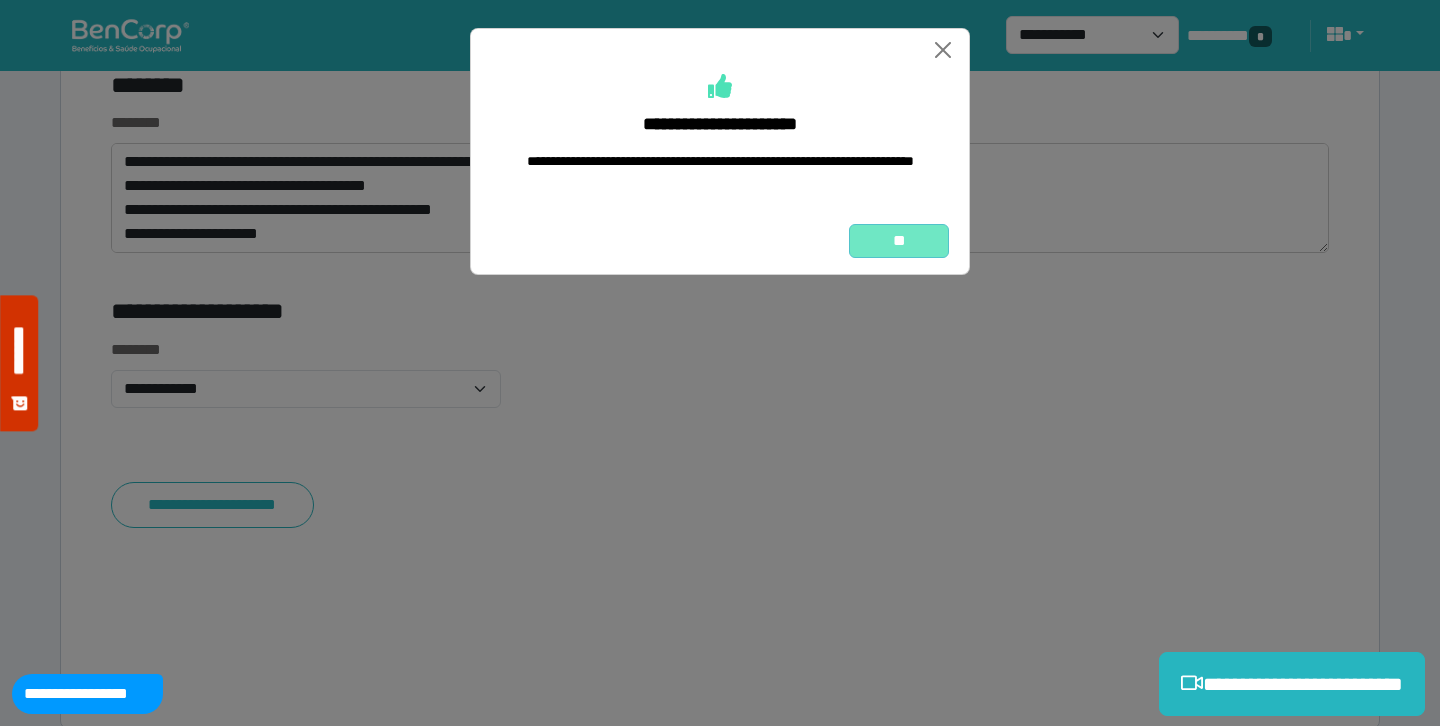 click on "**" at bounding box center (899, 241) 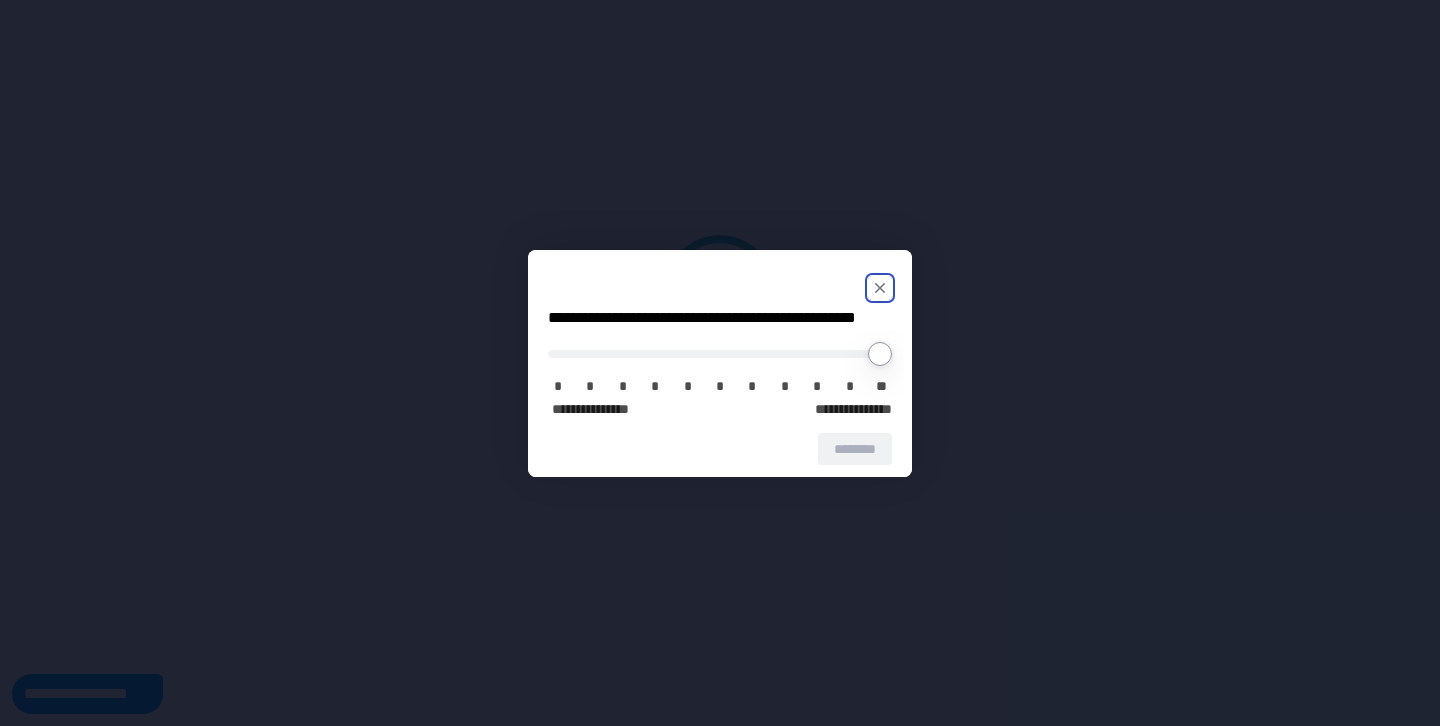scroll, scrollTop: 0, scrollLeft: 0, axis: both 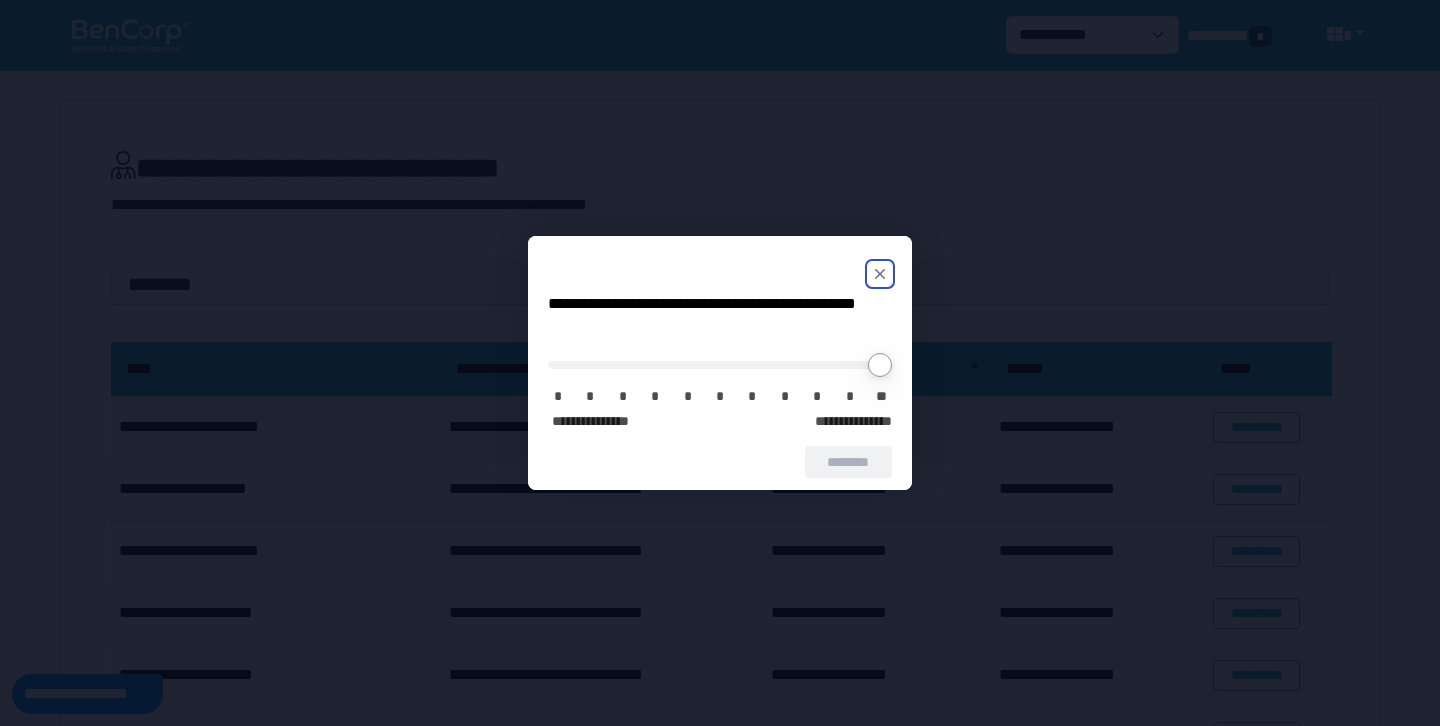 click 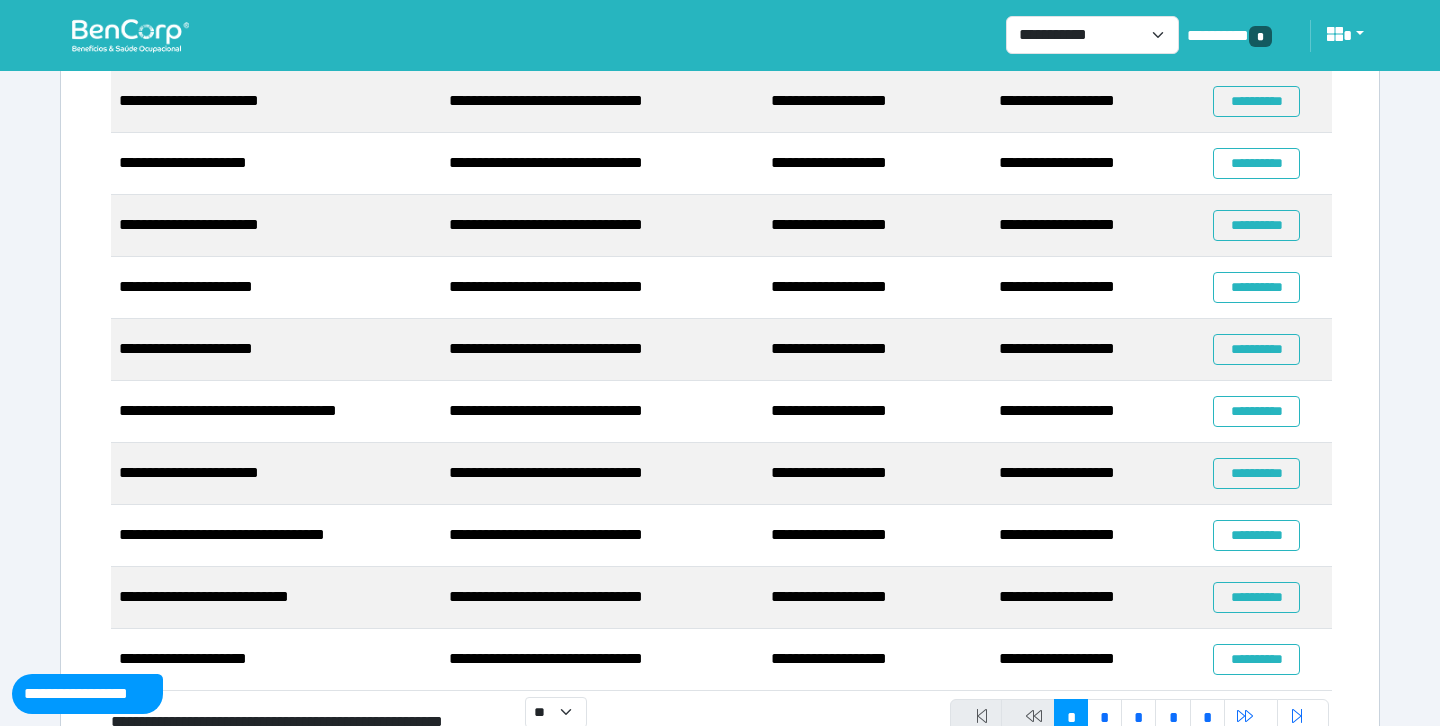 scroll, scrollTop: 323, scrollLeft: 0, axis: vertical 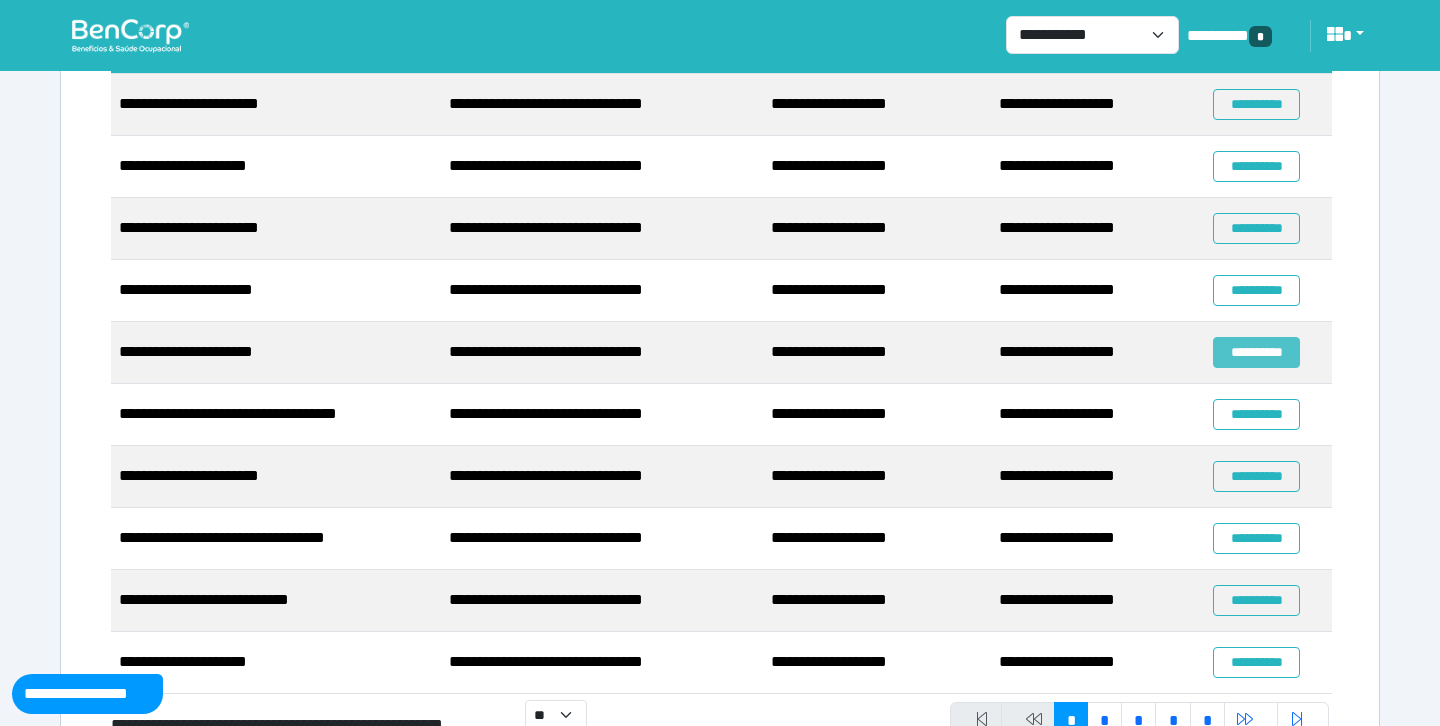 click on "**********" at bounding box center [1256, 352] 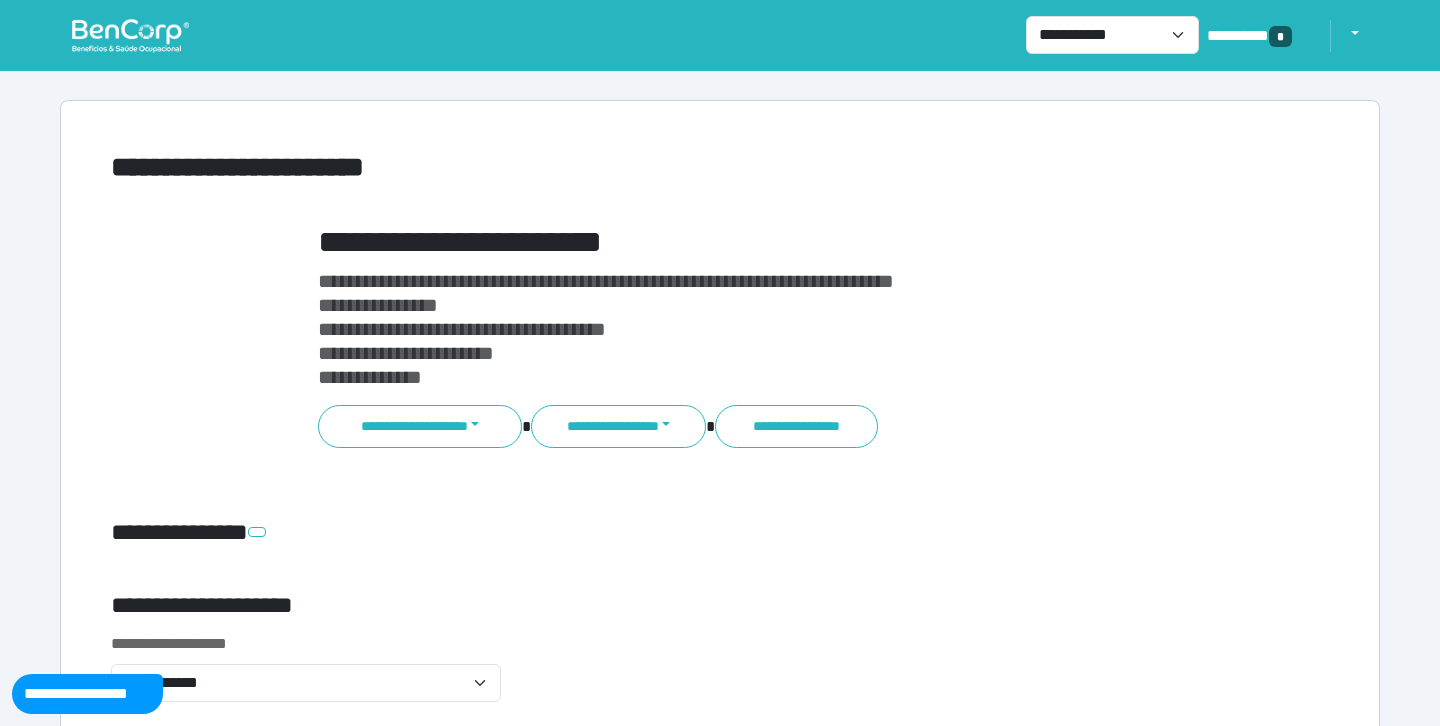 scroll, scrollTop: 0, scrollLeft: 0, axis: both 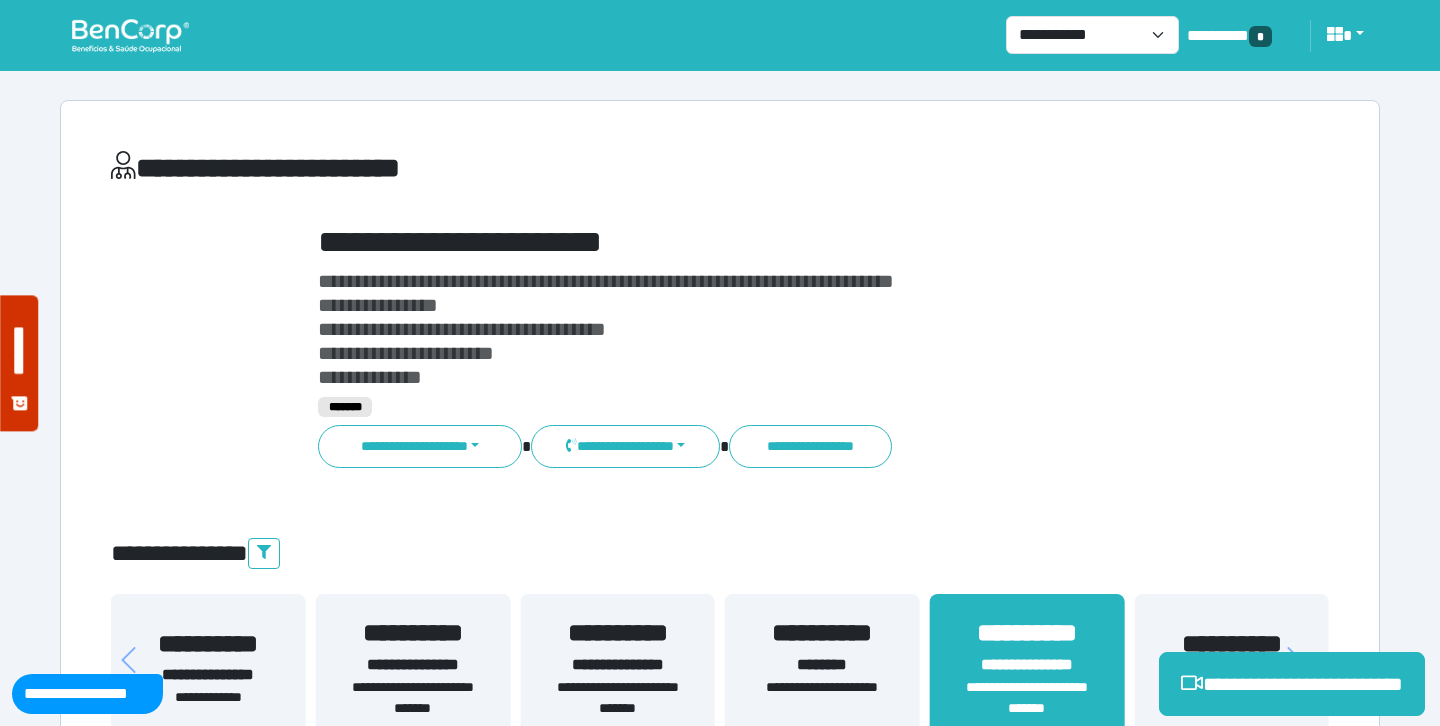 click on "**********" at bounding box center [772, 242] 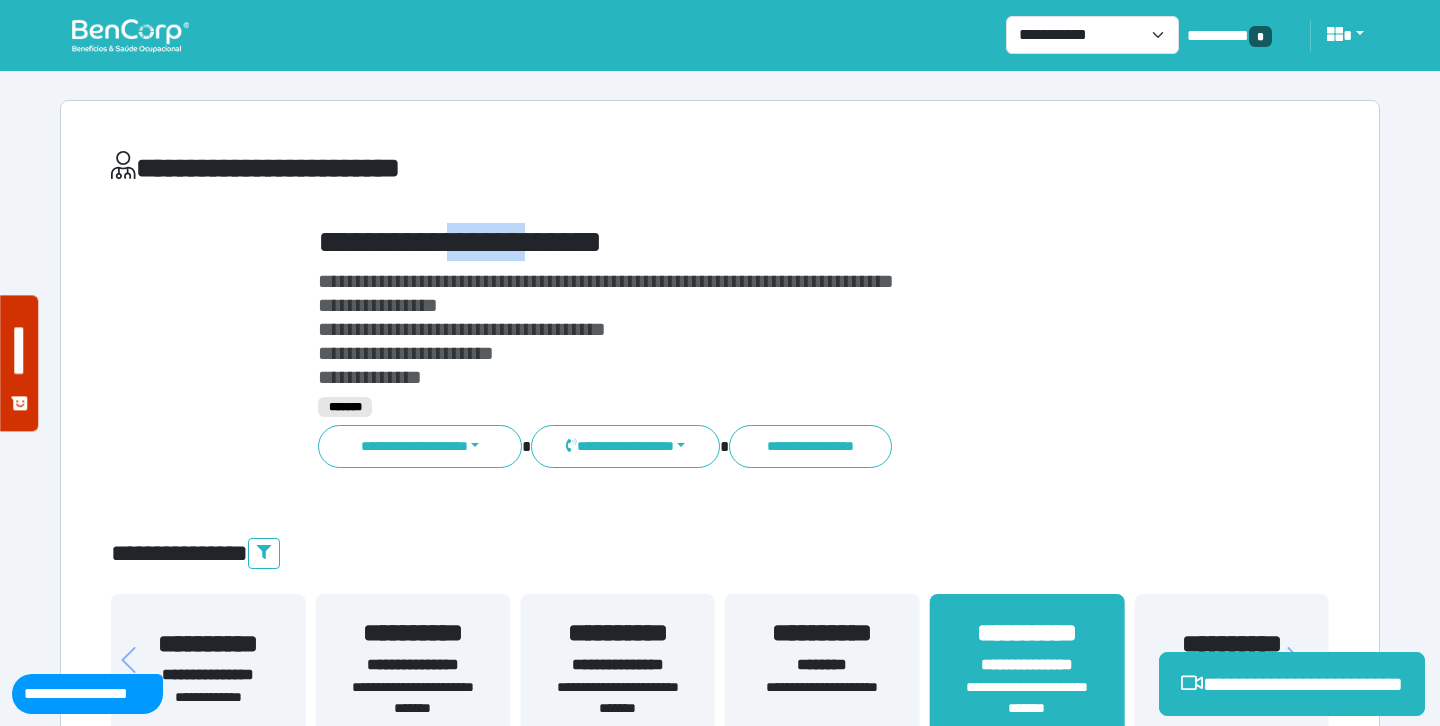 click on "**********" at bounding box center [772, 242] 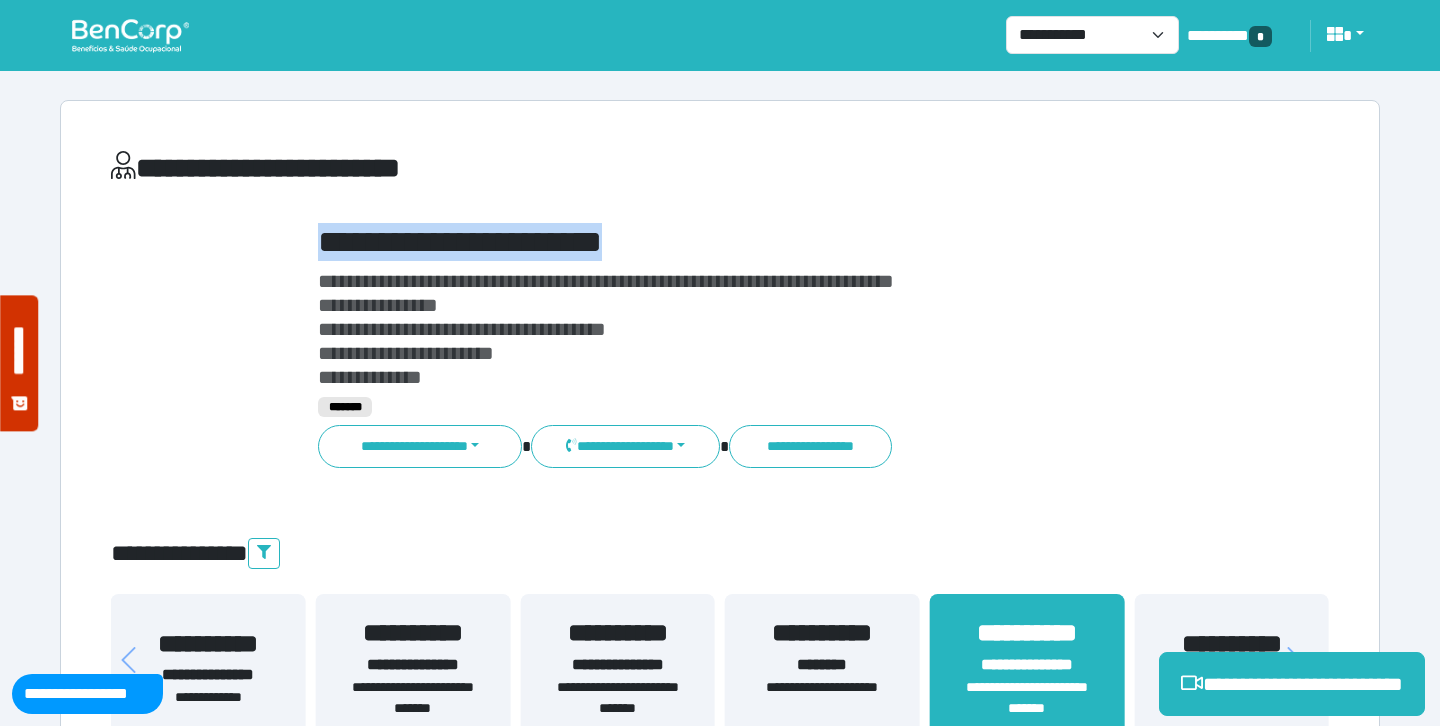 click on "**********" at bounding box center [772, 242] 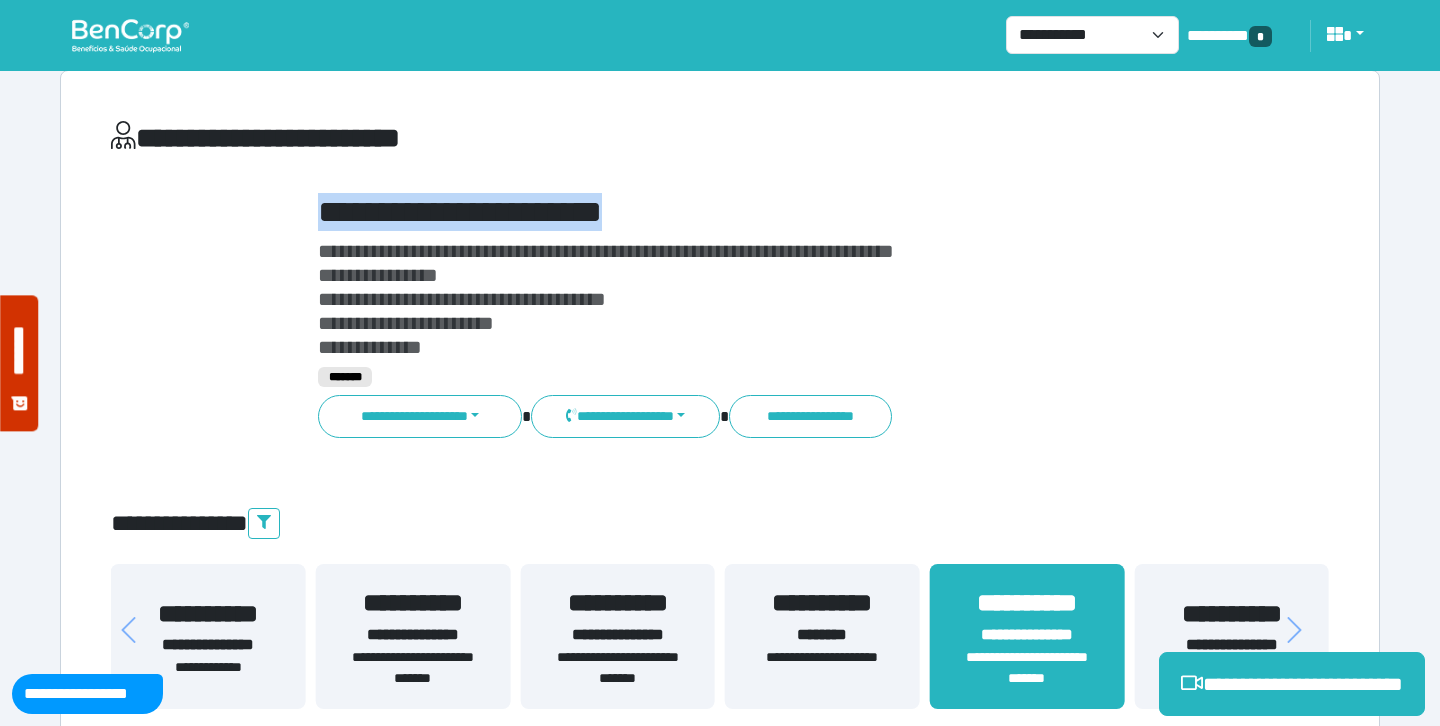 scroll, scrollTop: 0, scrollLeft: 0, axis: both 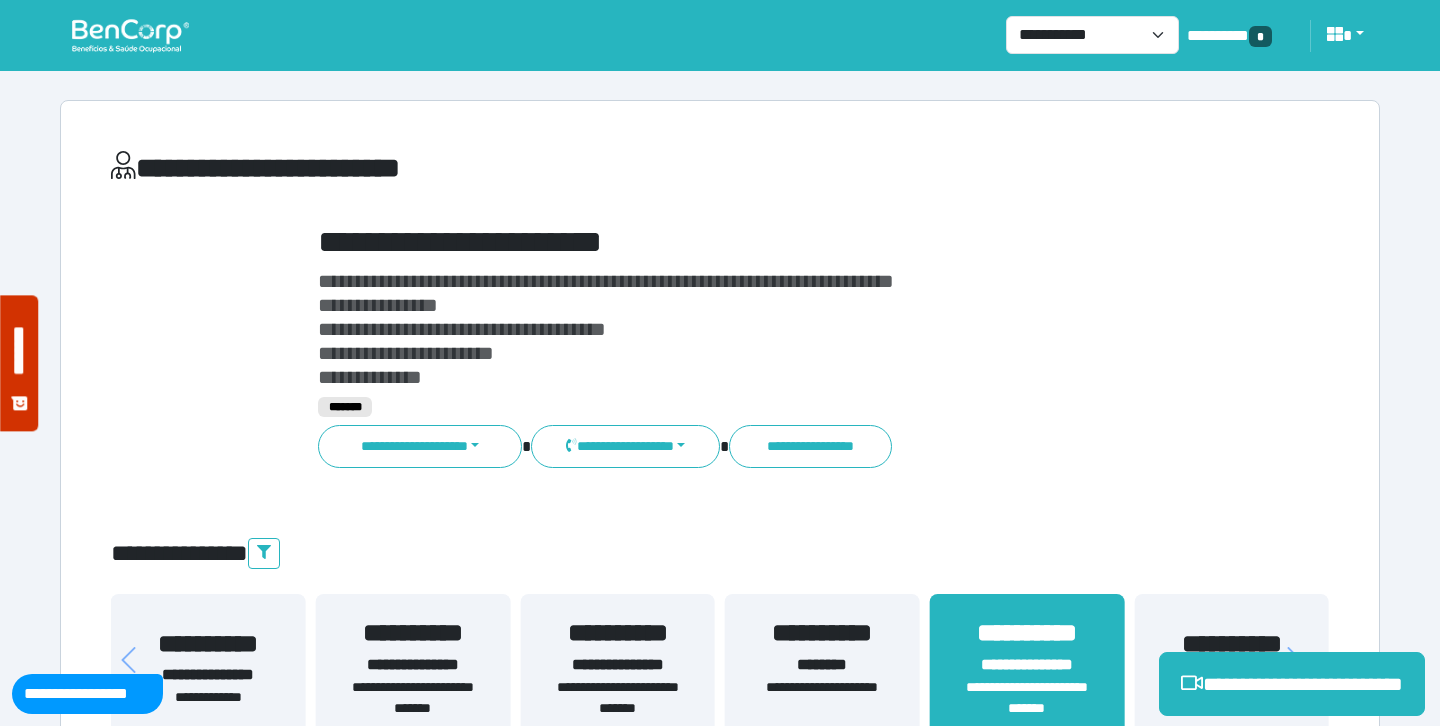 click on "**********" at bounding box center [772, 329] 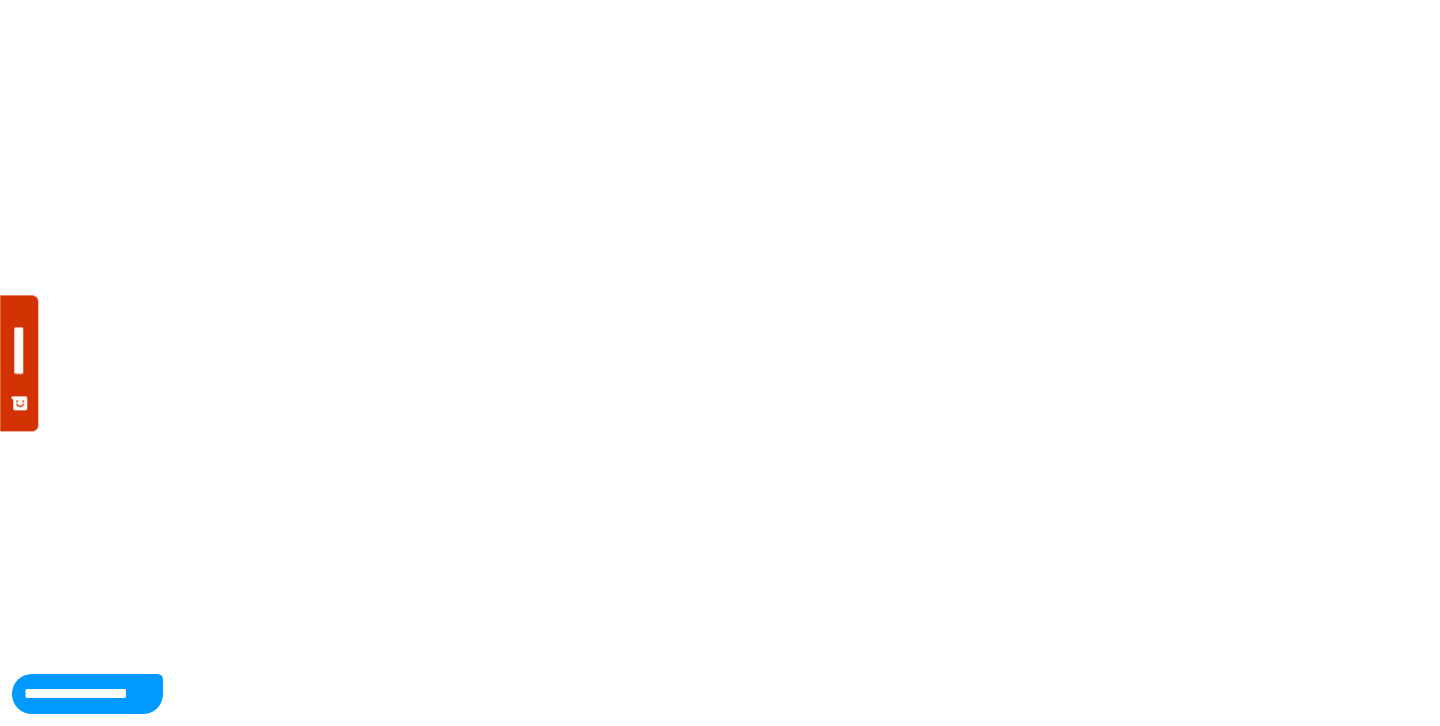 scroll, scrollTop: 0, scrollLeft: 0, axis: both 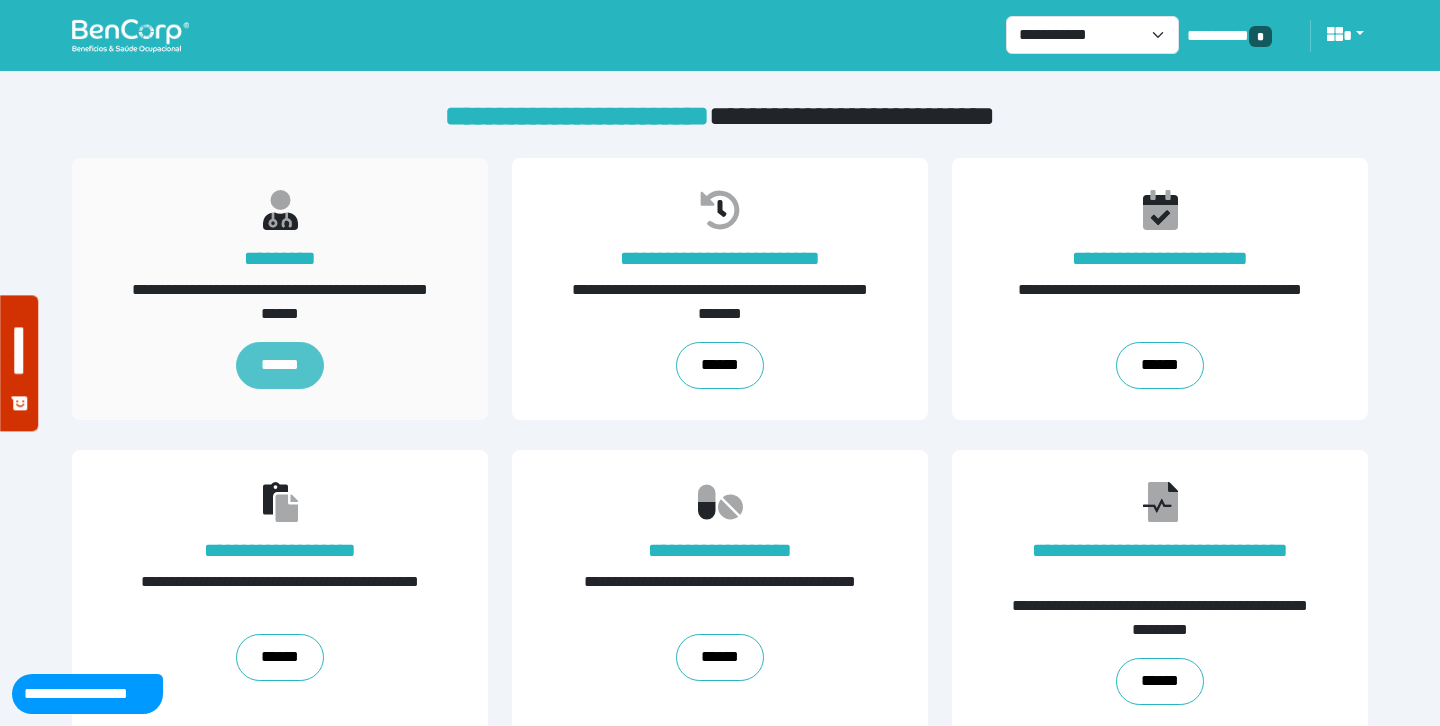 click on "******" at bounding box center (280, 365) 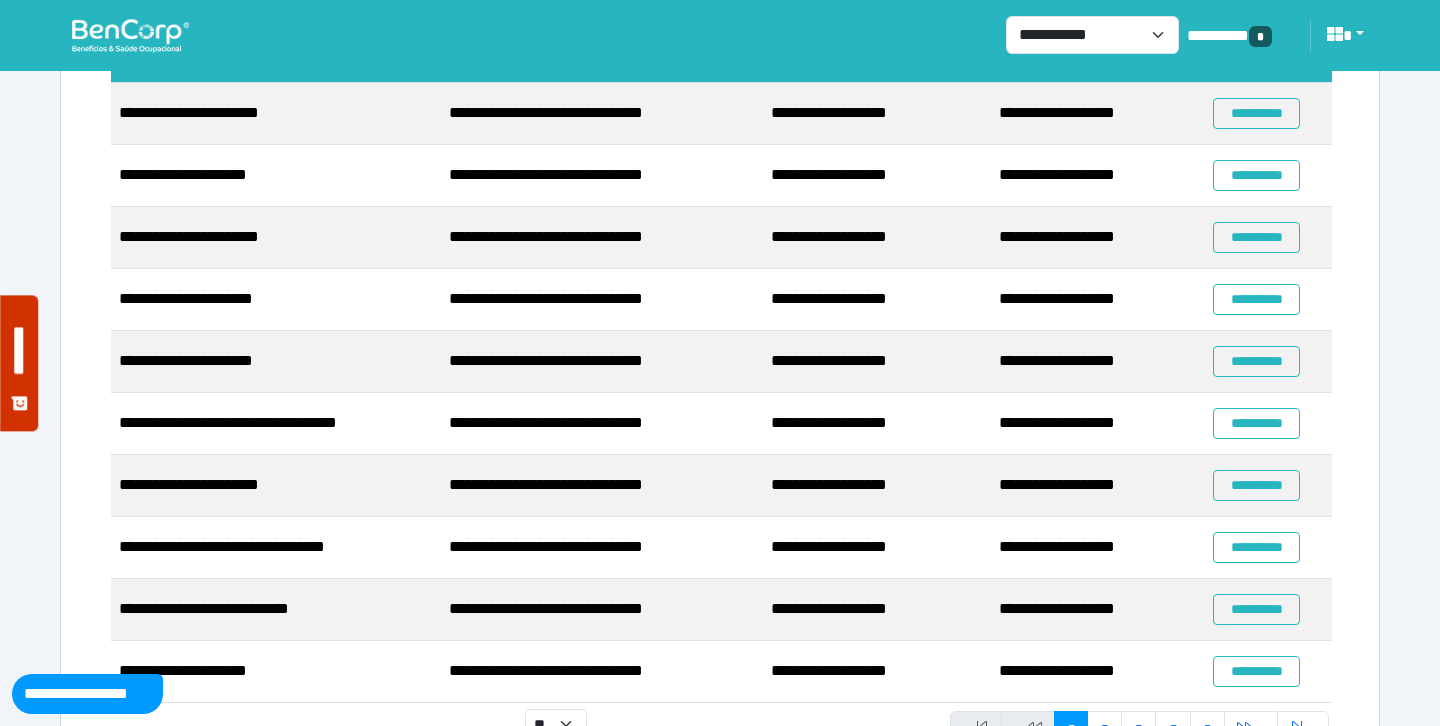 scroll, scrollTop: 318, scrollLeft: 0, axis: vertical 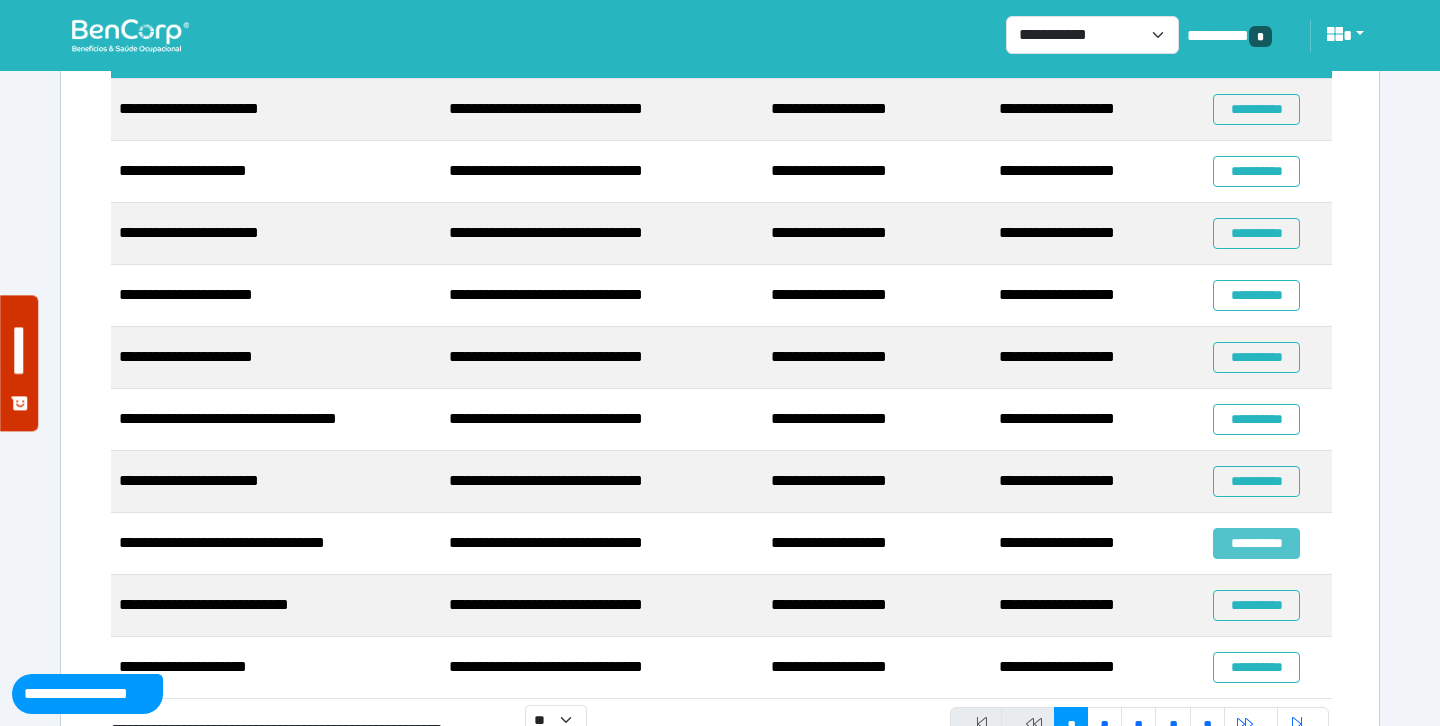 click on "**********" at bounding box center (1256, 543) 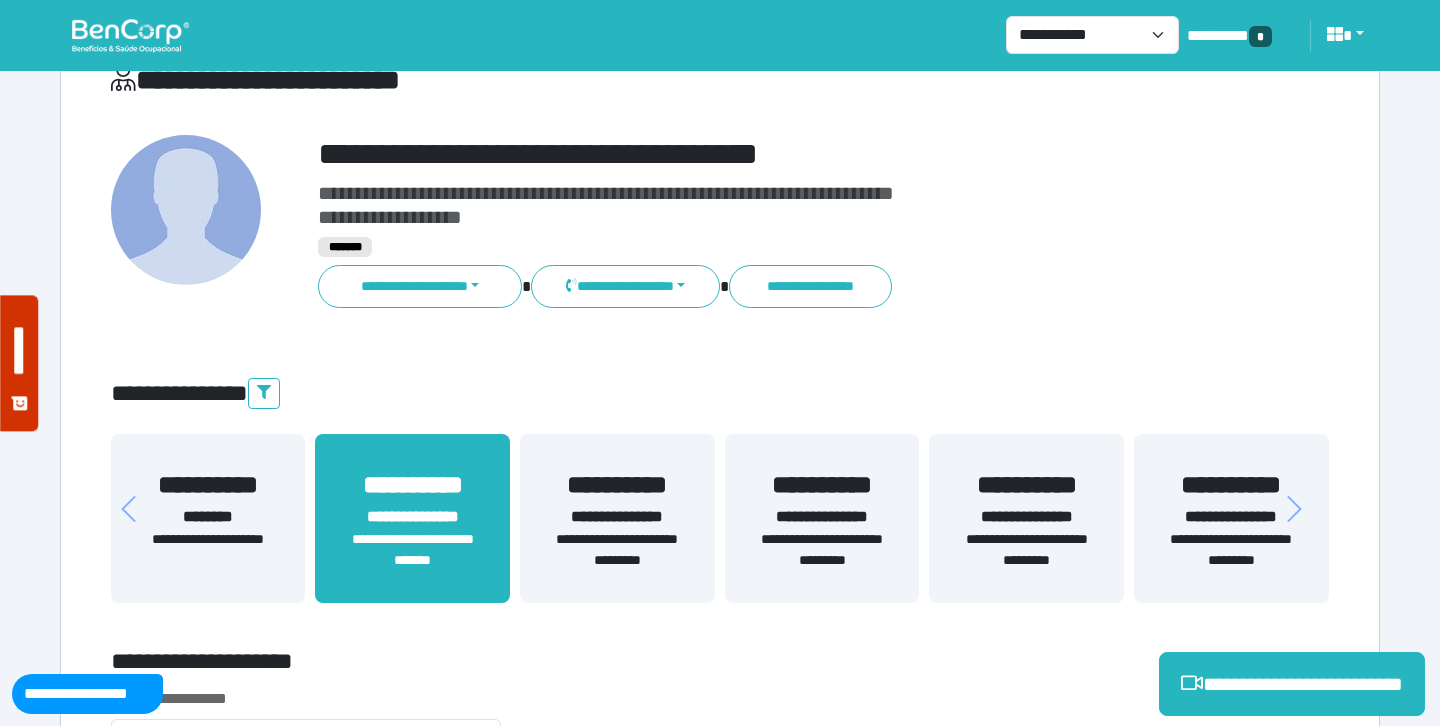 scroll, scrollTop: 95, scrollLeft: 0, axis: vertical 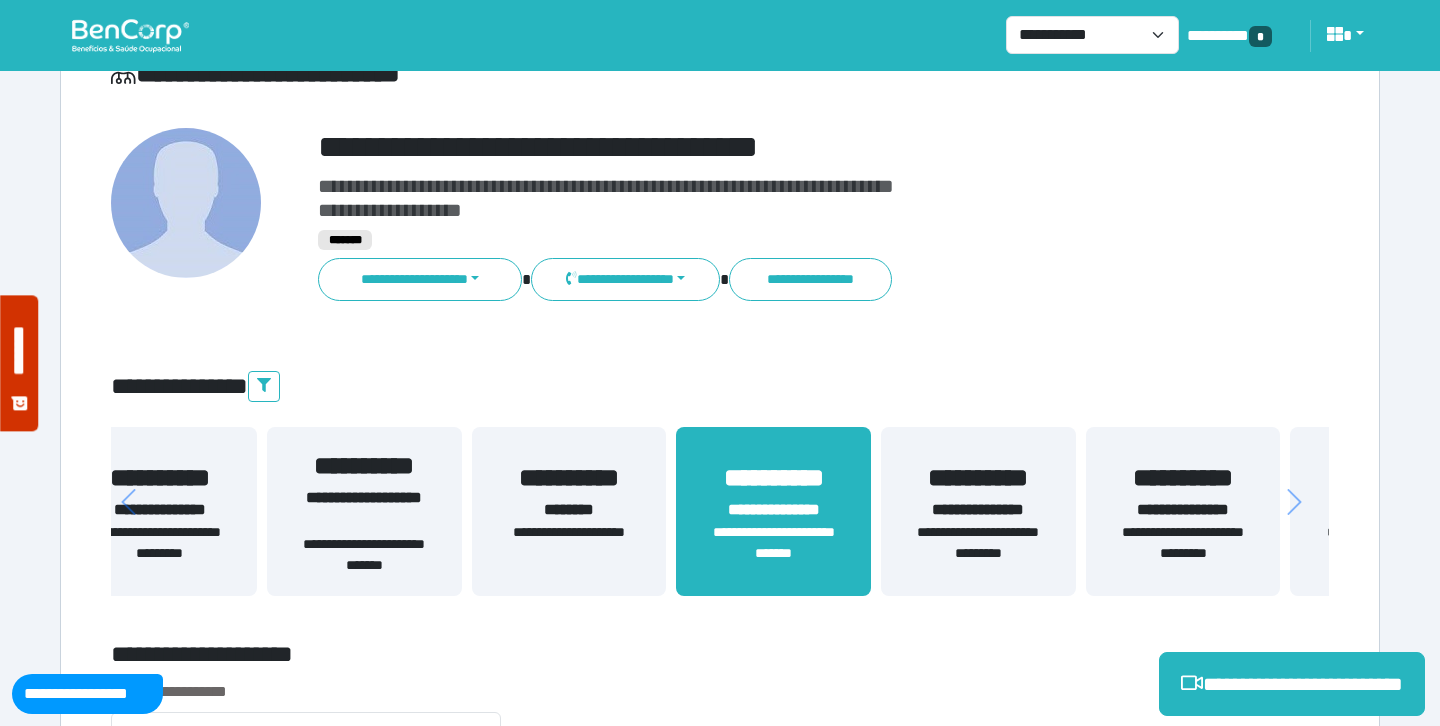 drag, startPoint x: 753, startPoint y: 508, endPoint x: 867, endPoint y: 518, distance: 114.43776 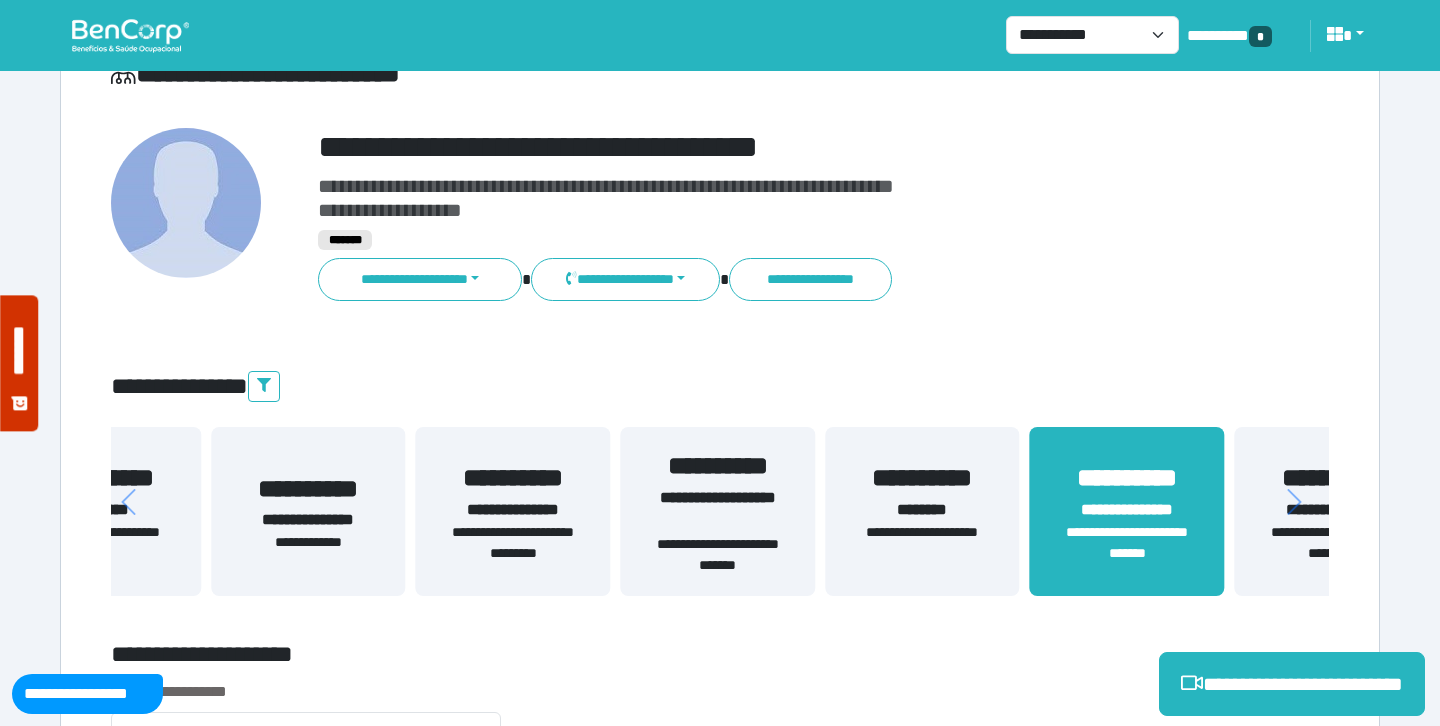 drag, startPoint x: 492, startPoint y: 518, endPoint x: 797, endPoint y: 521, distance: 305.01474 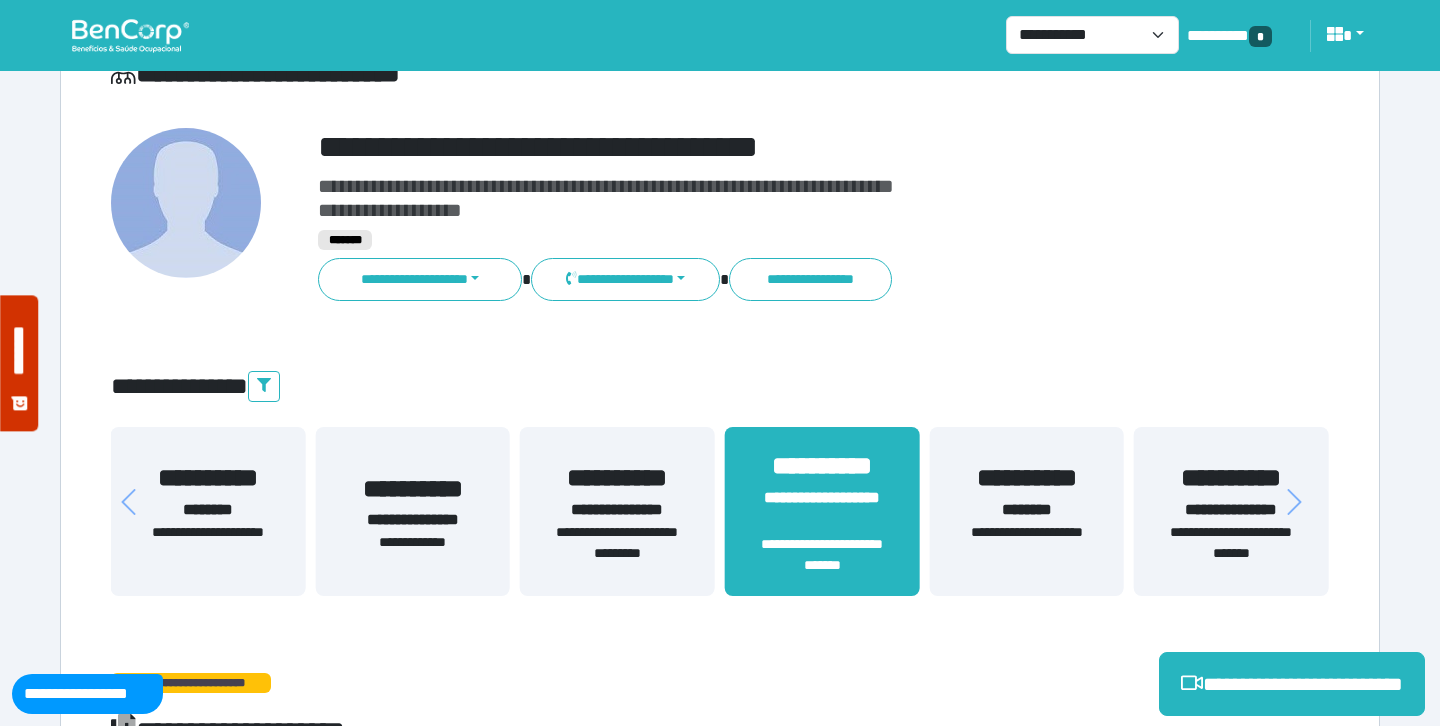 click on "**********" at bounding box center (822, 510) 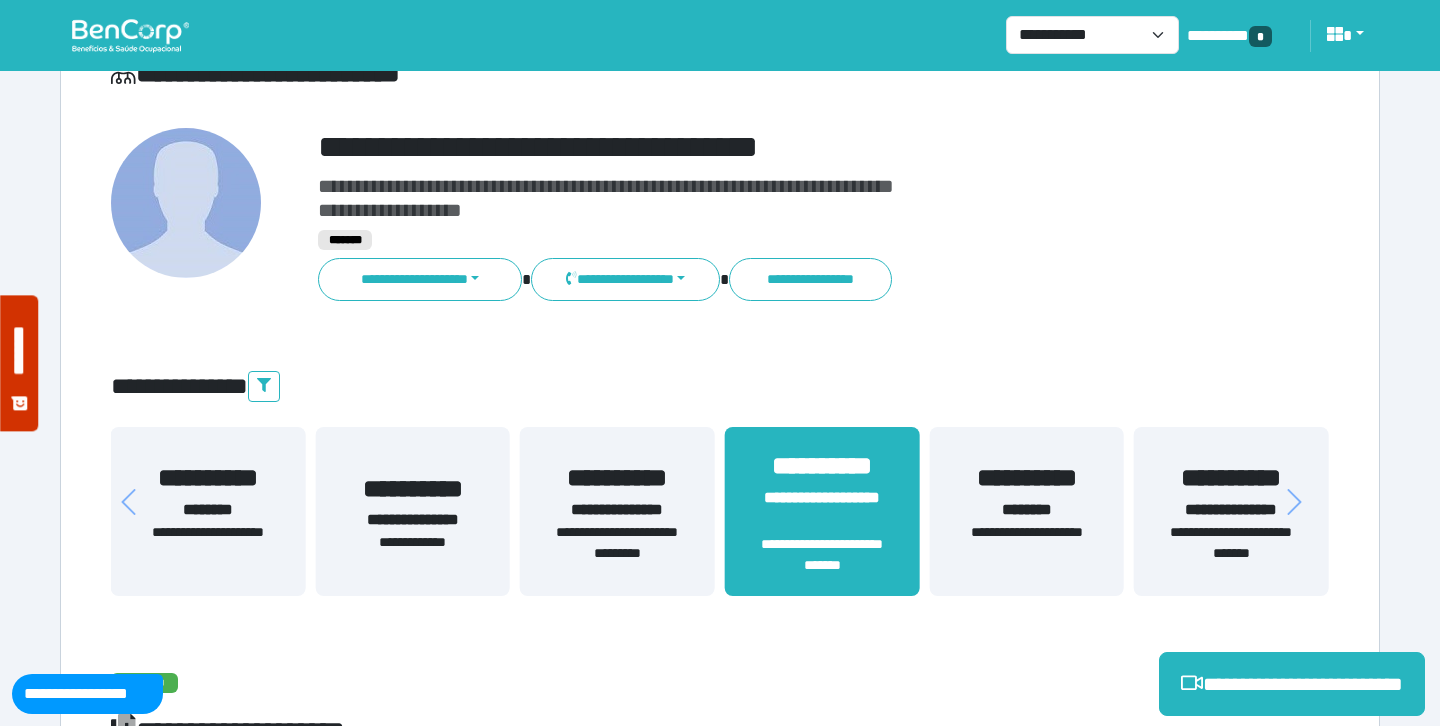 click on "**********" at bounding box center (1231, 543) 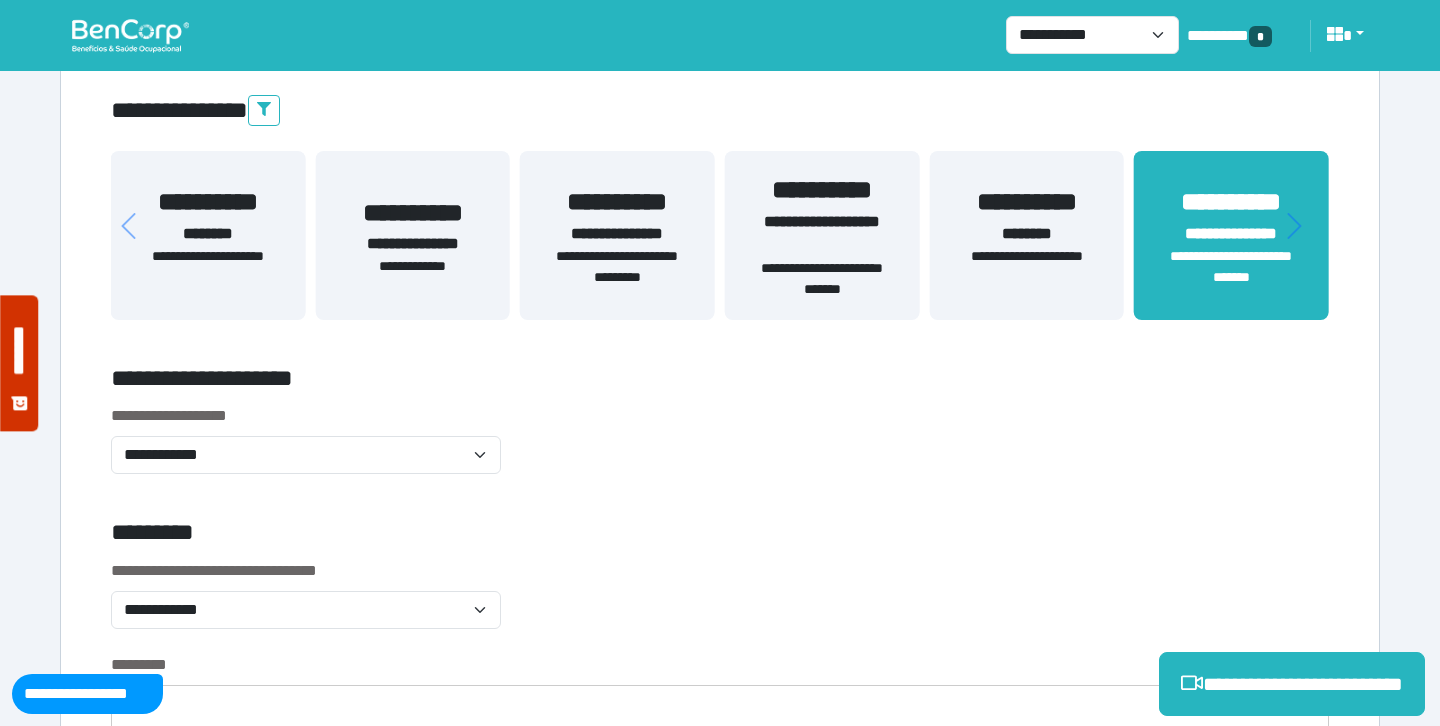 scroll, scrollTop: 364, scrollLeft: 0, axis: vertical 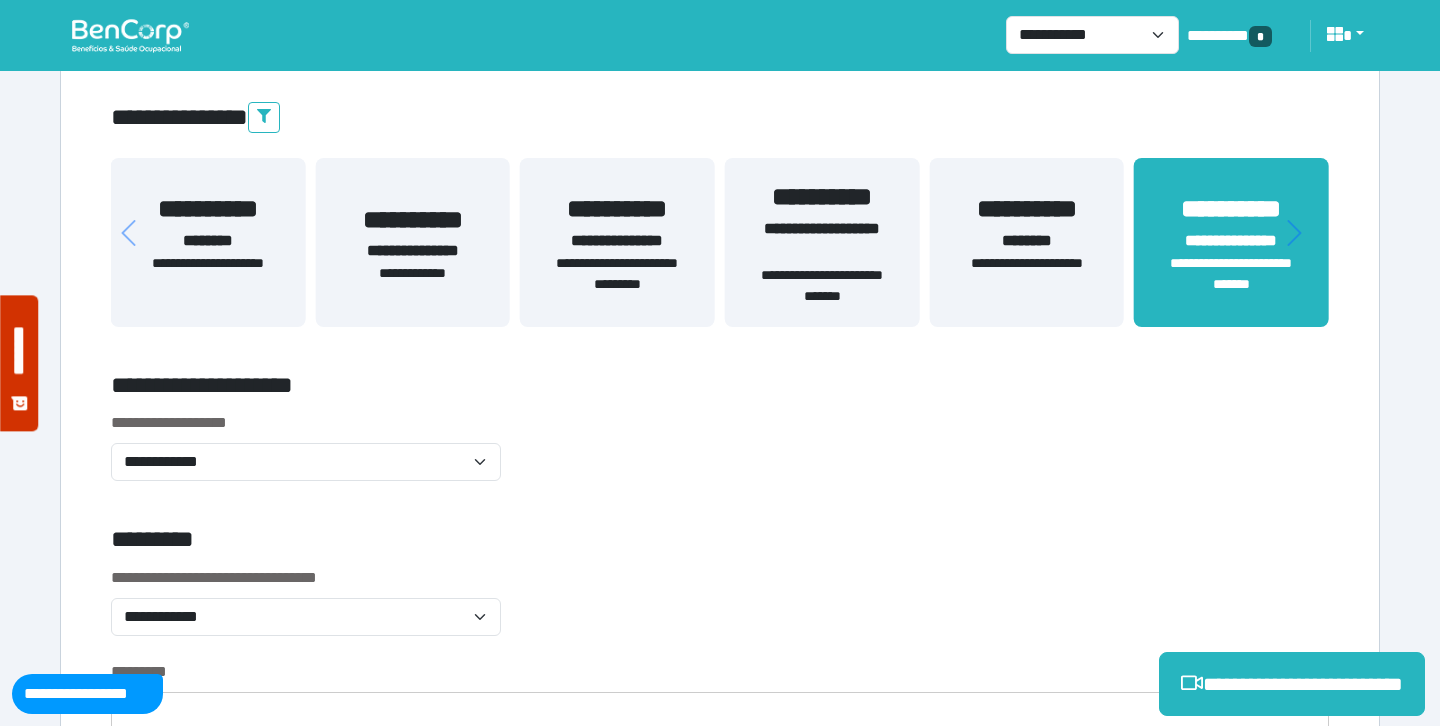 click on "**********" at bounding box center (822, 286) 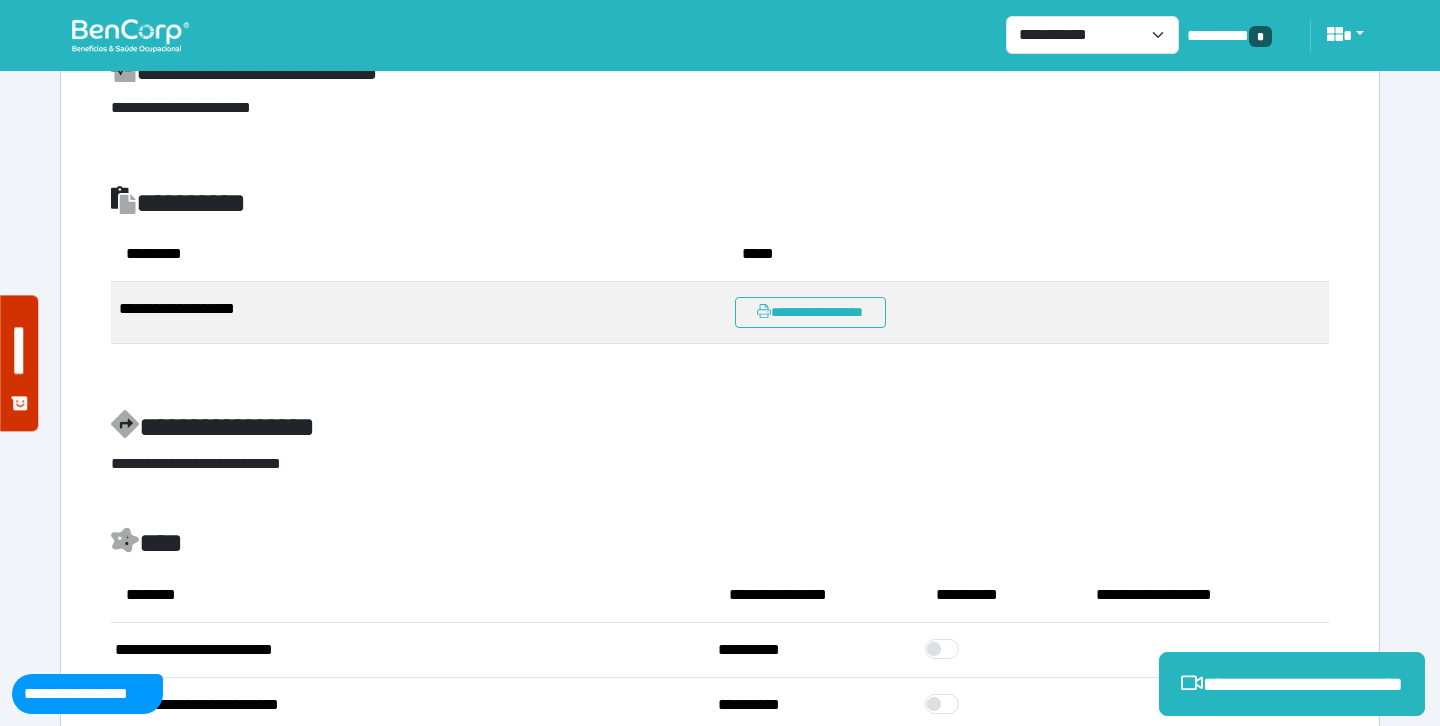 scroll, scrollTop: 1476, scrollLeft: 0, axis: vertical 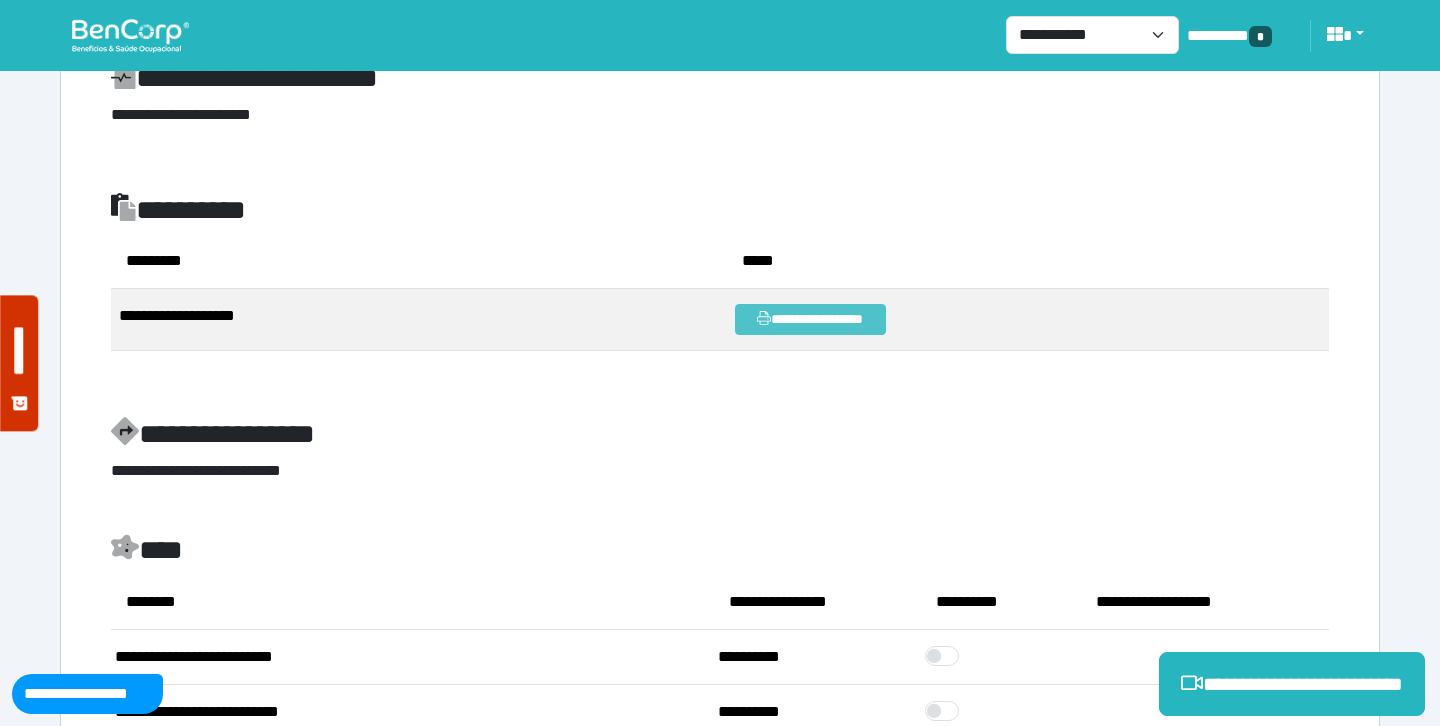 click on "**********" at bounding box center (810, 319) 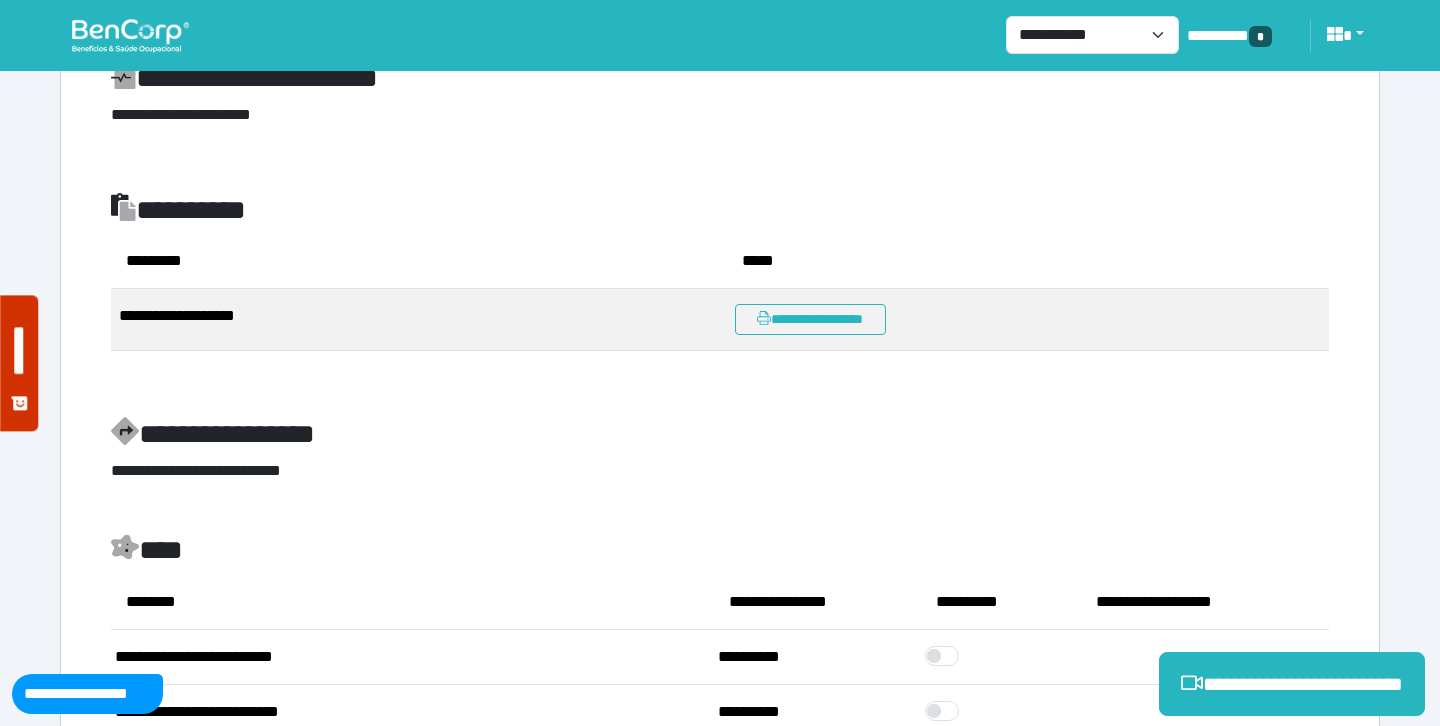 click on "**********" at bounding box center (720, 280) 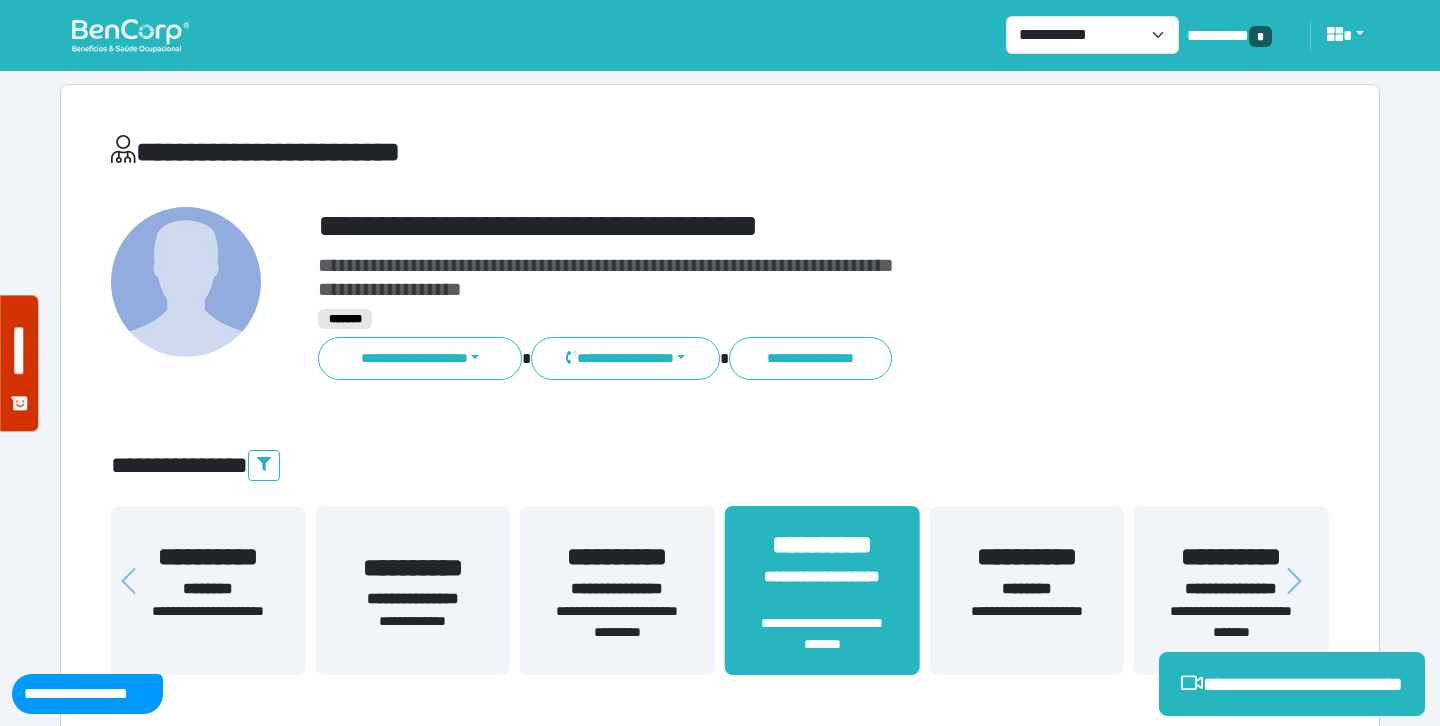 scroll, scrollTop: 0, scrollLeft: 0, axis: both 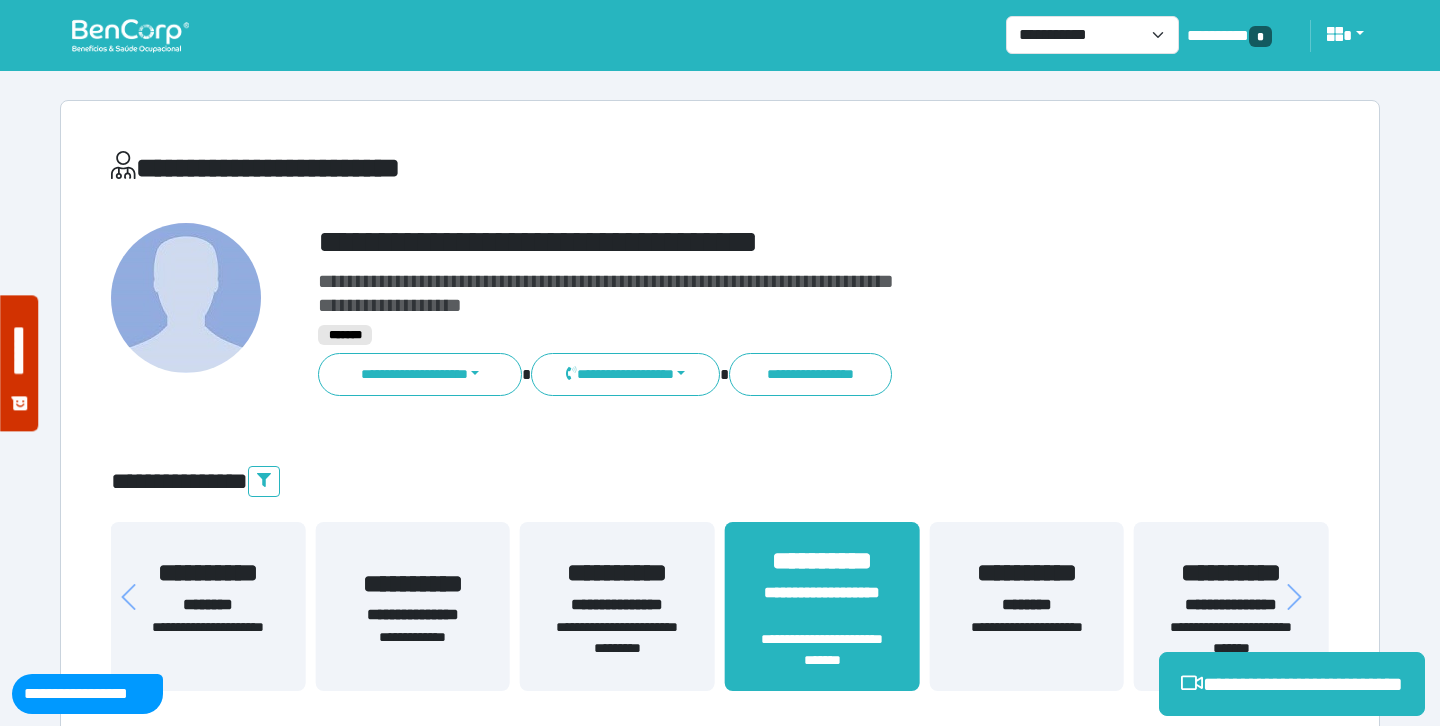 click at bounding box center (130, 35) 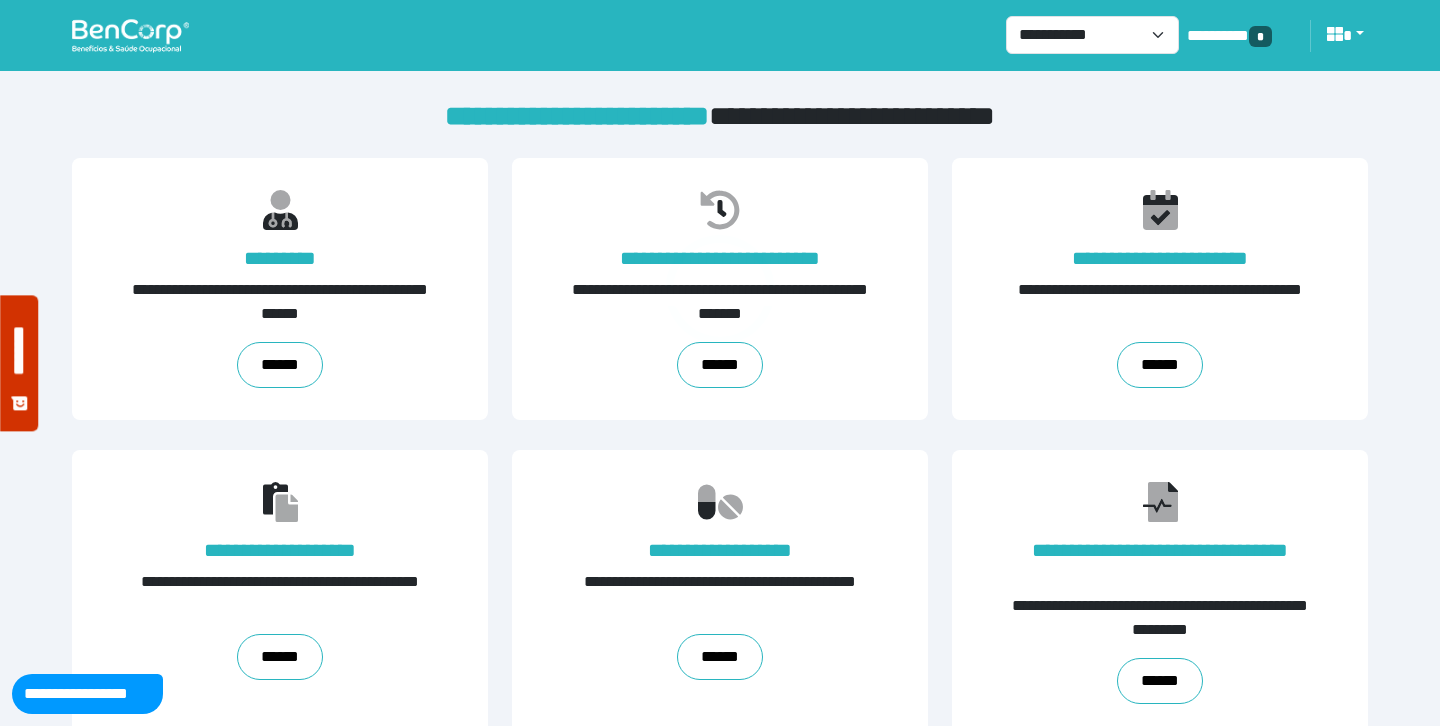 scroll, scrollTop: 0, scrollLeft: 0, axis: both 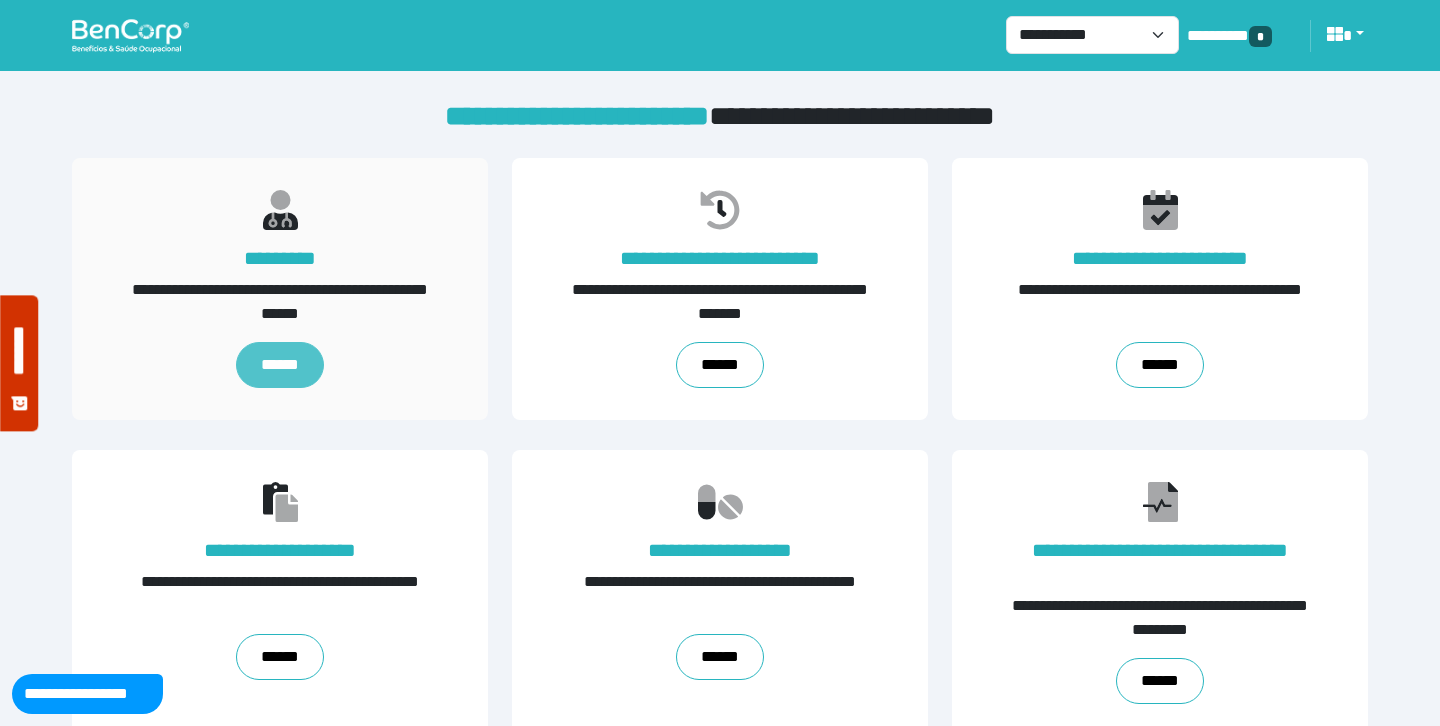 click on "******" at bounding box center [279, 365] 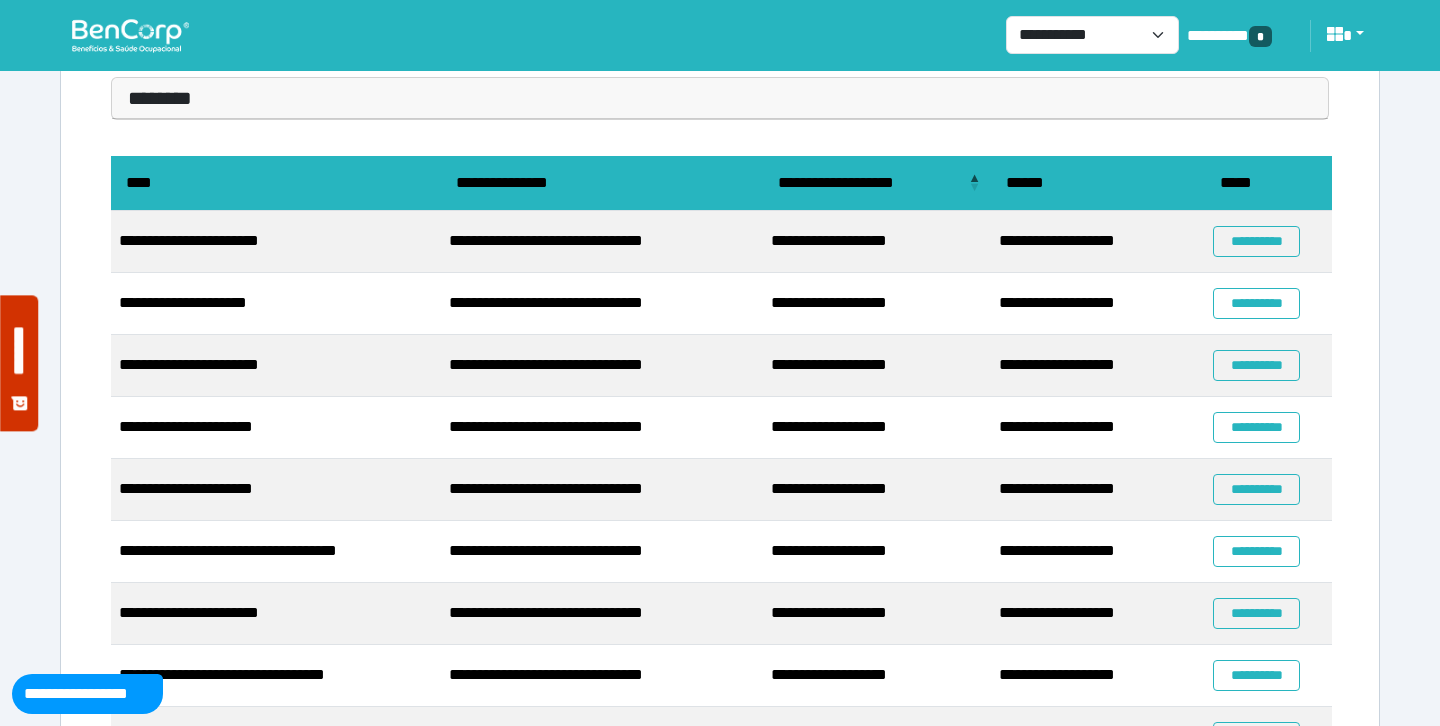 scroll, scrollTop: 191, scrollLeft: 0, axis: vertical 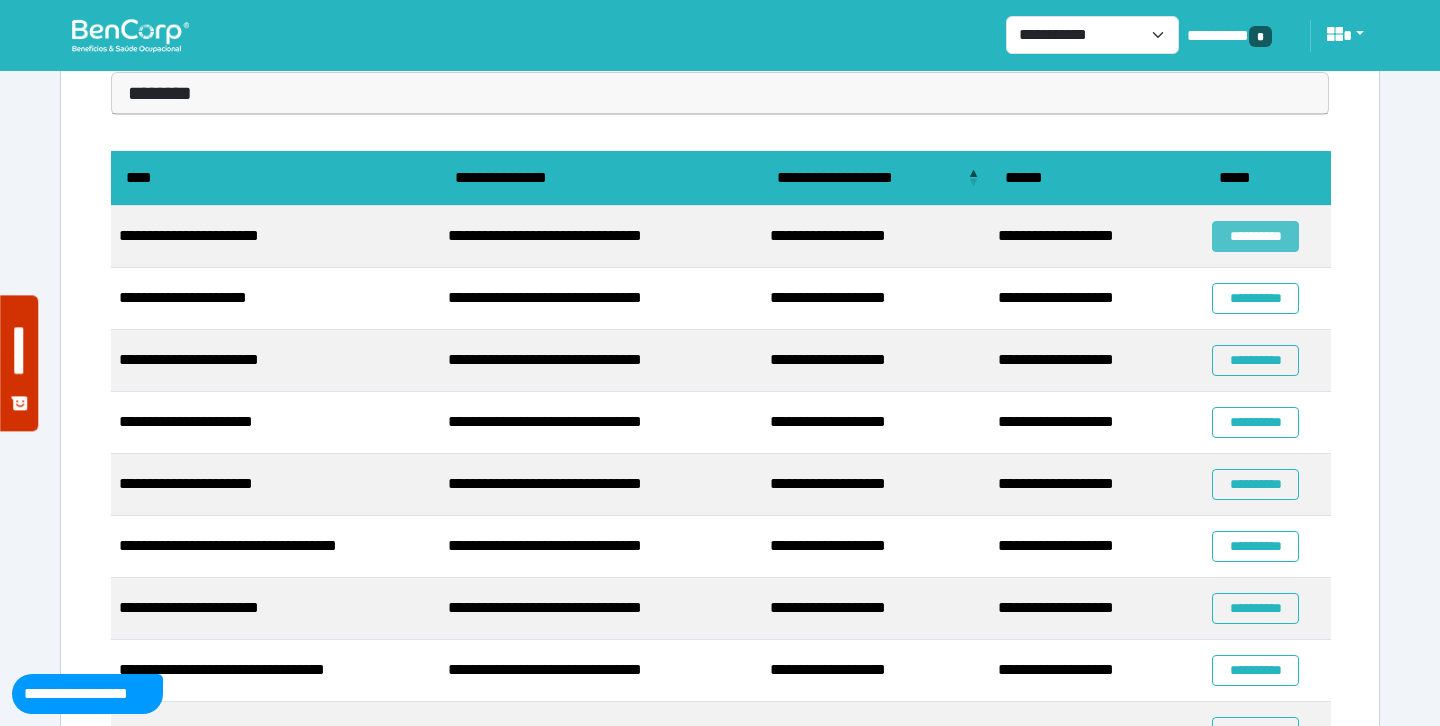 click on "**********" at bounding box center (1255, 236) 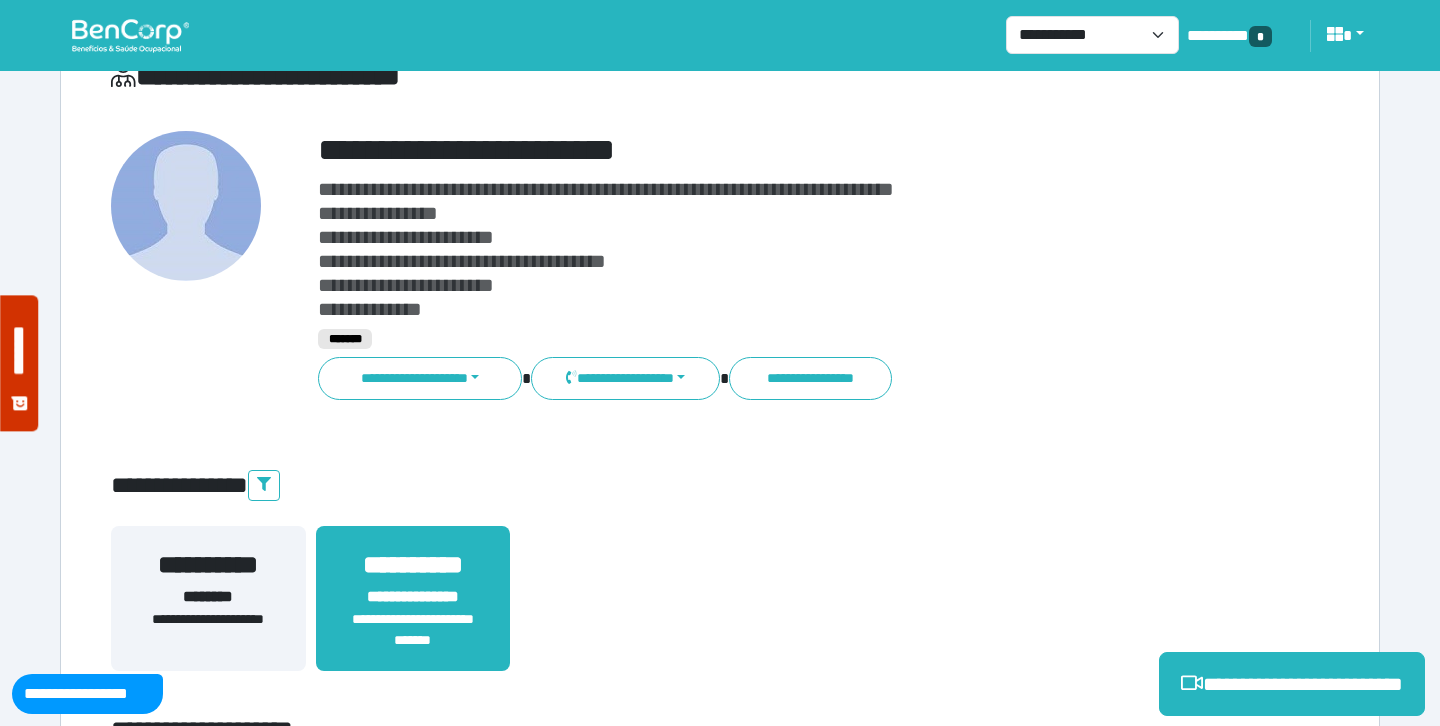 scroll, scrollTop: 97, scrollLeft: 0, axis: vertical 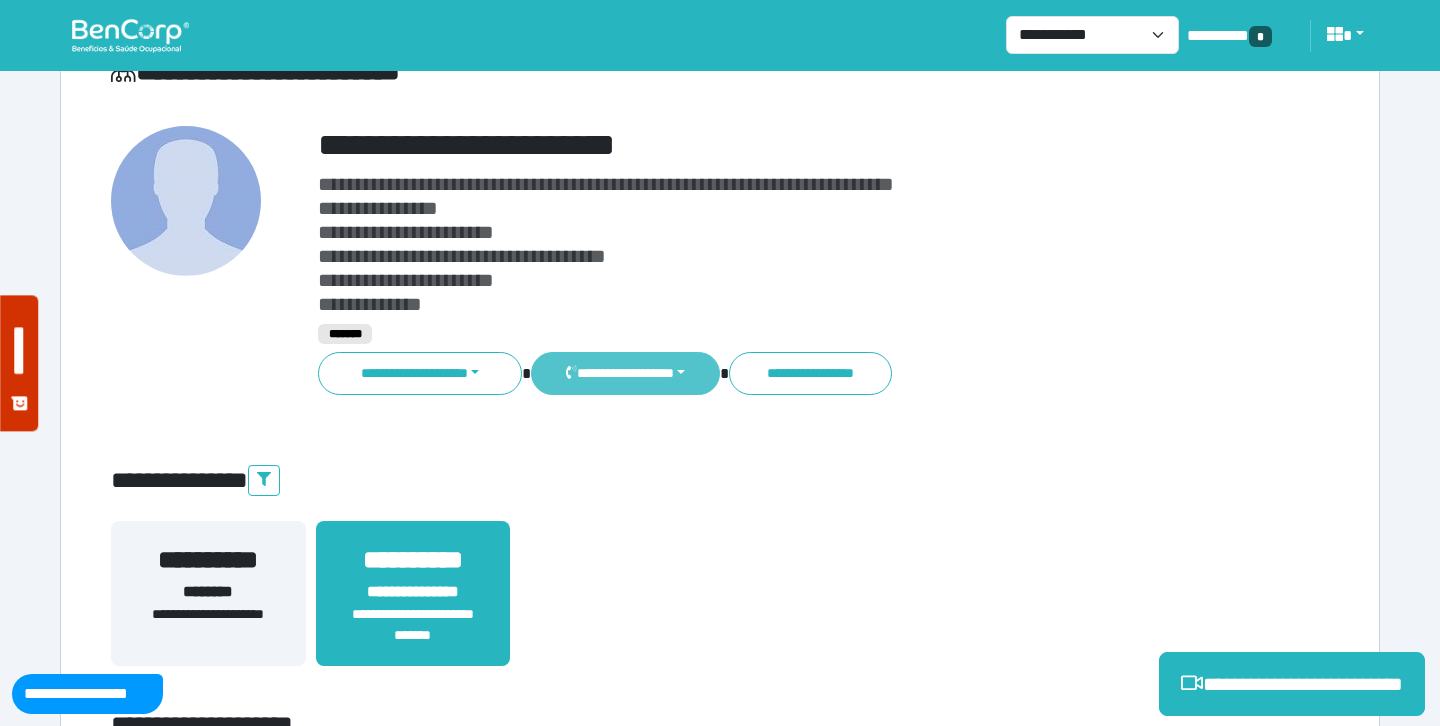 click on "**********" at bounding box center (625, 373) 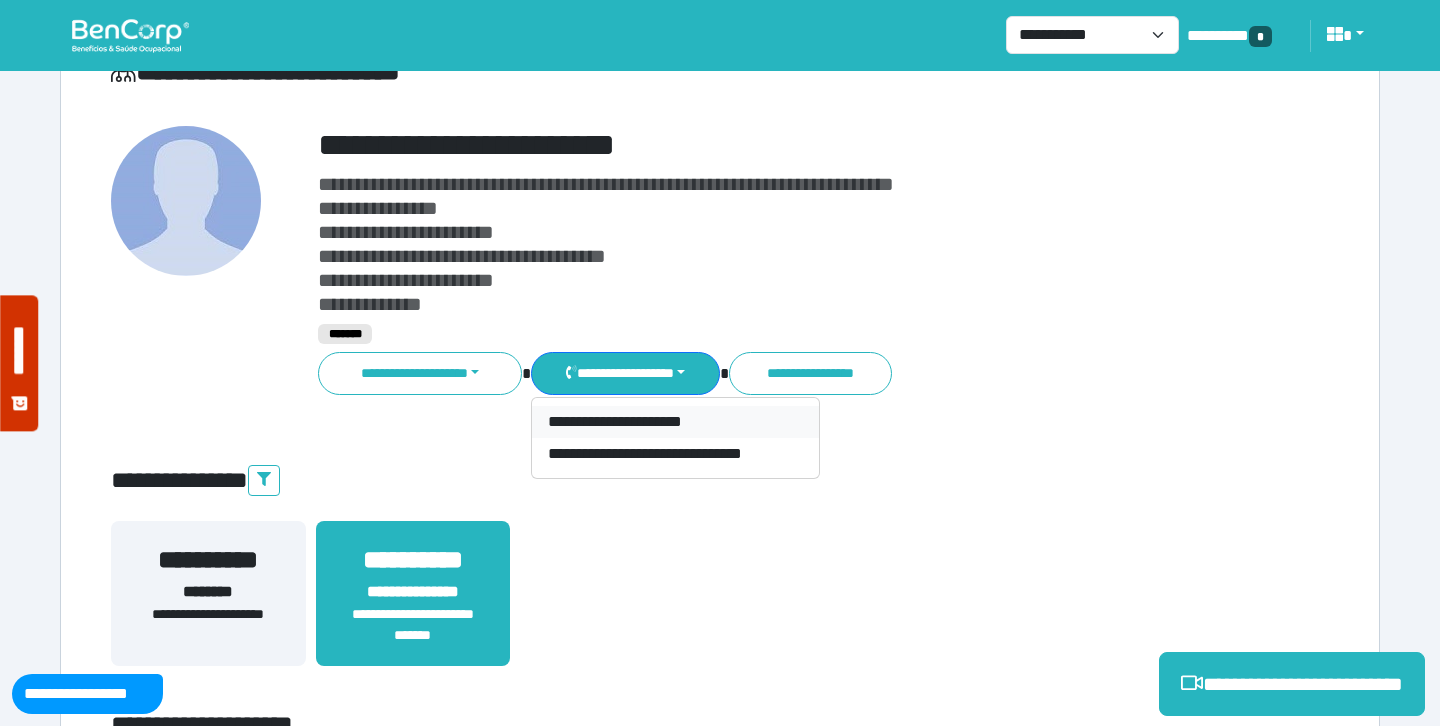 click on "**********" at bounding box center (675, 422) 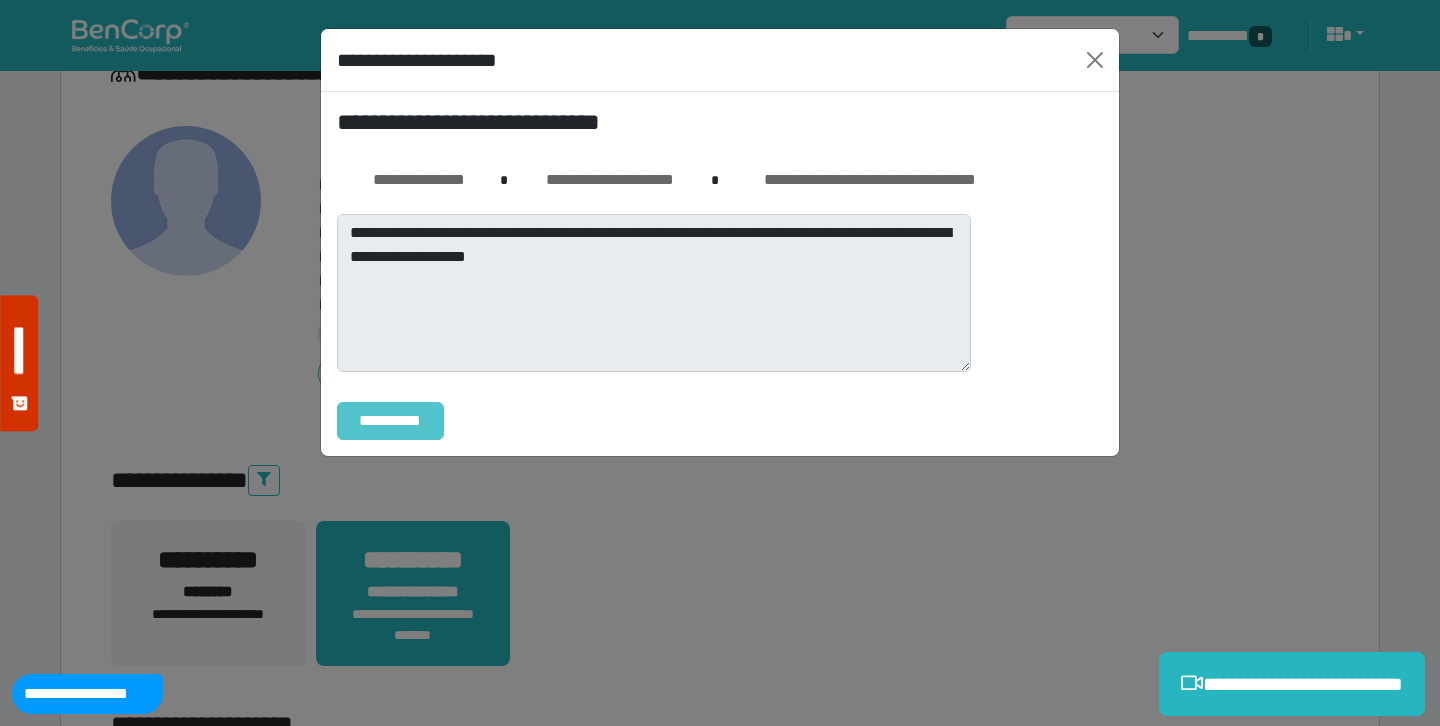 click on "**********" at bounding box center (390, 421) 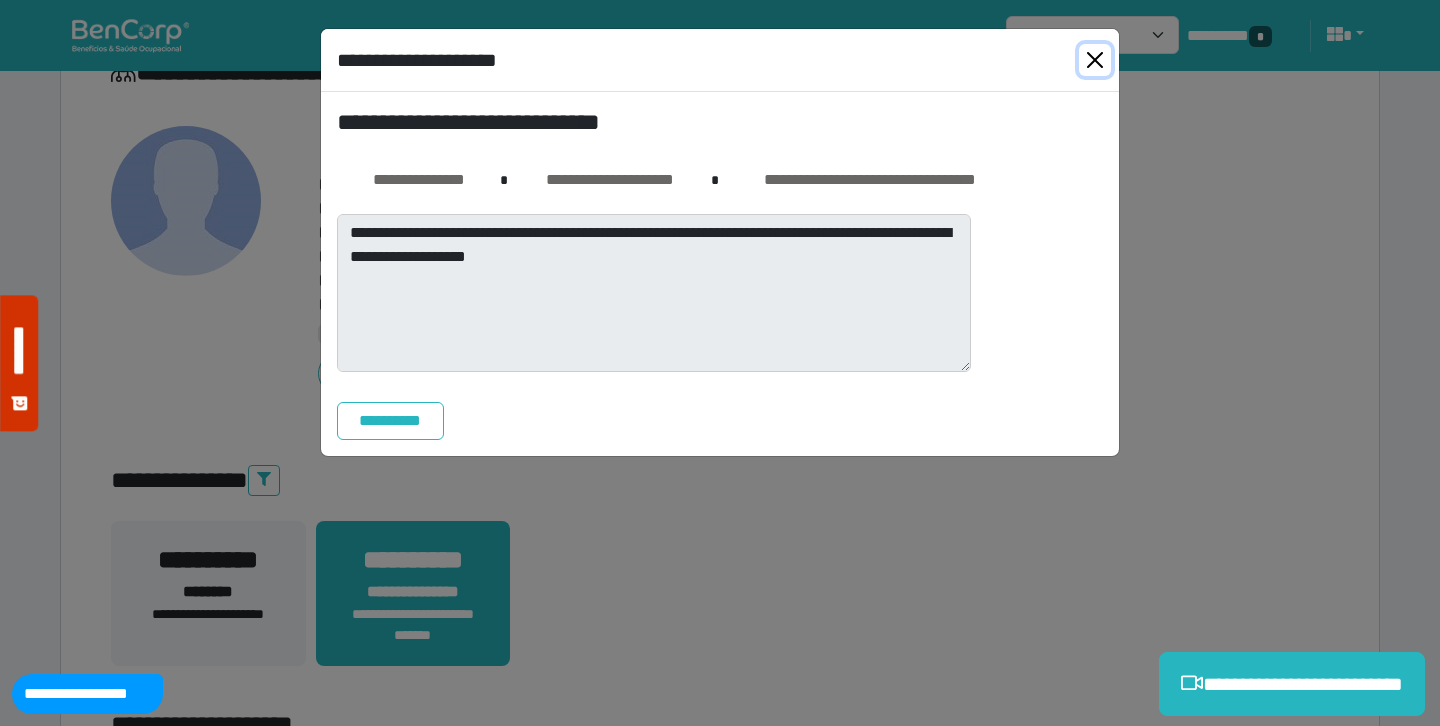 click at bounding box center [1095, 60] 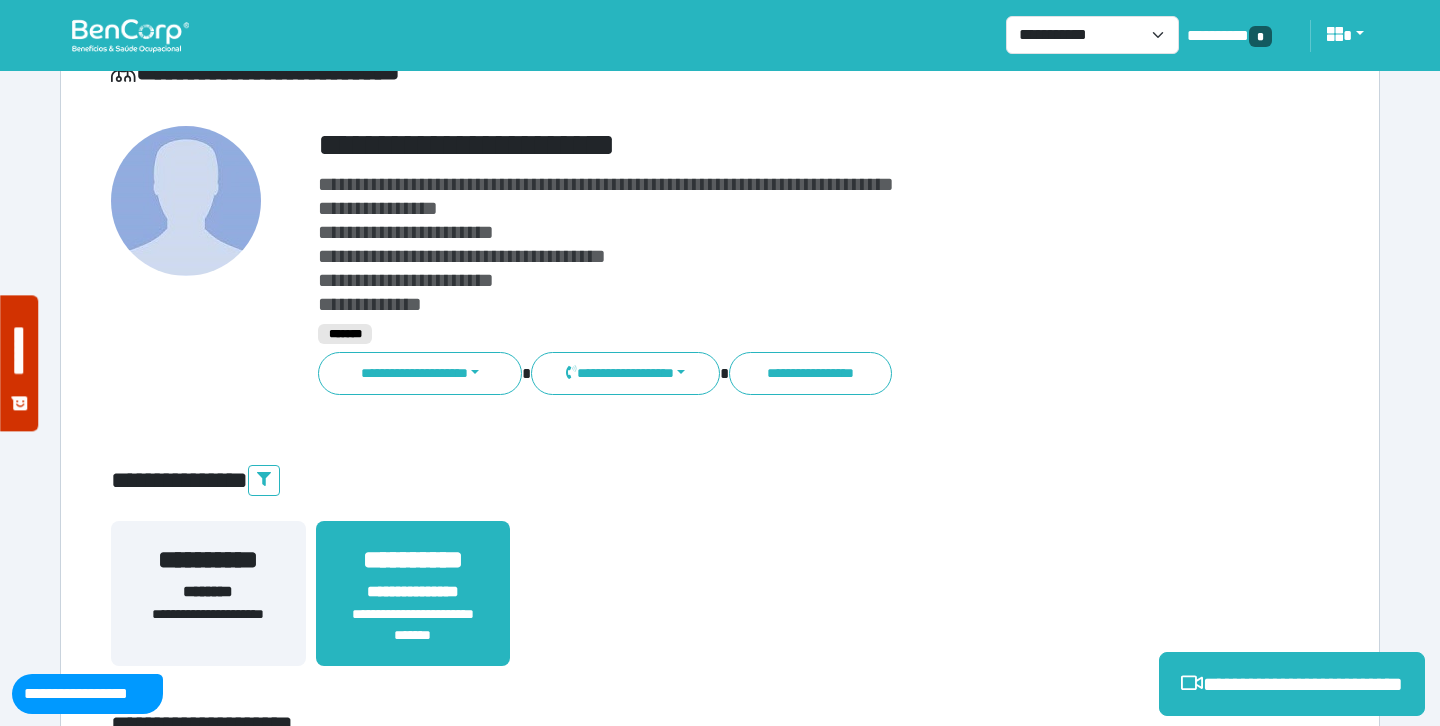 click on "**********" at bounding box center [772, 373] 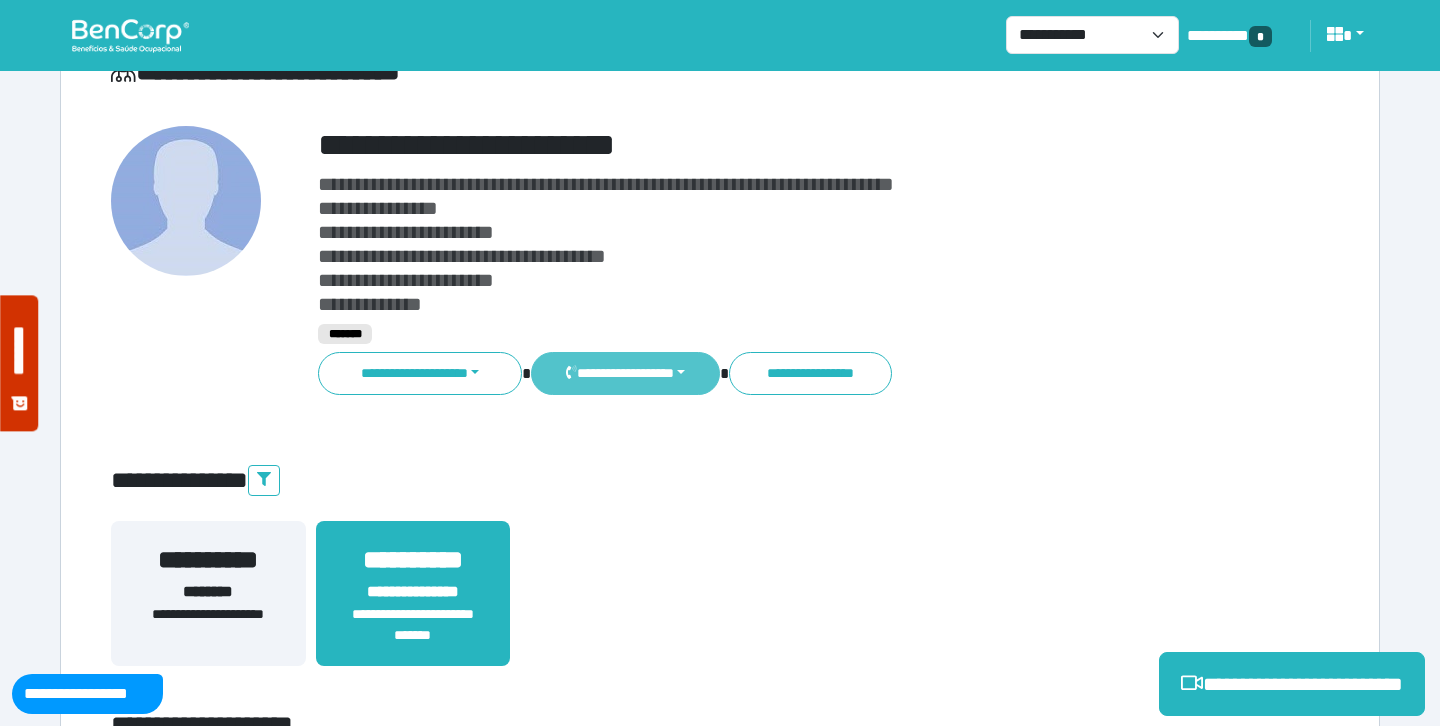 click on "**********" at bounding box center (625, 373) 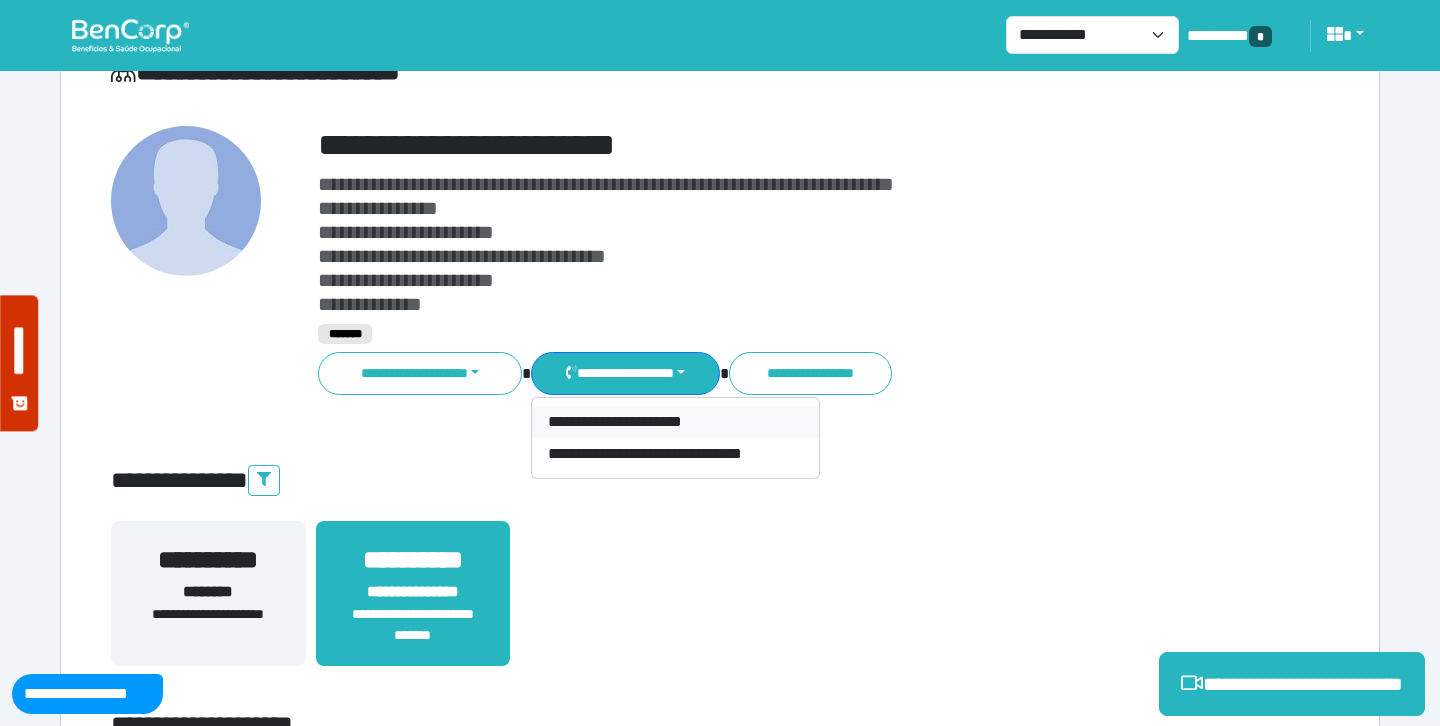 click on "**********" at bounding box center (675, 422) 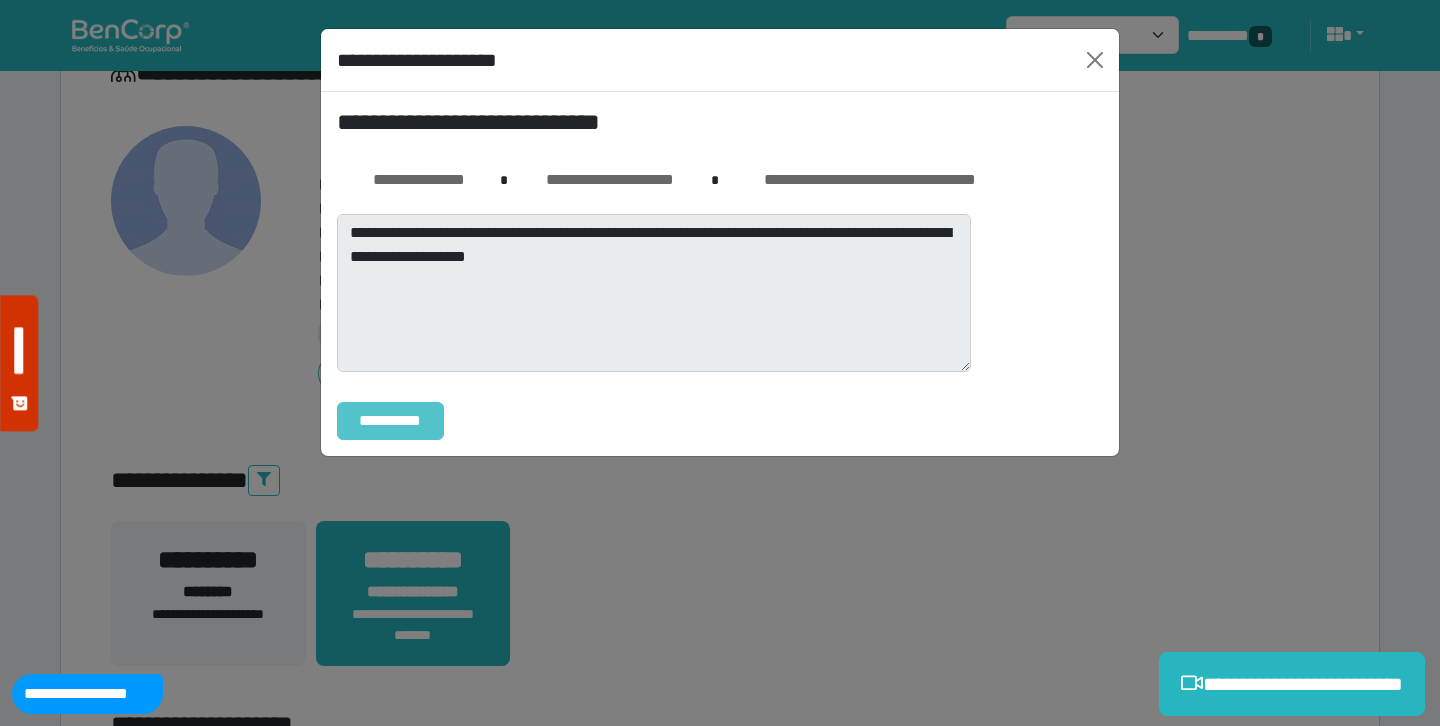 click on "**********" at bounding box center (390, 421) 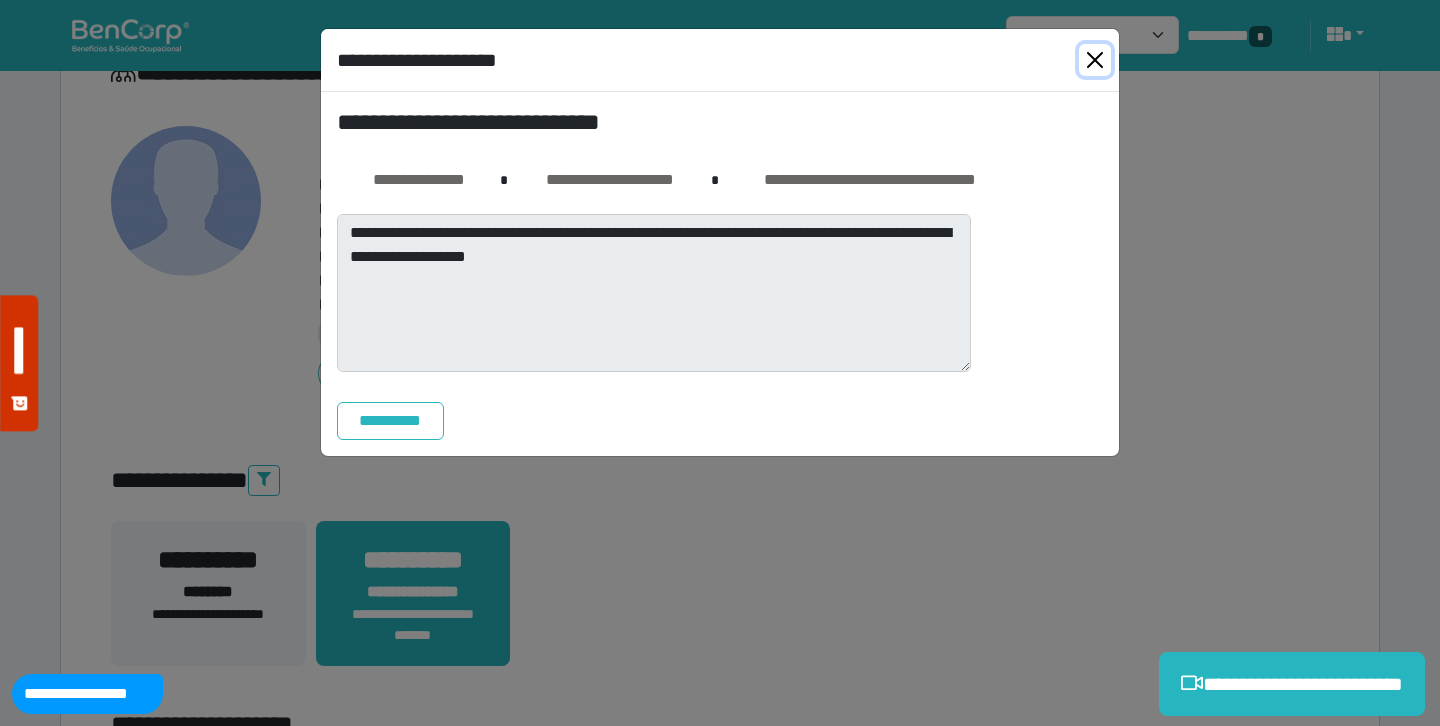 click at bounding box center (1095, 60) 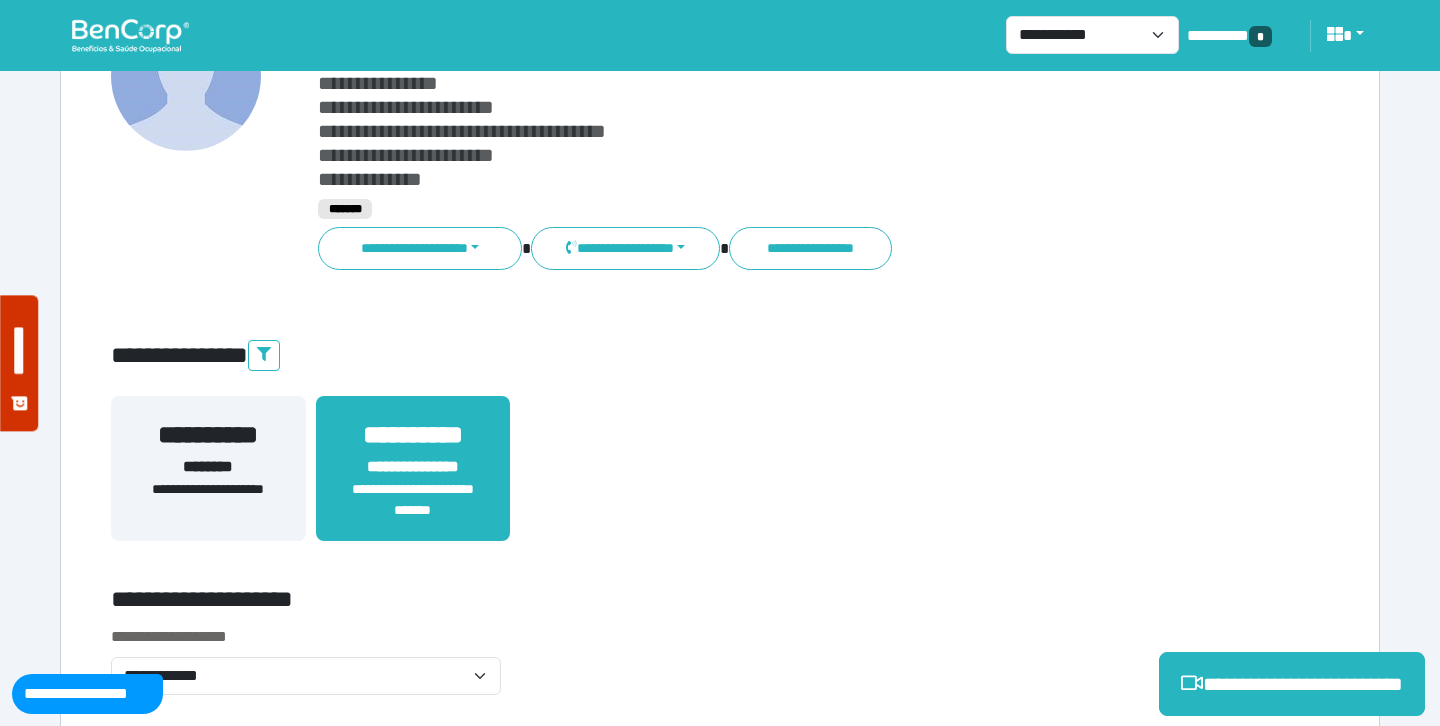 scroll, scrollTop: 229, scrollLeft: 0, axis: vertical 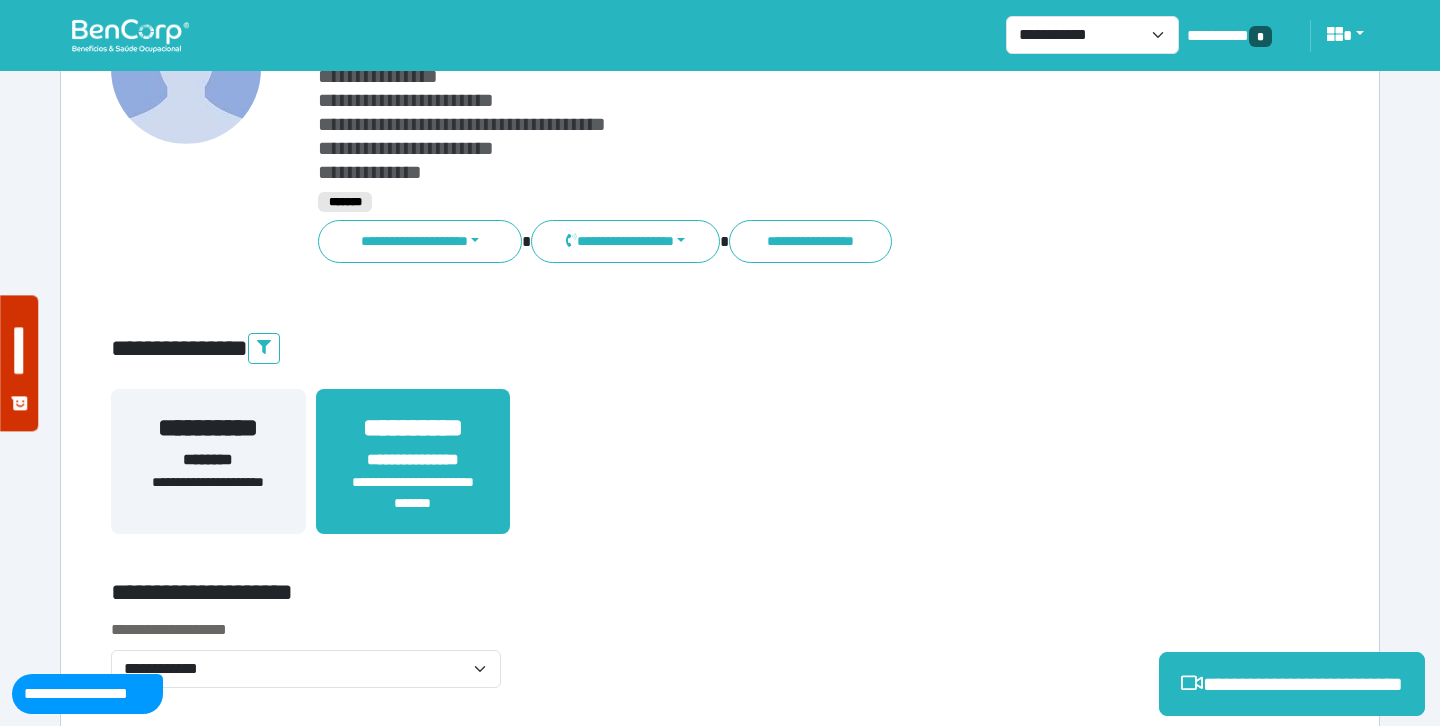 click on "**********" at bounding box center (720, 473) 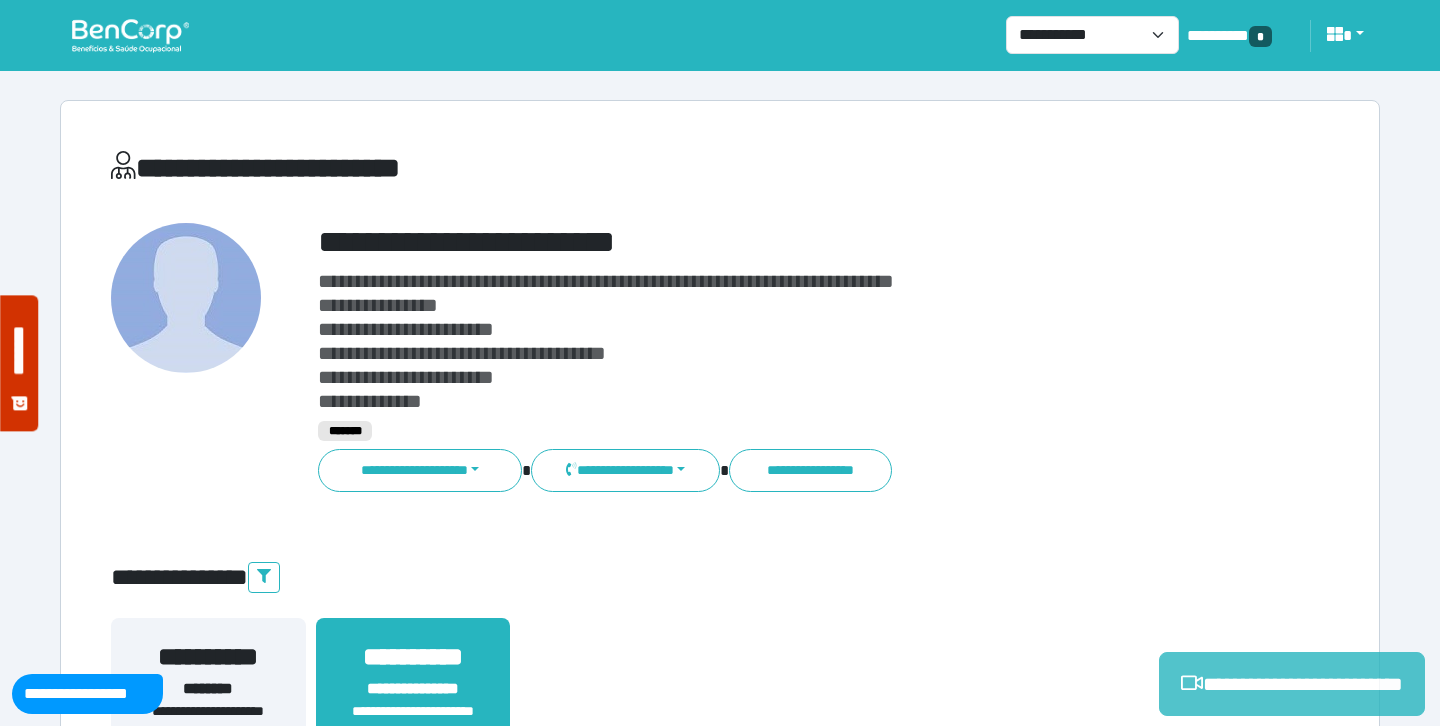 click on "**********" at bounding box center [1292, 684] 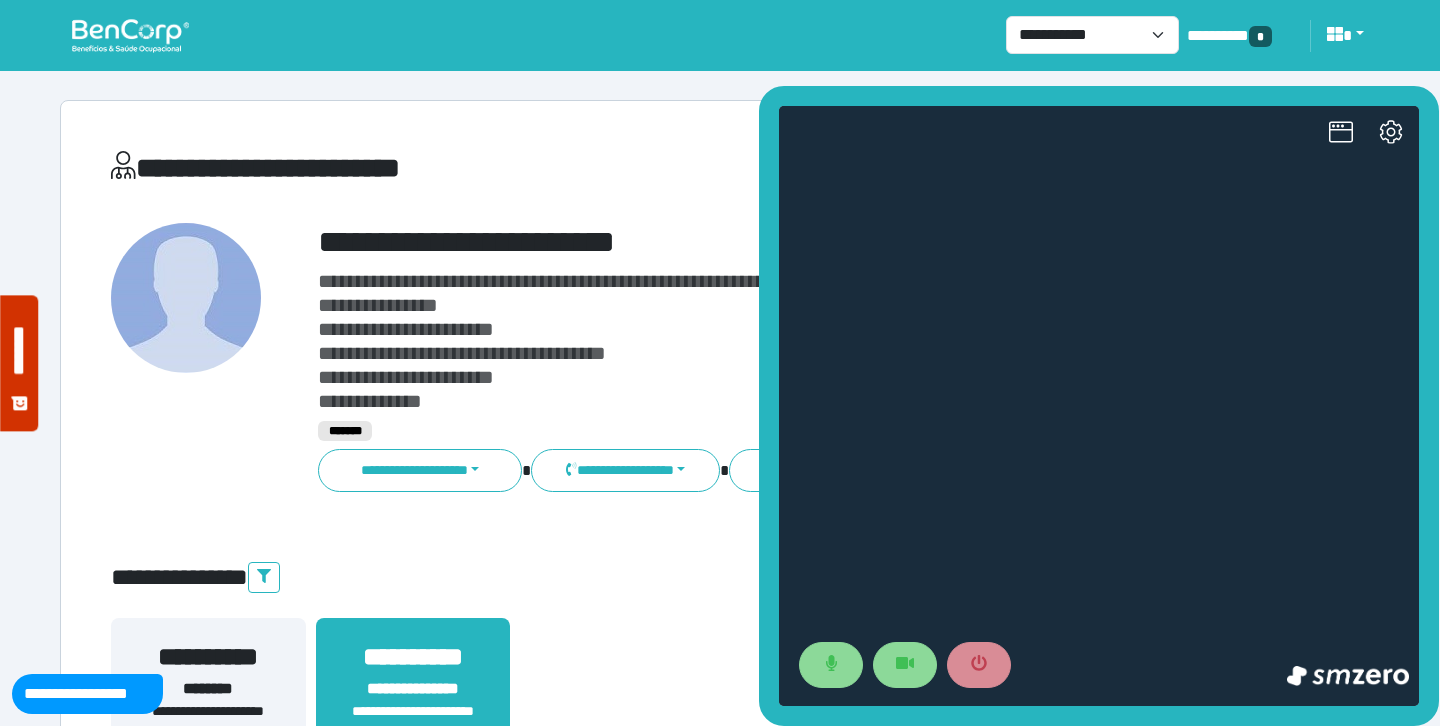 scroll, scrollTop: 0, scrollLeft: 0, axis: both 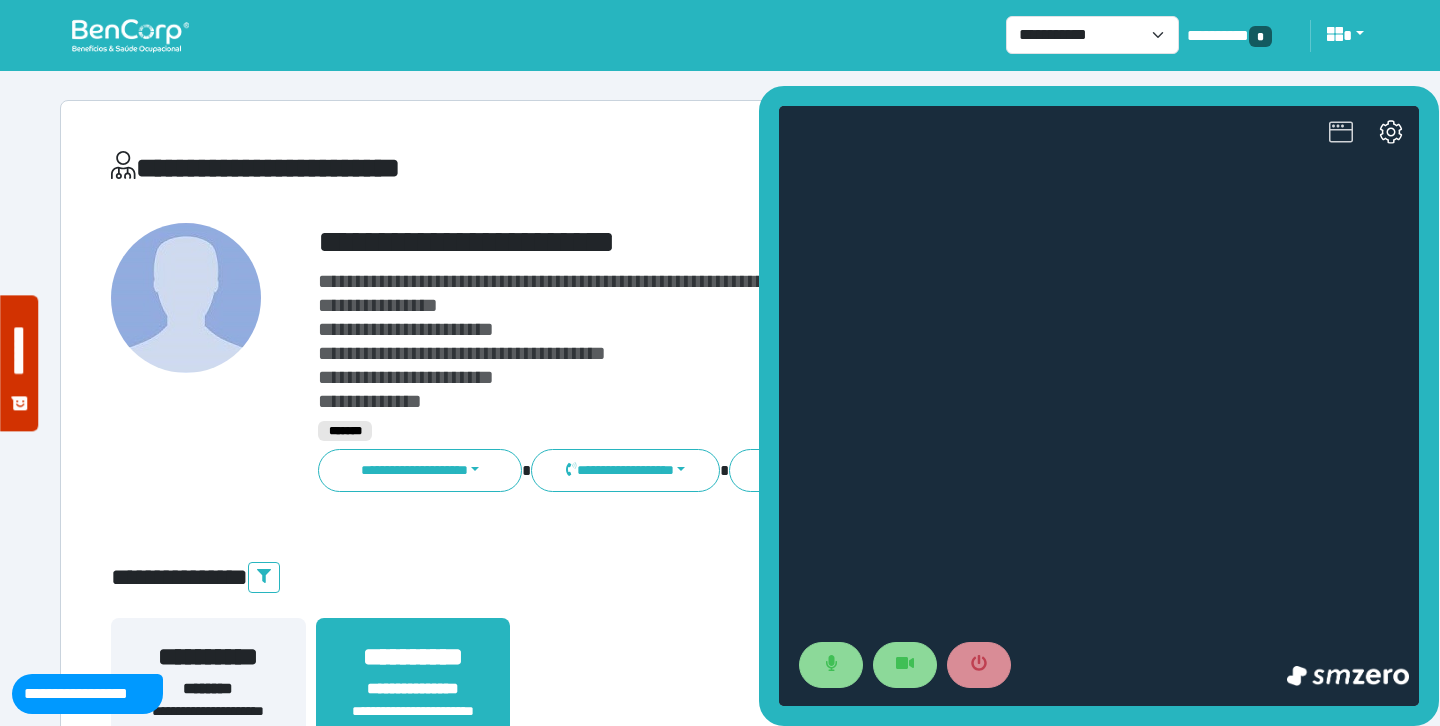 click 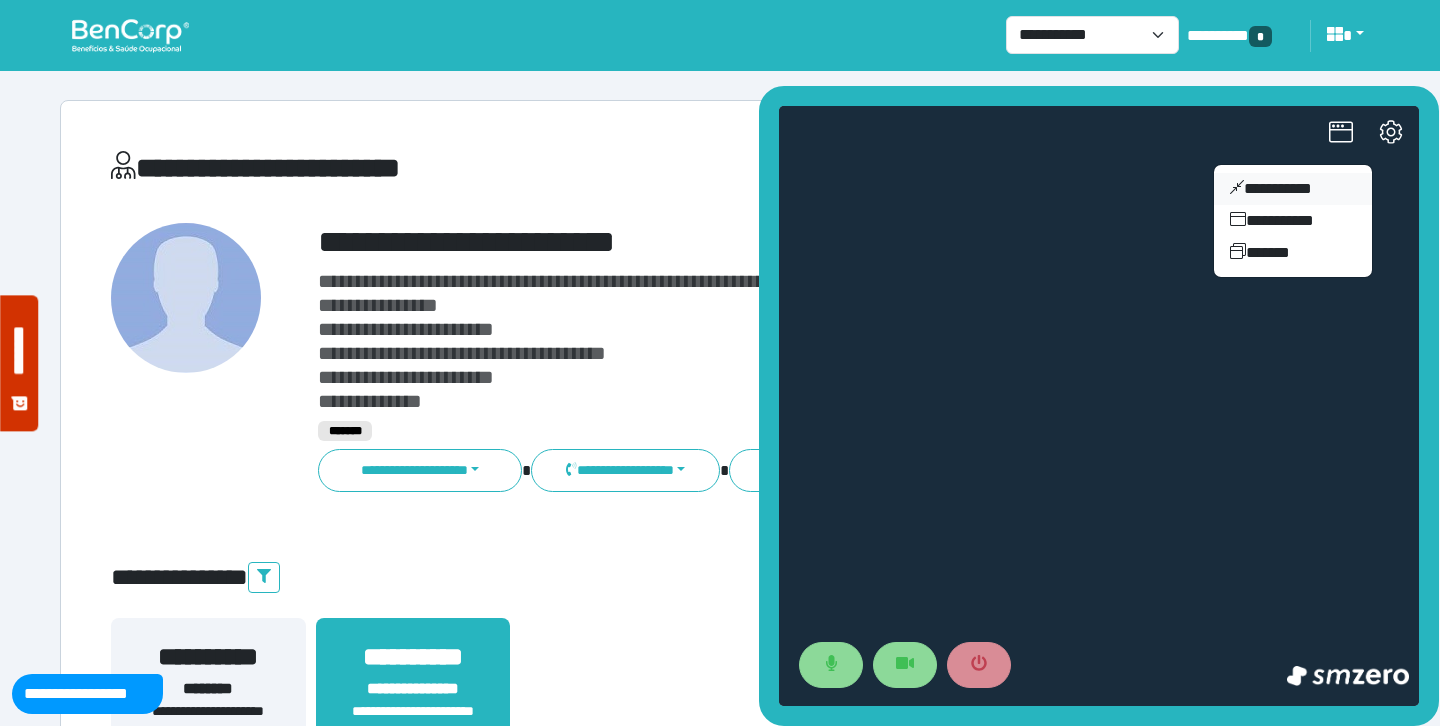 click on "**********" at bounding box center [1293, 189] 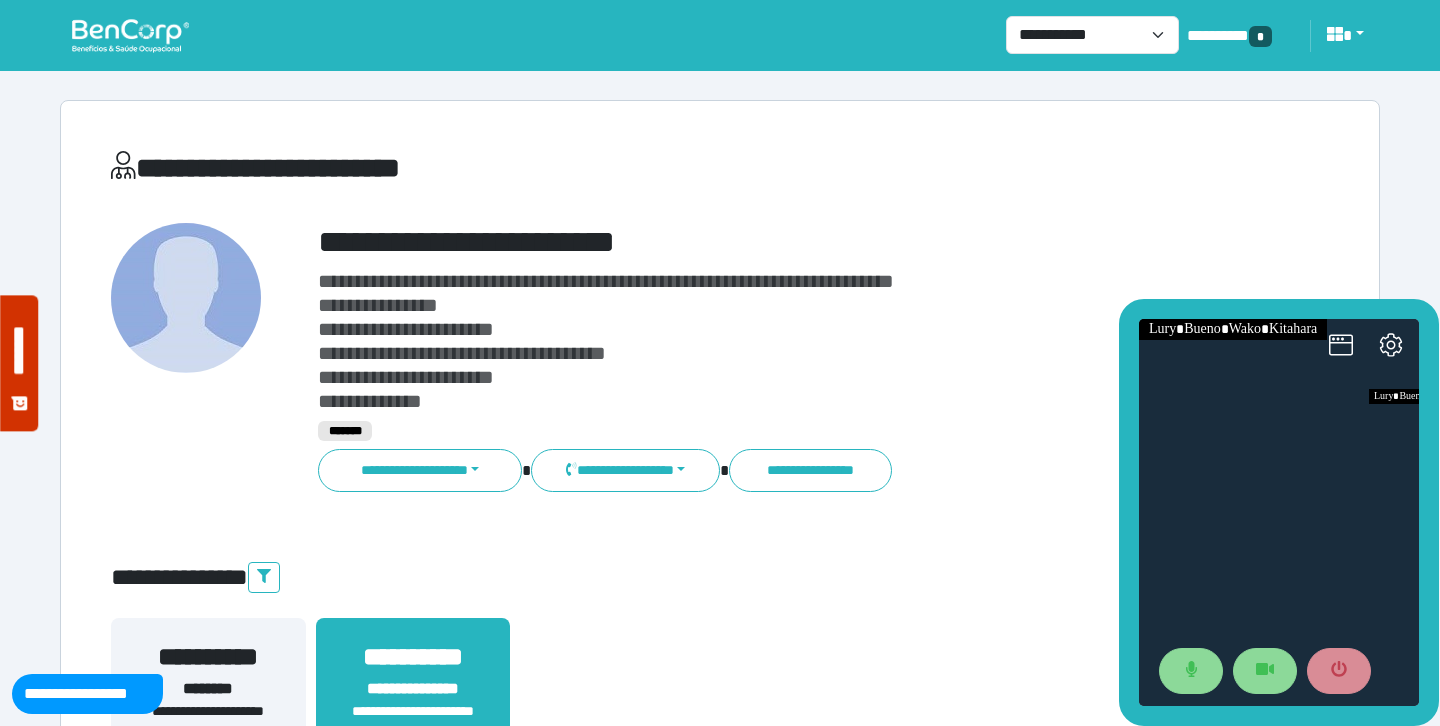 click at bounding box center [1279, 512] 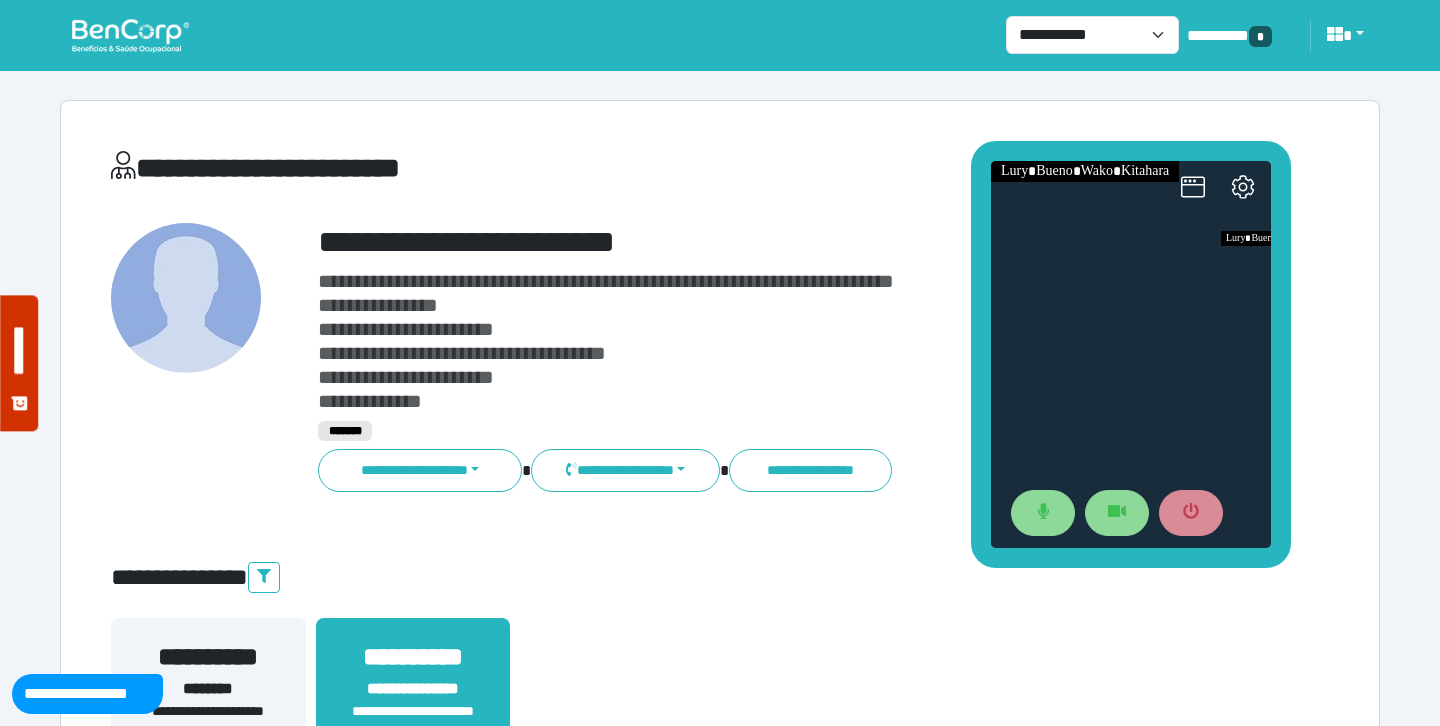 drag, startPoint x: 1216, startPoint y: 307, endPoint x: 1061, endPoint y: 139, distance: 228.5804 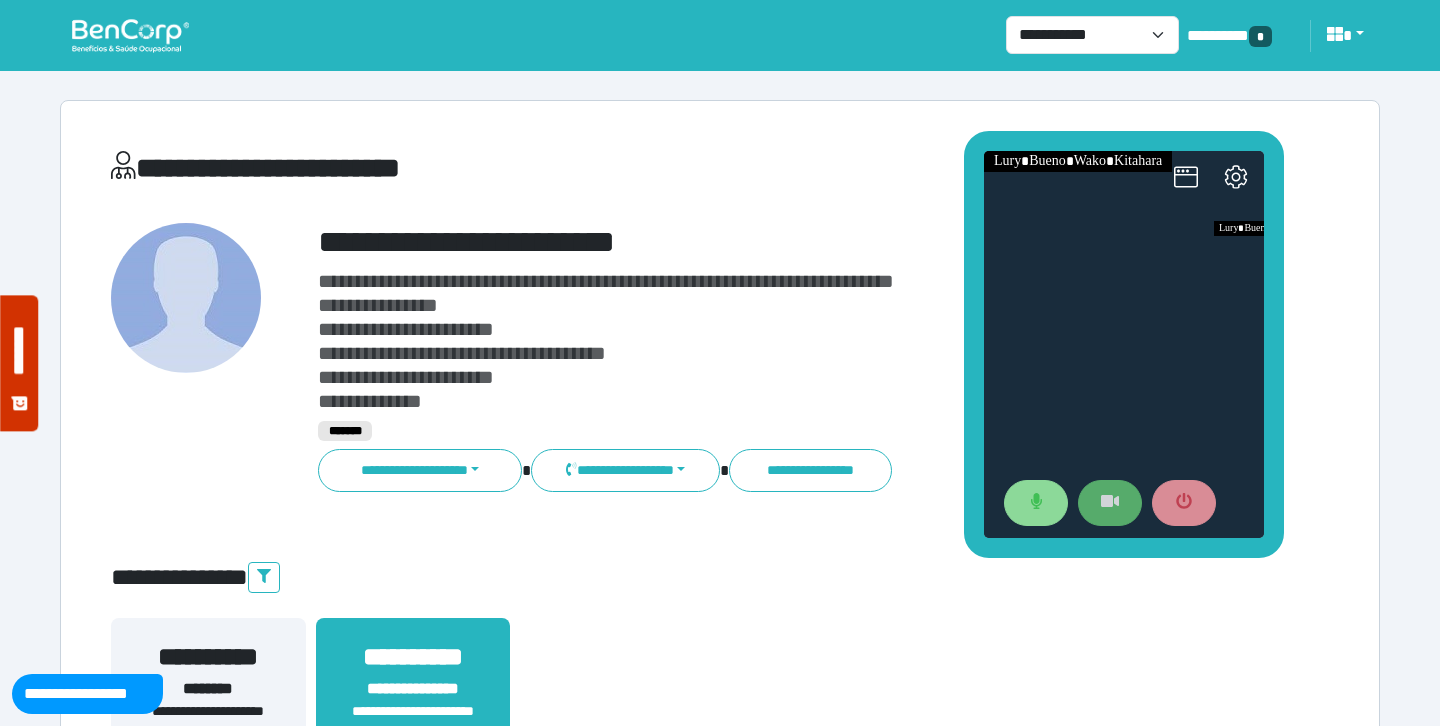 click at bounding box center [1110, 503] 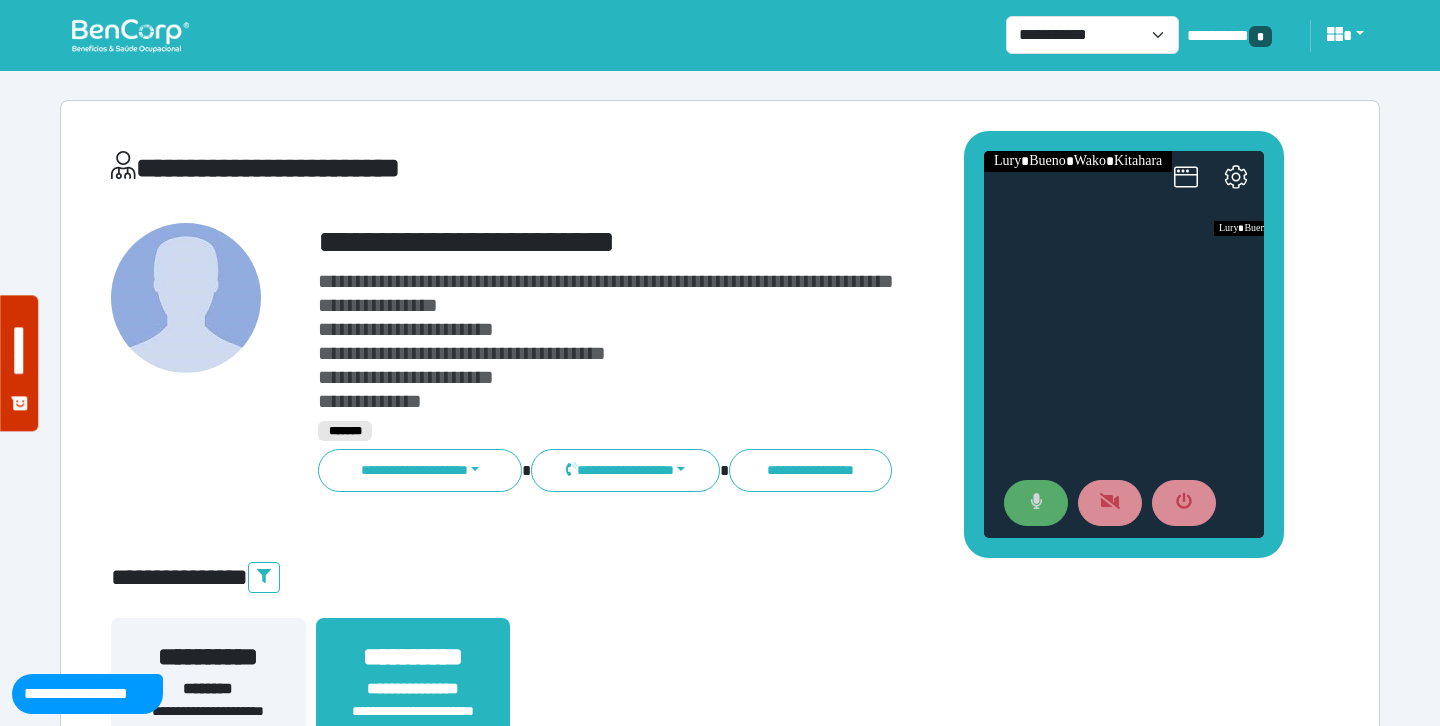 click 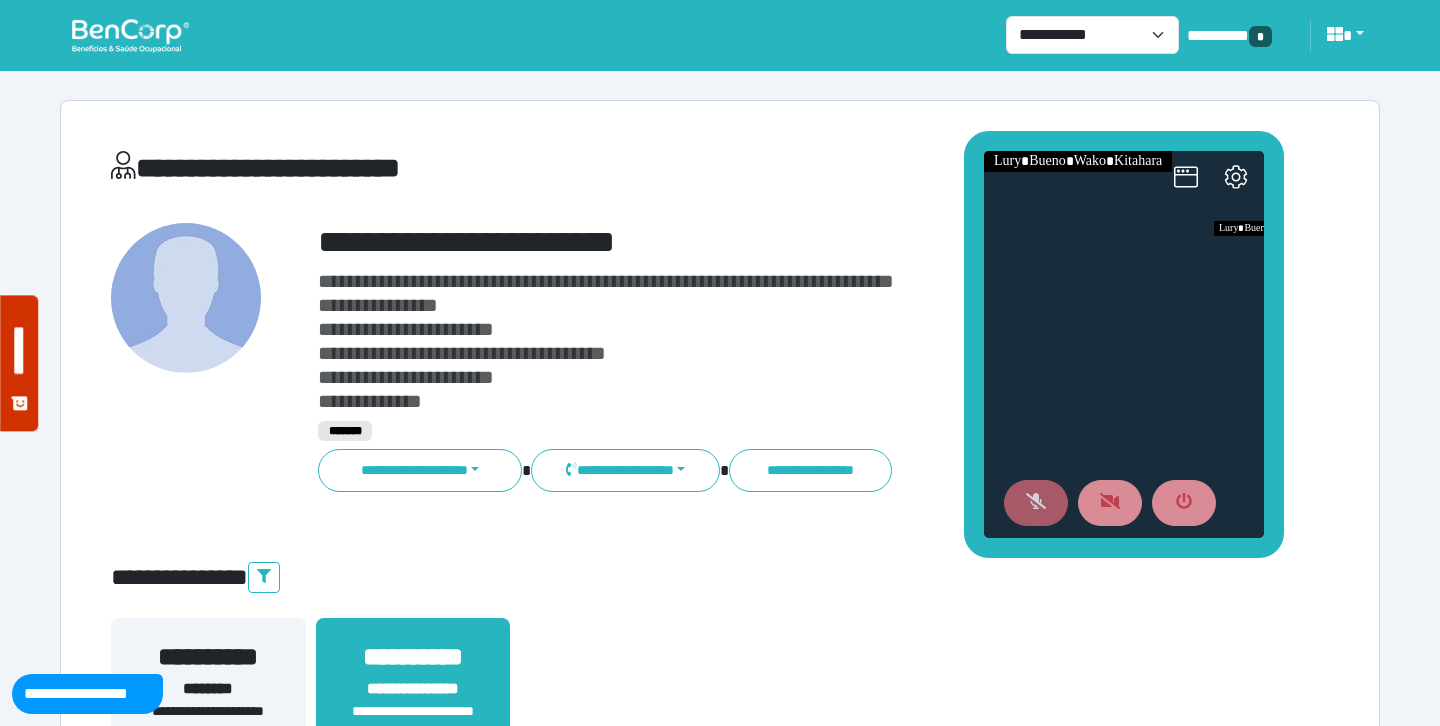 click on "**********" at bounding box center [720, 4345] 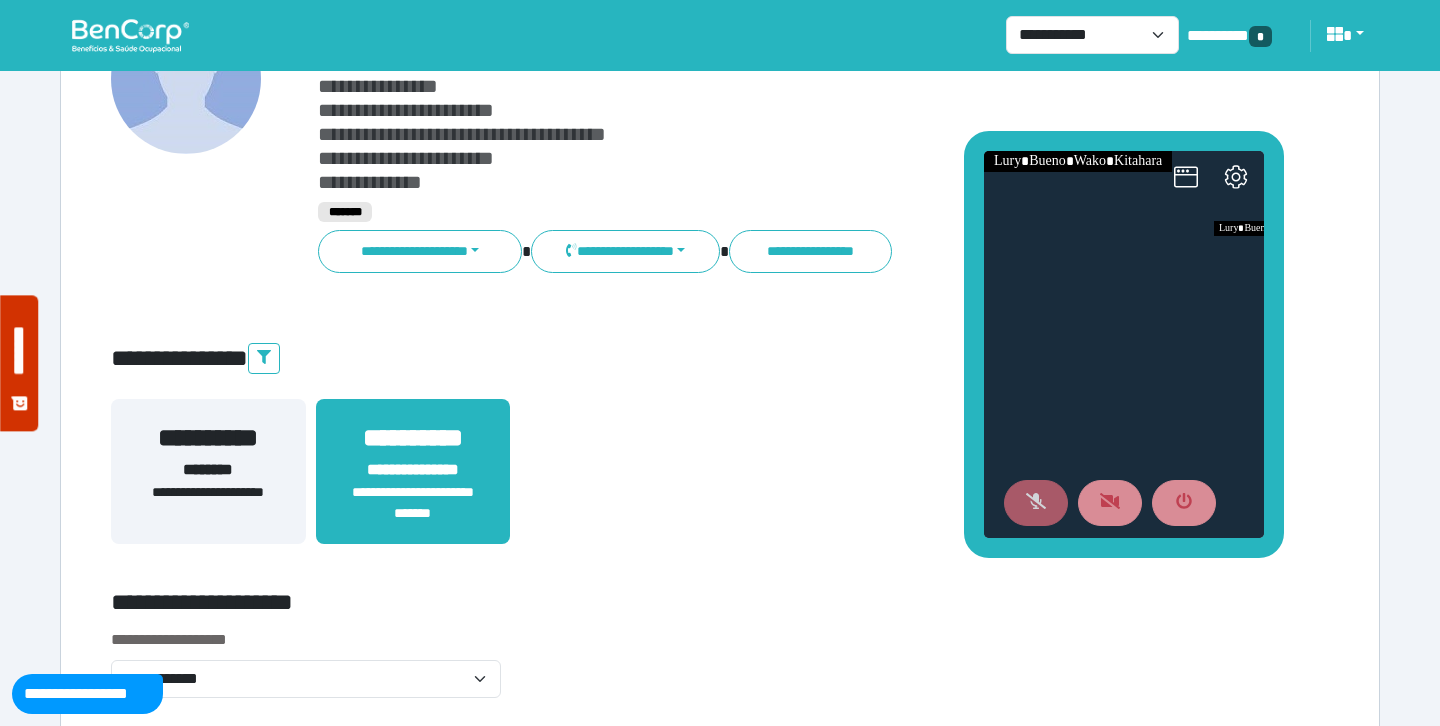 scroll, scrollTop: 399, scrollLeft: 0, axis: vertical 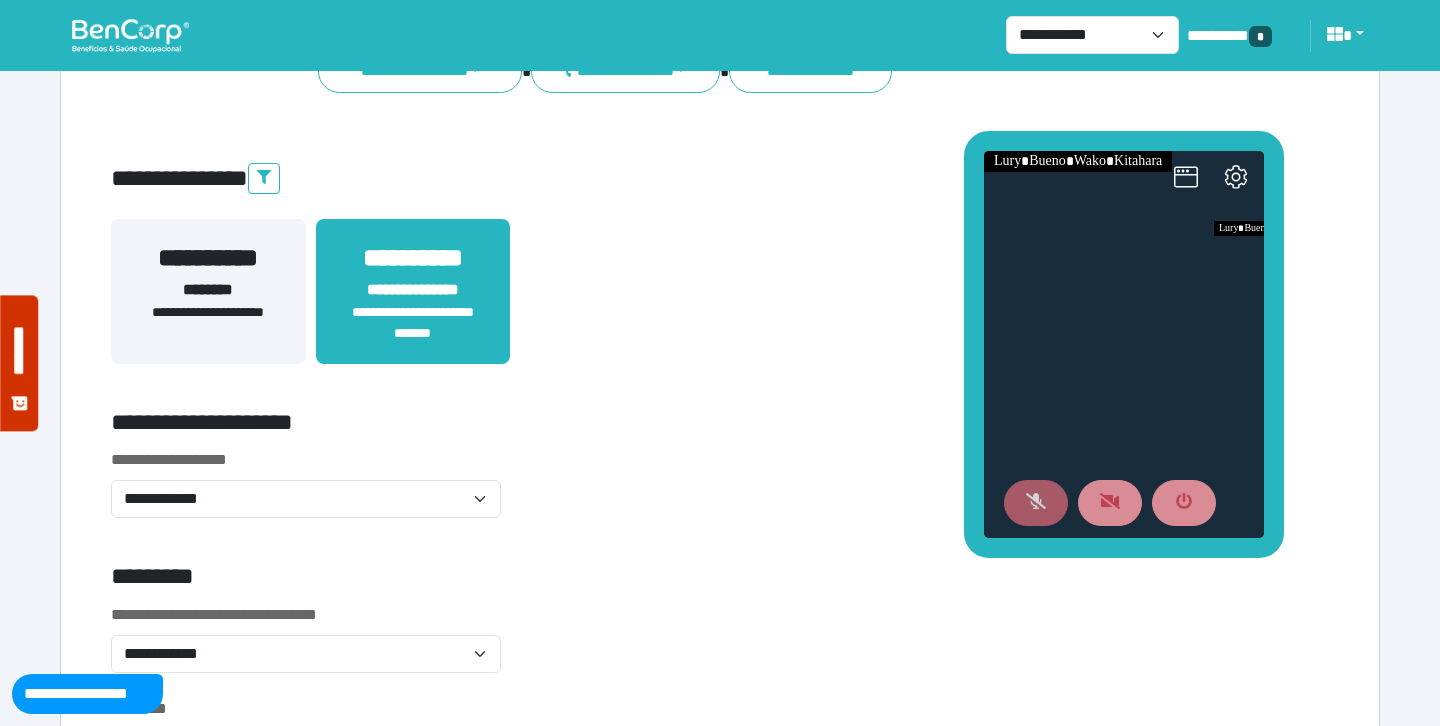 click on "********" at bounding box center (208, 290) 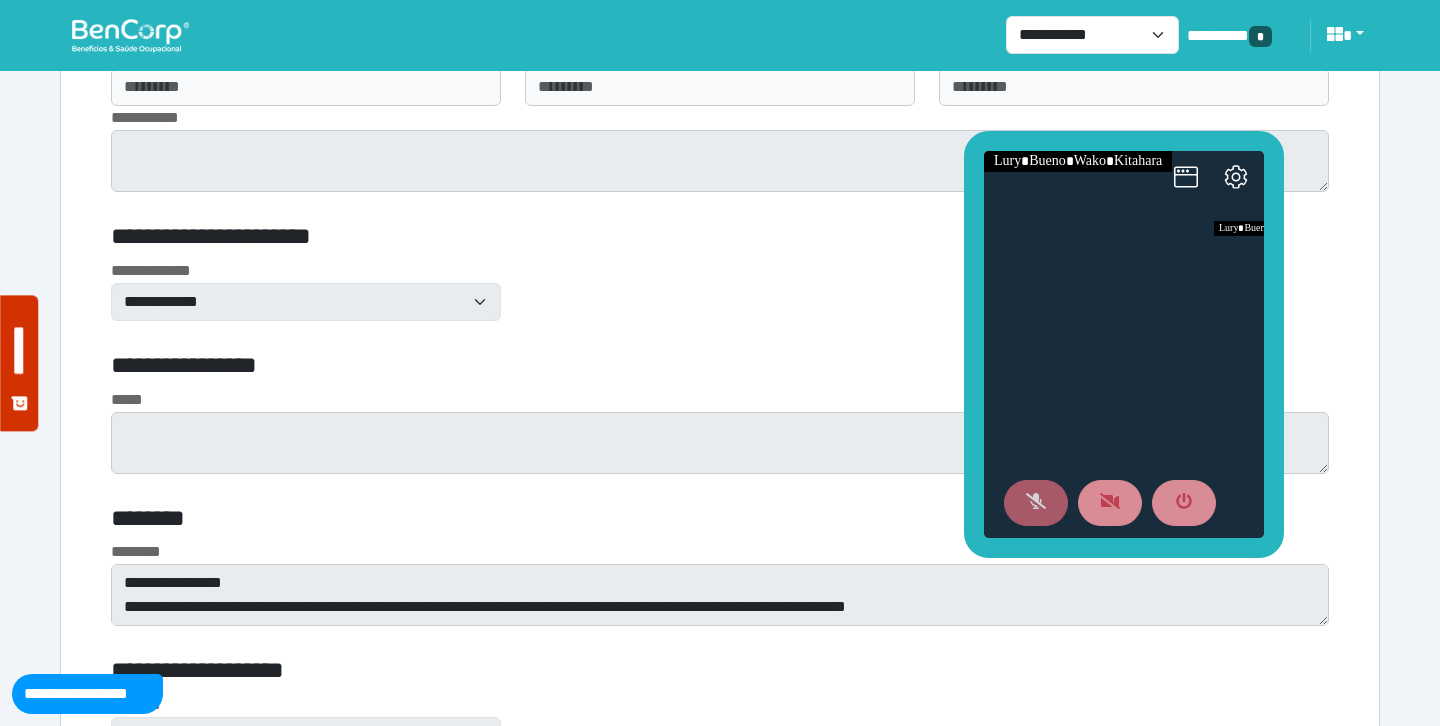 scroll, scrollTop: 5424, scrollLeft: 0, axis: vertical 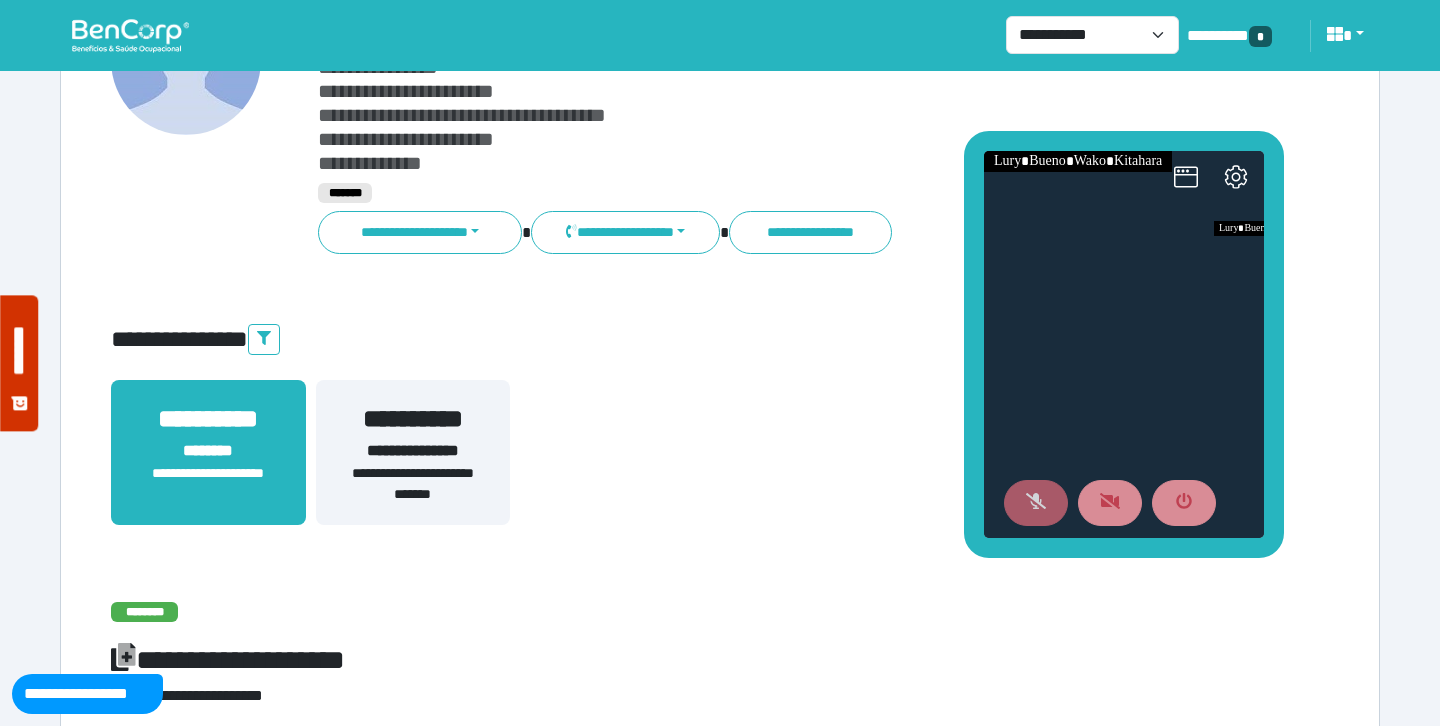 click on "**********" at bounding box center [413, 419] 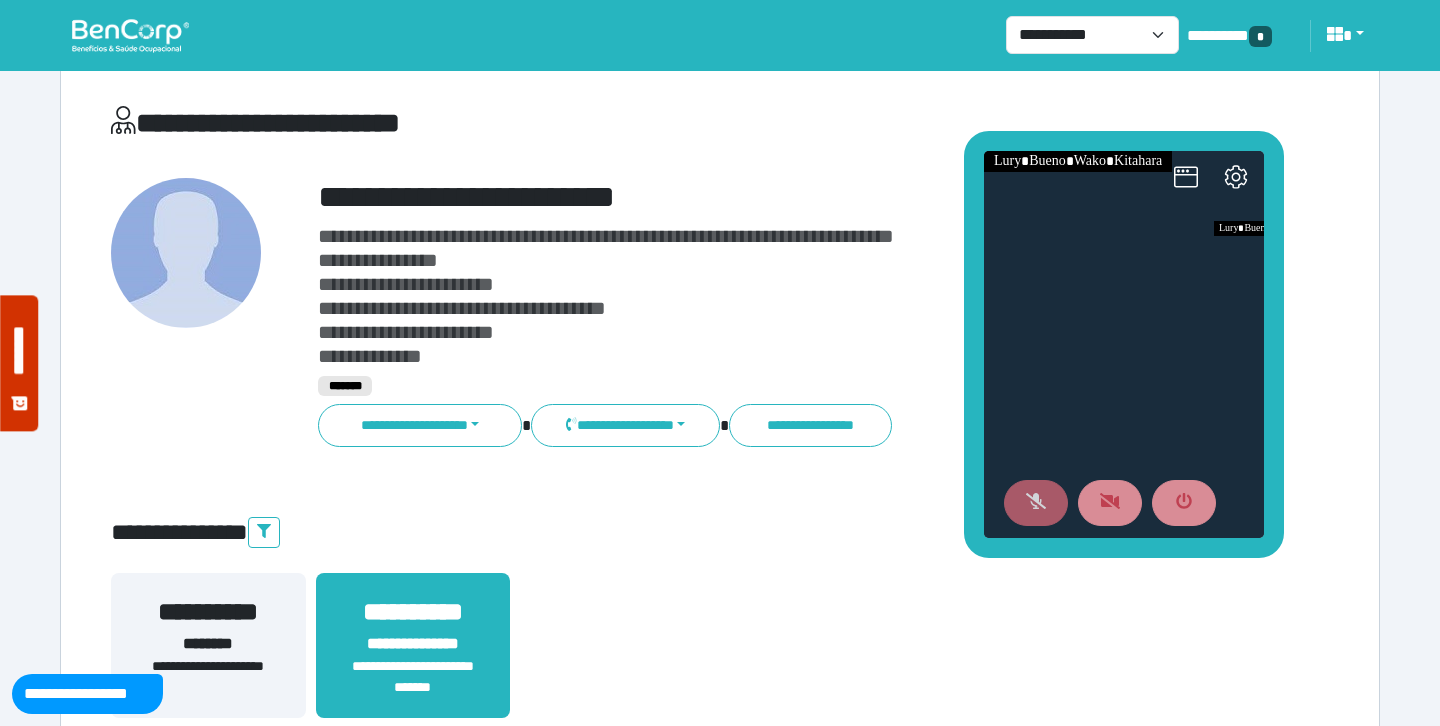 scroll, scrollTop: 59, scrollLeft: 0, axis: vertical 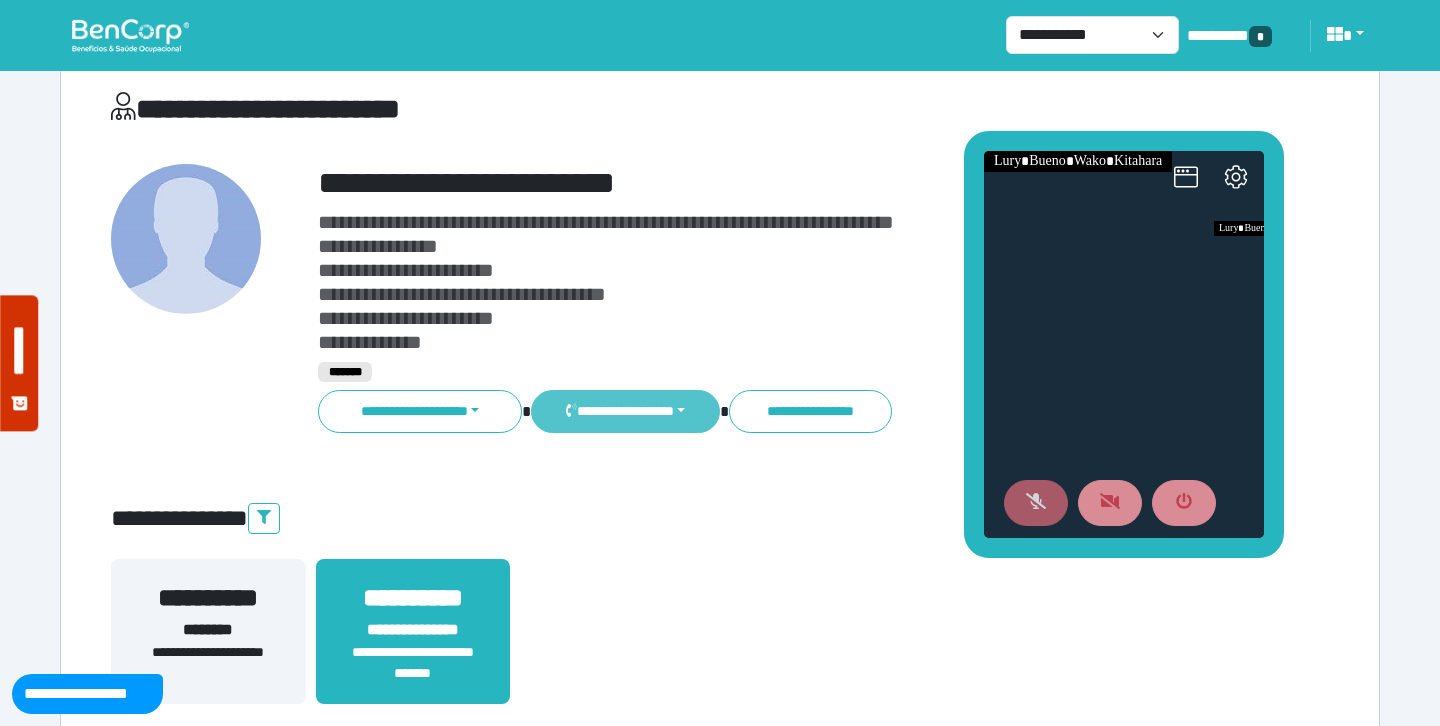 click on "**********" at bounding box center [625, 411] 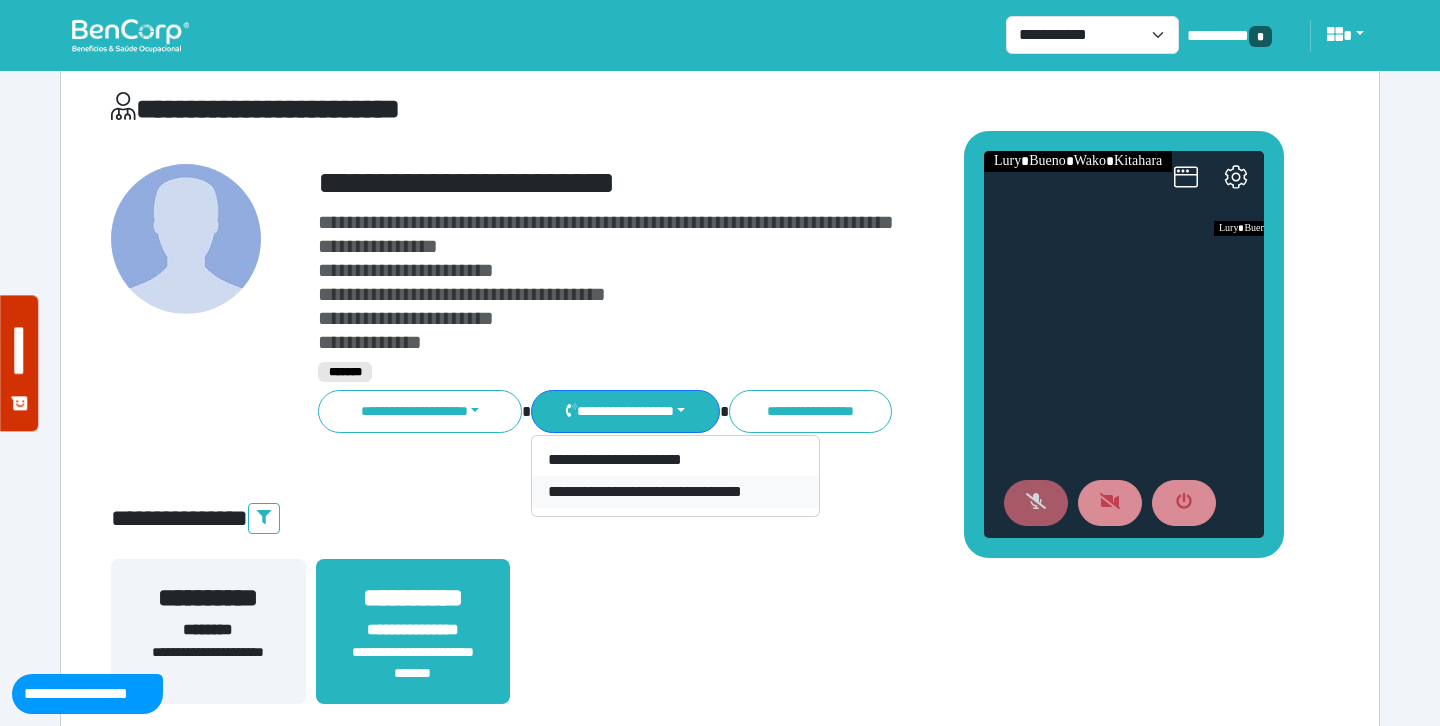 click on "**********" at bounding box center [675, 492] 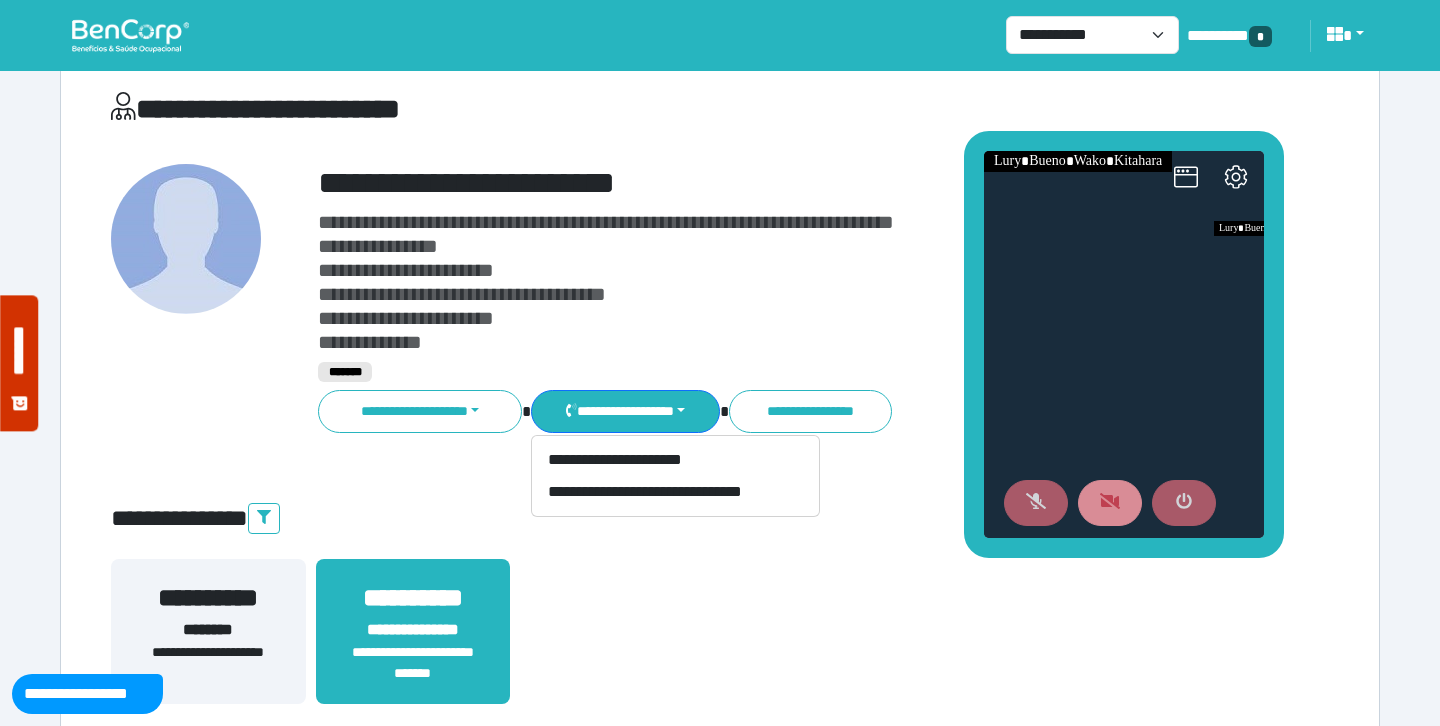 click at bounding box center [1184, 503] 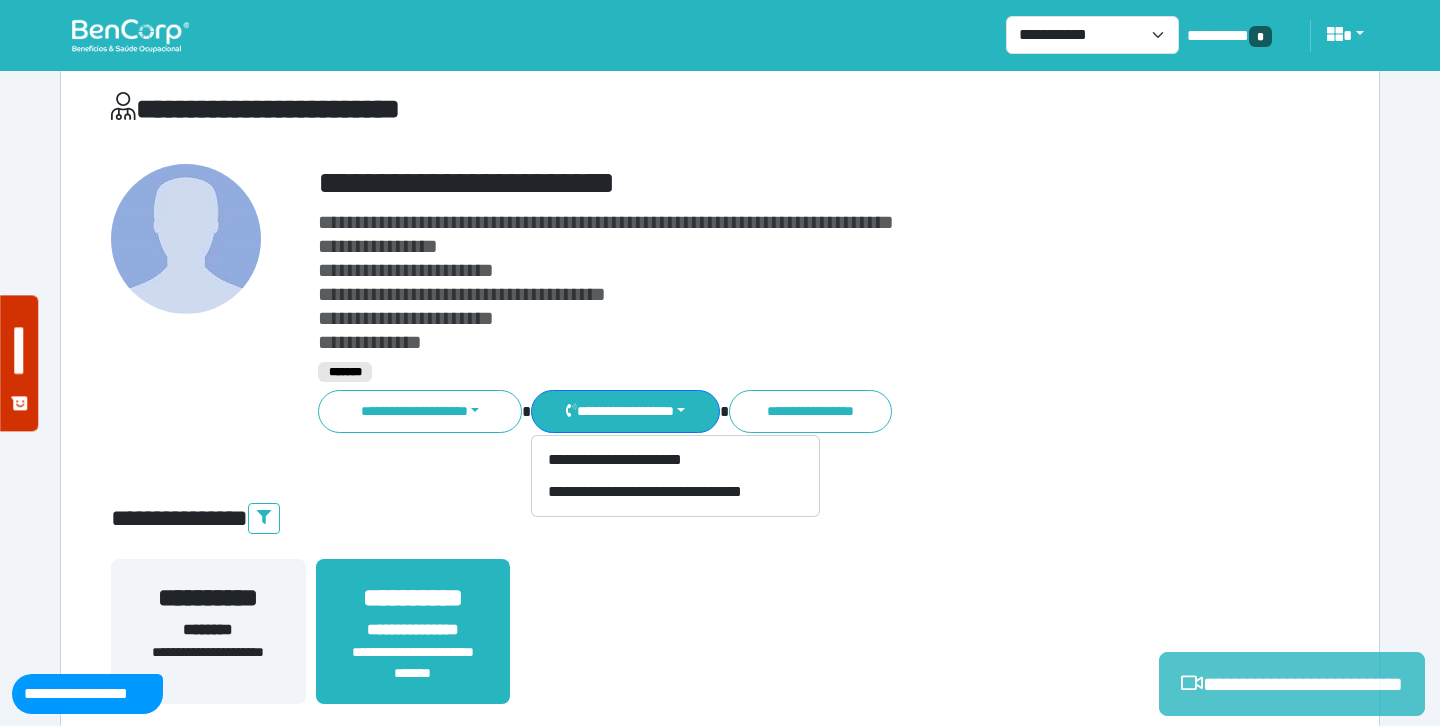 click on "**********" at bounding box center [1292, 684] 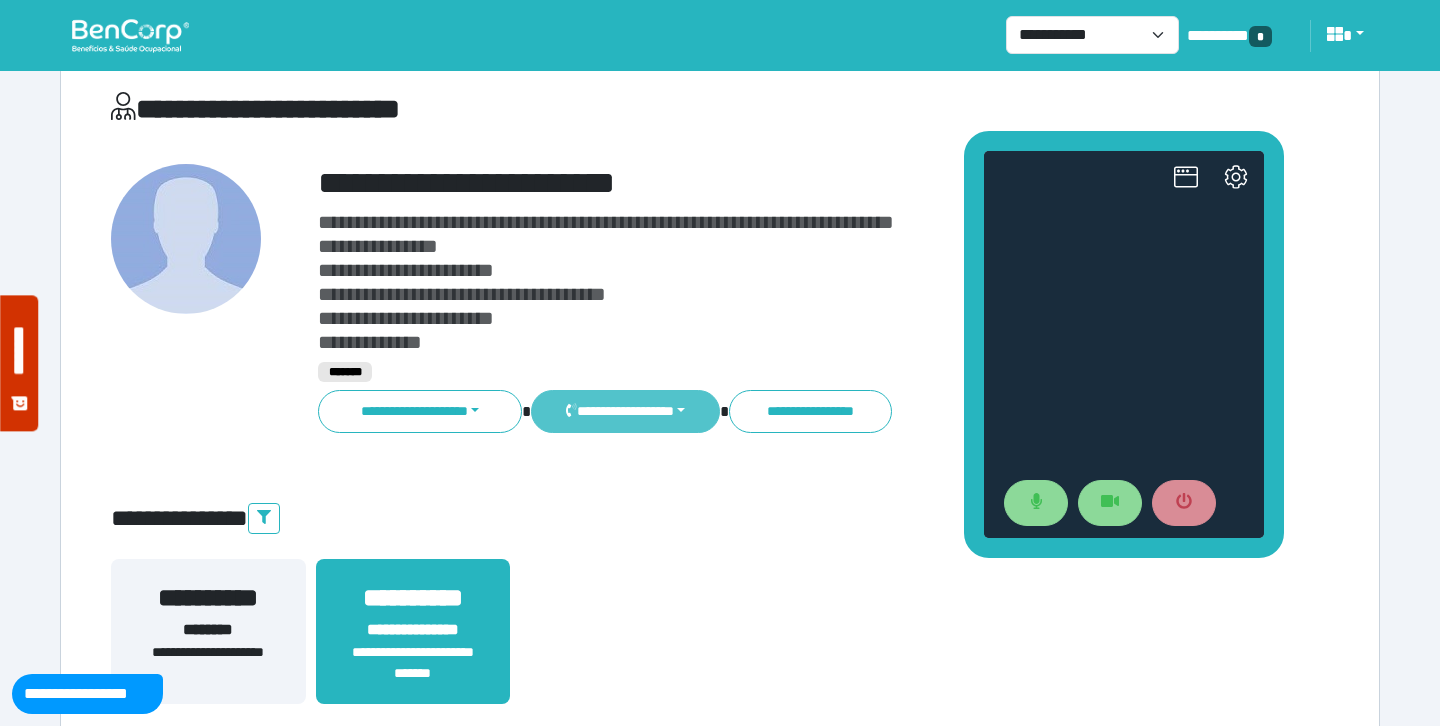 scroll, scrollTop: 0, scrollLeft: 0, axis: both 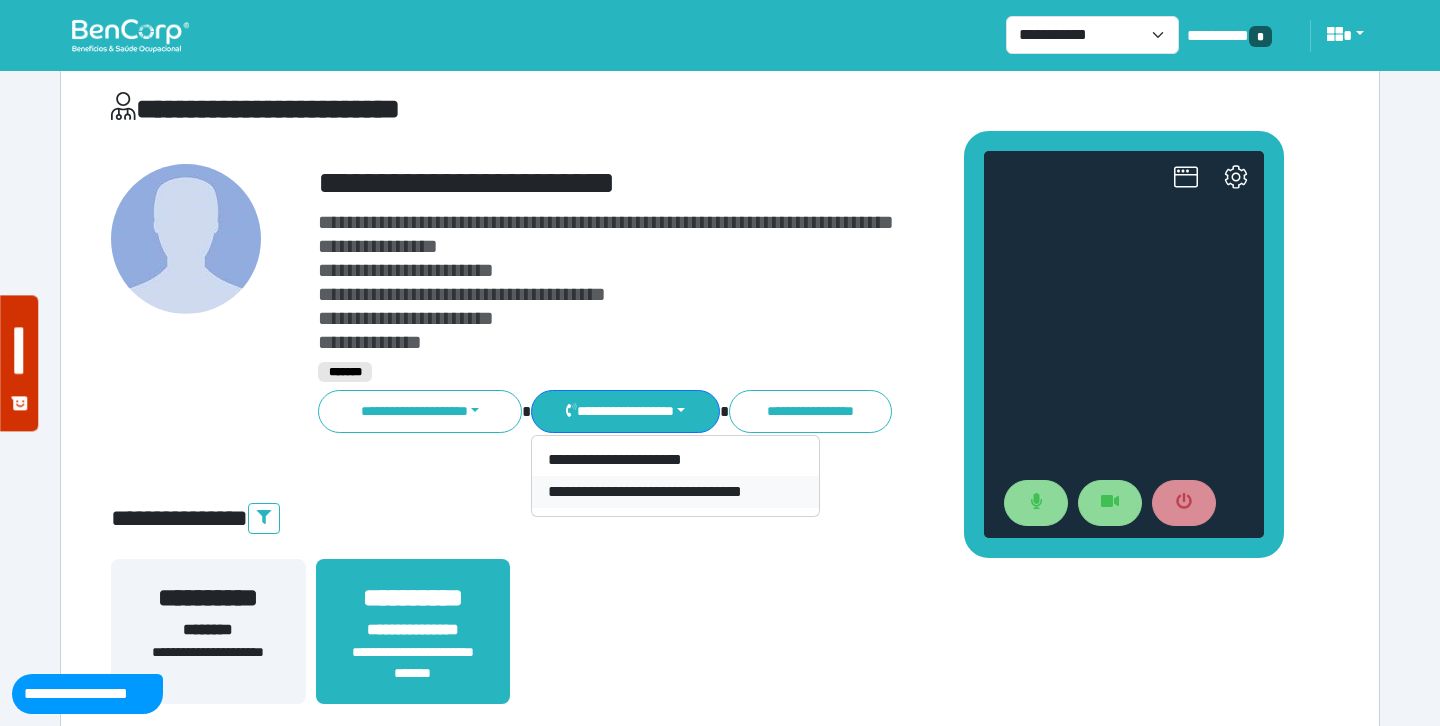 click on "**********" at bounding box center [675, 492] 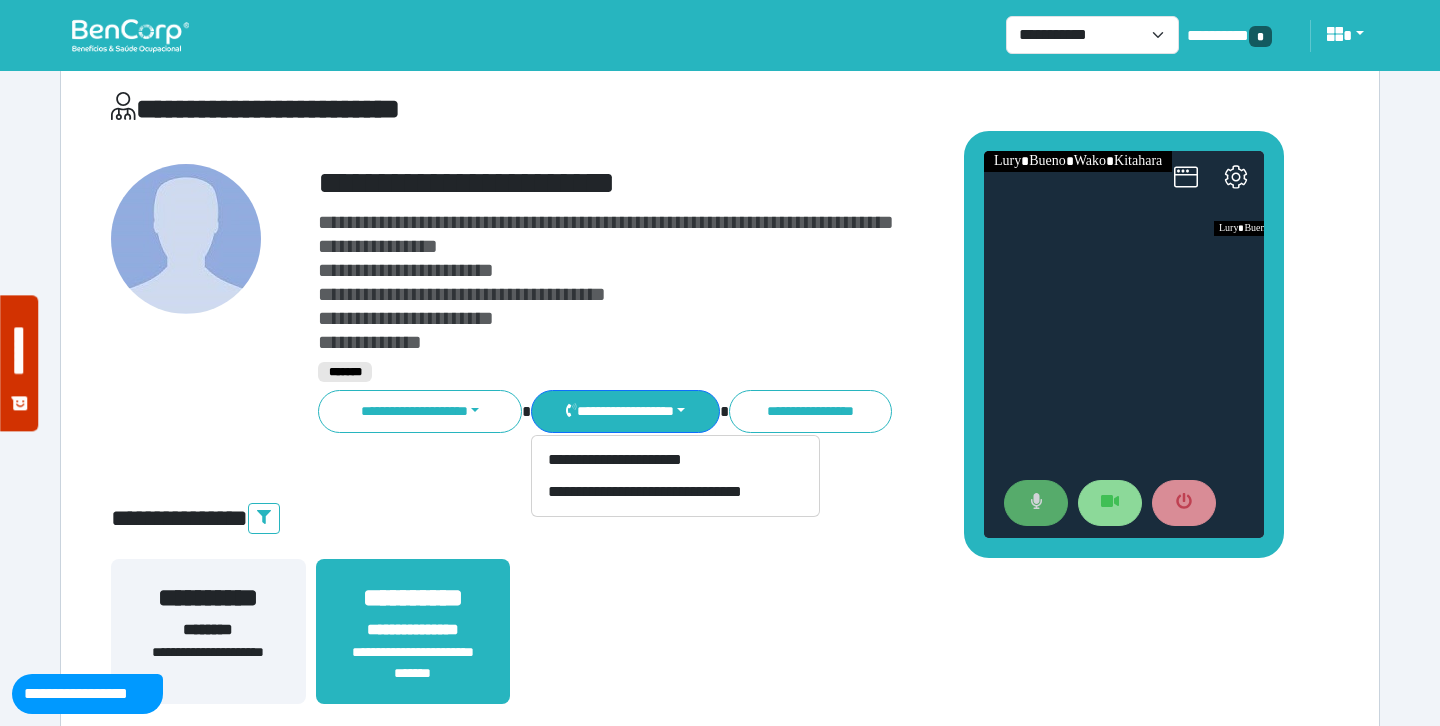 click at bounding box center [1036, 503] 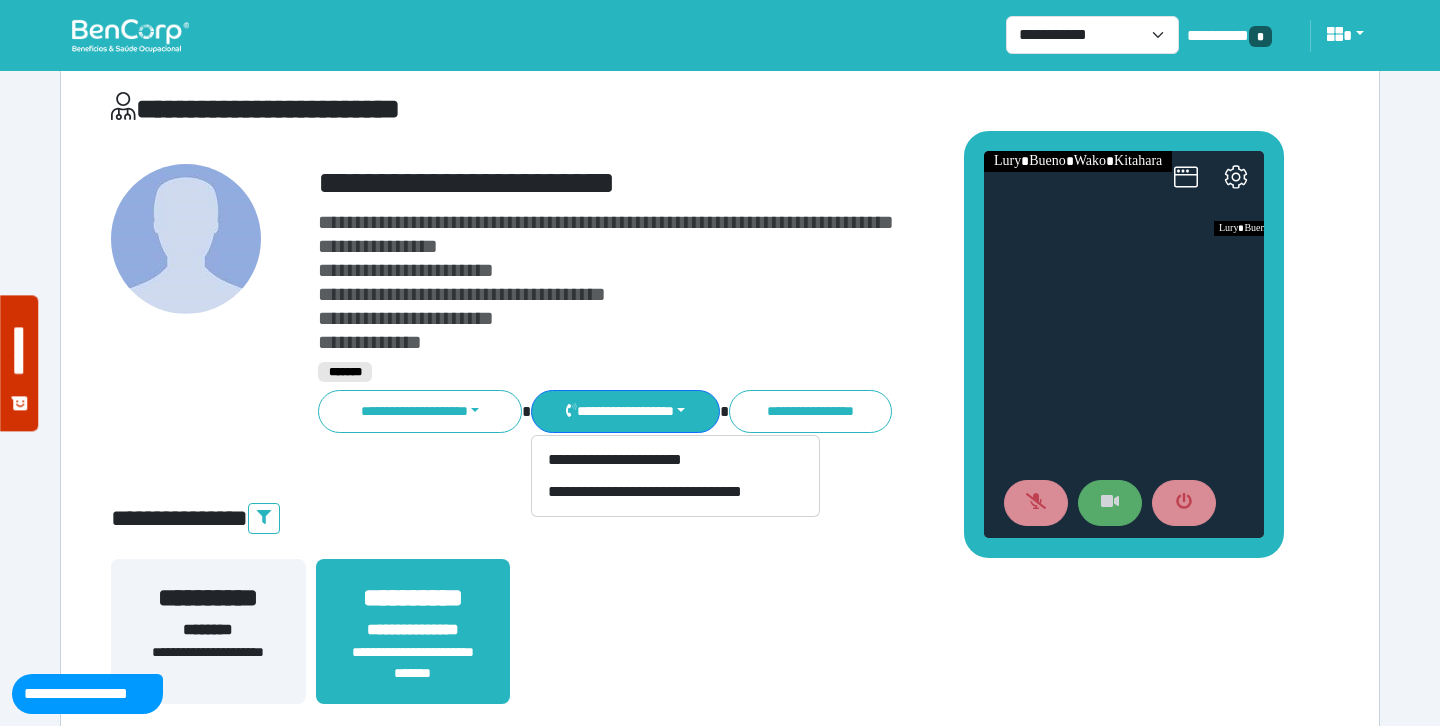 click 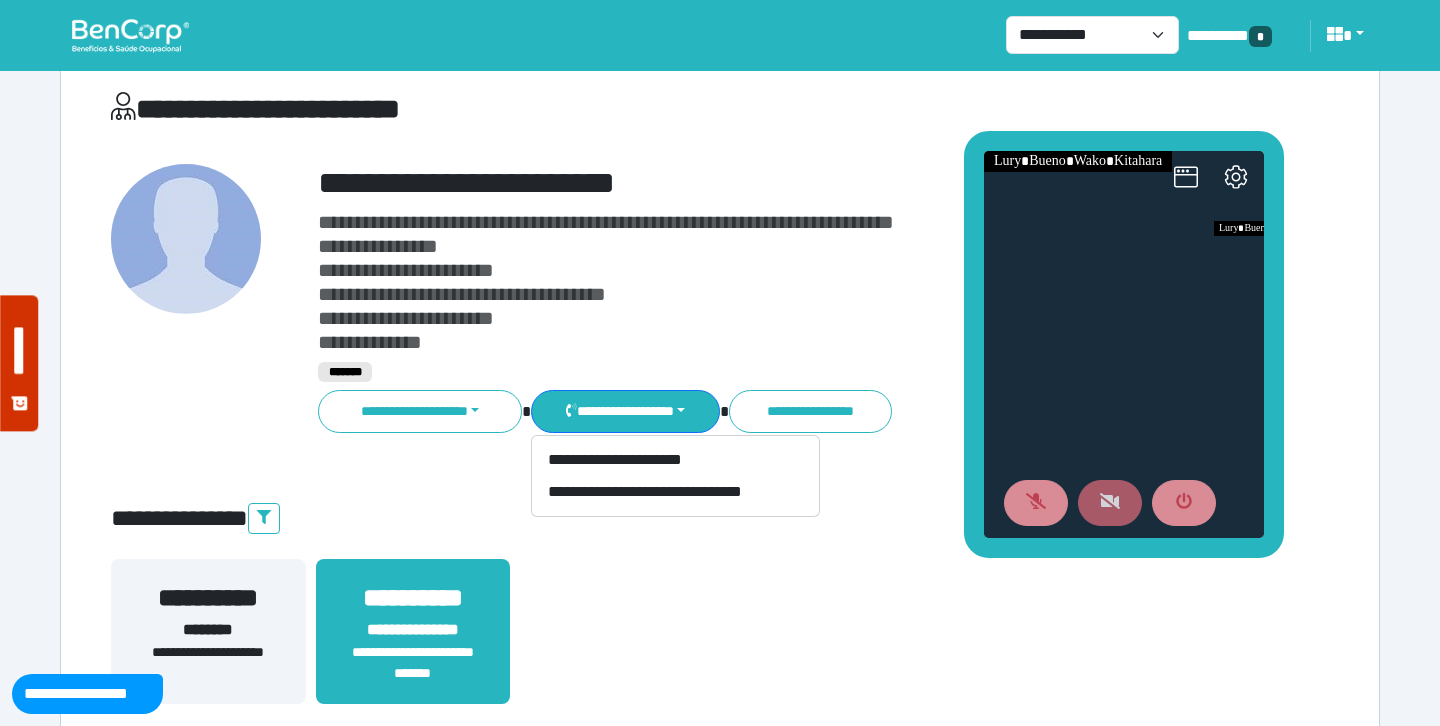 click on "**********" at bounding box center (720, 4286) 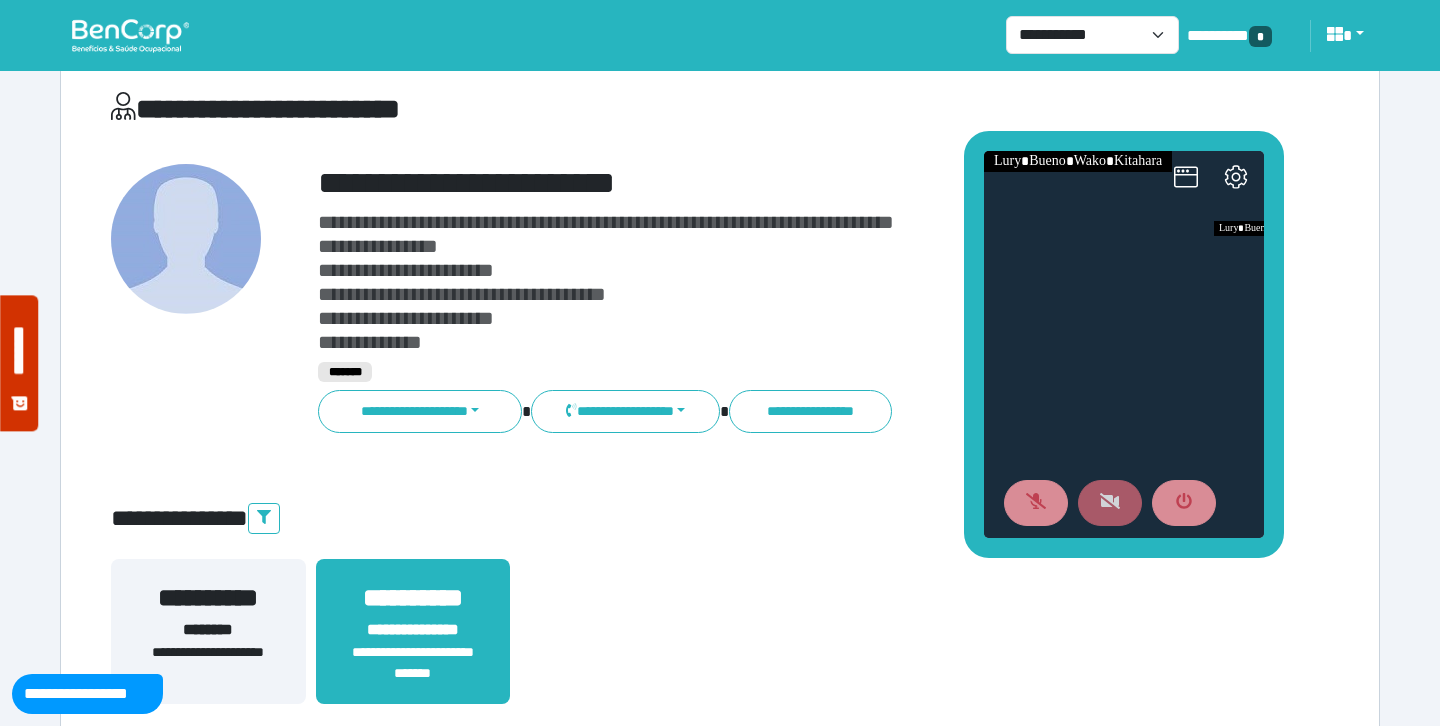 click on "**********" at bounding box center [720, 4286] 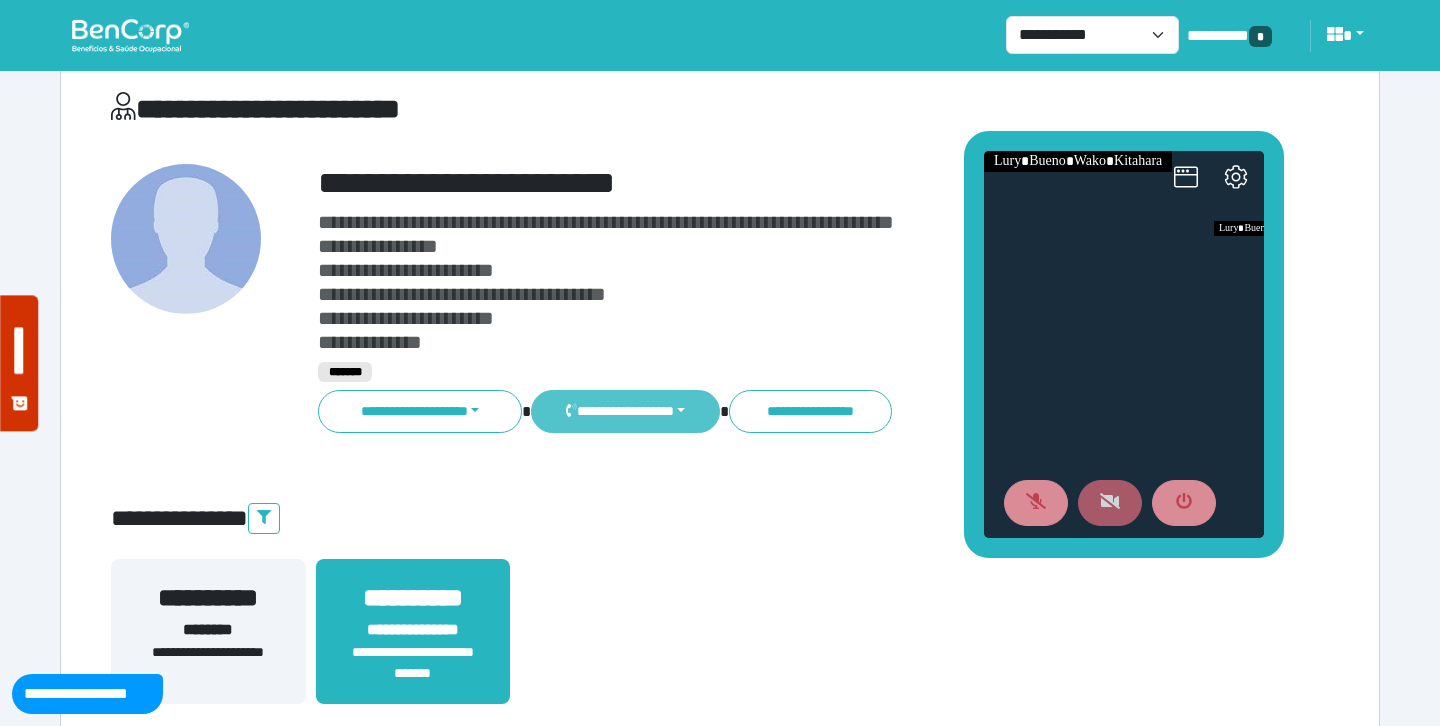 click on "**********" at bounding box center (625, 411) 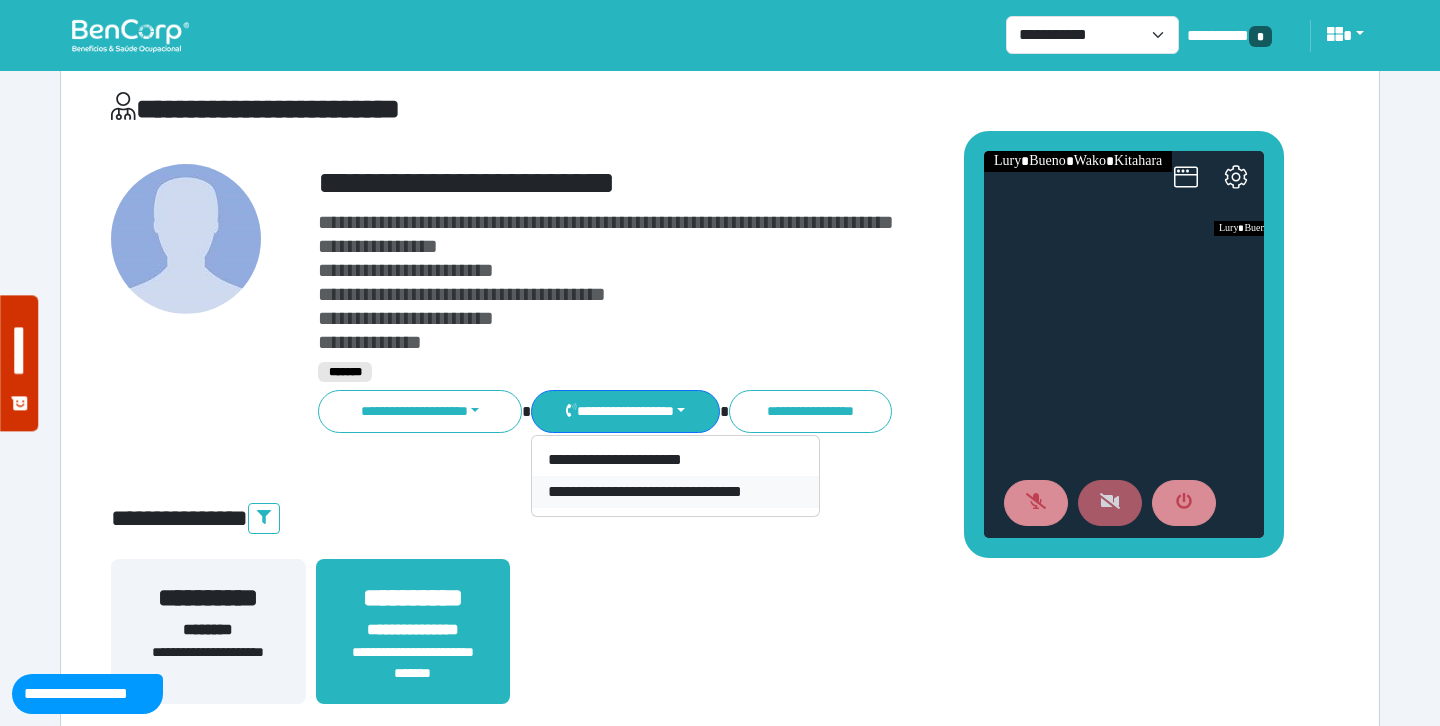 click on "**********" at bounding box center [675, 492] 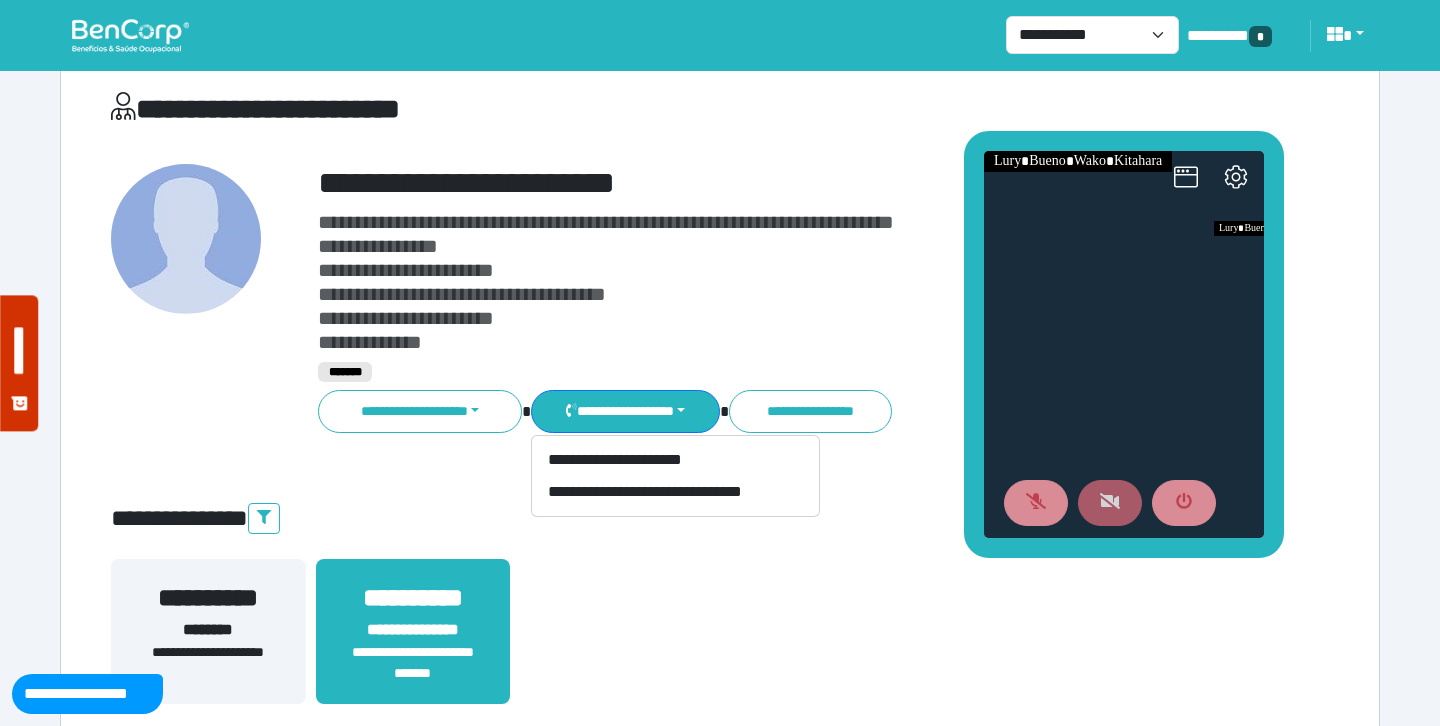 click on "**********" at bounding box center (772, 282) 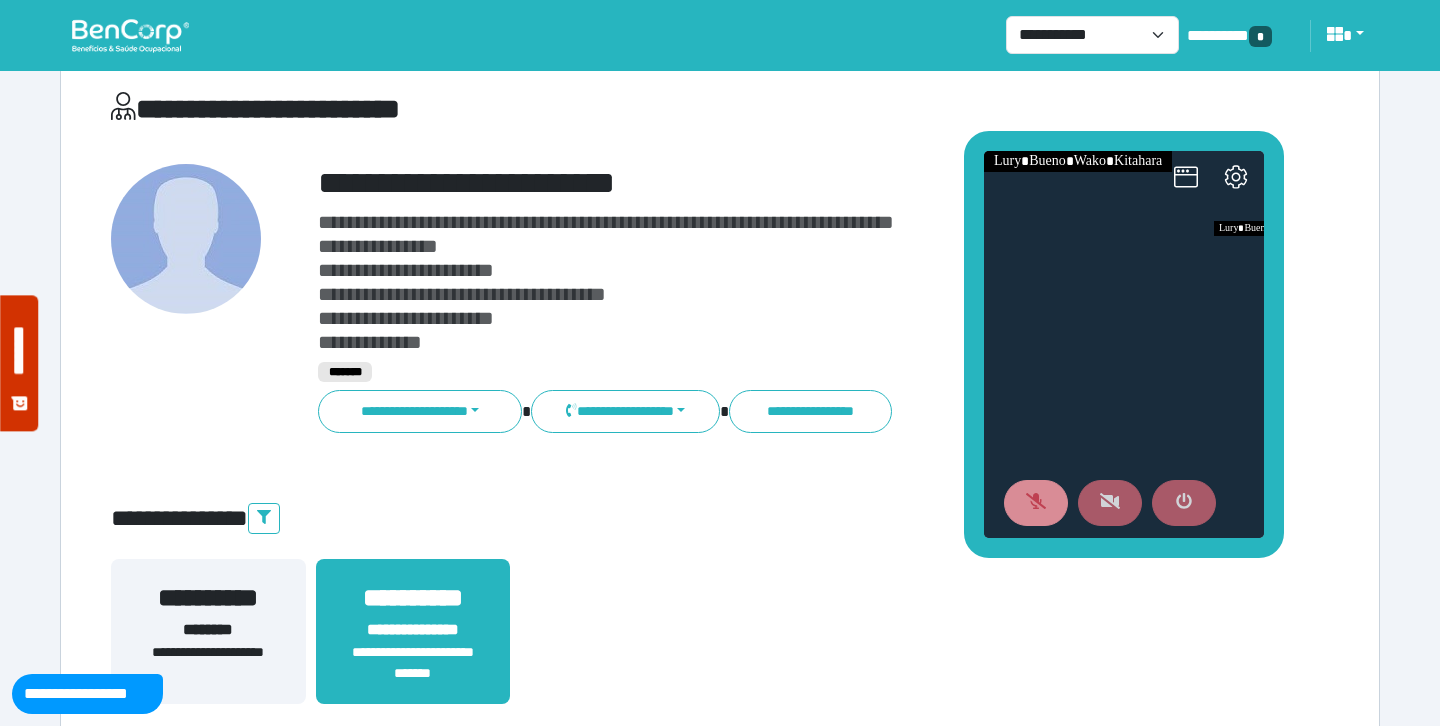 click at bounding box center (1184, 503) 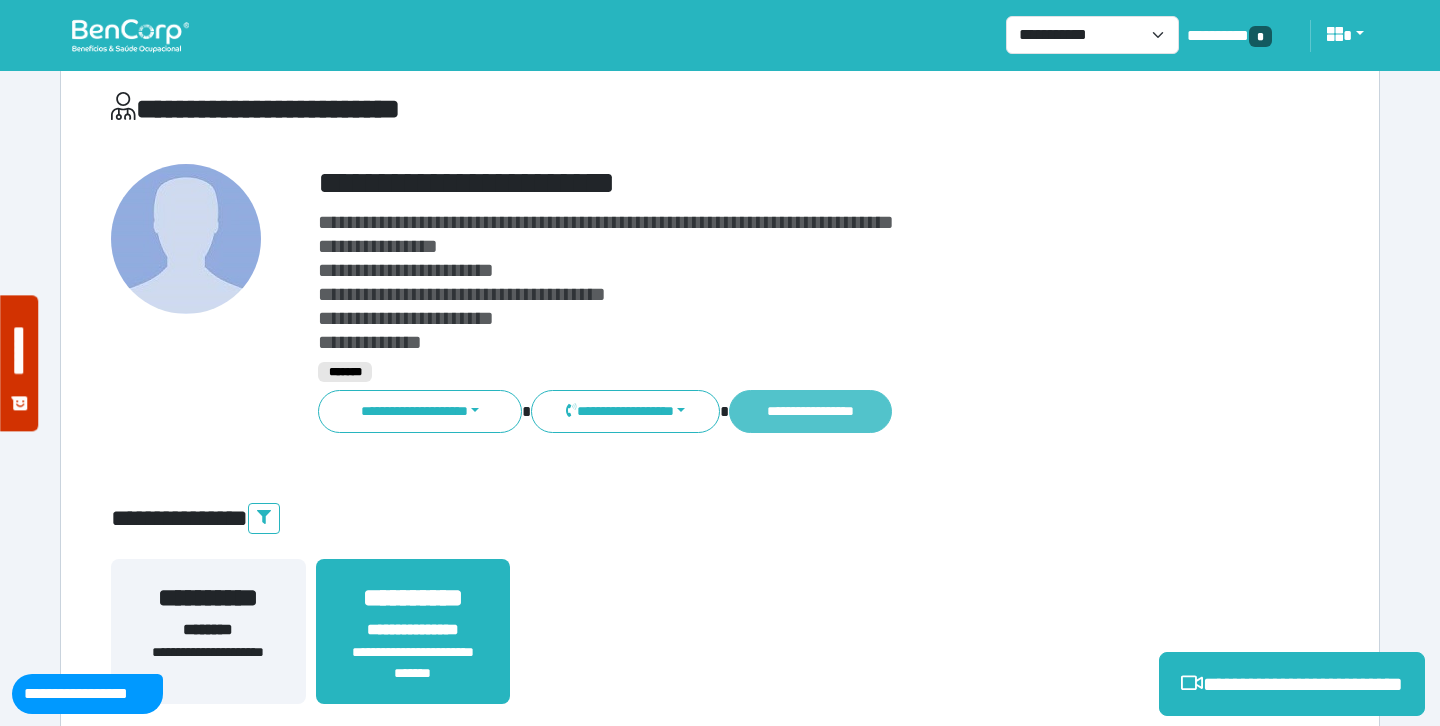 click on "**********" at bounding box center [810, 411] 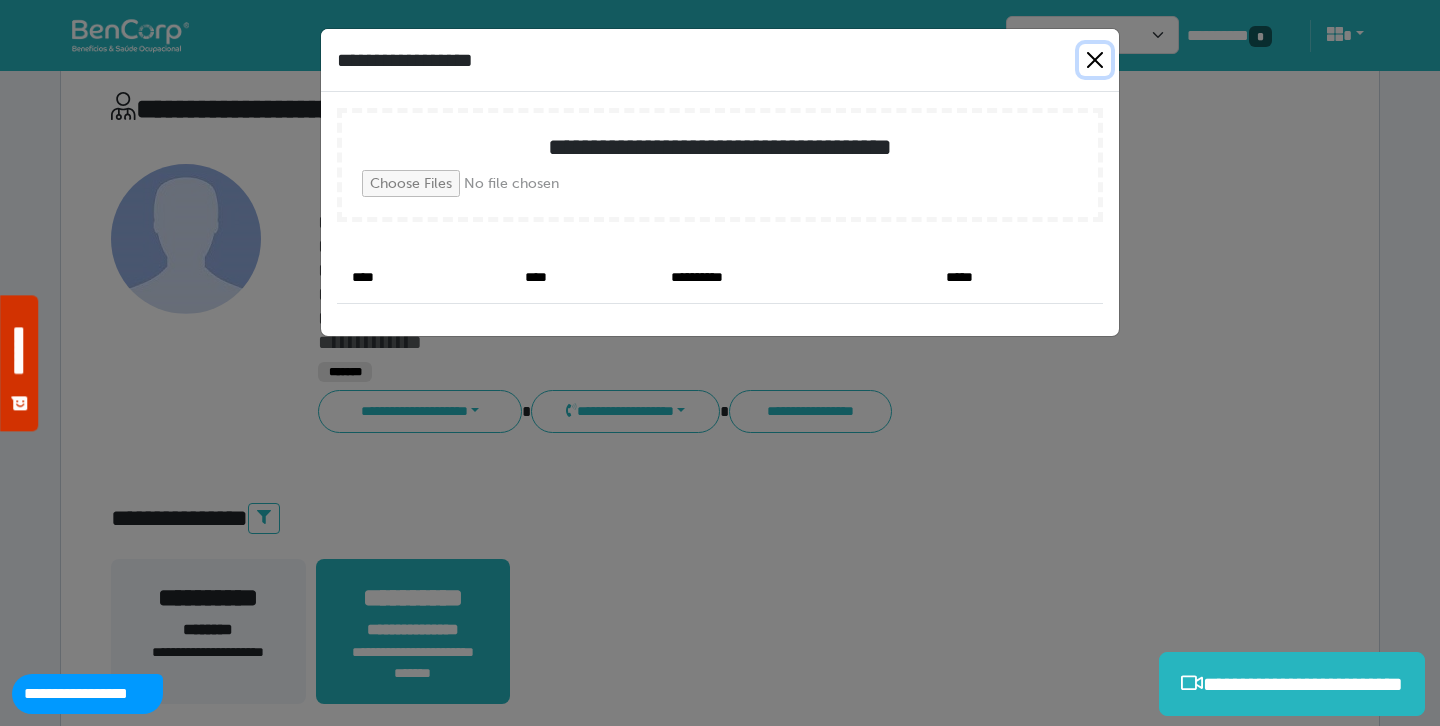 click at bounding box center (1095, 60) 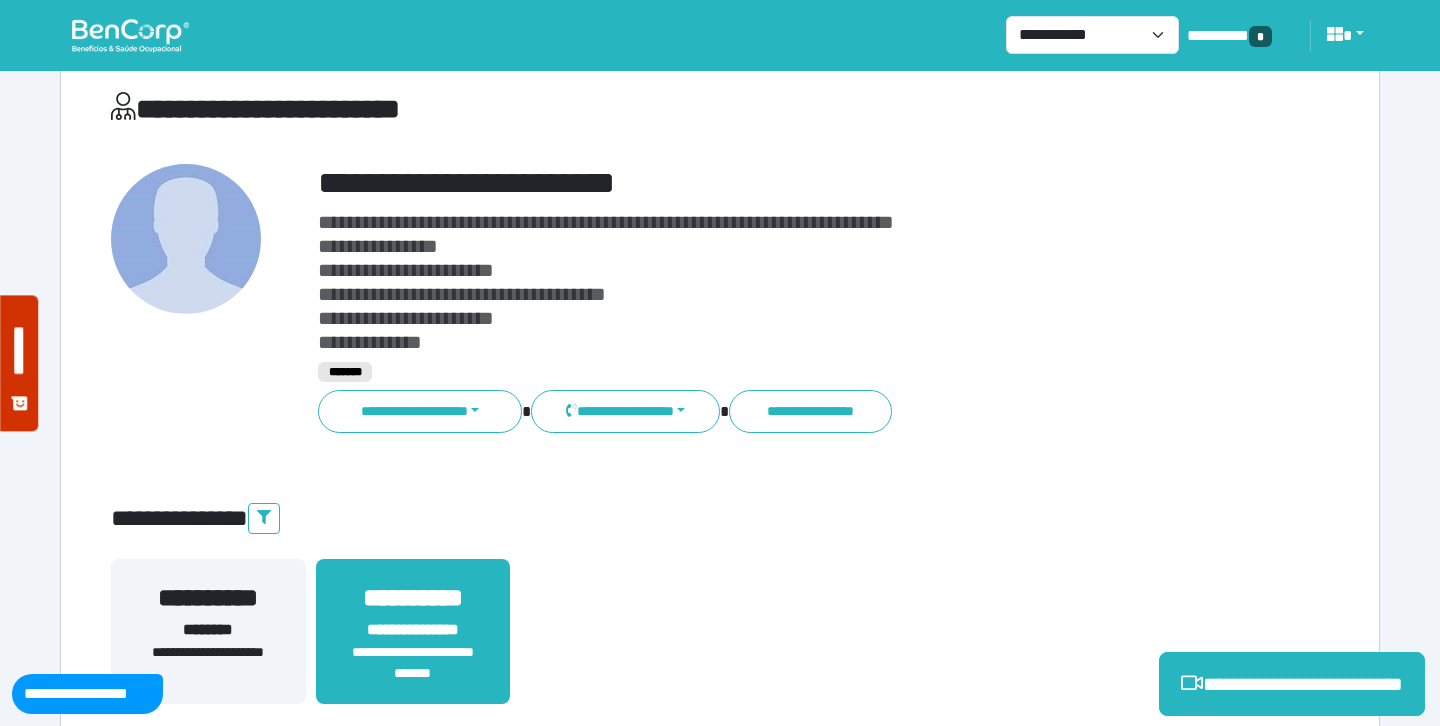 click on "**********" at bounding box center (772, 183) 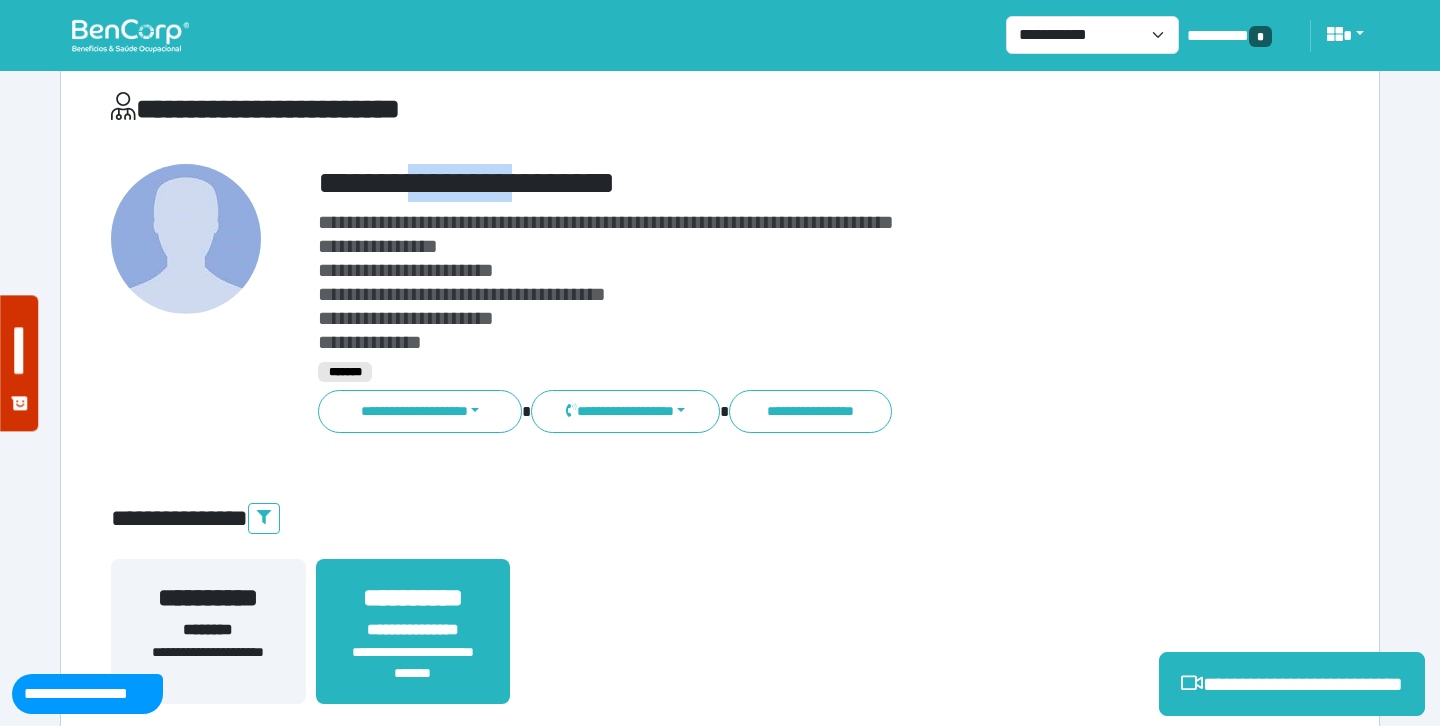 click on "**********" at bounding box center (772, 183) 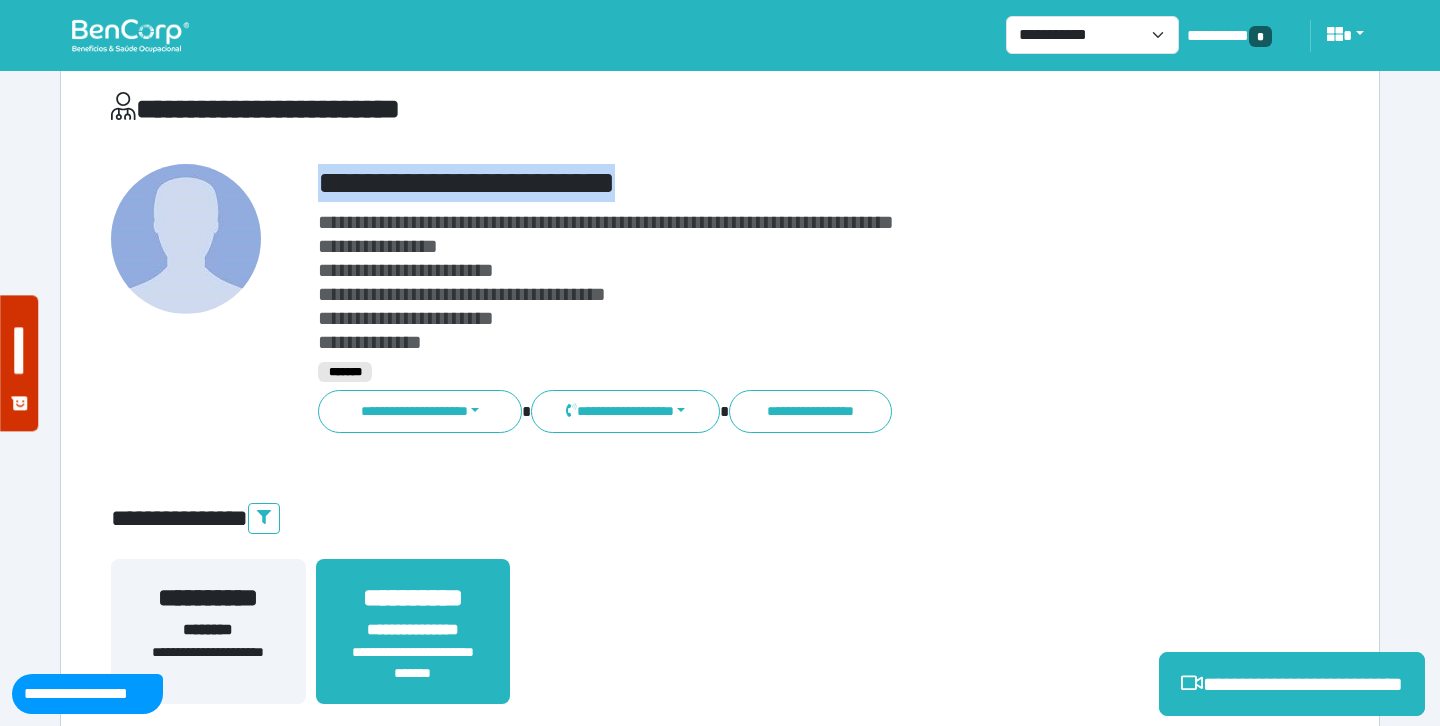click on "**********" at bounding box center (772, 183) 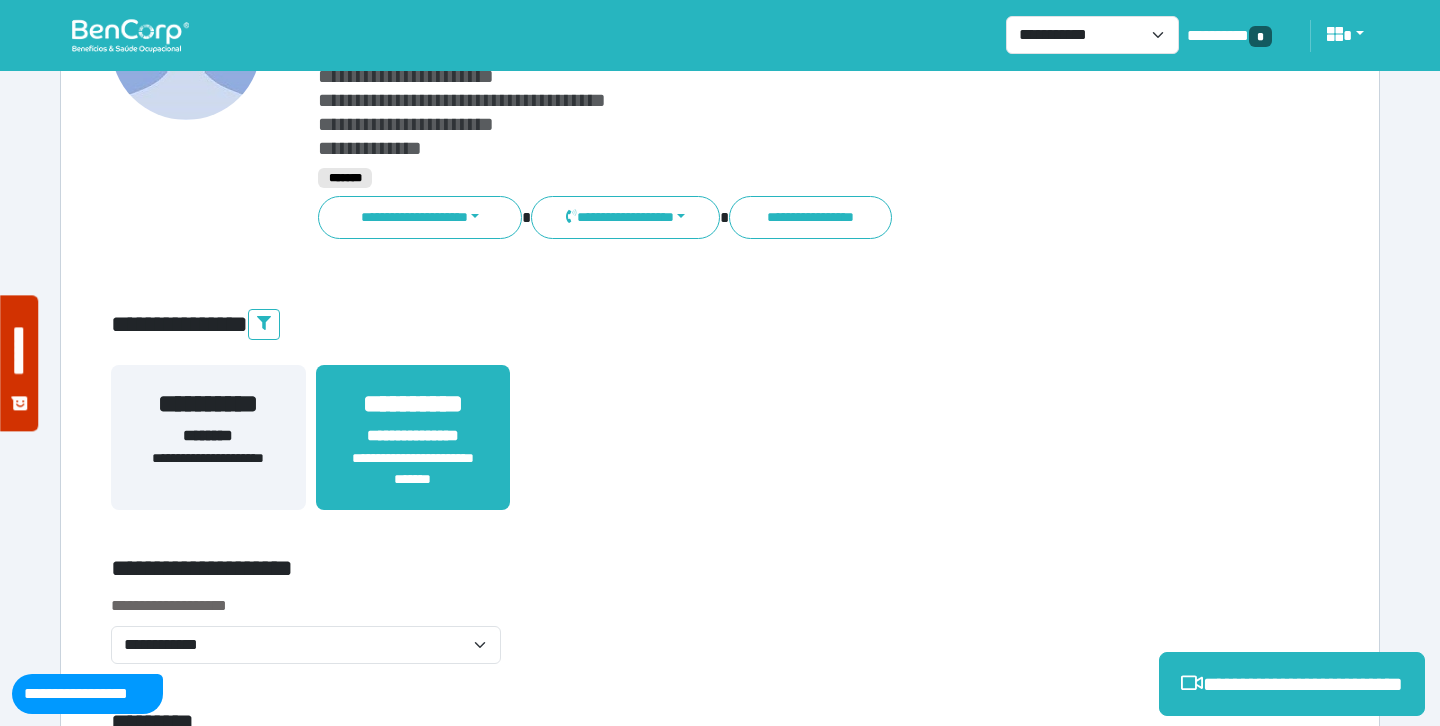 scroll, scrollTop: 979, scrollLeft: 0, axis: vertical 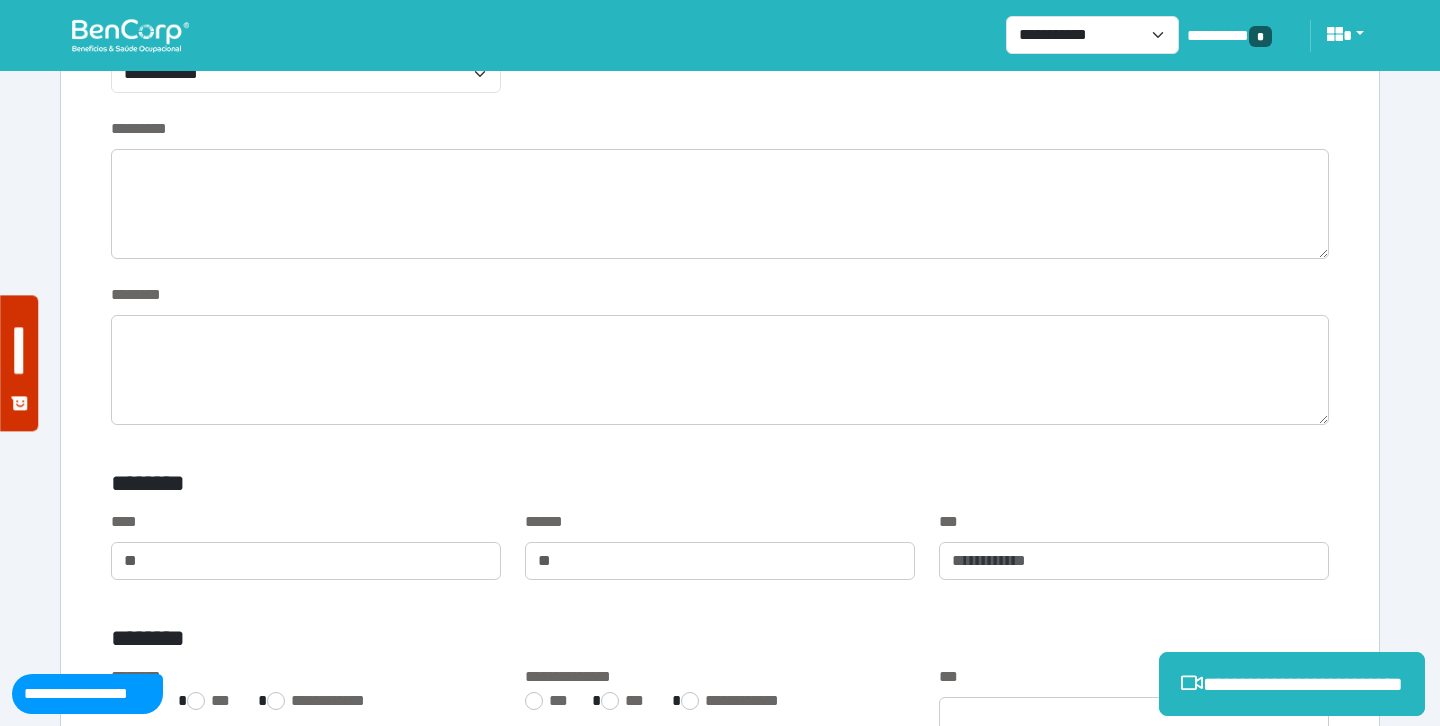 click on "*********" at bounding box center (720, 200) 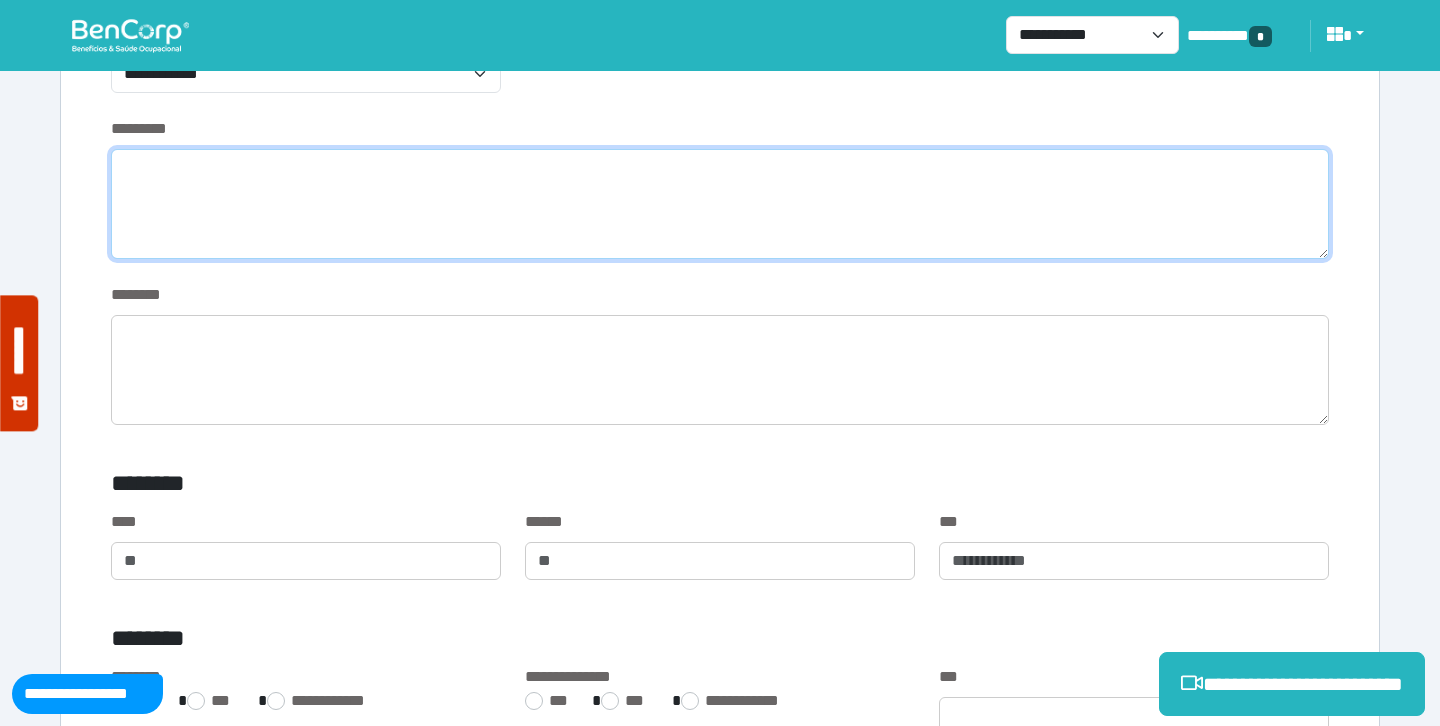 click at bounding box center (720, 204) 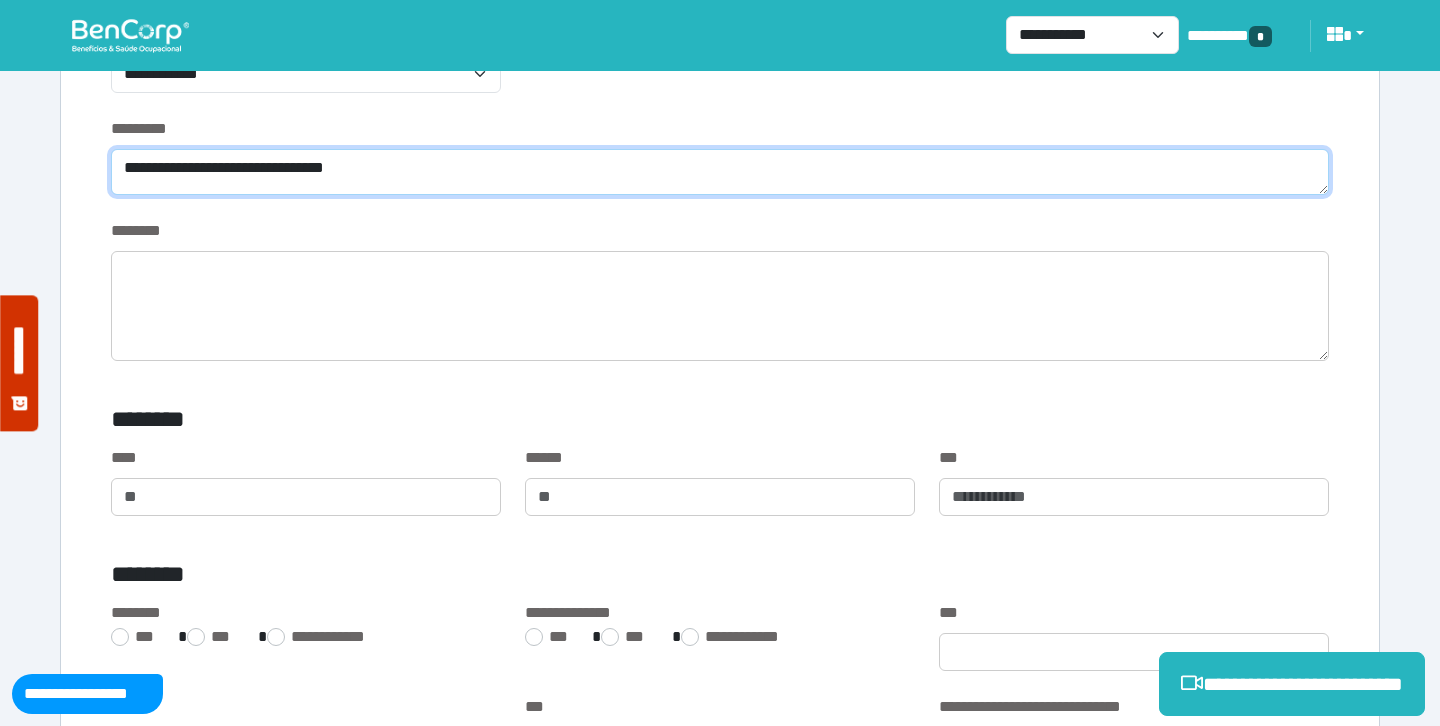 type on "**********" 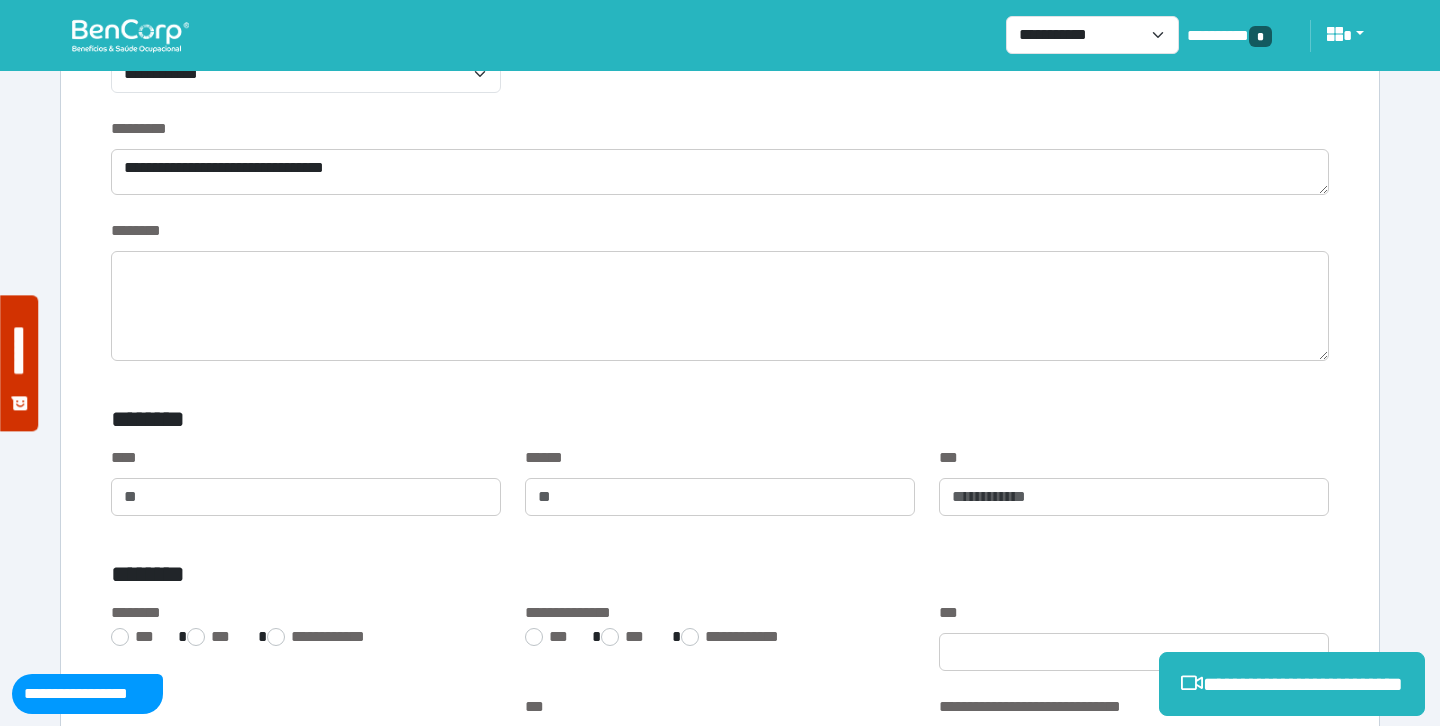 click on "**********" at bounding box center [720, 70] 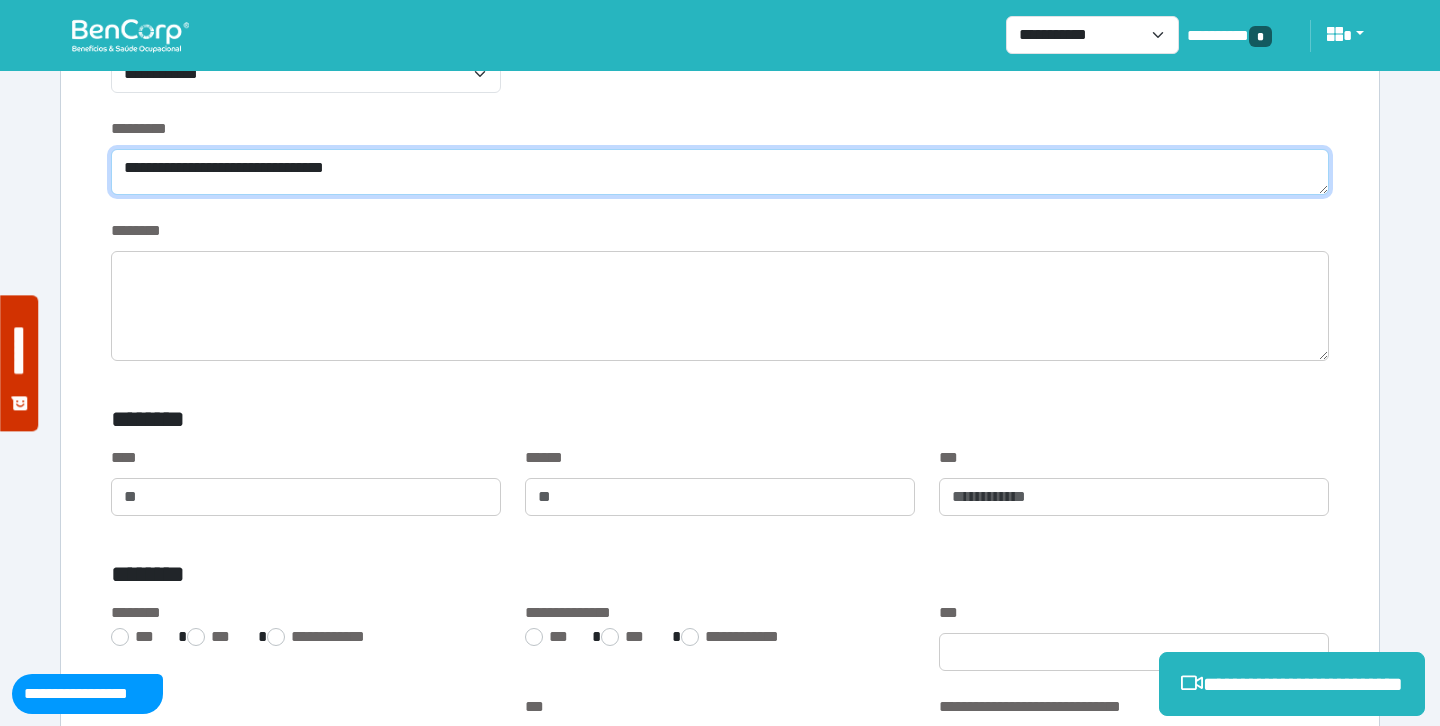 click on "**********" at bounding box center (720, 172) 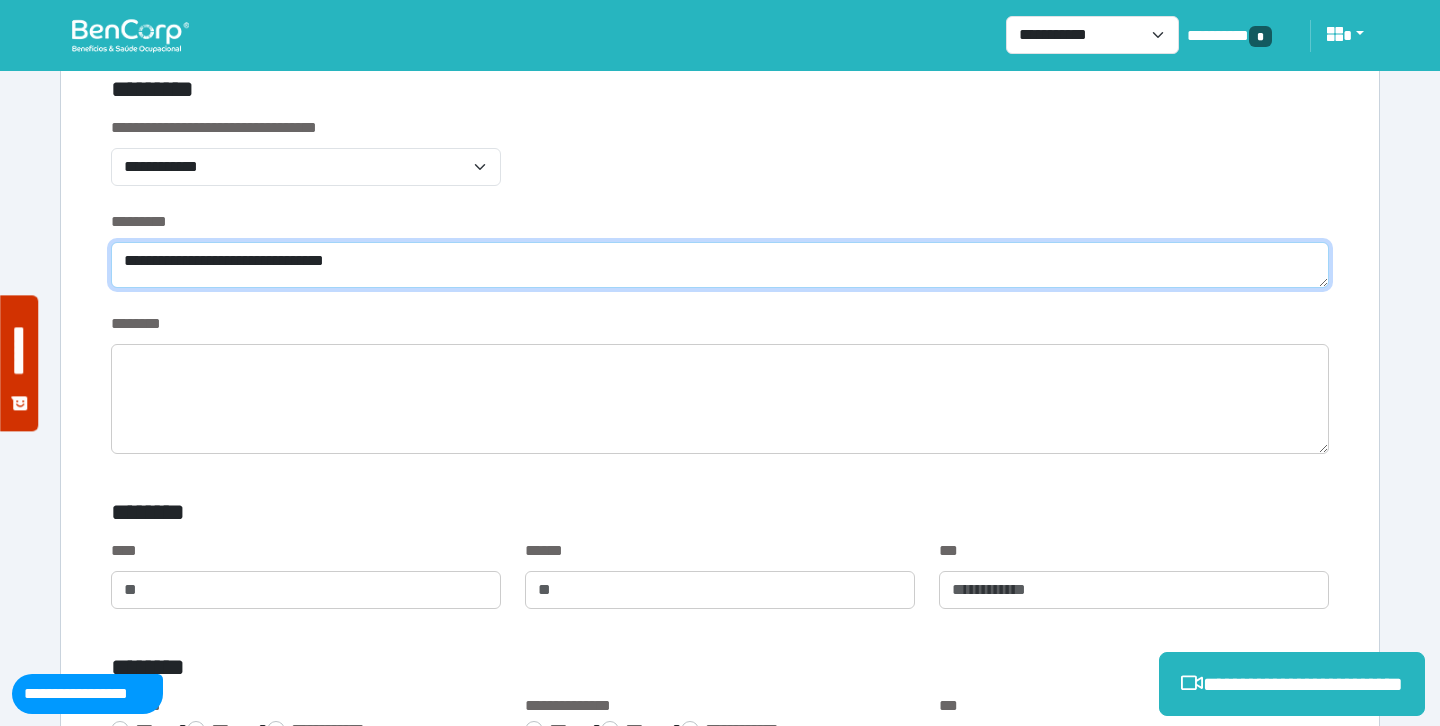 scroll, scrollTop: 888, scrollLeft: 0, axis: vertical 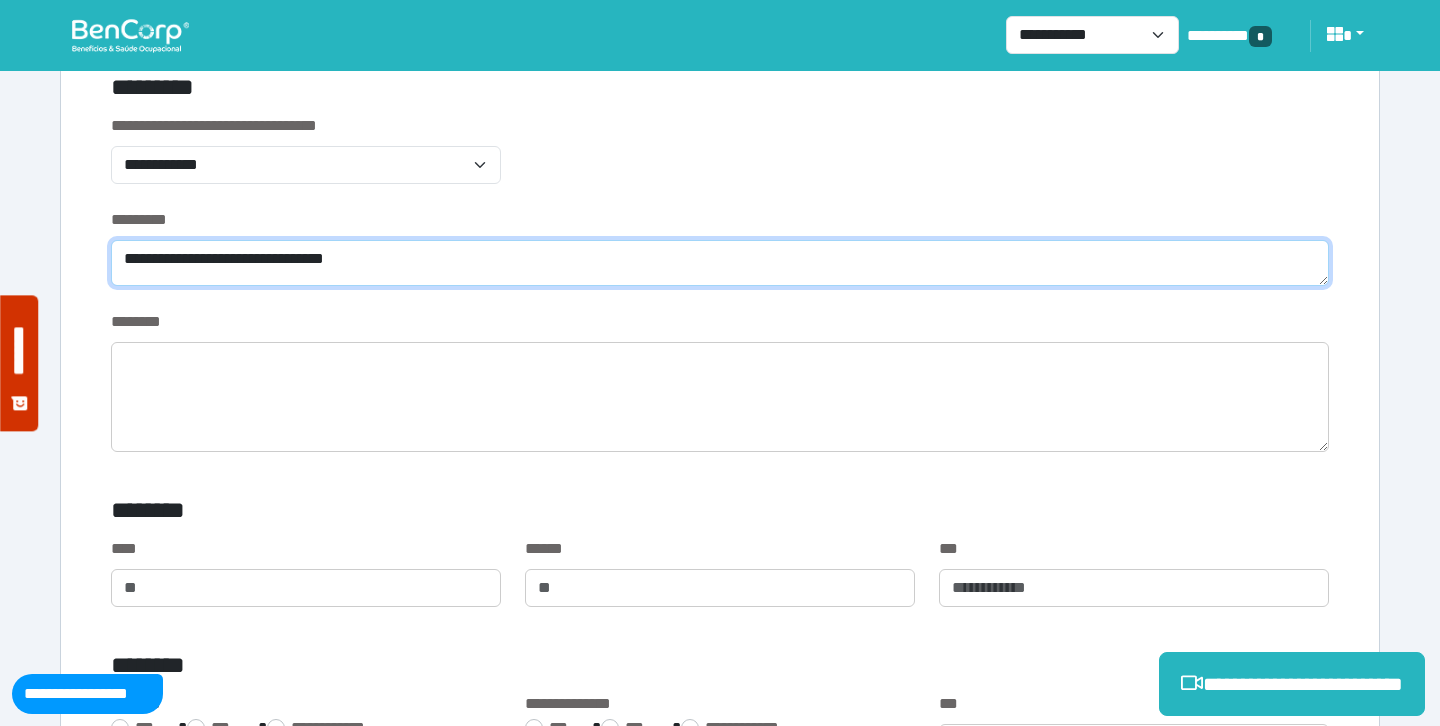 click on "**********" at bounding box center (720, 263) 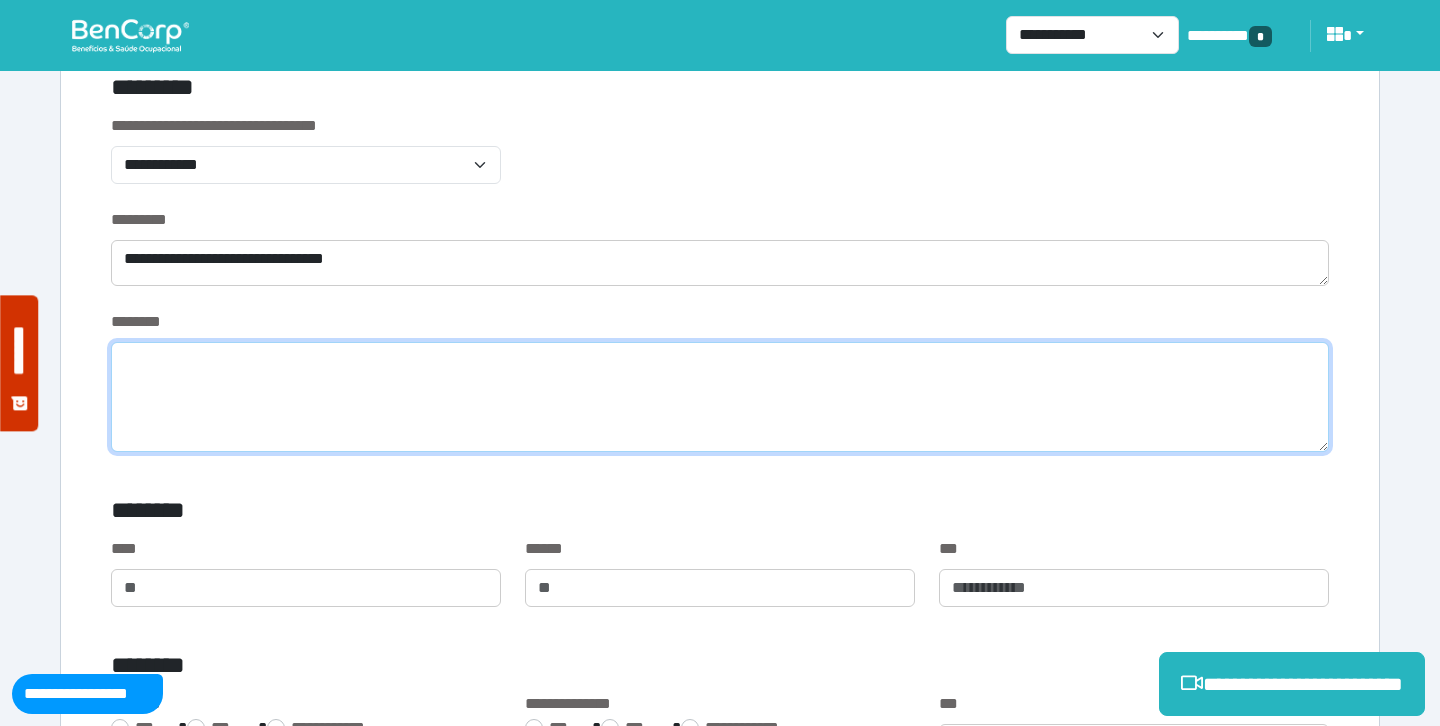 click at bounding box center (720, 397) 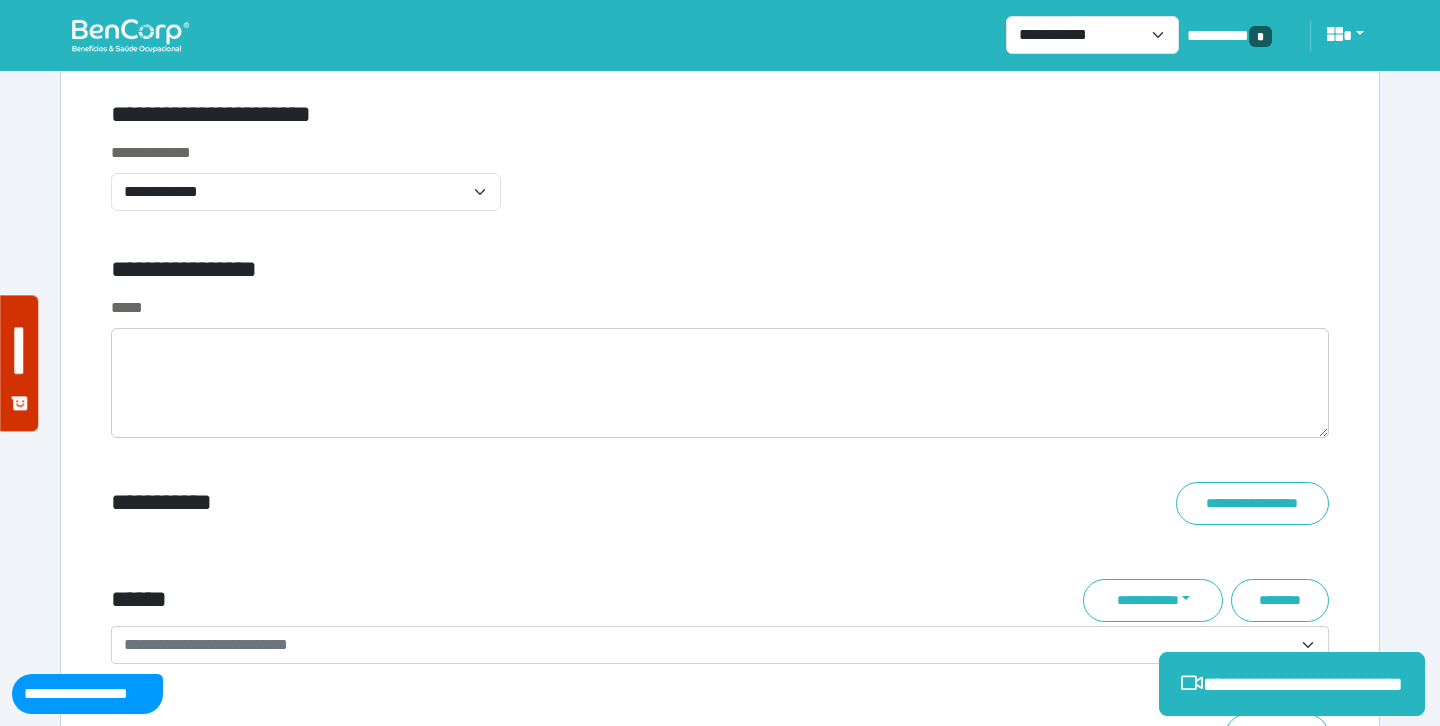 scroll, scrollTop: 6879, scrollLeft: 0, axis: vertical 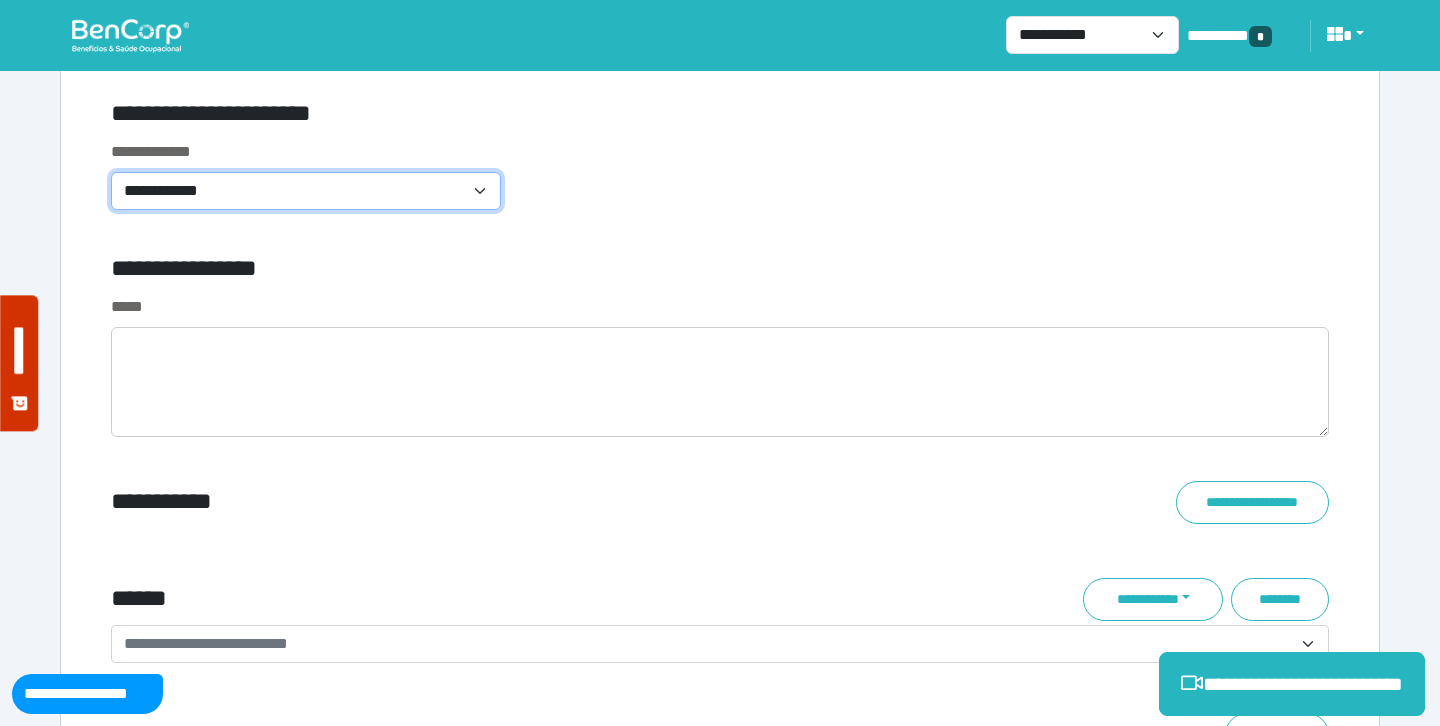 click on "**********" at bounding box center [306, 191] 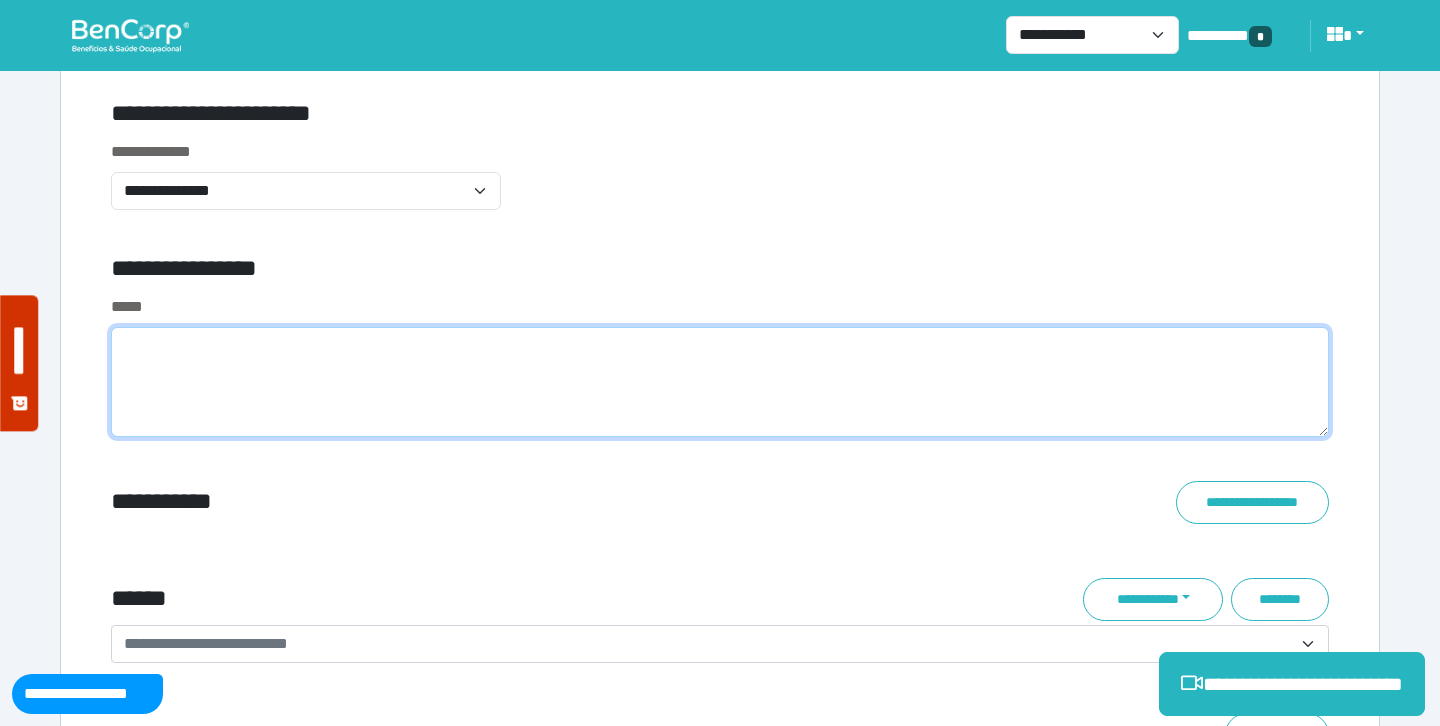 click at bounding box center (720, 382) 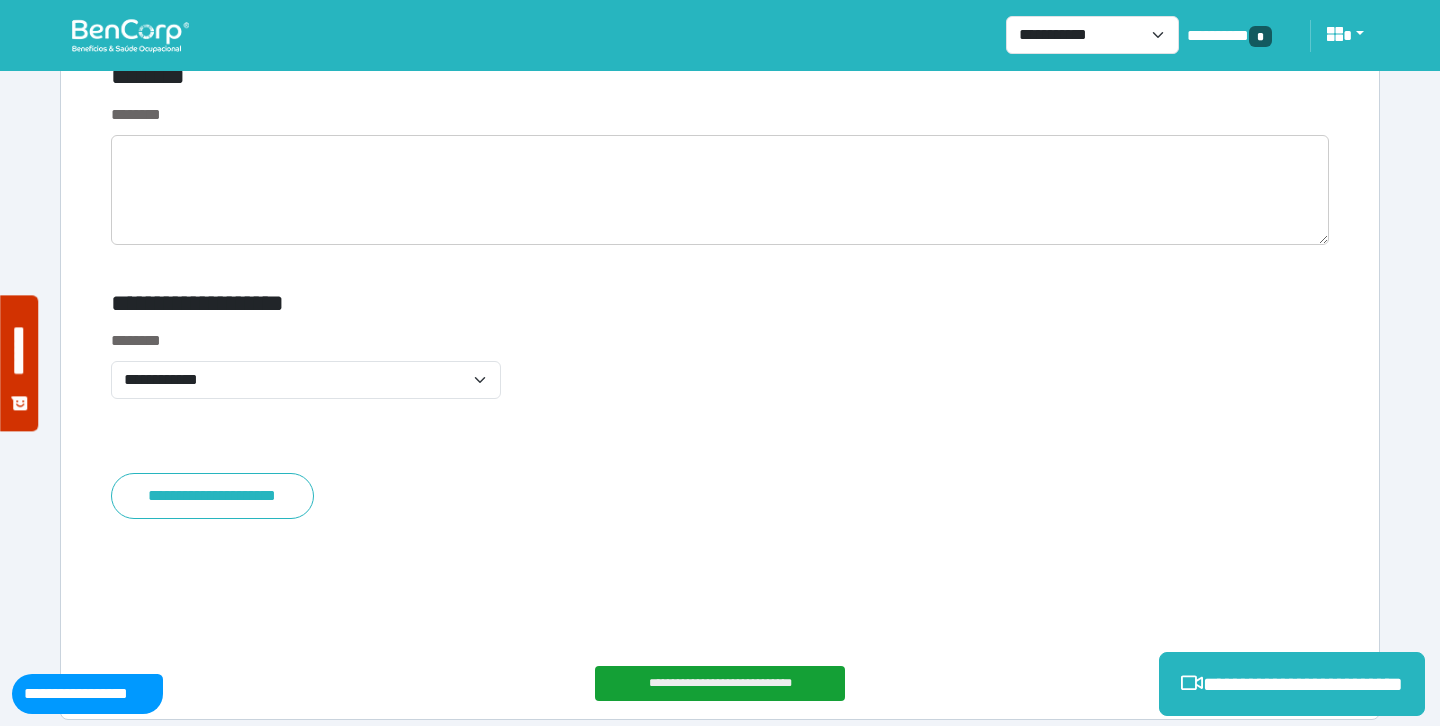 scroll, scrollTop: 7820, scrollLeft: 0, axis: vertical 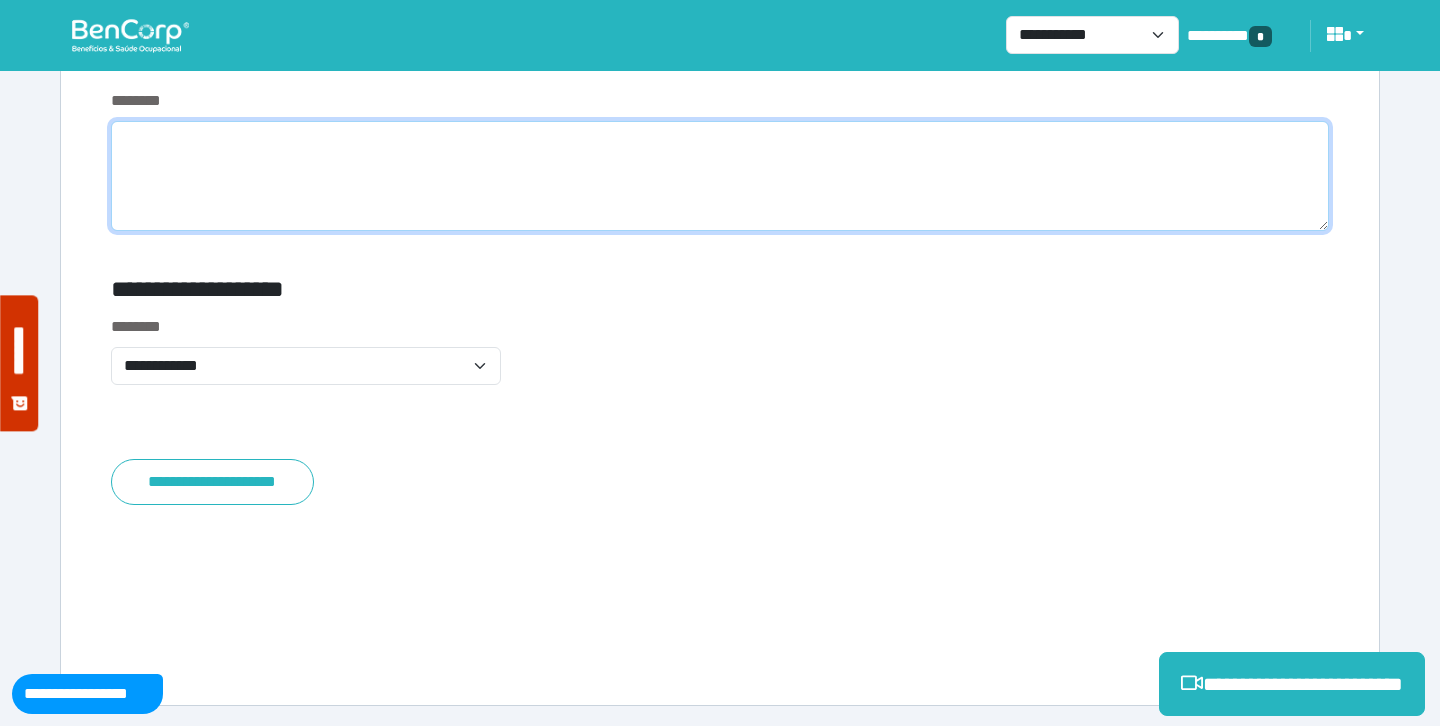 click at bounding box center [720, 176] 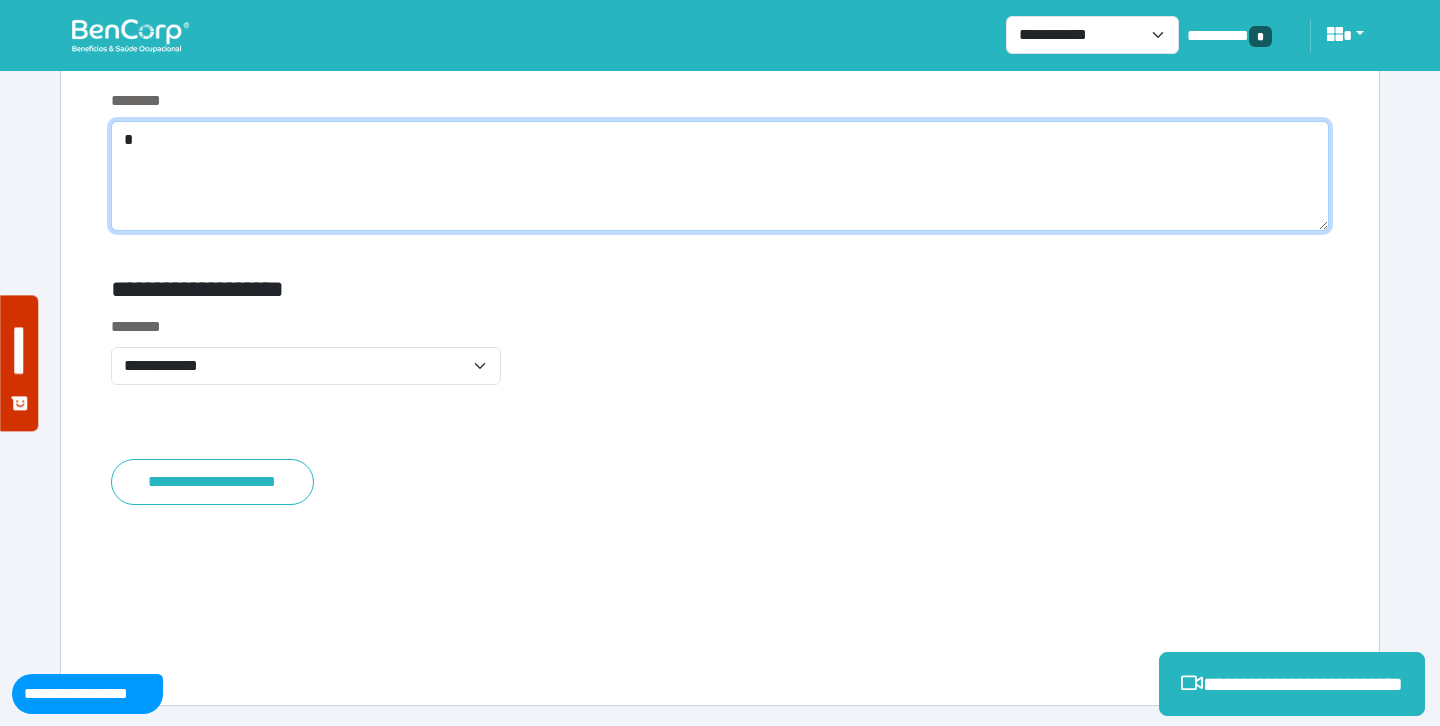 scroll, scrollTop: 7756, scrollLeft: 0, axis: vertical 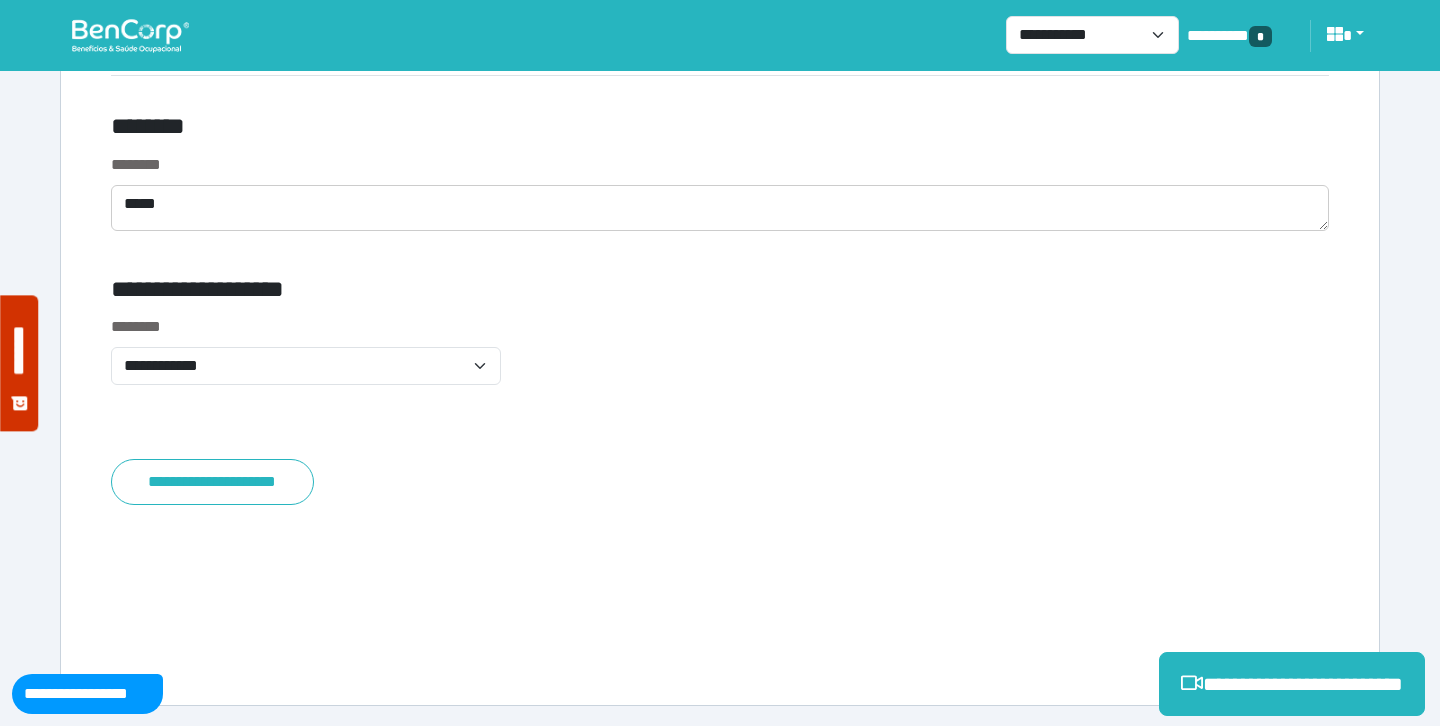 click on "********" at bounding box center [513, 130] 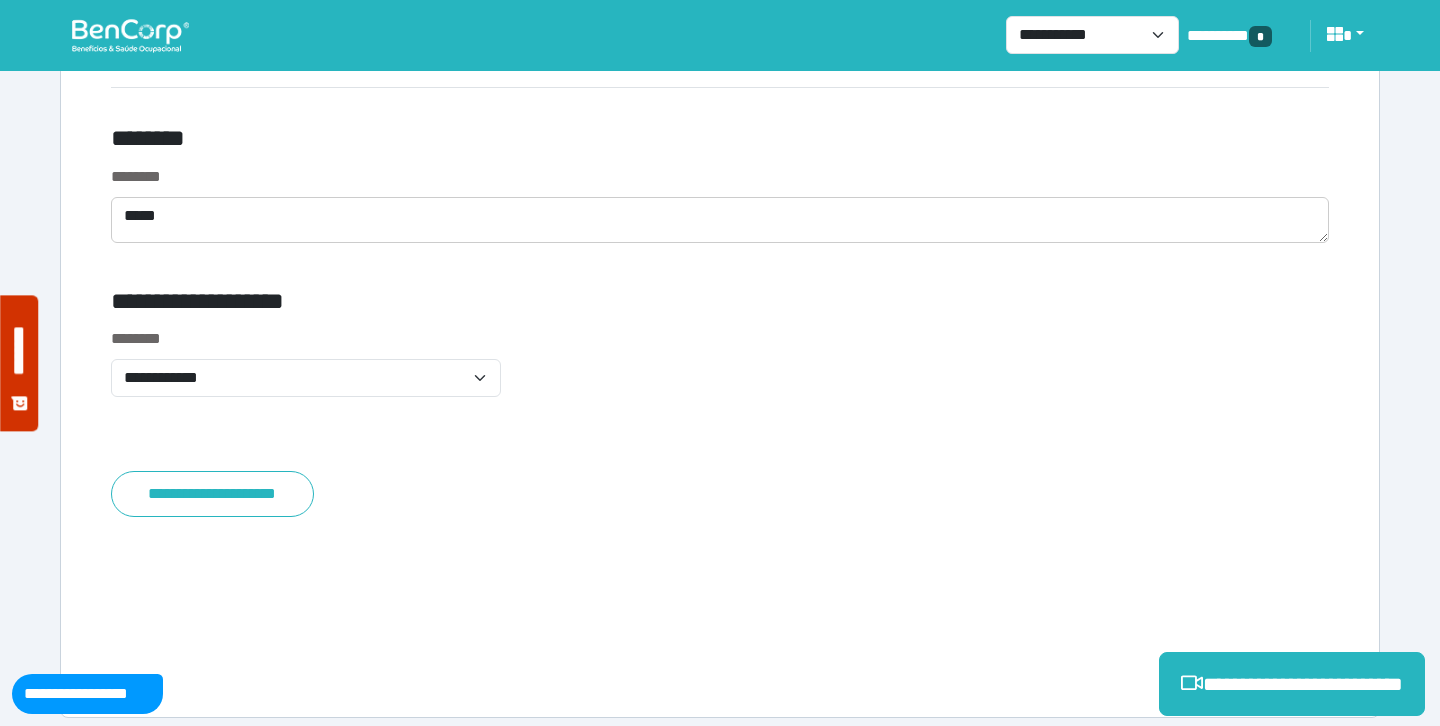 scroll, scrollTop: 7756, scrollLeft: 0, axis: vertical 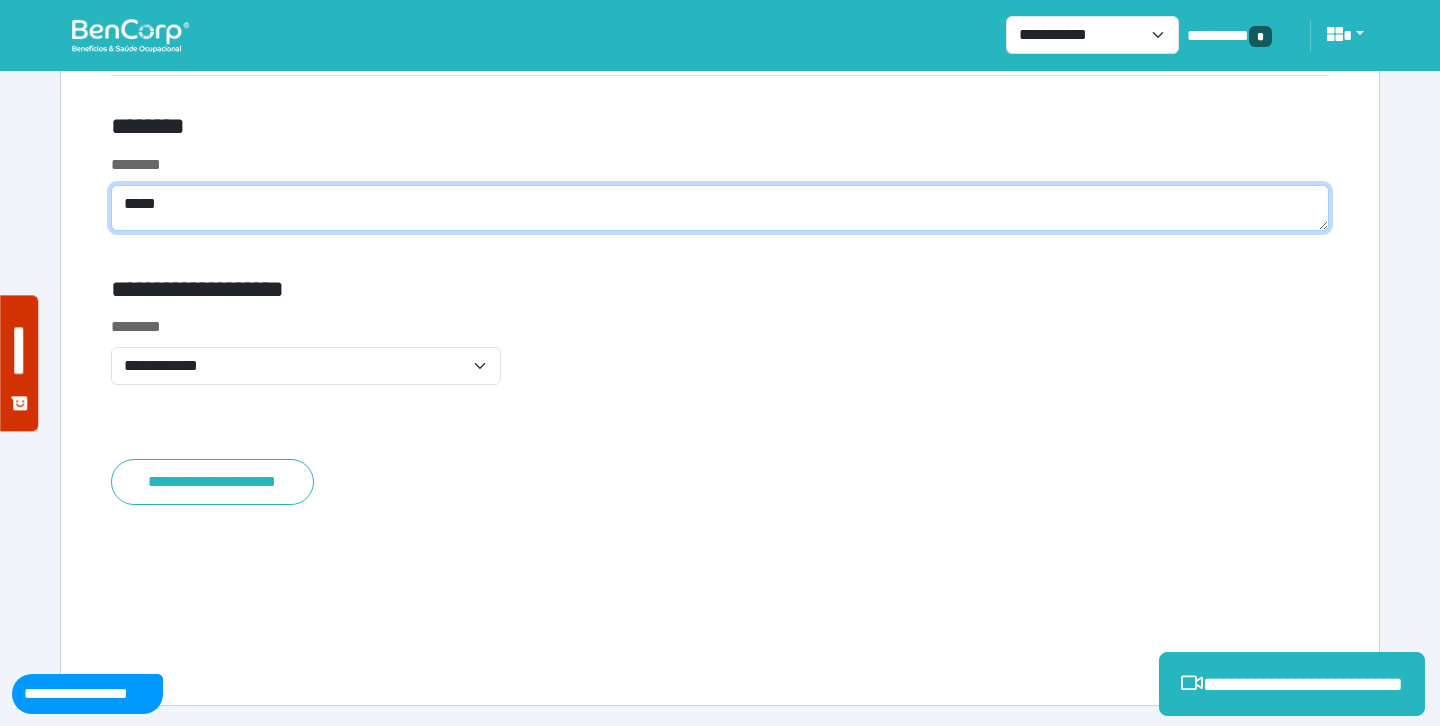 click on "****" at bounding box center [720, 208] 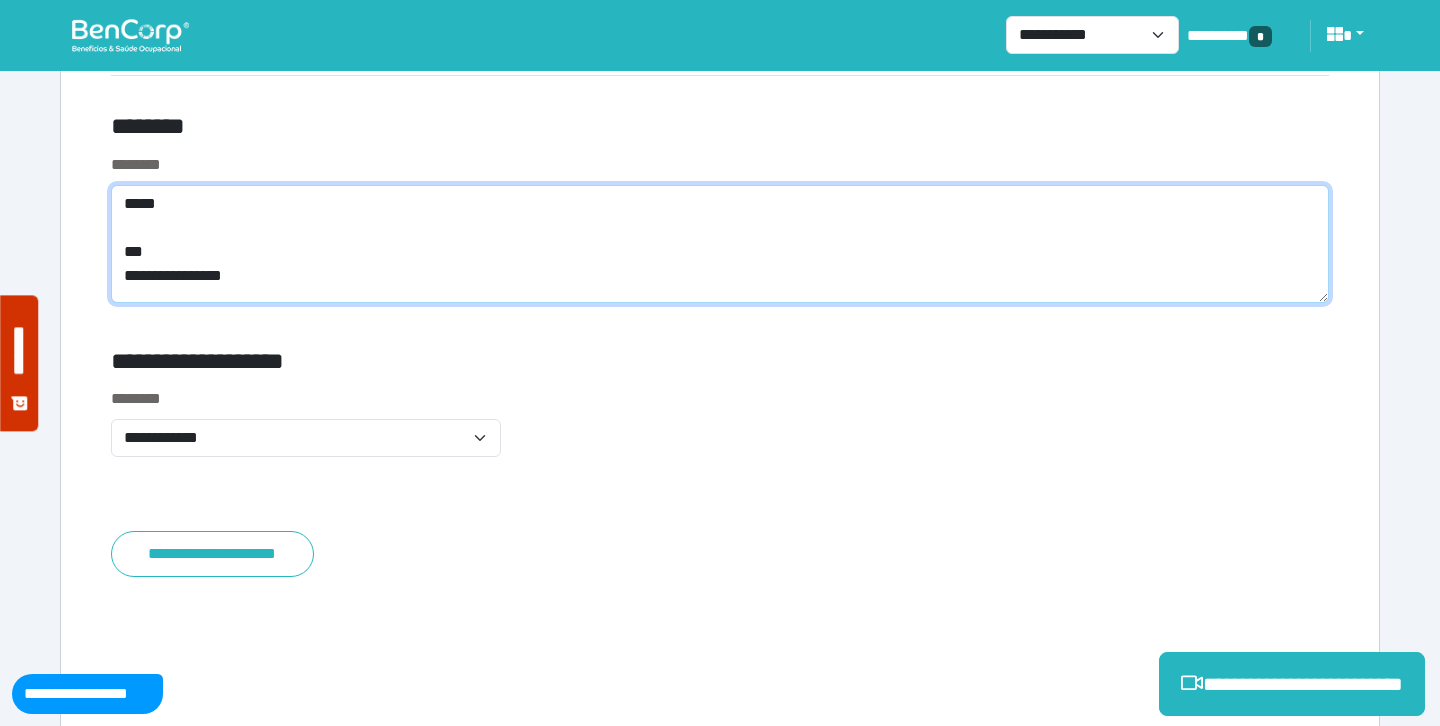 scroll, scrollTop: 0, scrollLeft: 0, axis: both 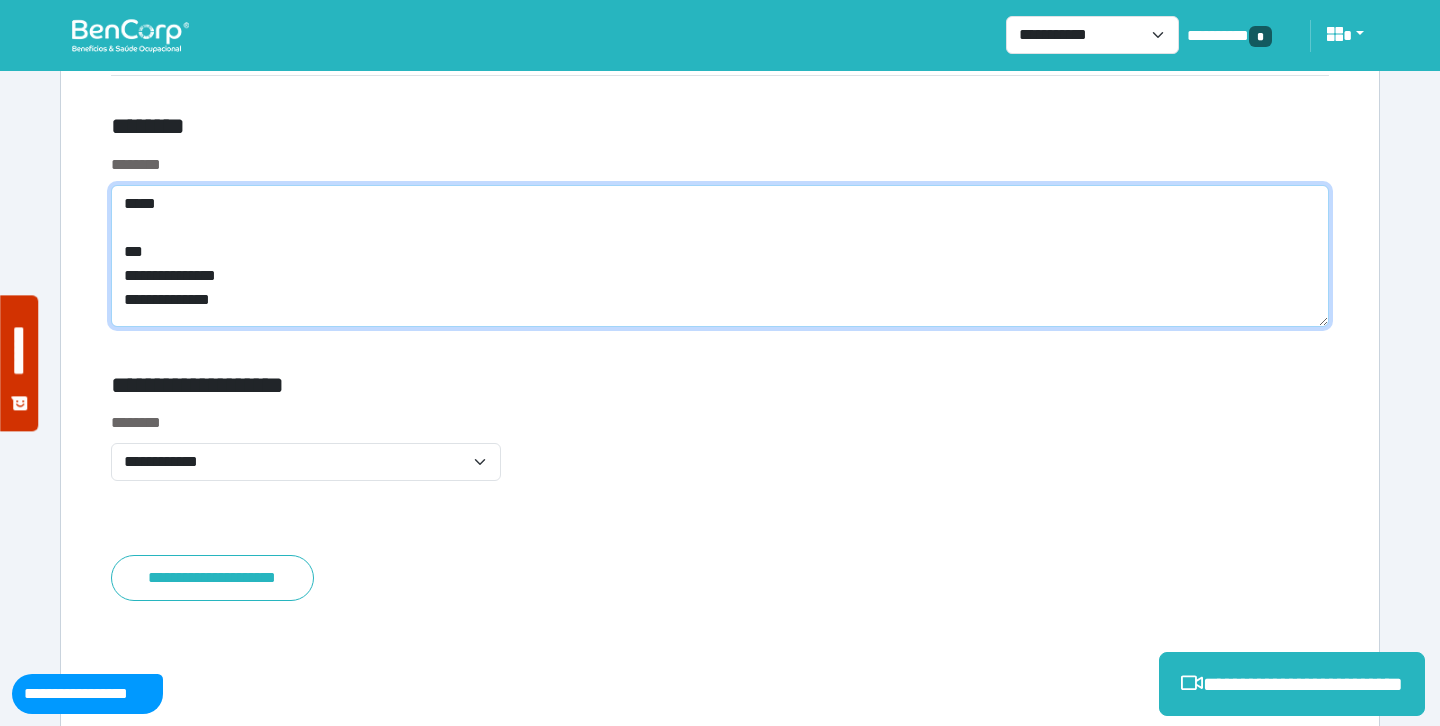 click on "**********" at bounding box center [720, 256] 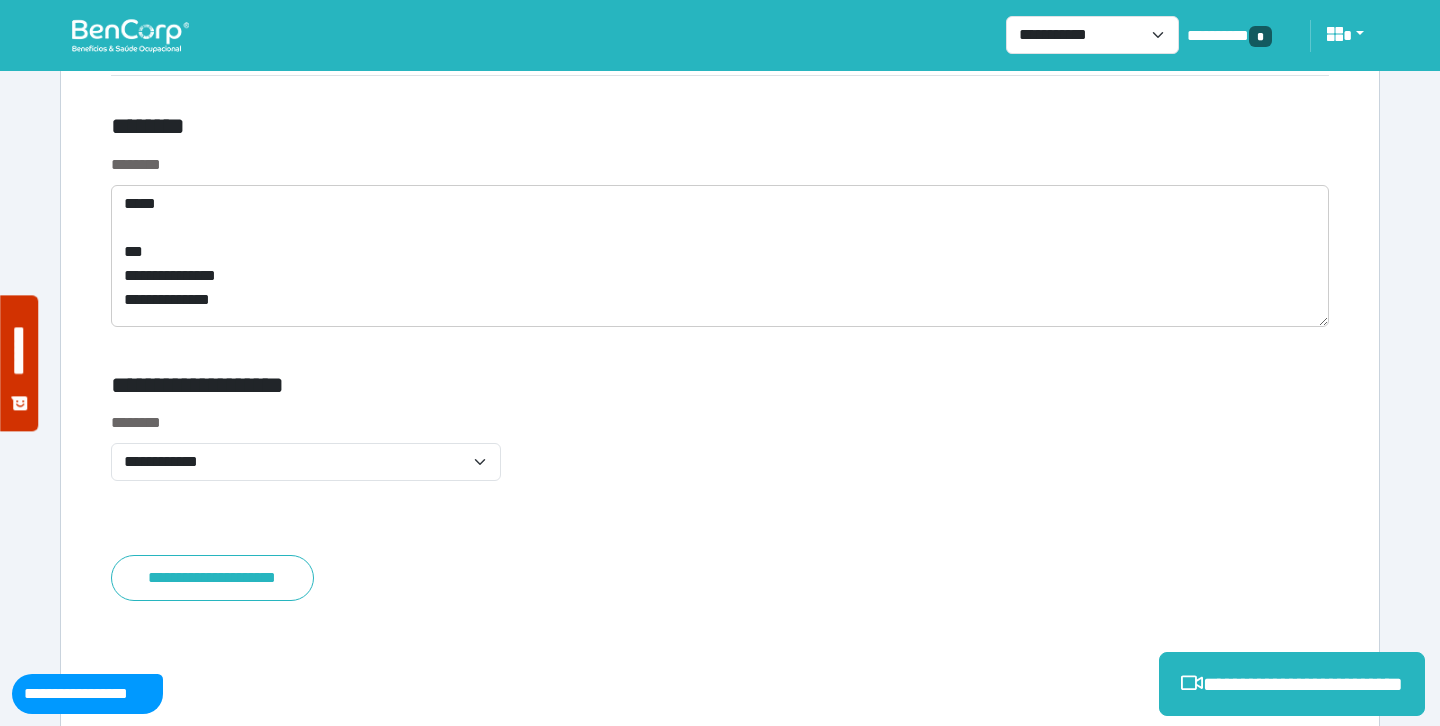 click on "********" at bounding box center (720, 165) 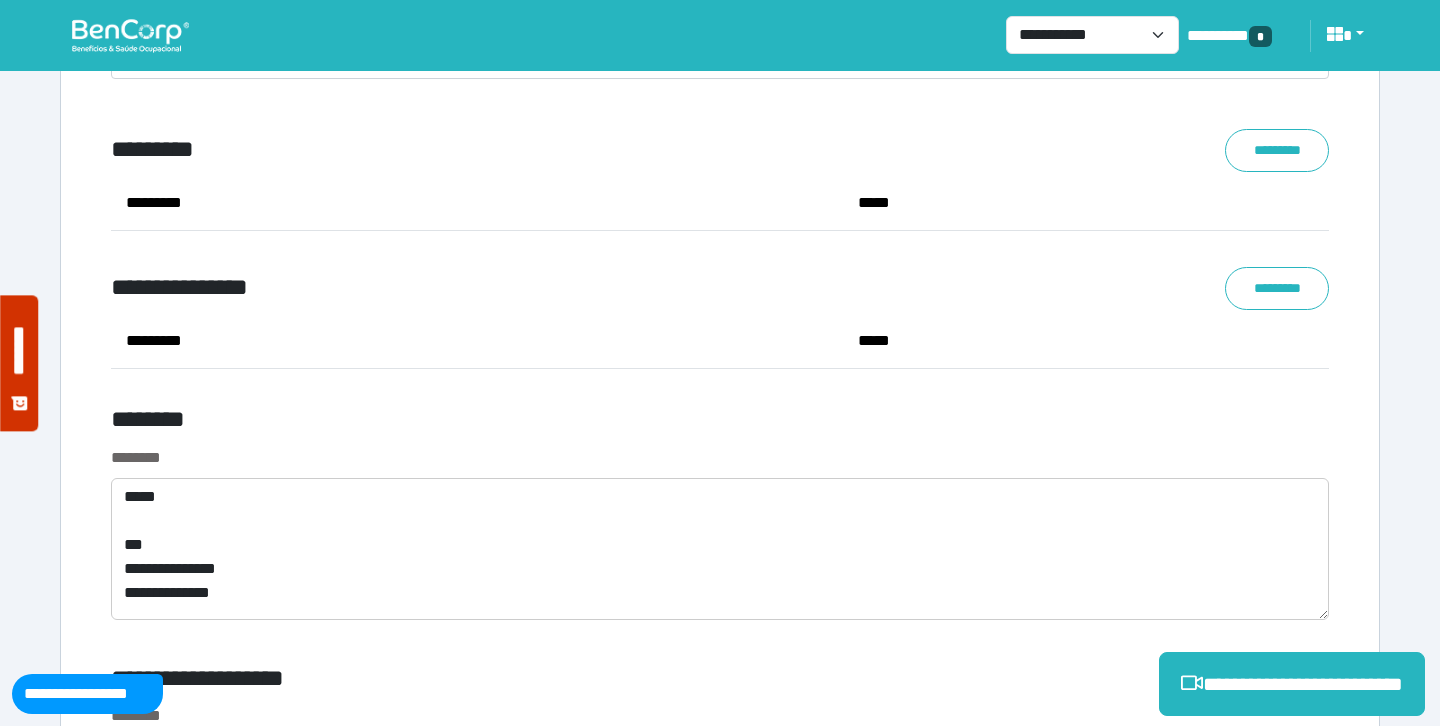 scroll, scrollTop: 7461, scrollLeft: 0, axis: vertical 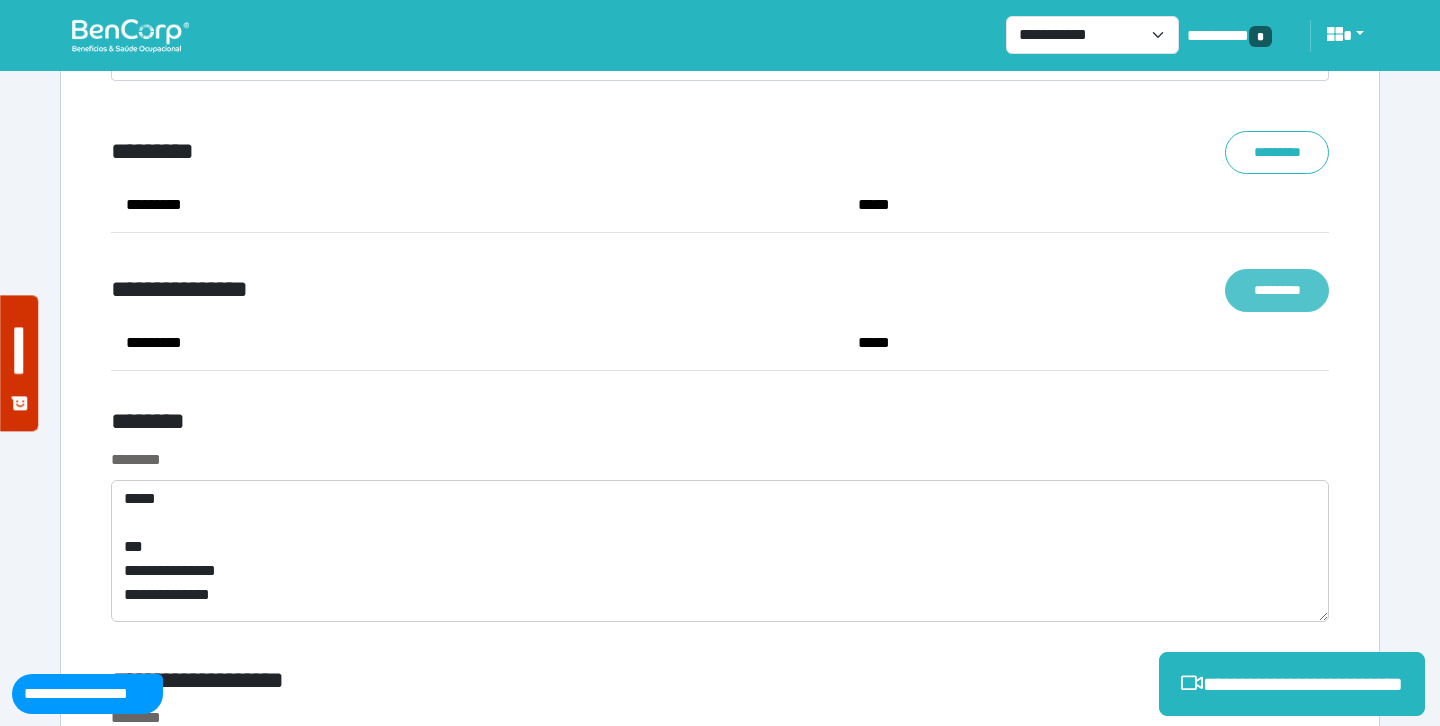 click on "*********" at bounding box center (1277, 290) 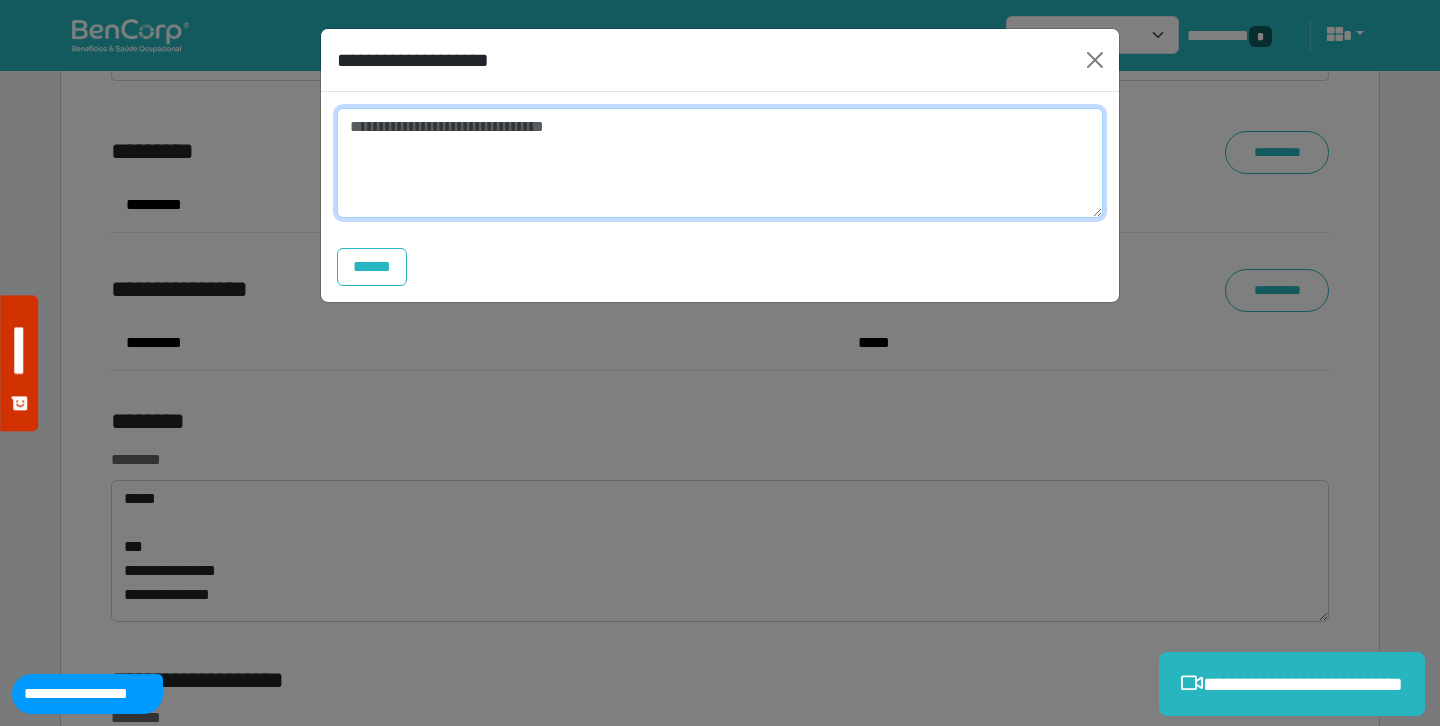 click at bounding box center [720, 163] 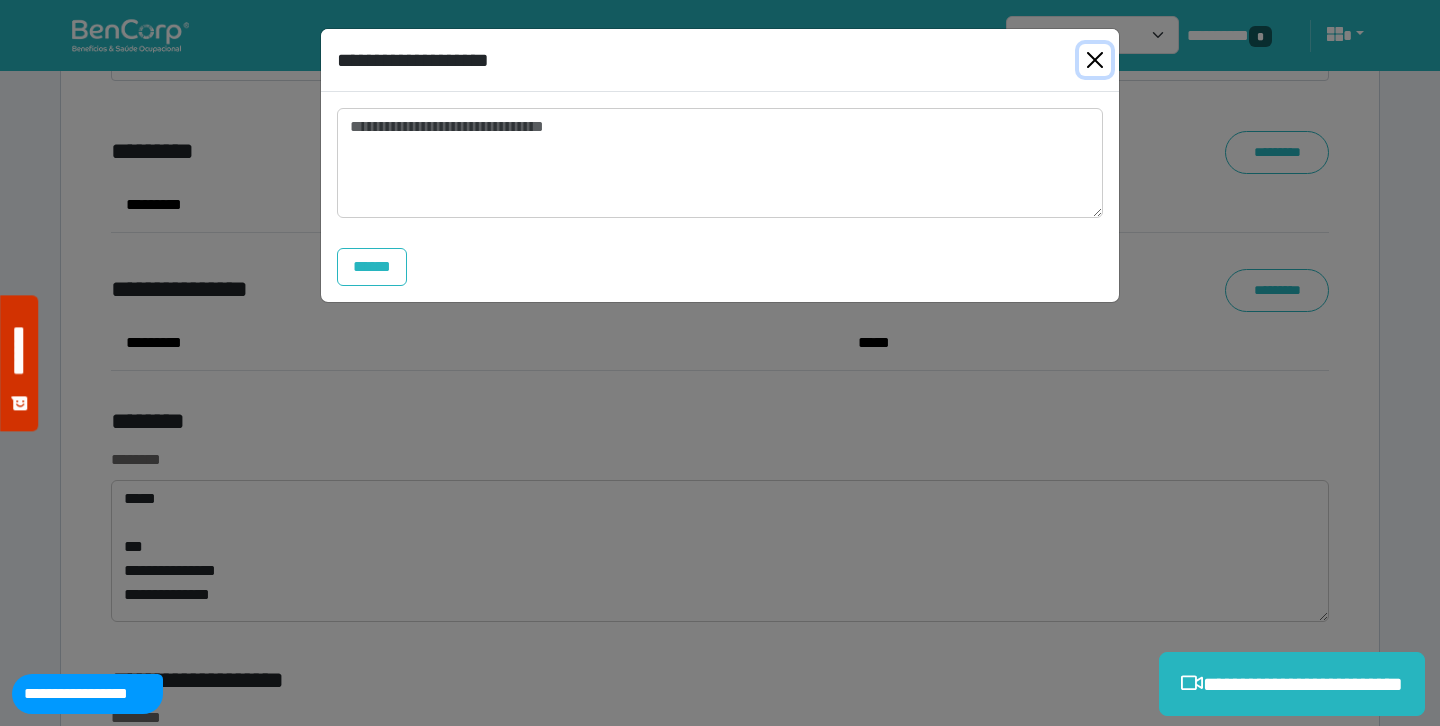click at bounding box center [1095, 60] 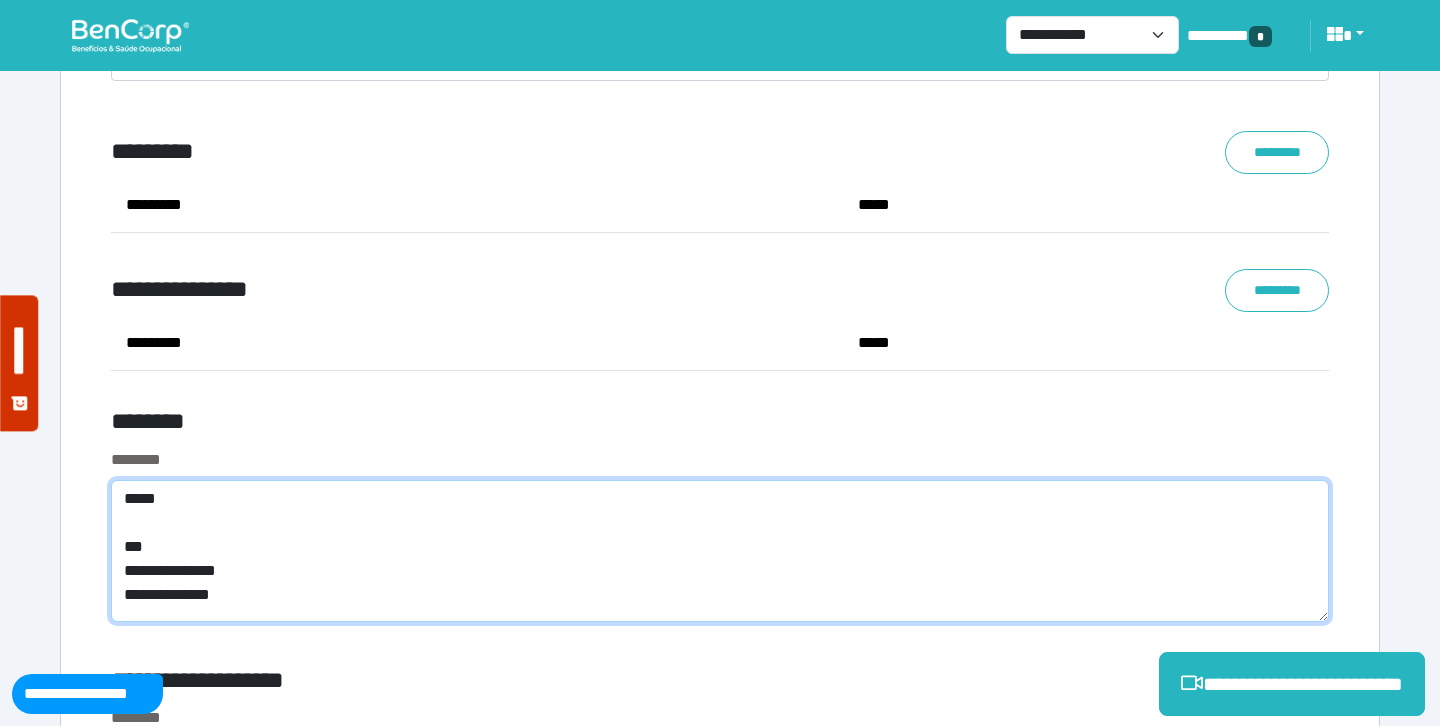 click on "**********" at bounding box center [720, 551] 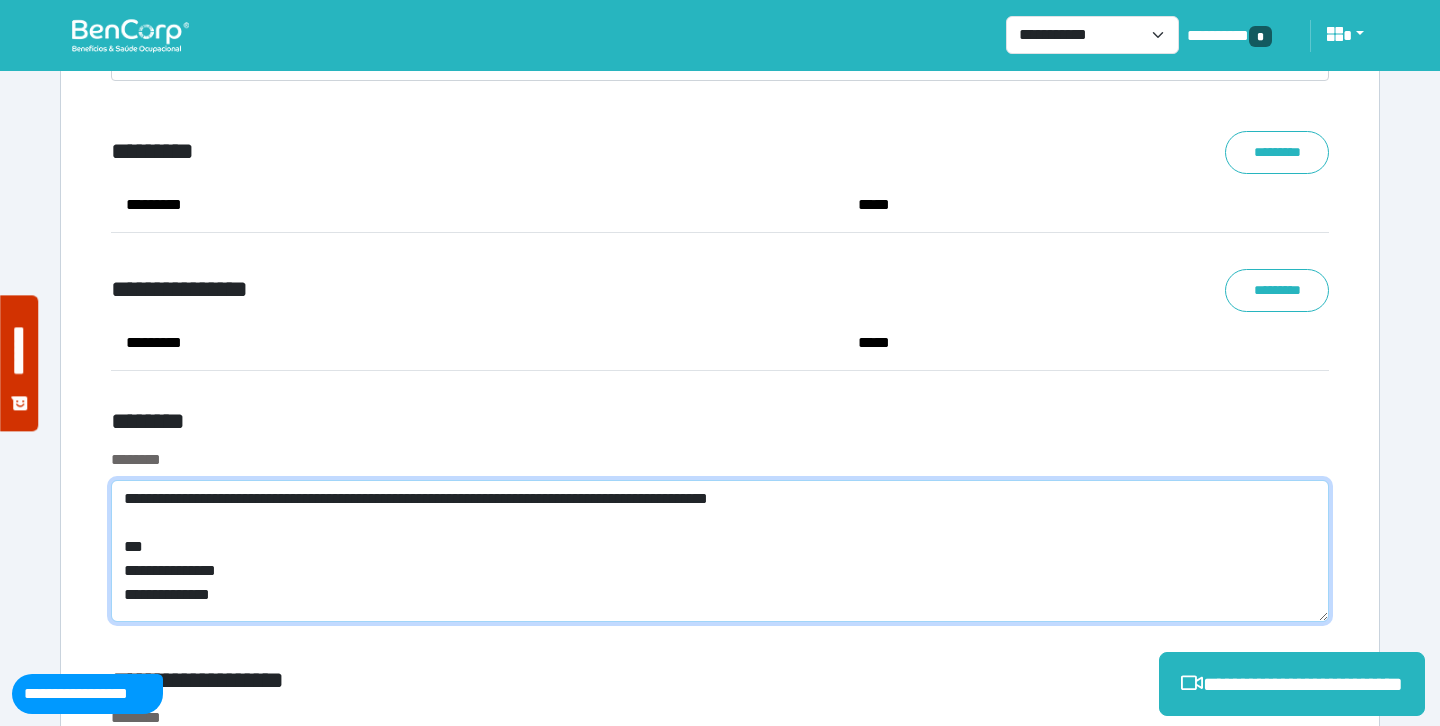 click on "**********" at bounding box center [720, 551] 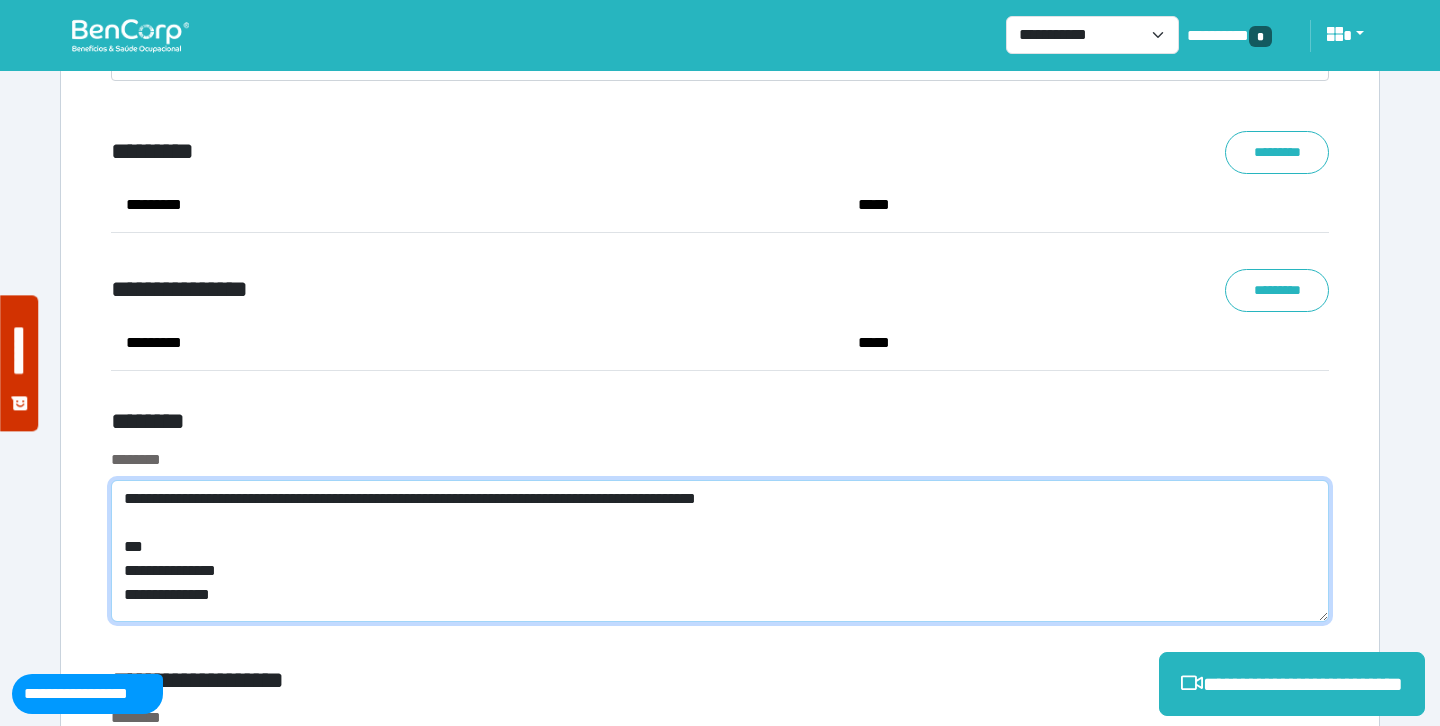 click on "**********" at bounding box center (720, 551) 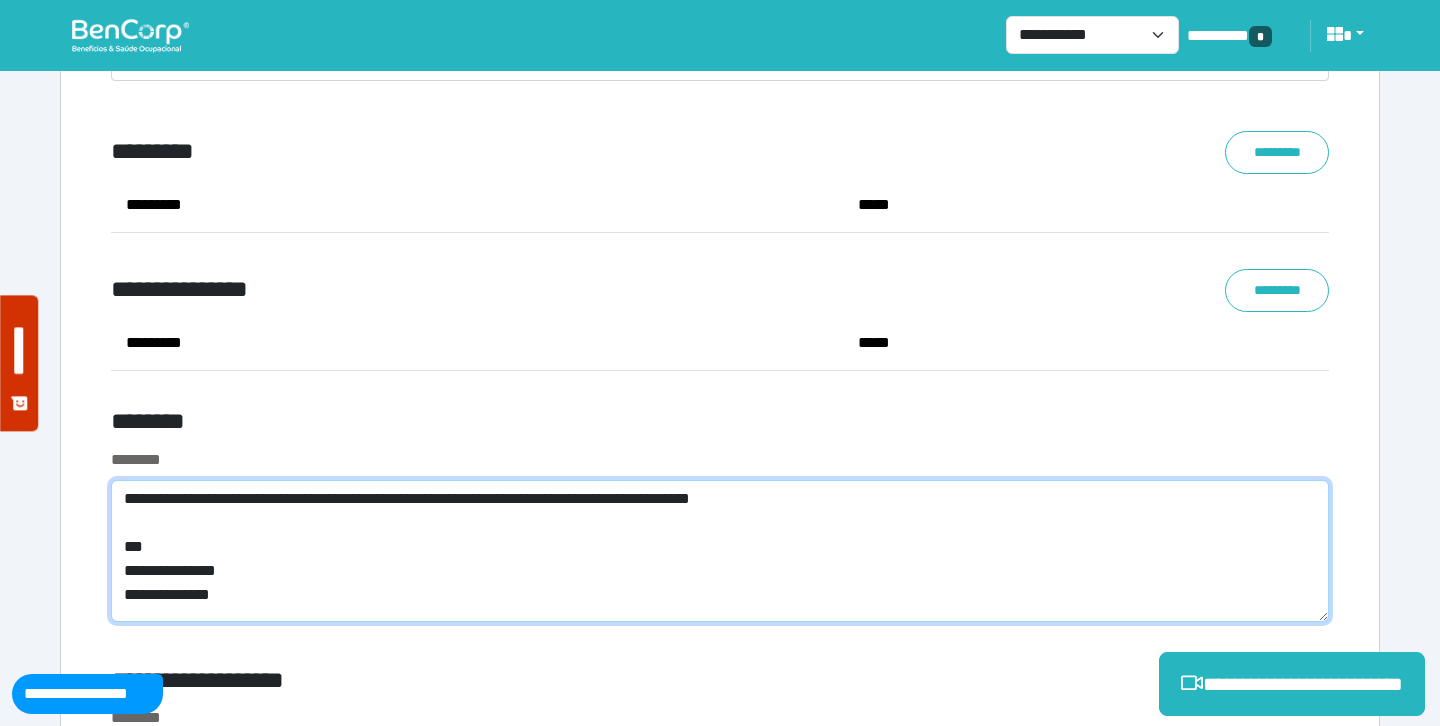 click on "**********" at bounding box center (720, 551) 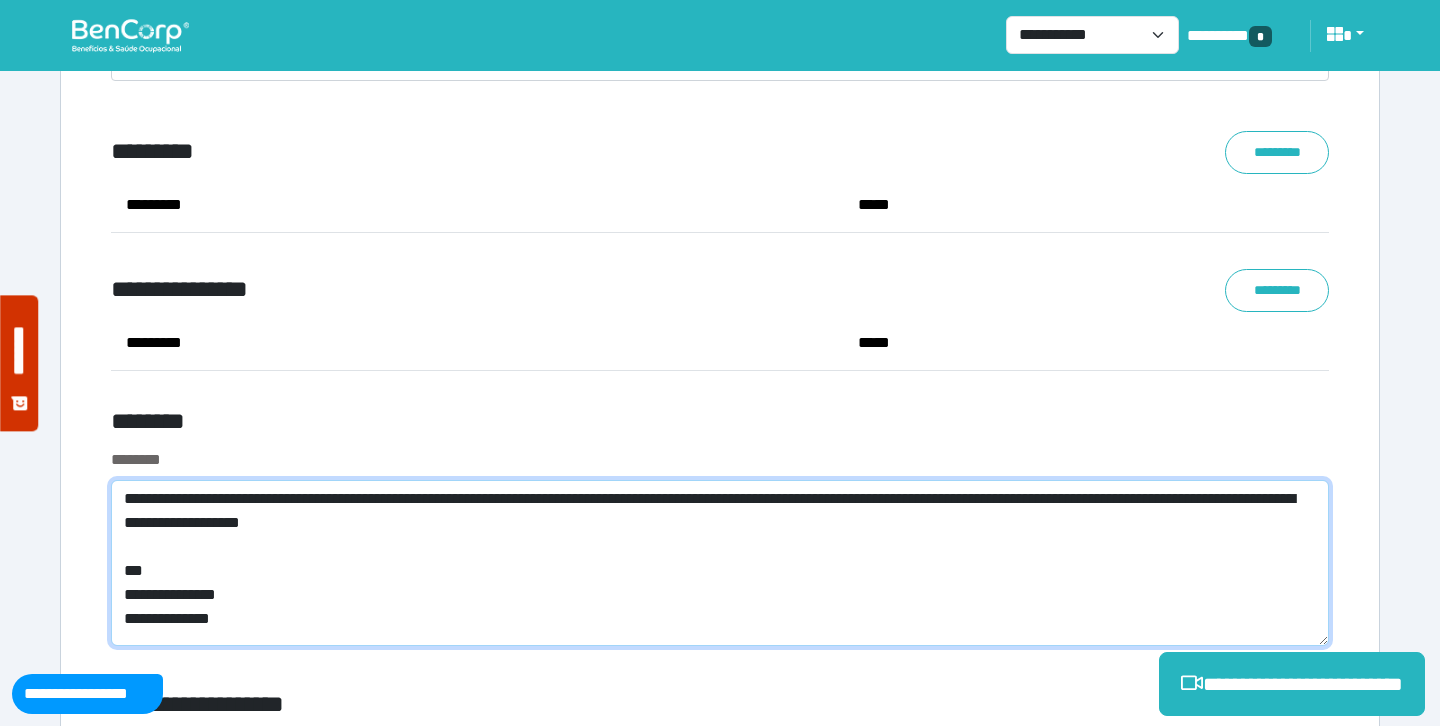 click on "**********" at bounding box center [720, 563] 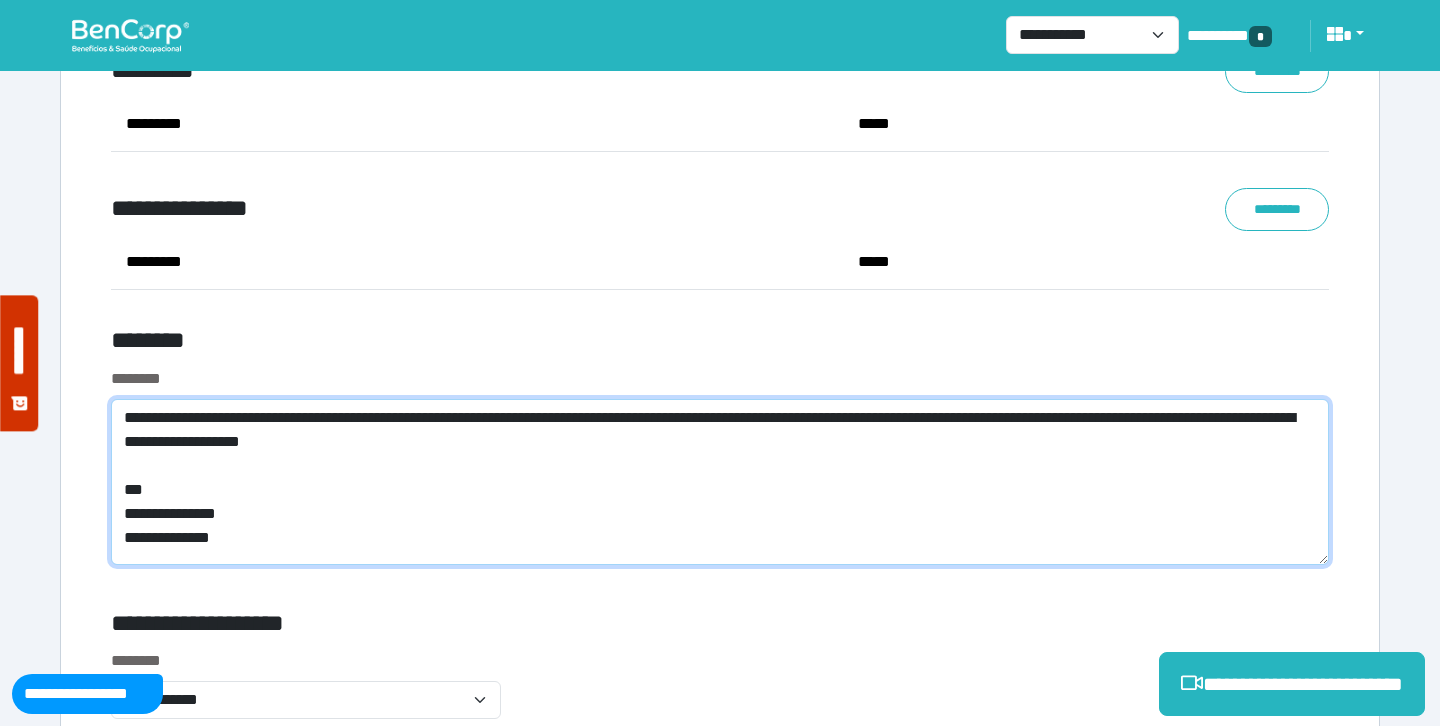 scroll, scrollTop: 7564, scrollLeft: 0, axis: vertical 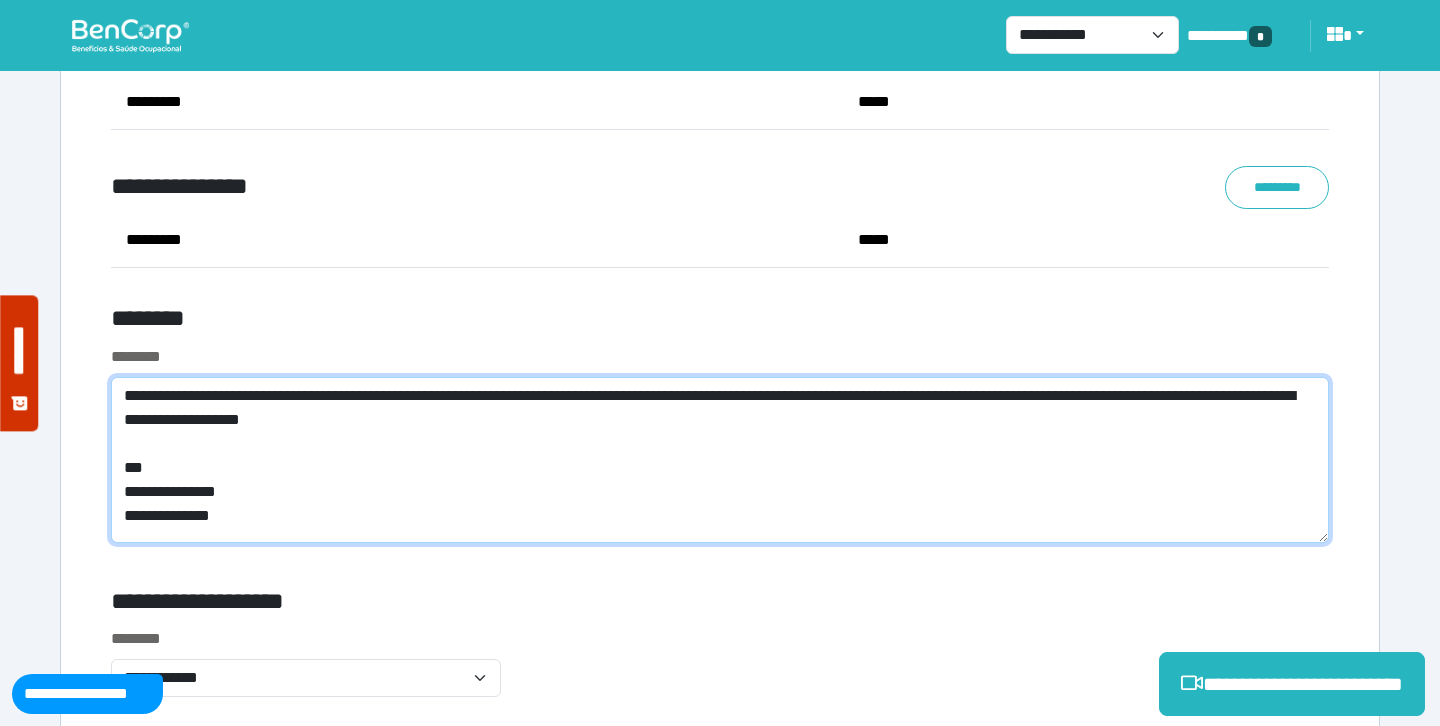 click on "**********" at bounding box center (720, 460) 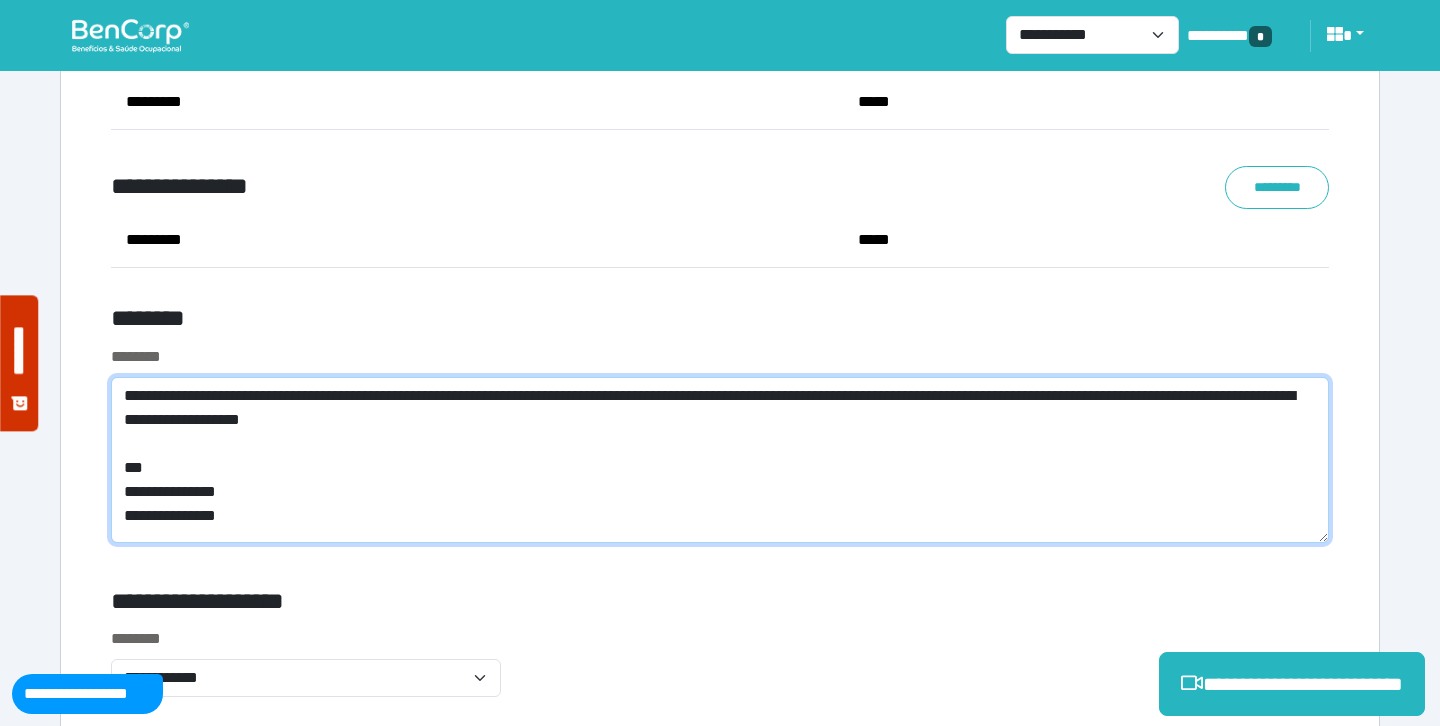 scroll, scrollTop: 0, scrollLeft: 0, axis: both 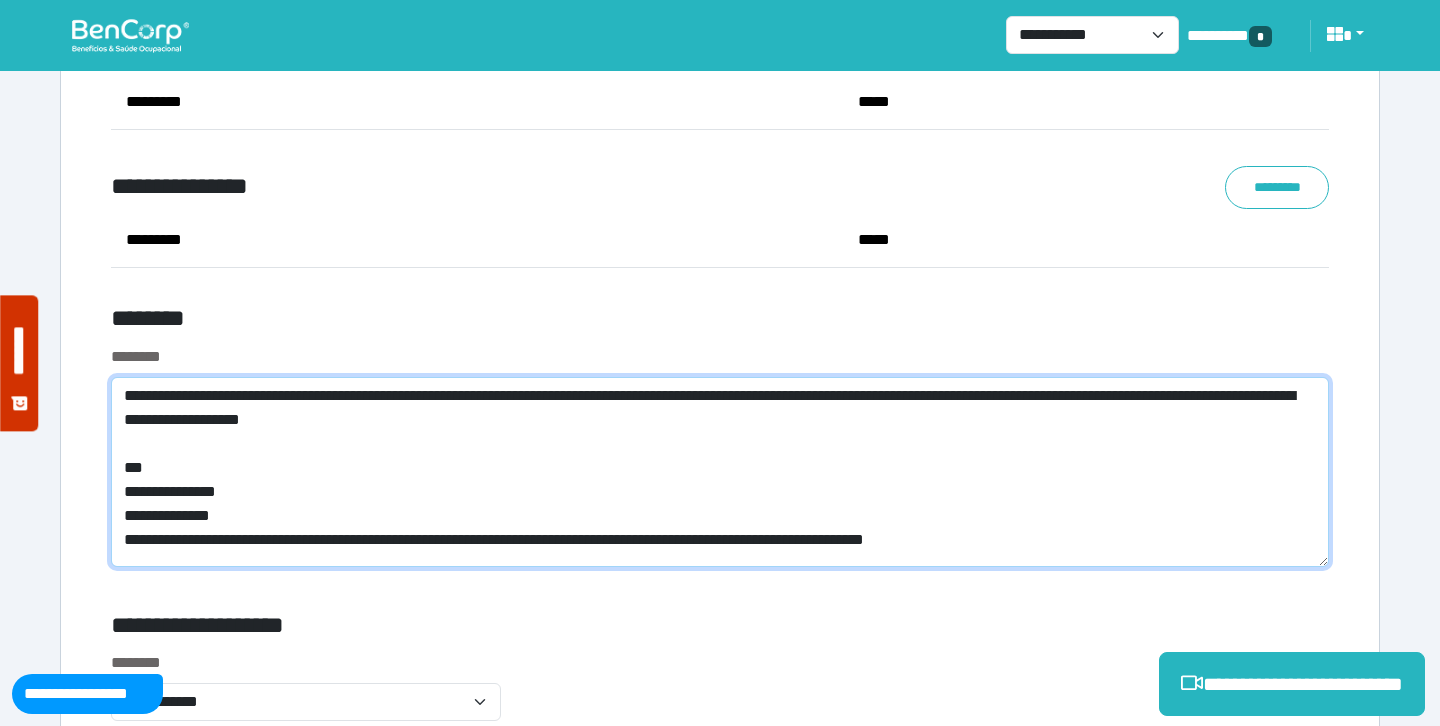 type on "**********" 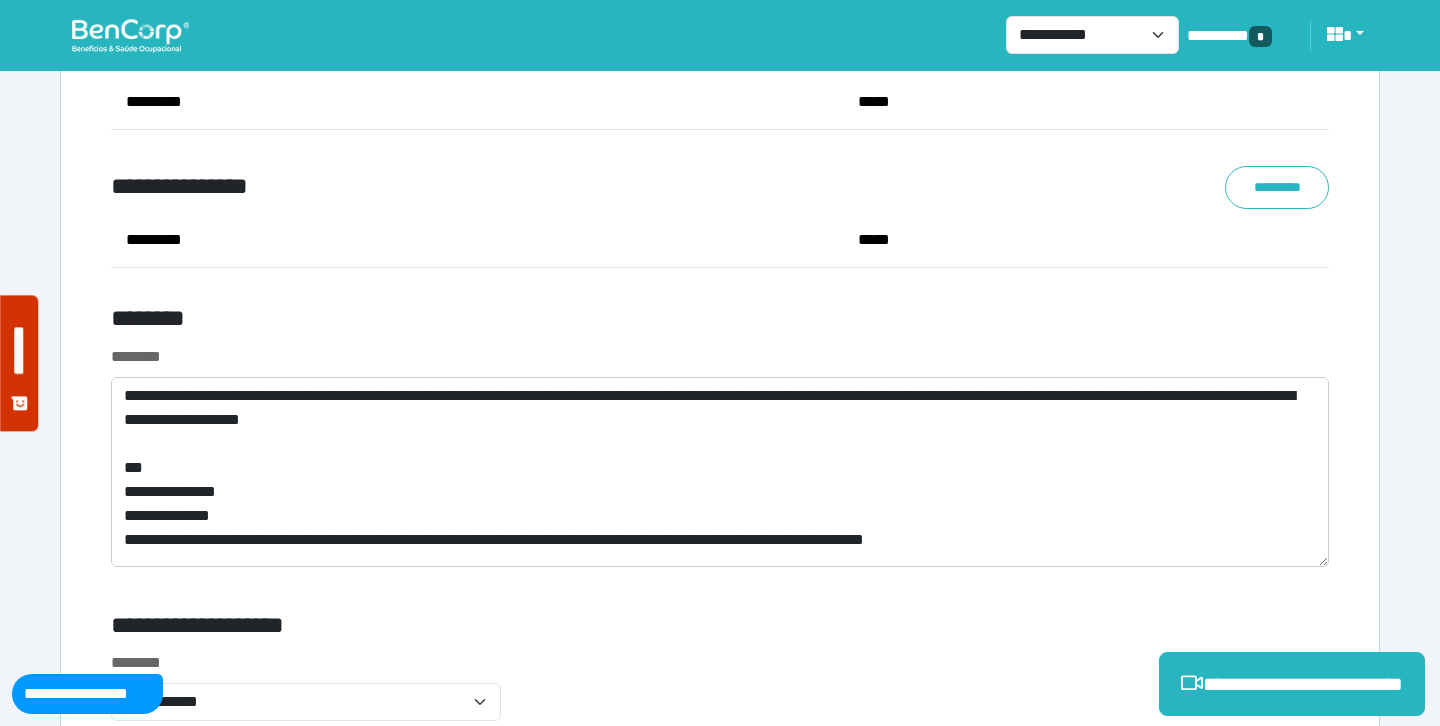 click on "**********" at bounding box center [720, 447] 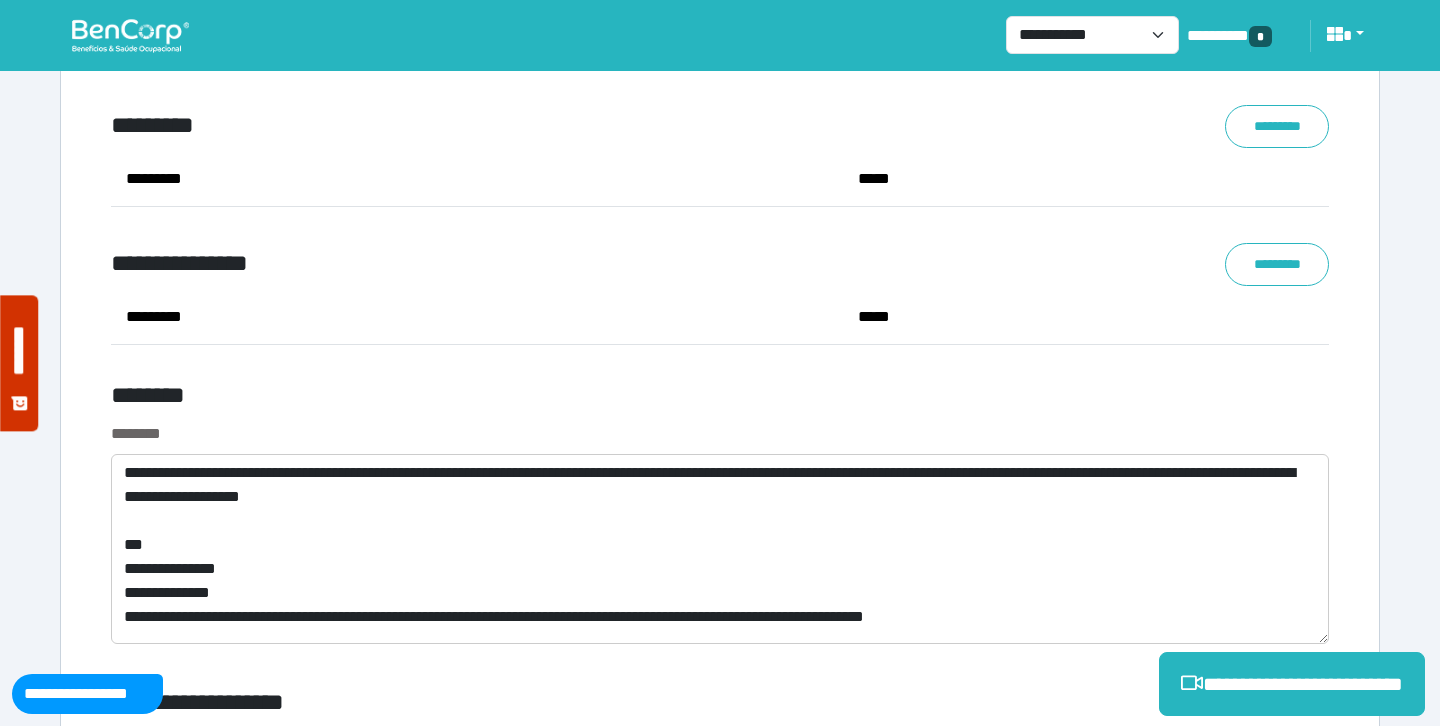 scroll, scrollTop: 7472, scrollLeft: 0, axis: vertical 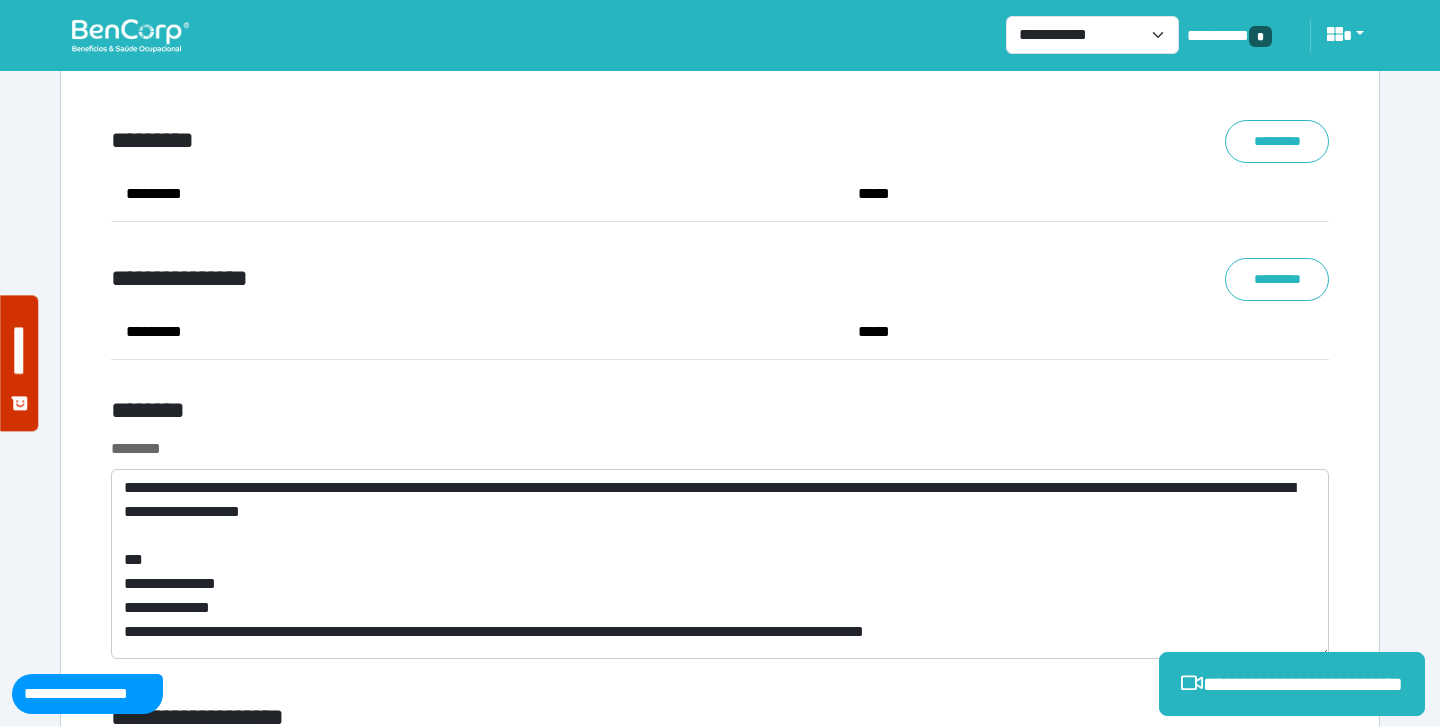 click on "*****" at bounding box center [1086, 332] 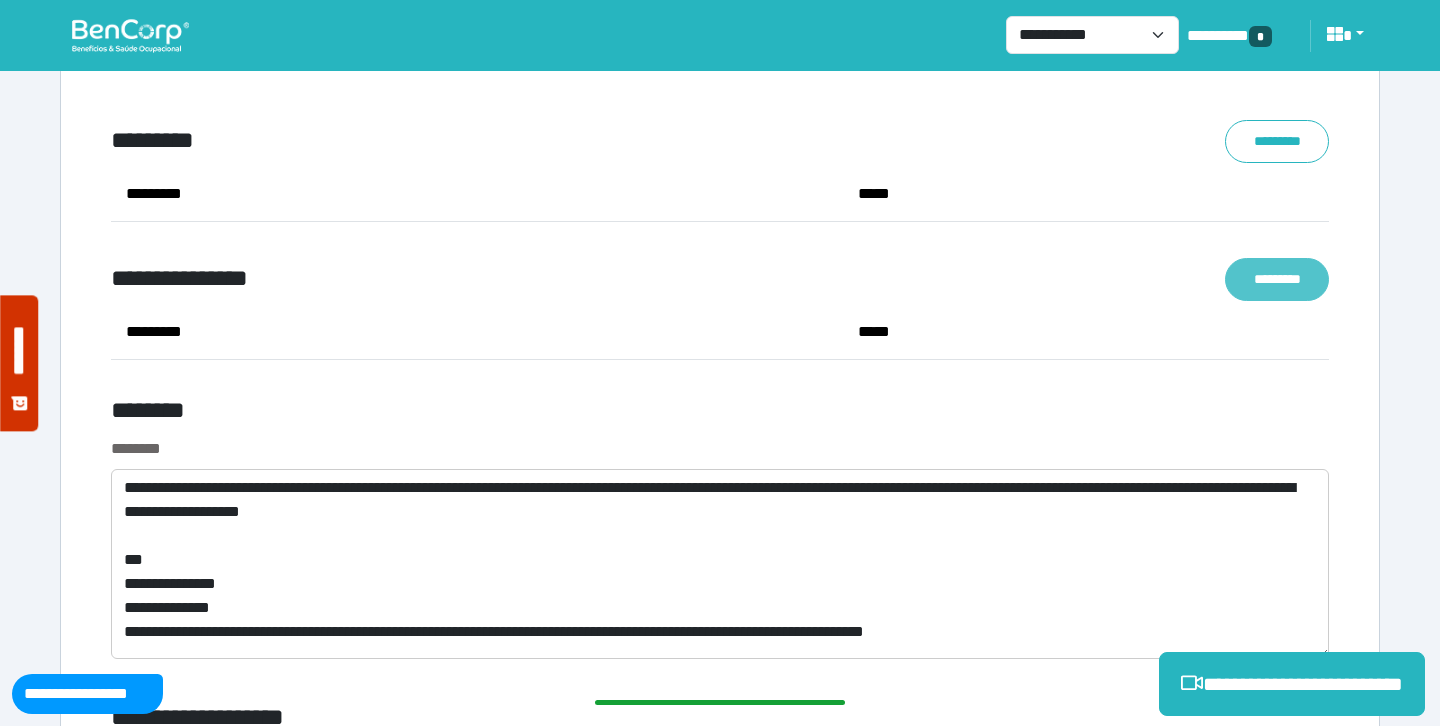 click on "*********" at bounding box center (1277, 279) 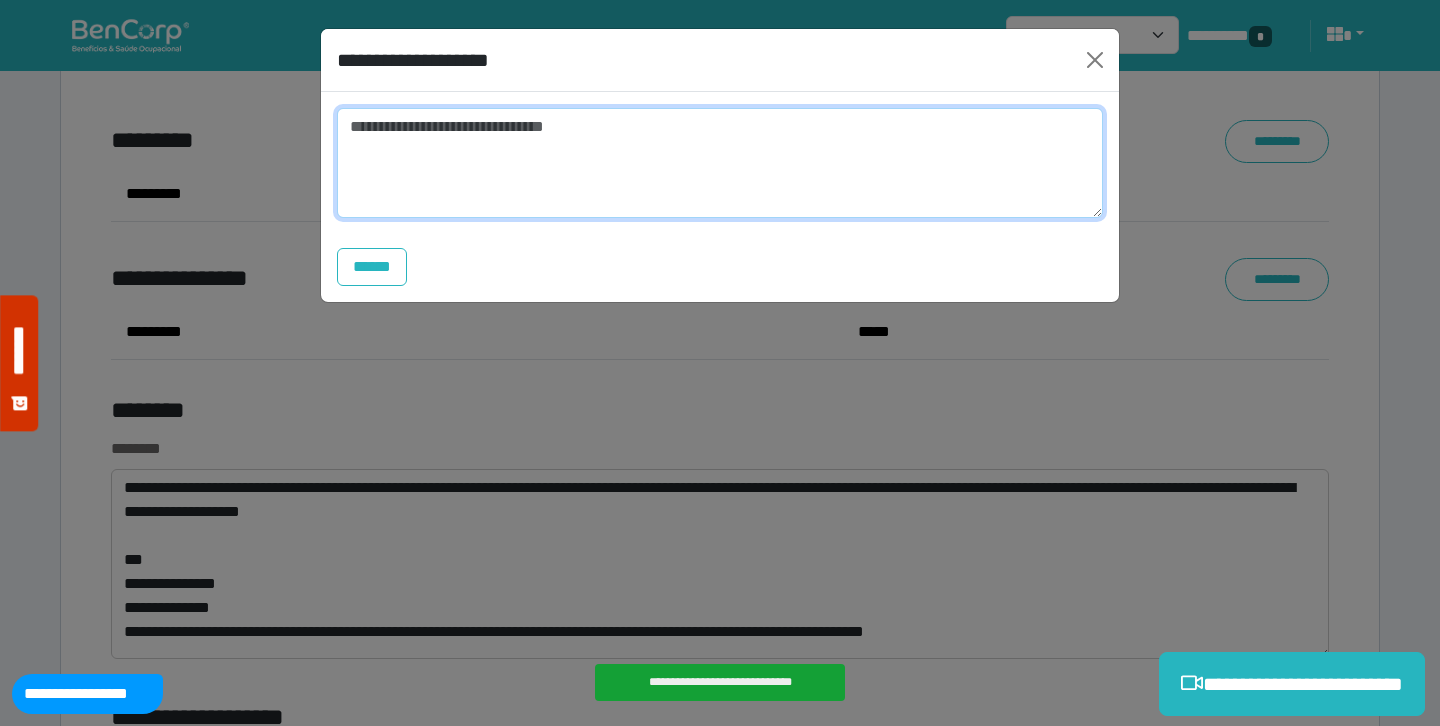 click at bounding box center (720, 163) 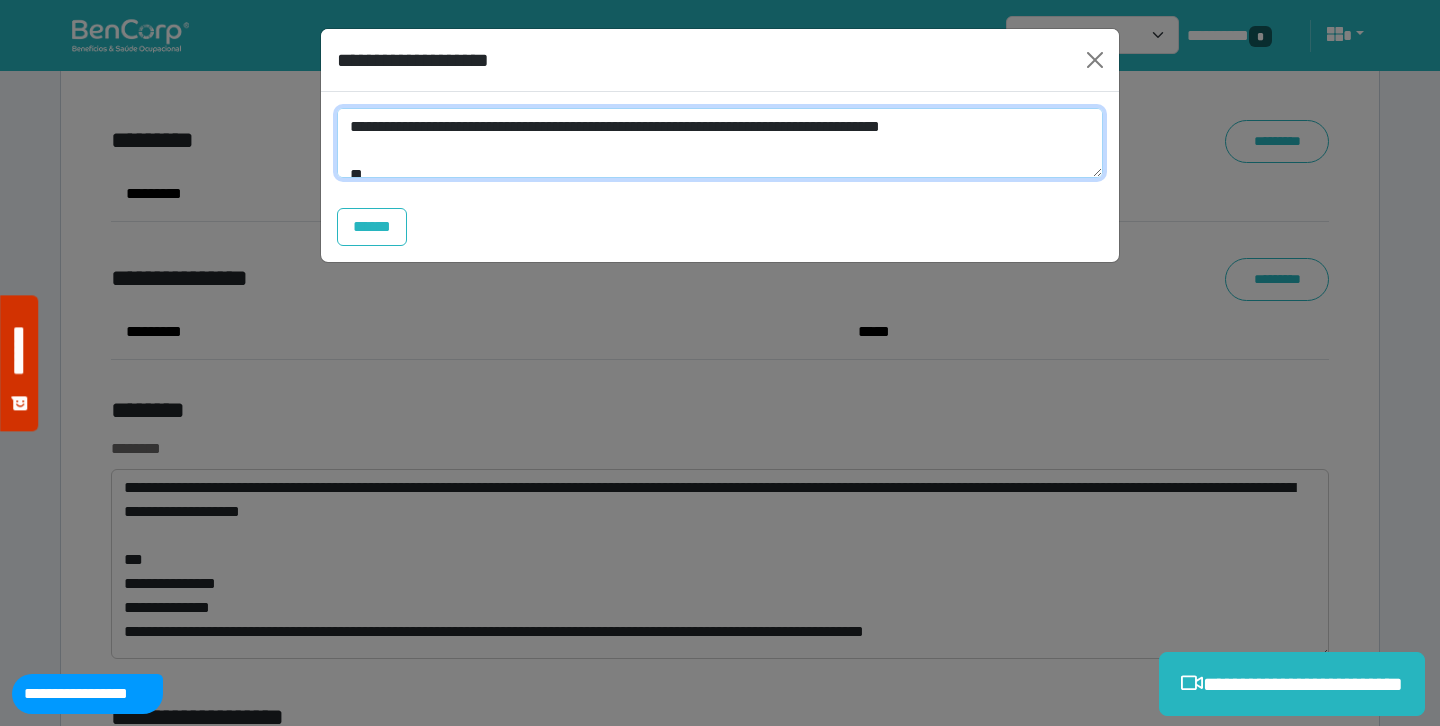 scroll, scrollTop: 0, scrollLeft: 0, axis: both 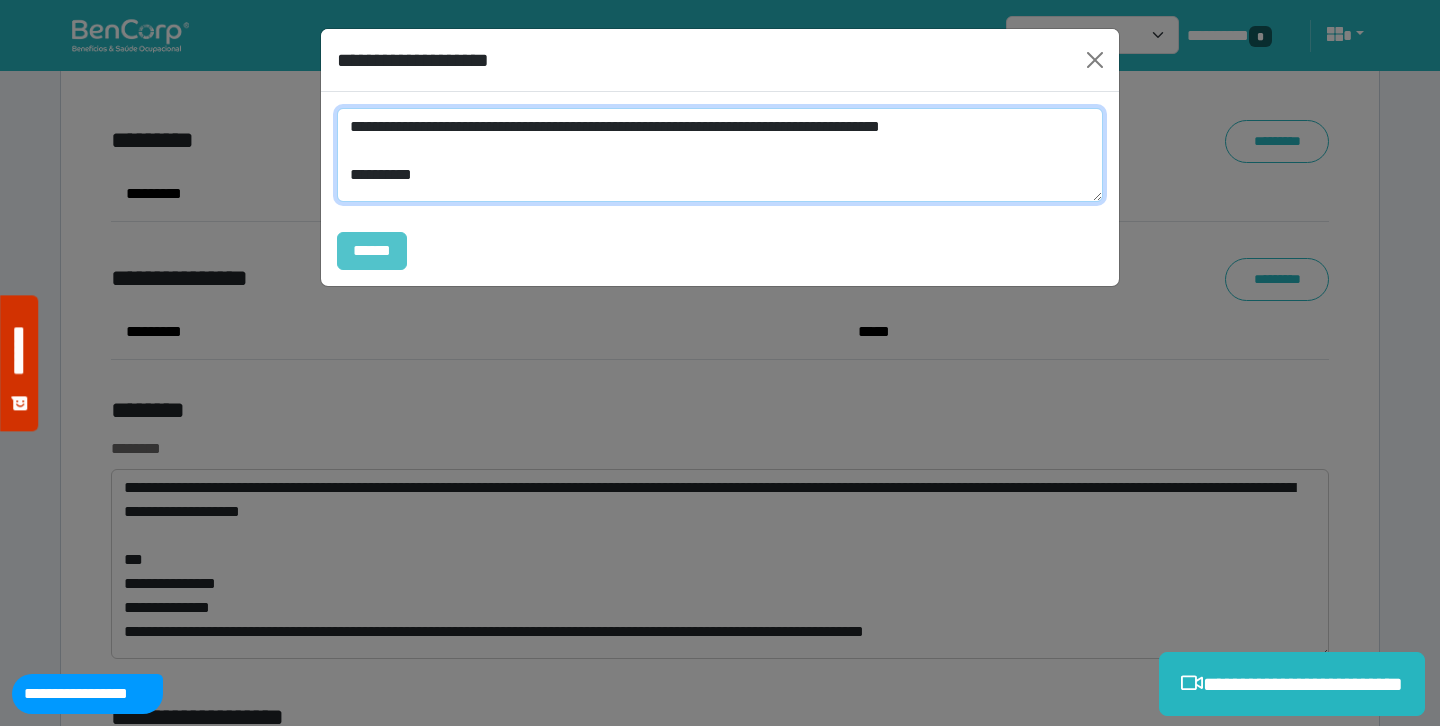 type on "**********" 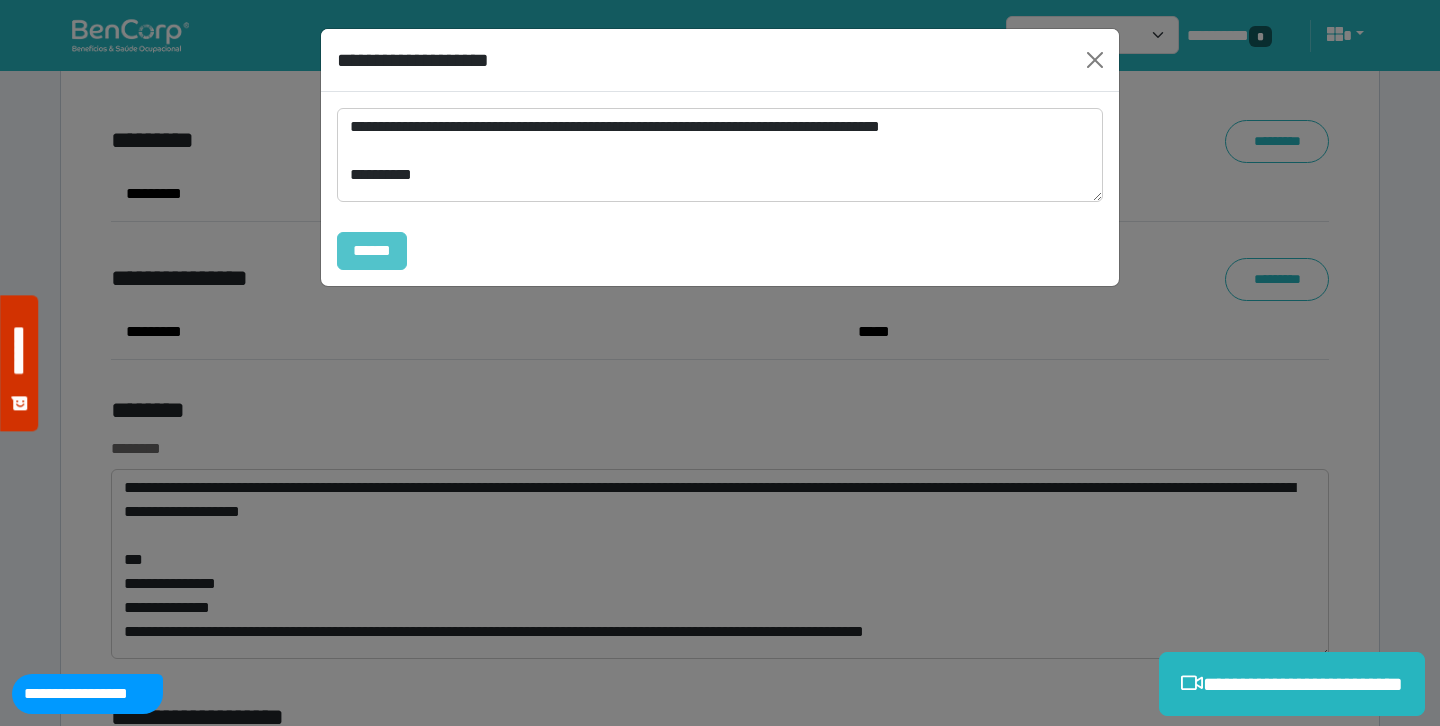 click on "******" at bounding box center [372, 251] 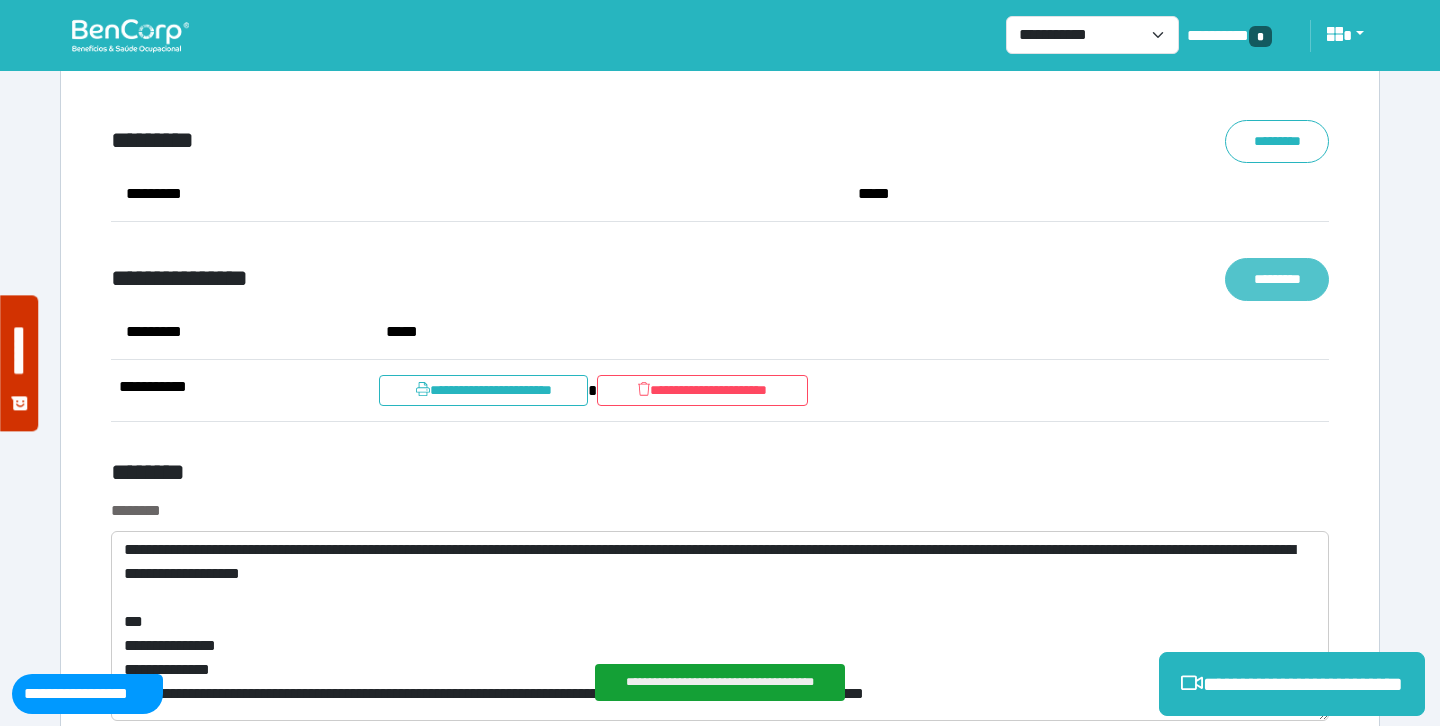 click on "*********" at bounding box center (1277, 279) 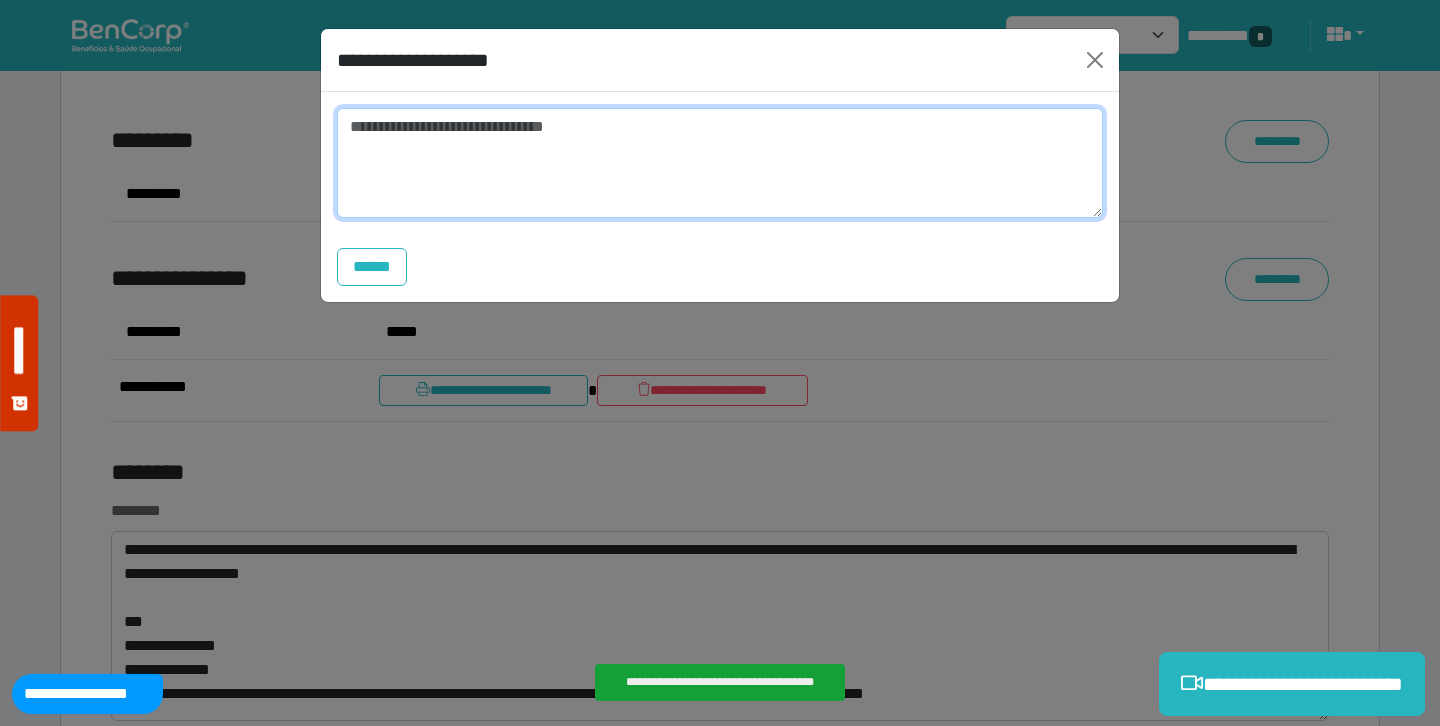 click at bounding box center (720, 163) 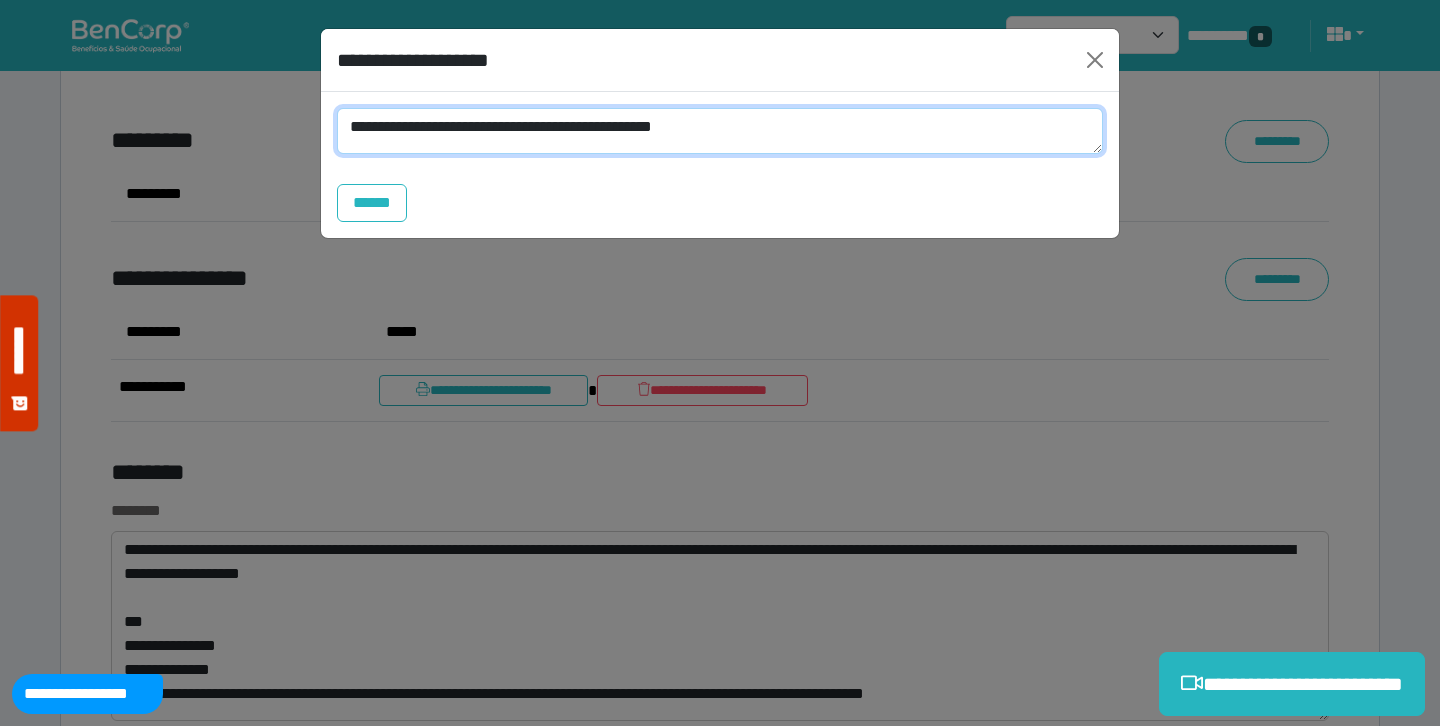 scroll, scrollTop: 0, scrollLeft: 0, axis: both 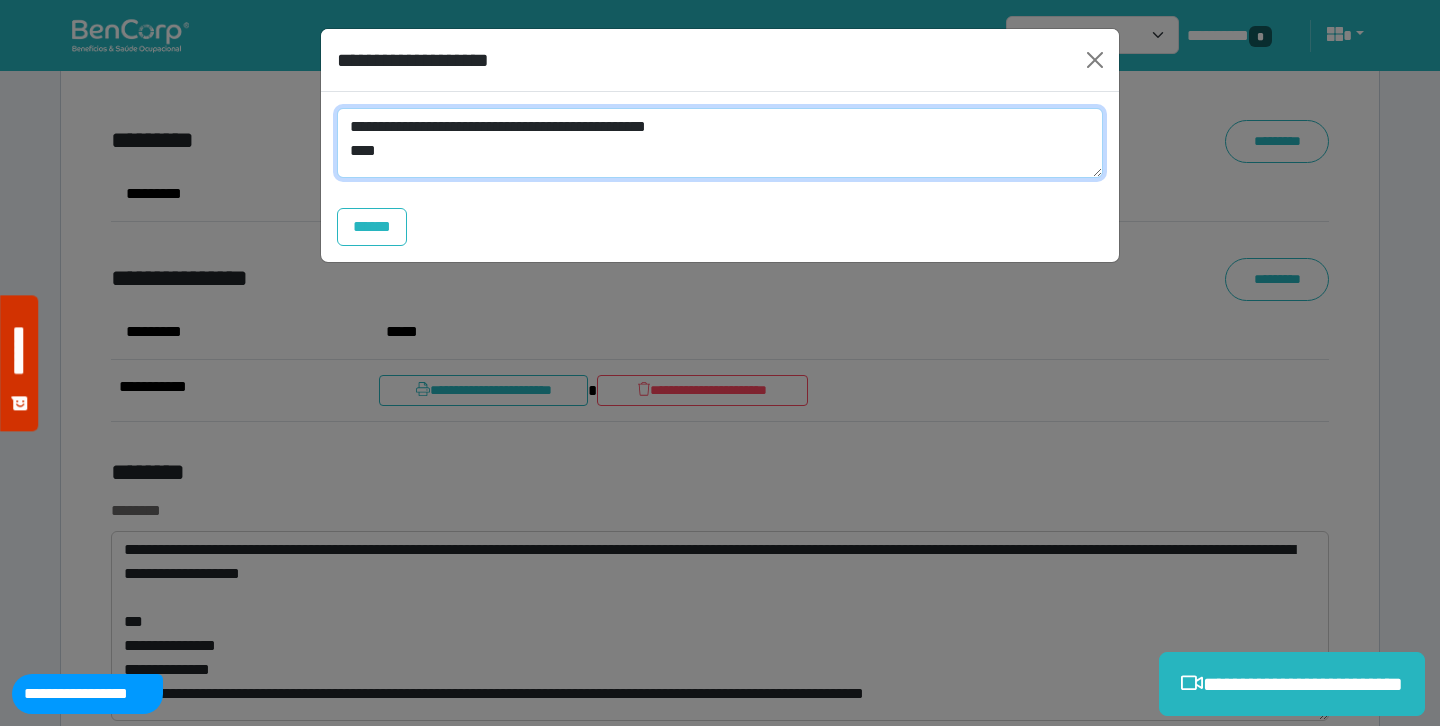 paste on "*******" 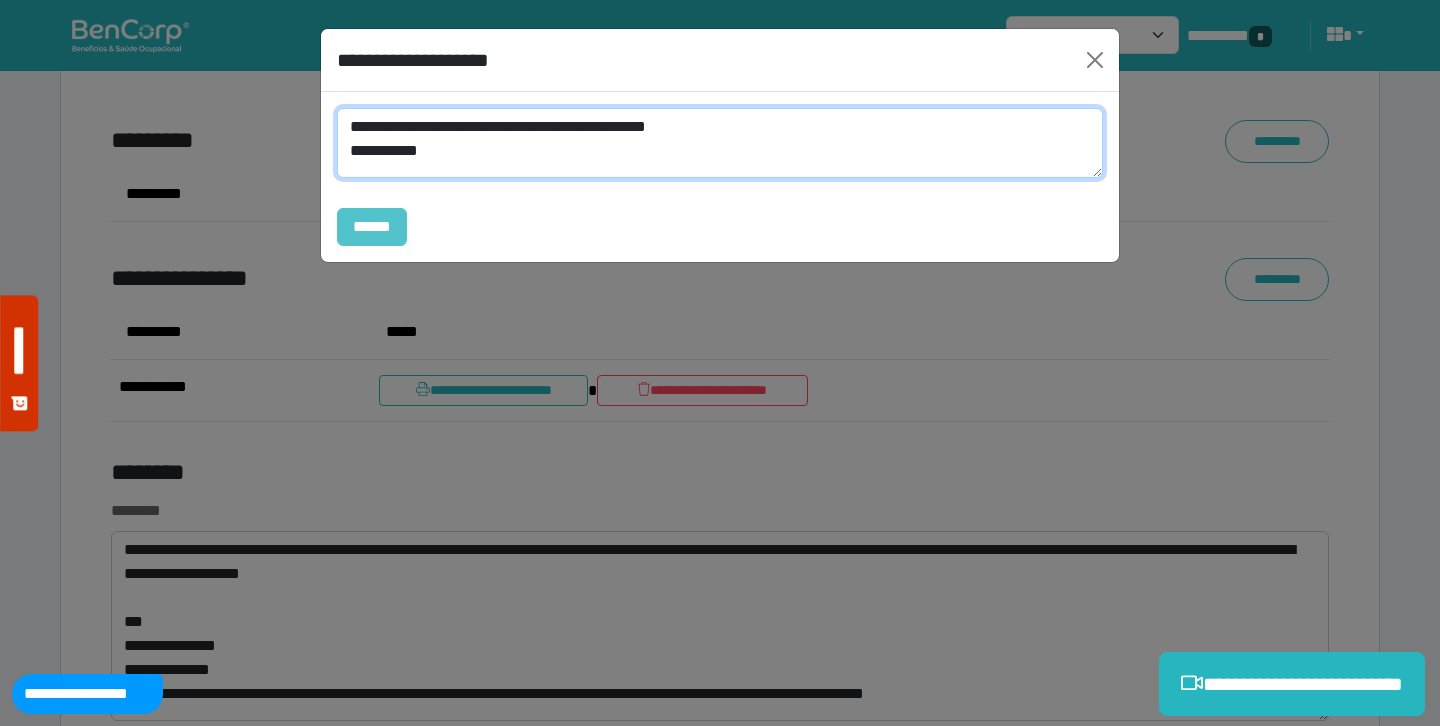 type on "**********" 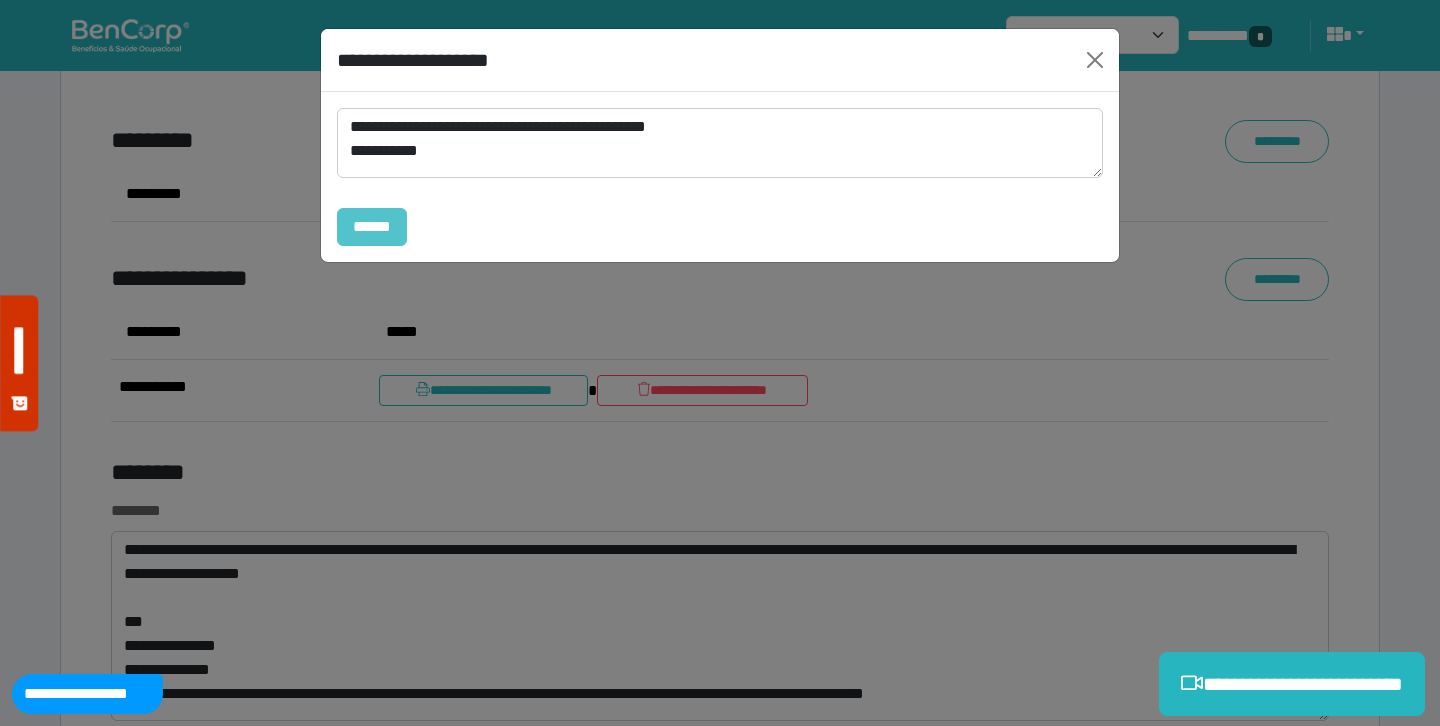 click on "******" at bounding box center (372, 227) 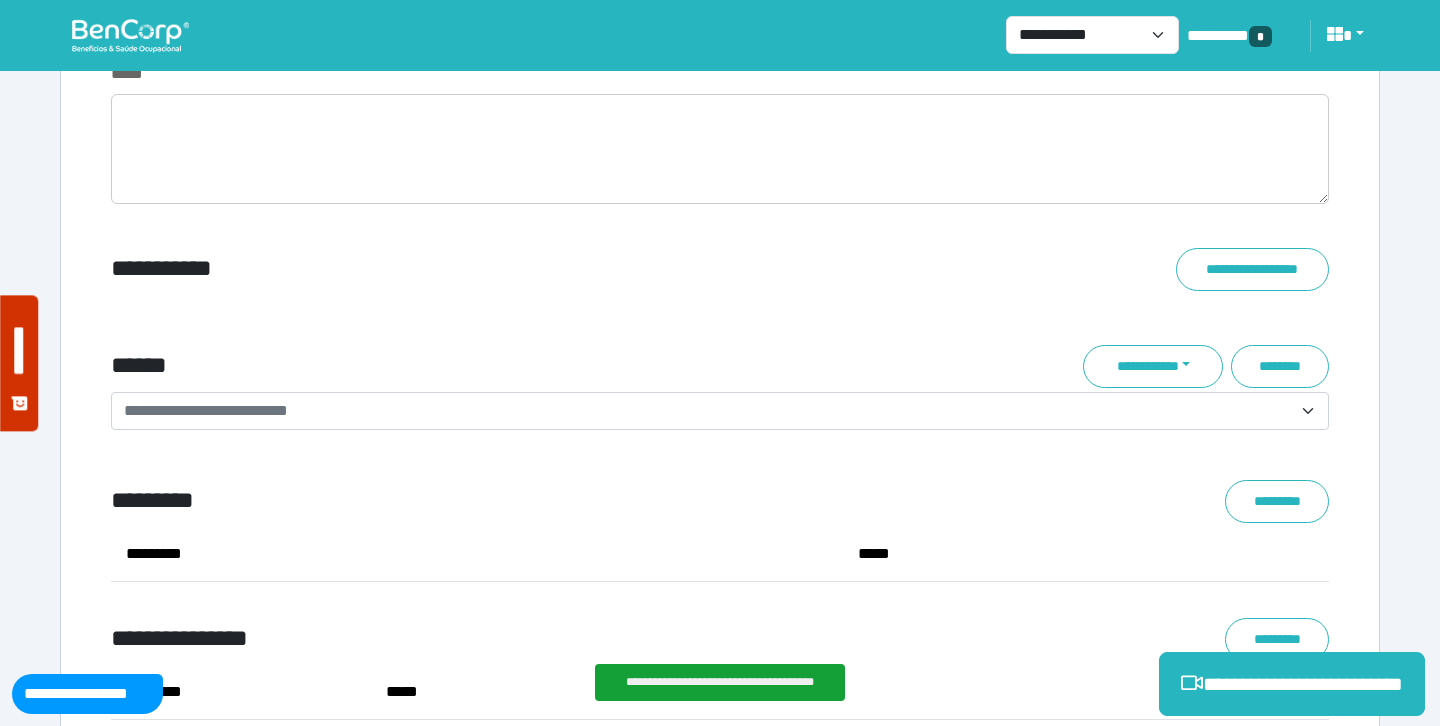 scroll, scrollTop: 7061, scrollLeft: 0, axis: vertical 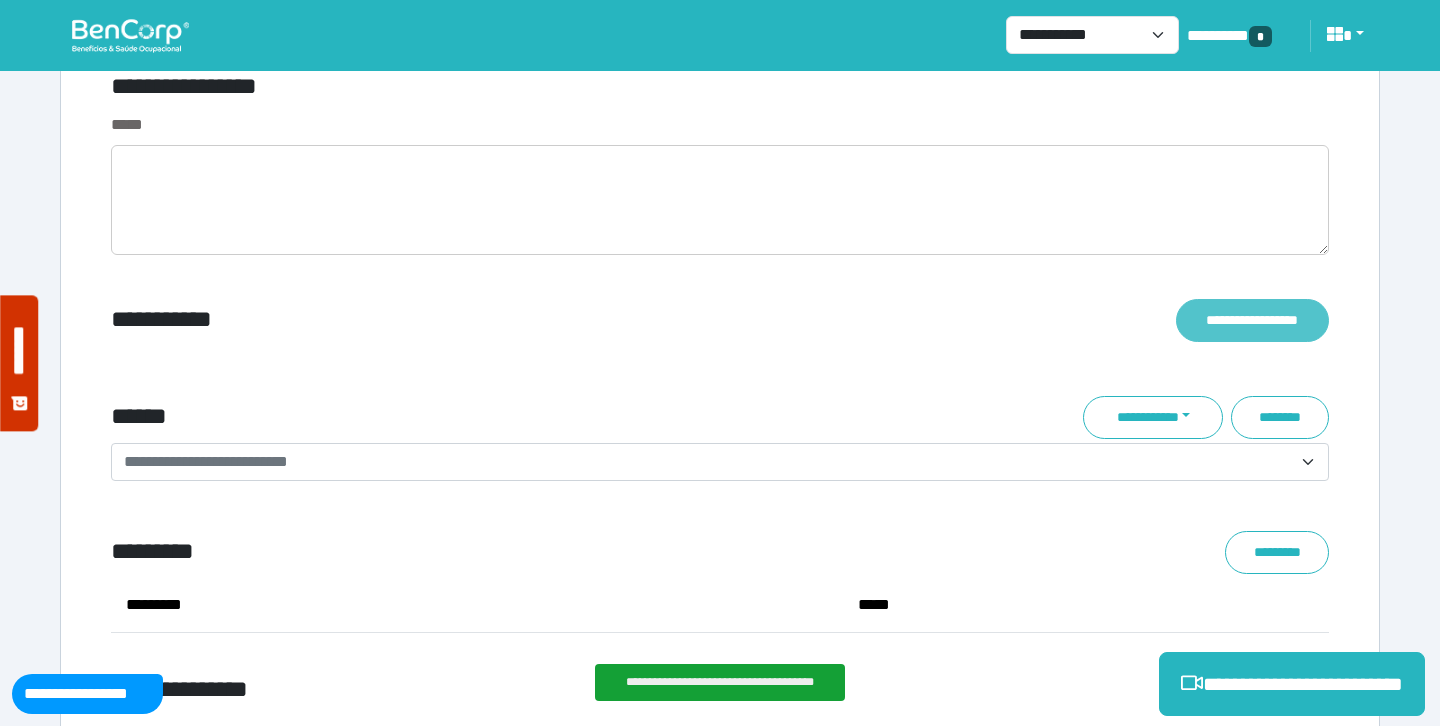 click on "**********" at bounding box center (1252, 320) 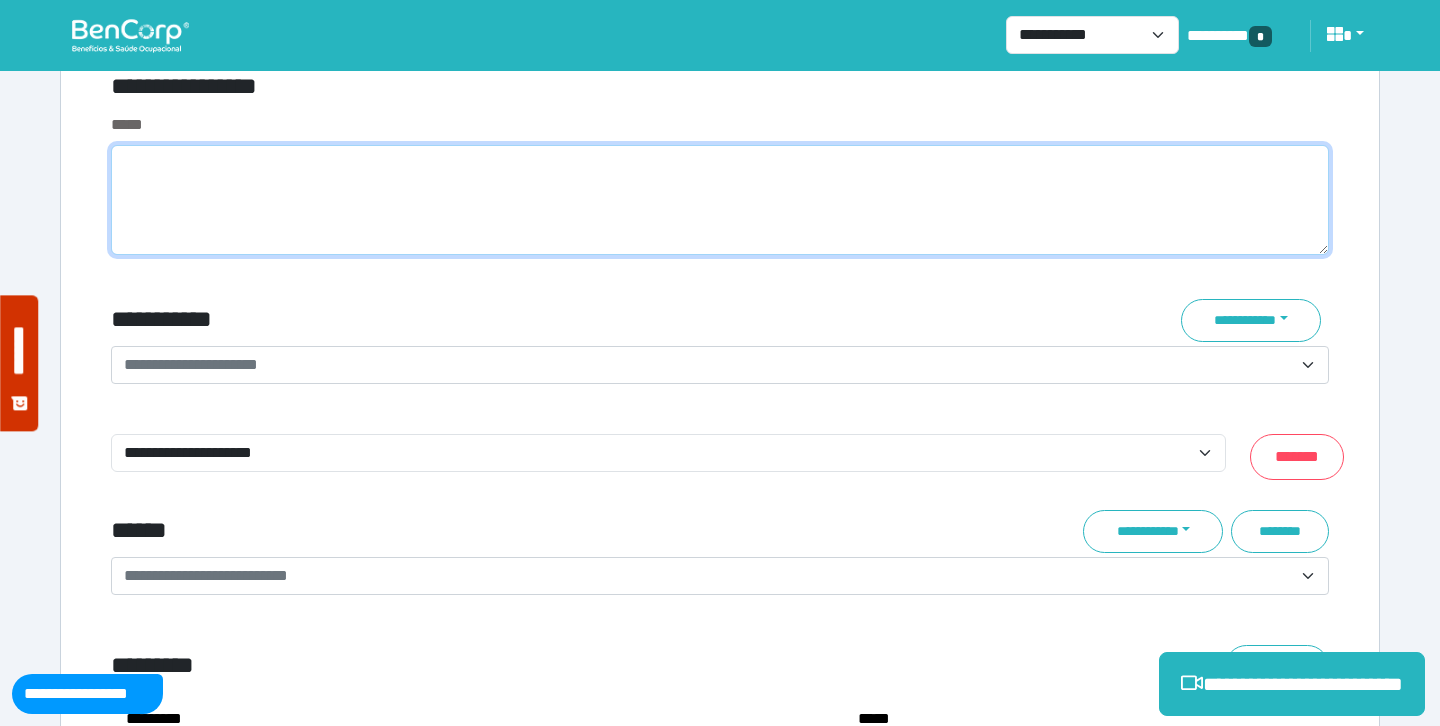 click at bounding box center (720, 200) 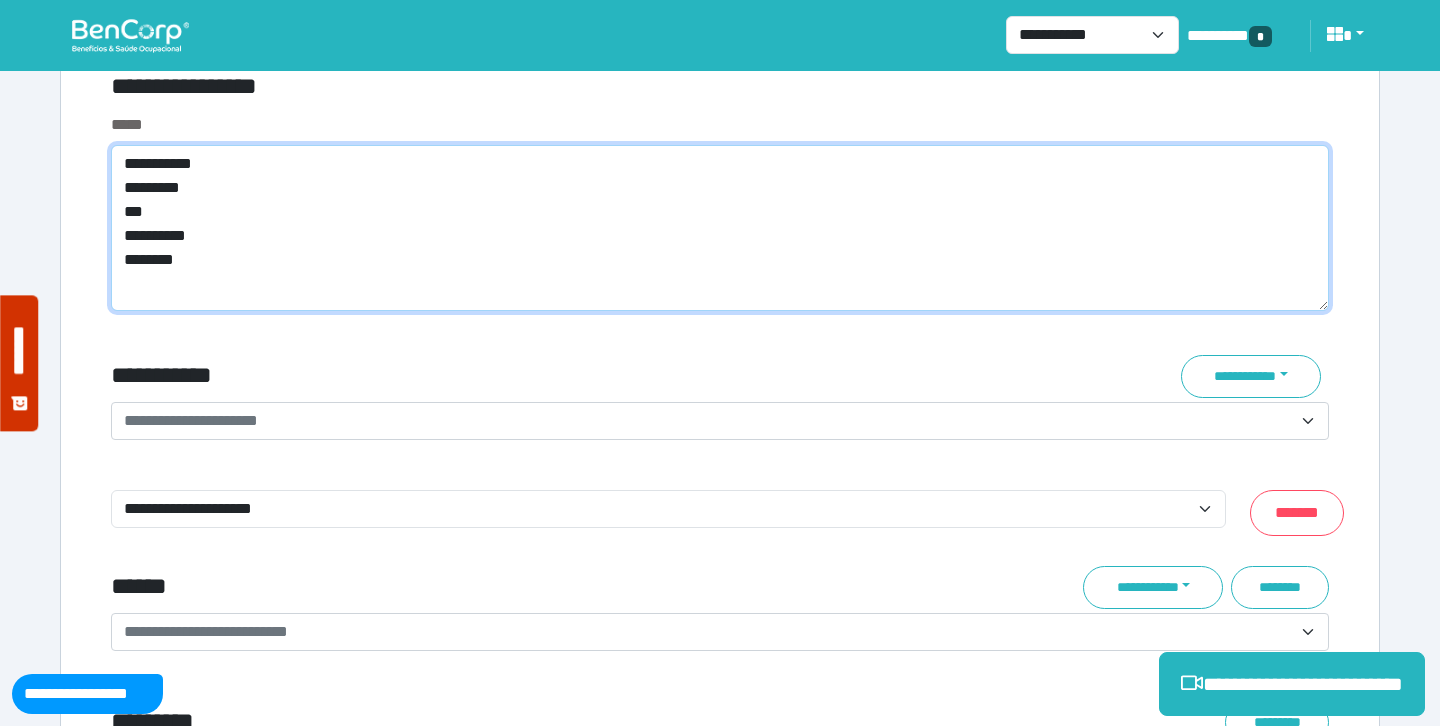 scroll, scrollTop: 0, scrollLeft: 0, axis: both 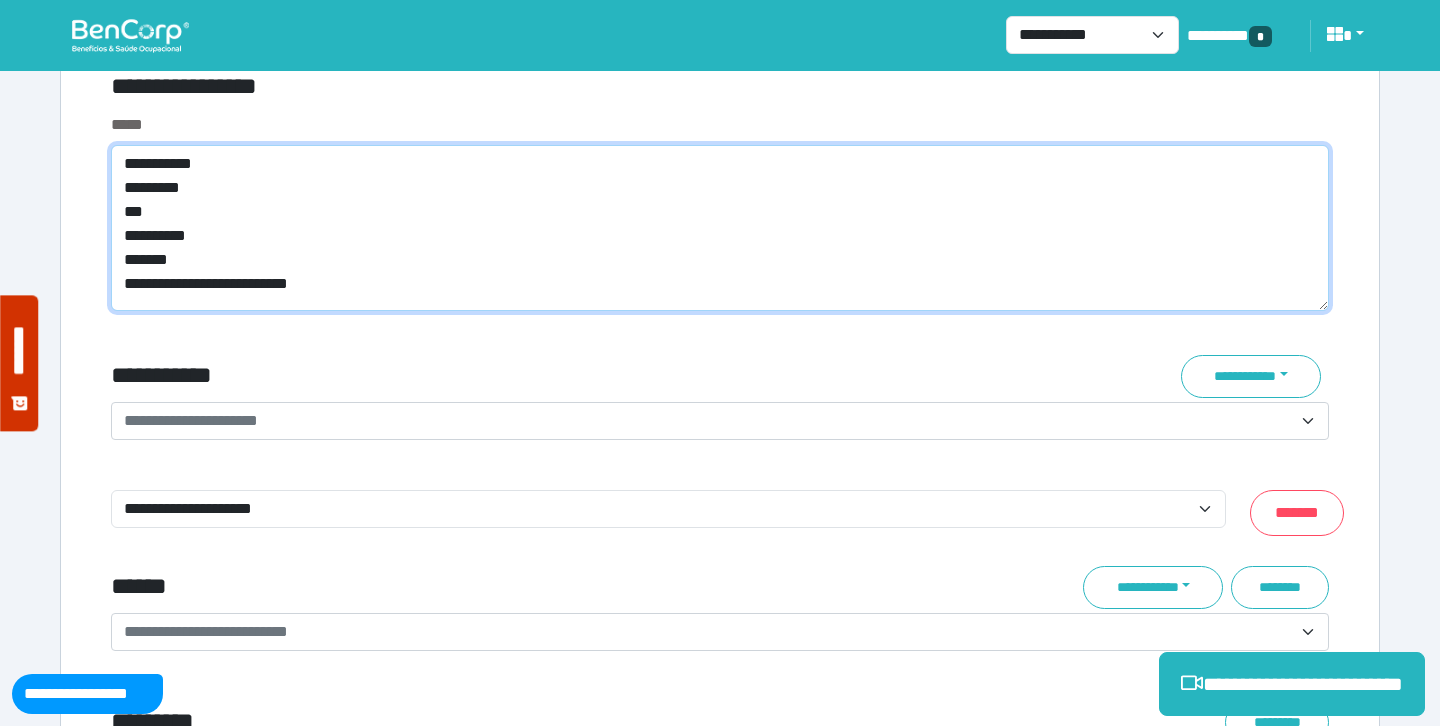 type on "**********" 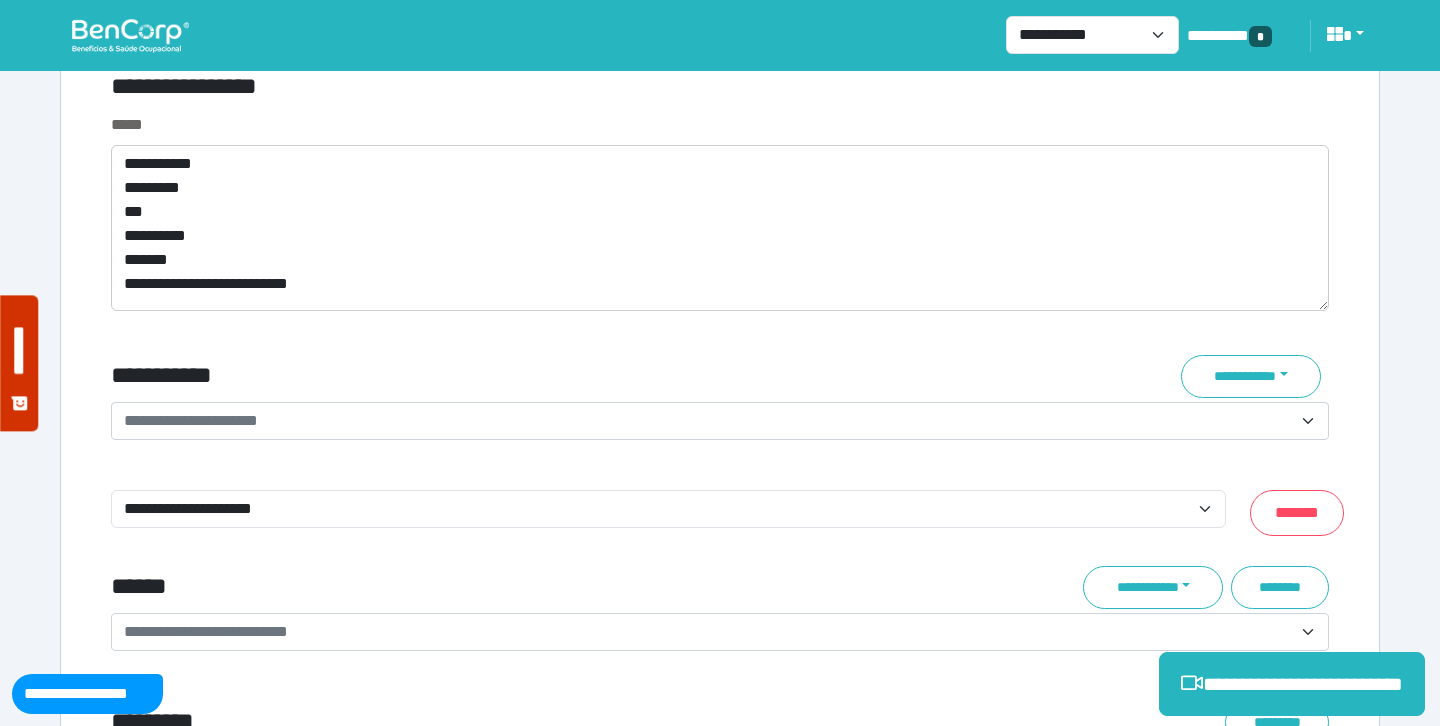 click on "**********" at bounding box center [708, 421] 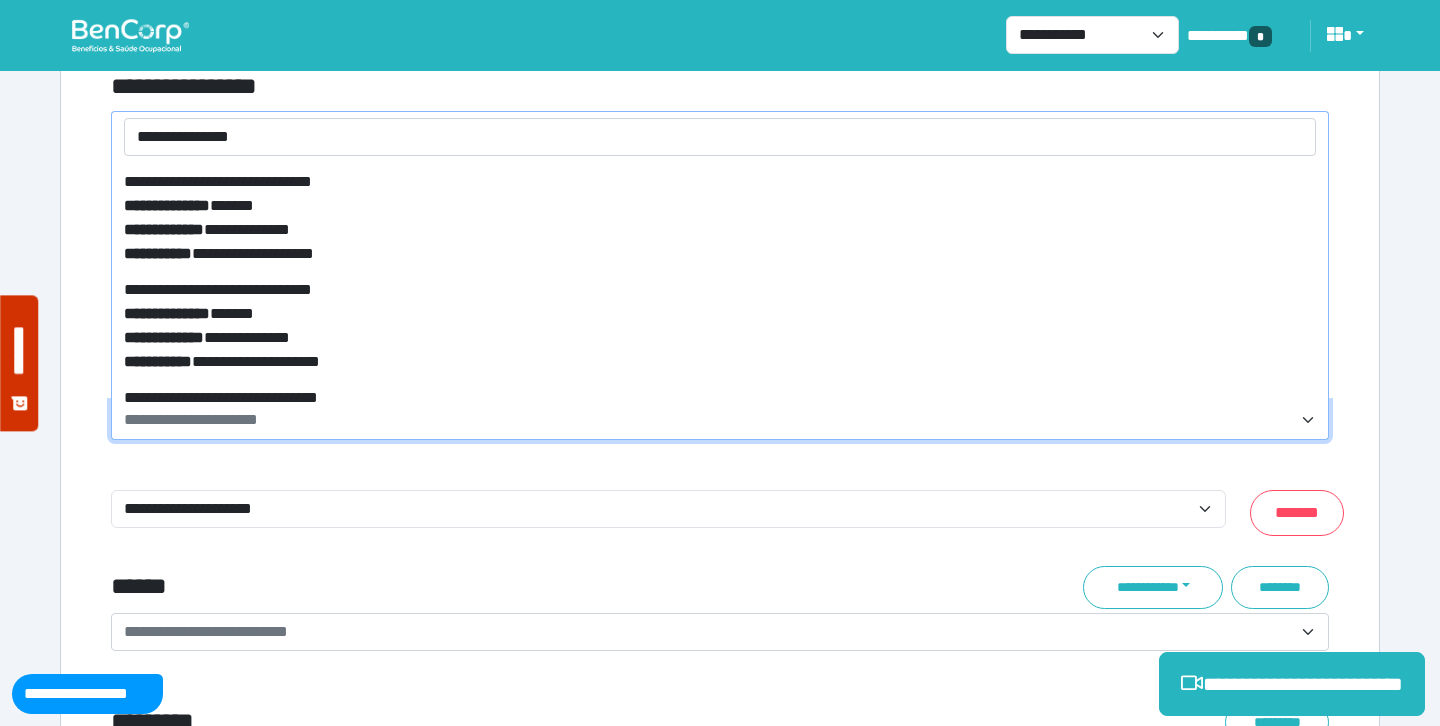 scroll, scrollTop: 0, scrollLeft: 0, axis: both 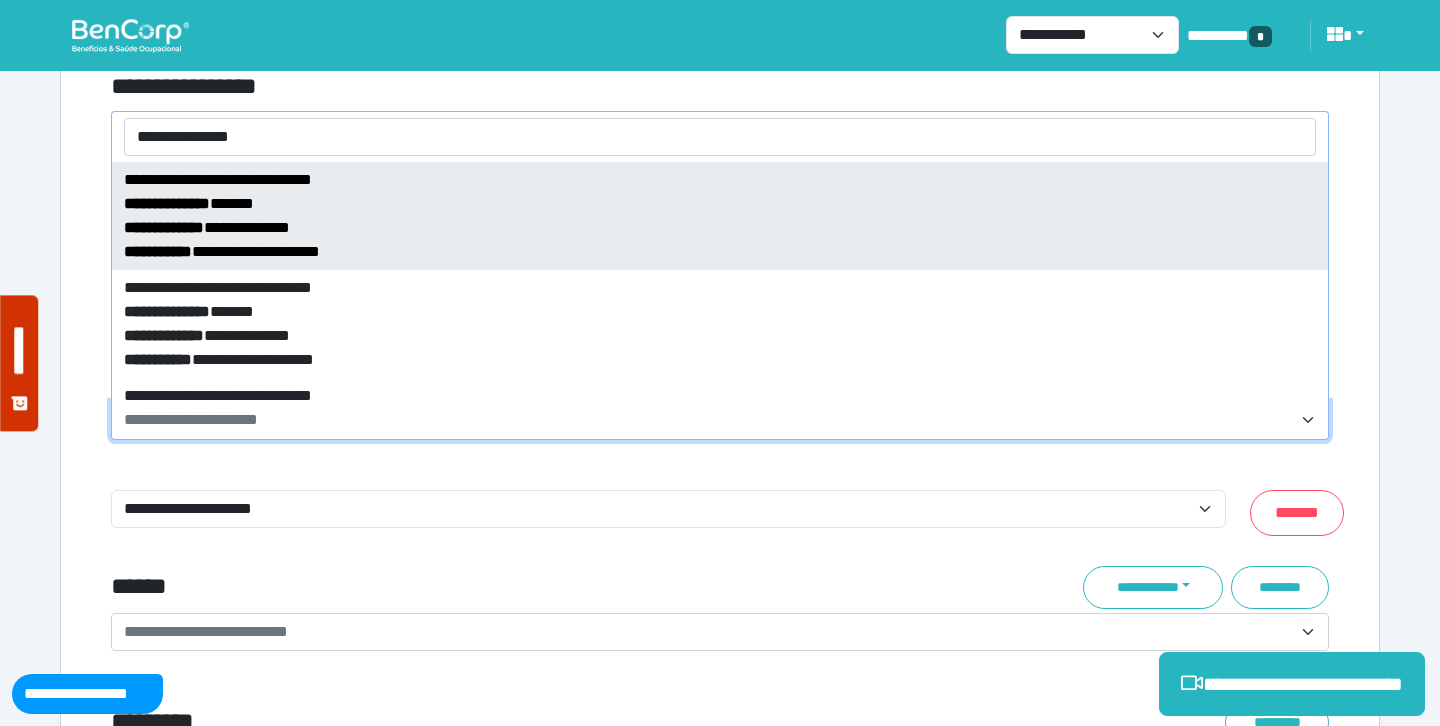 type on "**********" 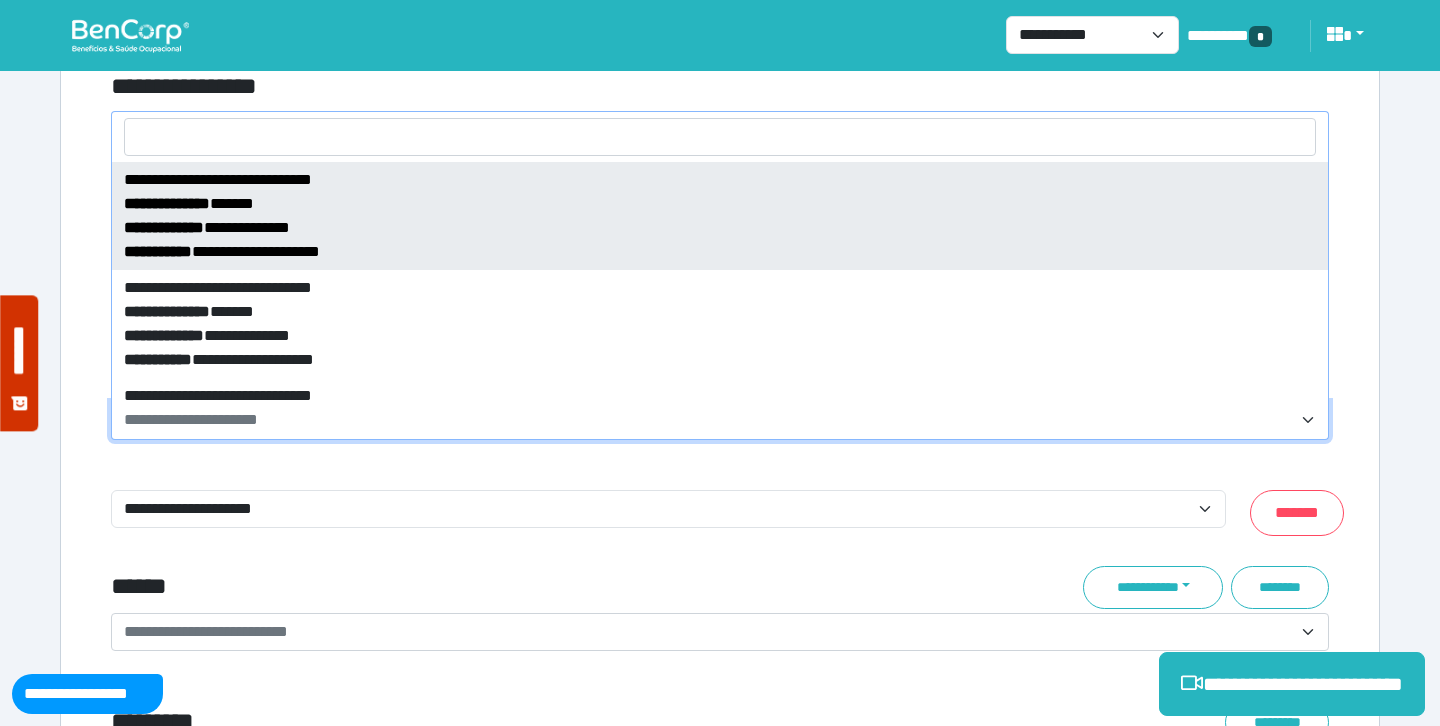 select on "*****" 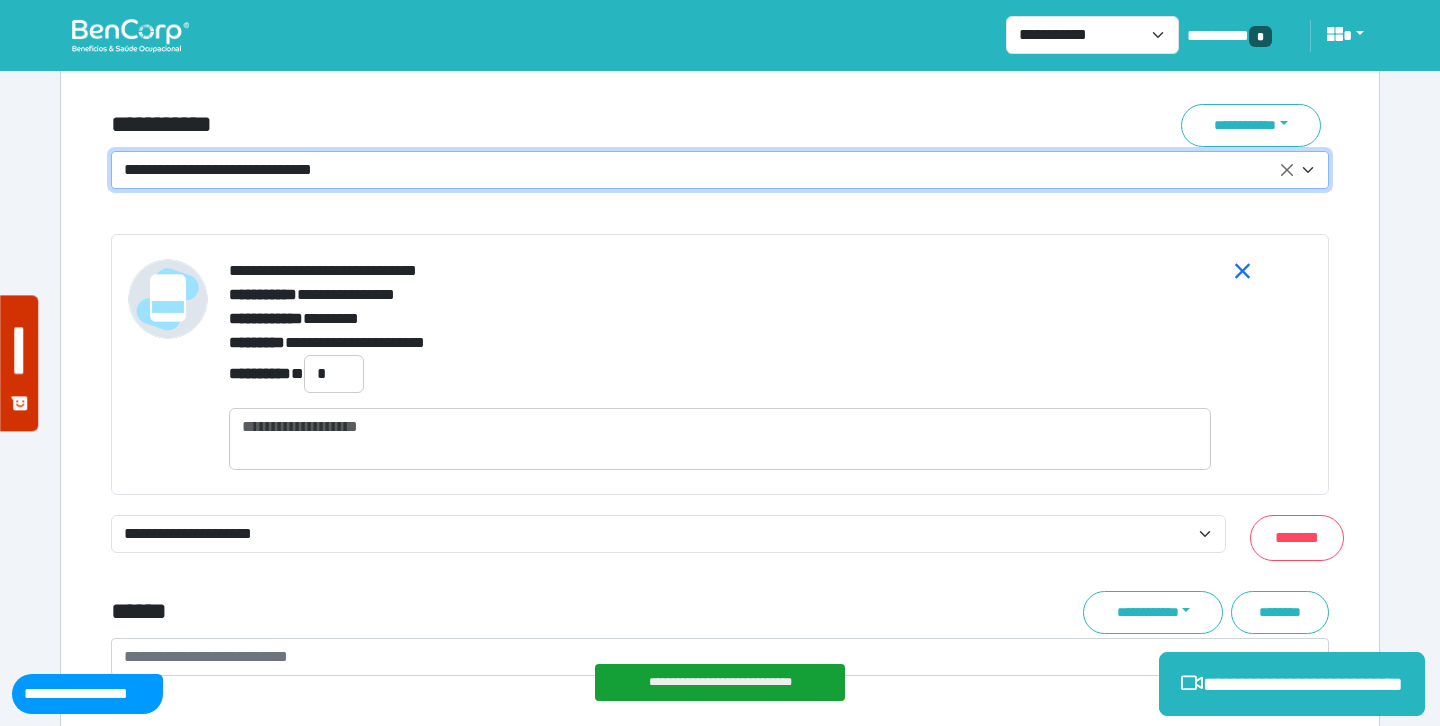 scroll, scrollTop: 7358, scrollLeft: 0, axis: vertical 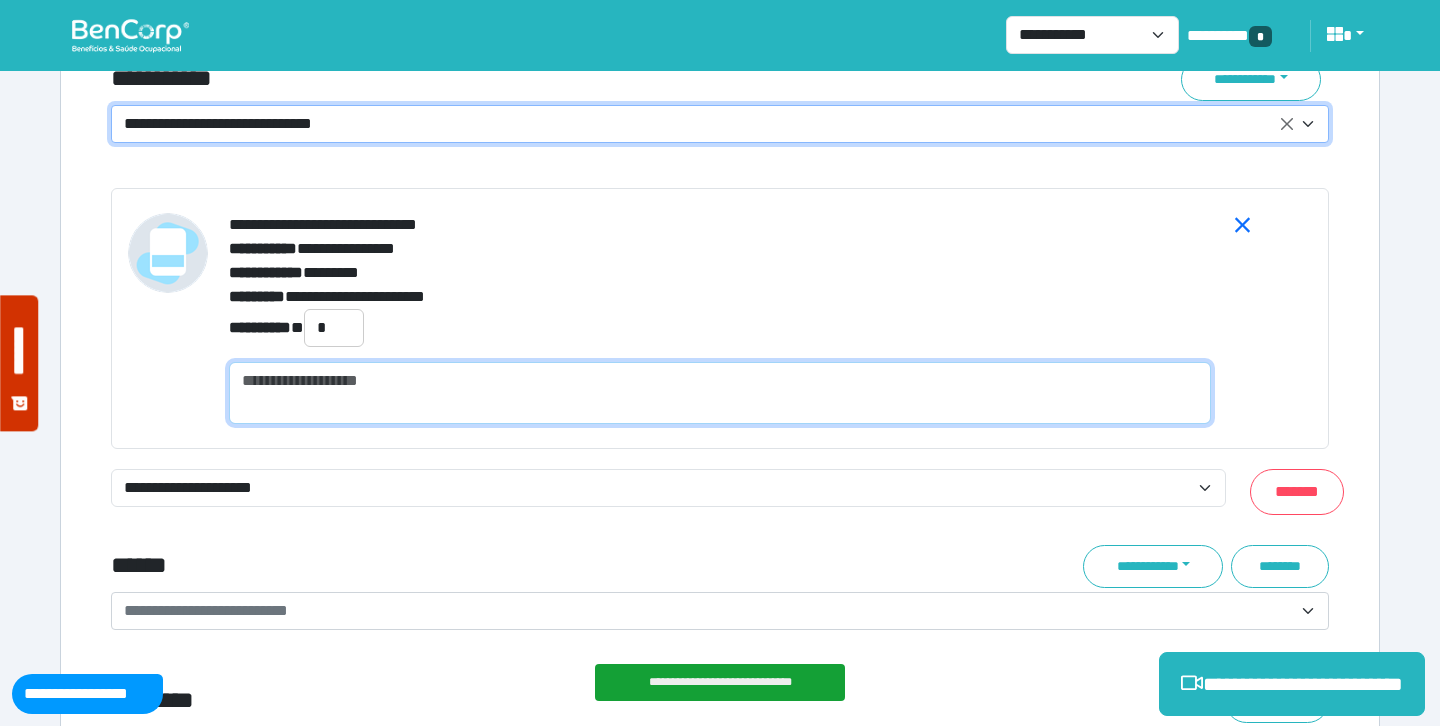 click at bounding box center [720, 393] 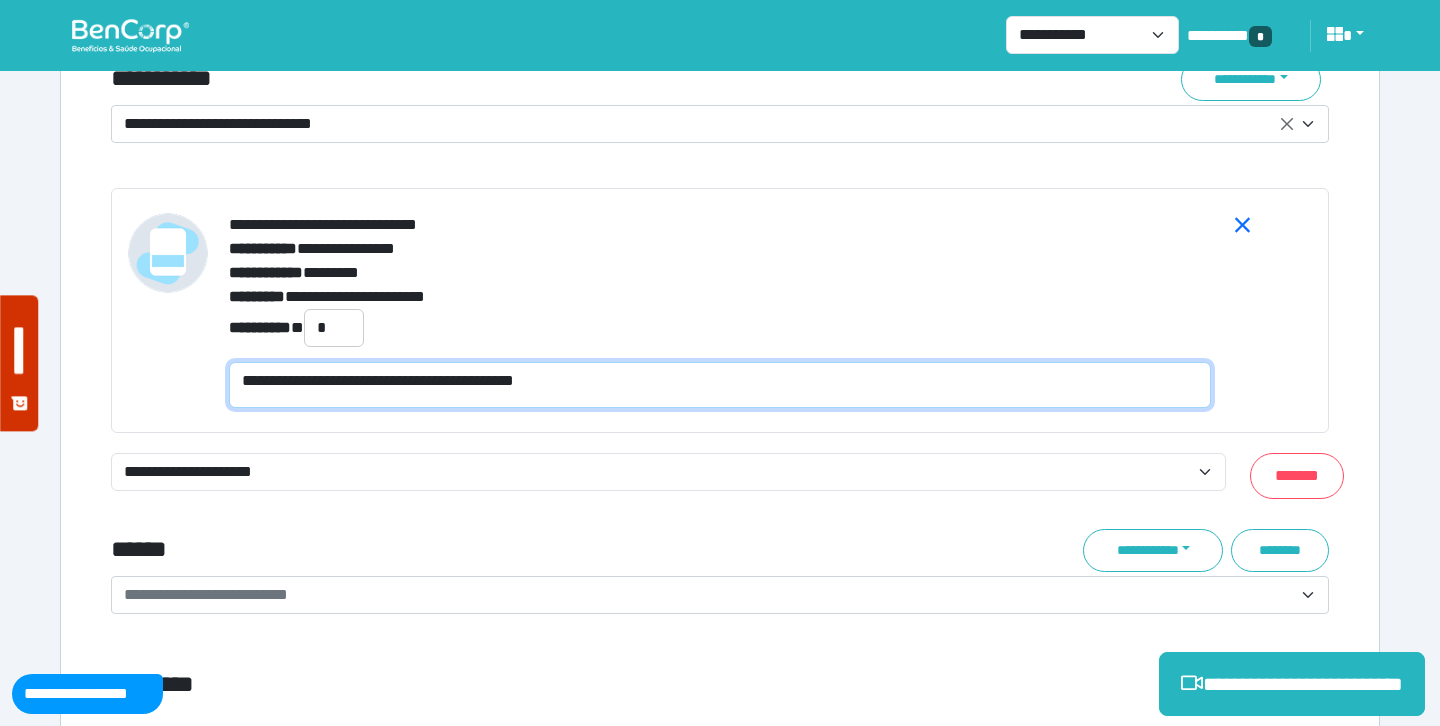 scroll, scrollTop: 0, scrollLeft: 0, axis: both 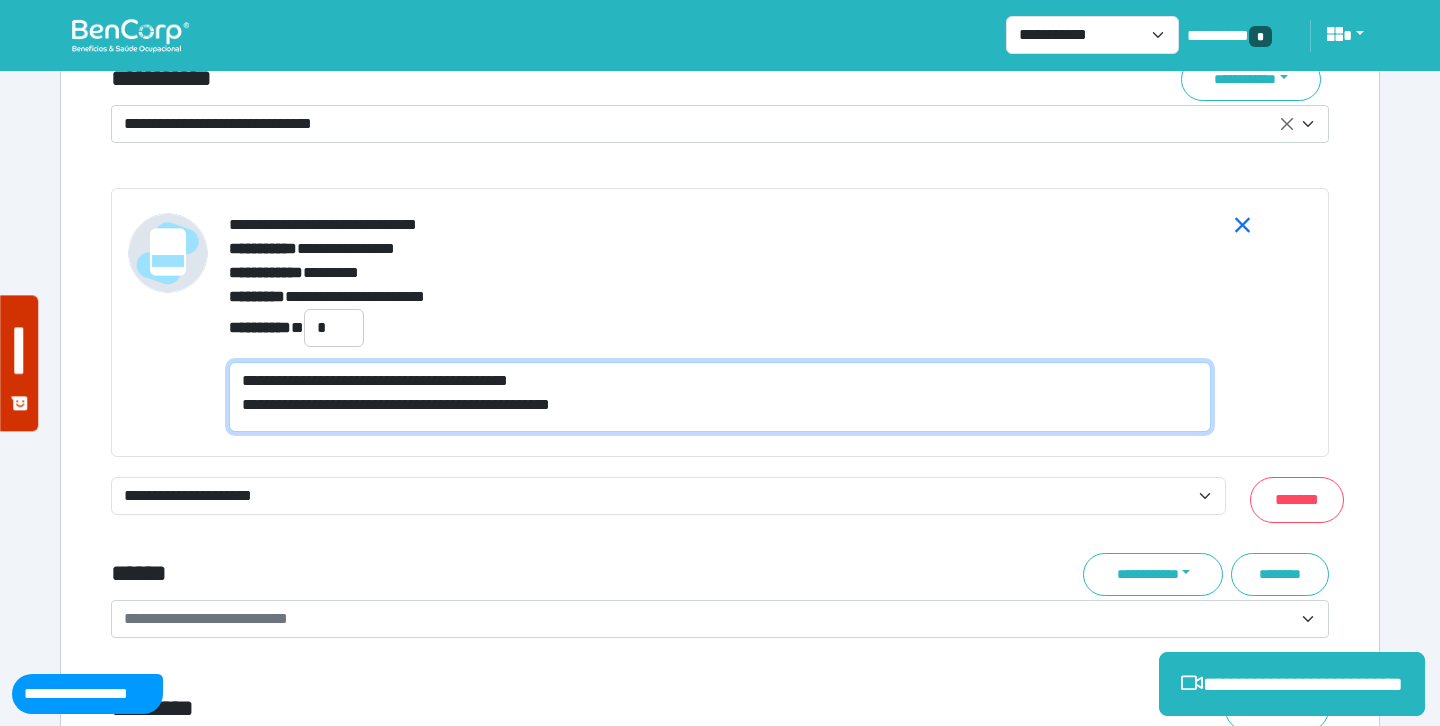 click on "**********" at bounding box center [720, 397] 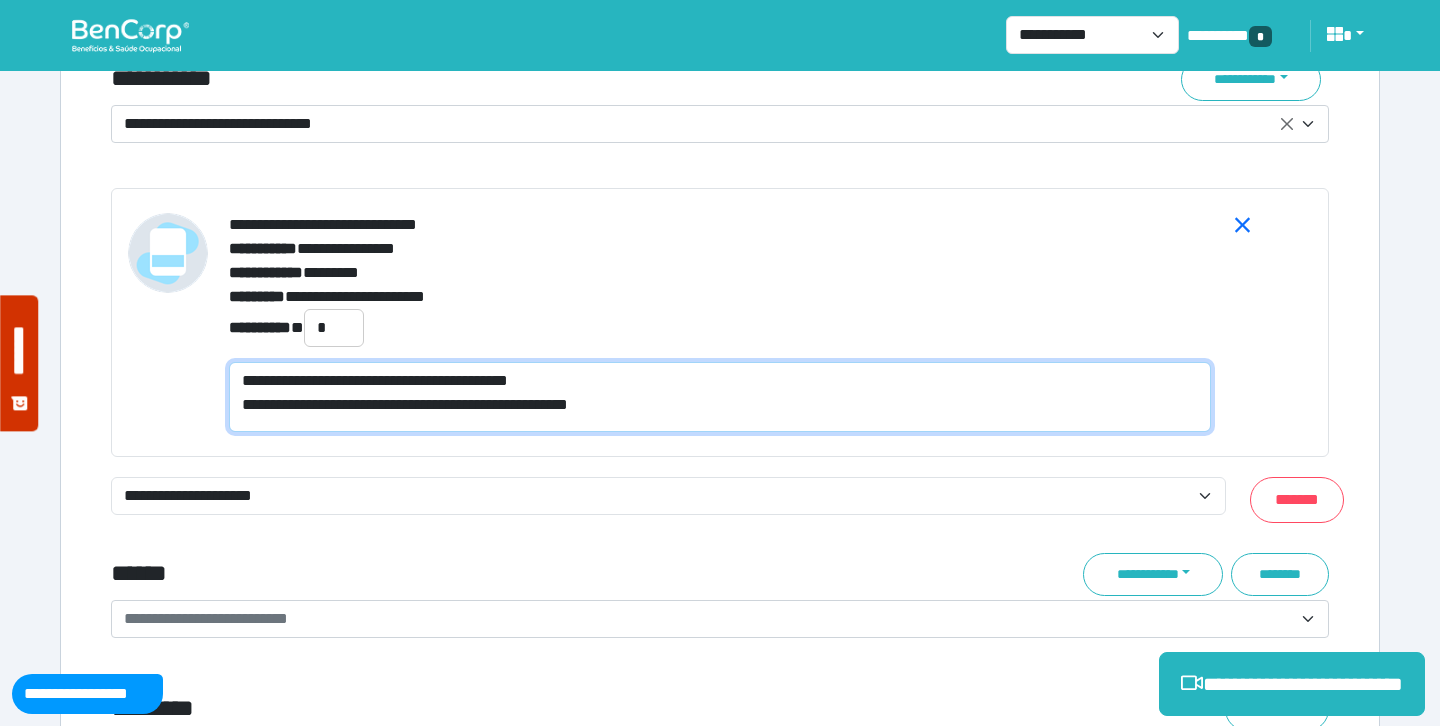 click on "**********" at bounding box center (720, 397) 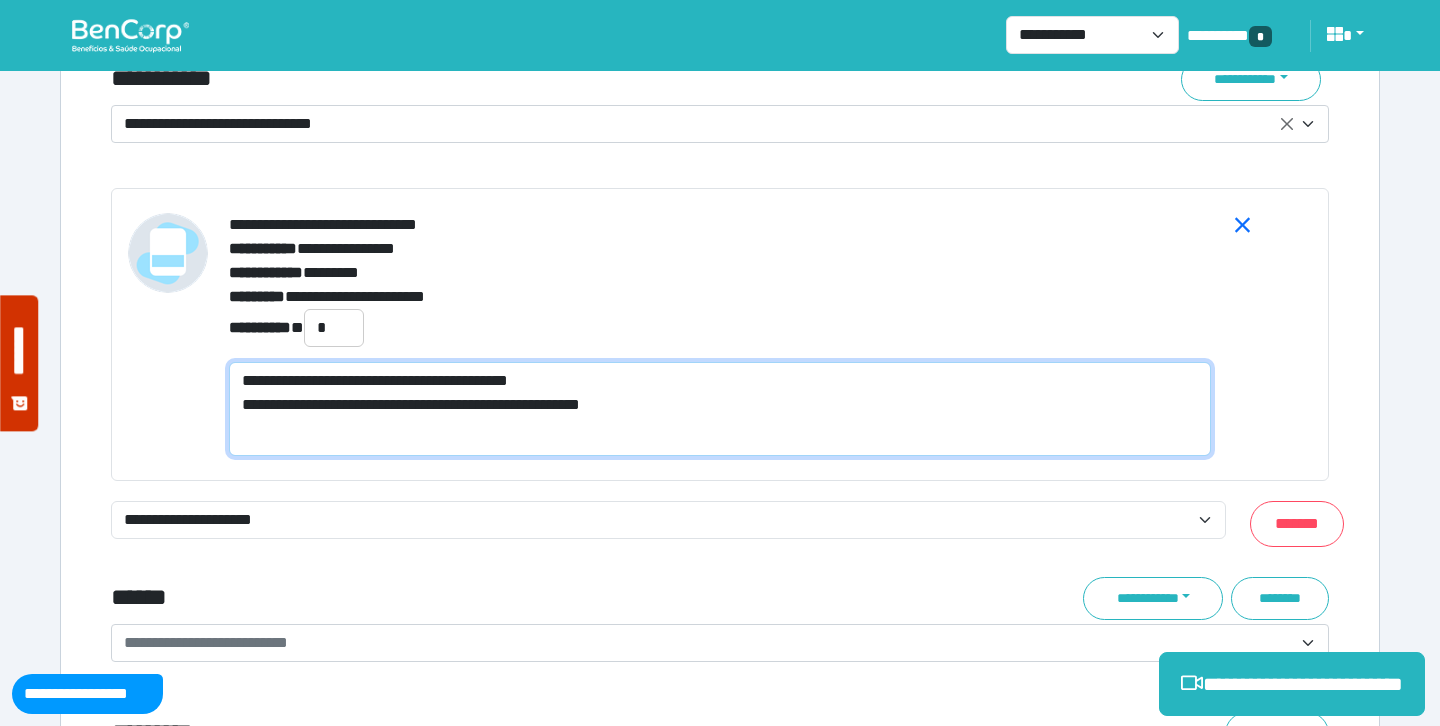 scroll, scrollTop: 0, scrollLeft: 0, axis: both 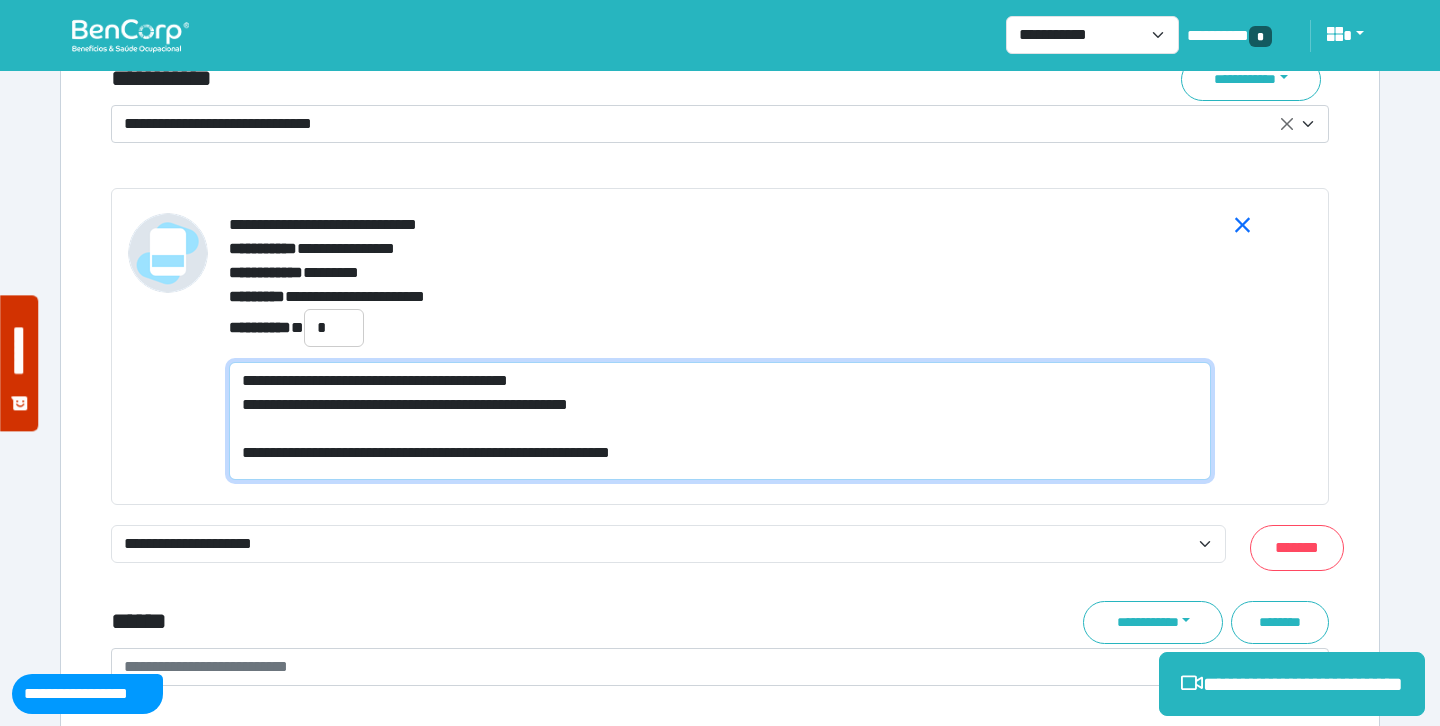 type on "**********" 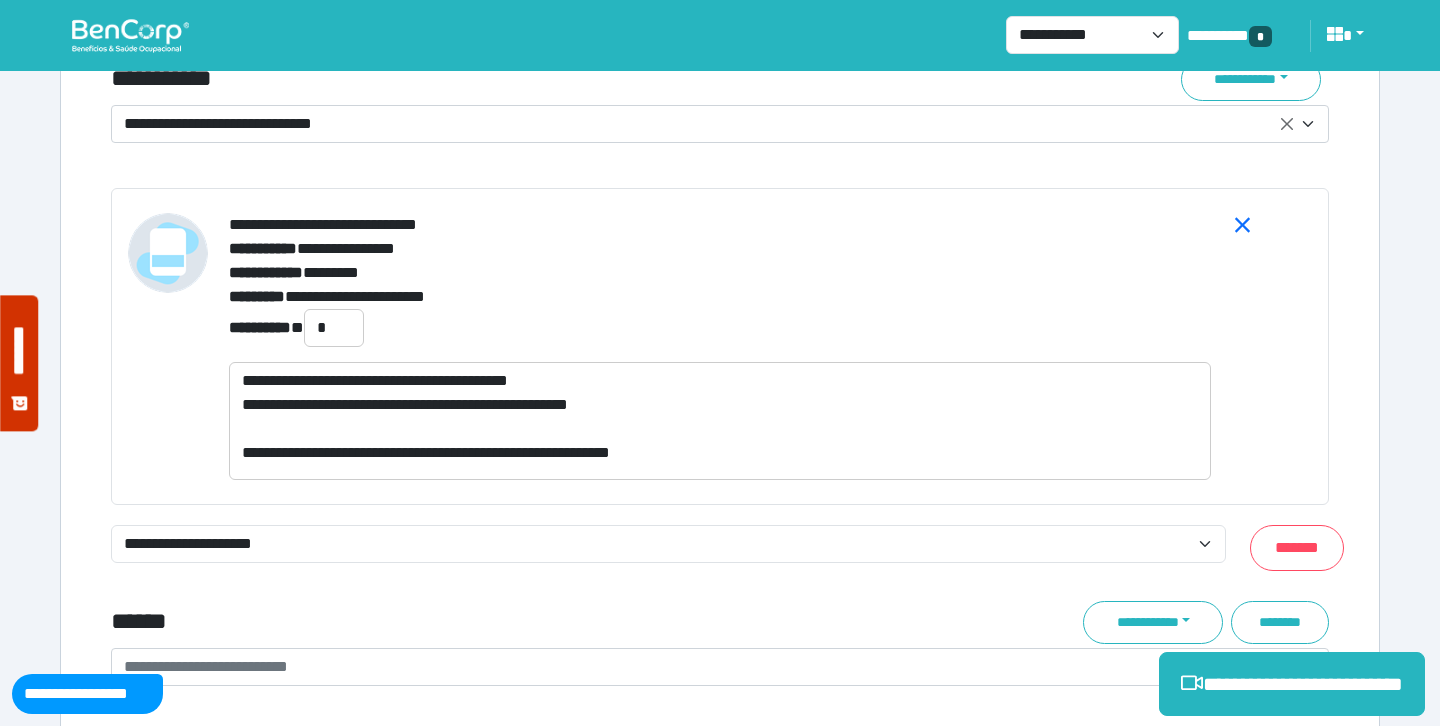 click on "**********" at bounding box center (720, 273) 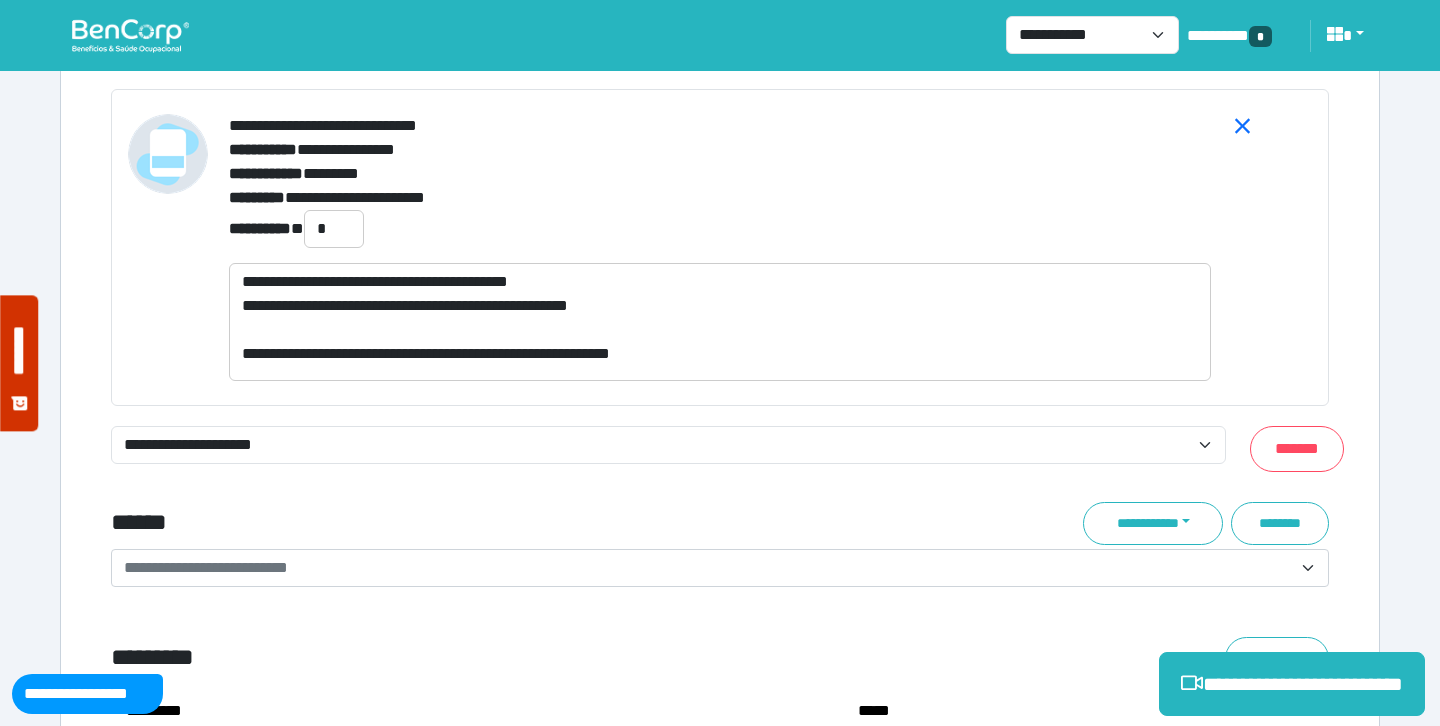 scroll, scrollTop: 7496, scrollLeft: 0, axis: vertical 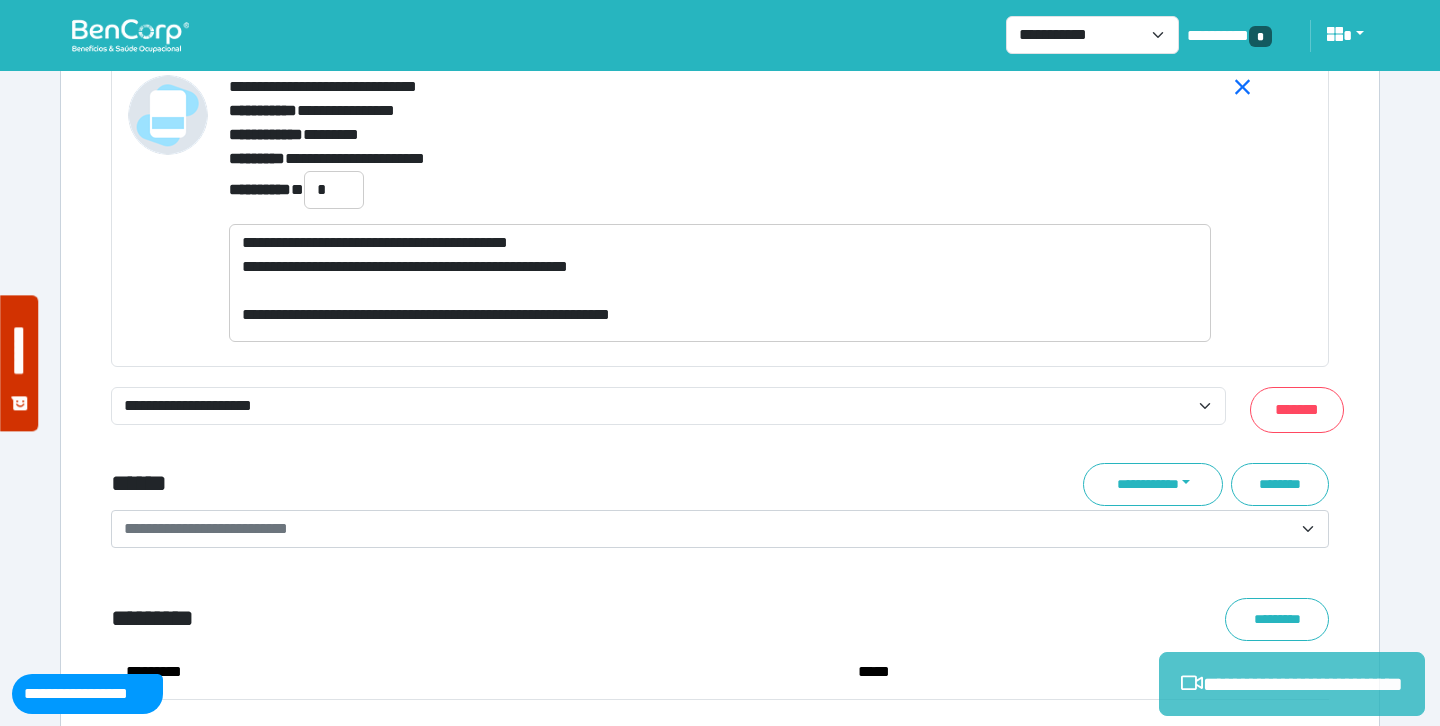 click on "**********" at bounding box center [1292, 684] 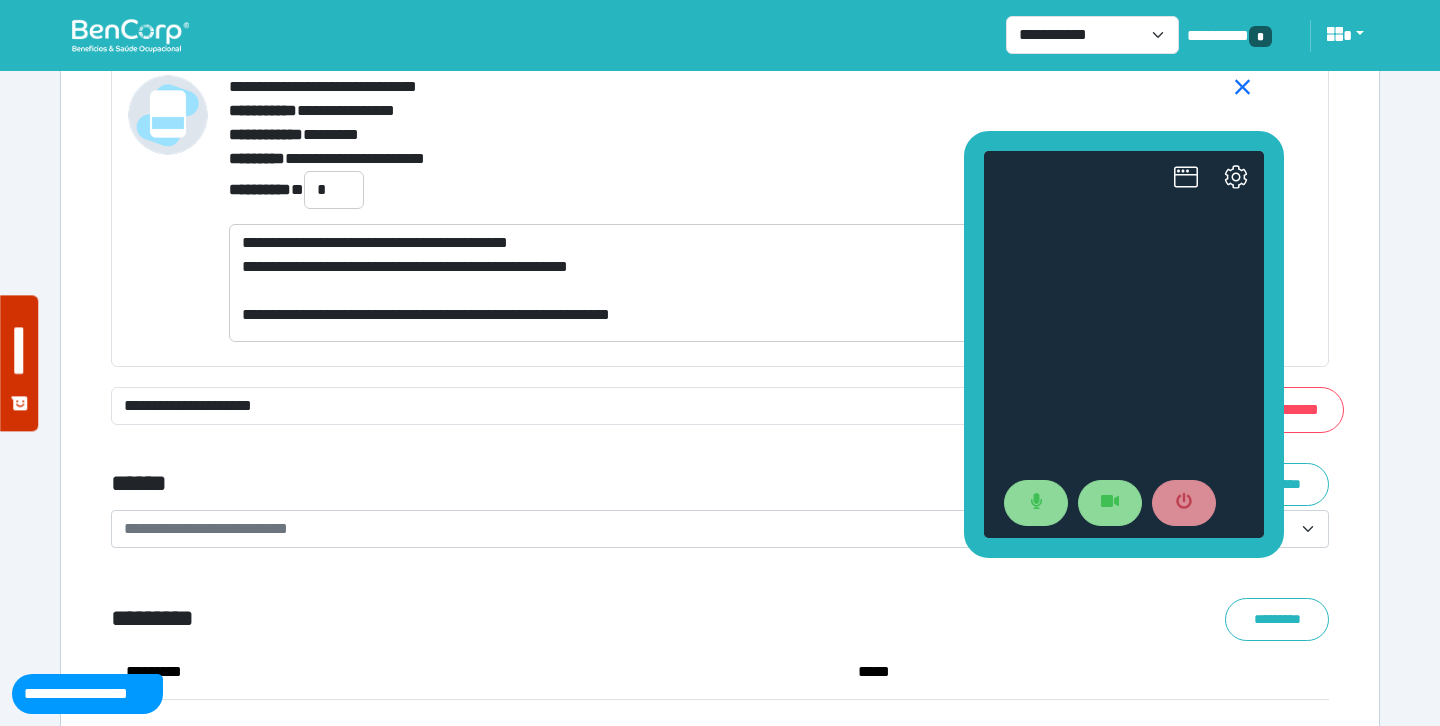scroll, scrollTop: 0, scrollLeft: 0, axis: both 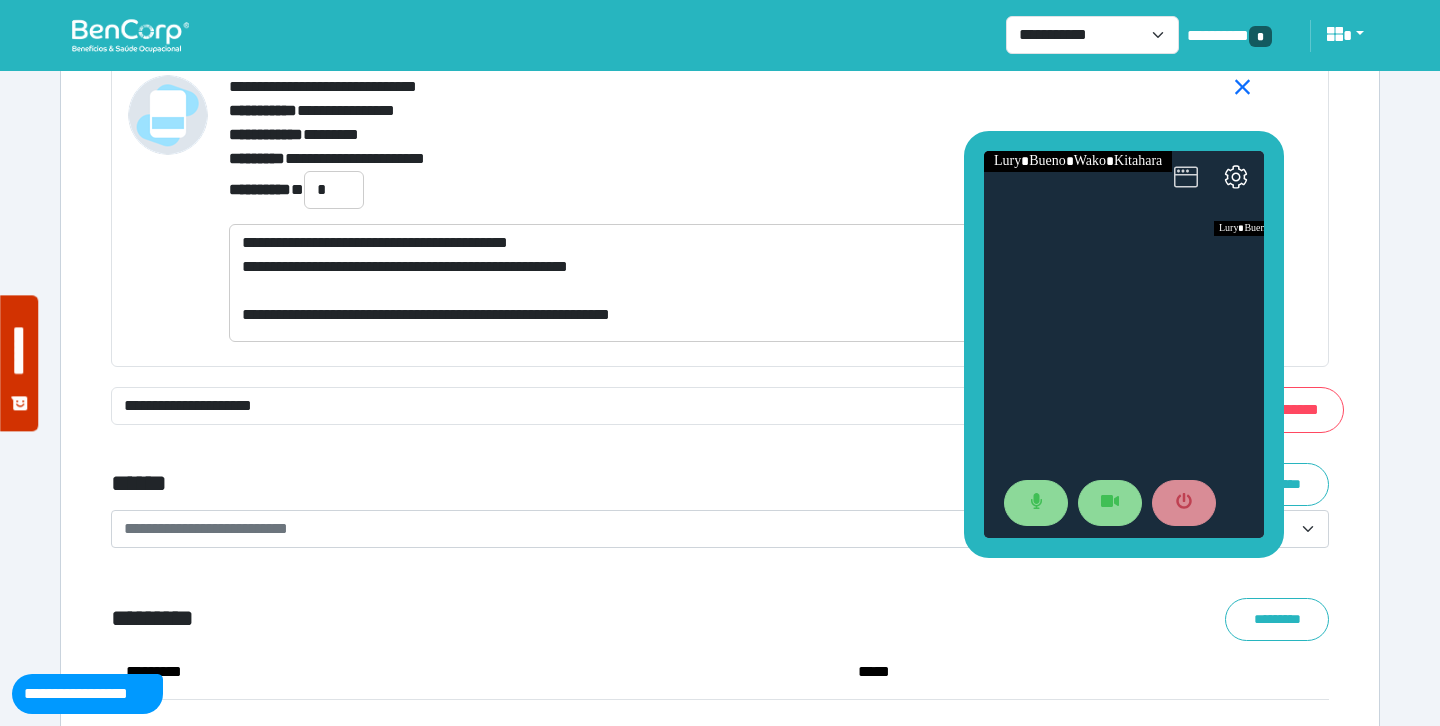 click 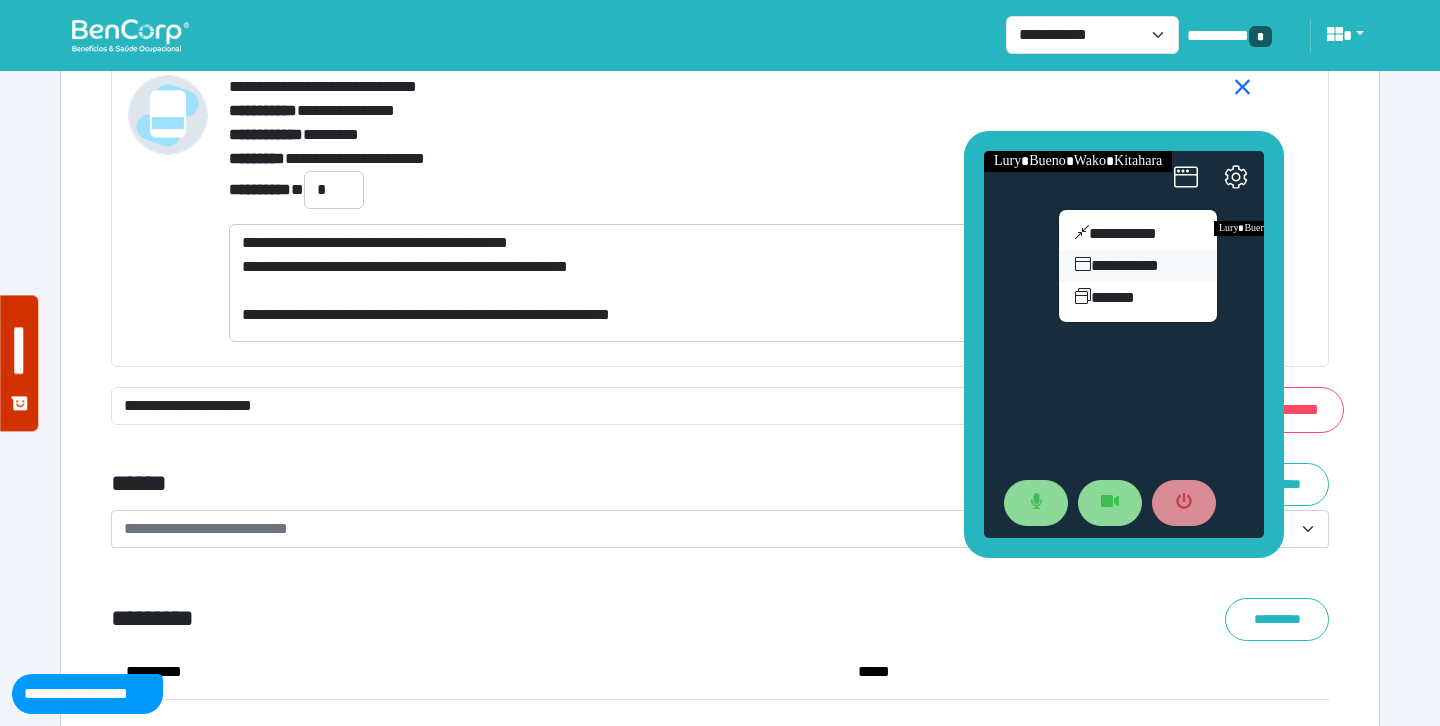 click on "**********" at bounding box center (1138, 266) 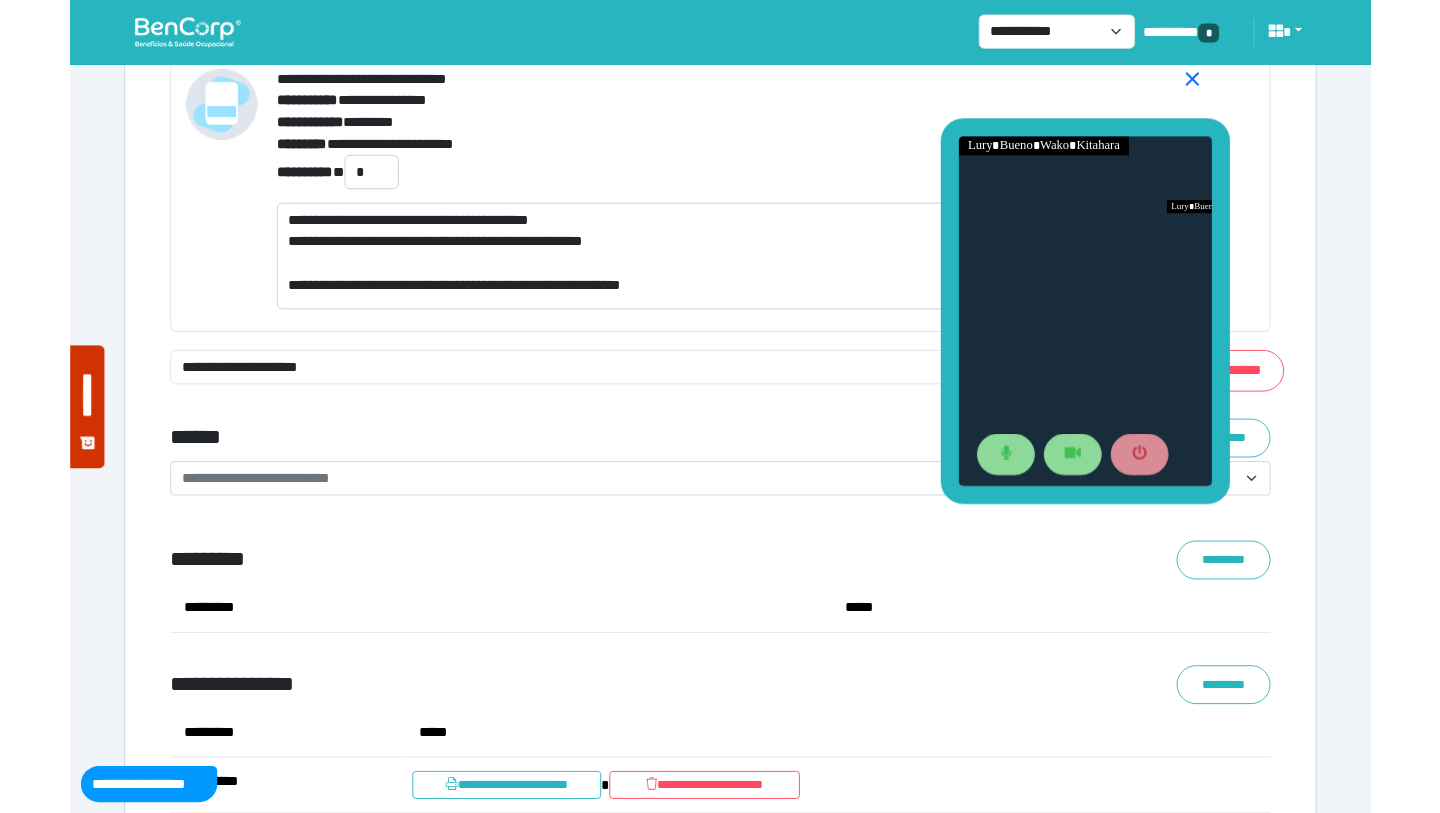 click 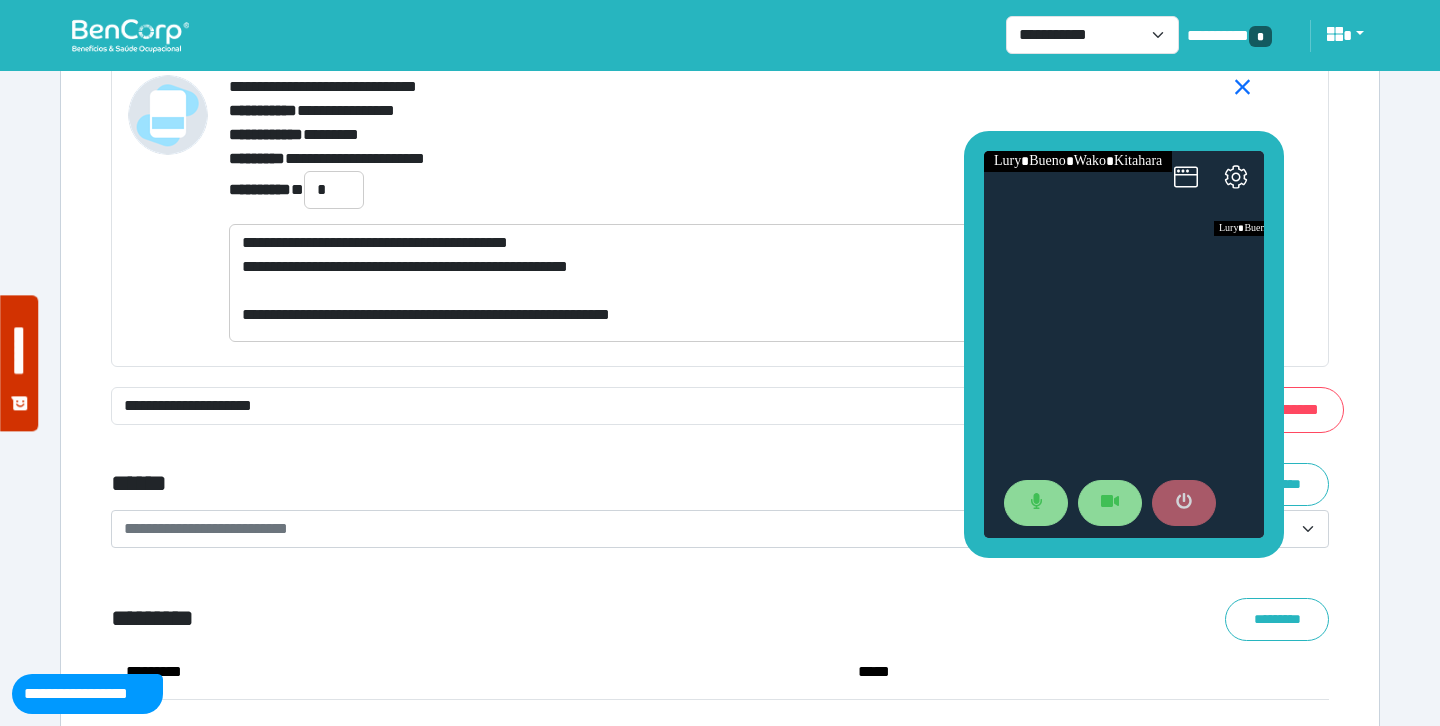 click 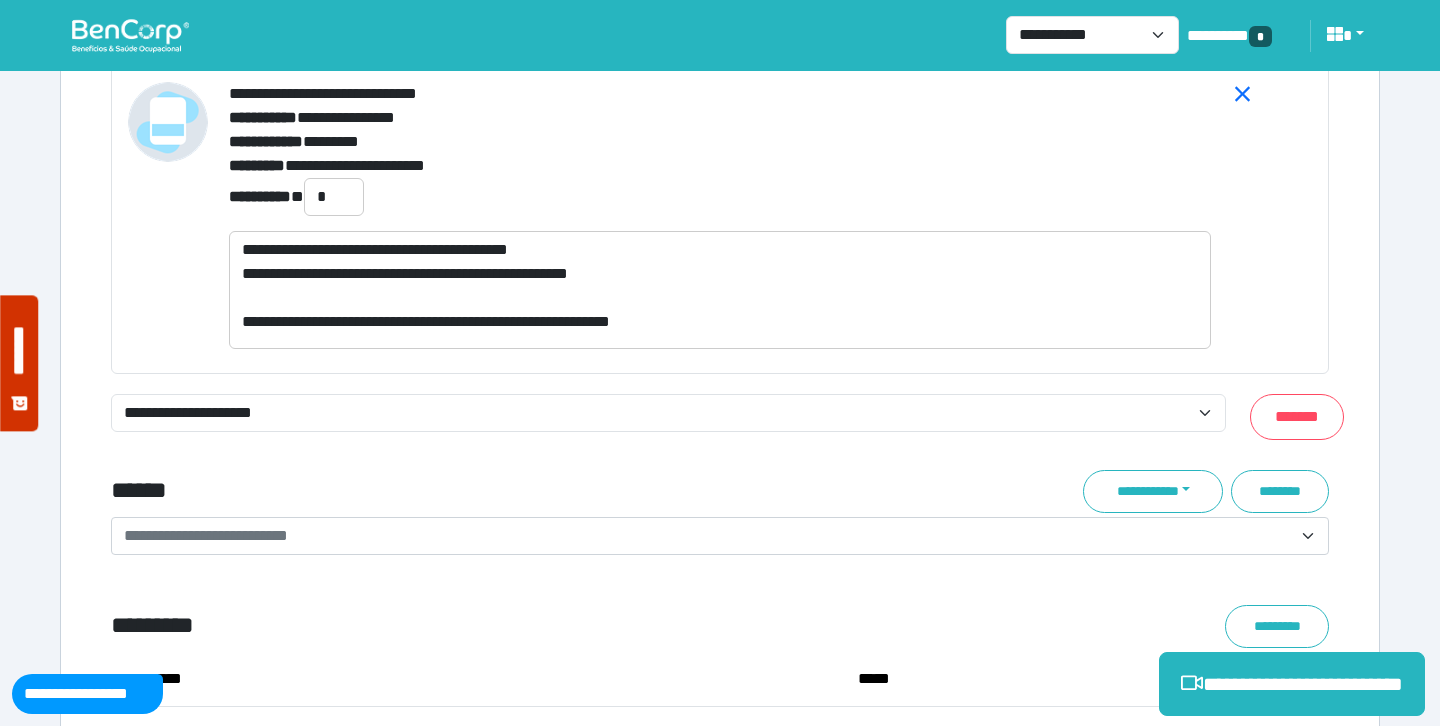 scroll, scrollTop: 7499, scrollLeft: 0, axis: vertical 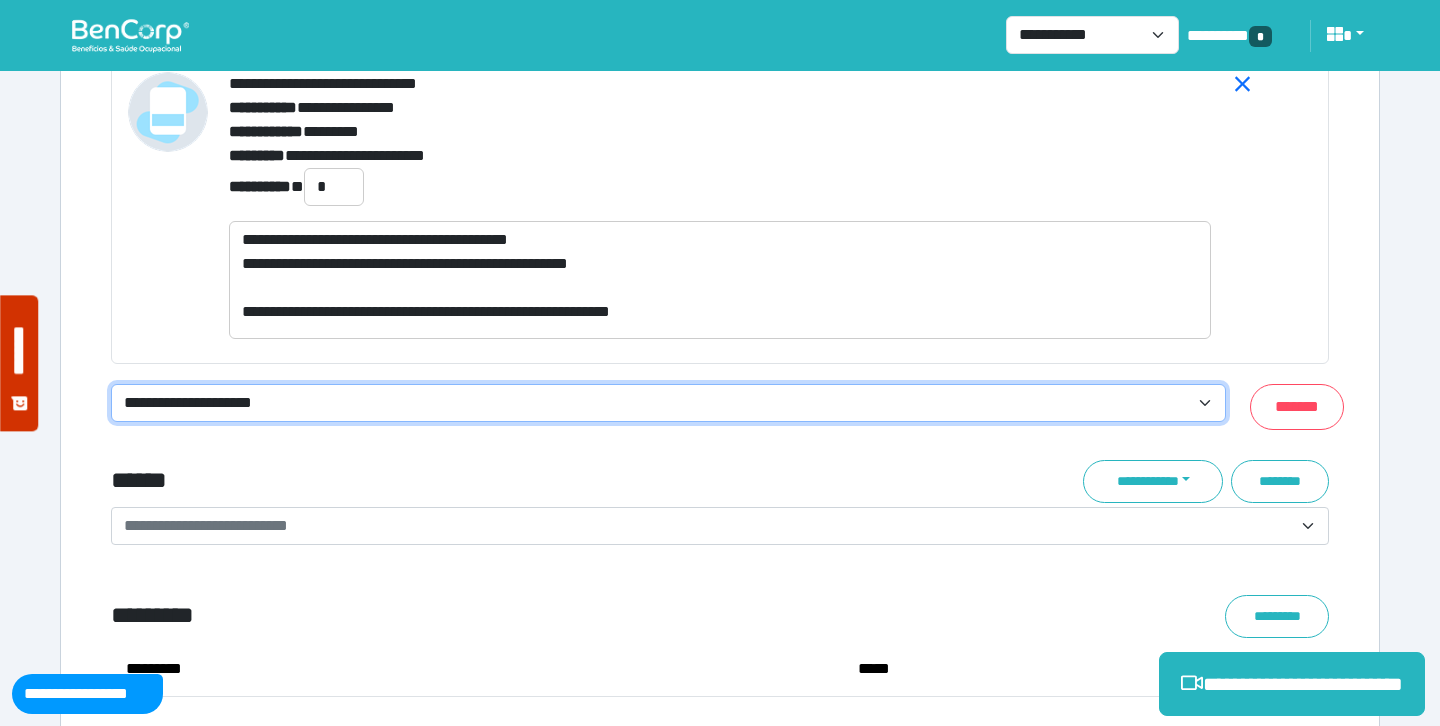 click on "**********" at bounding box center (668, 403) 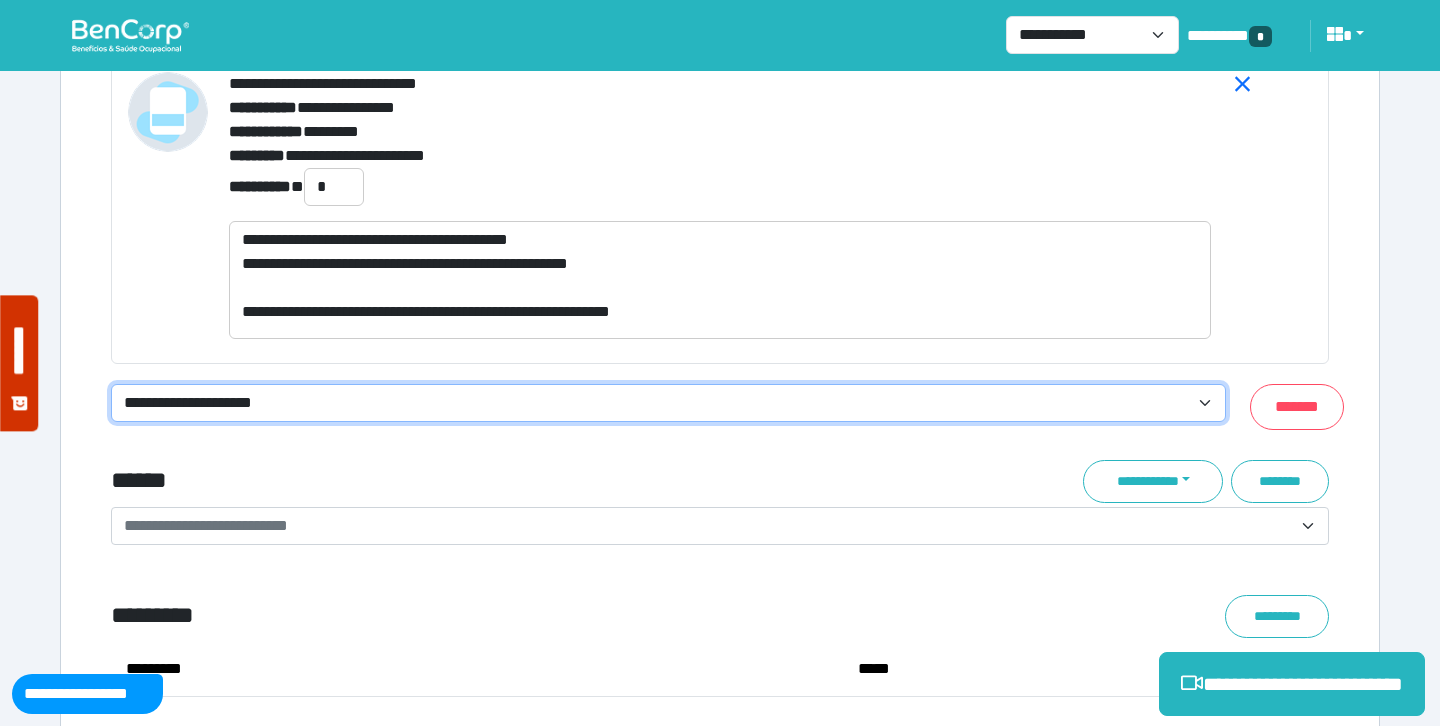 select on "**********" 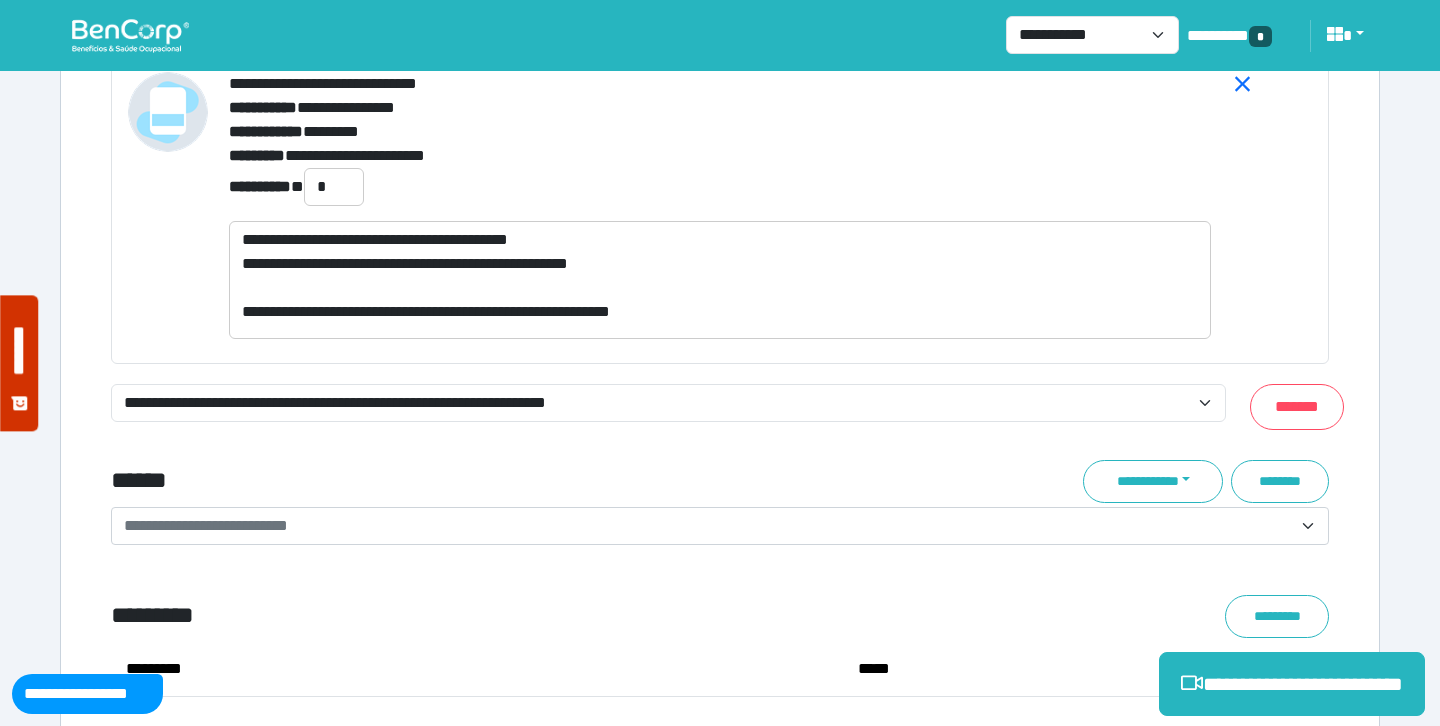 click on "******" at bounding box center (513, 481) 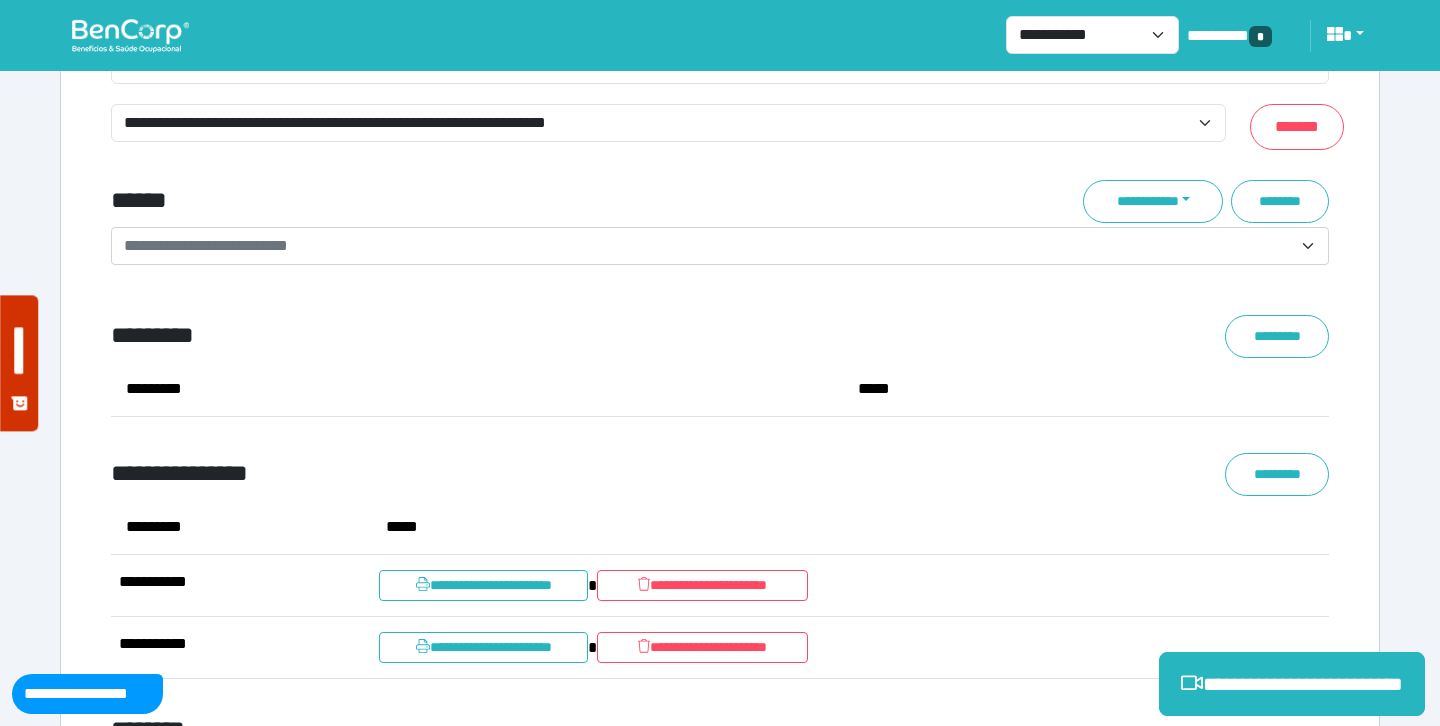 scroll, scrollTop: 7765, scrollLeft: 0, axis: vertical 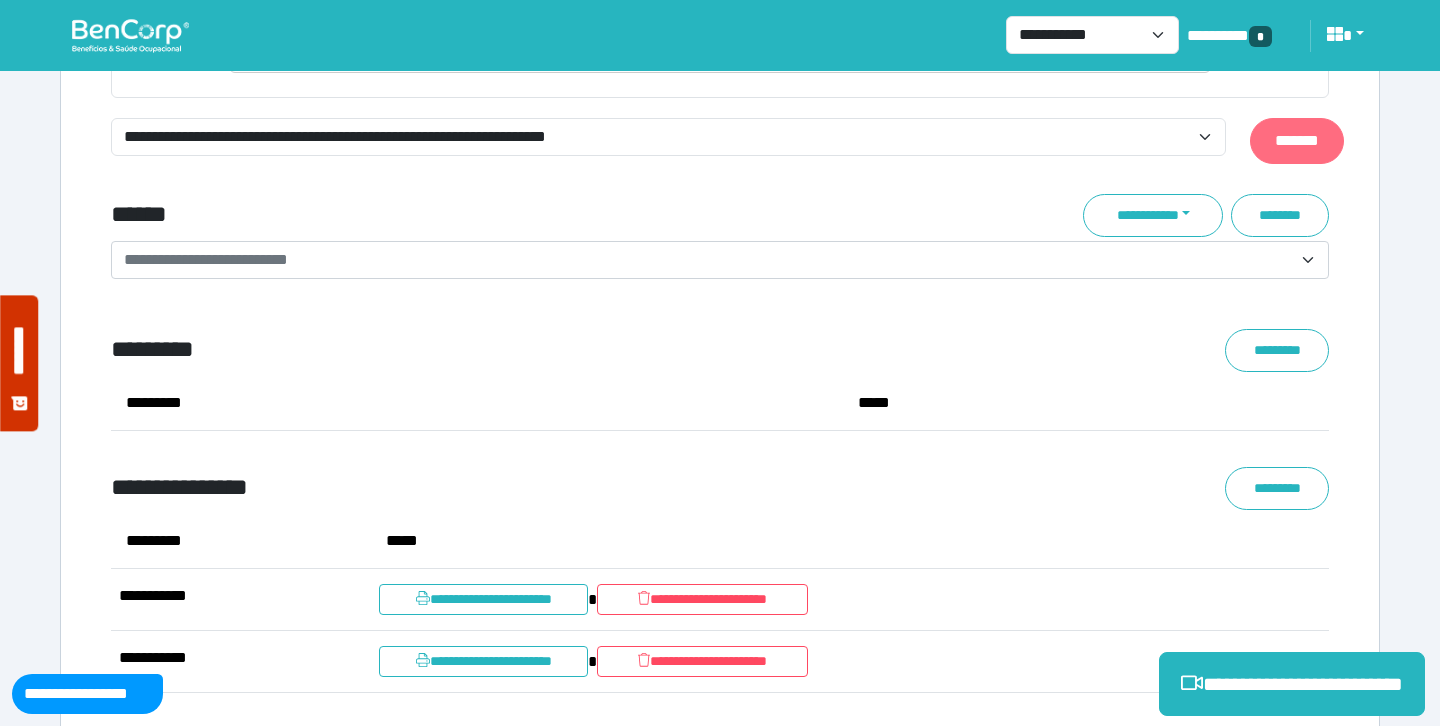 click on "*******" at bounding box center (1297, 141) 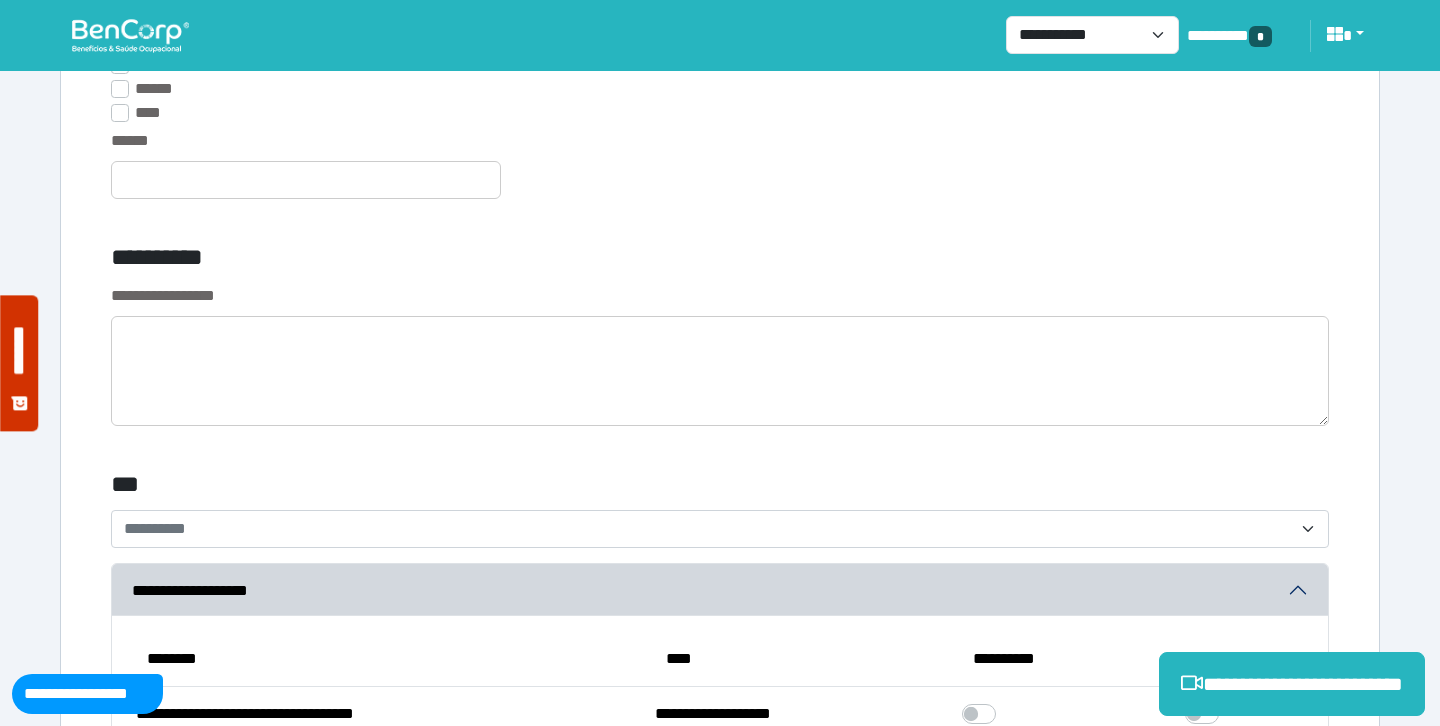 scroll, scrollTop: 5642, scrollLeft: 0, axis: vertical 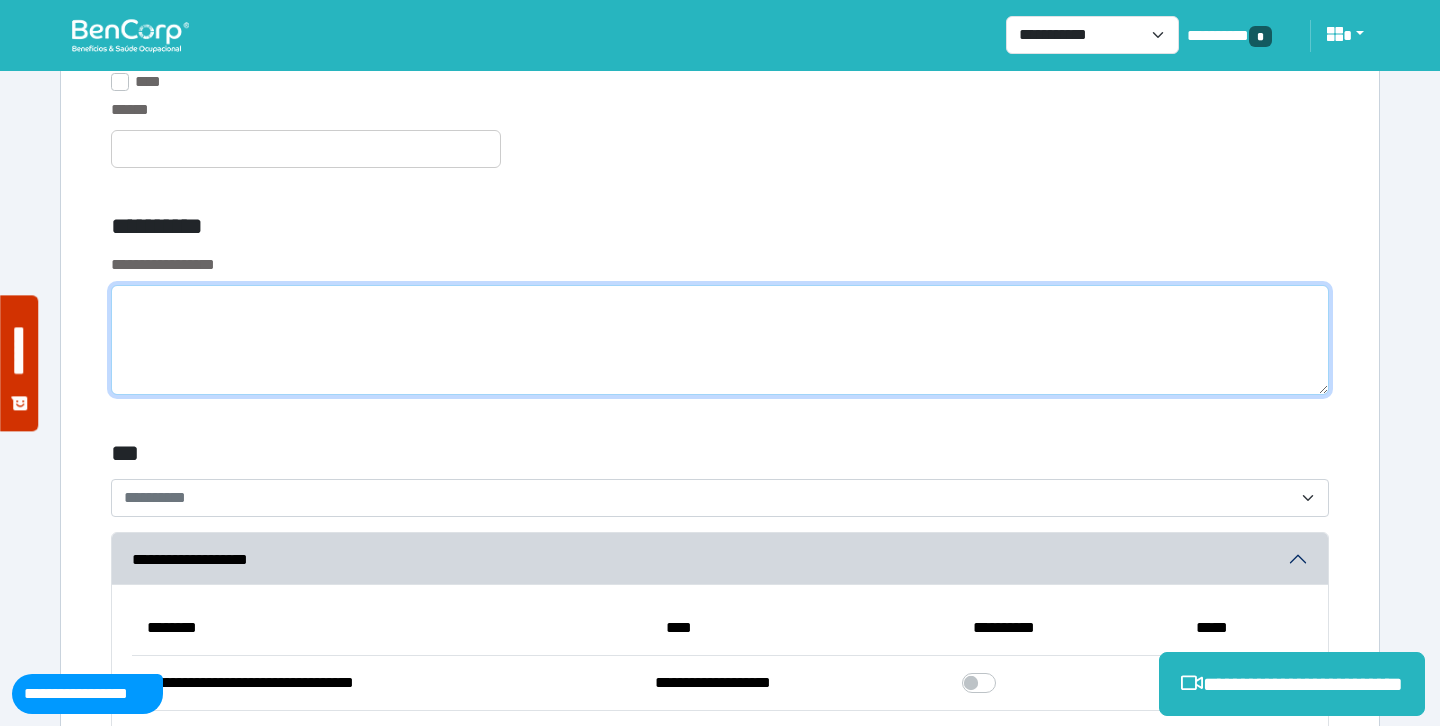 click at bounding box center (720, 340) 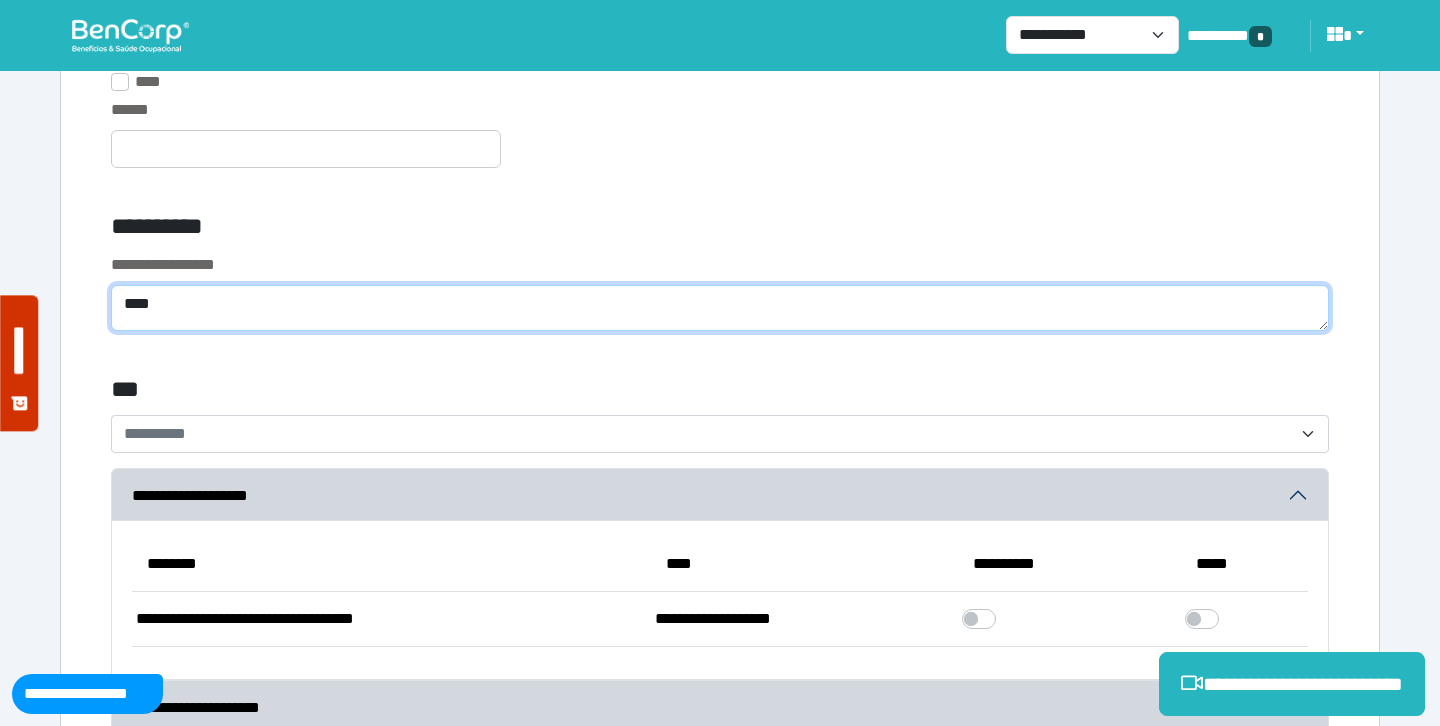 type on "****" 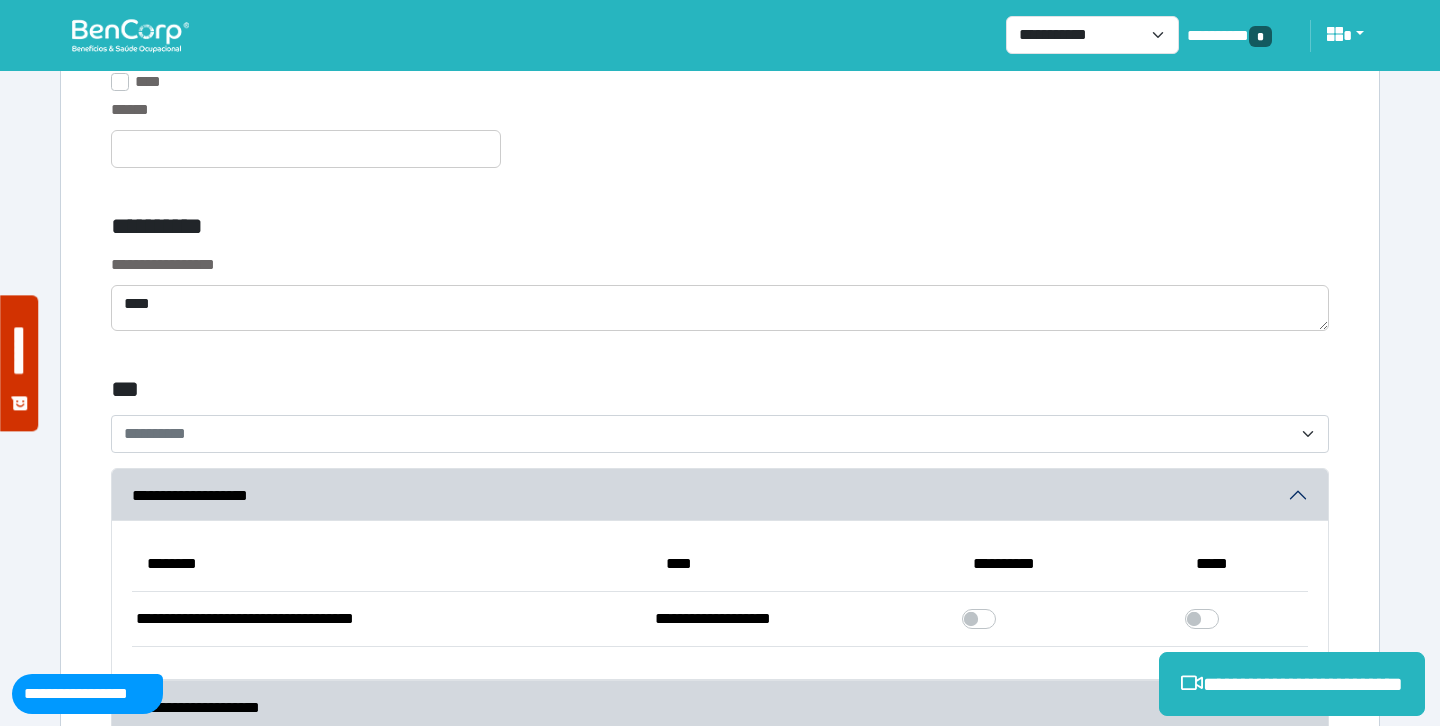 click on "**********" at bounding box center (513, 230) 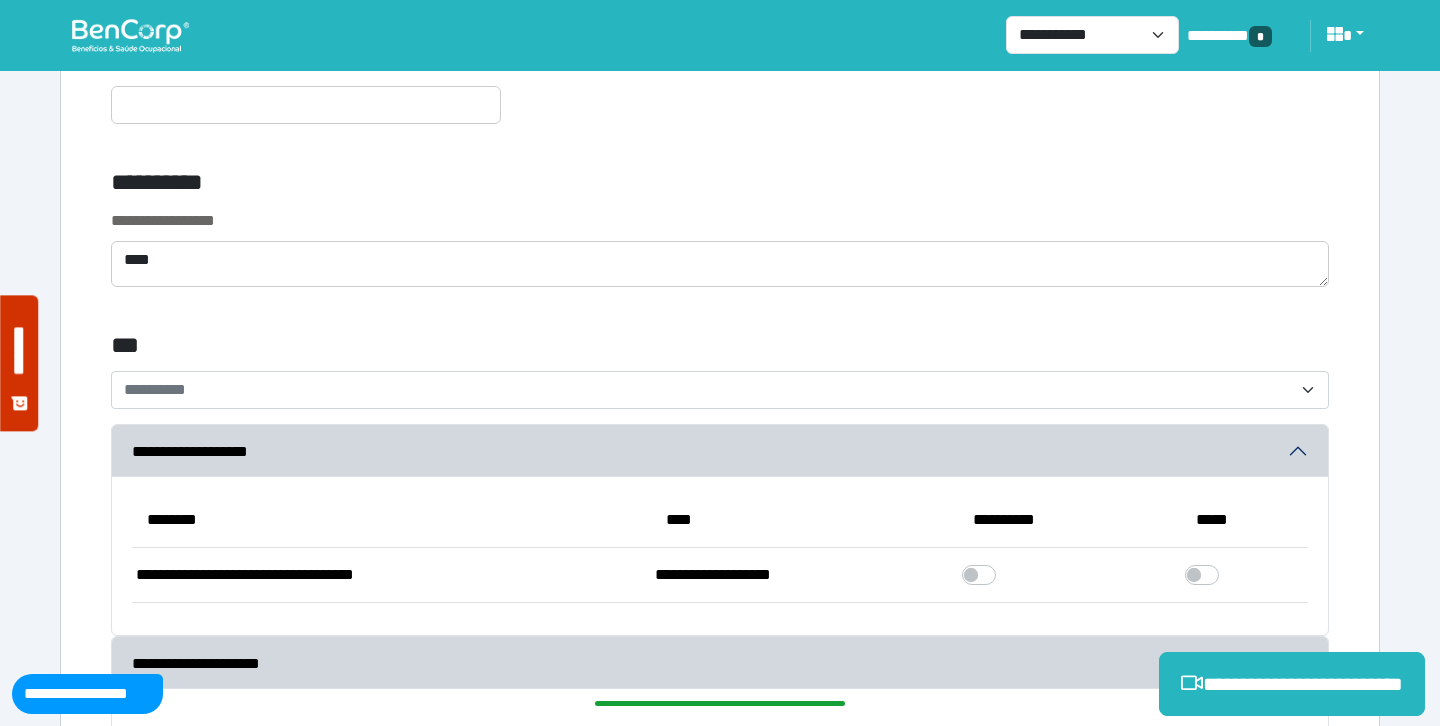scroll, scrollTop: 5693, scrollLeft: 0, axis: vertical 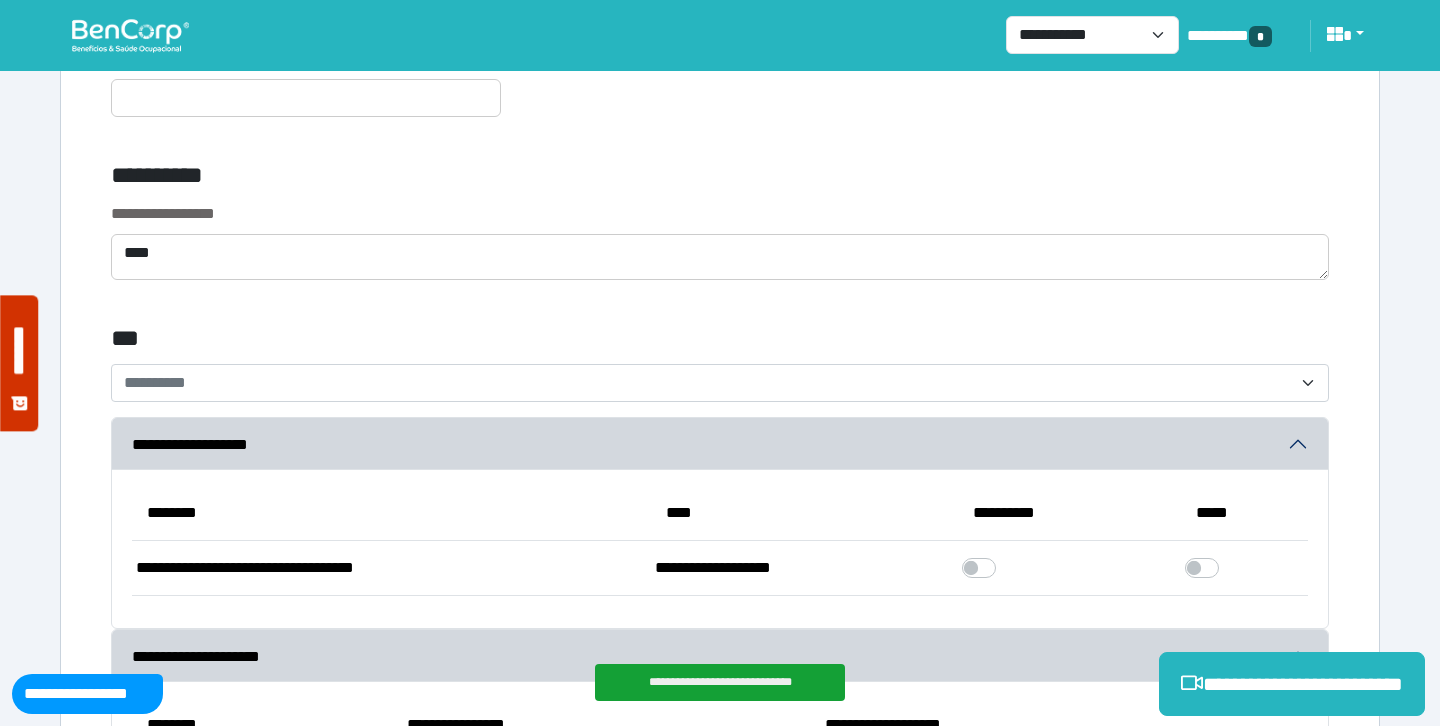 click on "**********" at bounding box center (708, 383) 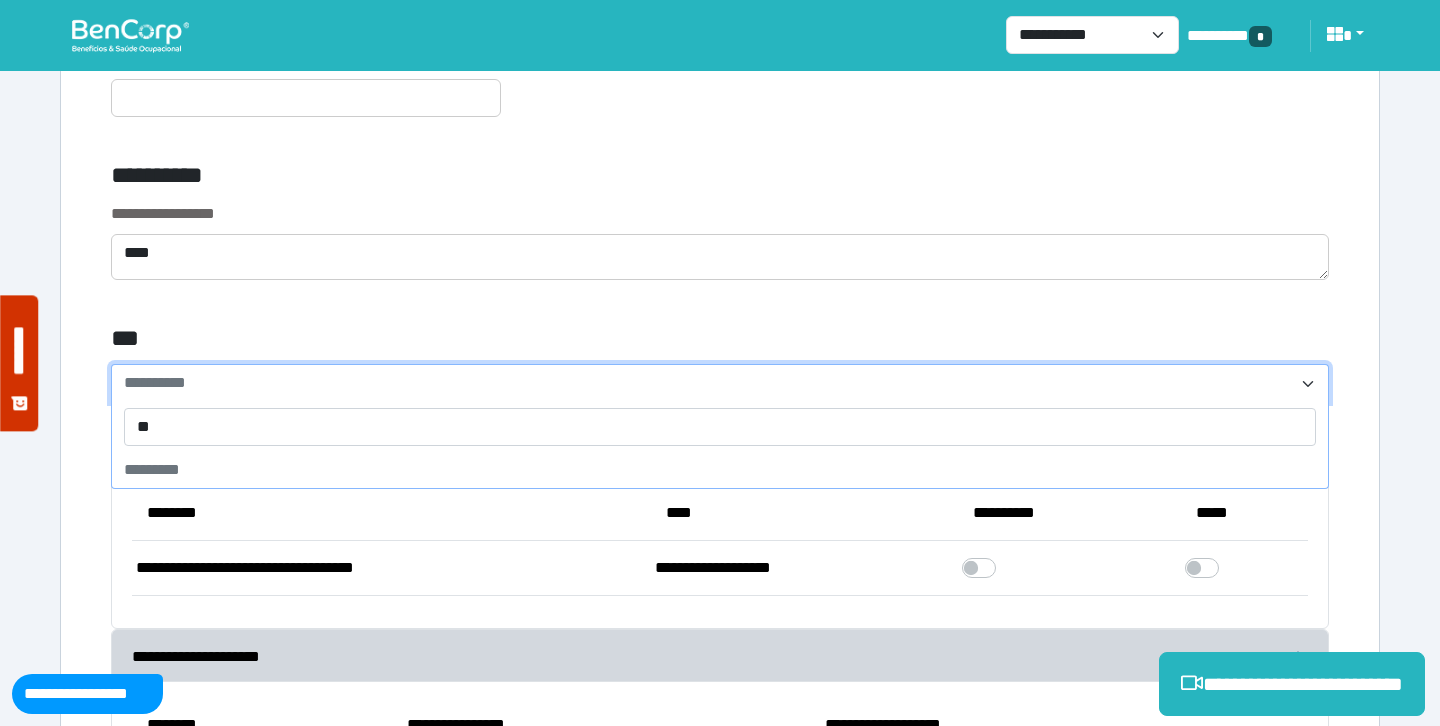 type on "*" 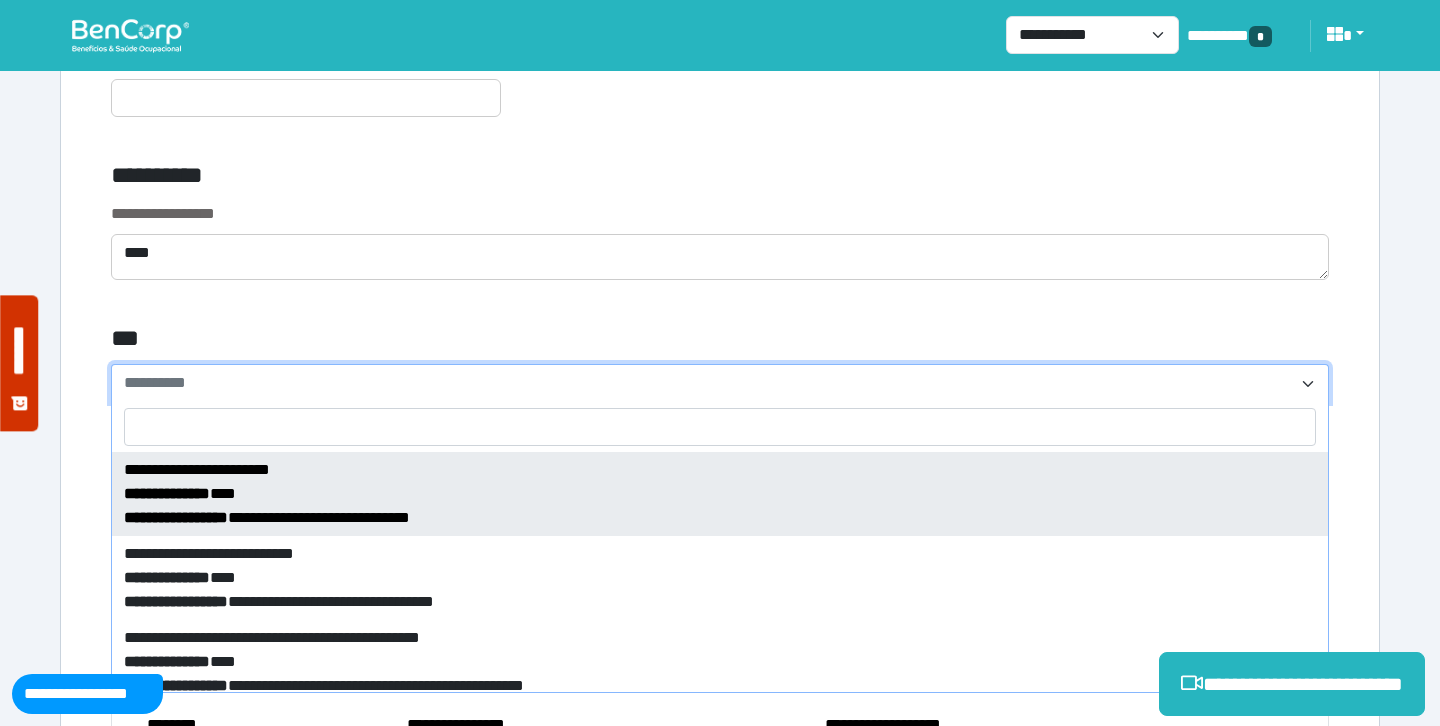 select on "****" 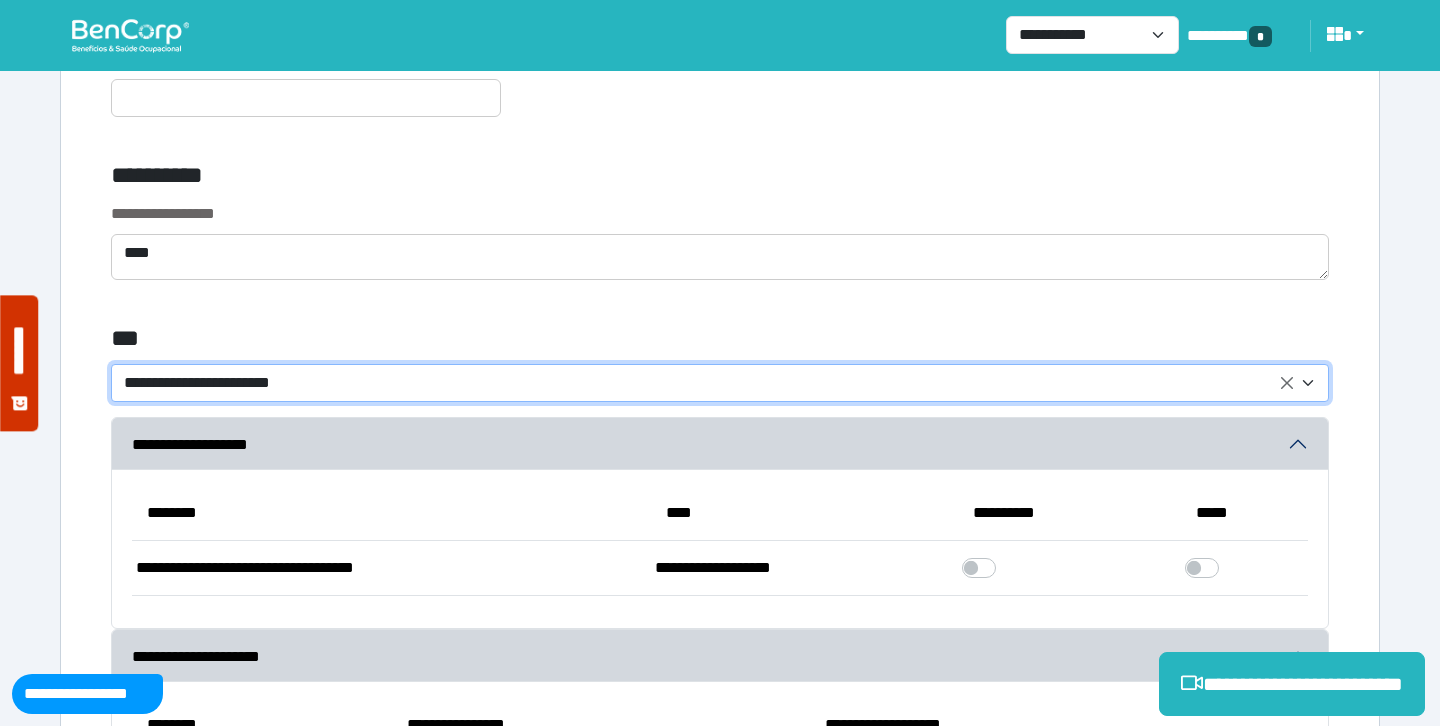 click on "******" at bounding box center [720, 94] 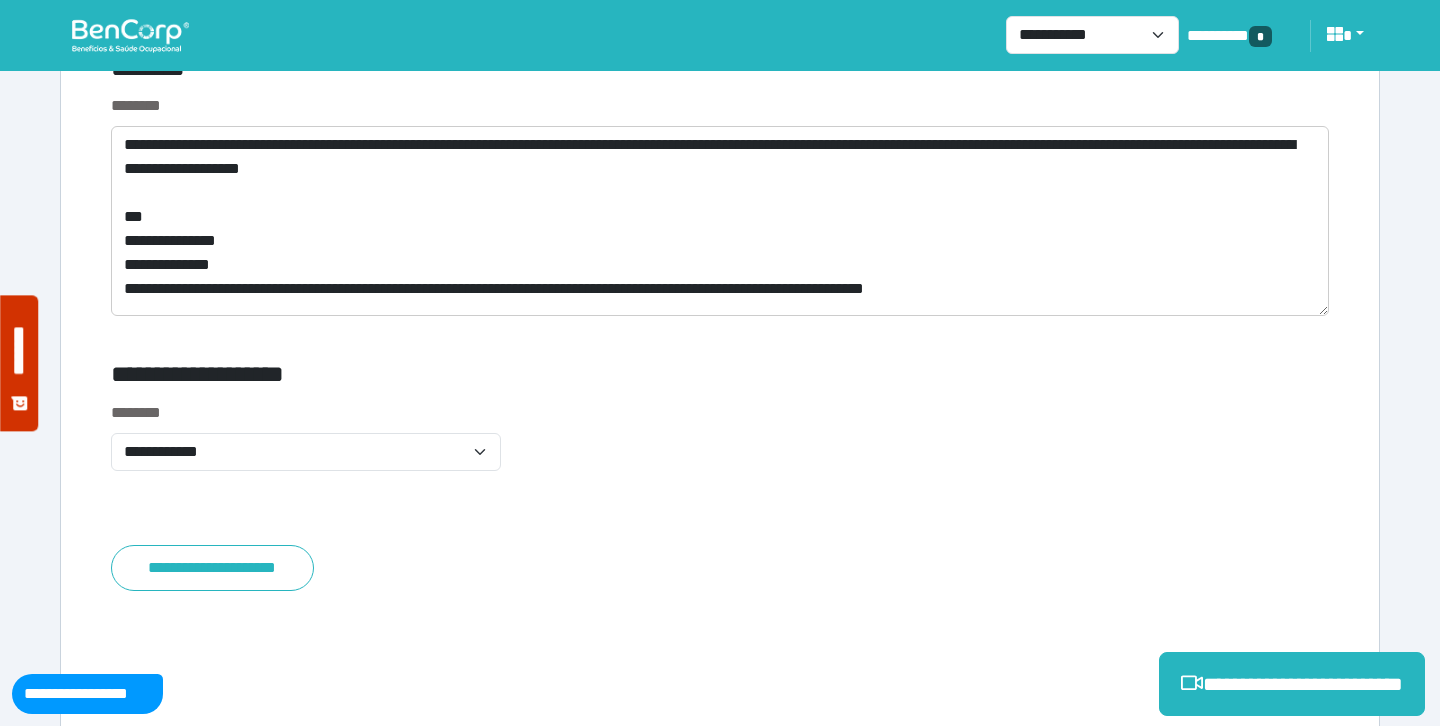 scroll, scrollTop: 8362, scrollLeft: 0, axis: vertical 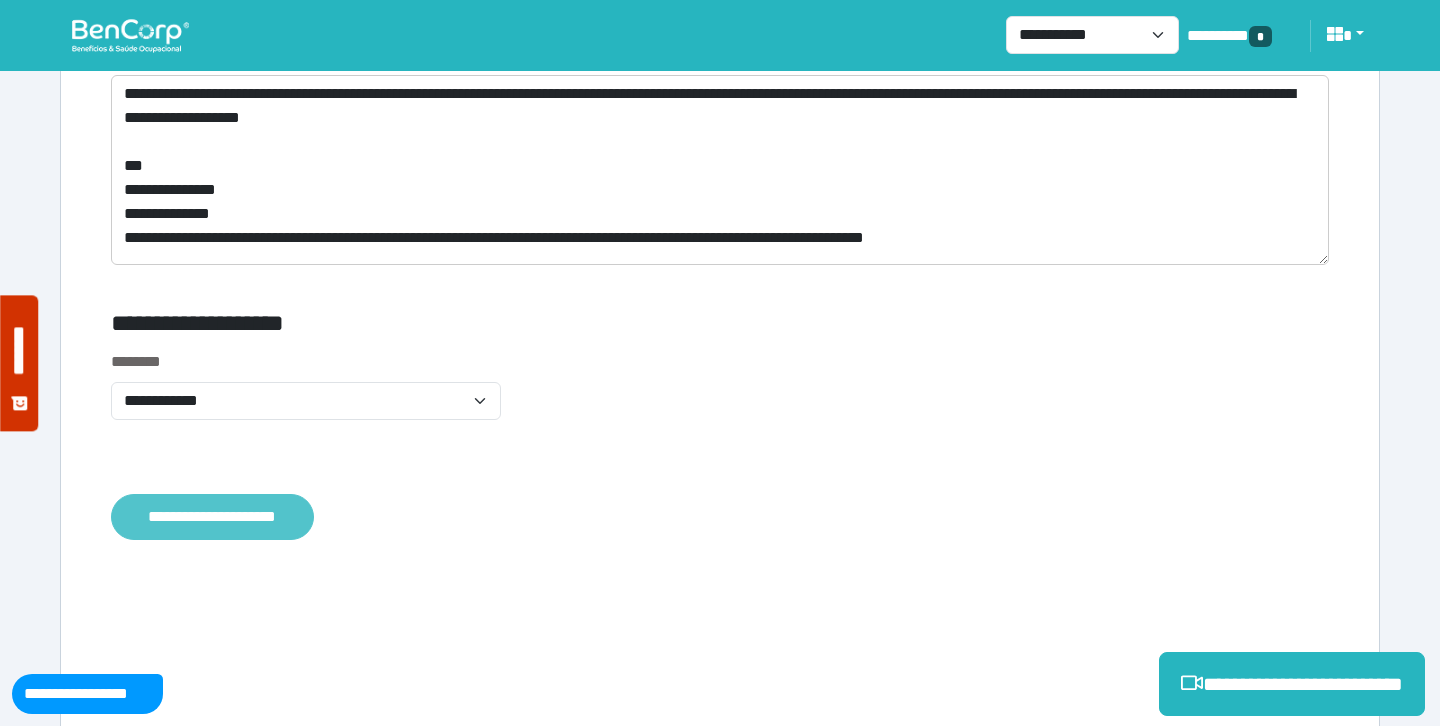 click on "**********" at bounding box center (212, 517) 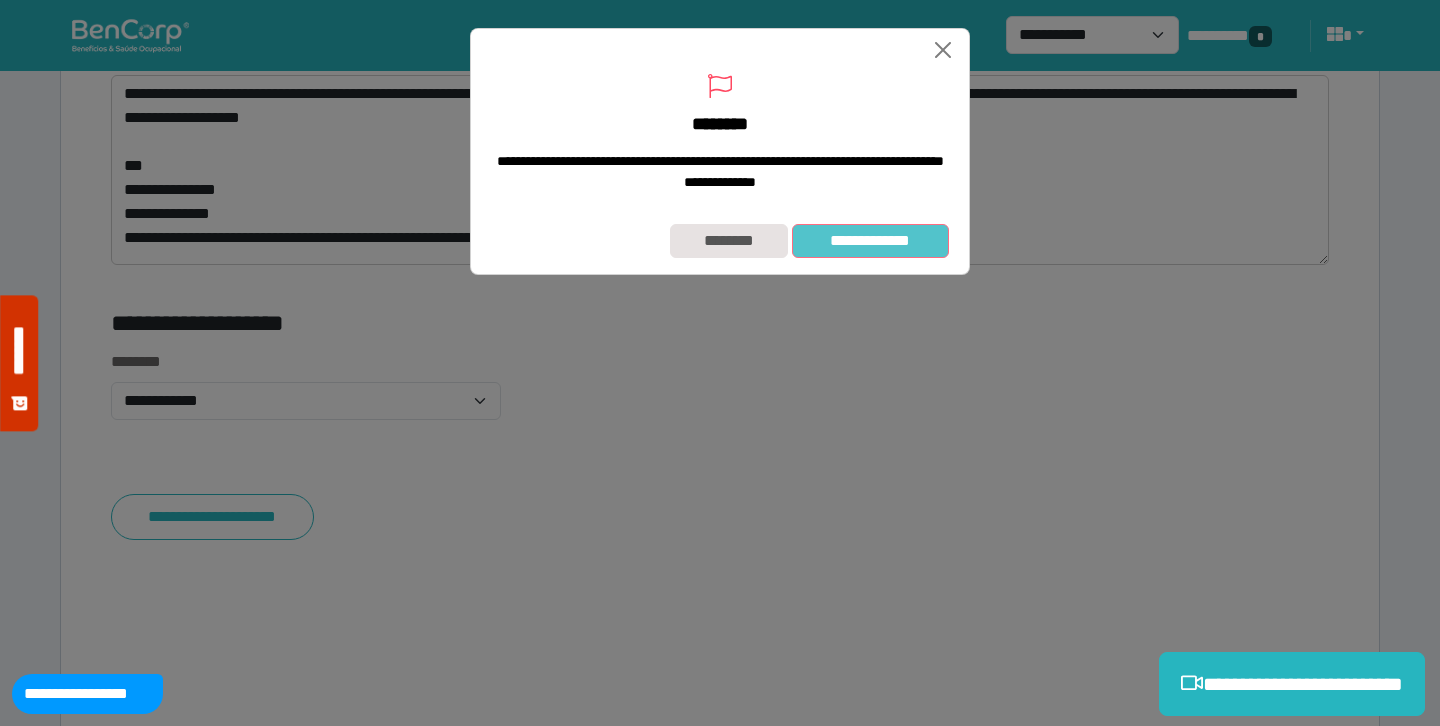 click on "**********" at bounding box center [870, 241] 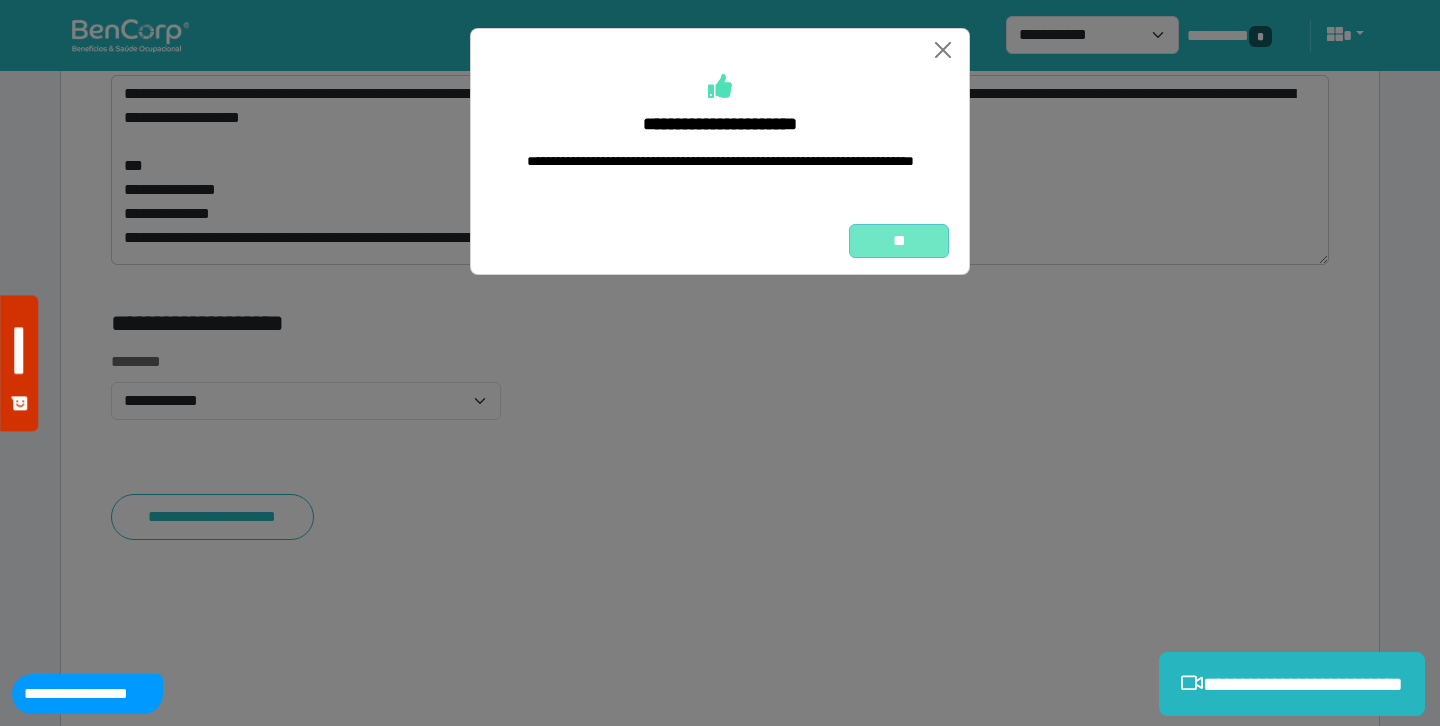 click on "**" at bounding box center (899, 241) 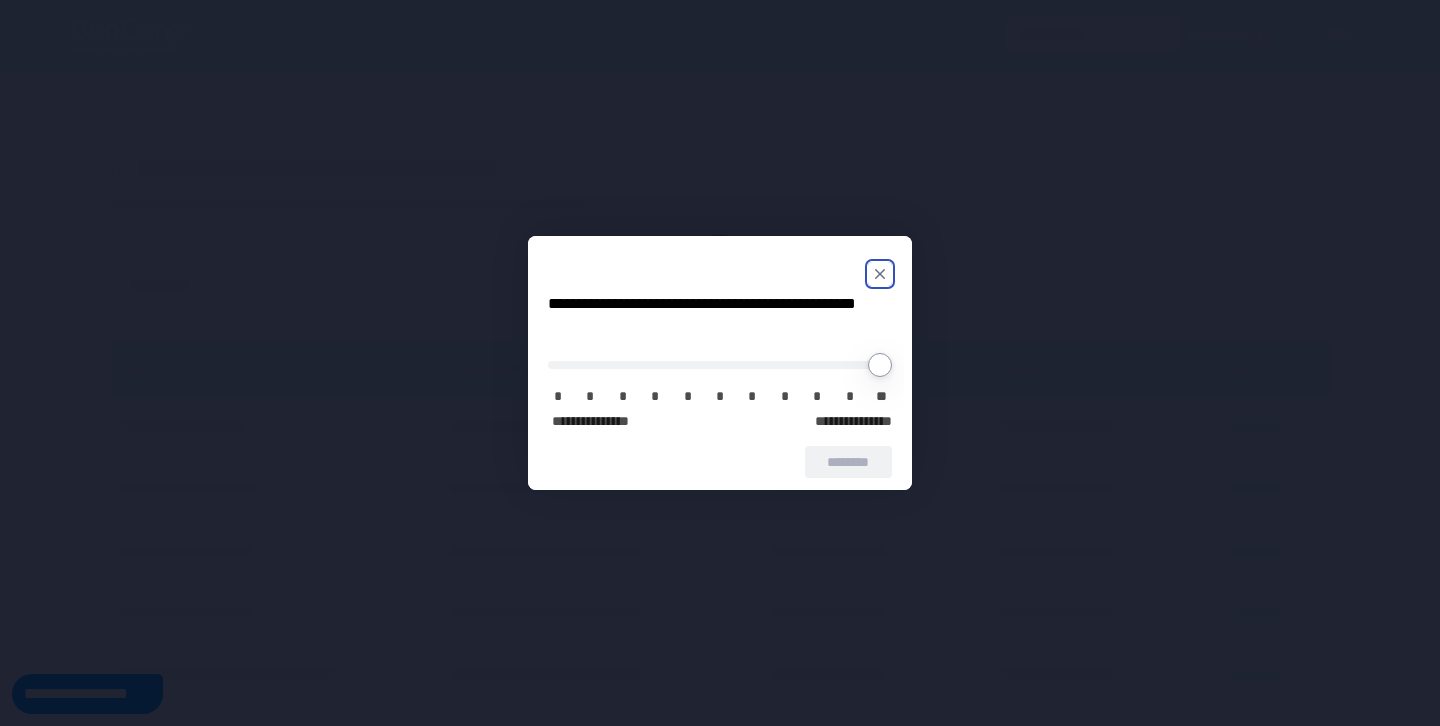 scroll, scrollTop: 0, scrollLeft: 0, axis: both 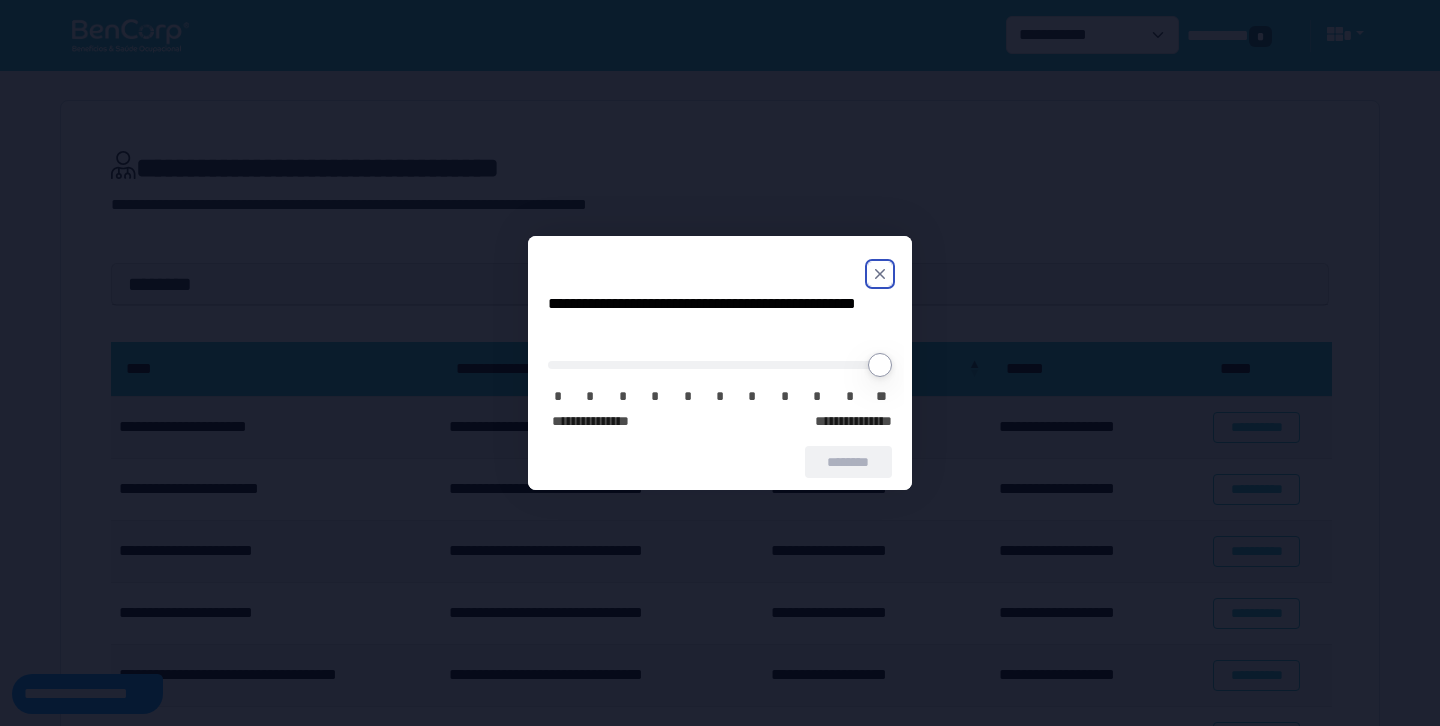 click 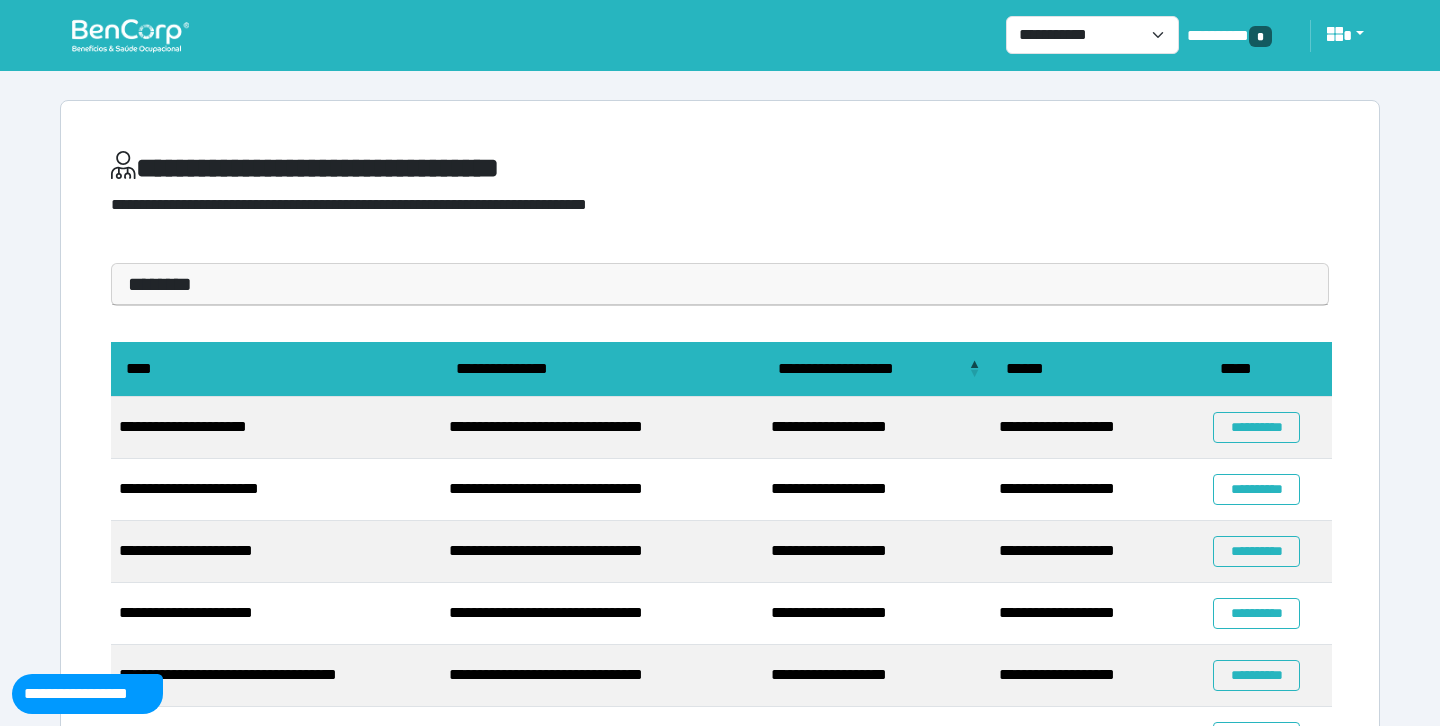 click on "**********" at bounding box center [720, 192] 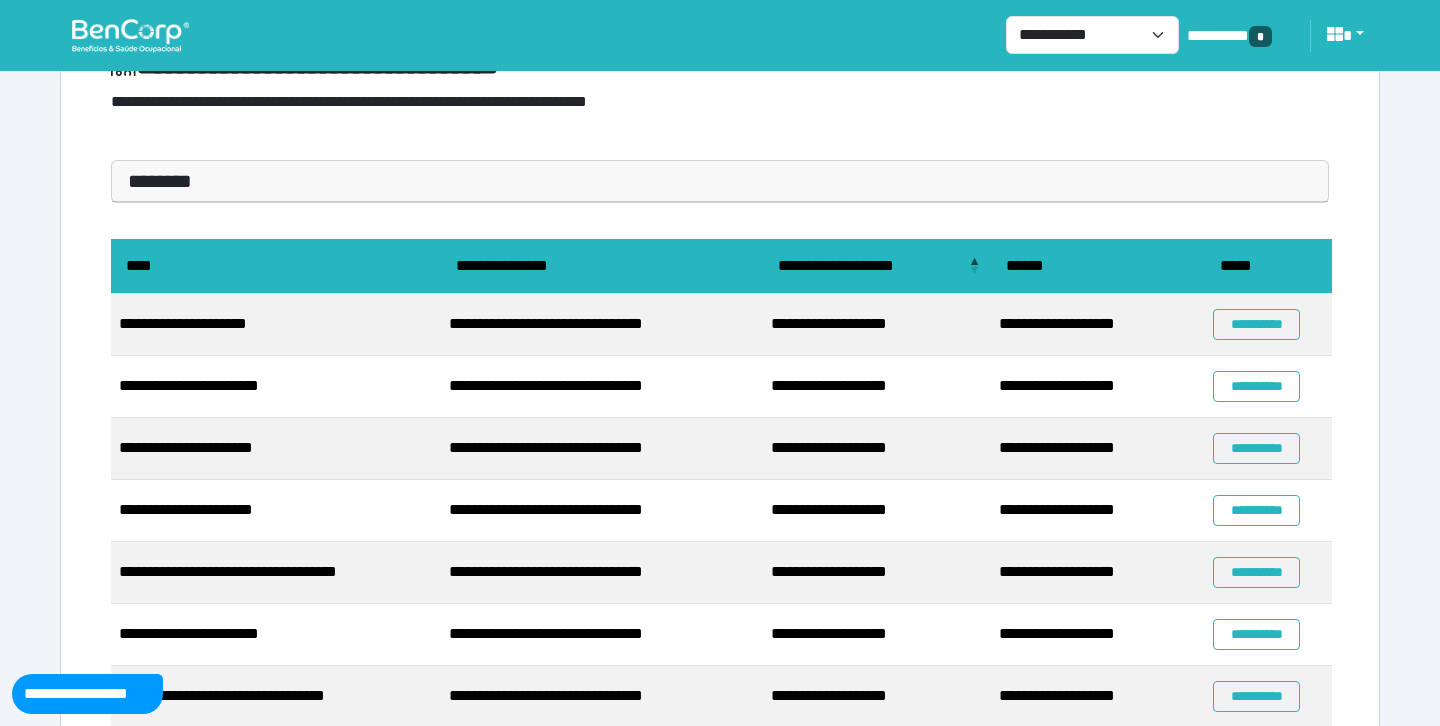 scroll, scrollTop: 105, scrollLeft: 0, axis: vertical 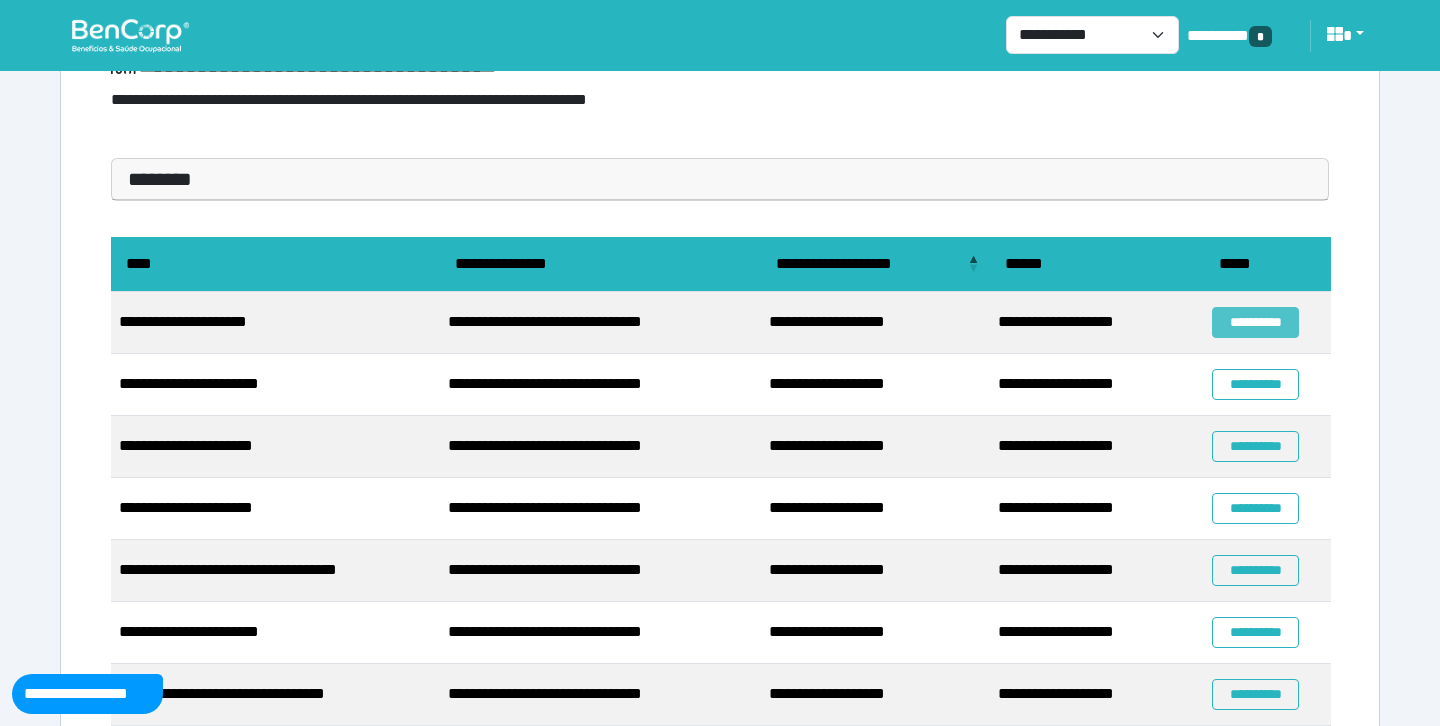 click on "**********" at bounding box center (1255, 322) 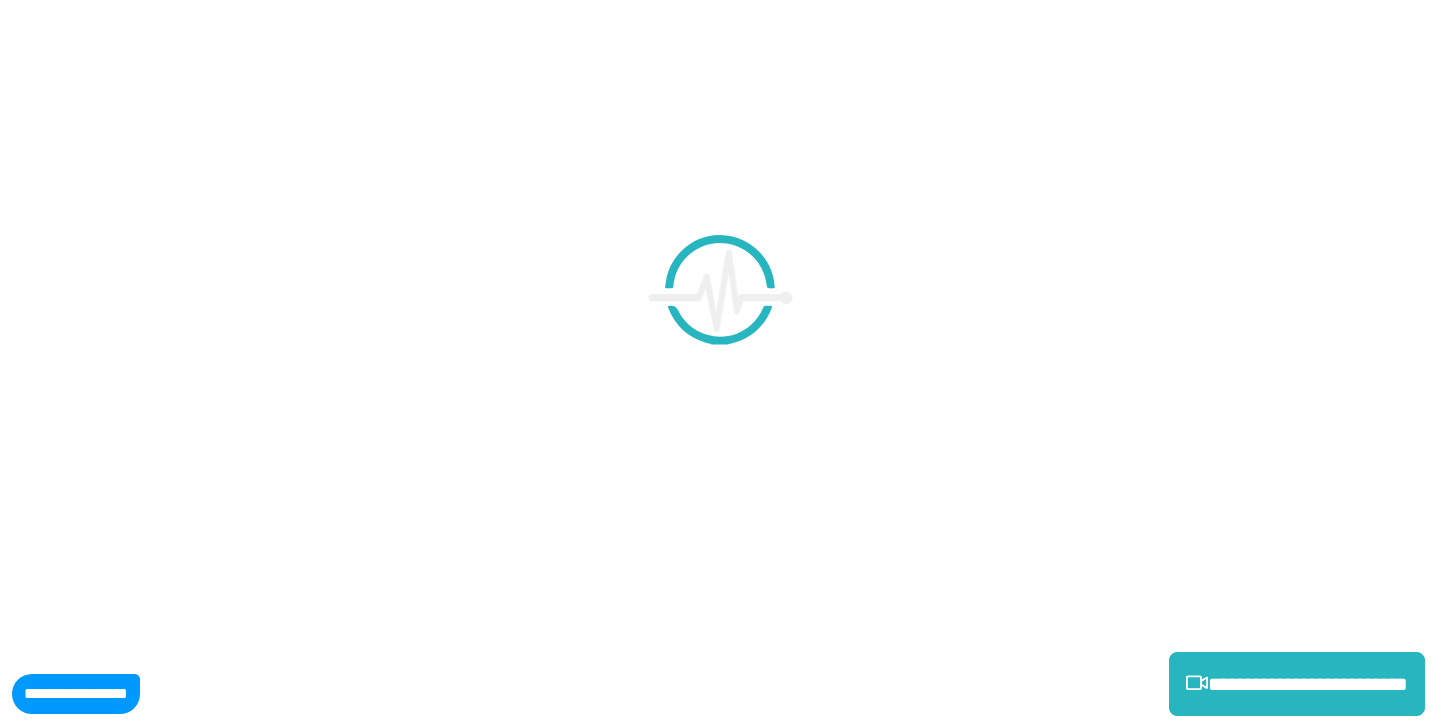 scroll, scrollTop: 0, scrollLeft: 0, axis: both 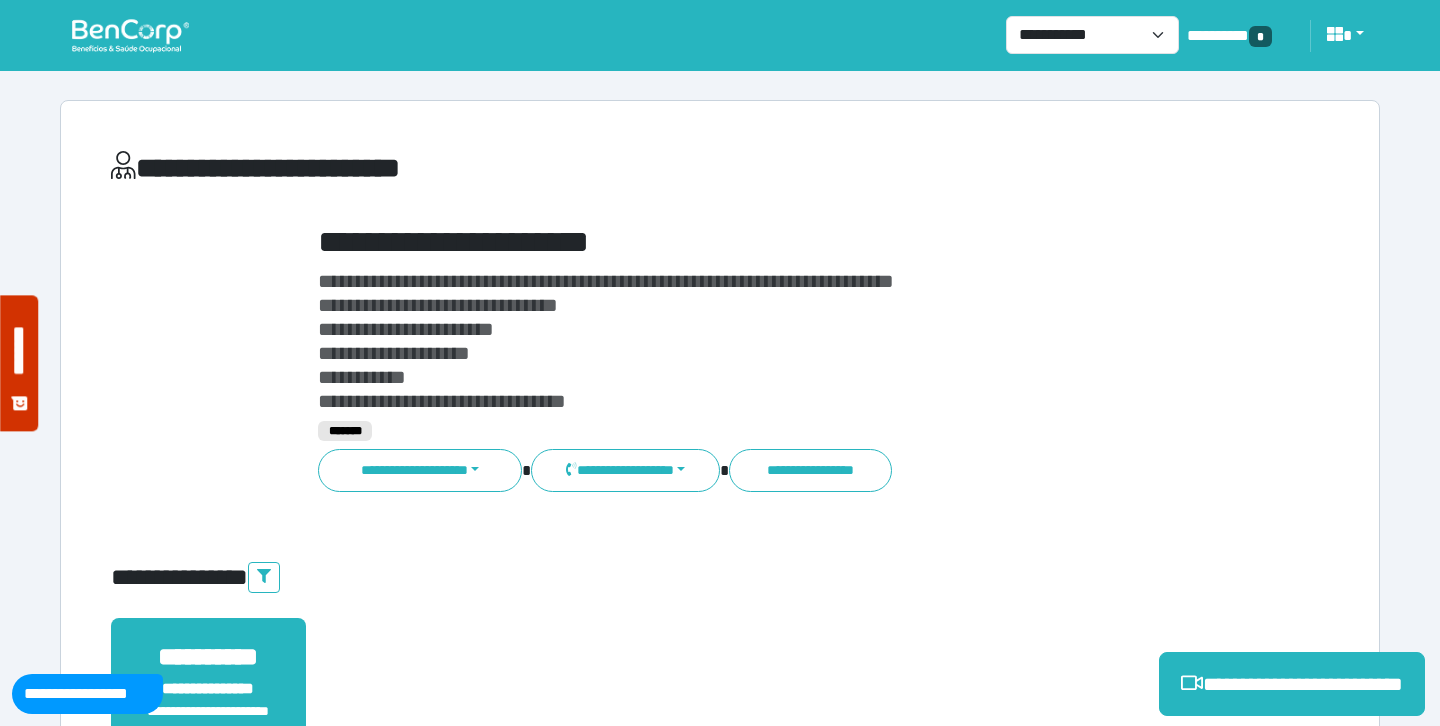 click on "**********" at bounding box center (772, 242) 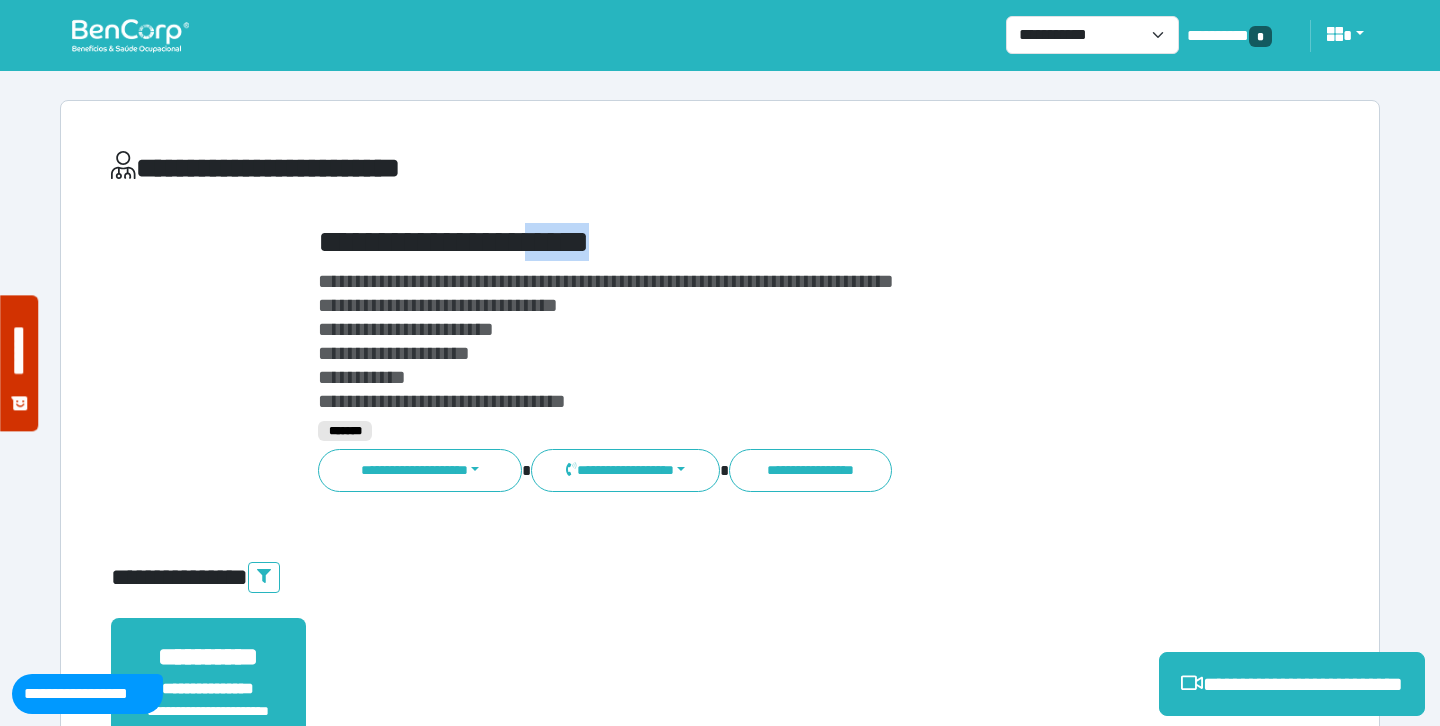 click on "**********" at bounding box center [772, 242] 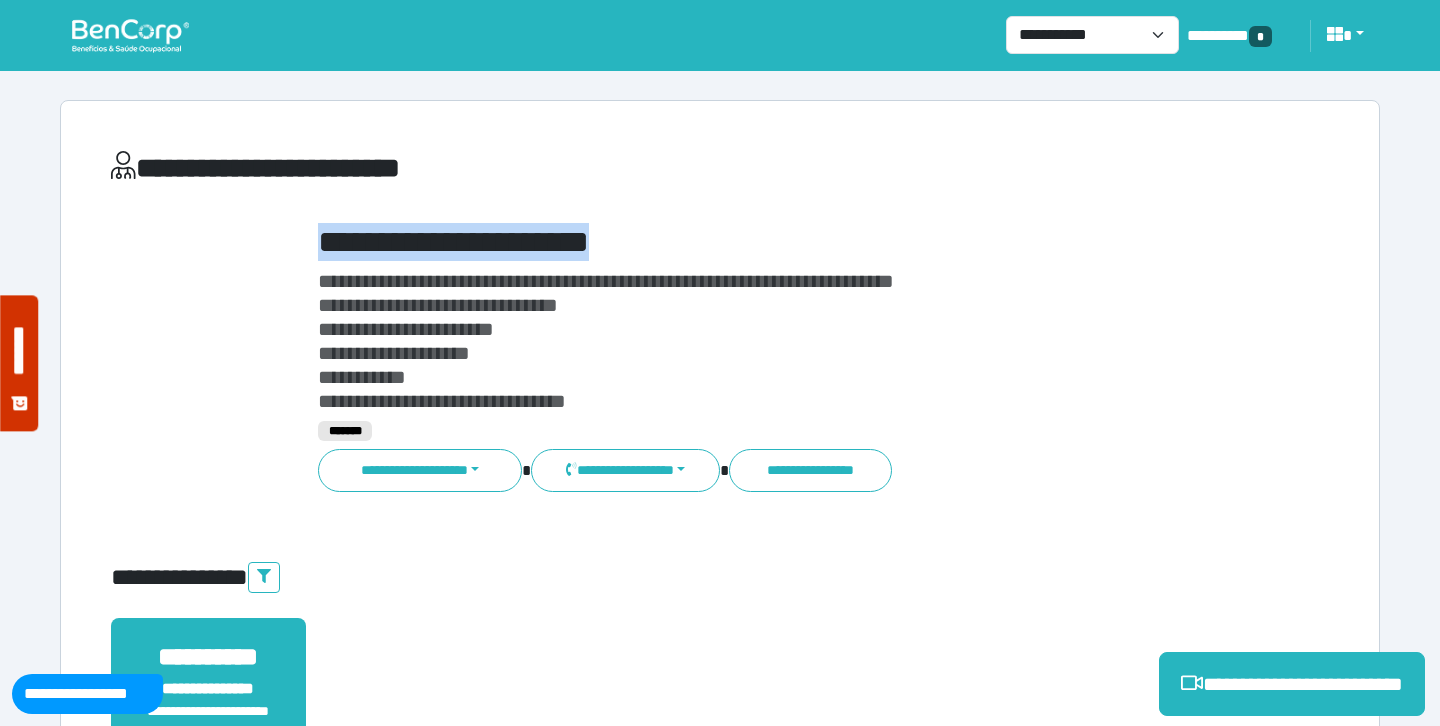 click on "**********" at bounding box center [772, 242] 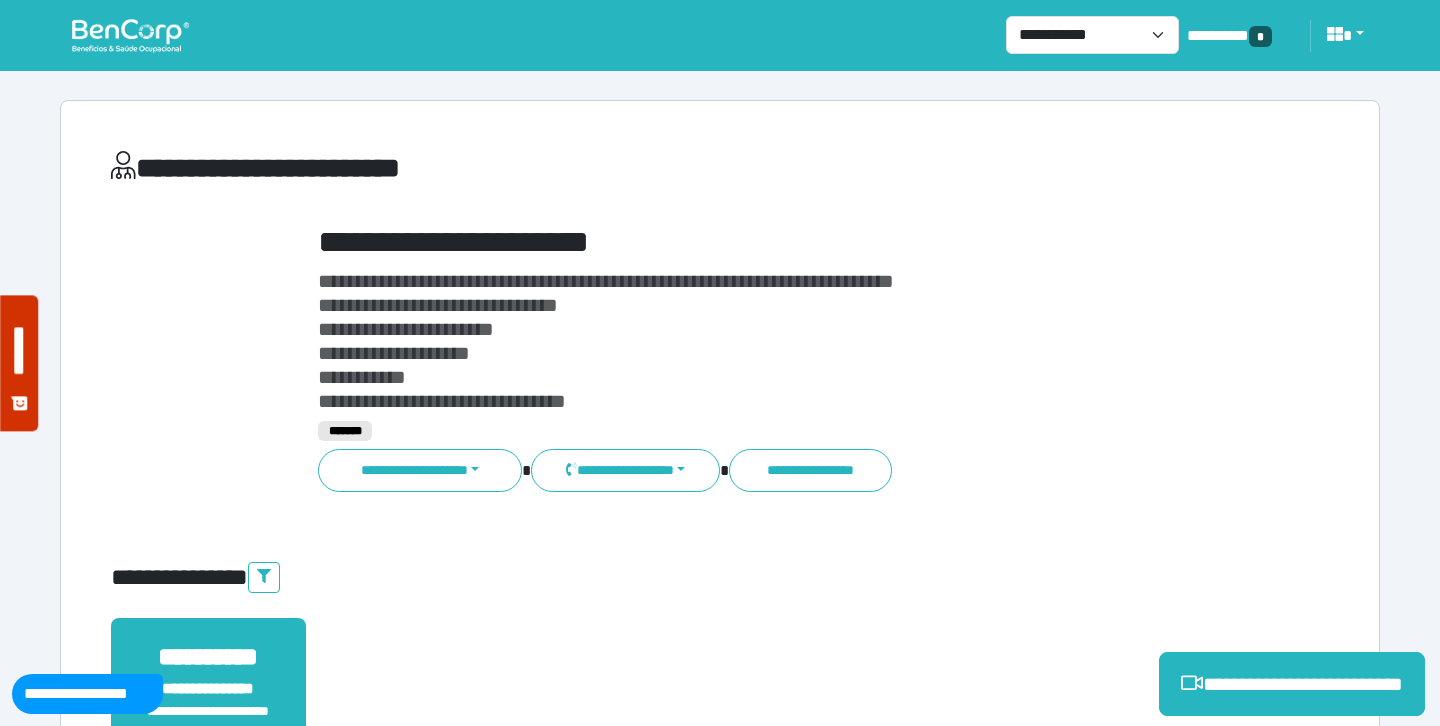 click on "**********" at bounding box center [772, 341] 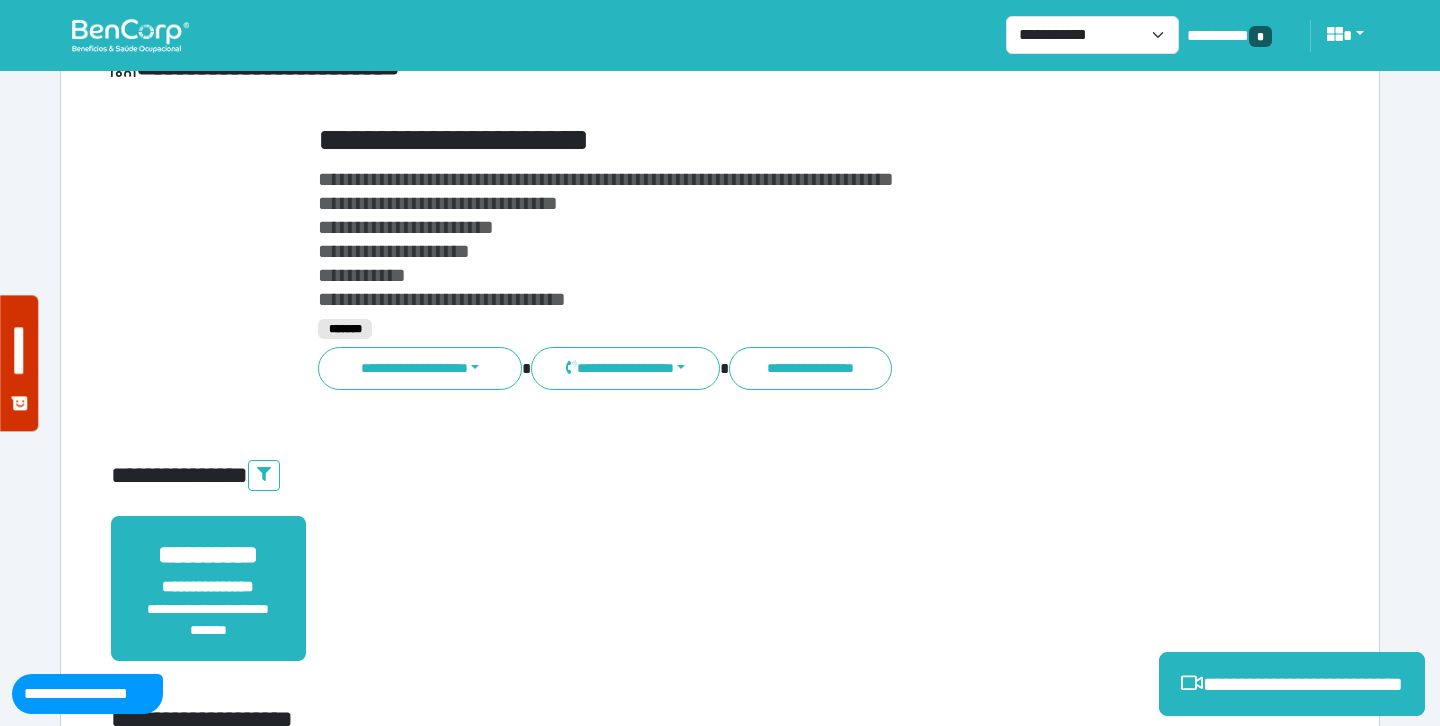 scroll, scrollTop: 104, scrollLeft: 0, axis: vertical 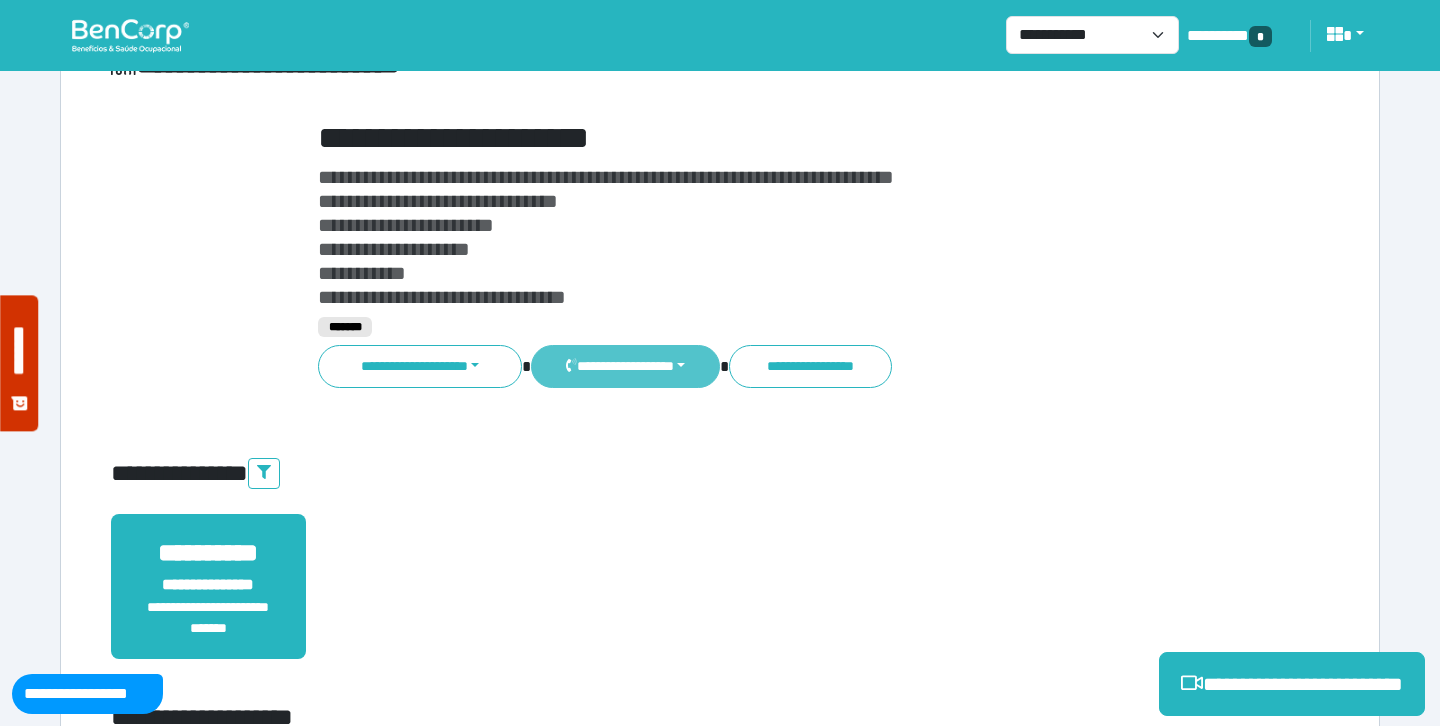 click on "**********" at bounding box center (625, 366) 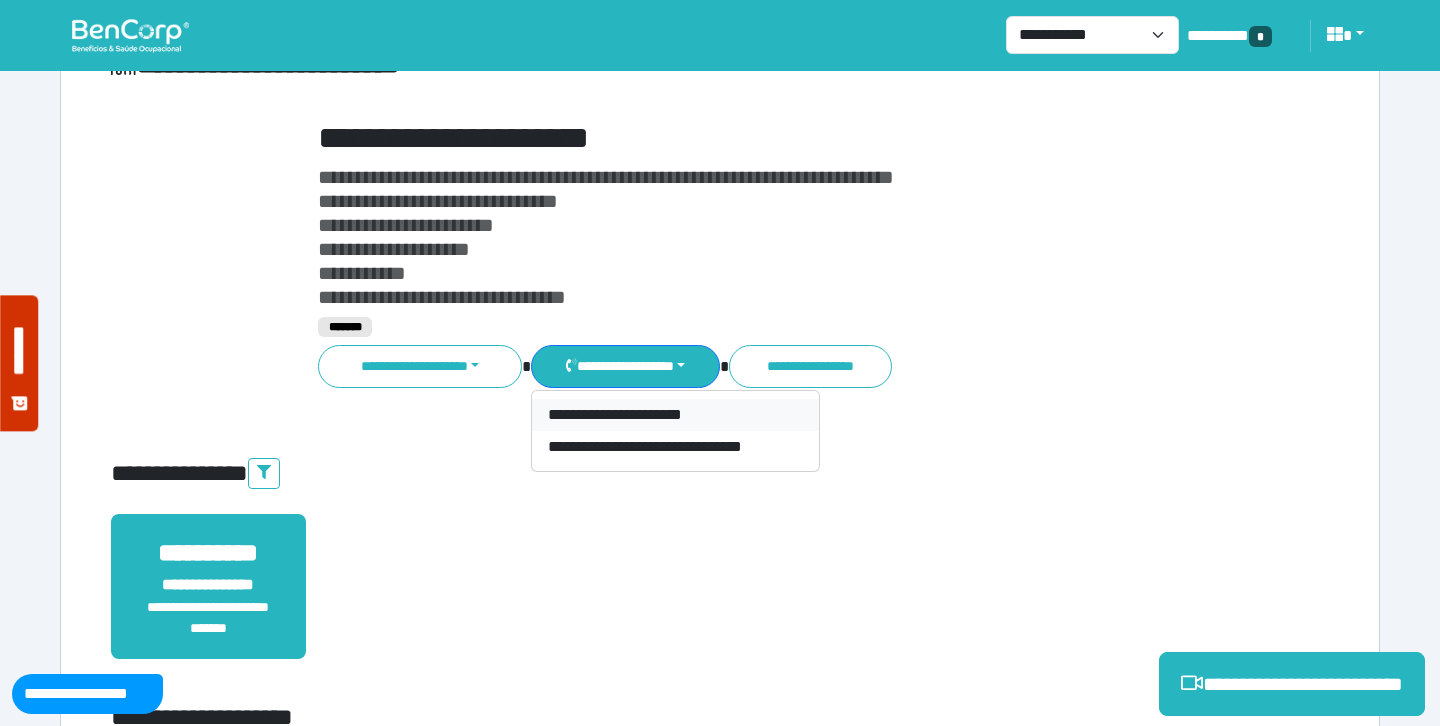 click on "**********" at bounding box center (675, 415) 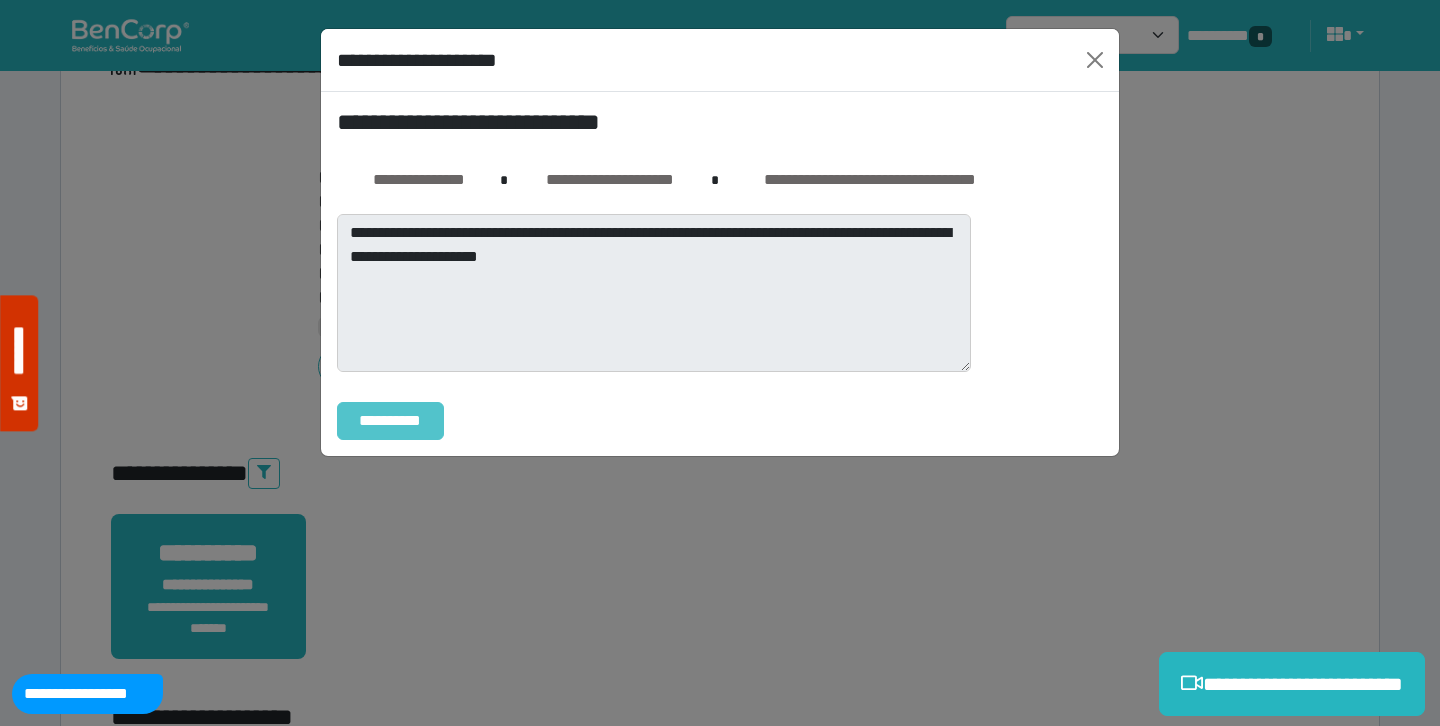 click on "**********" at bounding box center (390, 421) 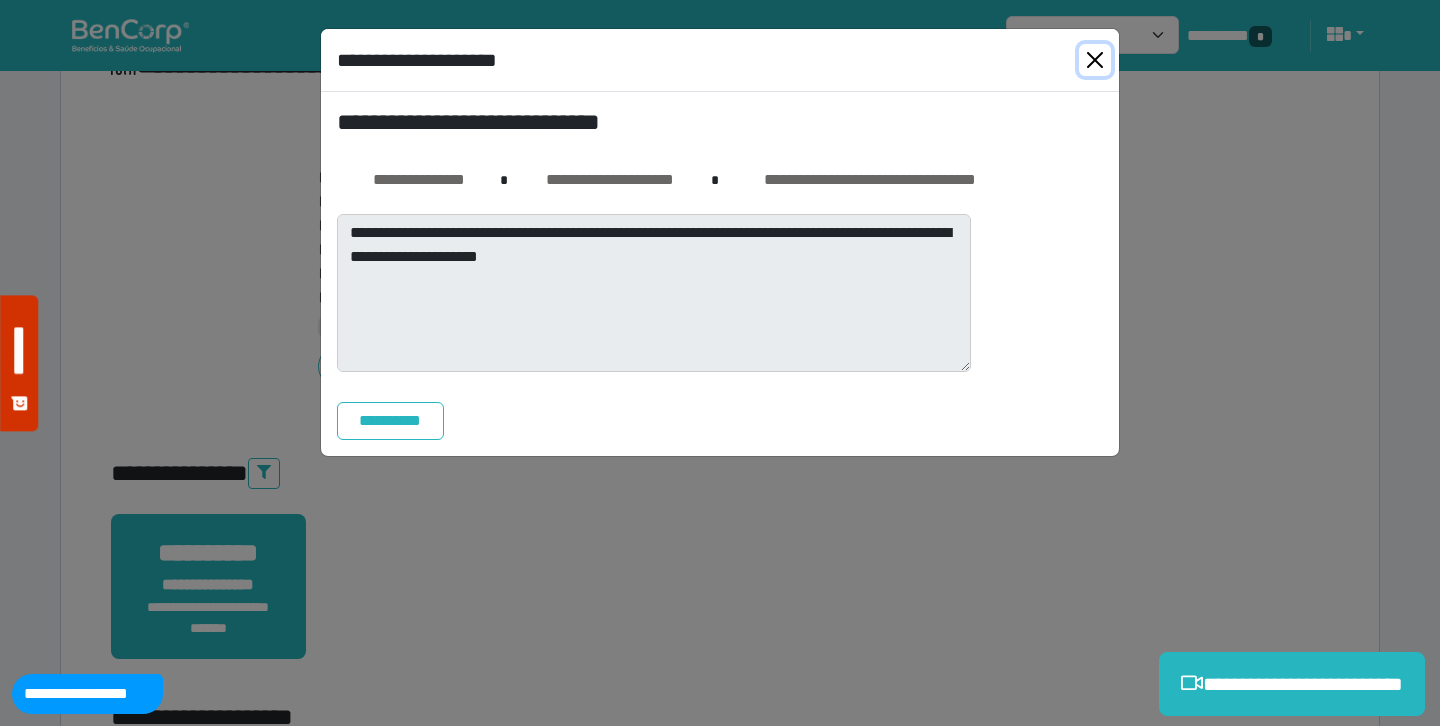 click at bounding box center (1095, 60) 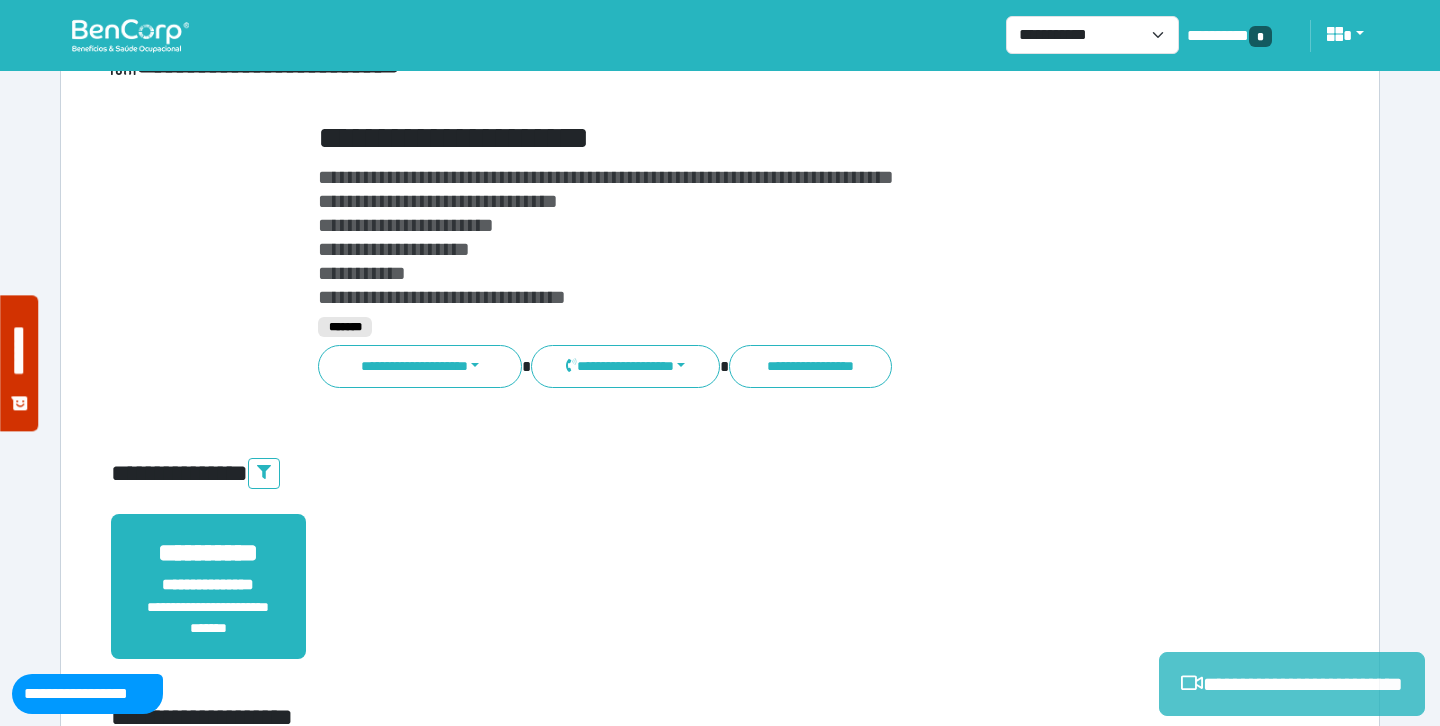 click on "**********" at bounding box center (1292, 684) 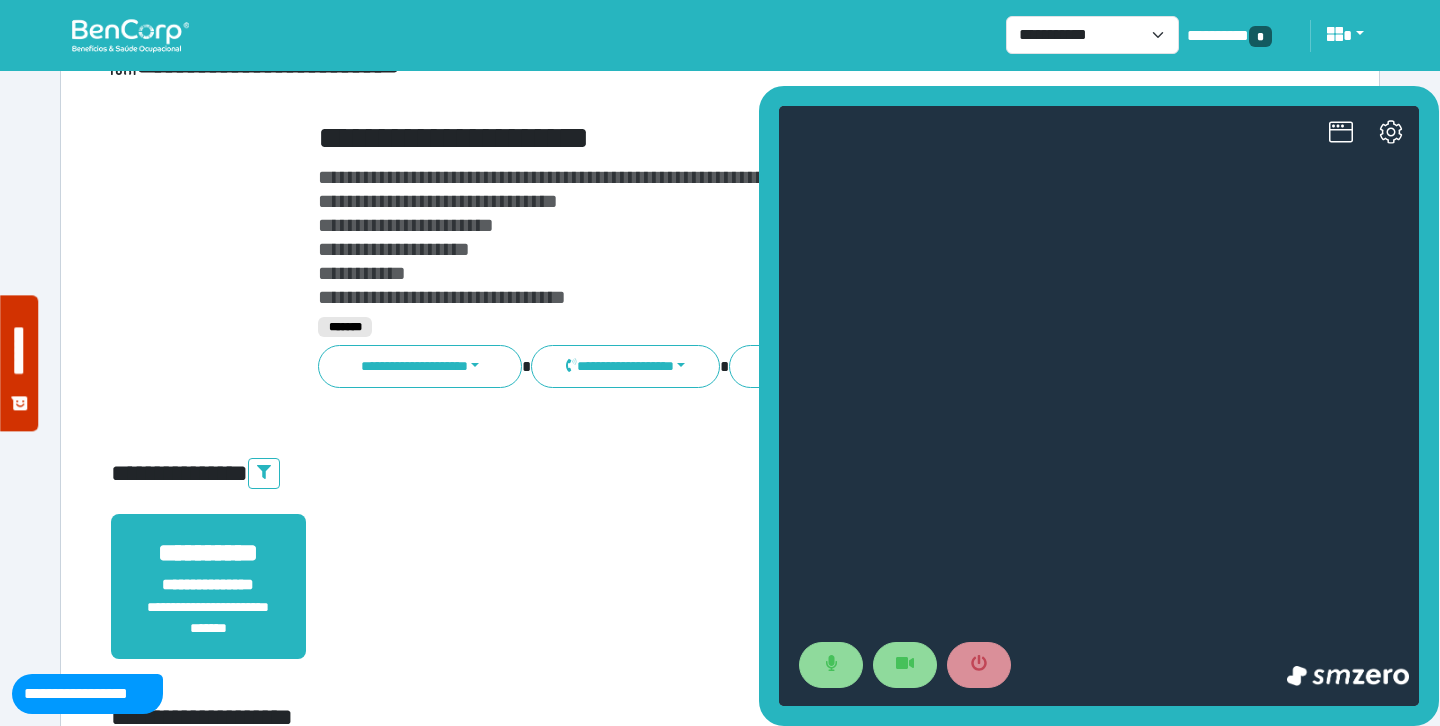 scroll, scrollTop: 0, scrollLeft: 0, axis: both 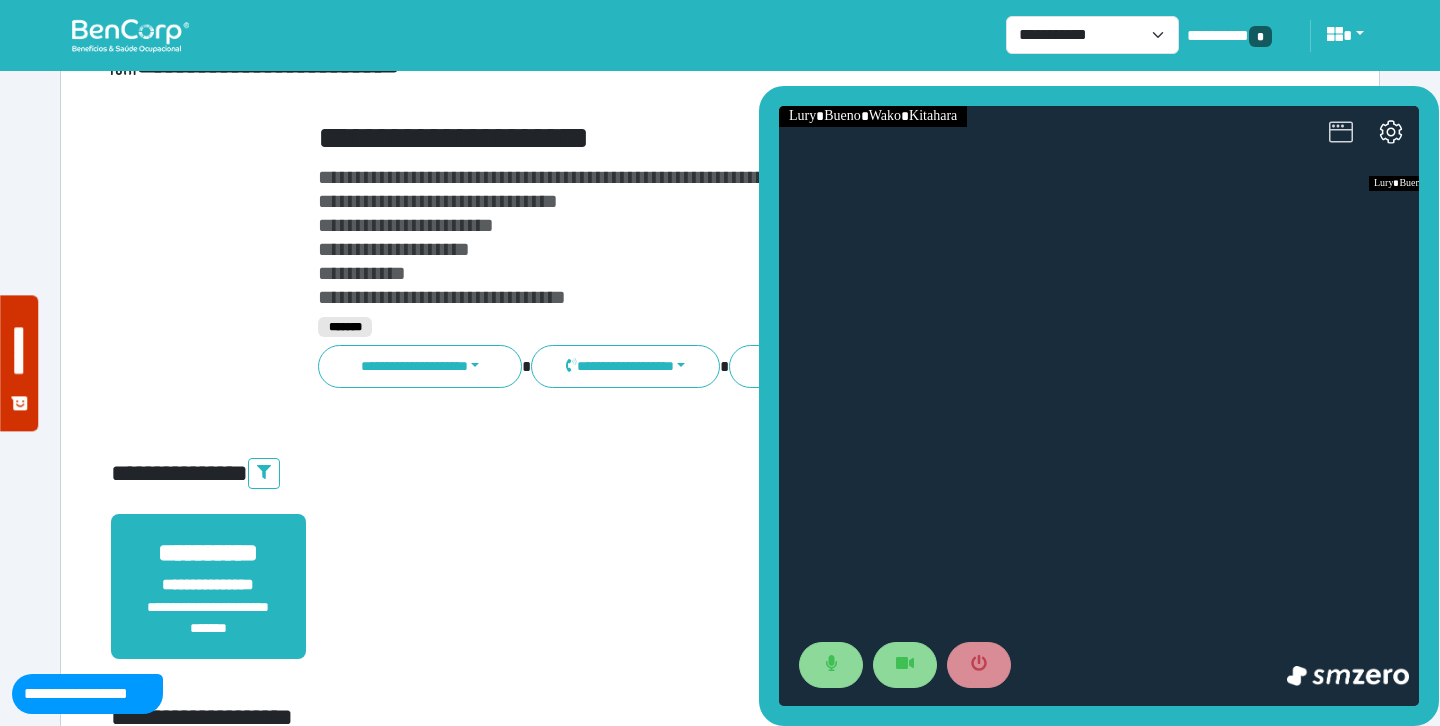 click 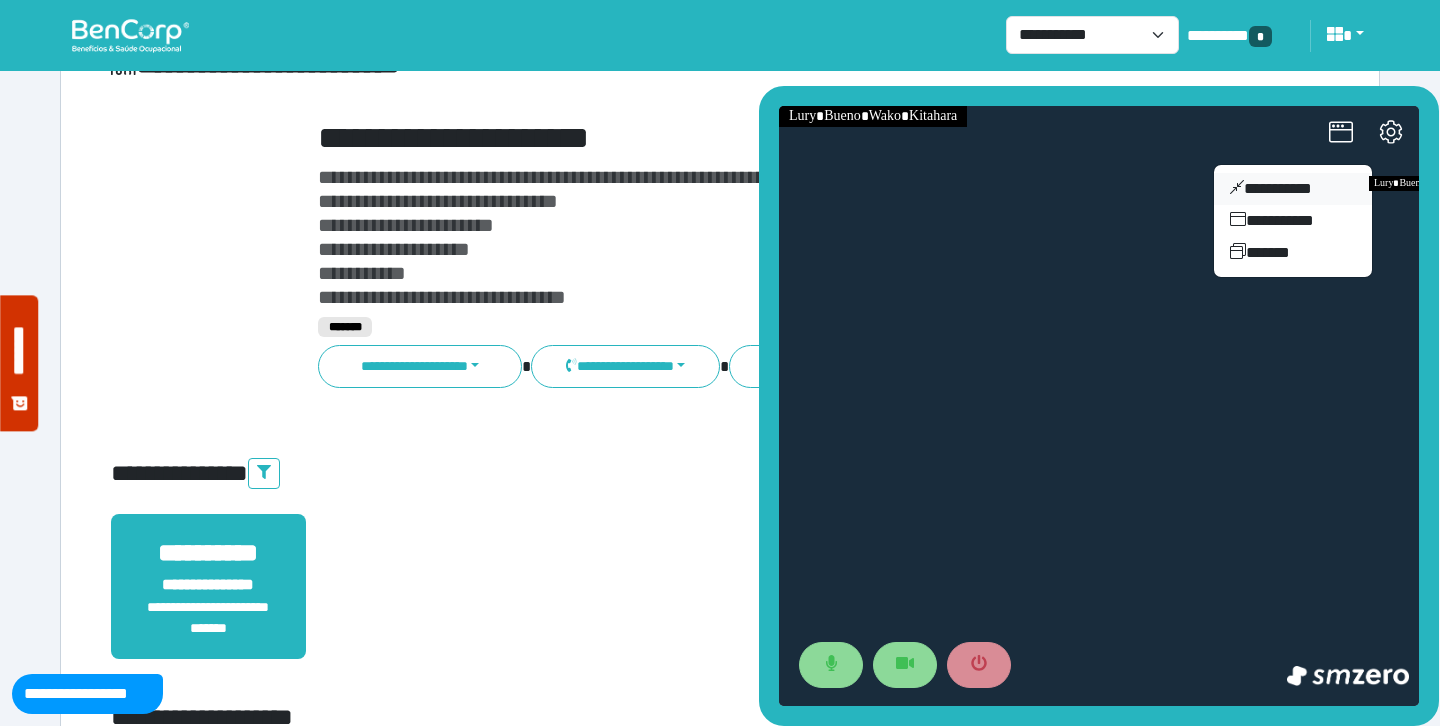 click on "**********" at bounding box center (1293, 189) 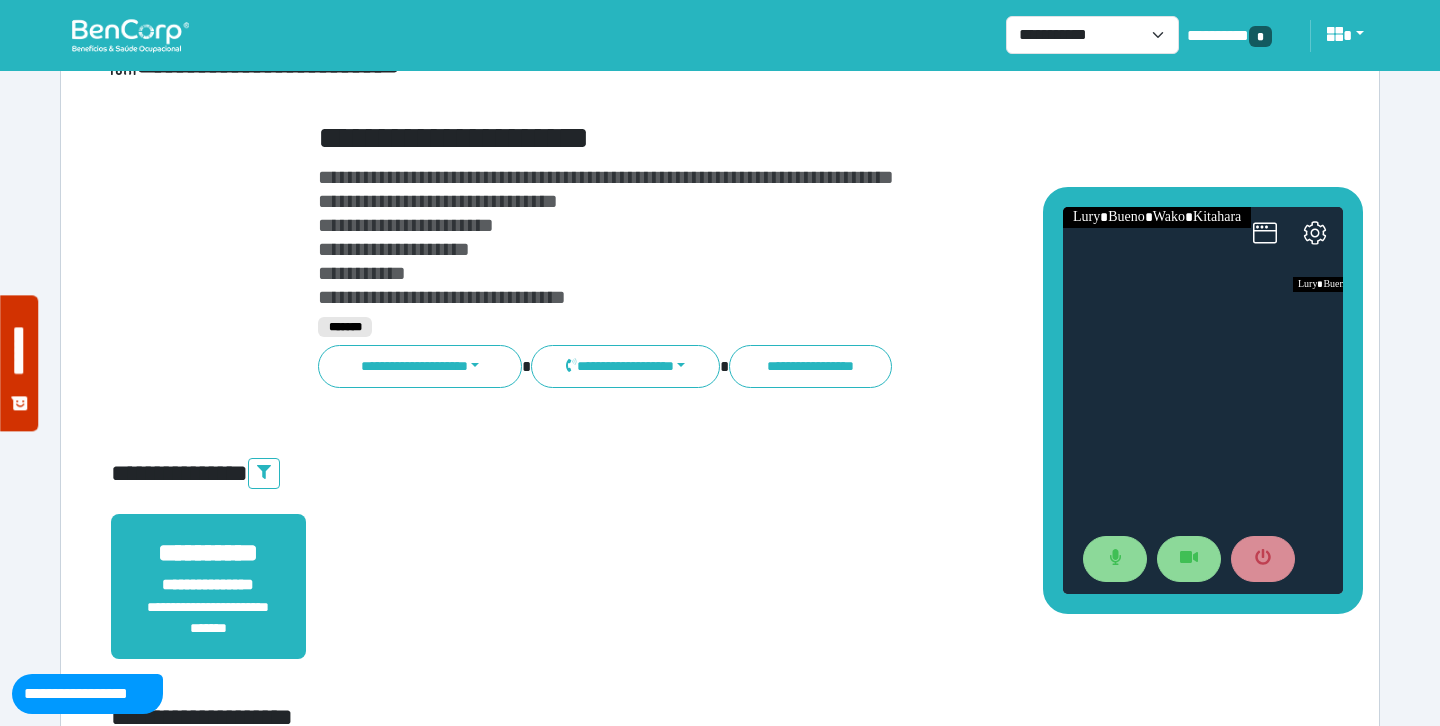 drag, startPoint x: 1238, startPoint y: 222, endPoint x: 1222, endPoint y: 124, distance: 99.29753 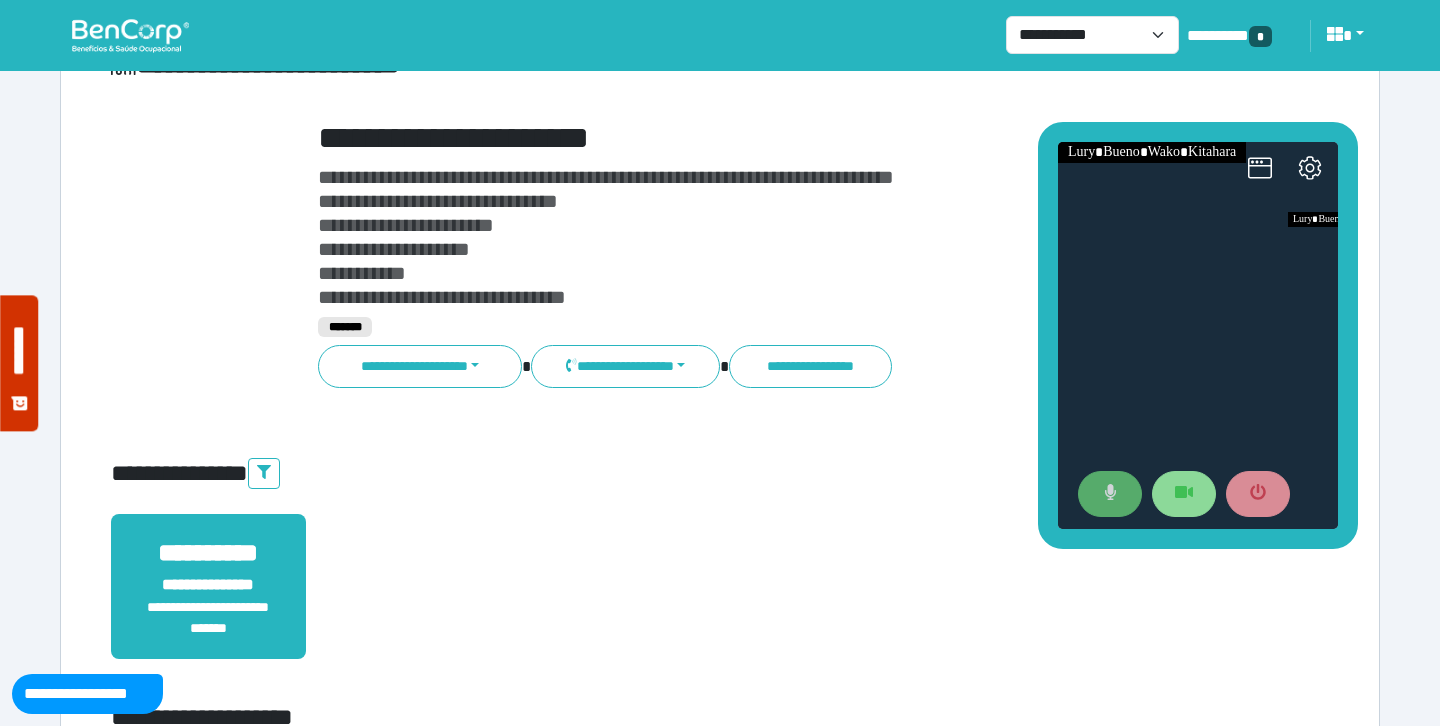 click at bounding box center [1110, 494] 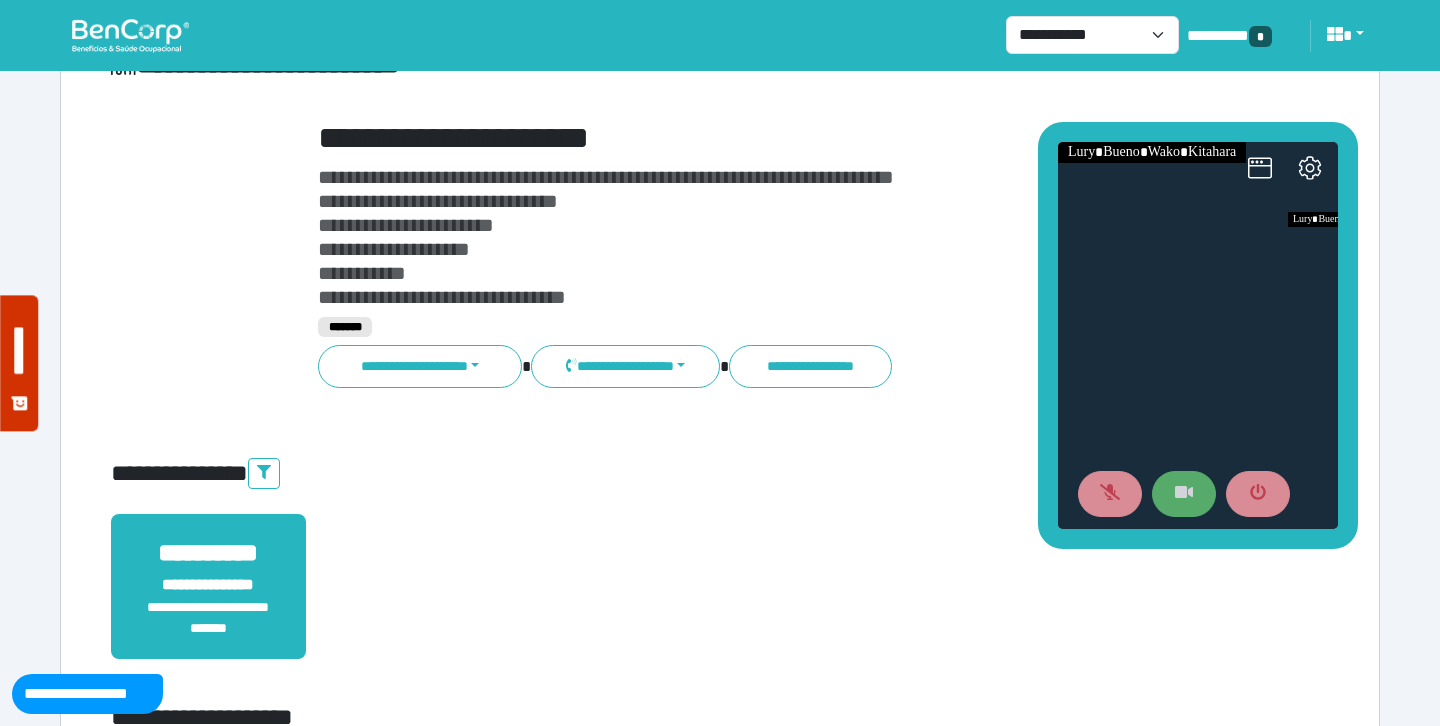click 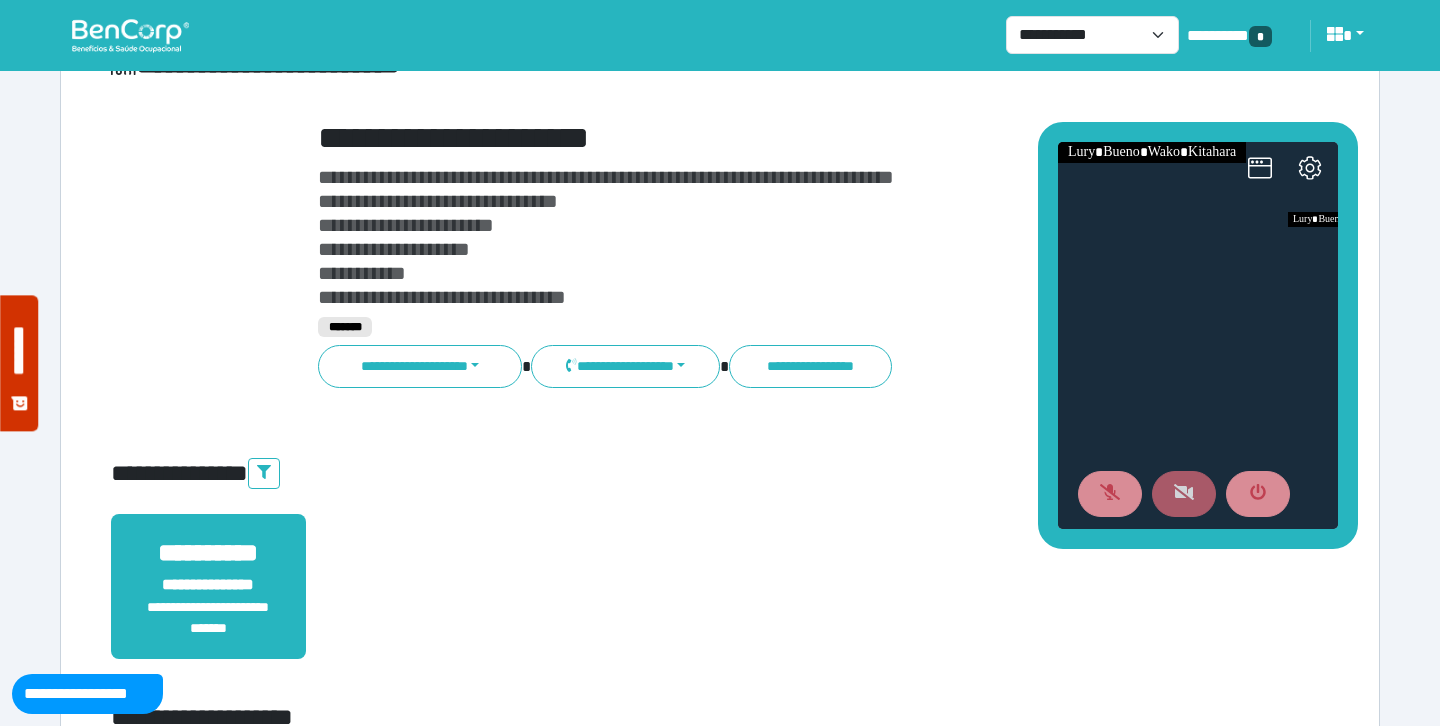 click on "**********" at bounding box center (720, 570) 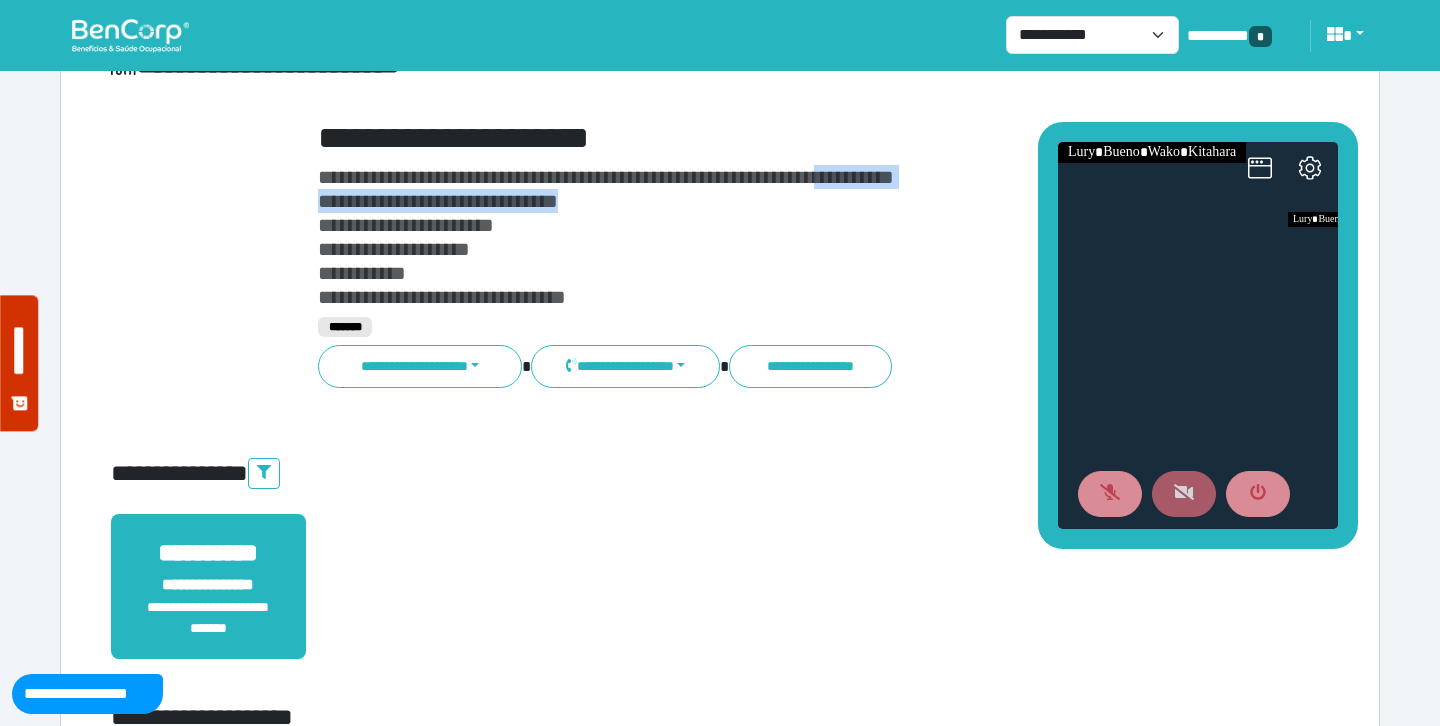 click on "**********" at bounding box center [772, 237] 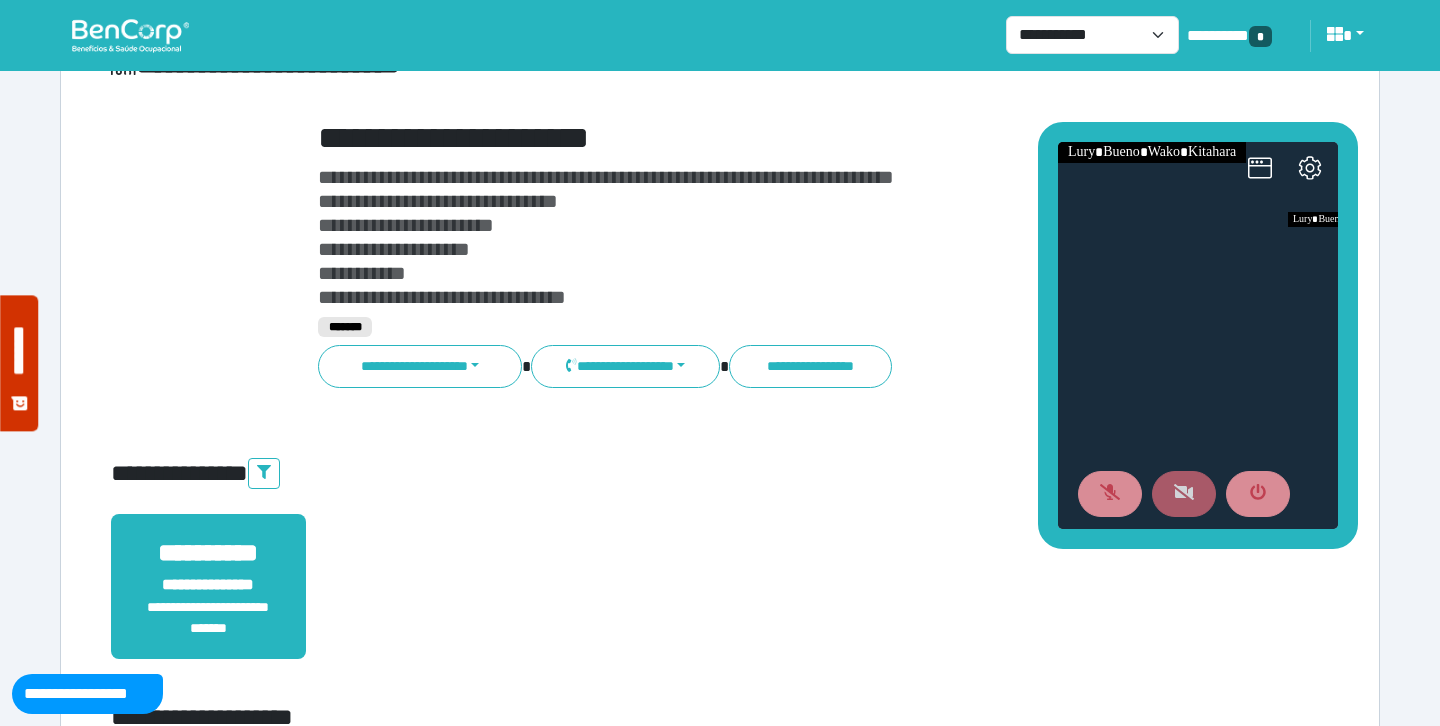 click on "**********" at bounding box center (772, 237) 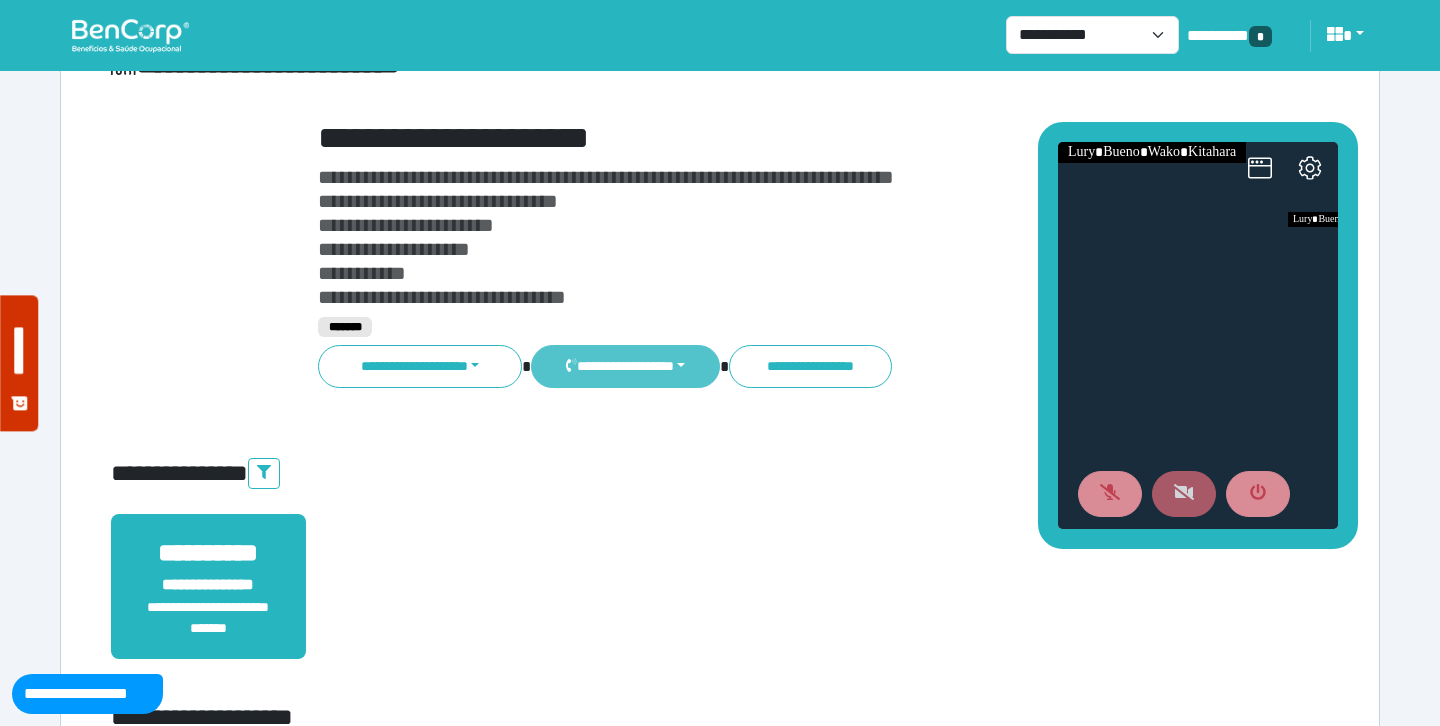 click on "**********" at bounding box center (625, 366) 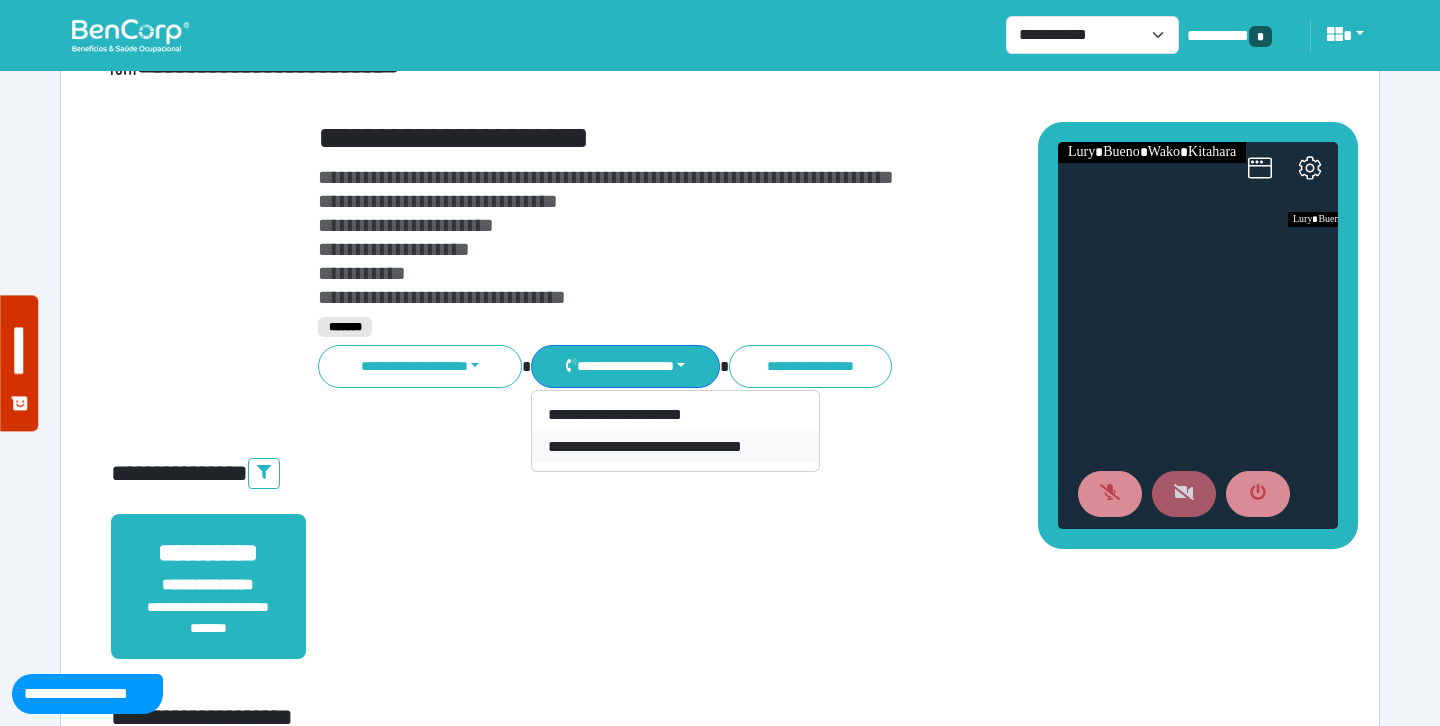 click on "**********" at bounding box center [675, 447] 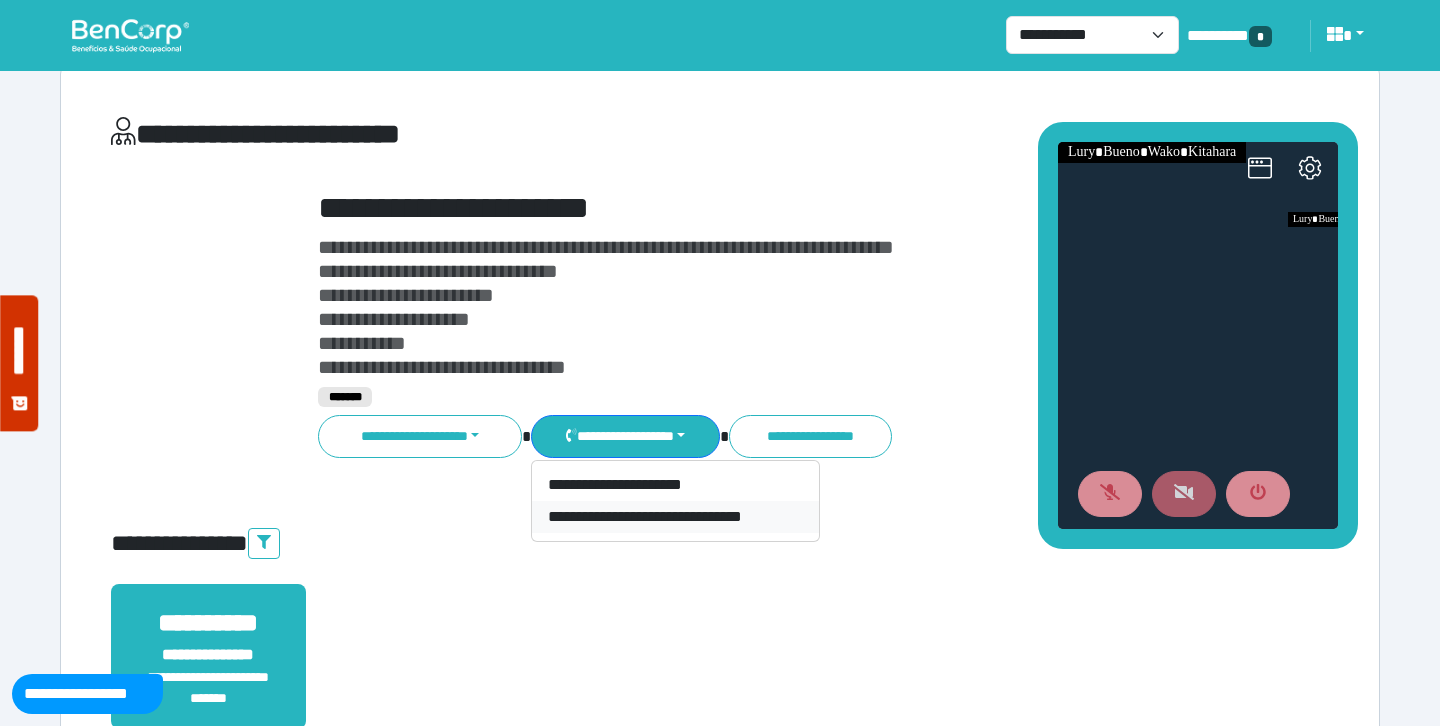 scroll, scrollTop: 0, scrollLeft: 0, axis: both 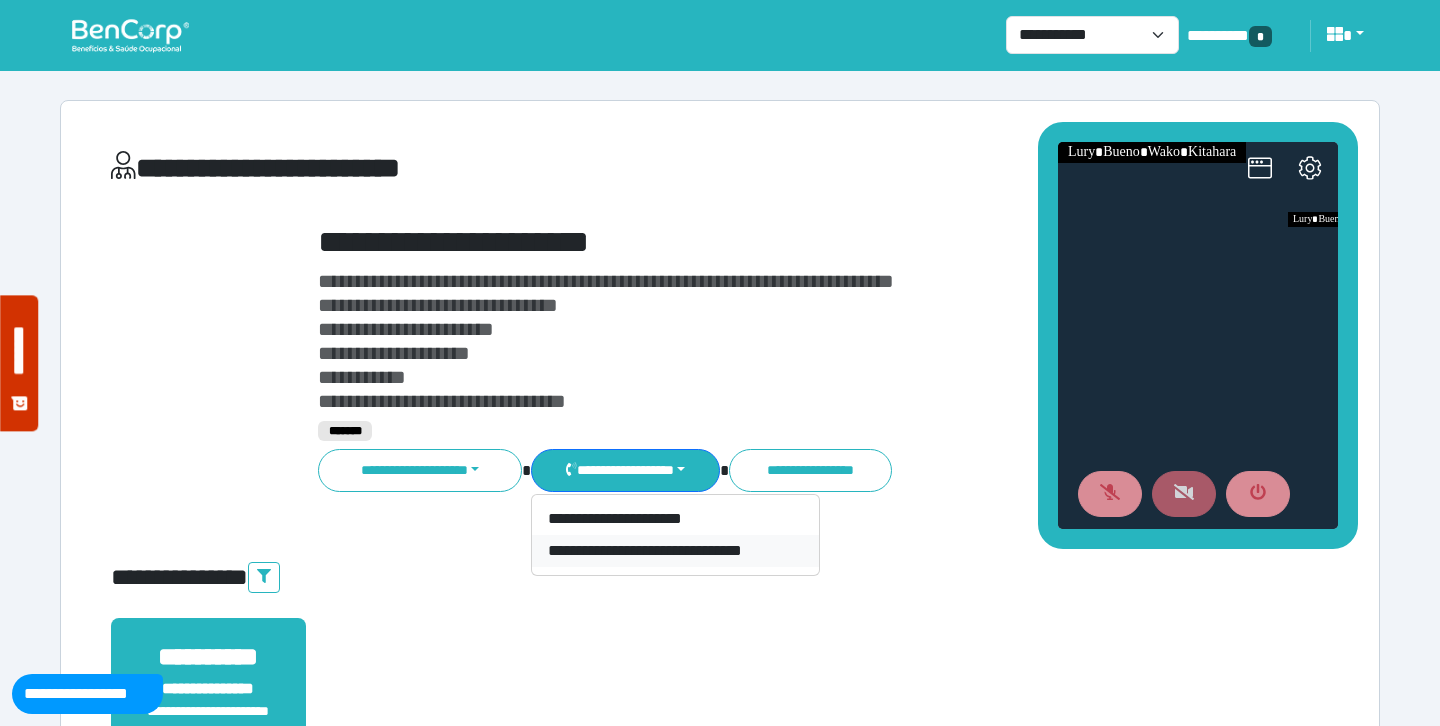click on "**********" at bounding box center [675, 551] 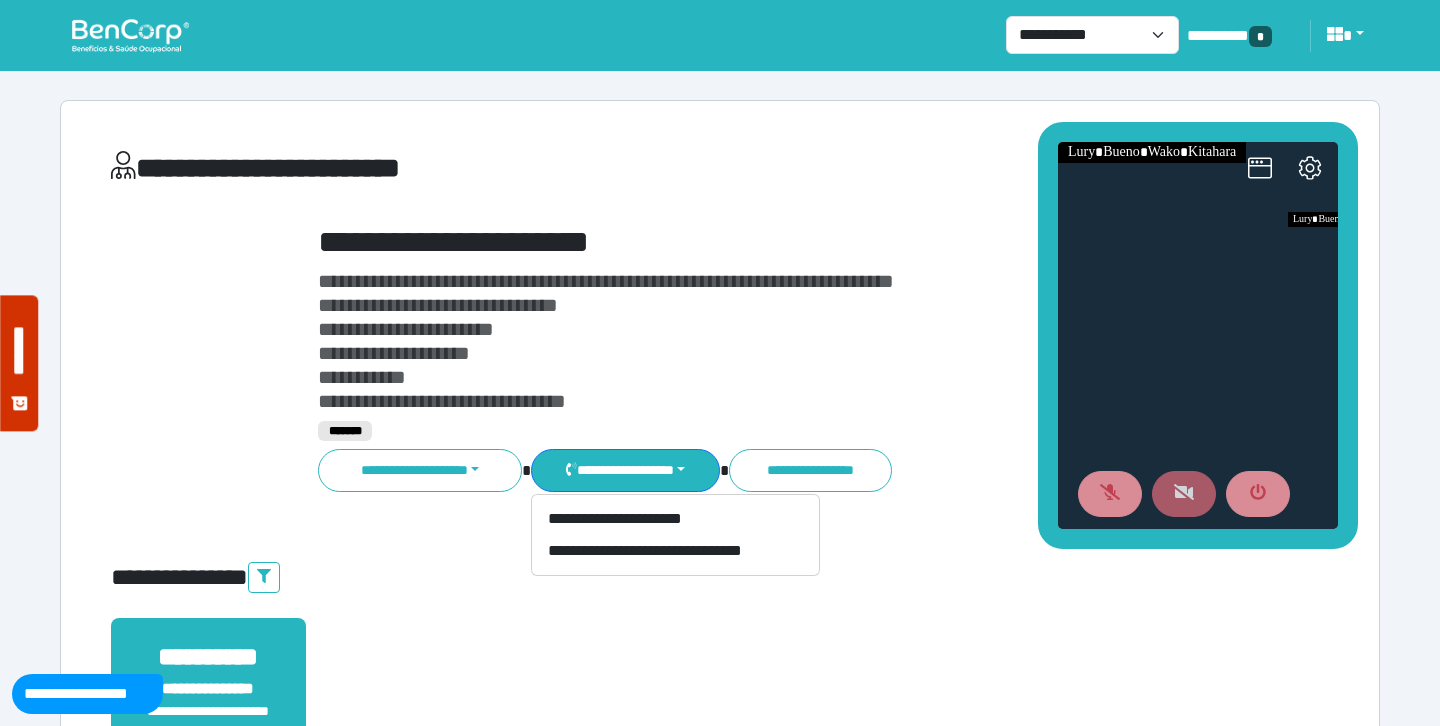 click on "**********" at bounding box center (772, 341) 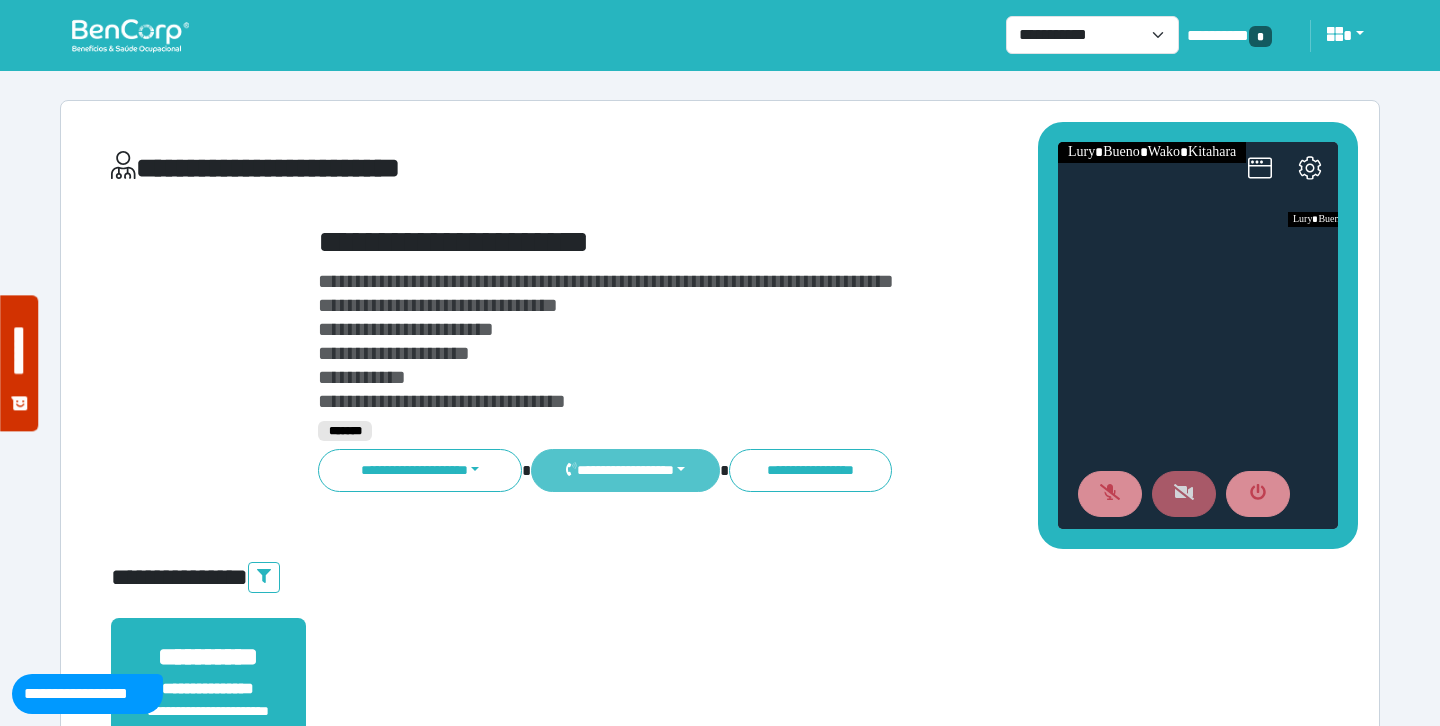click on "**********" at bounding box center [625, 470] 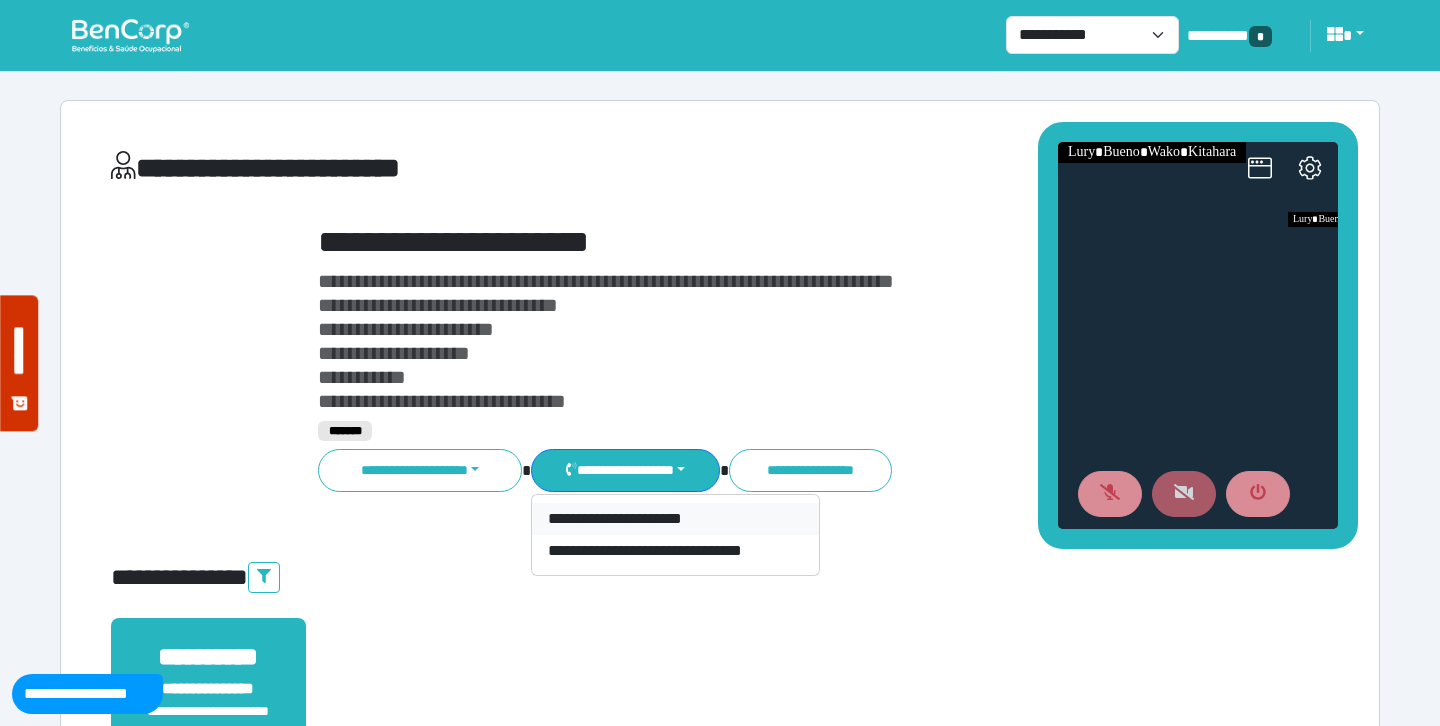 click on "**********" at bounding box center (675, 519) 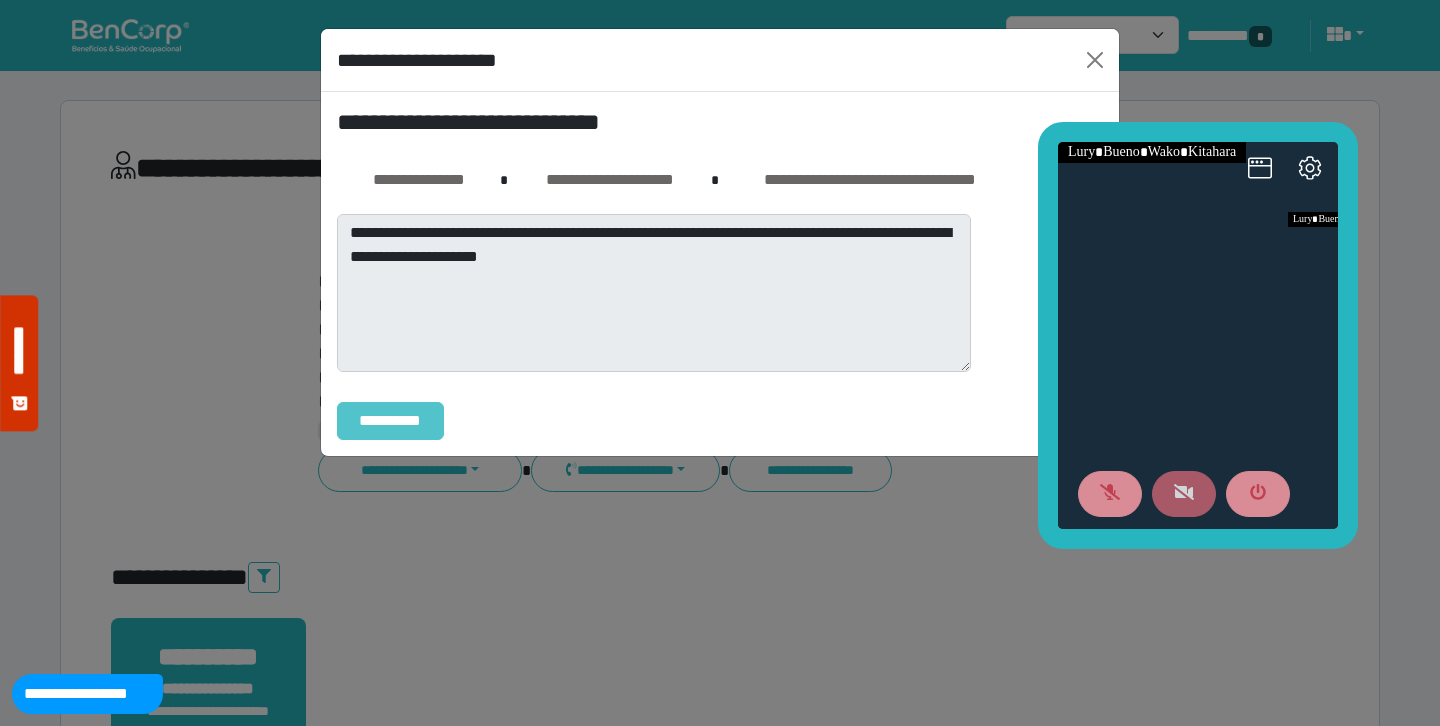 click on "**********" at bounding box center (390, 421) 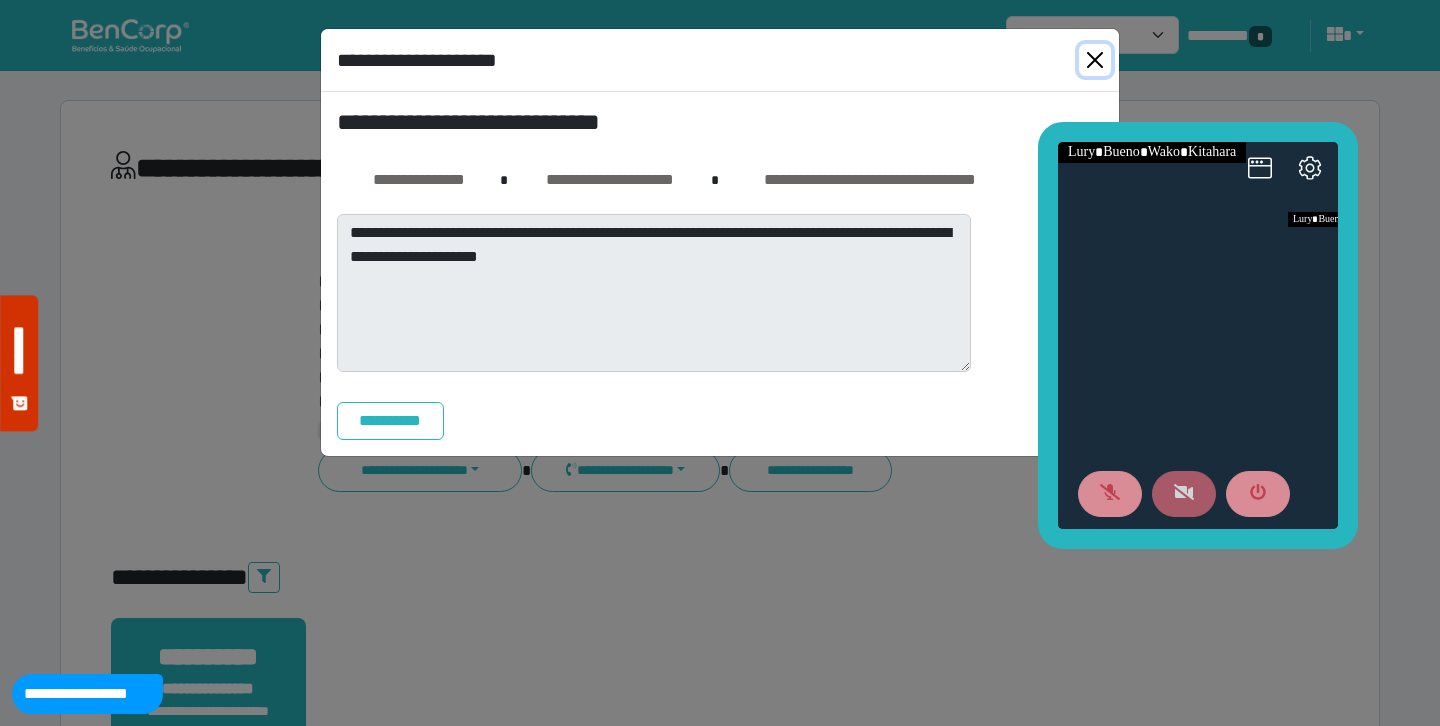 click at bounding box center (1095, 60) 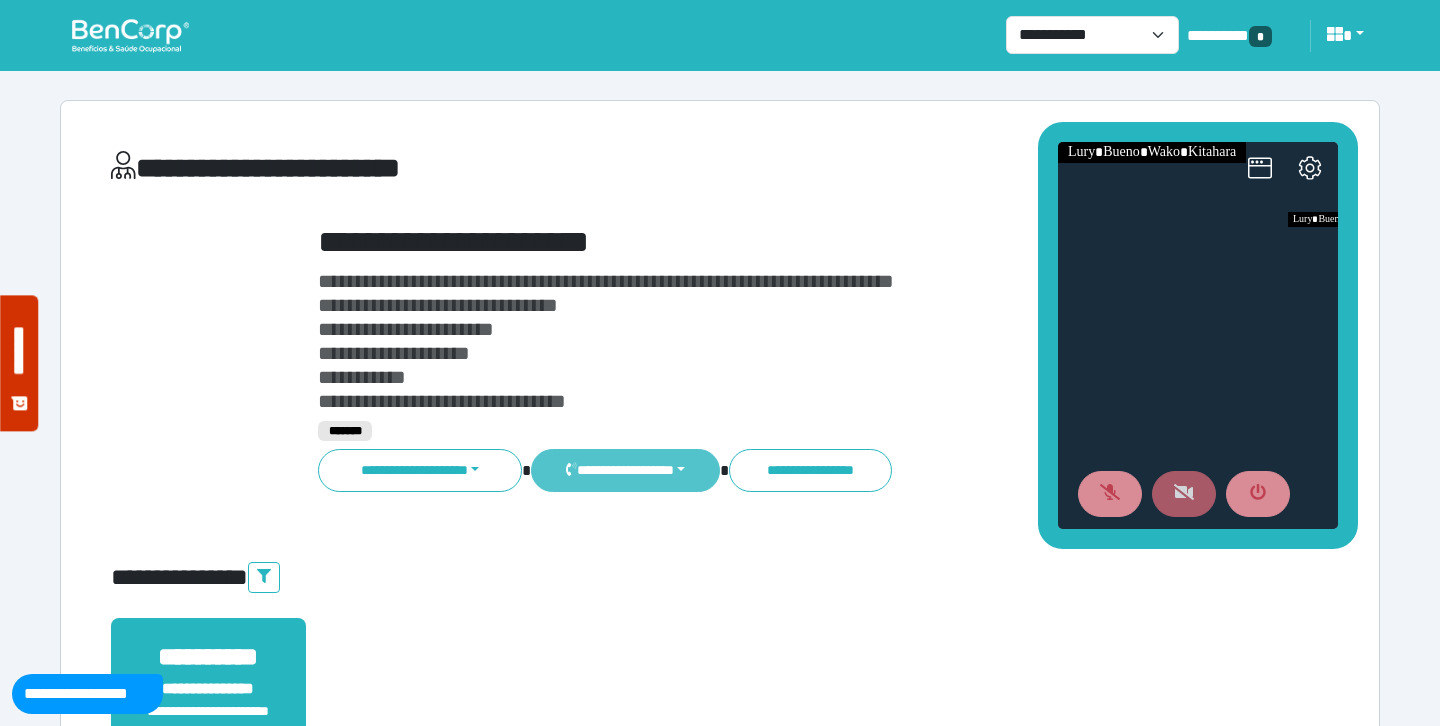click on "**********" at bounding box center (625, 470) 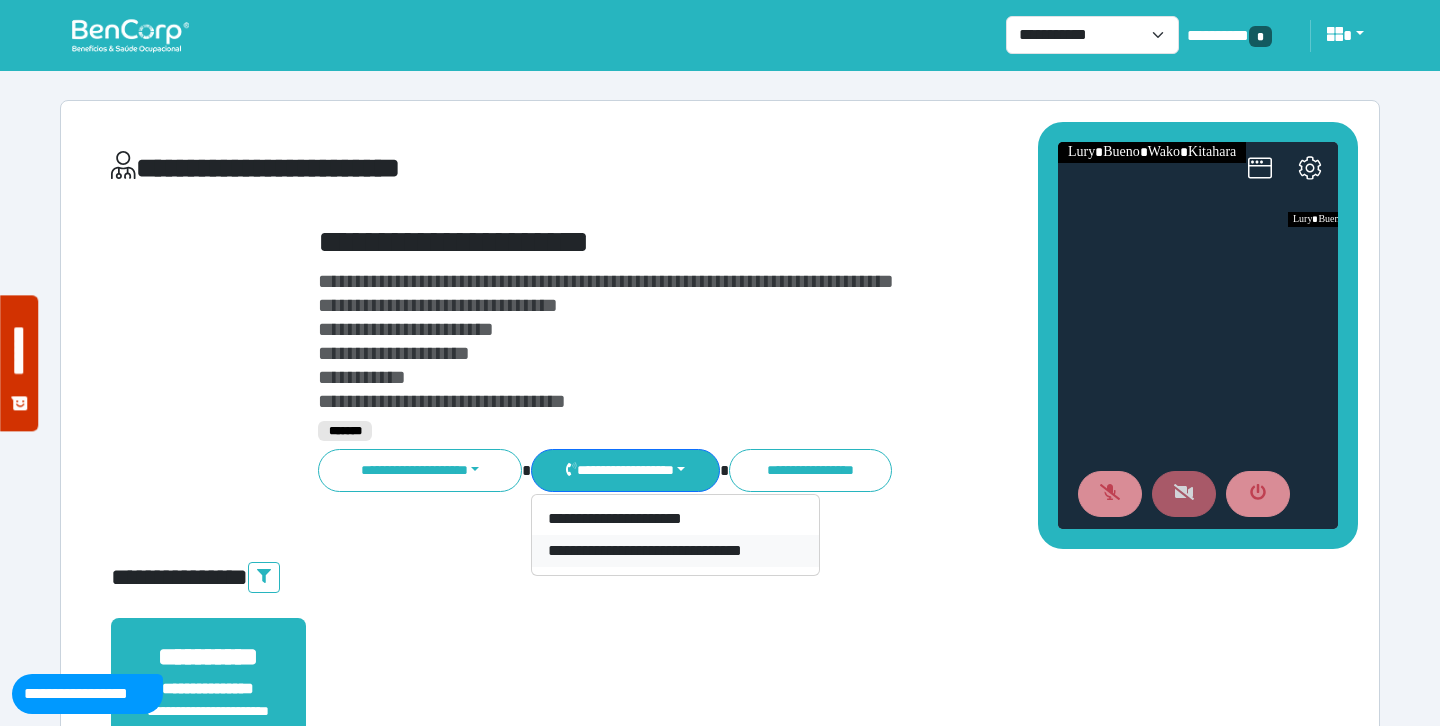 click on "**********" at bounding box center [675, 551] 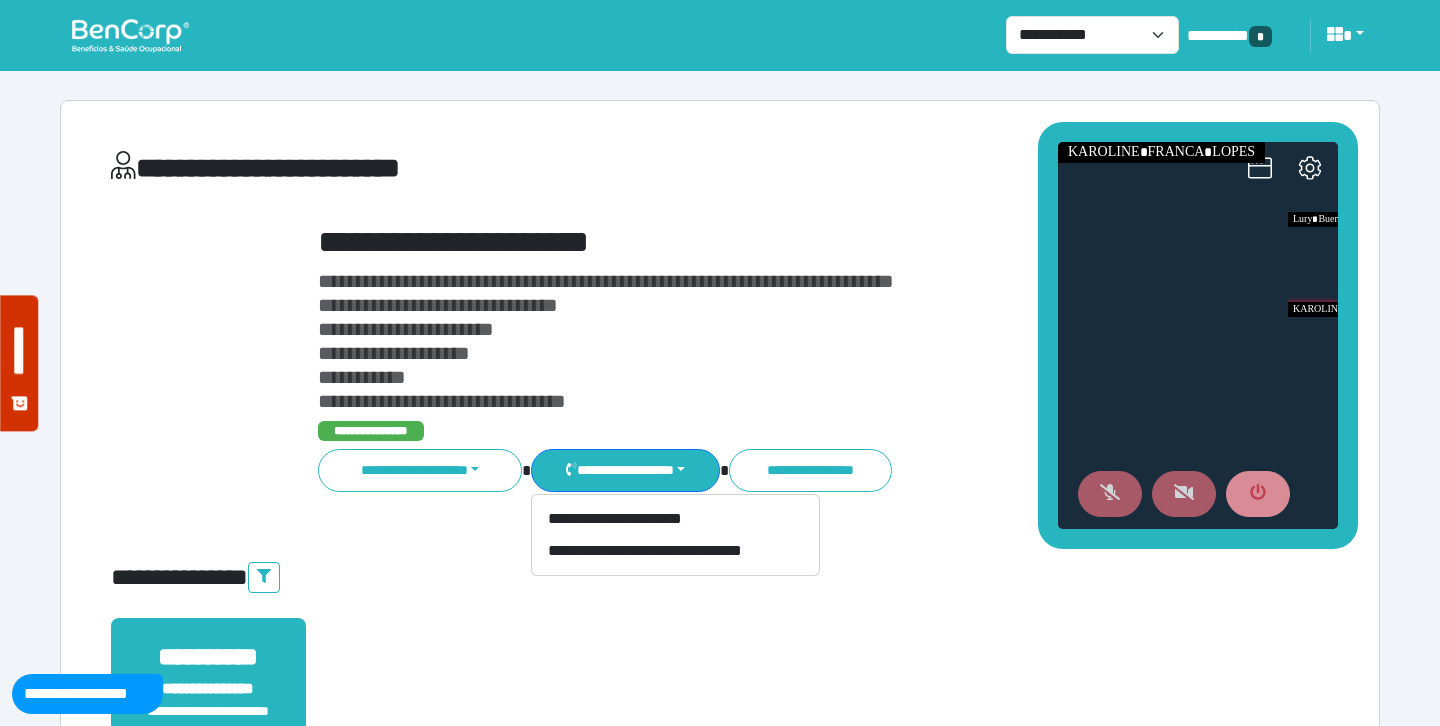 click 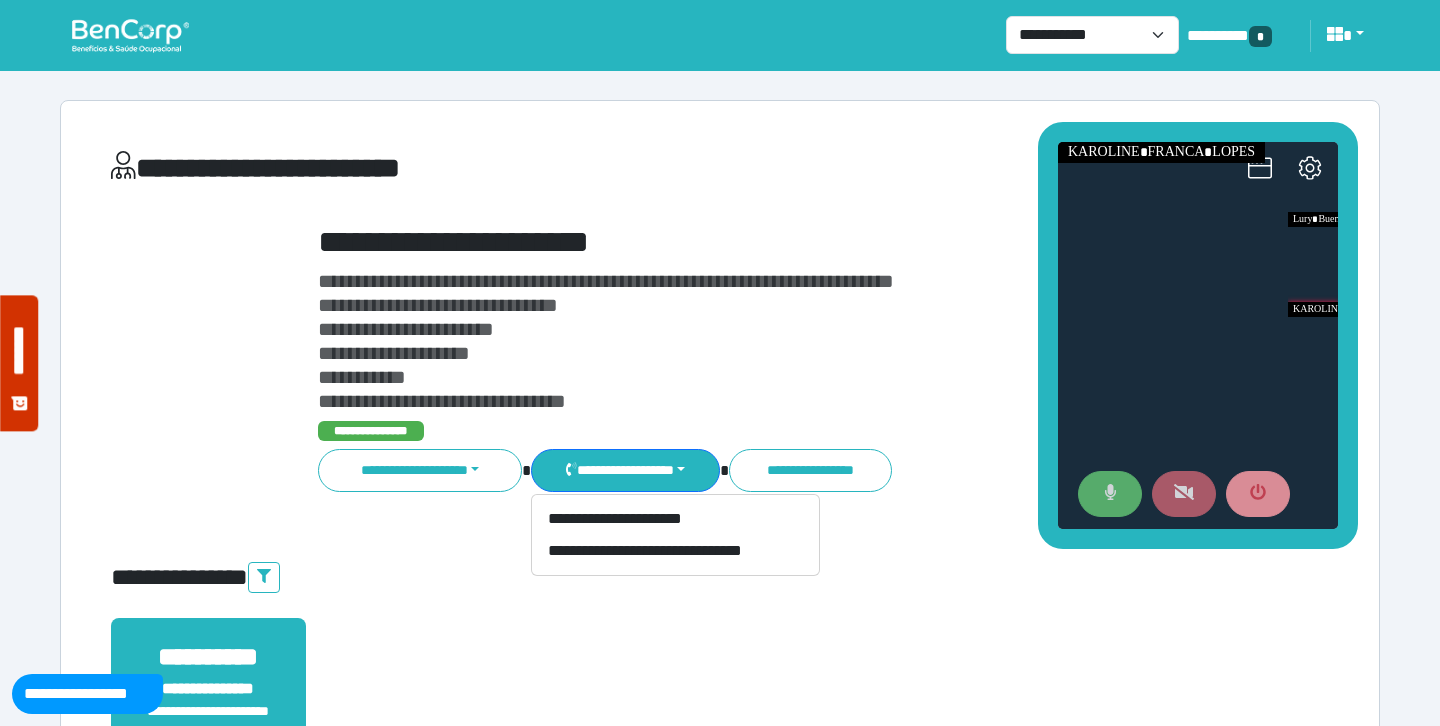 click at bounding box center [1184, 494] 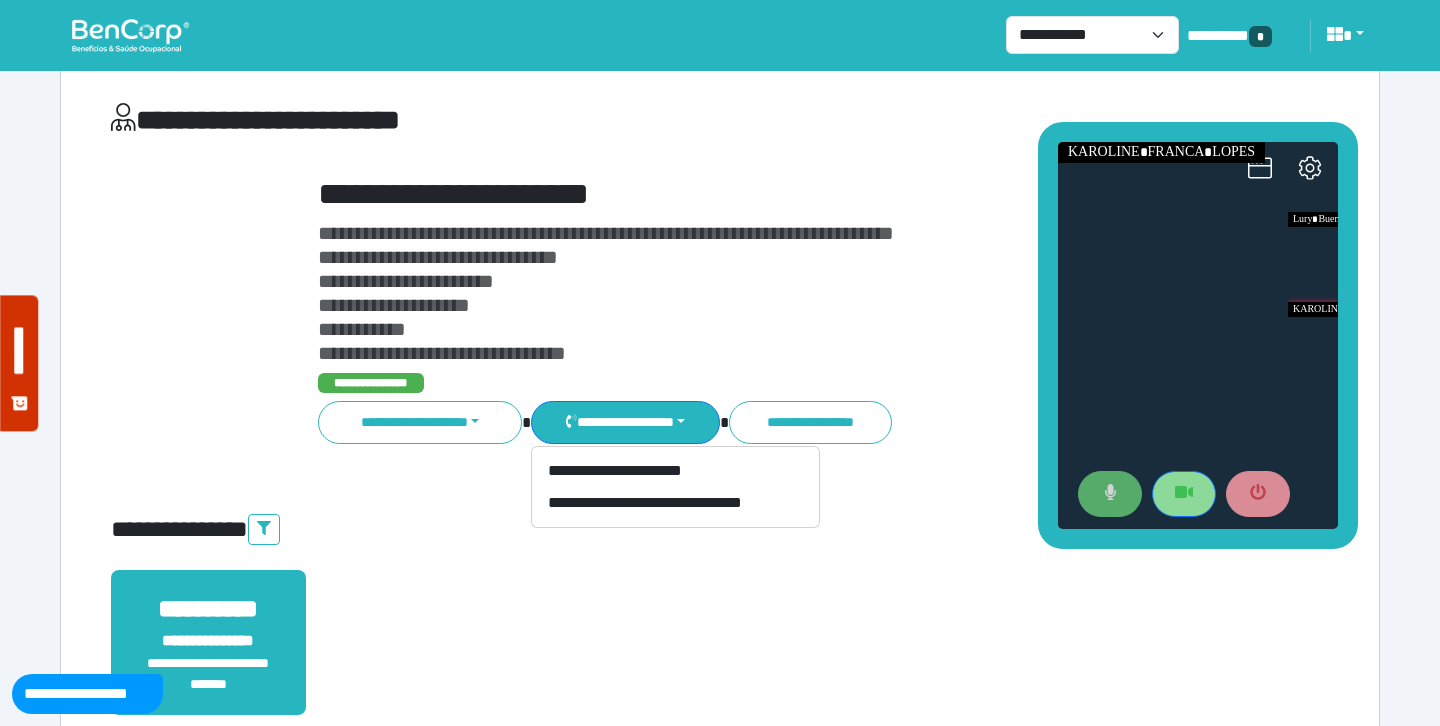 scroll, scrollTop: 58, scrollLeft: 0, axis: vertical 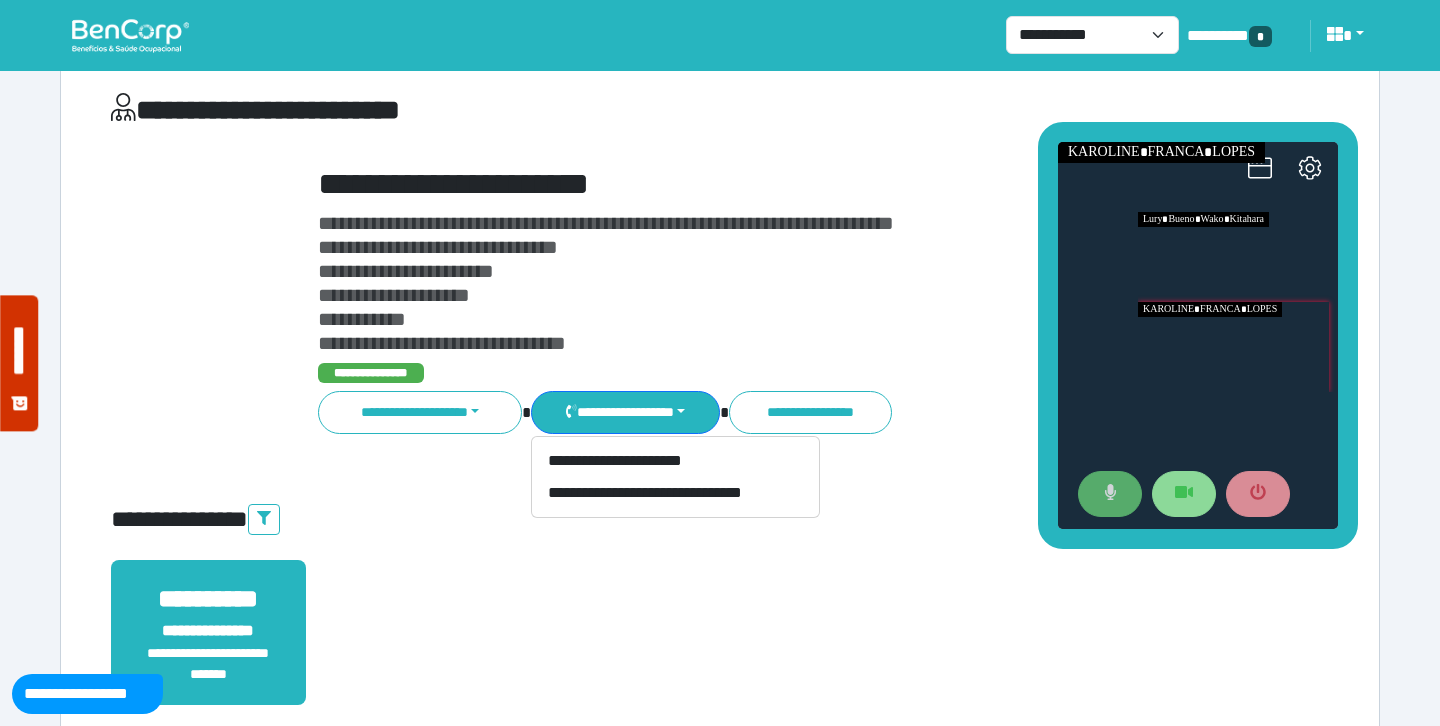 click at bounding box center (1238, 257) 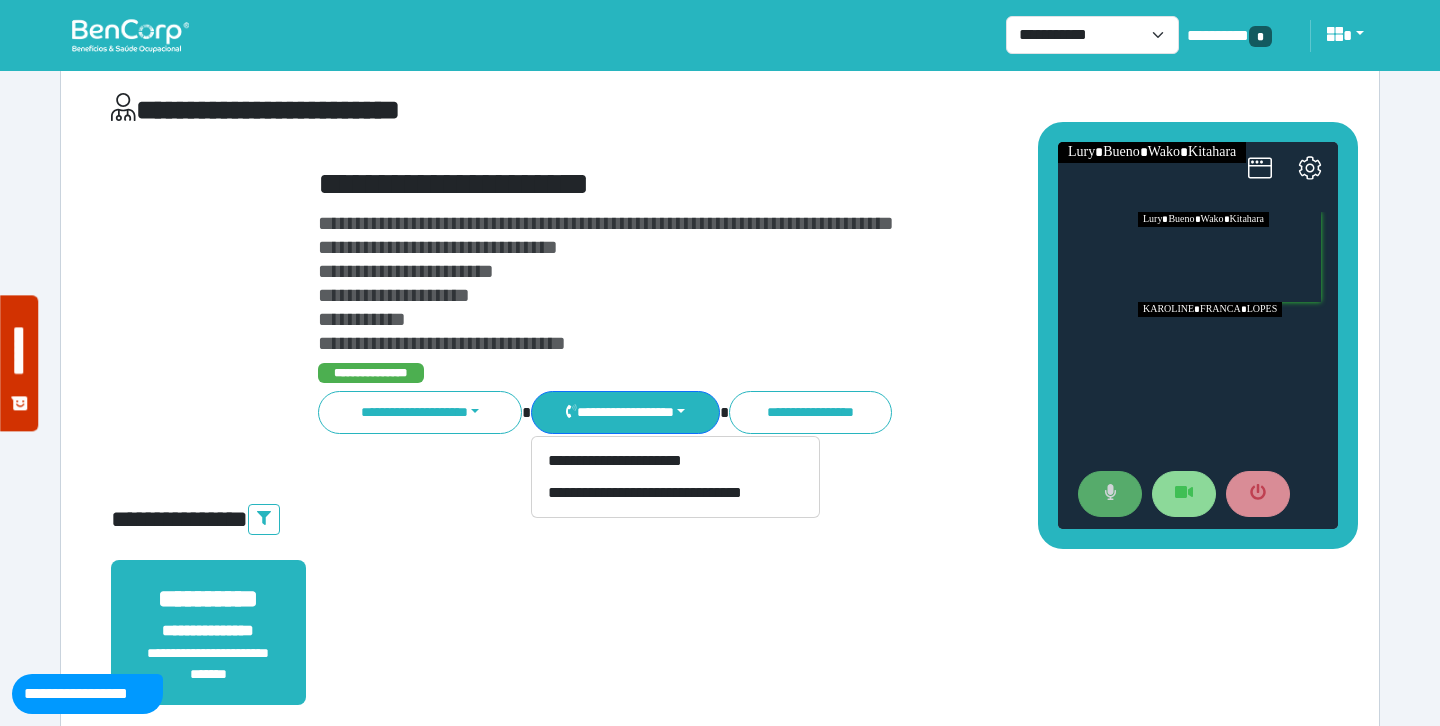 click at bounding box center (1238, 347) 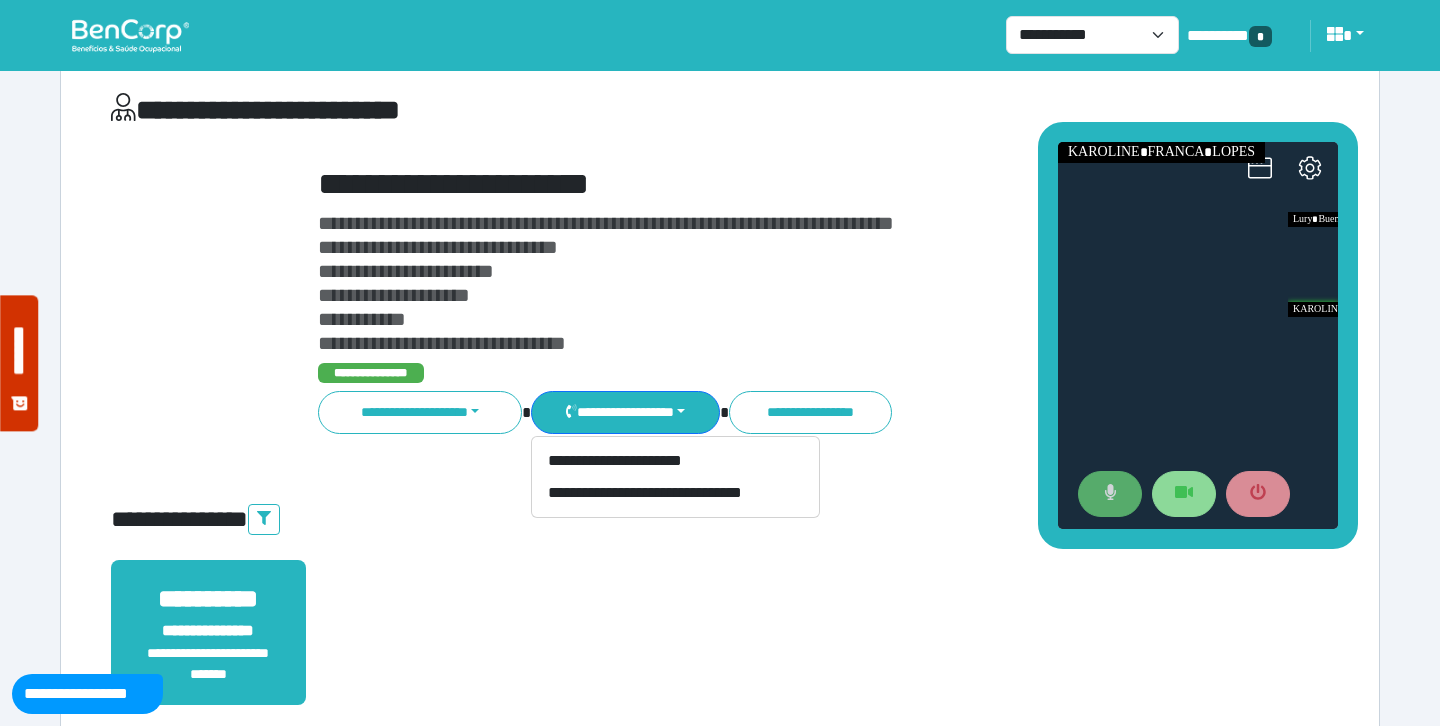 click on "**********" at bounding box center [772, 283] 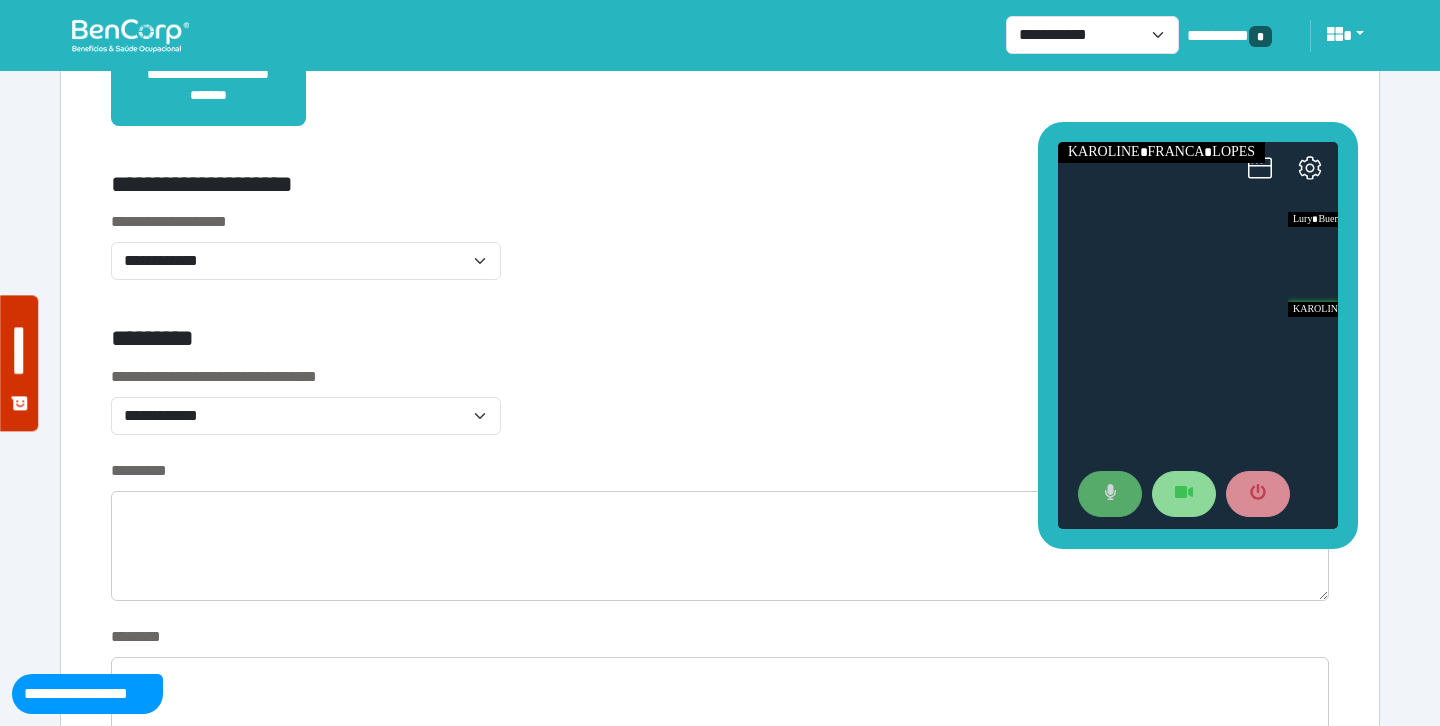 scroll, scrollTop: 646, scrollLeft: 0, axis: vertical 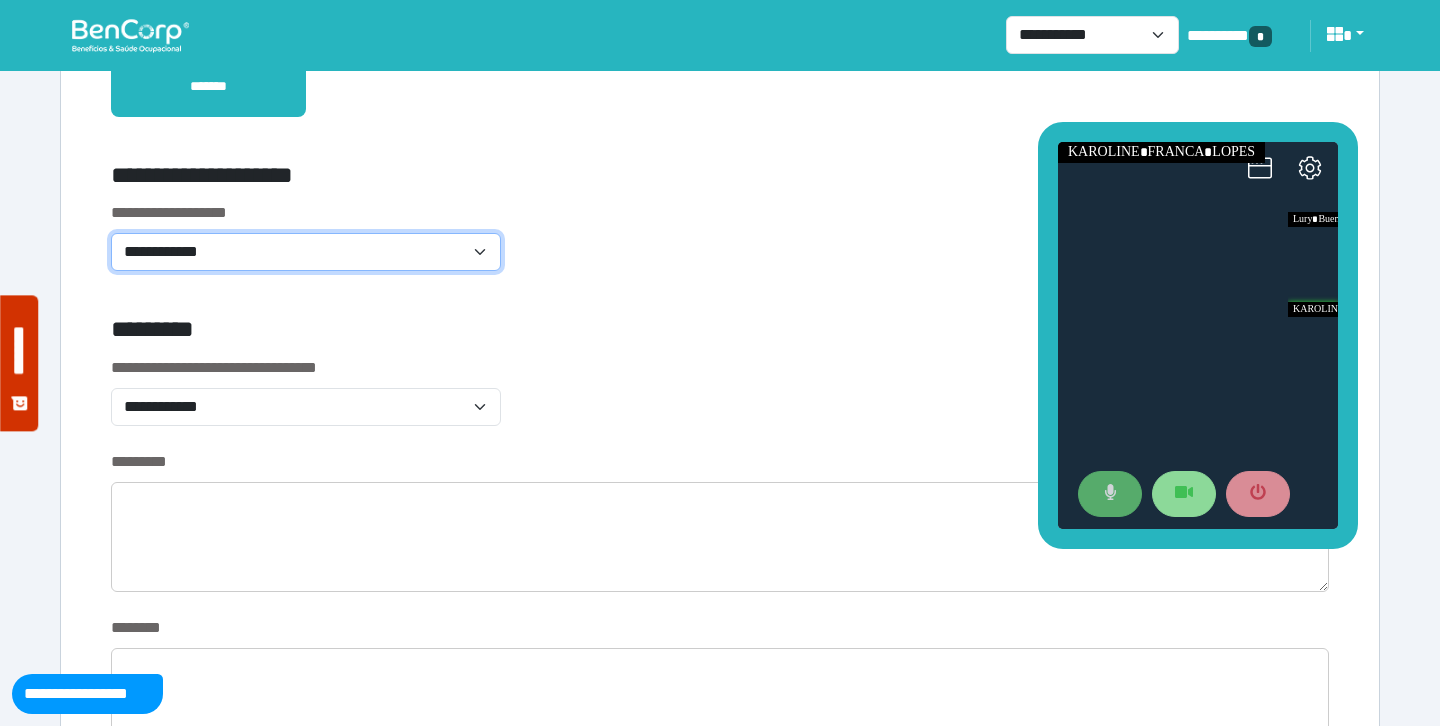 click on "**********" at bounding box center (306, 252) 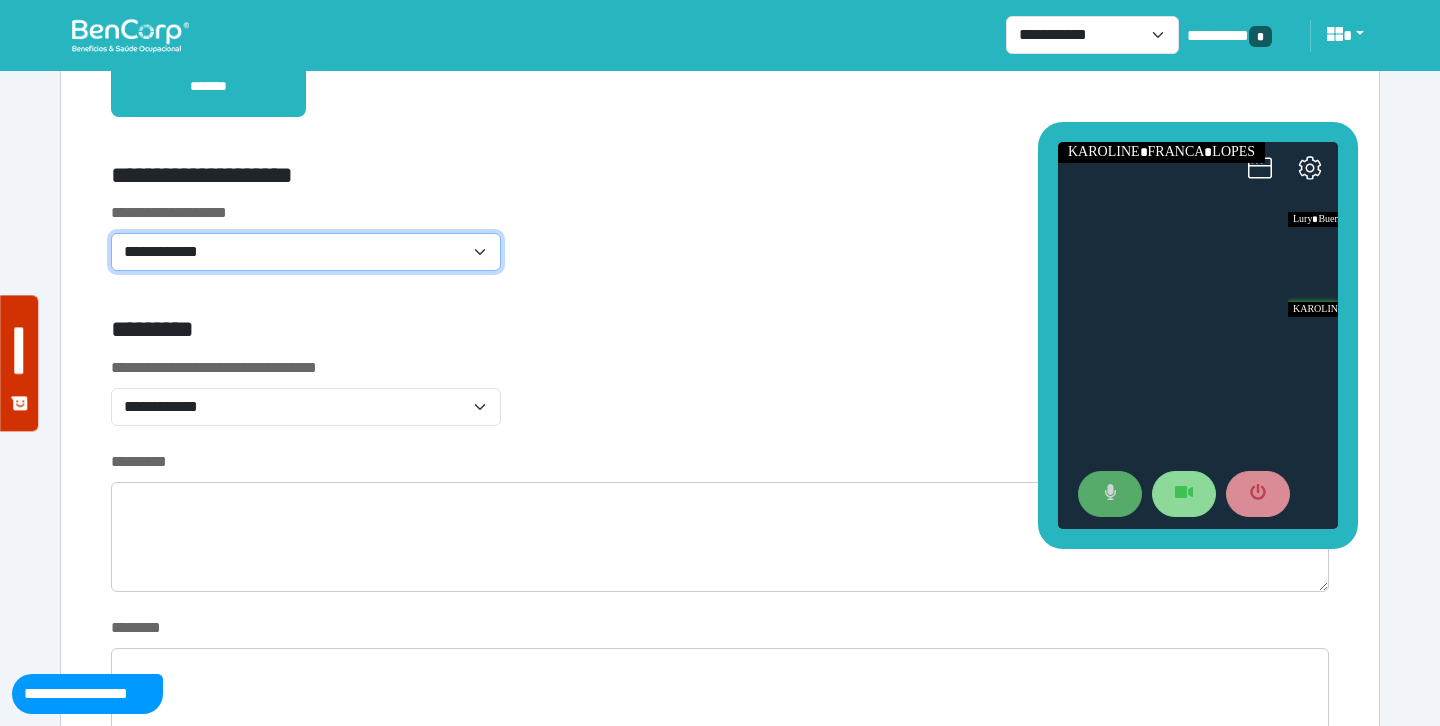 select on "**********" 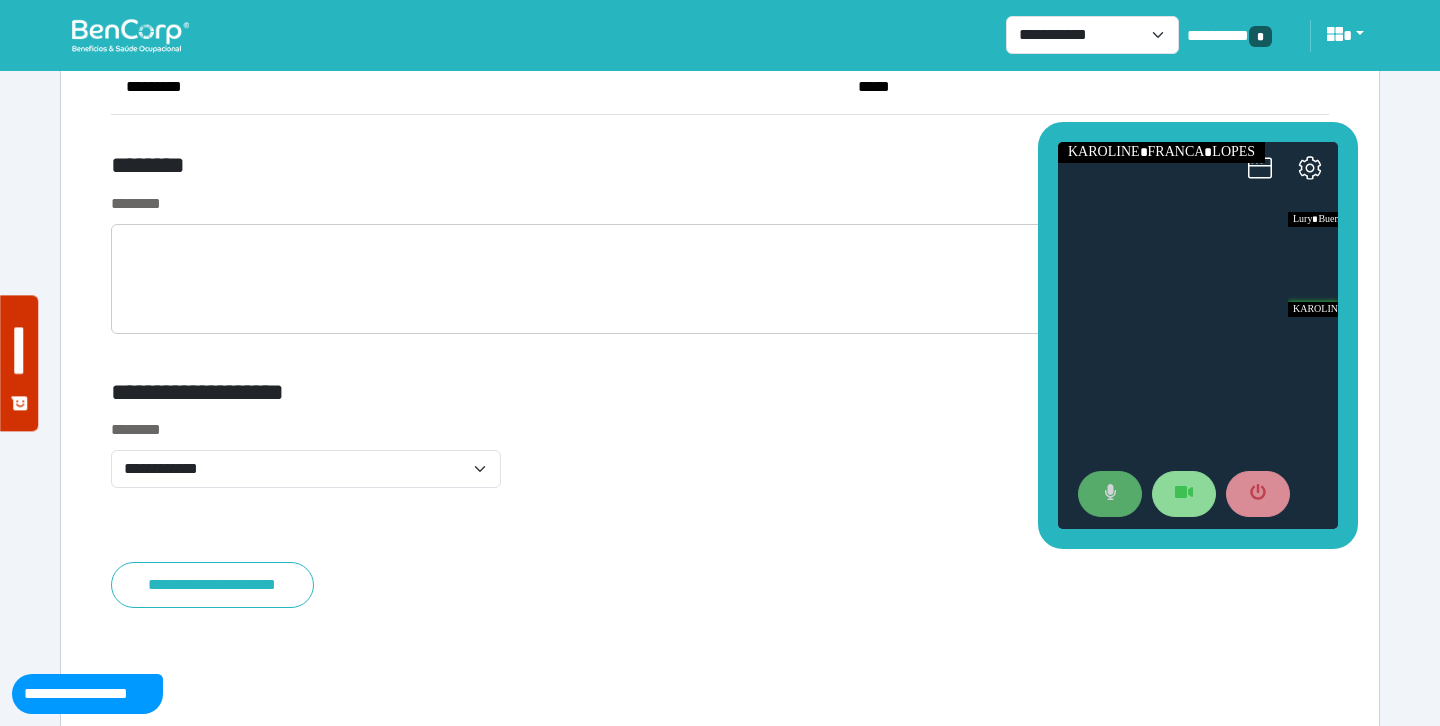 scroll, scrollTop: 7753, scrollLeft: 0, axis: vertical 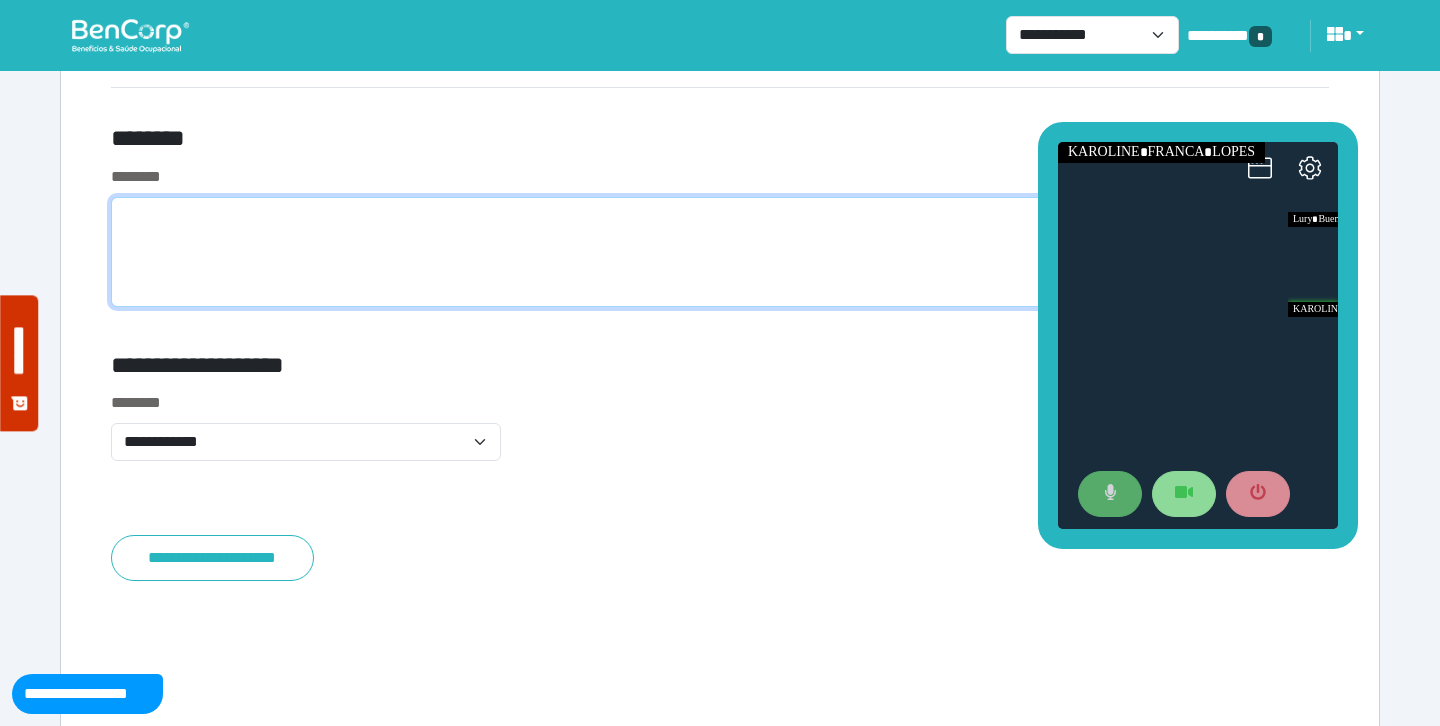 click at bounding box center [720, 252] 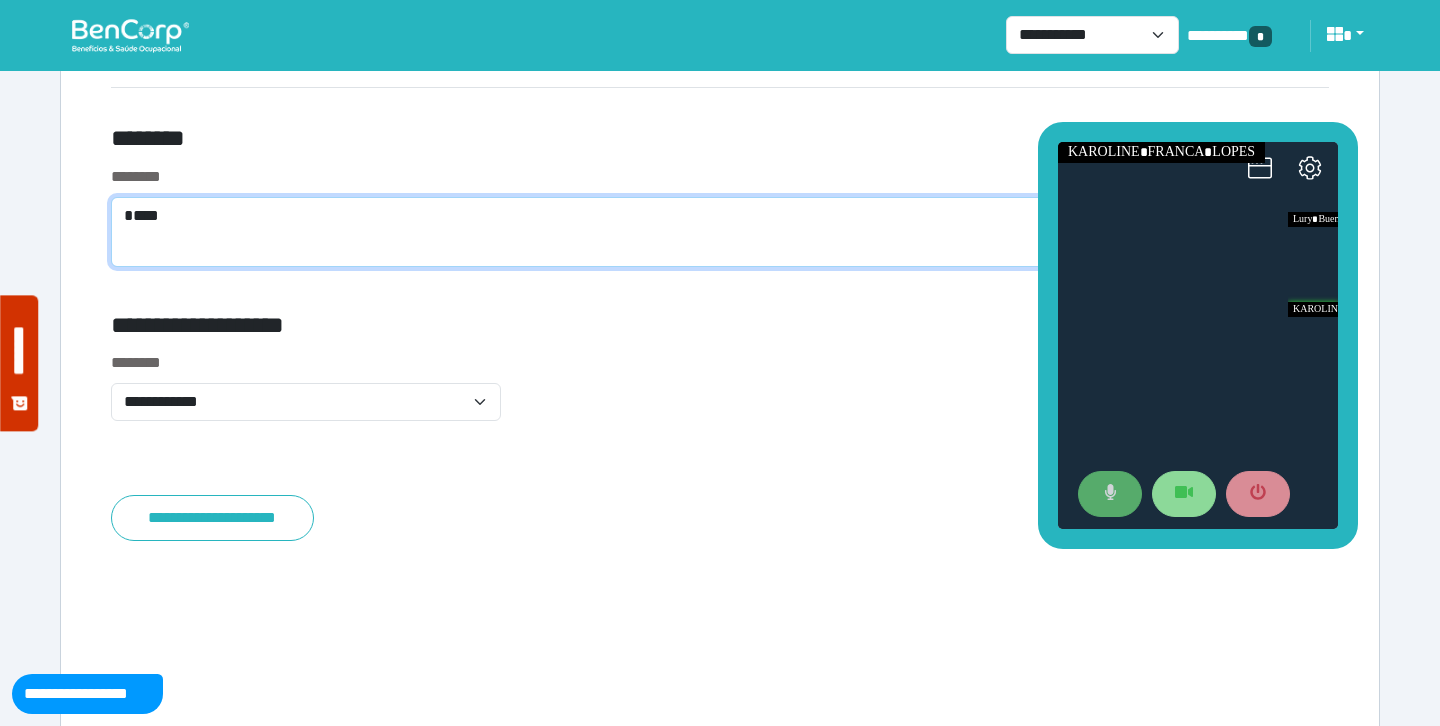 scroll, scrollTop: 0, scrollLeft: 0, axis: both 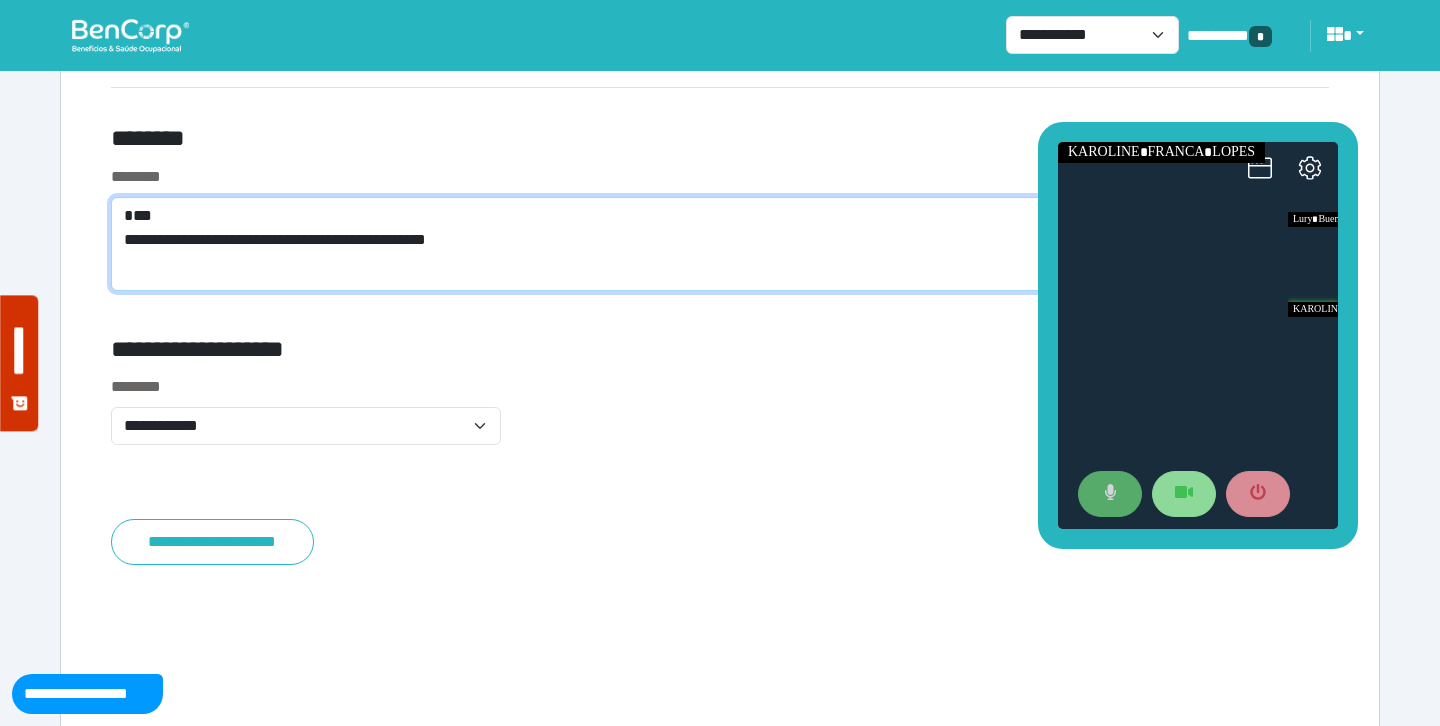click on "**********" at bounding box center (720, 244) 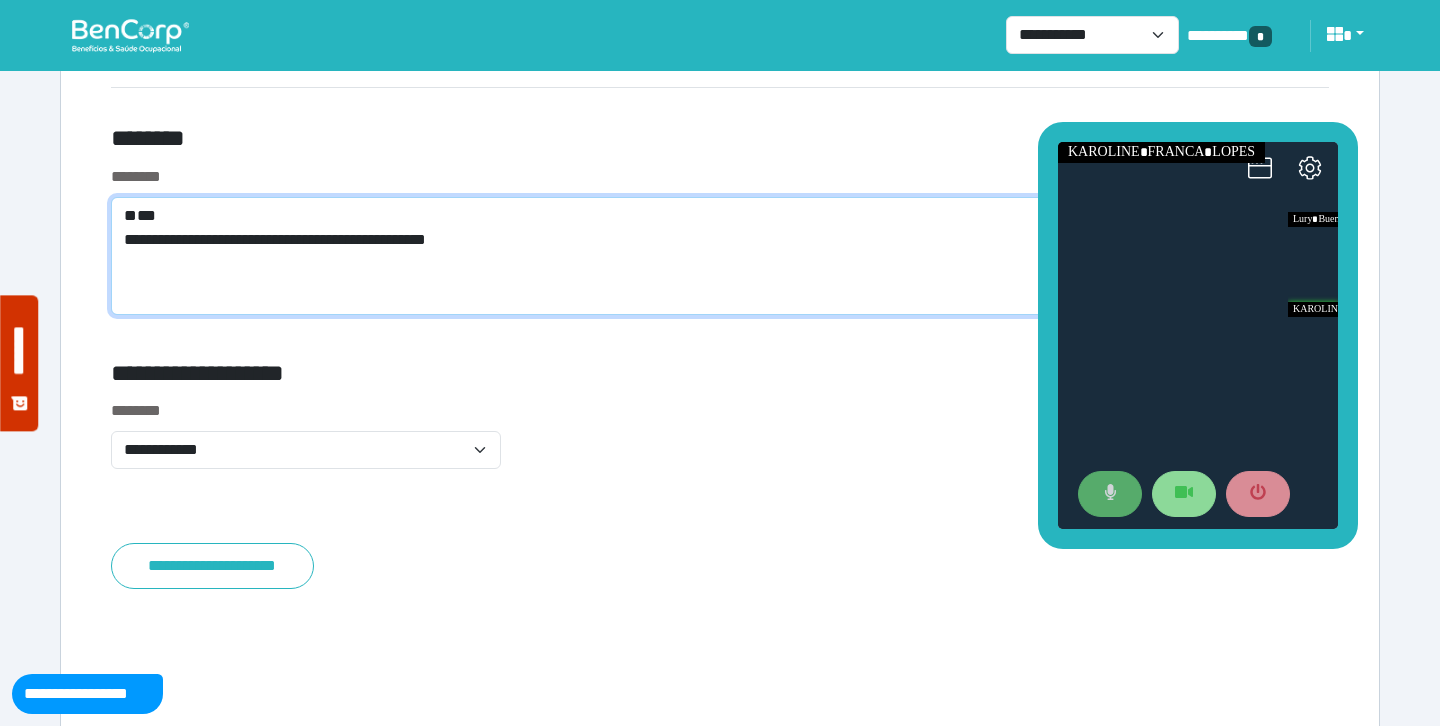 click on "**********" at bounding box center (720, 256) 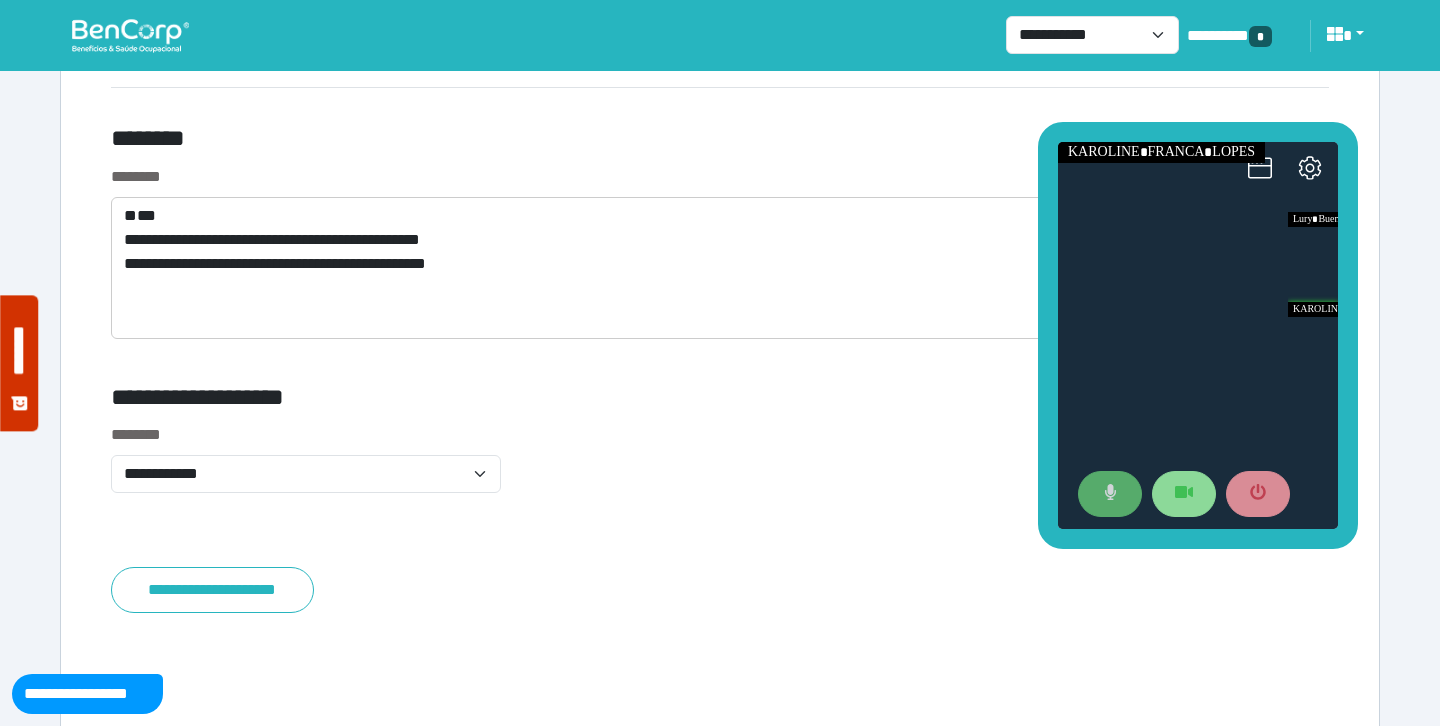 click on "**********" at bounding box center (720, 264) 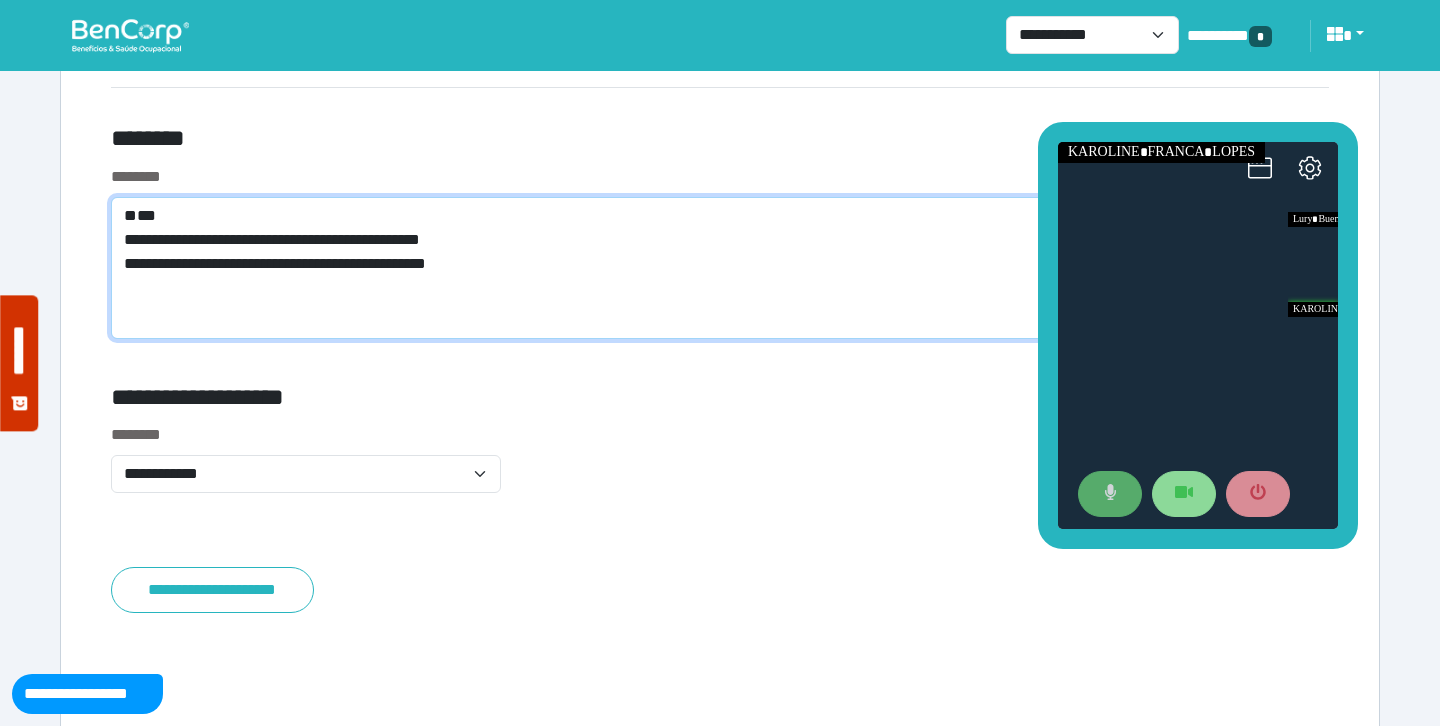 click on "**********" at bounding box center [720, 268] 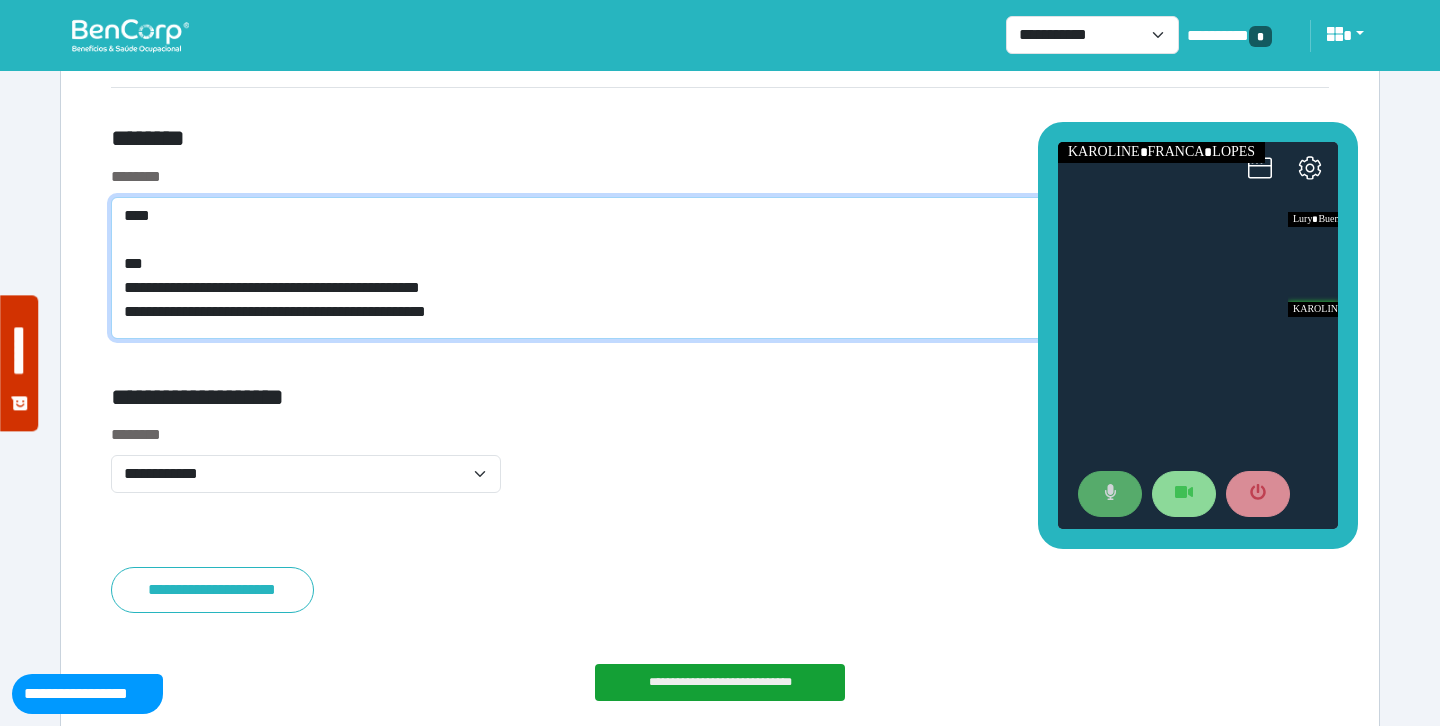 click on "**********" at bounding box center [720, 268] 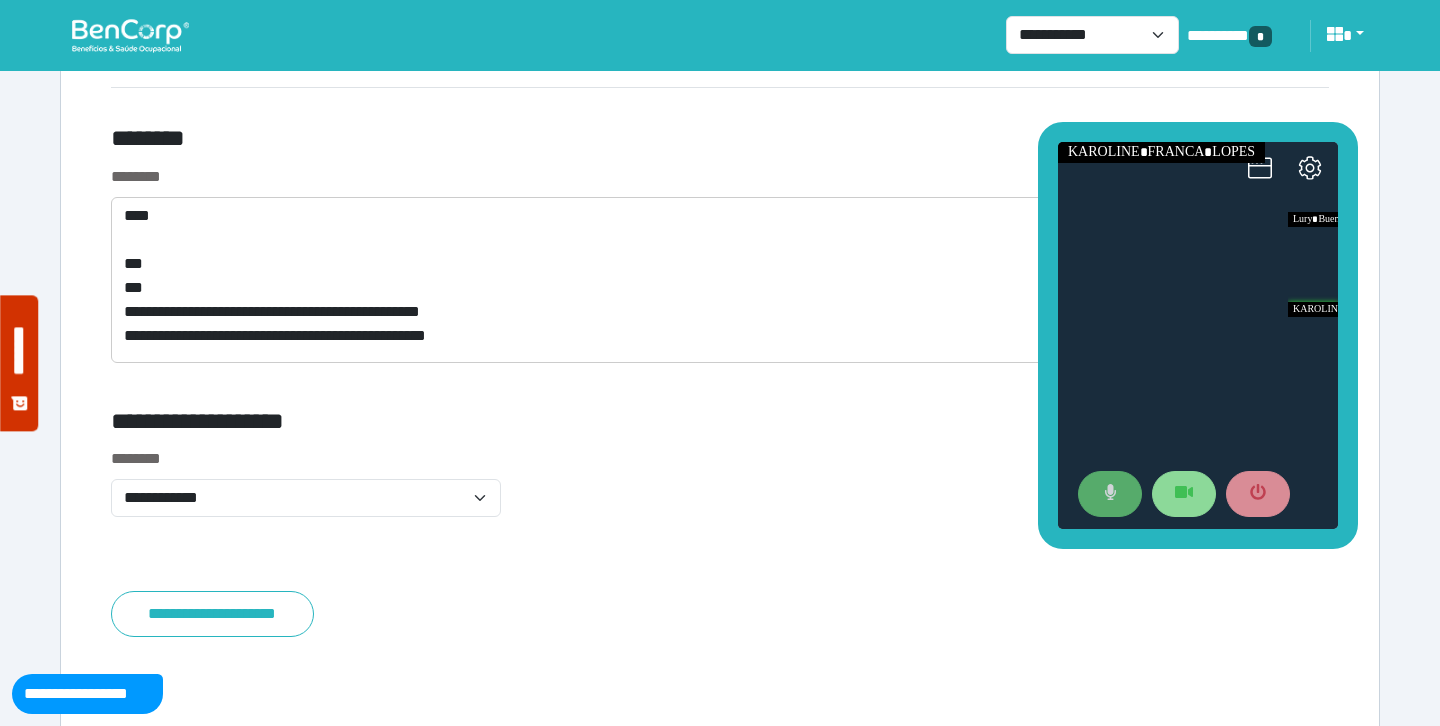 click on "********" at bounding box center (513, 142) 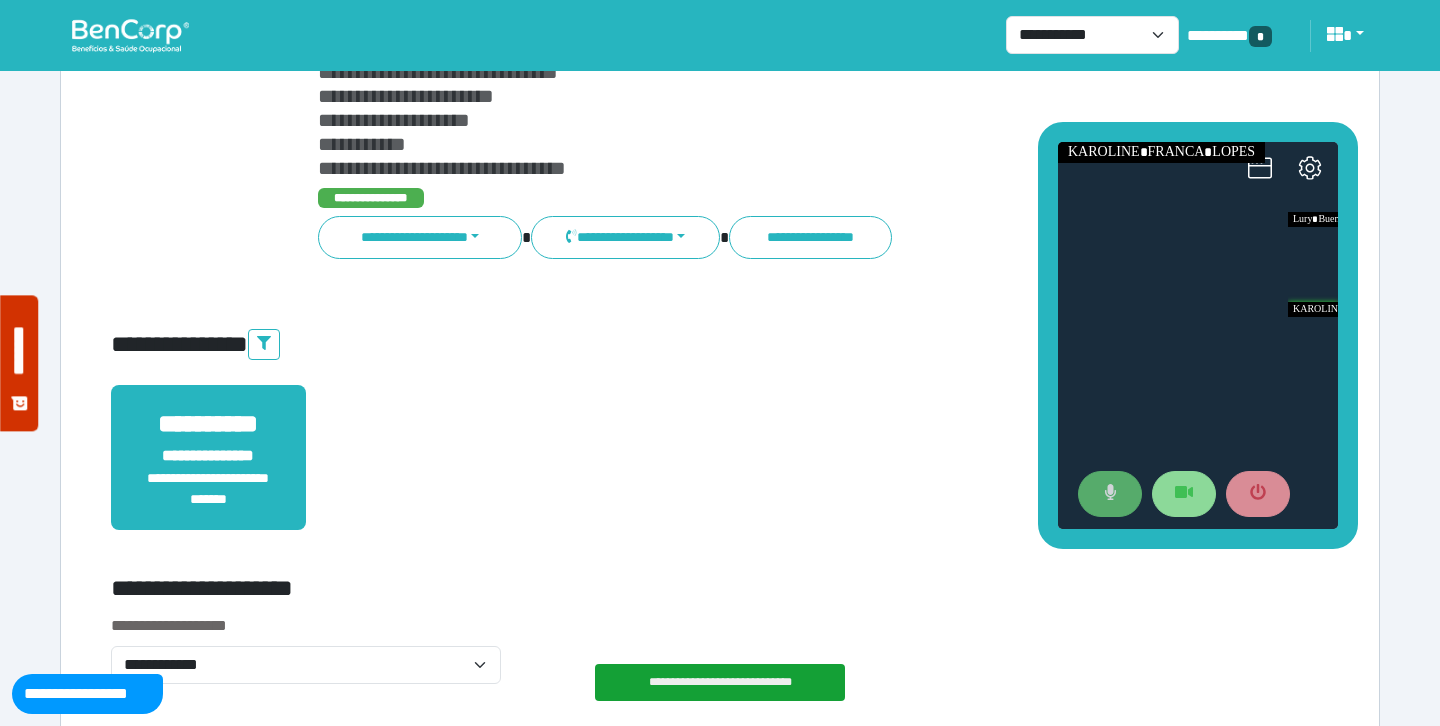 scroll, scrollTop: 0, scrollLeft: 0, axis: both 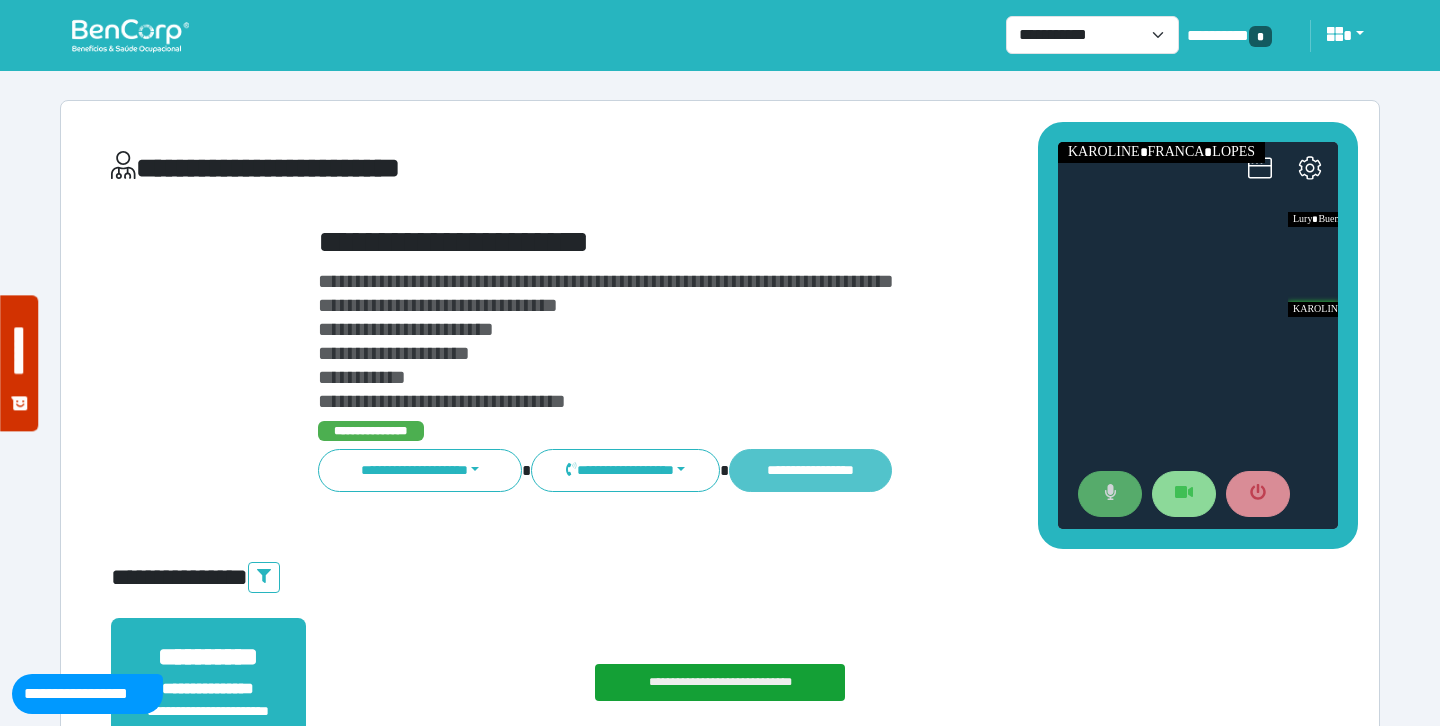 click on "**********" at bounding box center (810, 470) 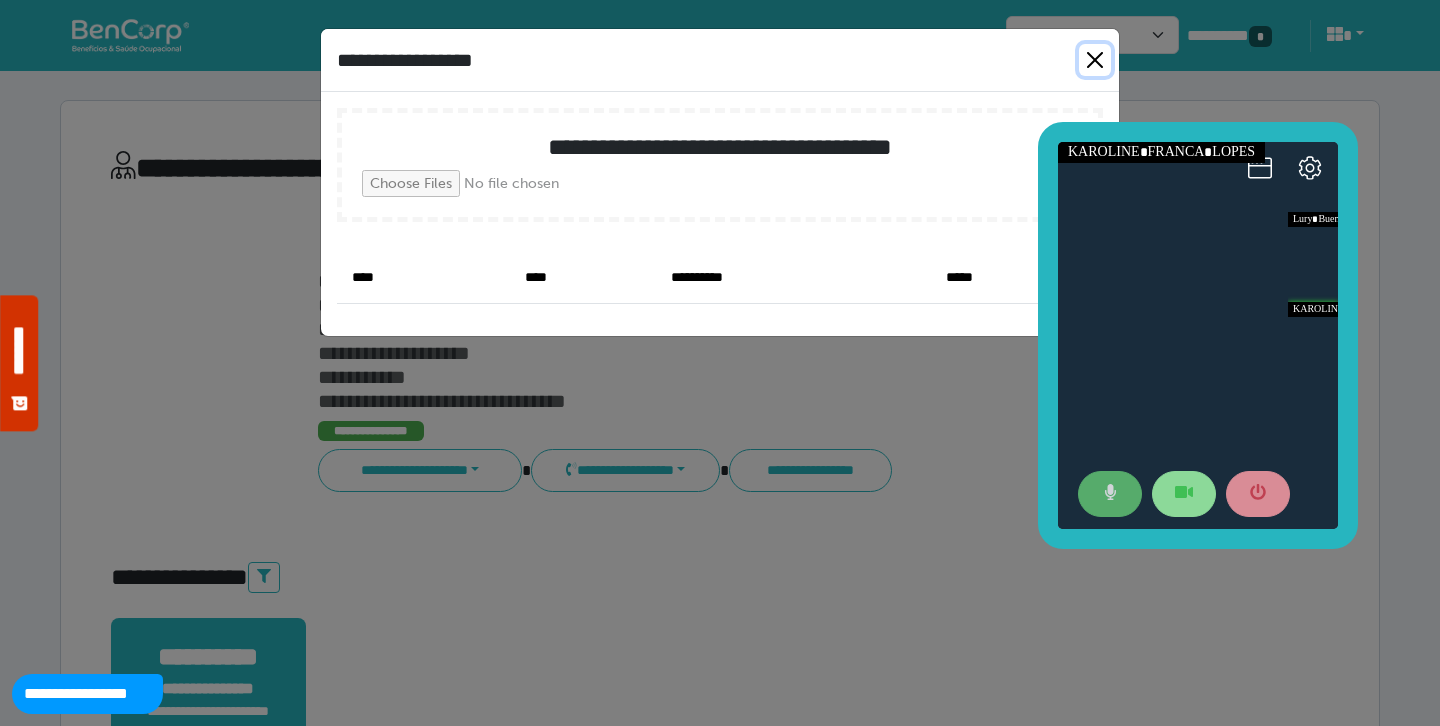 click at bounding box center [1095, 60] 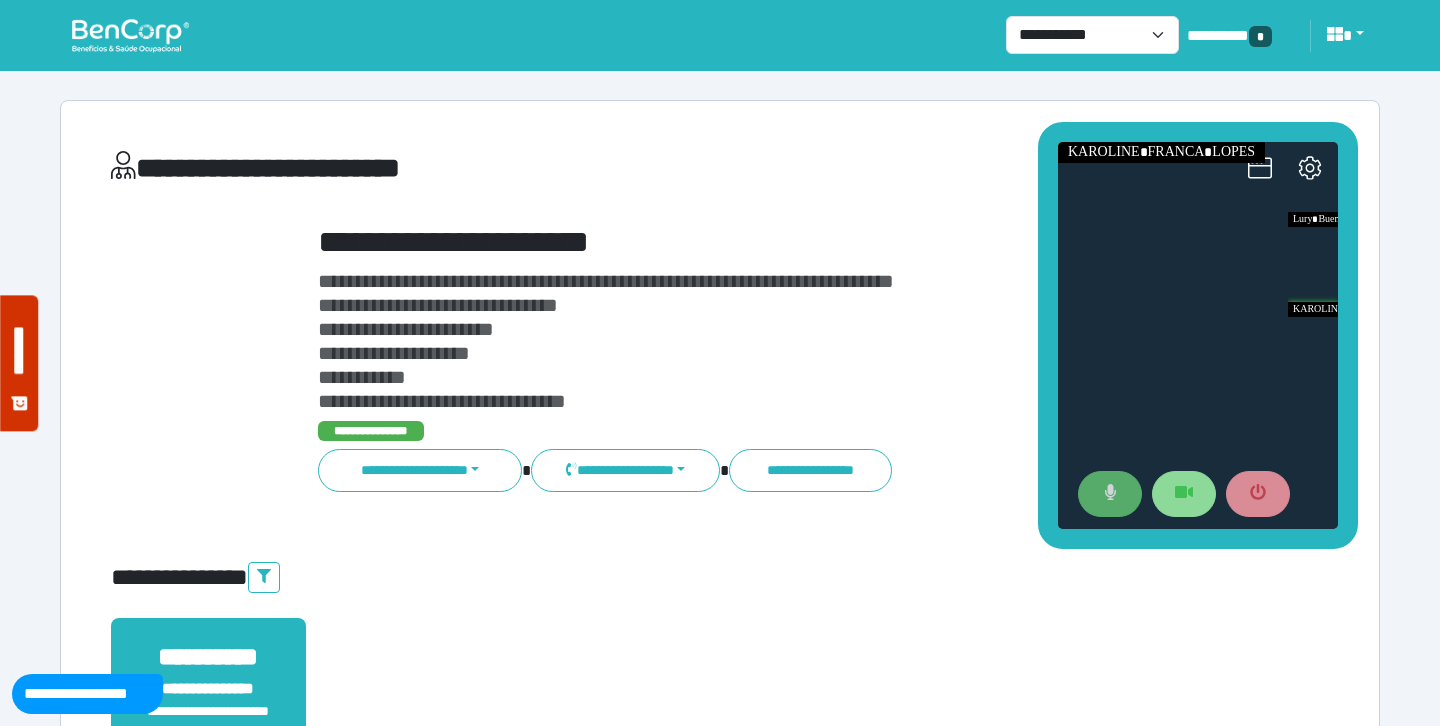 click on "**********" at bounding box center (720, 4345) 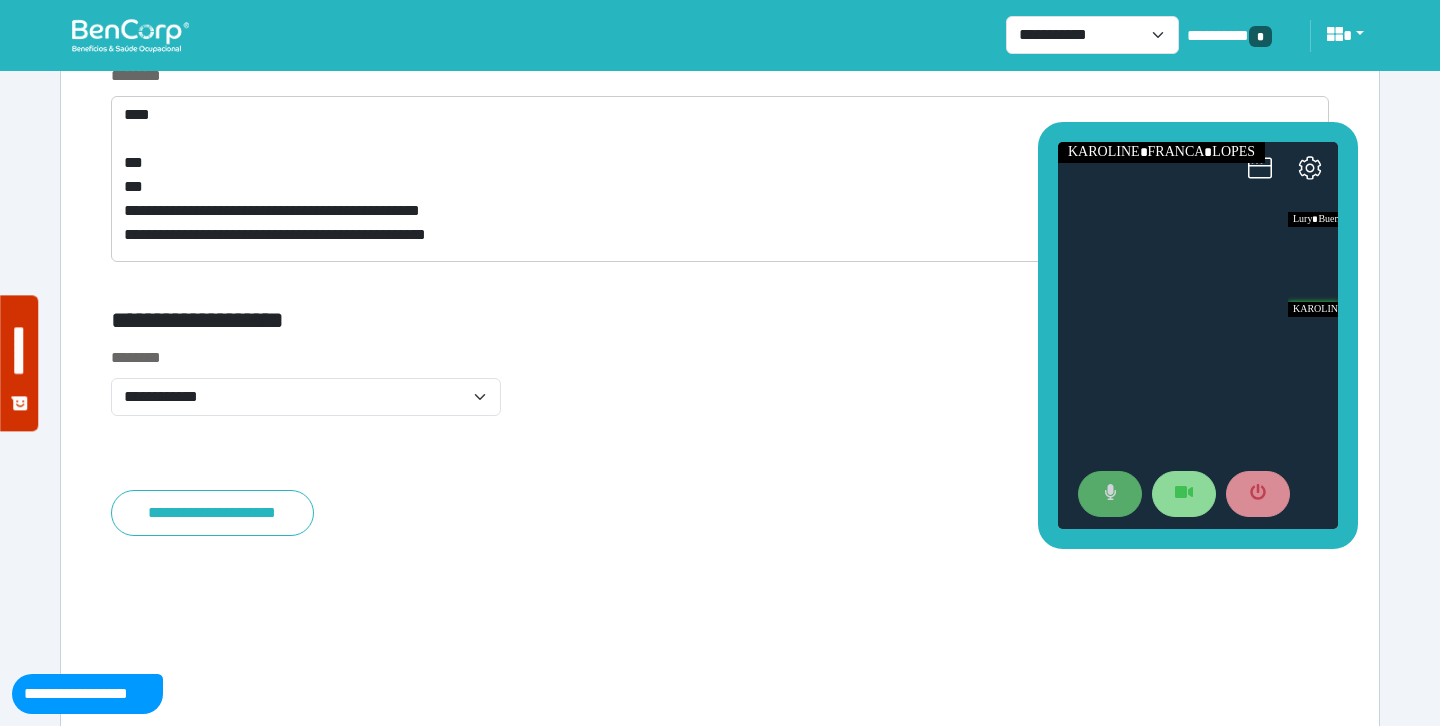 scroll, scrollTop: 7821, scrollLeft: 0, axis: vertical 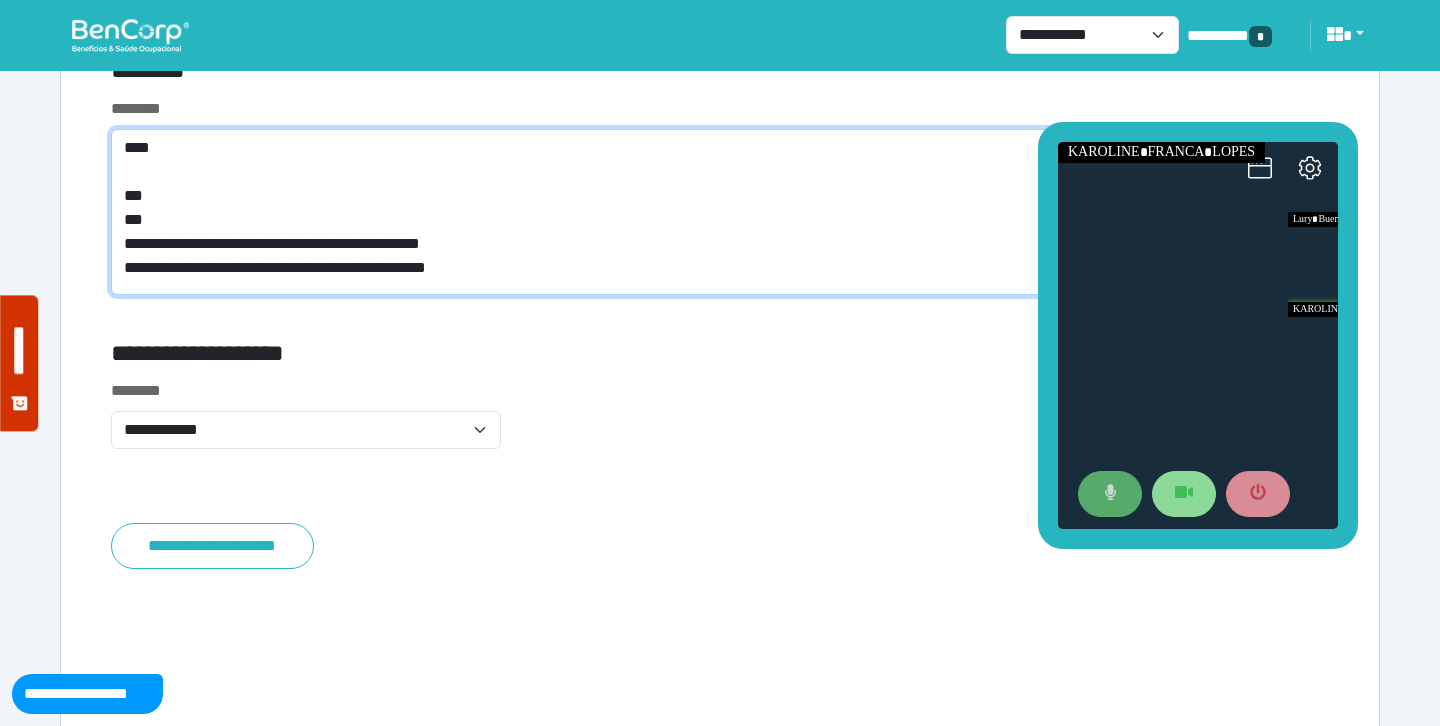 click on "**********" at bounding box center (720, 212) 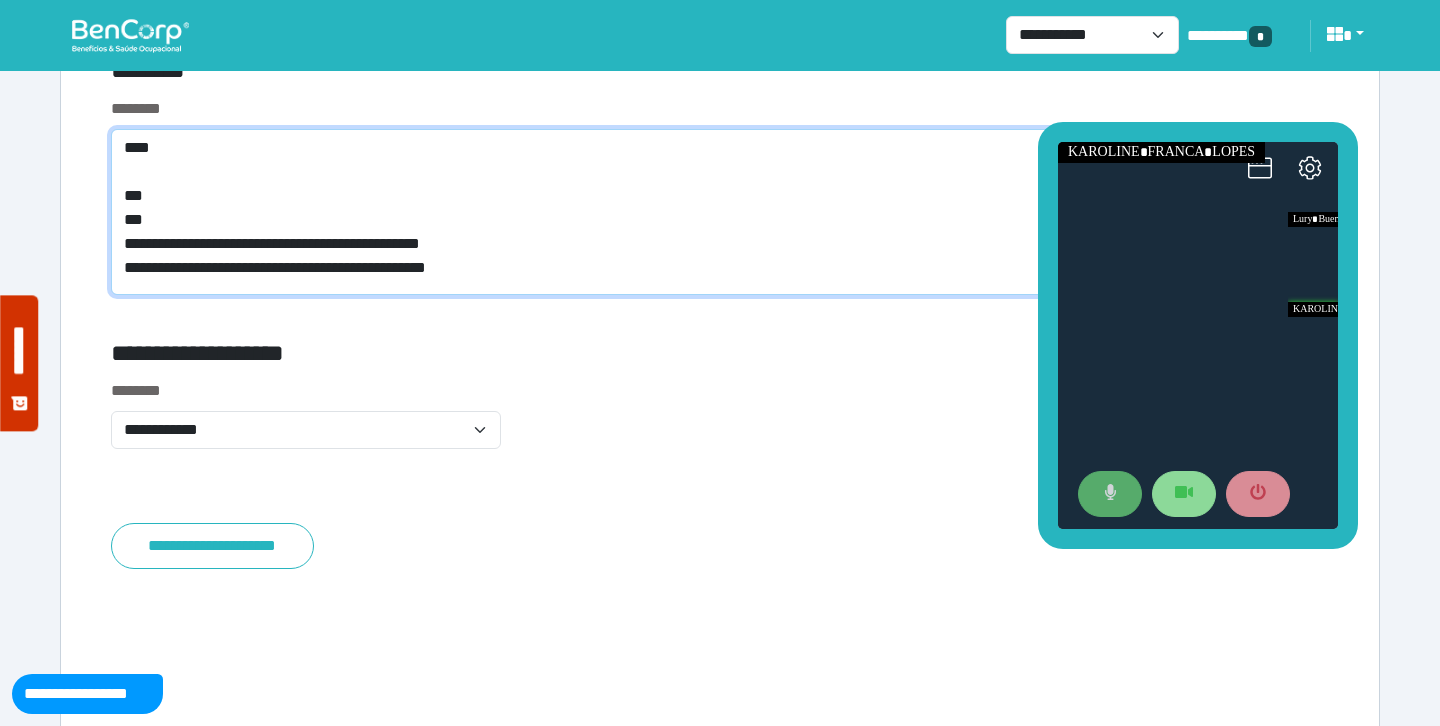 click on "**********" at bounding box center (720, 212) 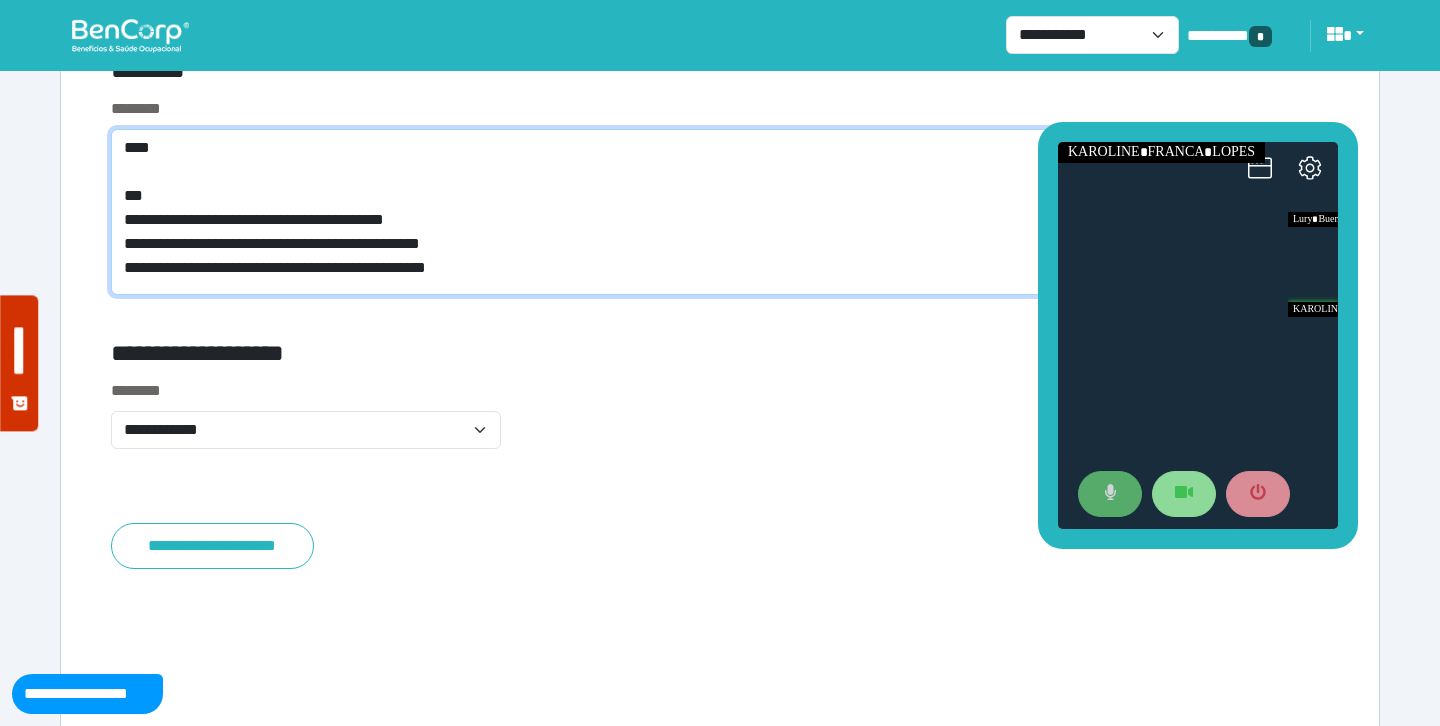 click on "**********" at bounding box center [720, 212] 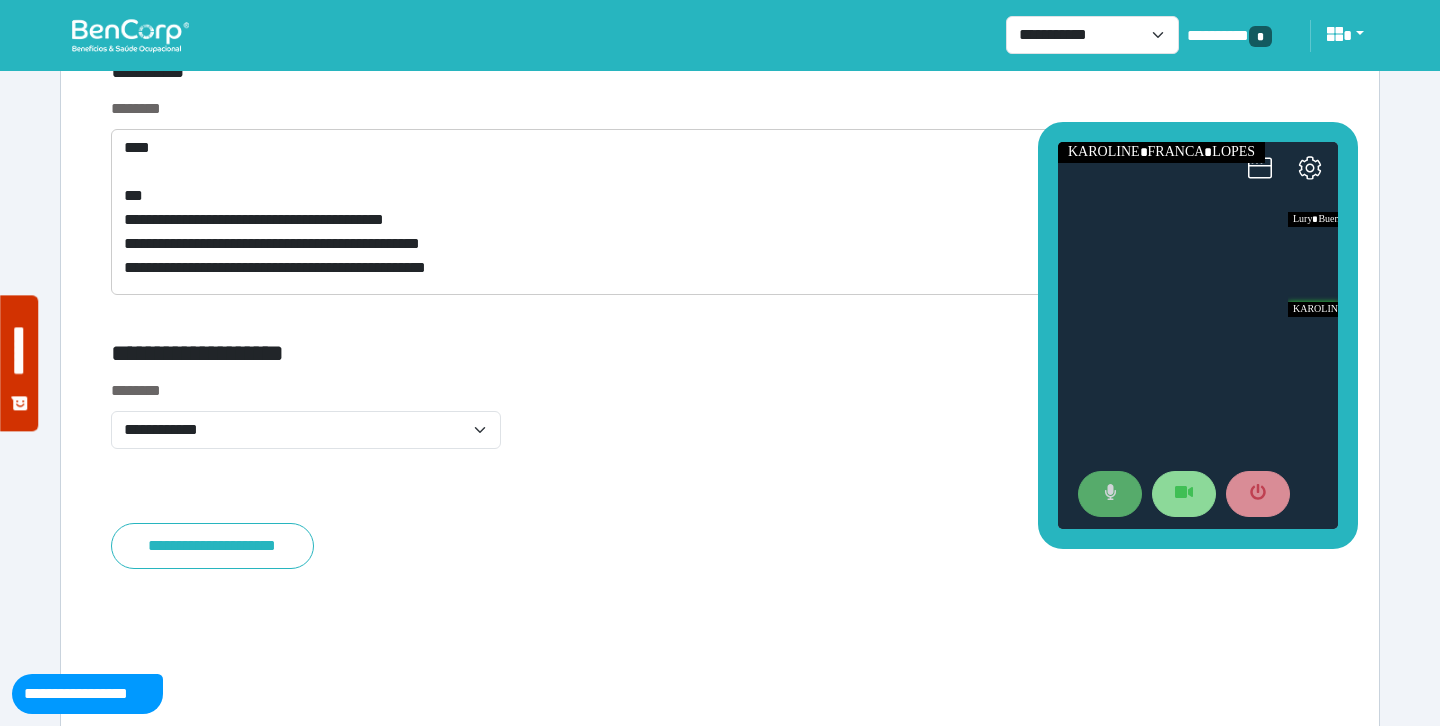 click on "********" at bounding box center [513, 74] 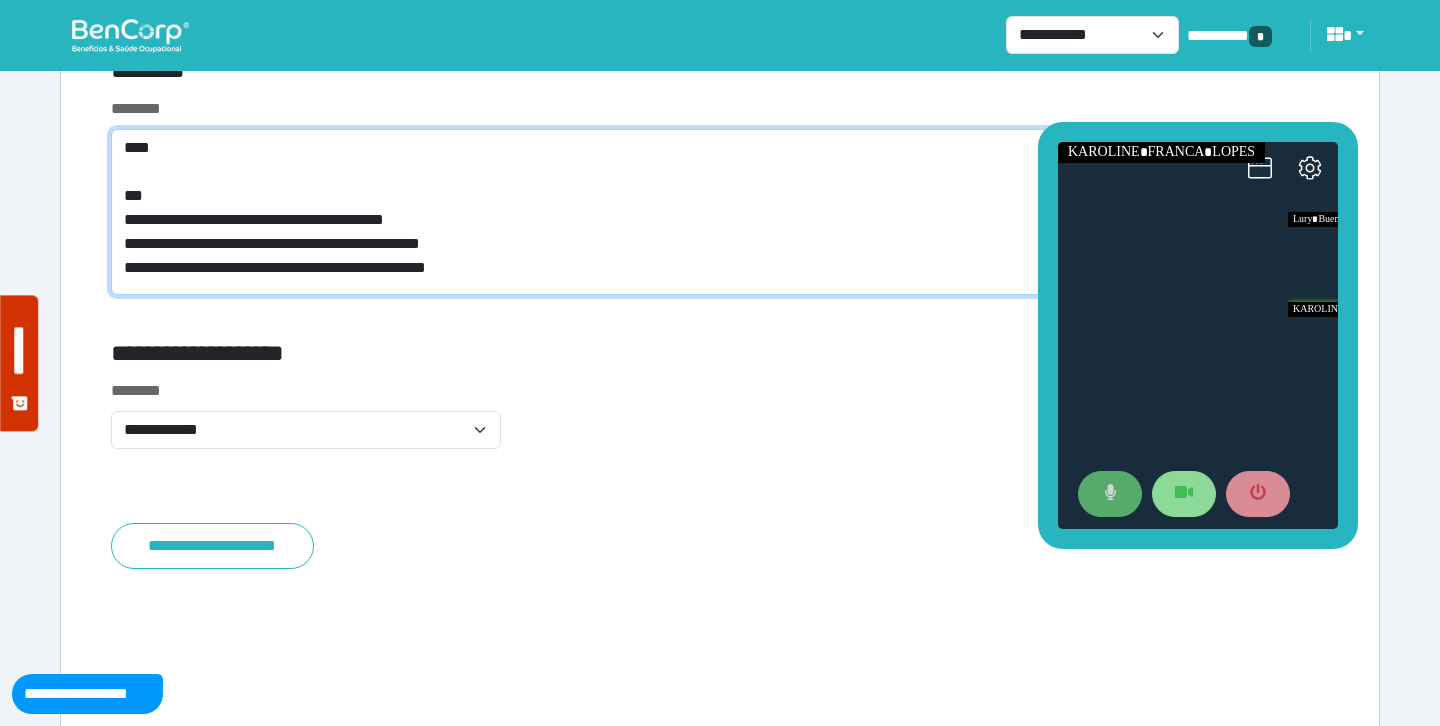click on "**********" at bounding box center (720, 212) 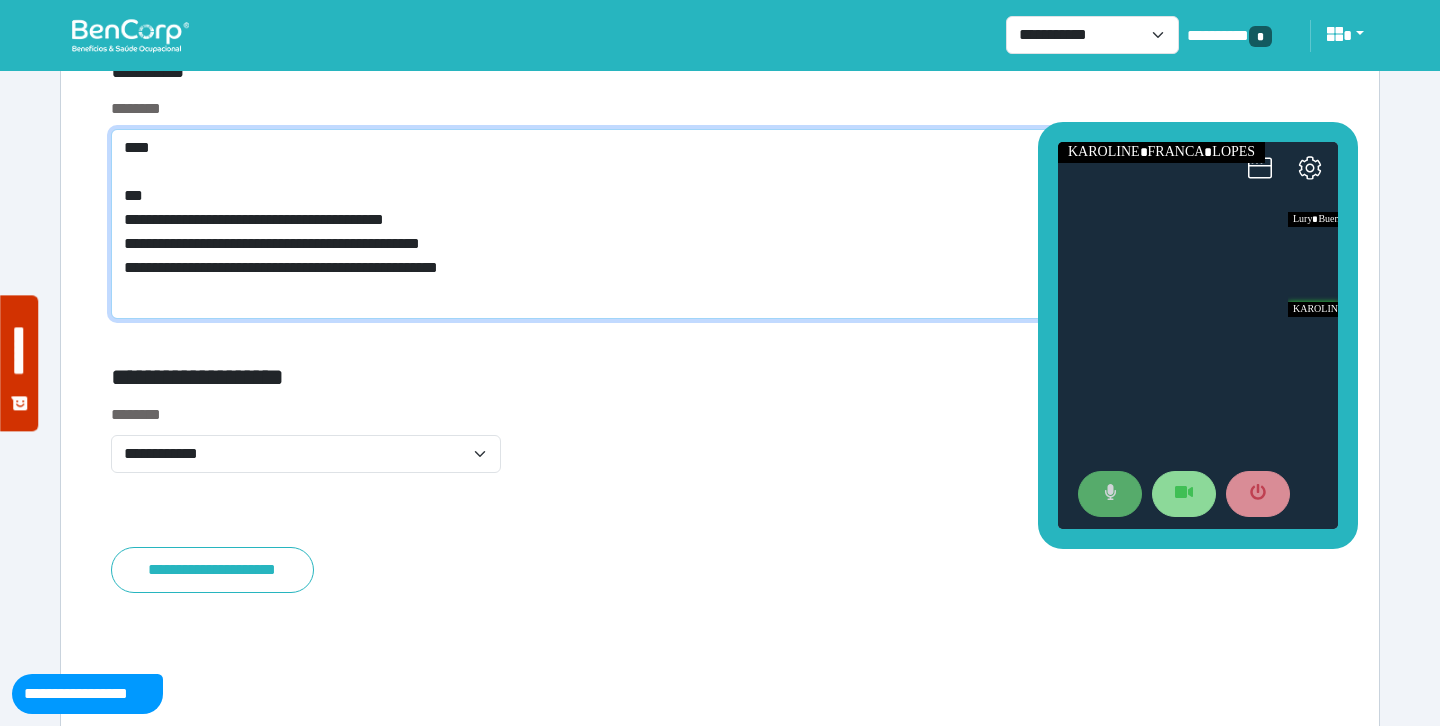 scroll, scrollTop: 0, scrollLeft: 0, axis: both 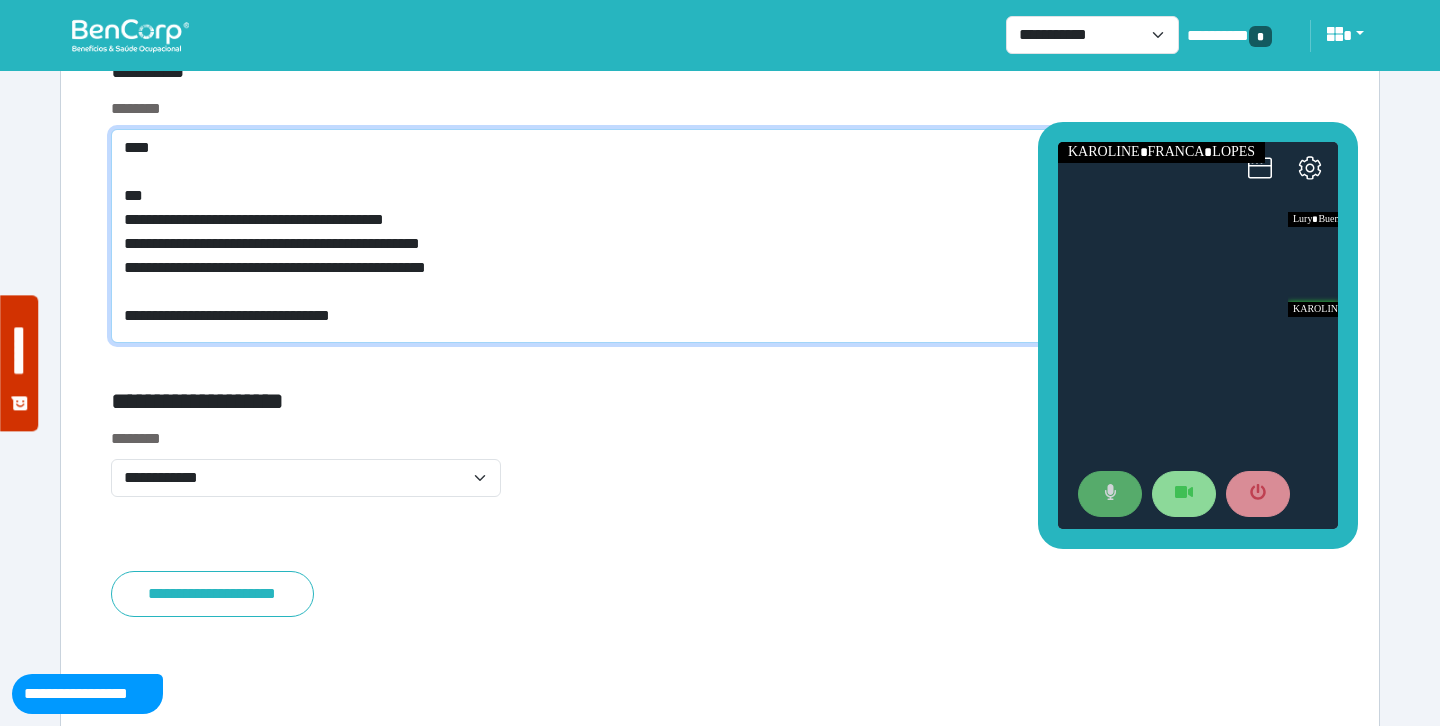 click on "**********" at bounding box center [720, 236] 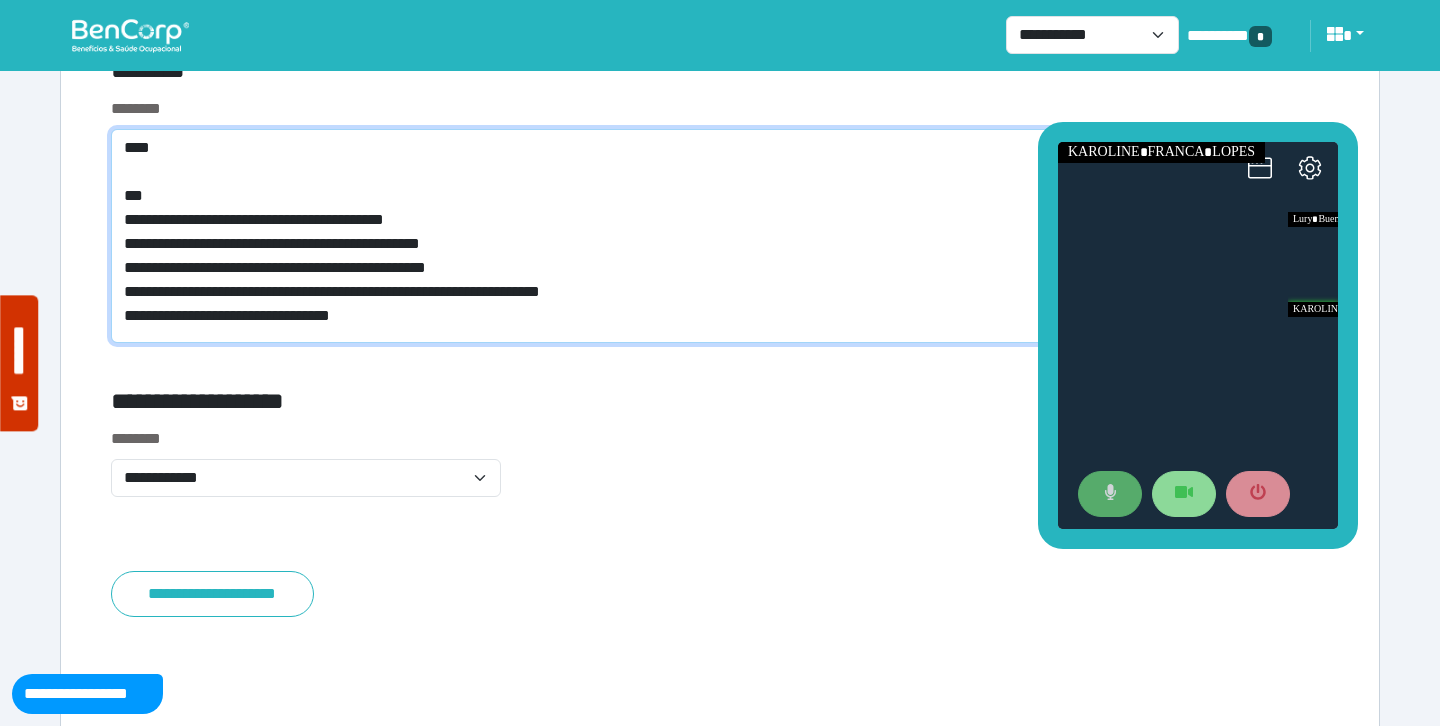 click on "**********" at bounding box center [720, 236] 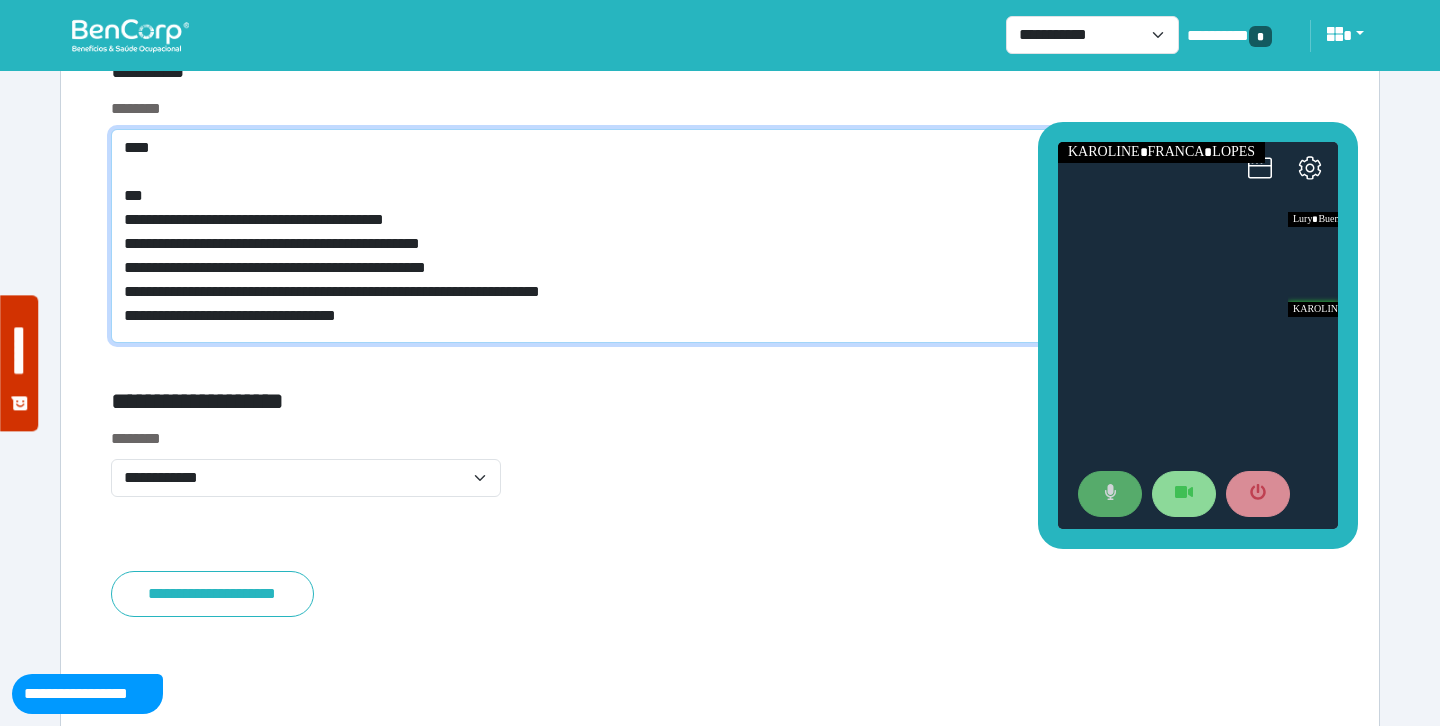 scroll, scrollTop: 0, scrollLeft: 0, axis: both 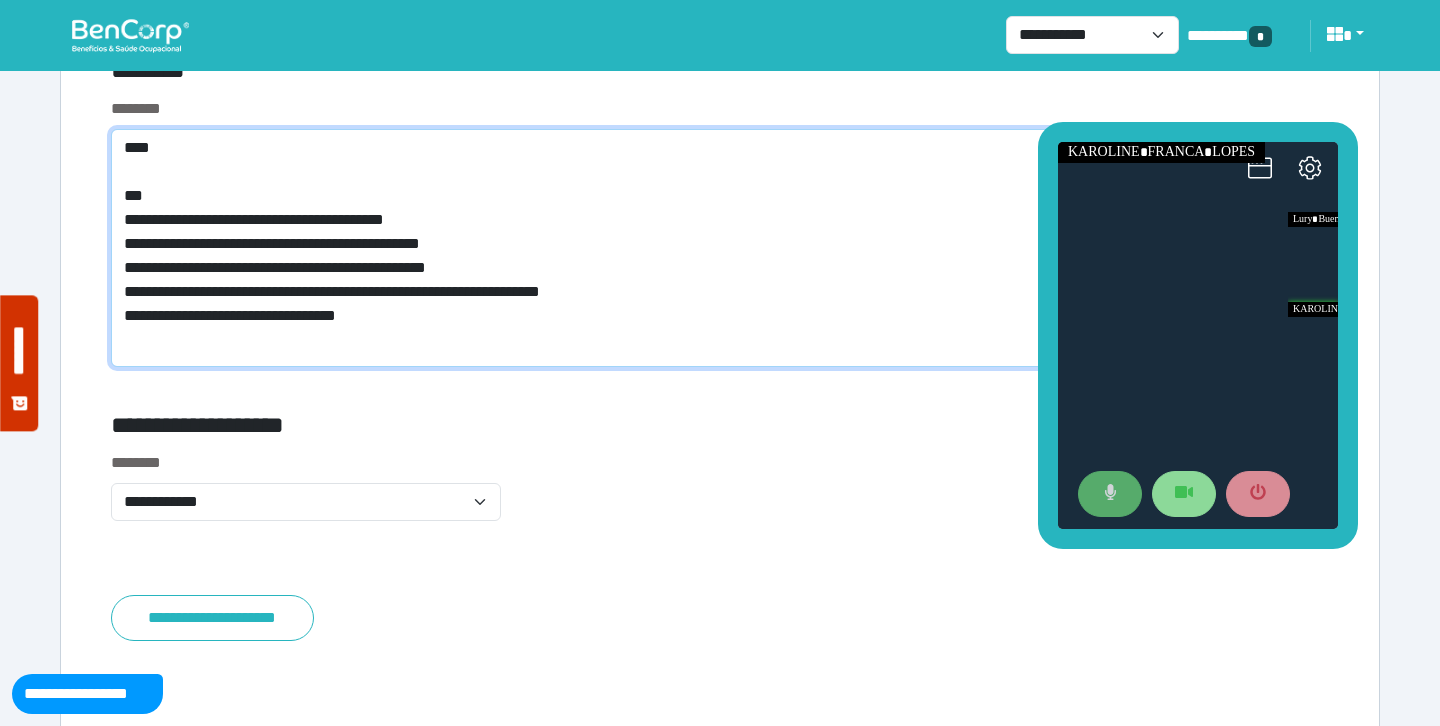 click on "**********" at bounding box center [720, 248] 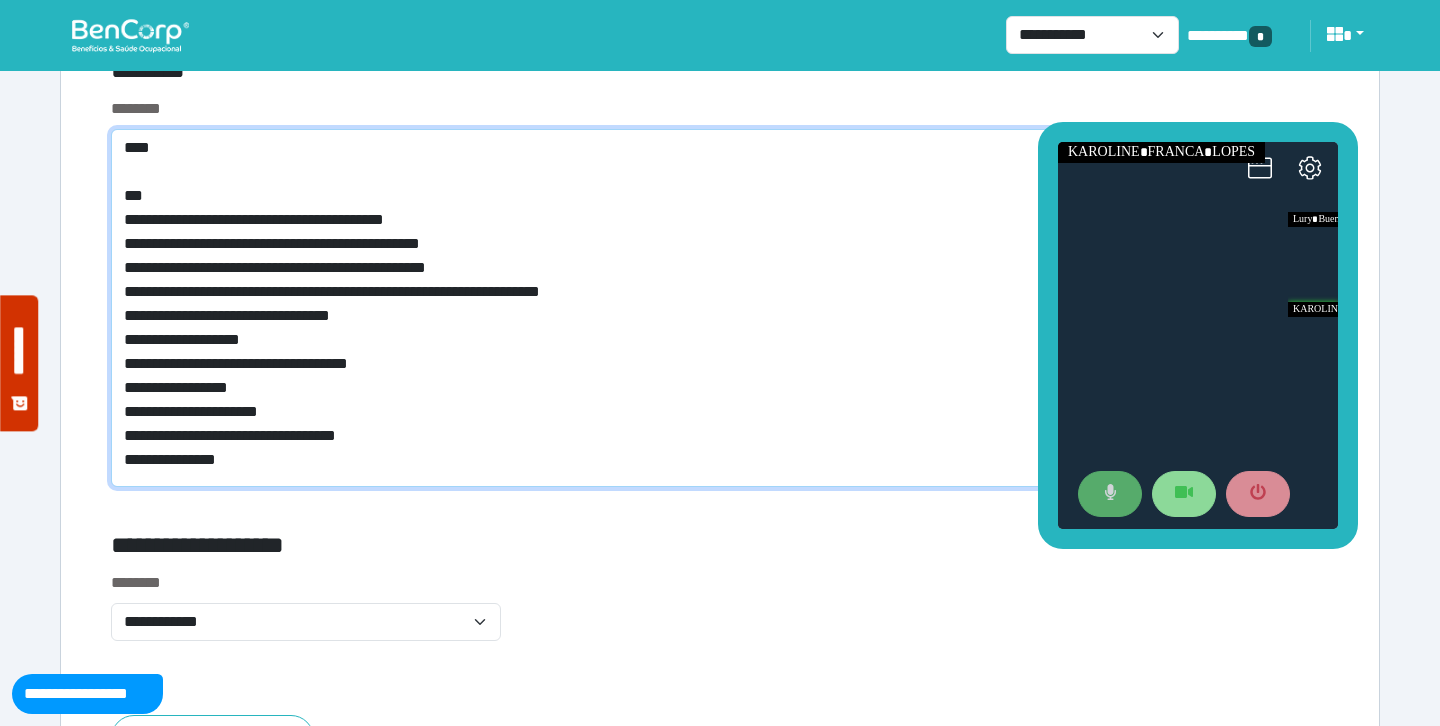 scroll, scrollTop: 0, scrollLeft: 0, axis: both 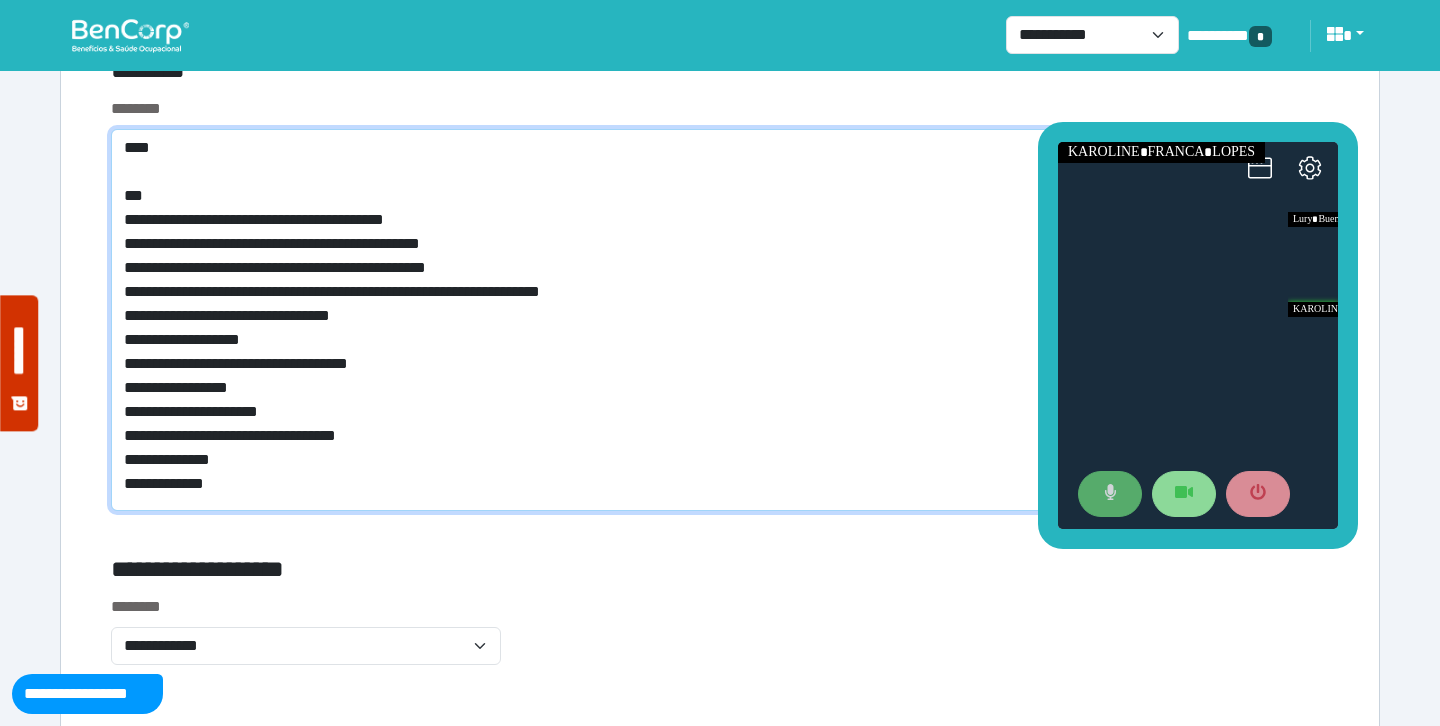 drag, startPoint x: 165, startPoint y: 484, endPoint x: 252, endPoint y: 483, distance: 87.005745 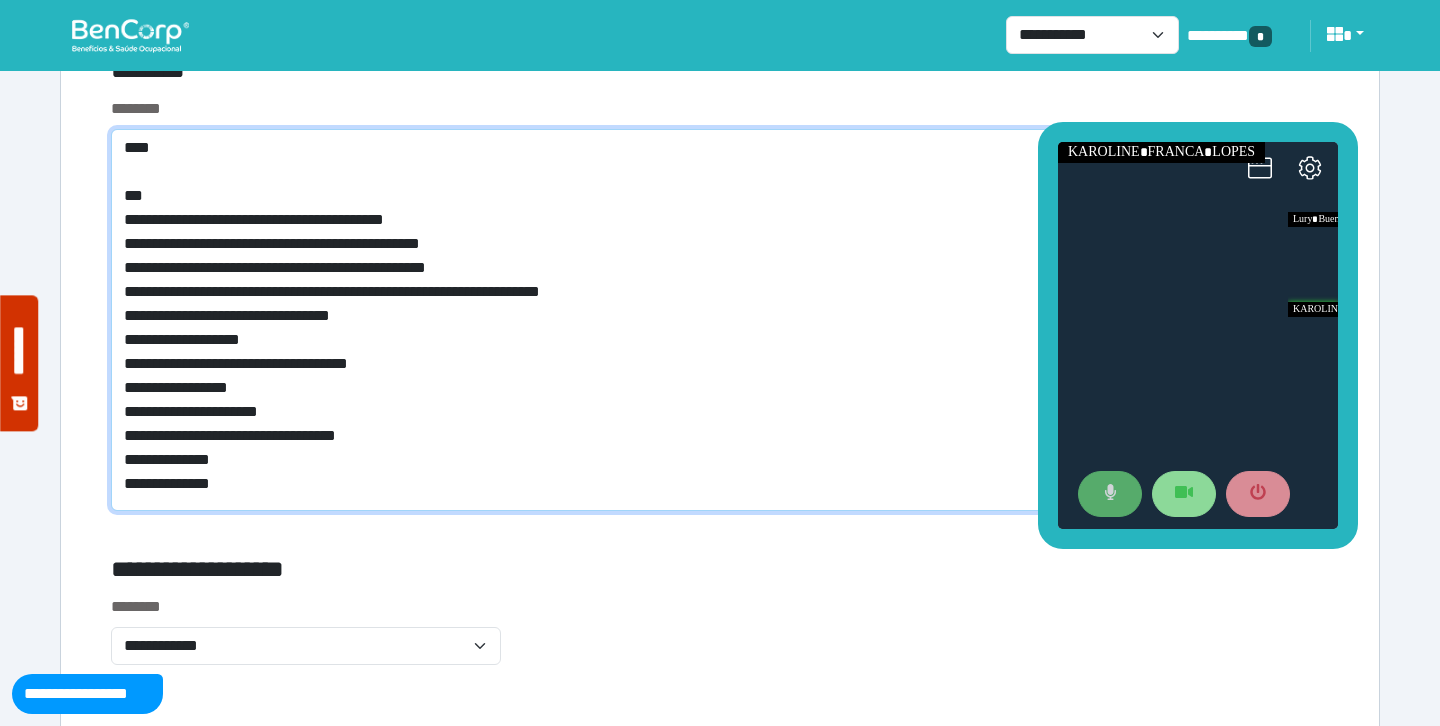 scroll, scrollTop: 0, scrollLeft: 0, axis: both 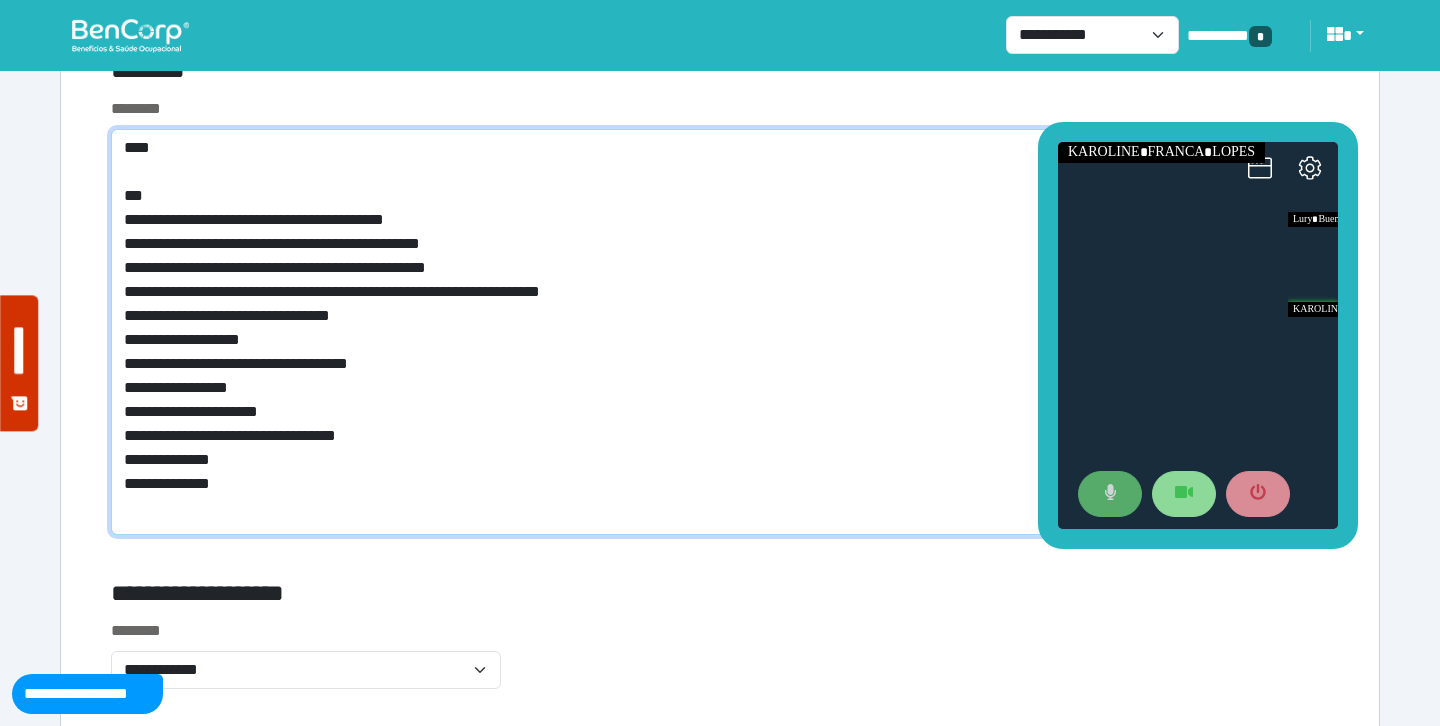 click on "**********" at bounding box center (720, 332) 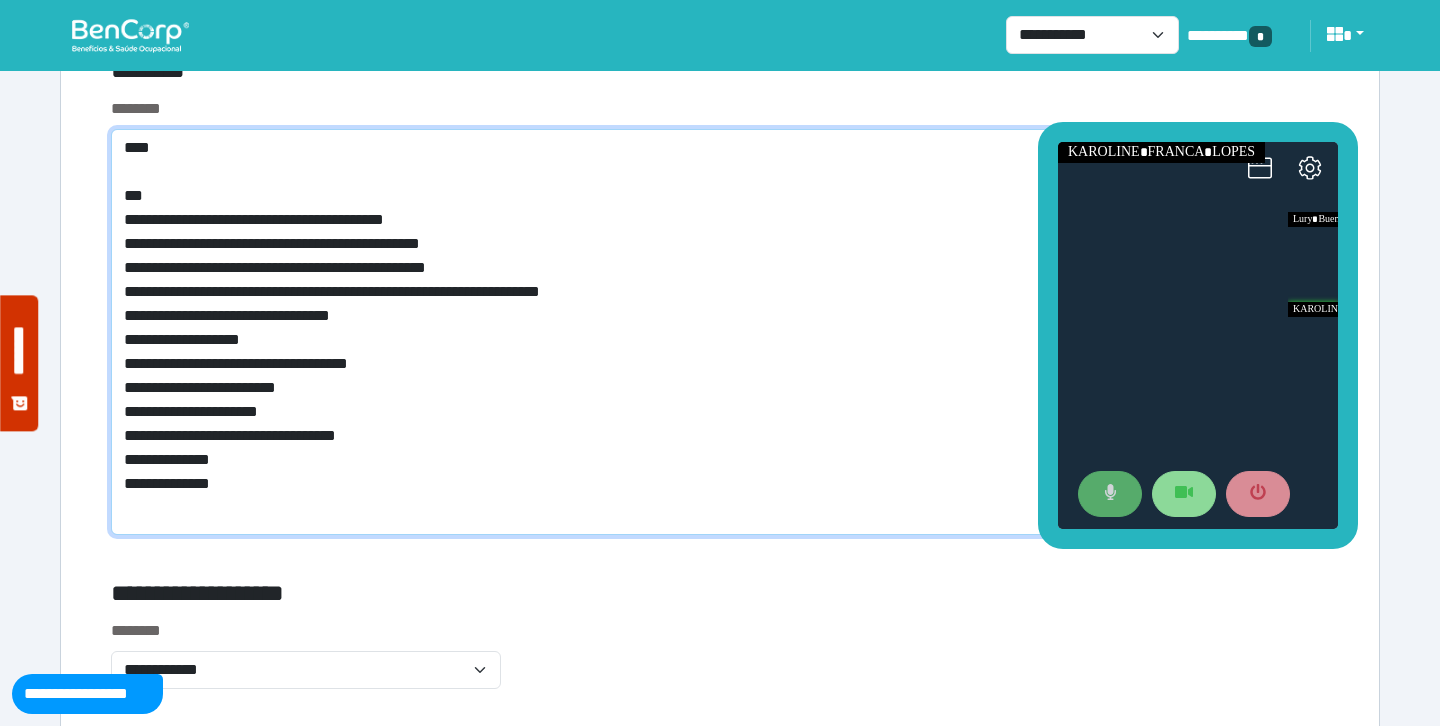 click on "**********" at bounding box center (720, 332) 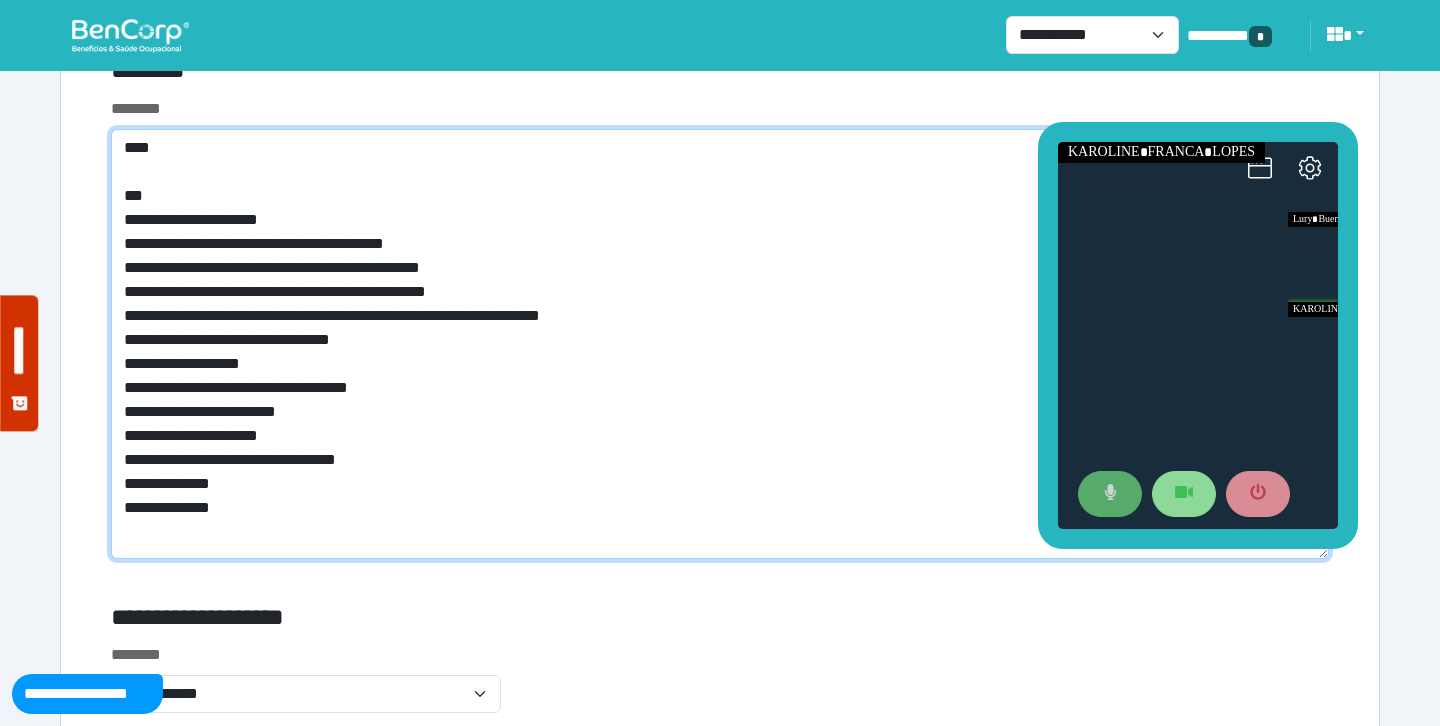 click on "**********" at bounding box center (720, 344) 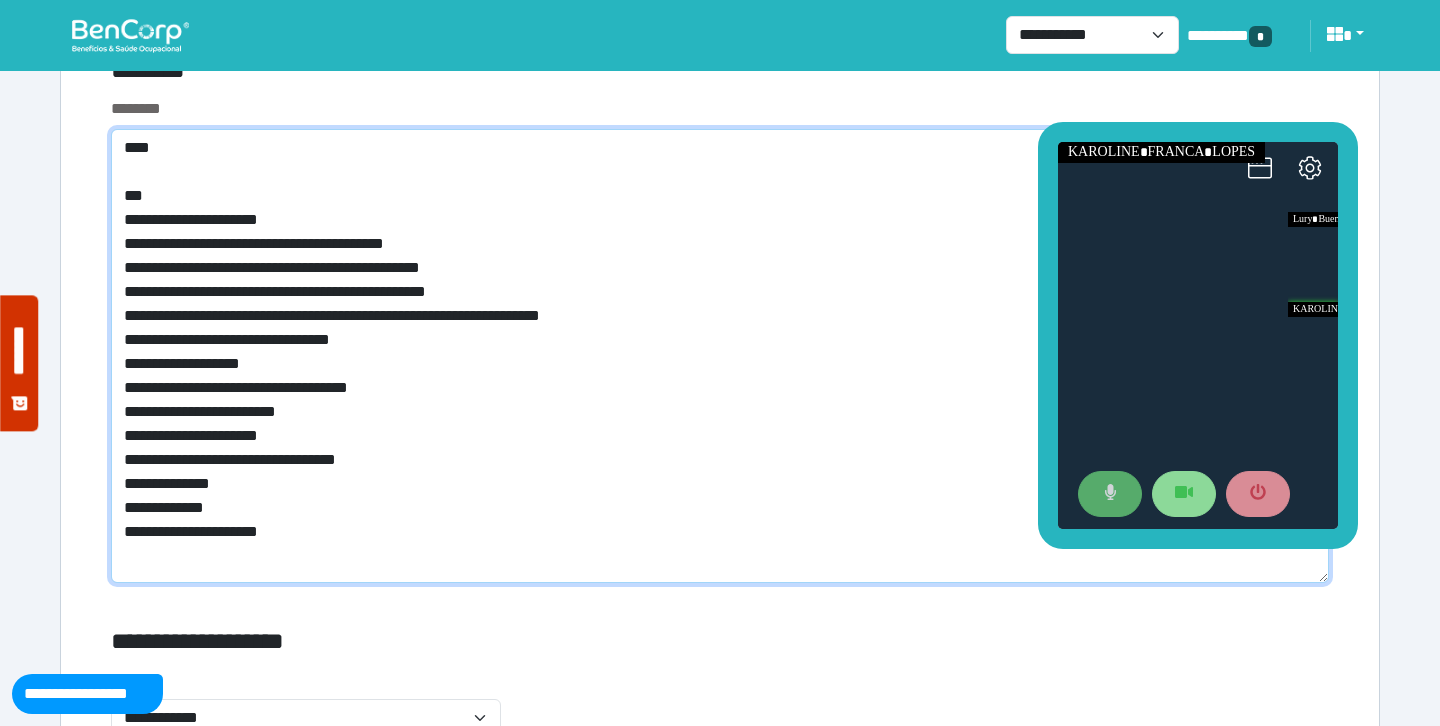 click on "**********" at bounding box center [720, 356] 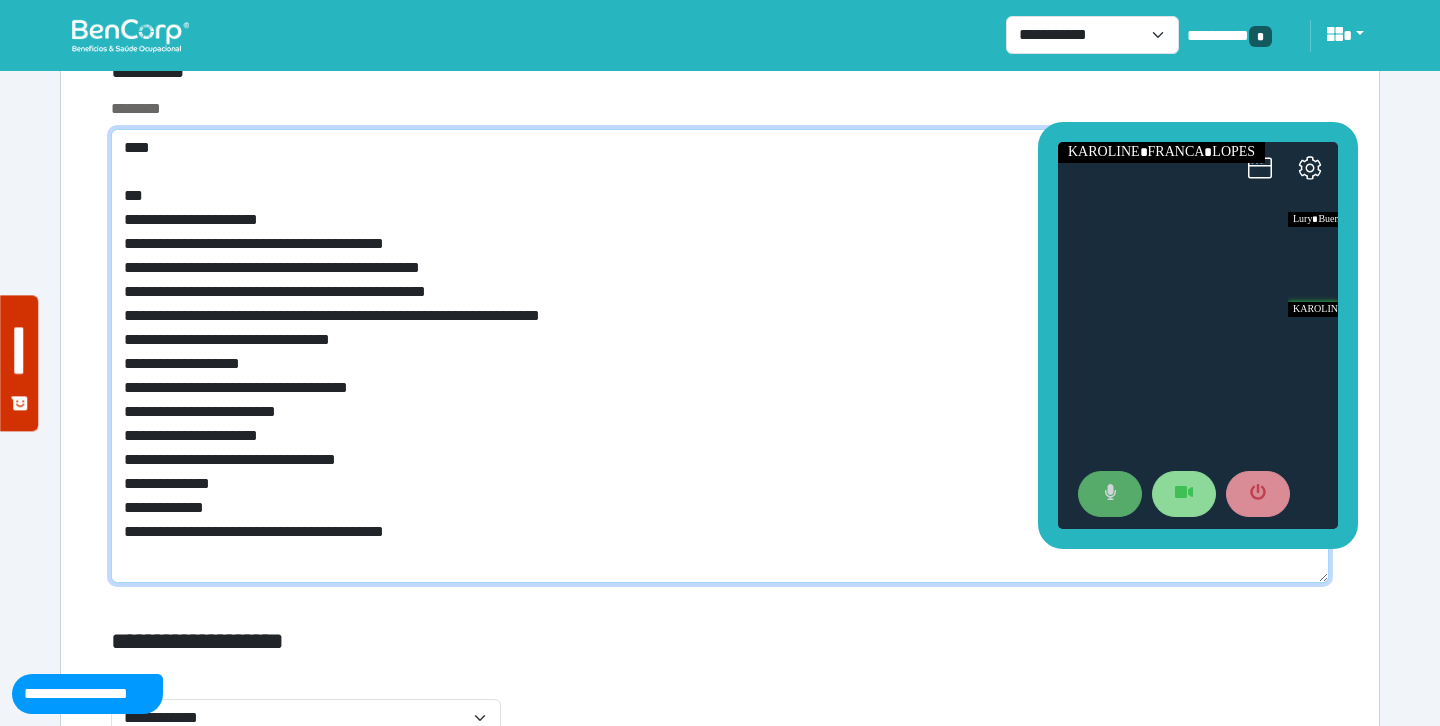 click on "**********" at bounding box center [720, 356] 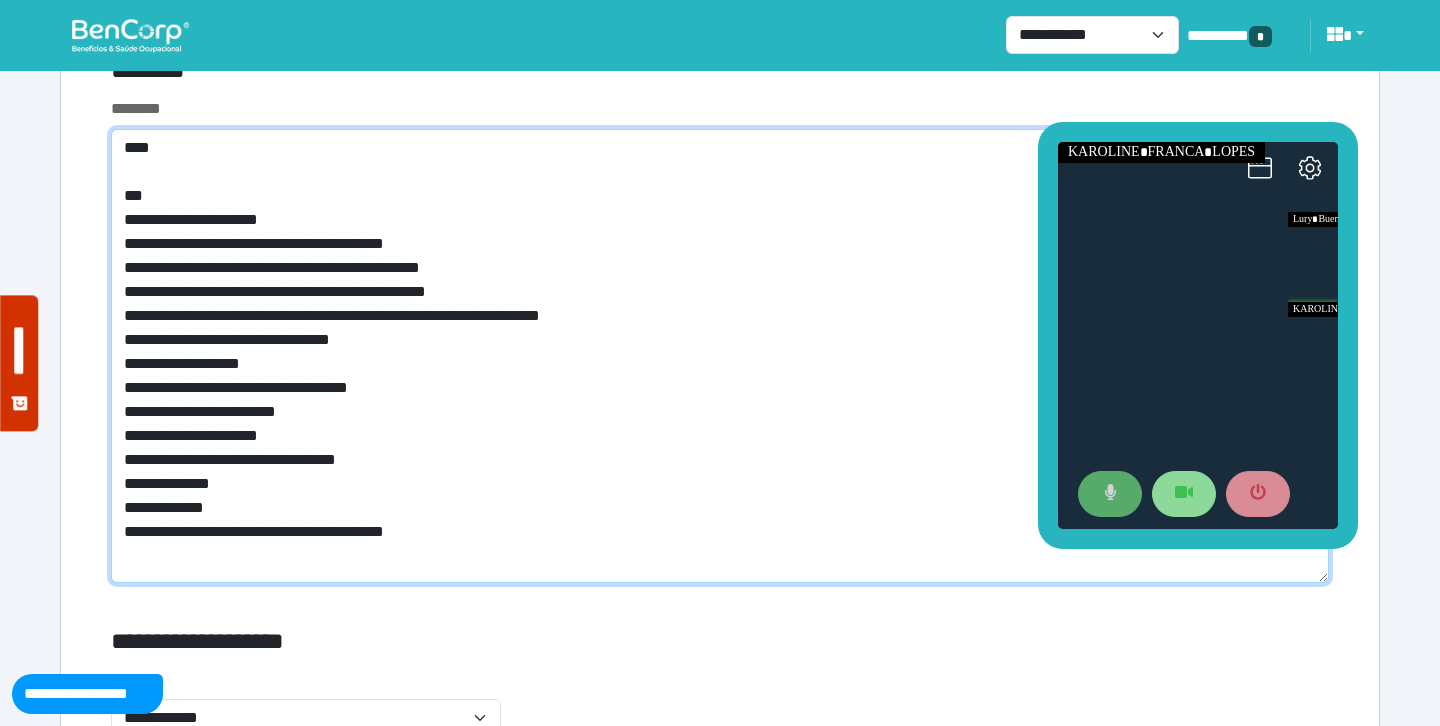 click on "**********" at bounding box center [720, 356] 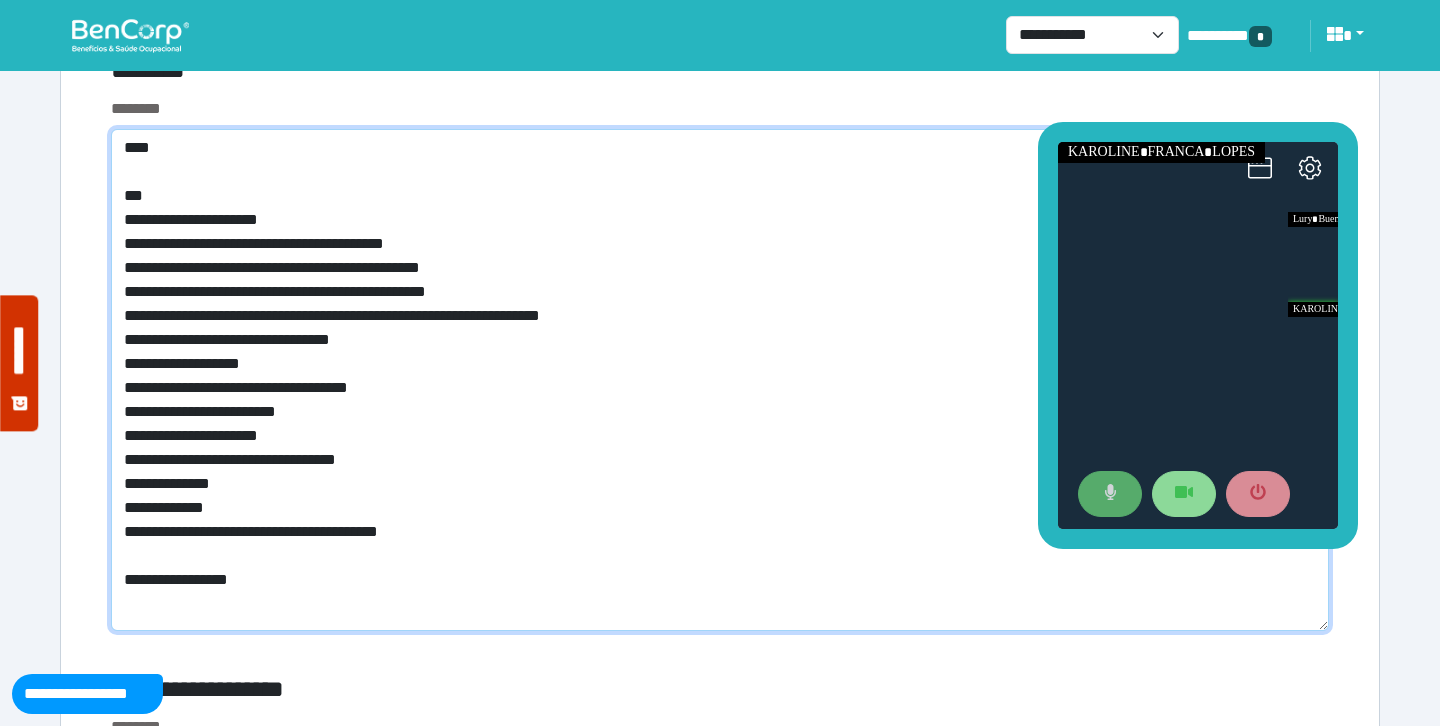 click on "**********" at bounding box center [720, 380] 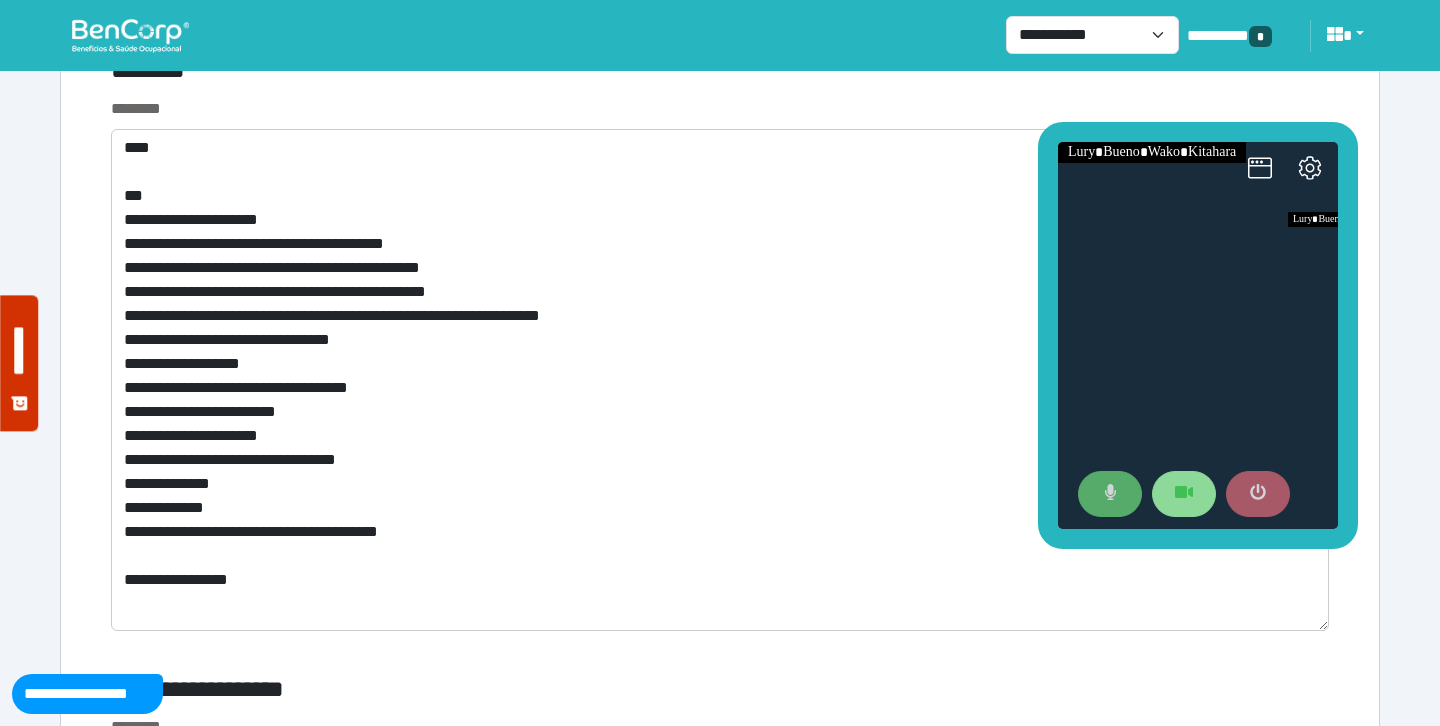 click 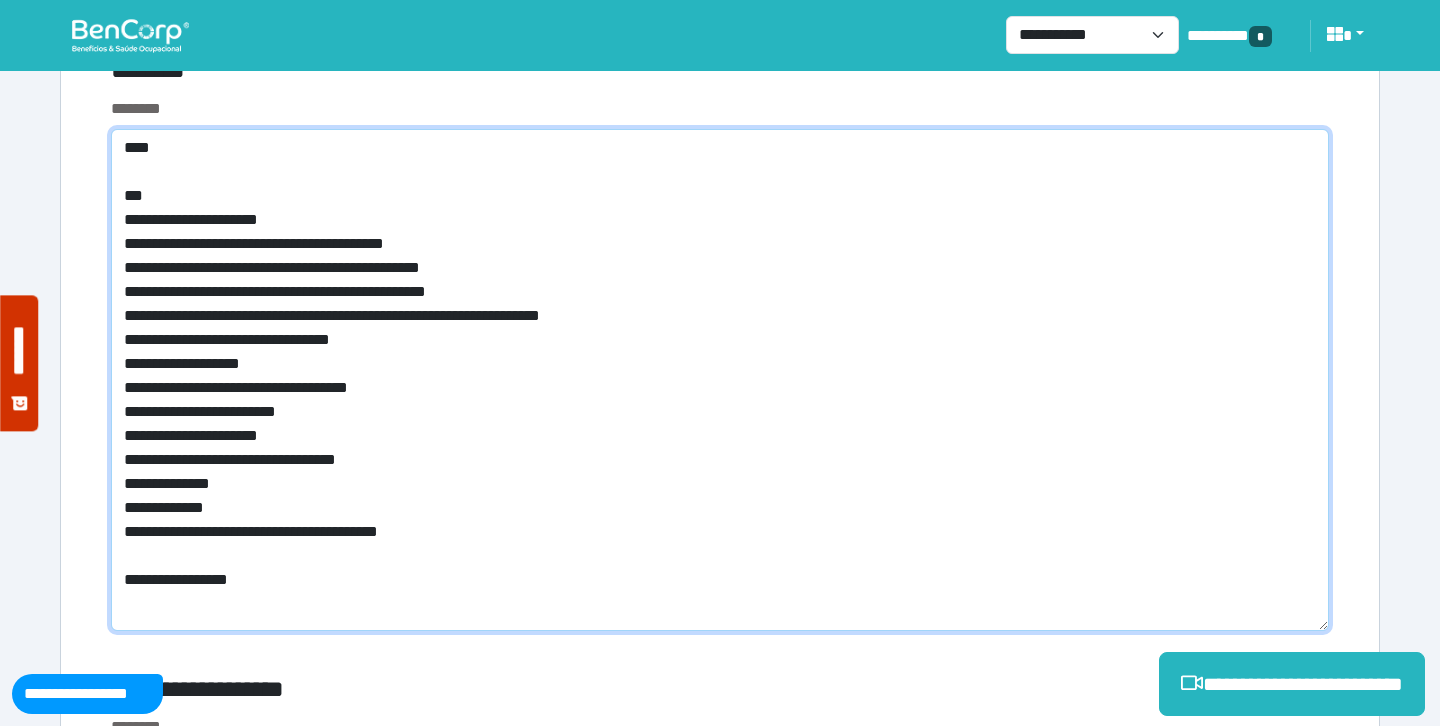 click on "**********" at bounding box center (720, 380) 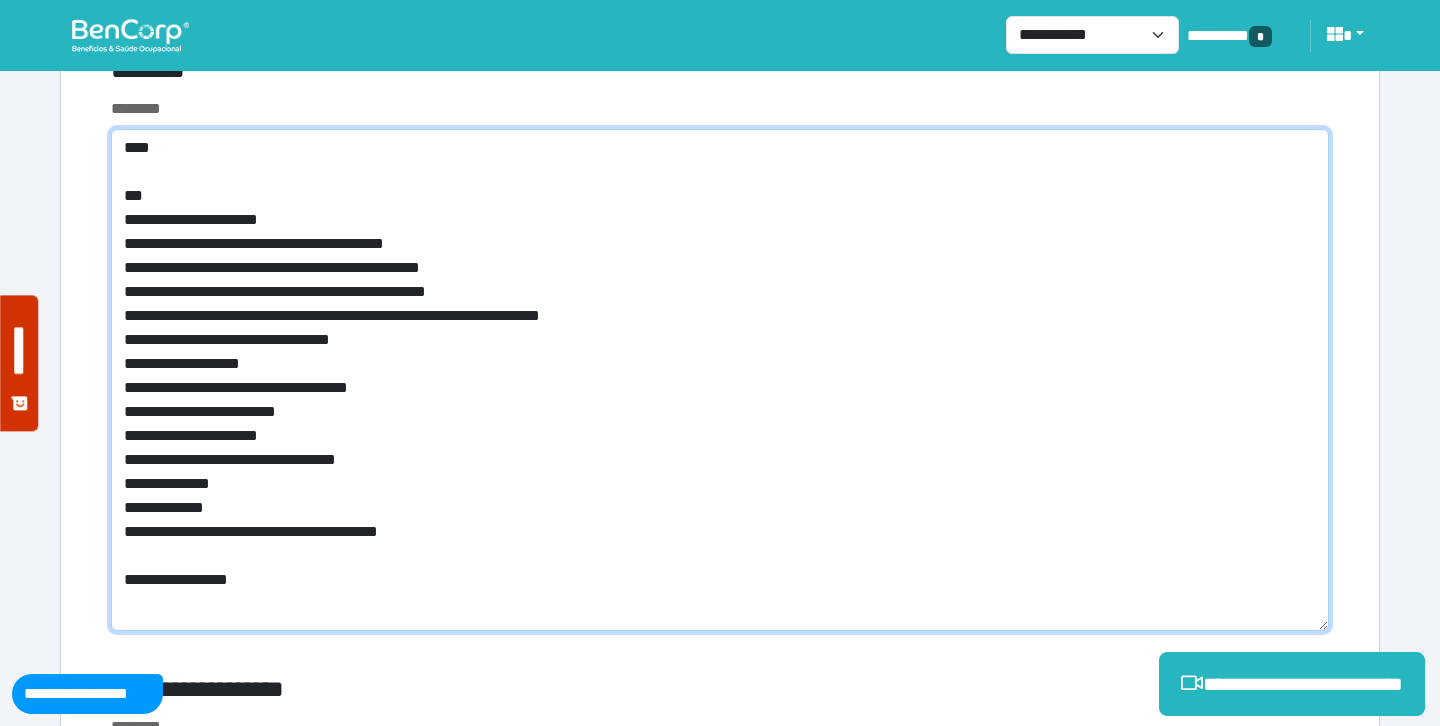 click on "**********" at bounding box center (720, 380) 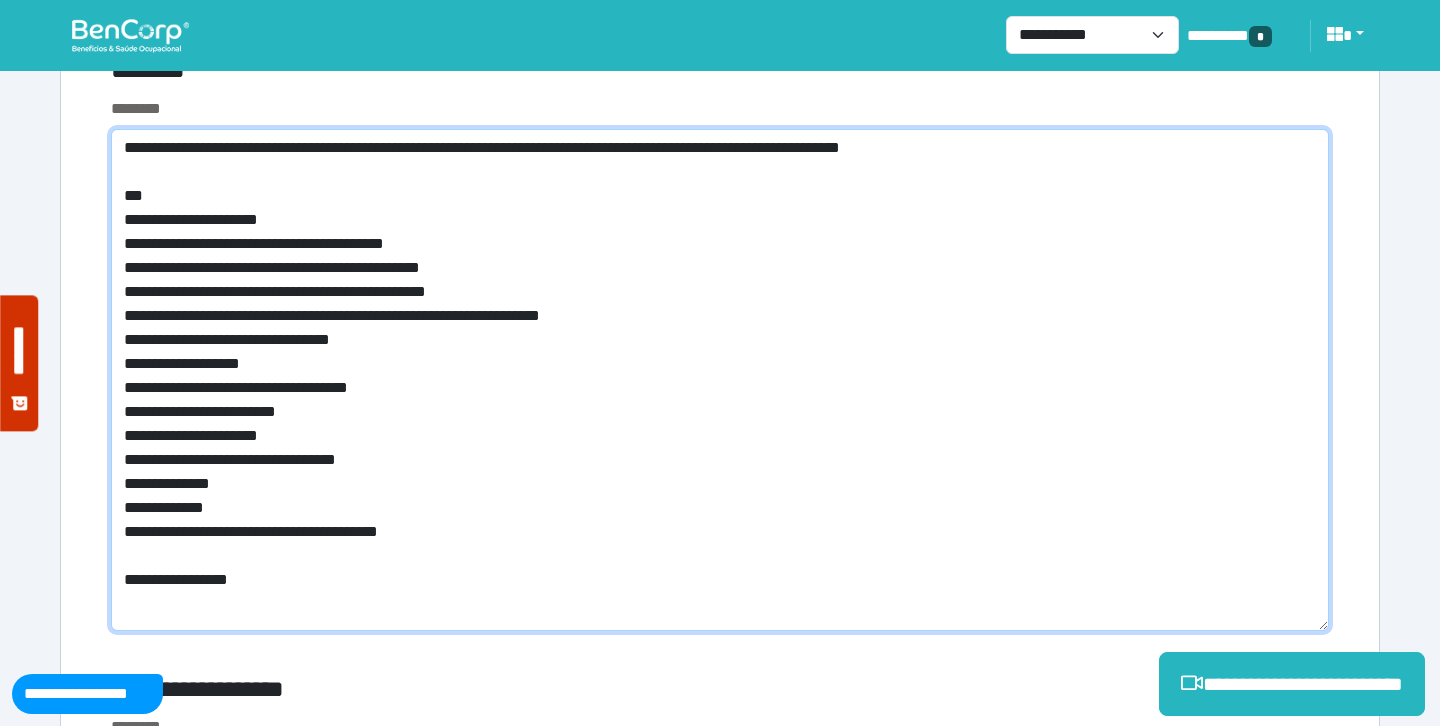 click on "**********" at bounding box center (720, 380) 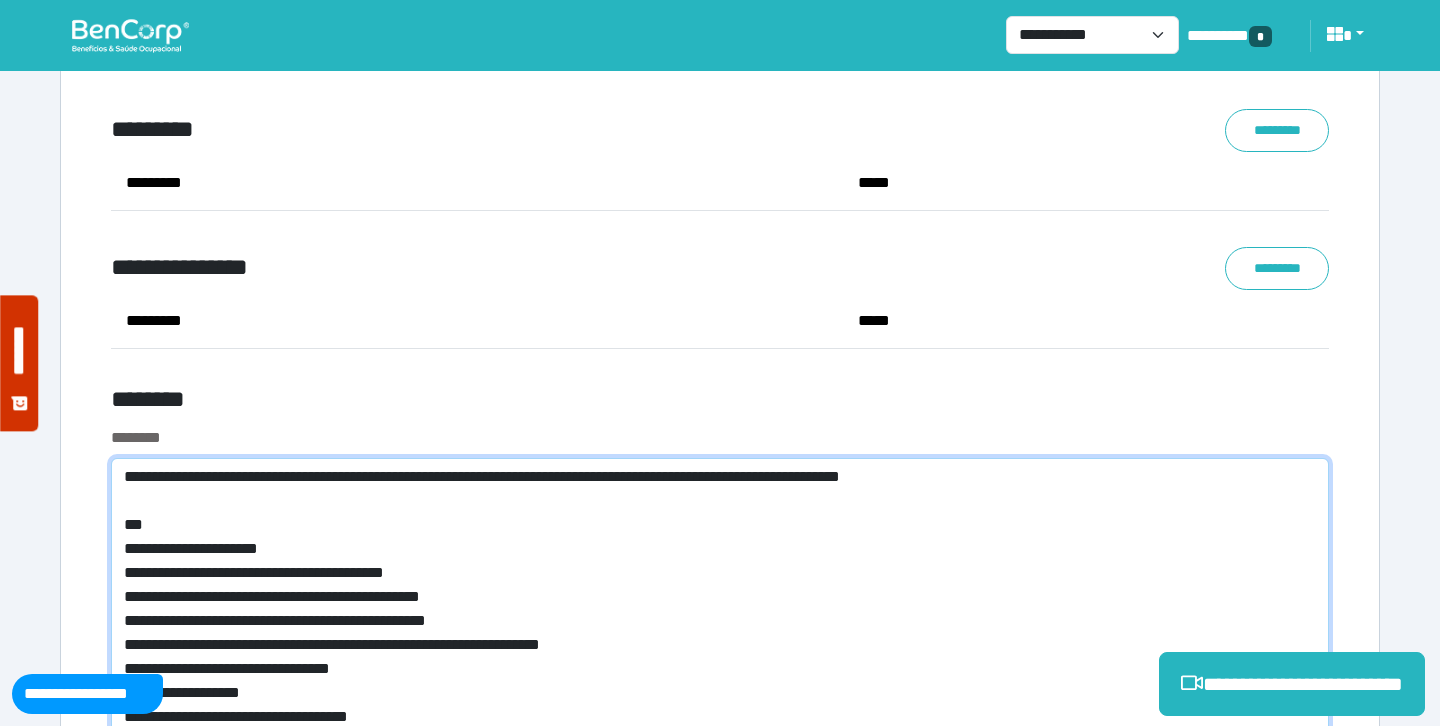 scroll, scrollTop: 7489, scrollLeft: 0, axis: vertical 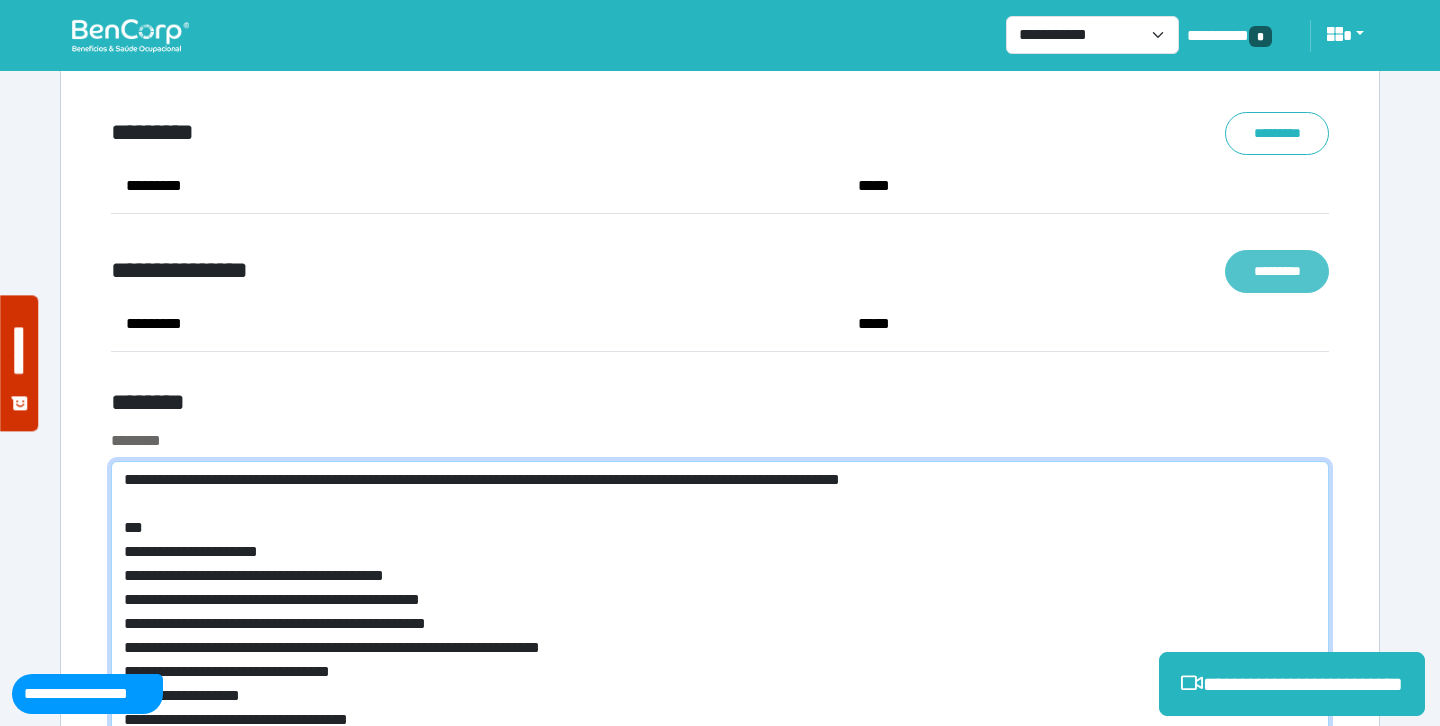 type on "**********" 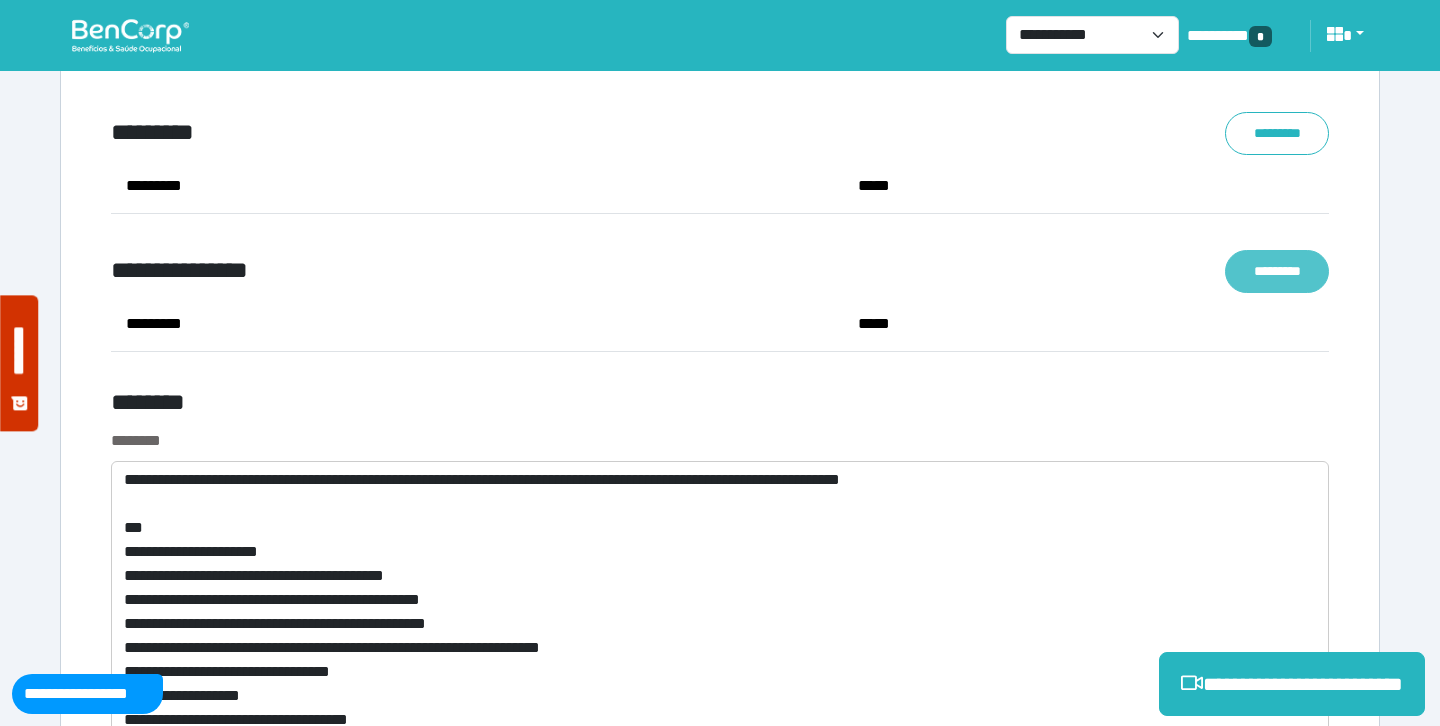 click on "*********" at bounding box center [1277, 271] 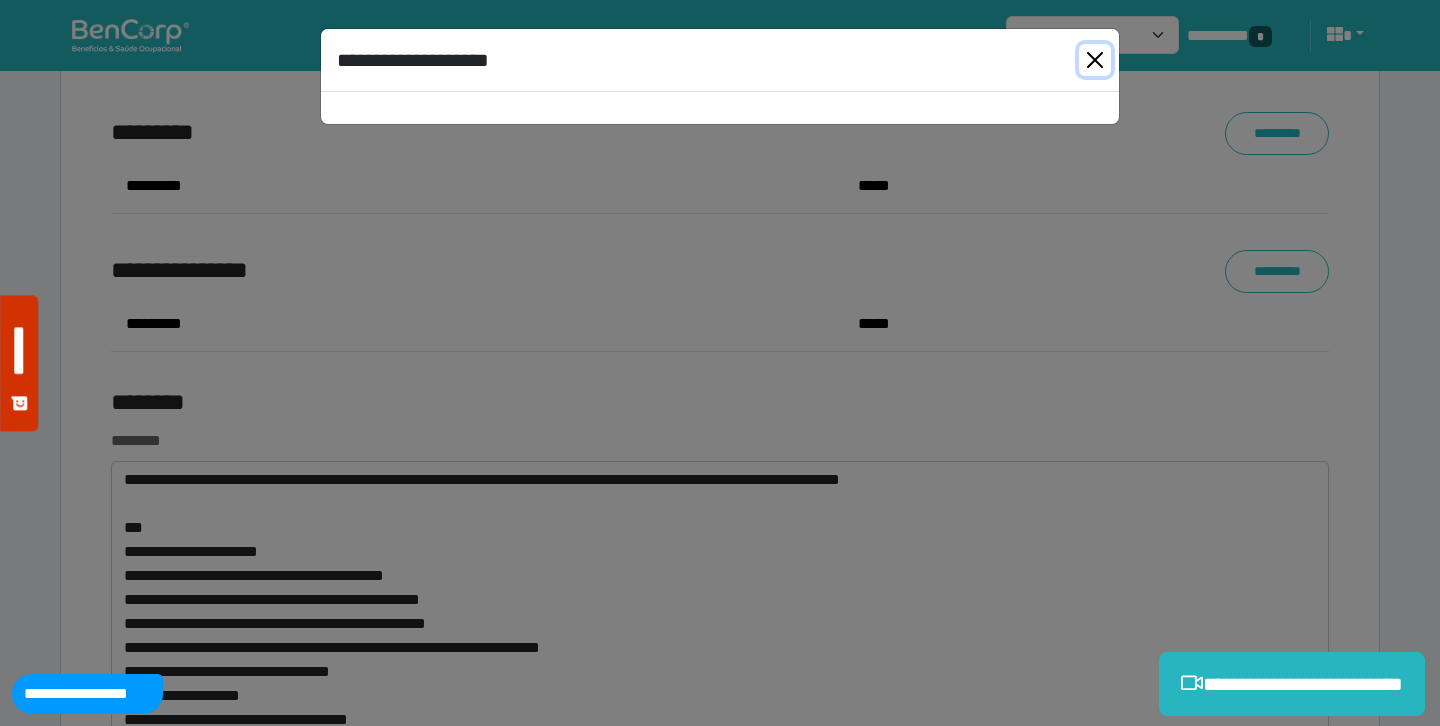 click at bounding box center (1095, 60) 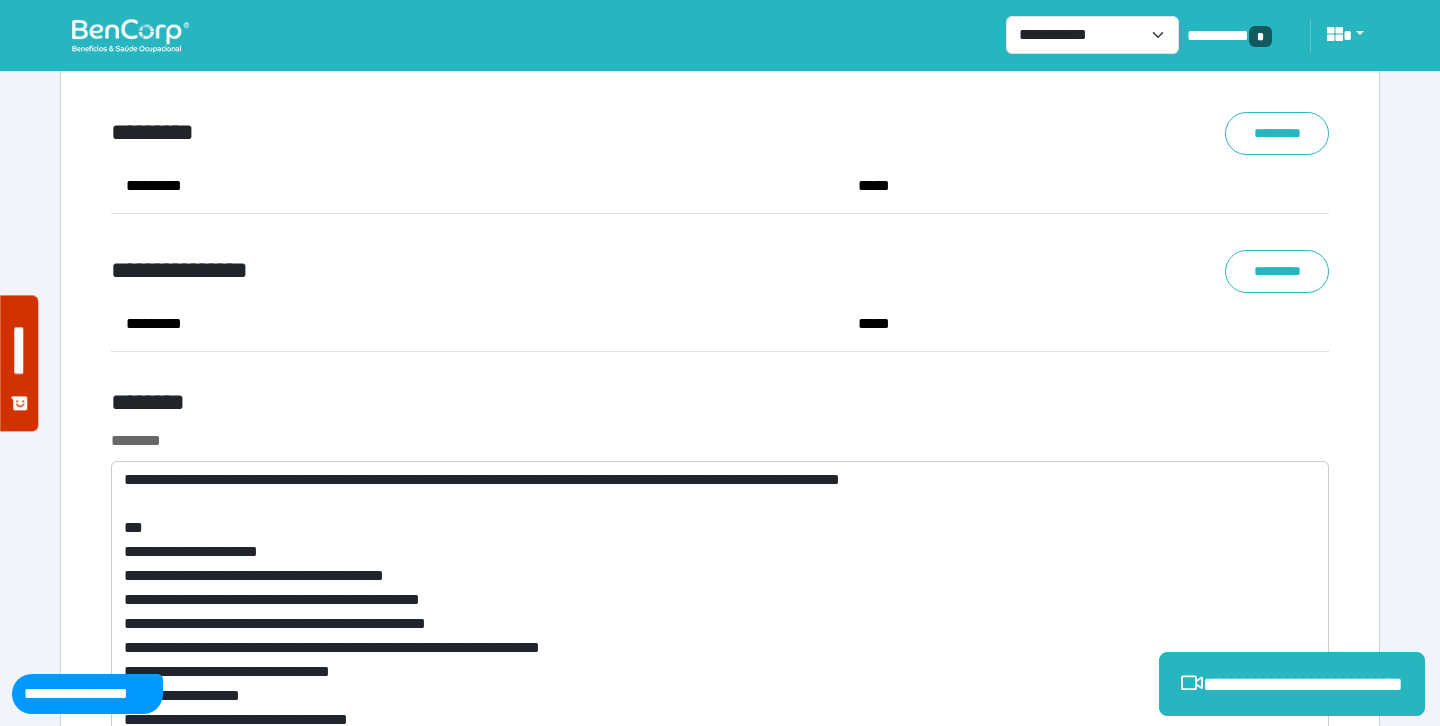 click on "**********" at bounding box center (720, -2722) 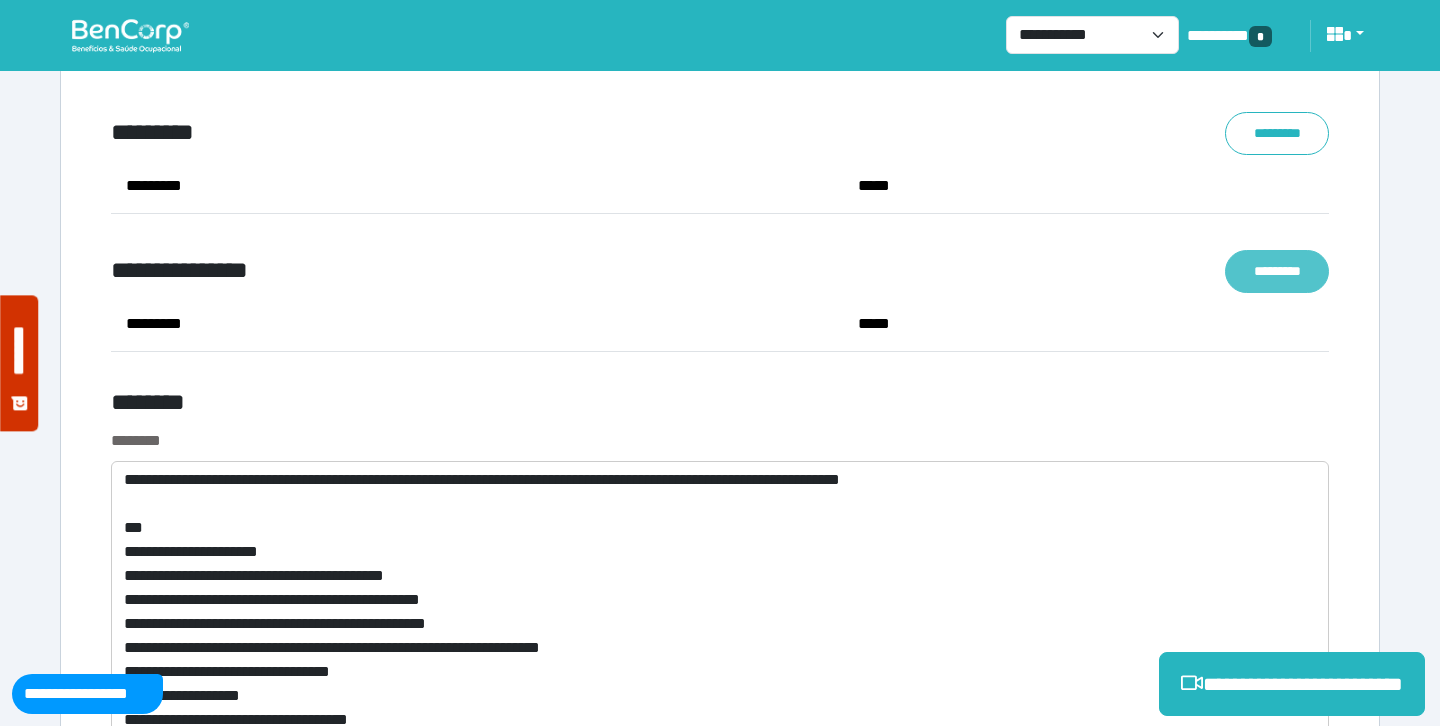 click on "*********" at bounding box center [1277, 271] 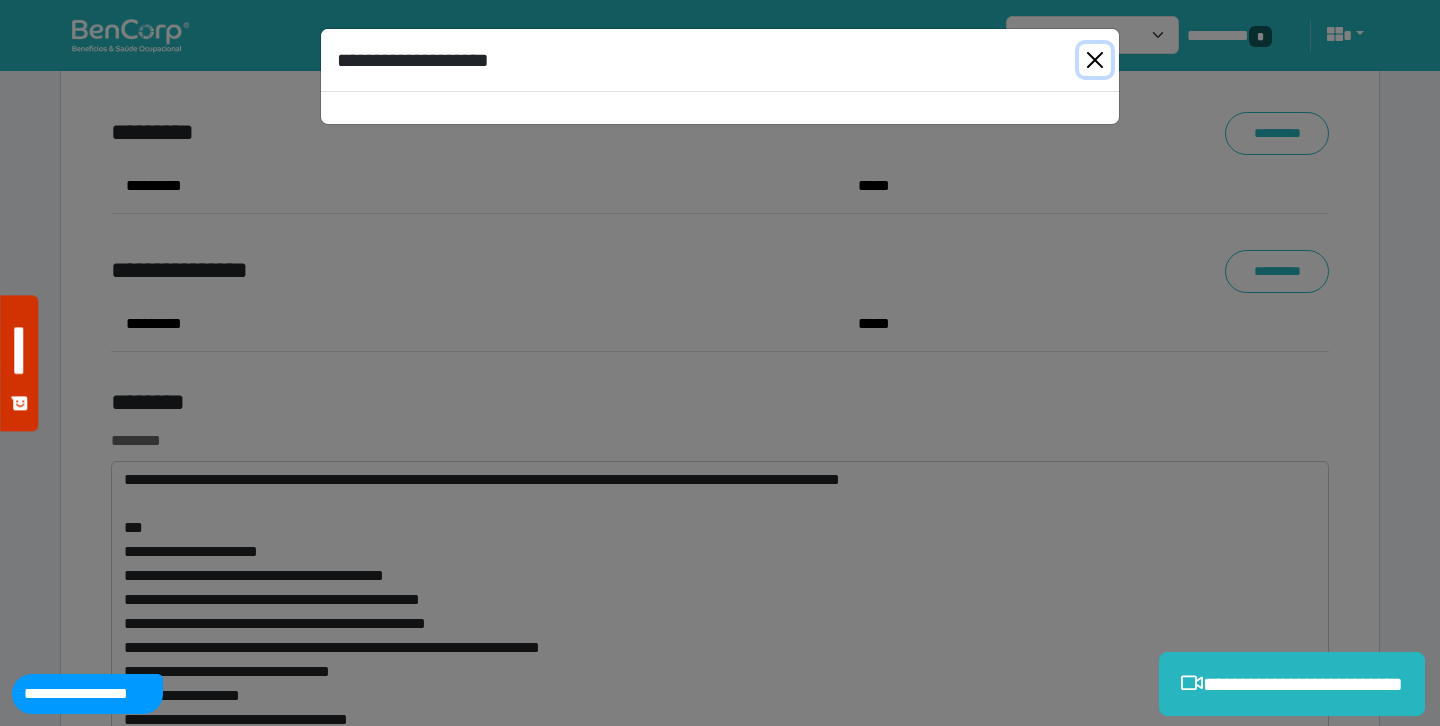 click at bounding box center (1095, 60) 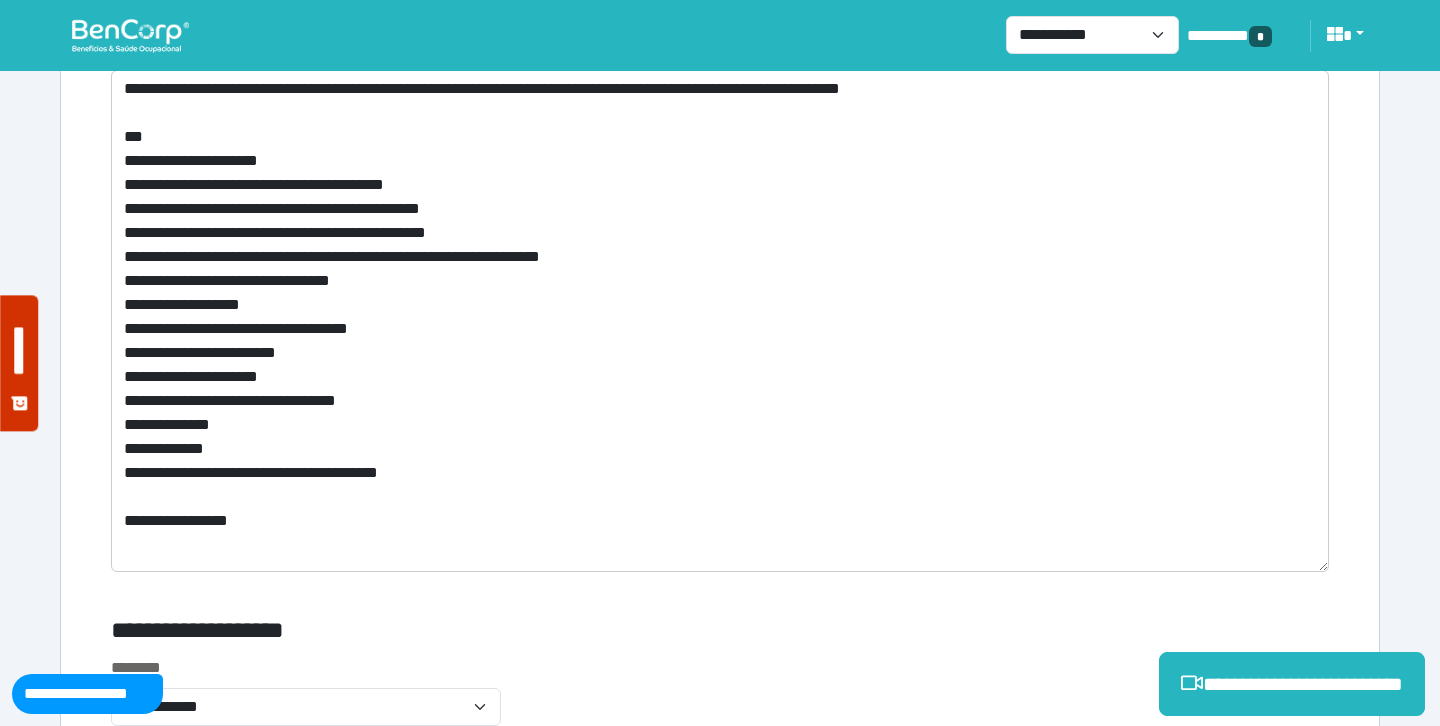 scroll, scrollTop: 7951, scrollLeft: 0, axis: vertical 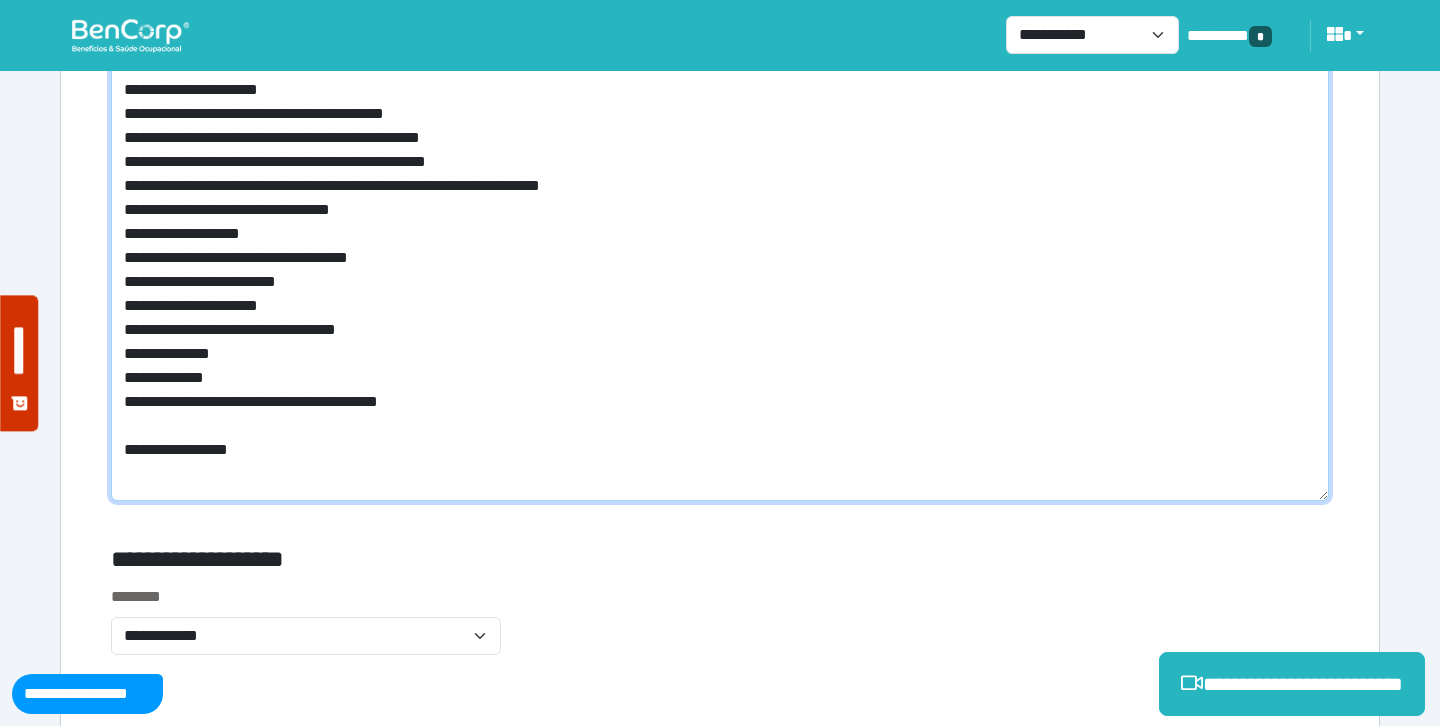 drag, startPoint x: 108, startPoint y: 403, endPoint x: 131, endPoint y: 127, distance: 276.95667 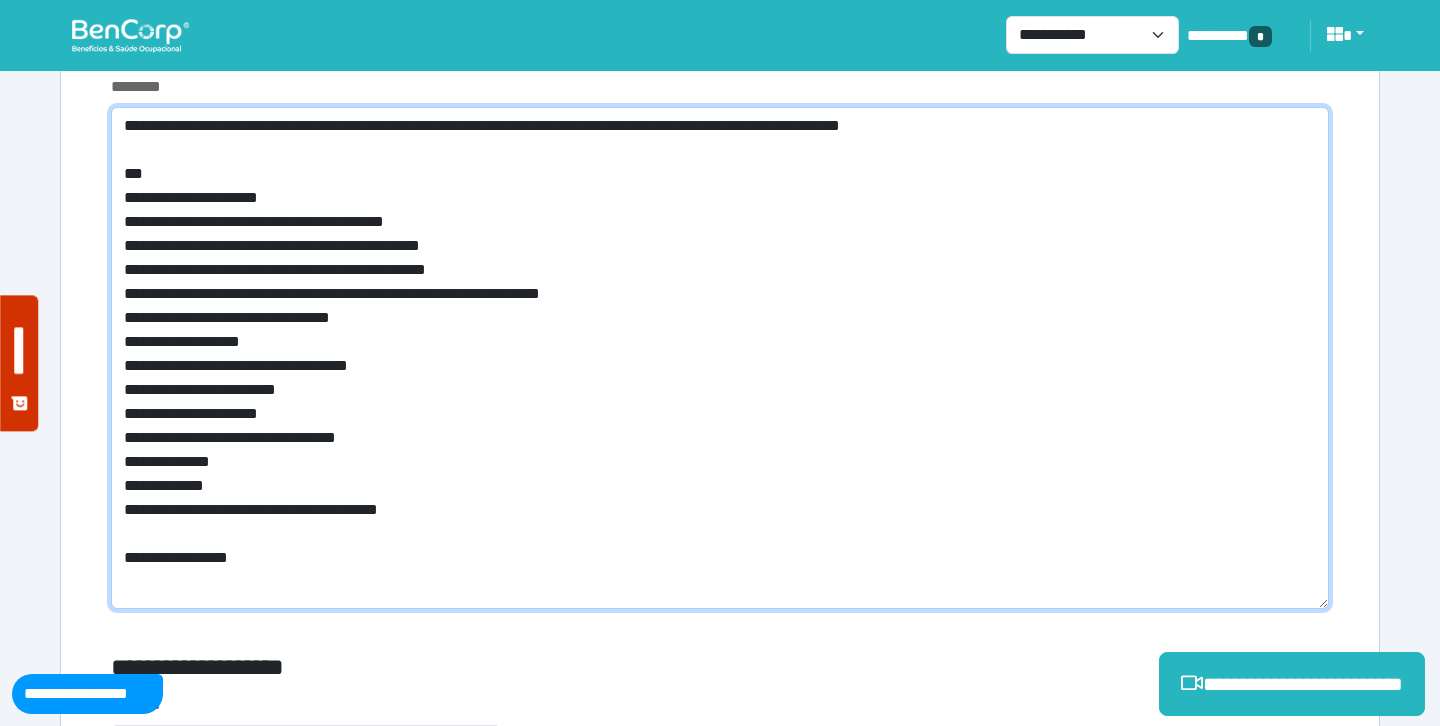 scroll, scrollTop: 7796, scrollLeft: 0, axis: vertical 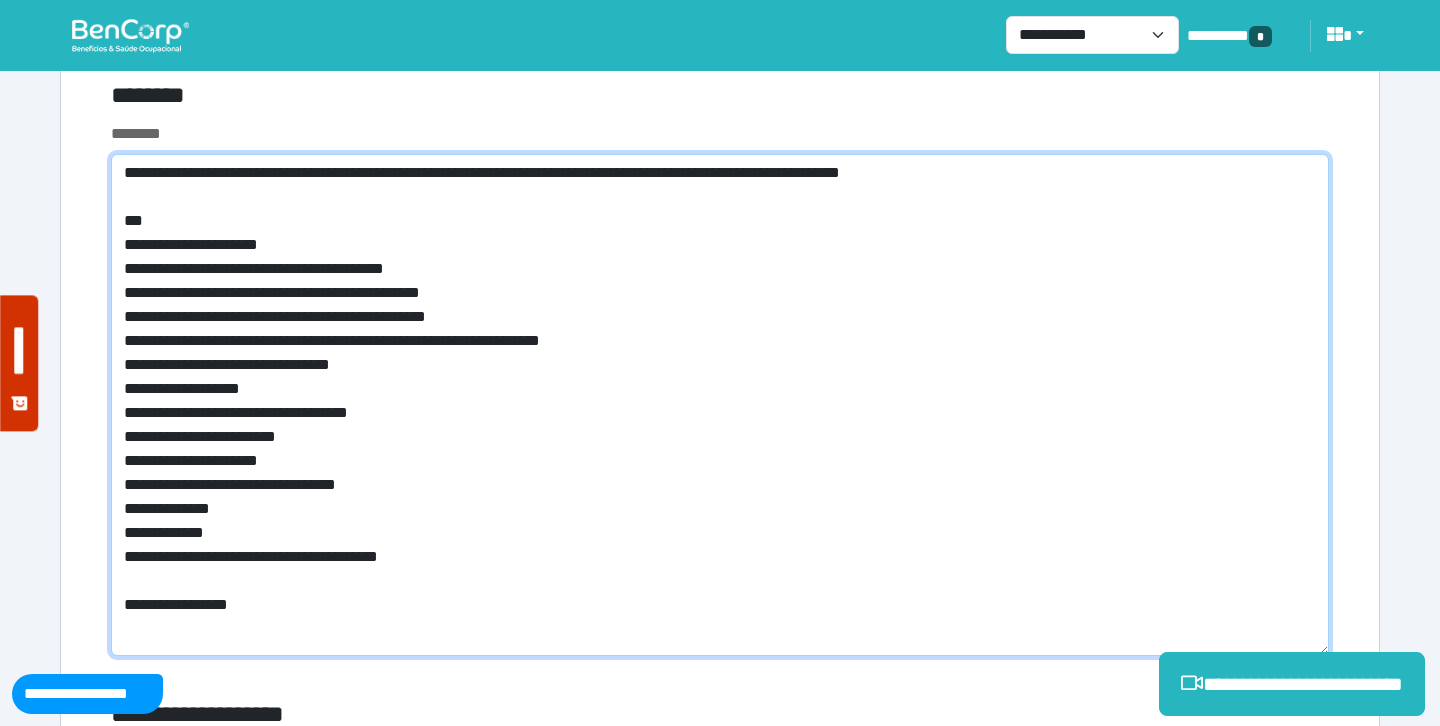 drag, startPoint x: 265, startPoint y: 455, endPoint x: 117, endPoint y: 152, distance: 337.2136 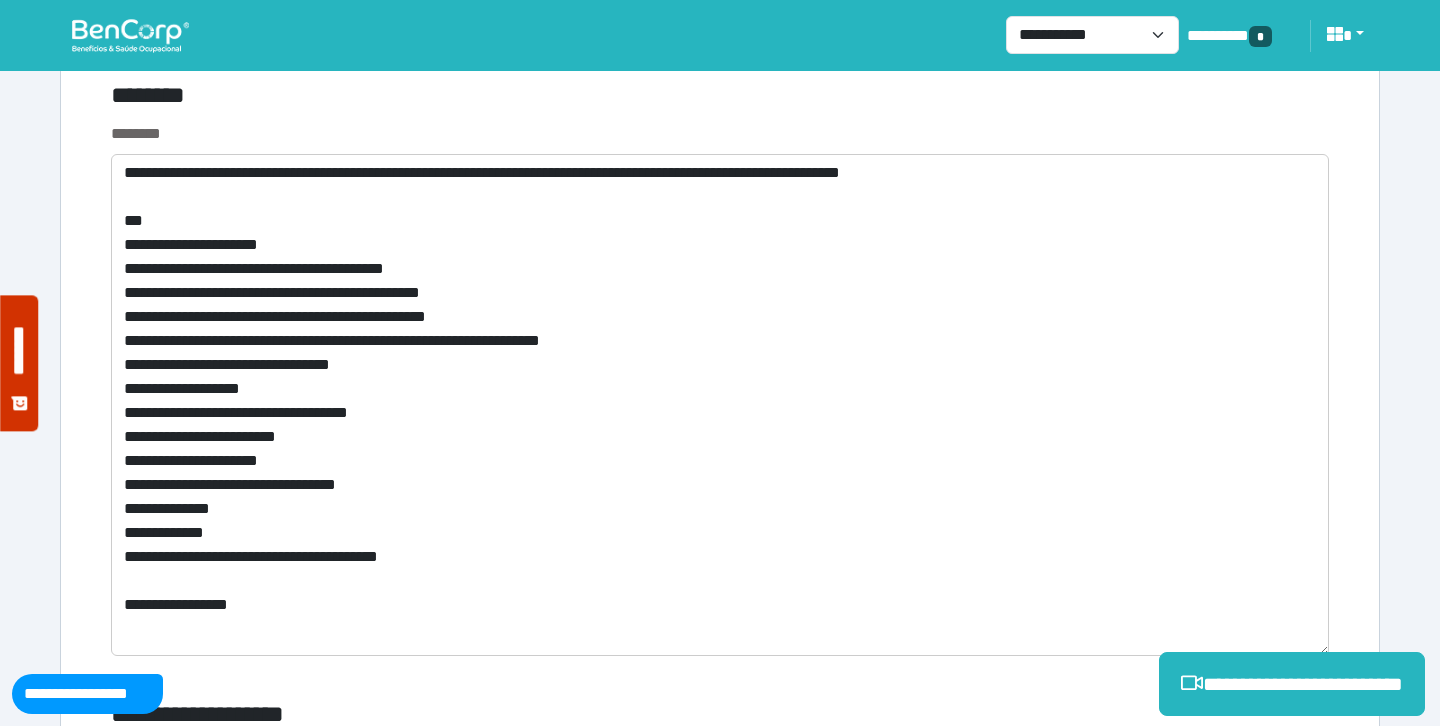 click on "**********" at bounding box center (720, 389) 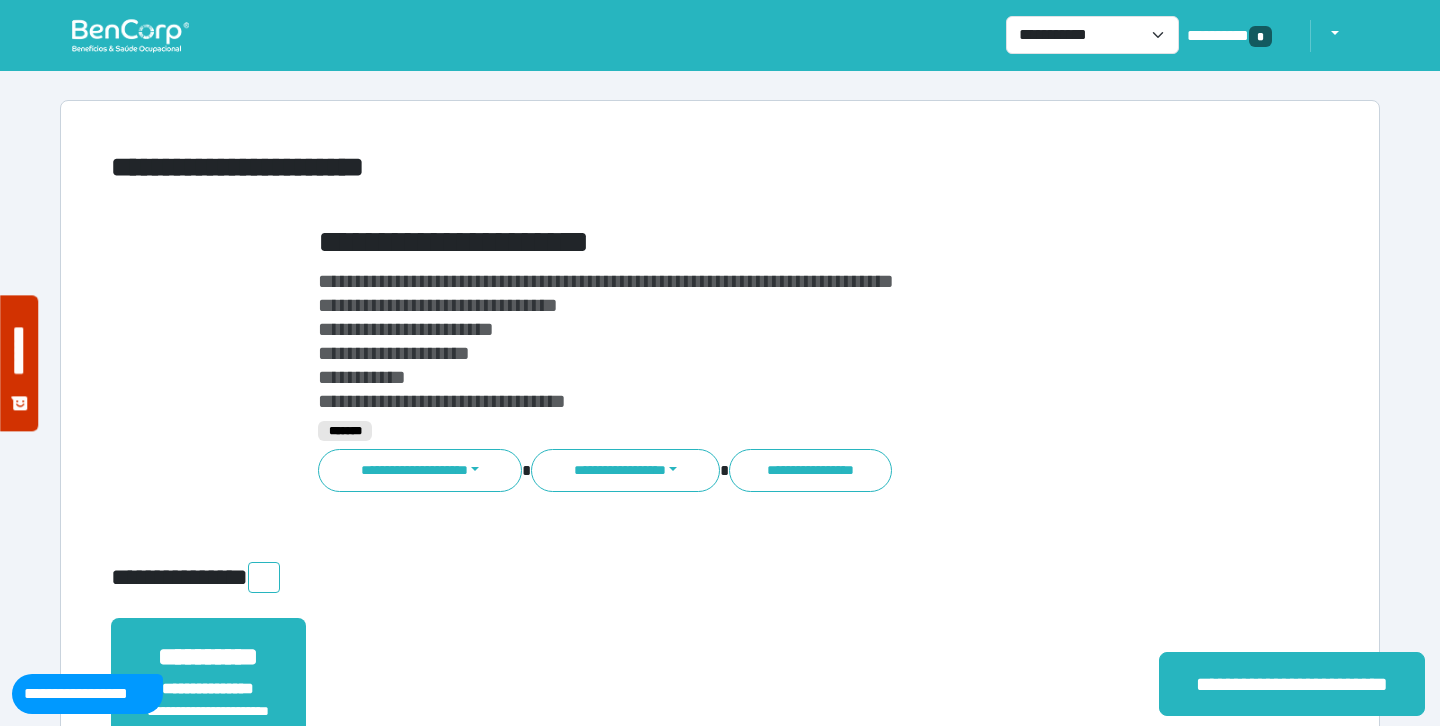 scroll, scrollTop: 0, scrollLeft: 0, axis: both 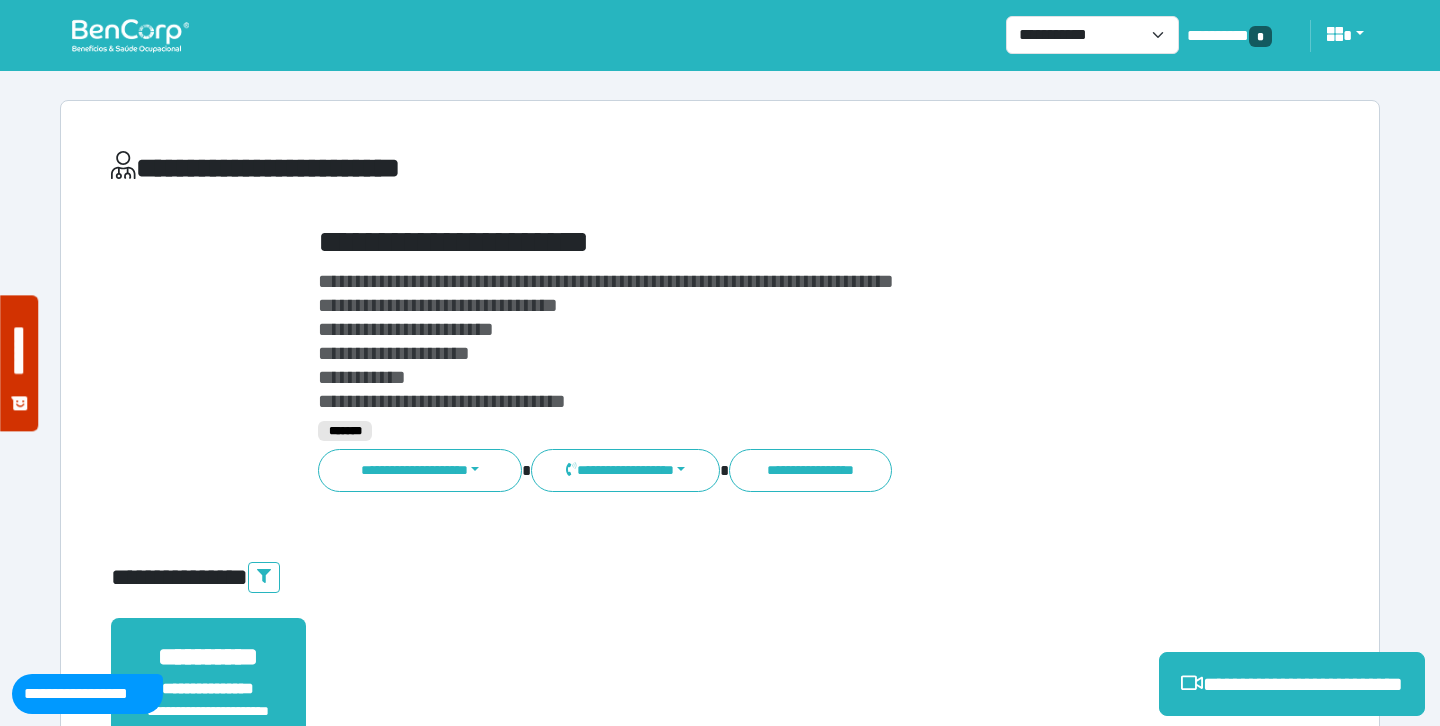 click on "**********" at bounding box center (772, 341) 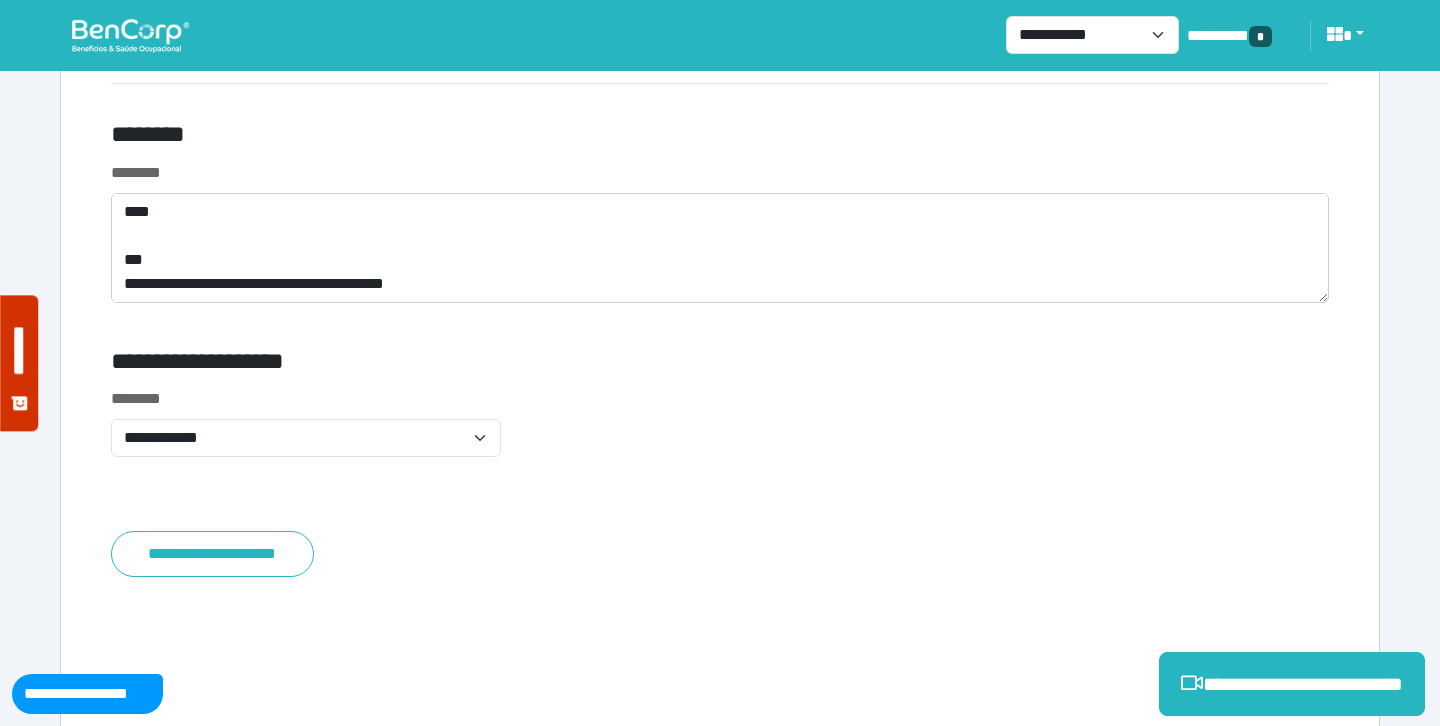 scroll, scrollTop: 7739, scrollLeft: 0, axis: vertical 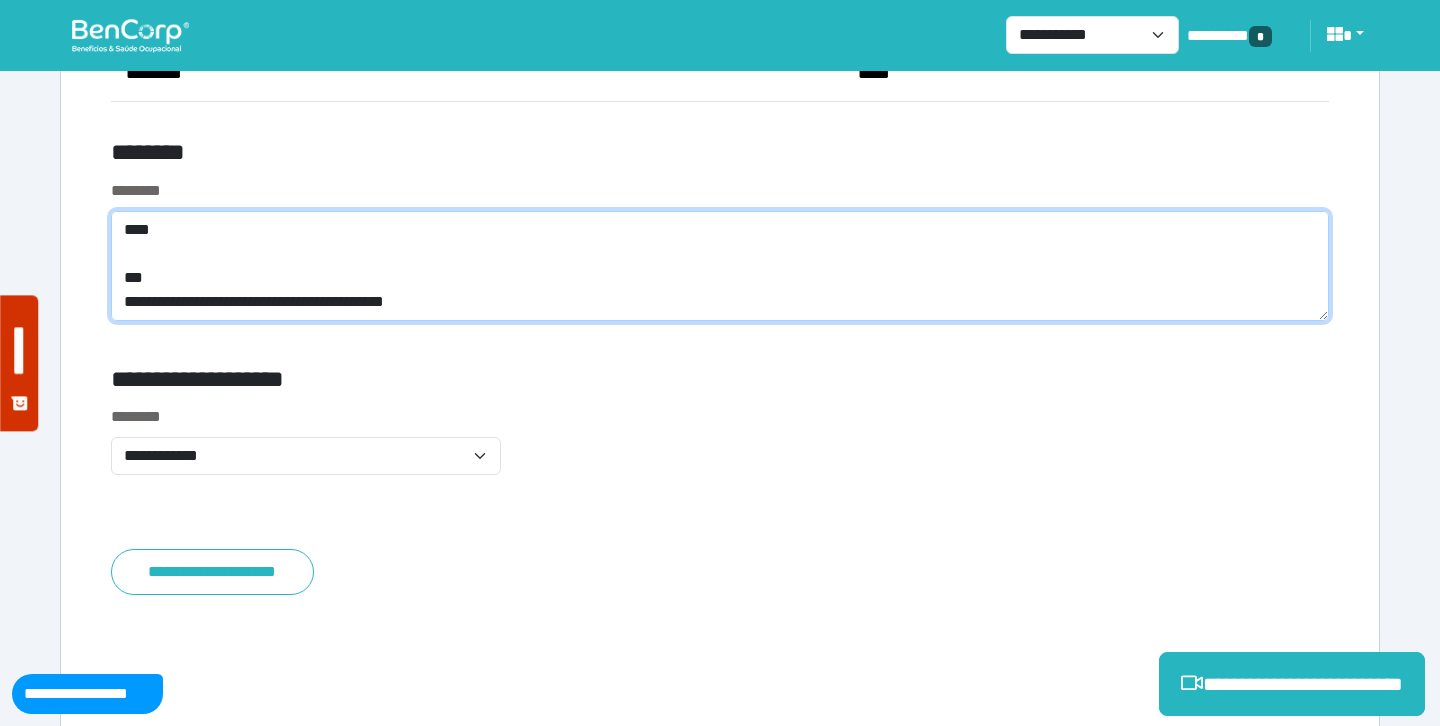 click on "**********" at bounding box center [720, 266] 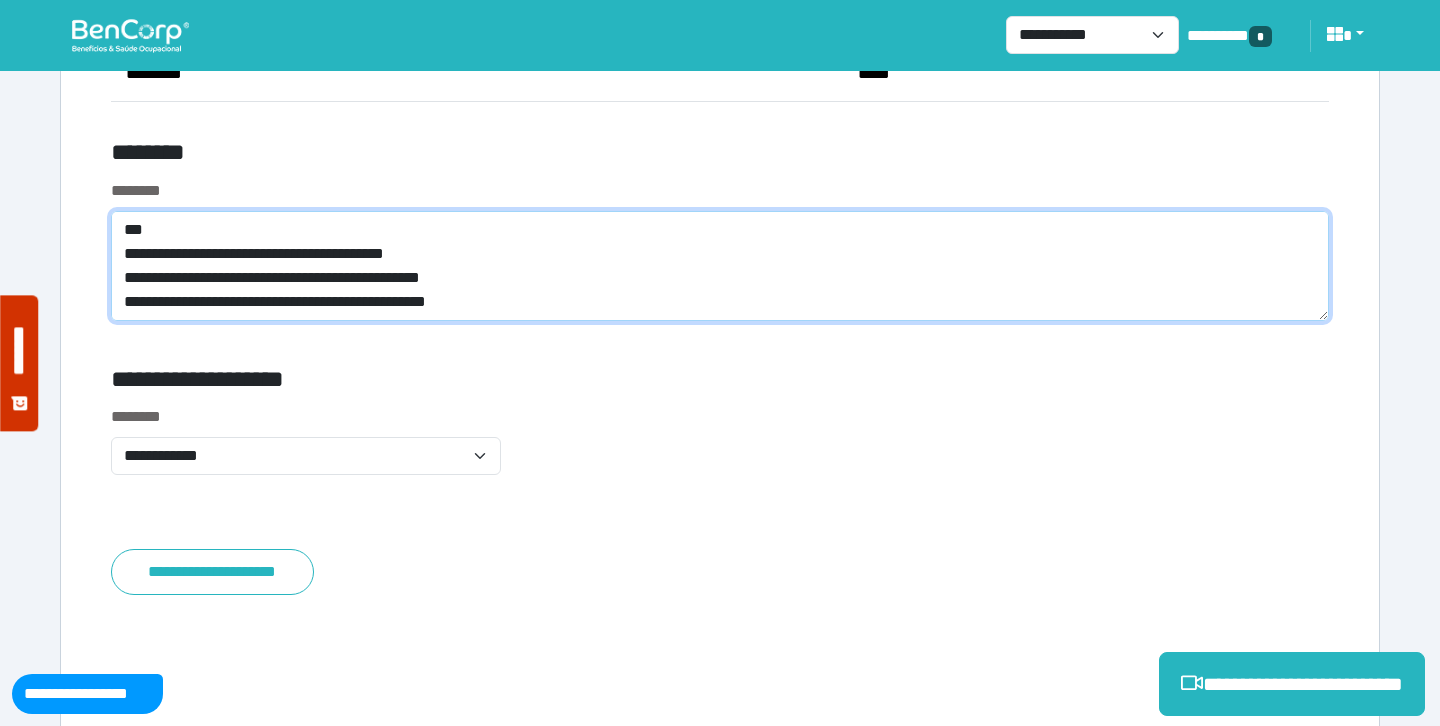 scroll, scrollTop: 7829, scrollLeft: 0, axis: vertical 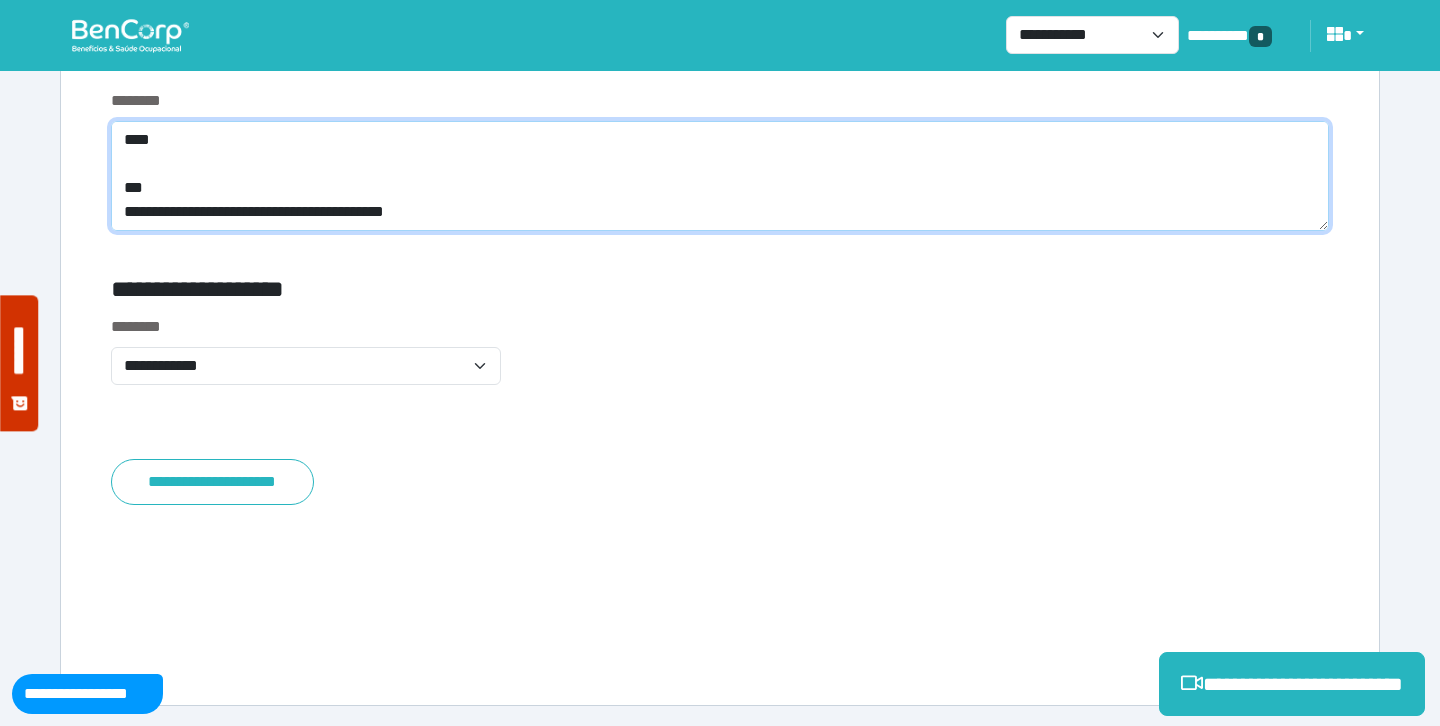 drag, startPoint x: 524, startPoint y: 215, endPoint x: 113, endPoint y: 61, distance: 438.90433 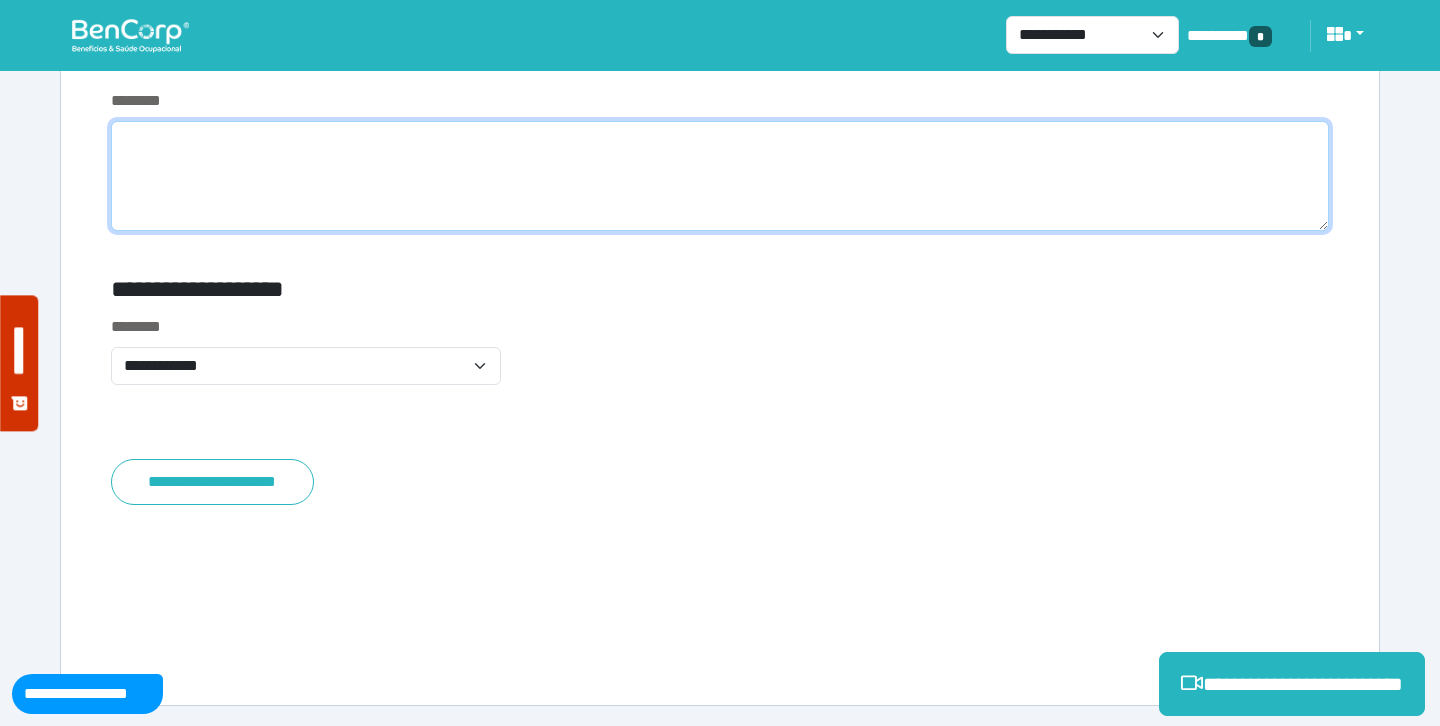 scroll, scrollTop: 7765, scrollLeft: 0, axis: vertical 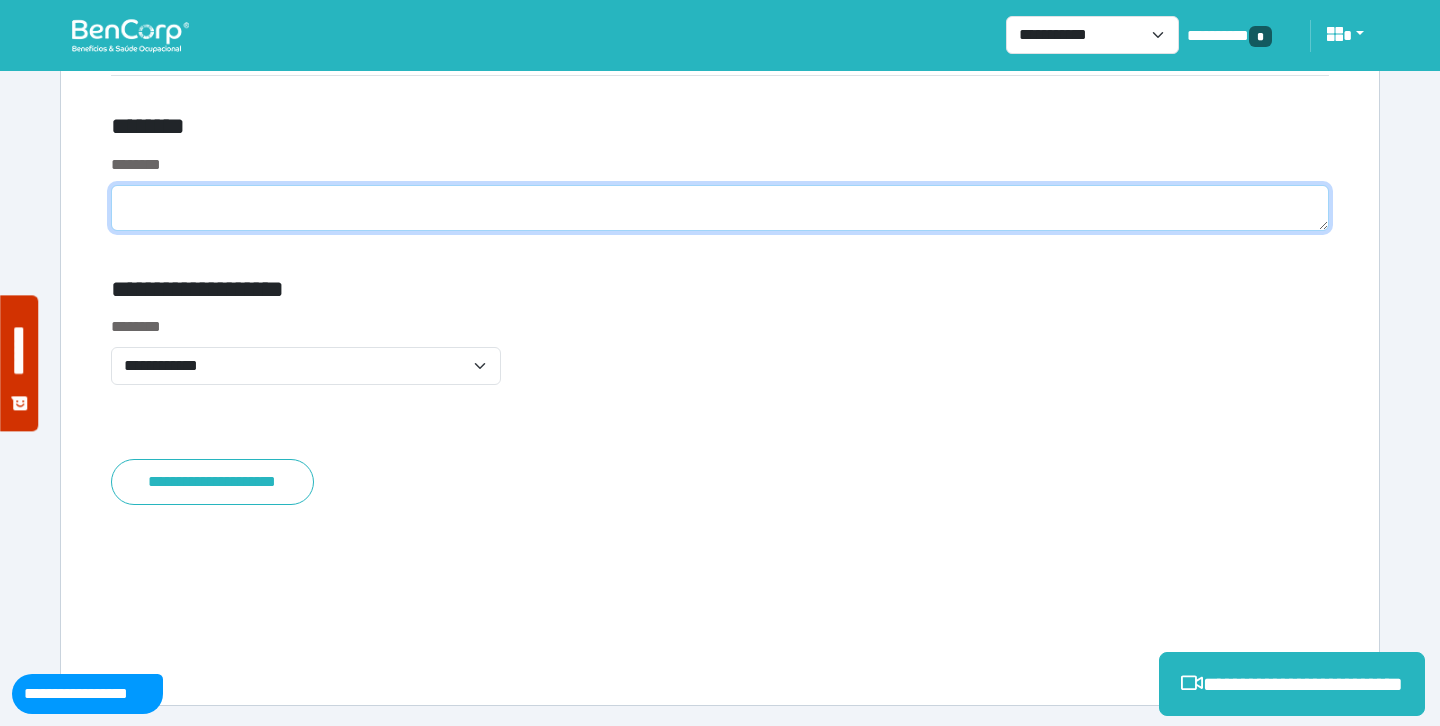paste on "**********" 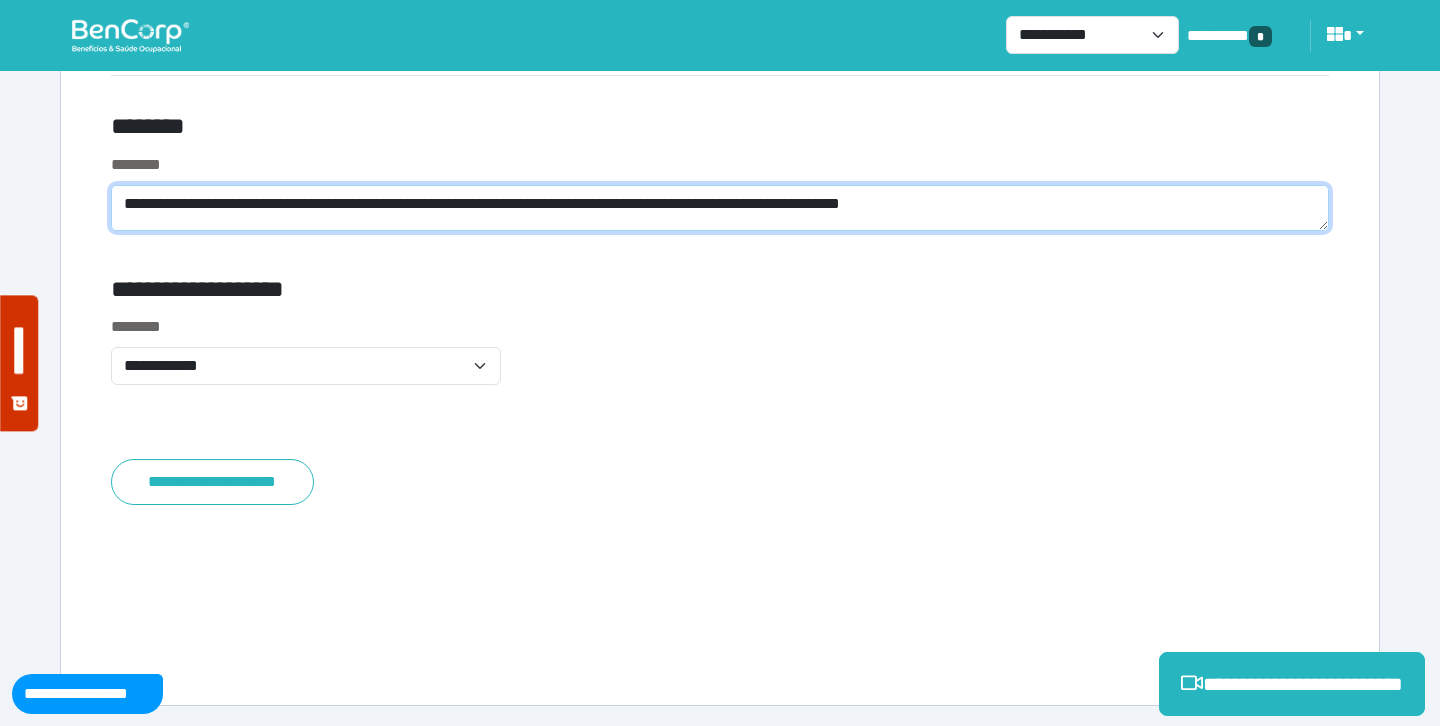 scroll, scrollTop: 0, scrollLeft: 0, axis: both 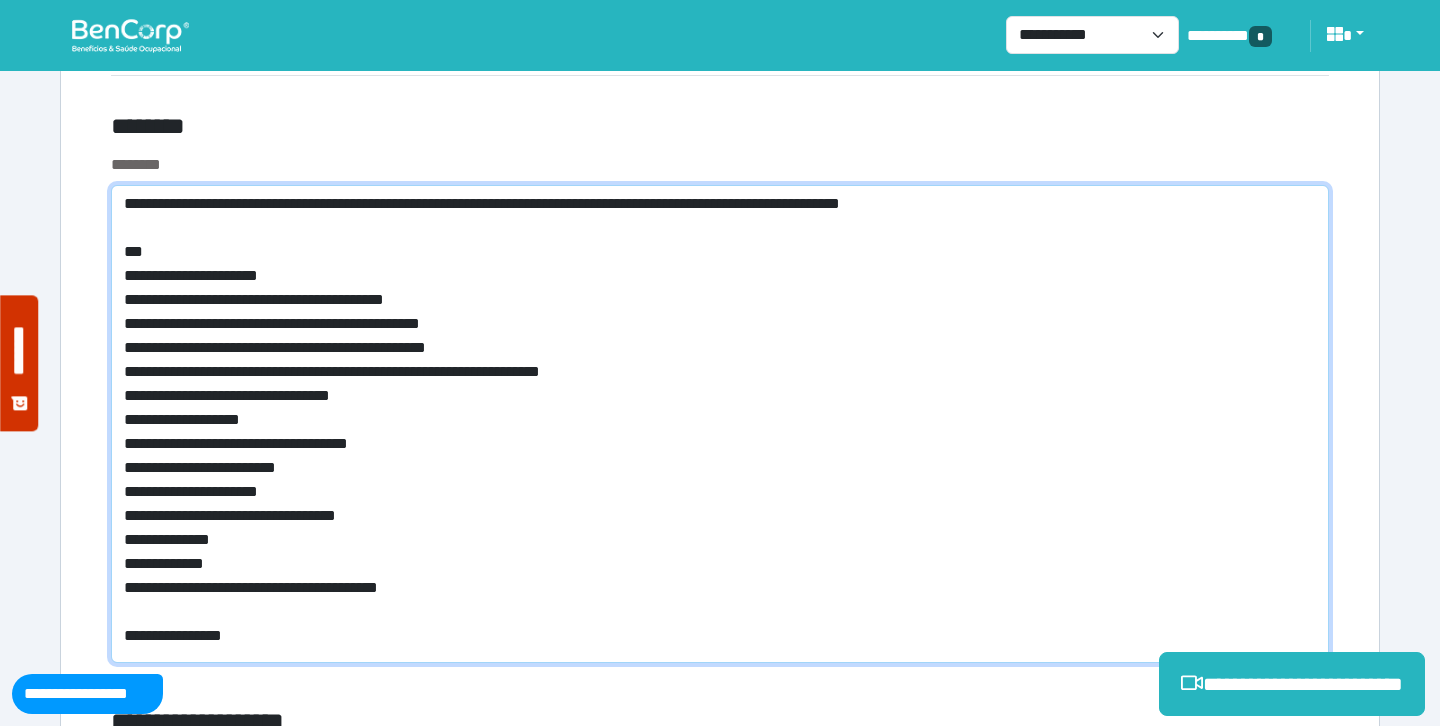 type on "**********" 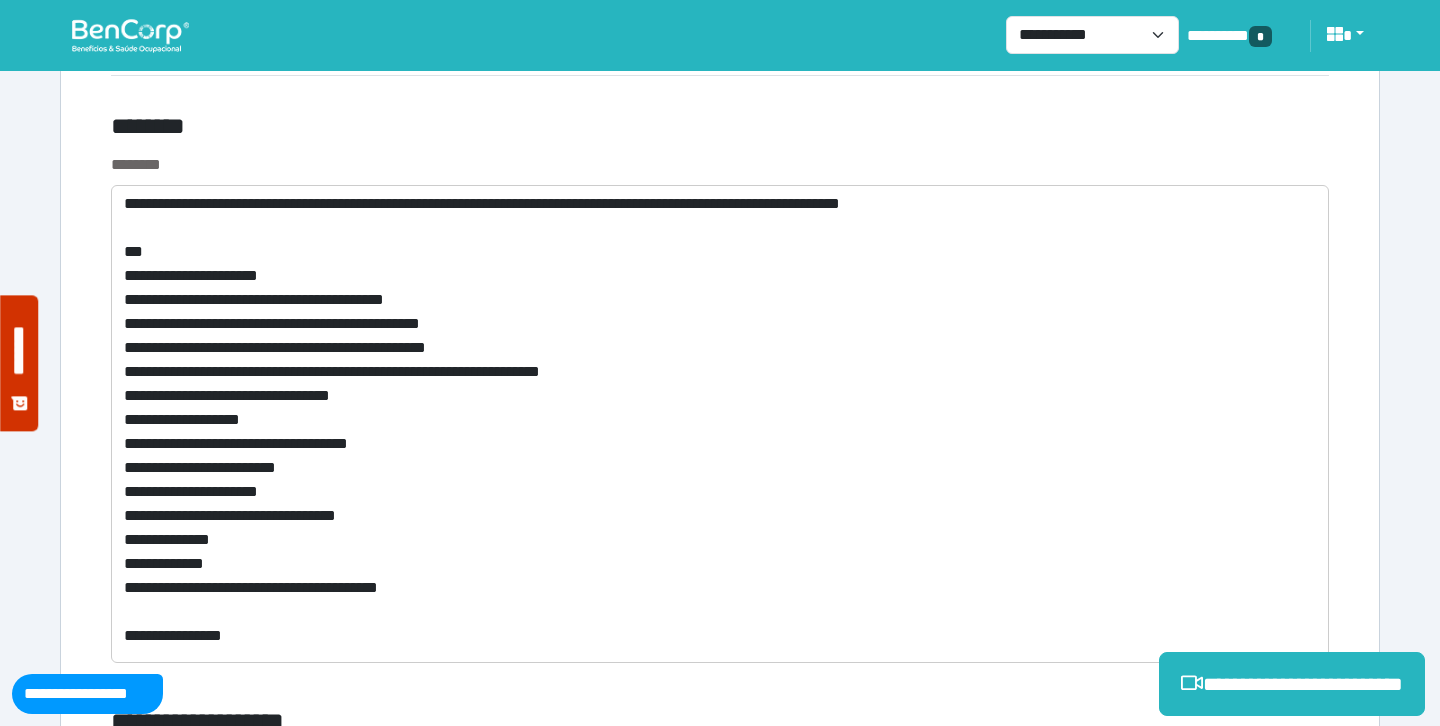 click on "********" at bounding box center [513, 130] 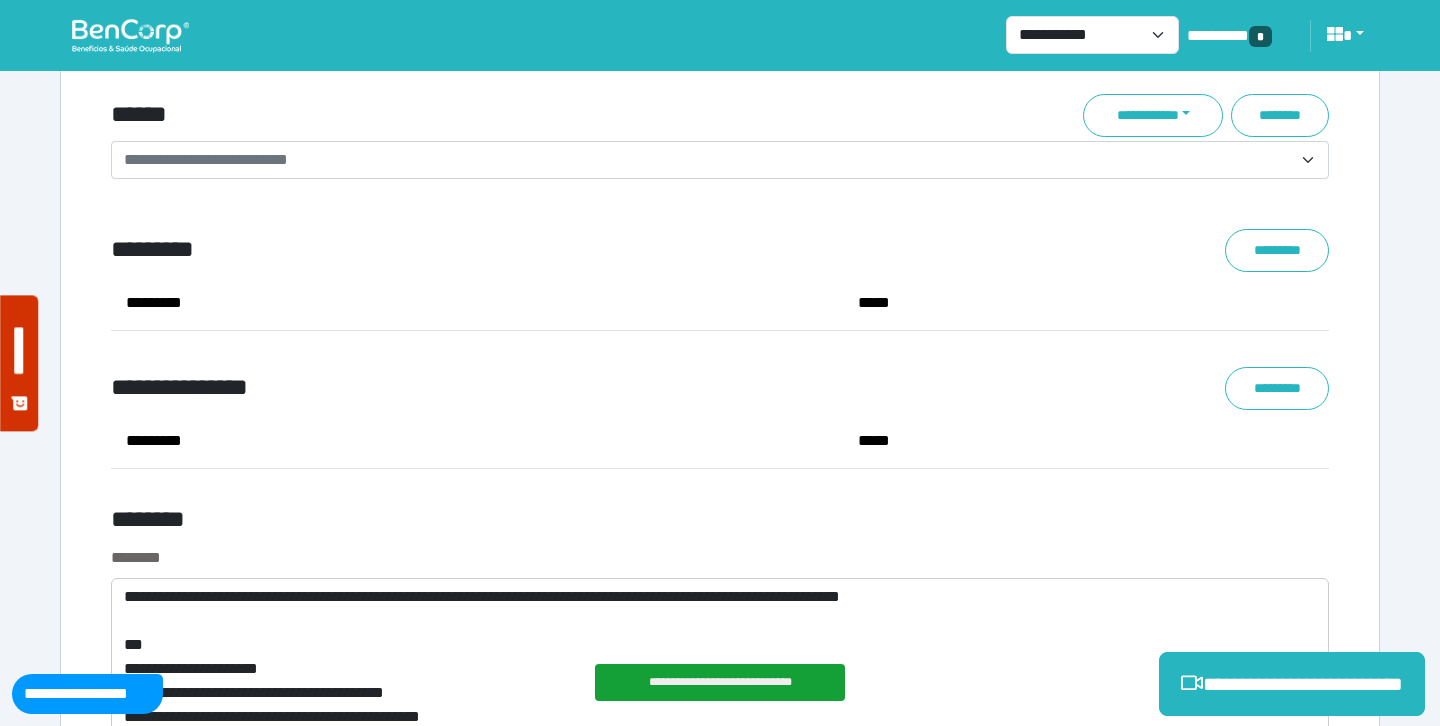 scroll, scrollTop: 7380, scrollLeft: 0, axis: vertical 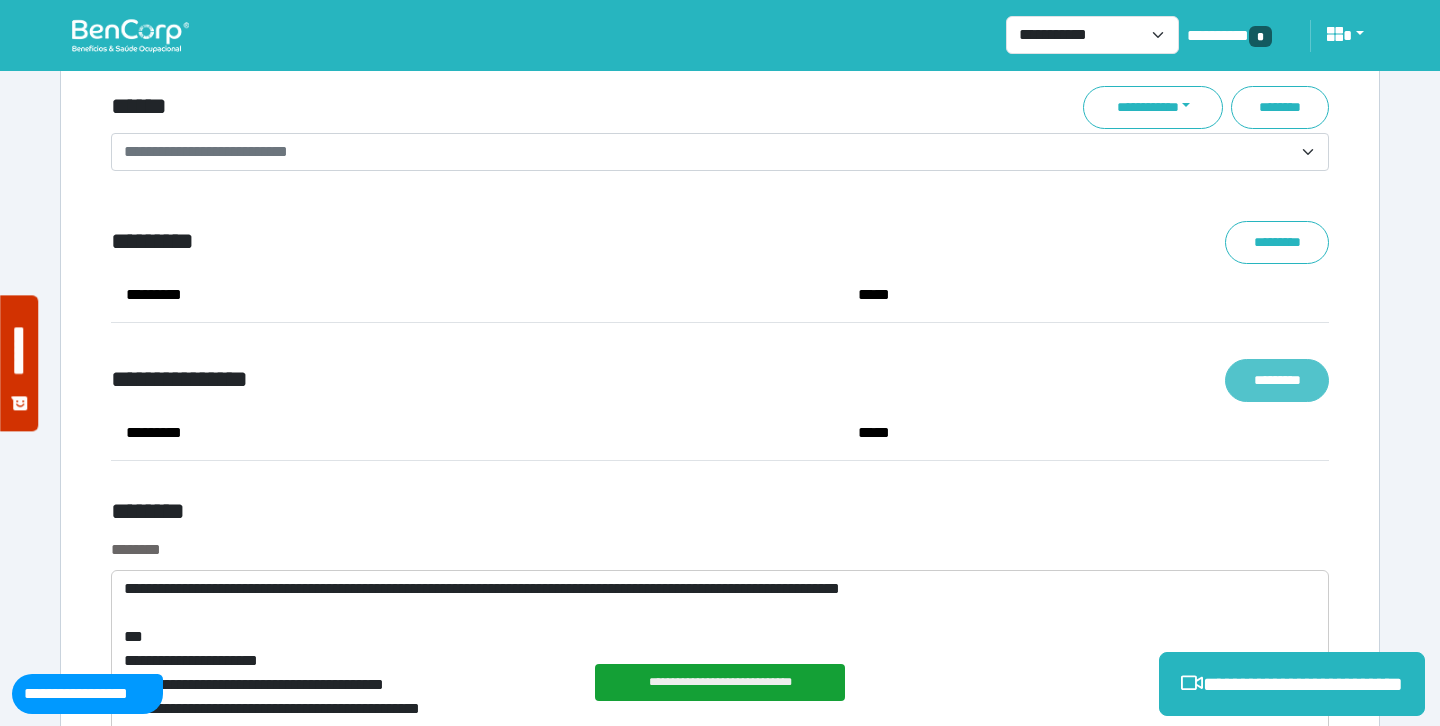 click on "*********" at bounding box center [1277, 380] 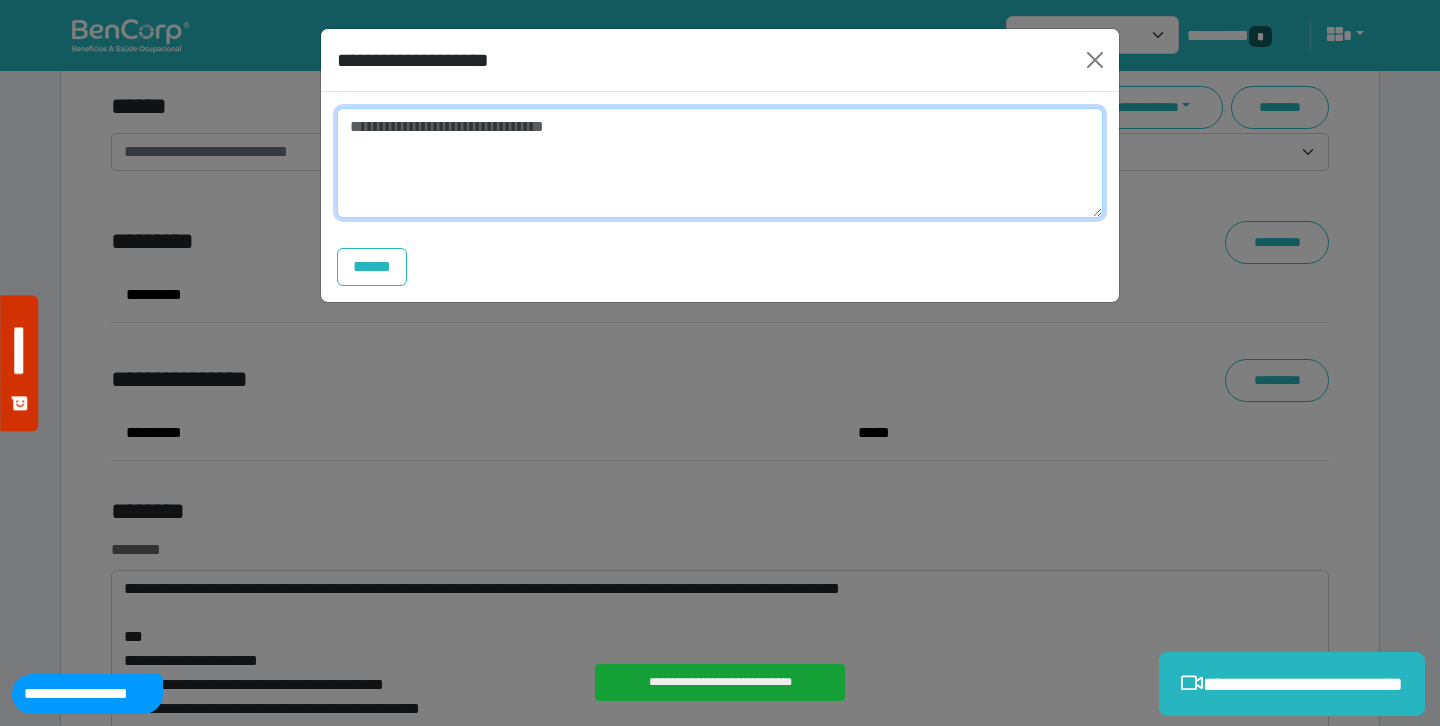 click at bounding box center (720, 163) 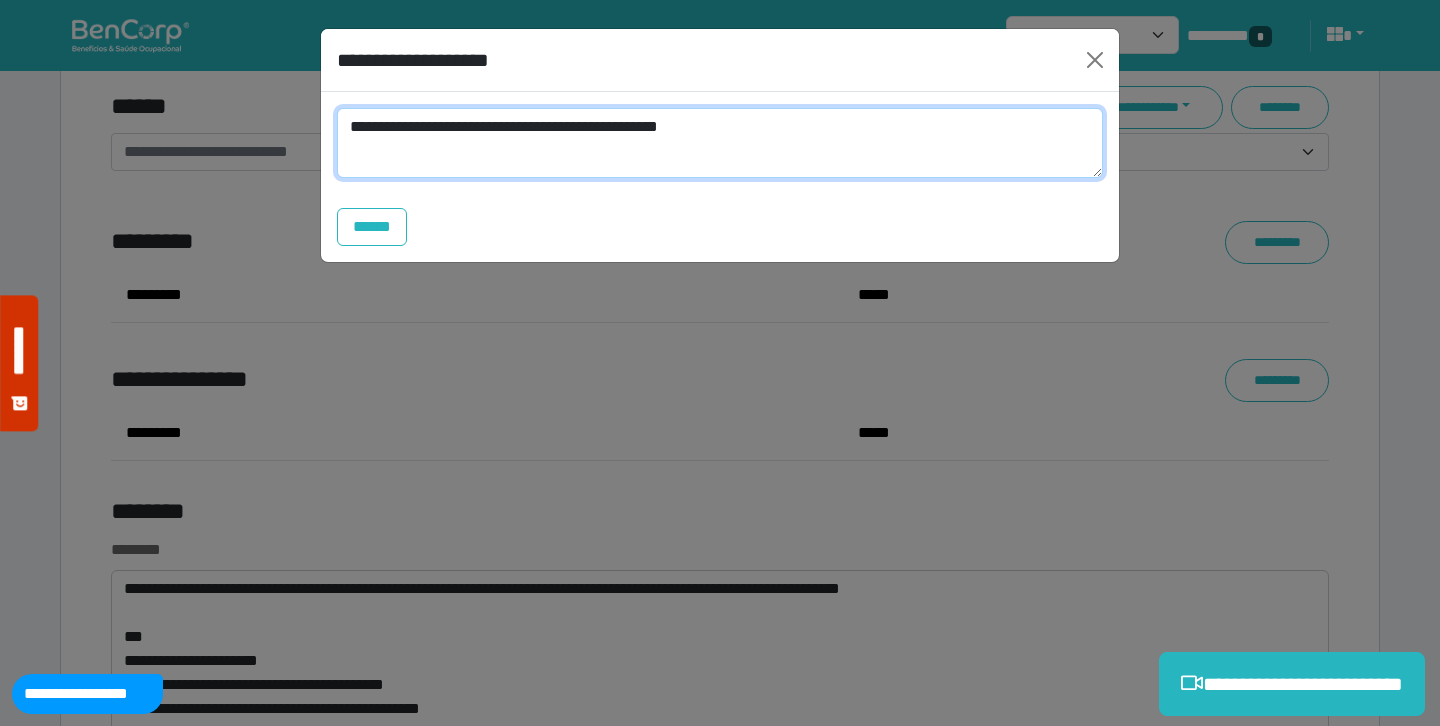 scroll, scrollTop: 0, scrollLeft: 0, axis: both 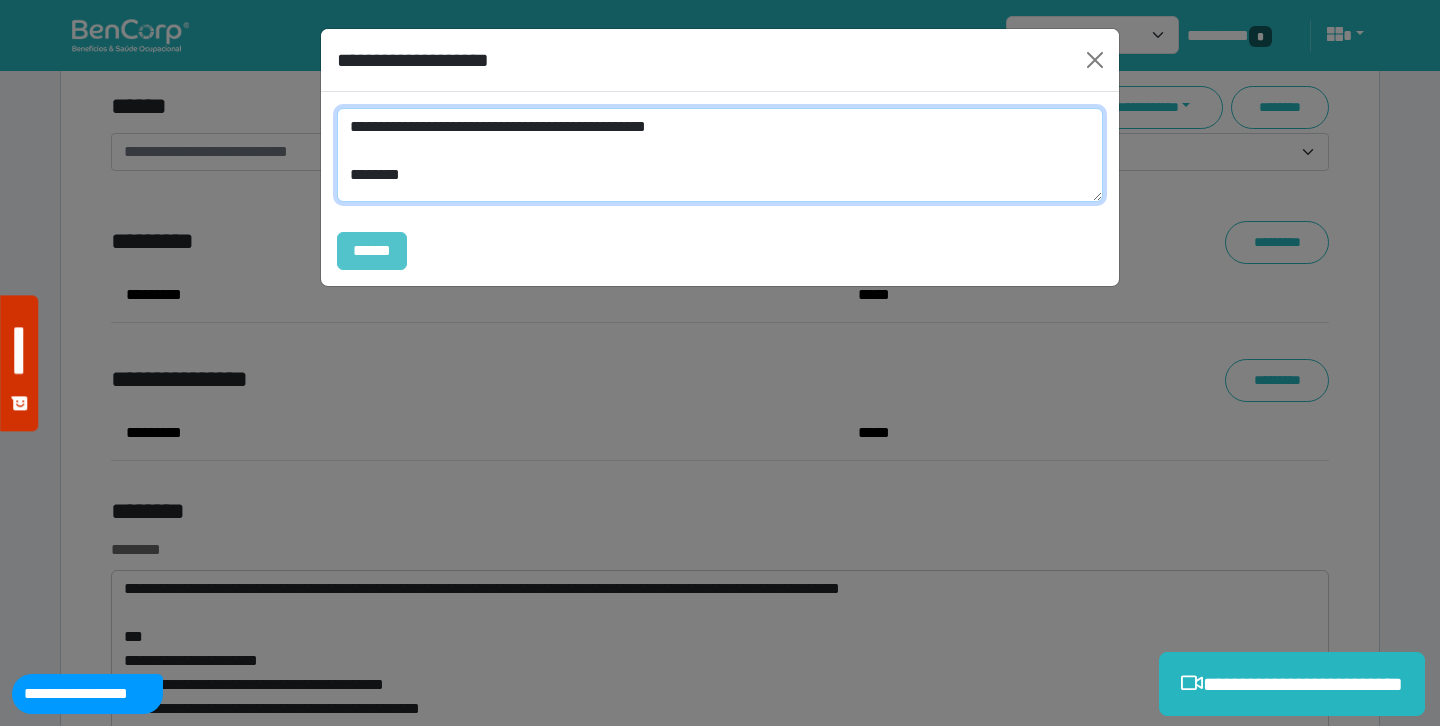type on "**********" 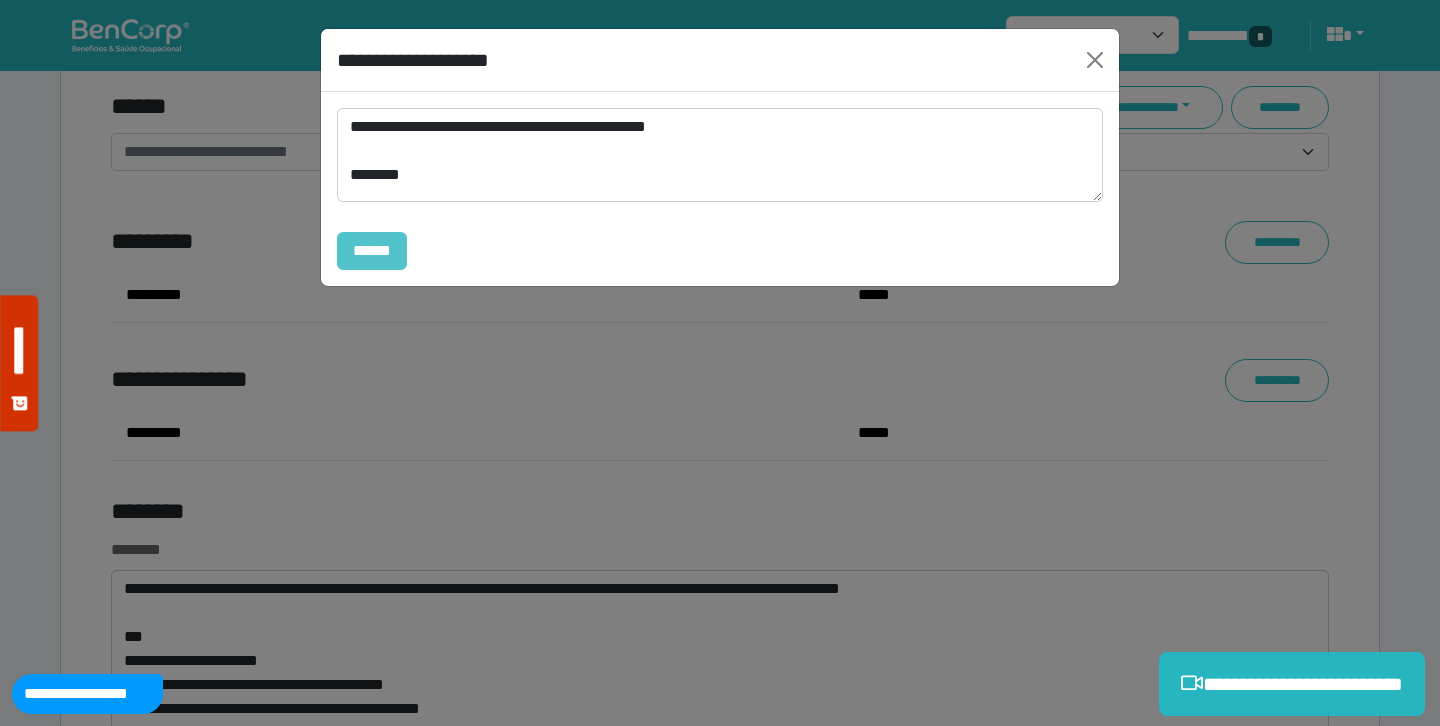 click on "******" at bounding box center [372, 251] 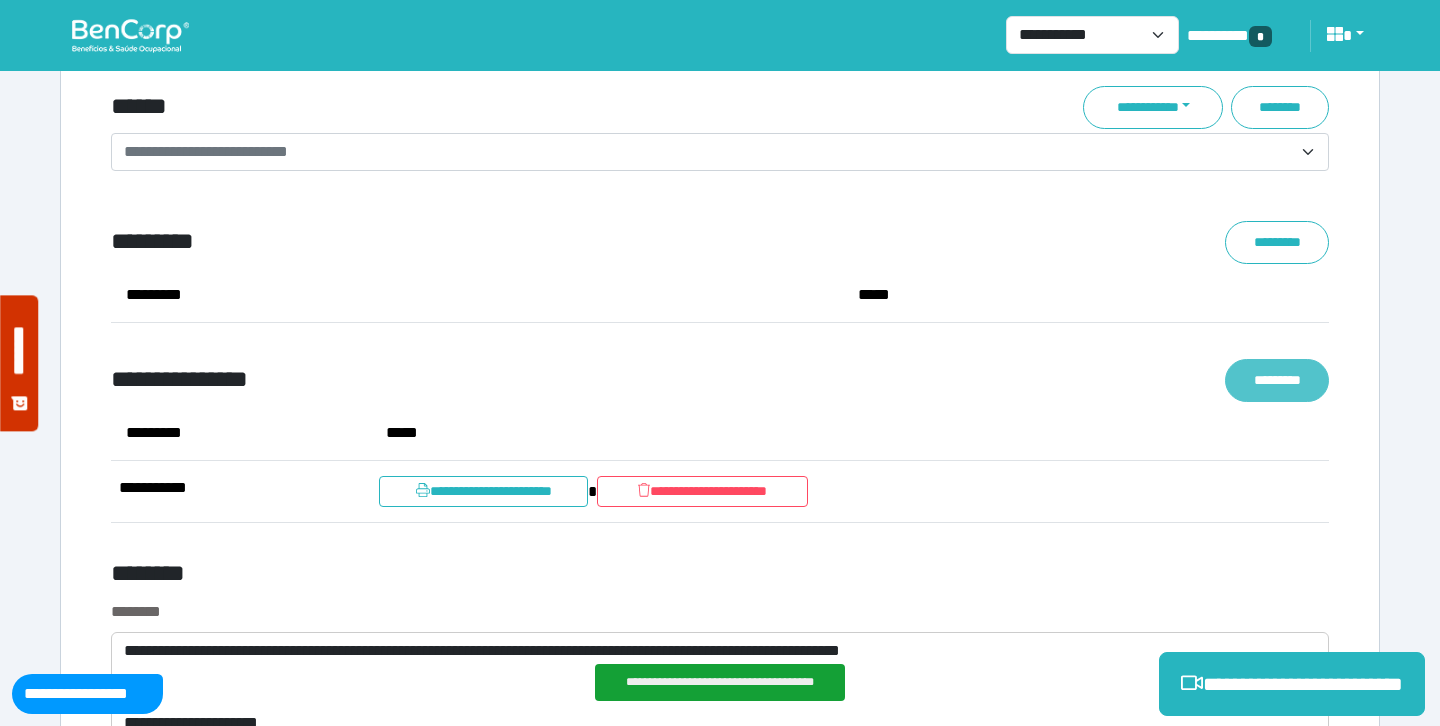 click on "*********" at bounding box center (1277, 380) 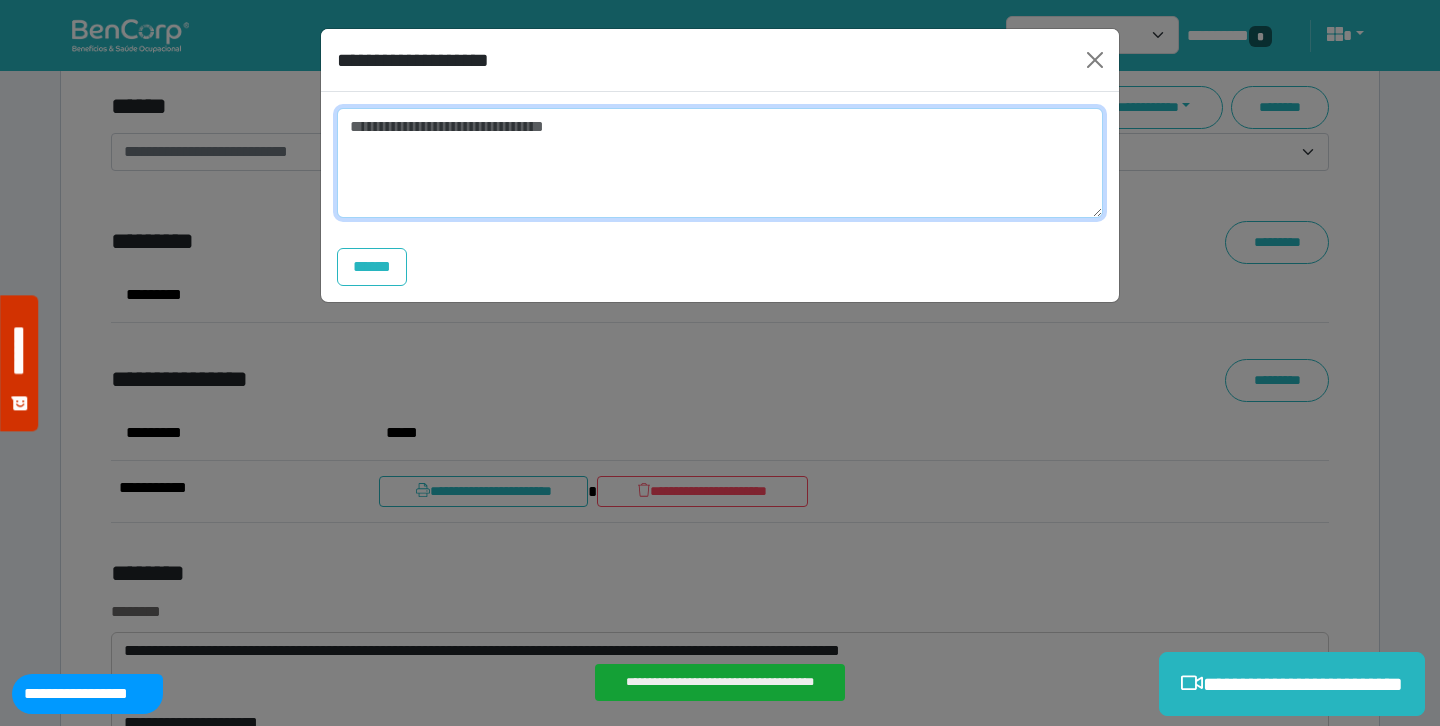 click at bounding box center [720, 163] 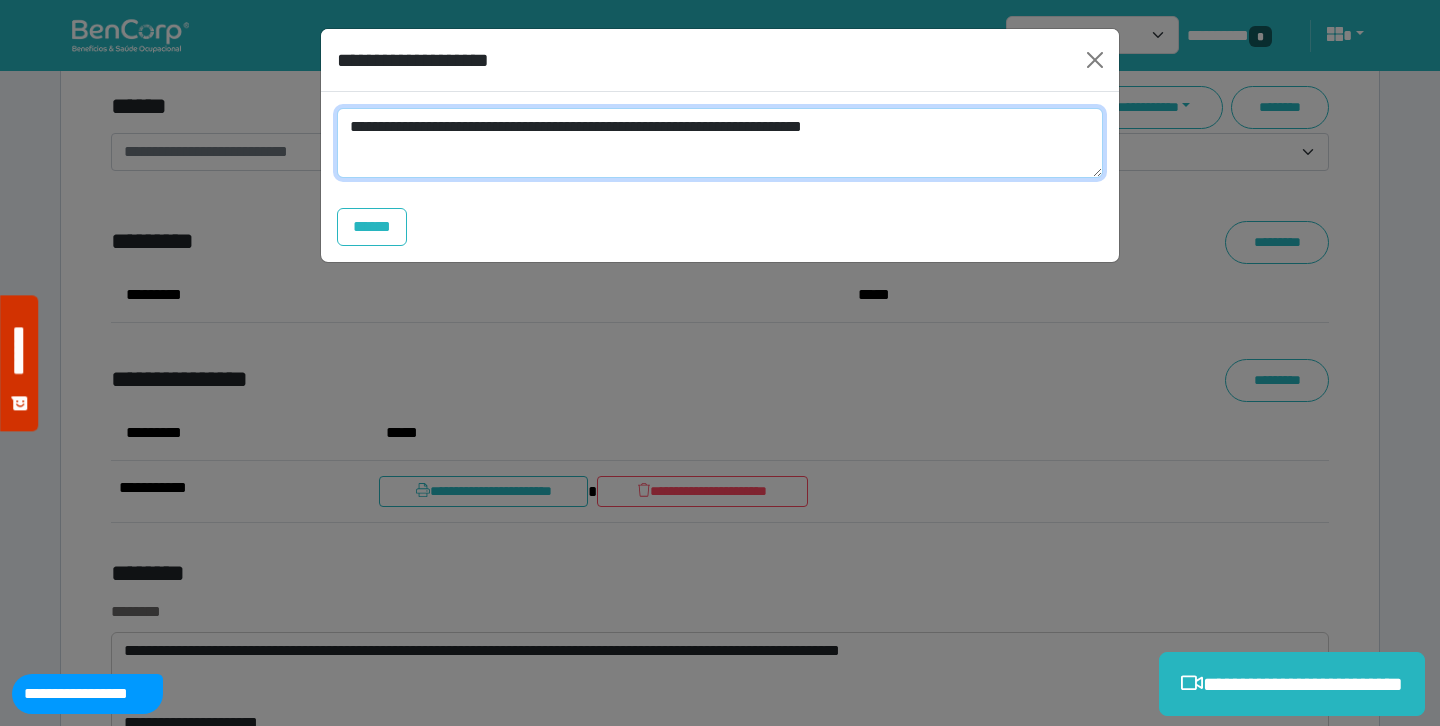 scroll, scrollTop: 0, scrollLeft: 0, axis: both 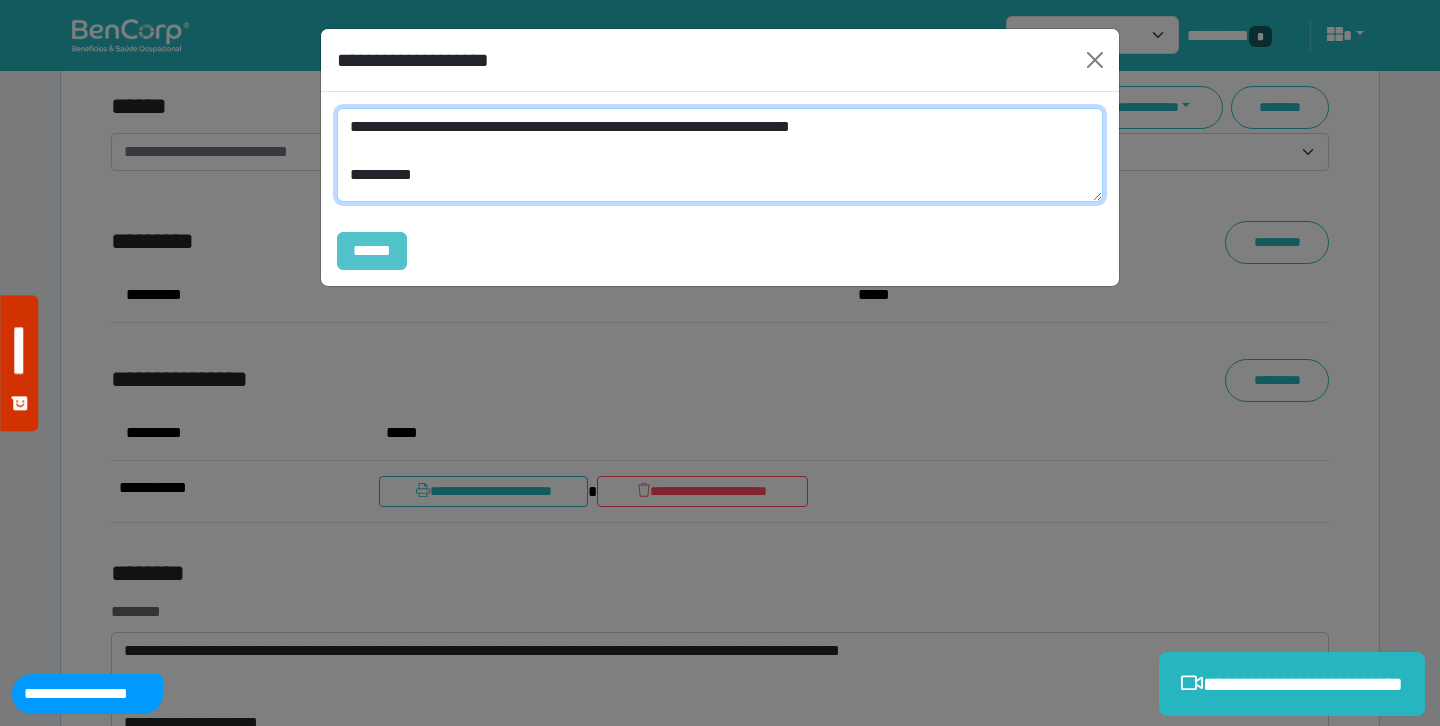 type on "**********" 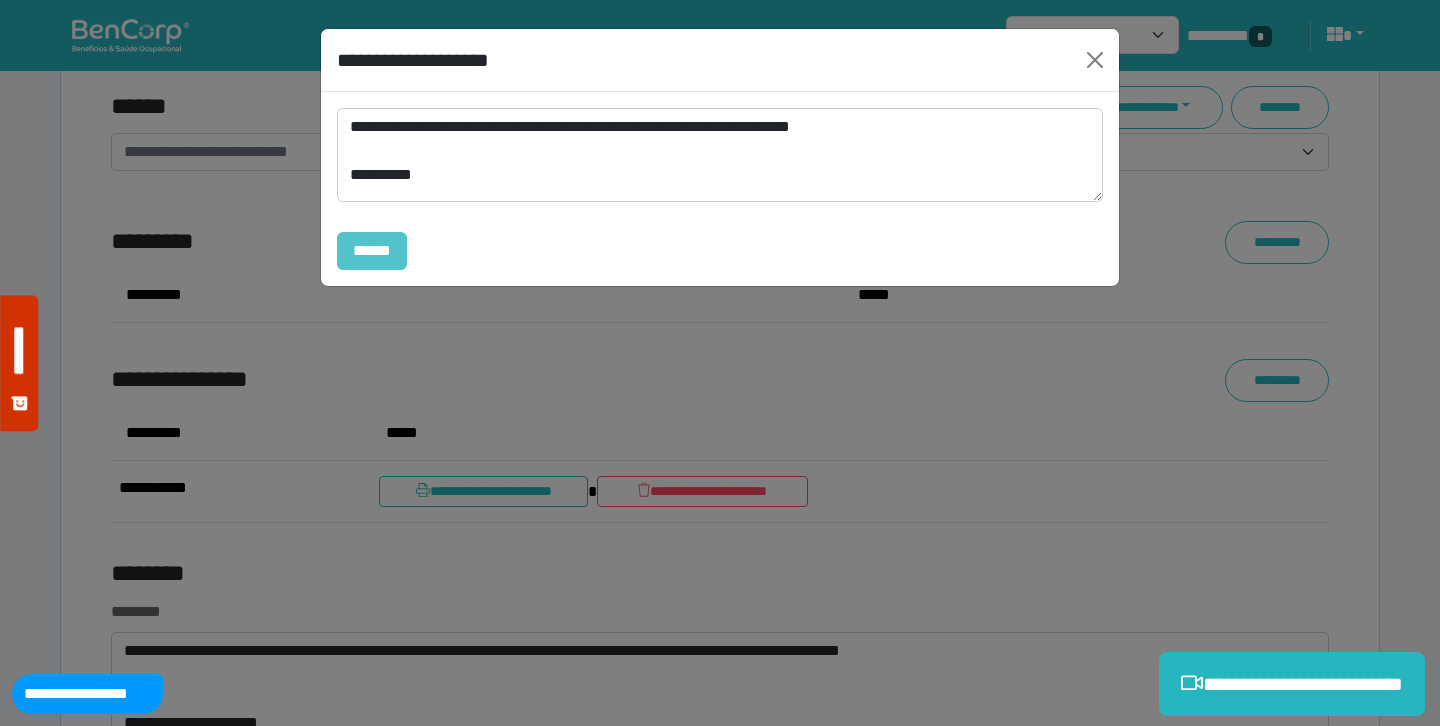 click on "******" at bounding box center (372, 251) 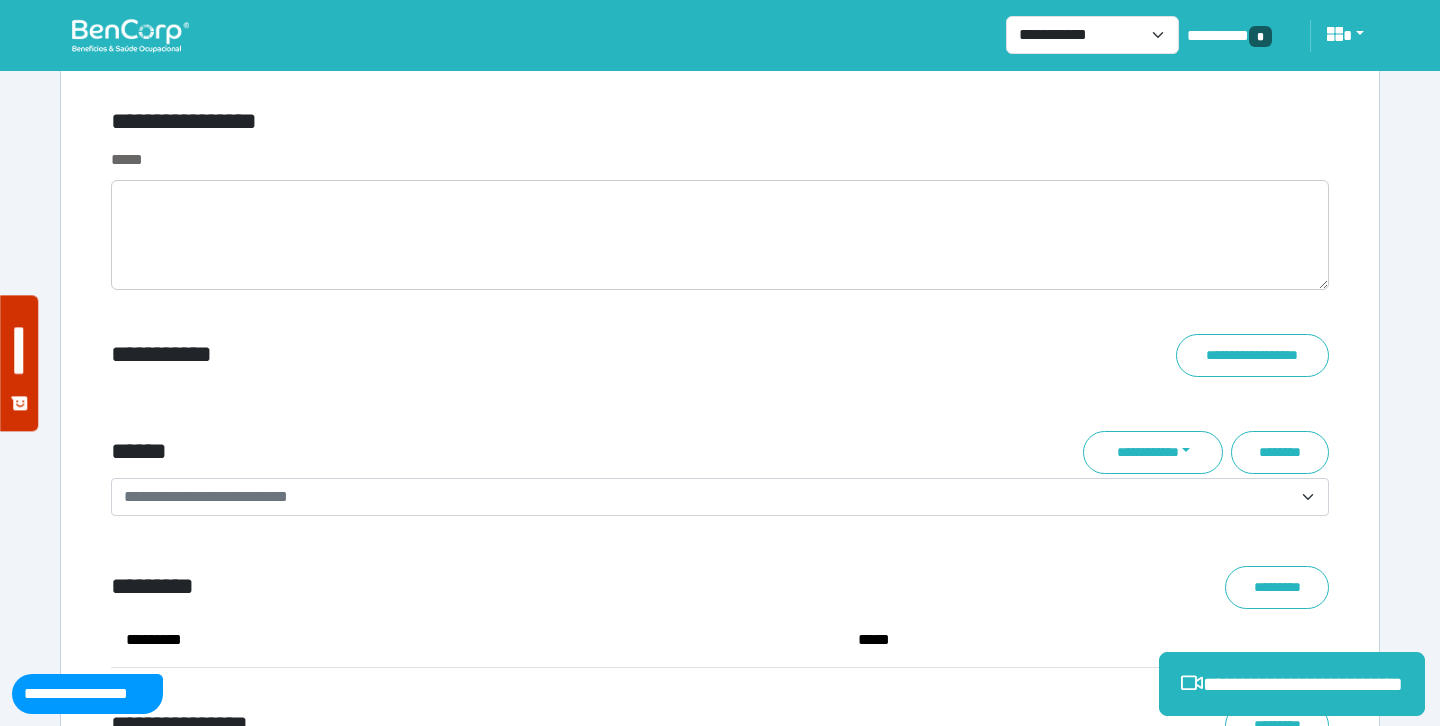 scroll, scrollTop: 7030, scrollLeft: 0, axis: vertical 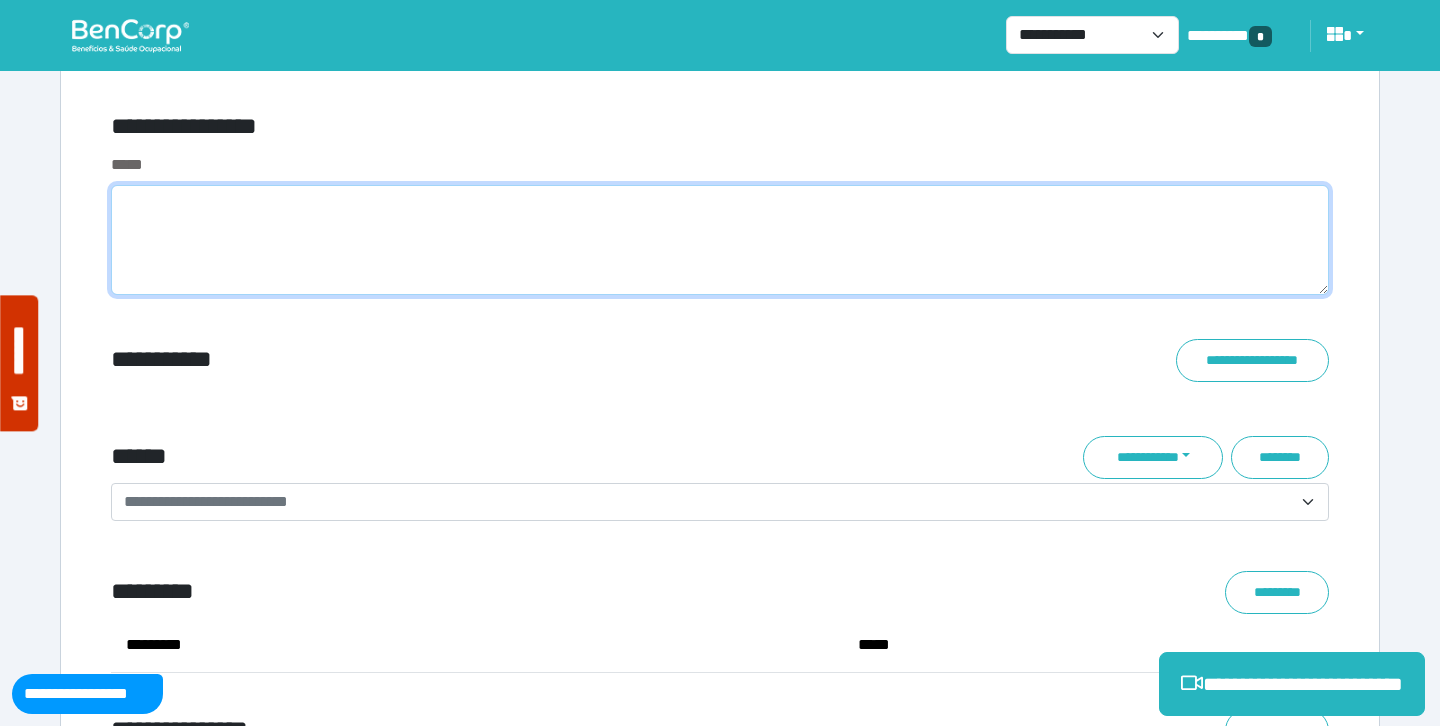 click at bounding box center [720, 240] 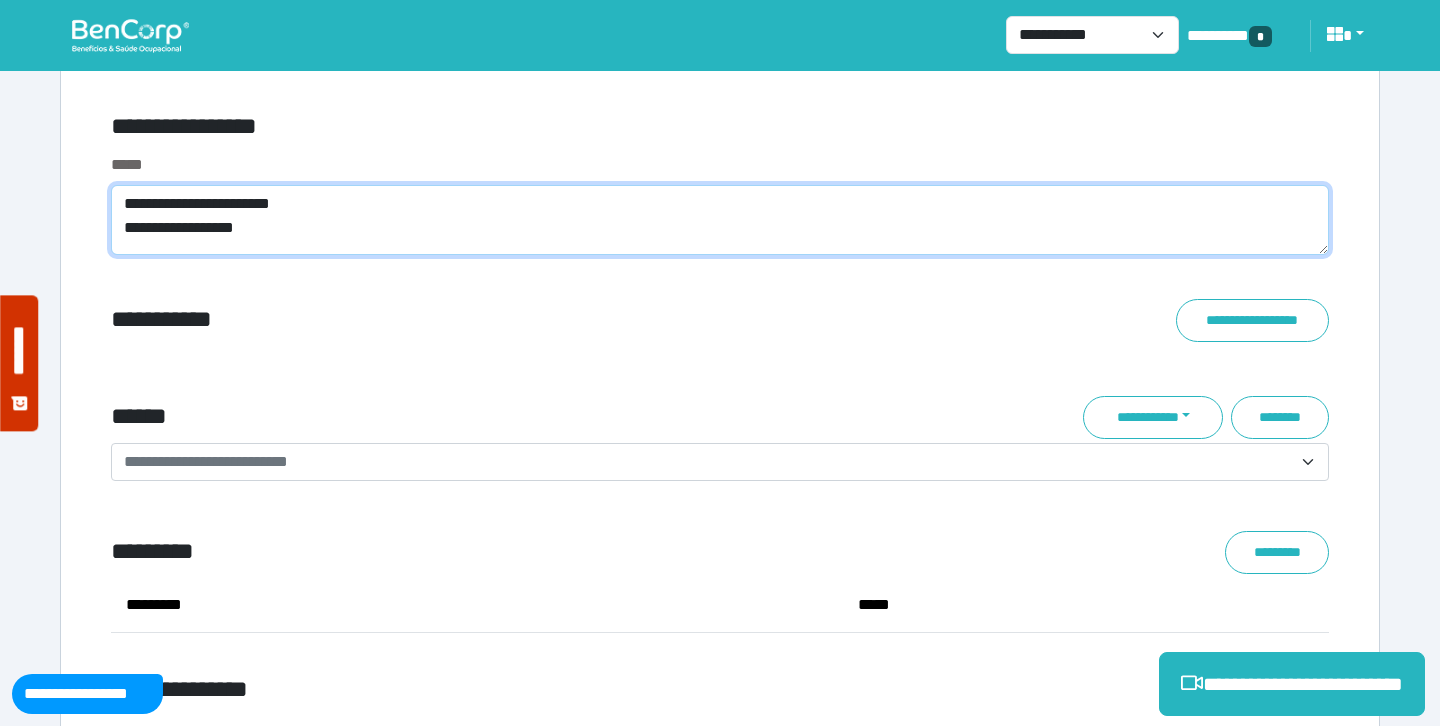 scroll, scrollTop: 0, scrollLeft: 0, axis: both 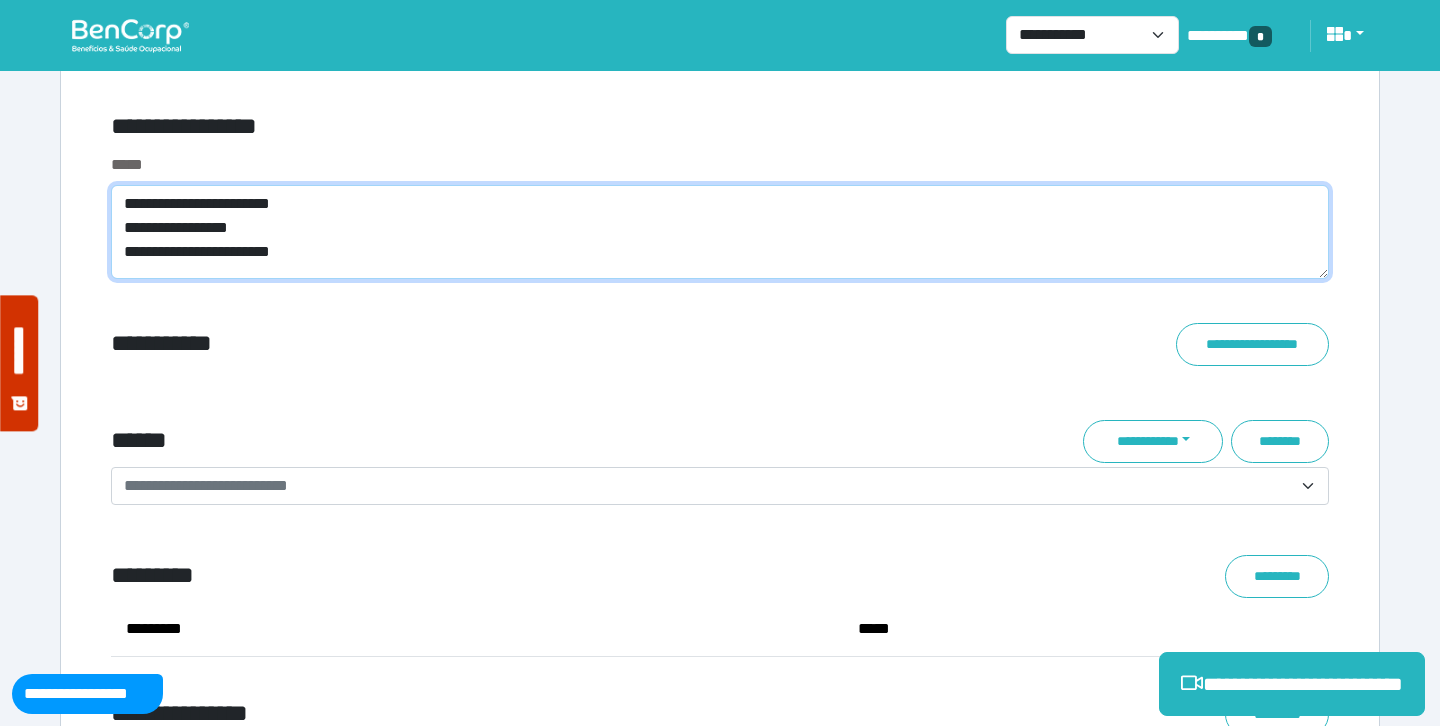 click on "**********" at bounding box center [720, 232] 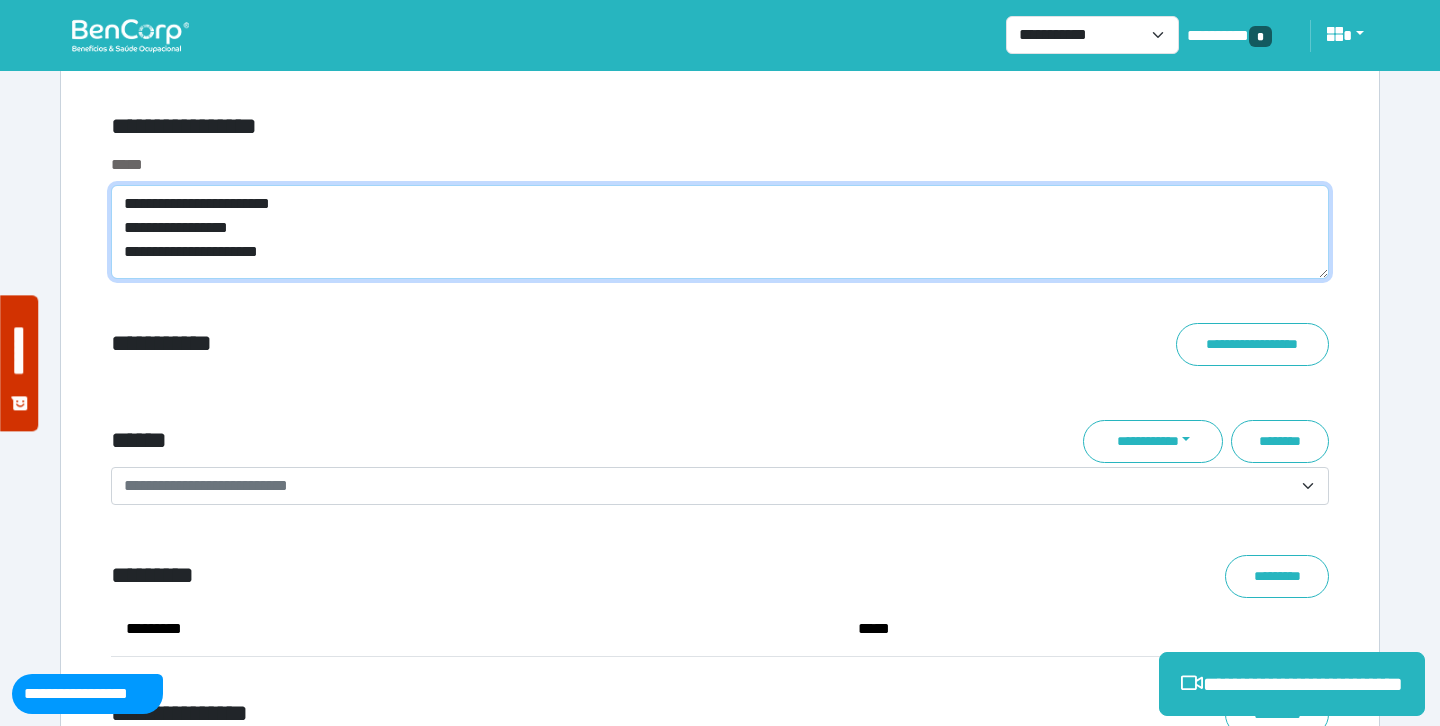 click on "**********" at bounding box center (720, 232) 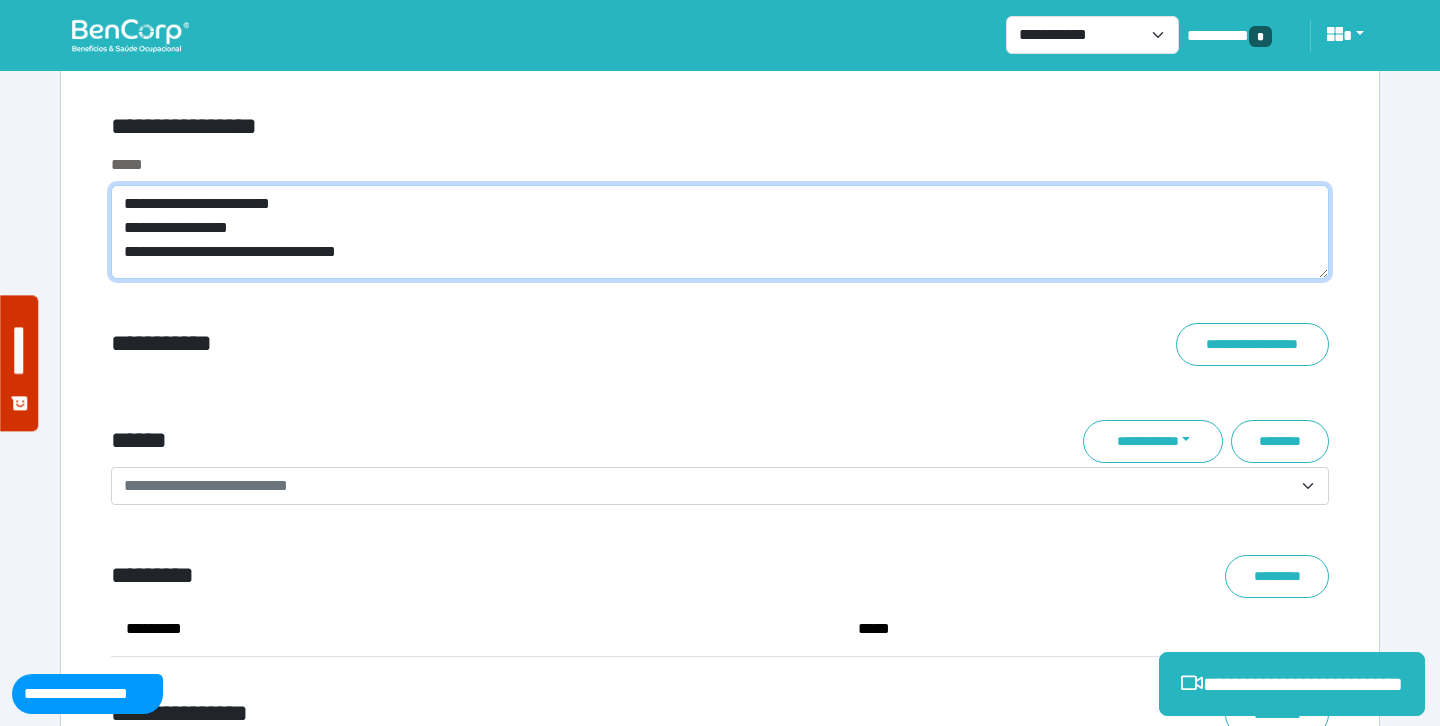 type on "**********" 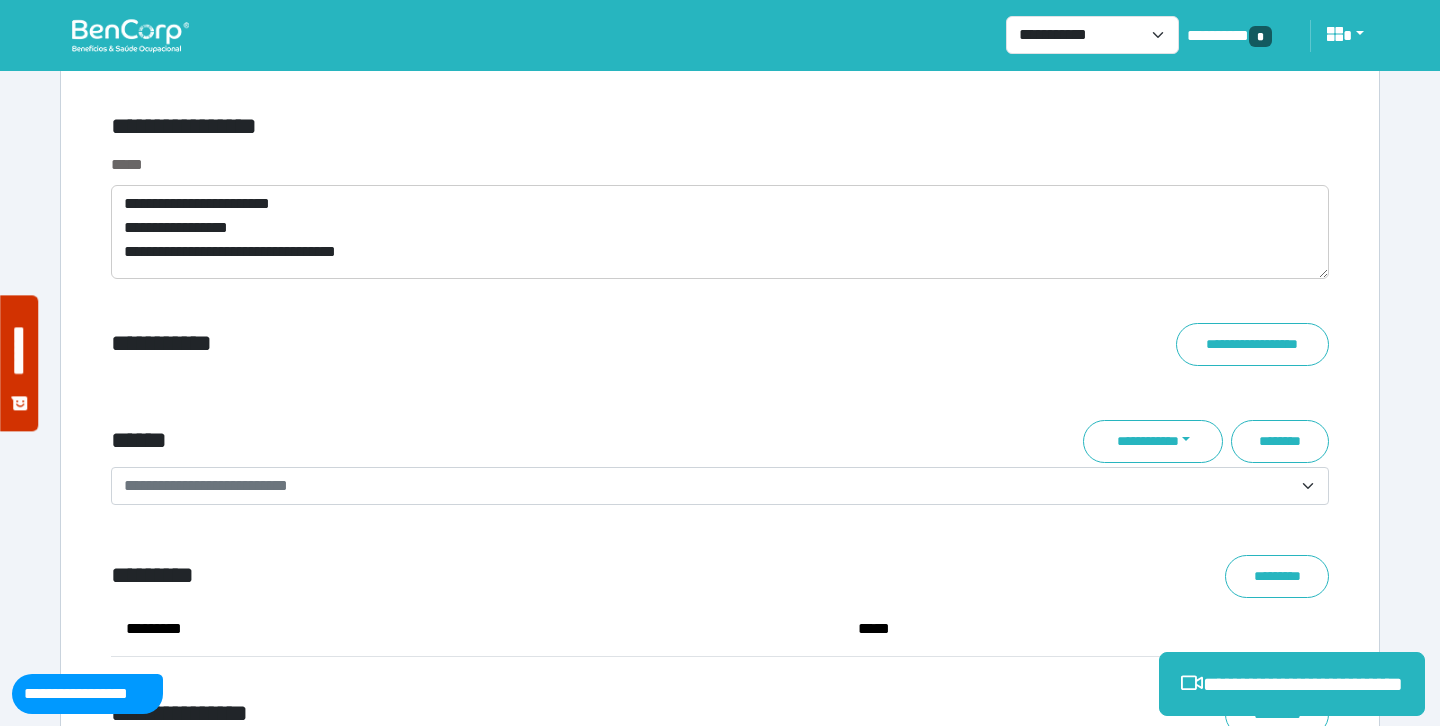 click on "**********" at bounding box center [513, 344] 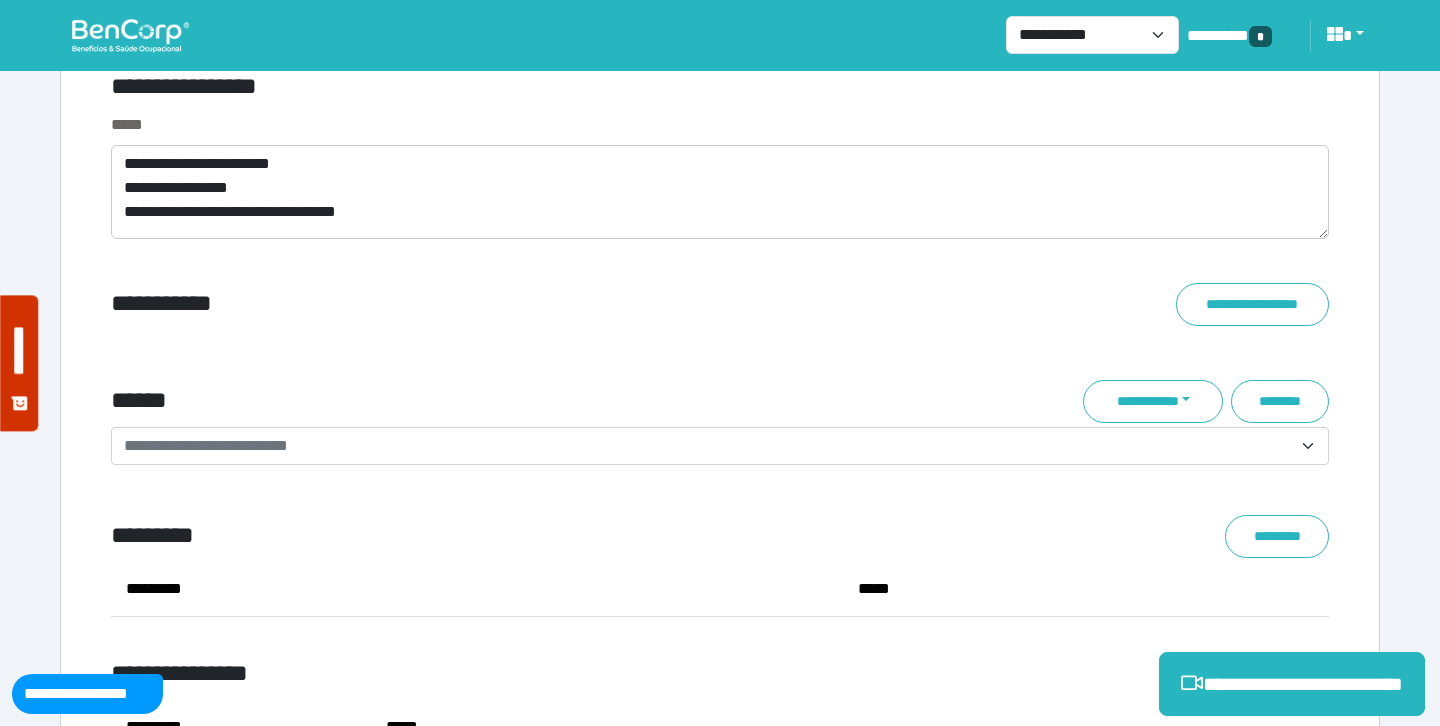 scroll, scrollTop: 7077, scrollLeft: 0, axis: vertical 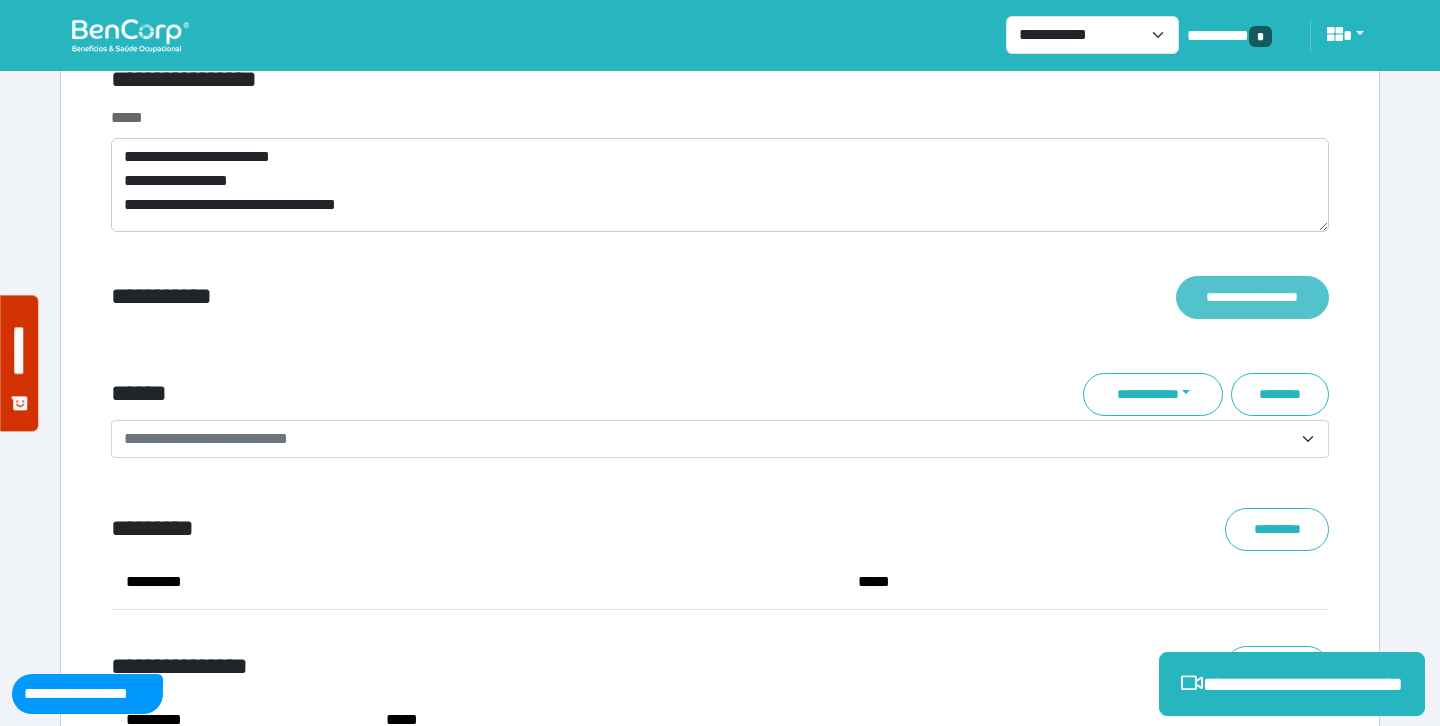 click on "**********" at bounding box center (1252, 297) 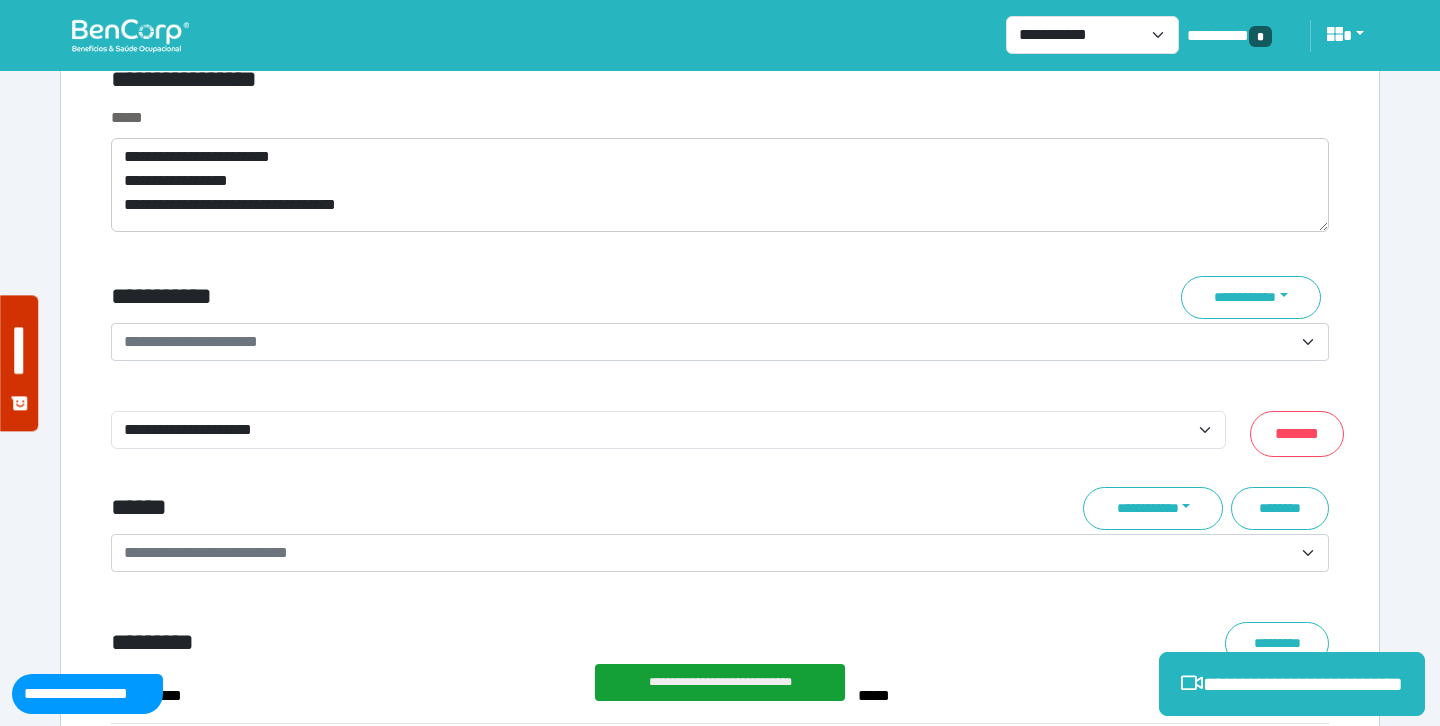 click on "**********" at bounding box center (708, 342) 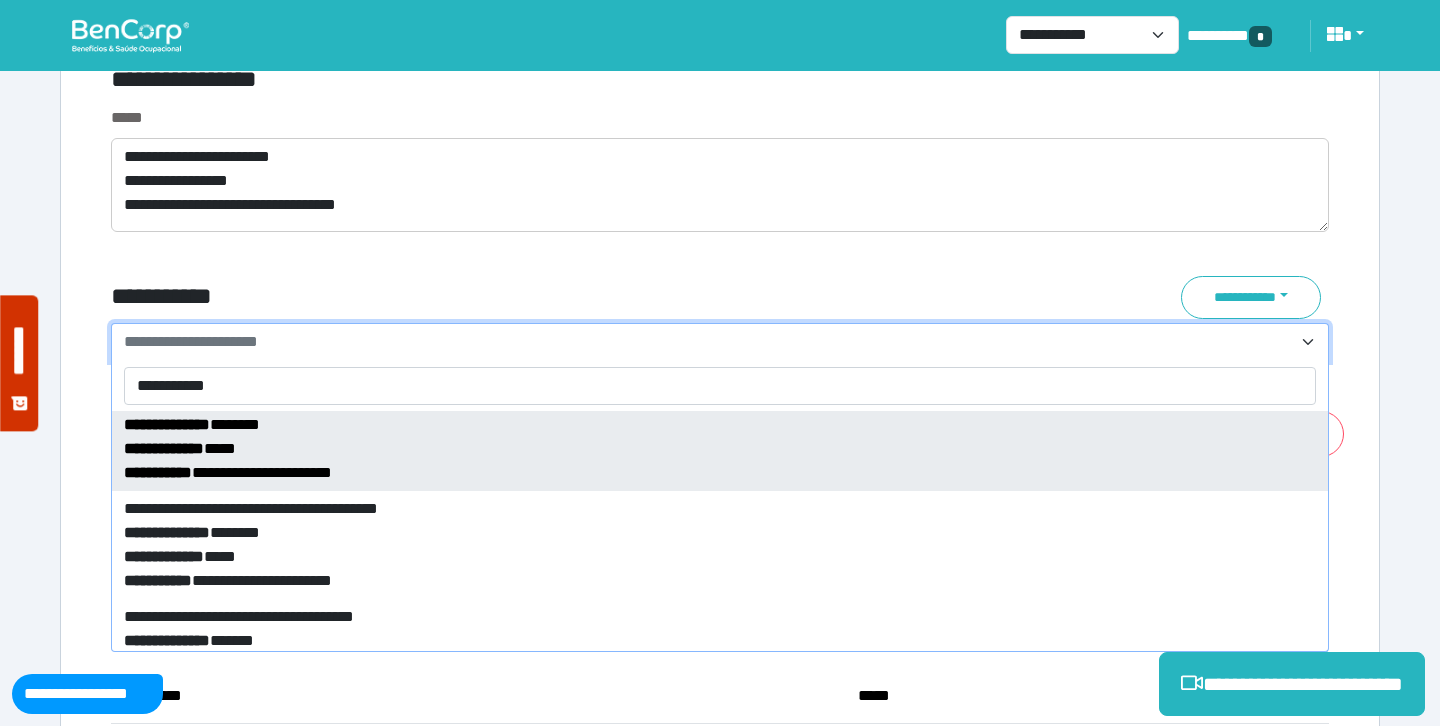 scroll, scrollTop: 0, scrollLeft: 0, axis: both 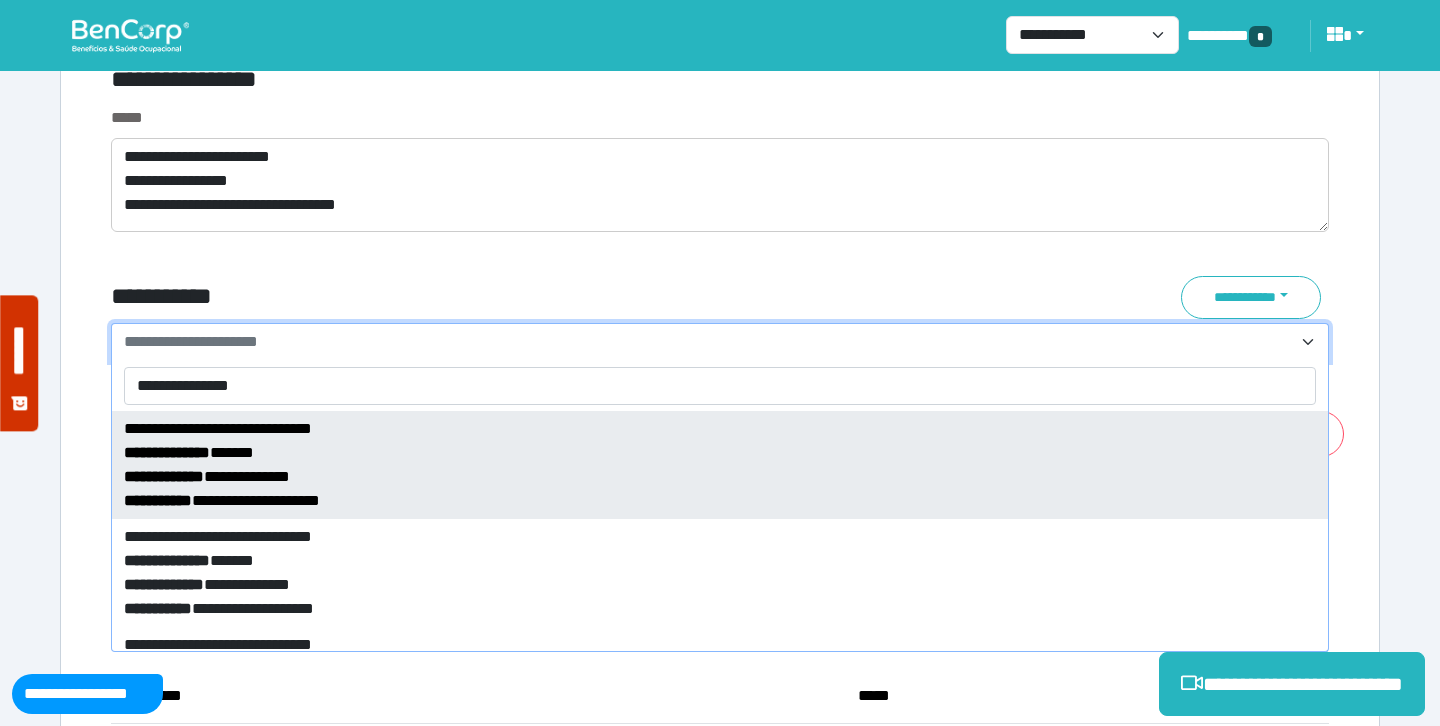 type on "**********" 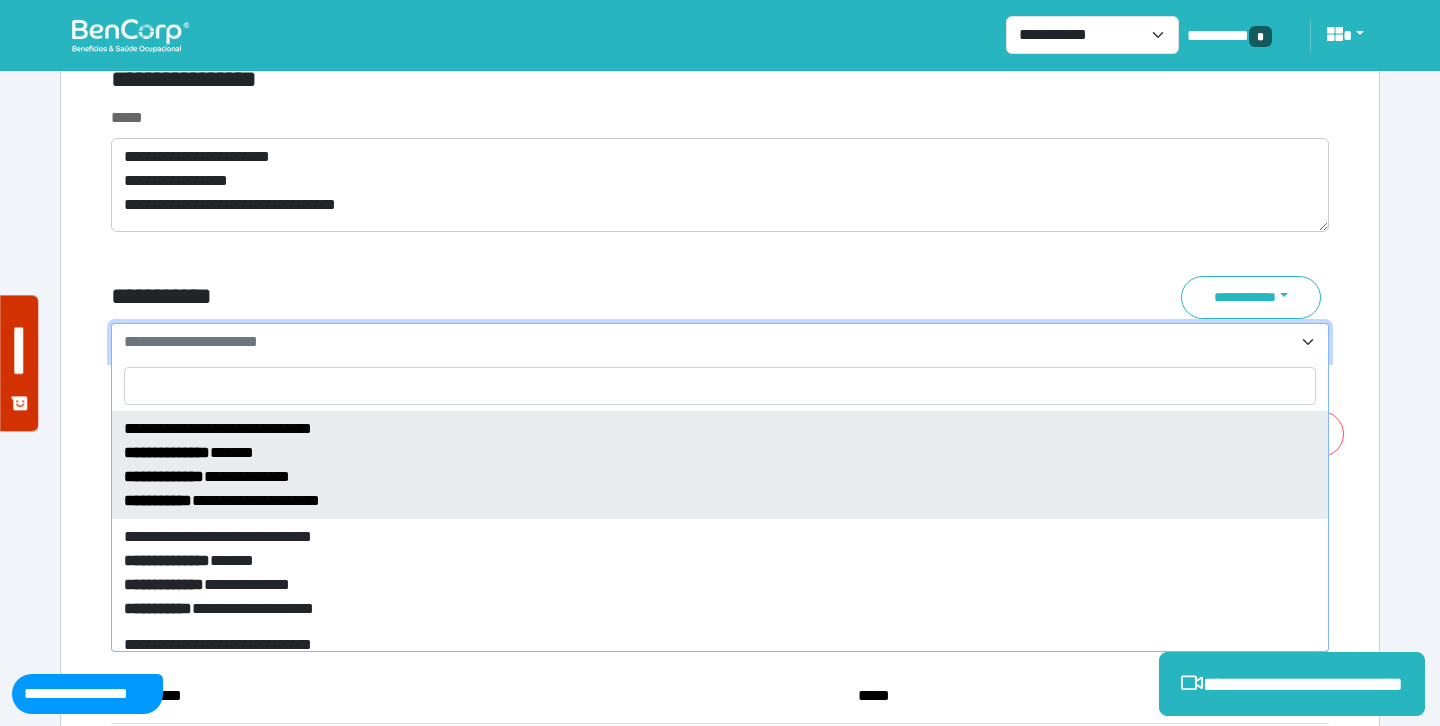 select on "*****" 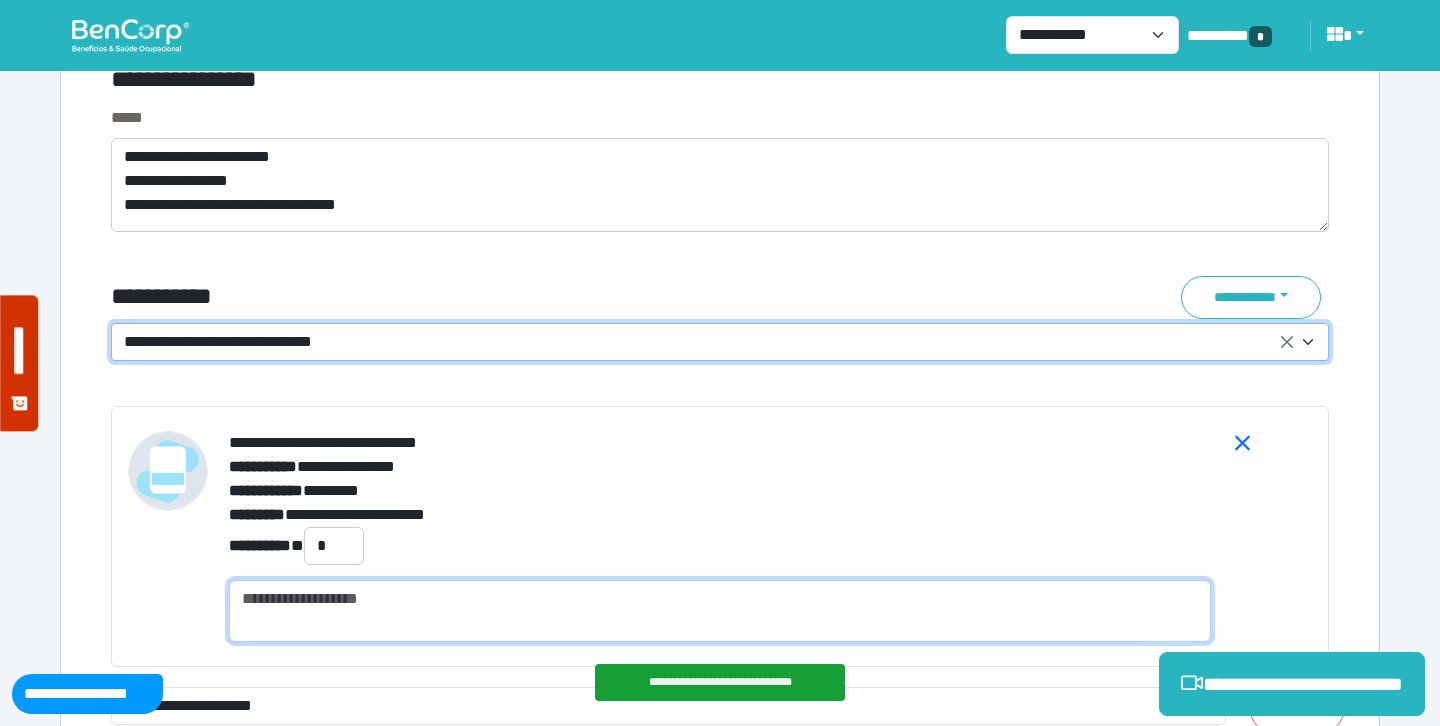 click at bounding box center [720, 611] 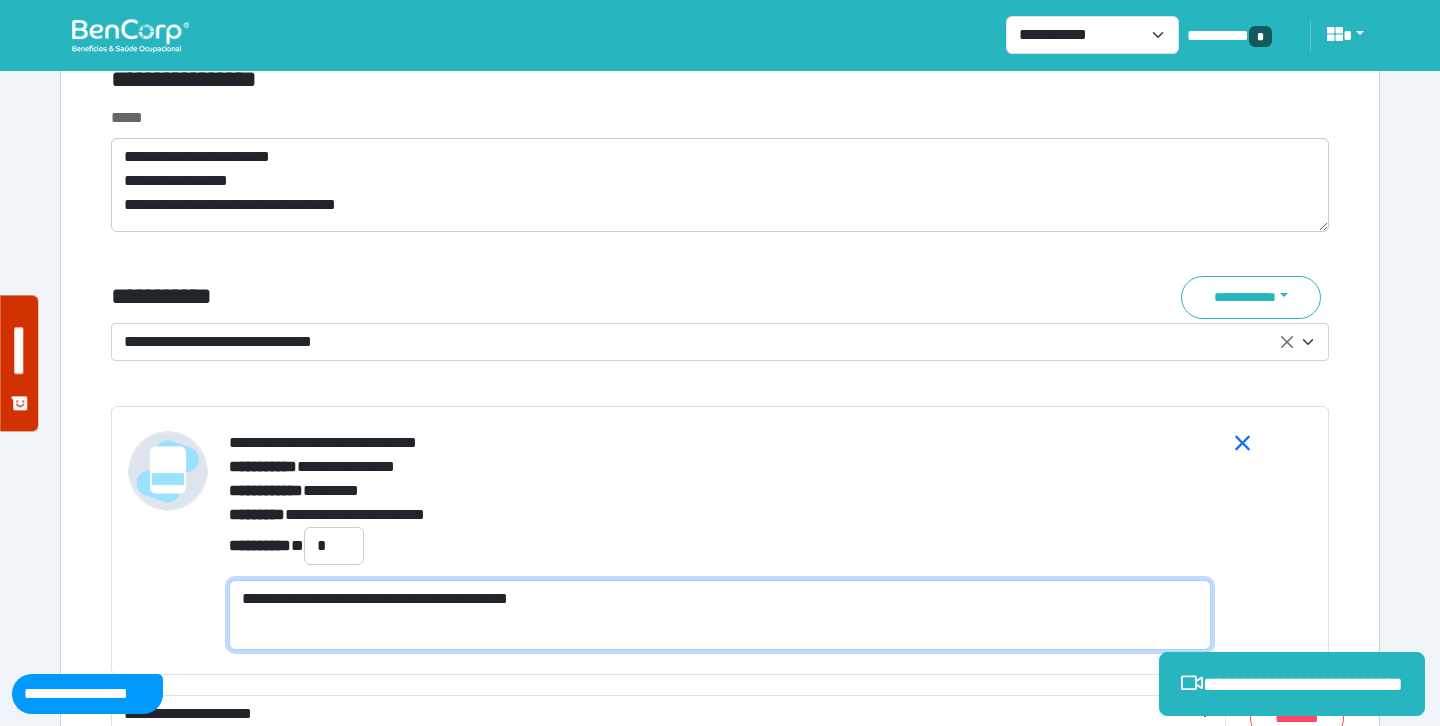 scroll, scrollTop: 0, scrollLeft: 0, axis: both 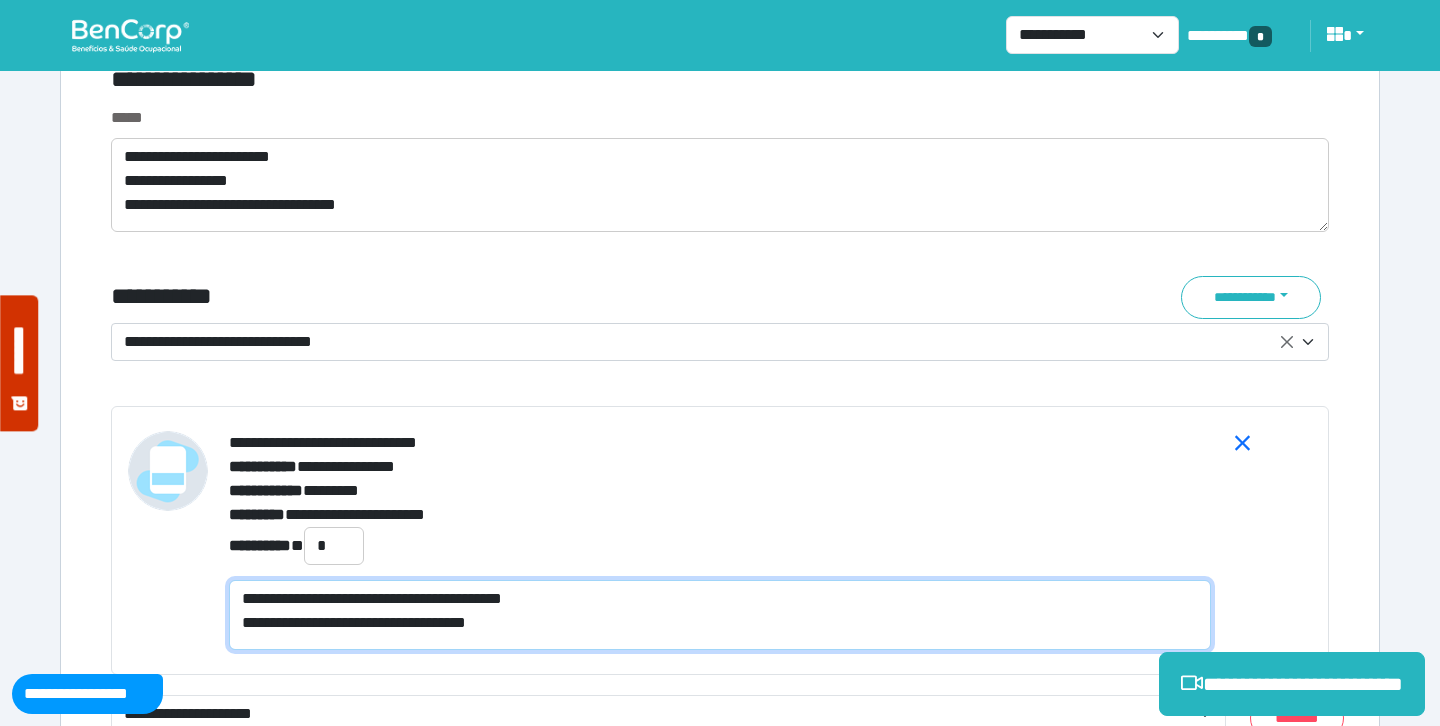 click on "**********" at bounding box center (720, 615) 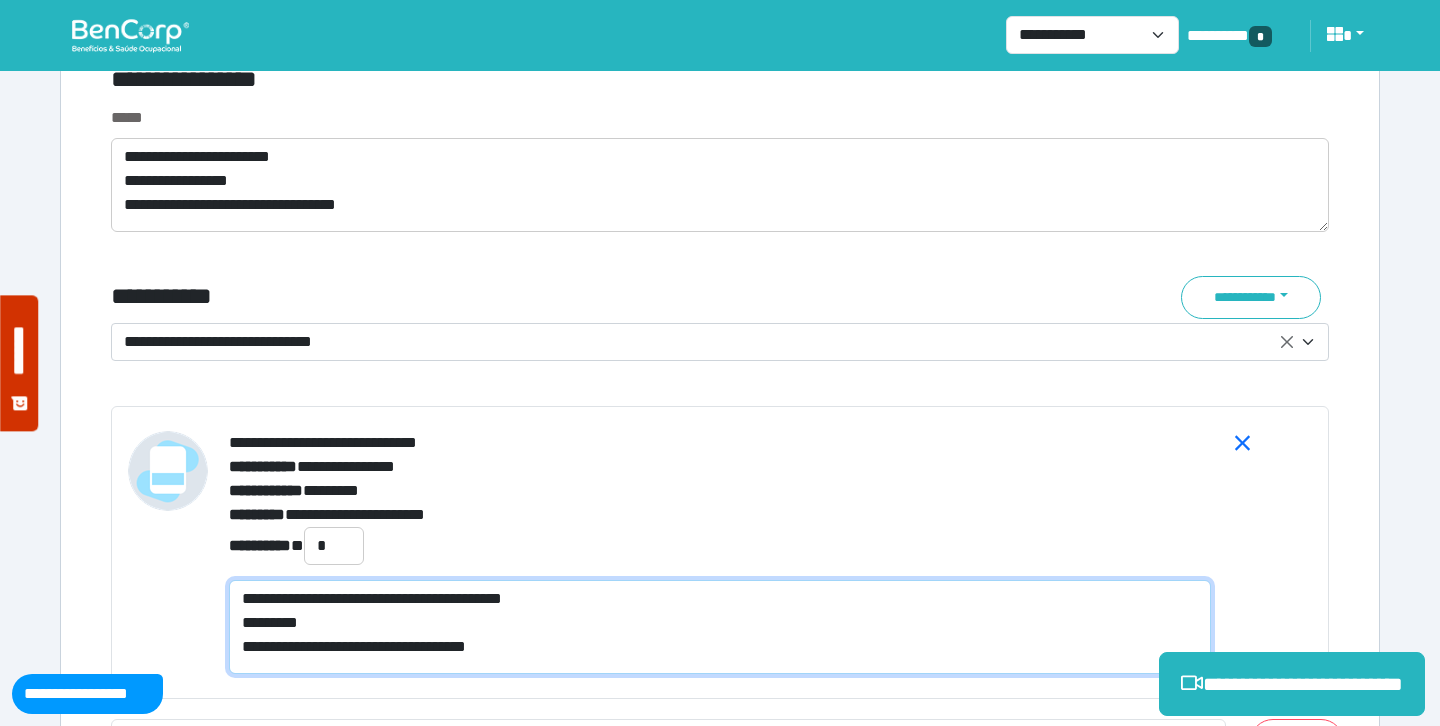 type on "**********" 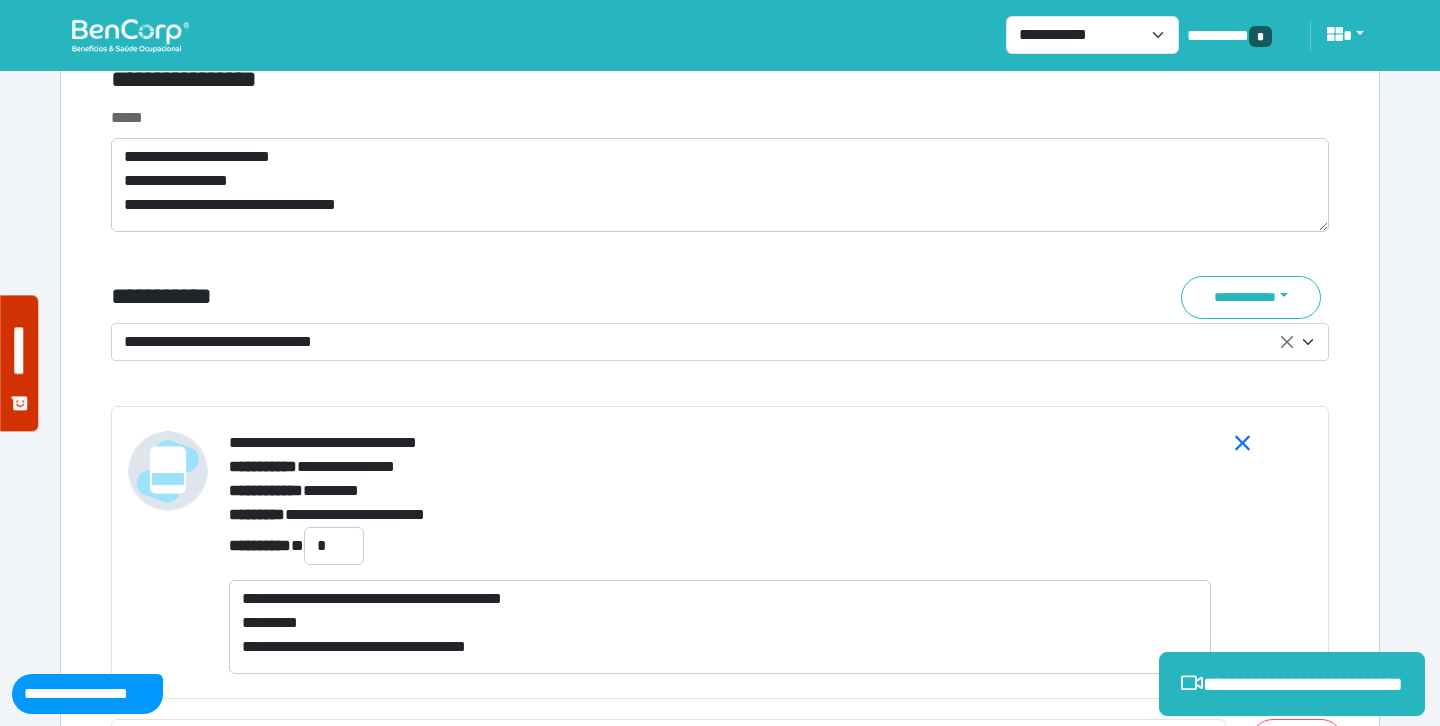 click on "**********" at bounding box center [720, 491] 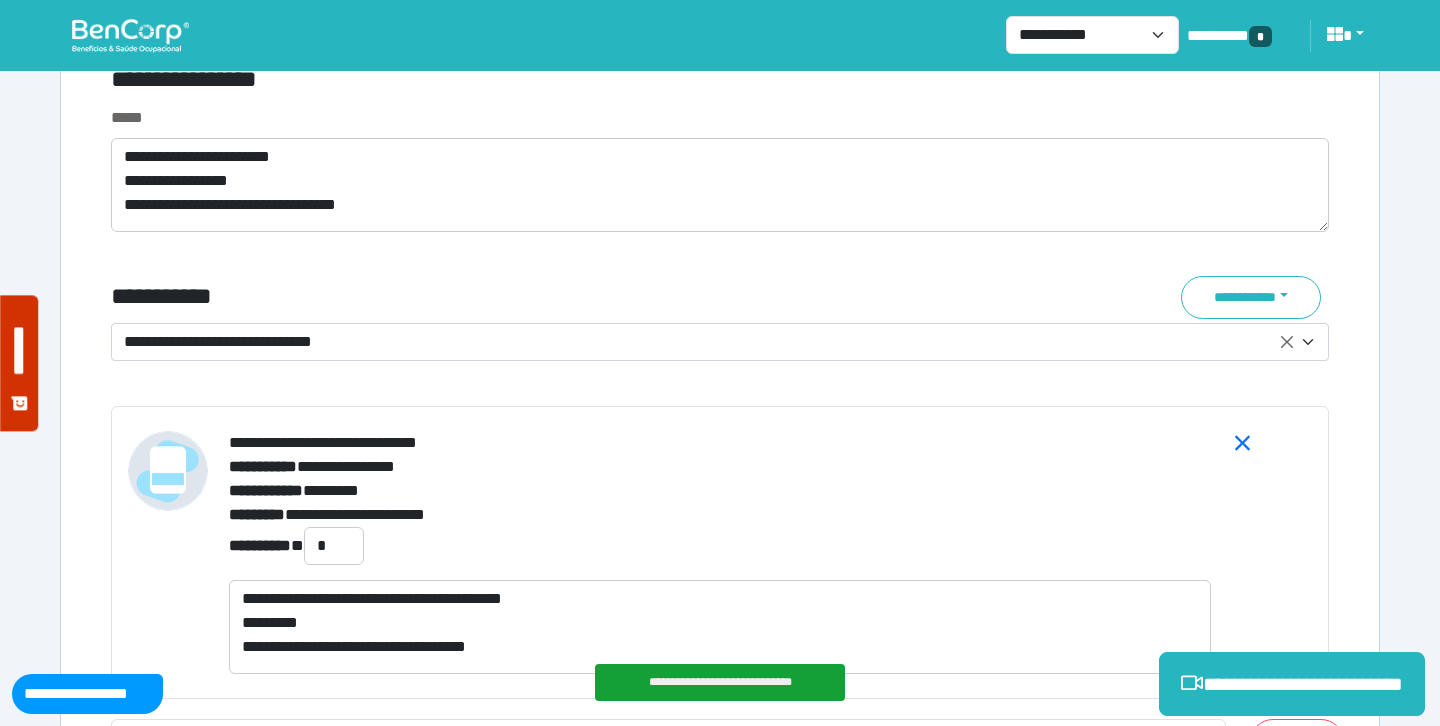 click on "**********" at bounding box center (708, 342) 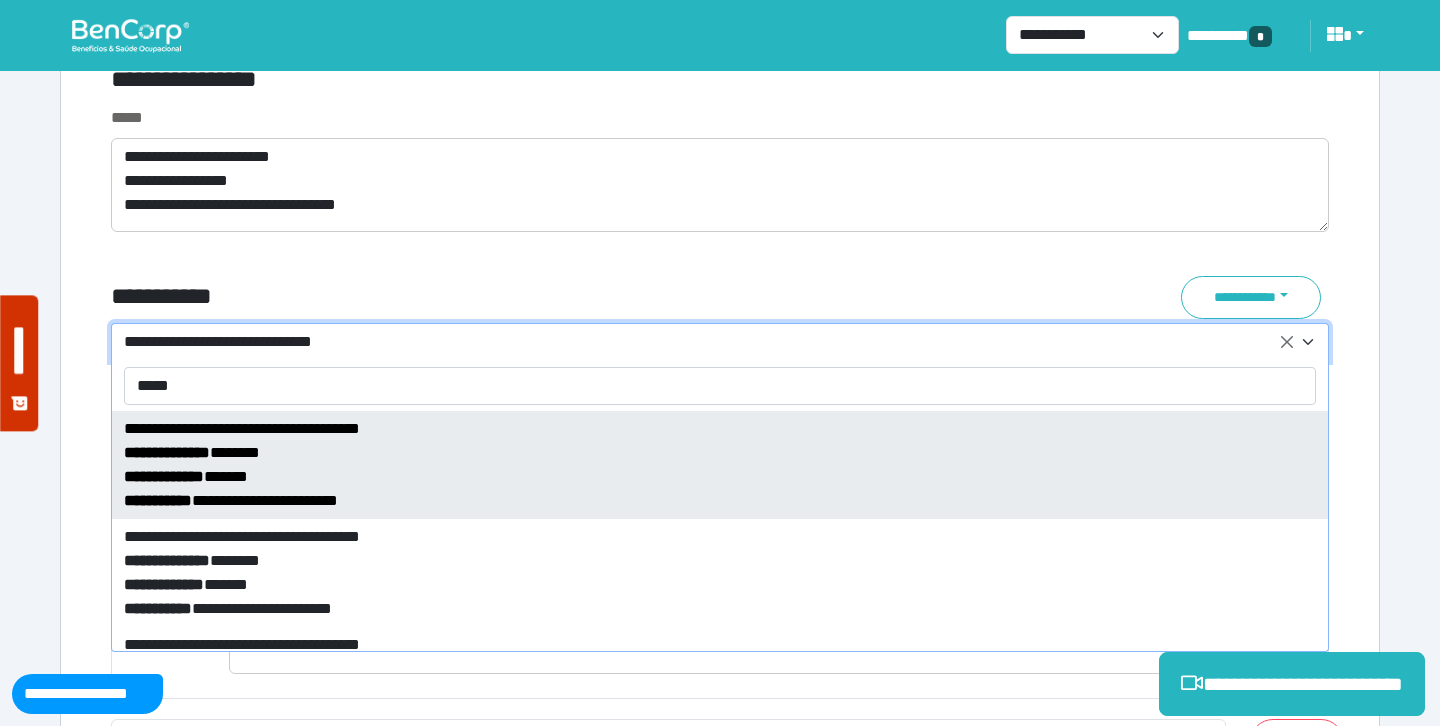 type on "*****" 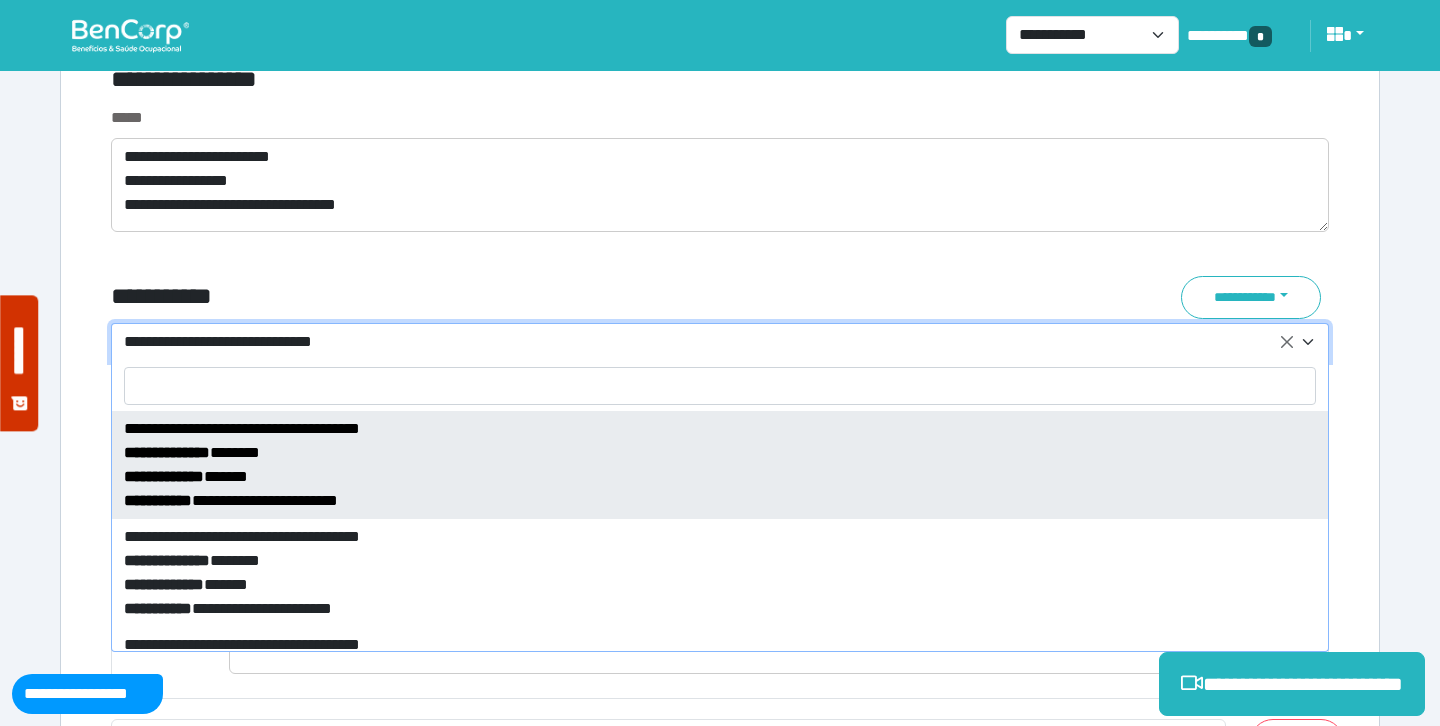 select on "*****" 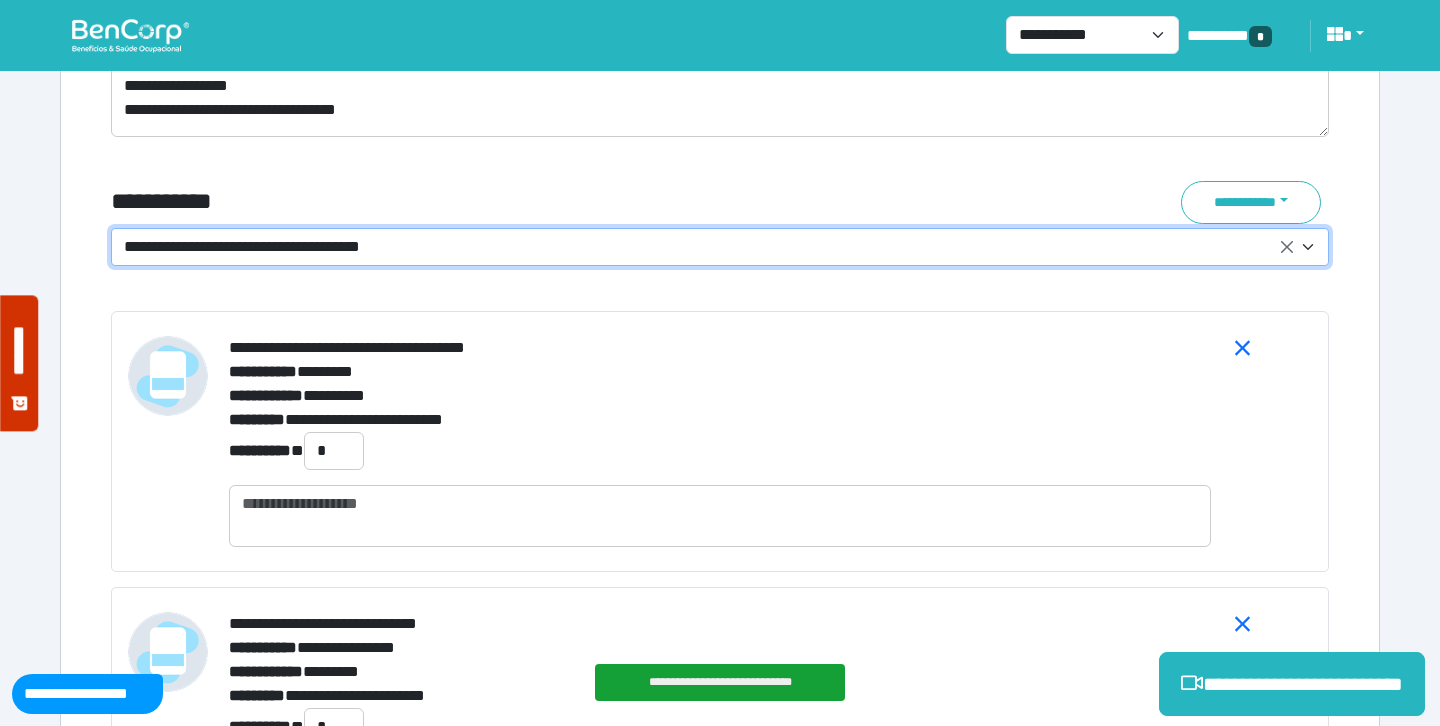 scroll, scrollTop: 7228, scrollLeft: 0, axis: vertical 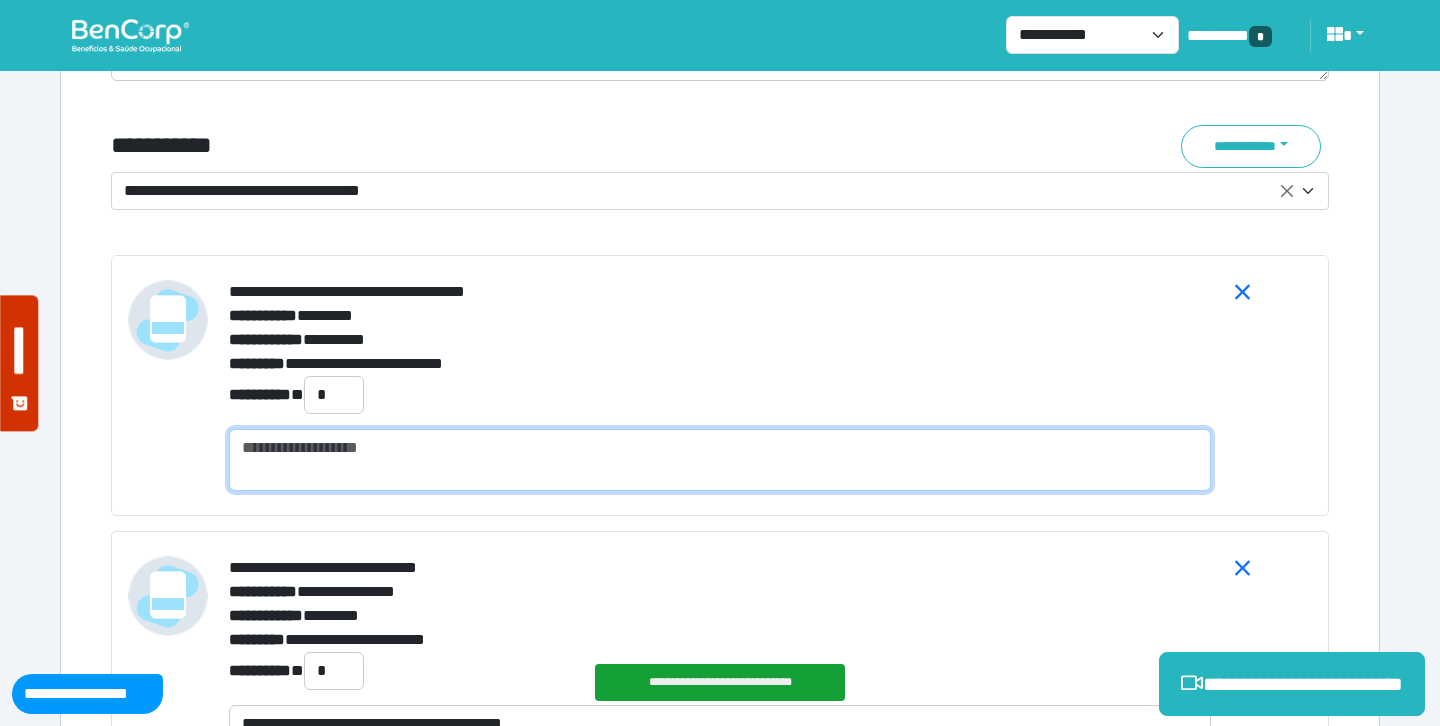 click at bounding box center [720, 460] 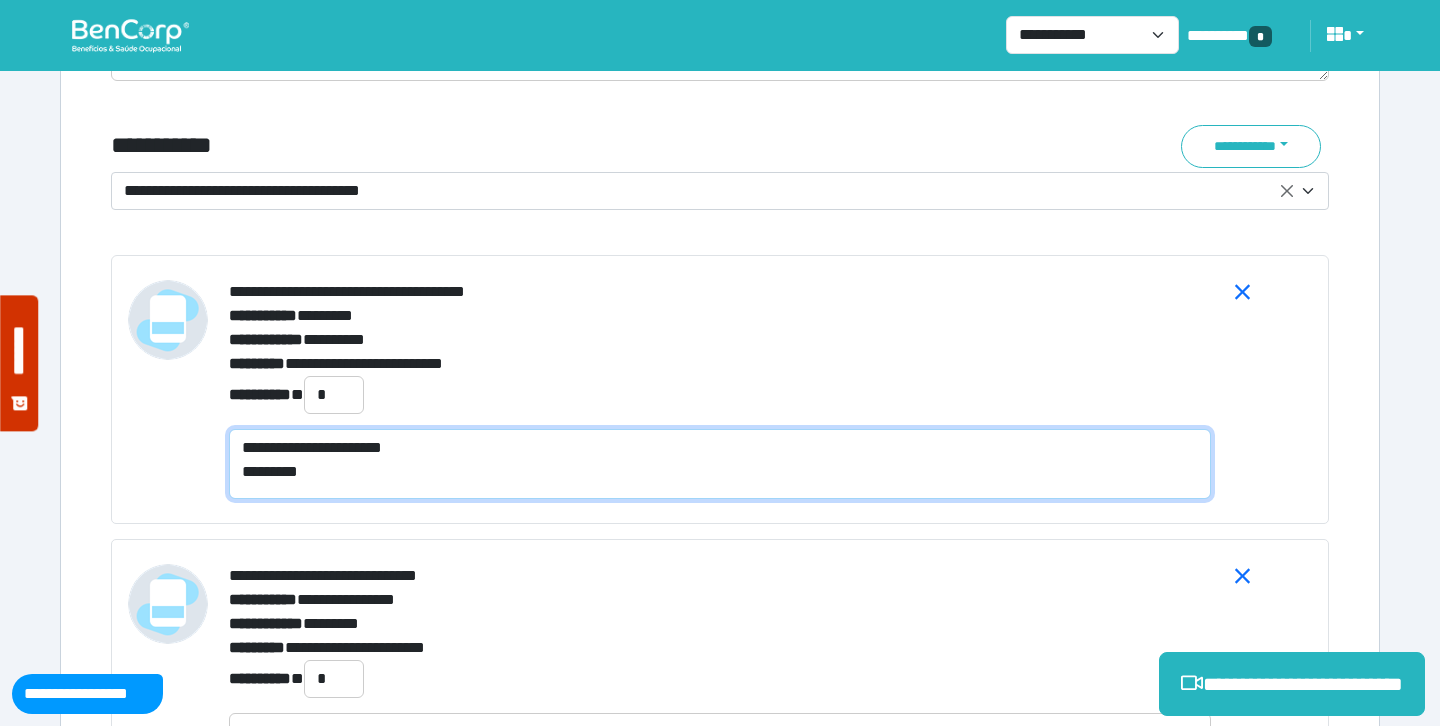 scroll, scrollTop: 0, scrollLeft: 0, axis: both 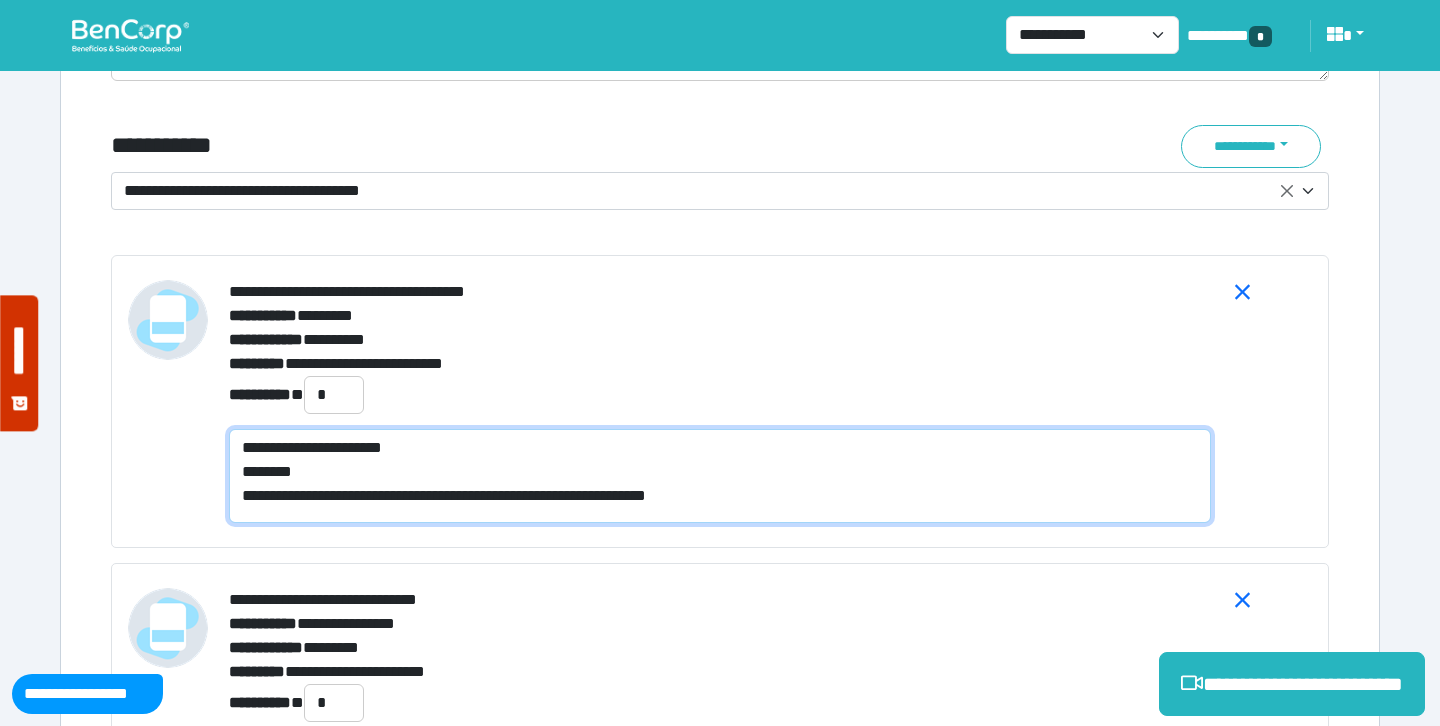 type on "**********" 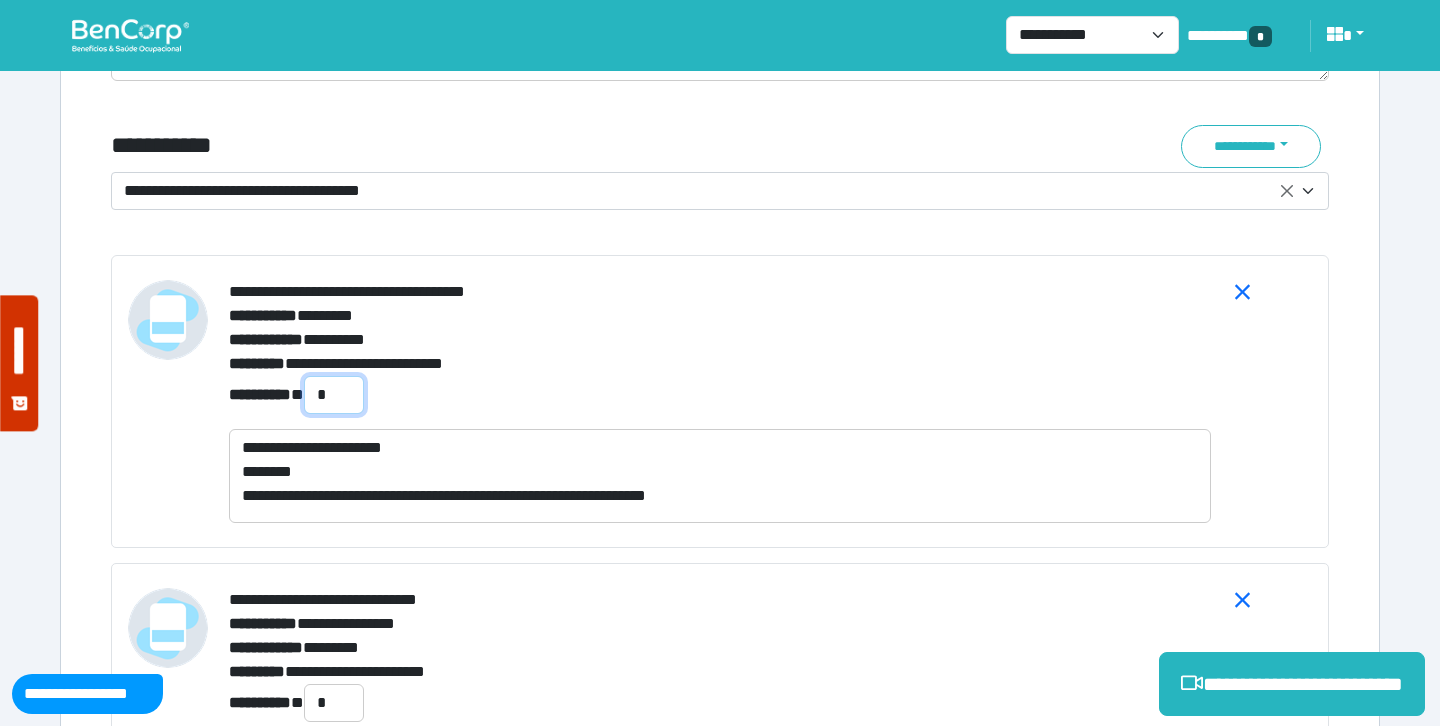 click on "*" at bounding box center [334, 395] 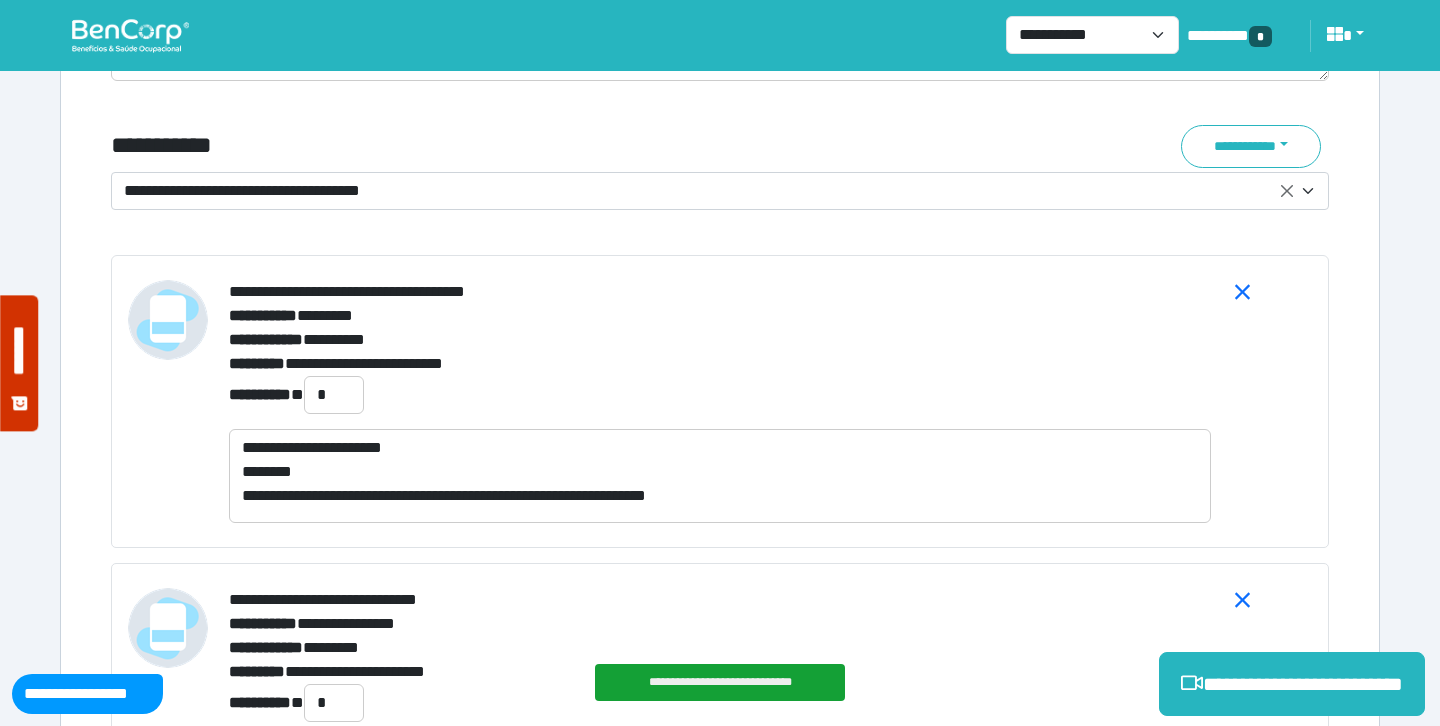 click on "**********" at bounding box center (720, 340) 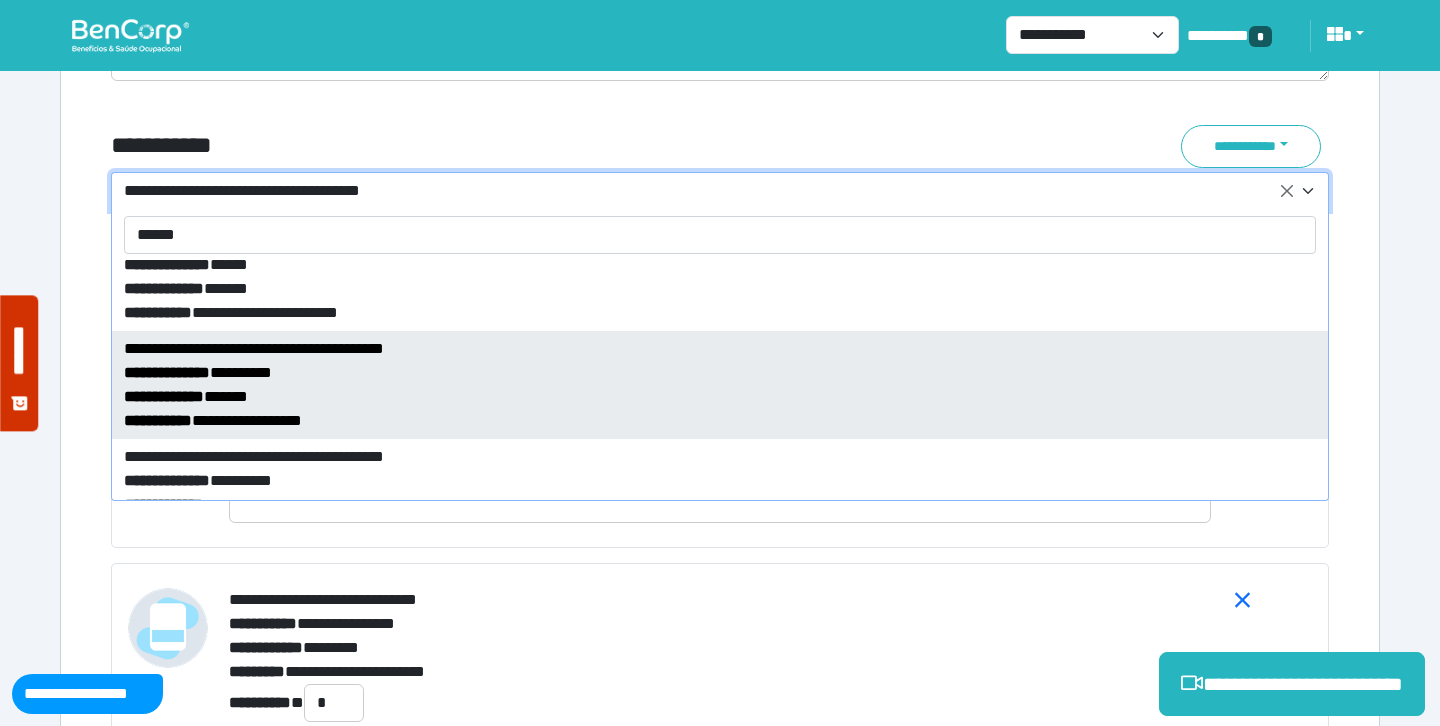 scroll, scrollTop: 484, scrollLeft: 0, axis: vertical 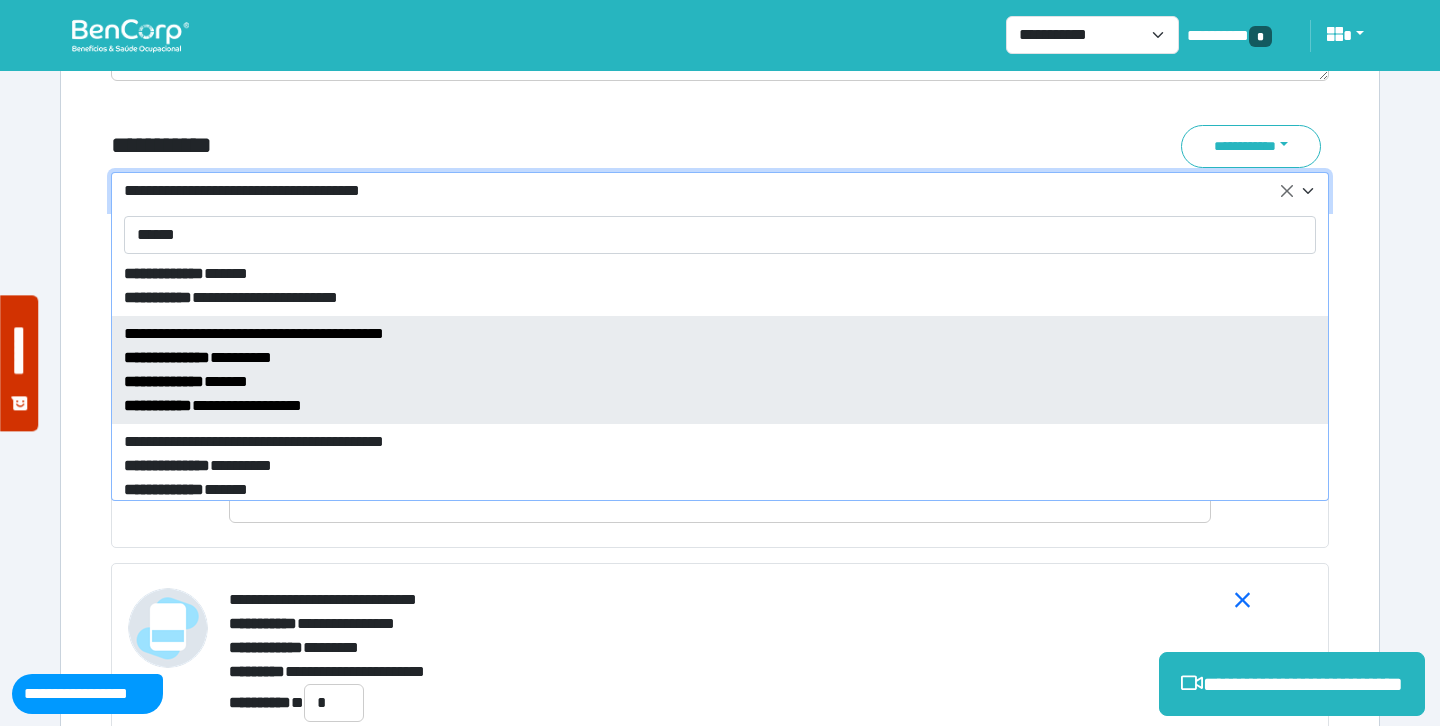 type on "******" 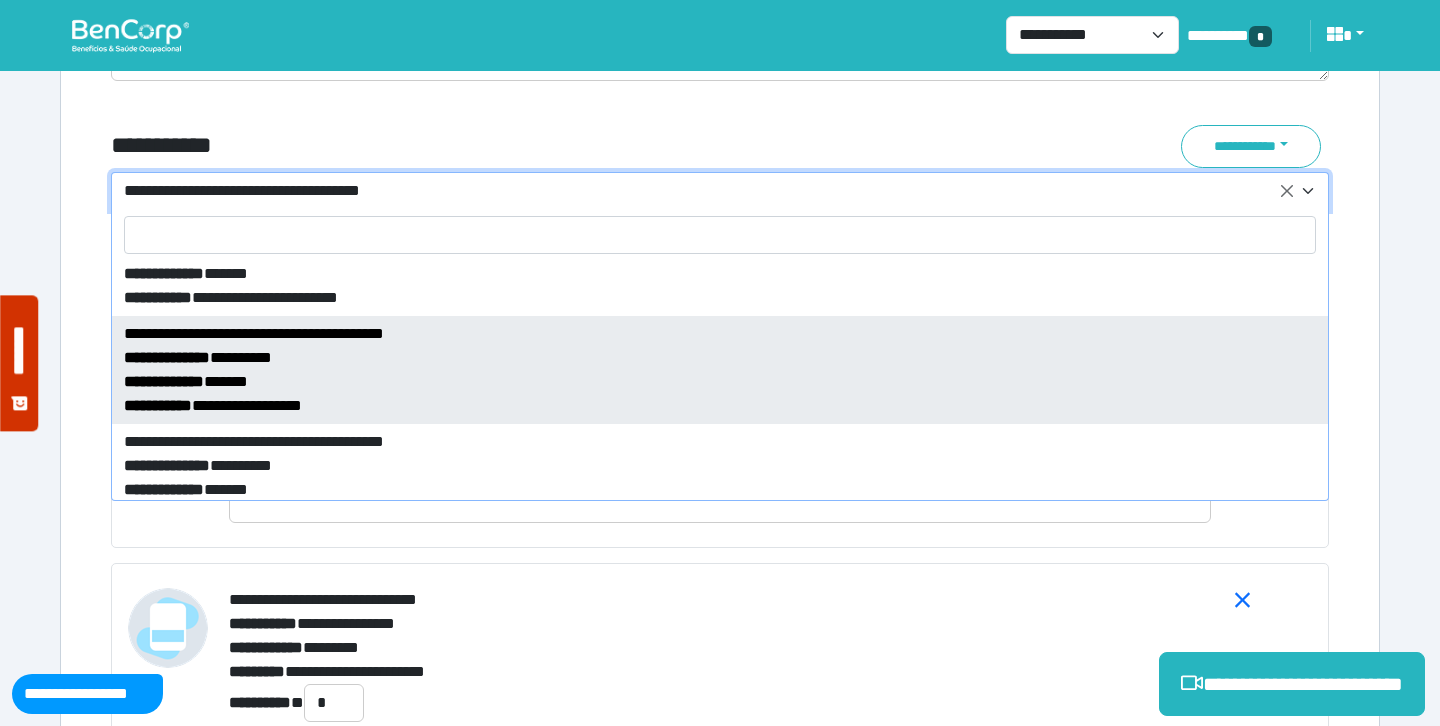 select on "*****" 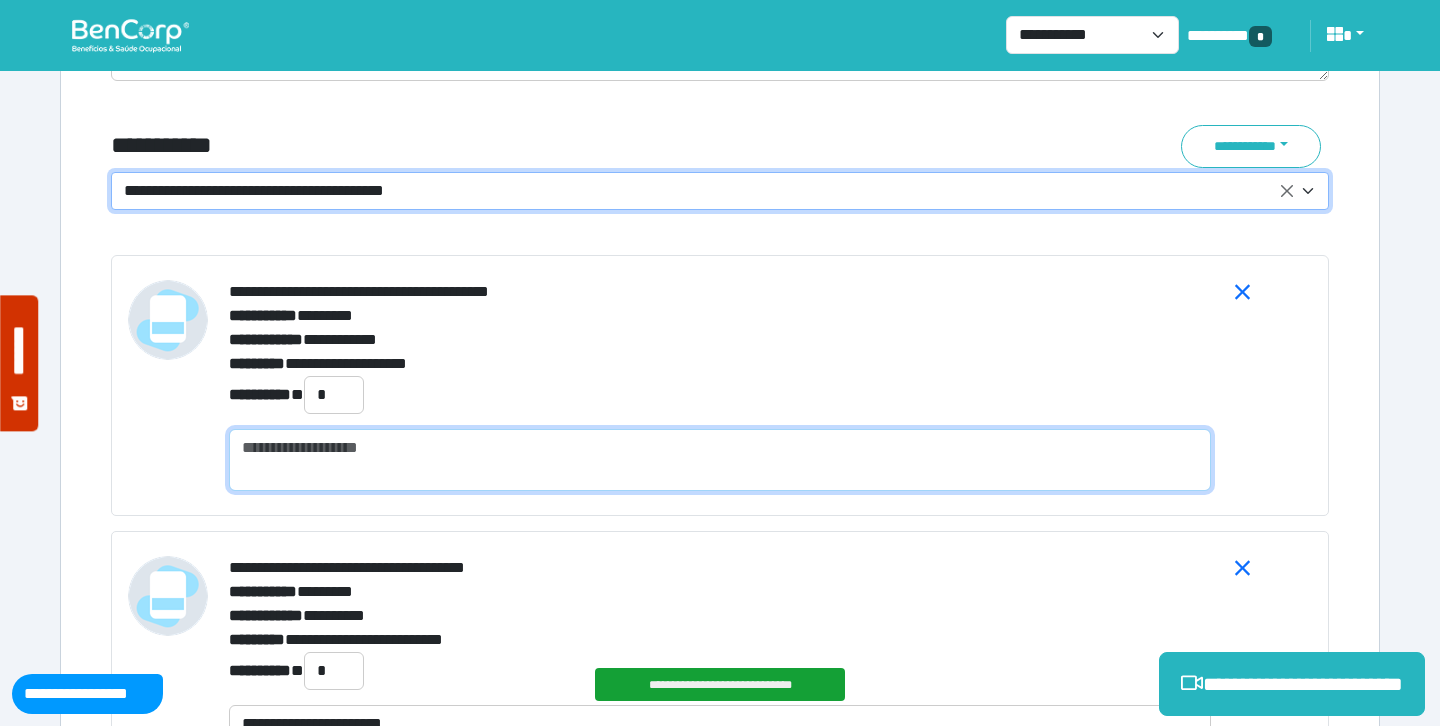 click at bounding box center [720, 460] 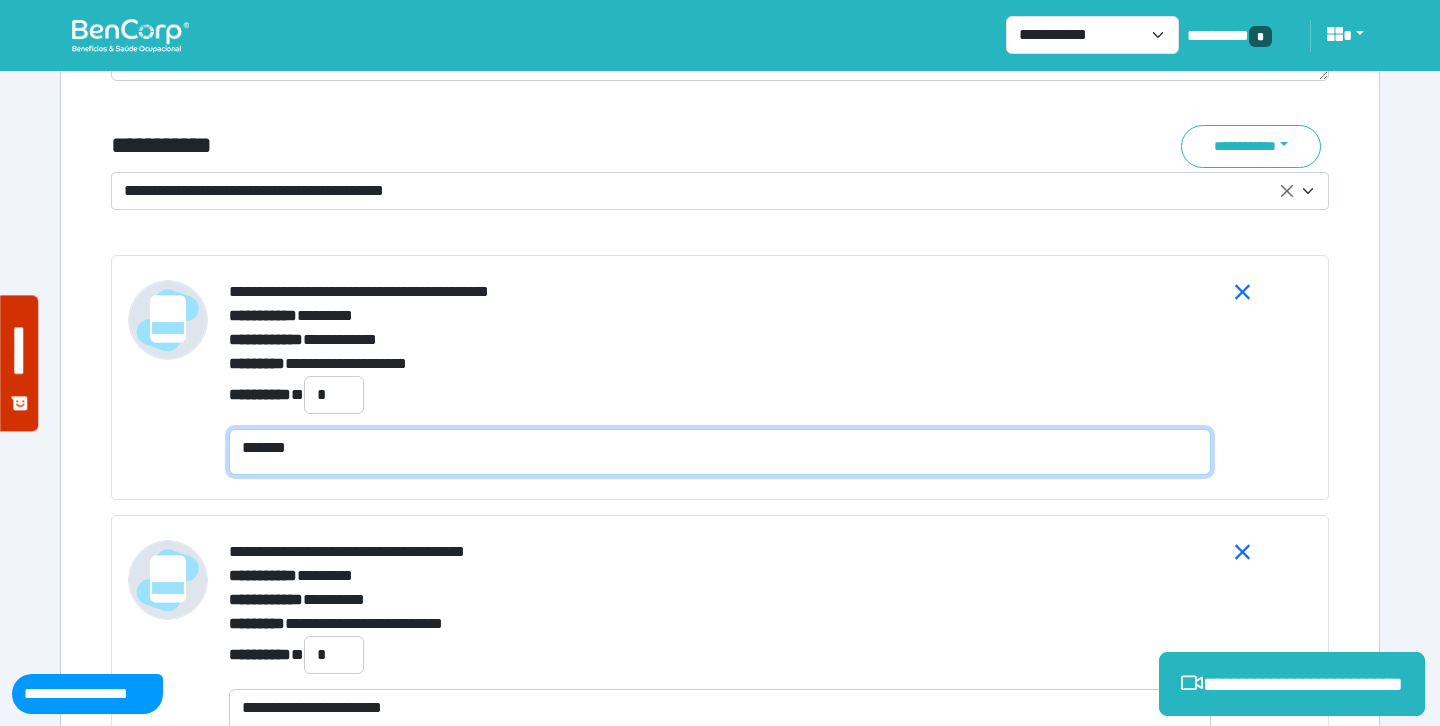 scroll, scrollTop: 0, scrollLeft: 0, axis: both 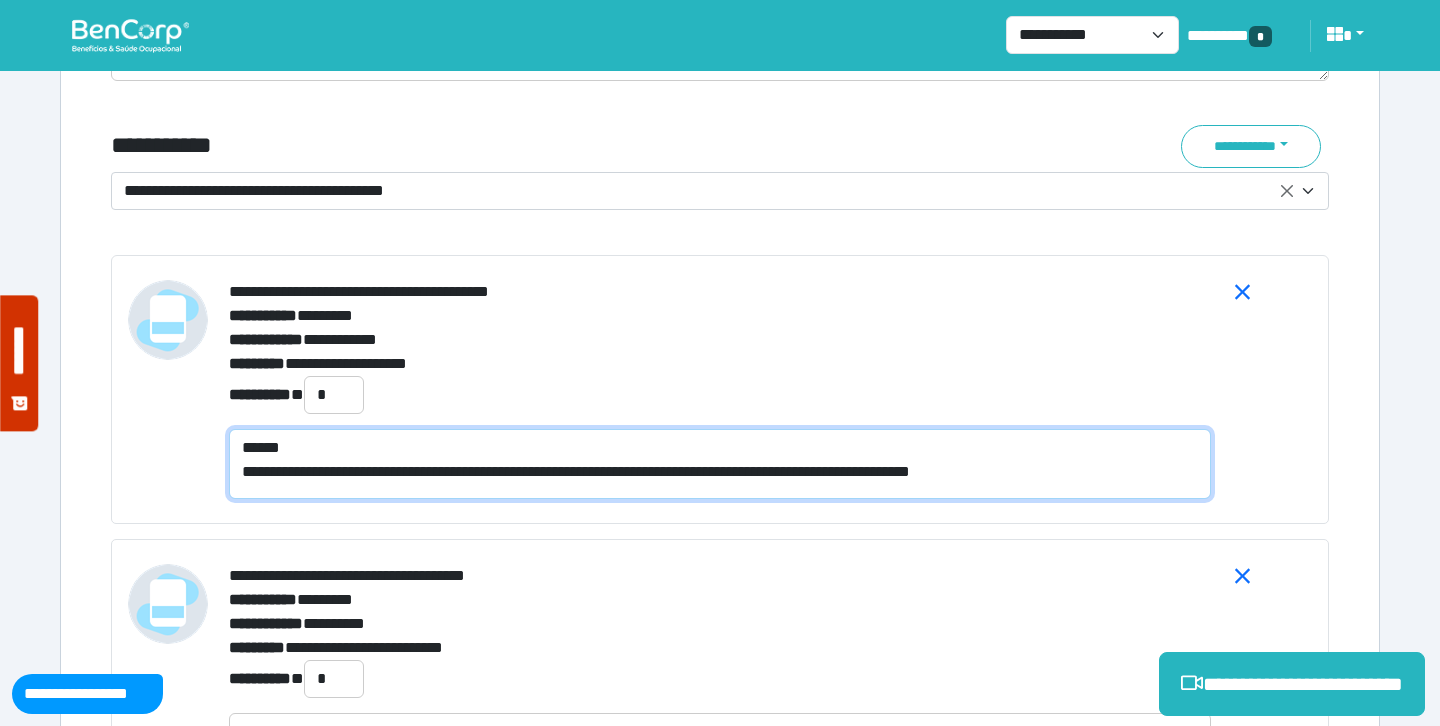 click on "**********" at bounding box center [720, 464] 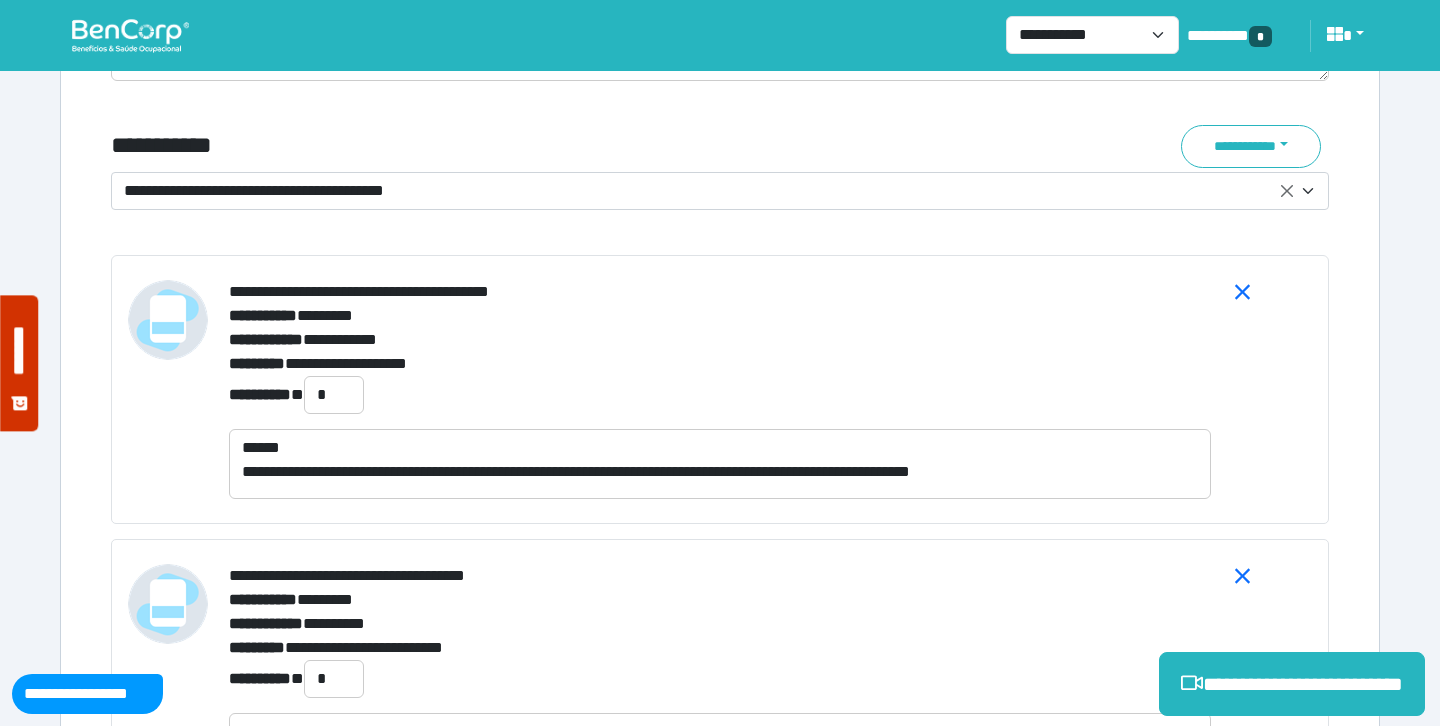 click on "**********" at bounding box center [708, 191] 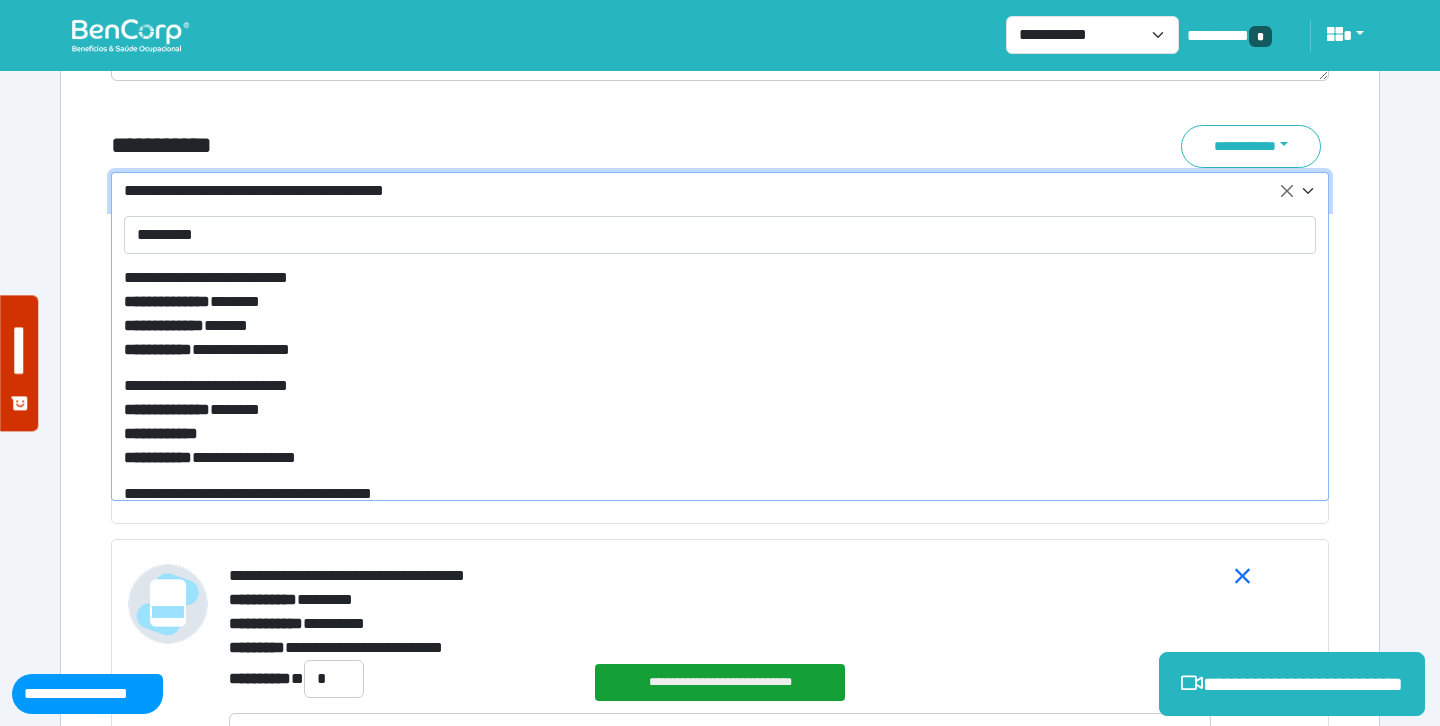 scroll, scrollTop: 324, scrollLeft: 0, axis: vertical 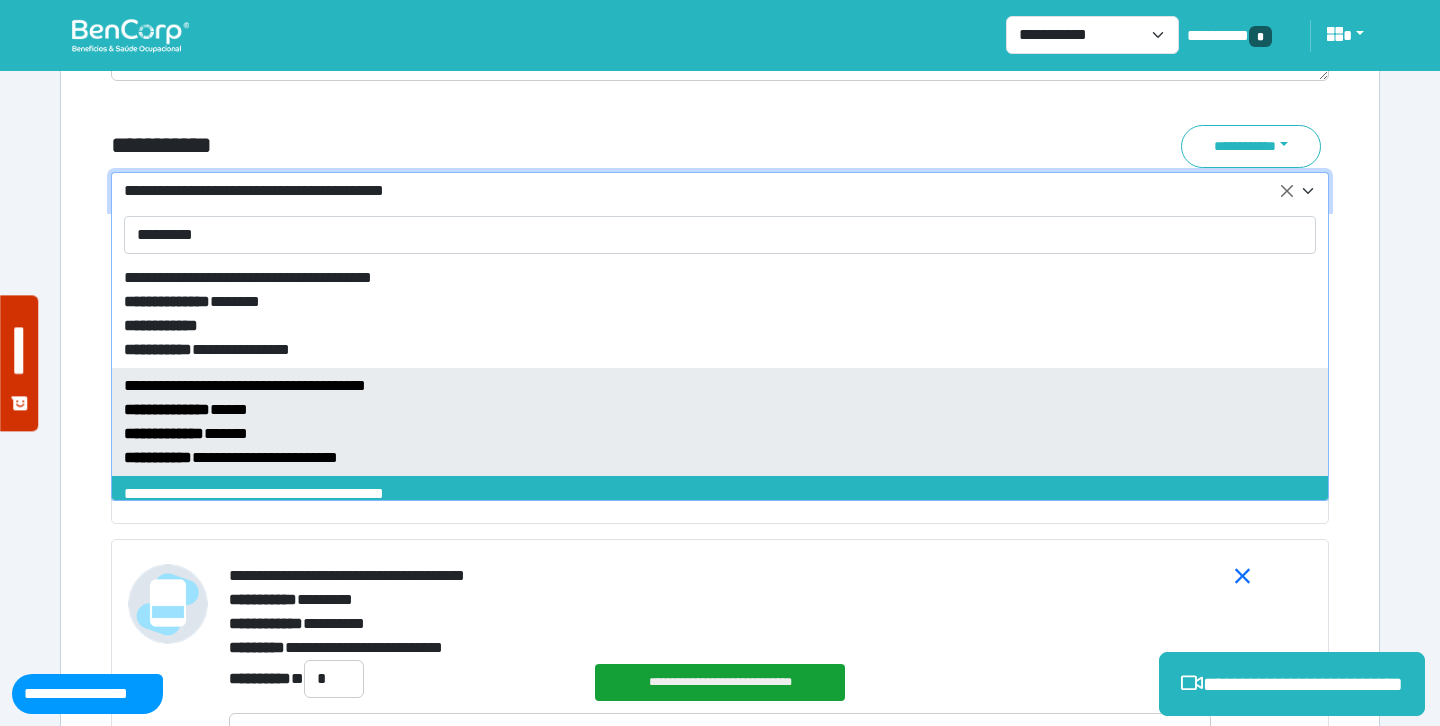 type on "*********" 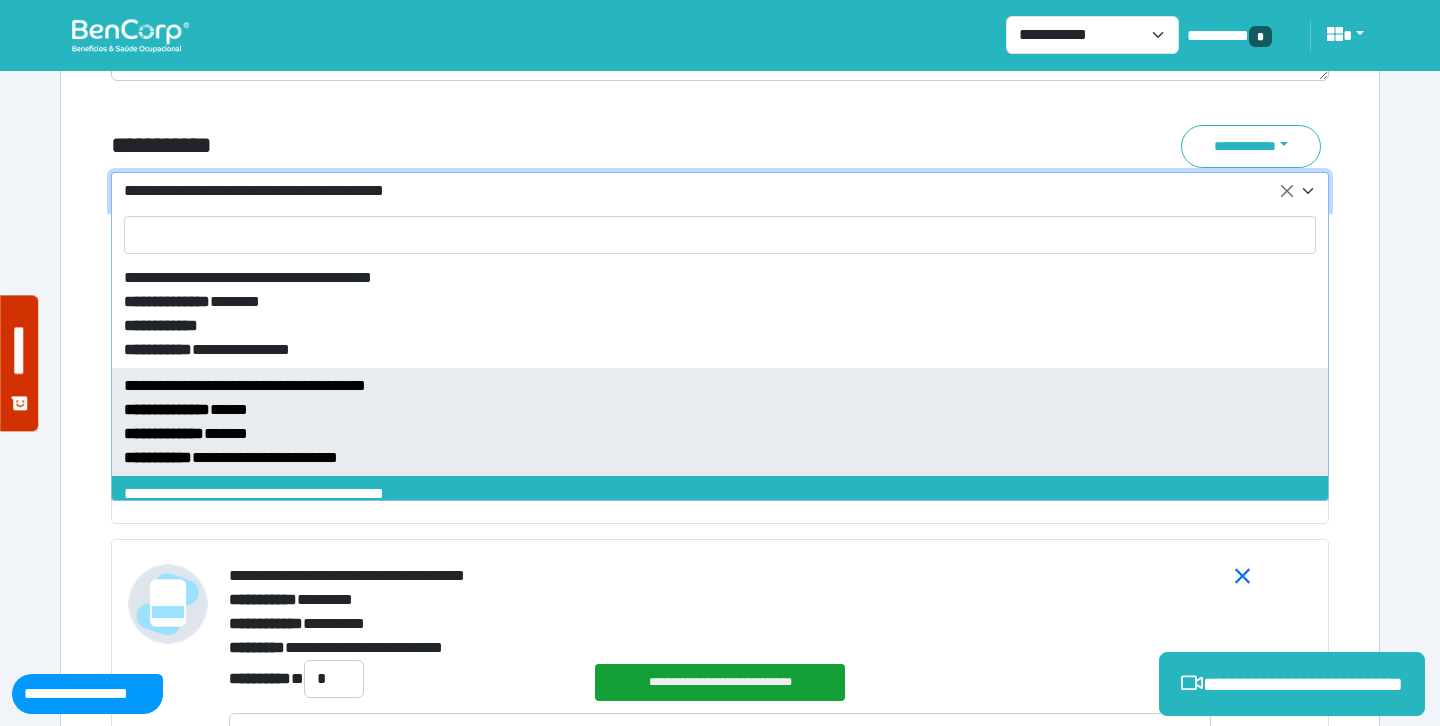 select on "*****" 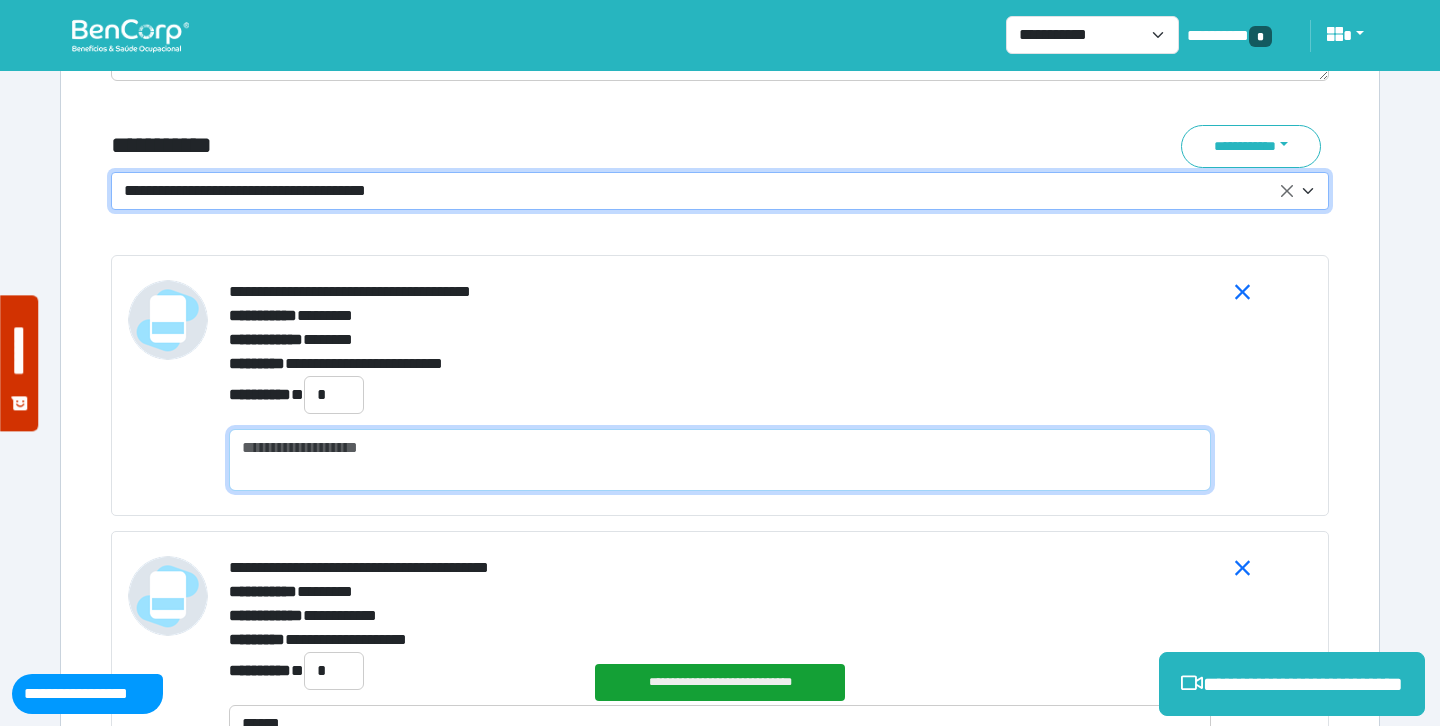 click at bounding box center [720, 460] 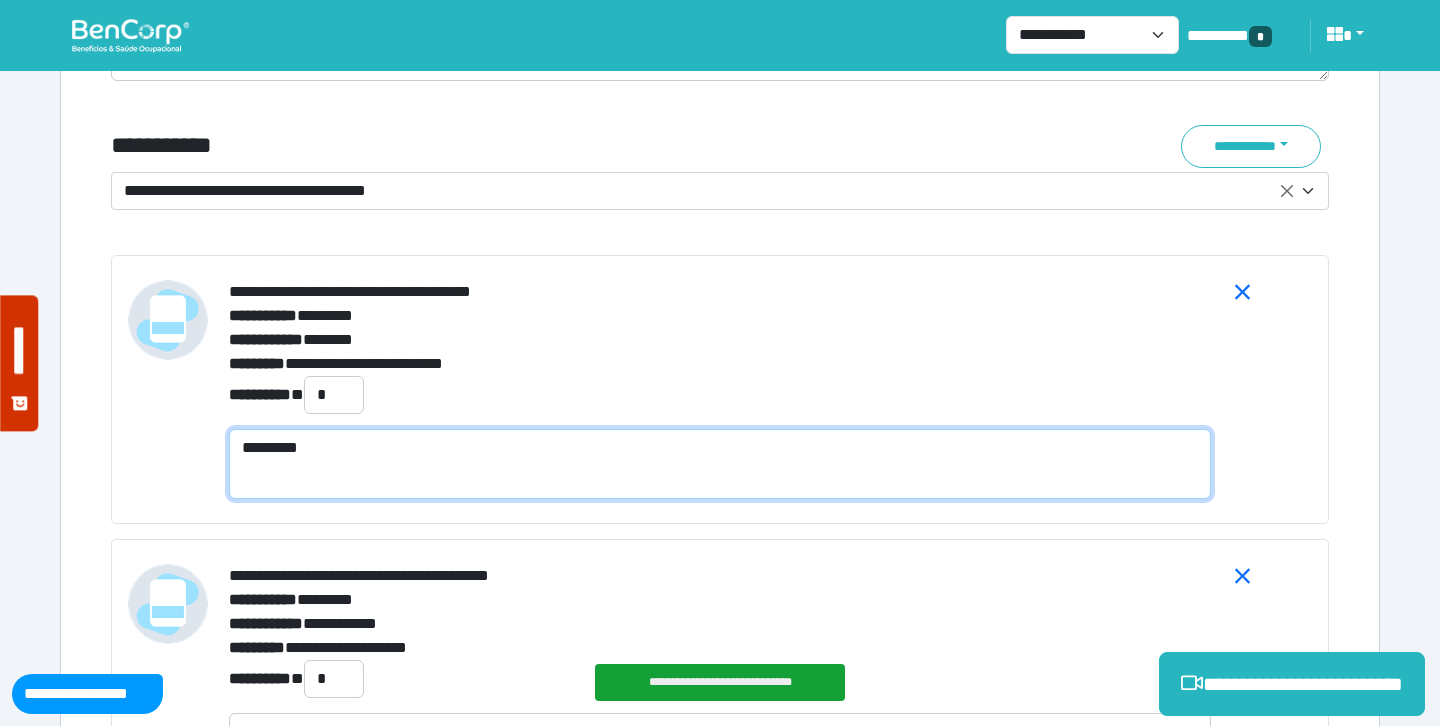 scroll, scrollTop: 0, scrollLeft: 0, axis: both 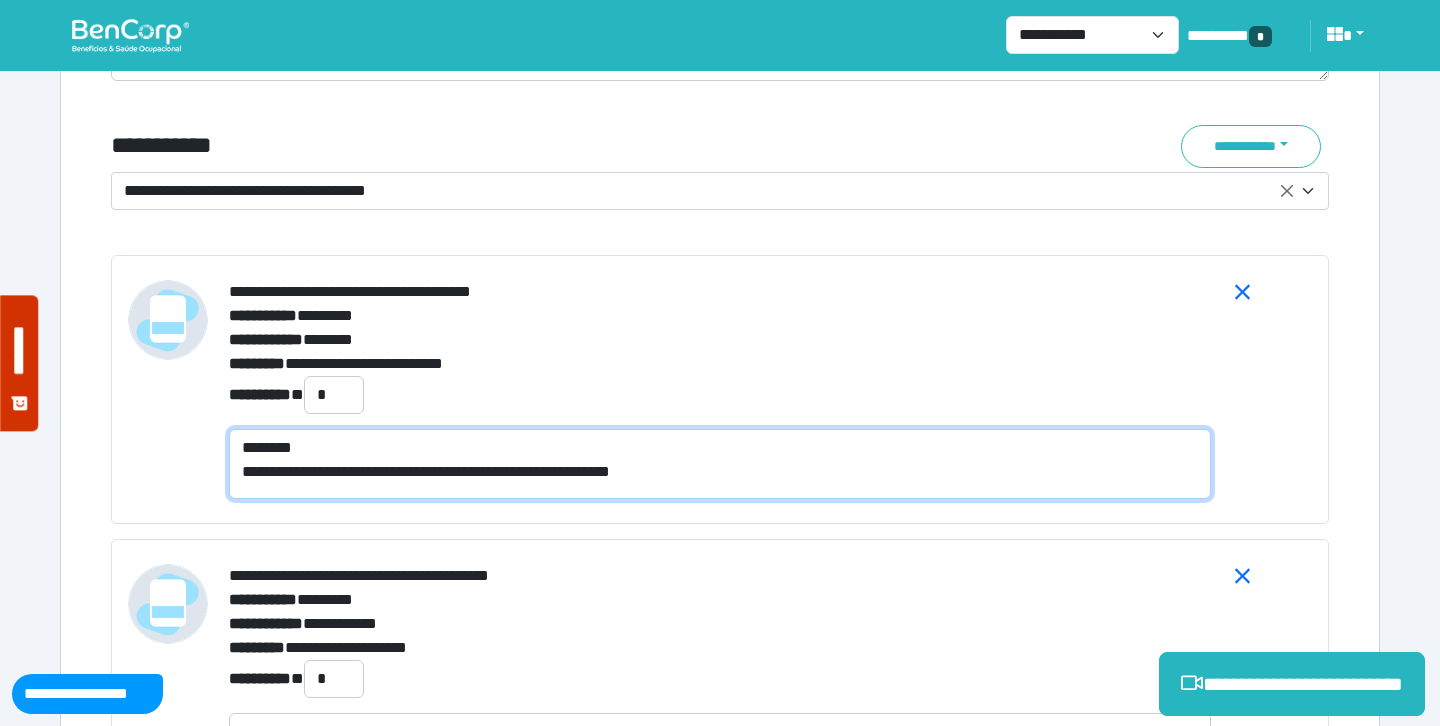 type on "**********" 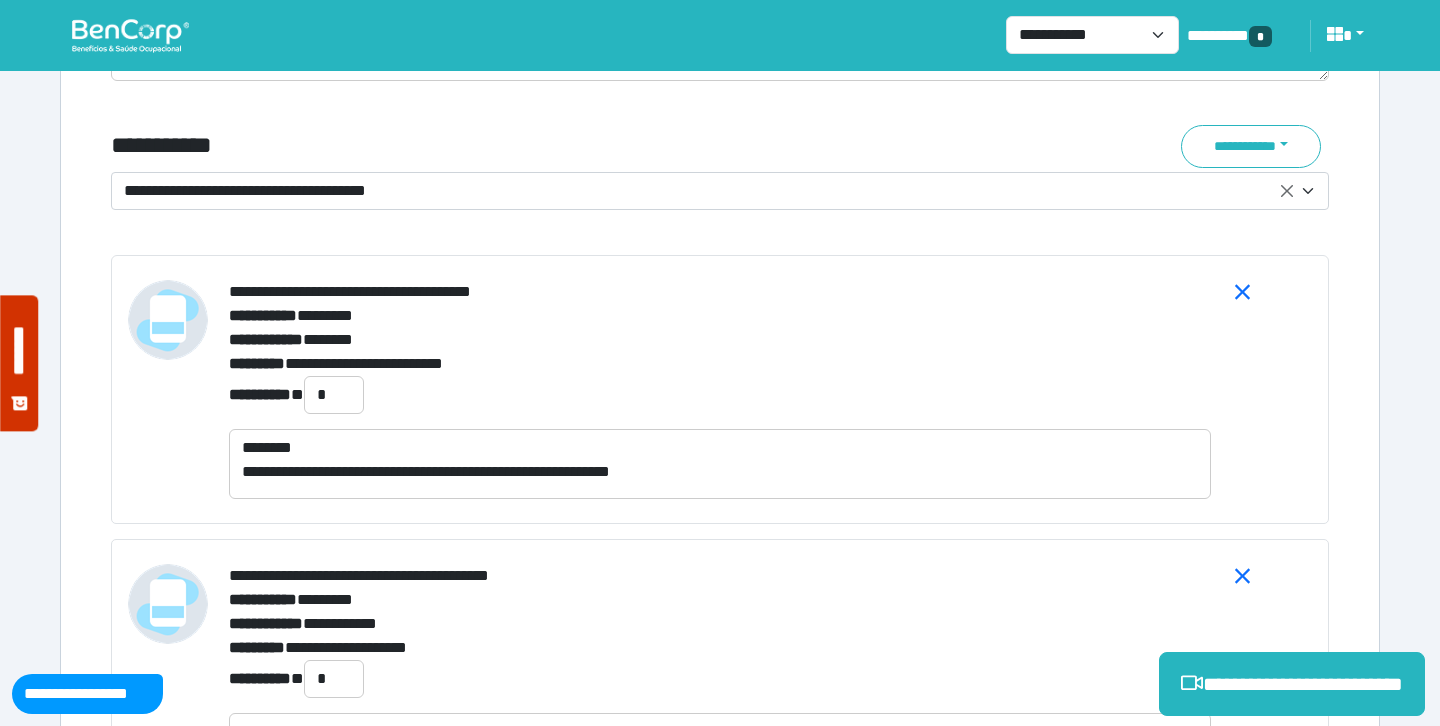 click on "**********" at bounding box center (513, 146) 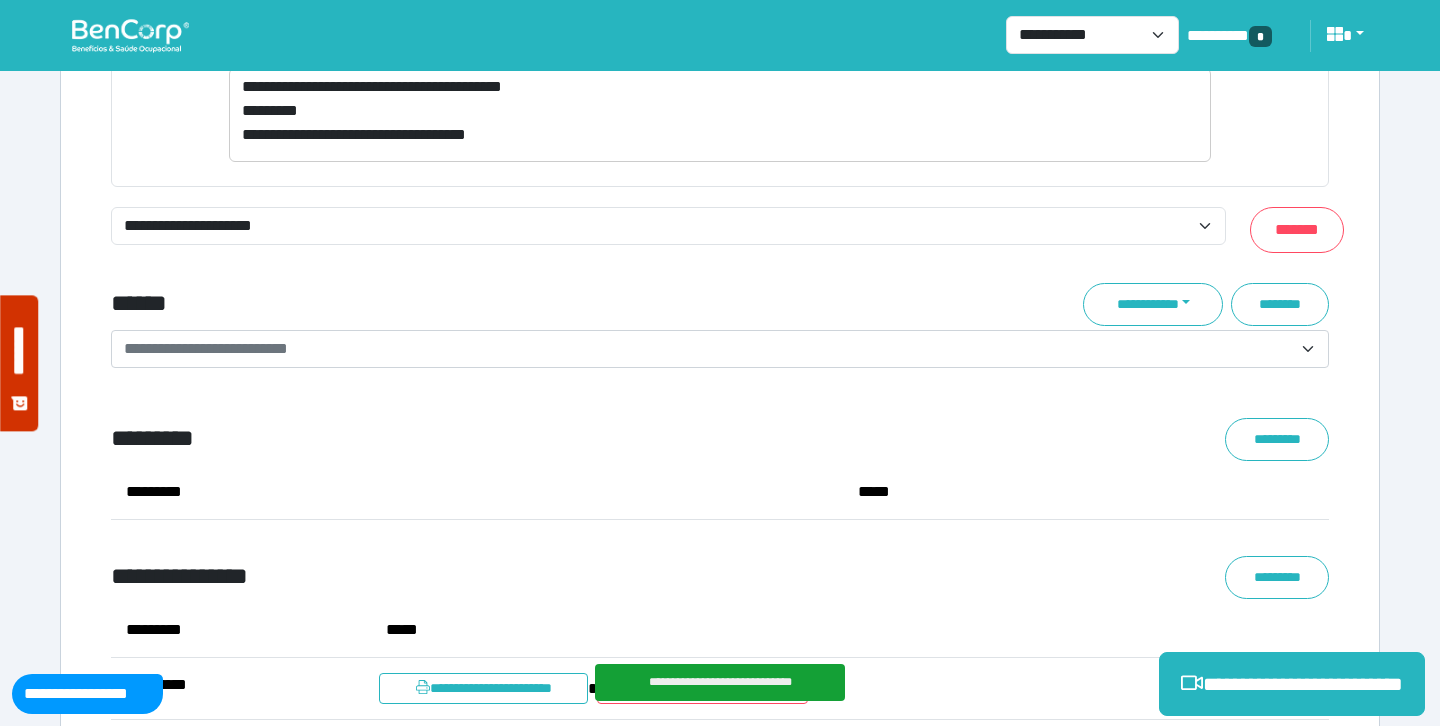 scroll, scrollTop: 8563, scrollLeft: 0, axis: vertical 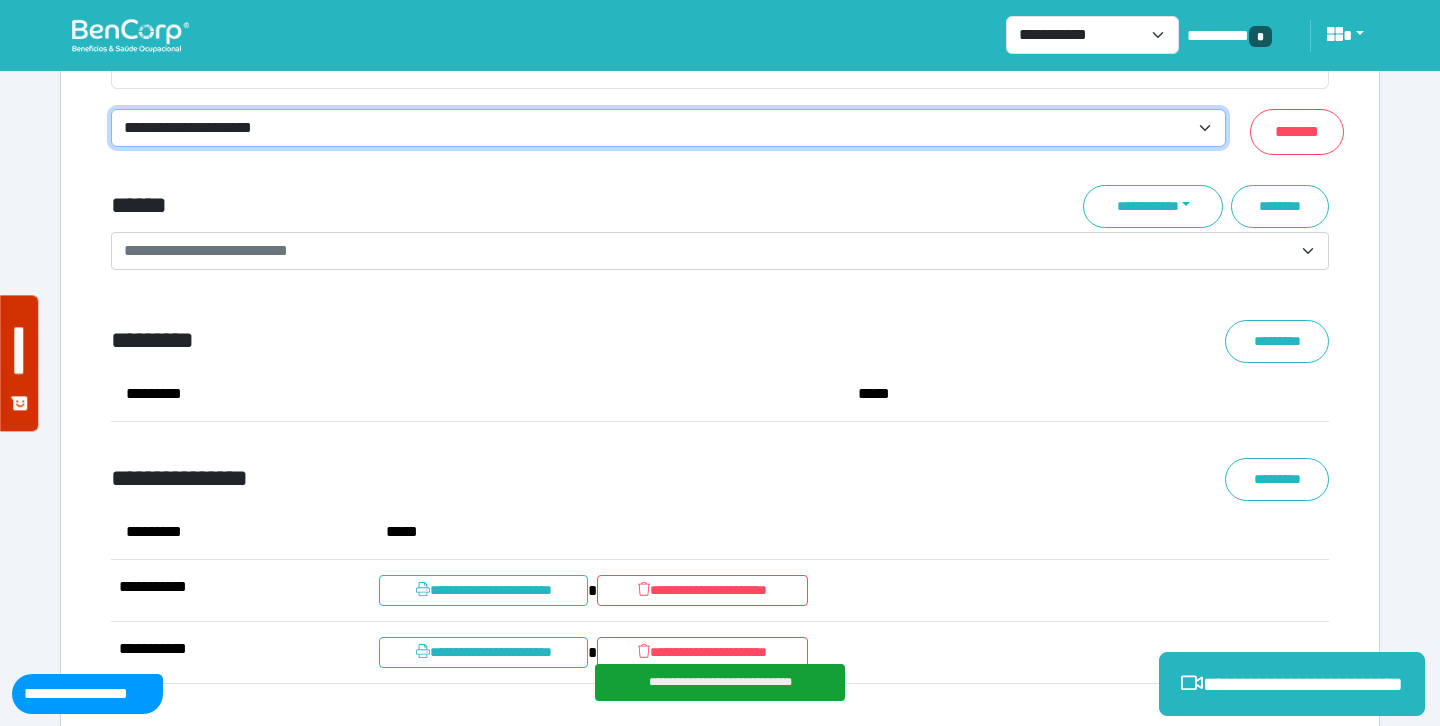 click on "**********" at bounding box center (668, 128) 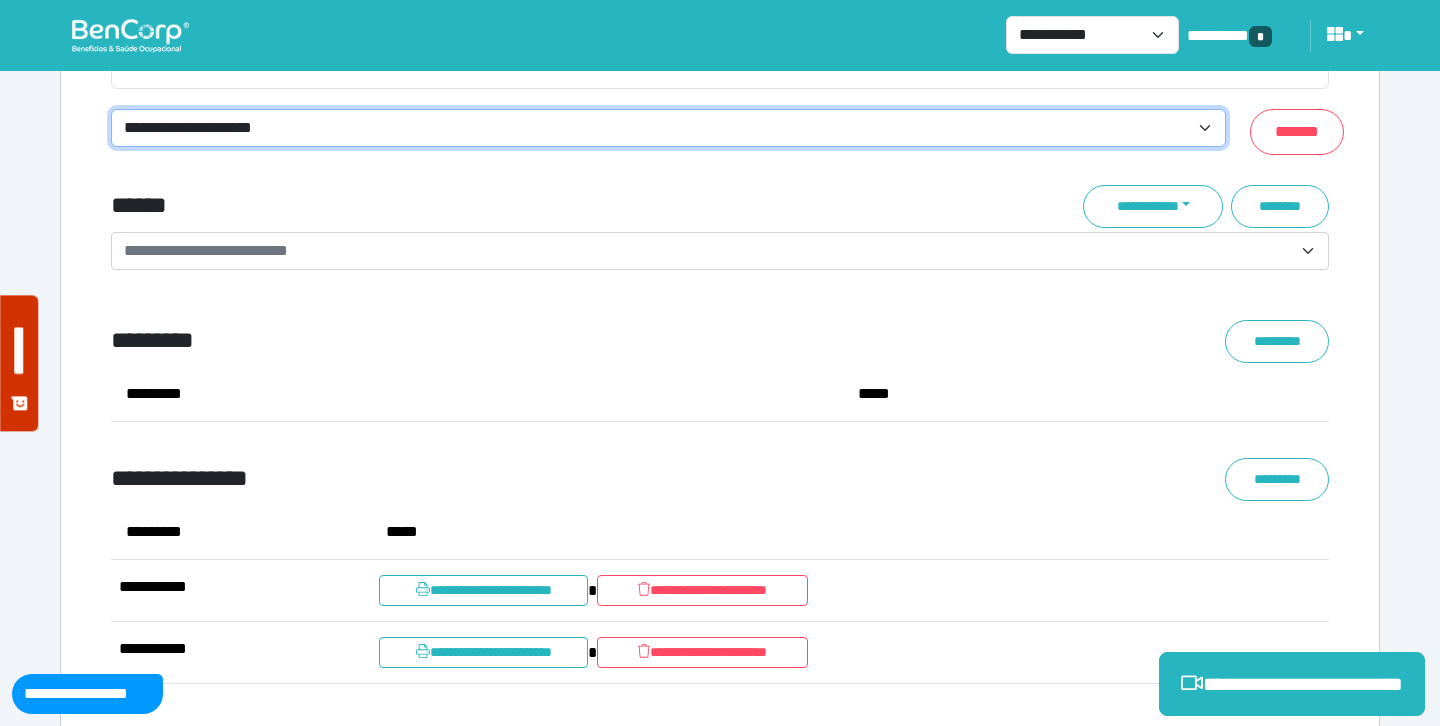 select on "**********" 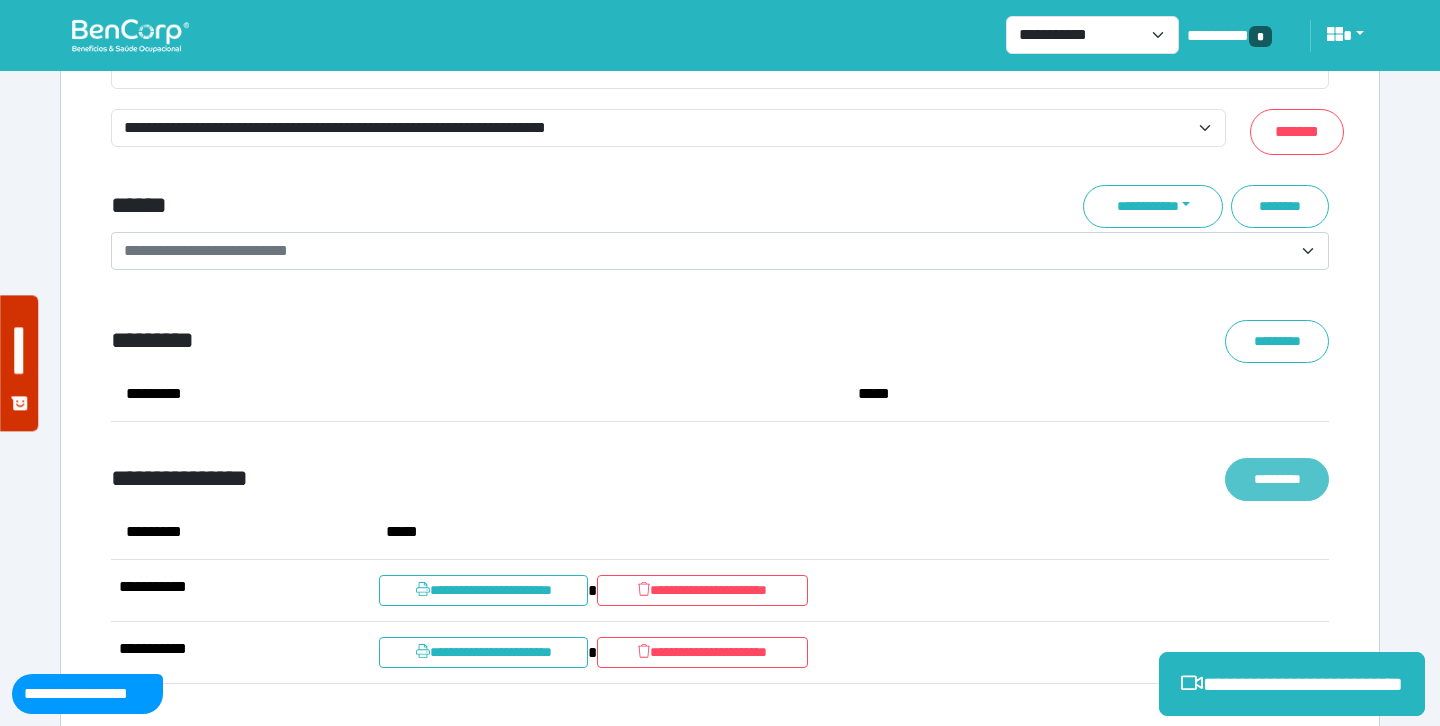 click on "*********" at bounding box center (1277, 479) 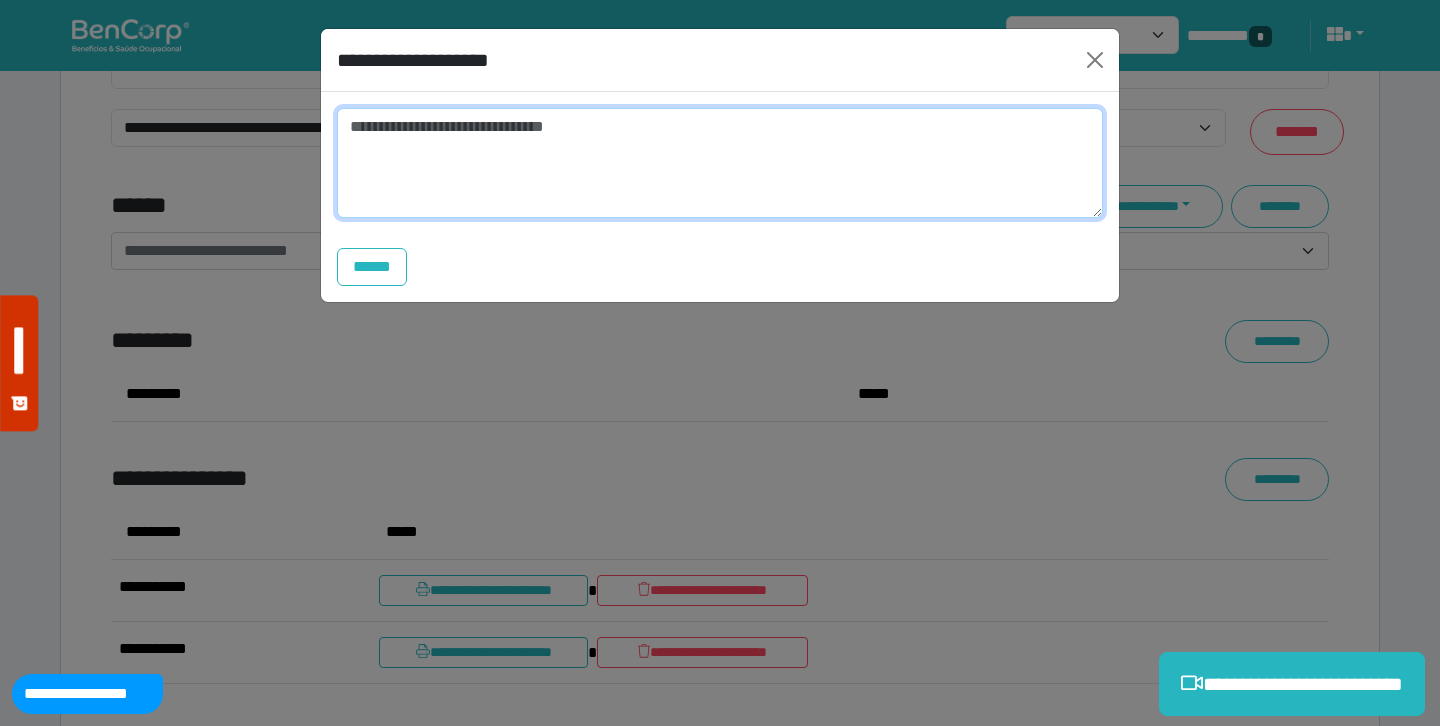 click at bounding box center [720, 163] 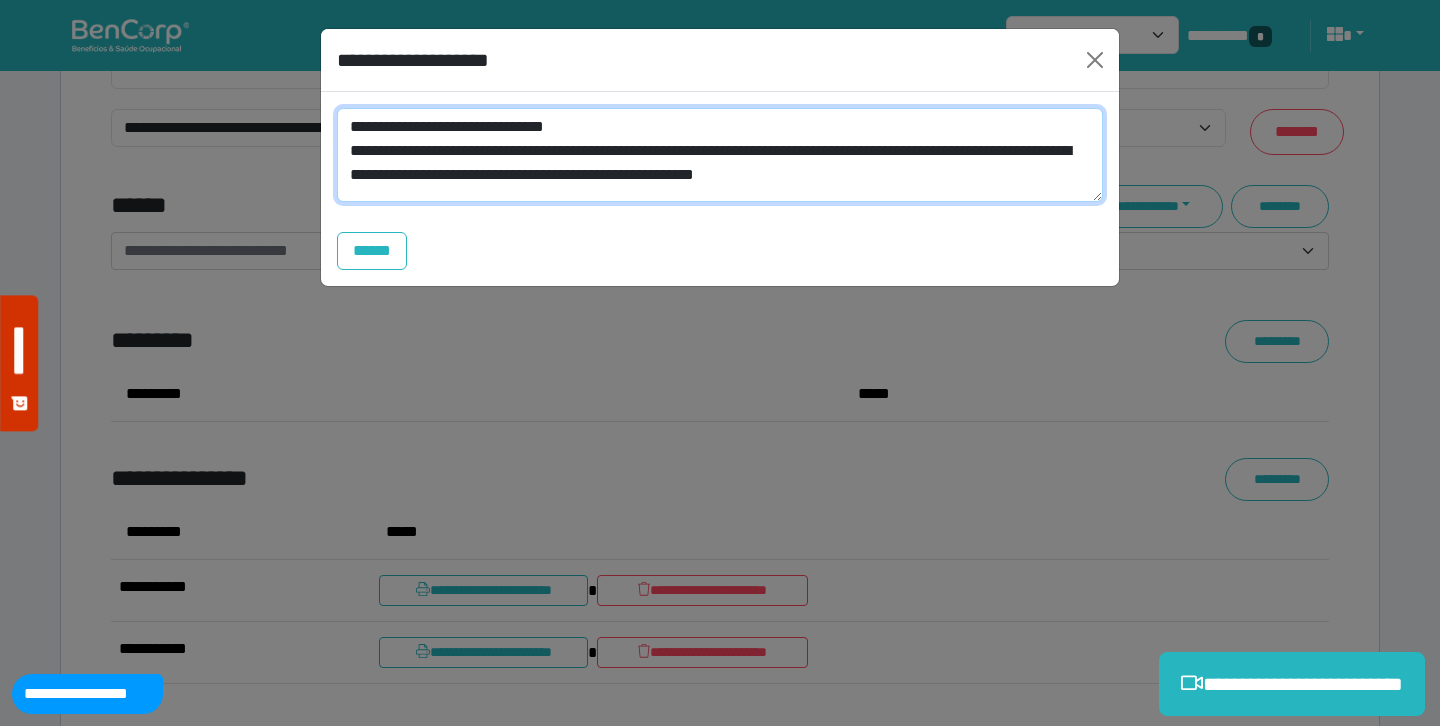 scroll, scrollTop: 0, scrollLeft: 0, axis: both 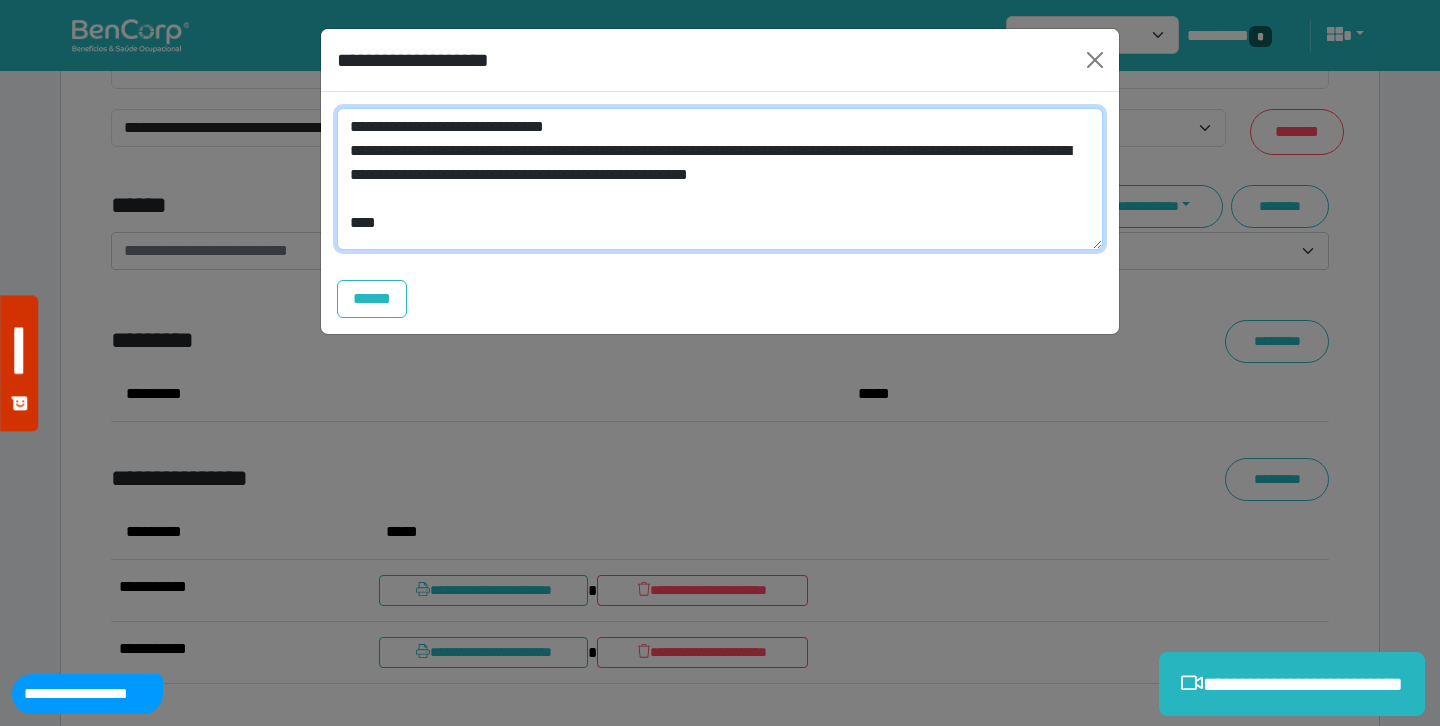 click on "**********" at bounding box center [720, 179] 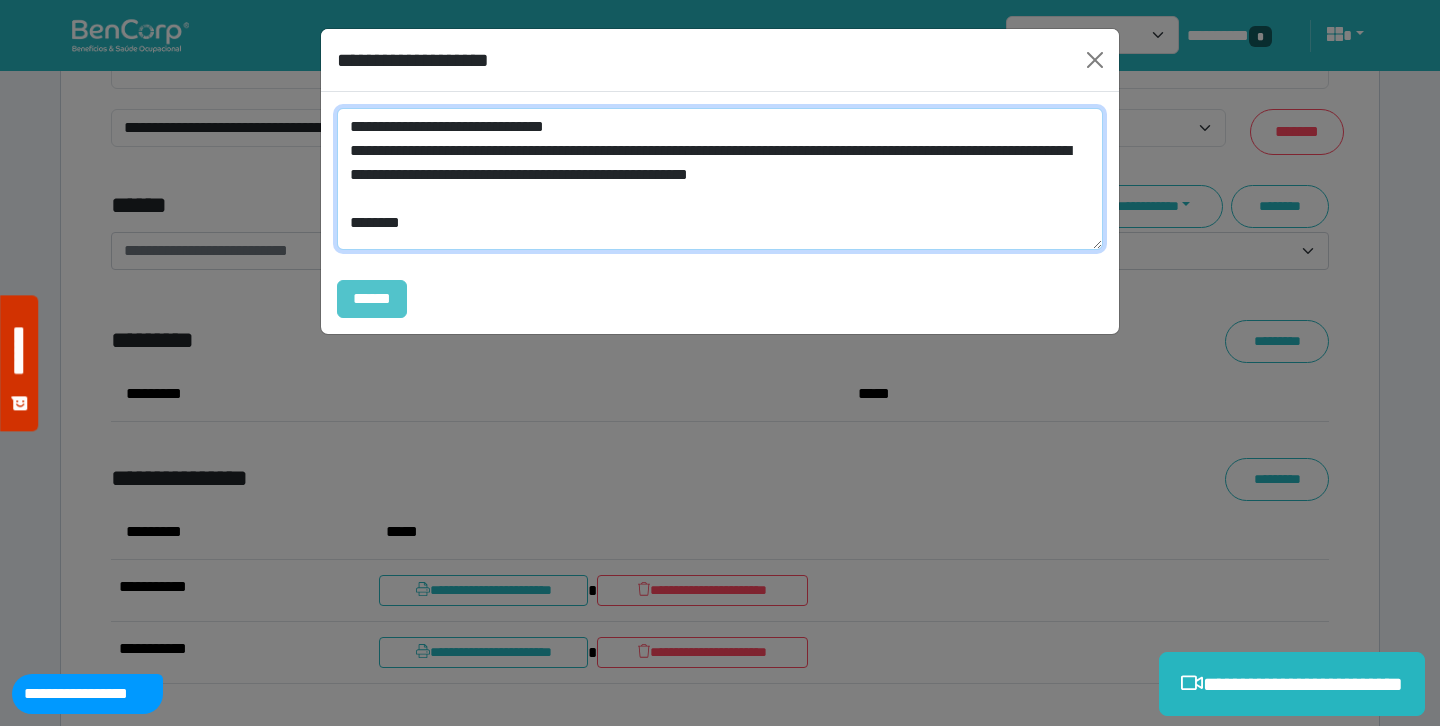 type on "**********" 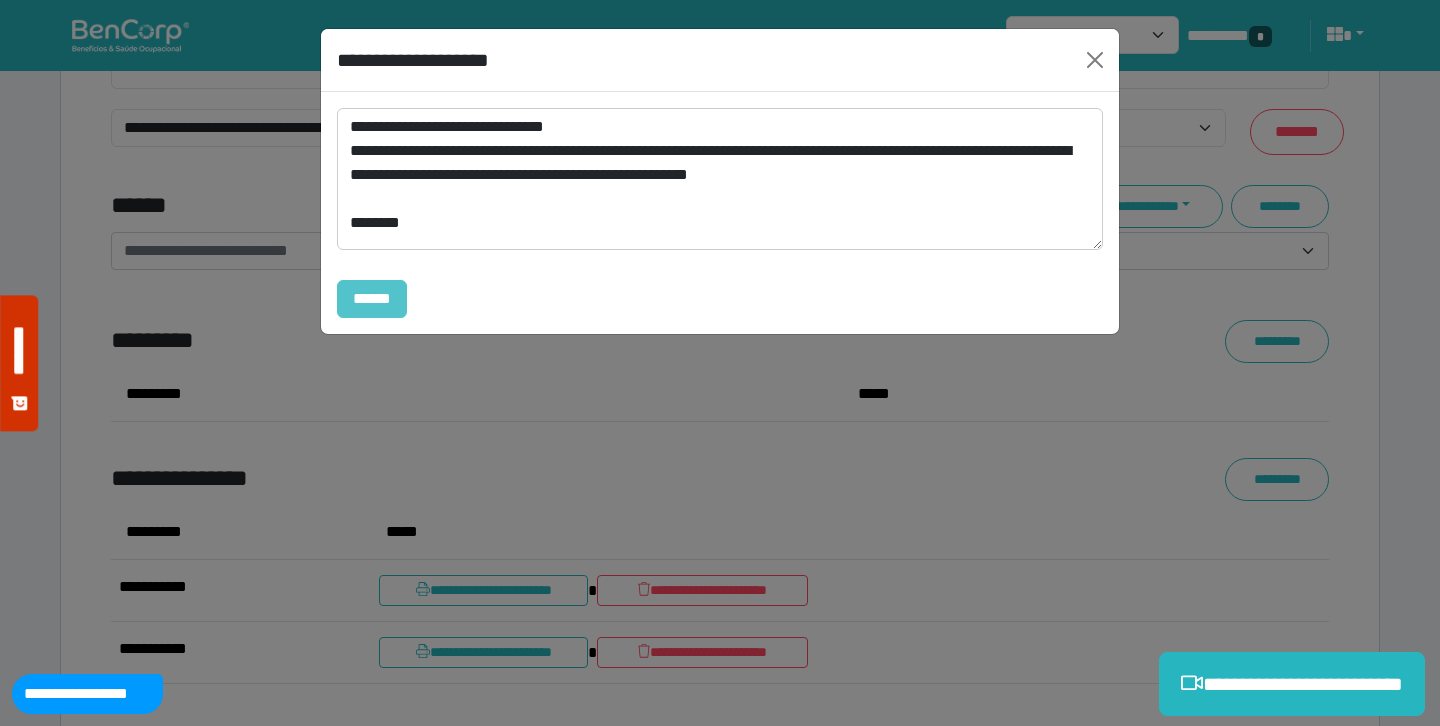 click on "******" at bounding box center (372, 299) 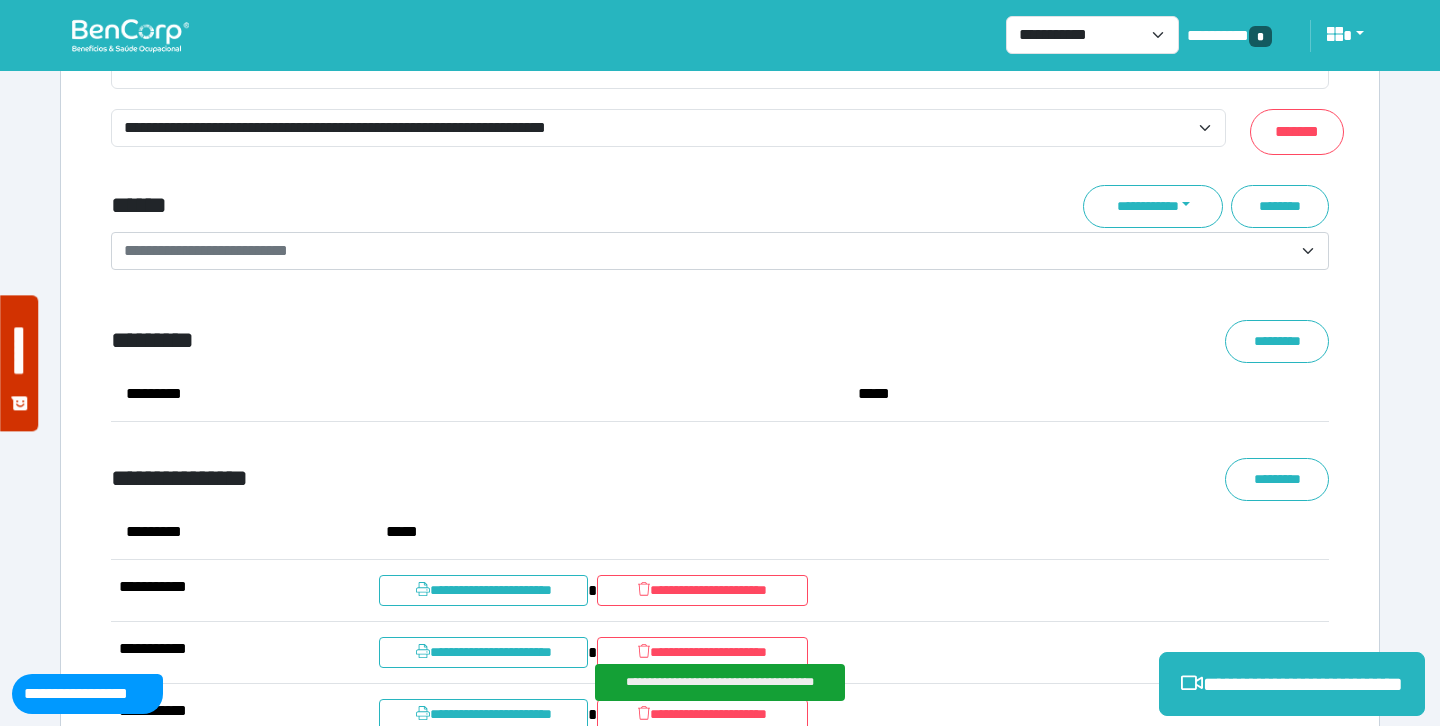 scroll, scrollTop: 8376, scrollLeft: 0, axis: vertical 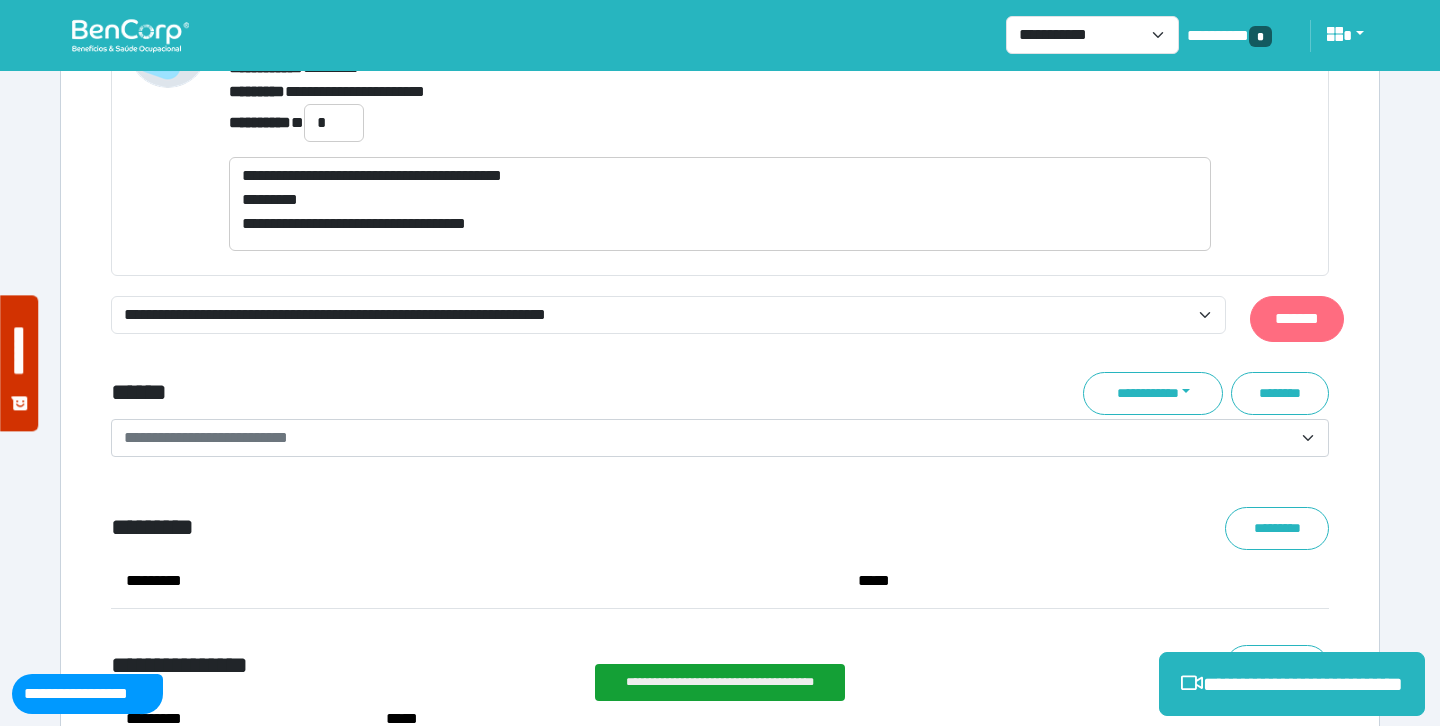 click on "*******" at bounding box center [1297, 319] 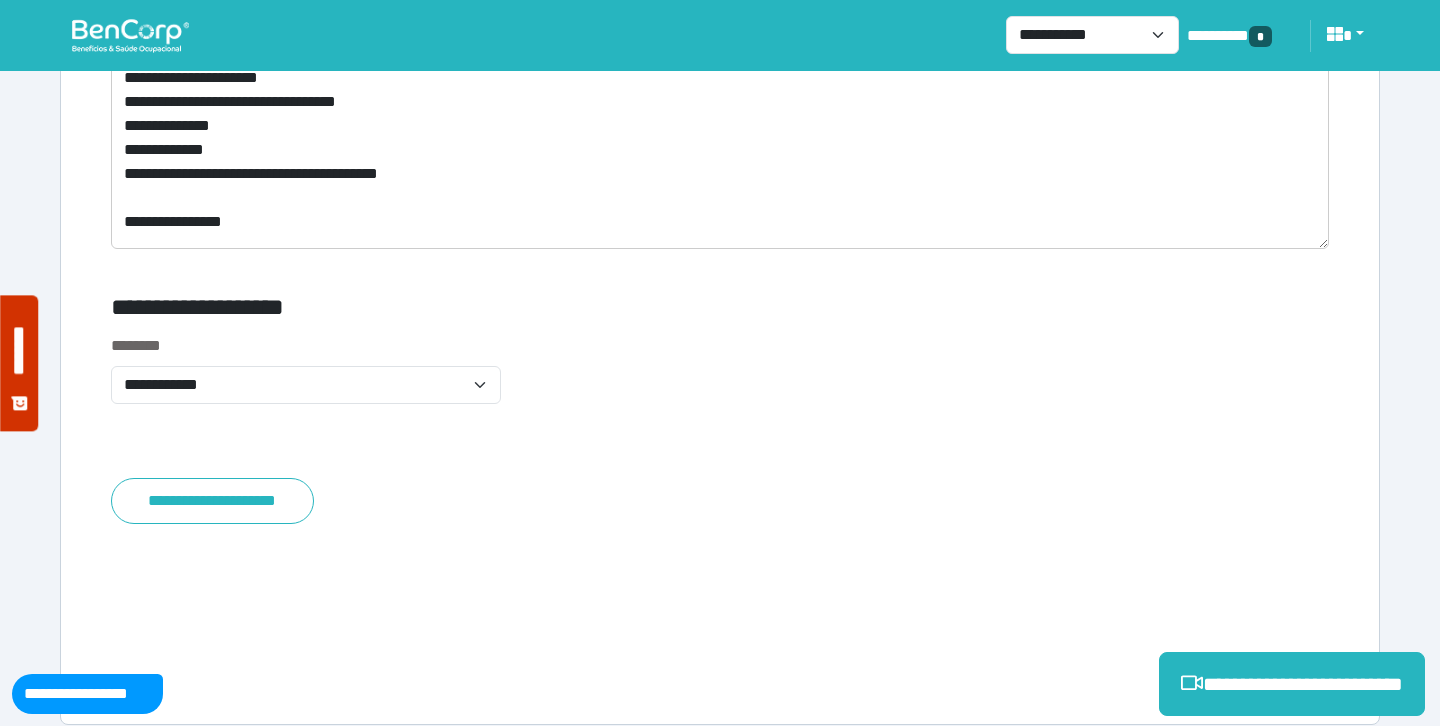 scroll, scrollTop: 9507, scrollLeft: 0, axis: vertical 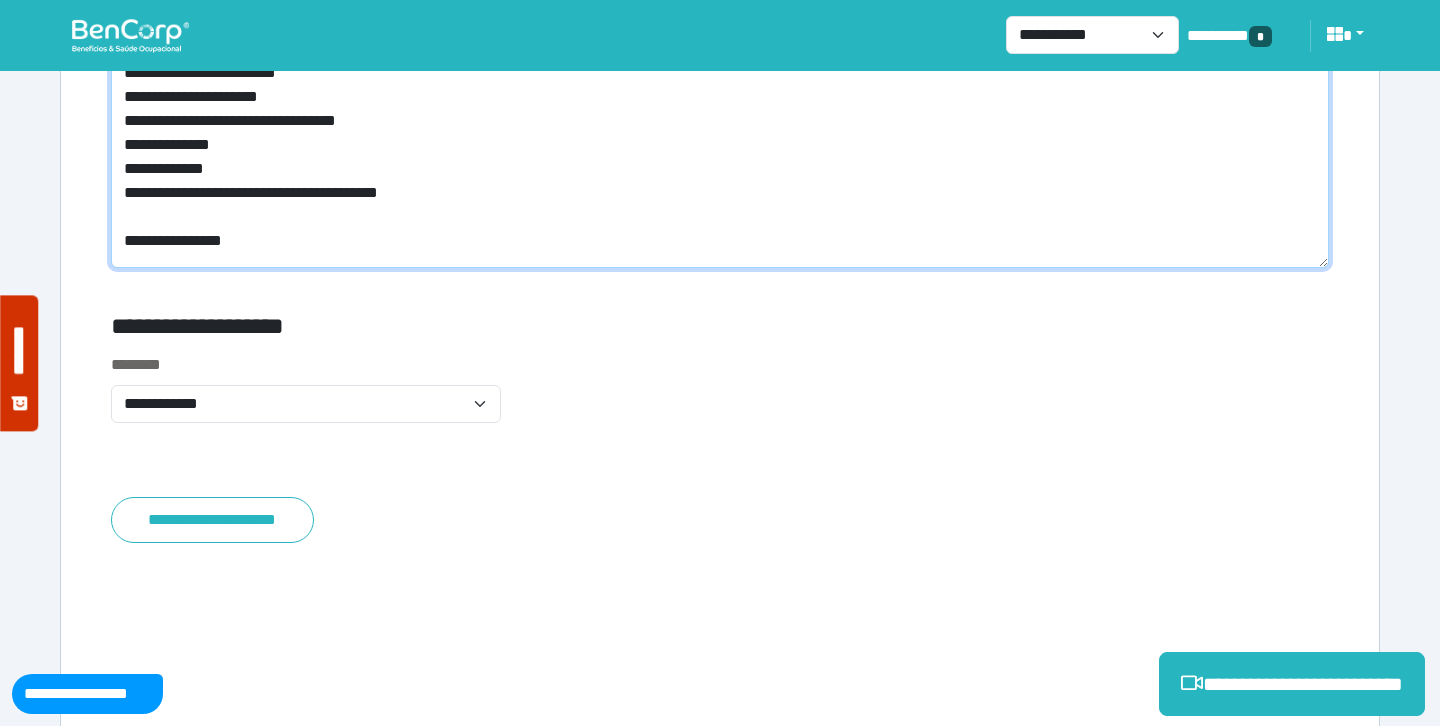 drag, startPoint x: 157, startPoint y: 242, endPoint x: 278, endPoint y: 241, distance: 121.004135 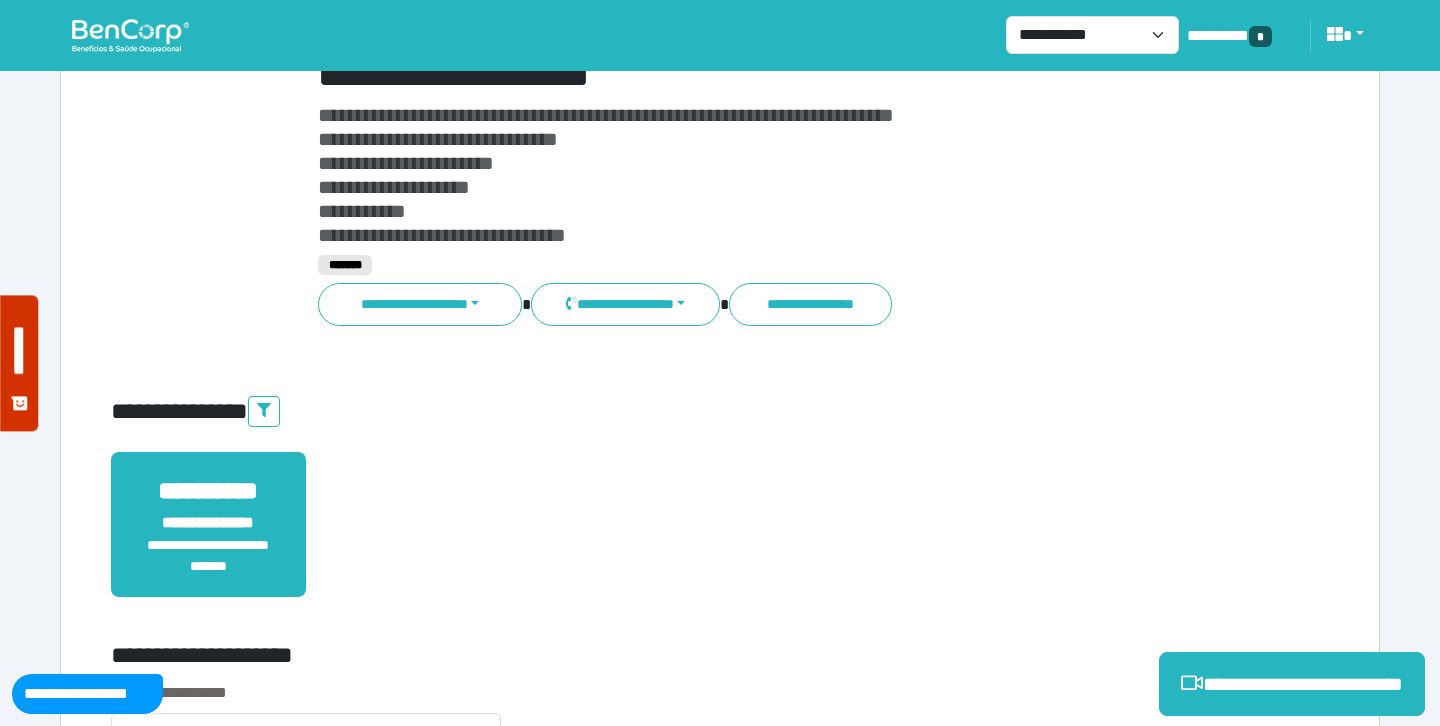 scroll, scrollTop: 0, scrollLeft: 0, axis: both 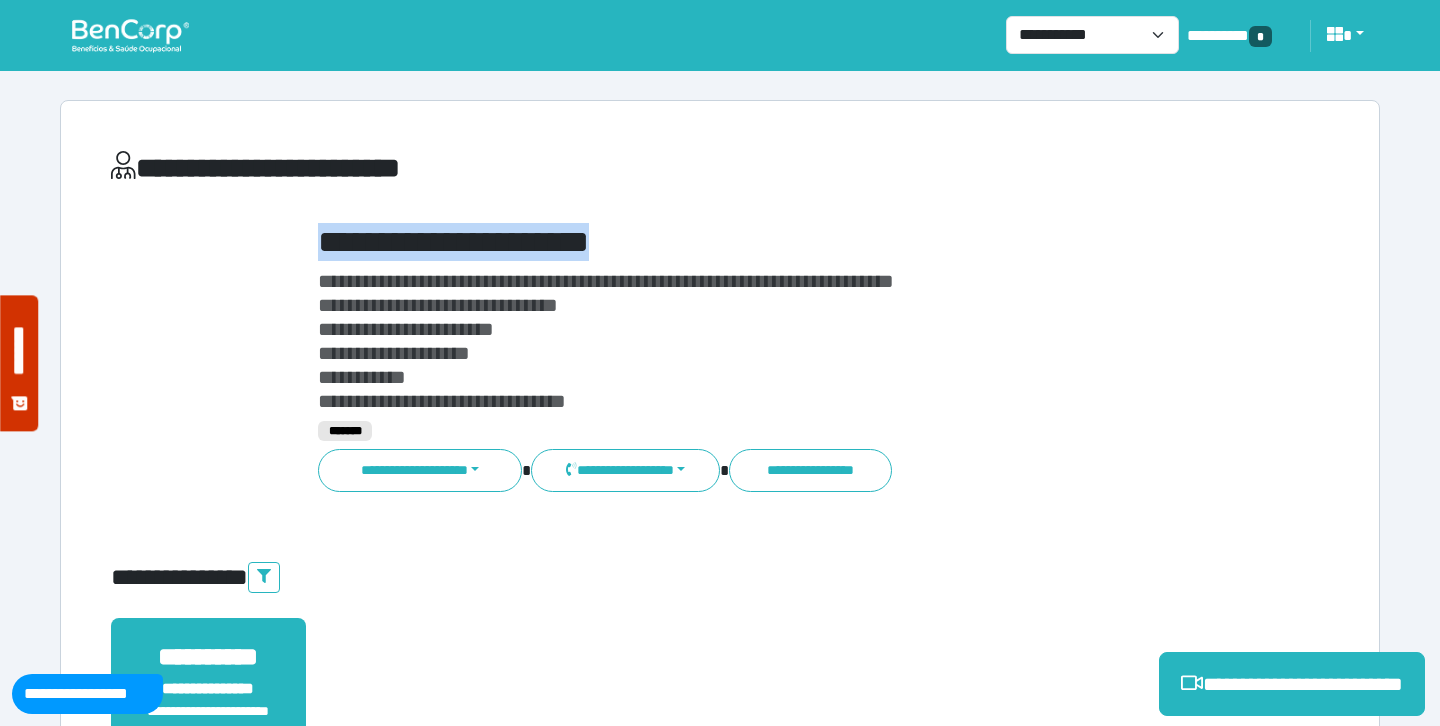 drag, startPoint x: 312, startPoint y: 233, endPoint x: 722, endPoint y: 227, distance: 410.0439 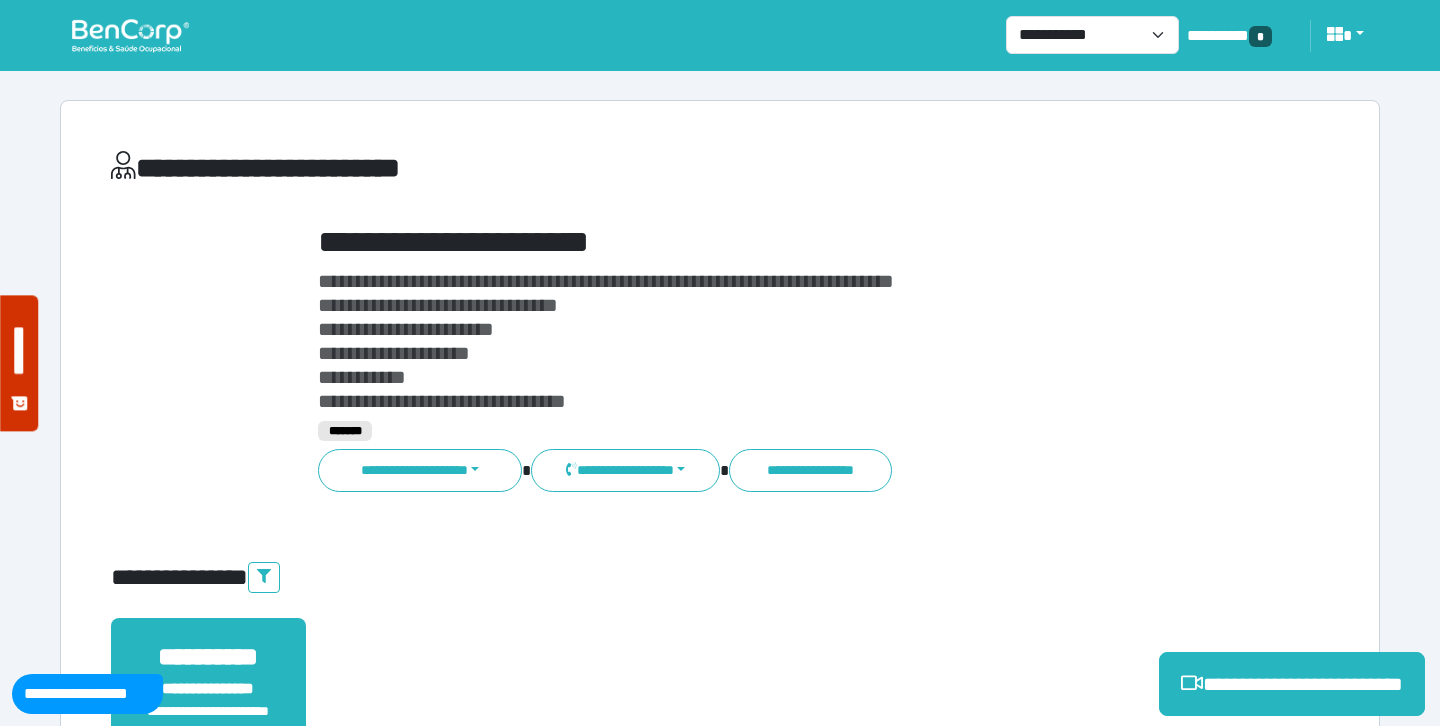 click on "**********" at bounding box center (772, 341) 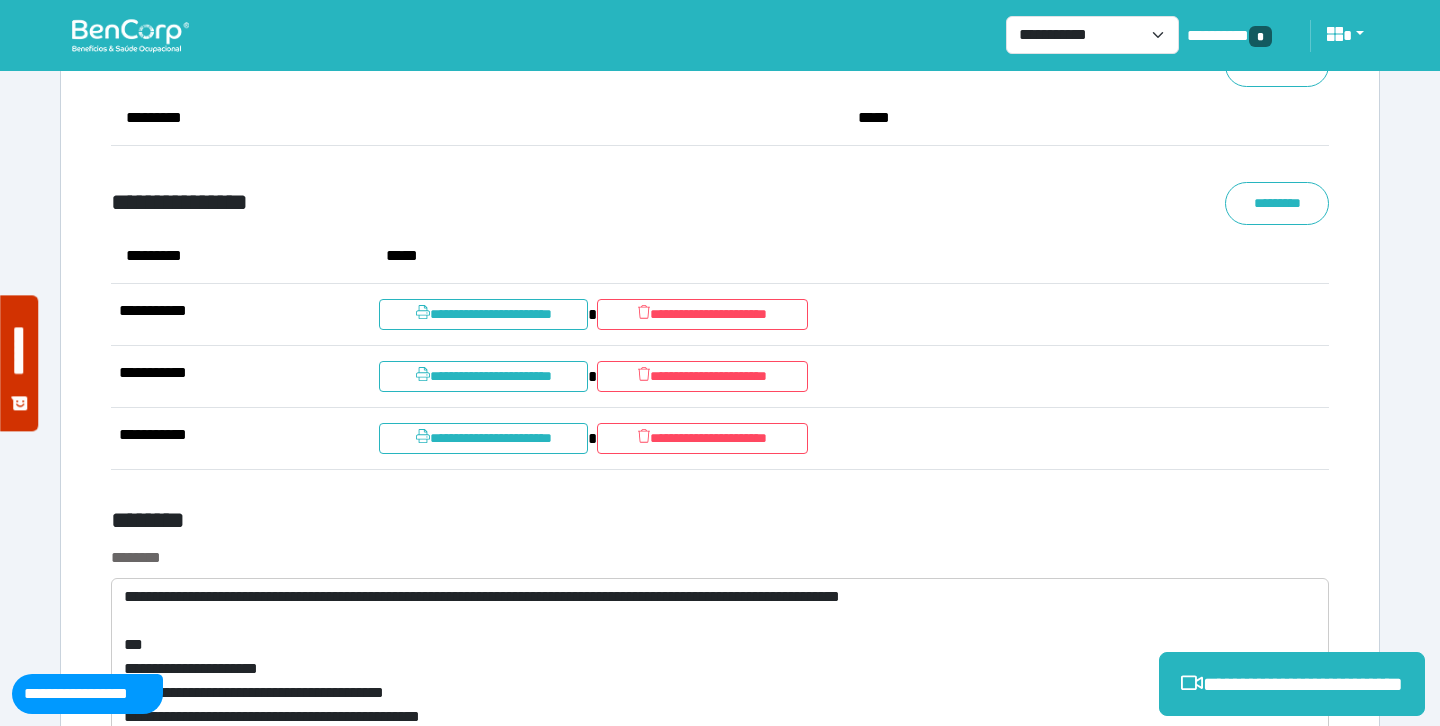 scroll, scrollTop: 8705, scrollLeft: 0, axis: vertical 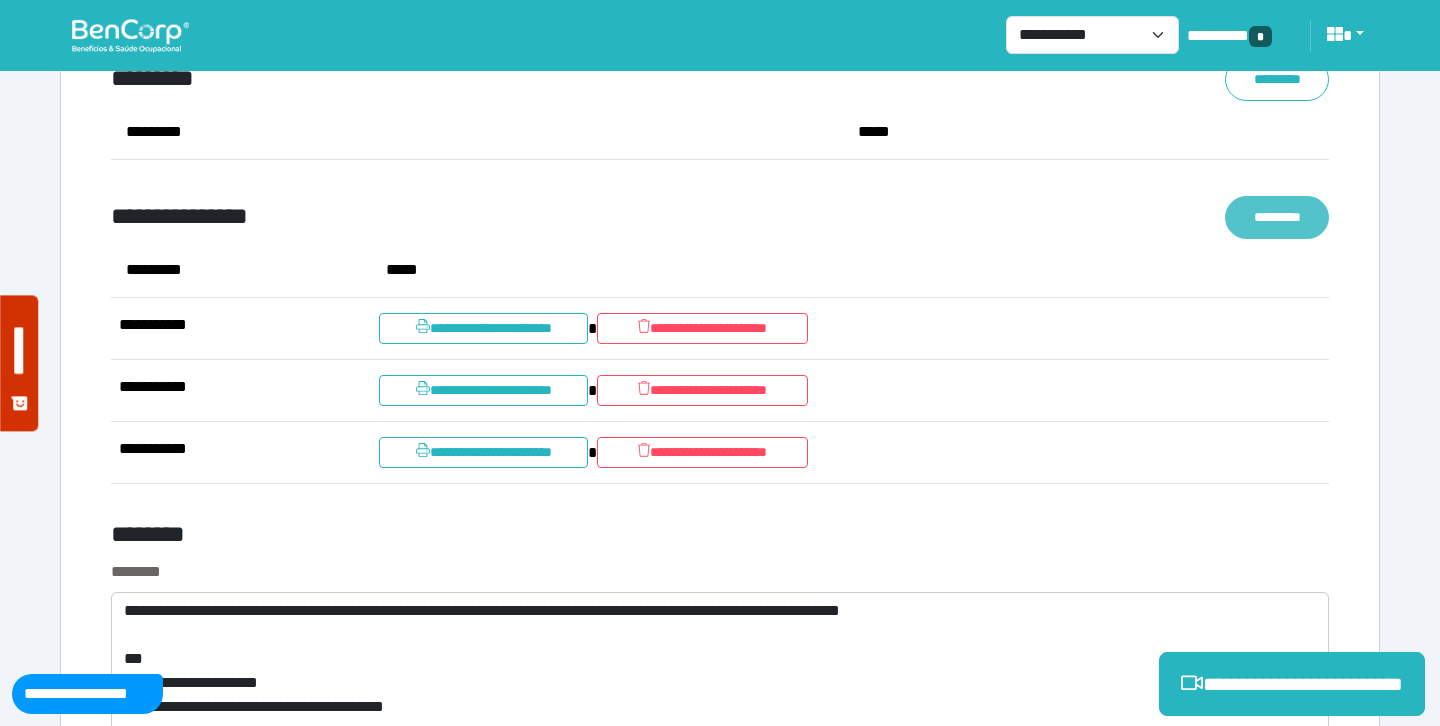 click on "*********" at bounding box center (1277, 217) 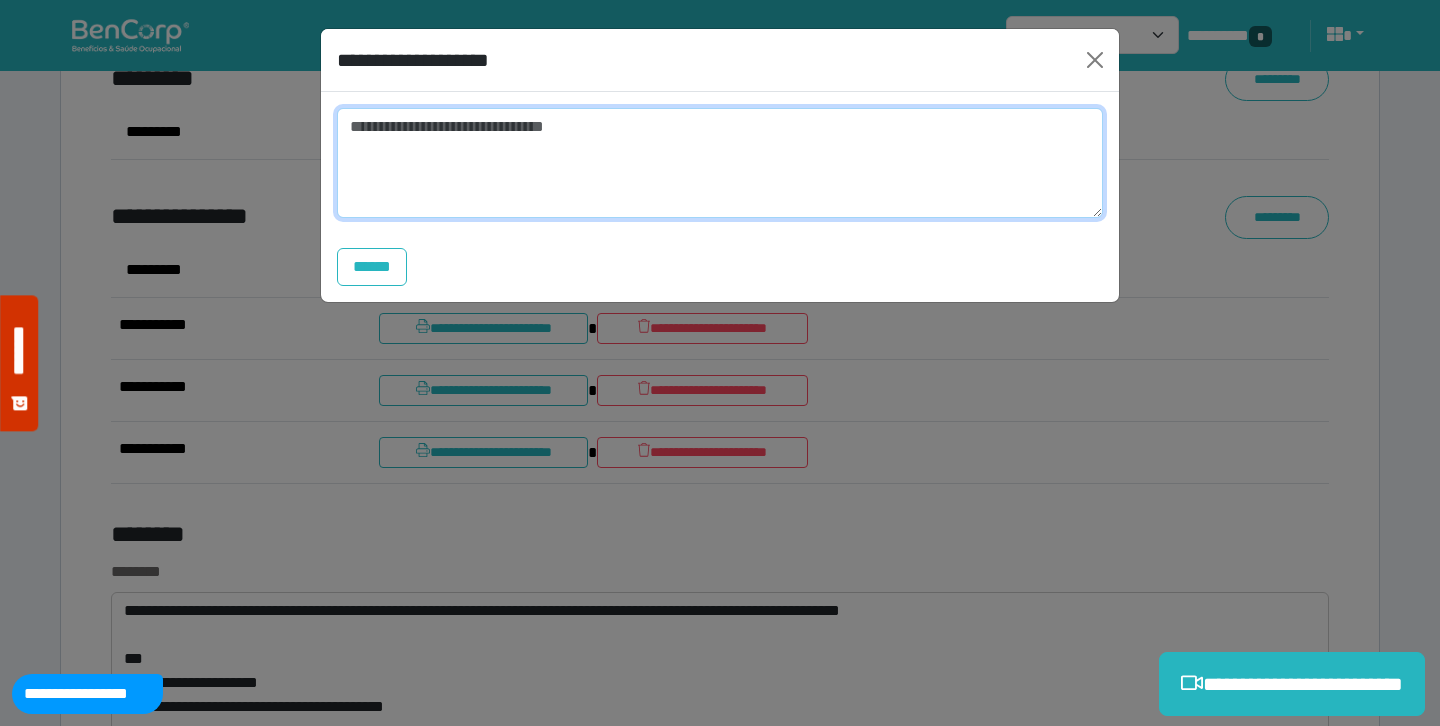 click at bounding box center [720, 163] 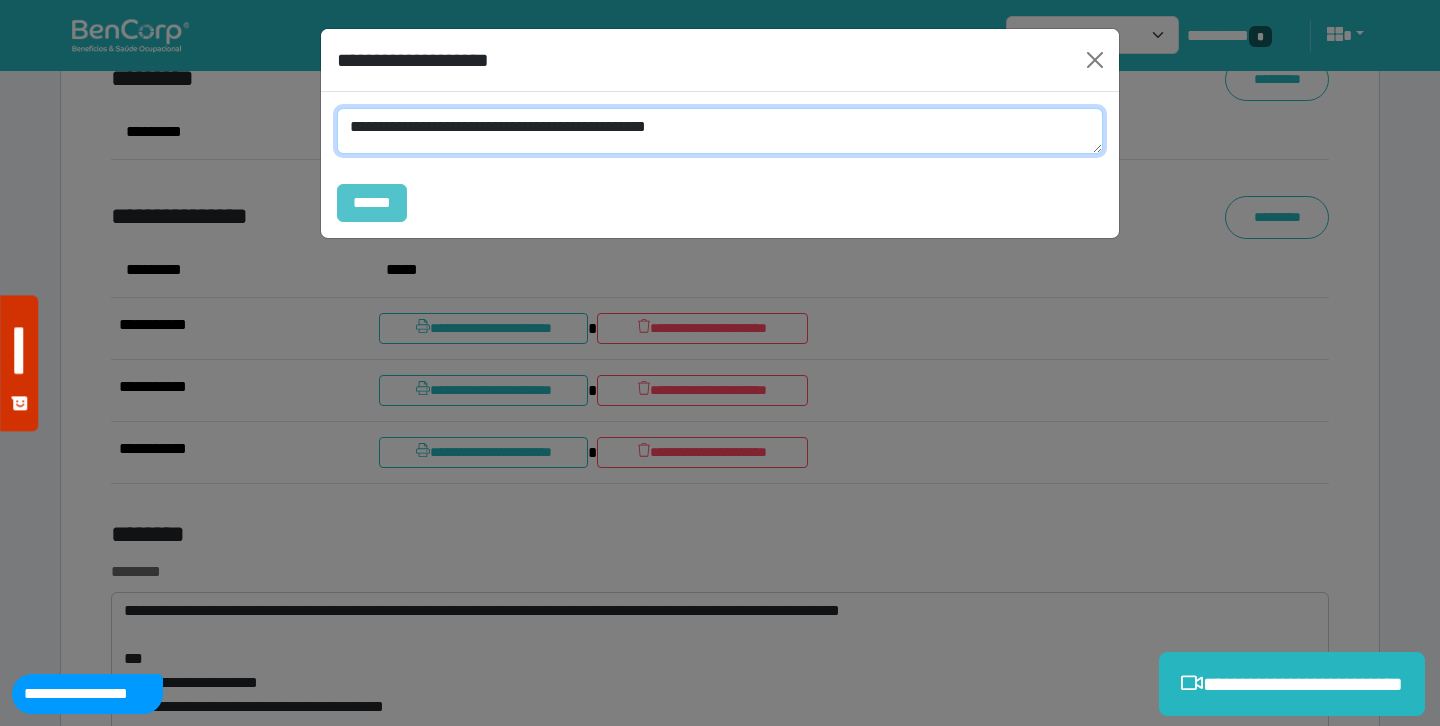 type on "**********" 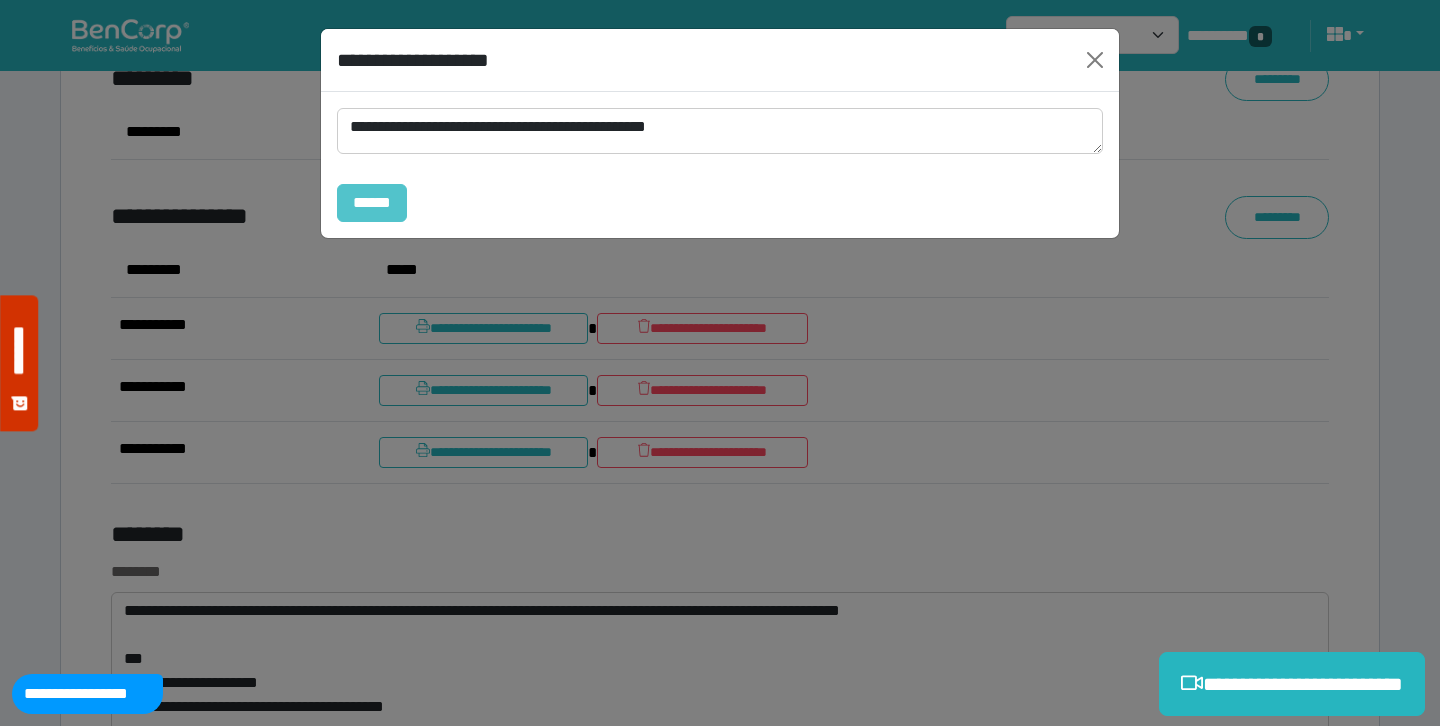 click on "******" at bounding box center [372, 203] 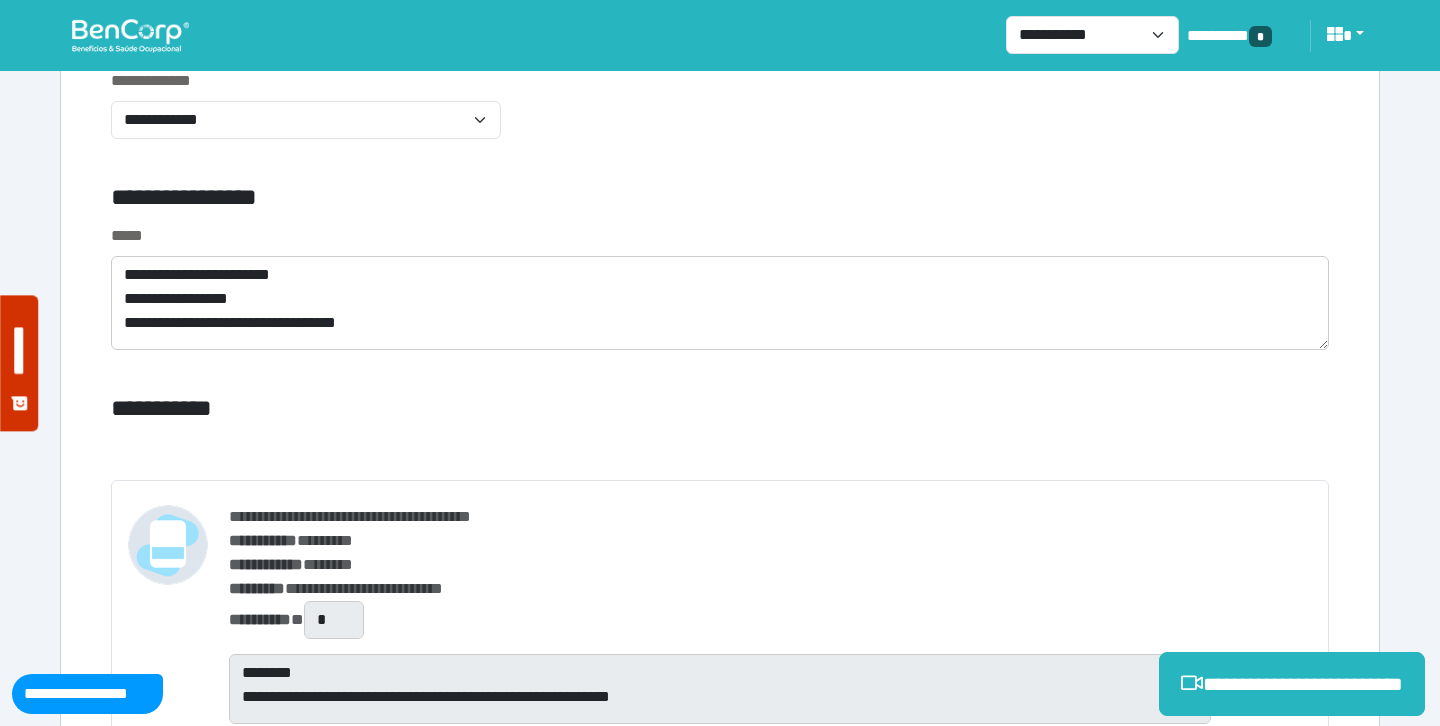 scroll, scrollTop: 6960, scrollLeft: 0, axis: vertical 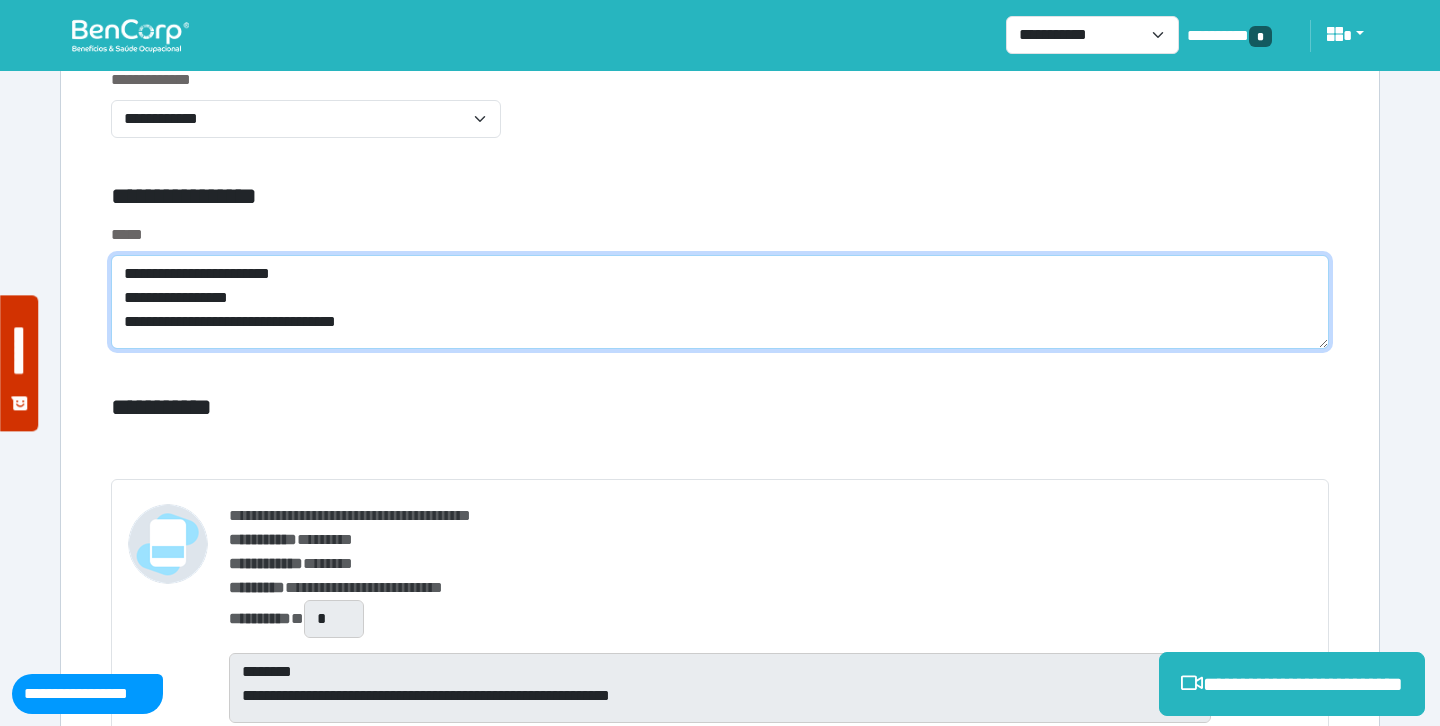 click on "**********" at bounding box center (720, 302) 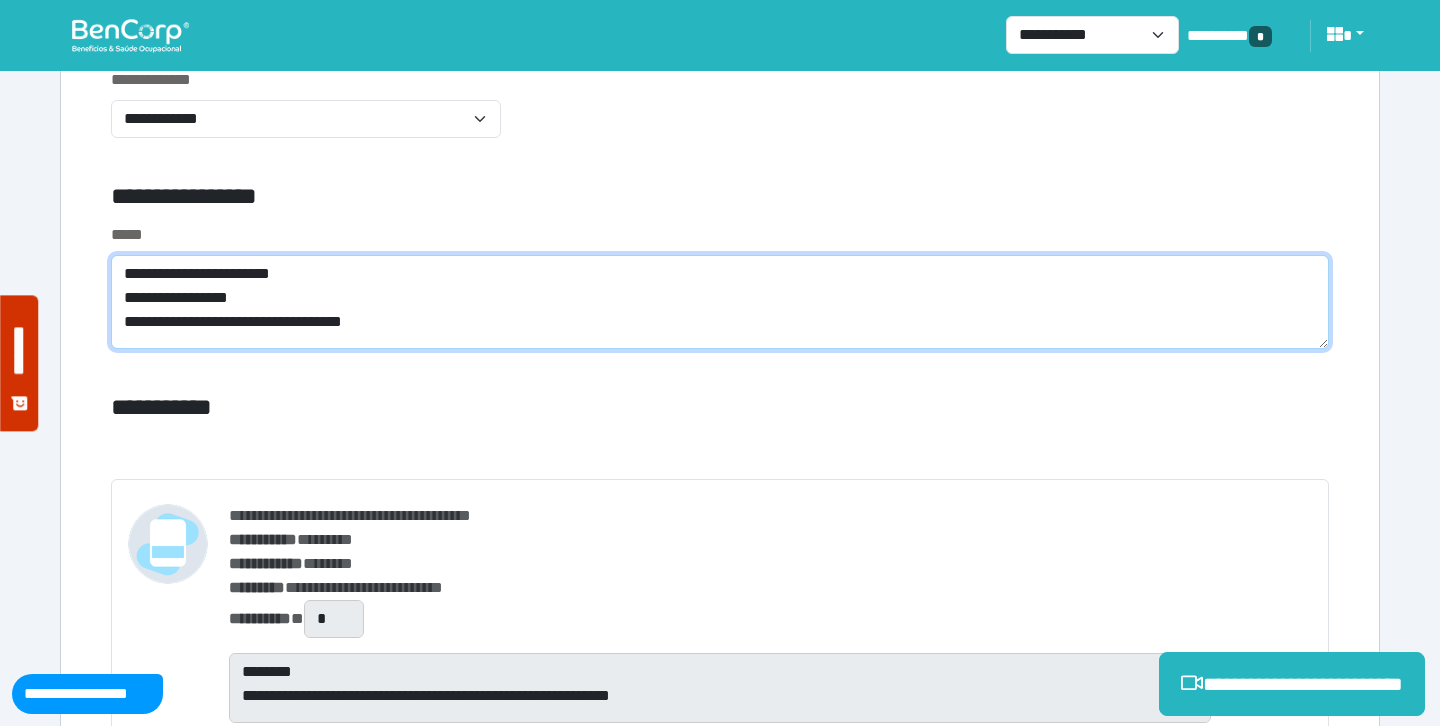 scroll, scrollTop: 0, scrollLeft: 0, axis: both 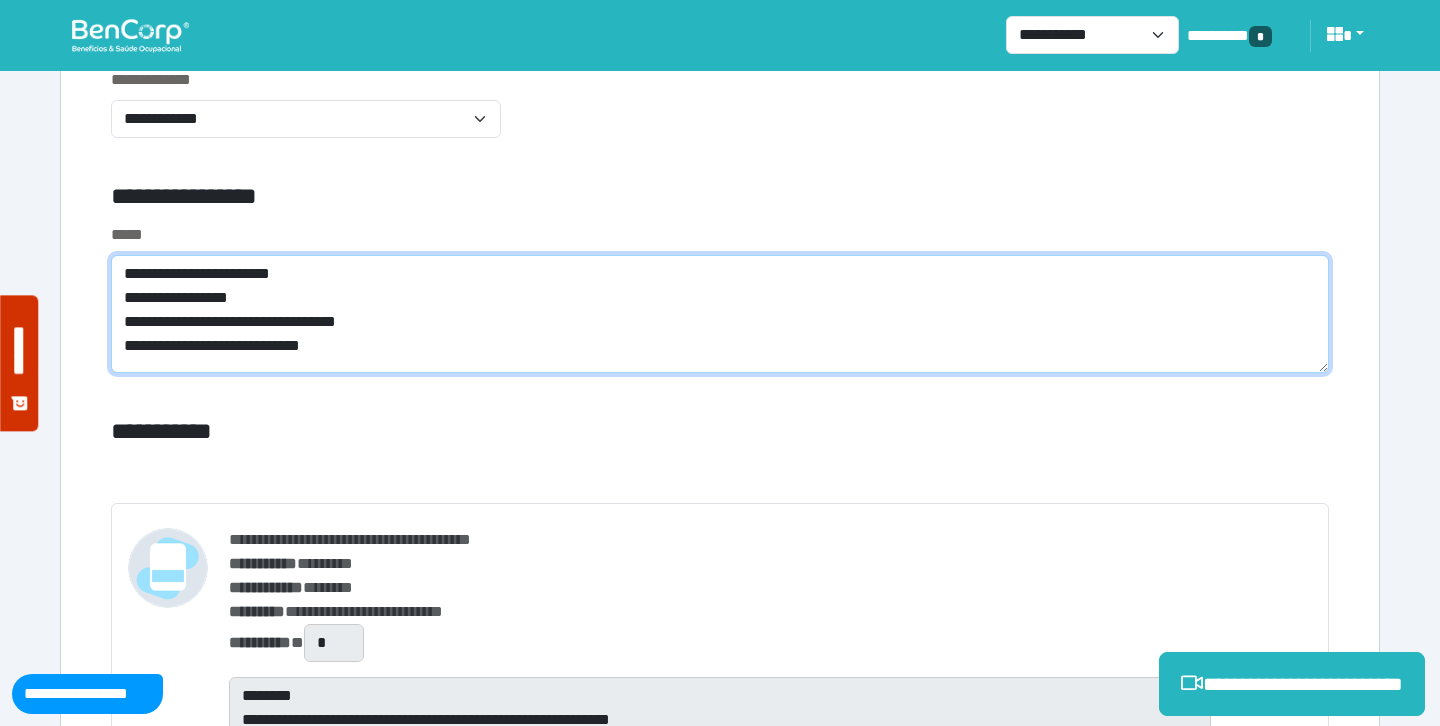 type on "**********" 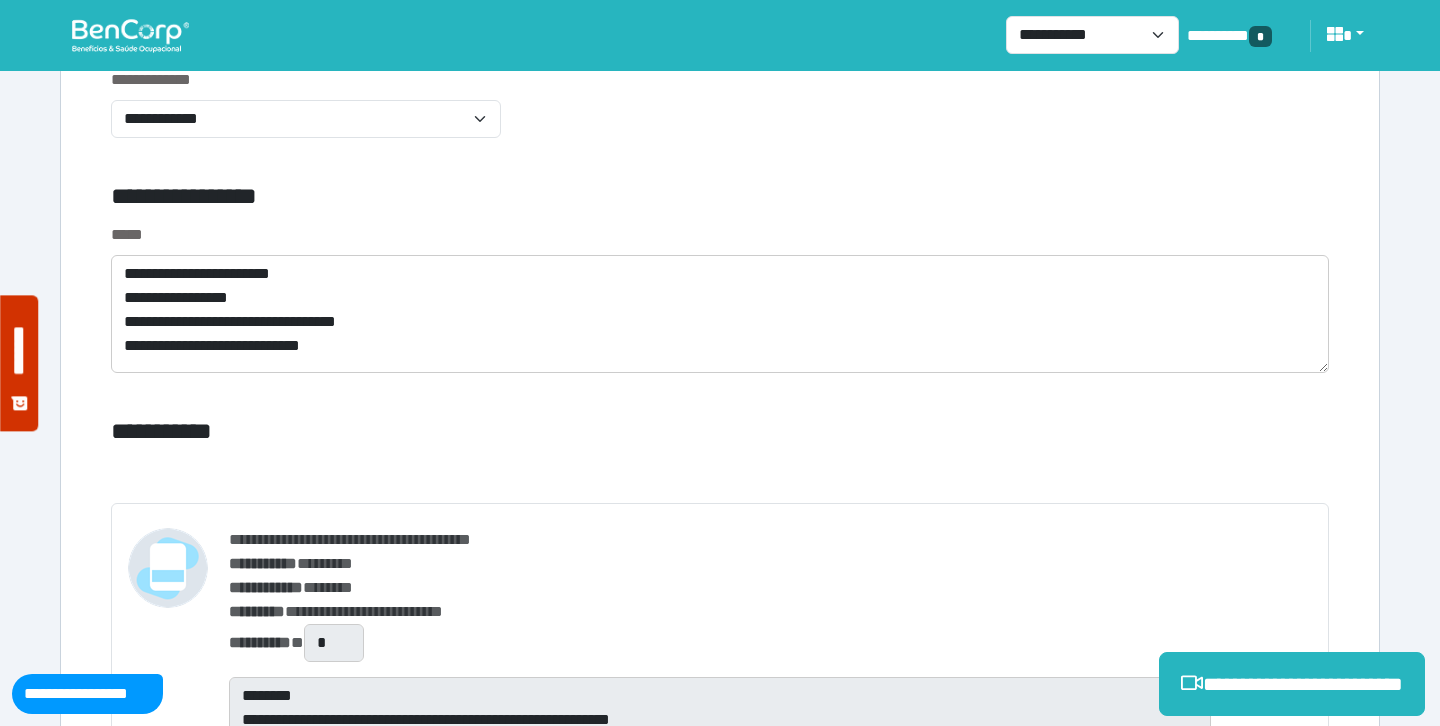 click on "**********" at bounding box center [720, -1488] 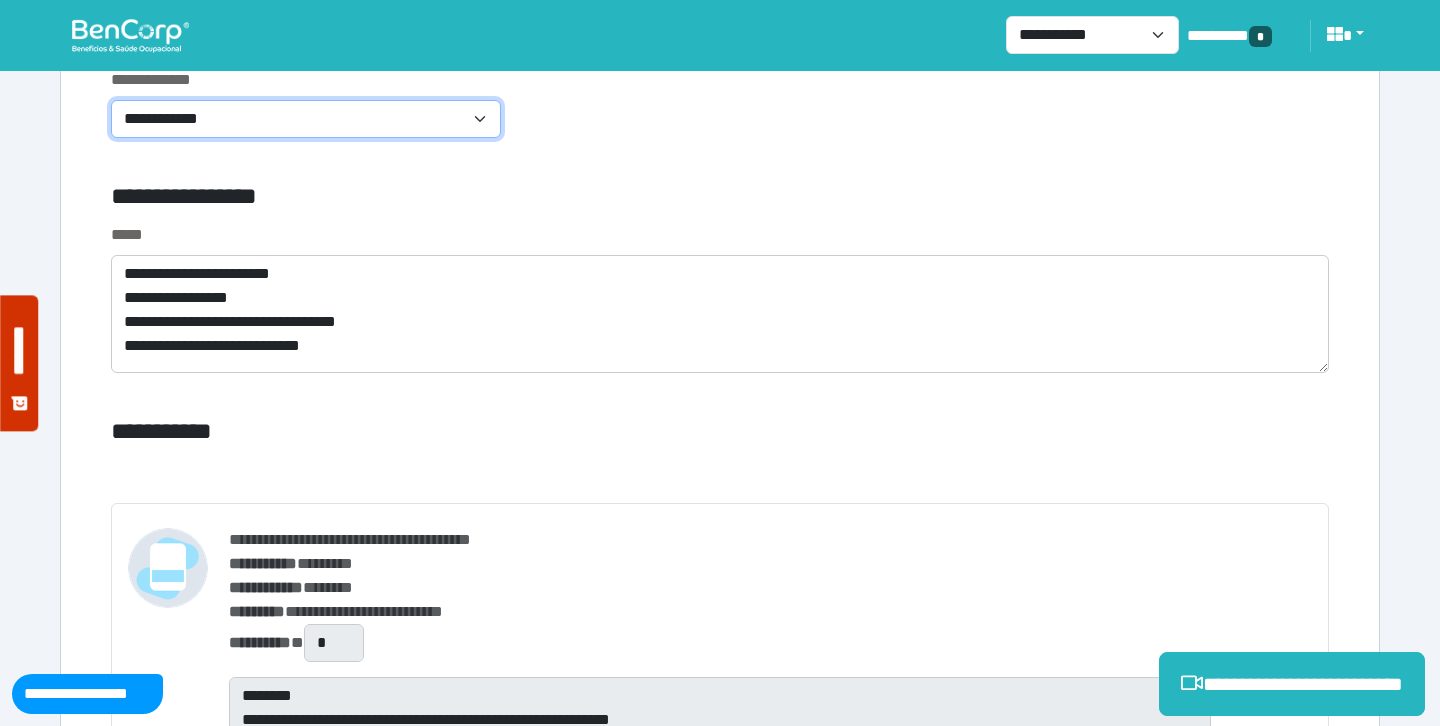 click on "**********" at bounding box center (306, 119) 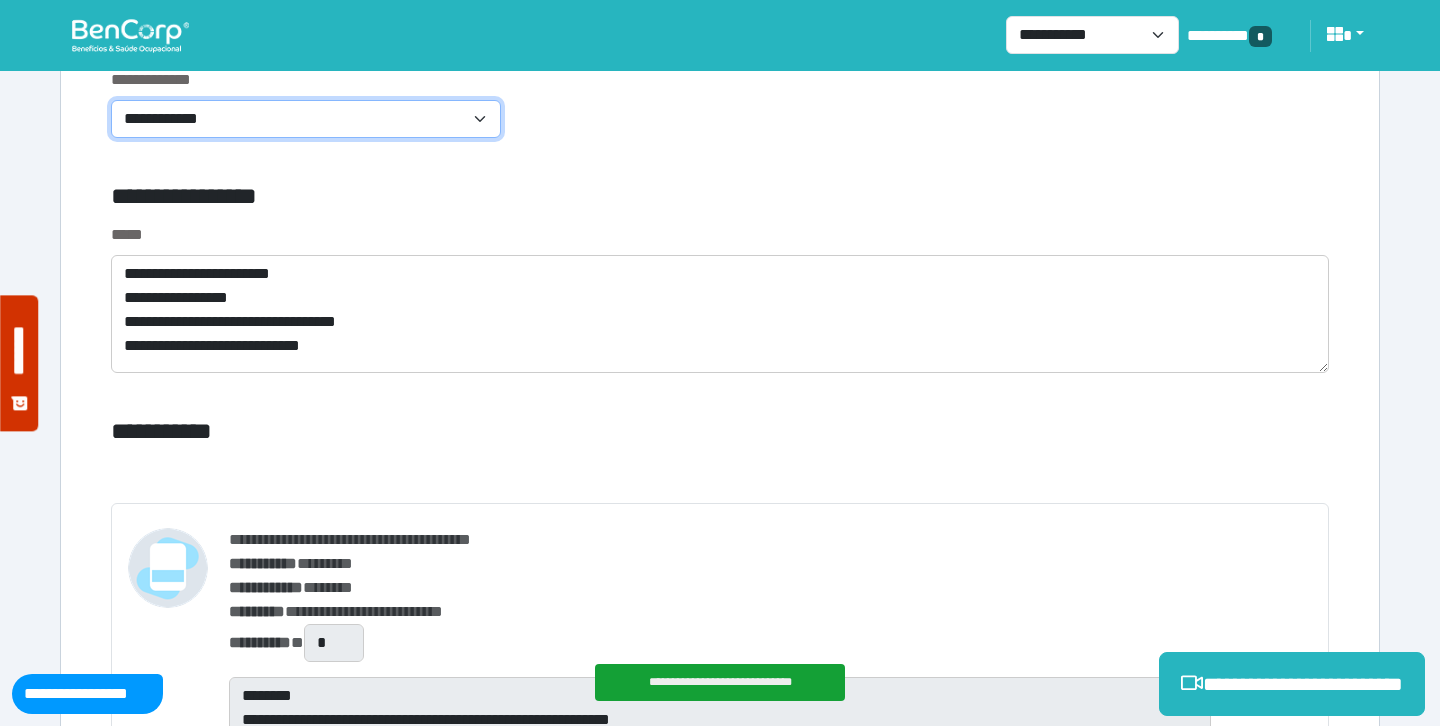 select on "**********" 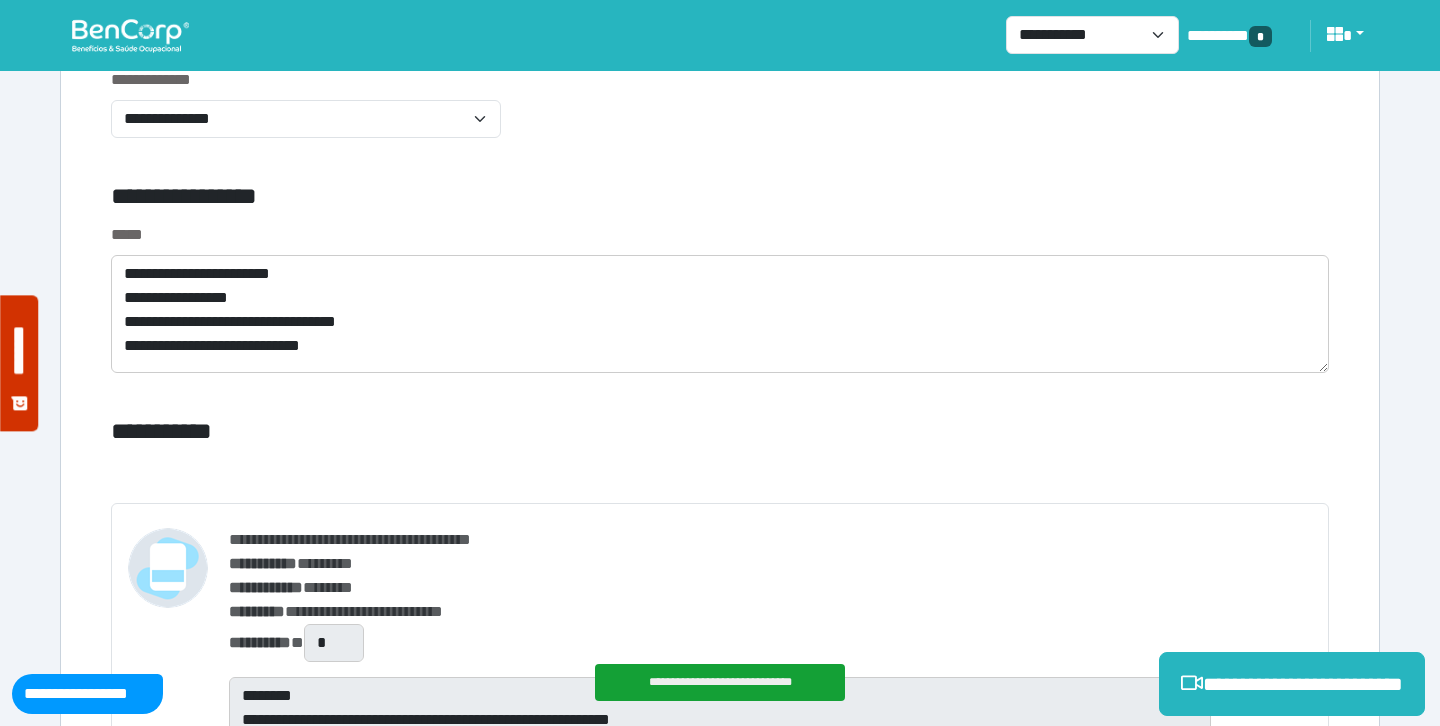 click on "**********" at bounding box center (513, 200) 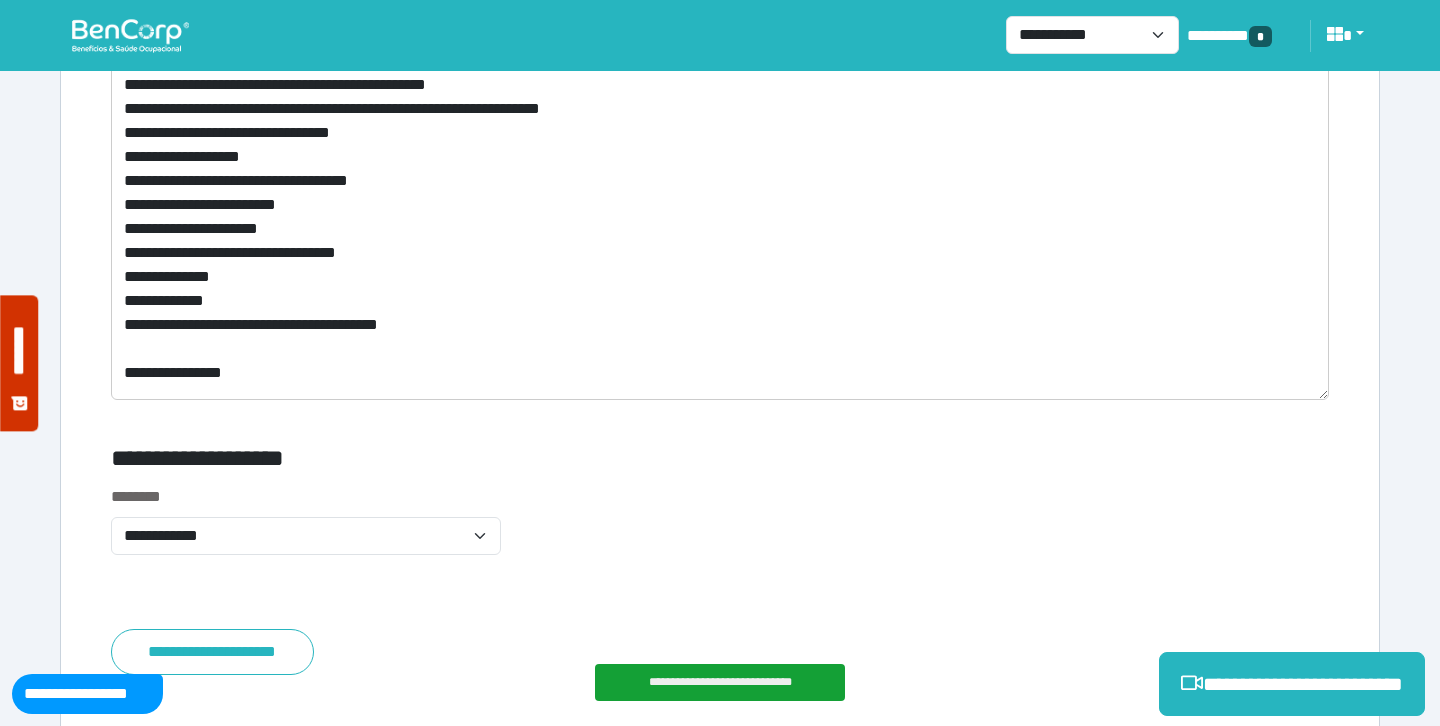 scroll, scrollTop: 9631, scrollLeft: 0, axis: vertical 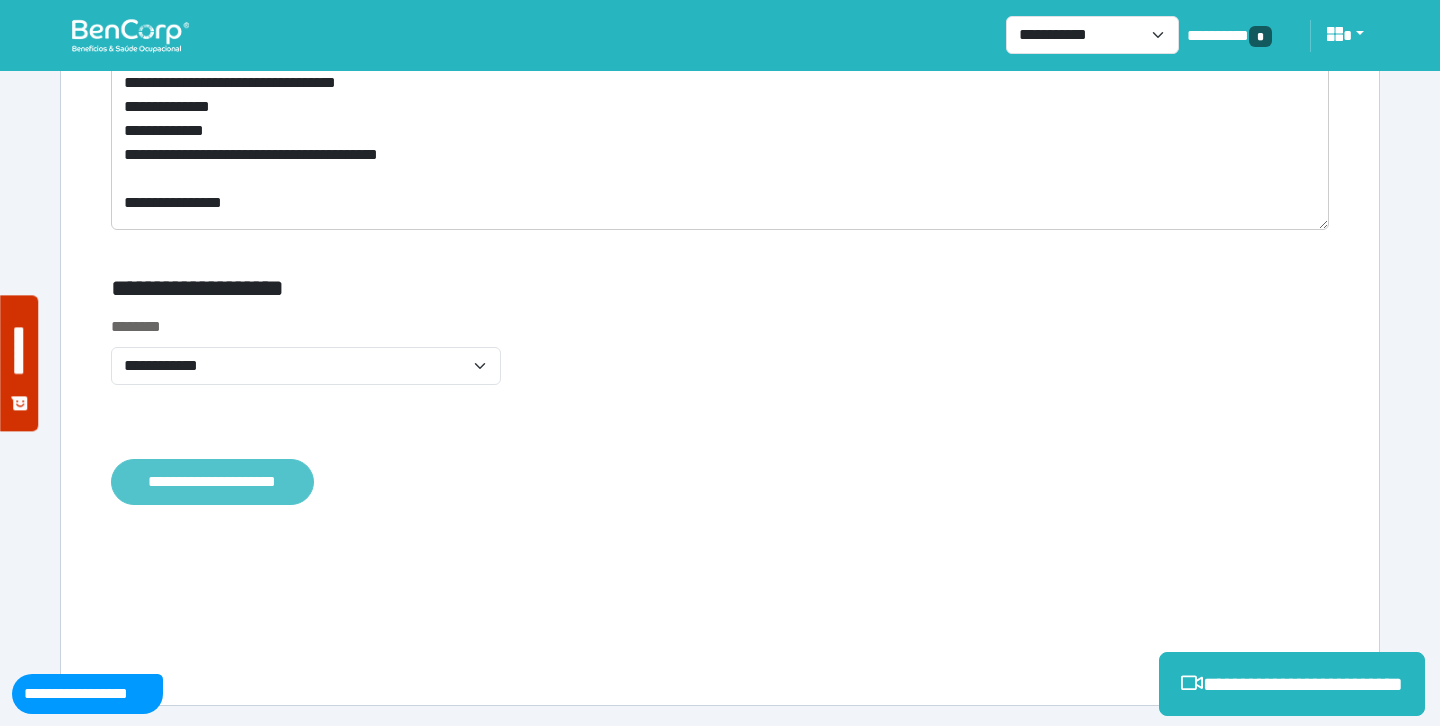 click on "**********" at bounding box center [212, 482] 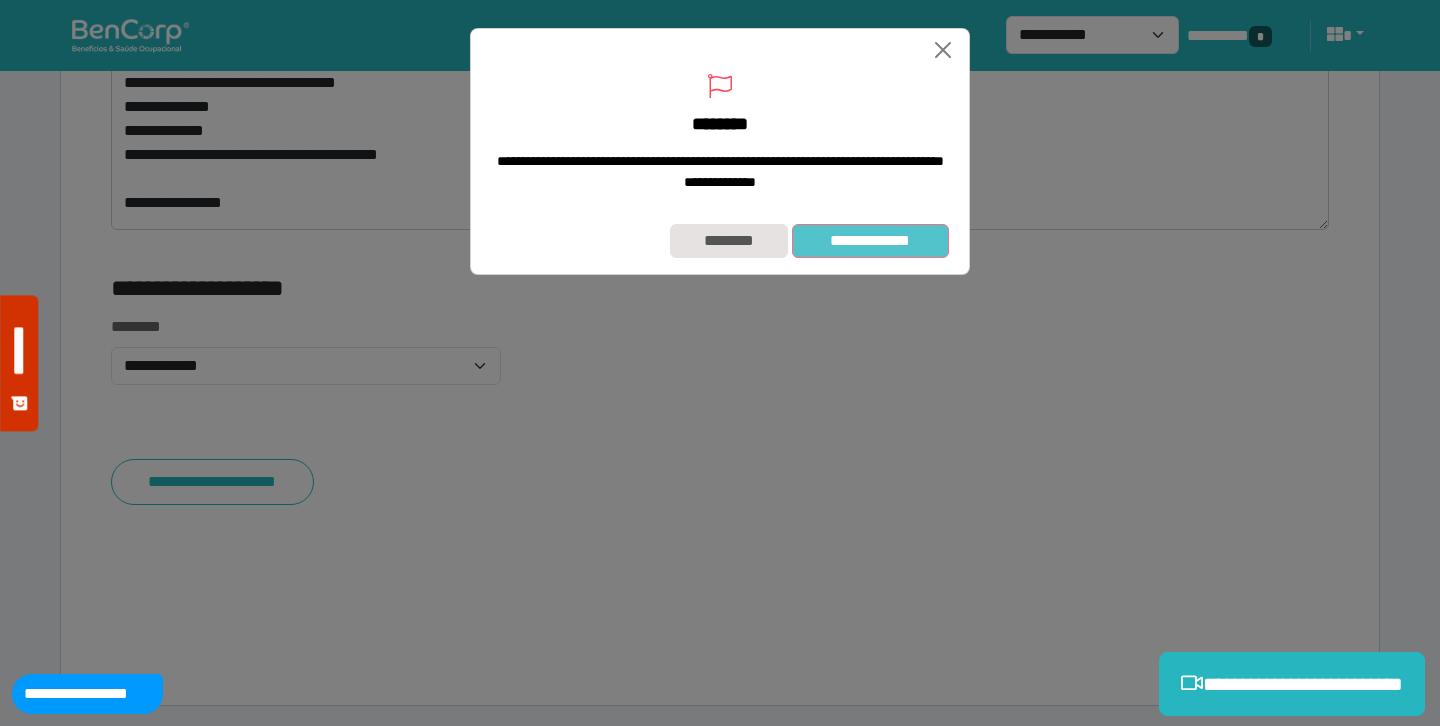 click on "**********" at bounding box center [870, 241] 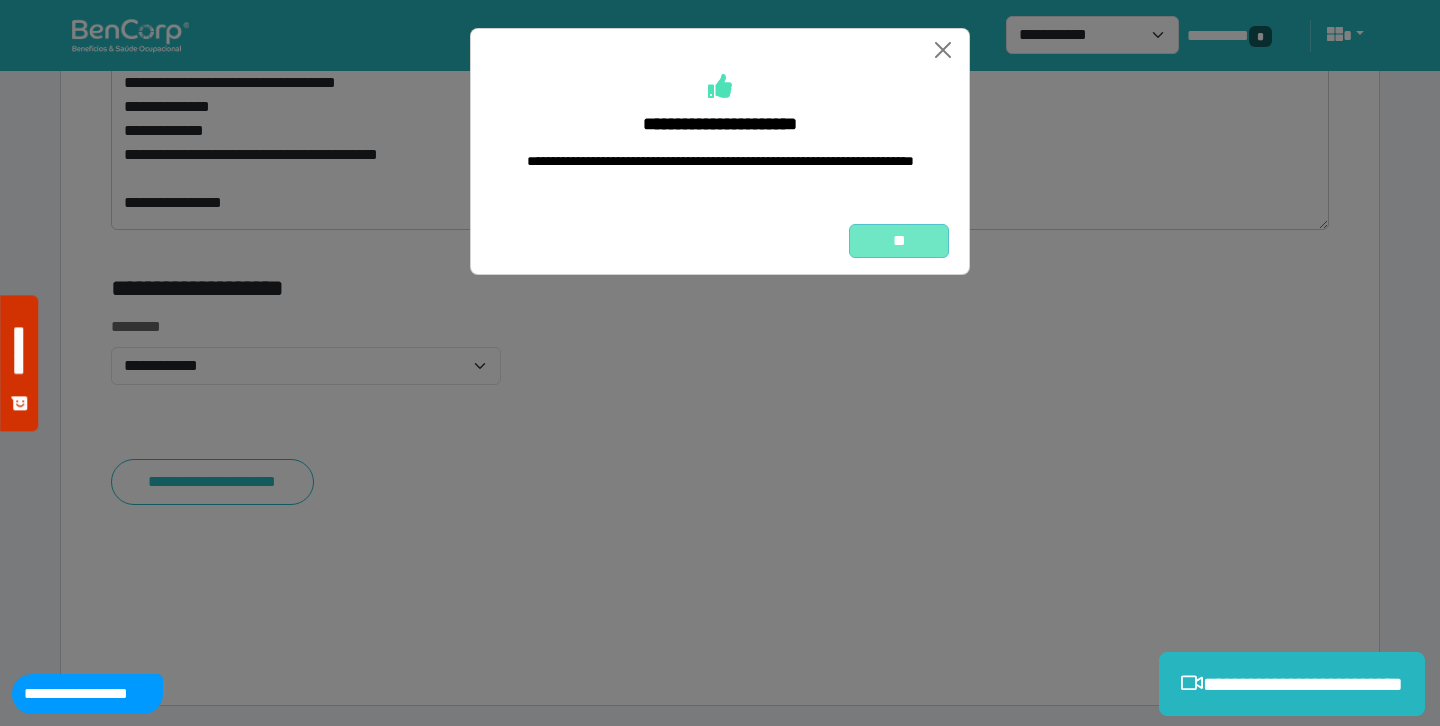 click on "**" at bounding box center [899, 241] 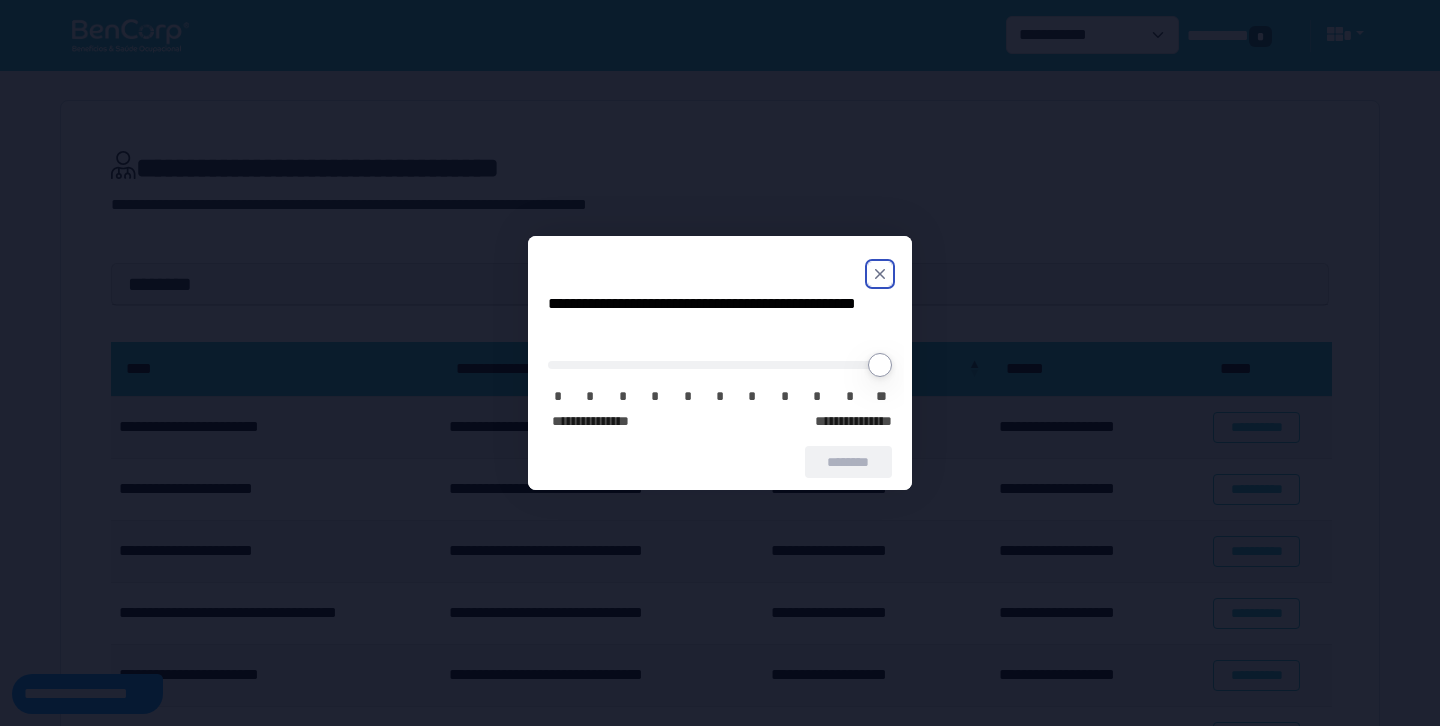 scroll, scrollTop: 0, scrollLeft: 0, axis: both 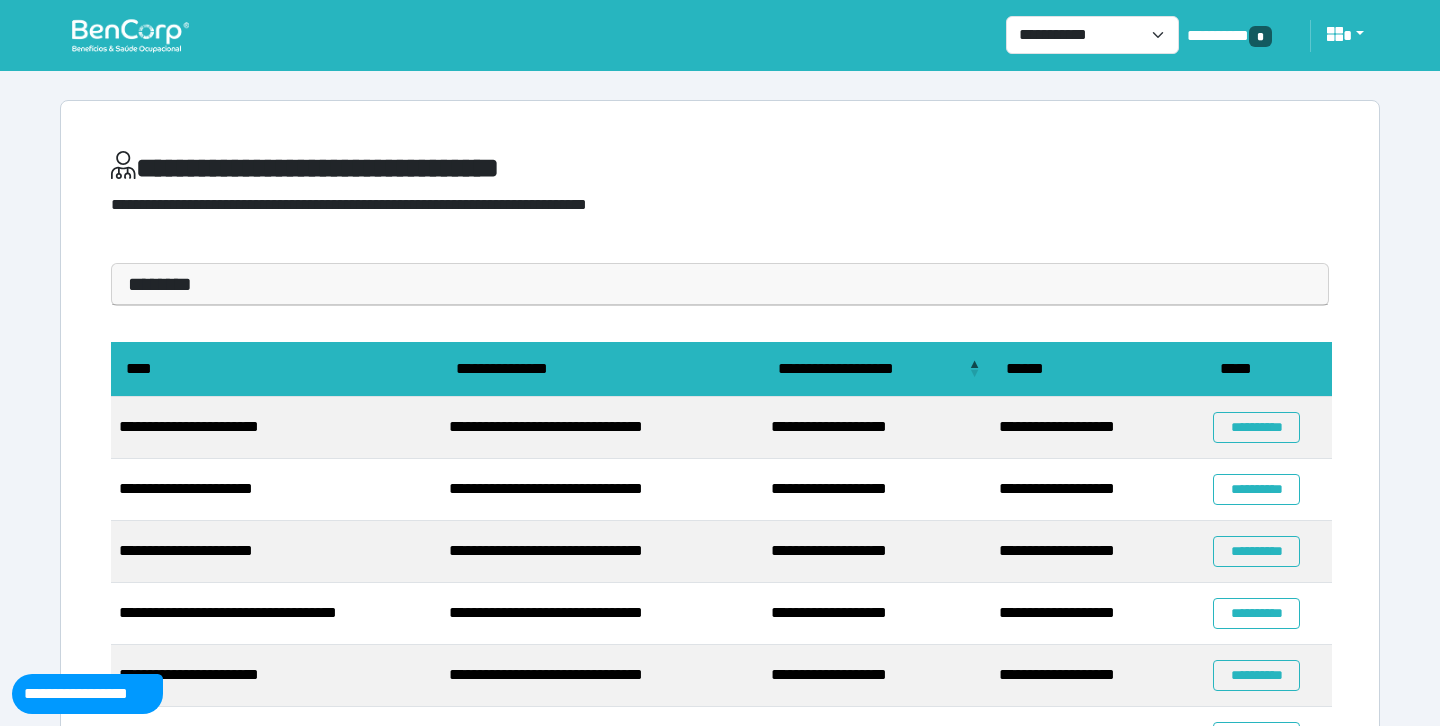 click on "**********" at bounding box center (720, 608) 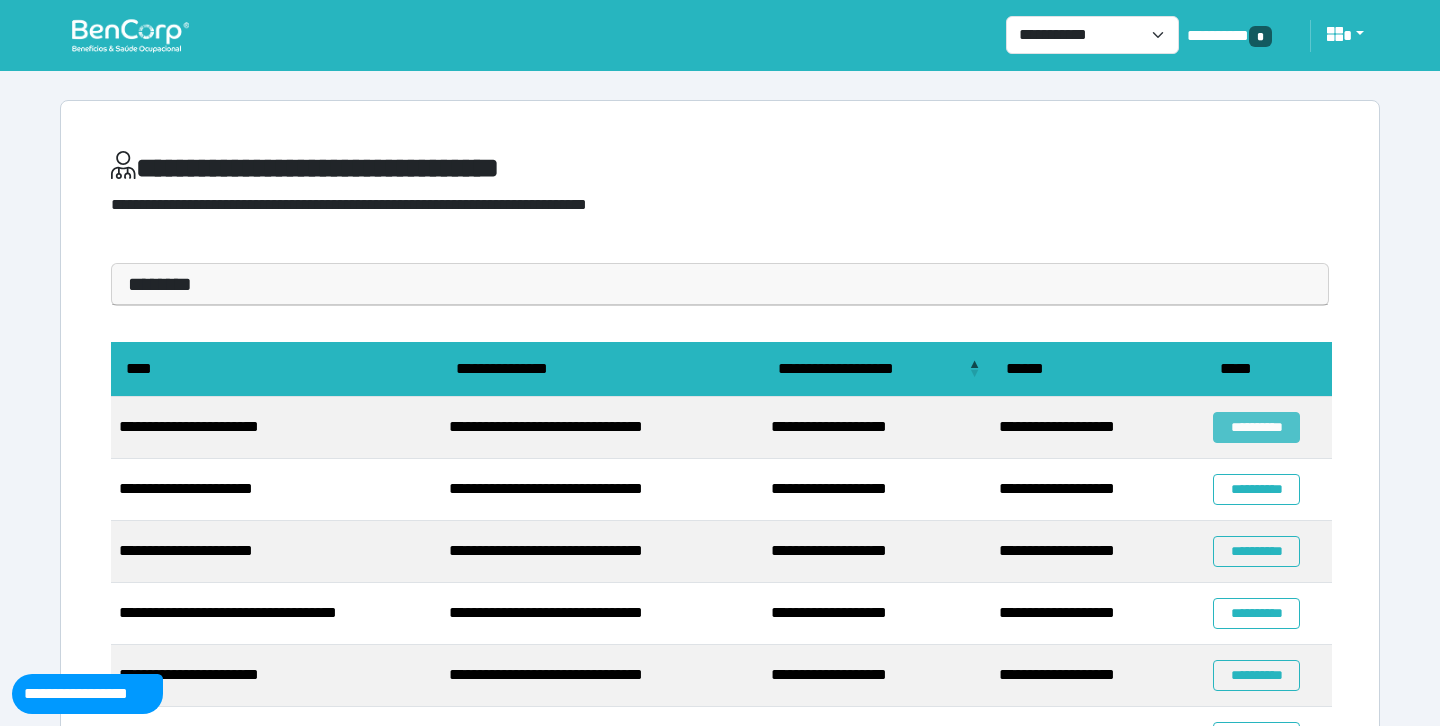 click on "**********" at bounding box center [1256, 427] 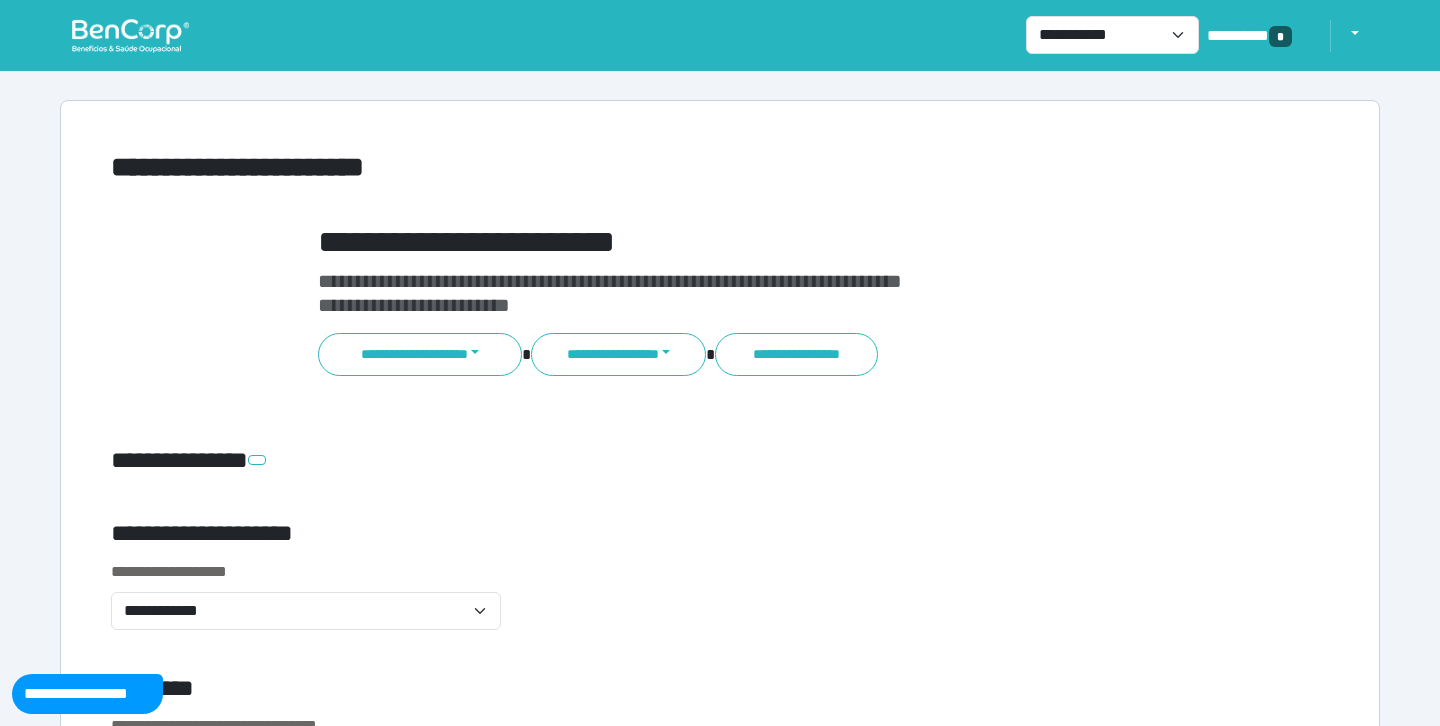 scroll, scrollTop: 0, scrollLeft: 0, axis: both 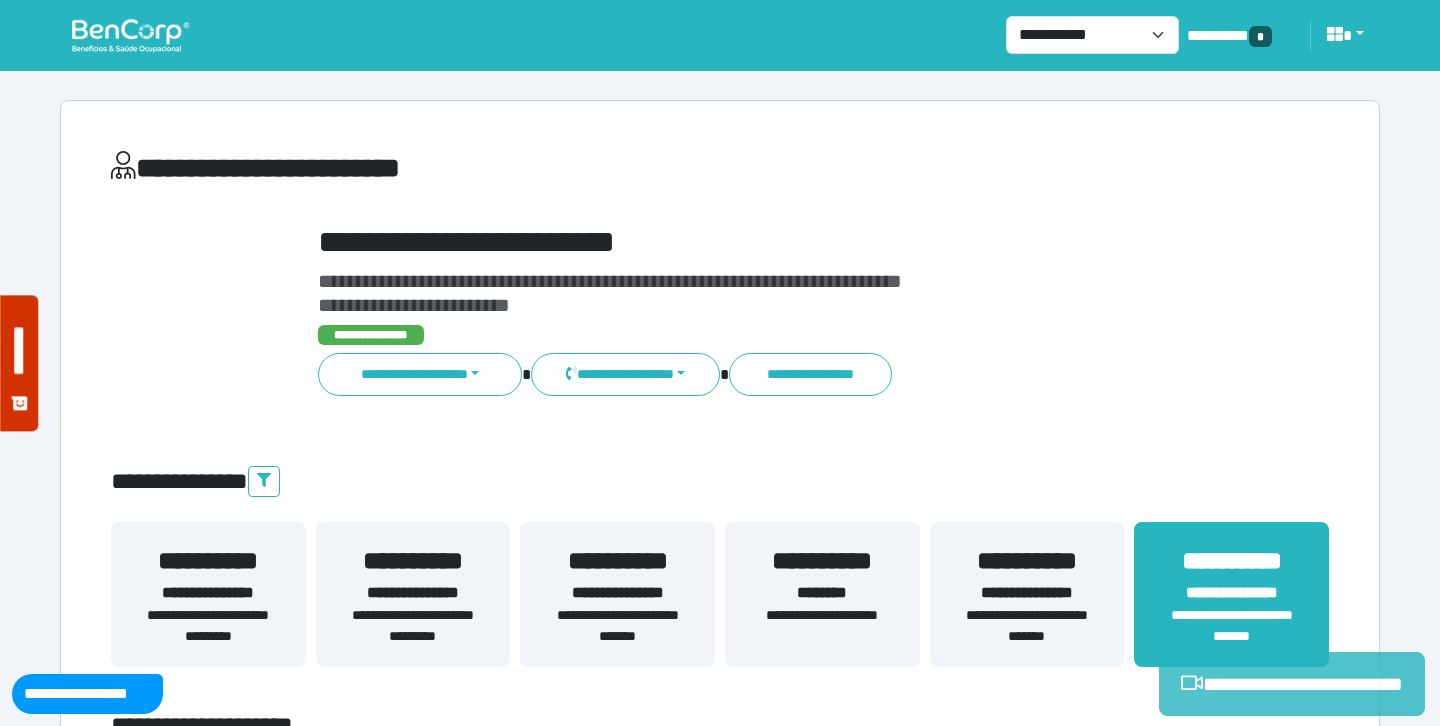 click on "**********" at bounding box center [1292, 684] 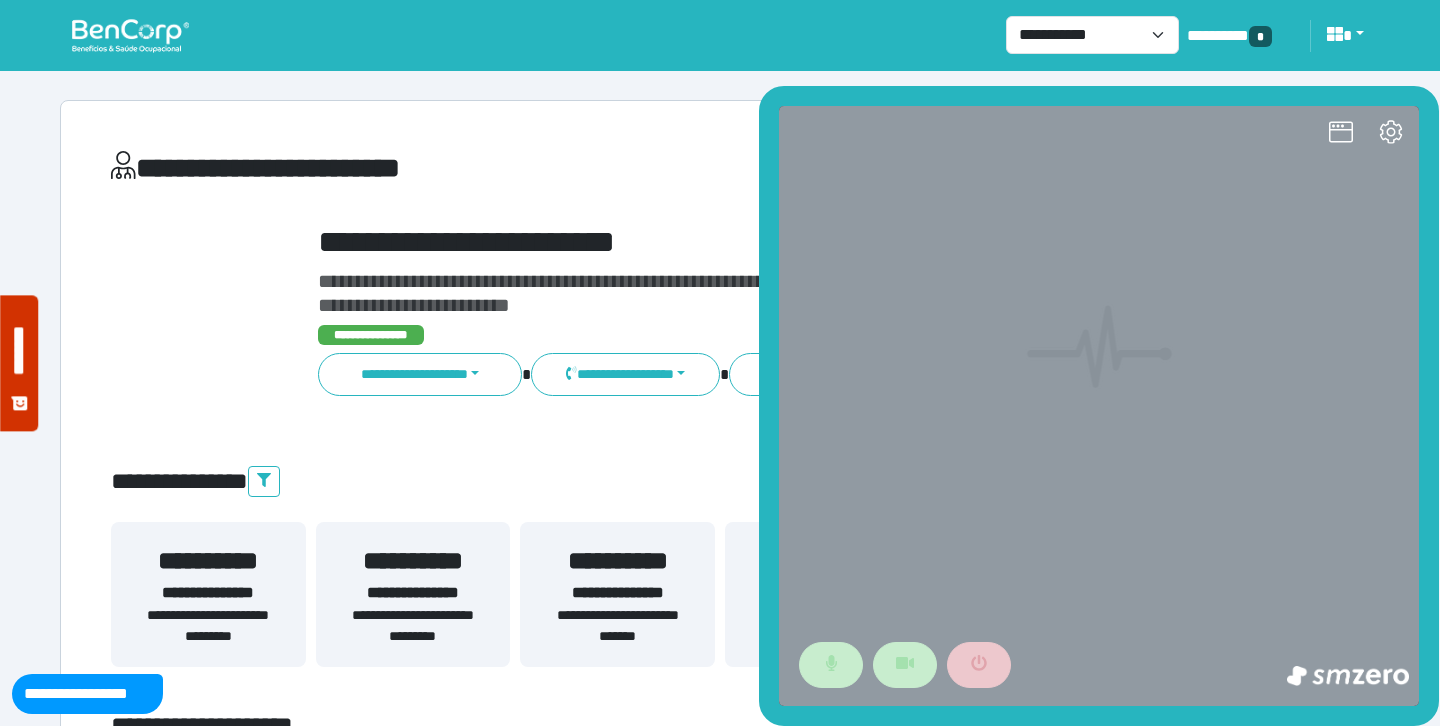 scroll, scrollTop: 0, scrollLeft: 0, axis: both 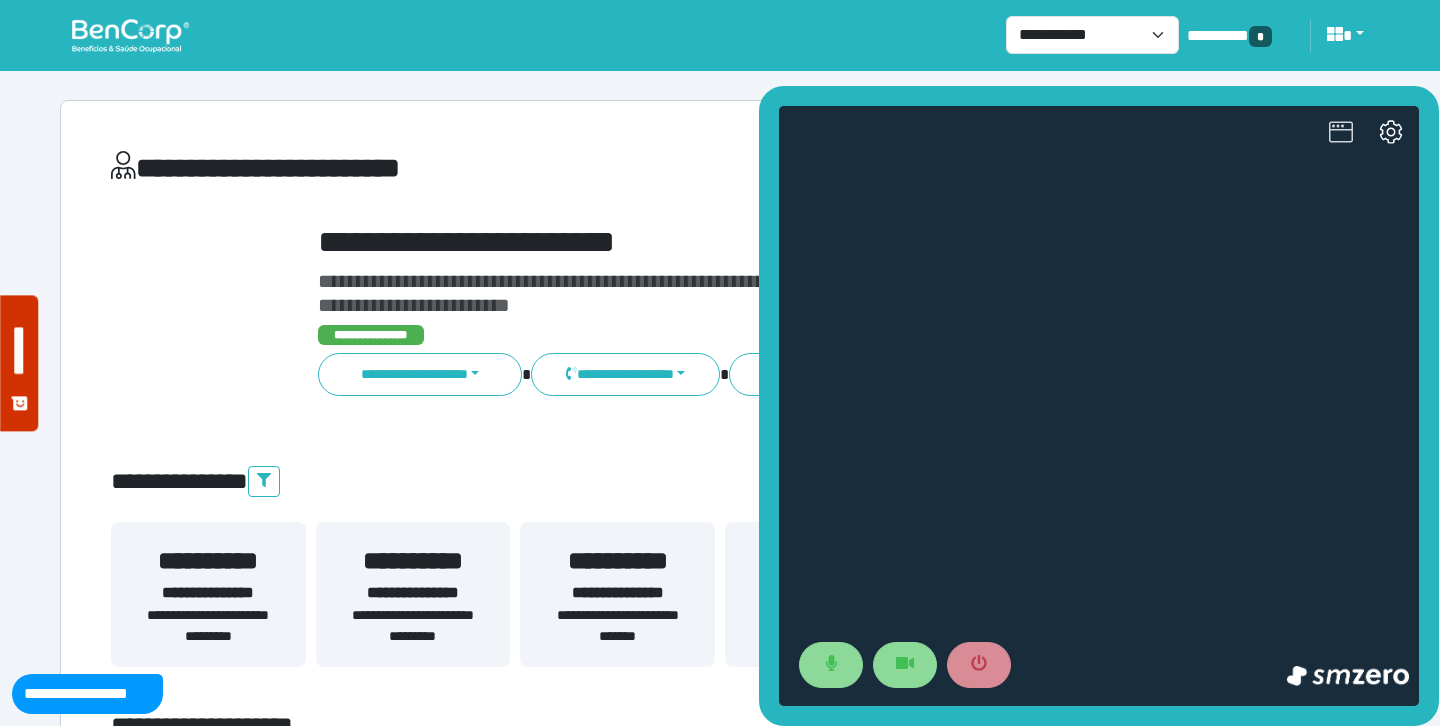 click 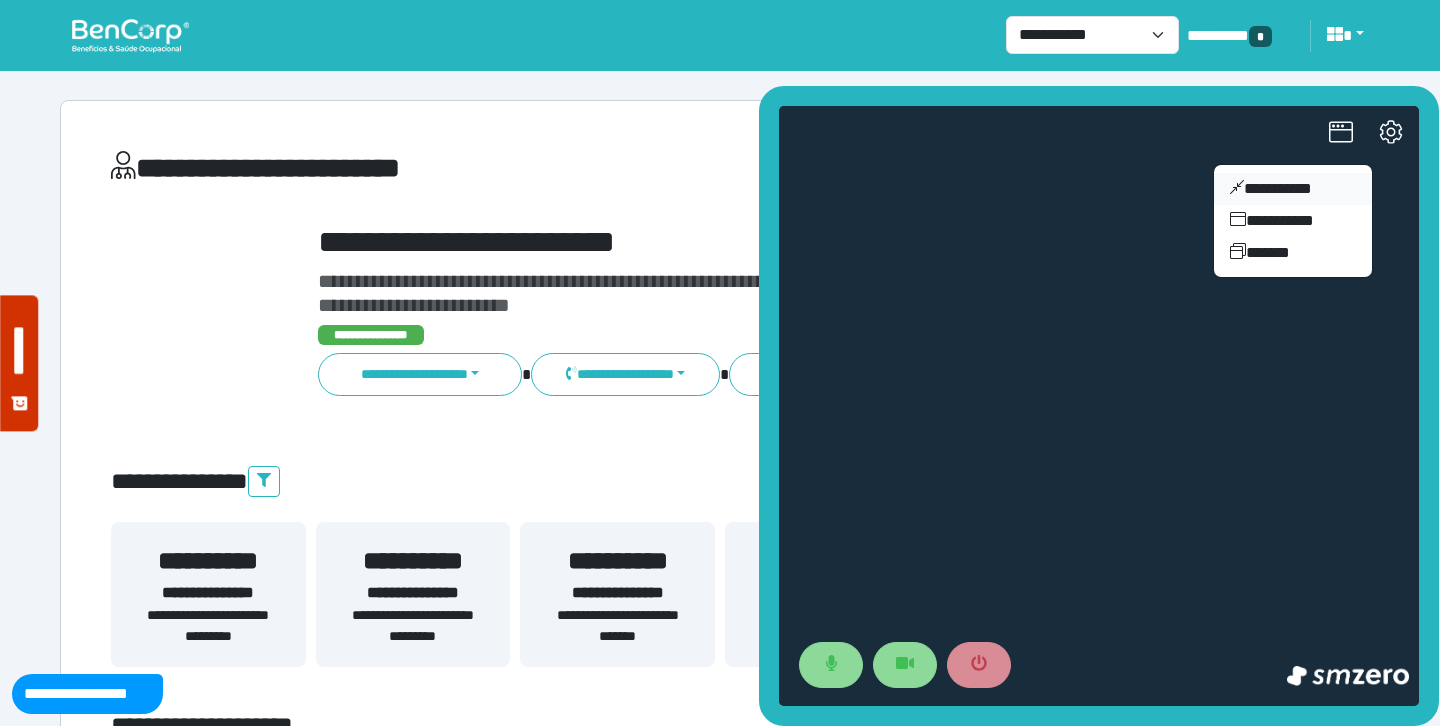 click on "**********" at bounding box center (1293, 189) 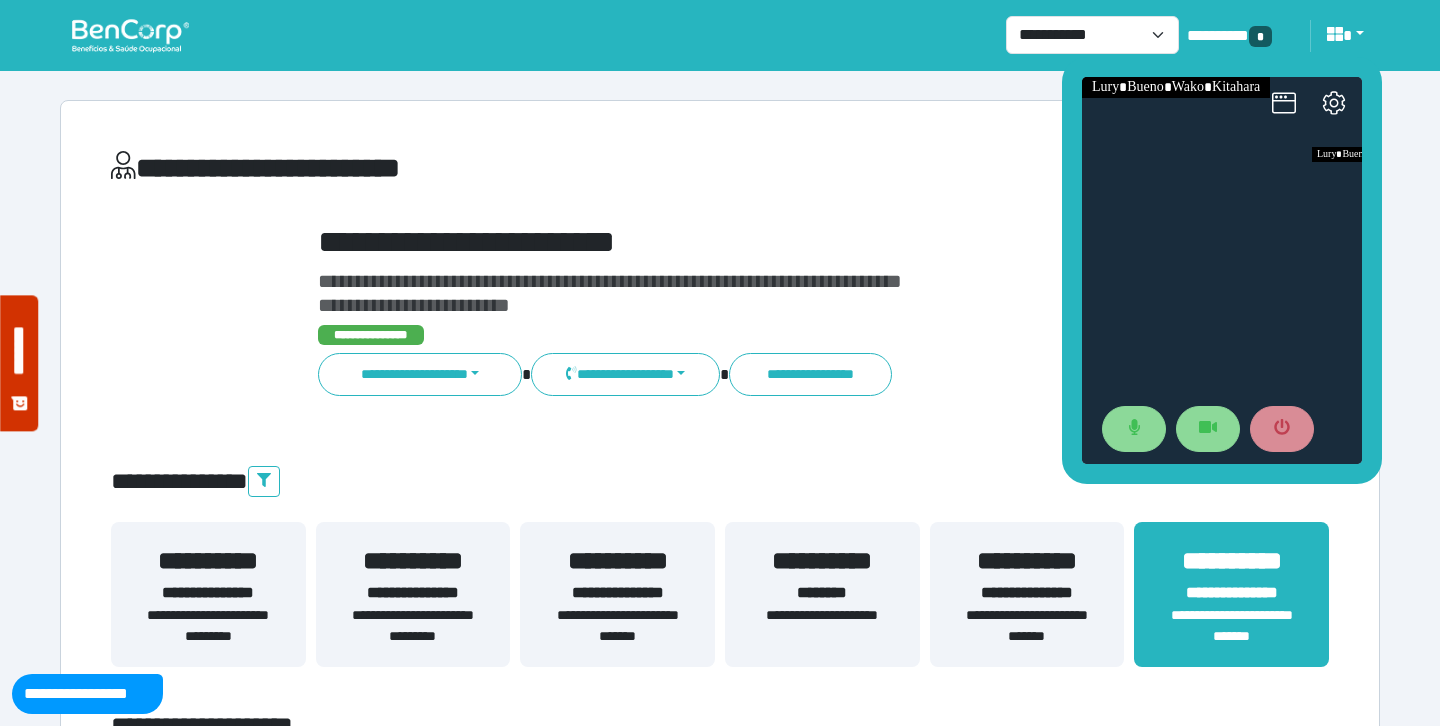 drag, startPoint x: 1232, startPoint y: 307, endPoint x: 1175, endPoint y: 65, distance: 248.62221 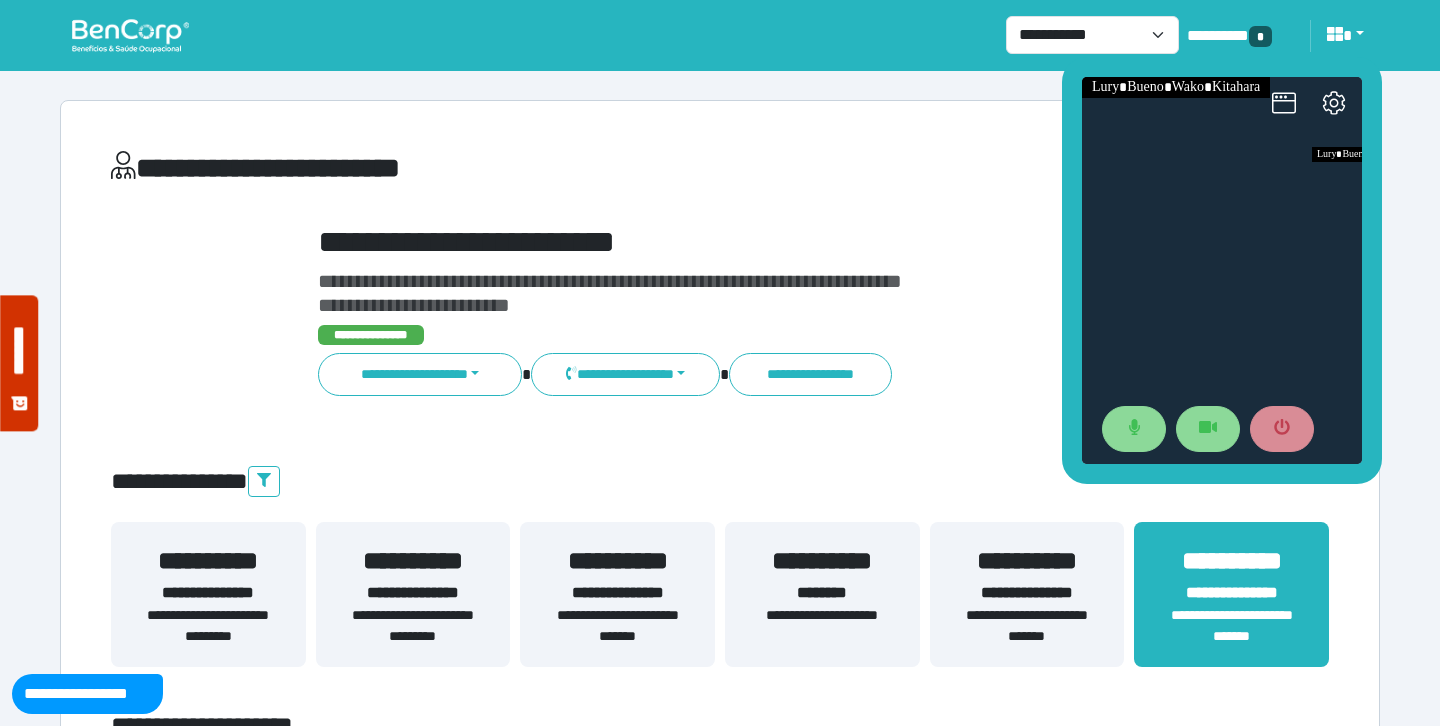 click on "**********" at bounding box center (617, 593) 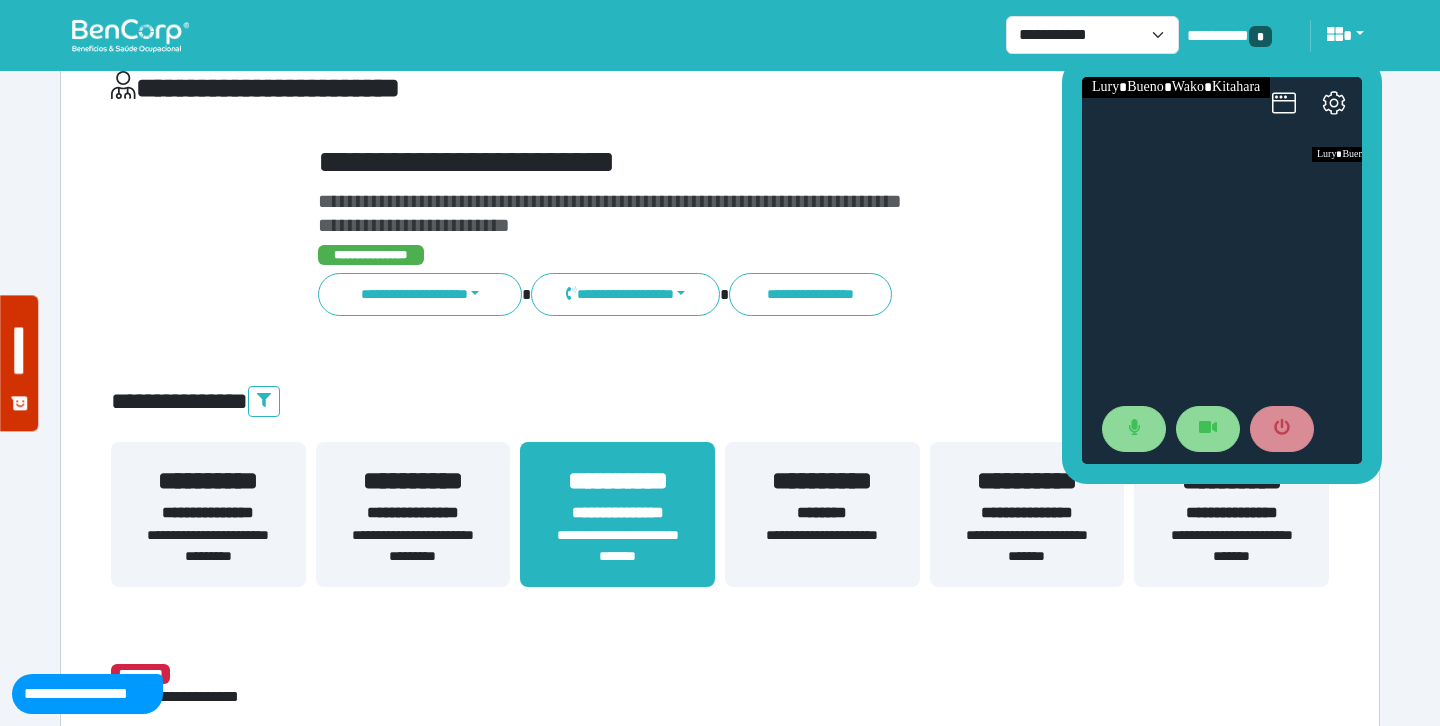 scroll, scrollTop: 299, scrollLeft: 0, axis: vertical 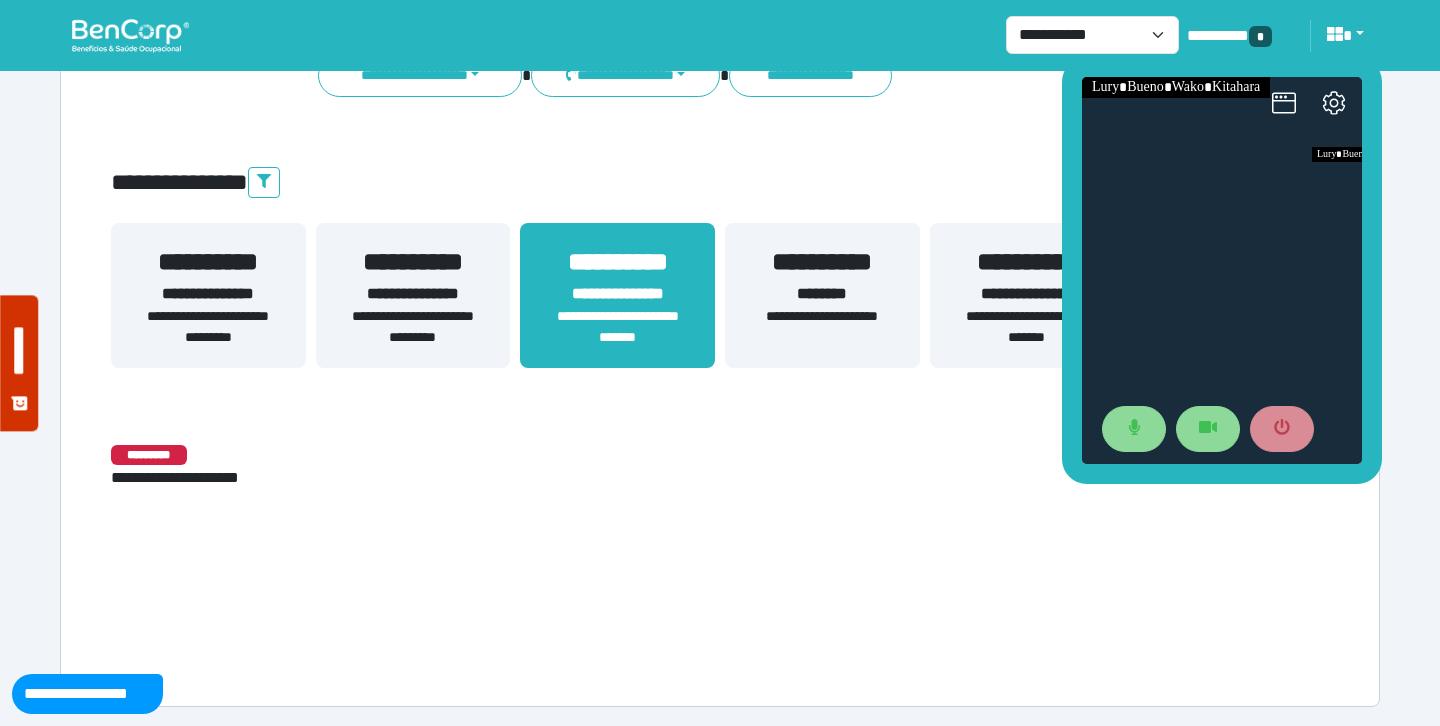 click on "**********" at bounding box center [617, 327] 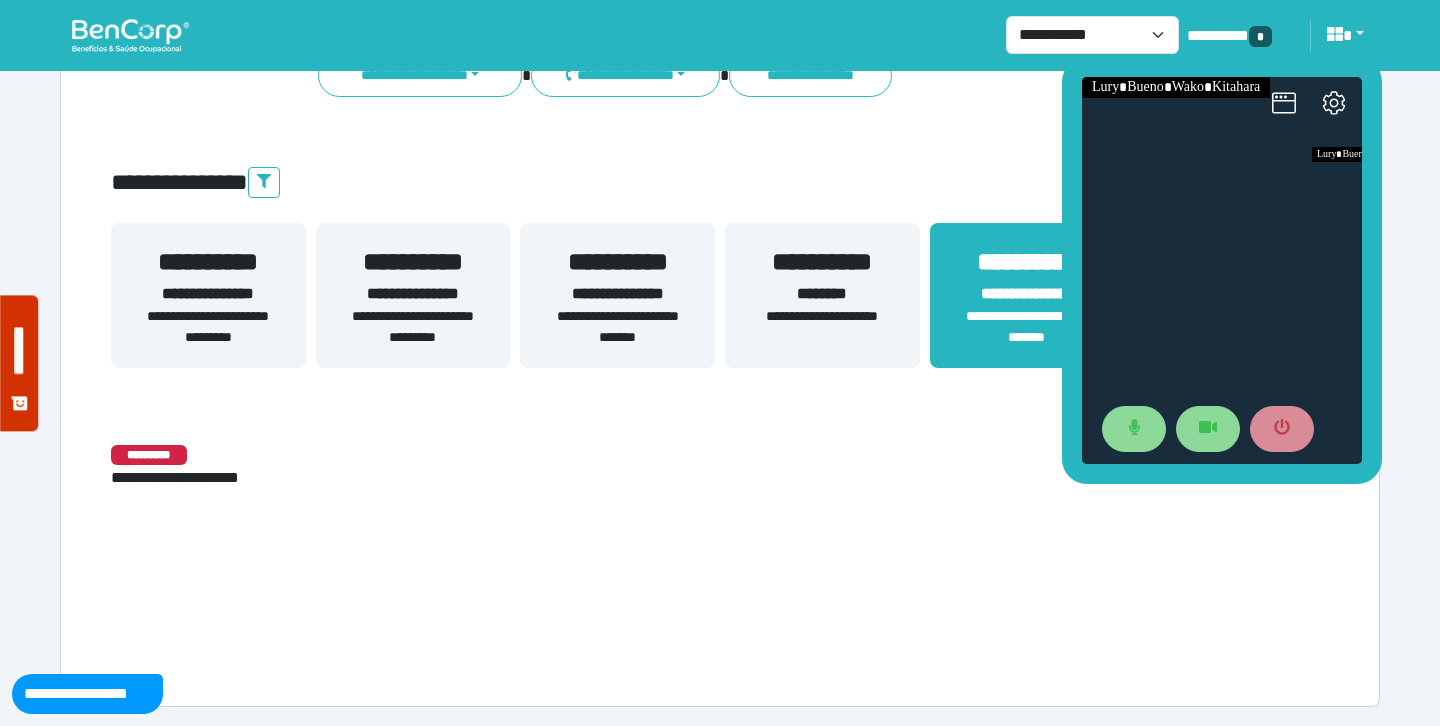 click on "**********" at bounding box center [1027, 327] 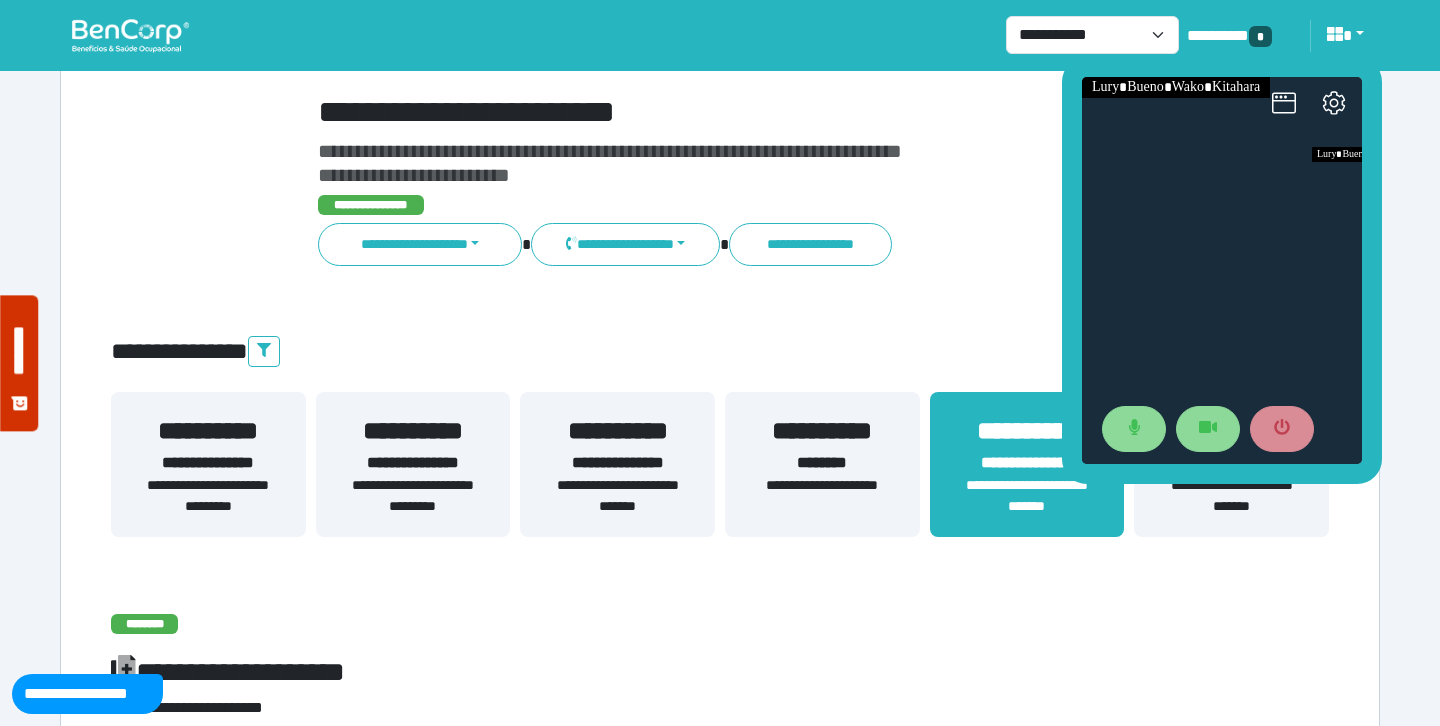 scroll, scrollTop: 0, scrollLeft: 0, axis: both 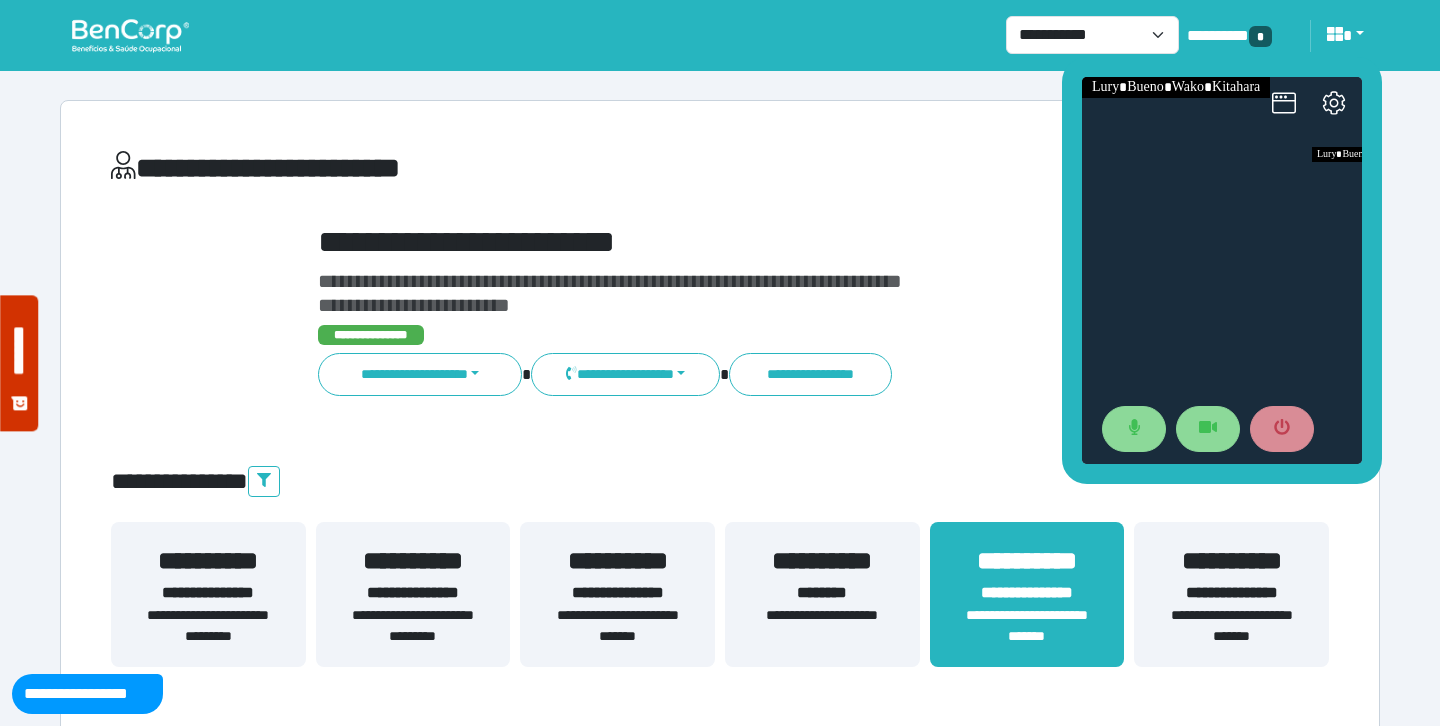 click on "**********" at bounding box center [1231, 593] 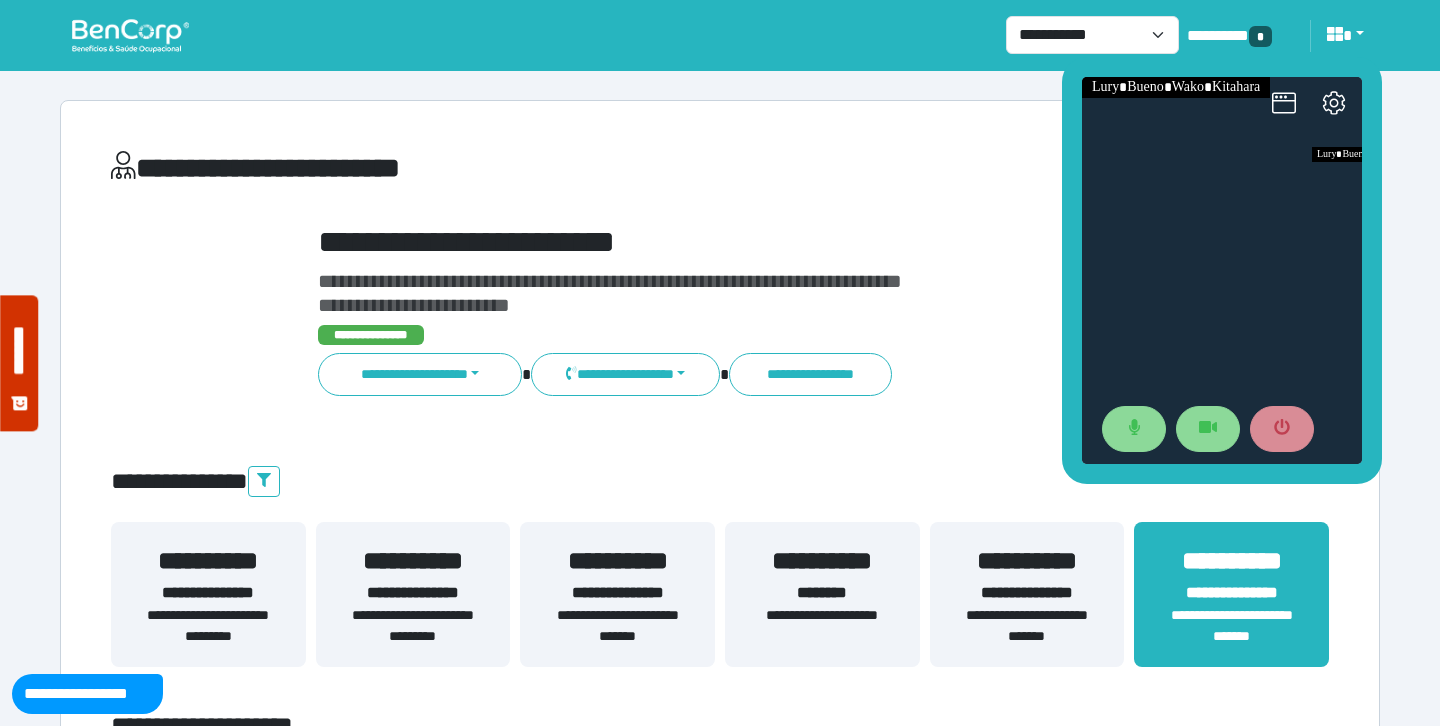 click on "**********" at bounding box center [1231, 593] 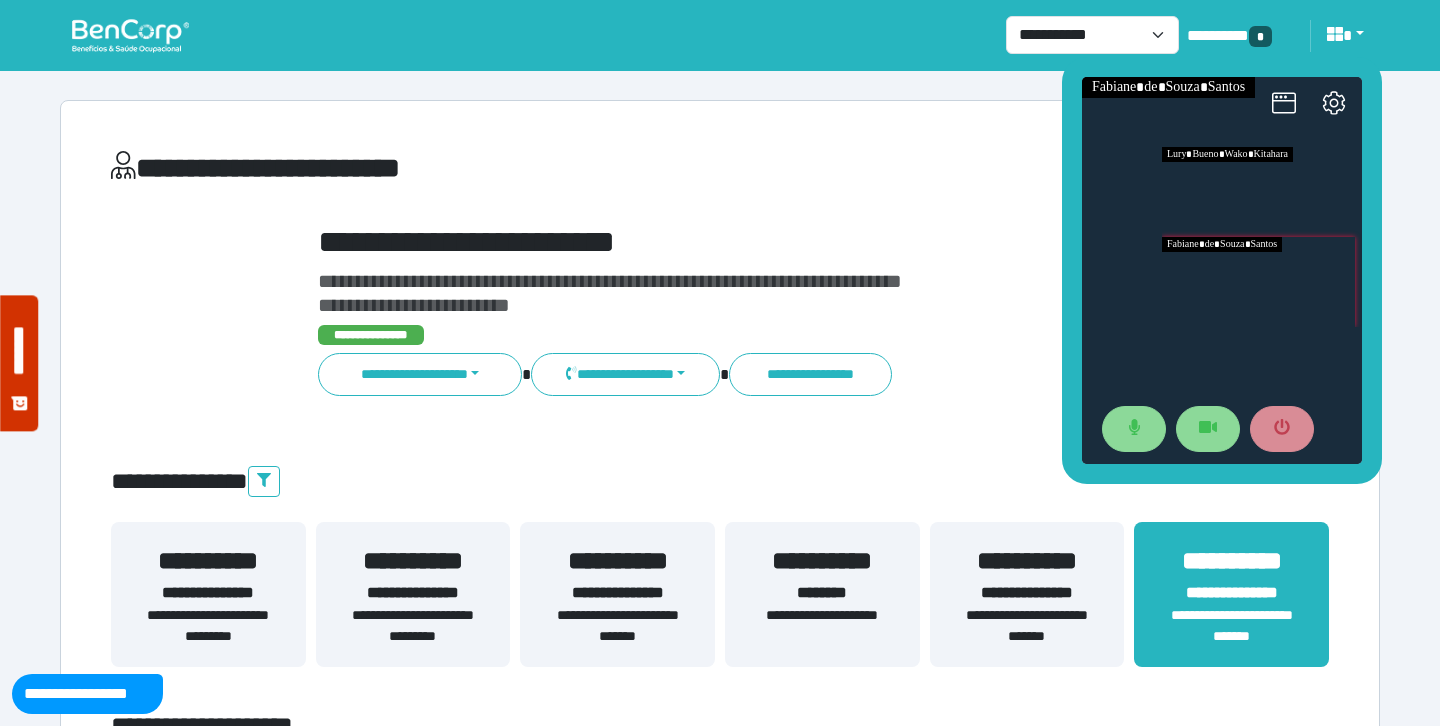 click at bounding box center (1262, 192) 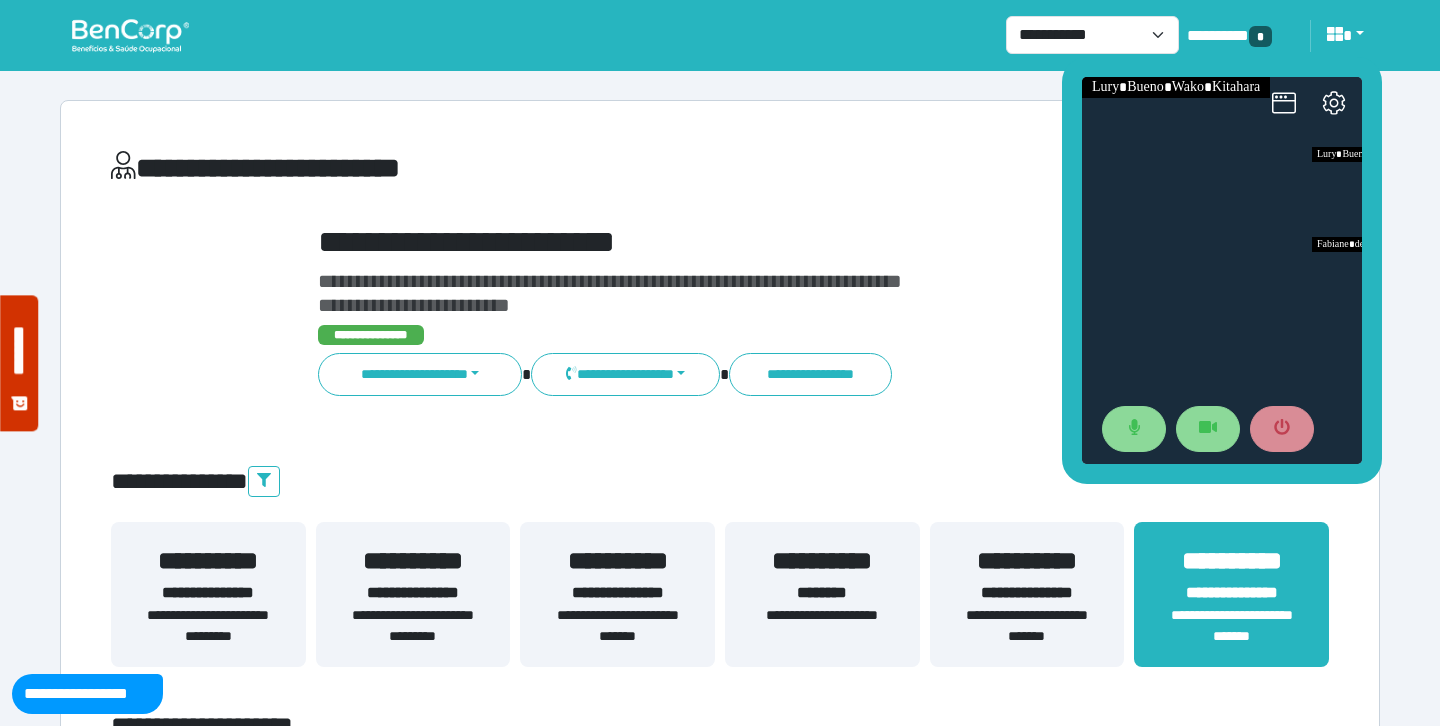 click at bounding box center (1222, 270) 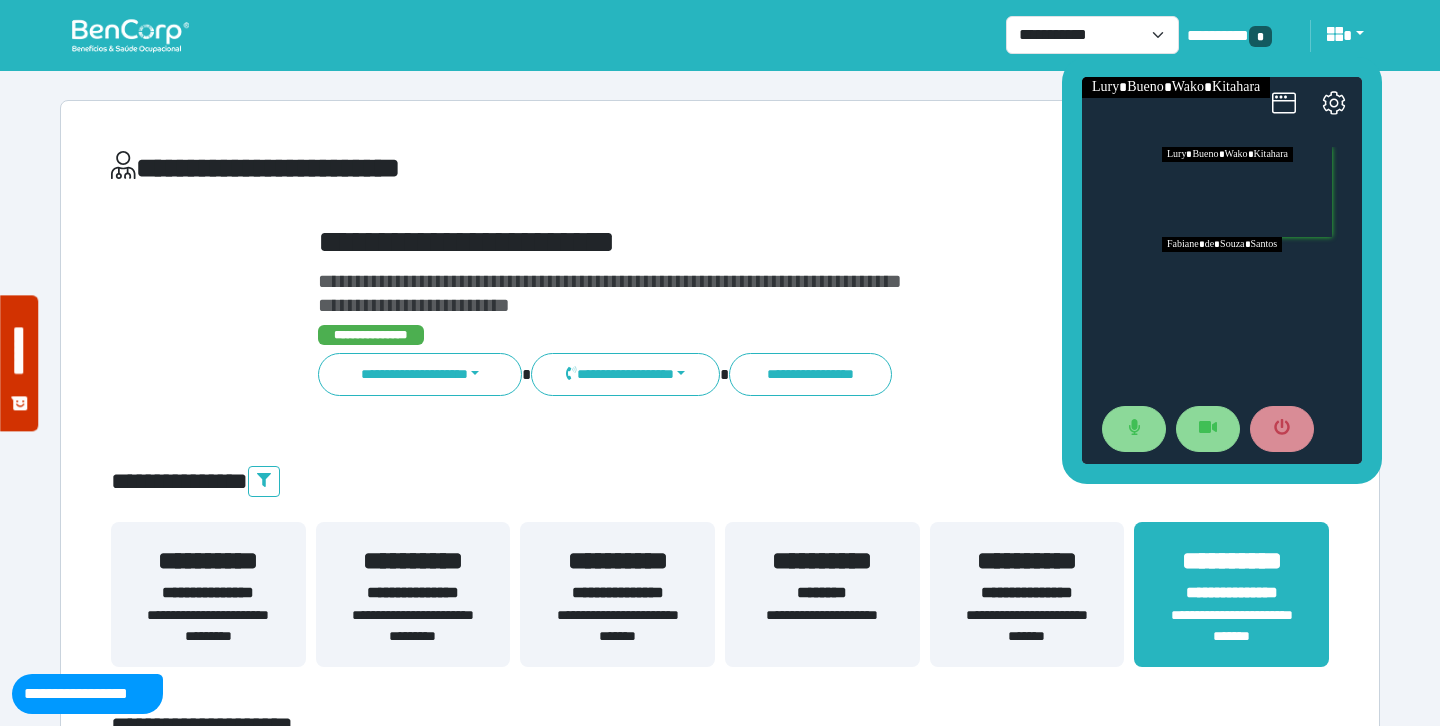 click at bounding box center (1262, 282) 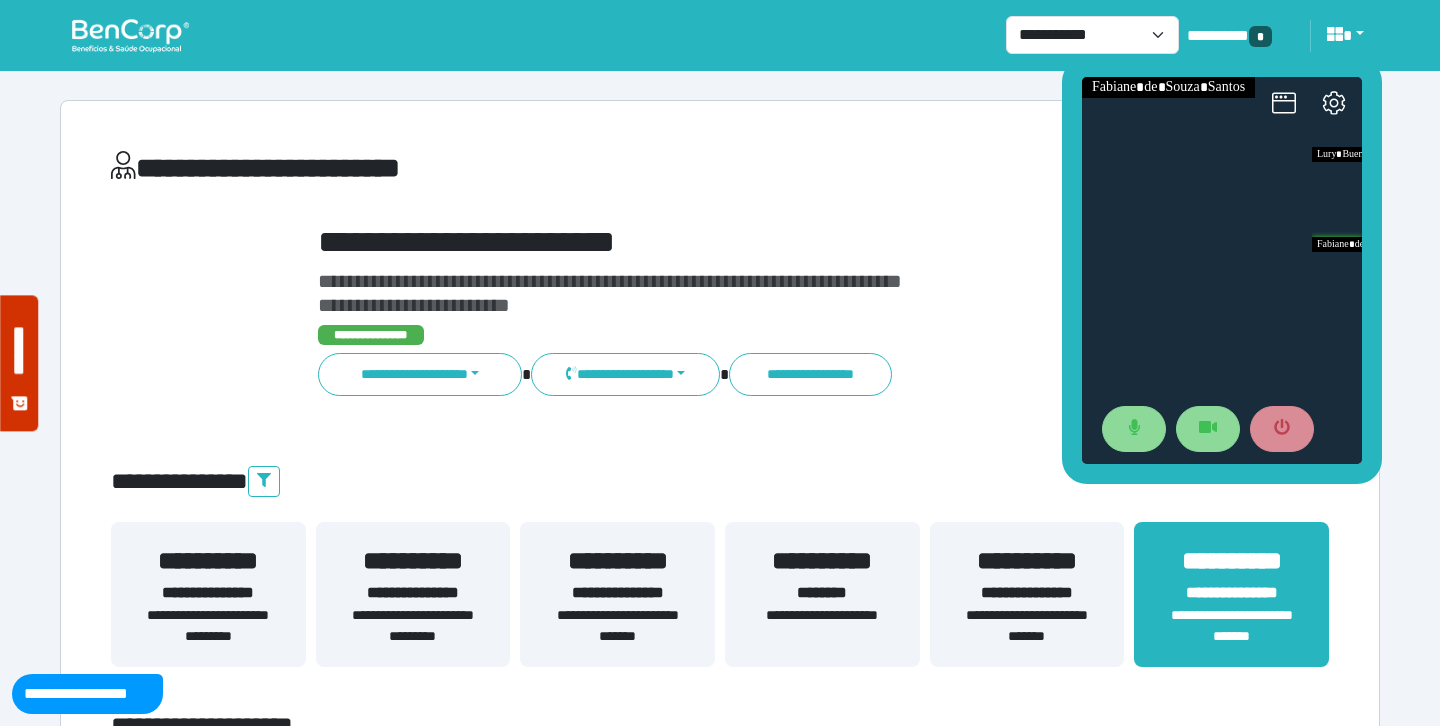 drag, startPoint x: 1067, startPoint y: 203, endPoint x: 1041, endPoint y: 213, distance: 27.856777 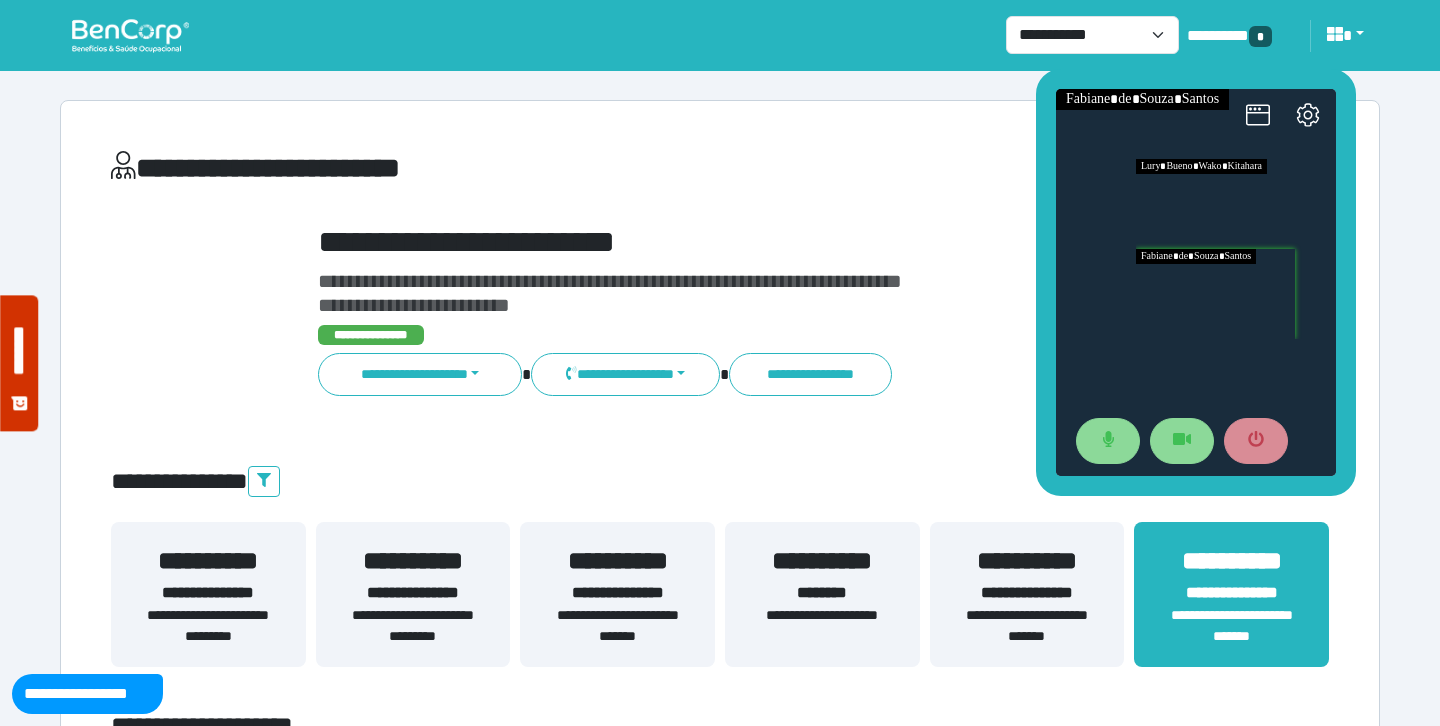 click at bounding box center [1236, 294] 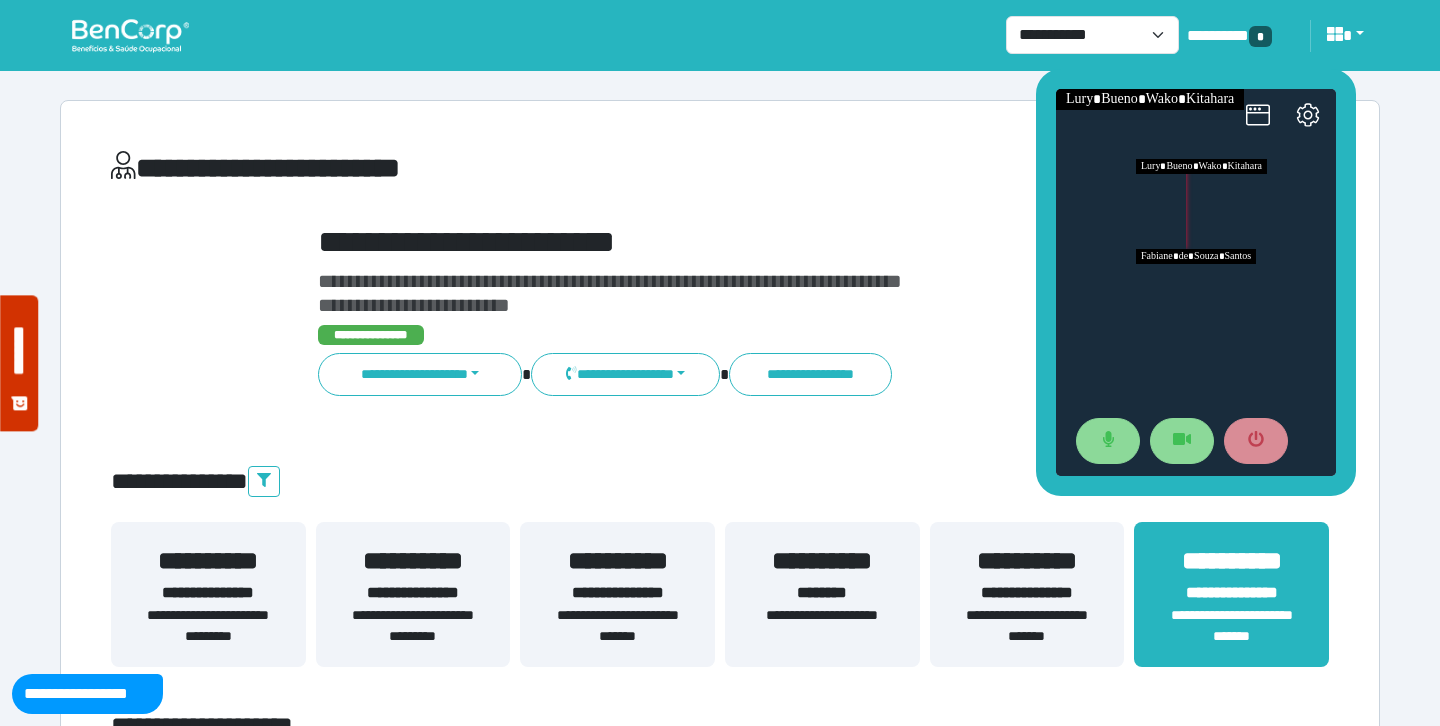 click at bounding box center [1236, 294] 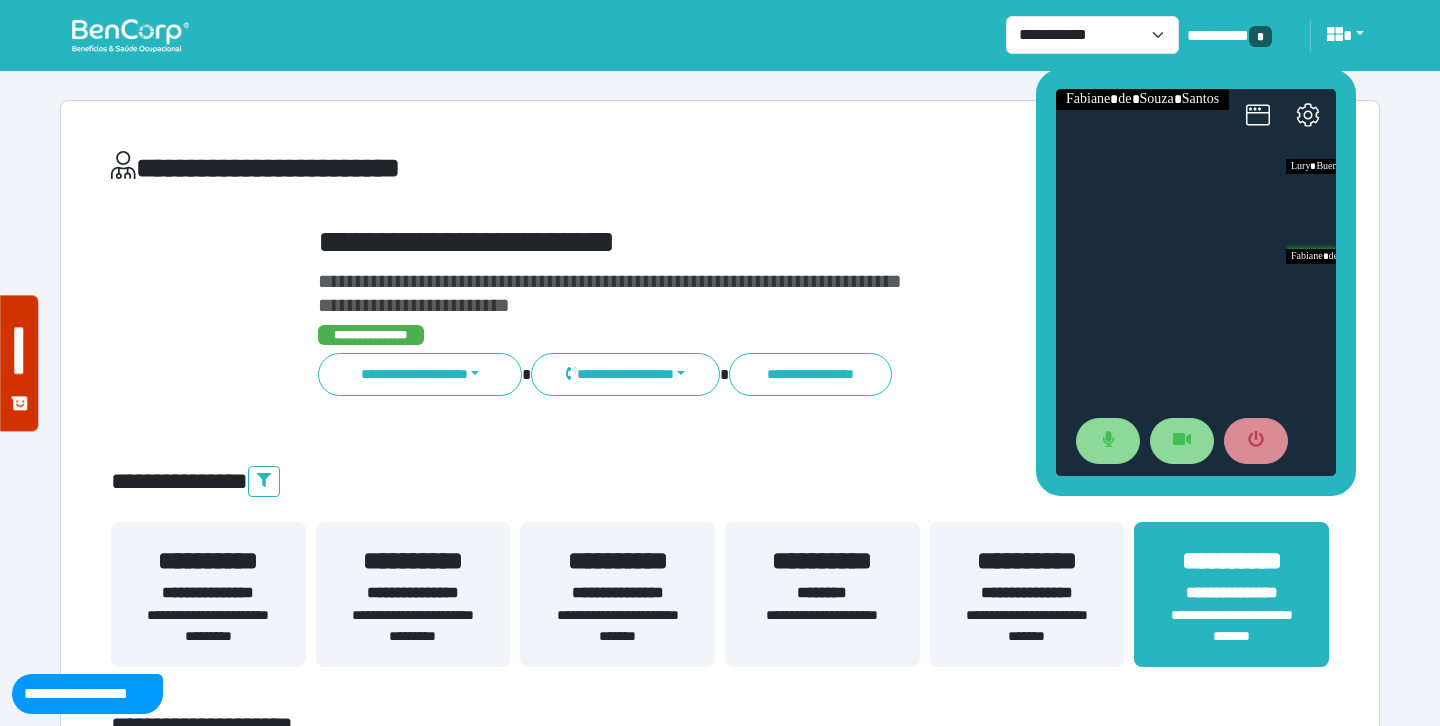 click on "**********" at bounding box center [772, 242] 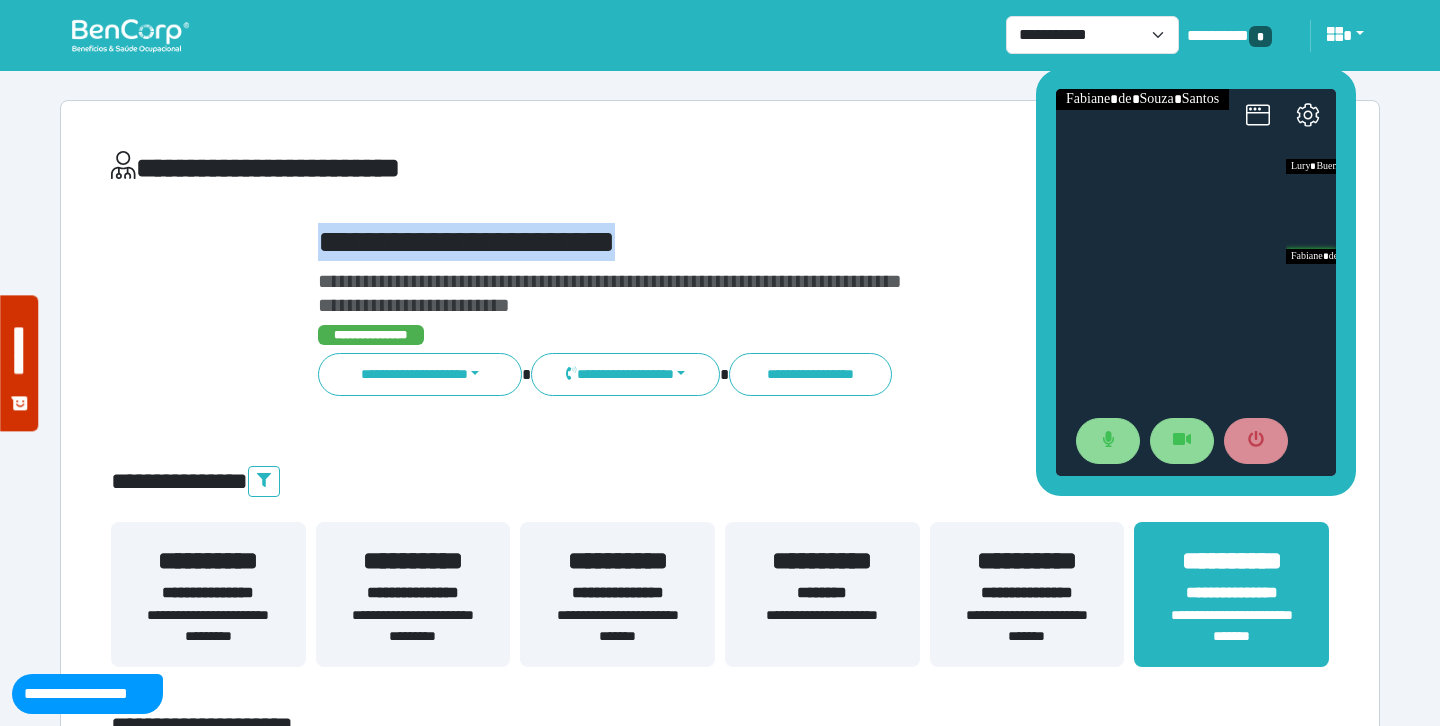 click on "**********" at bounding box center [772, 242] 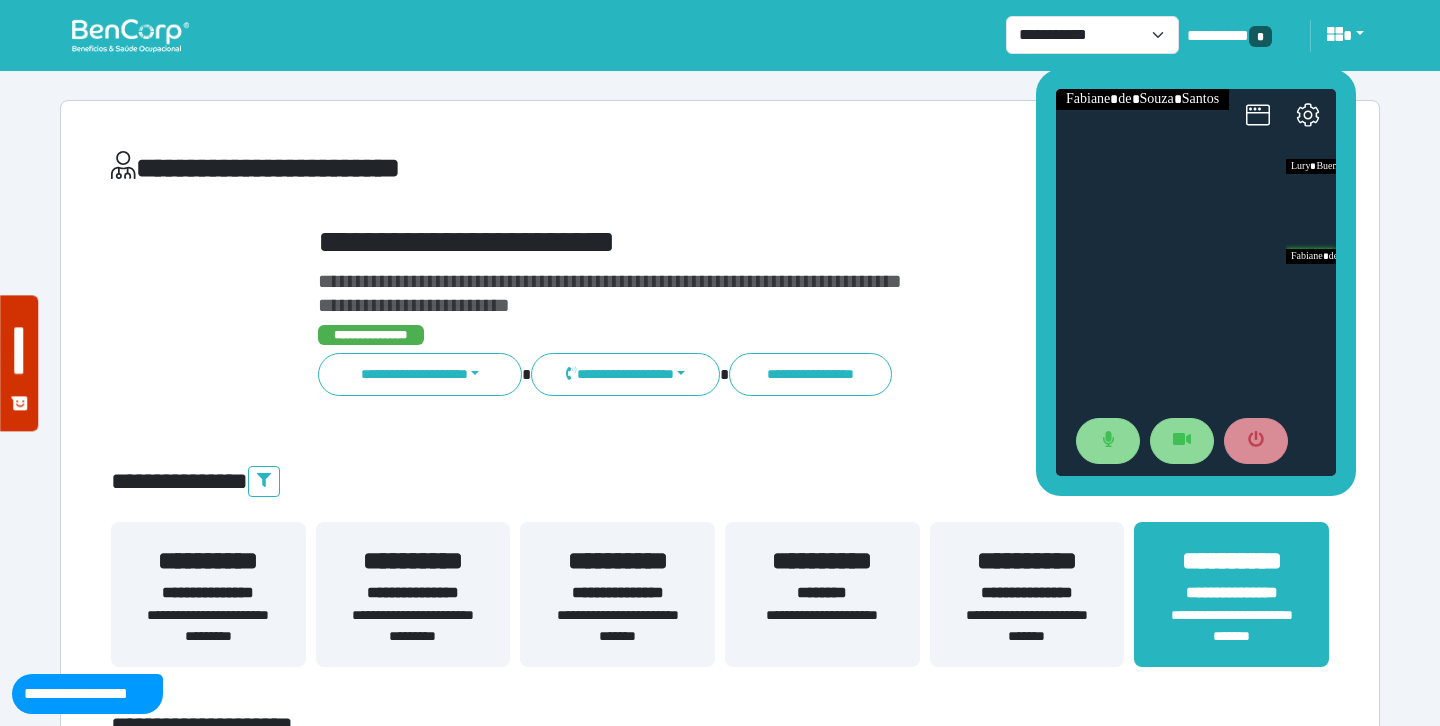 click on "**********" at bounding box center (720, 4269) 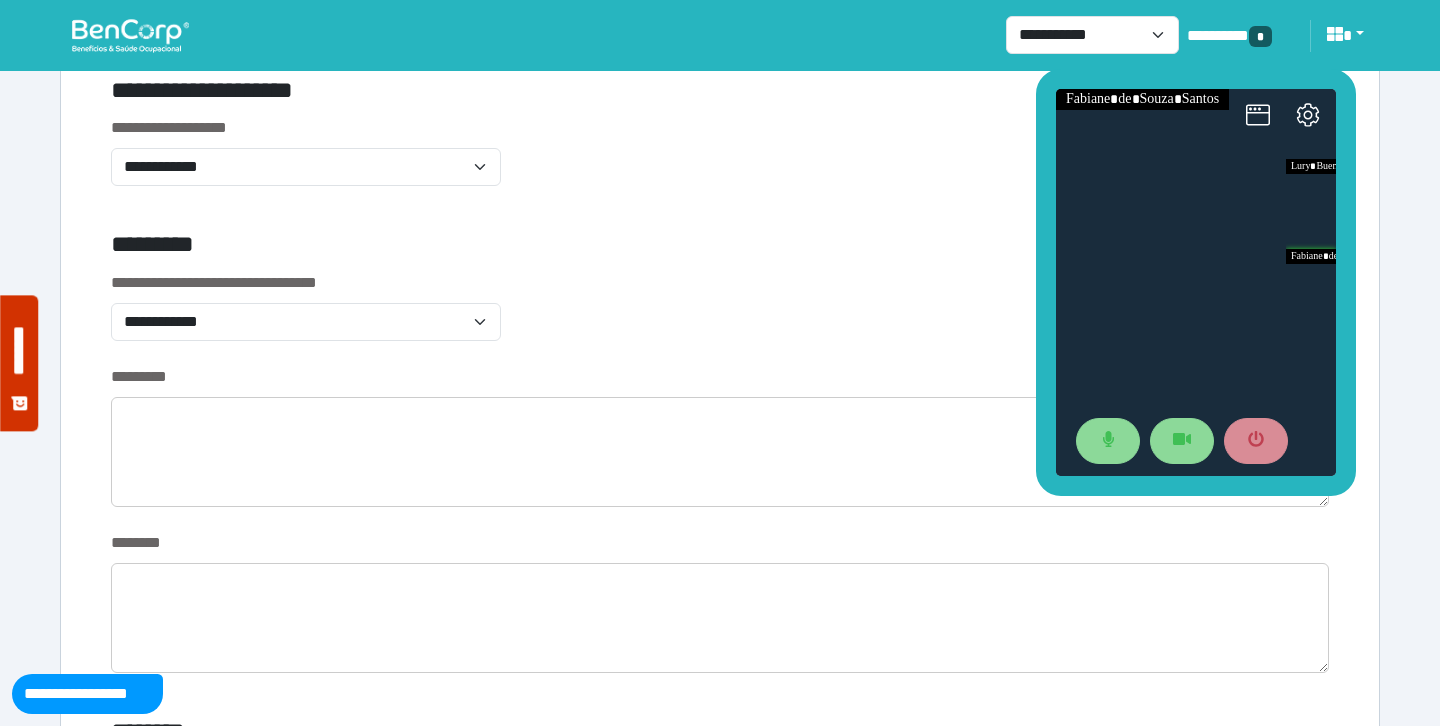 scroll, scrollTop: 594, scrollLeft: 0, axis: vertical 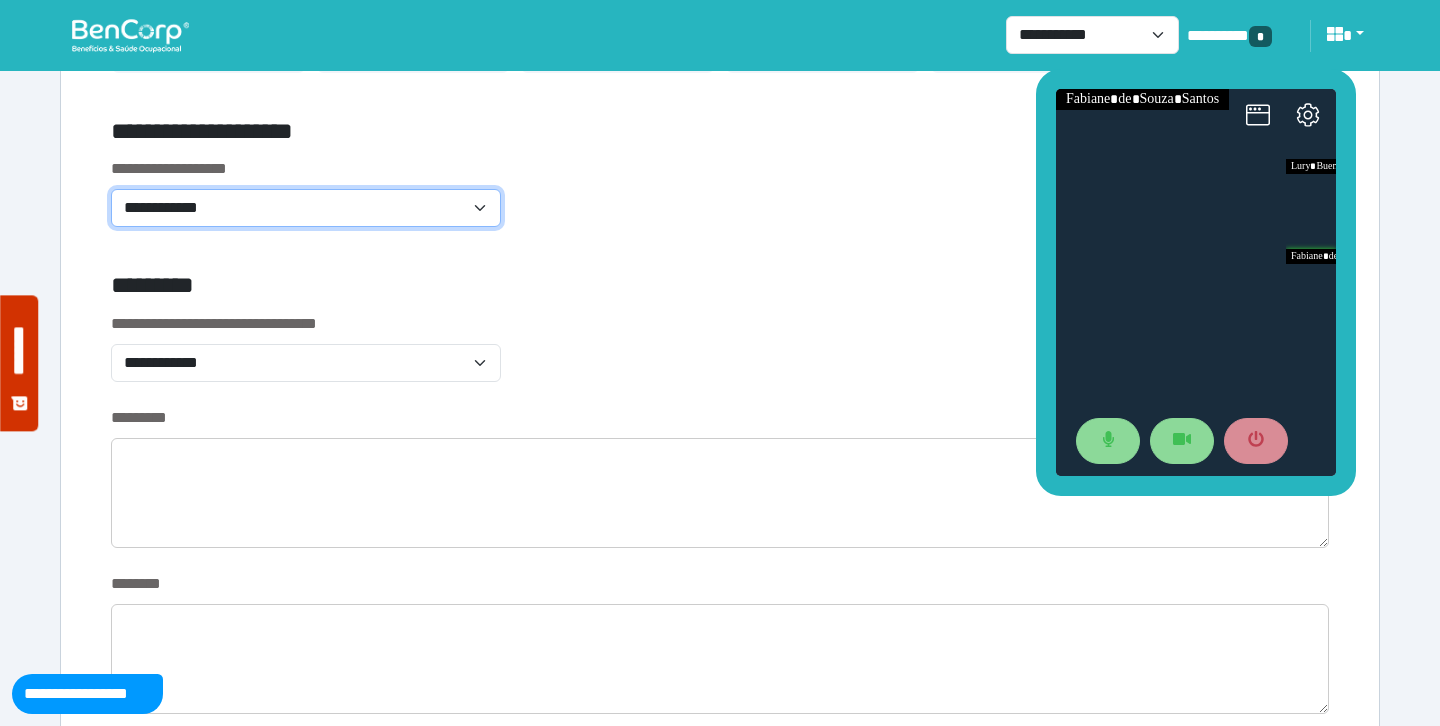 click on "**********" at bounding box center (306, 208) 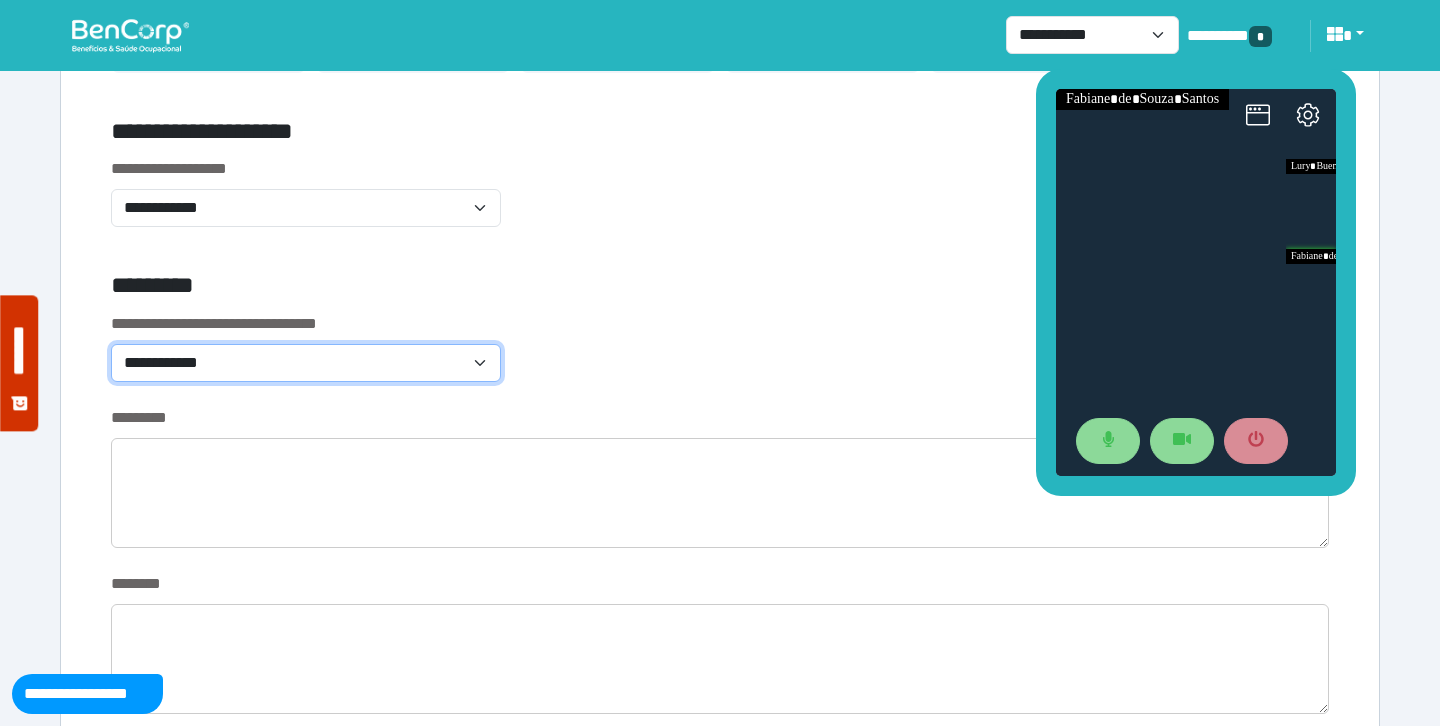 click on "**********" at bounding box center (306, 363) 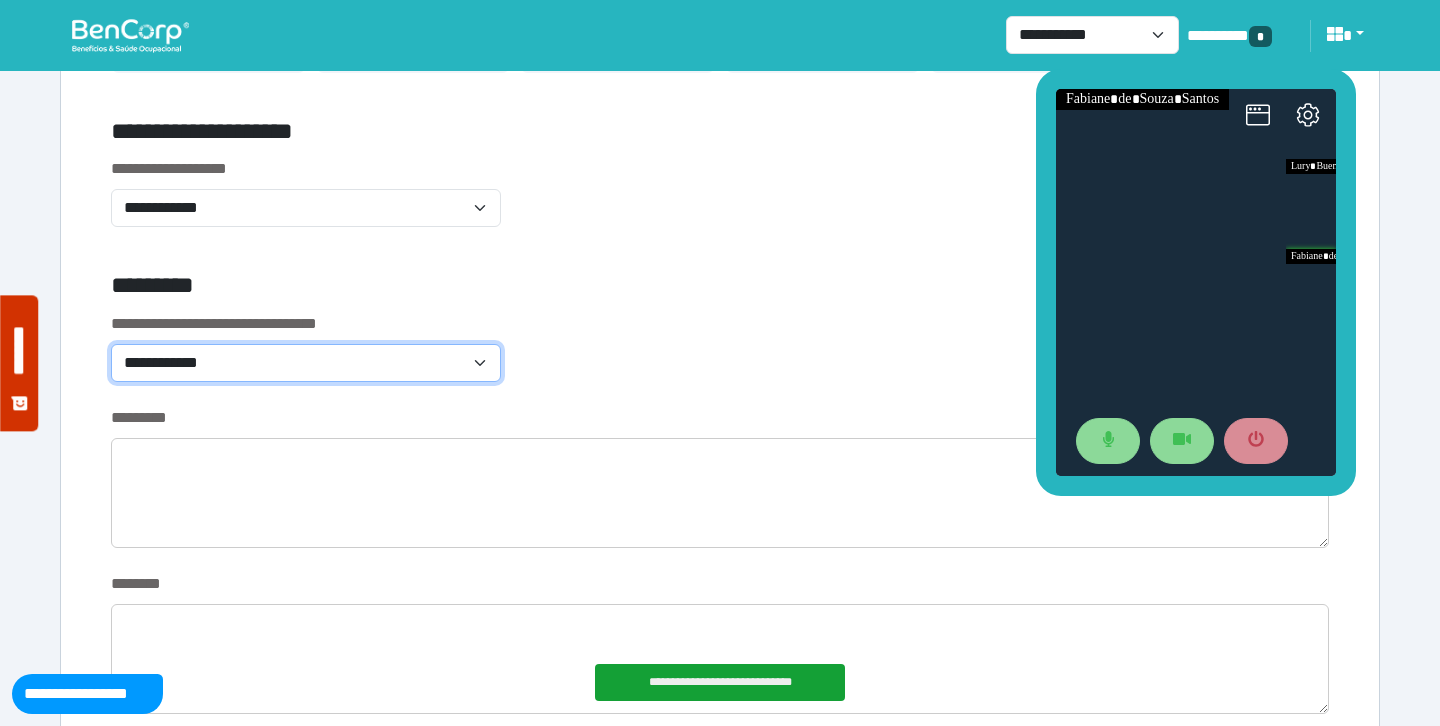 select on "*******" 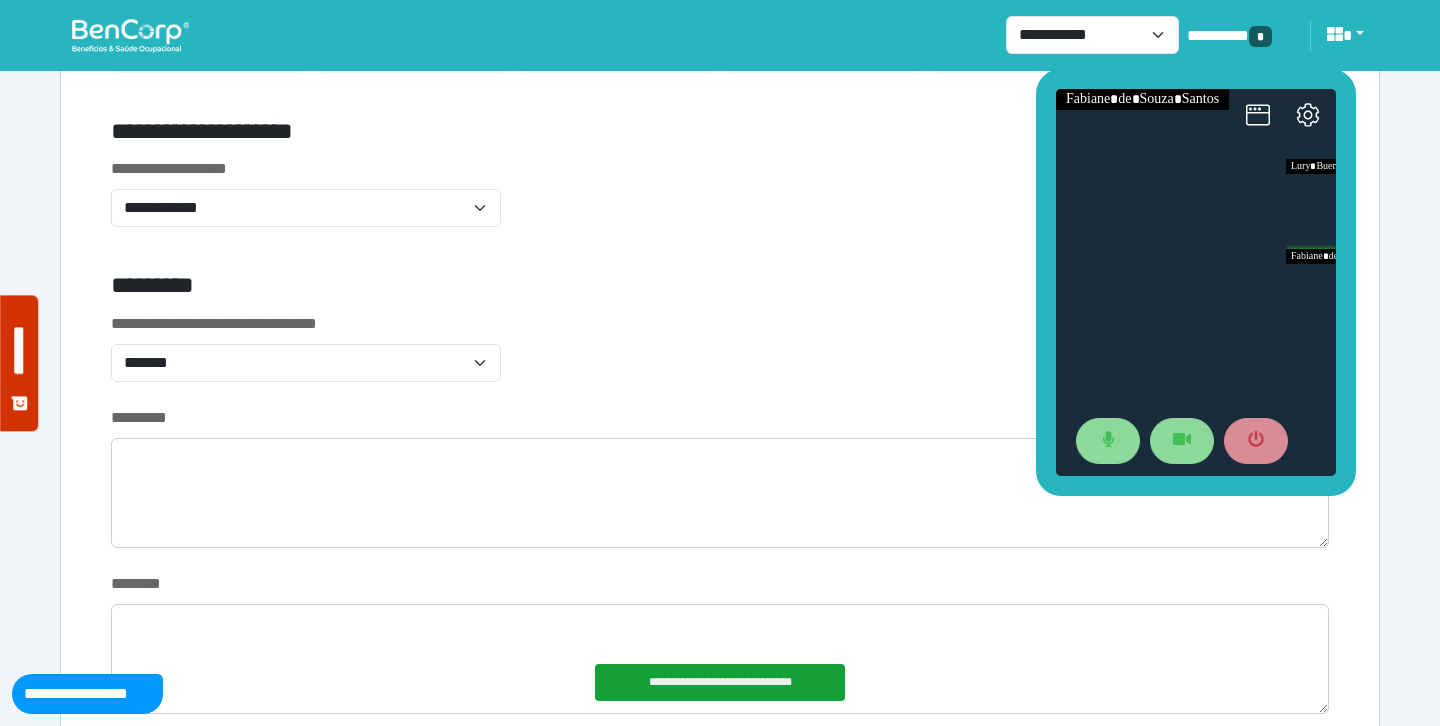 click on "*********" at bounding box center (513, 289) 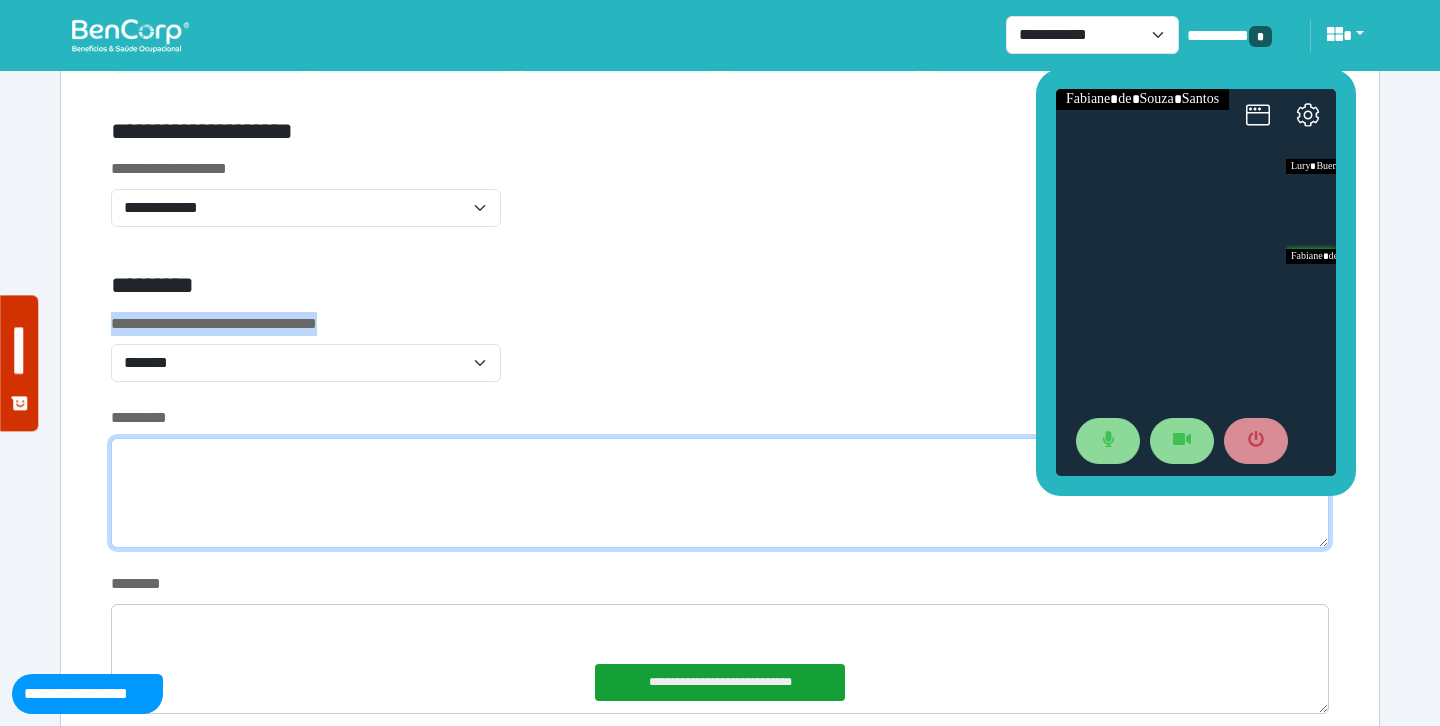 click at bounding box center [720, 493] 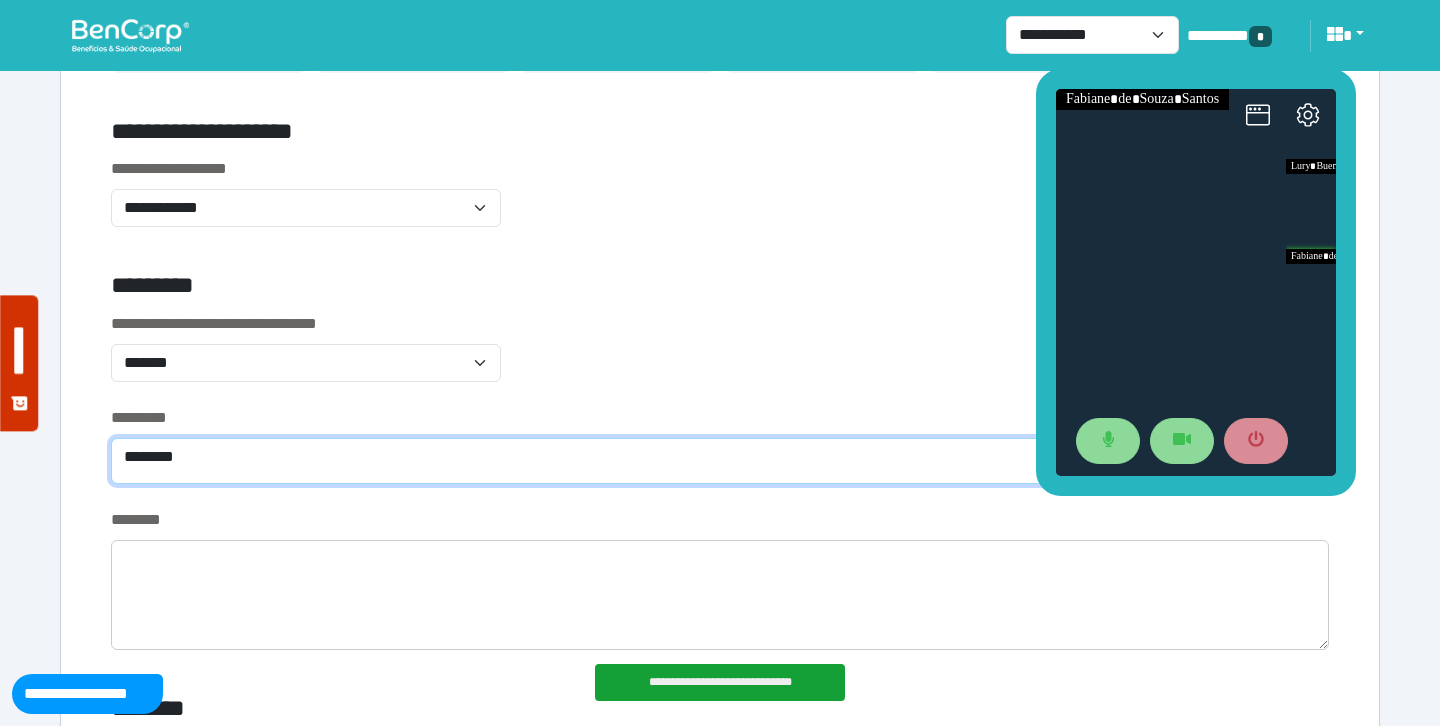 type on "********" 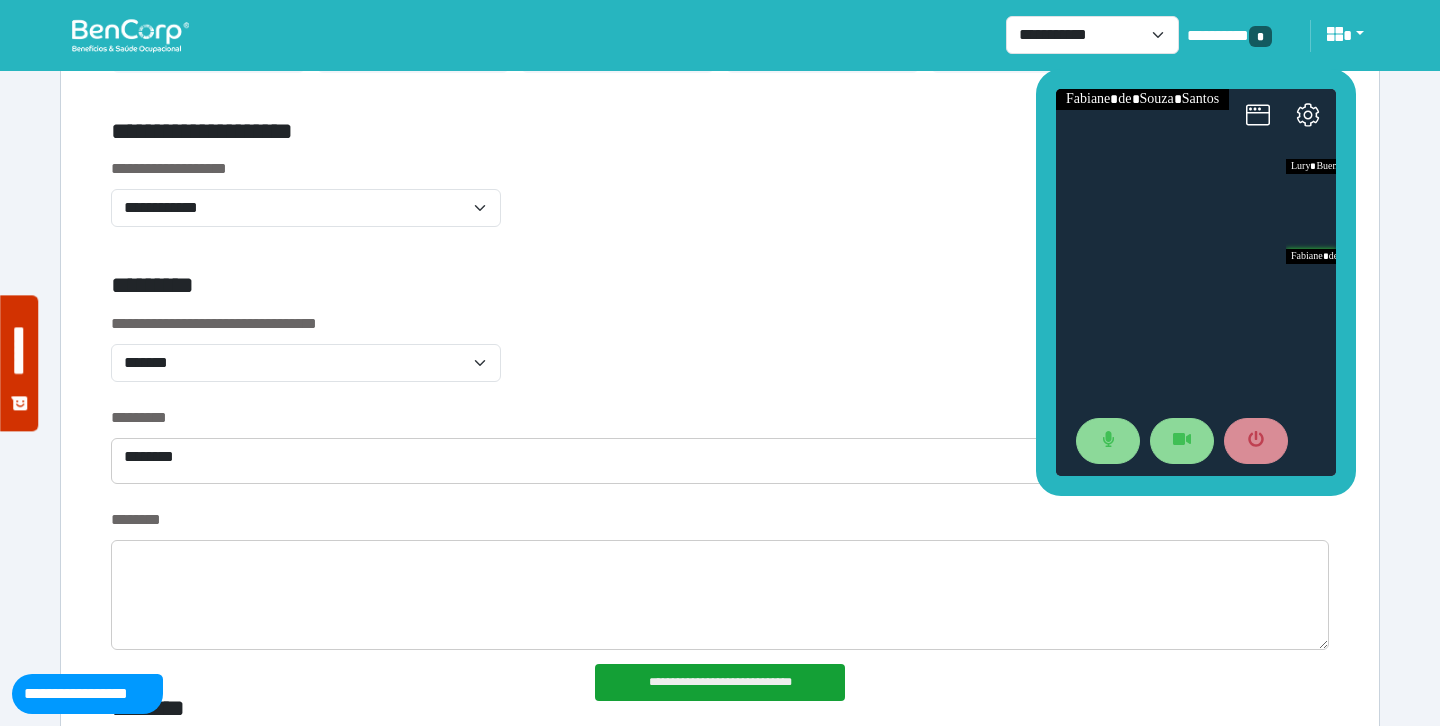click on "**********" at bounding box center (720, 359) 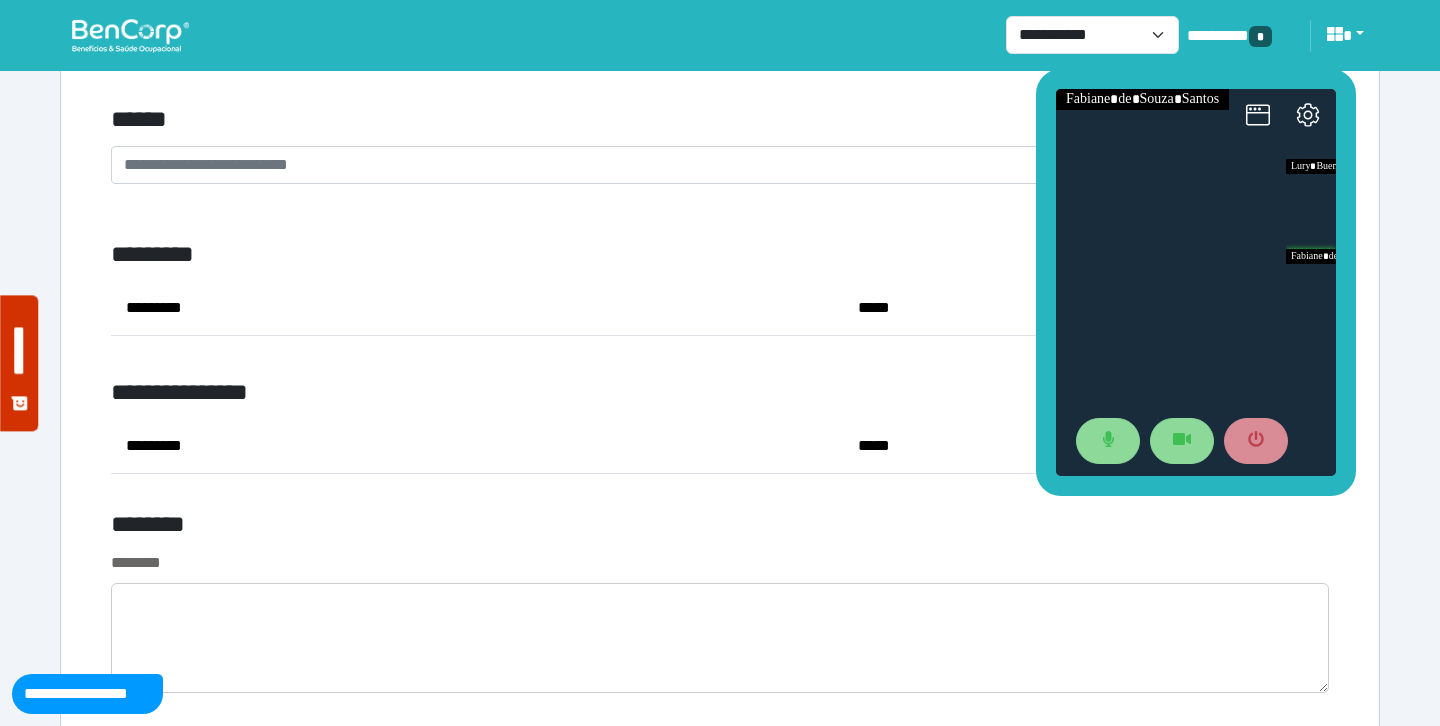 scroll, scrollTop: 7319, scrollLeft: 0, axis: vertical 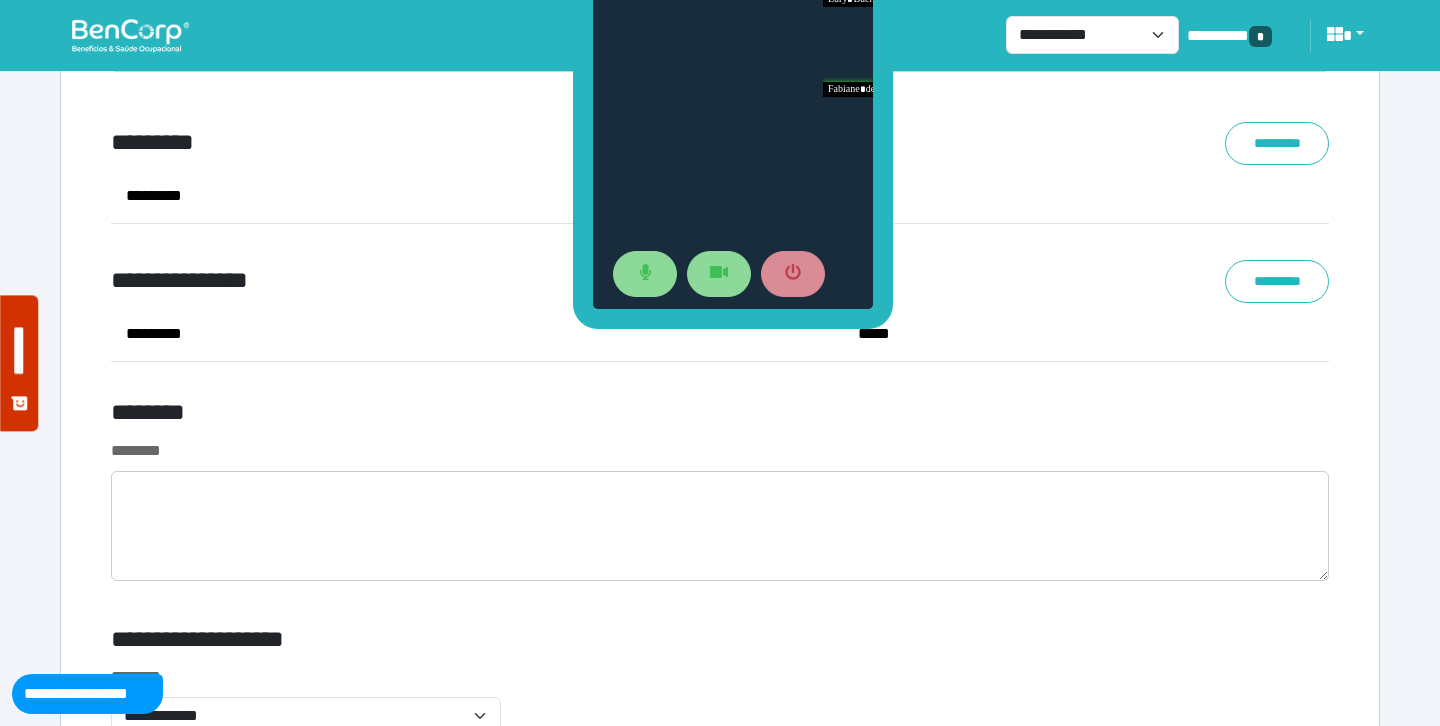 drag, startPoint x: 1046, startPoint y: 313, endPoint x: 582, endPoint y: 145, distance: 493.47745 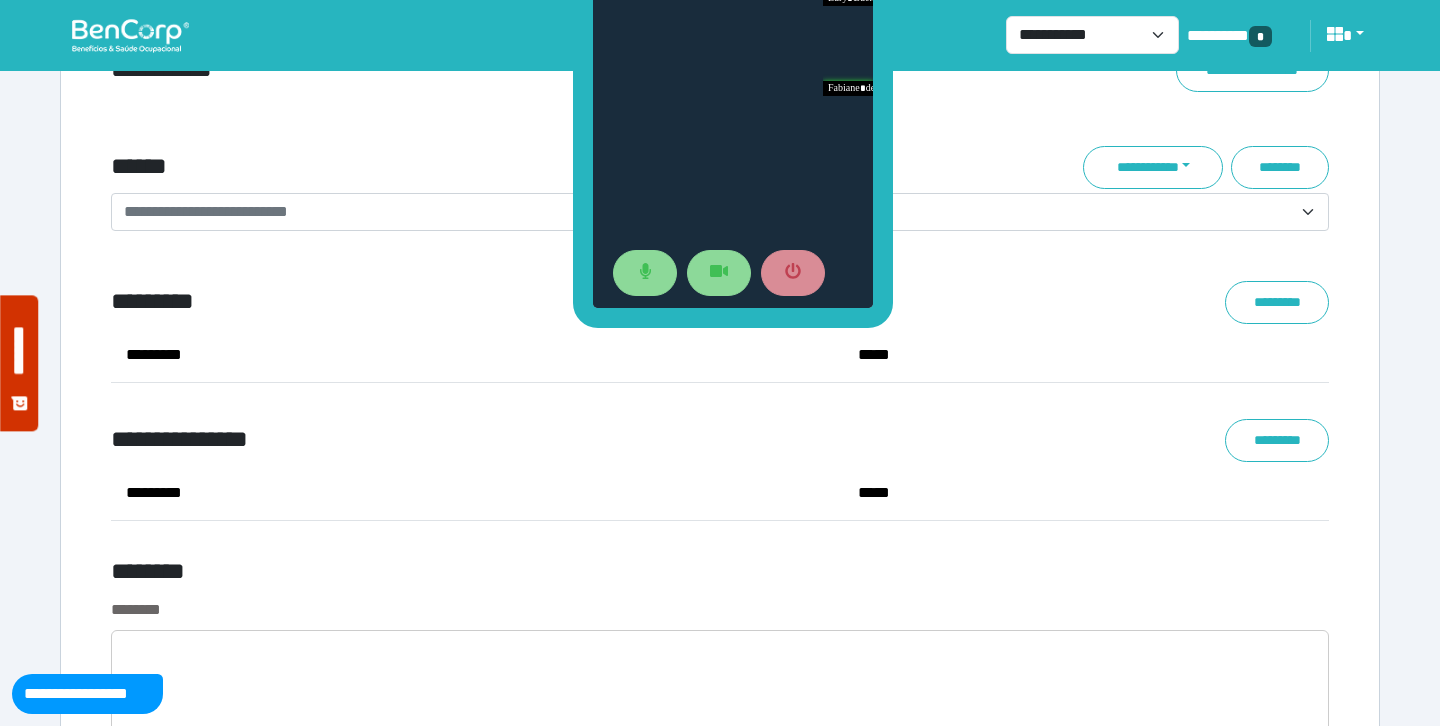 scroll, scrollTop: 7044, scrollLeft: 0, axis: vertical 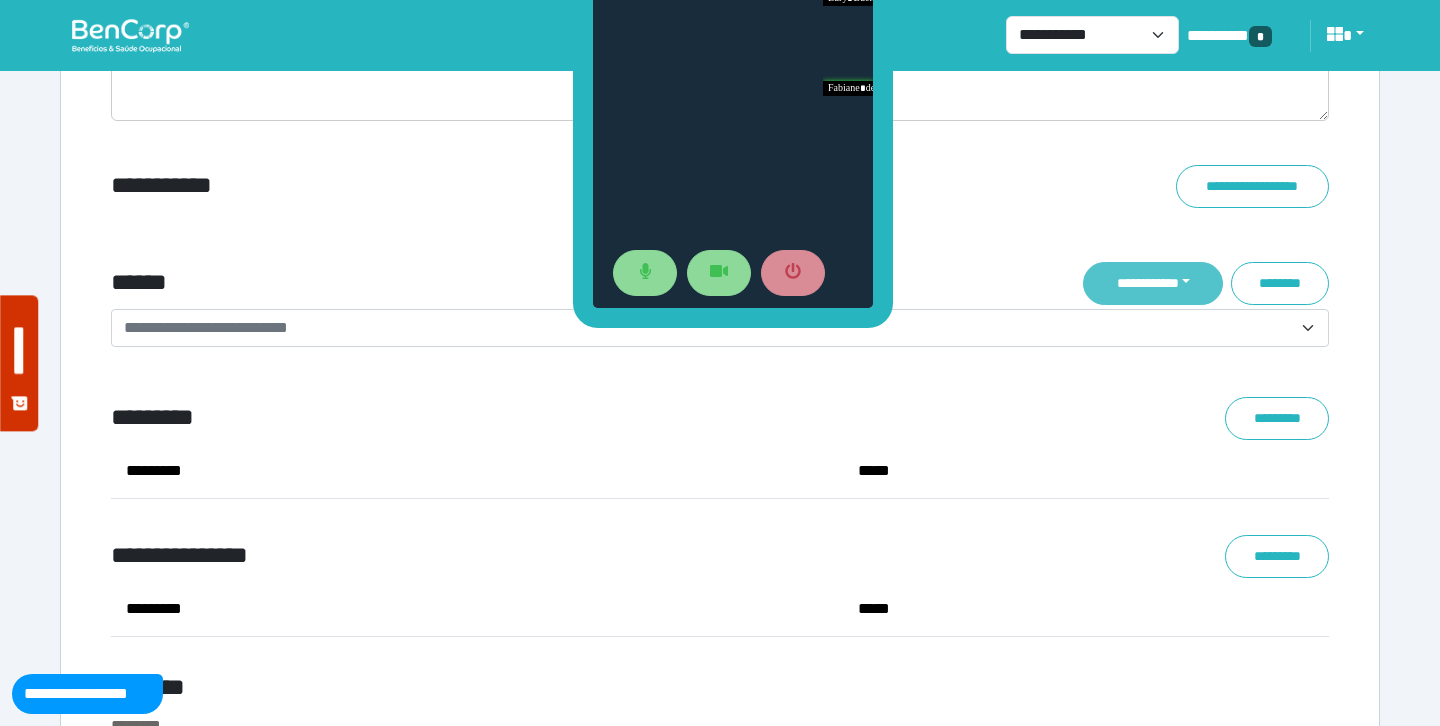 click on "**********" at bounding box center [1153, 283] 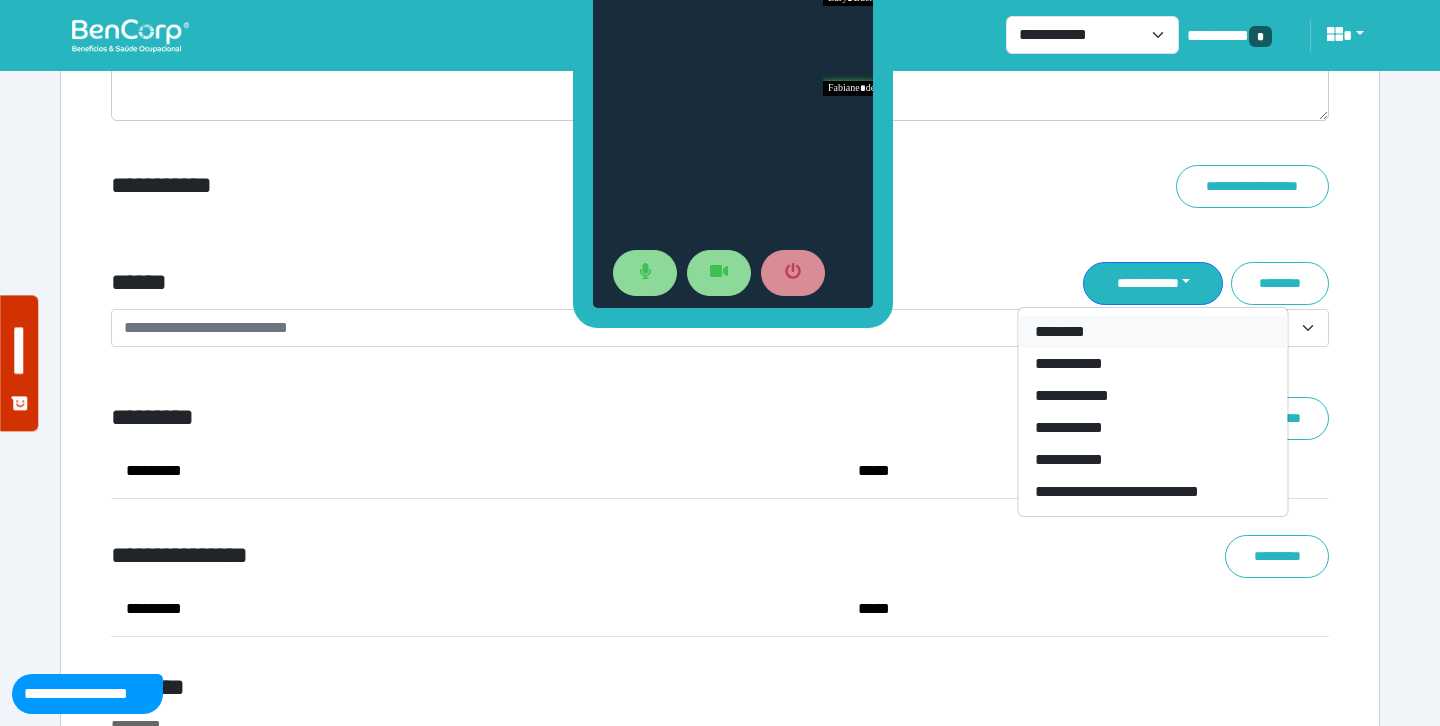 click on "********" at bounding box center [1153, 332] 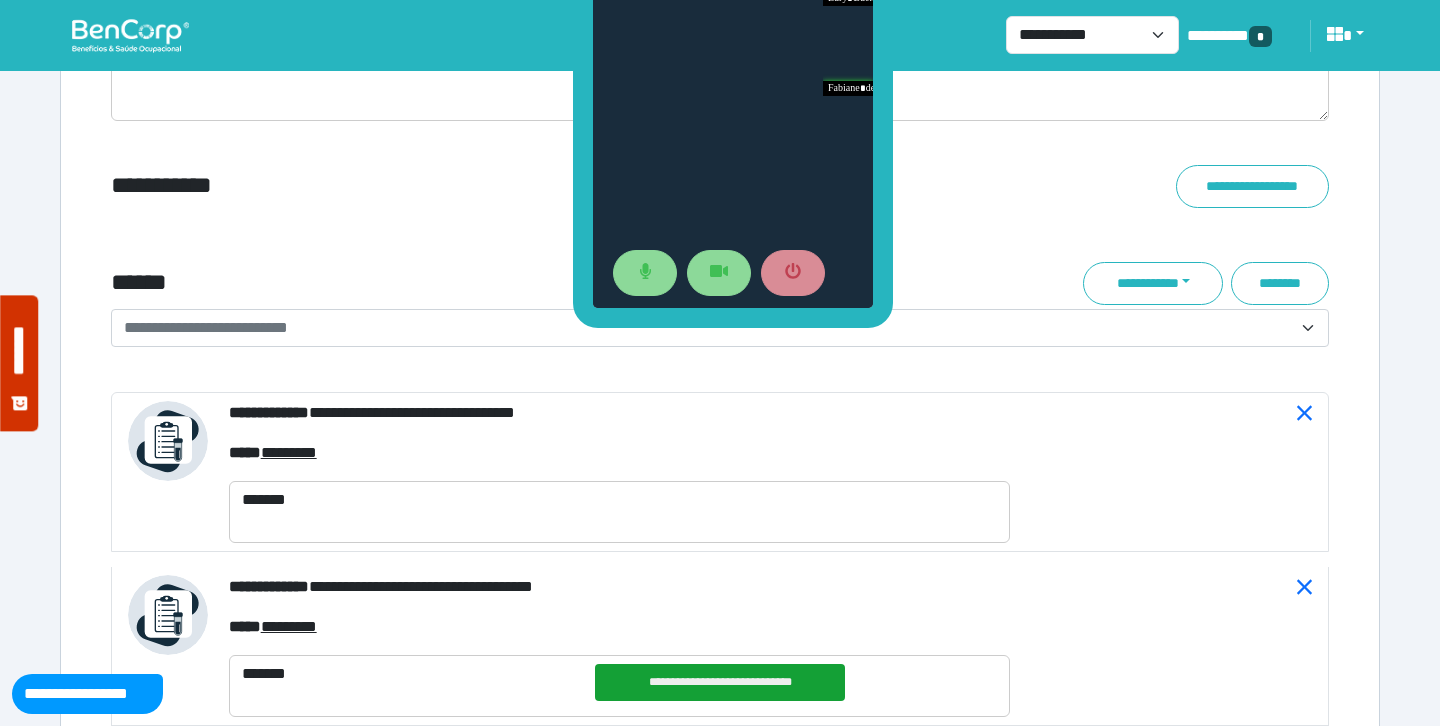 click on "**********" at bounding box center (708, 328) 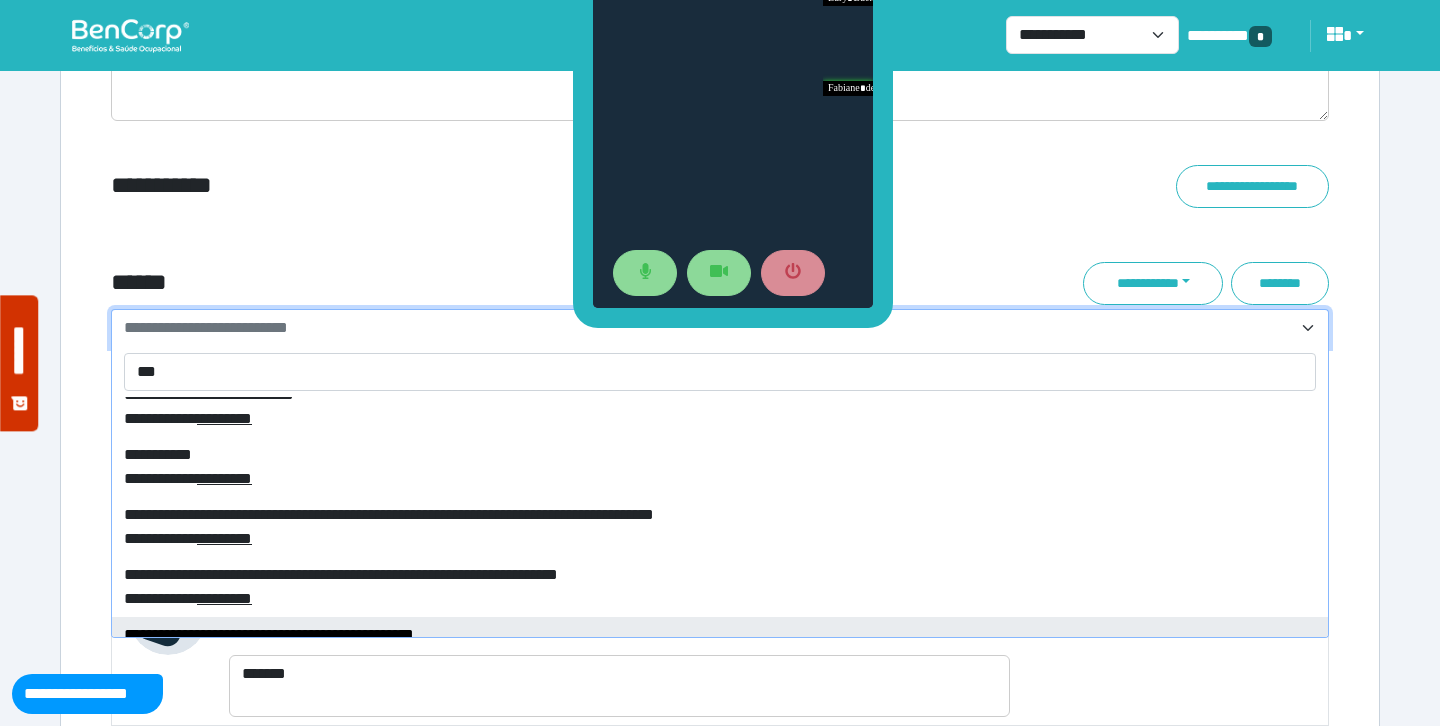 scroll, scrollTop: 276, scrollLeft: 0, axis: vertical 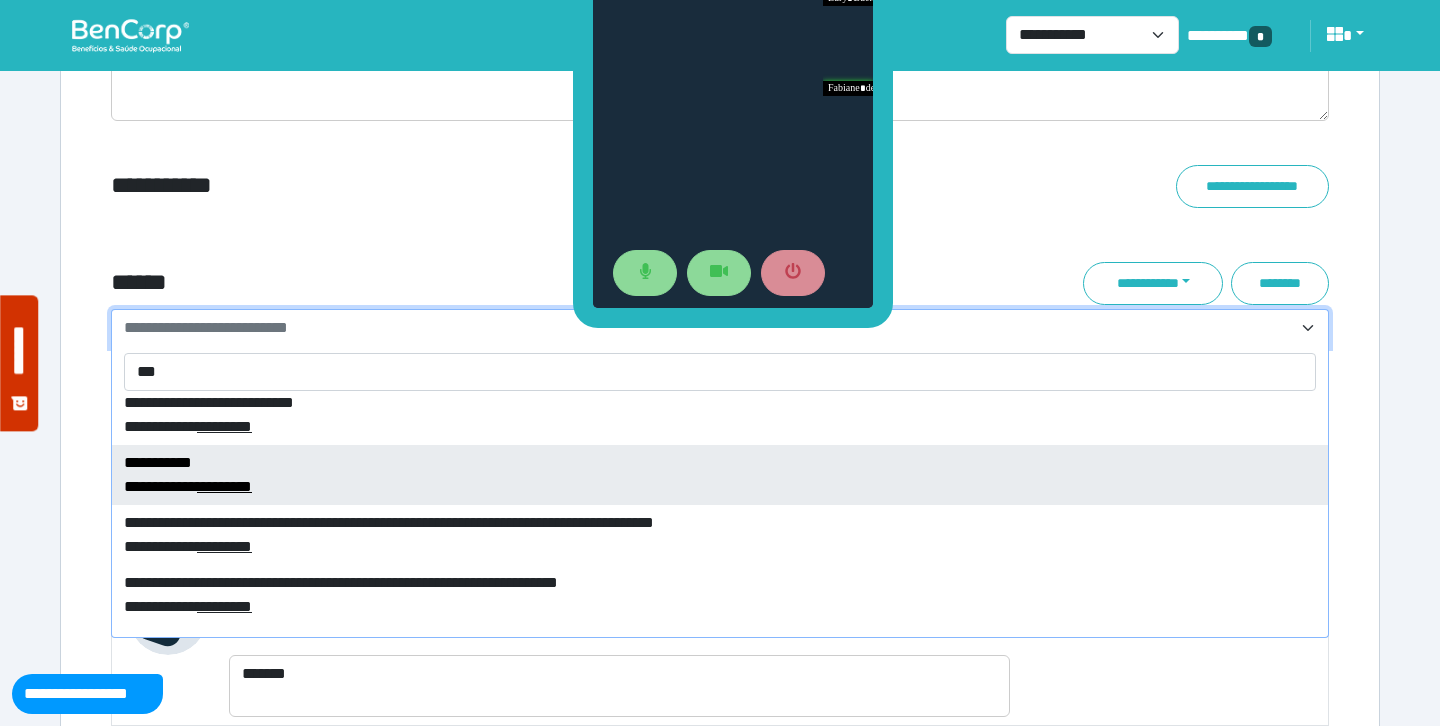 type on "***" 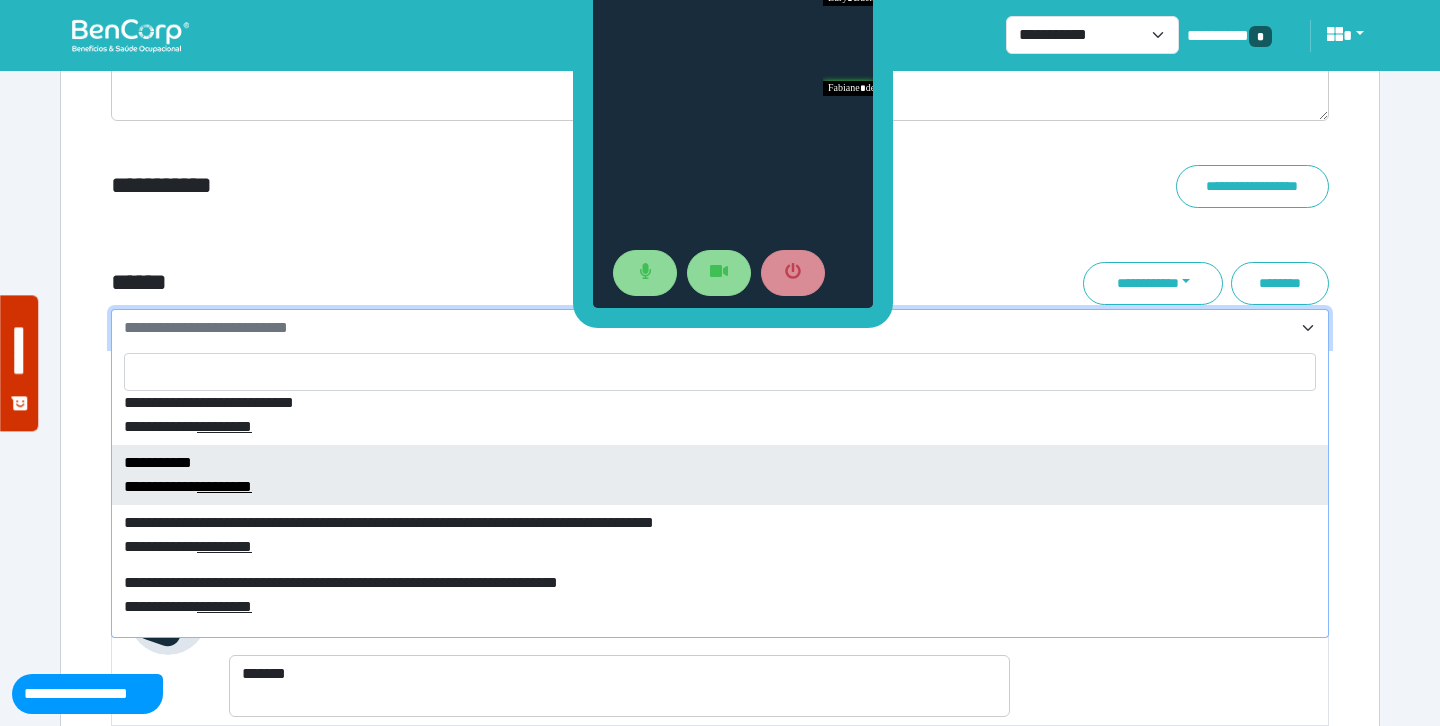 select on "****" 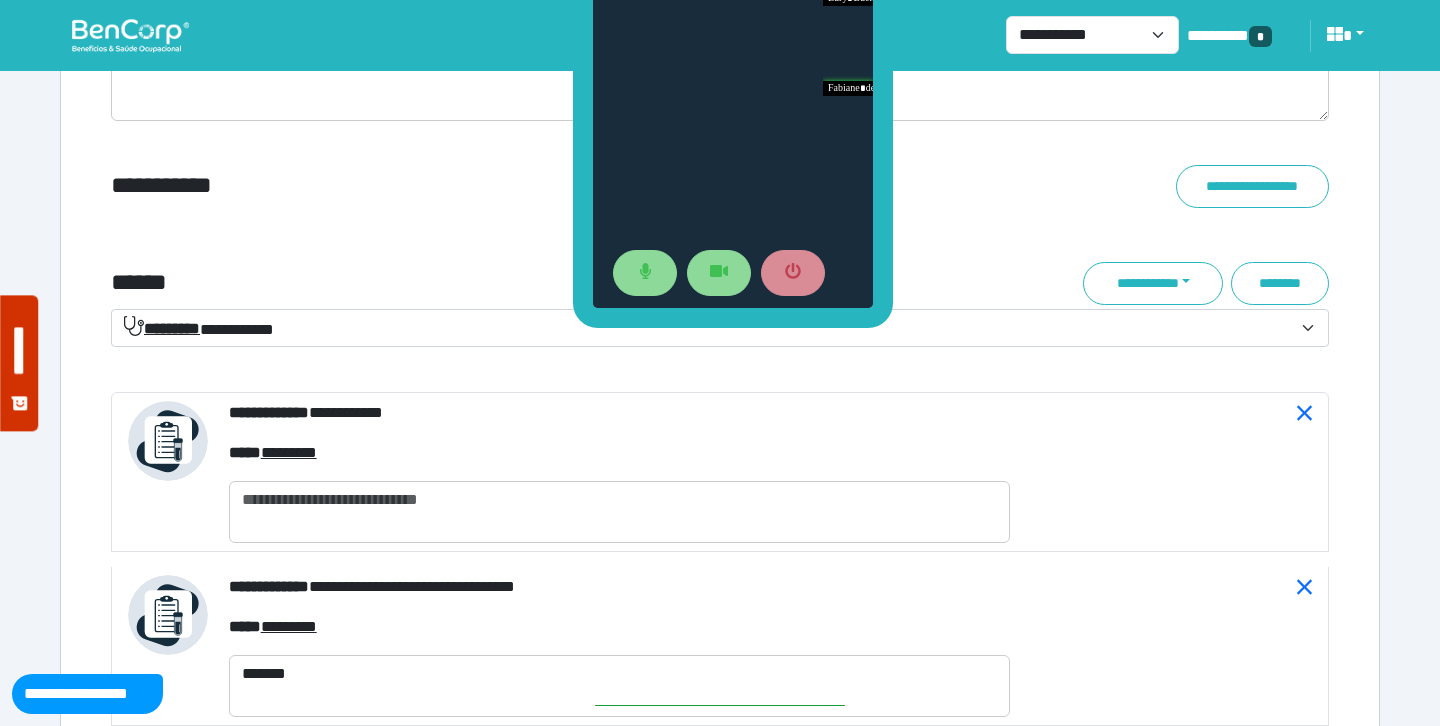 click on "**********" at bounding box center (720, 227) 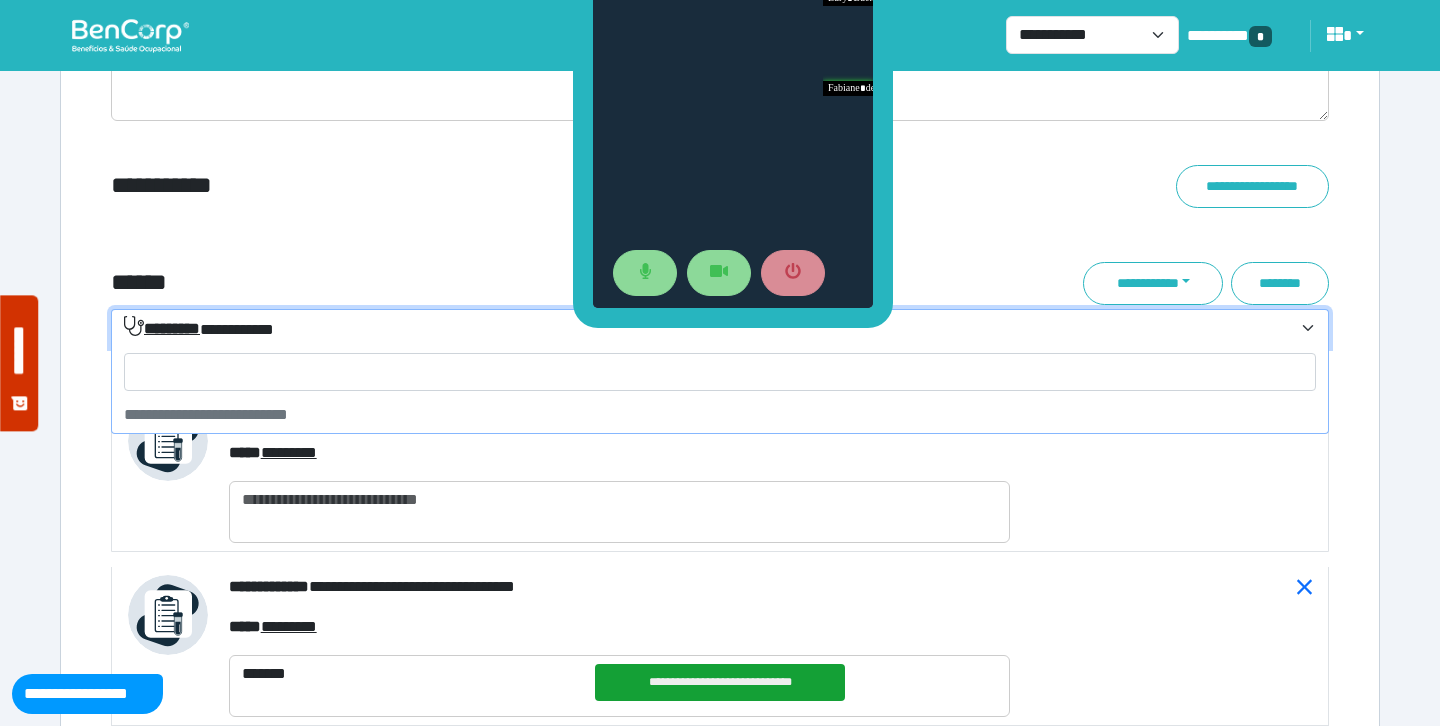click on "**********" at bounding box center (708, 329) 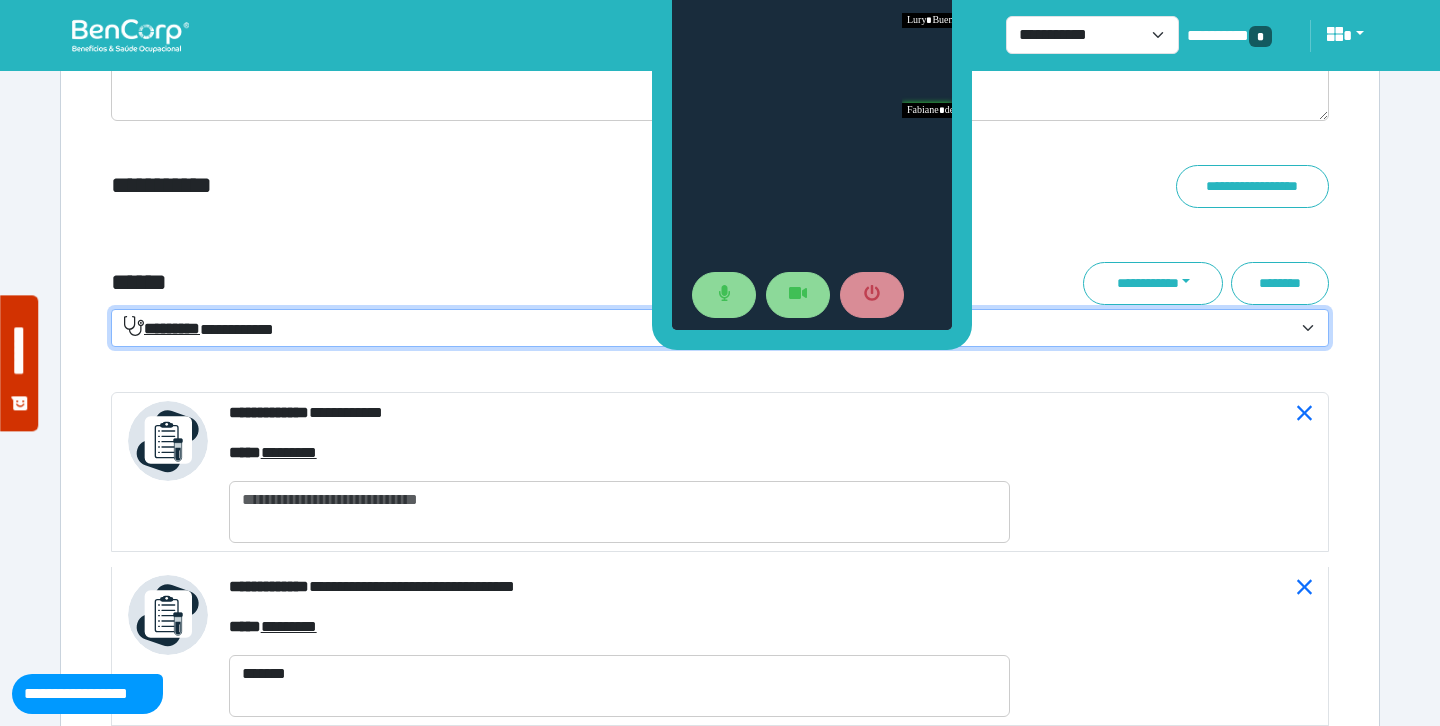 drag, startPoint x: 885, startPoint y: 170, endPoint x: 964, endPoint y: 192, distance: 82.006096 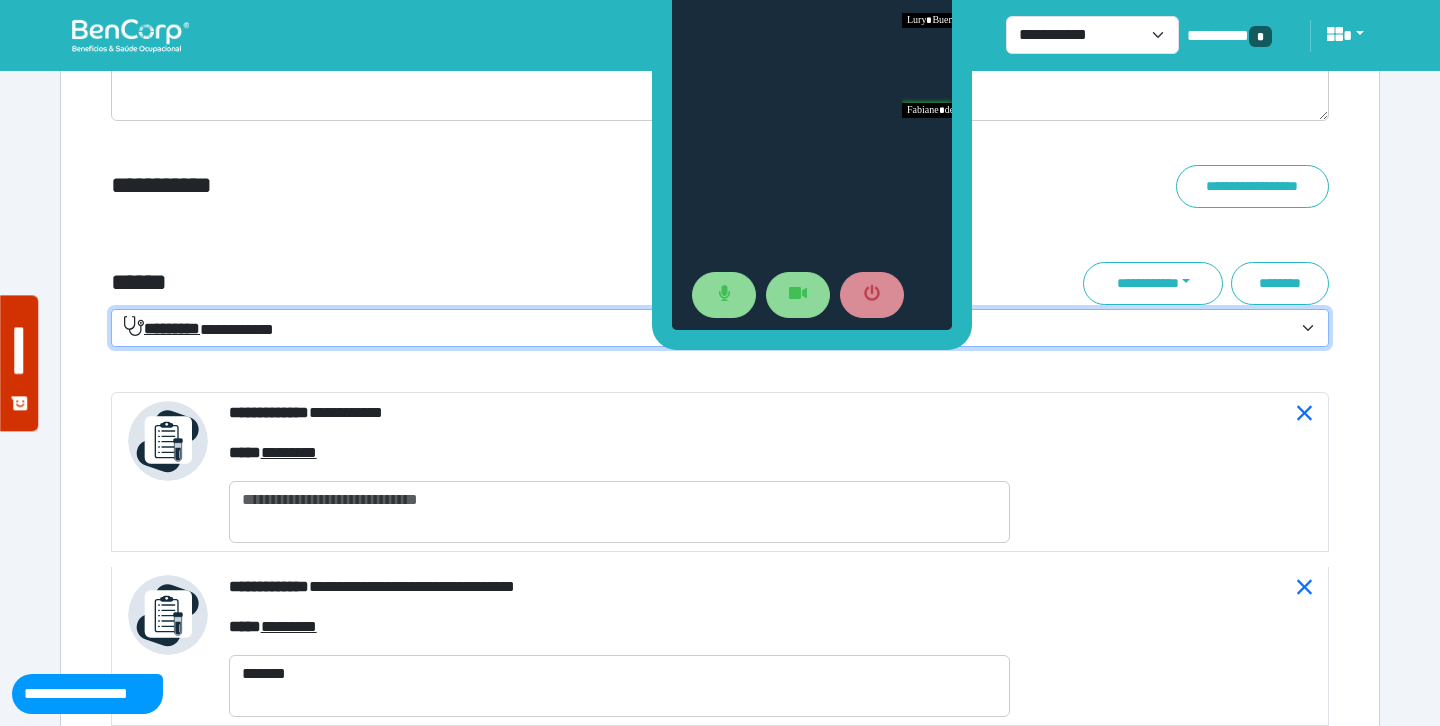 click on "**********" at bounding box center [720, 227] 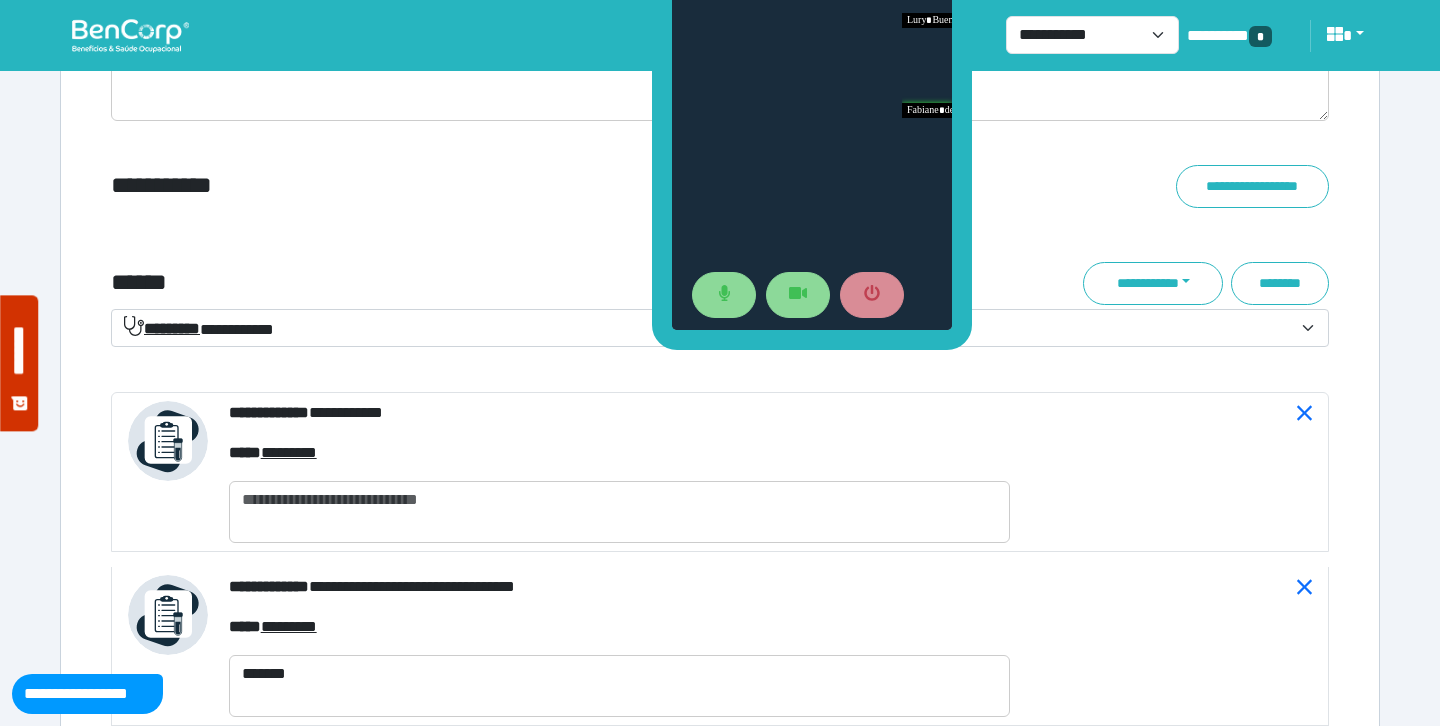 click on "**********" at bounding box center [708, 329] 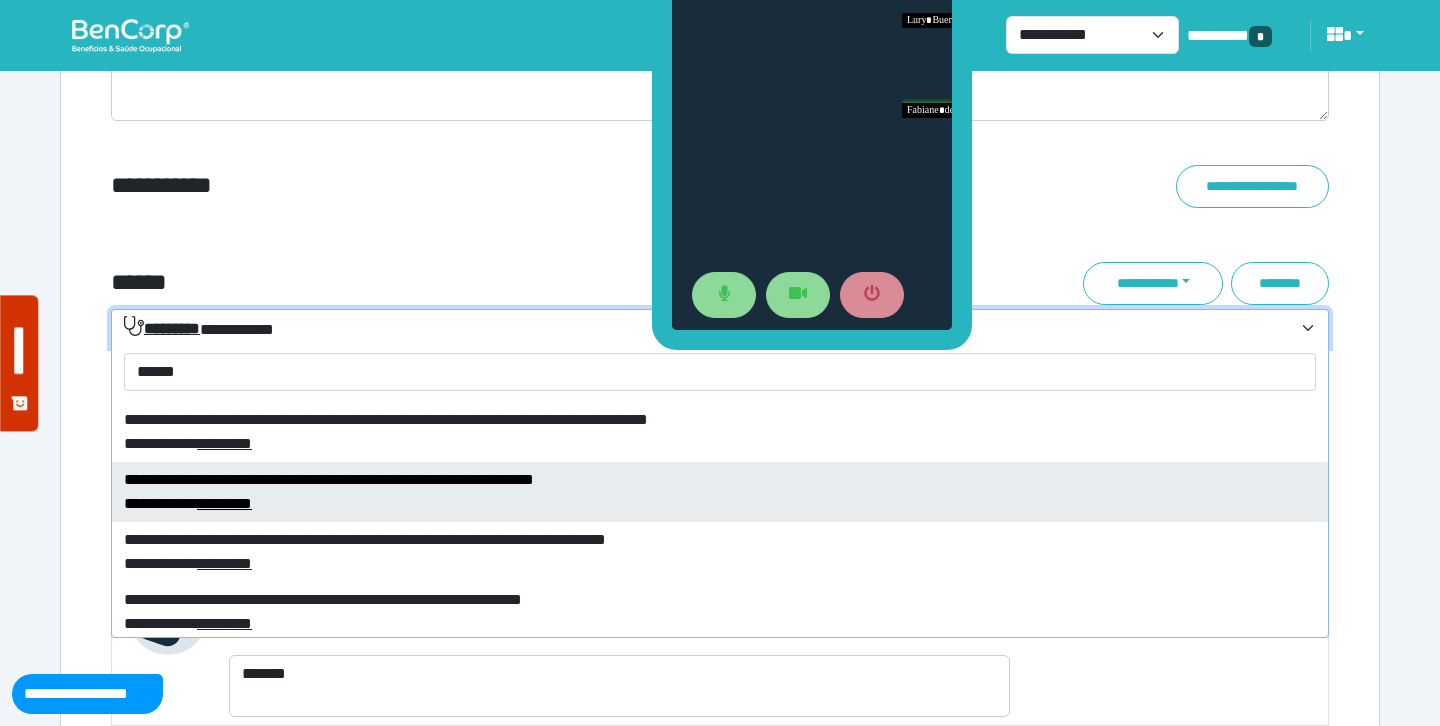 scroll, scrollTop: 83, scrollLeft: 0, axis: vertical 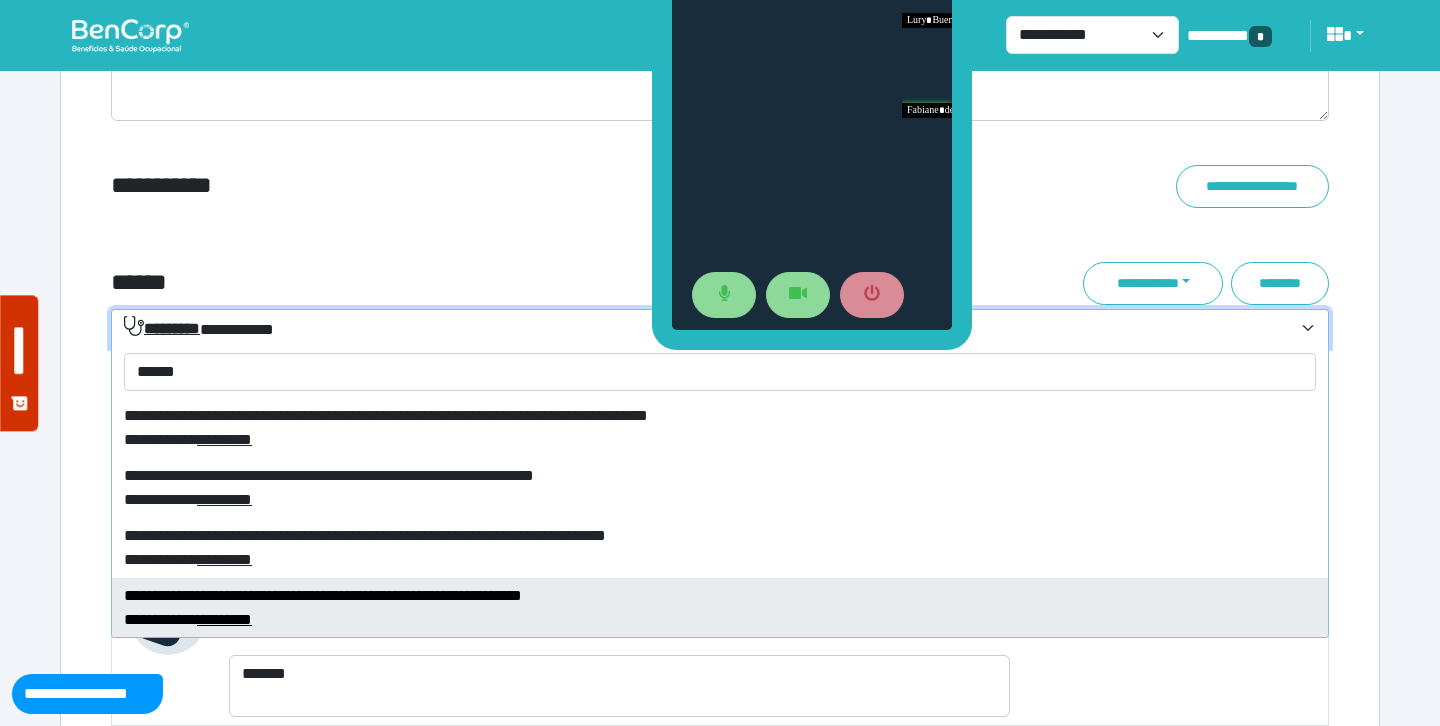 type on "******" 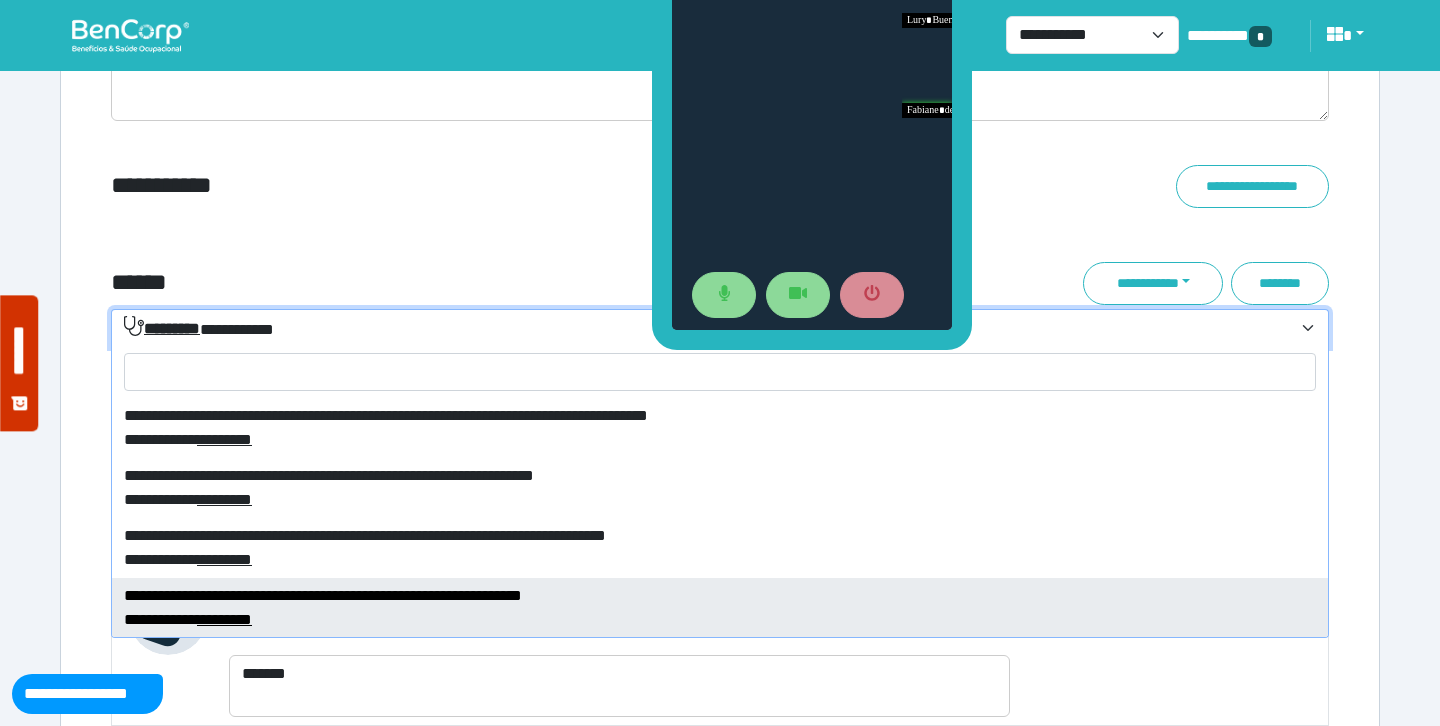 select on "****" 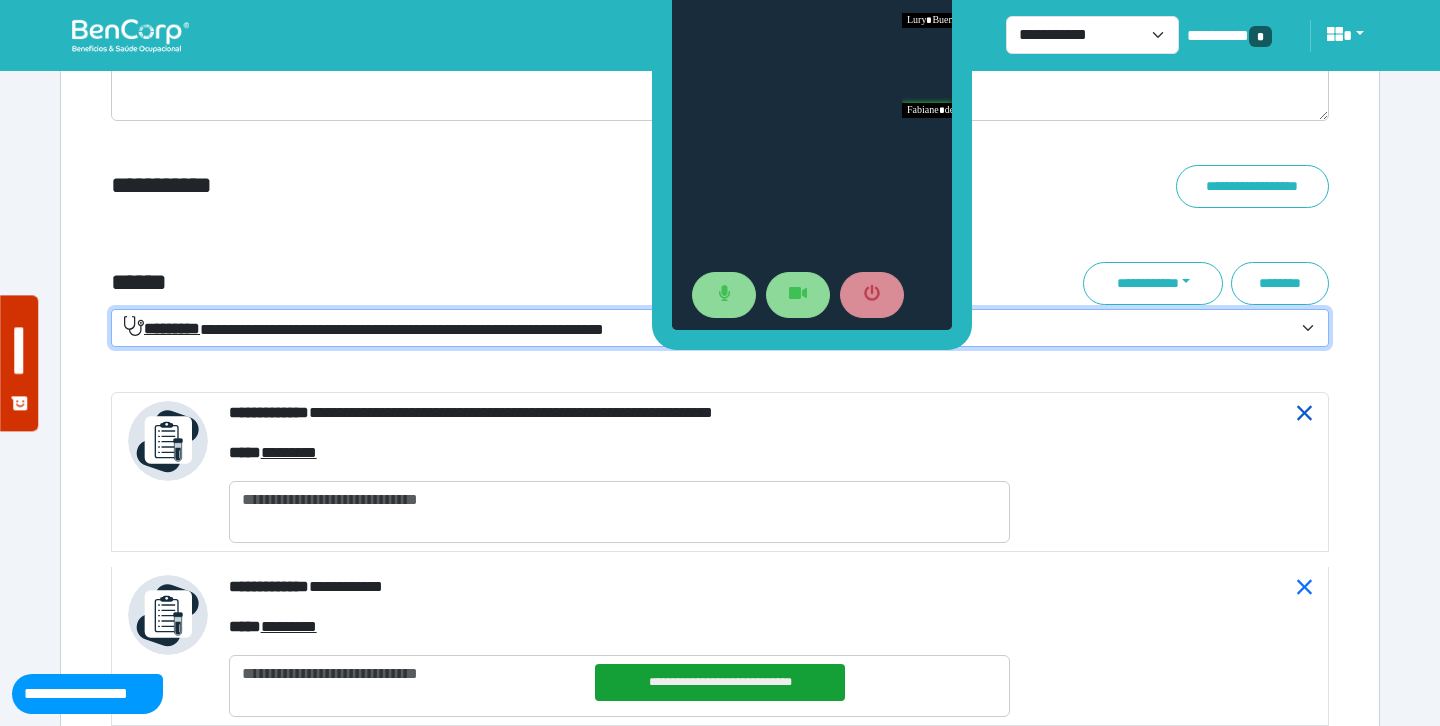 click 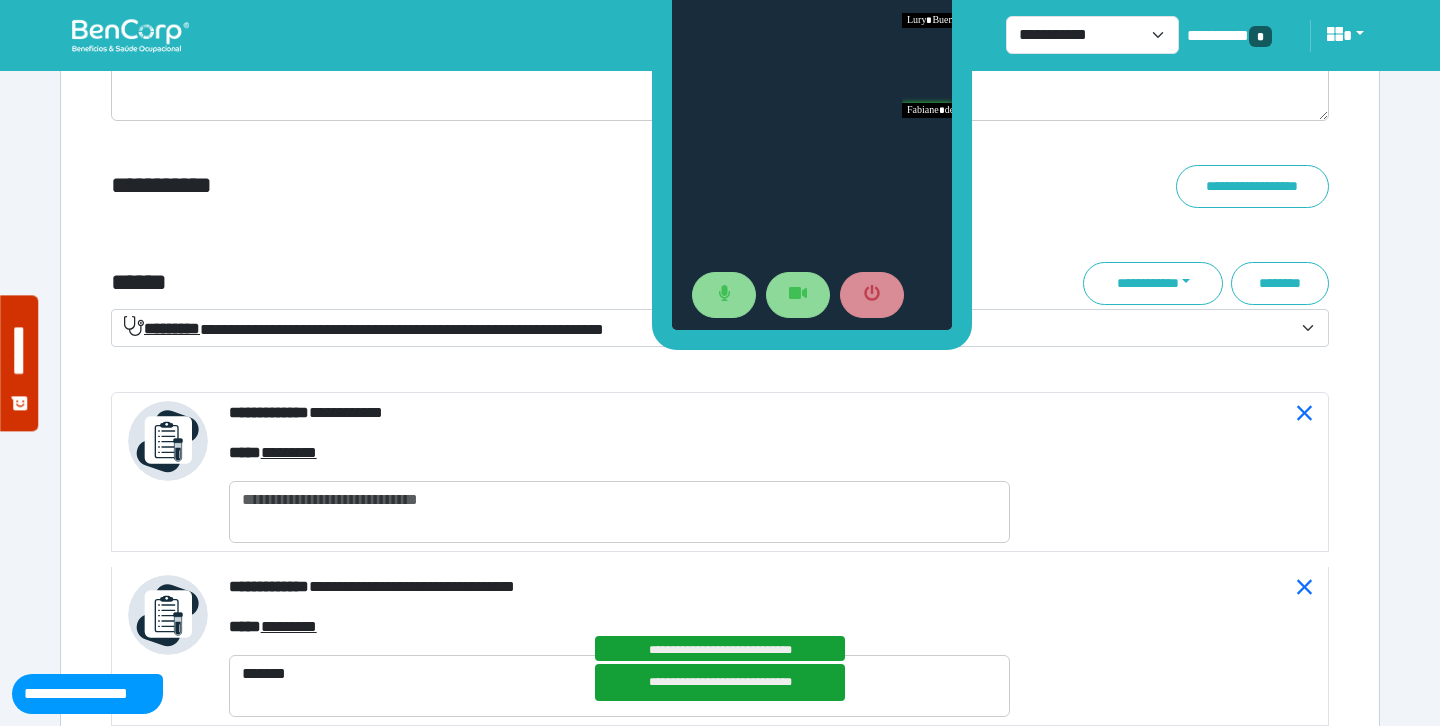 click 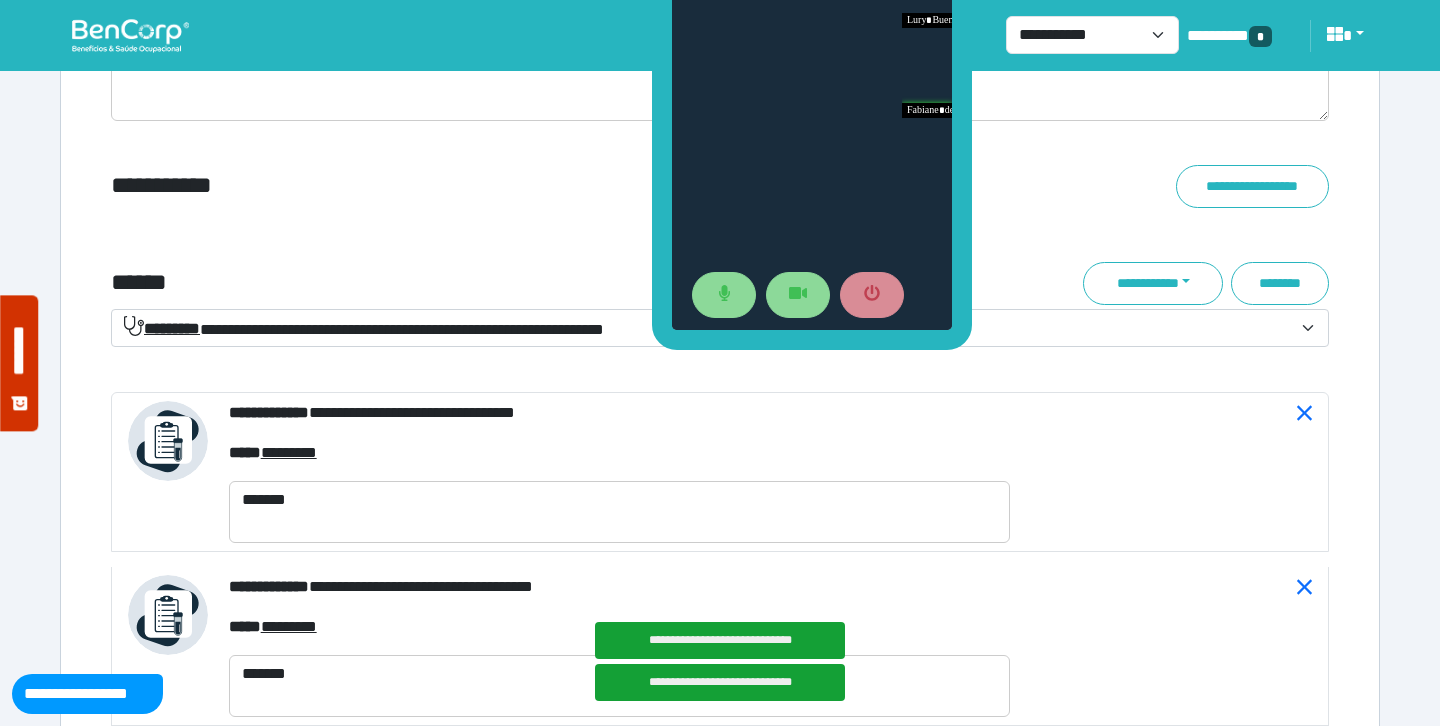 click on "**********" at bounding box center [720, 227] 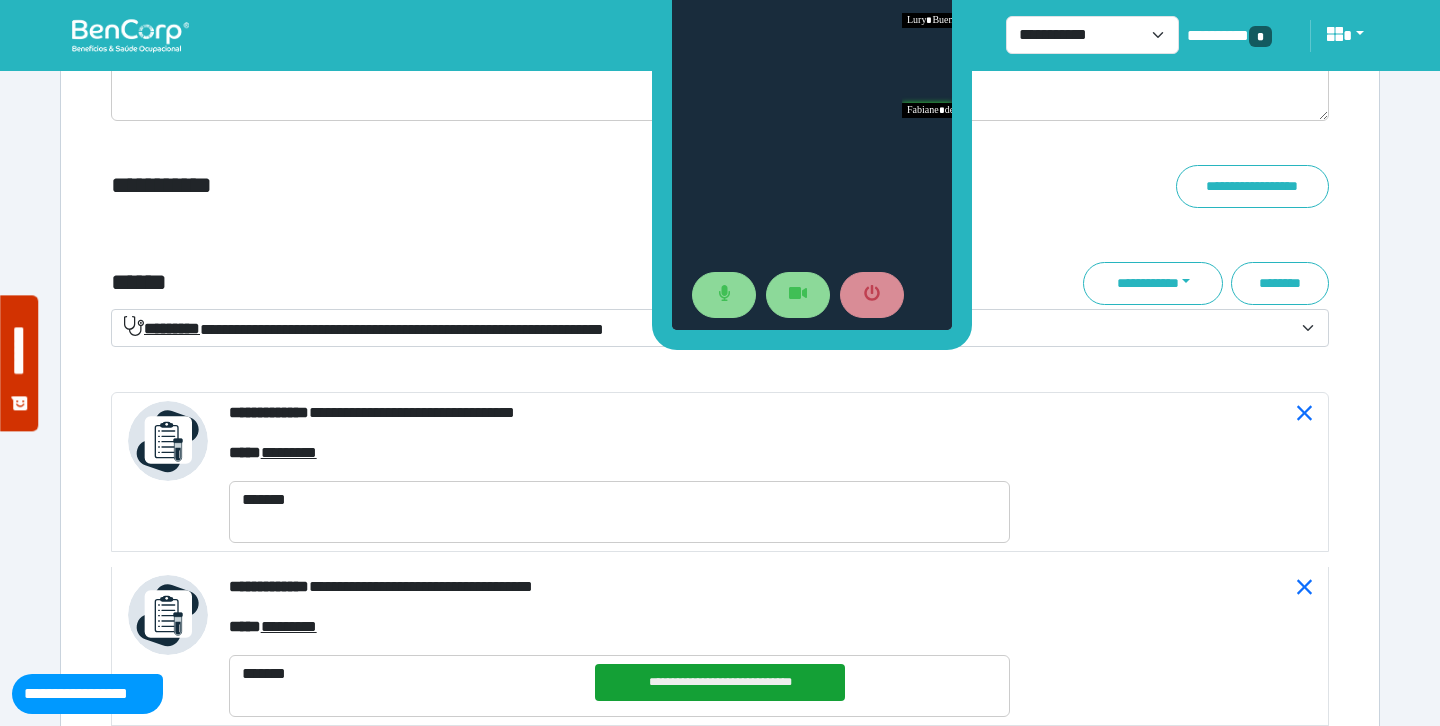 click on "**********" at bounding box center [364, 328] 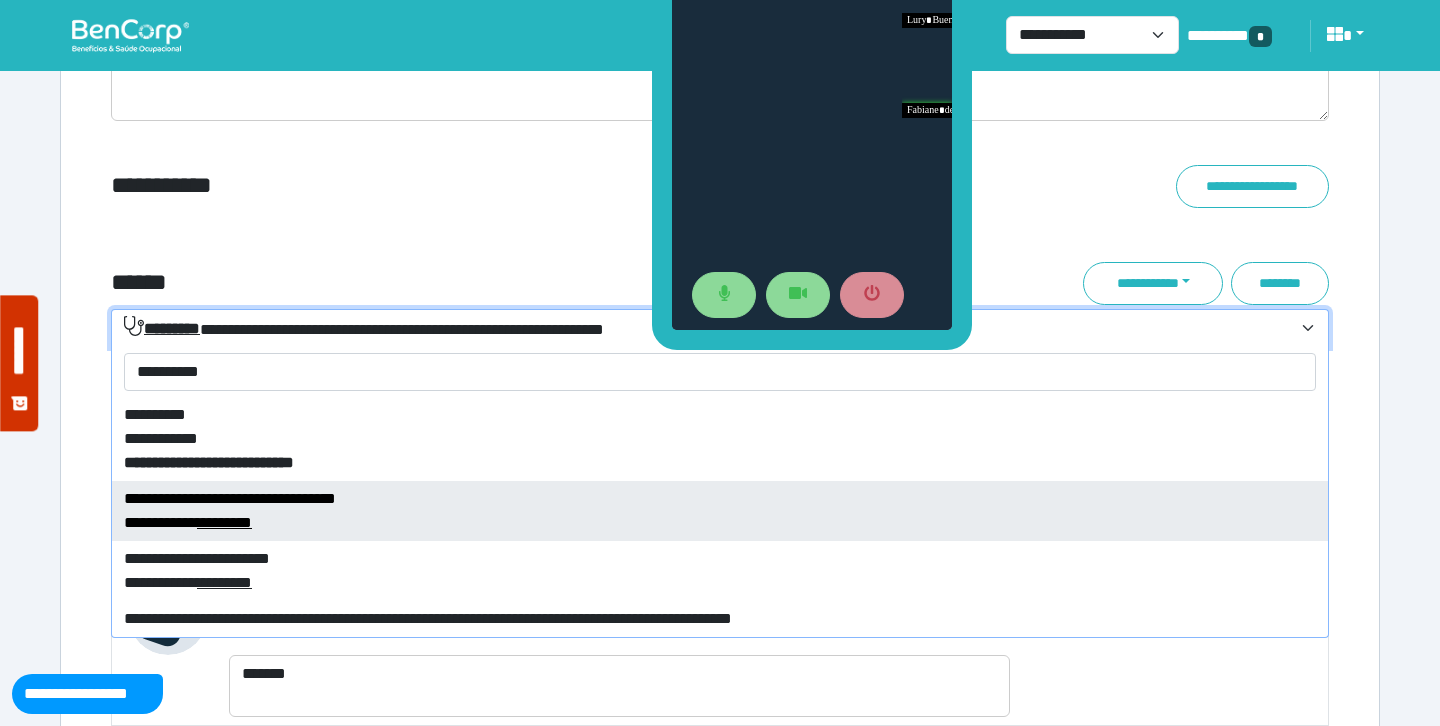type on "**********" 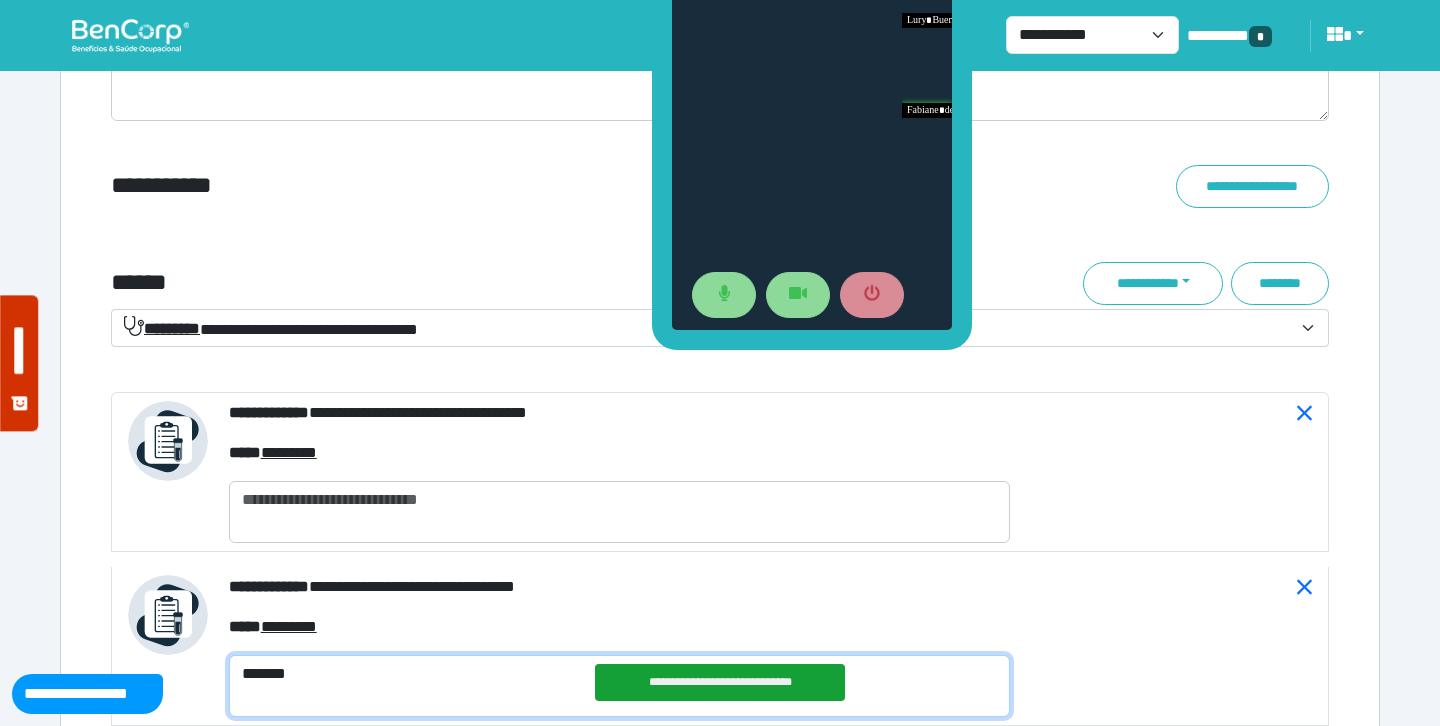 drag, startPoint x: 315, startPoint y: 670, endPoint x: 230, endPoint y: 669, distance: 85.00588 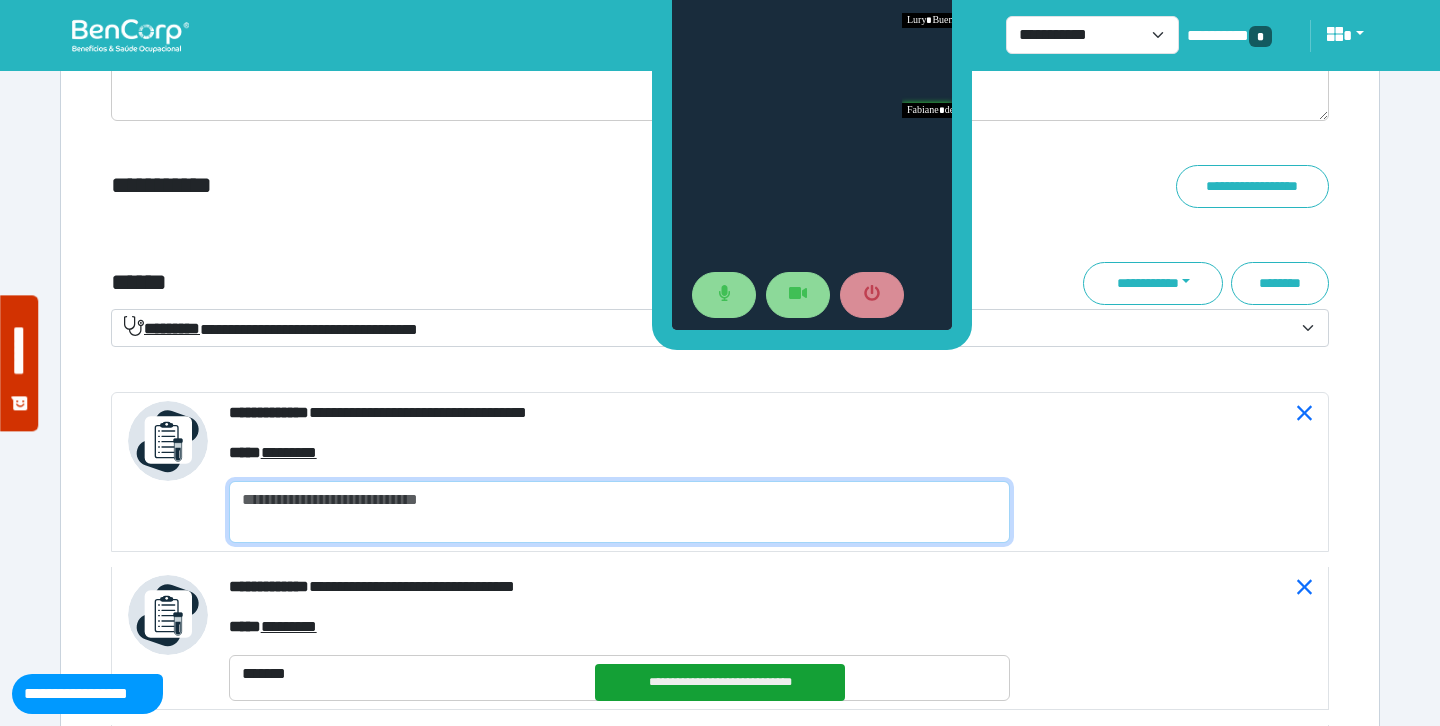 click at bounding box center [619, 512] 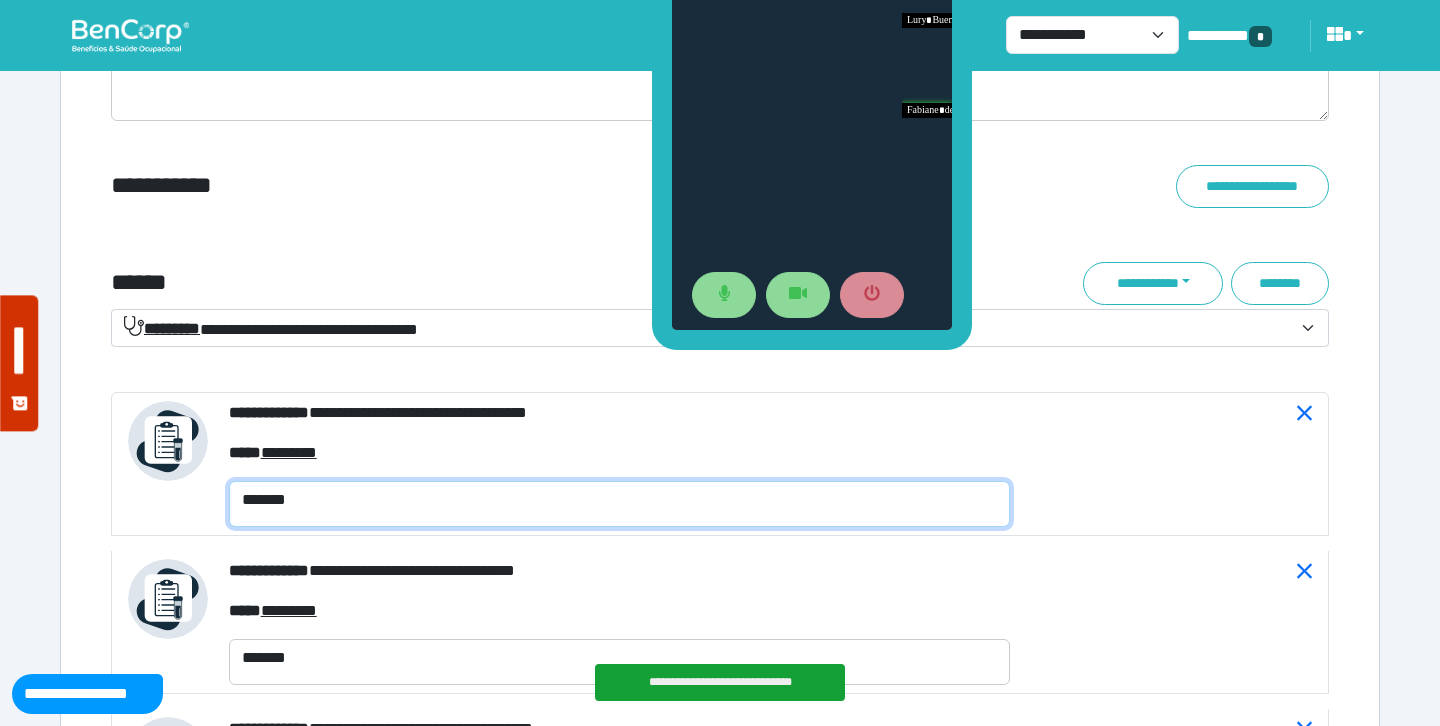 type on "*******" 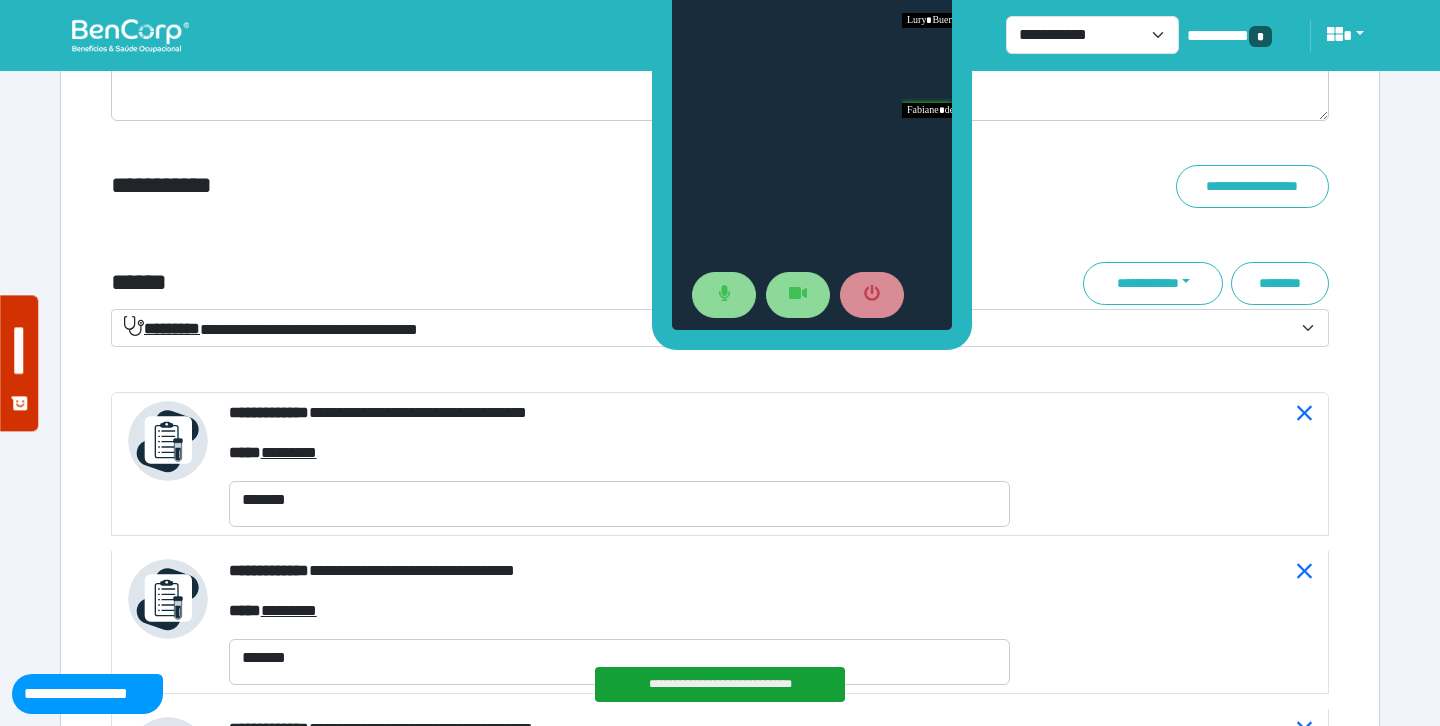click on "**********" at bounding box center (720, 227) 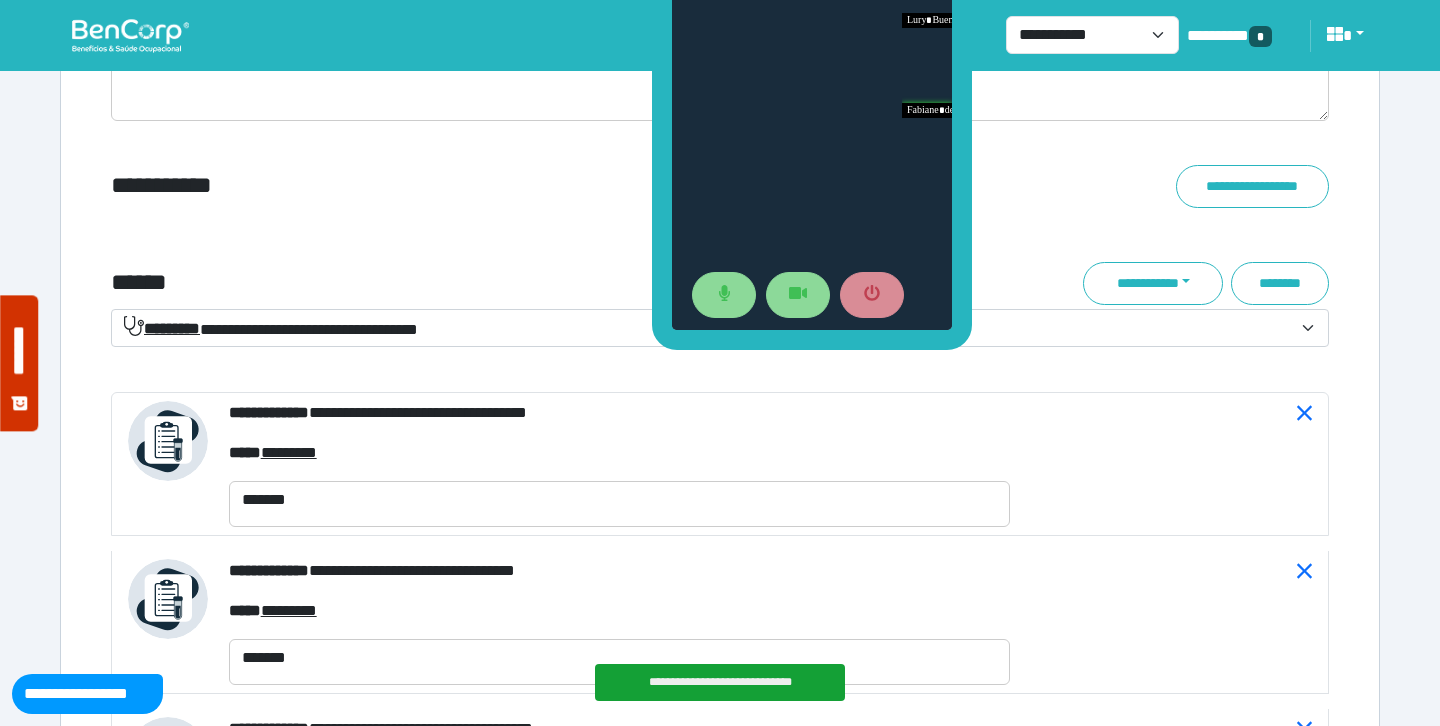 click on "**********" at bounding box center [271, 328] 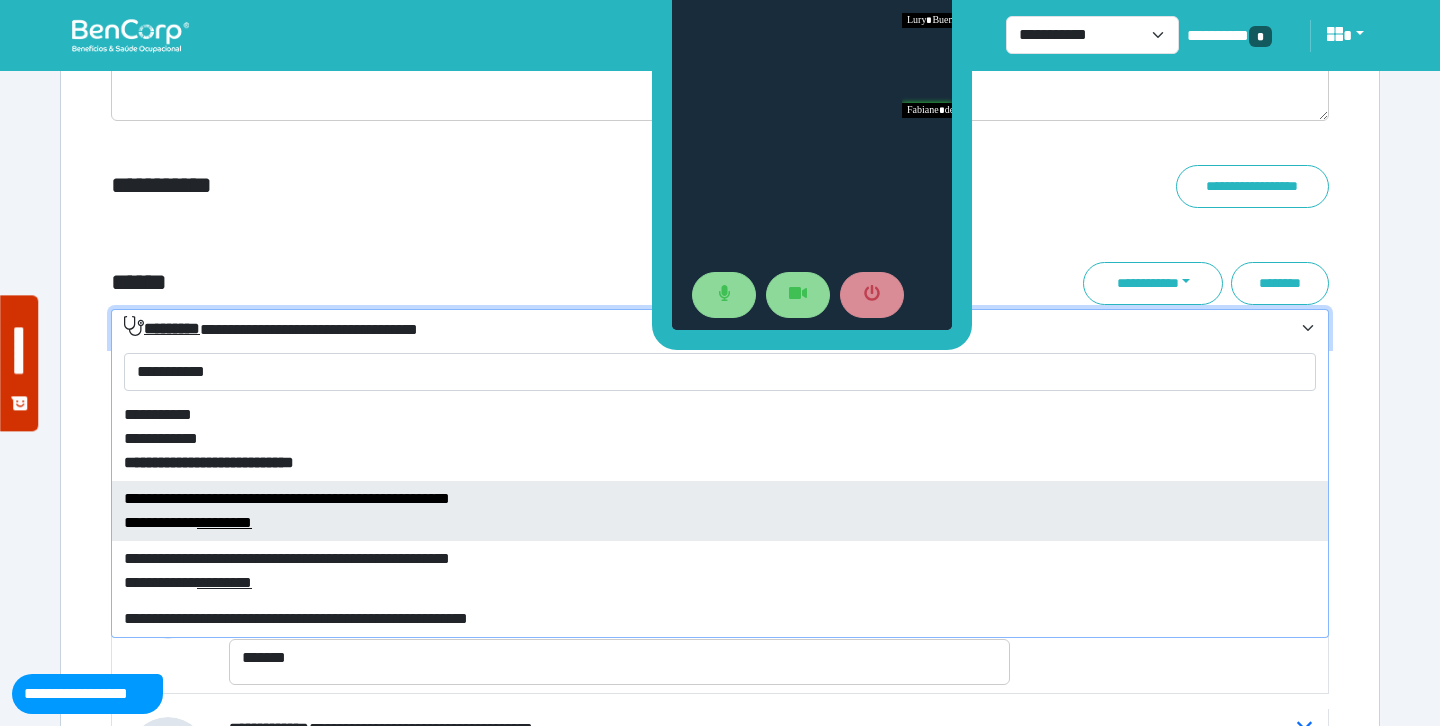 scroll, scrollTop: 24, scrollLeft: 0, axis: vertical 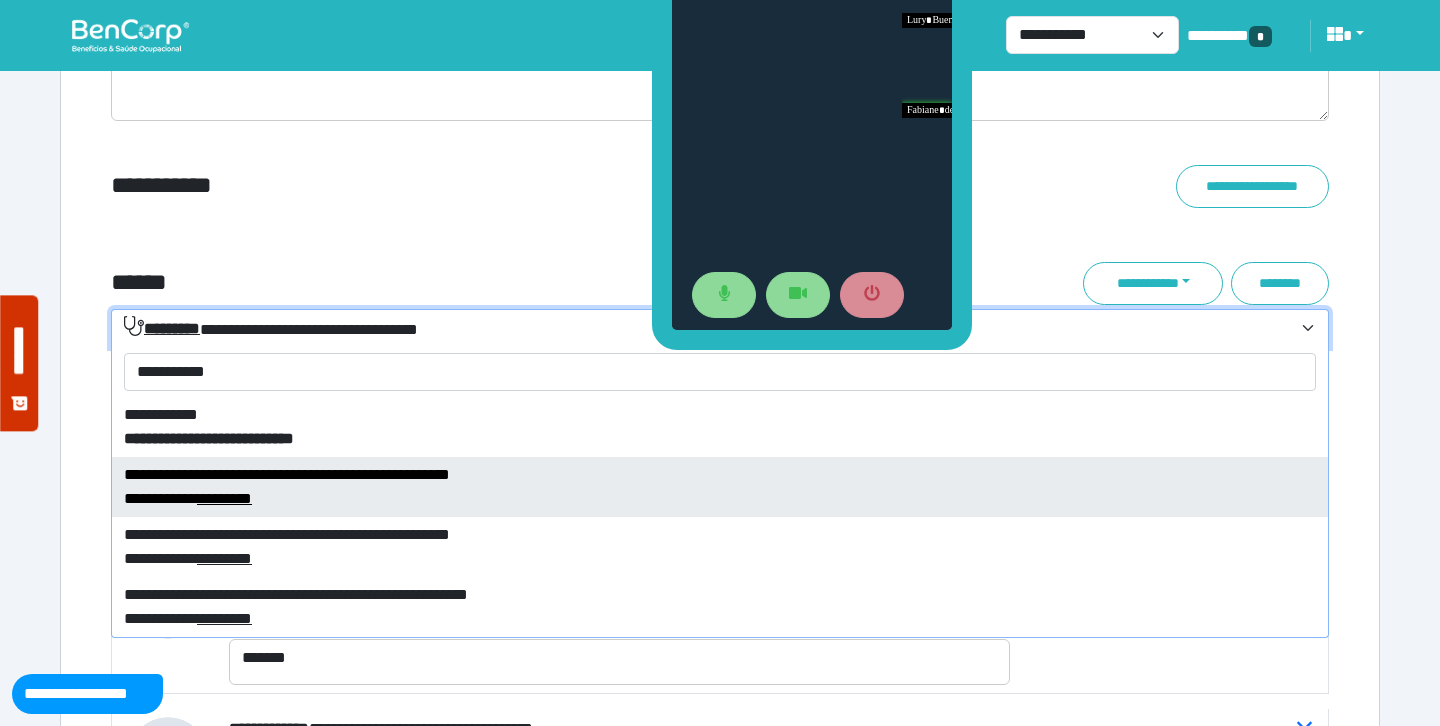 type on "**********" 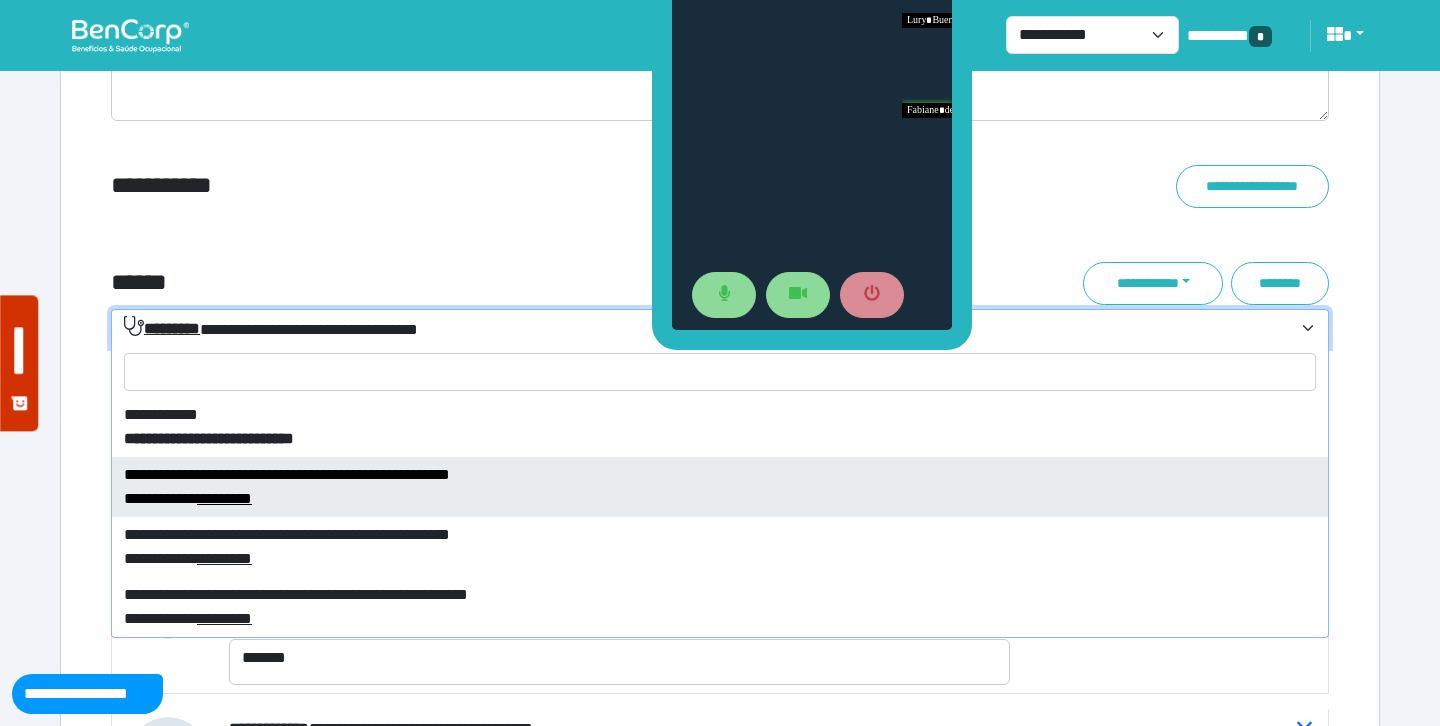 select on "****" 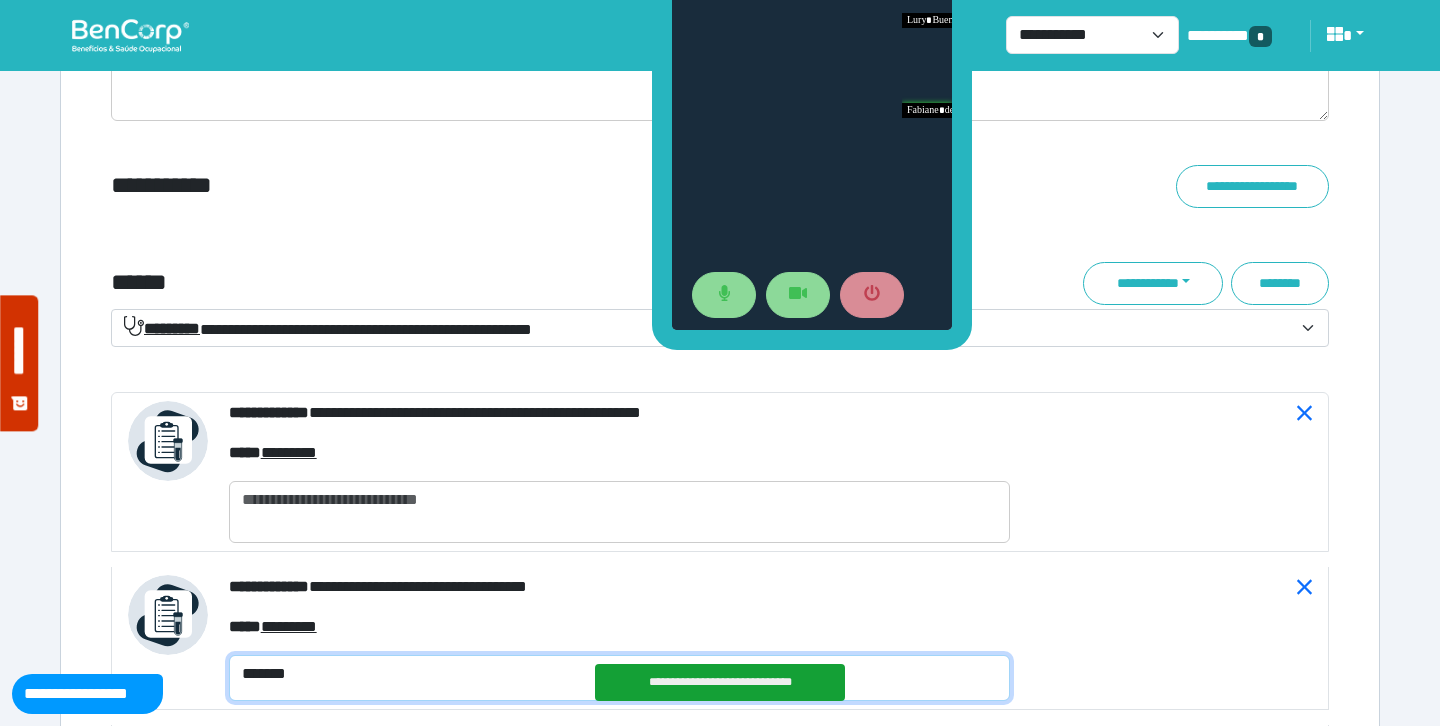 click on "*******" at bounding box center [619, 678] 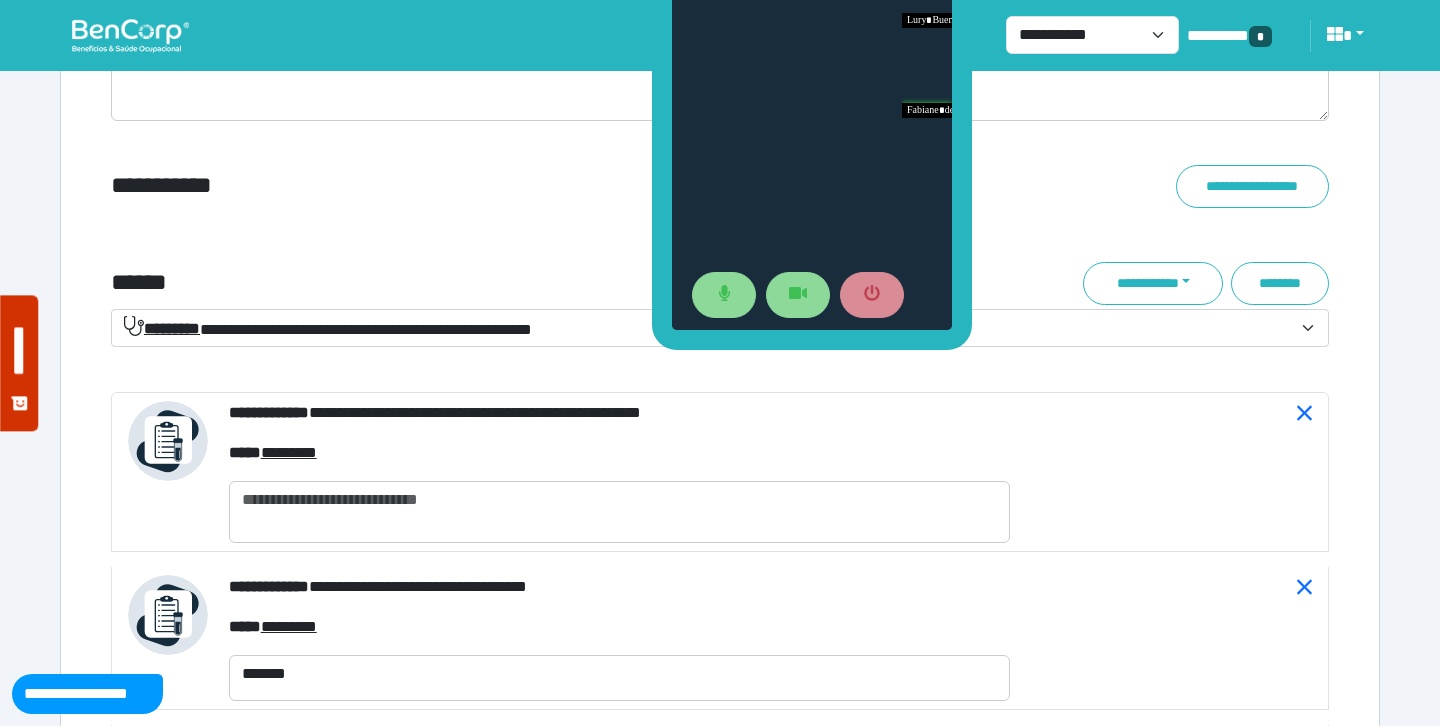 click on "**********" at bounding box center [619, 472] 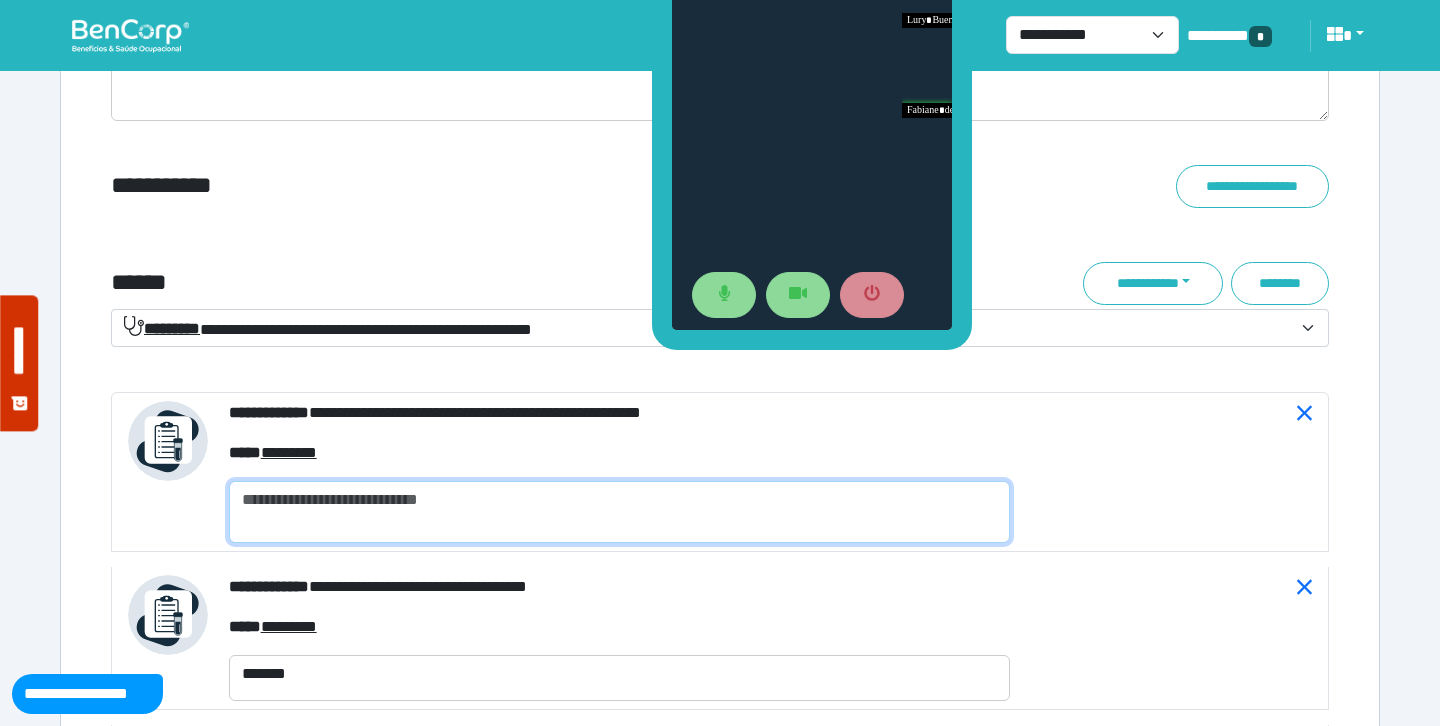 click at bounding box center (619, 512) 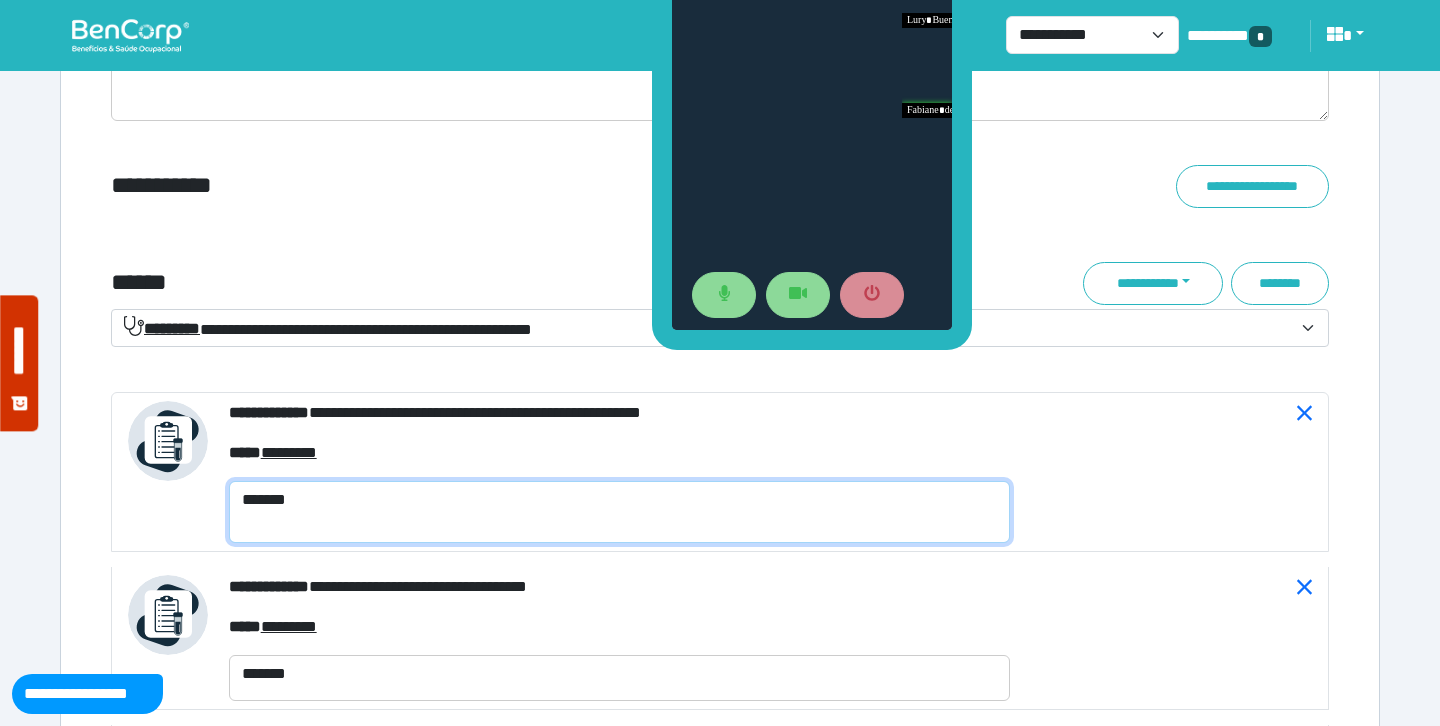 type on "*******" 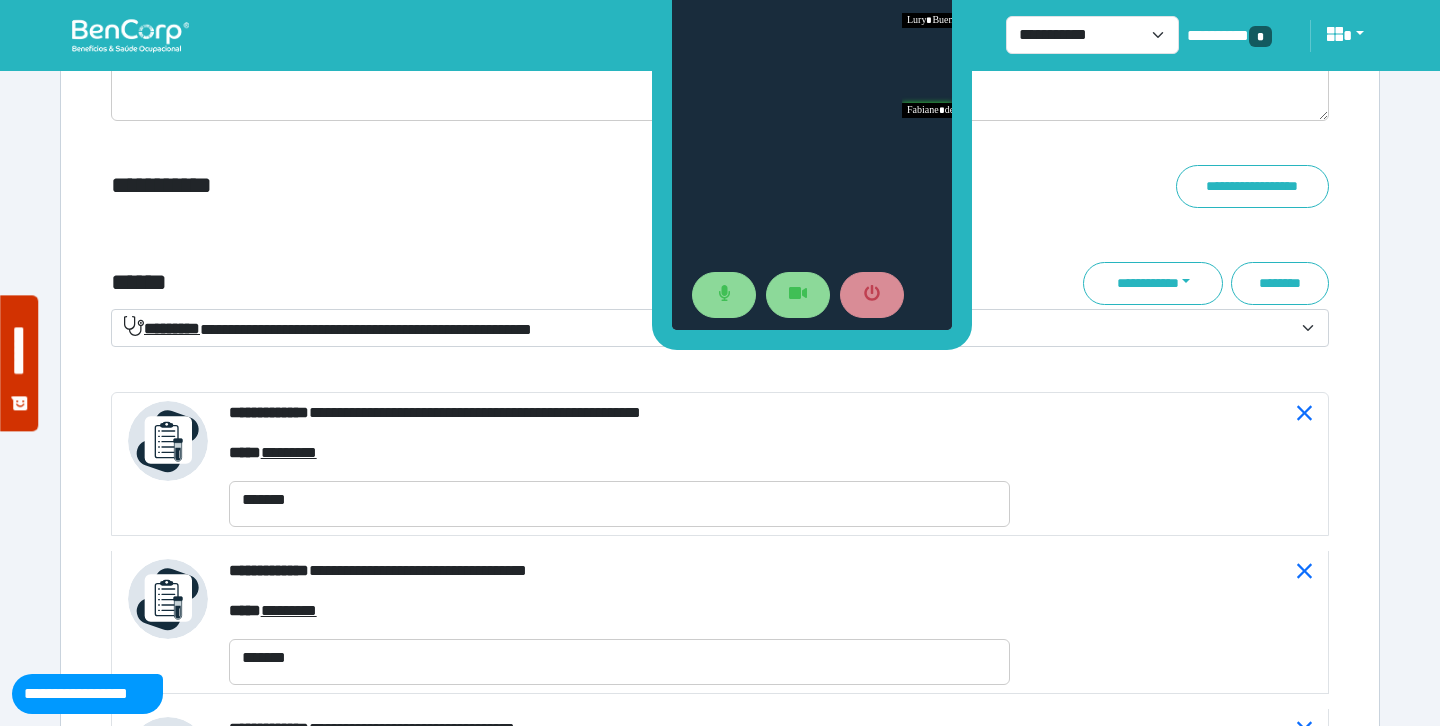 click on "**********" at bounding box center (513, 186) 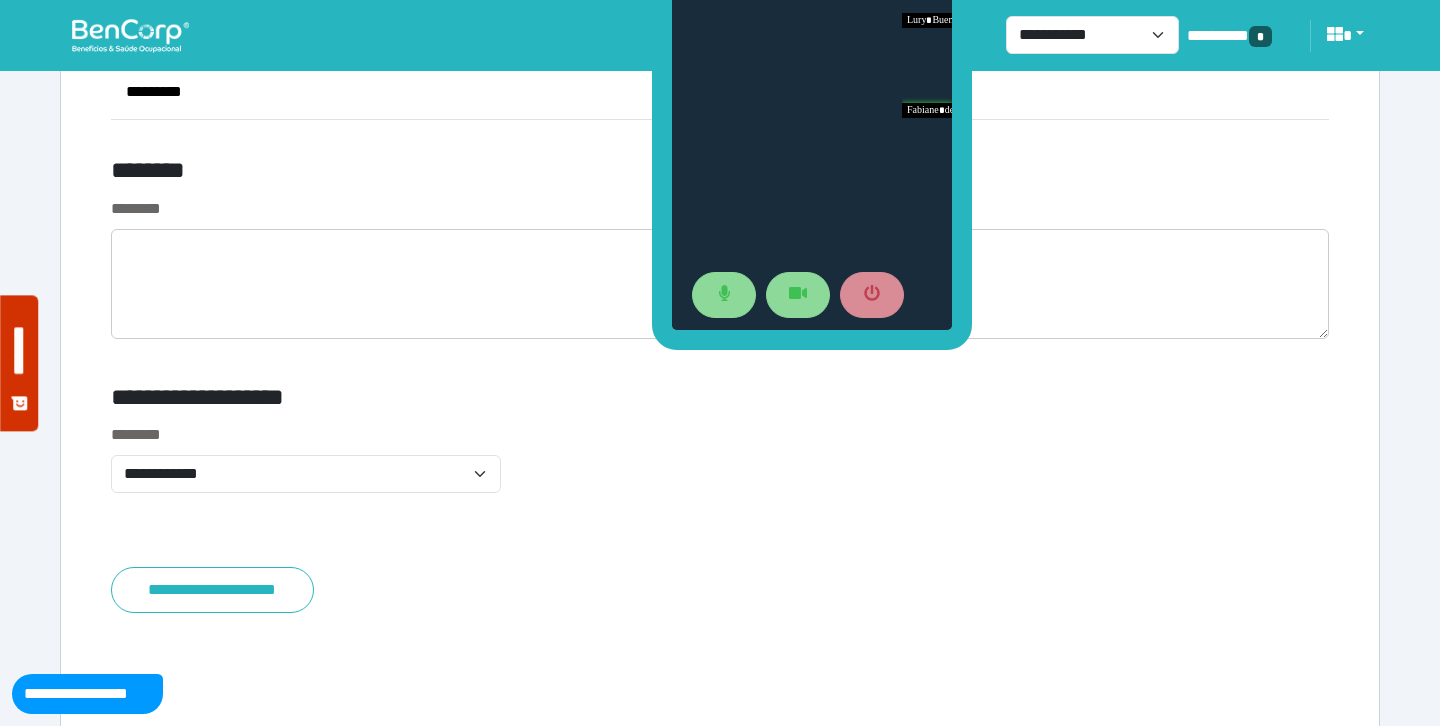 scroll, scrollTop: 10262, scrollLeft: 0, axis: vertical 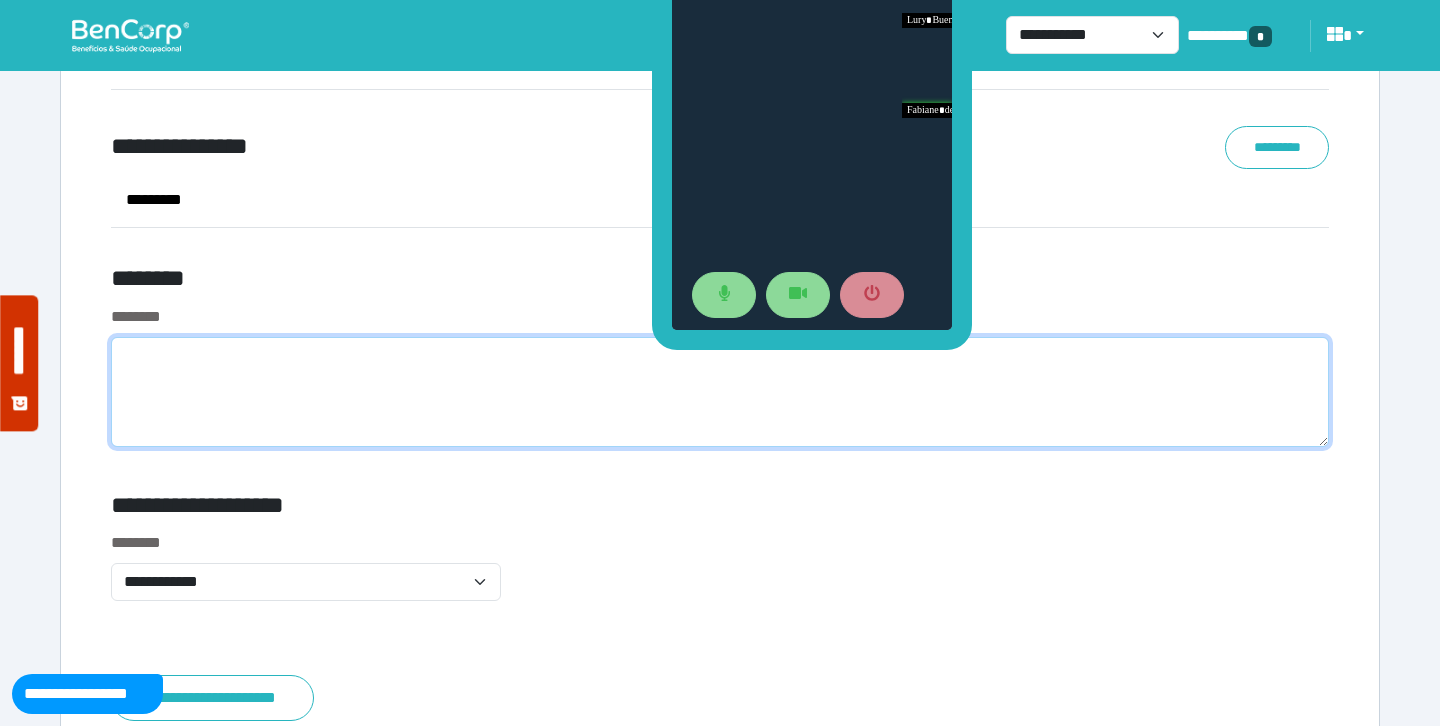 click at bounding box center [720, 392] 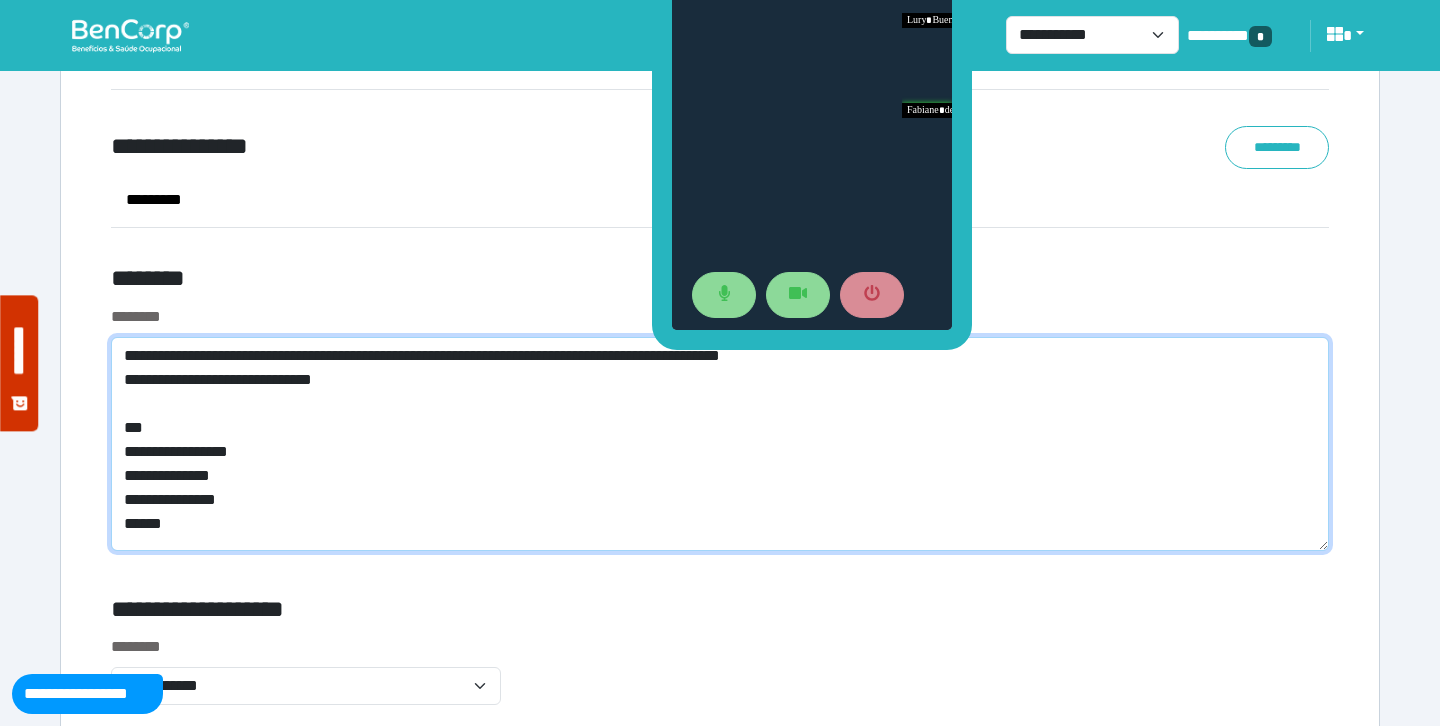 scroll, scrollTop: 0, scrollLeft: 0, axis: both 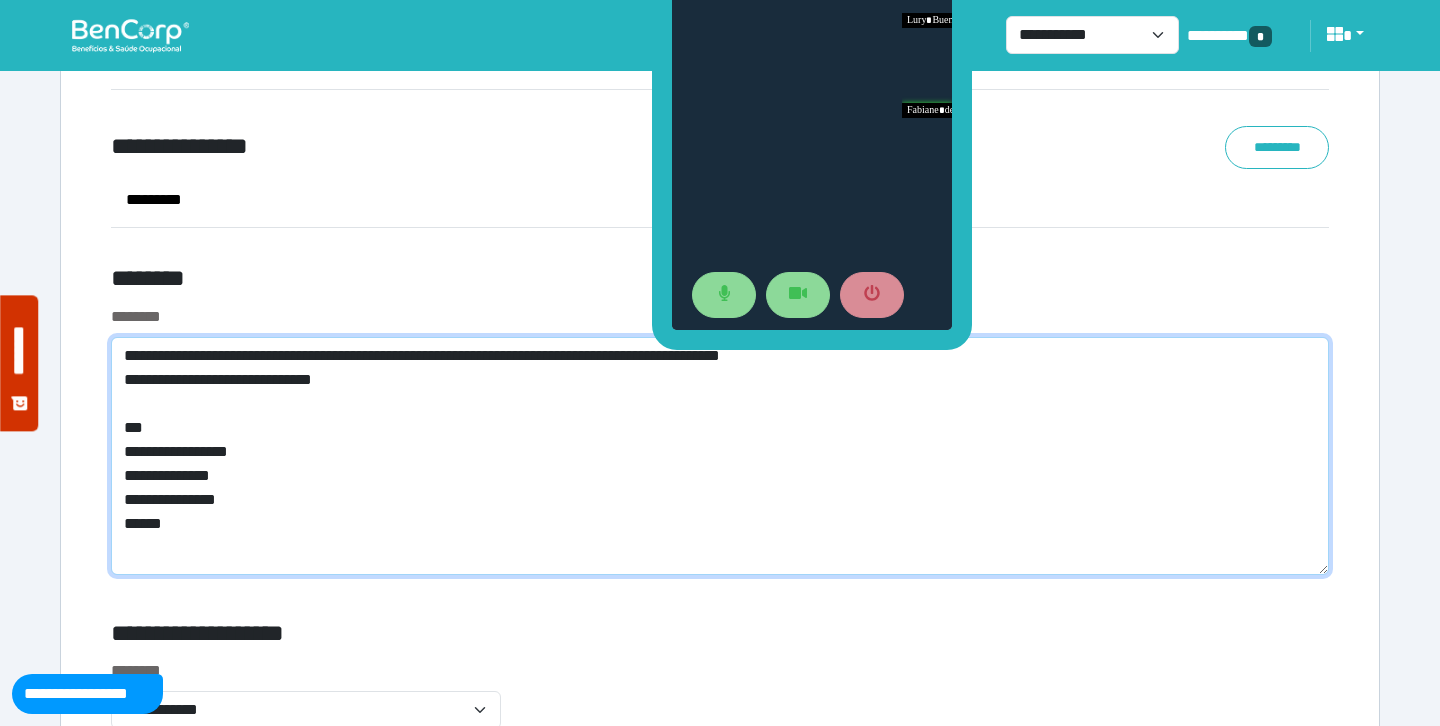 click on "**********" at bounding box center (720, 456) 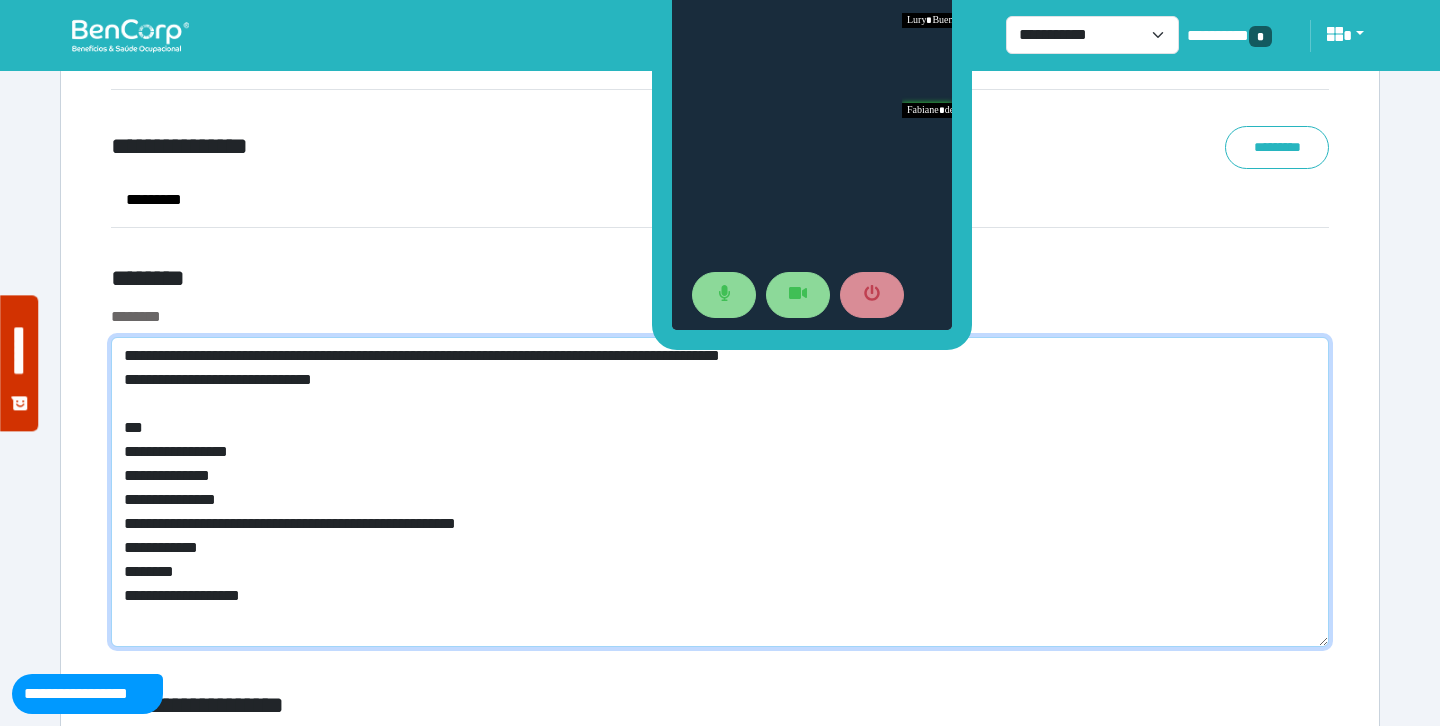click on "**********" at bounding box center [720, 492] 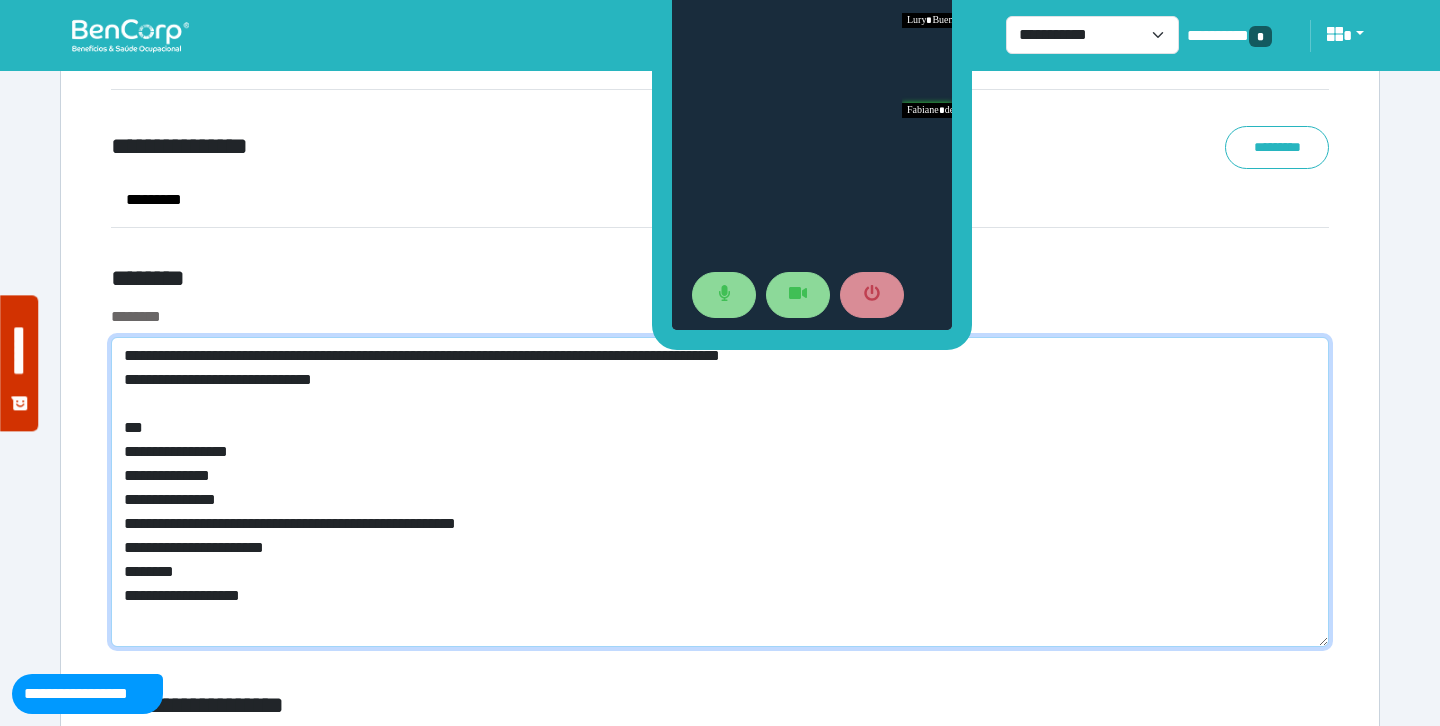 click on "**********" at bounding box center (720, 492) 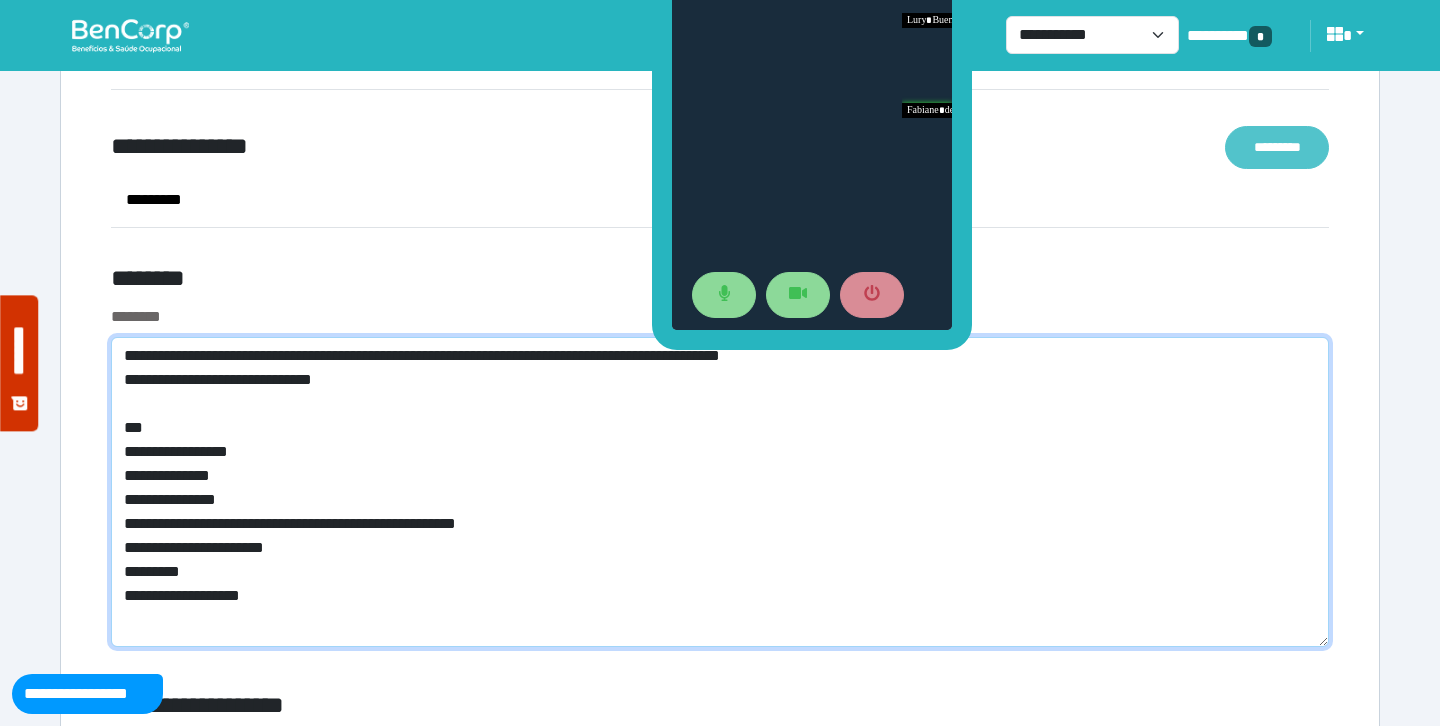 type on "**********" 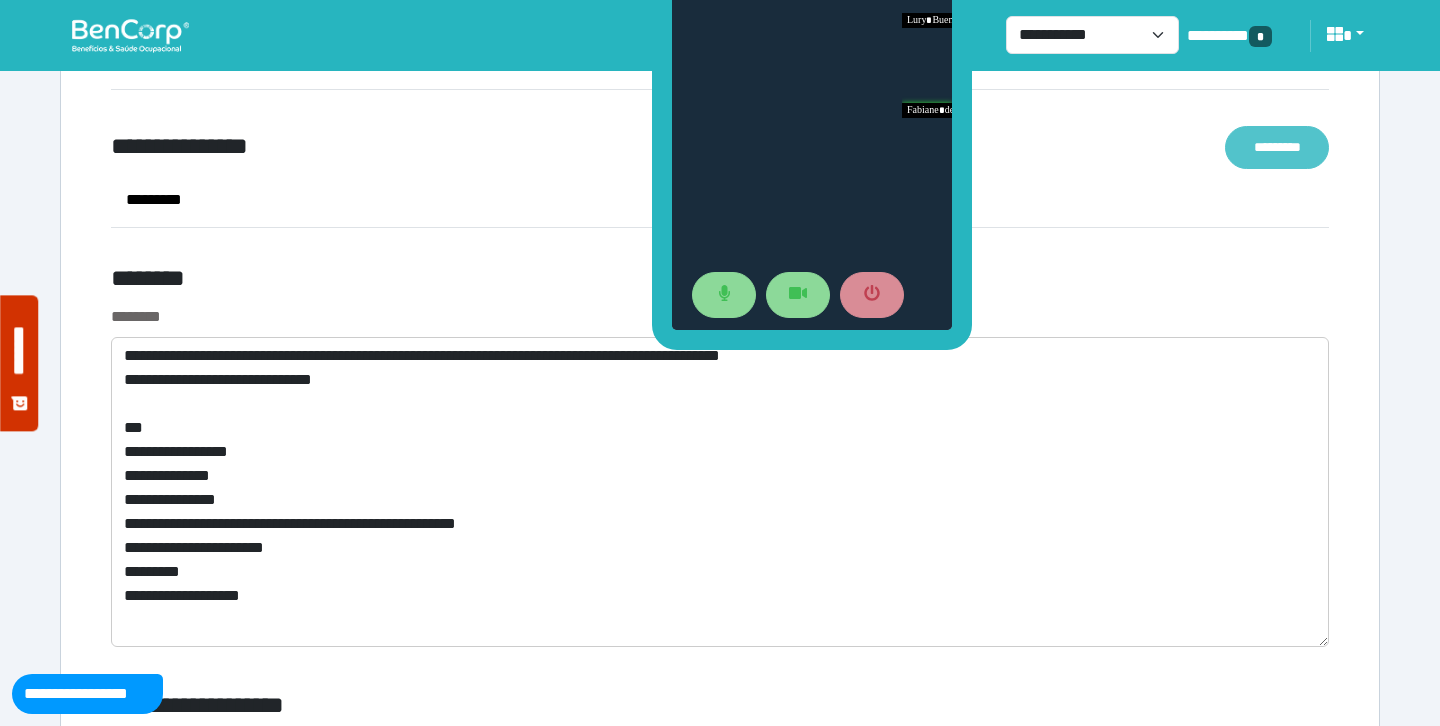 click on "*********" at bounding box center (1277, 147) 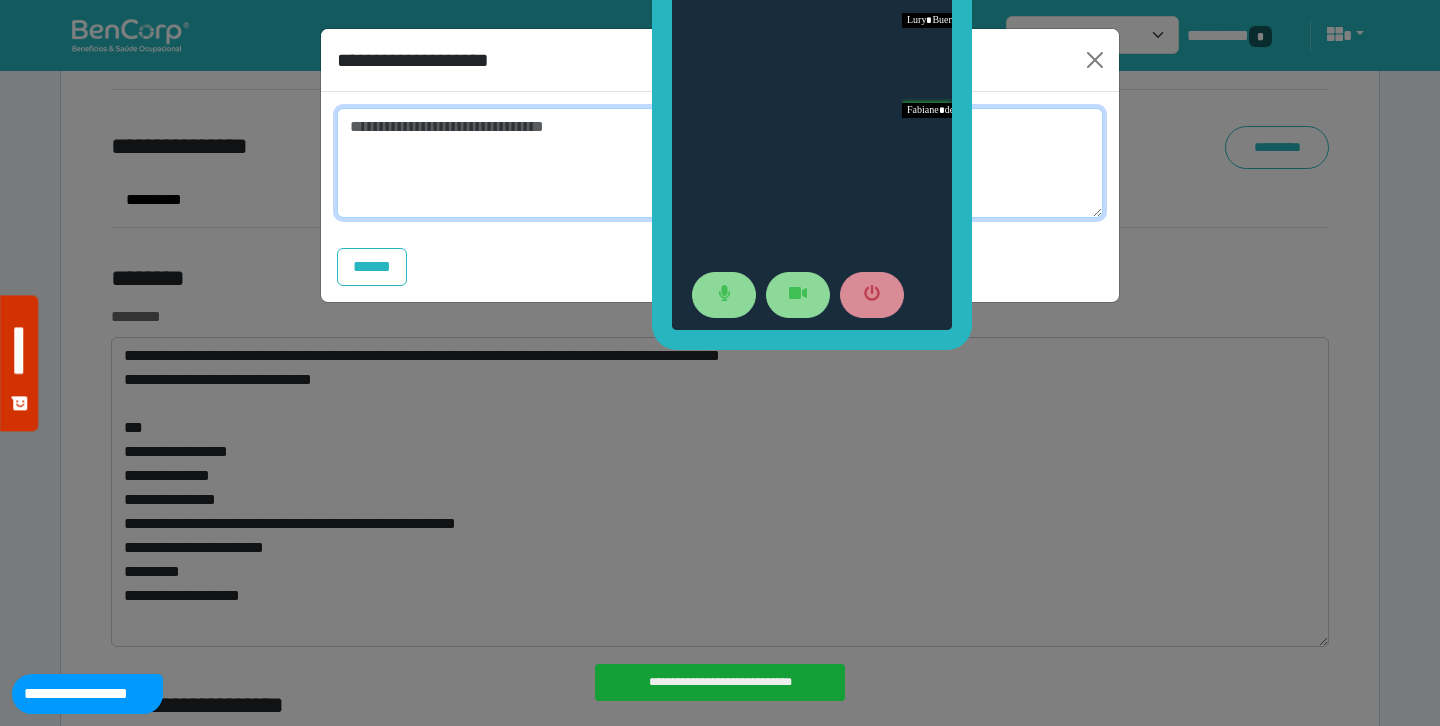 click at bounding box center [720, 163] 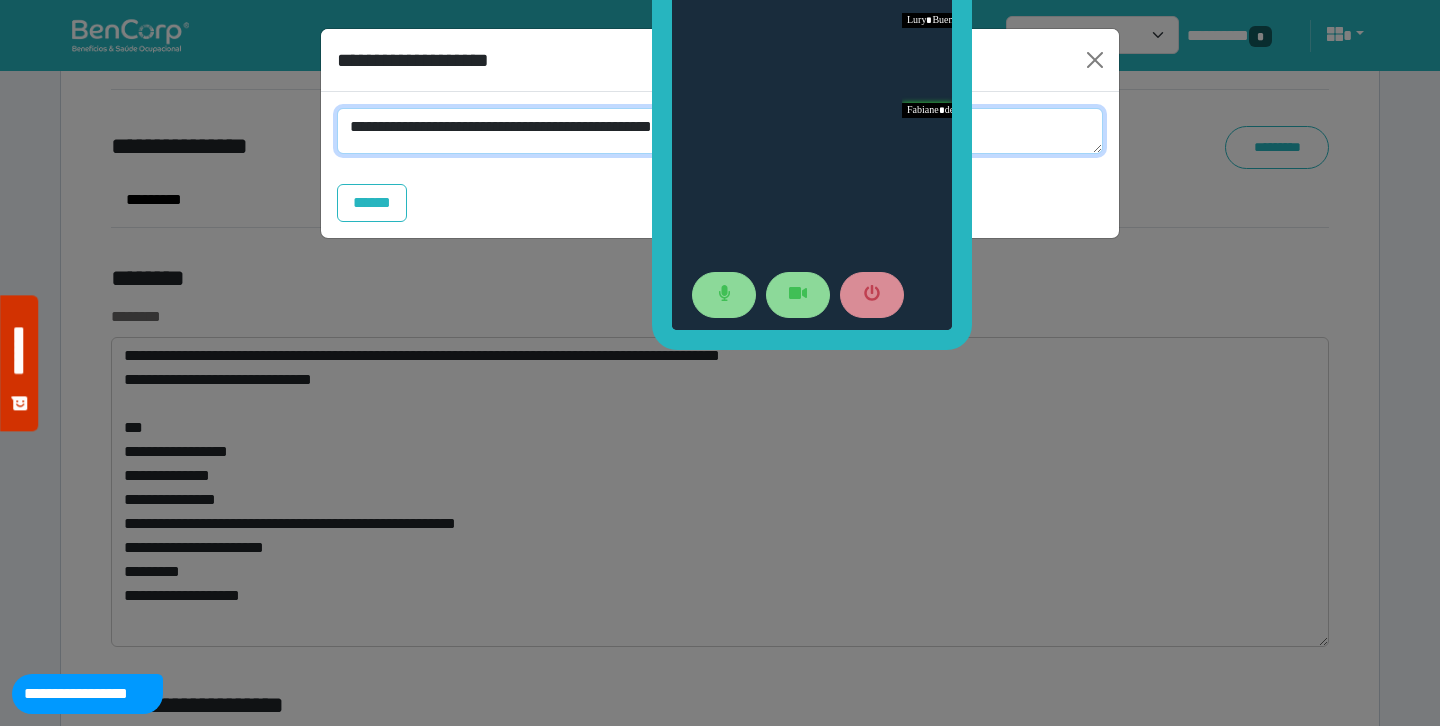 scroll, scrollTop: 0, scrollLeft: 0, axis: both 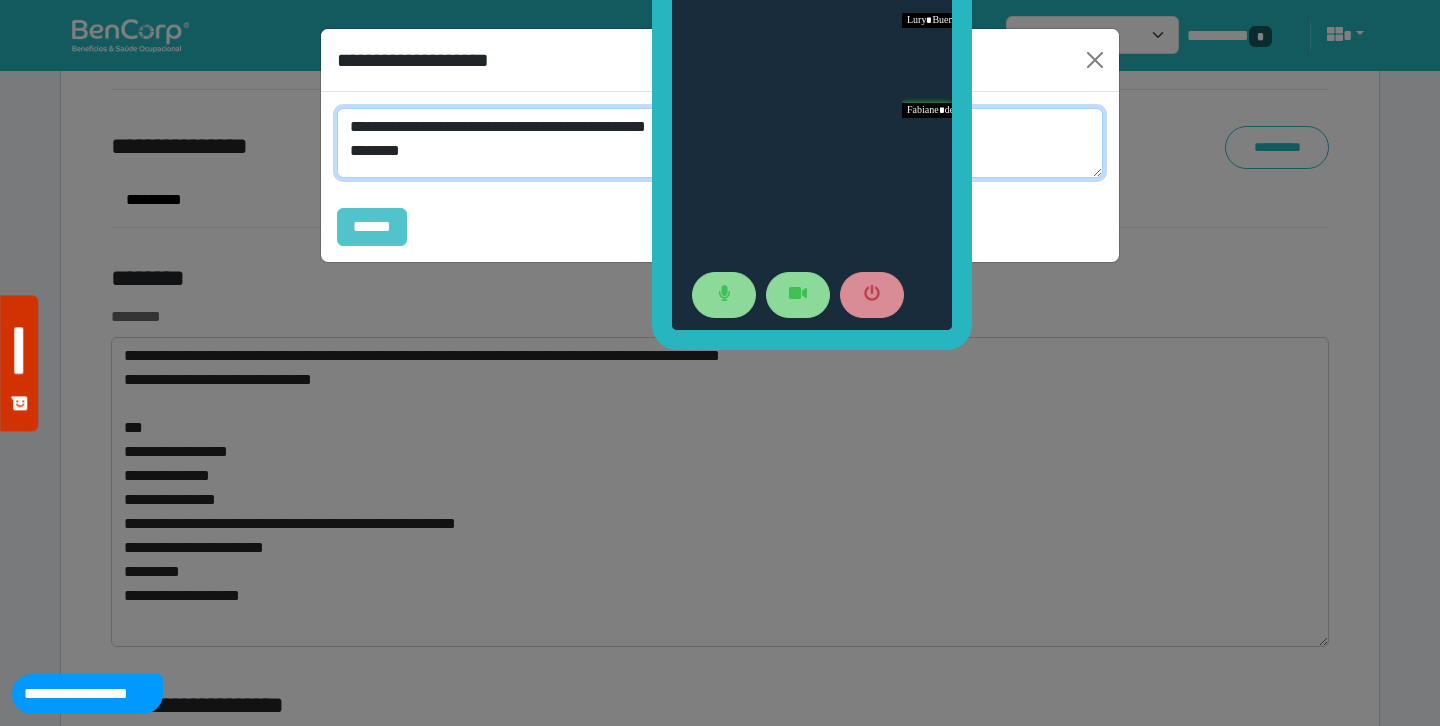 type on "**********" 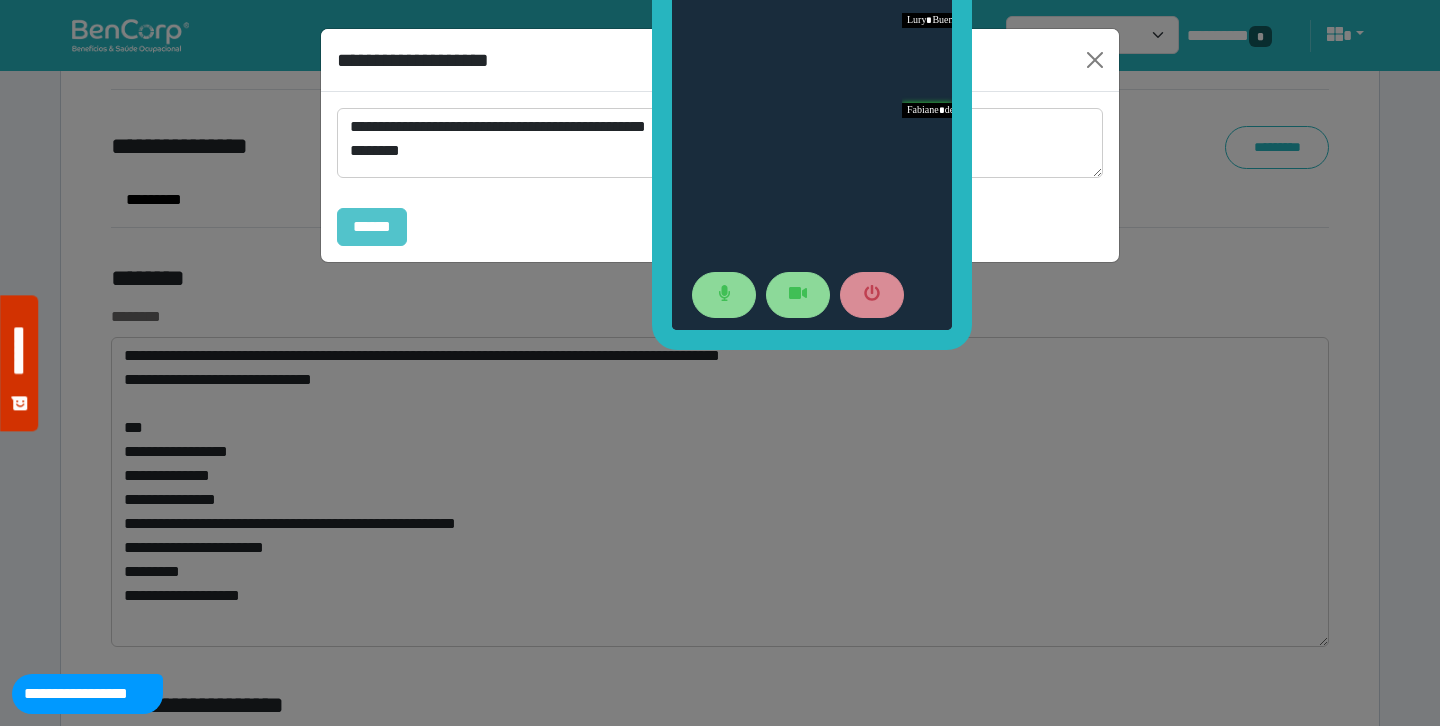 click on "******" at bounding box center (372, 227) 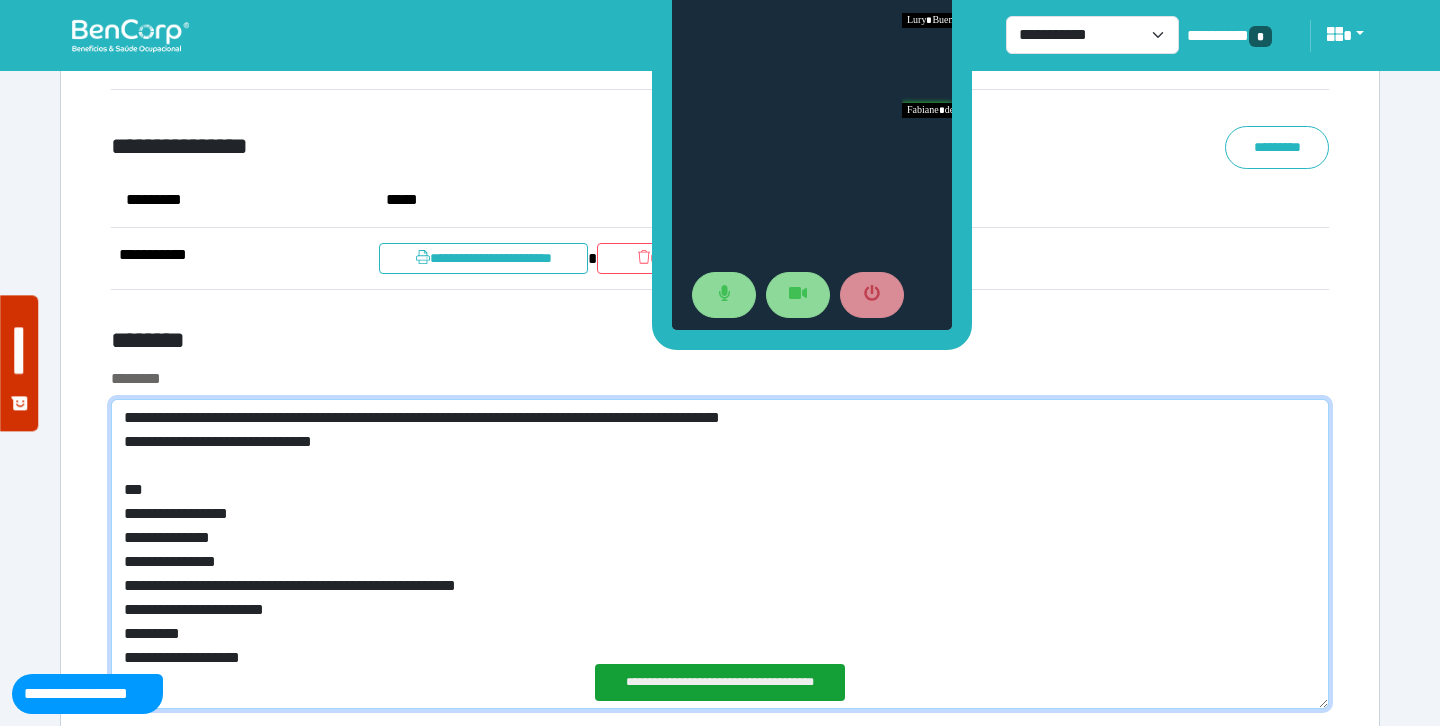 click on "**********" at bounding box center [720, 554] 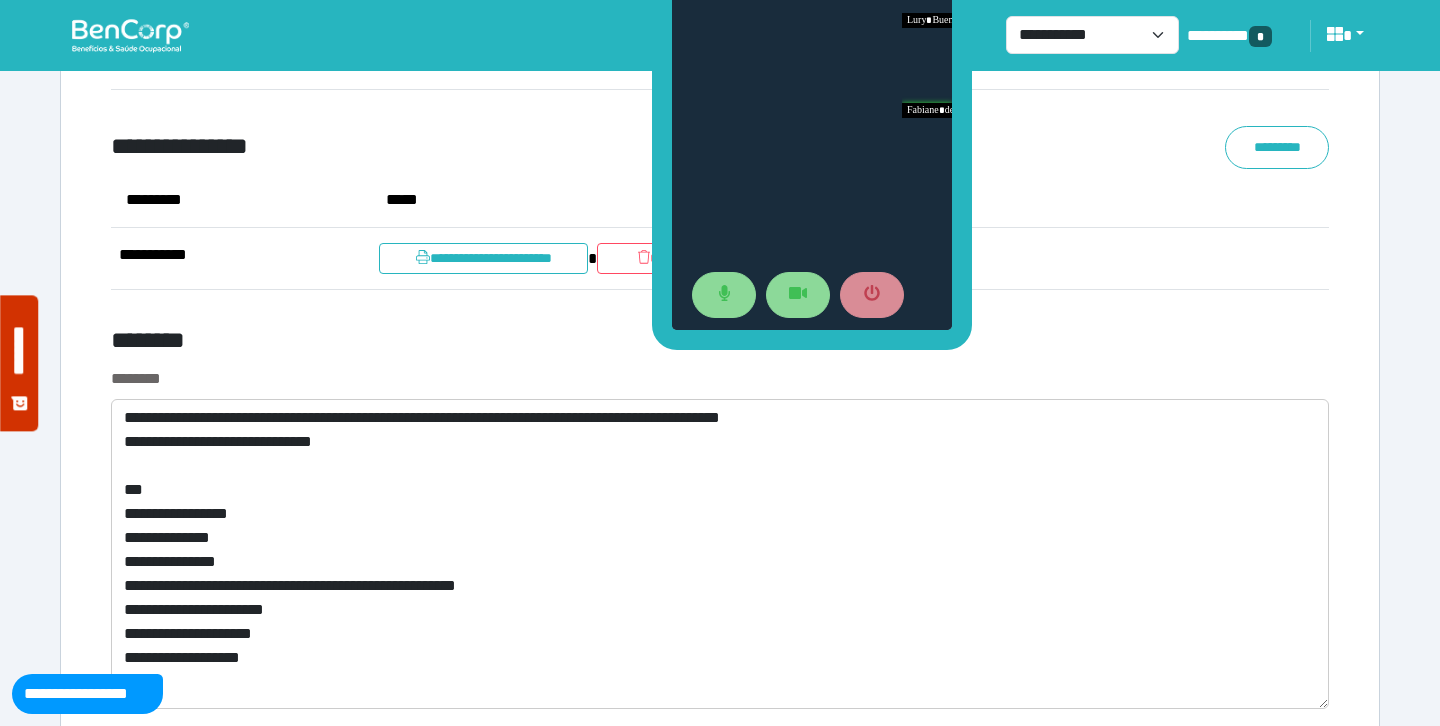 click on "********" at bounding box center [513, 344] 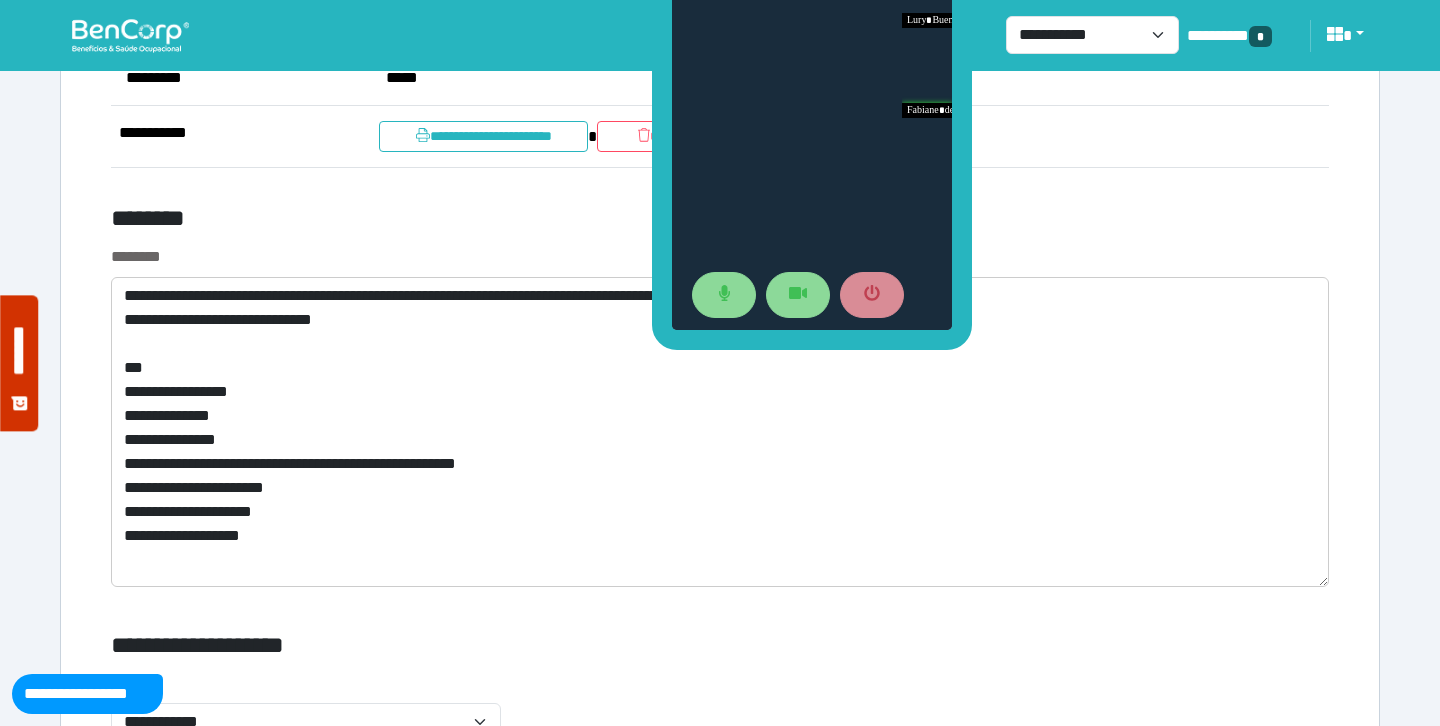 scroll, scrollTop: 10740, scrollLeft: 0, axis: vertical 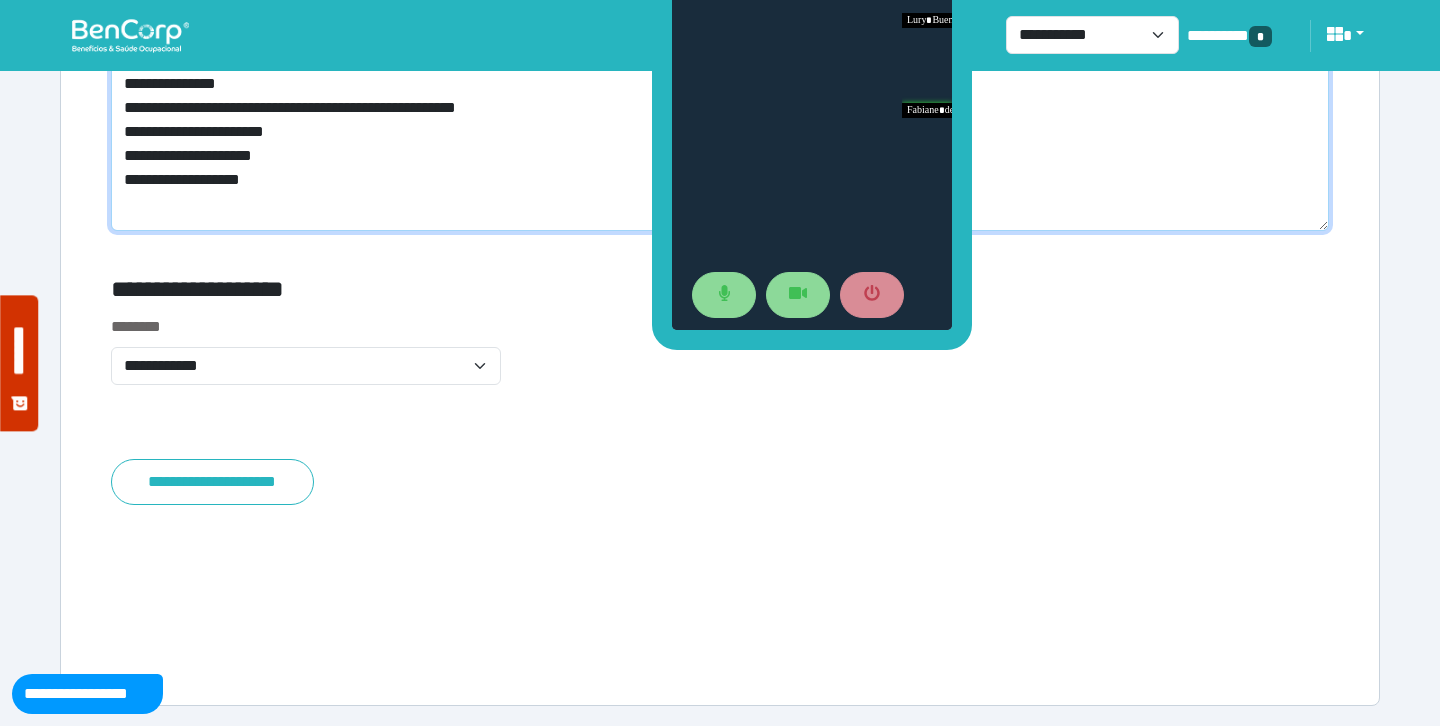 click on "**********" at bounding box center (720, 76) 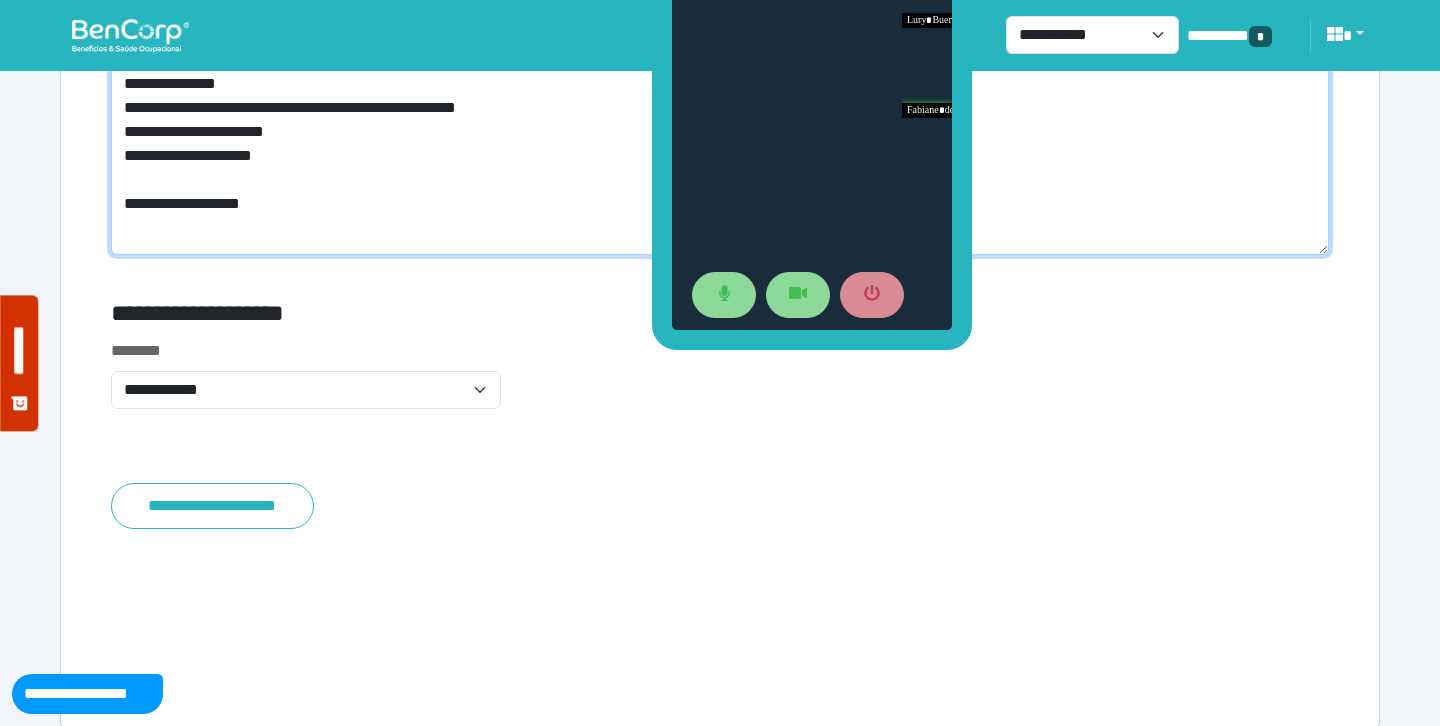 scroll, scrollTop: 10468, scrollLeft: 0, axis: vertical 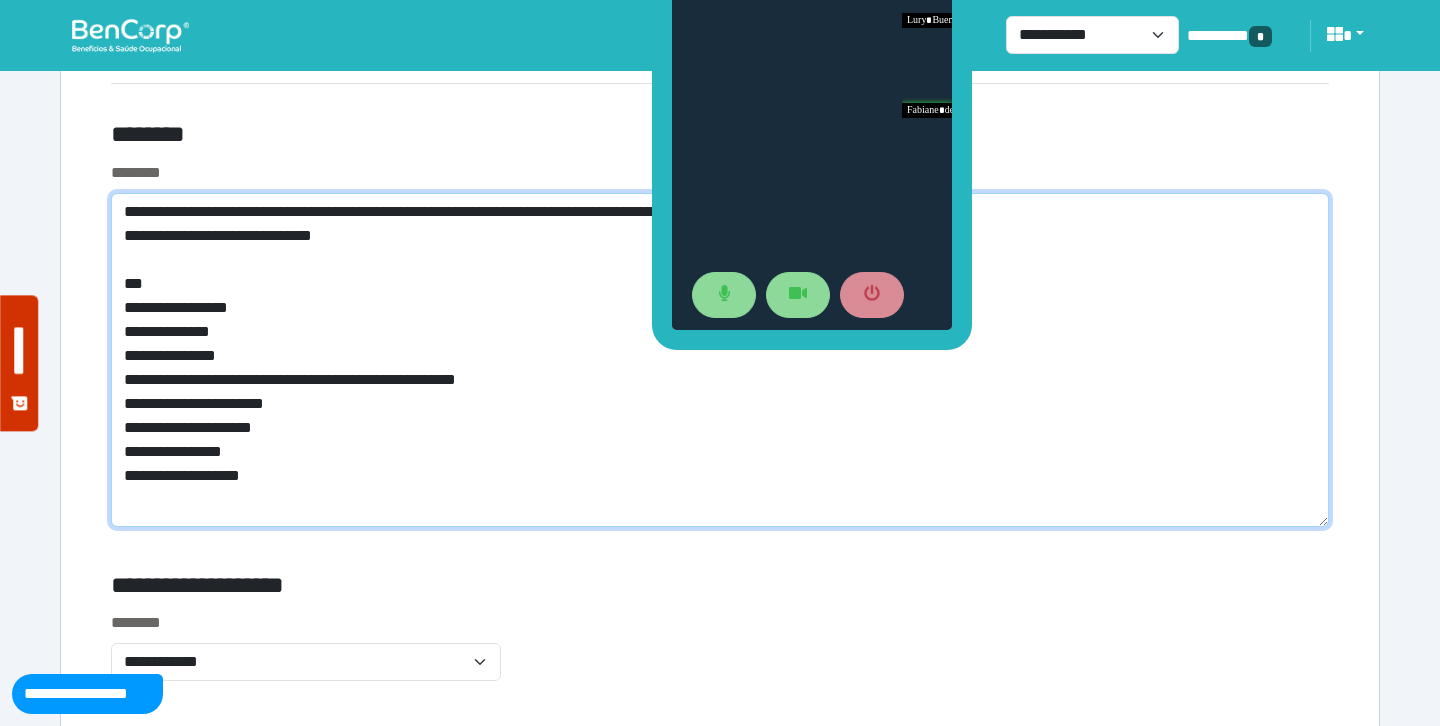 click on "**********" at bounding box center (720, 360) 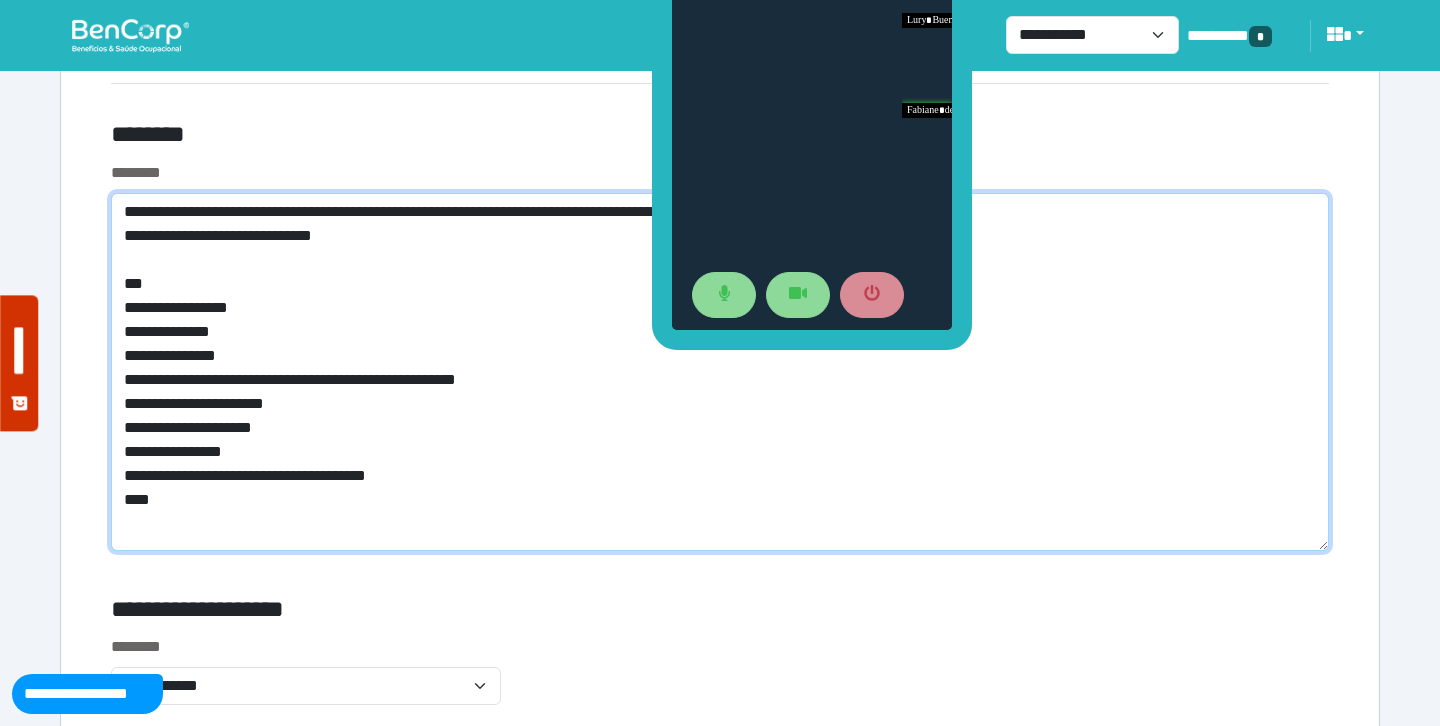 click on "**********" at bounding box center (720, 372) 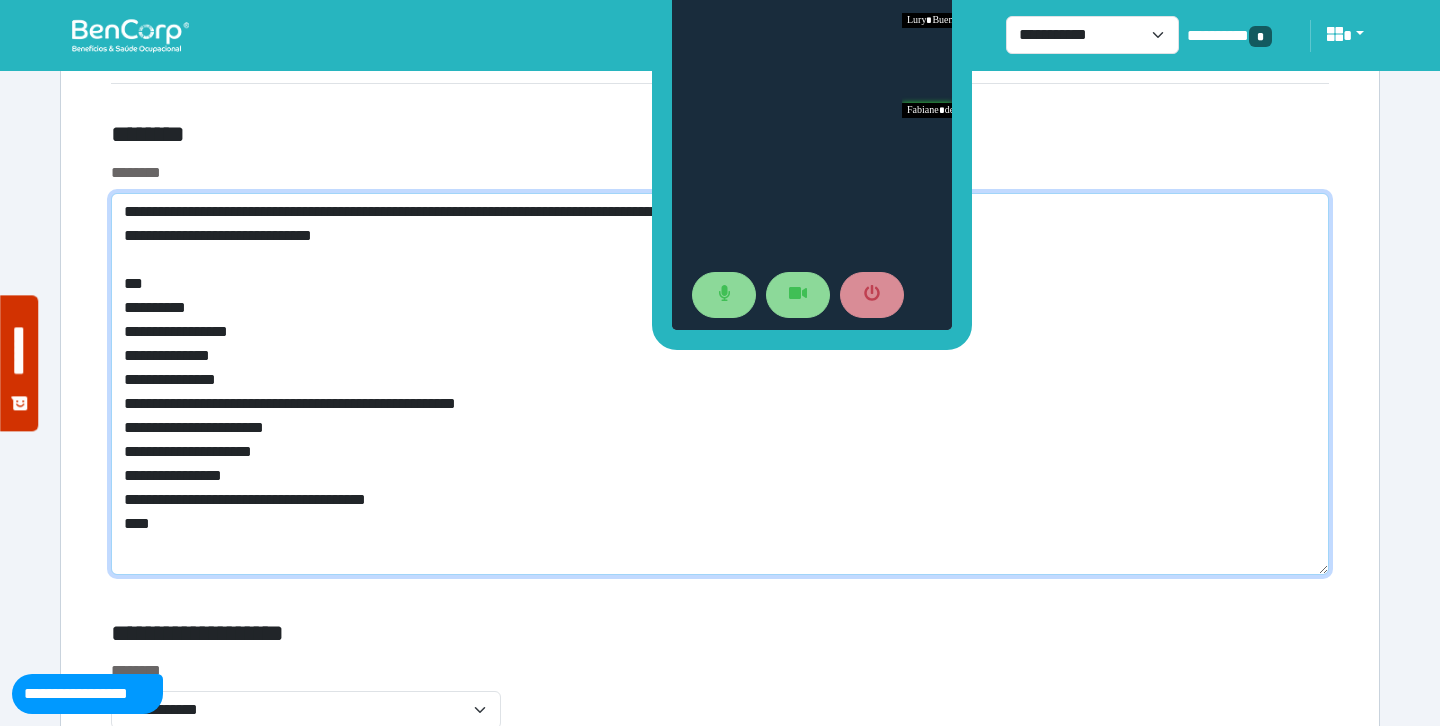 click on "**********" at bounding box center (720, 384) 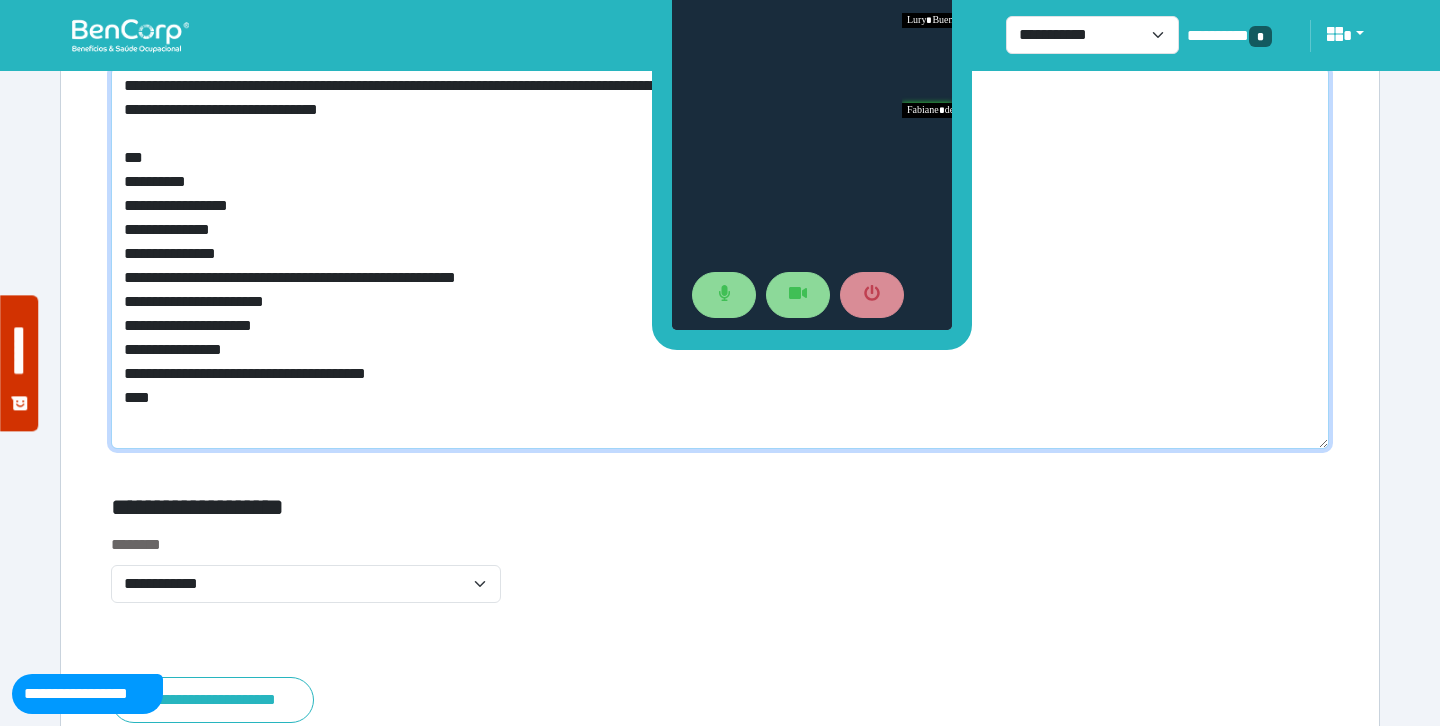 scroll, scrollTop: 10600, scrollLeft: 0, axis: vertical 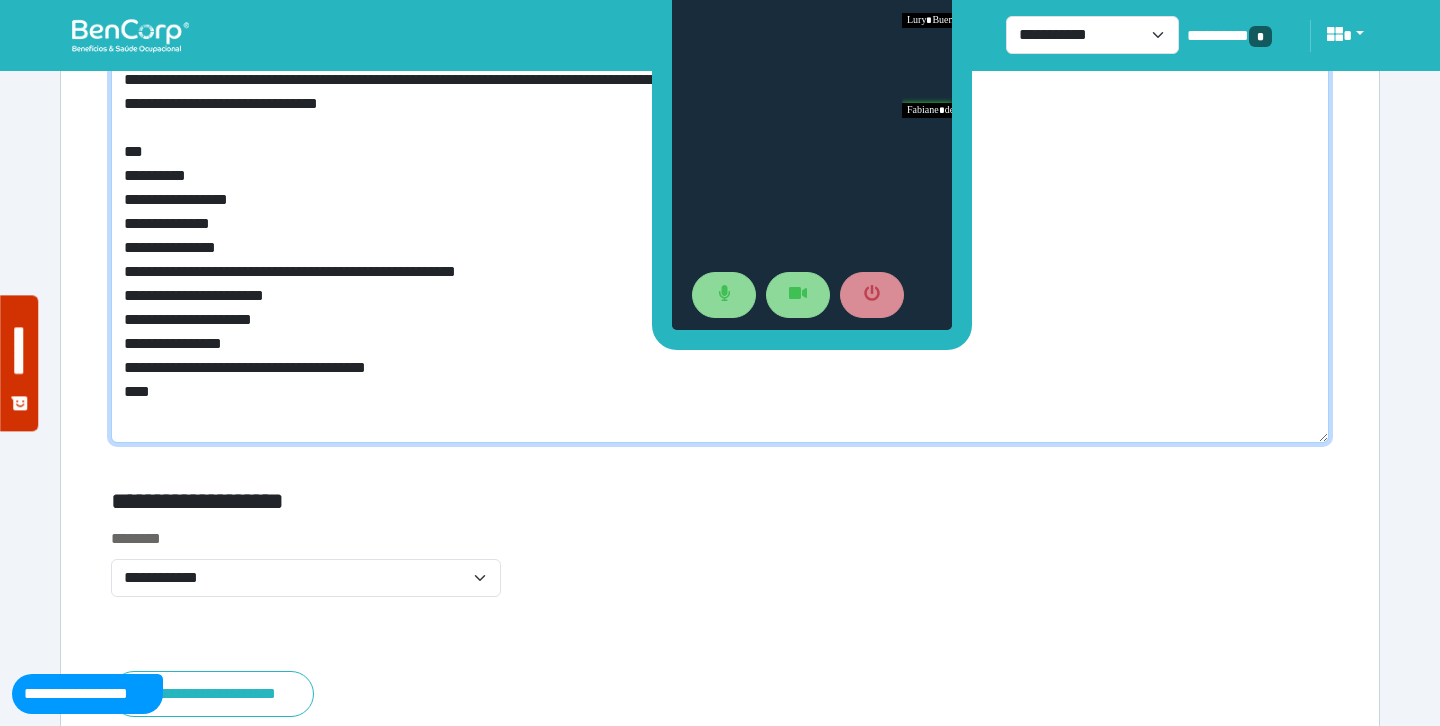 click on "**********" at bounding box center (720, 252) 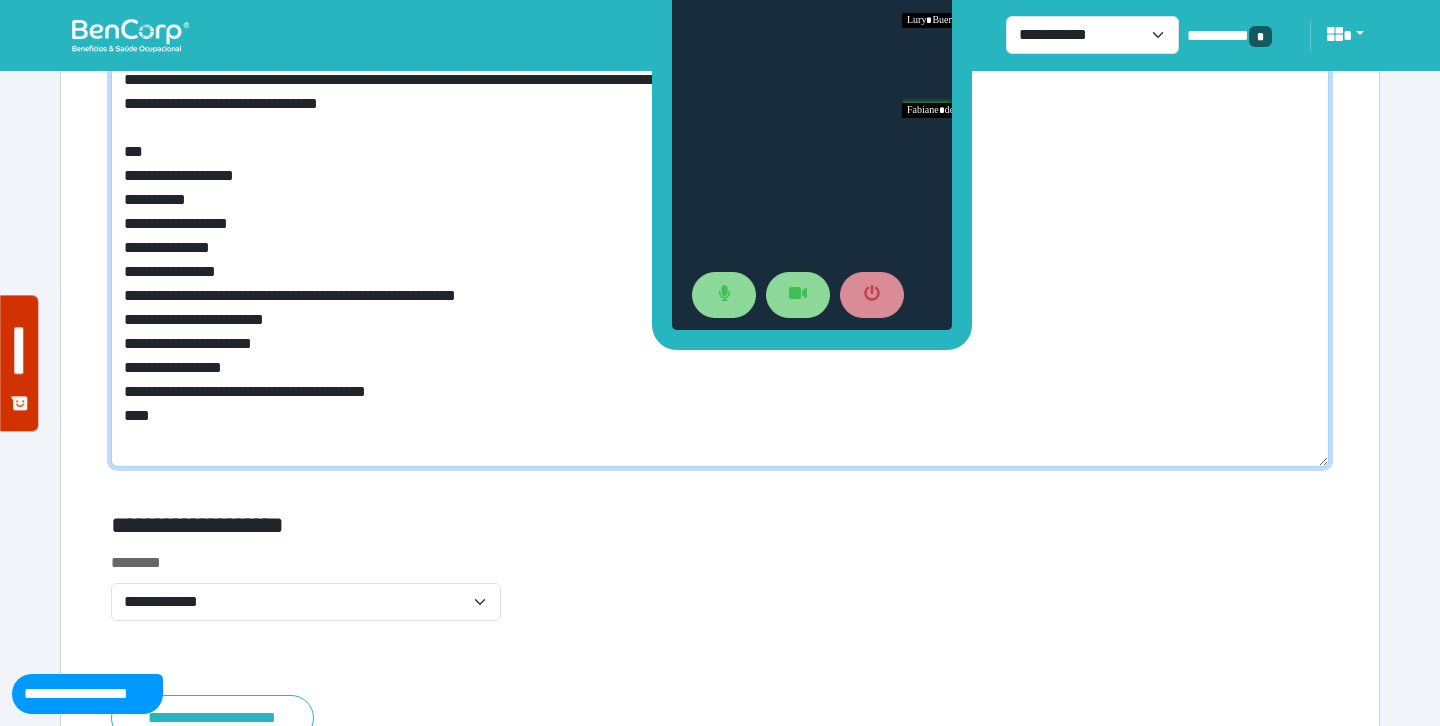 click on "**********" at bounding box center (720, 264) 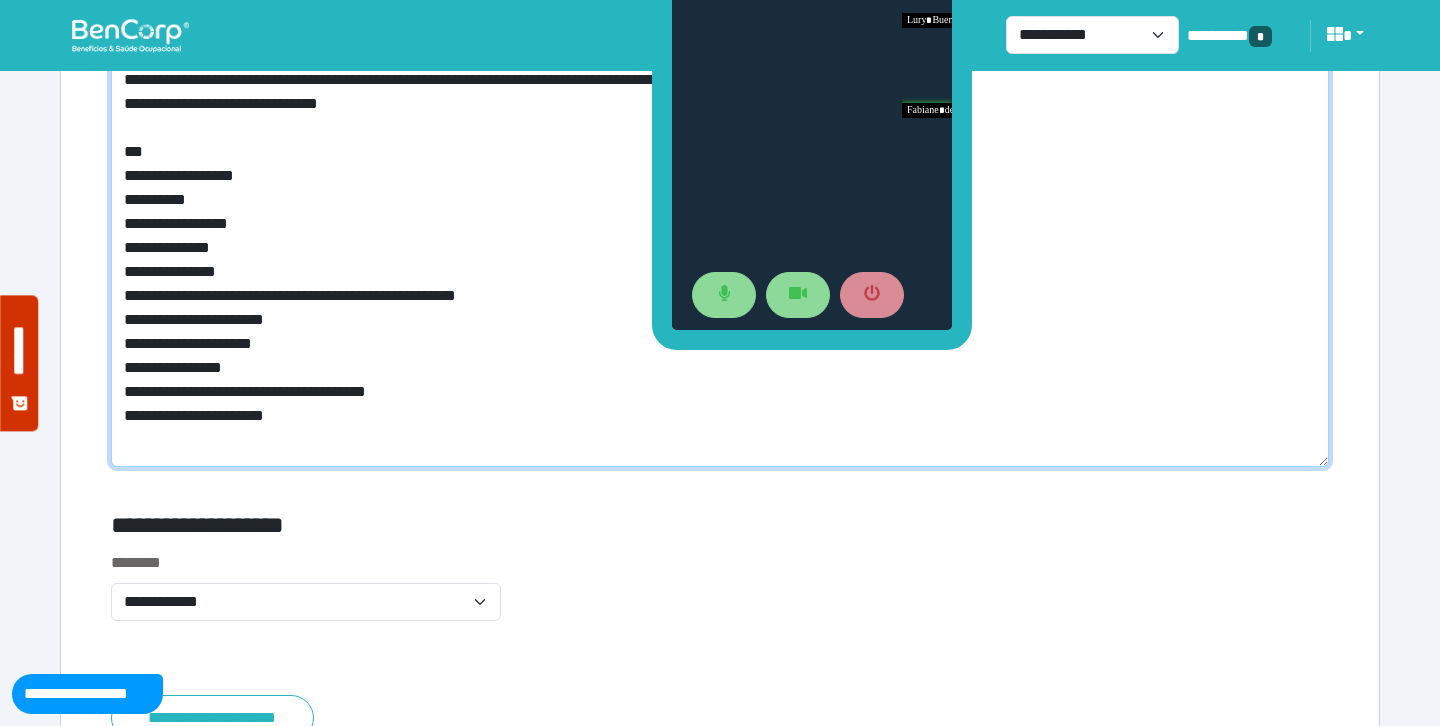 click on "**********" at bounding box center [720, 264] 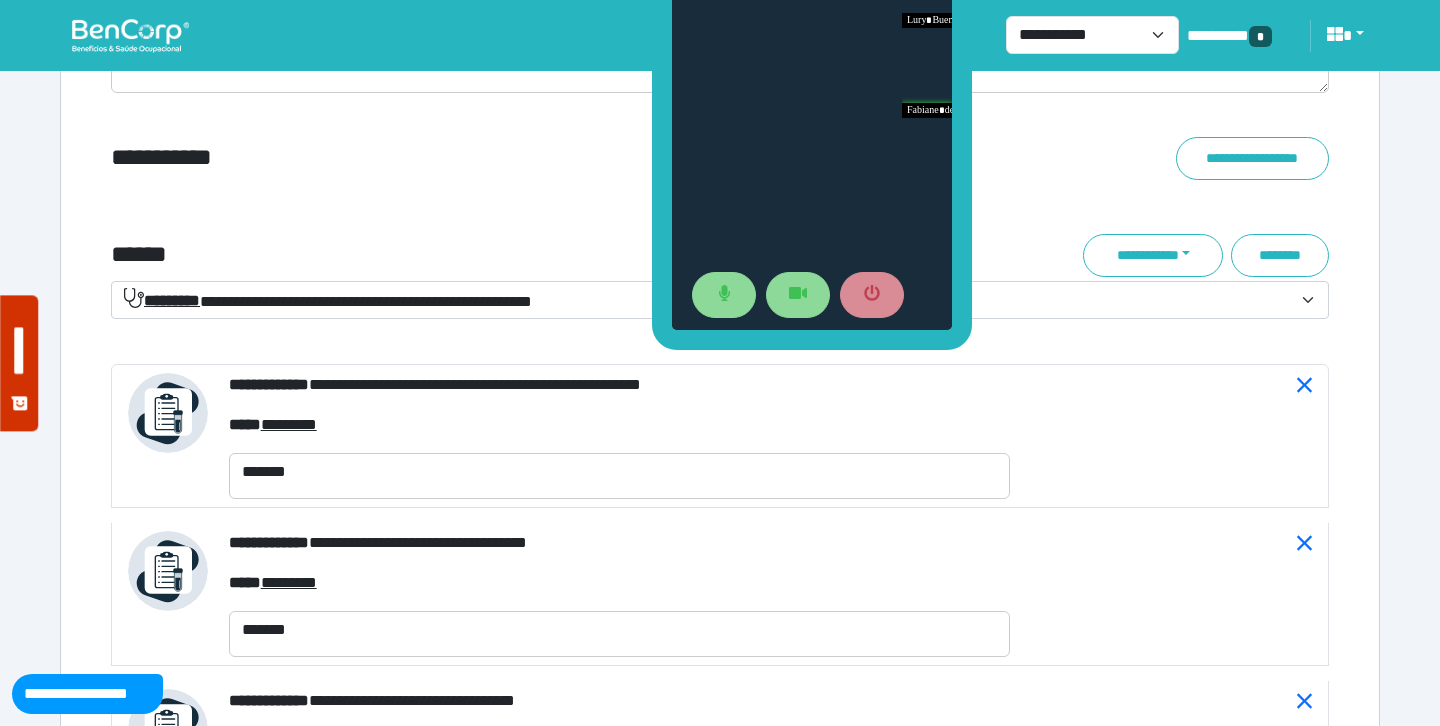 scroll, scrollTop: 7066, scrollLeft: 0, axis: vertical 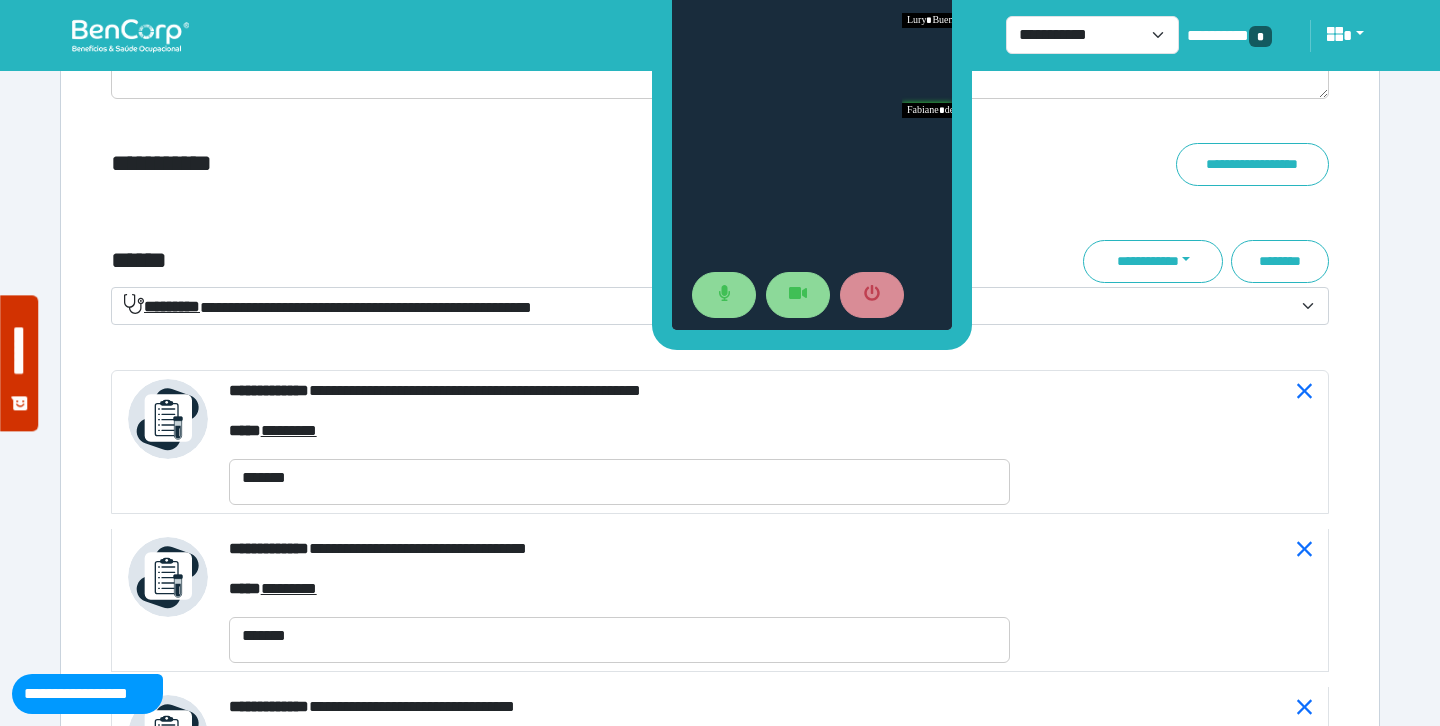 type on "**********" 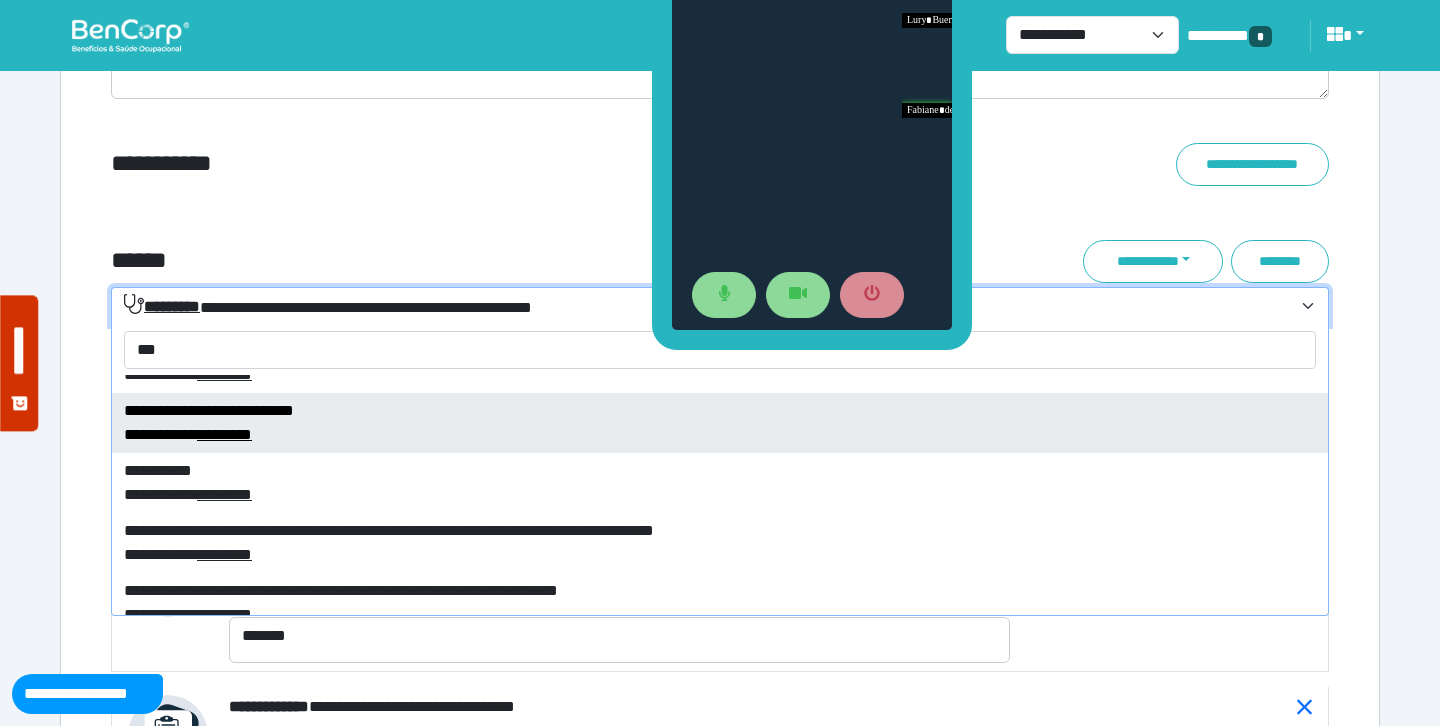 scroll, scrollTop: 249, scrollLeft: 0, axis: vertical 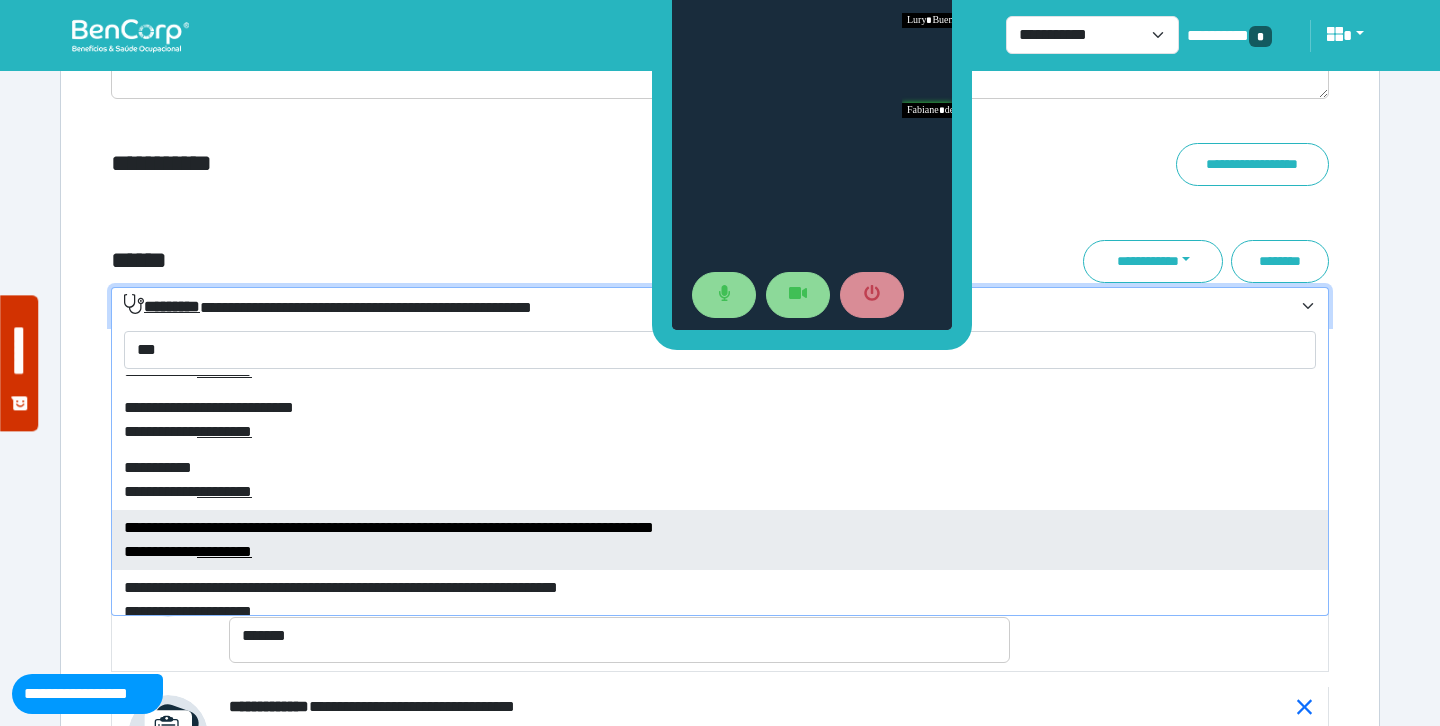 type on "***" 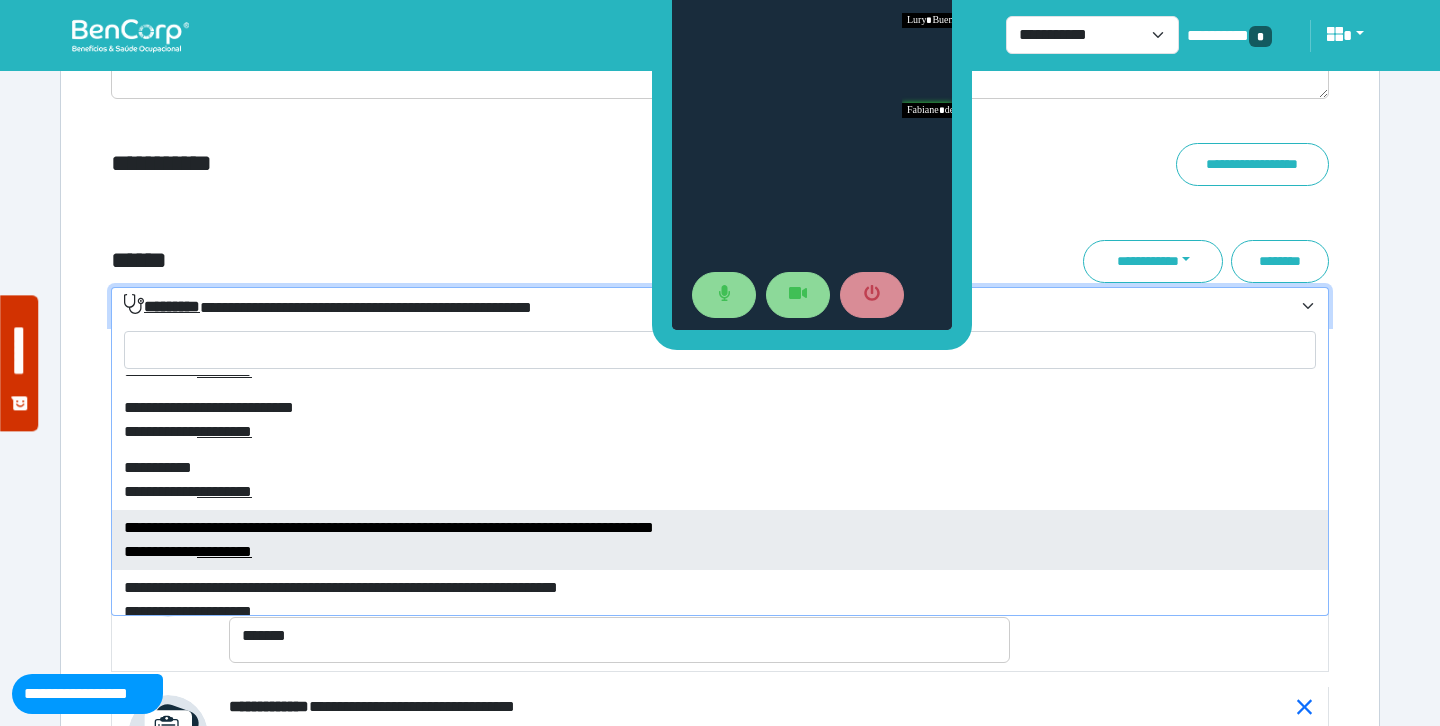 select on "****" 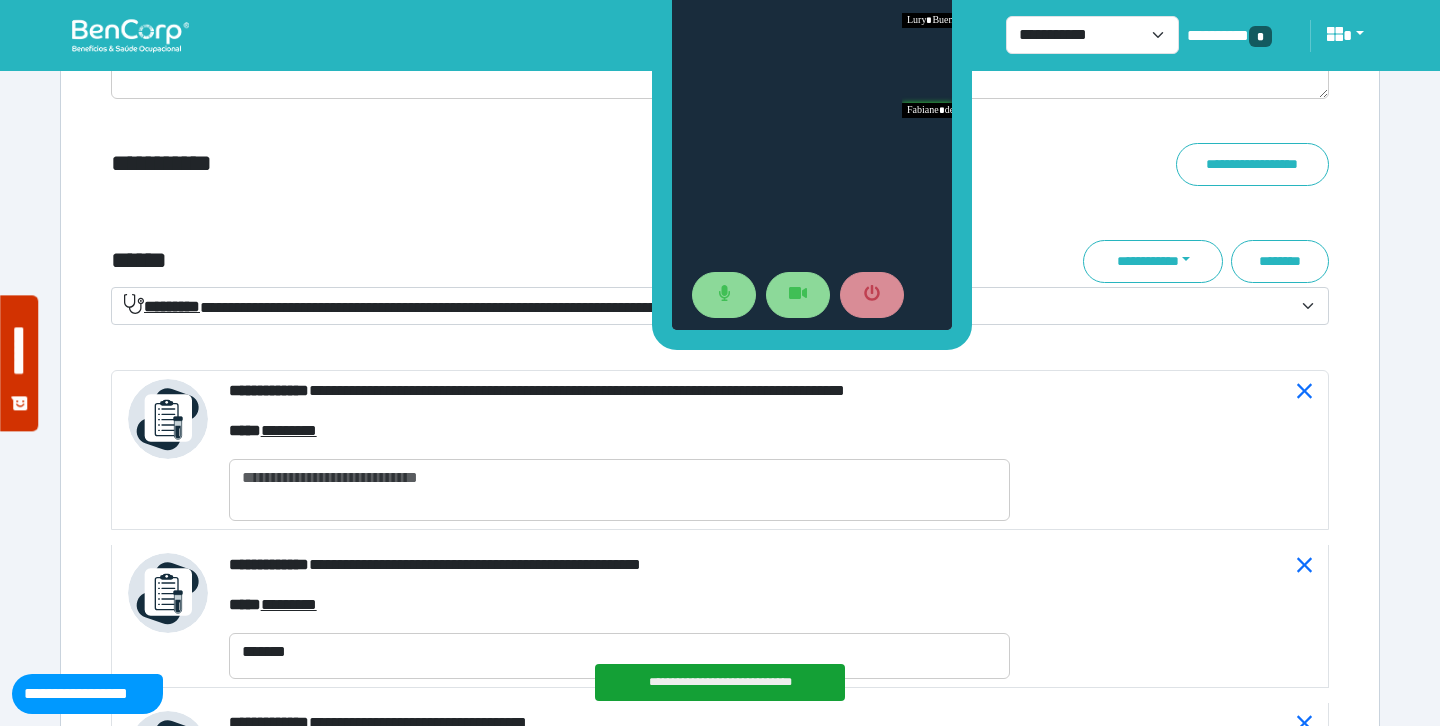 click on "**********" at bounding box center (513, 164) 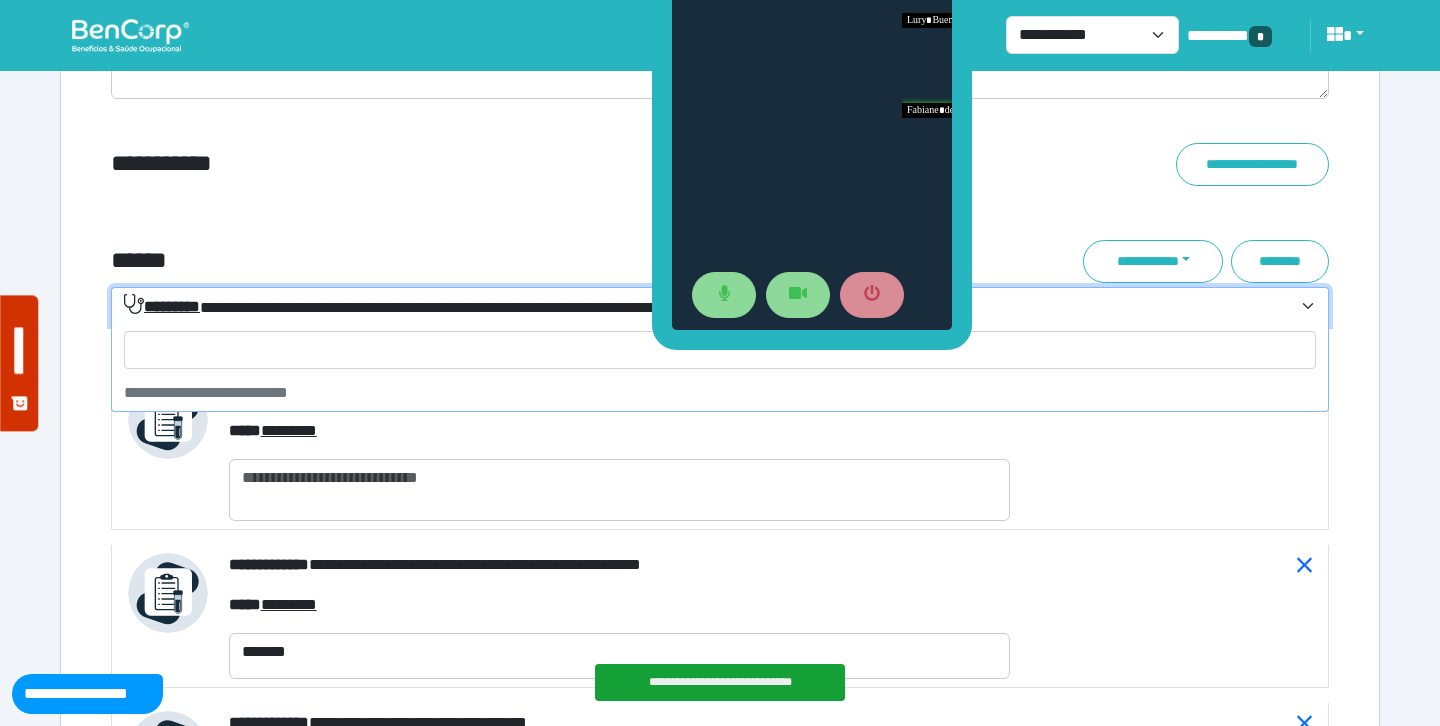 click on "**********" at bounding box center [430, 306] 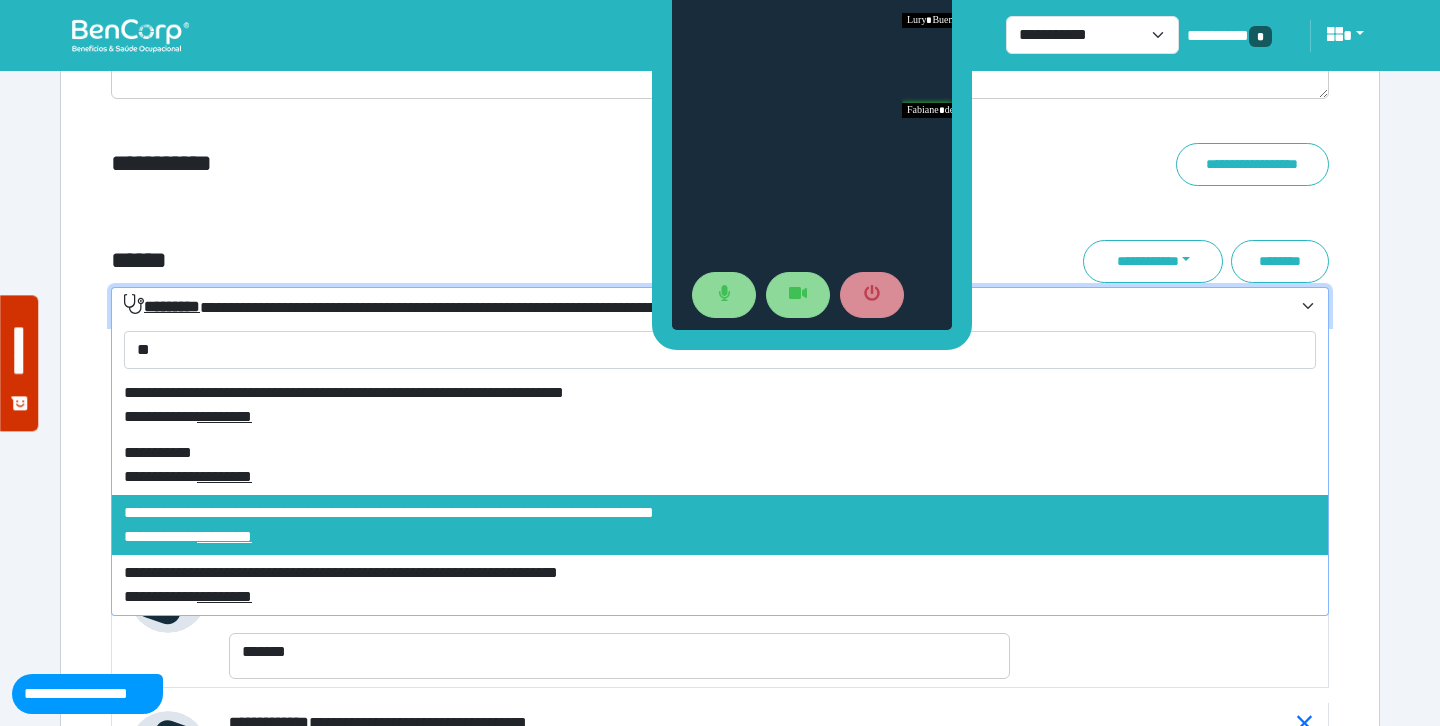 type on "***" 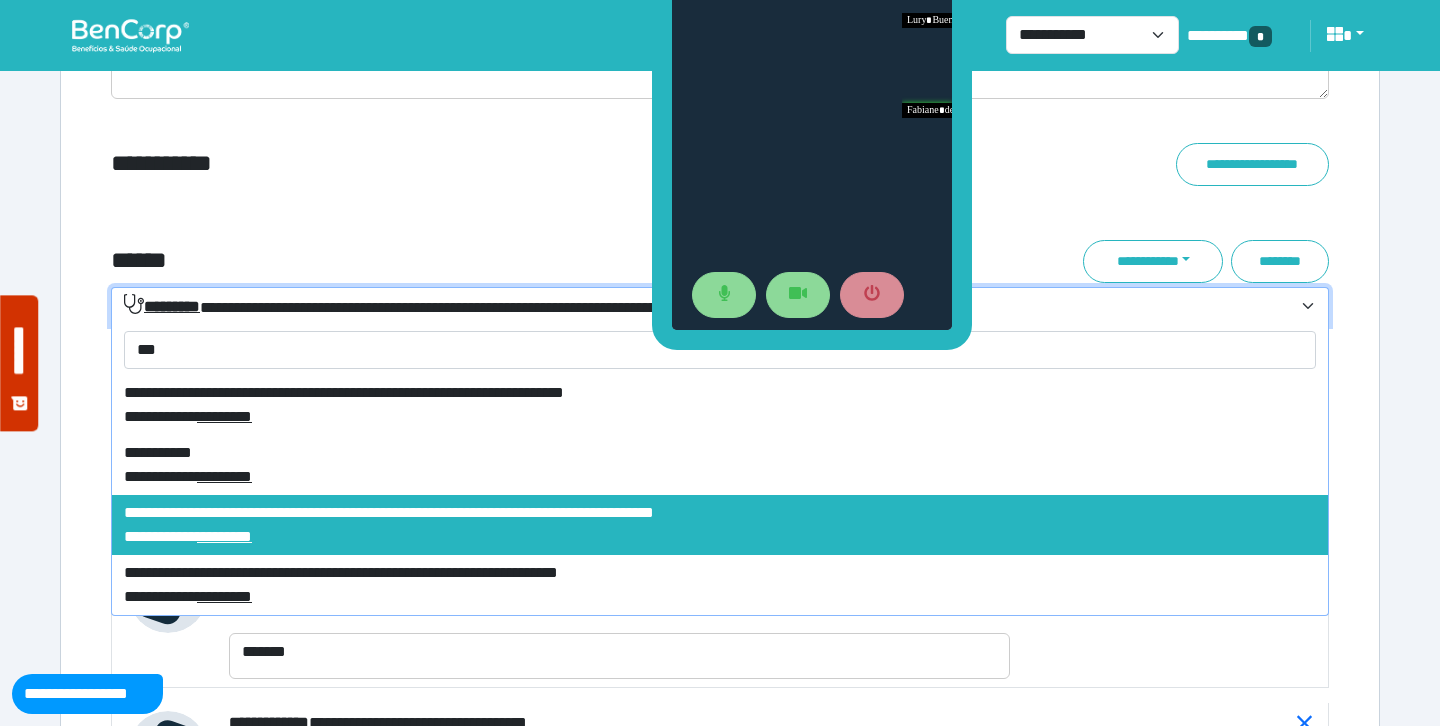 scroll, scrollTop: 264, scrollLeft: 0, axis: vertical 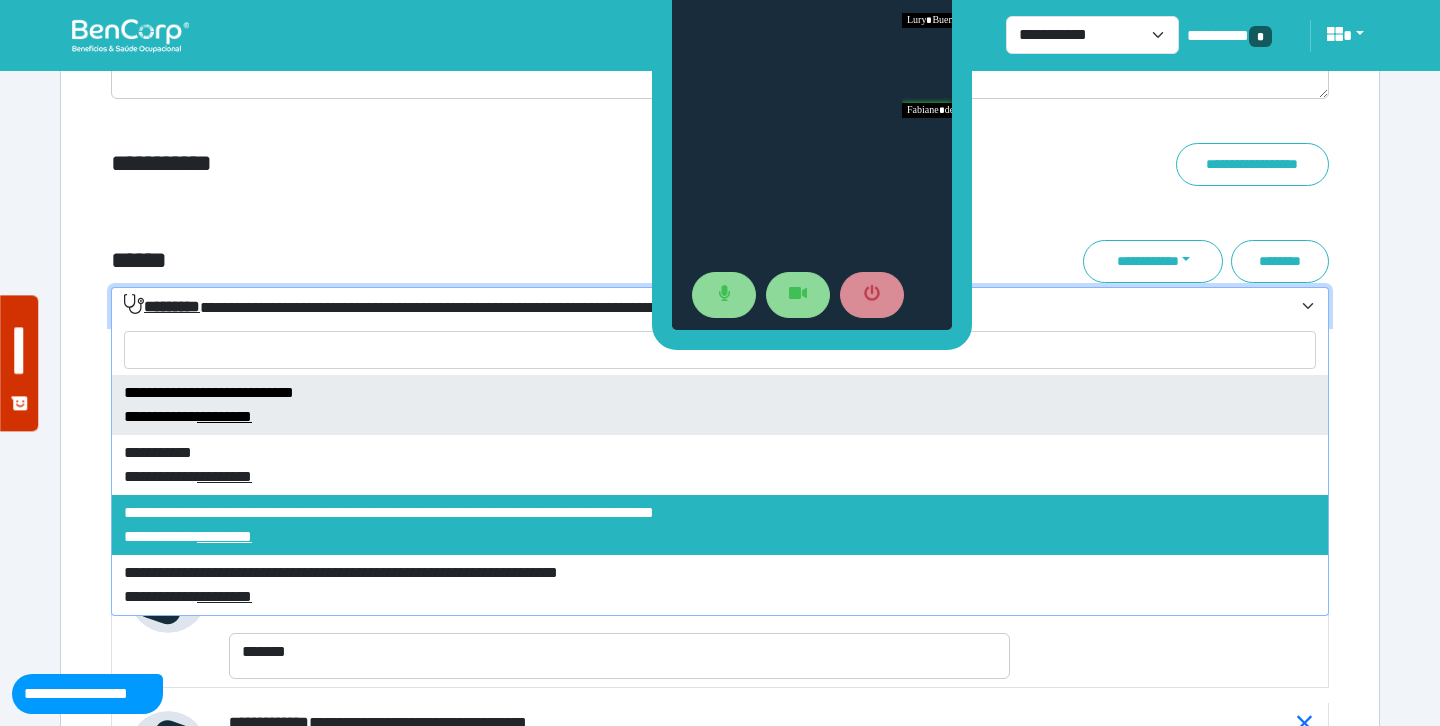 click on "**********" at bounding box center [720, 205] 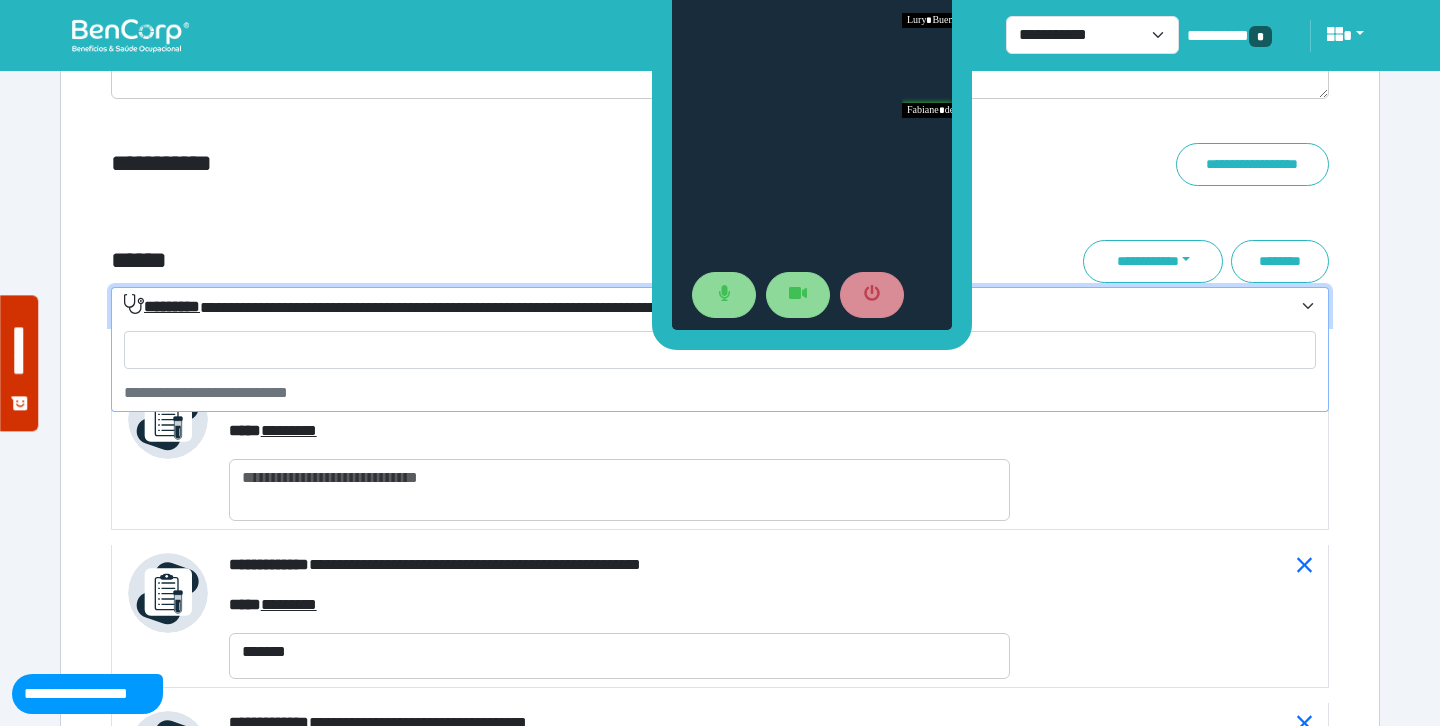 click on "**********" at bounding box center [430, 306] 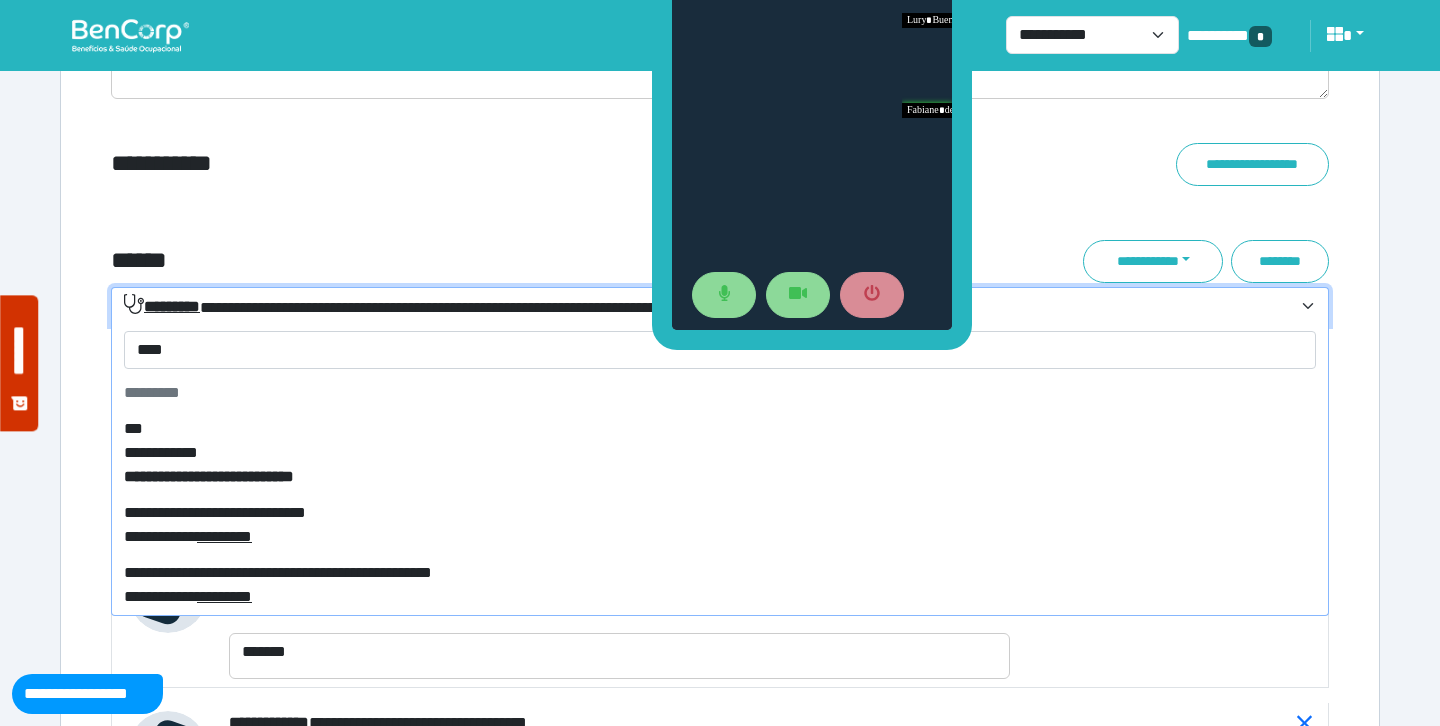 scroll, scrollTop: 300, scrollLeft: 0, axis: vertical 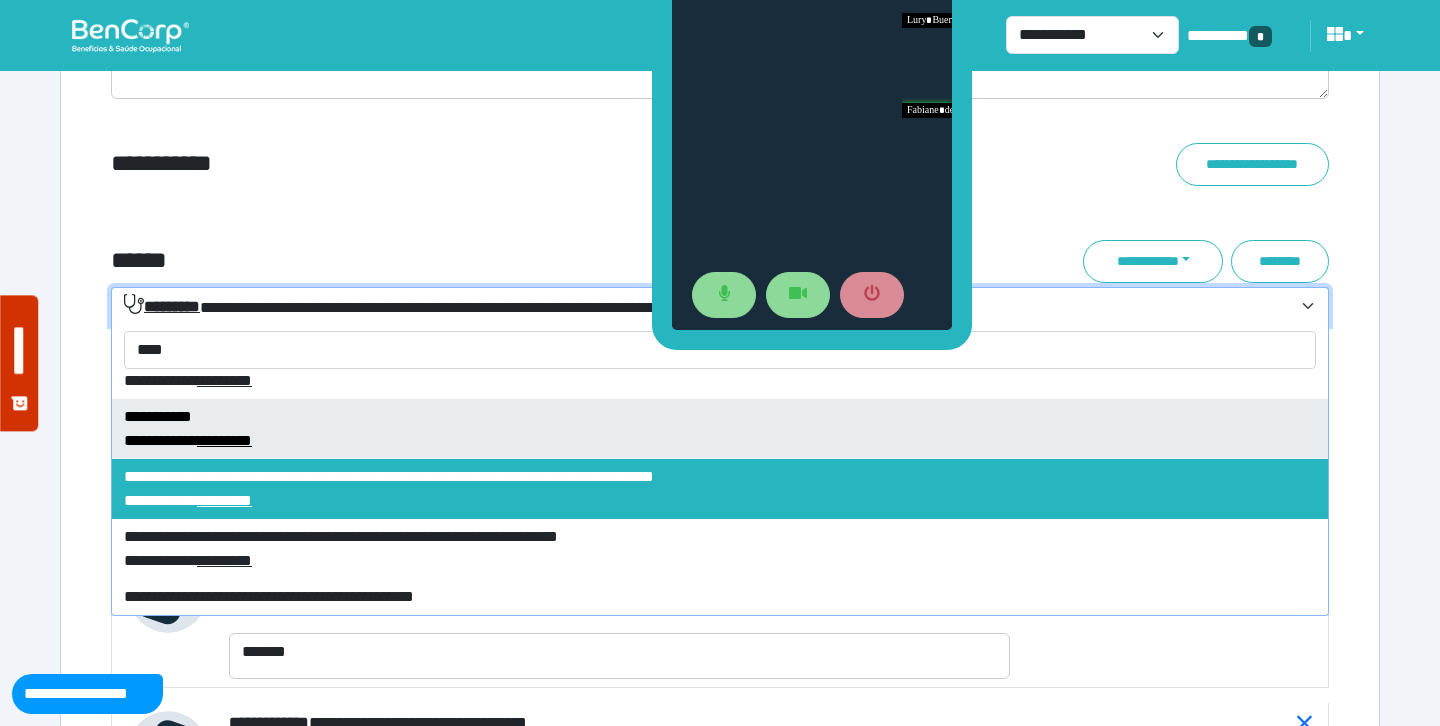 type on "***" 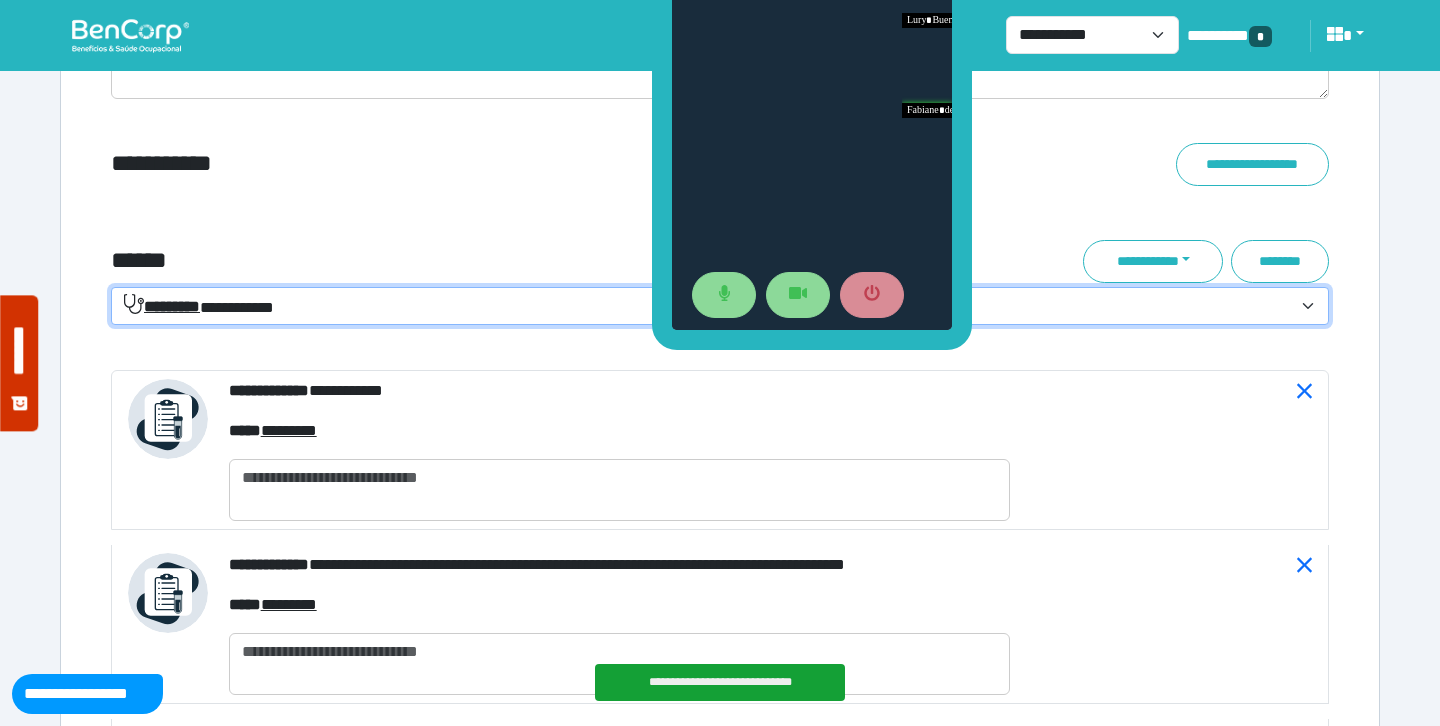 click on "**********" at bounding box center [720, -866] 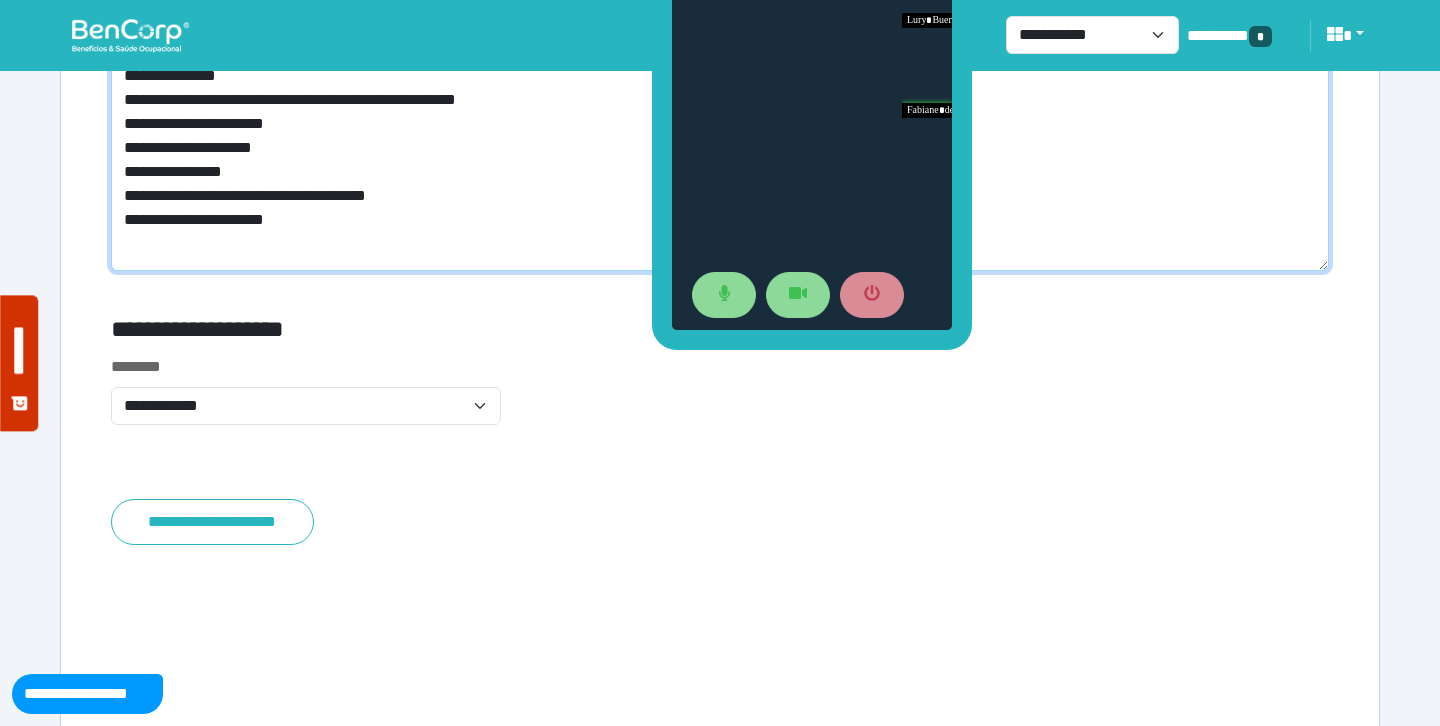 click on "**********" at bounding box center [720, 68] 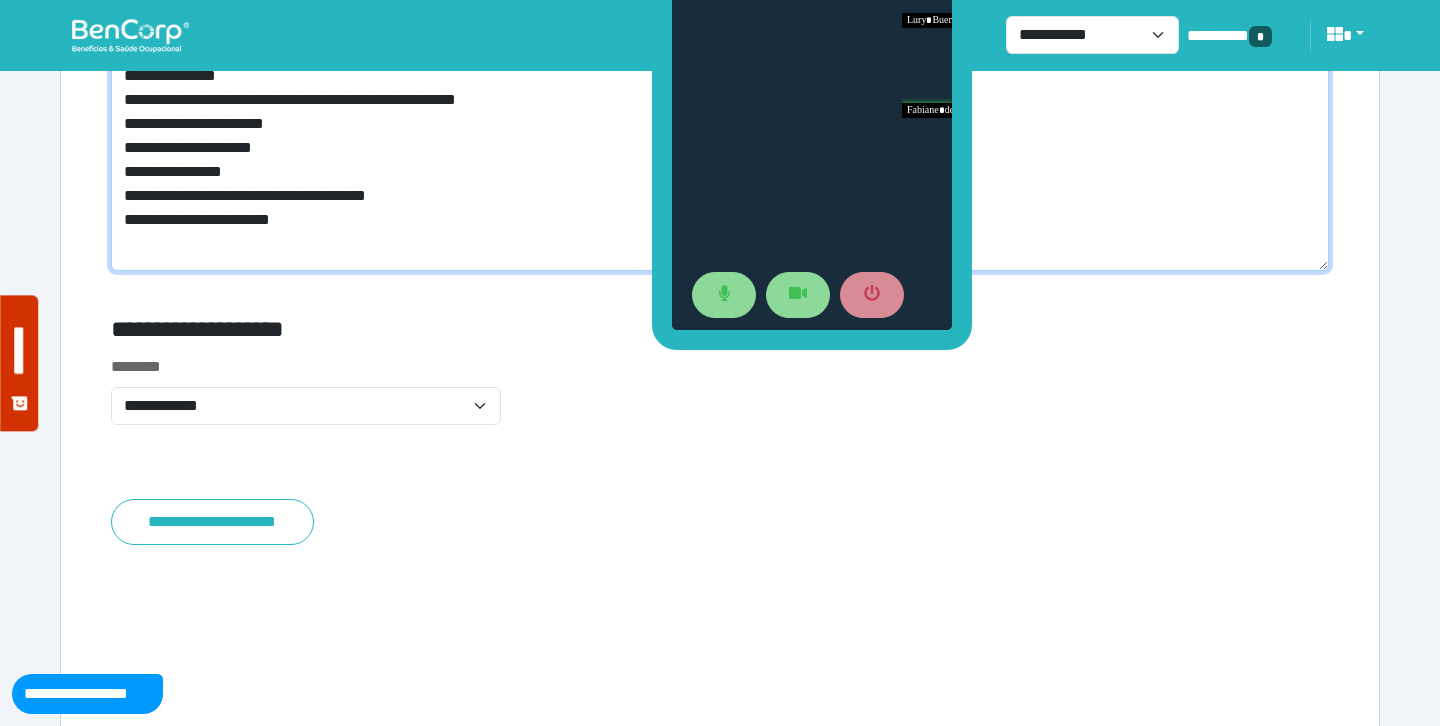 scroll, scrollTop: 10816, scrollLeft: 0, axis: vertical 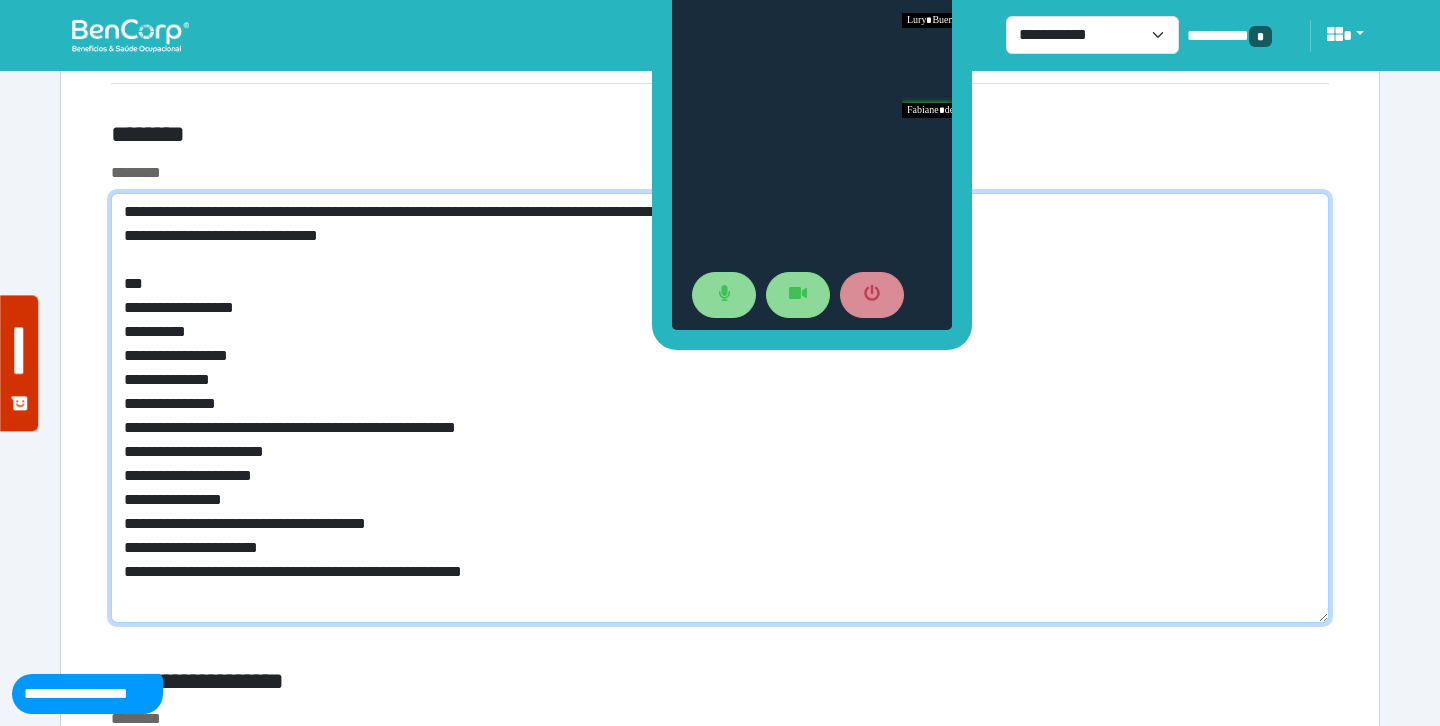 click on "**********" at bounding box center (720, 408) 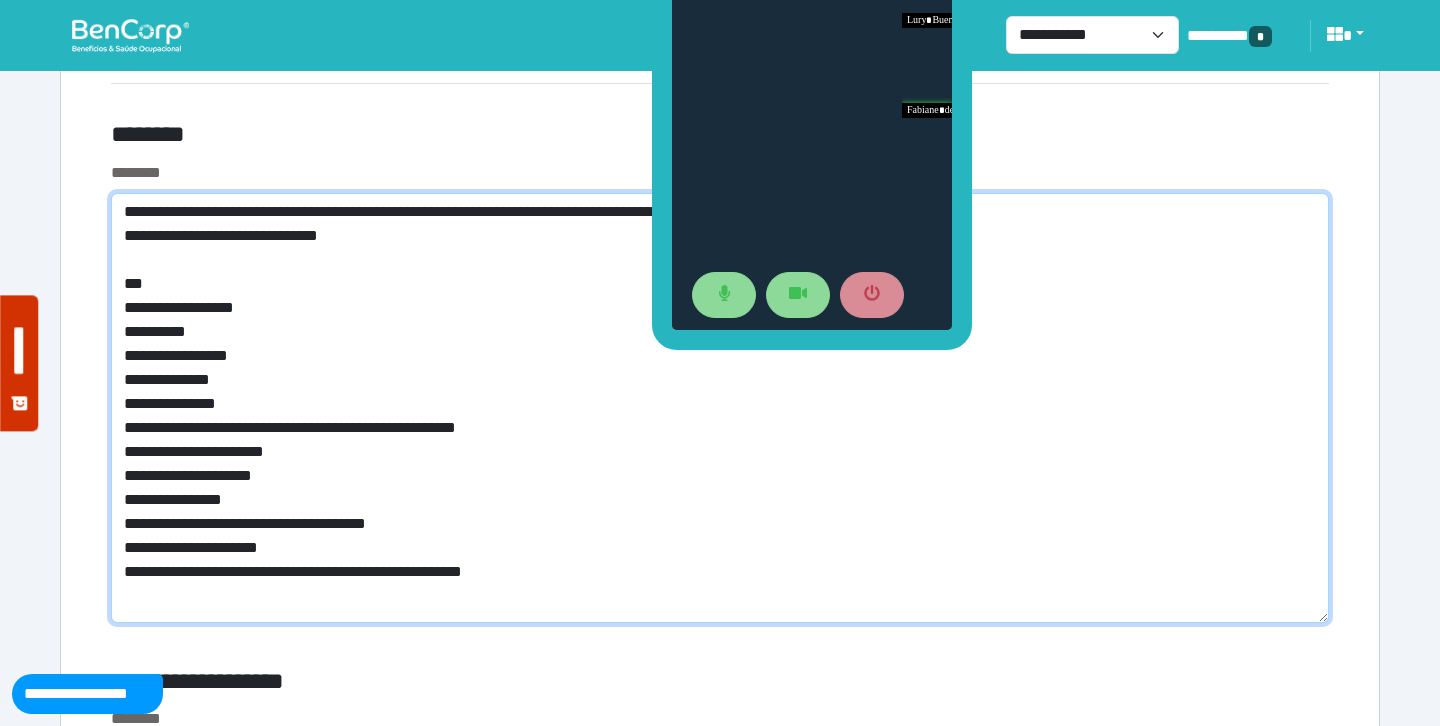 click on "**********" at bounding box center (720, 408) 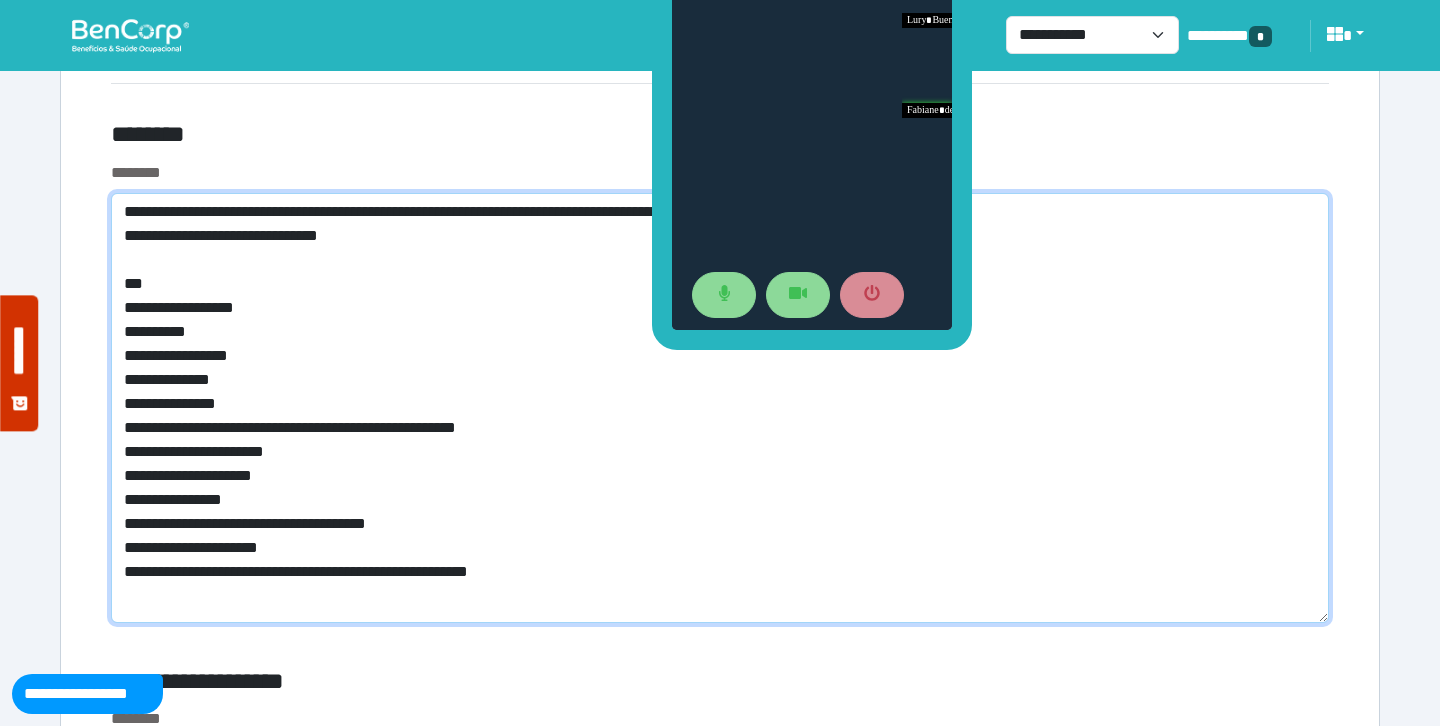 click on "**********" at bounding box center [720, 408] 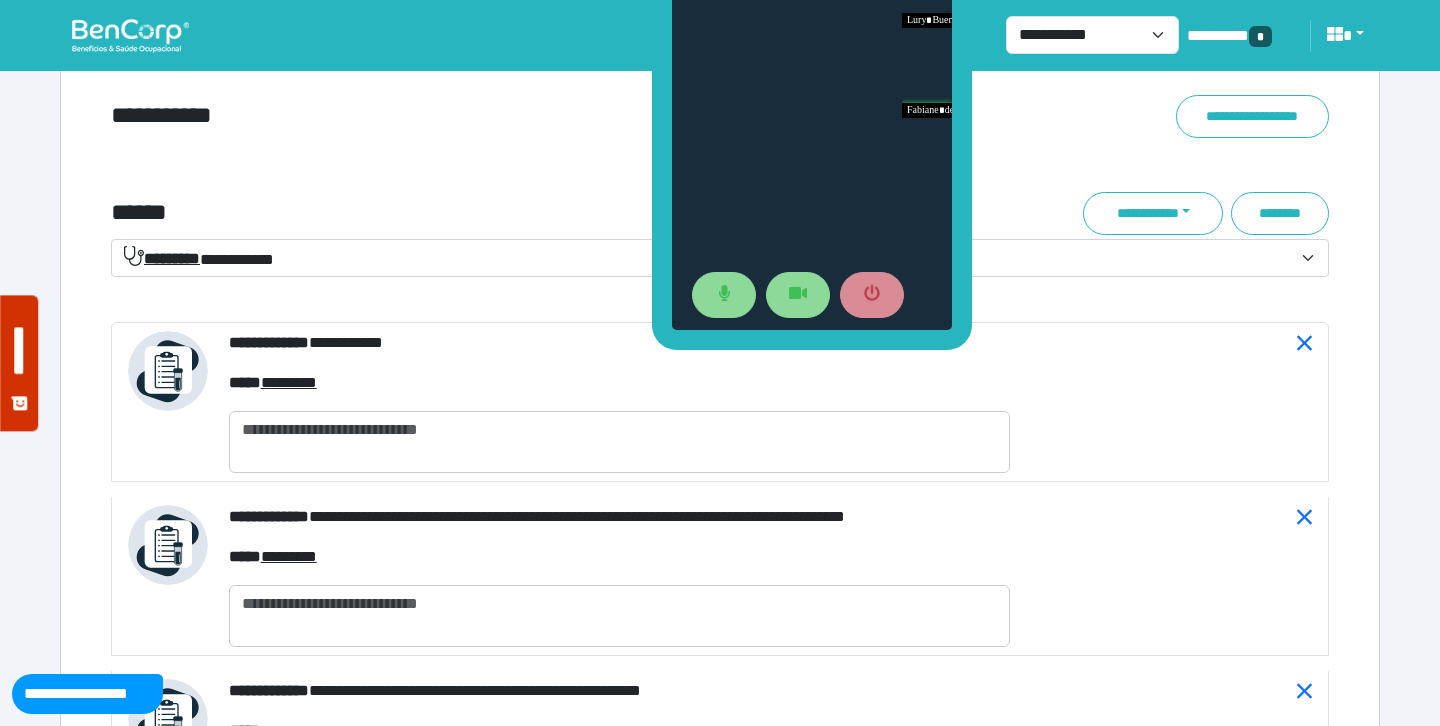 scroll, scrollTop: 7157, scrollLeft: 0, axis: vertical 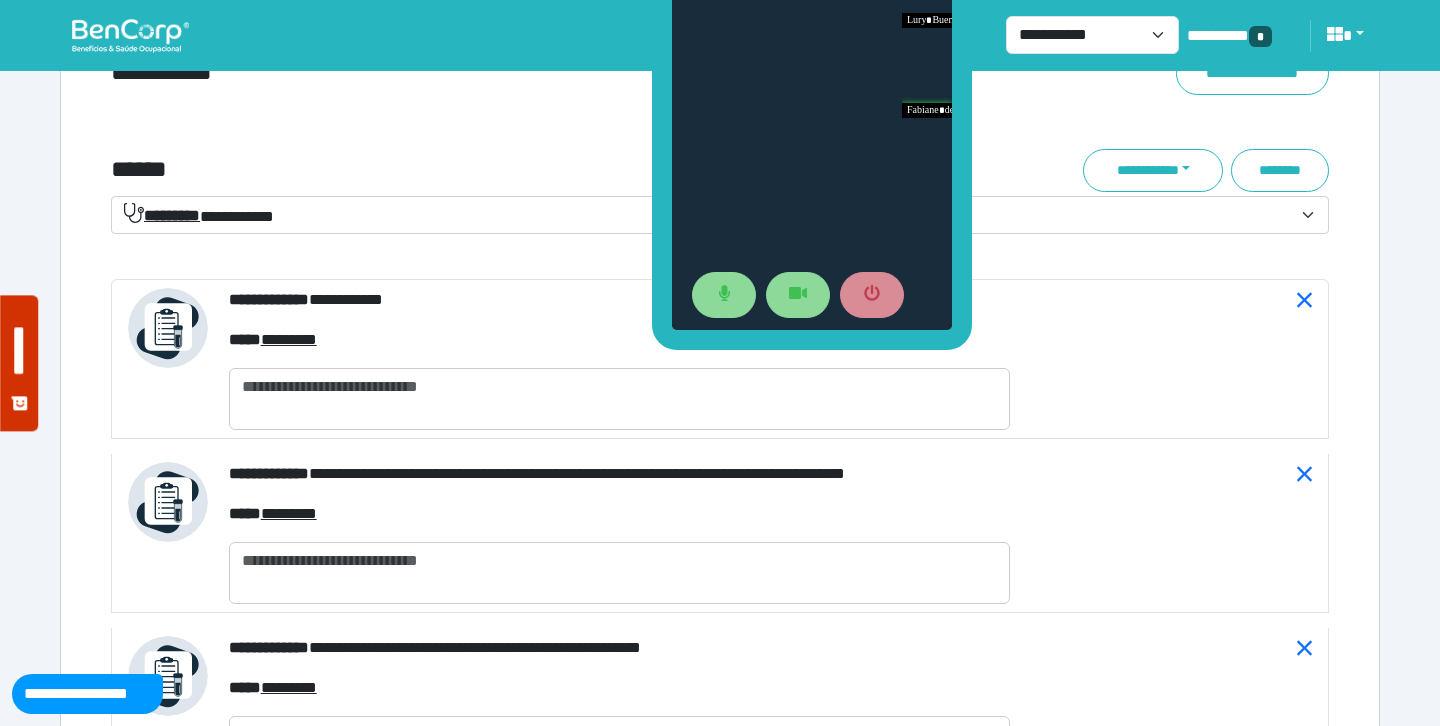 type on "**********" 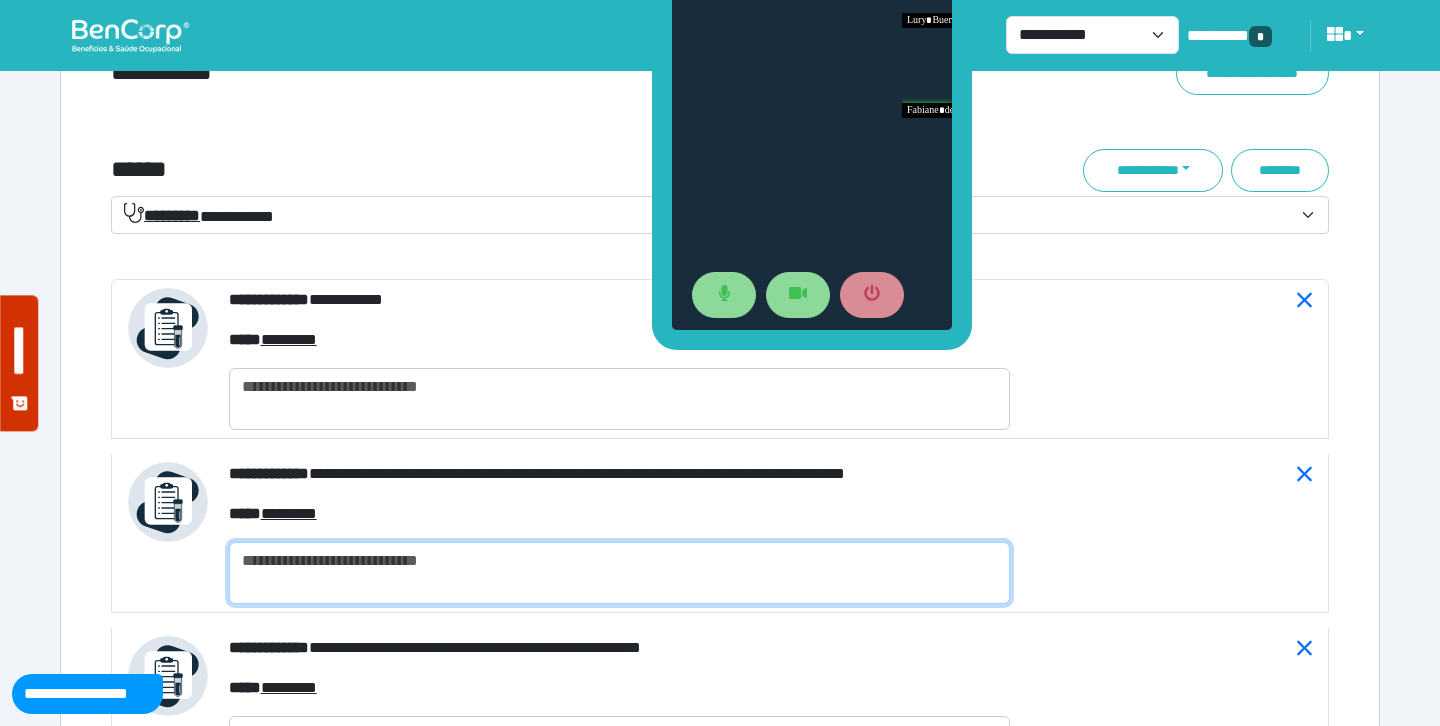 click at bounding box center [619, 573] 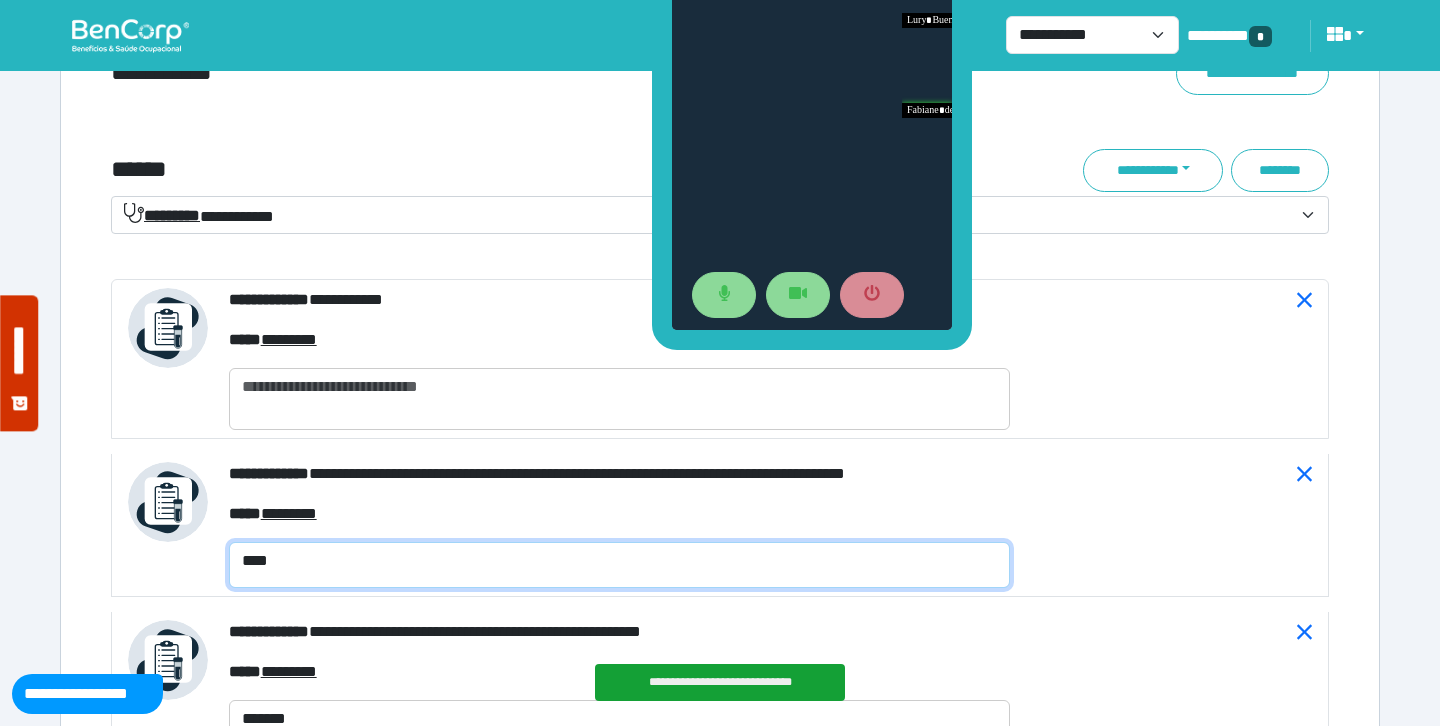 type on "****" 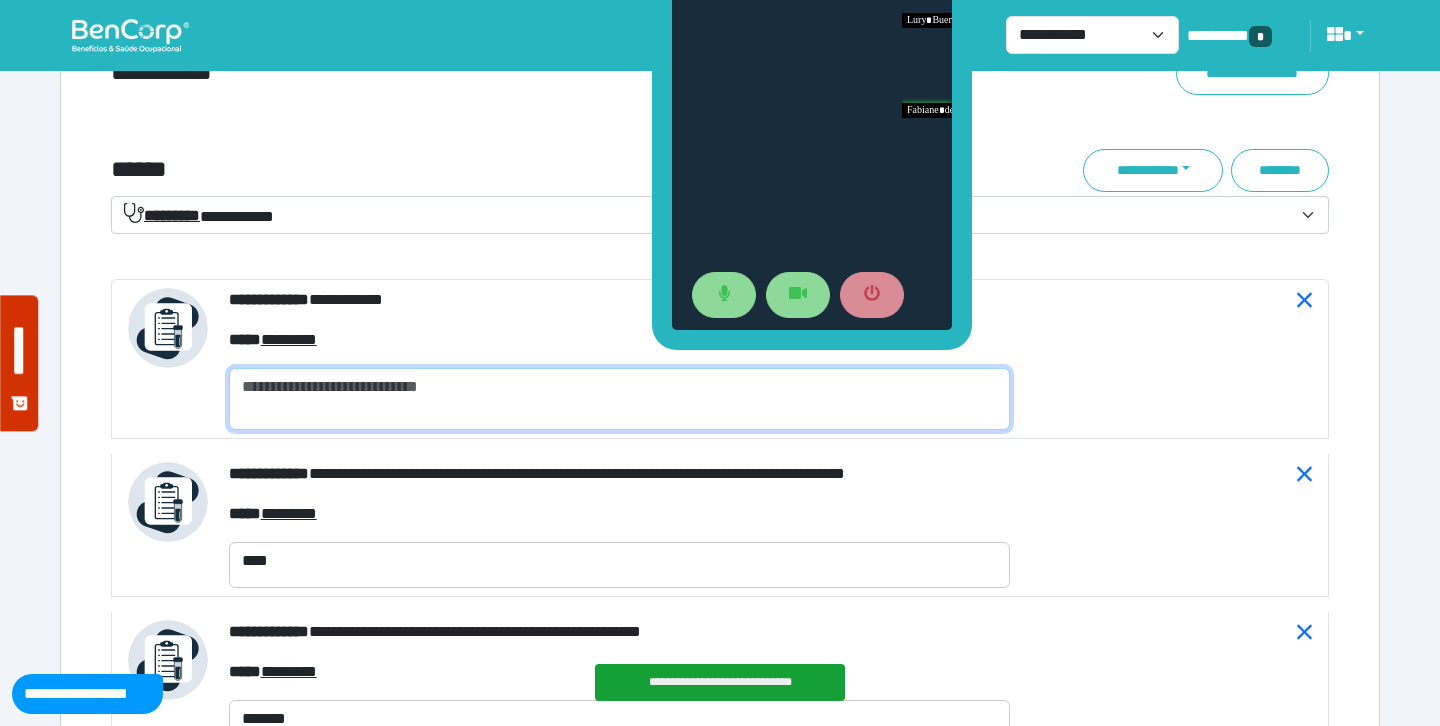 click at bounding box center (619, 399) 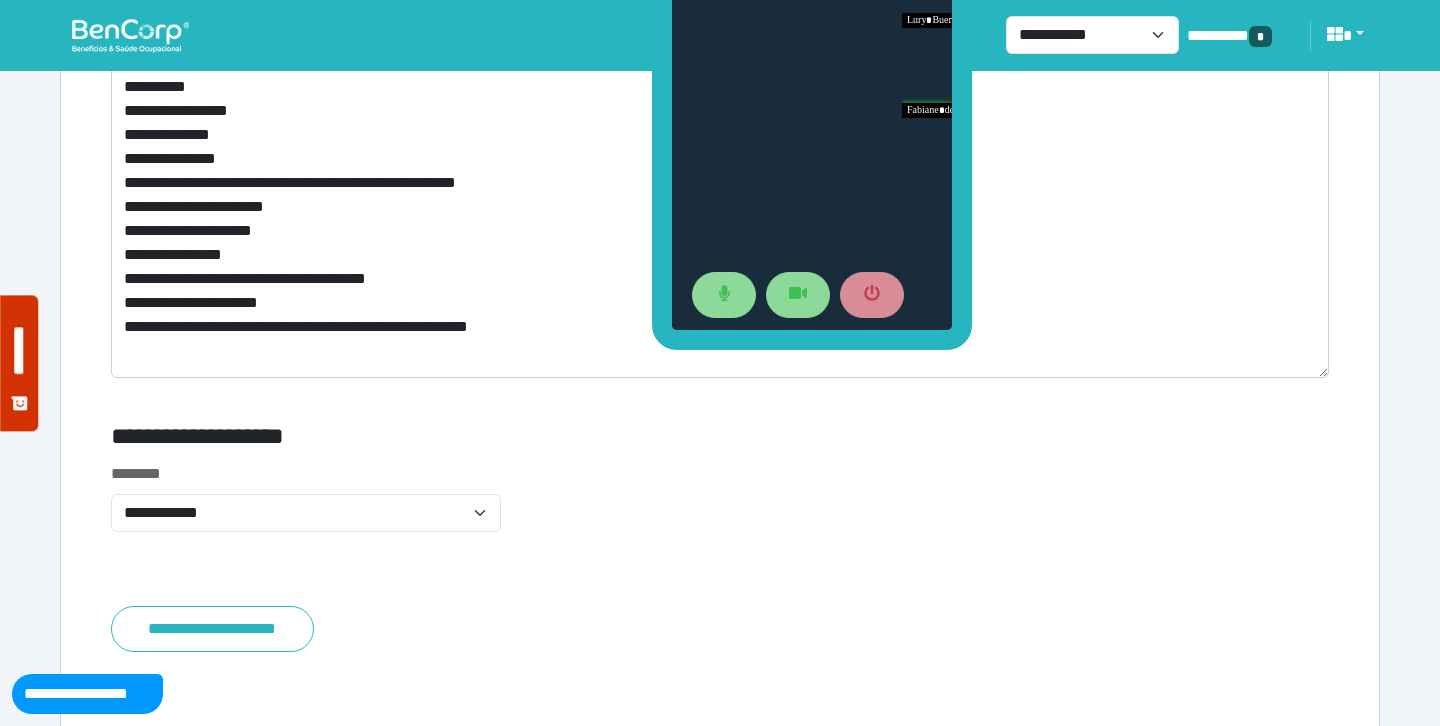 scroll, scrollTop: 11176, scrollLeft: 0, axis: vertical 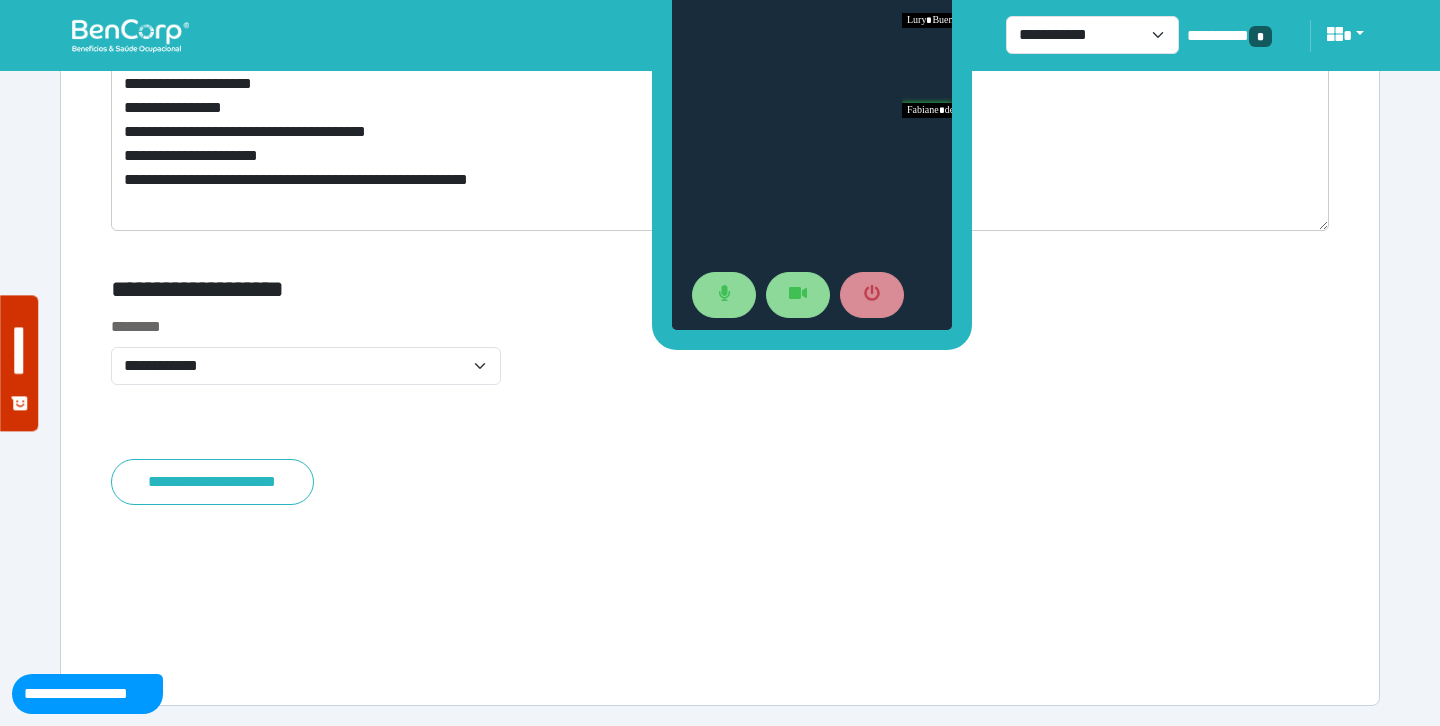 type on "****" 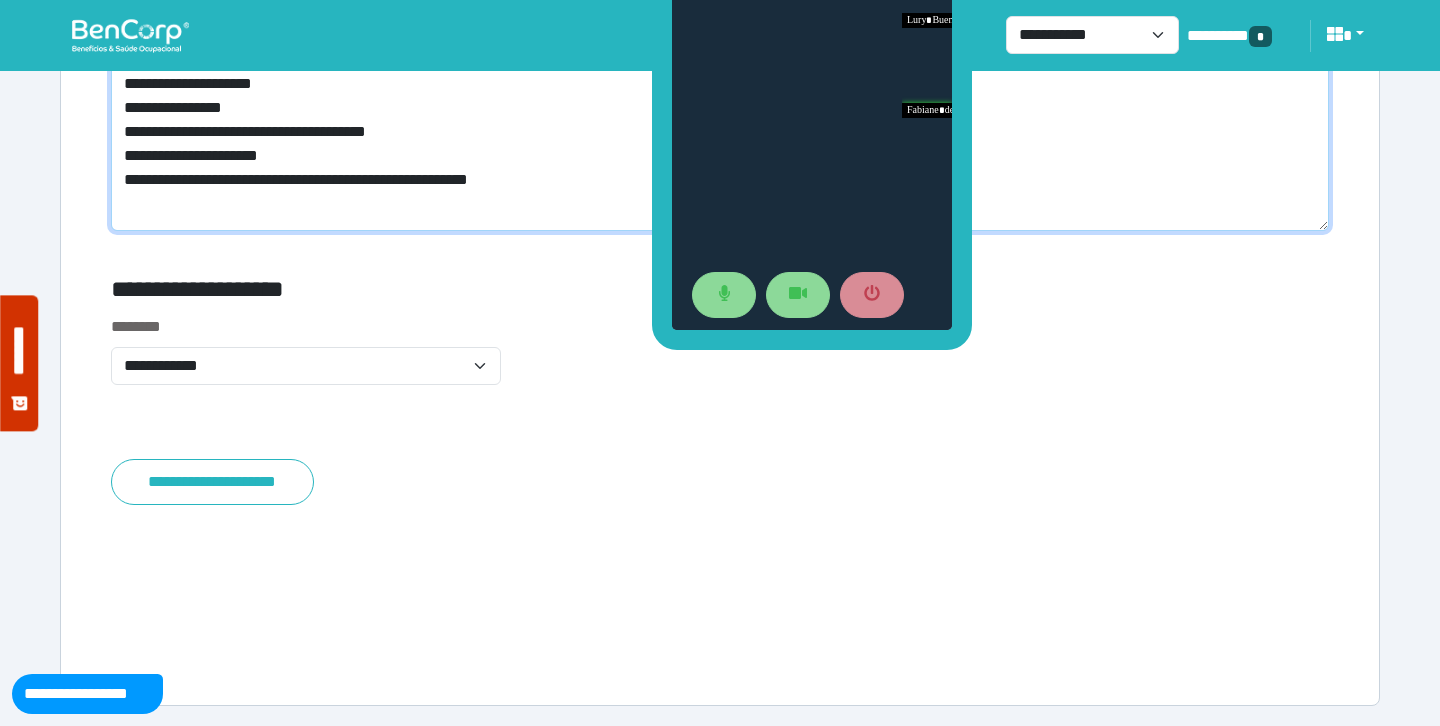 click on "**********" at bounding box center (720, 16) 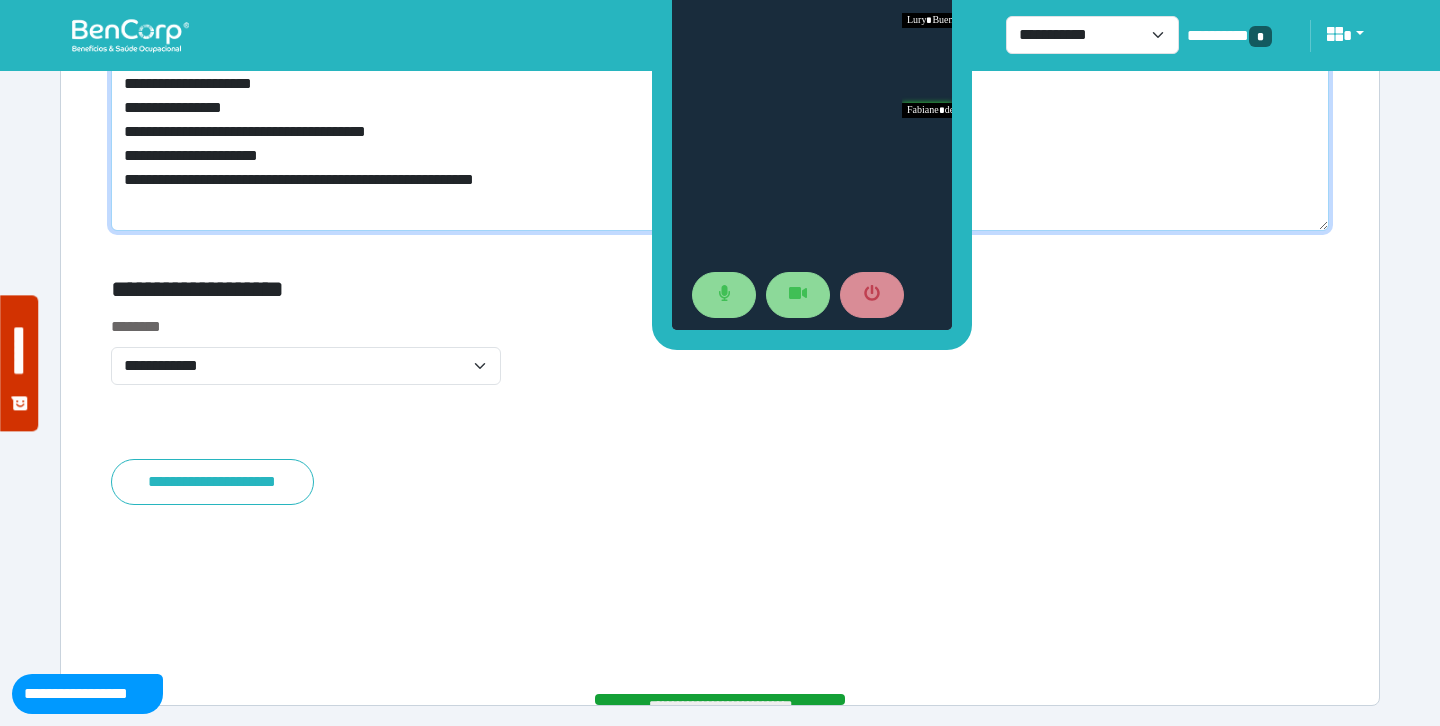 scroll, scrollTop: 10784, scrollLeft: 0, axis: vertical 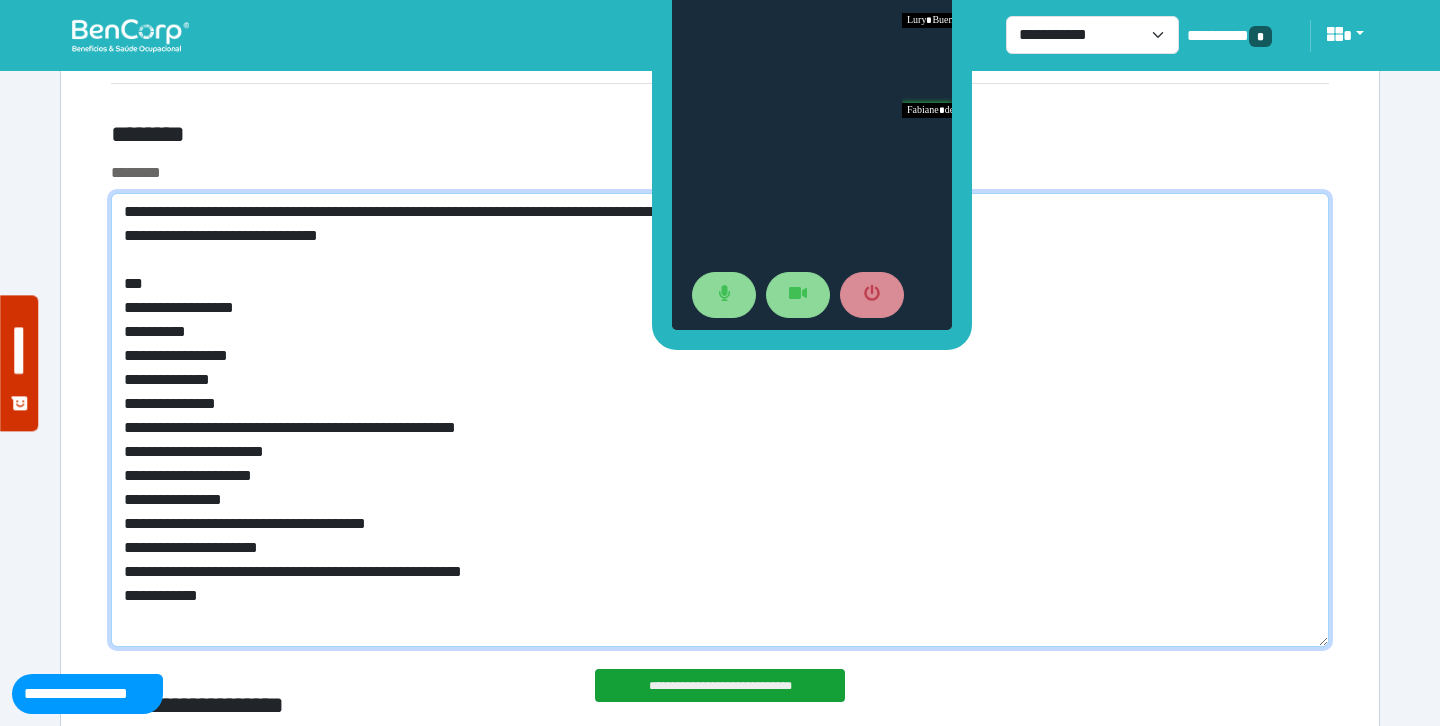 type on "**********" 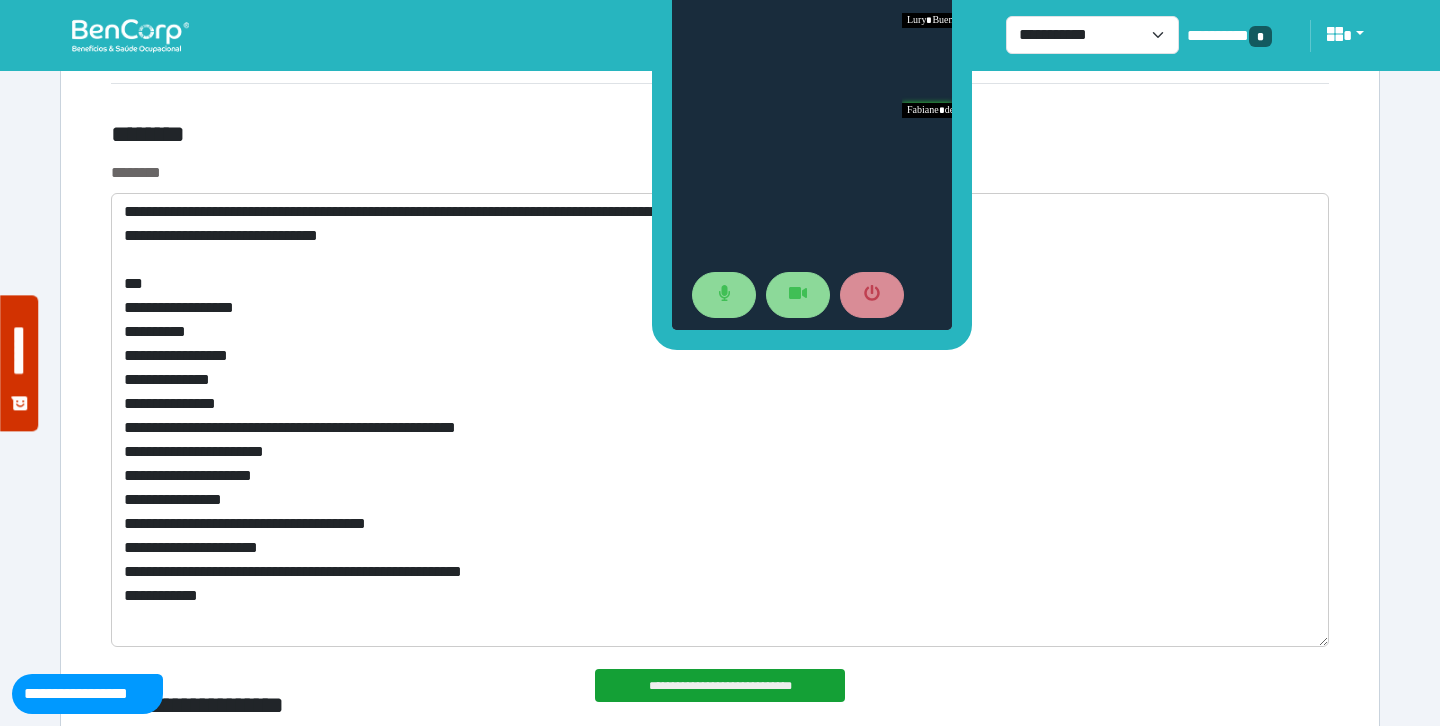 click on "********" at bounding box center (513, 138) 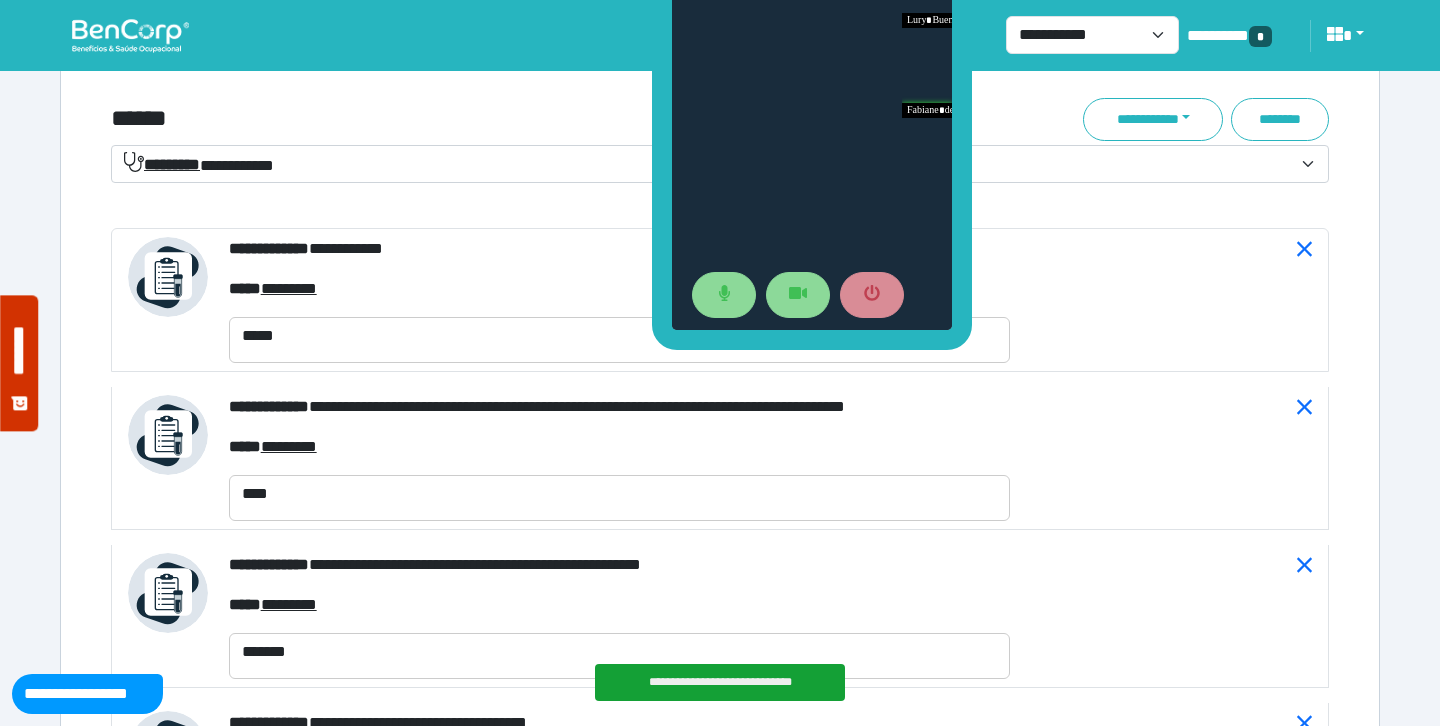 scroll, scrollTop: 7218, scrollLeft: 0, axis: vertical 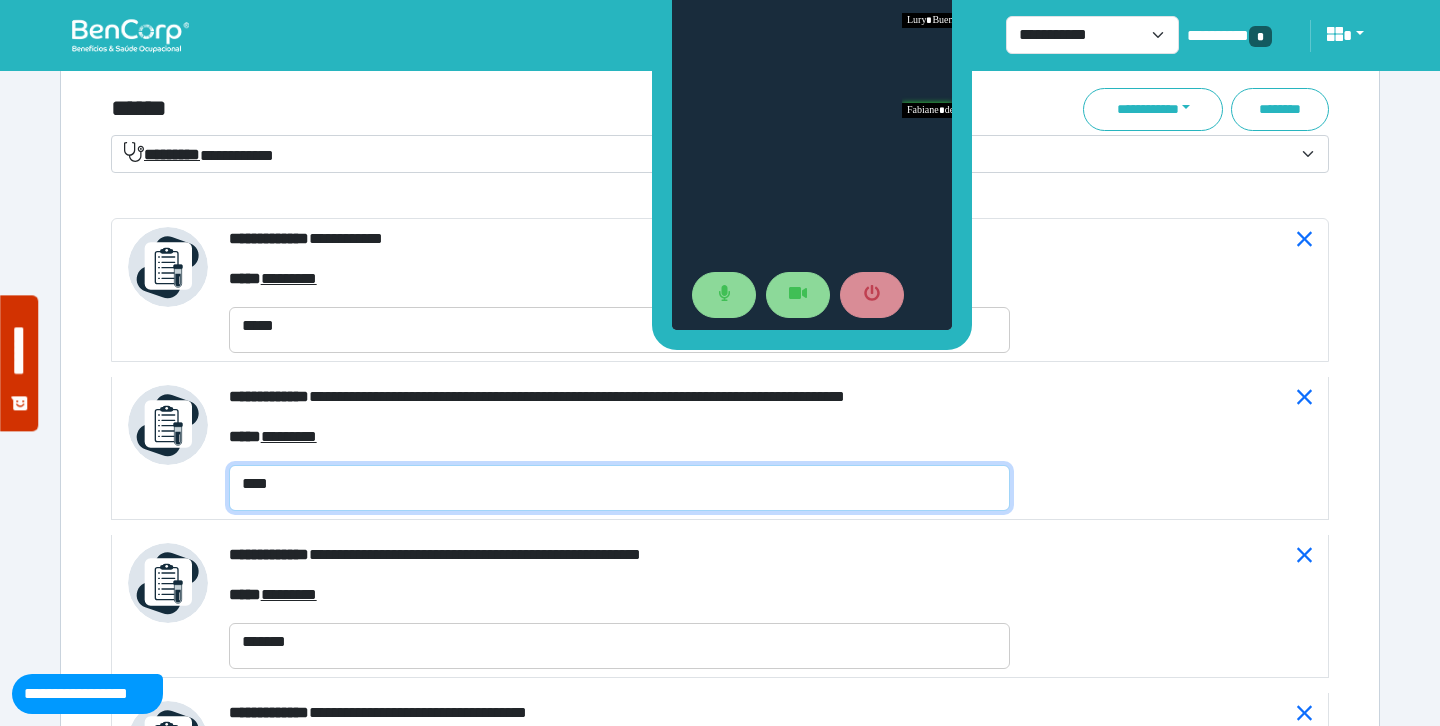 click on "****" at bounding box center (619, 488) 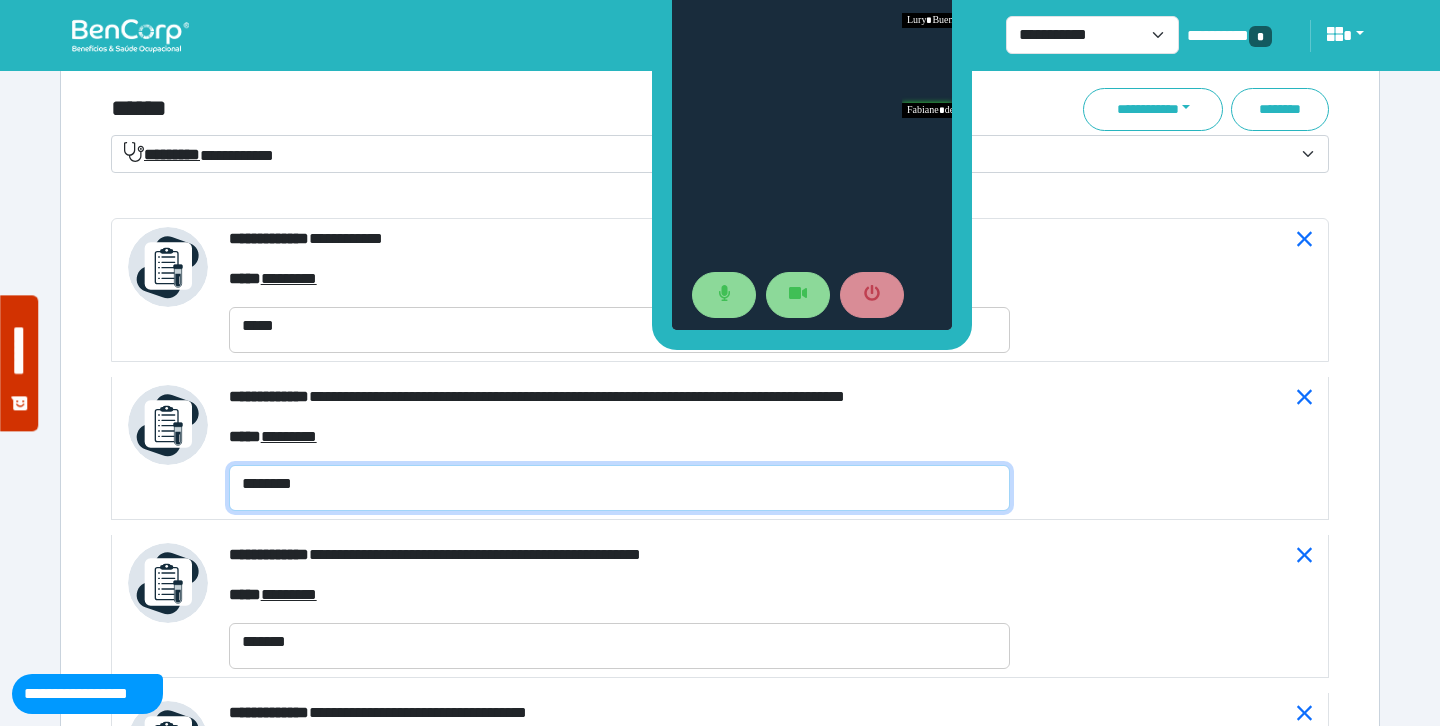 type on "********" 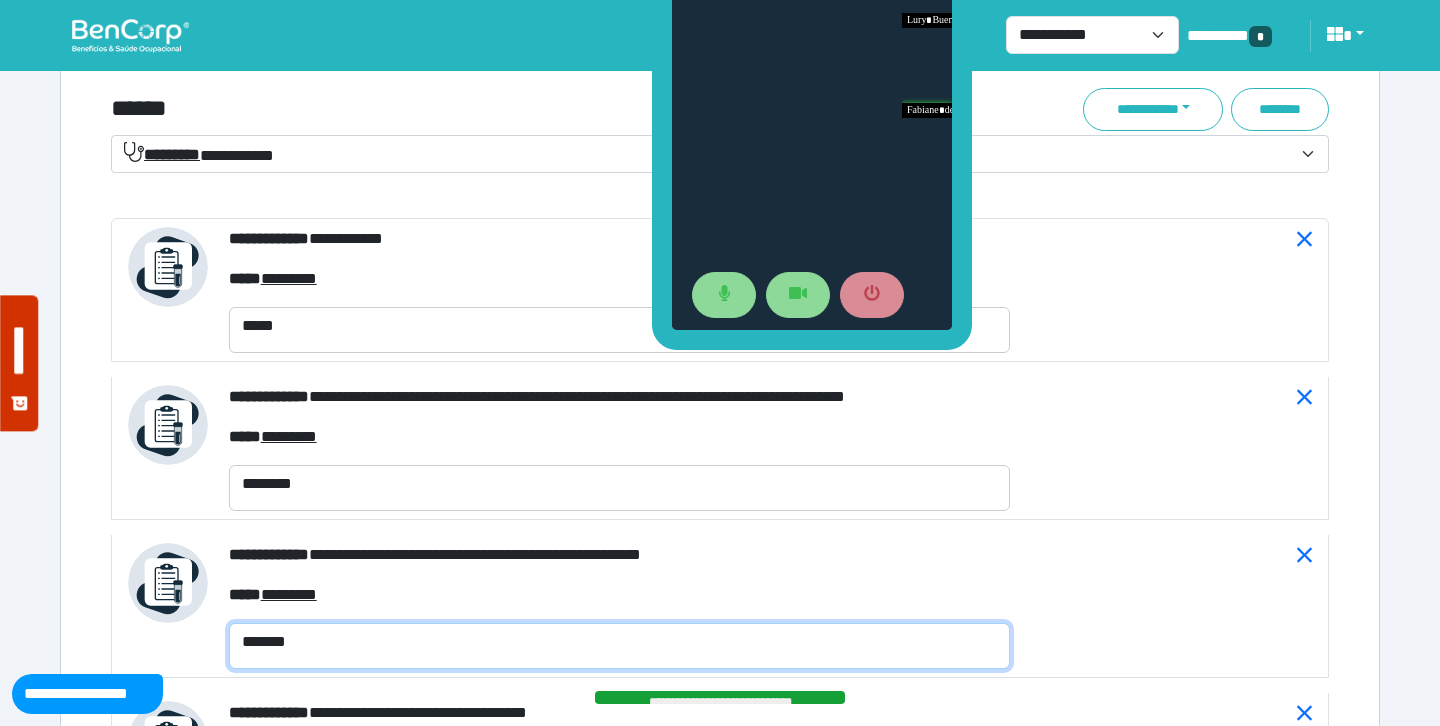 drag, startPoint x: 317, startPoint y: 649, endPoint x: 200, endPoint y: 649, distance: 117 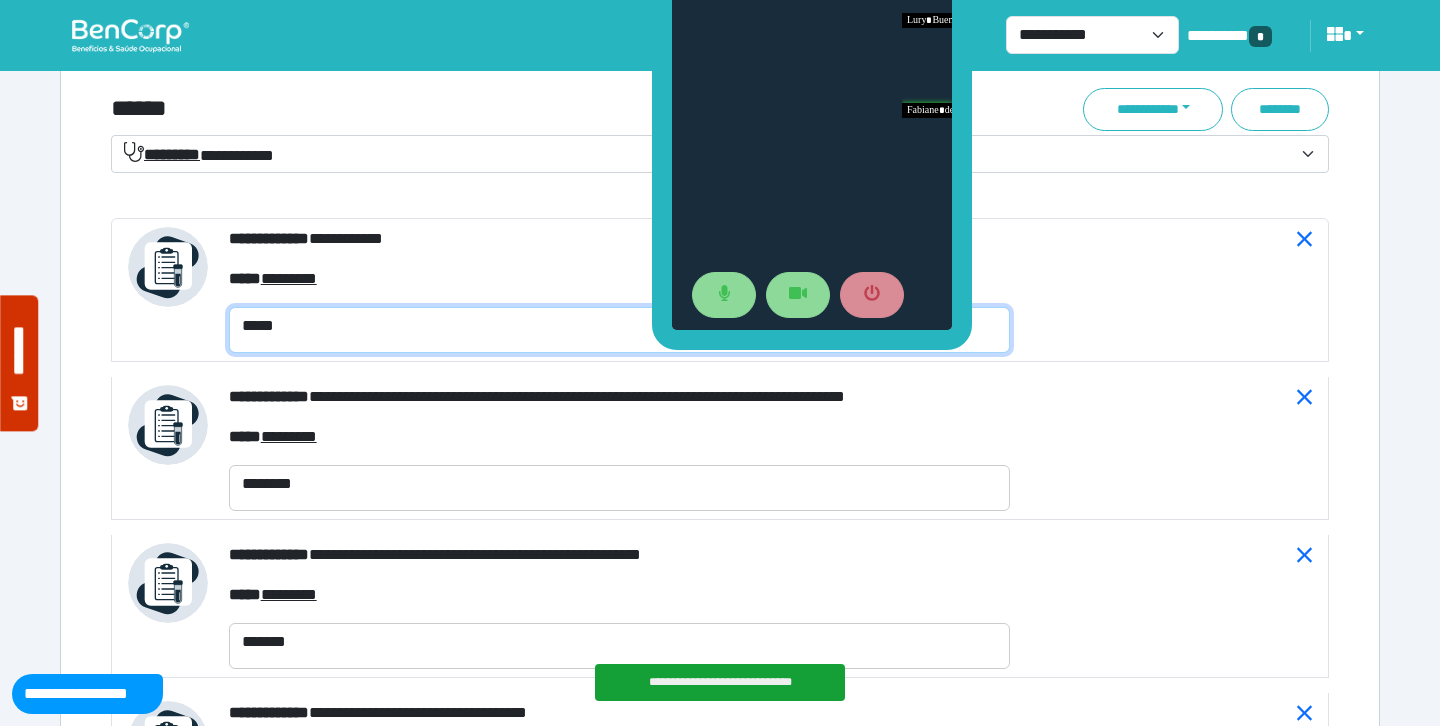 click on "****" at bounding box center (619, 330) 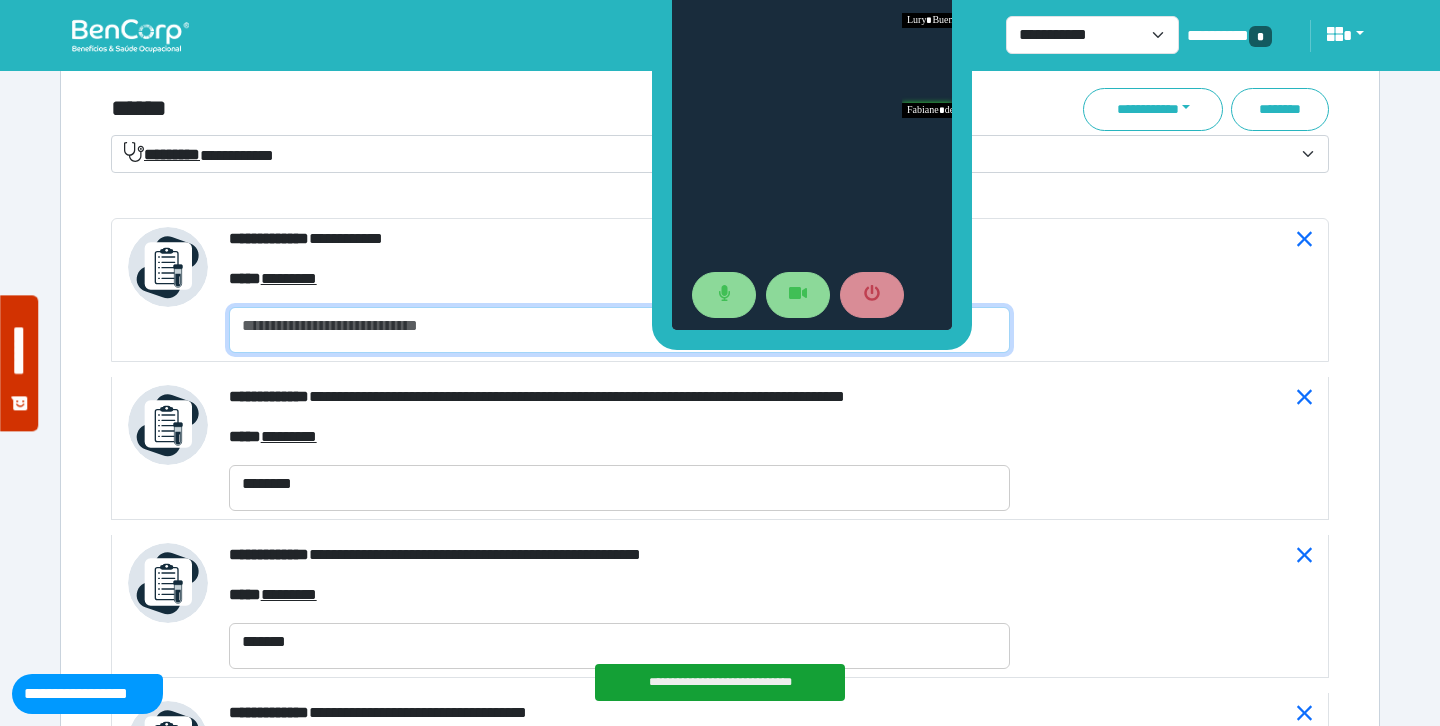 paste on "*******" 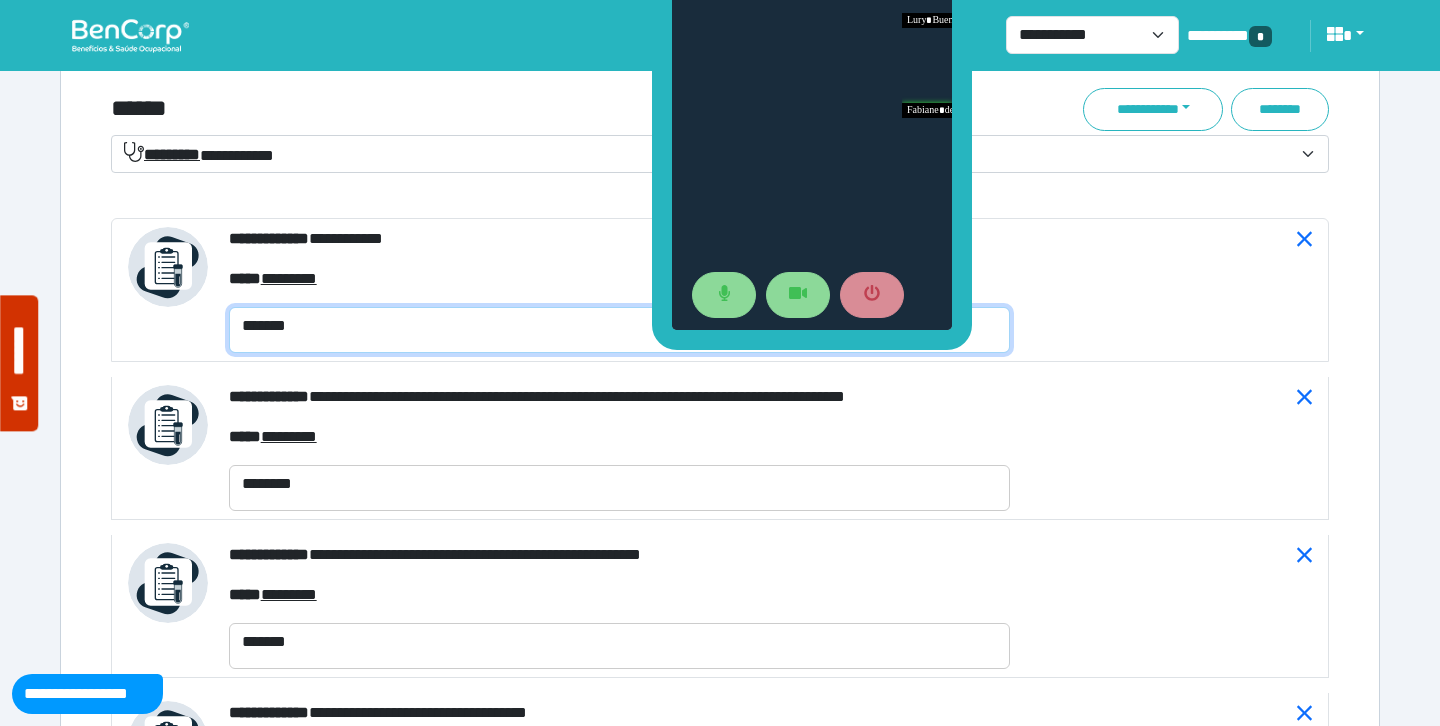 type on "*******" 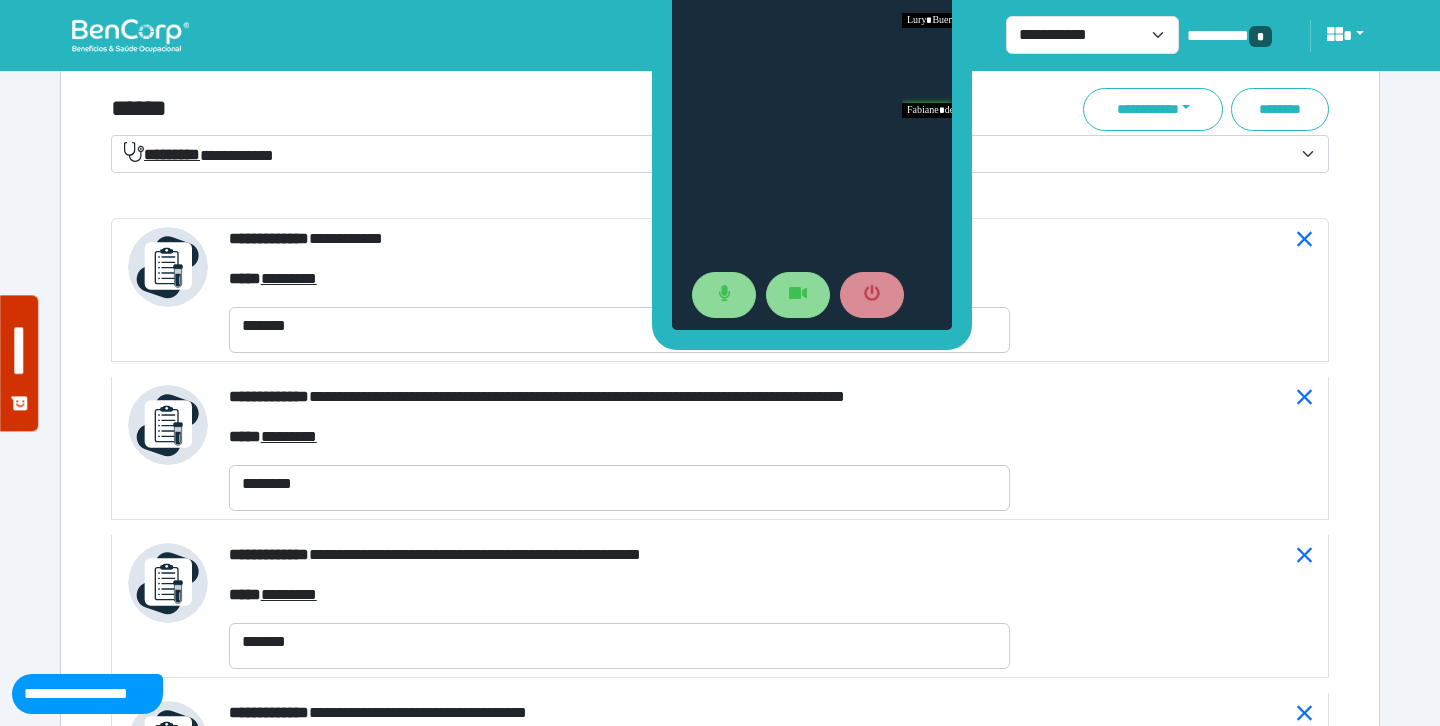 click on "******" at bounding box center [513, 109] 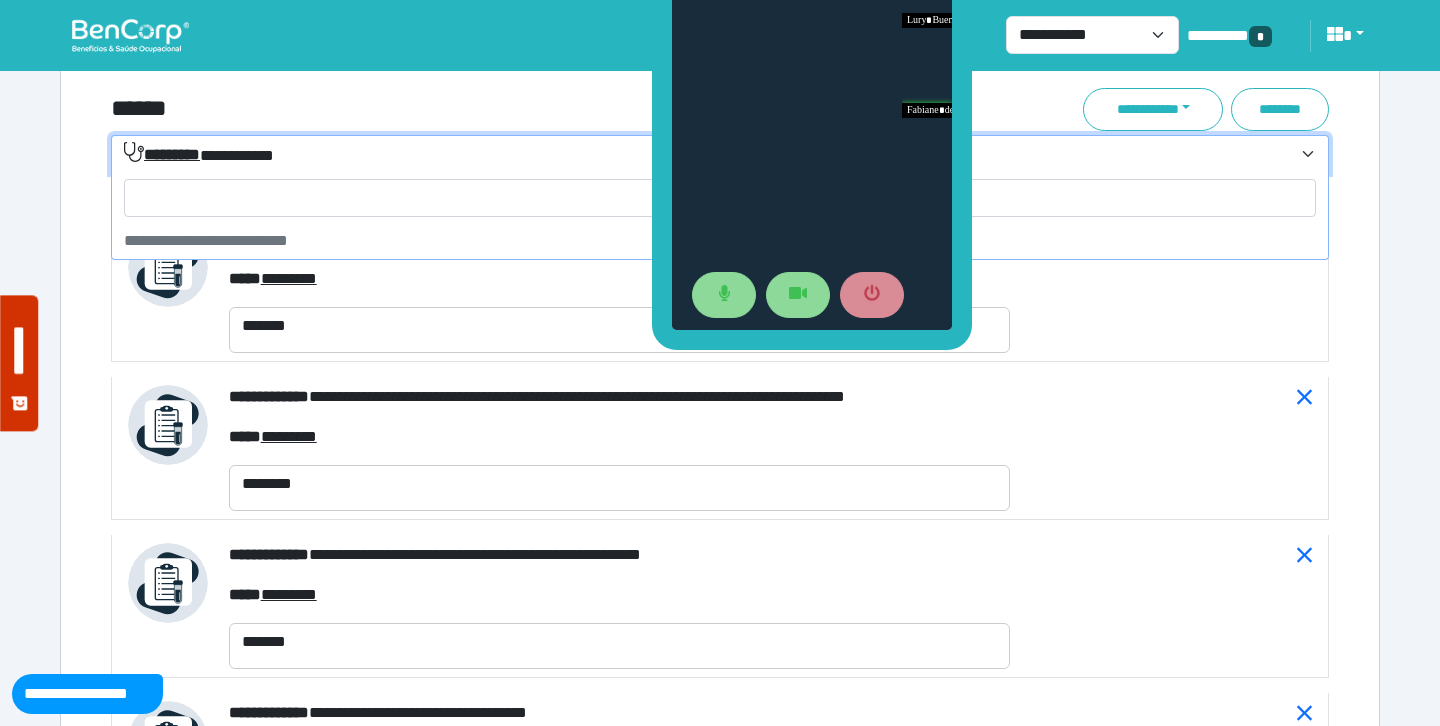 click on "**********" at bounding box center [199, 154] 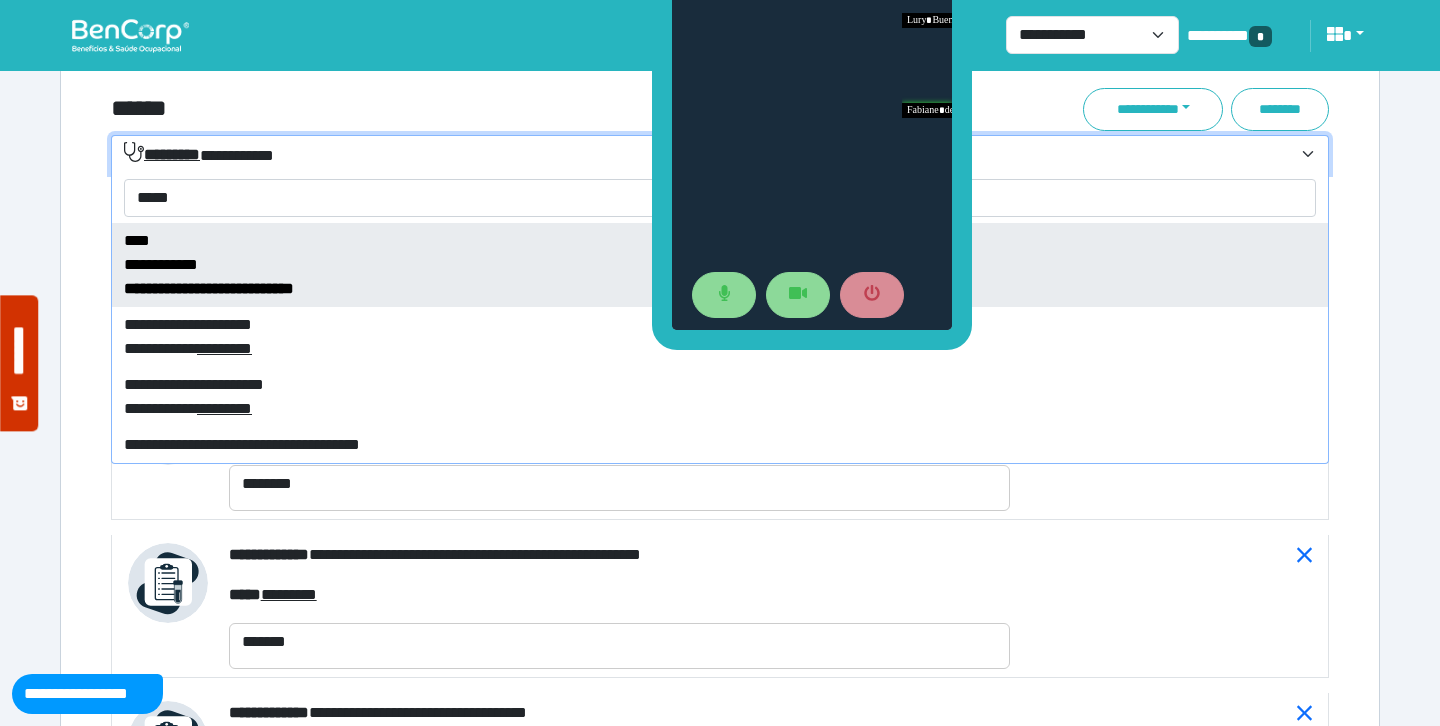 type on "******" 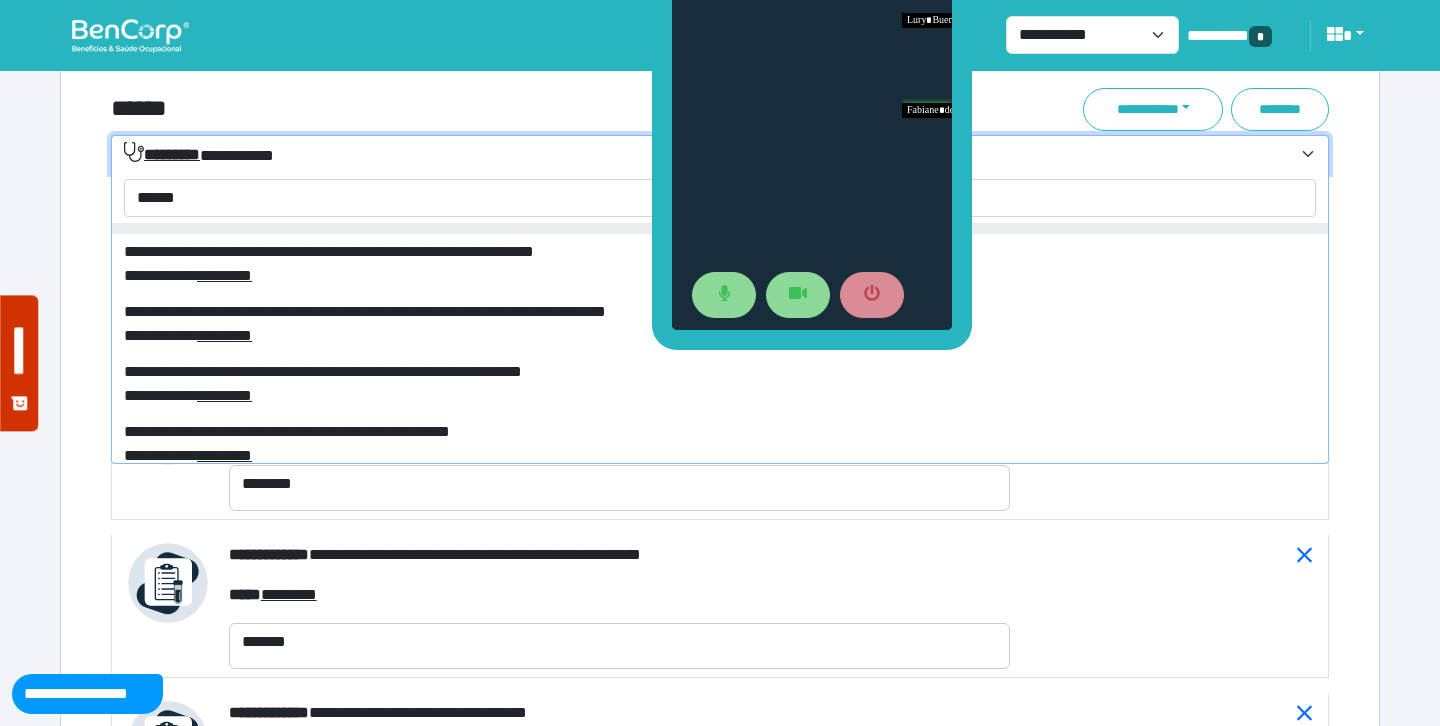 scroll, scrollTop: 139, scrollLeft: 0, axis: vertical 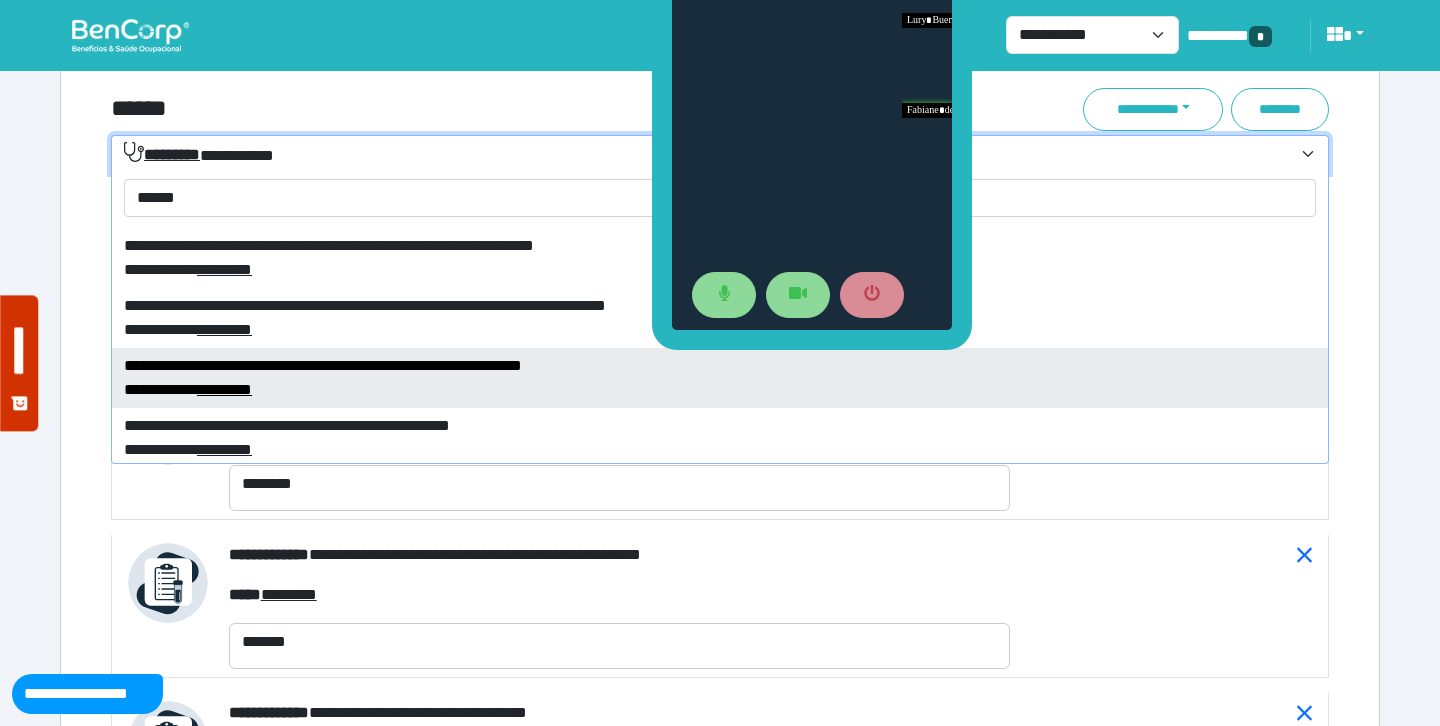 select on "****" 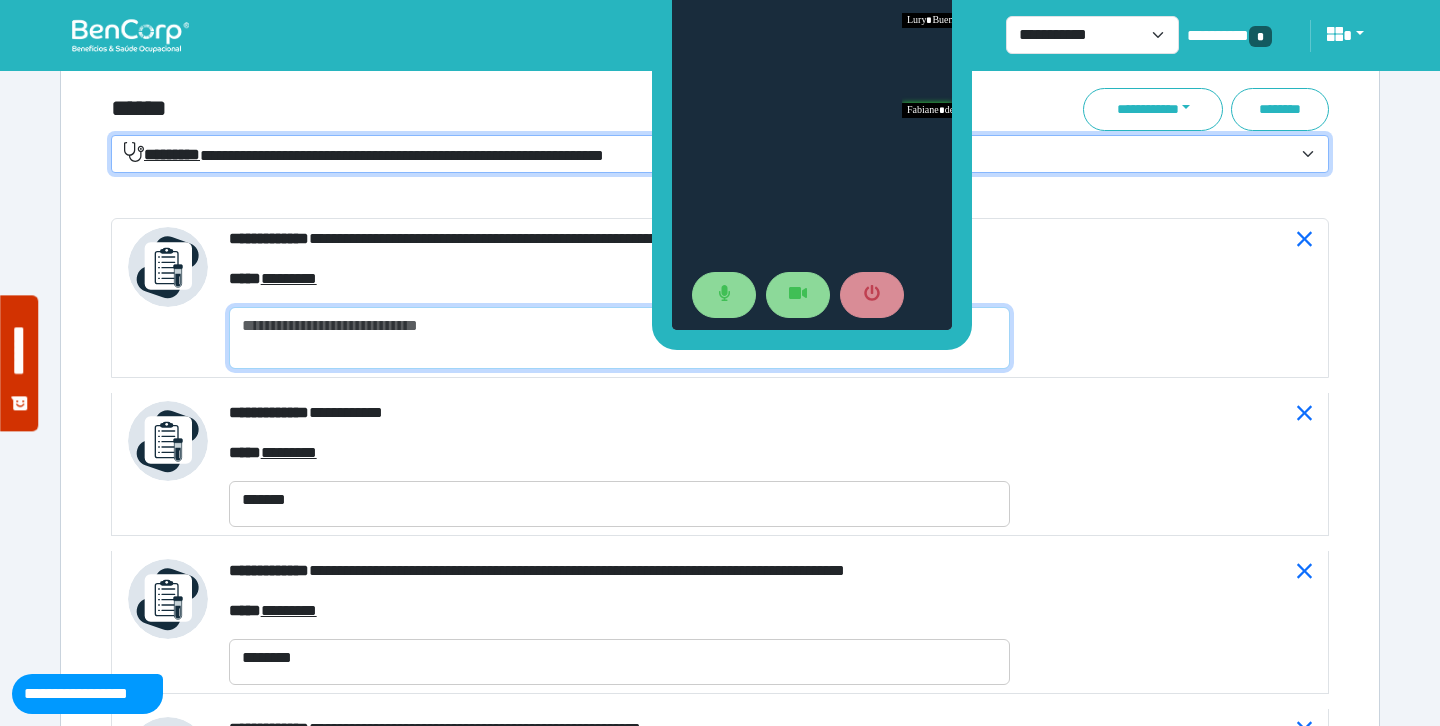click at bounding box center [619, 338] 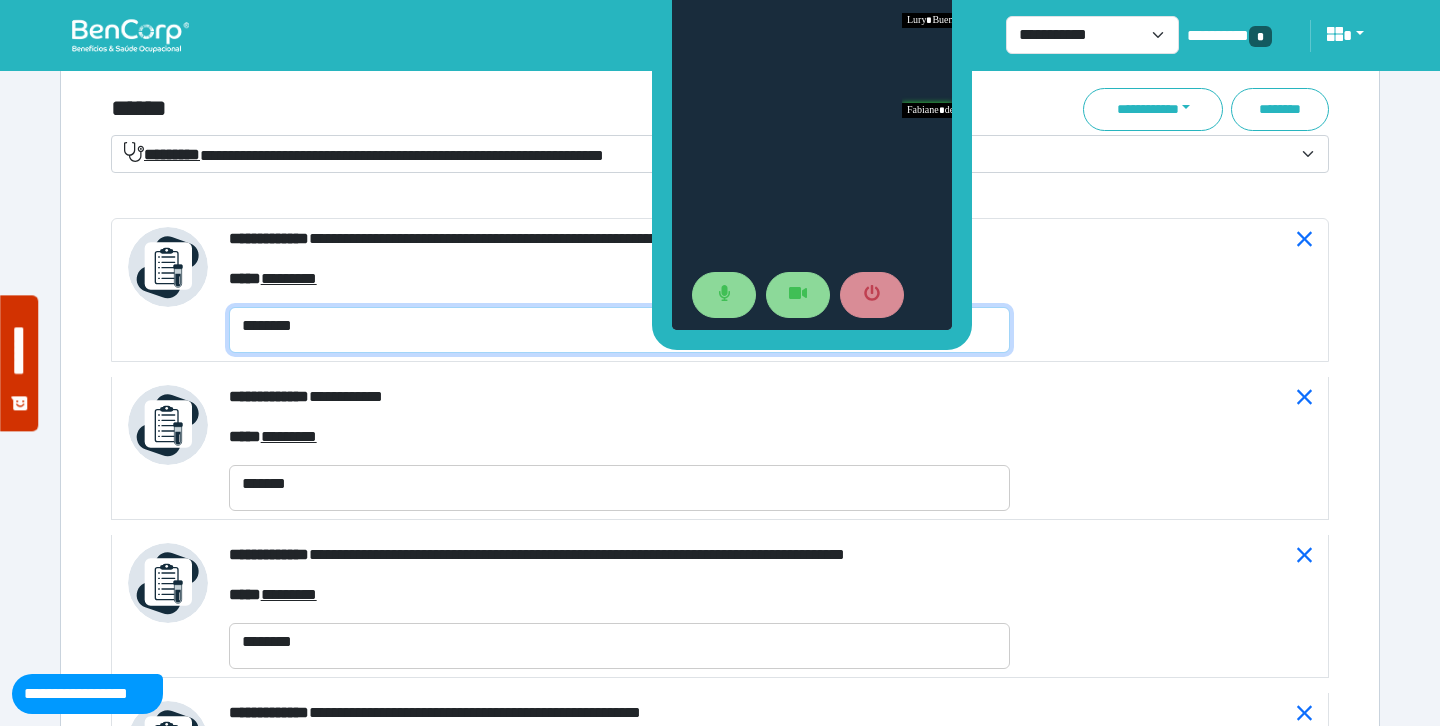 type on "********" 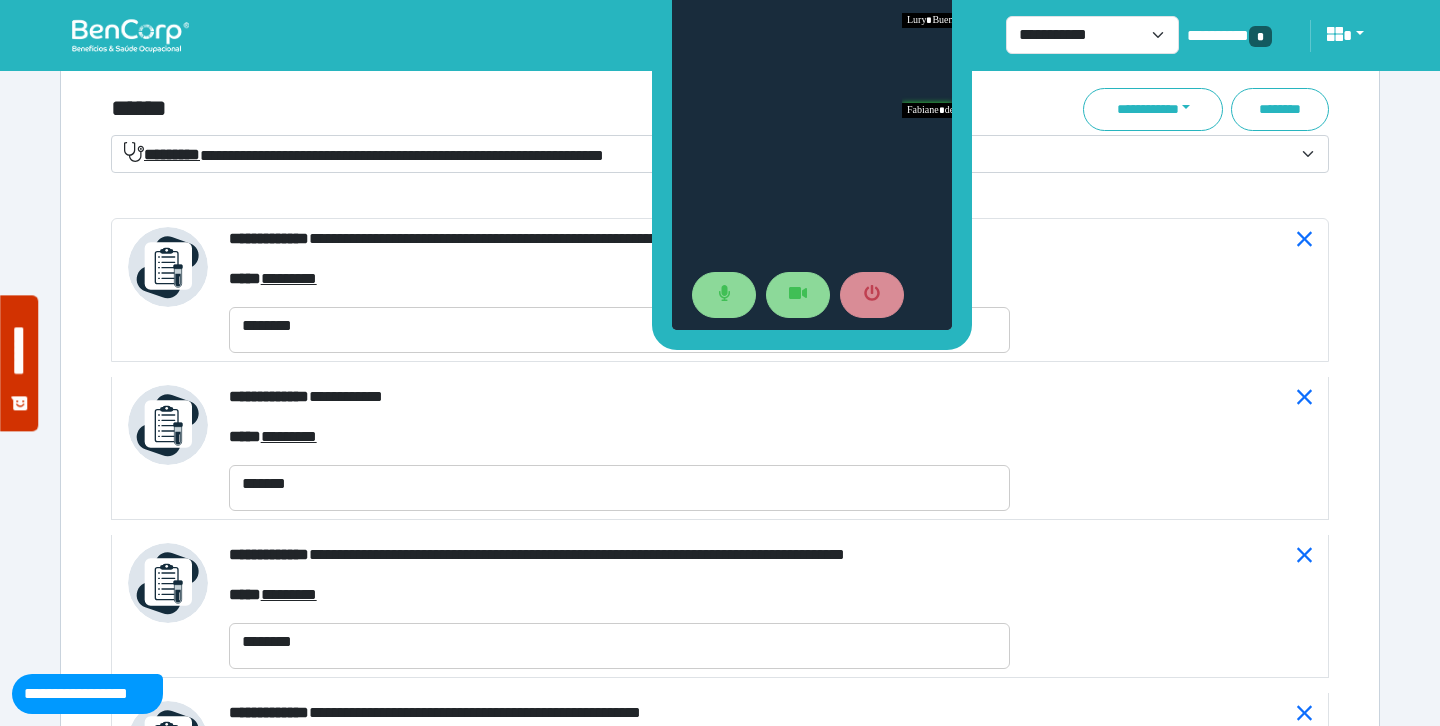click on "******" at bounding box center [513, 109] 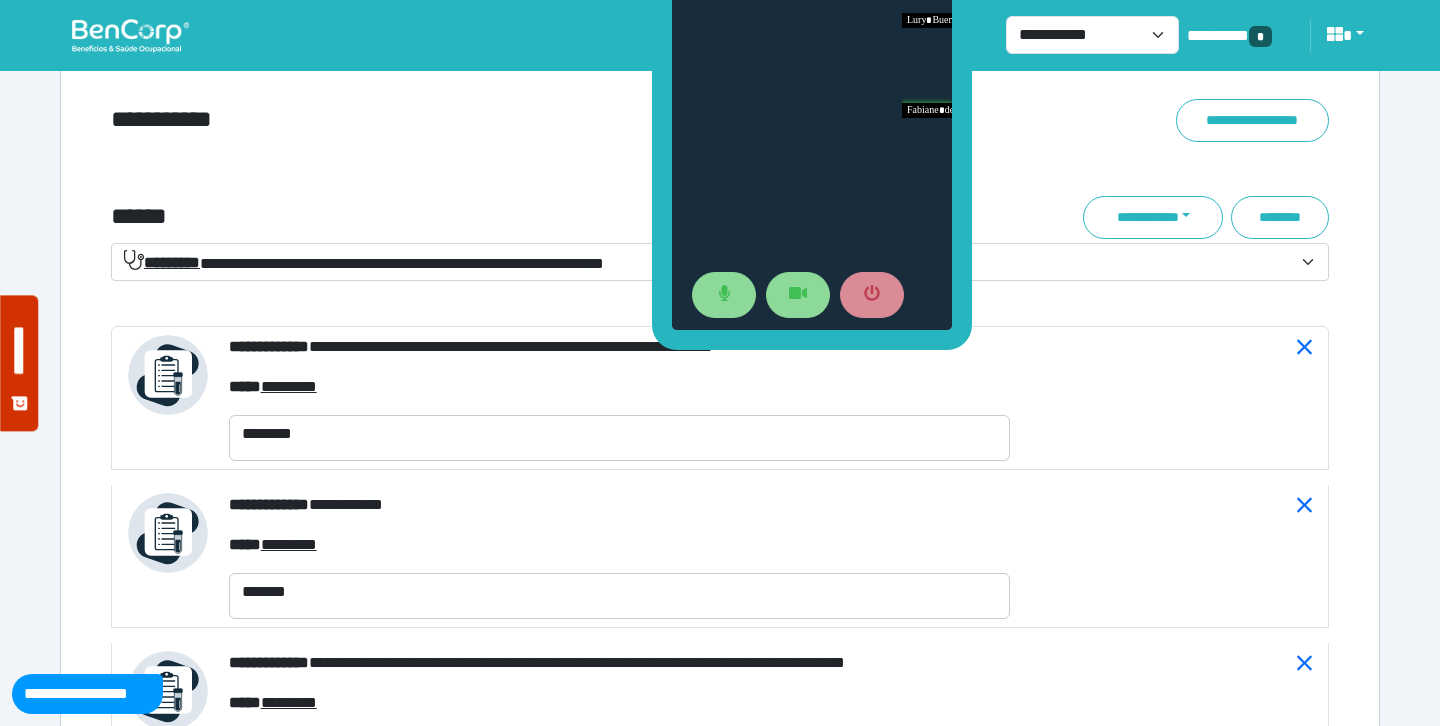 scroll, scrollTop: 7080, scrollLeft: 0, axis: vertical 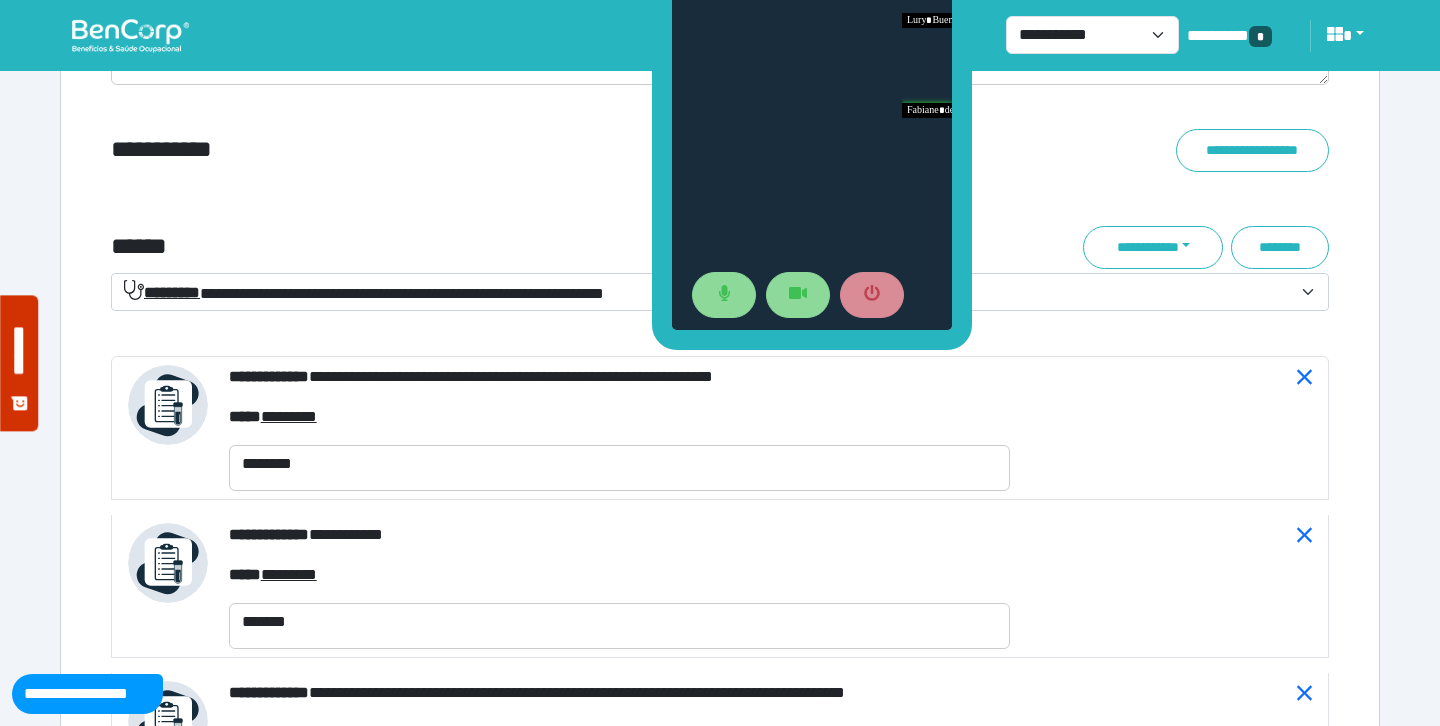click on "**********" at bounding box center (720, -793) 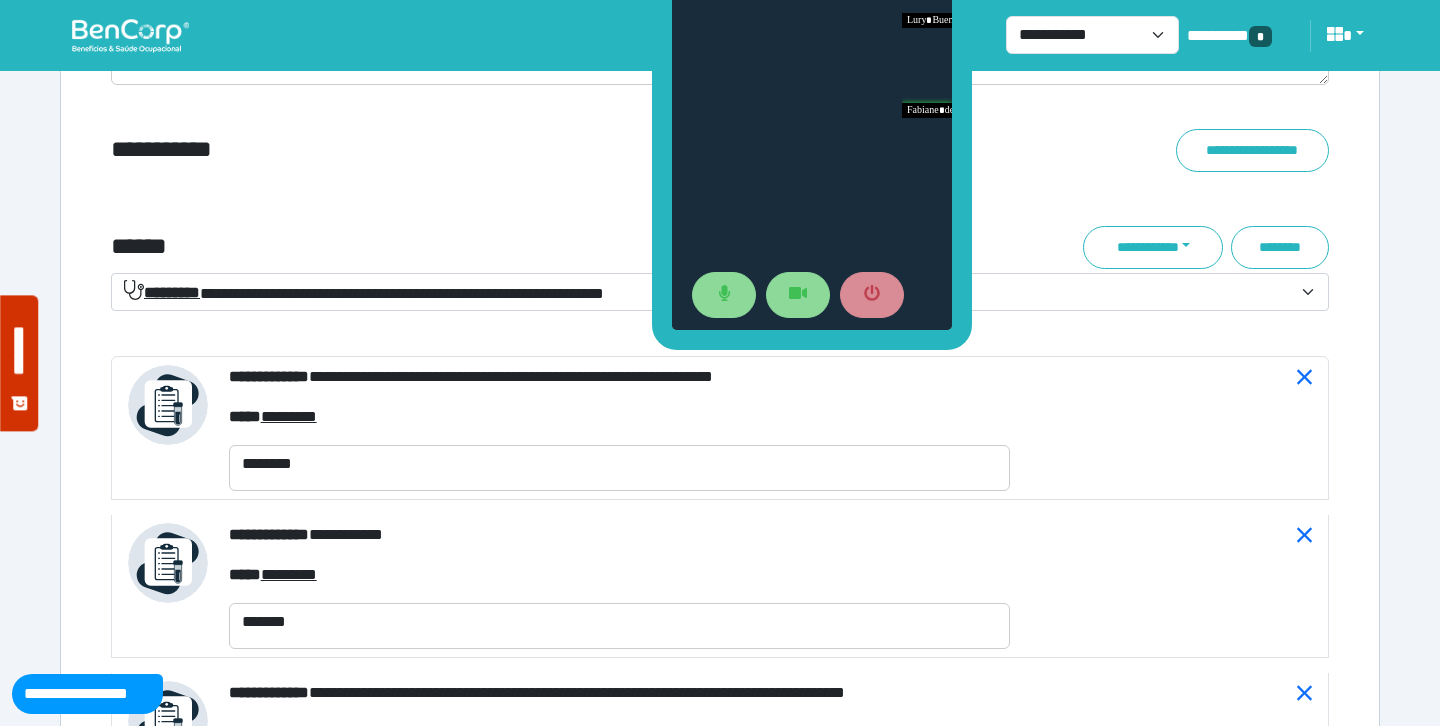 click on "**********" at bounding box center (364, 292) 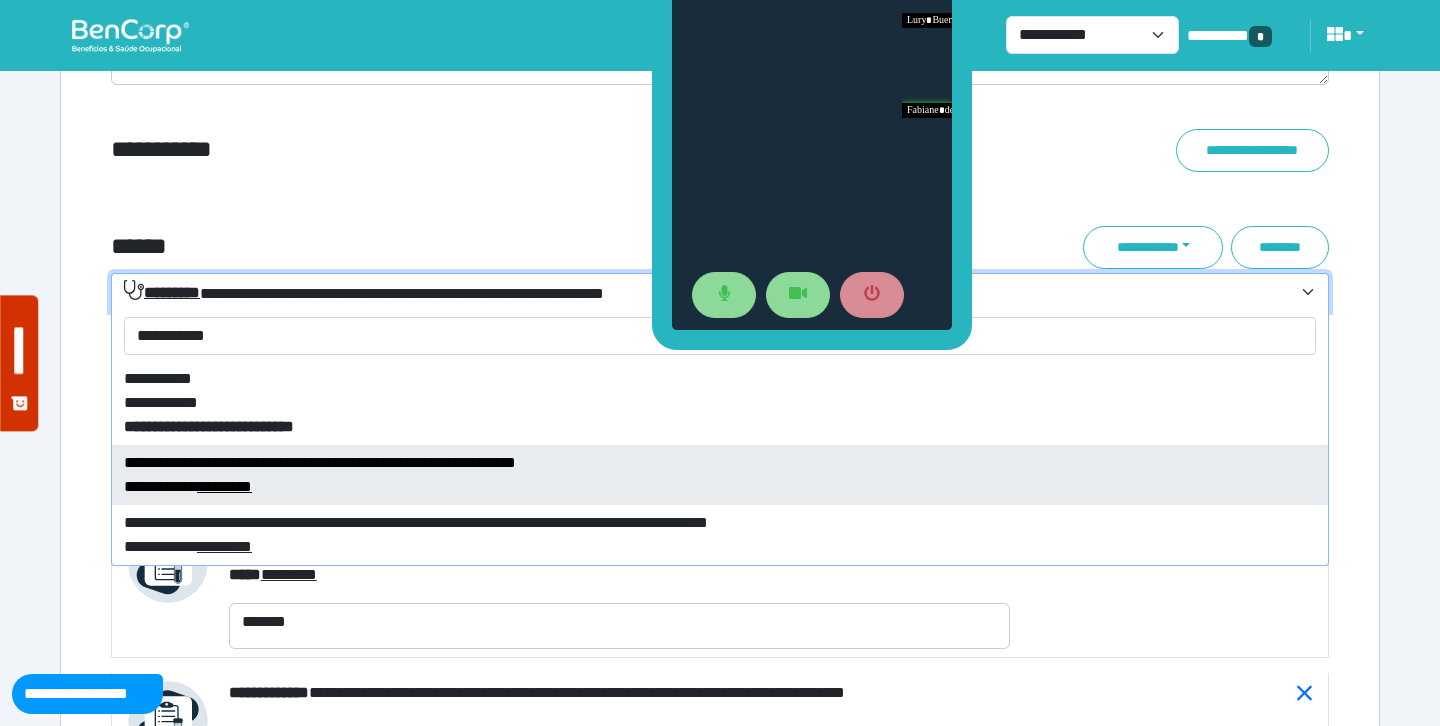 type on "**********" 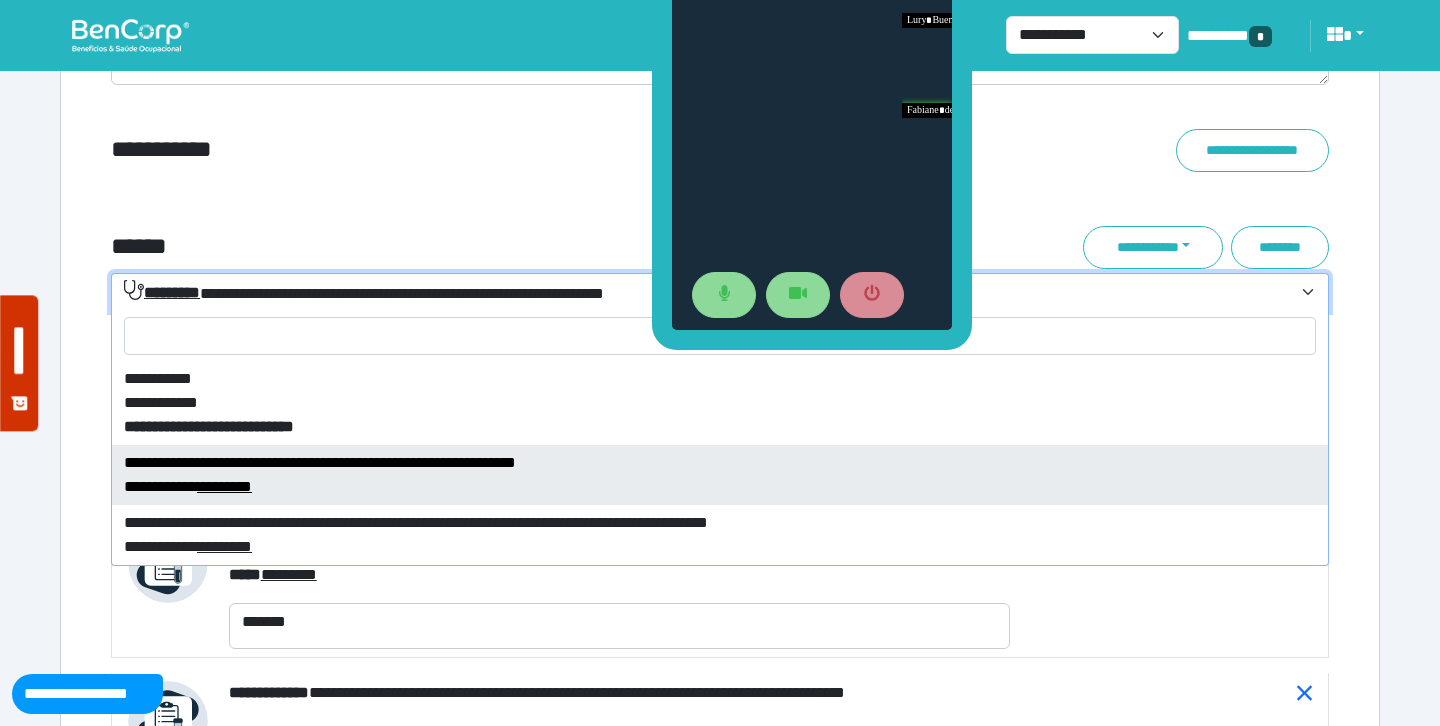 select on "****" 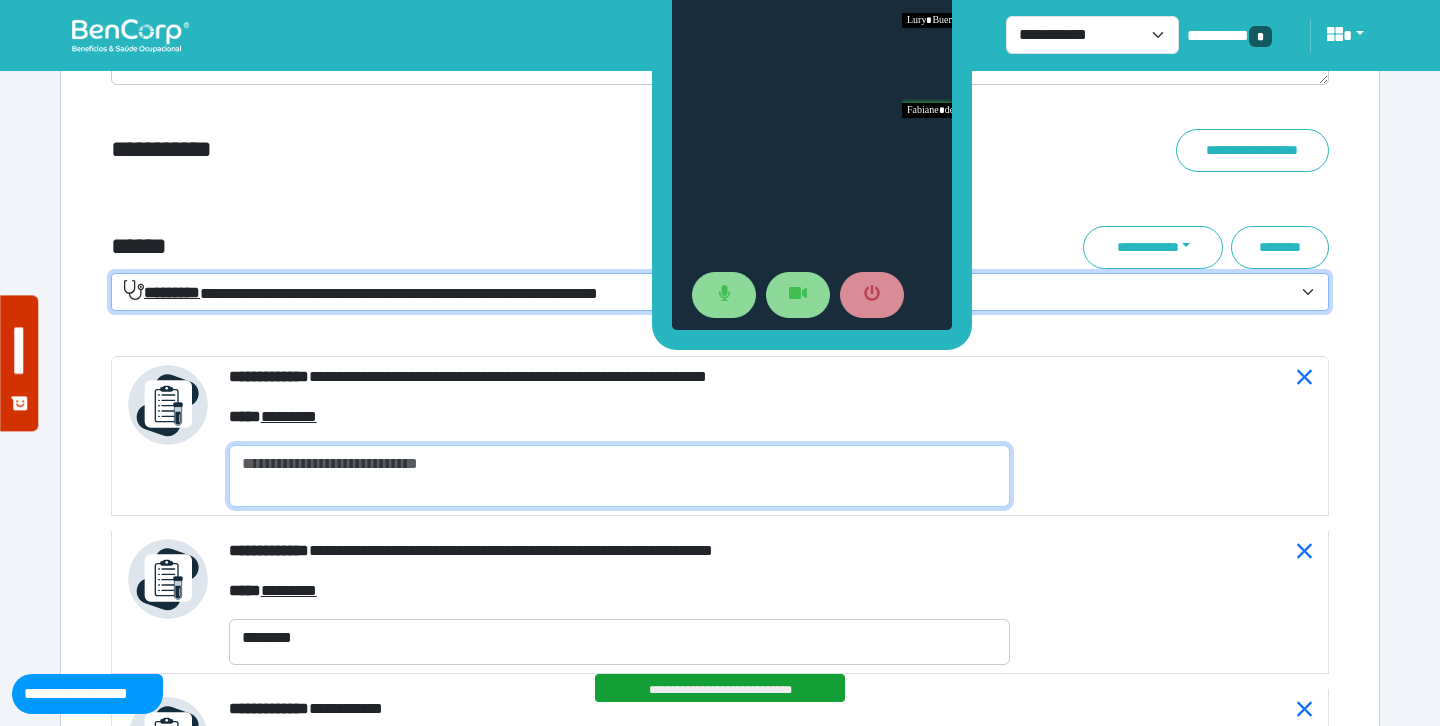 click at bounding box center [619, 476] 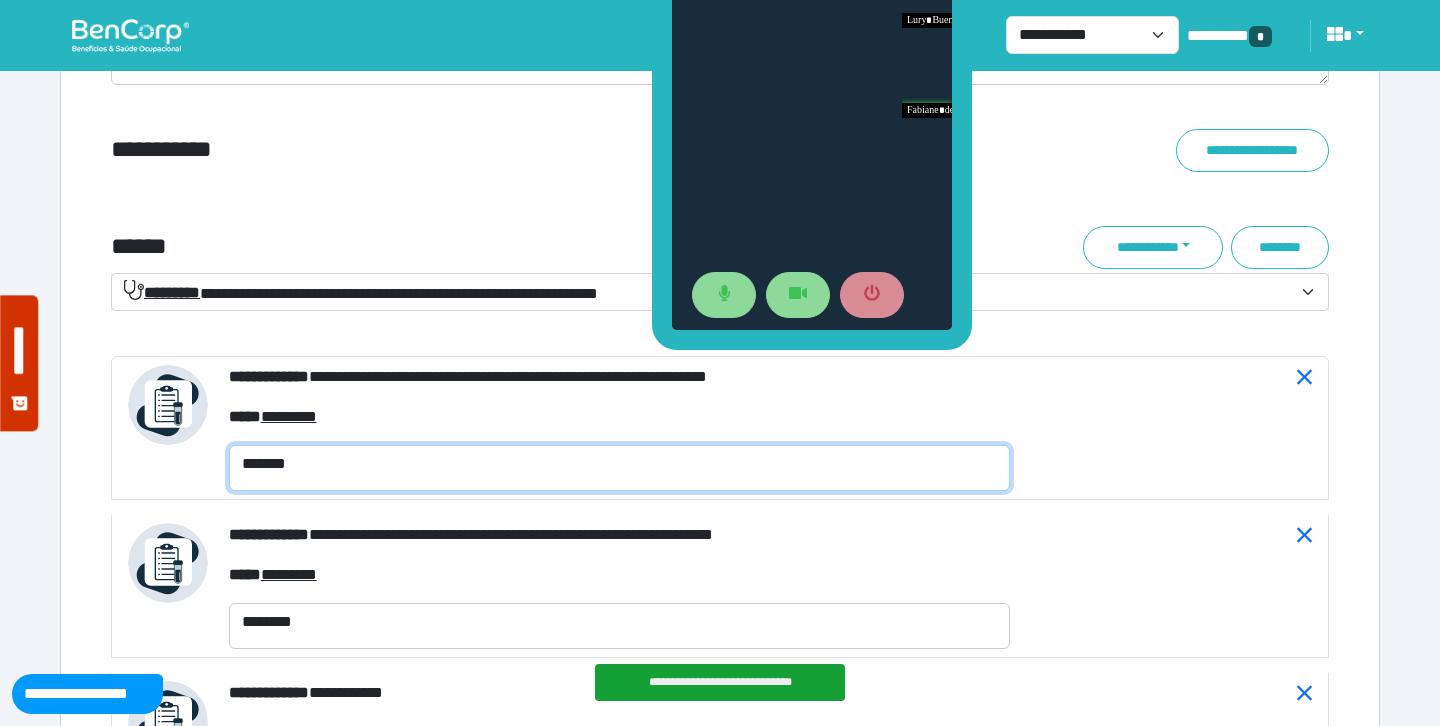 type on "*******" 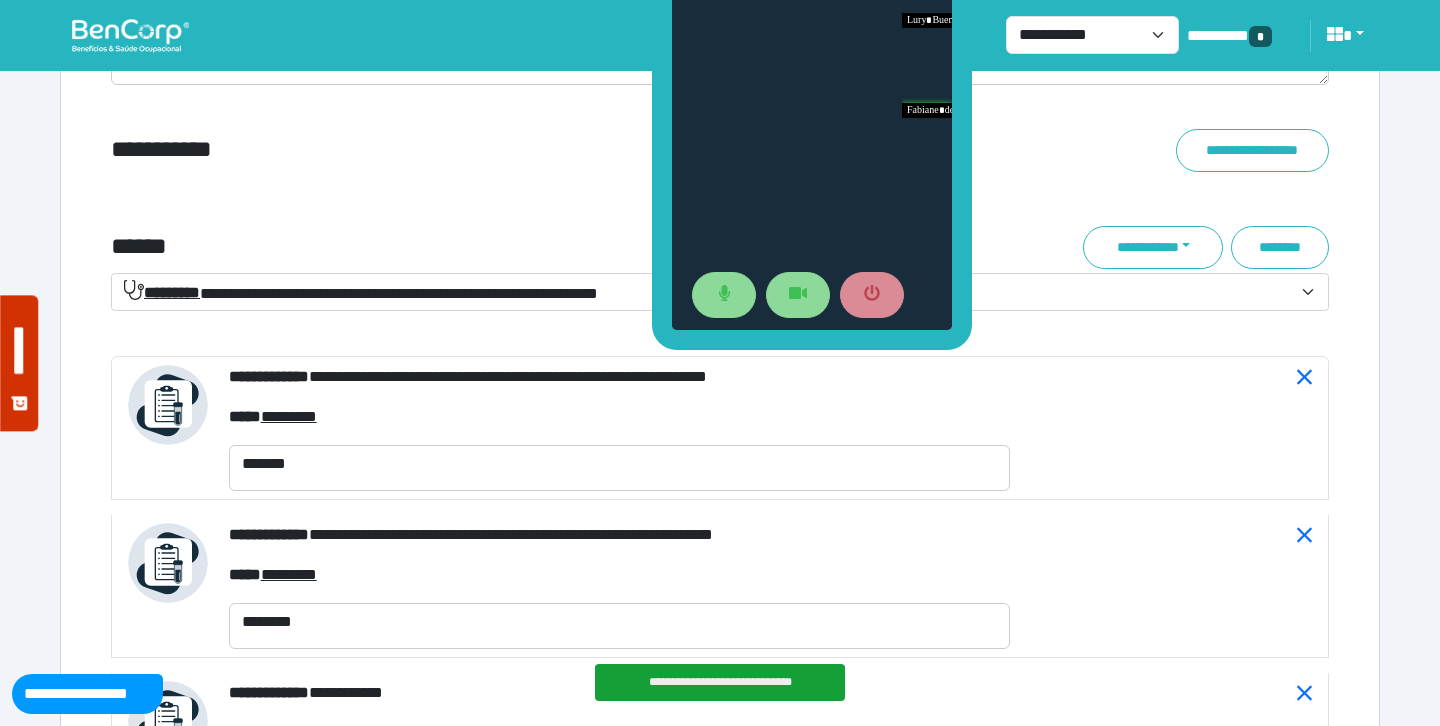 click on "******" at bounding box center (513, 247) 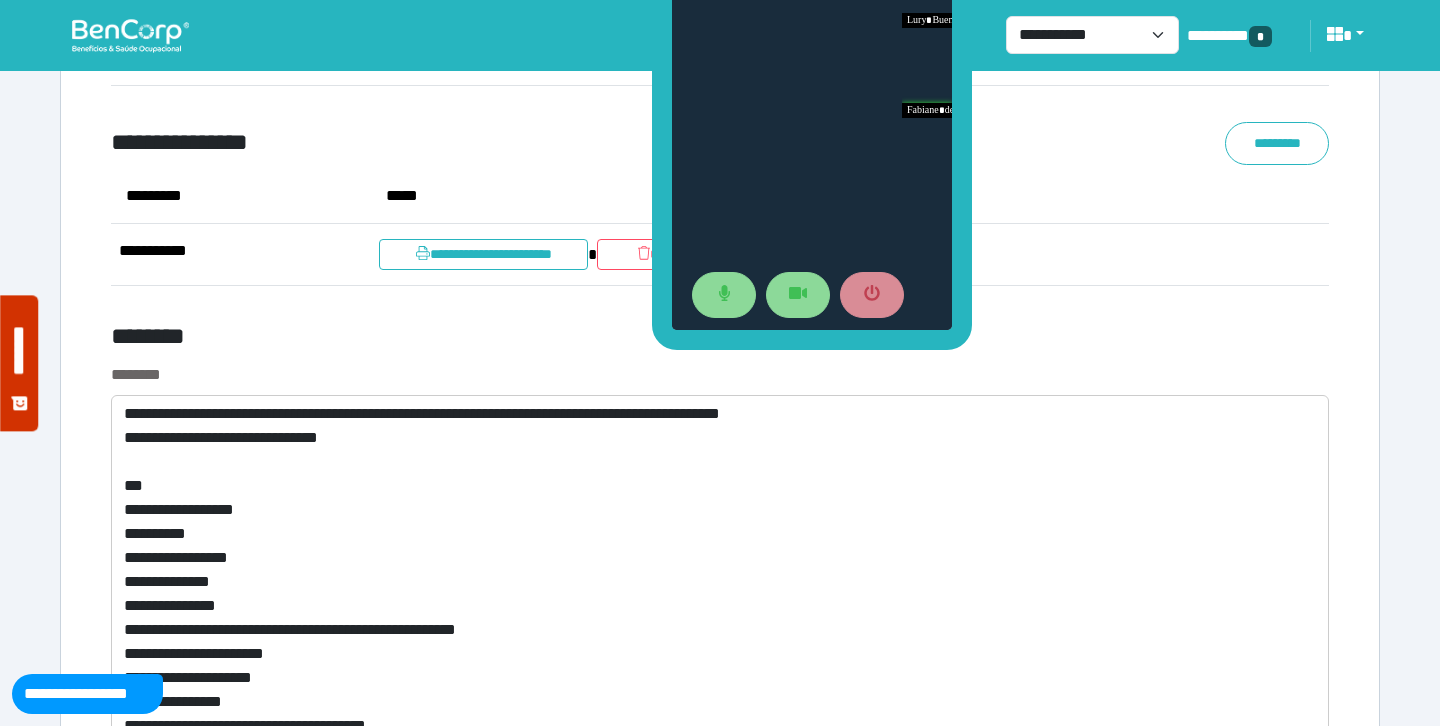 scroll, scrollTop: 10900, scrollLeft: 0, axis: vertical 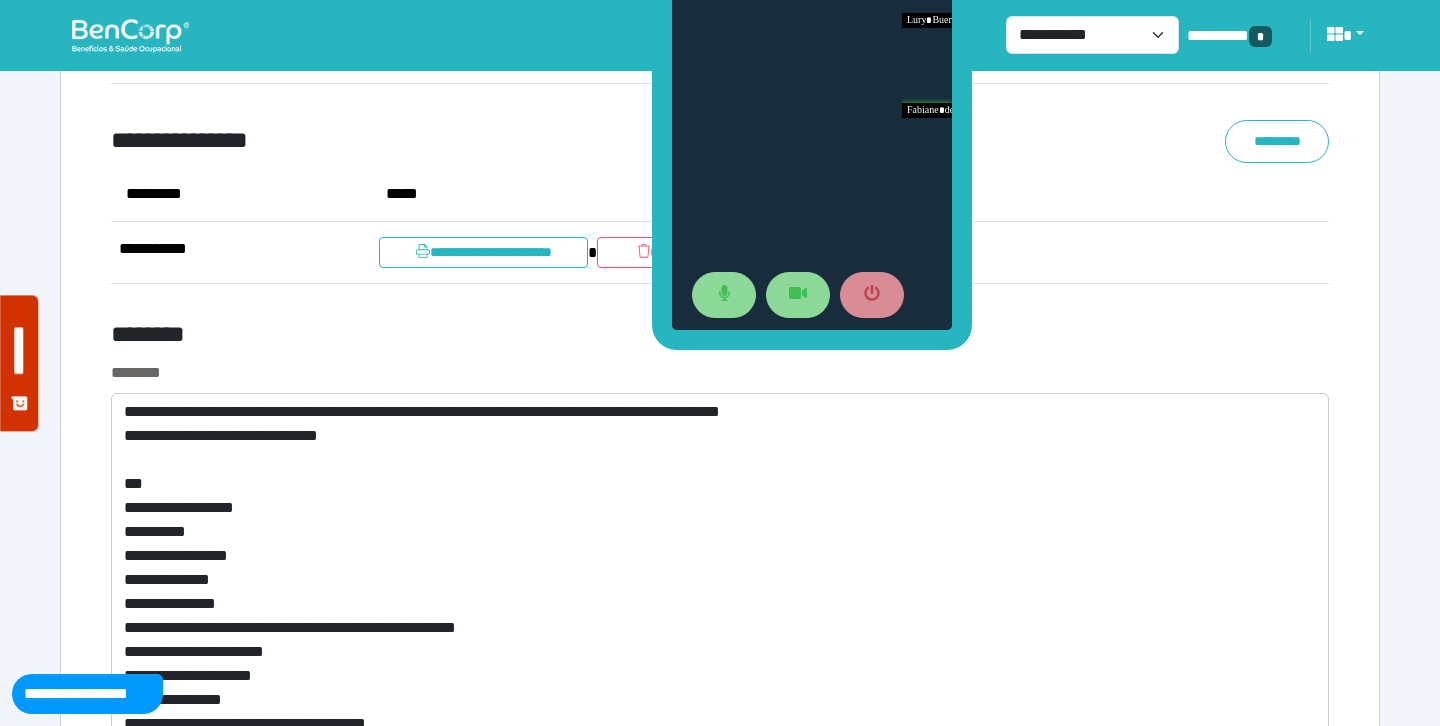 click at bounding box center [1134, 338] 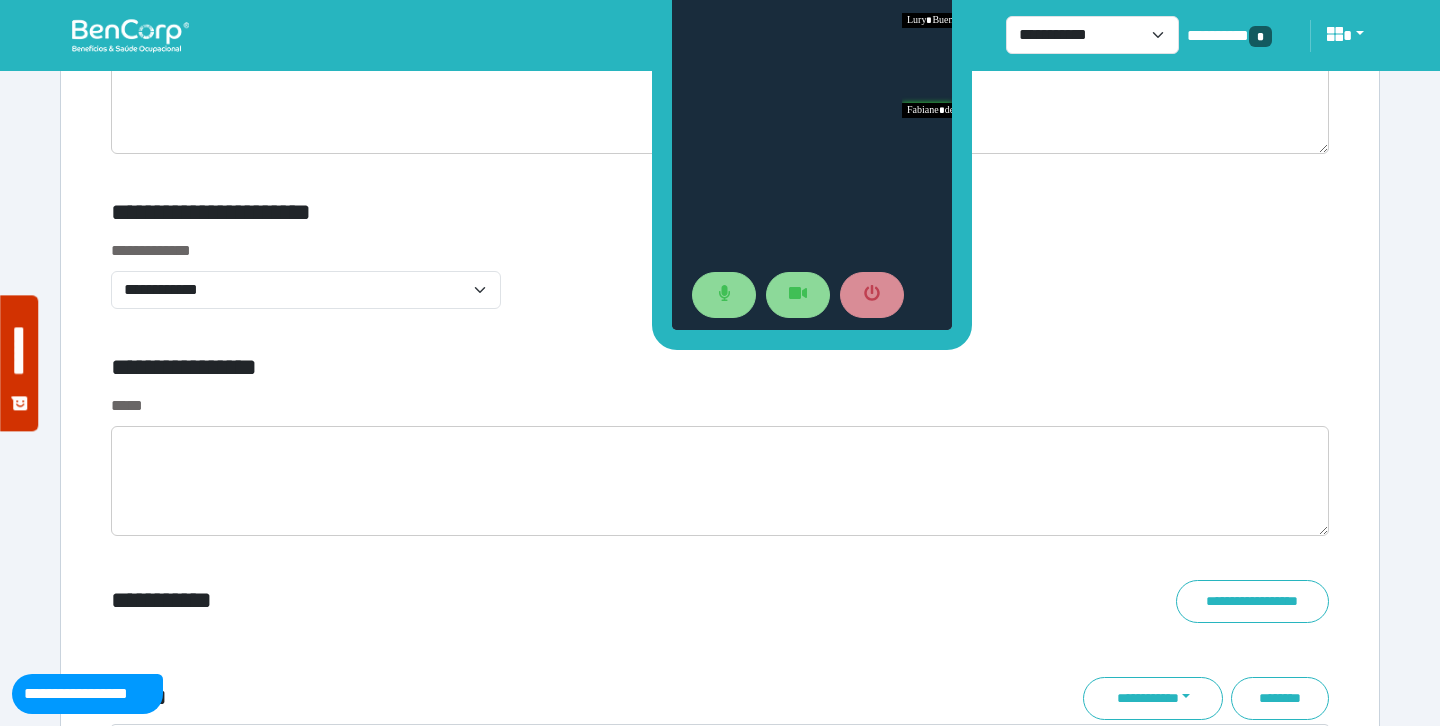 scroll, scrollTop: 6625, scrollLeft: 0, axis: vertical 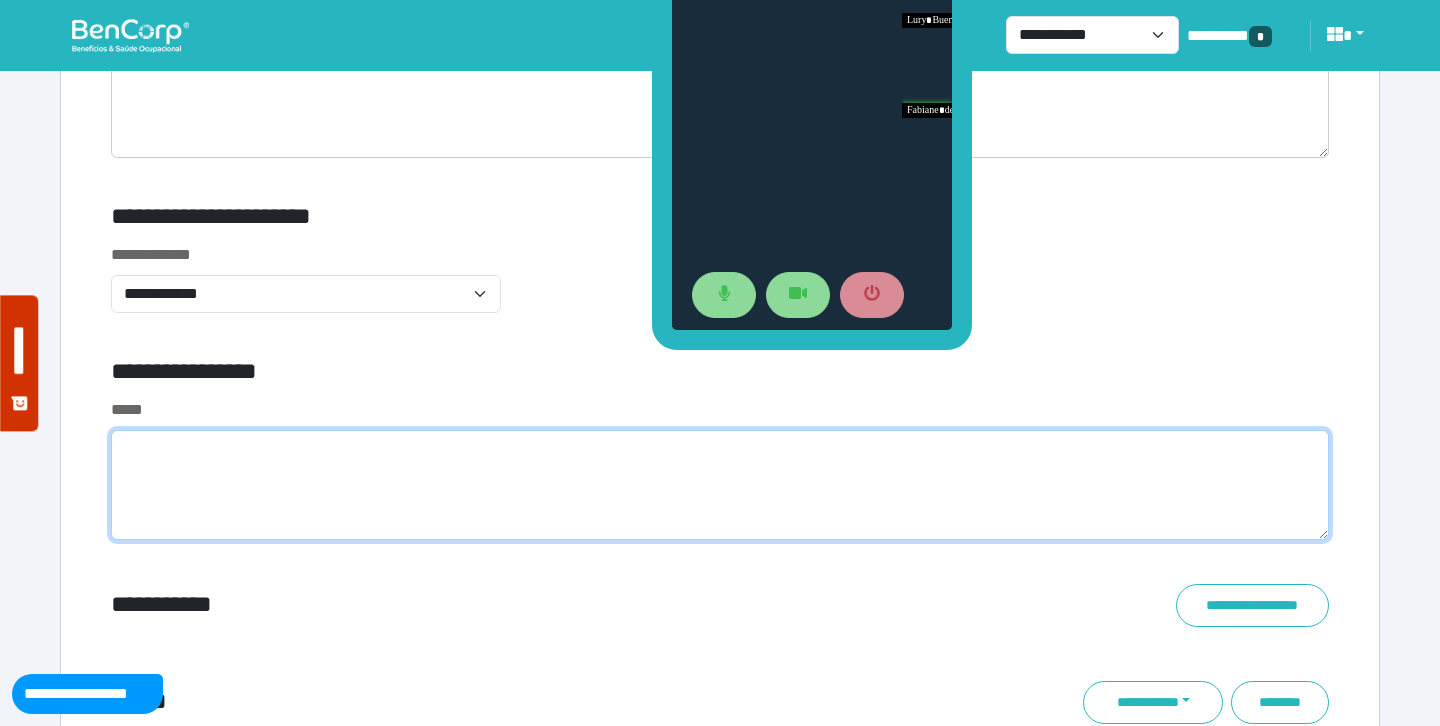 click at bounding box center [720, 485] 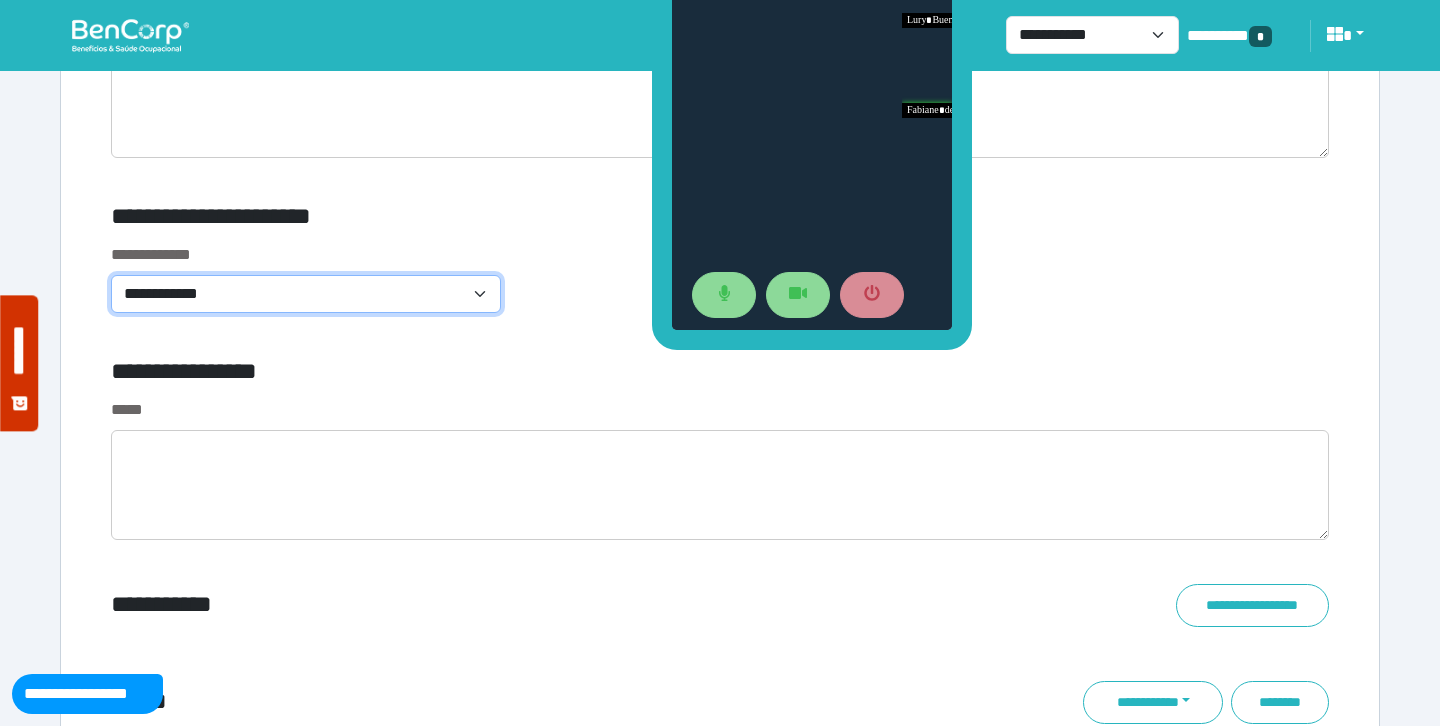 click on "**********" at bounding box center (306, 294) 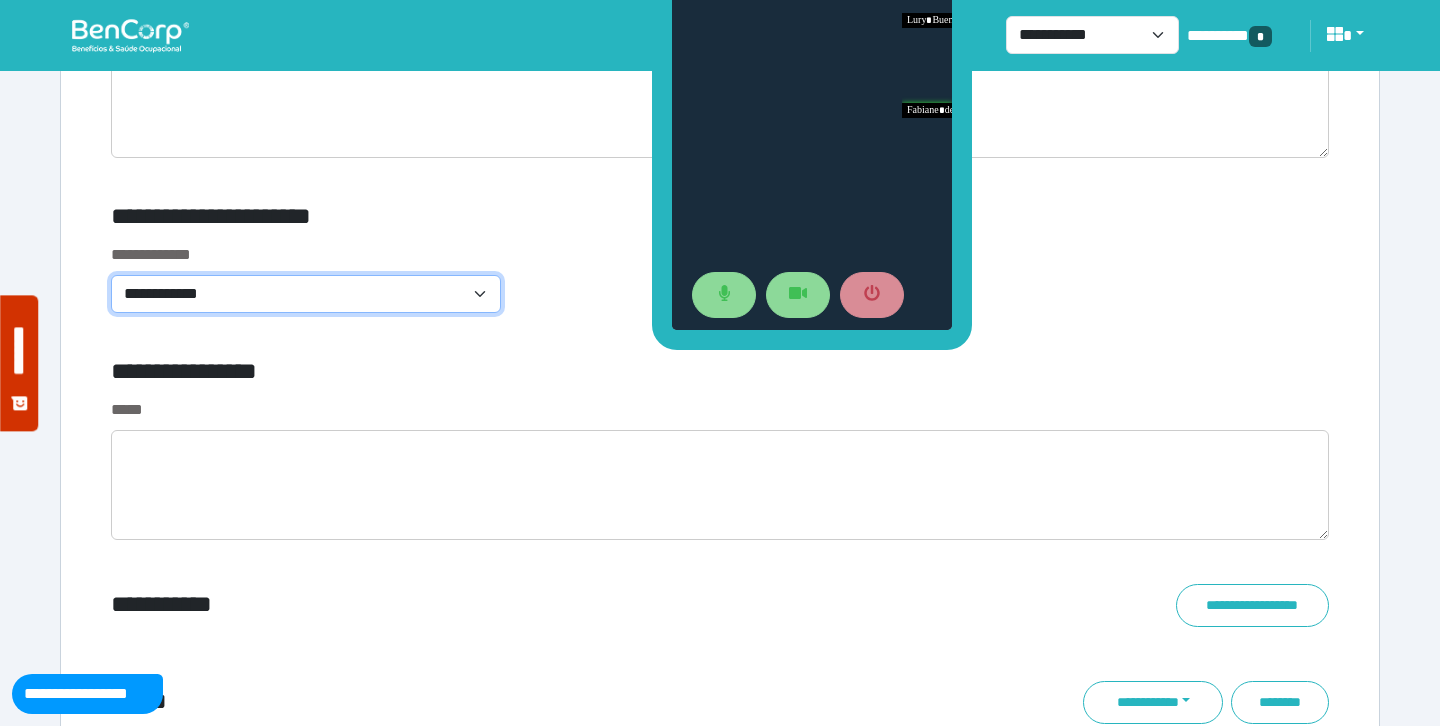 select on "**********" 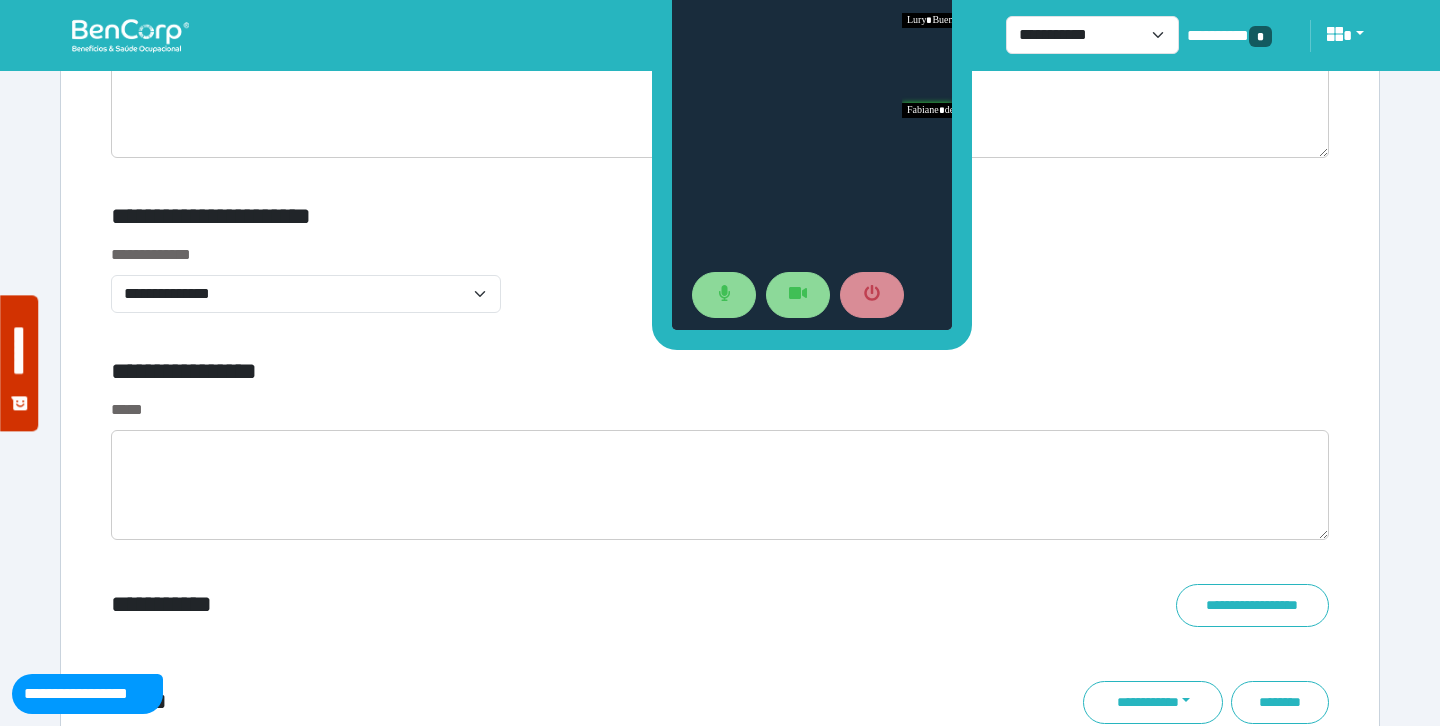 click on "**********" at bounding box center [513, 375] 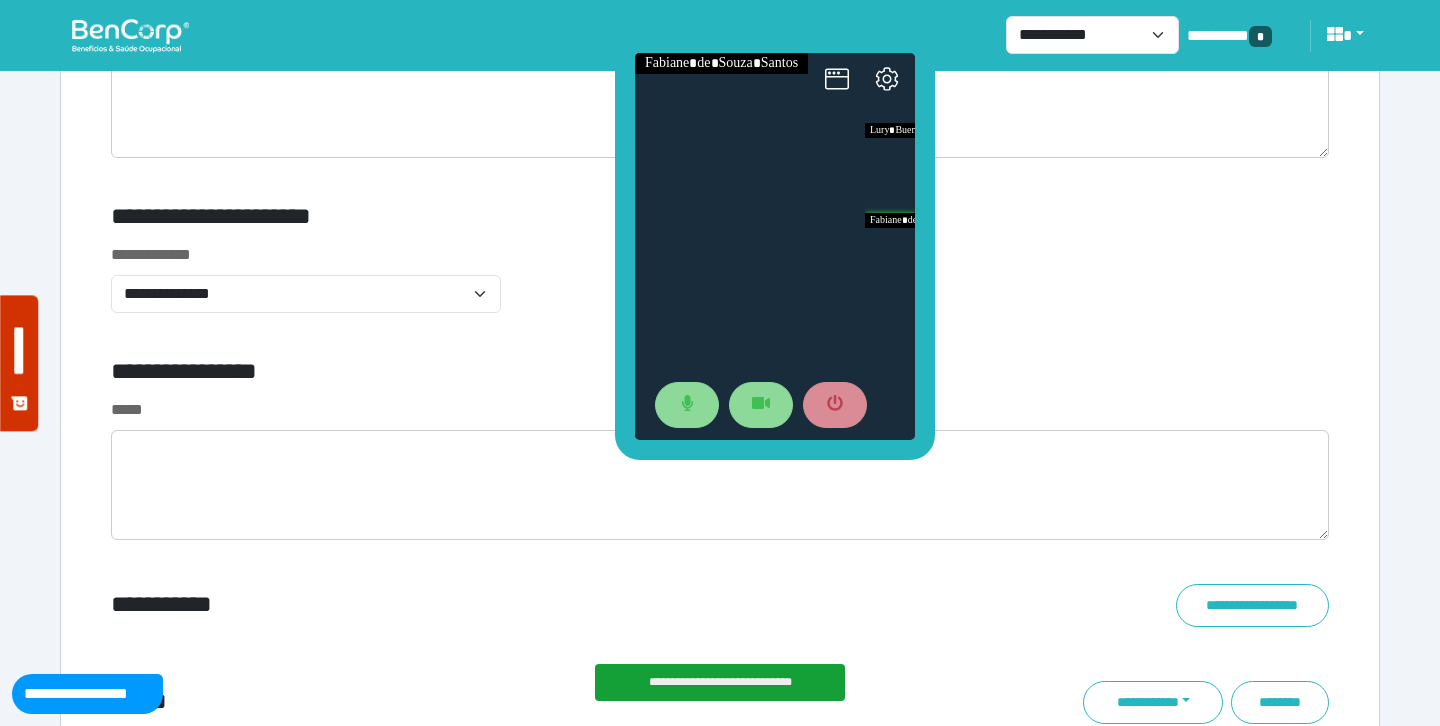 drag, startPoint x: 659, startPoint y: 277, endPoint x: 620, endPoint y: 387, distance: 116.70904 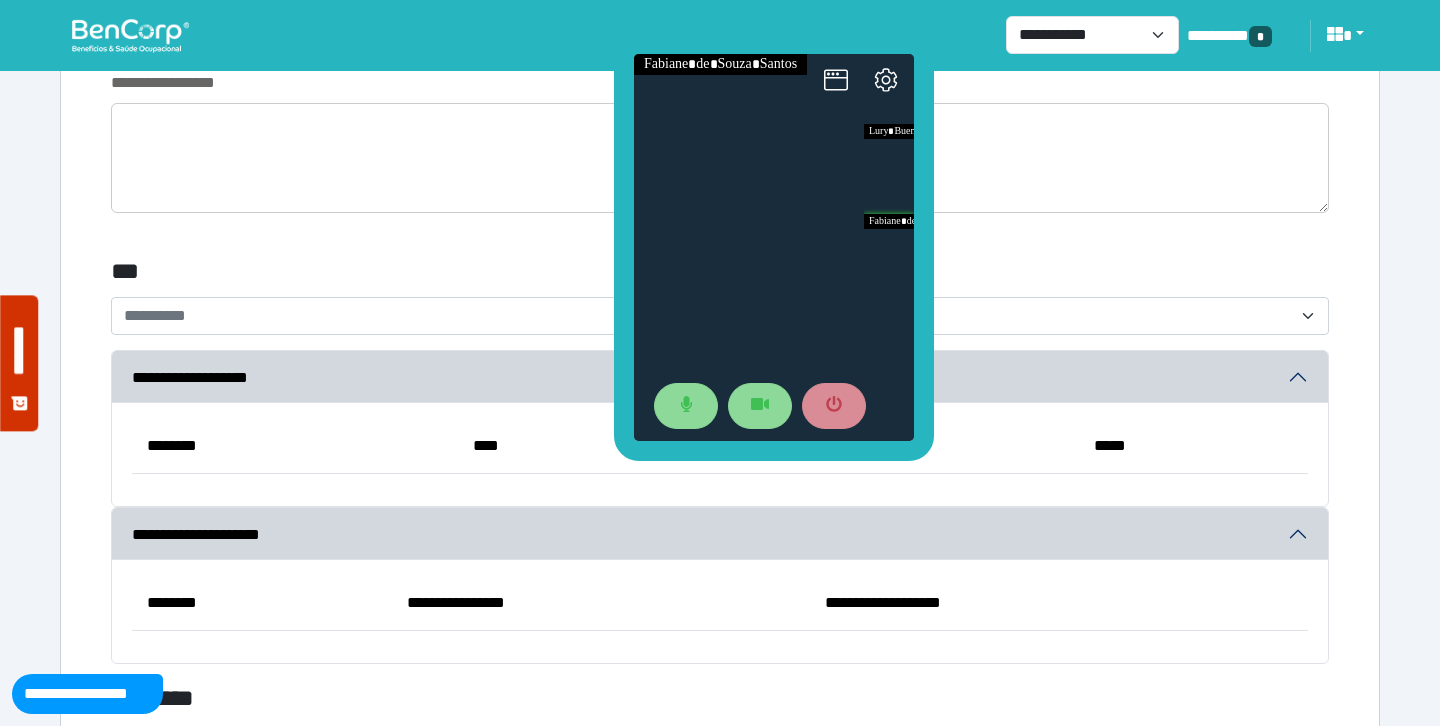 scroll, scrollTop: 5737, scrollLeft: 0, axis: vertical 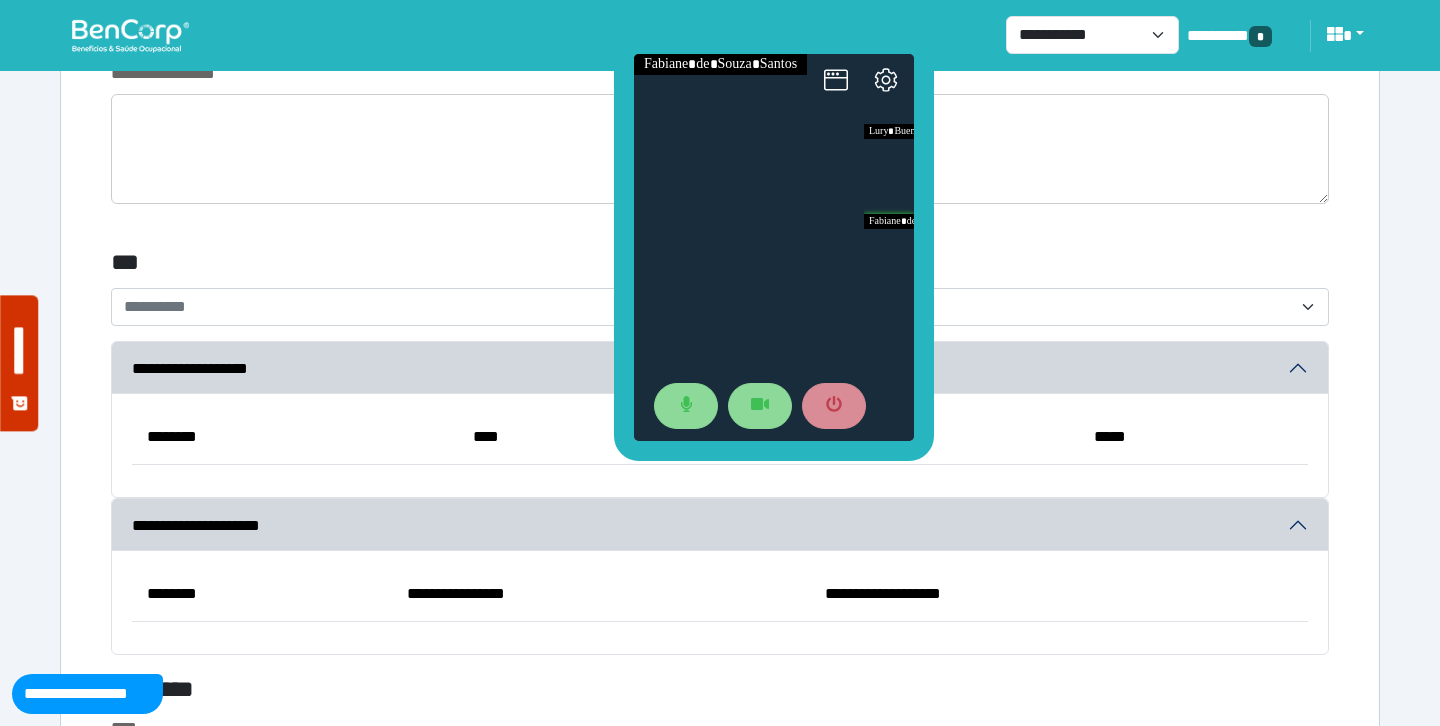 click on "**********" at bounding box center [720, 307] 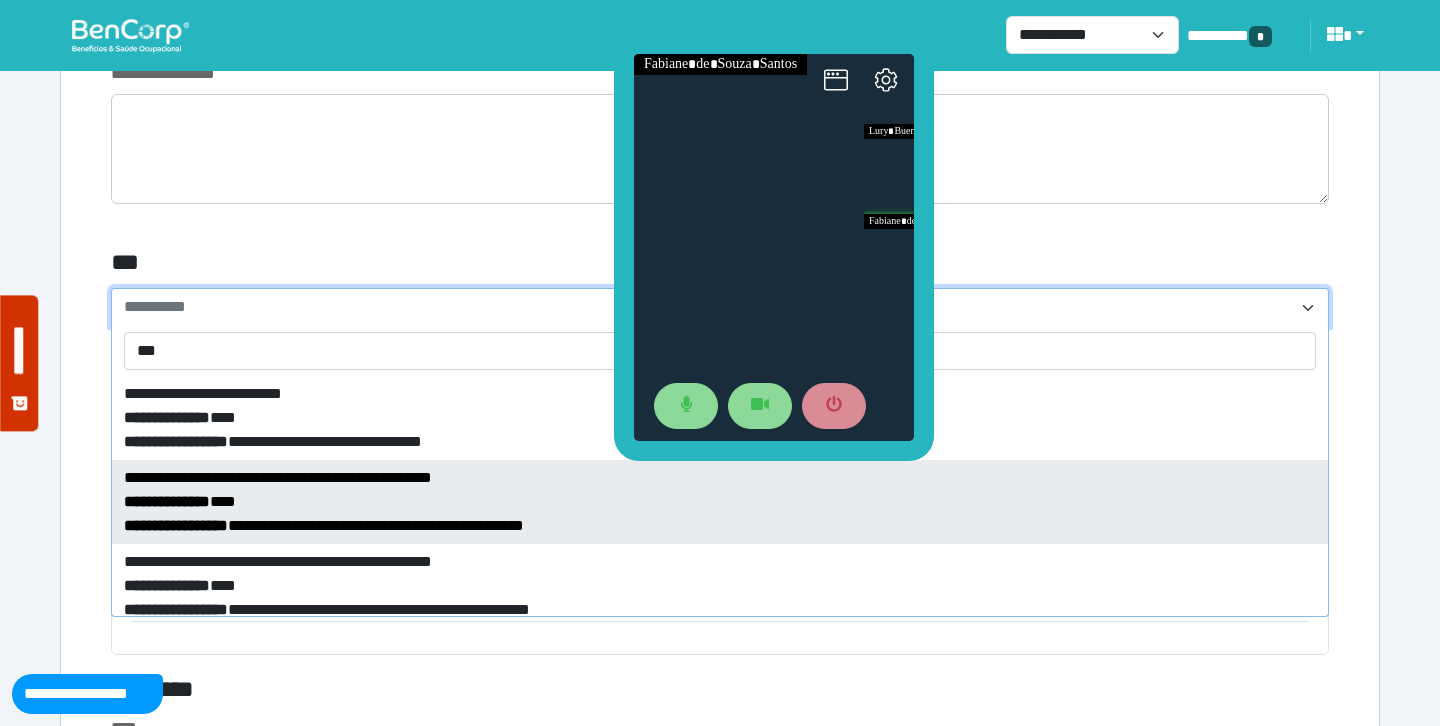 scroll, scrollTop: 180, scrollLeft: 0, axis: vertical 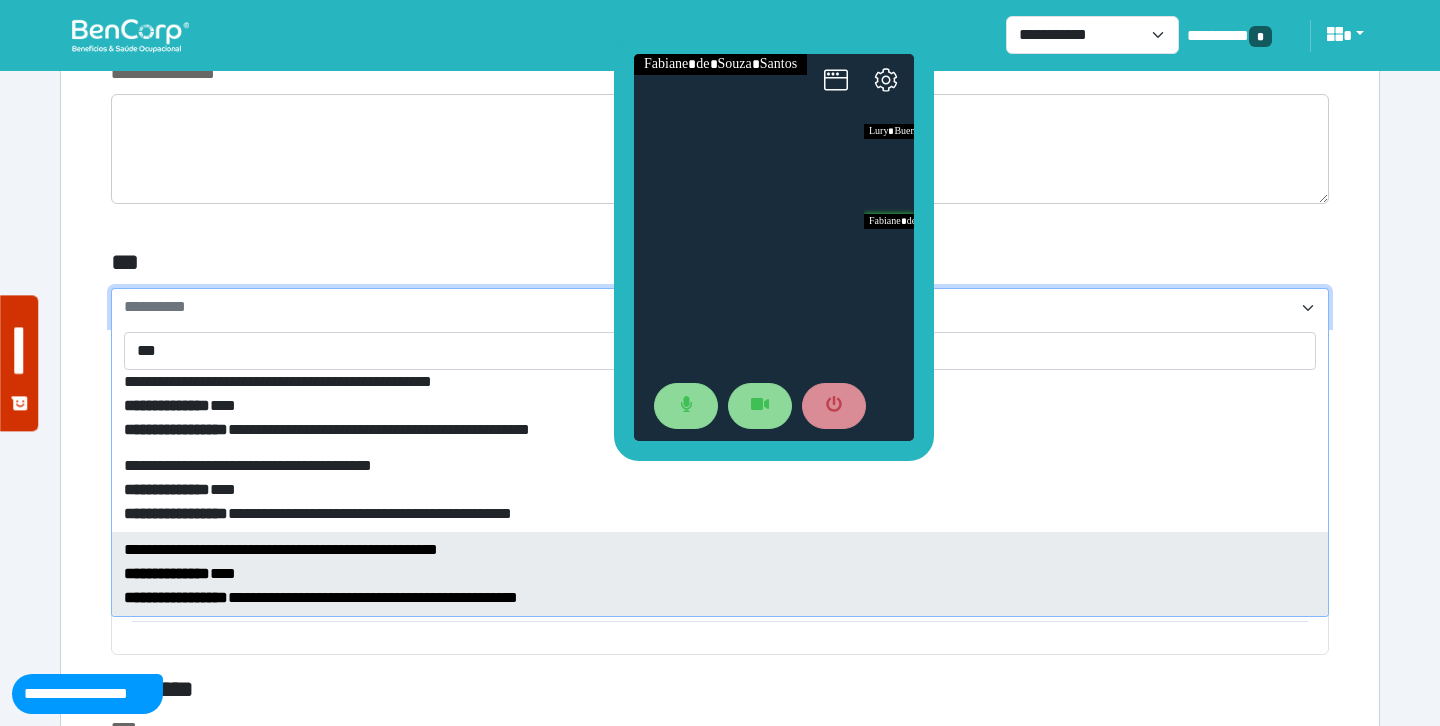 type on "***" 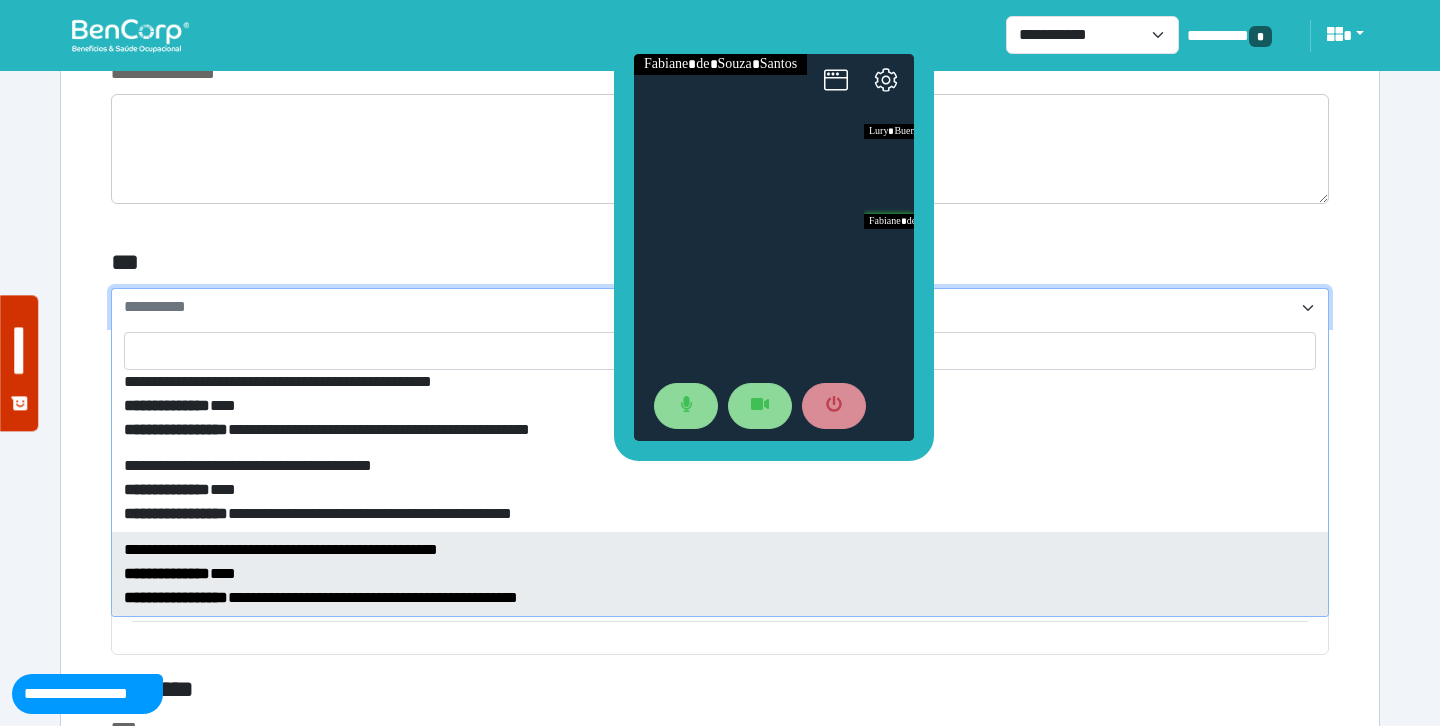 select on "*****" 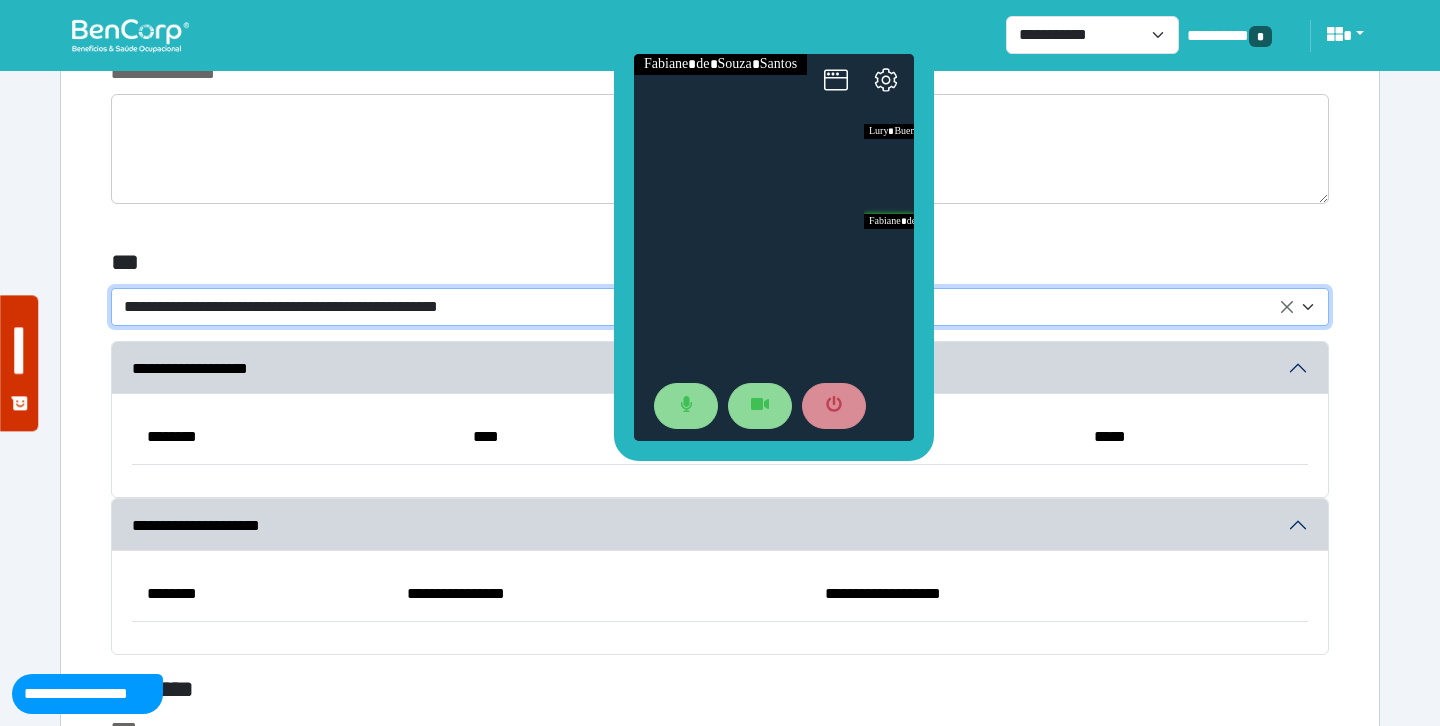 click on "***" at bounding box center (513, 266) 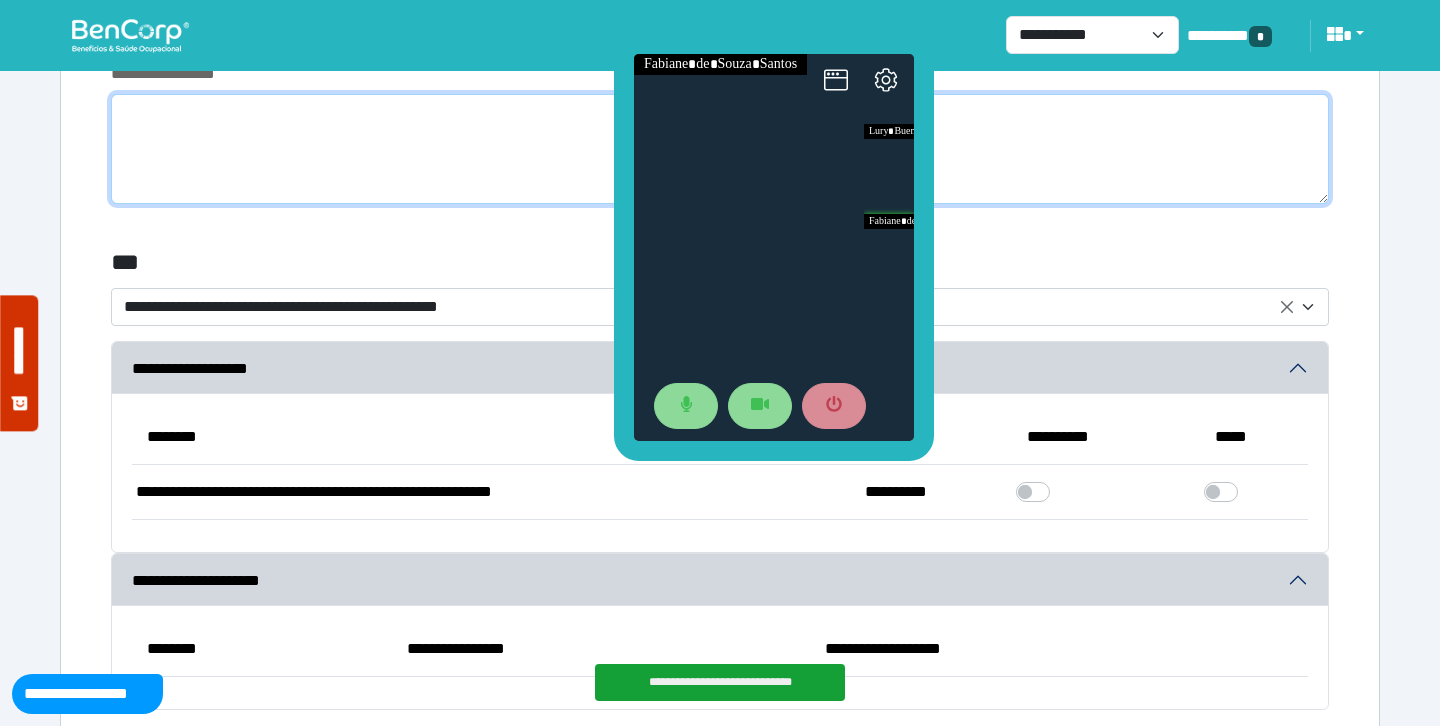 click at bounding box center [720, 149] 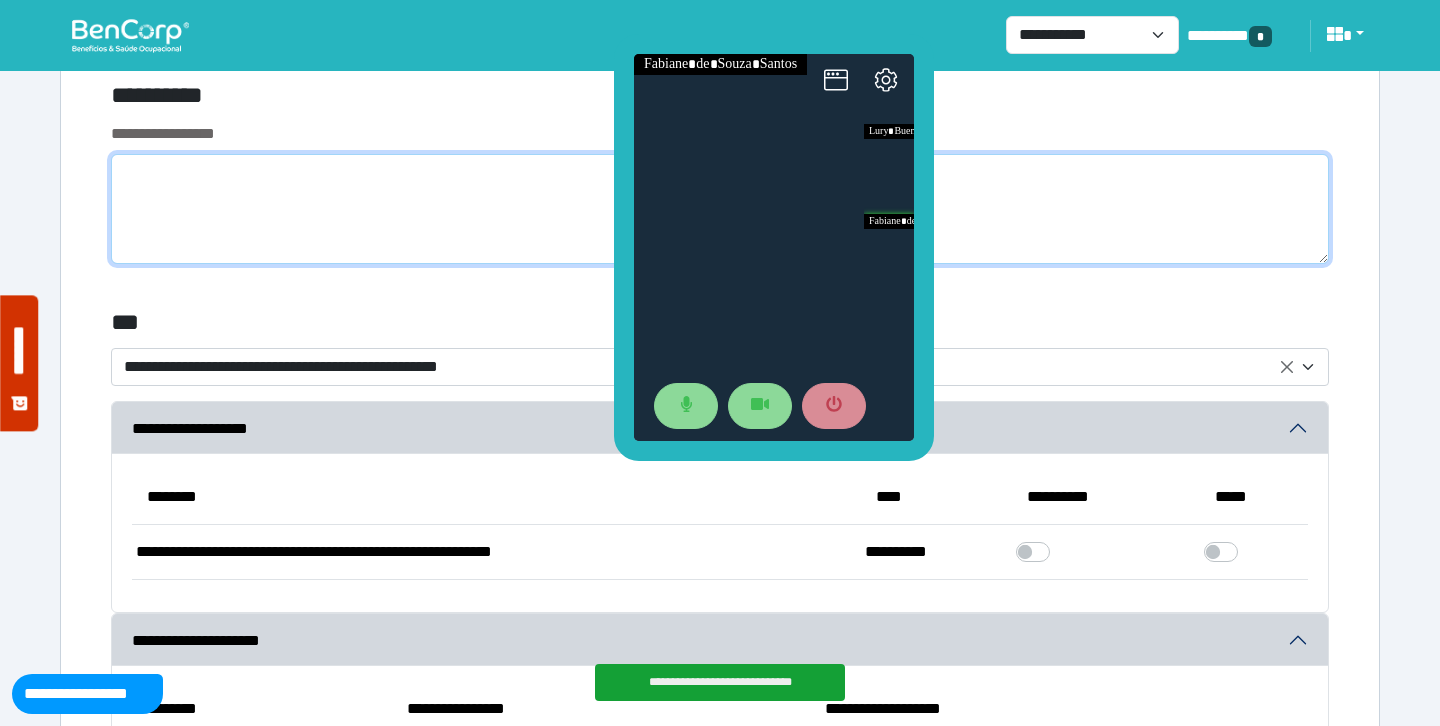 scroll, scrollTop: 5676, scrollLeft: 0, axis: vertical 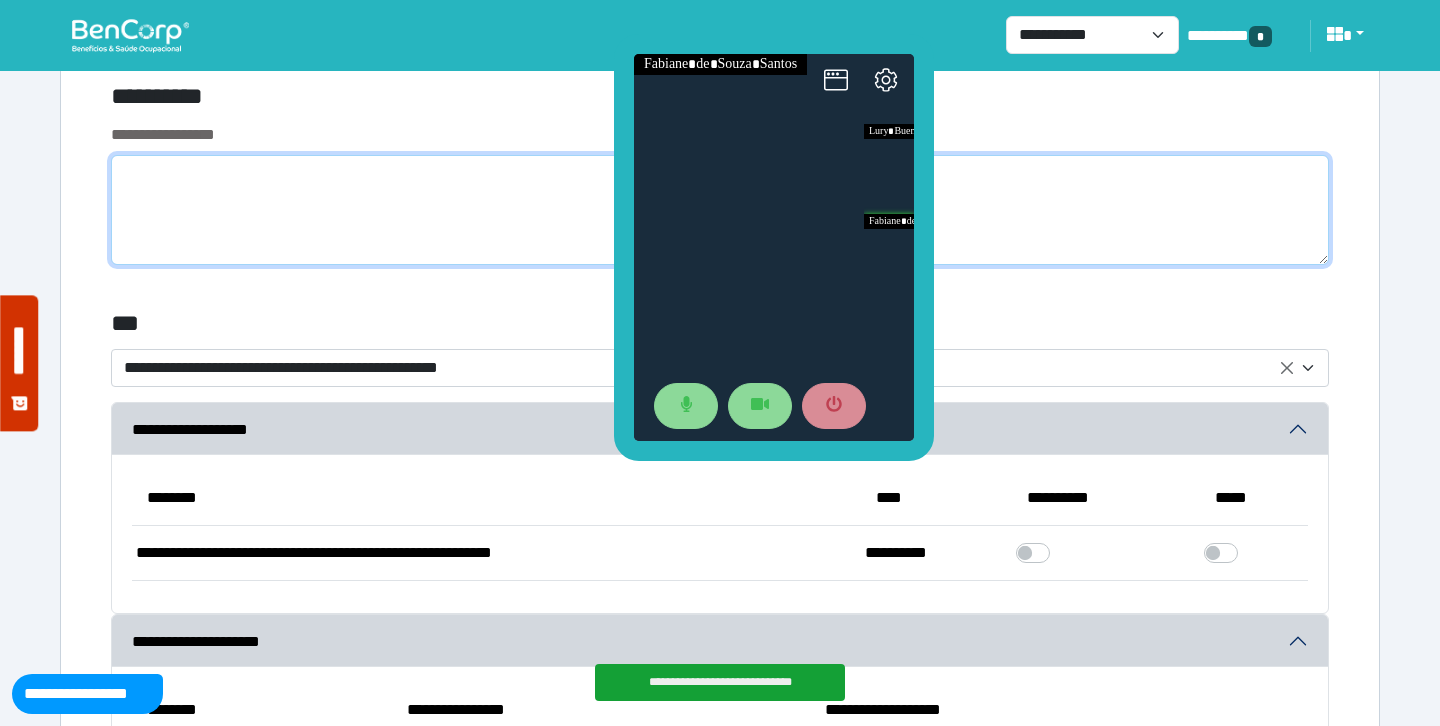 click at bounding box center (720, 210) 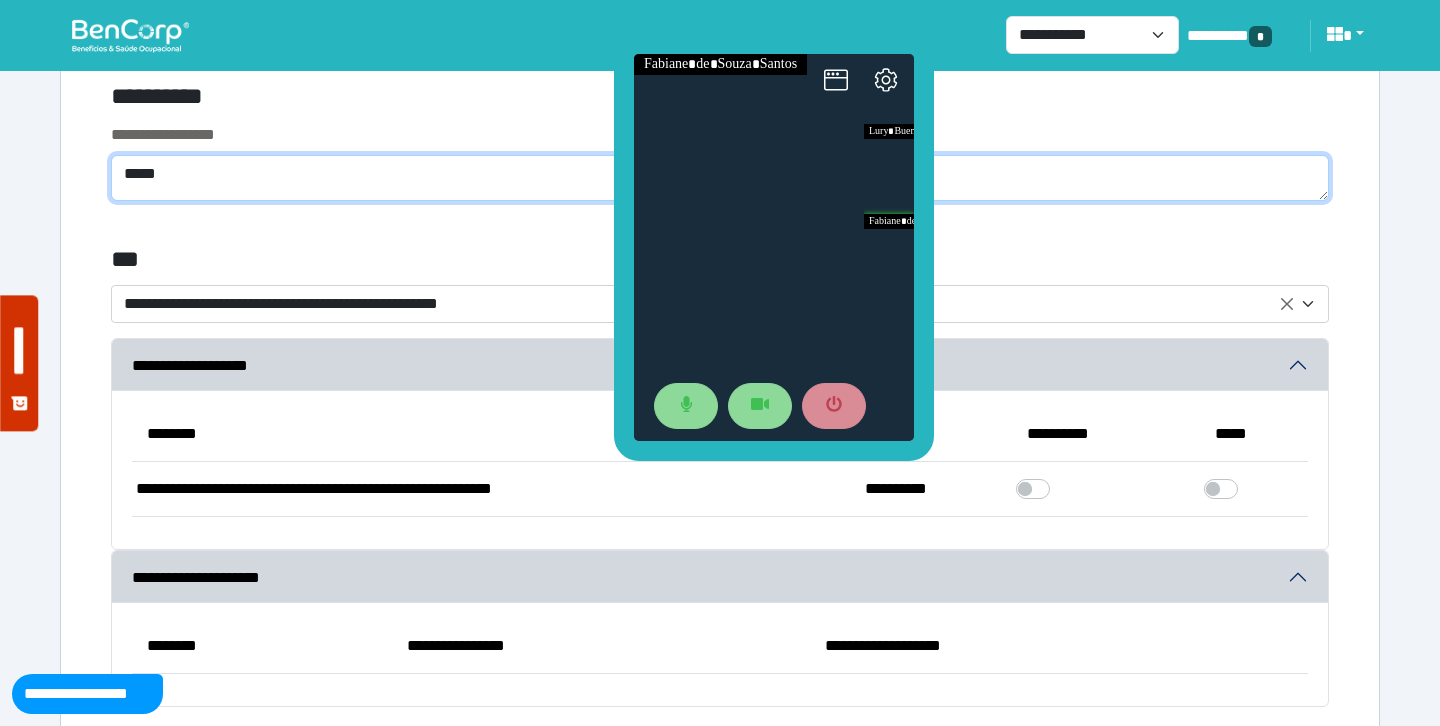 type on "****" 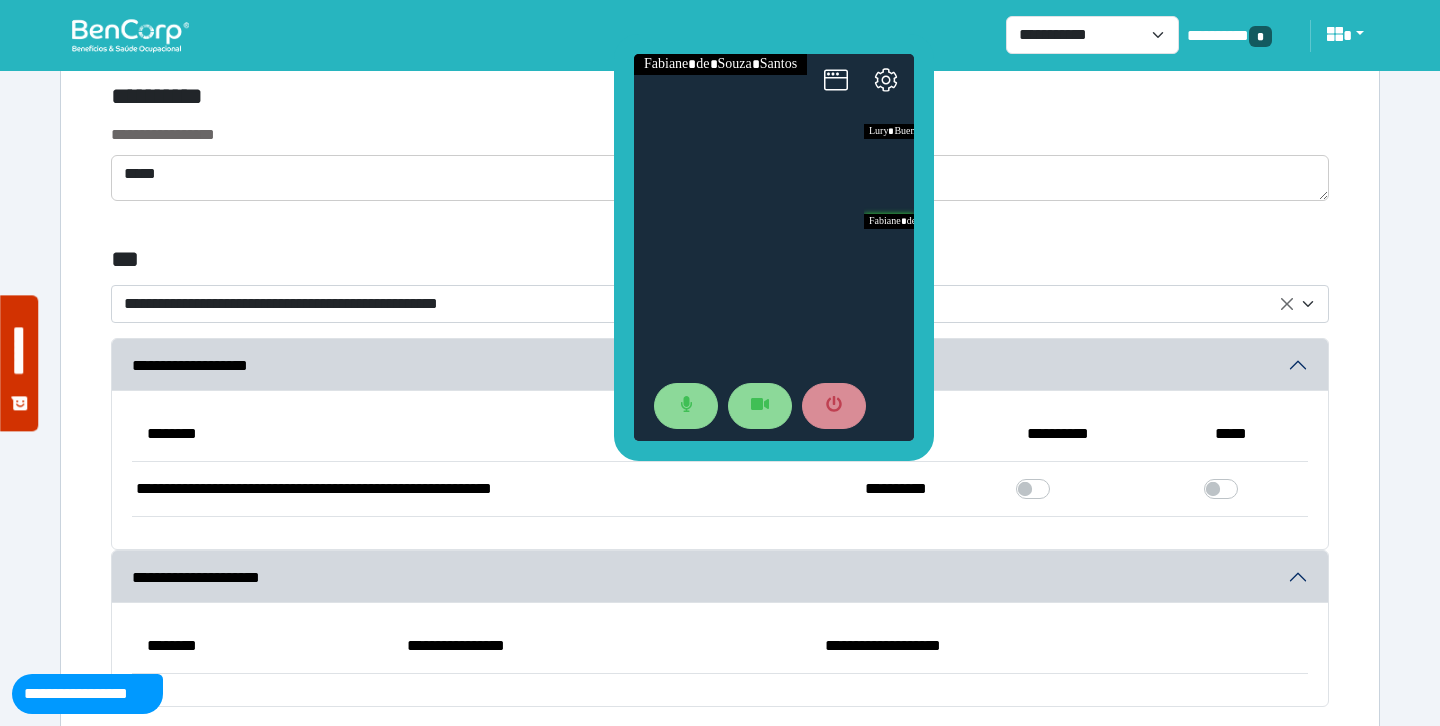 click on "**********" at bounding box center [513, 100] 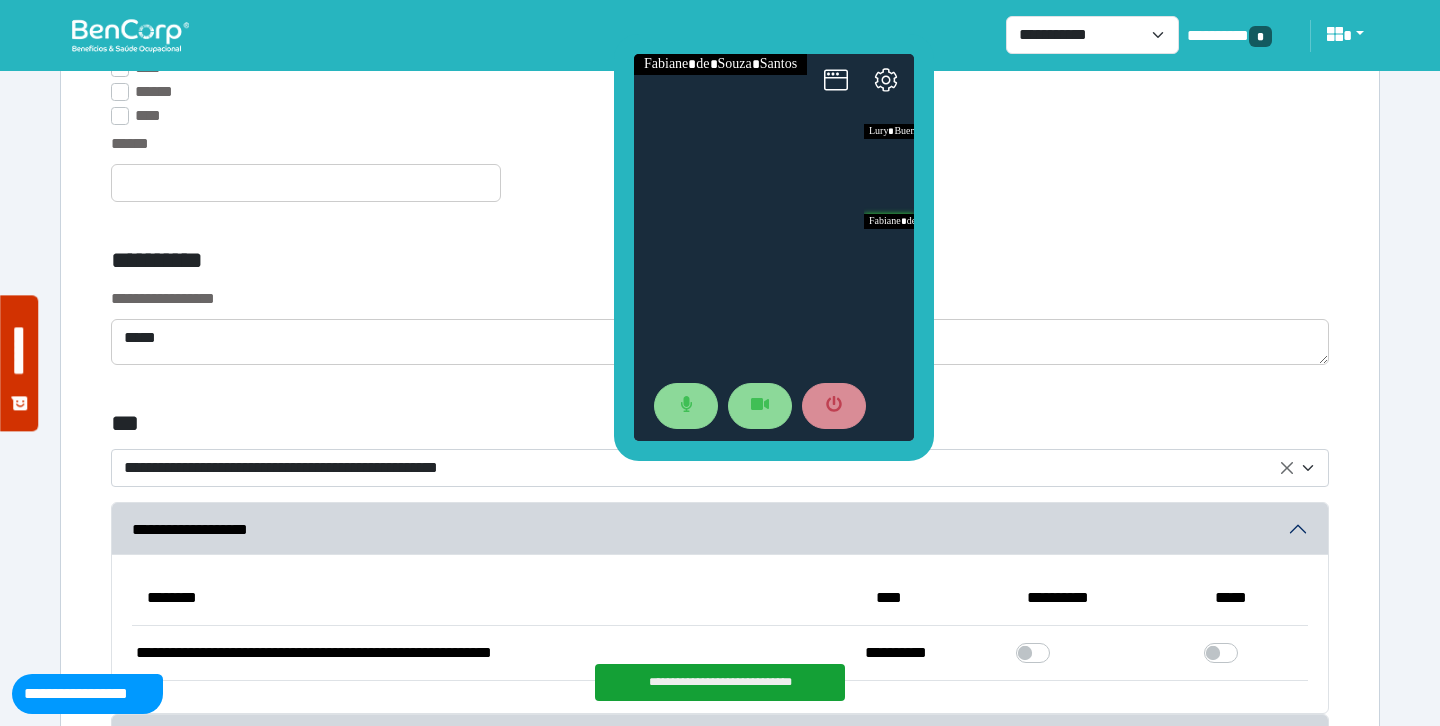 scroll, scrollTop: 5509, scrollLeft: 0, axis: vertical 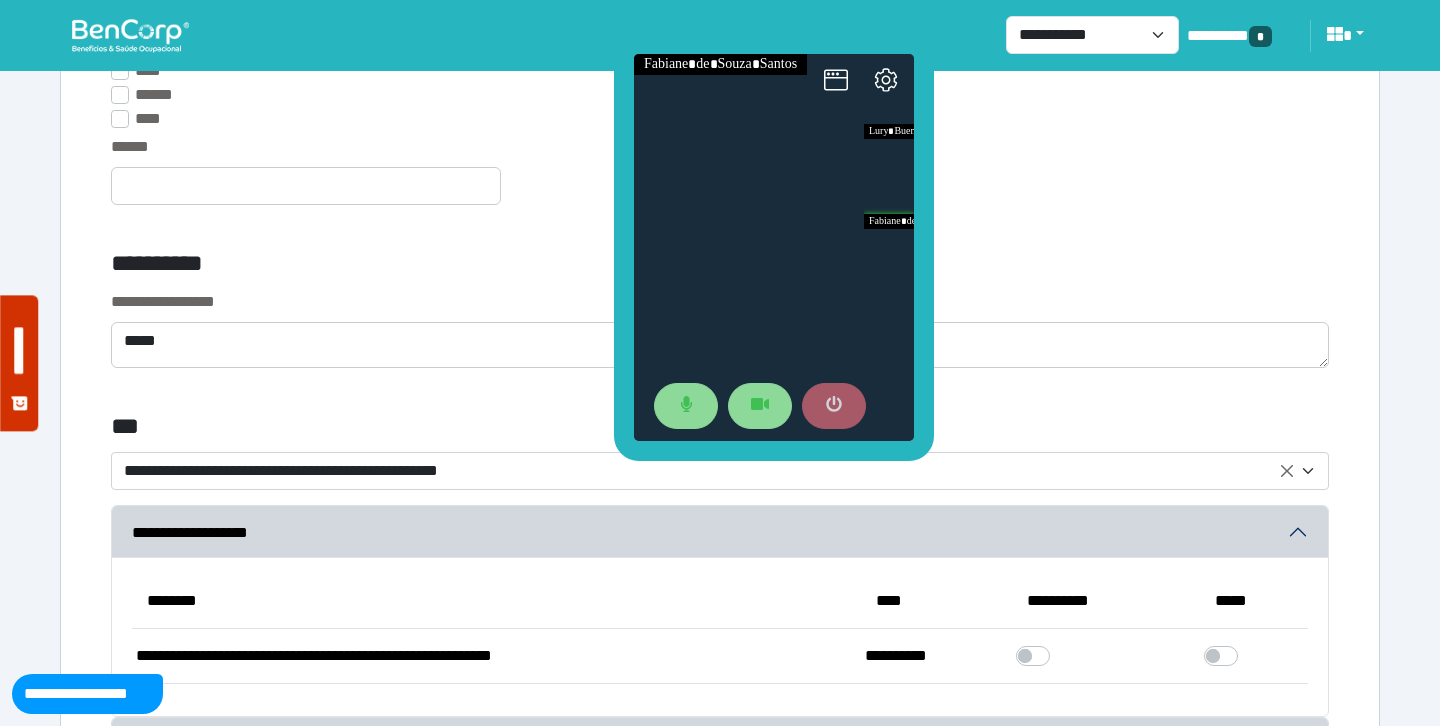 click at bounding box center [834, 406] 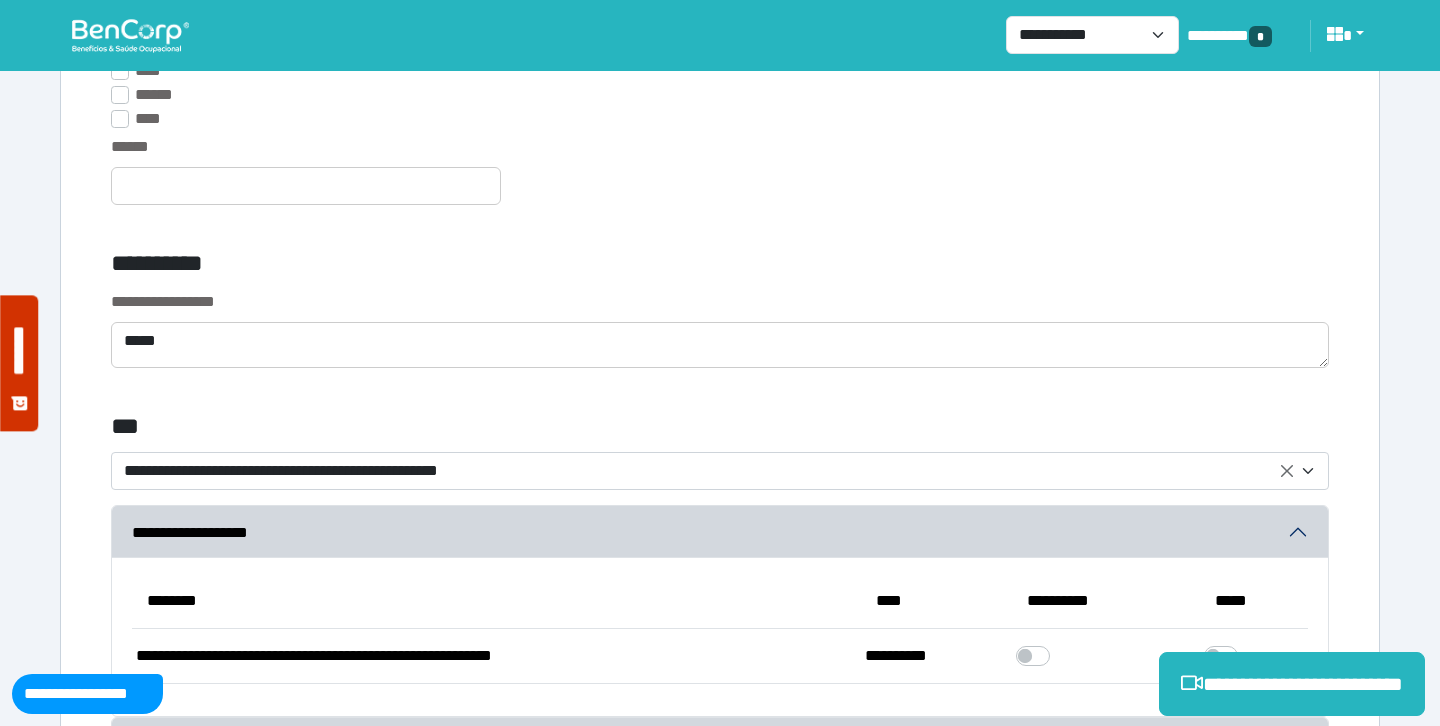click on "**********" at bounding box center (513, 267) 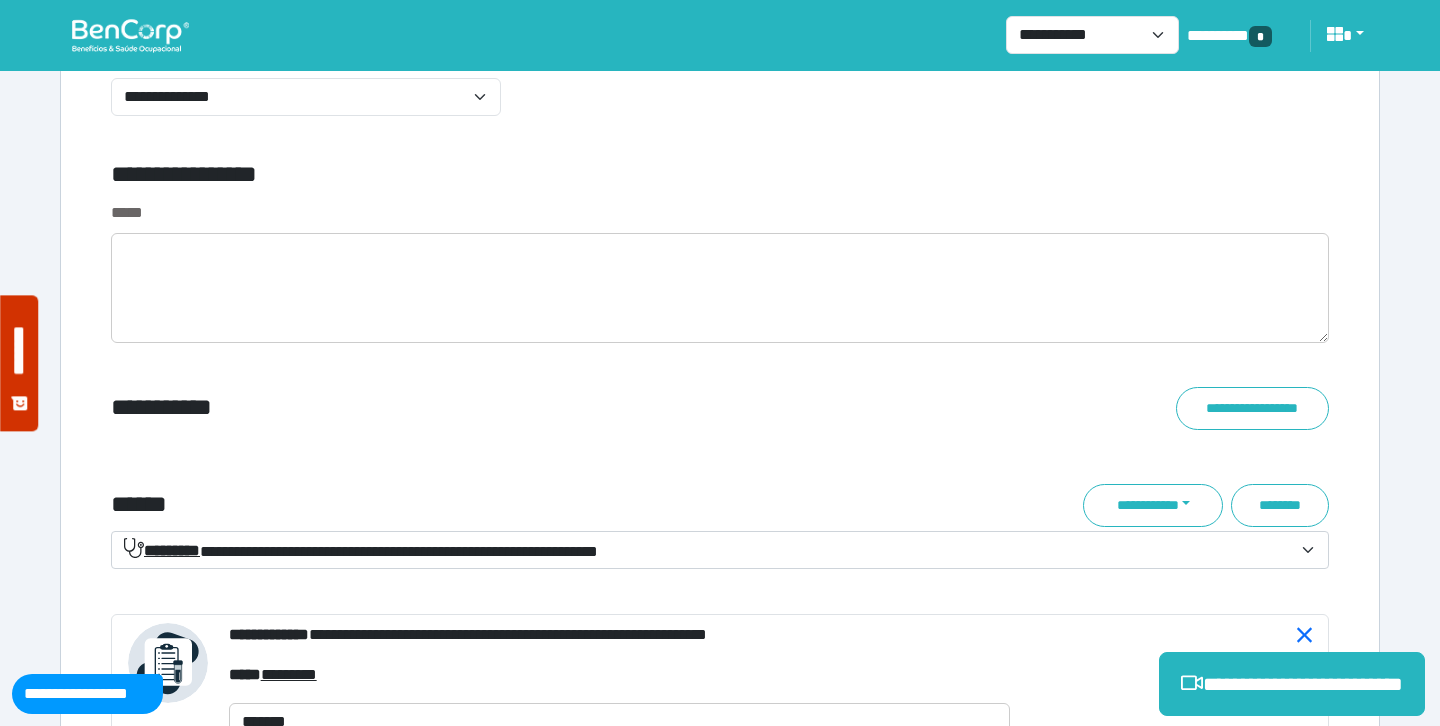 scroll, scrollTop: 6850, scrollLeft: 0, axis: vertical 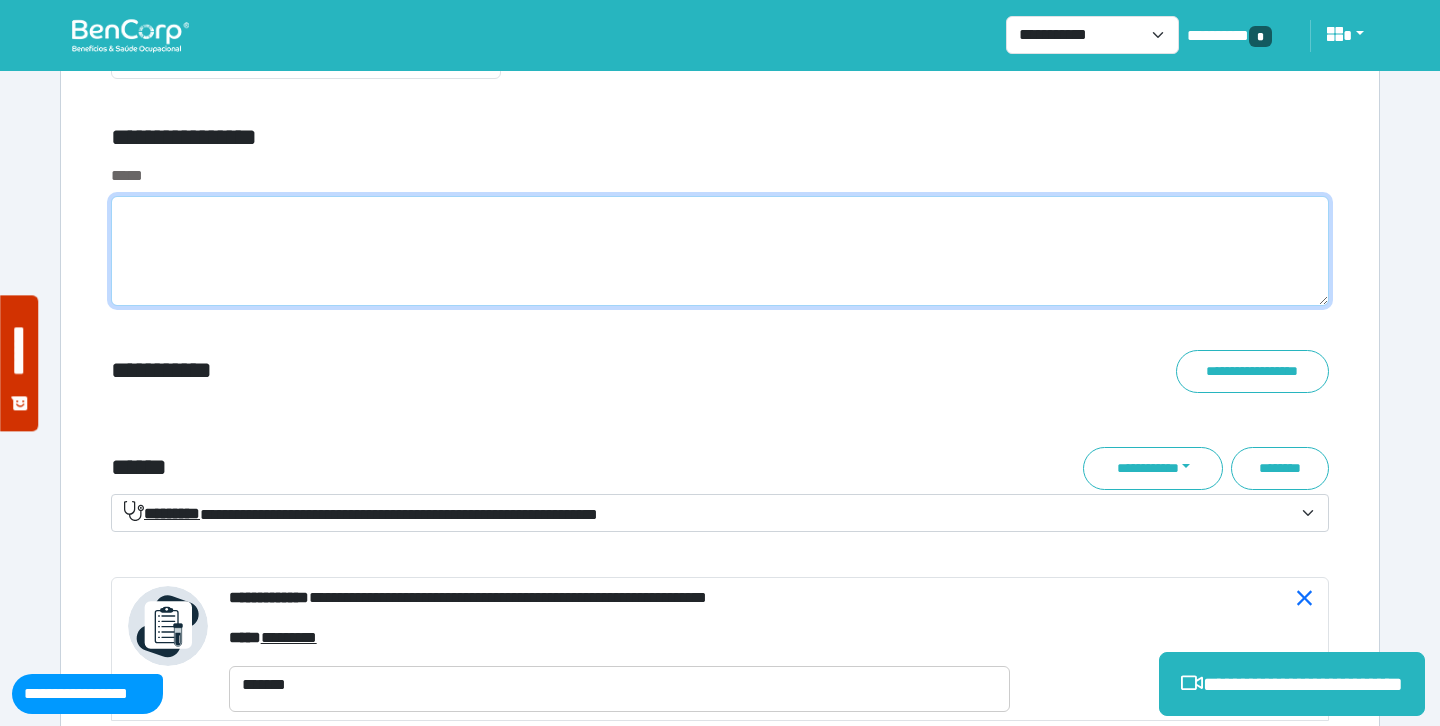 click at bounding box center [720, 251] 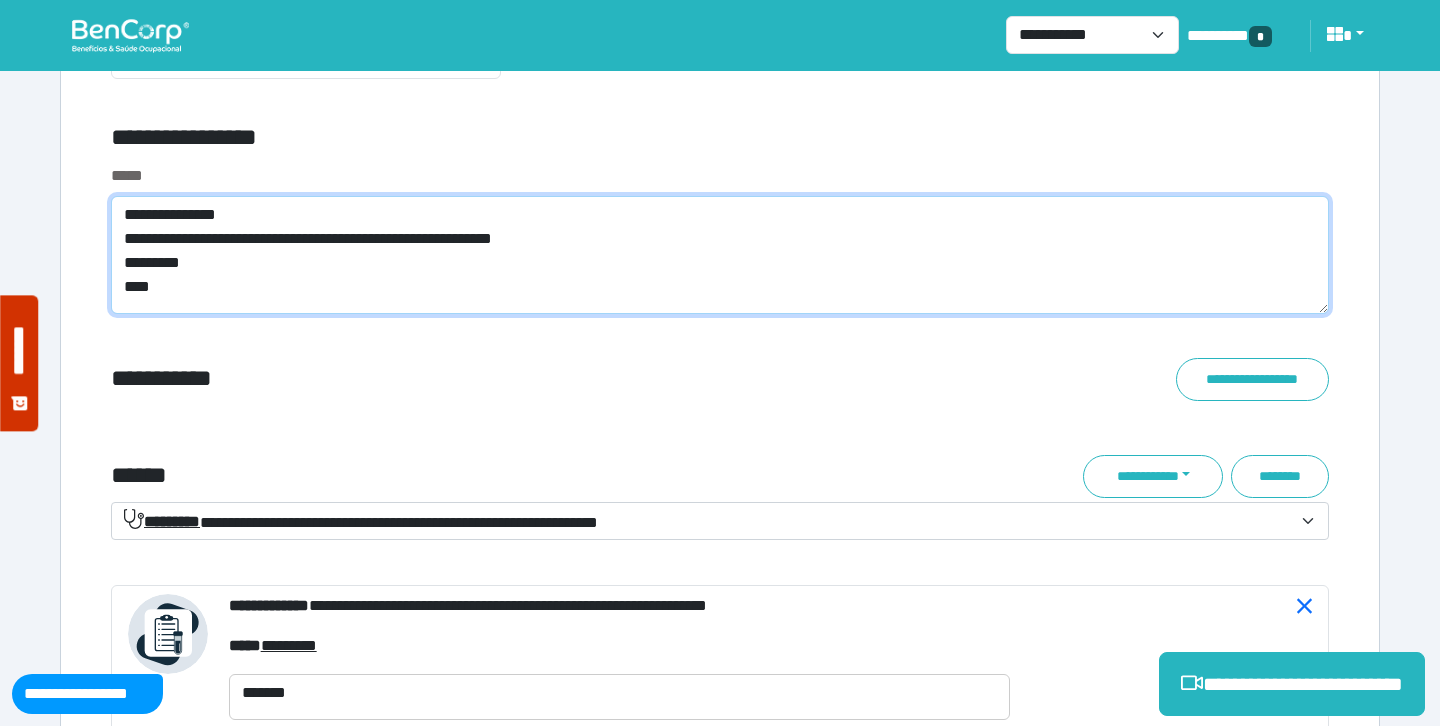 scroll, scrollTop: 0, scrollLeft: 0, axis: both 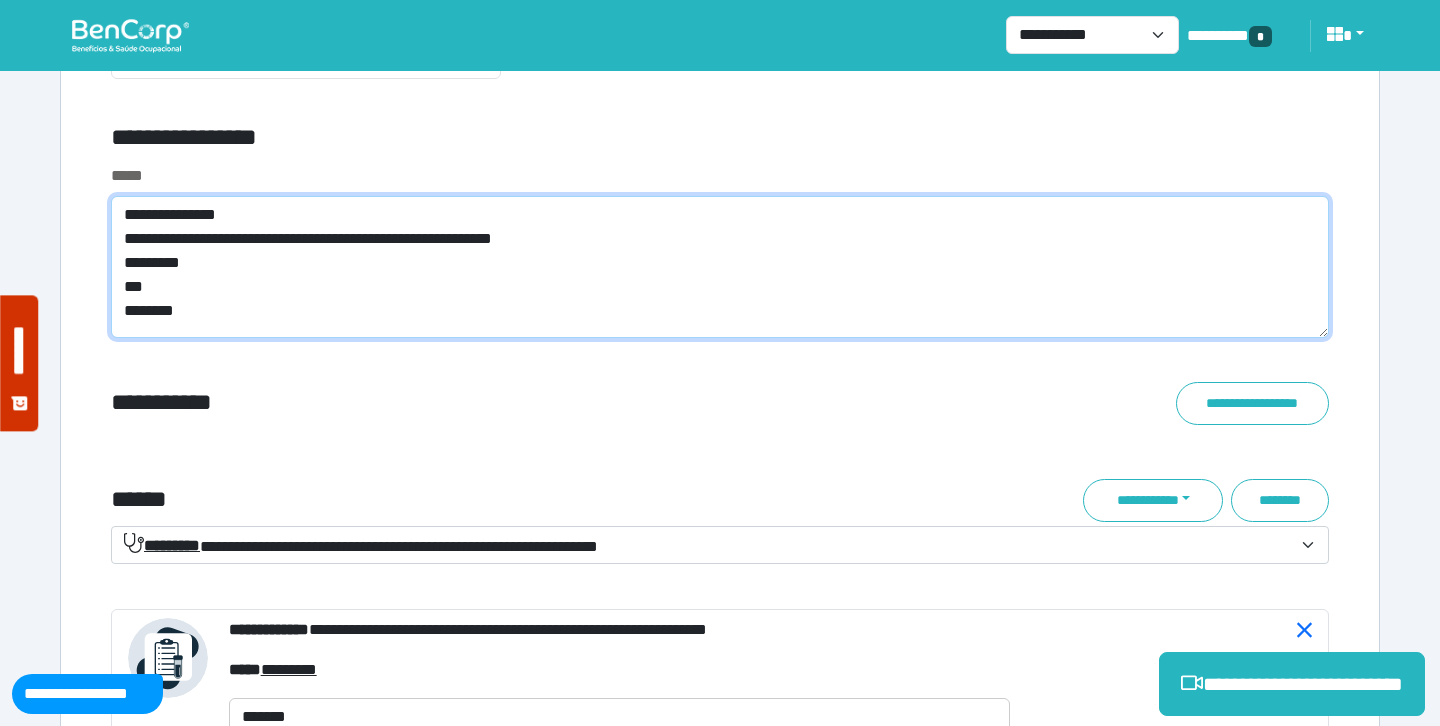 type on "**********" 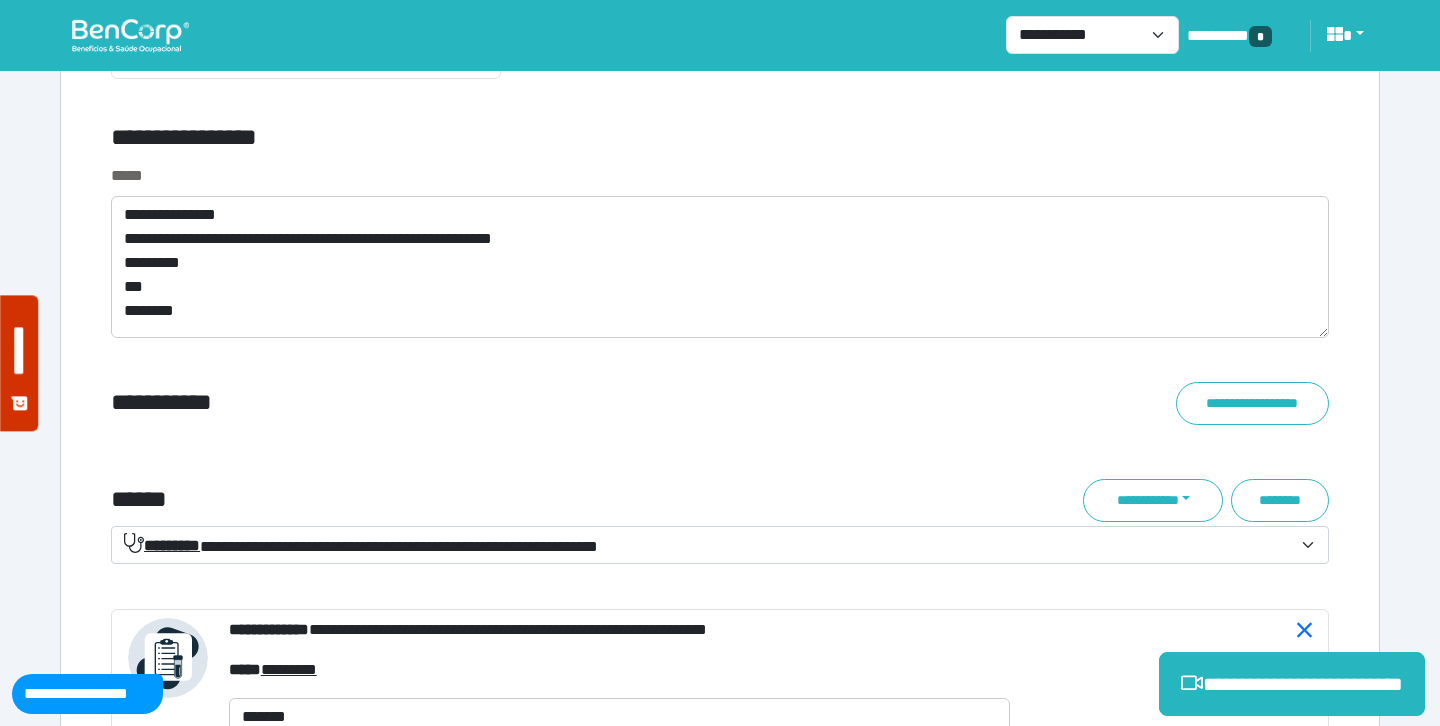 click on "**********" at bounding box center [513, 403] 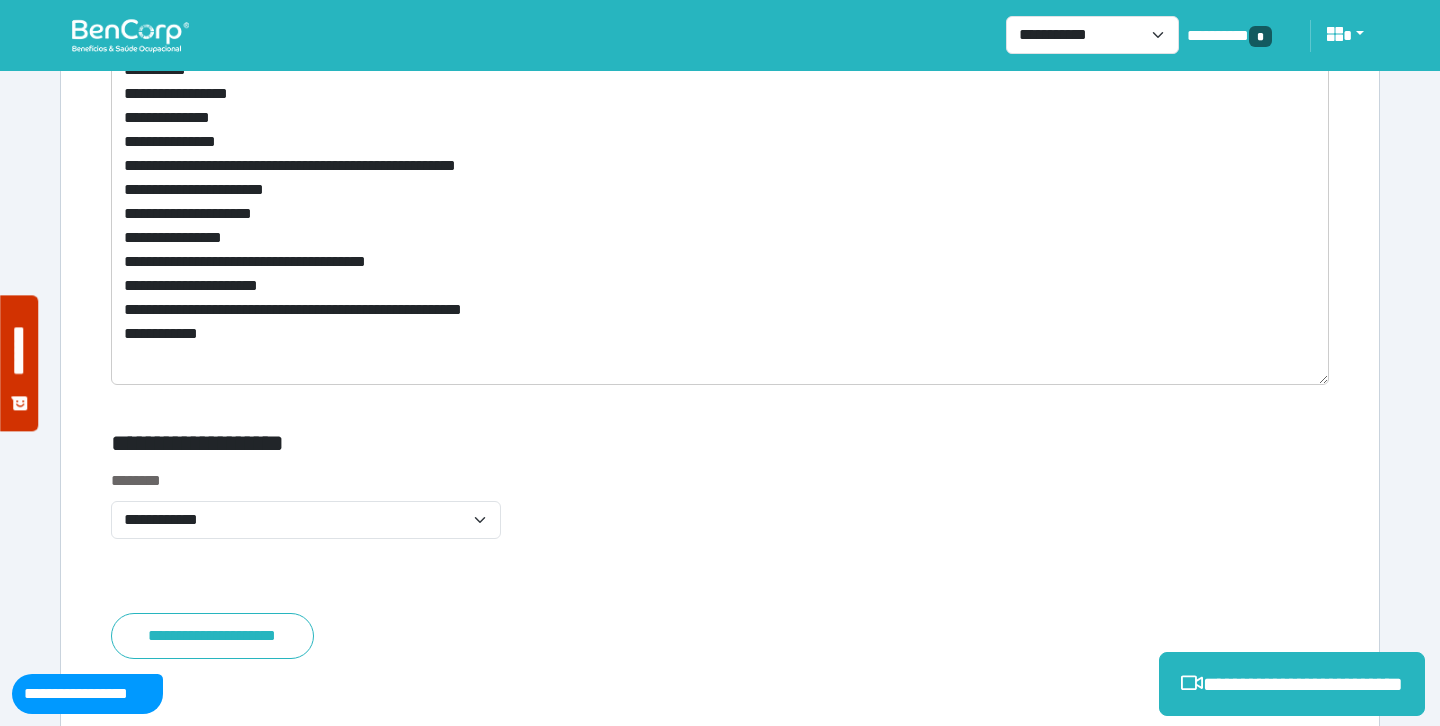 scroll, scrollTop: 11422, scrollLeft: 0, axis: vertical 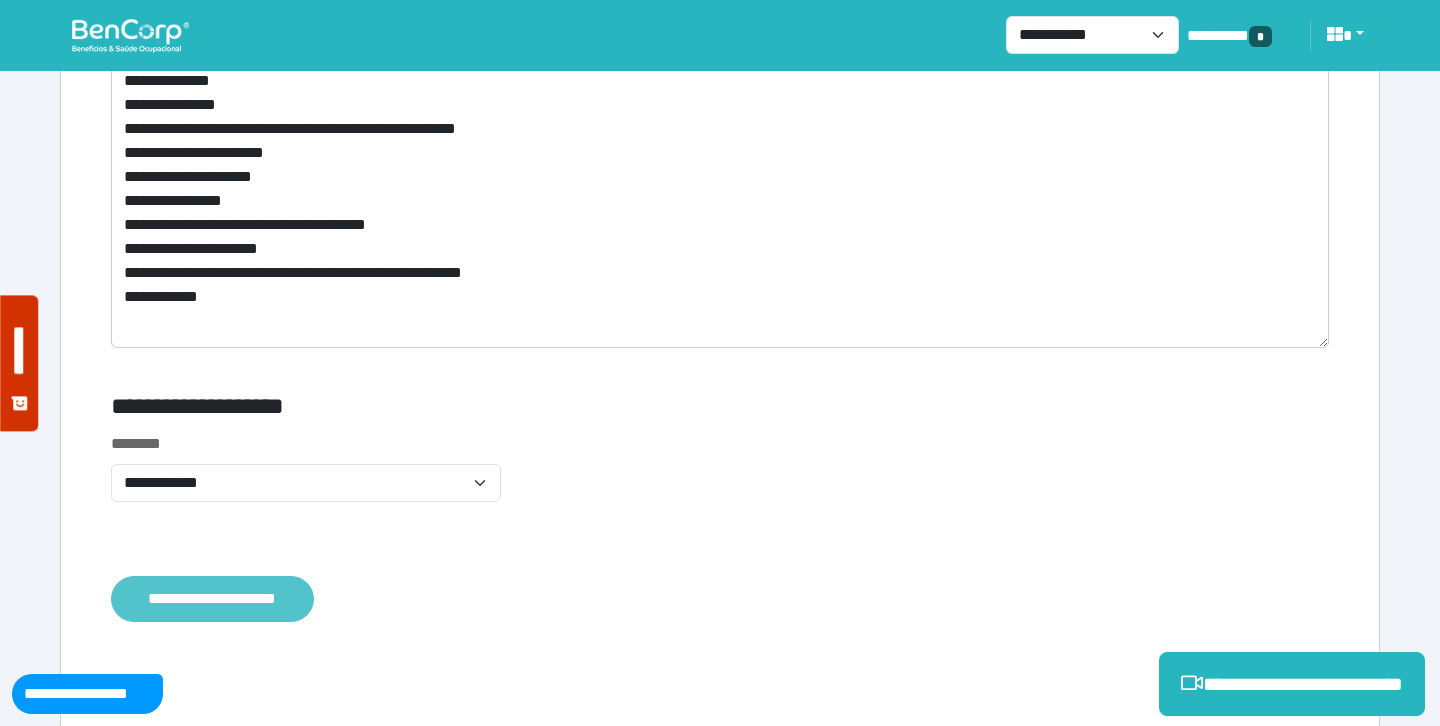 click on "**********" at bounding box center (212, 599) 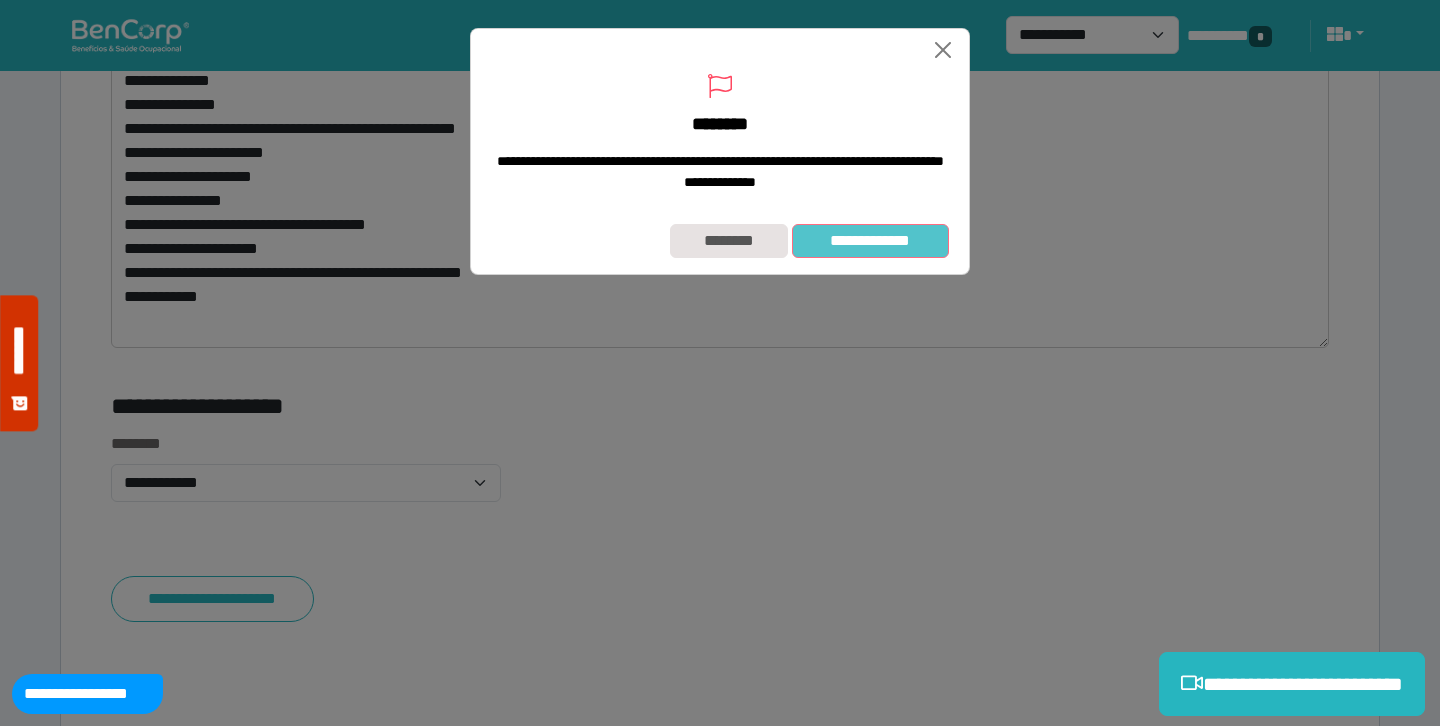 click on "**********" at bounding box center [870, 241] 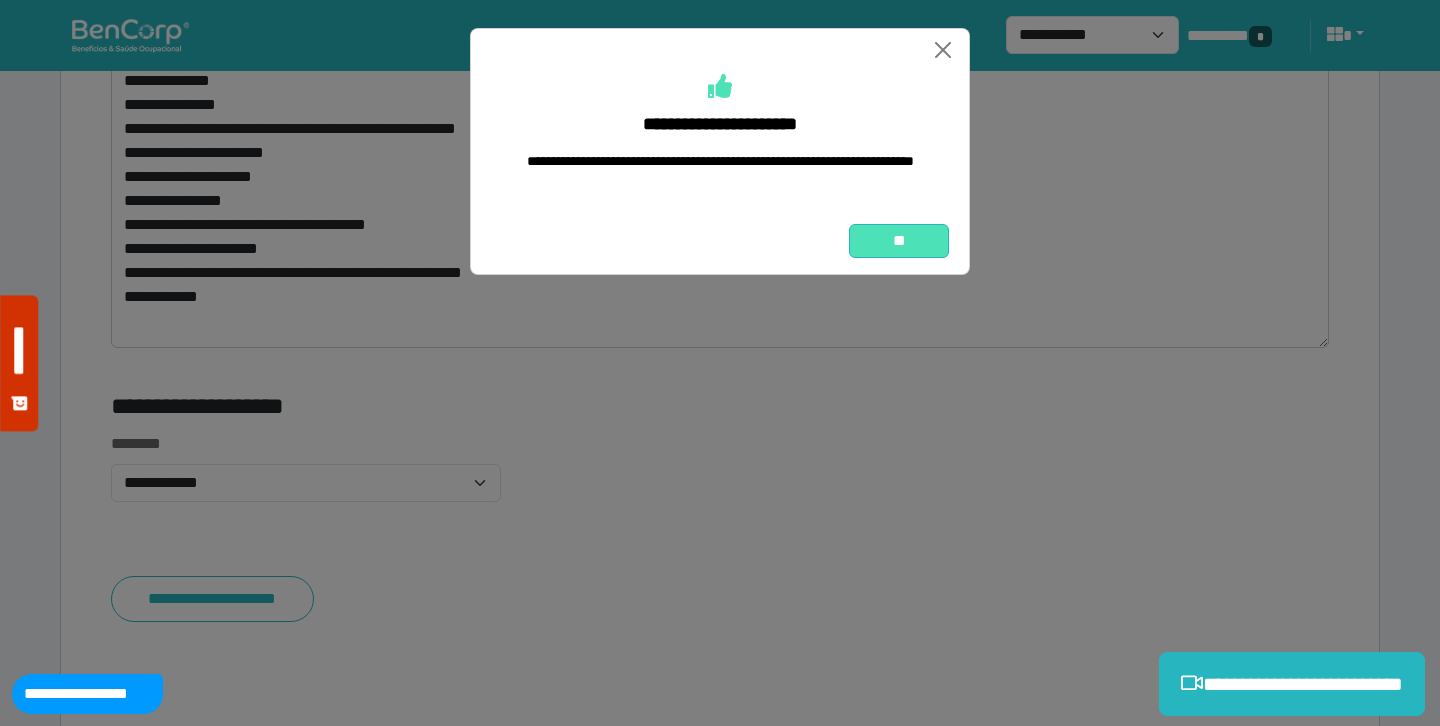 click on "**" at bounding box center [899, 241] 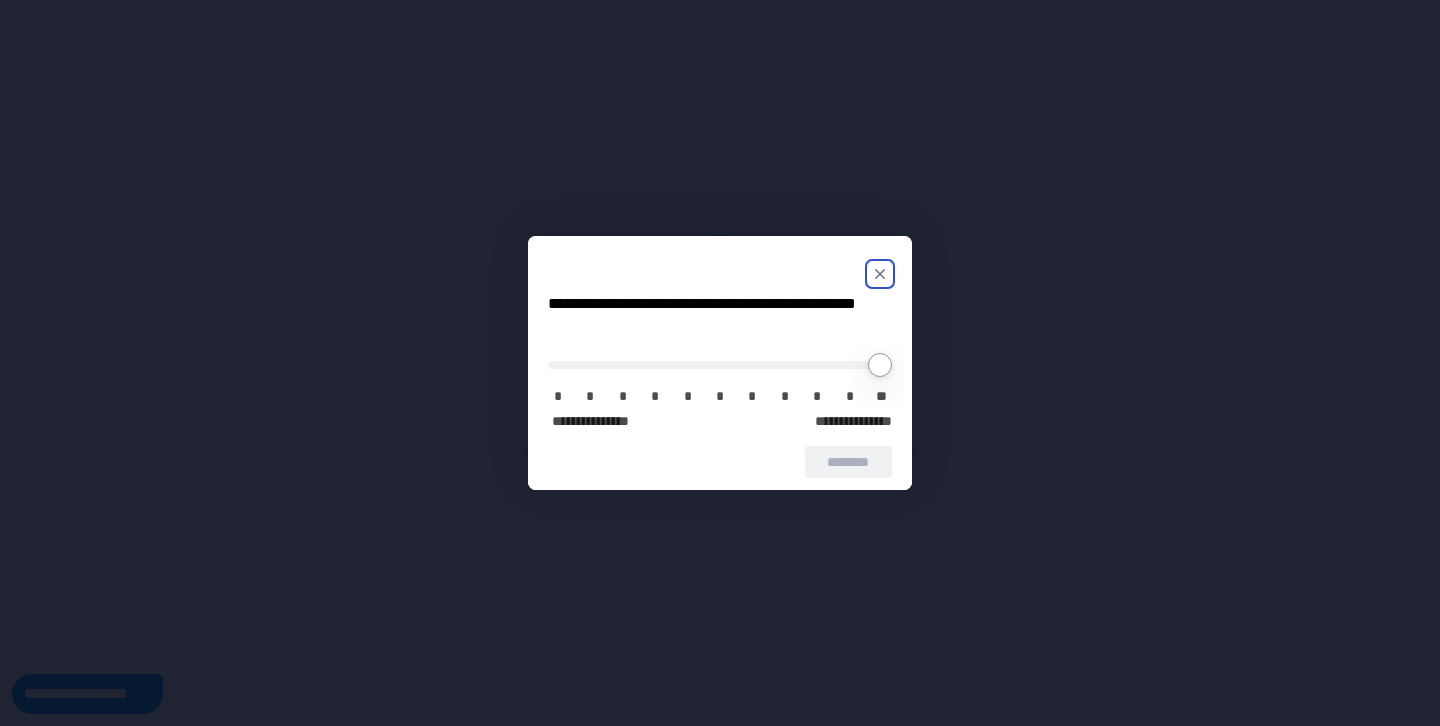 scroll, scrollTop: 0, scrollLeft: 0, axis: both 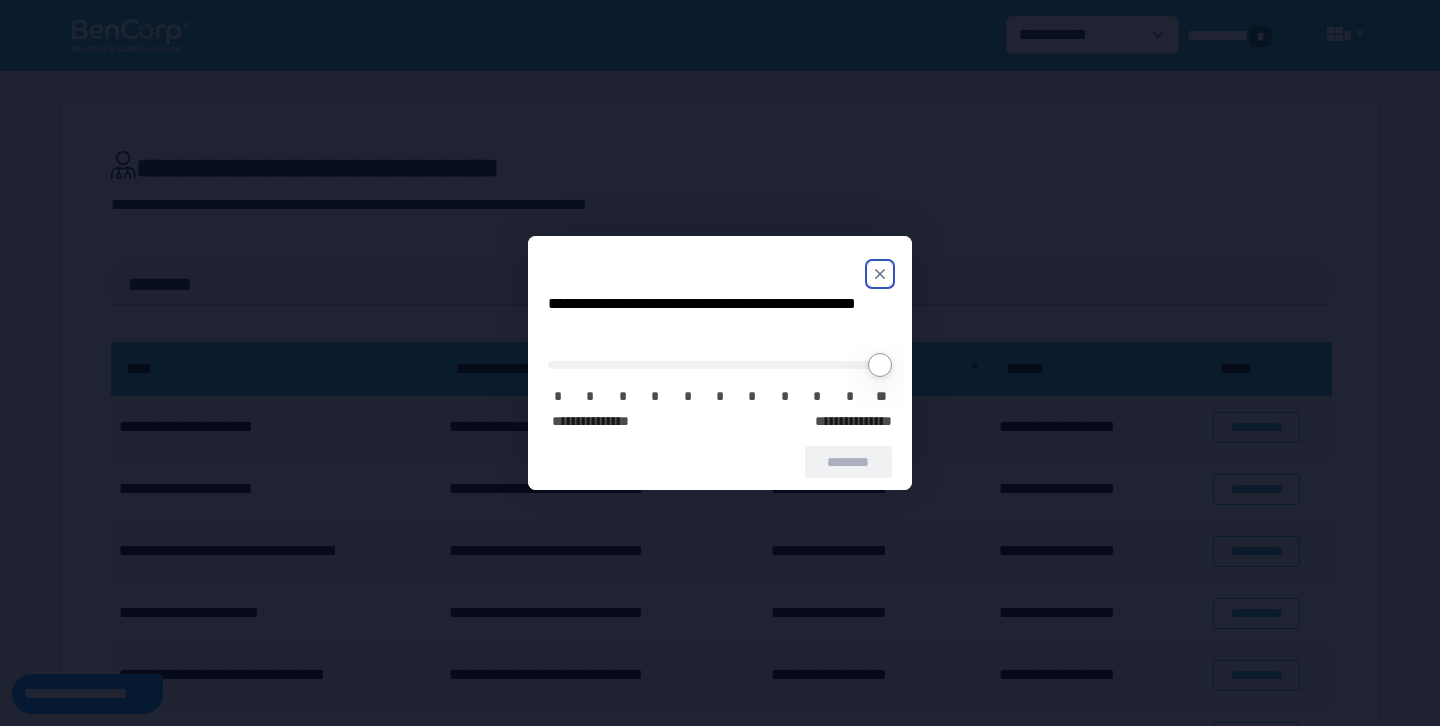 click 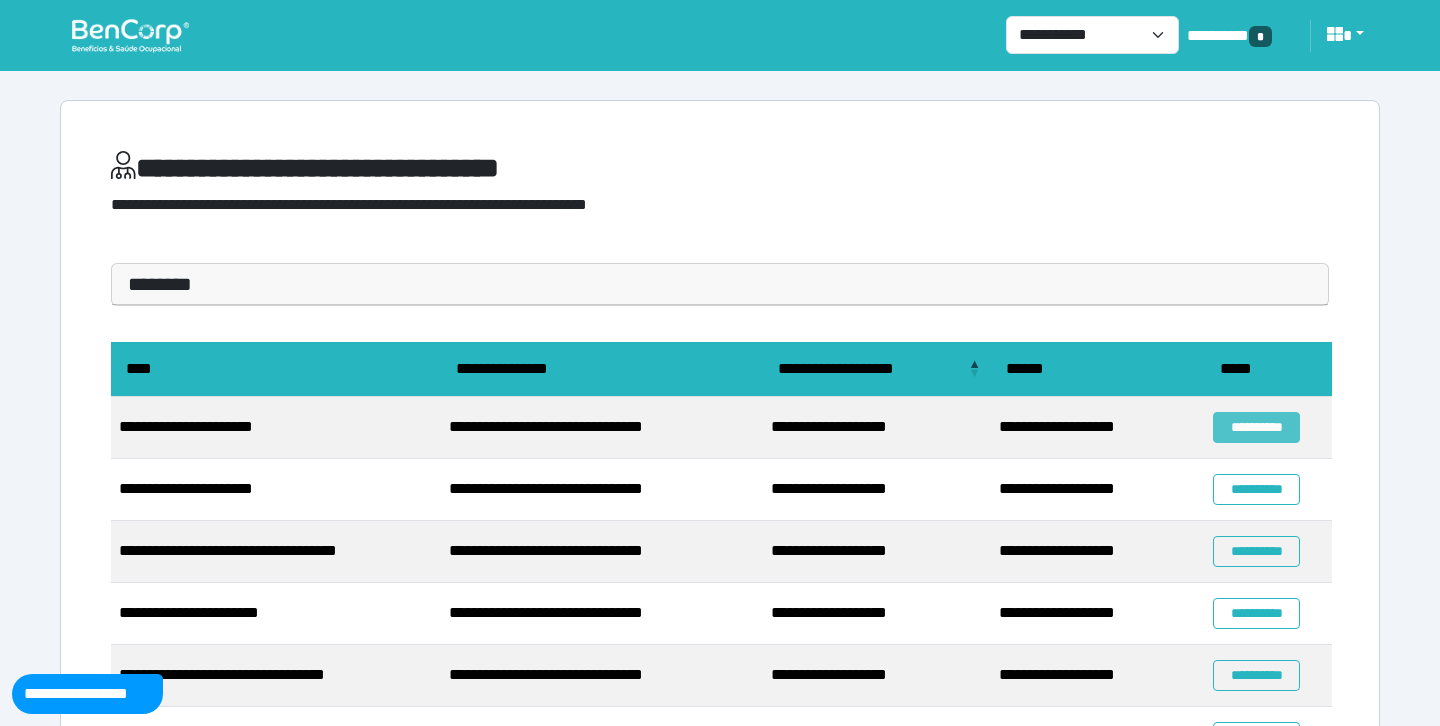 click on "**********" at bounding box center (1256, 427) 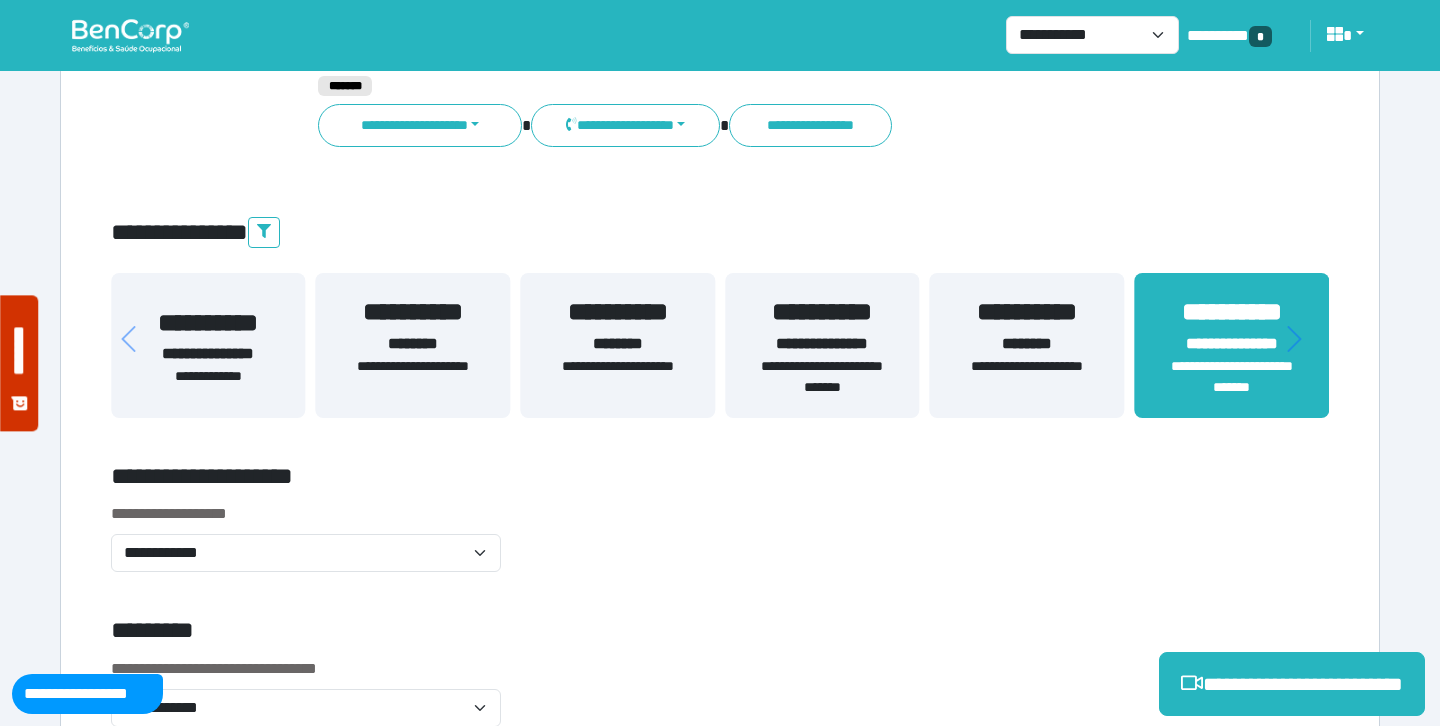 scroll, scrollTop: 379, scrollLeft: 0, axis: vertical 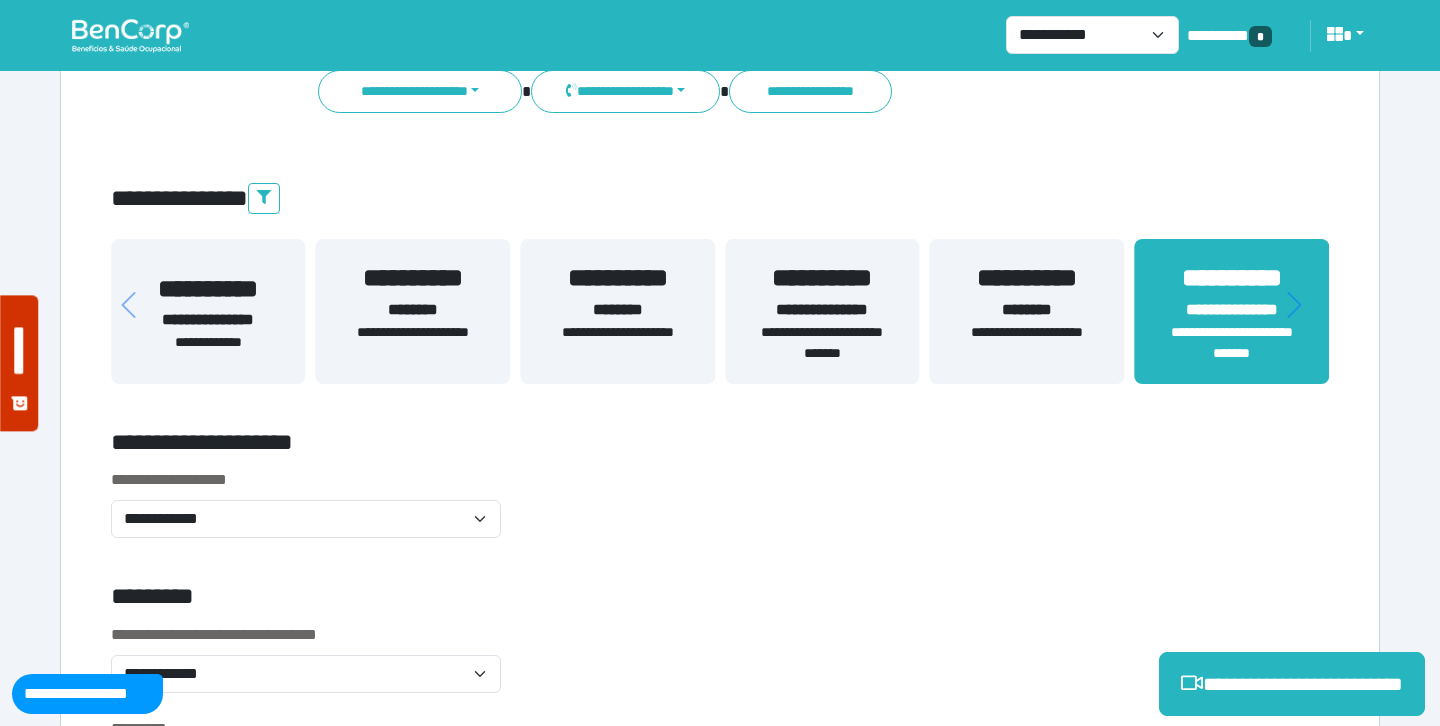 click on "**********" at bounding box center [822, 343] 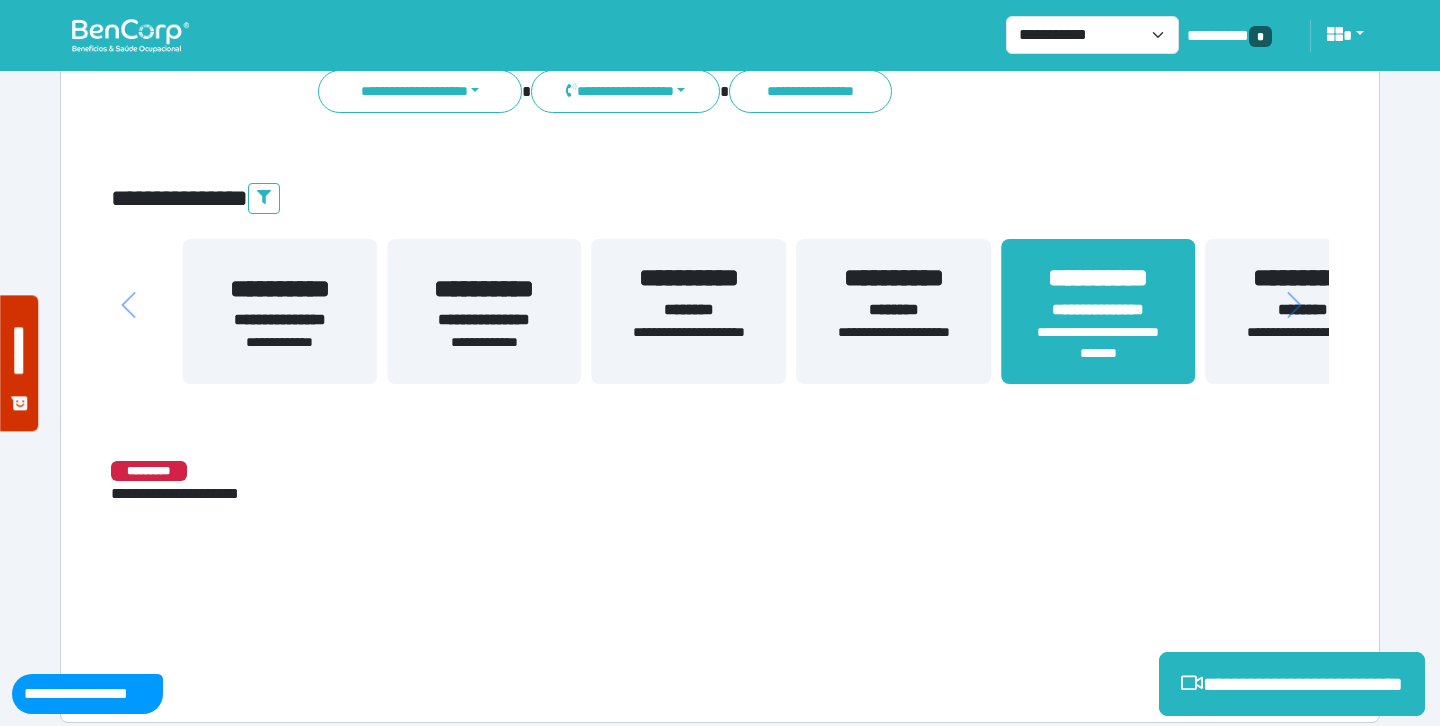 drag, startPoint x: 501, startPoint y: 342, endPoint x: 1061, endPoint y: 333, distance: 560.0723 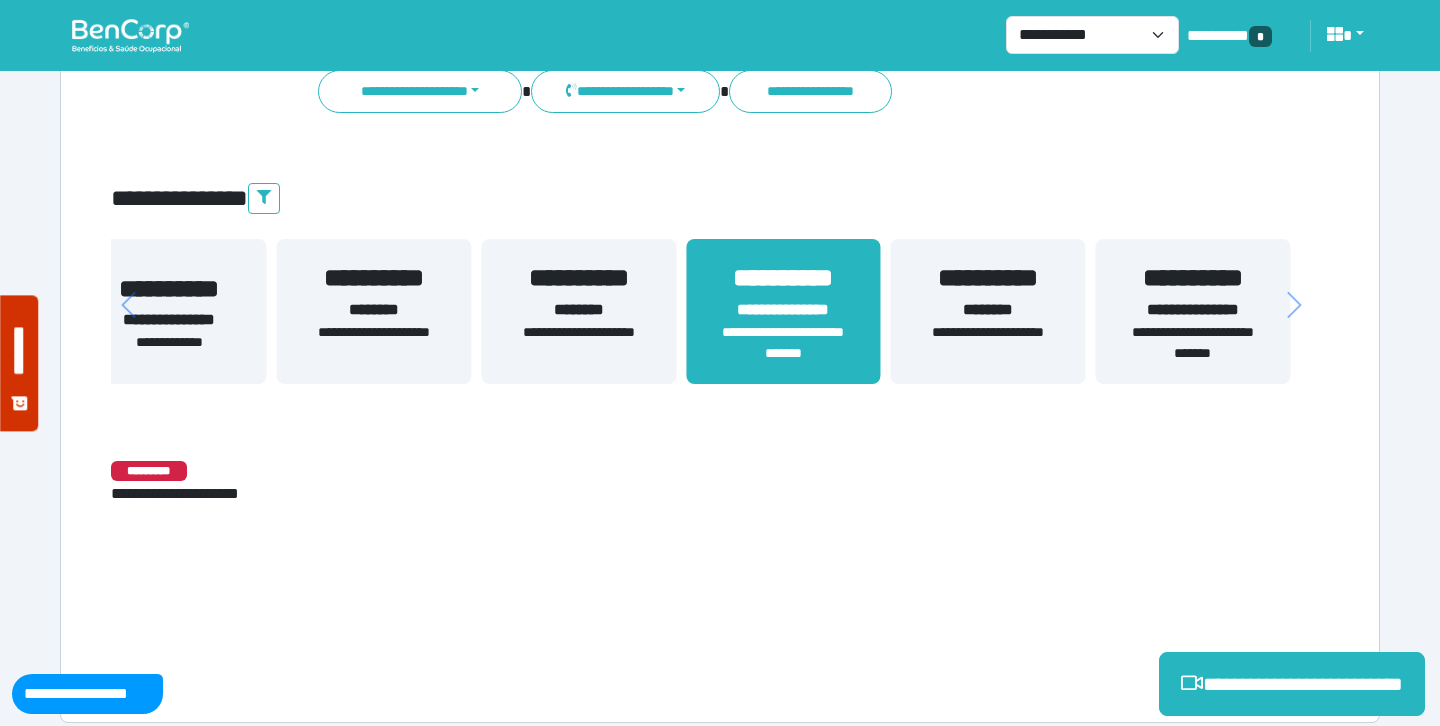 drag, startPoint x: 1204, startPoint y: 340, endPoint x: 603, endPoint y: 370, distance: 601.7483 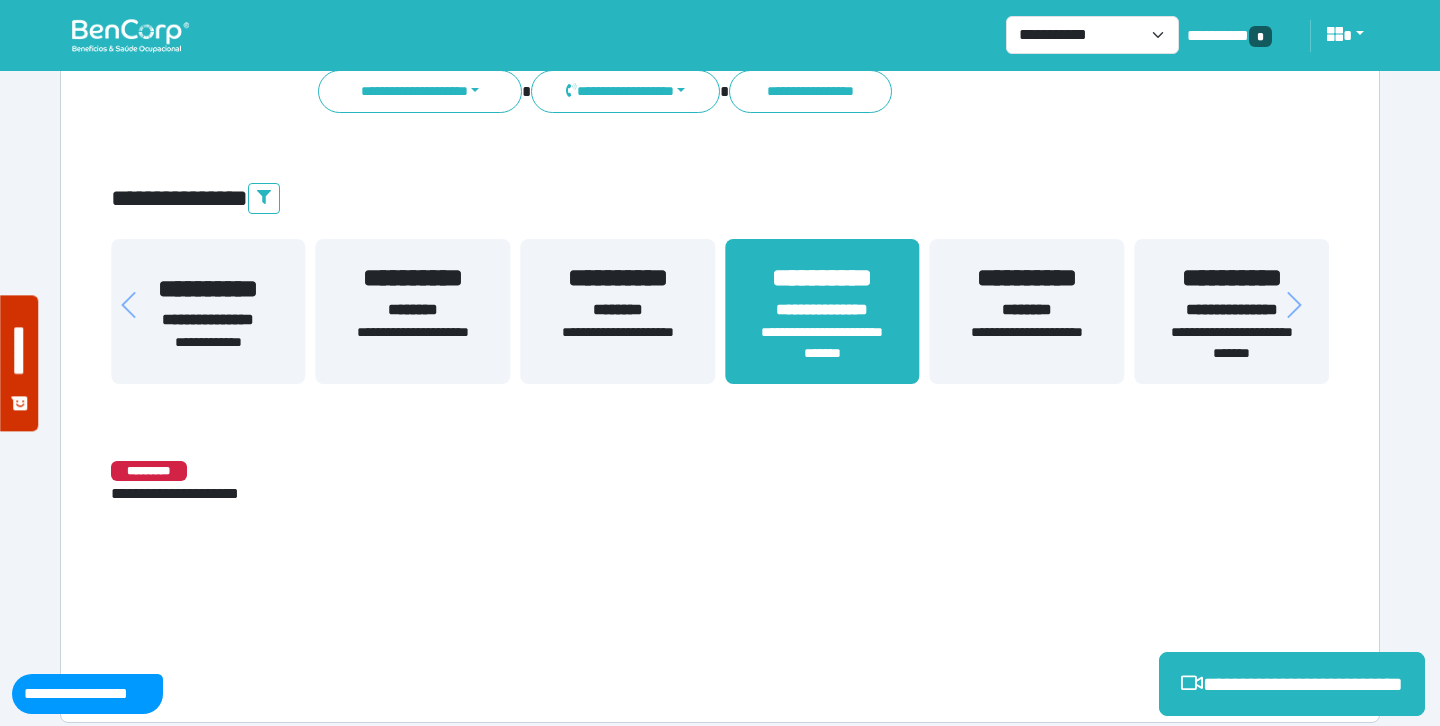 click on "**********" at bounding box center (1231, 343) 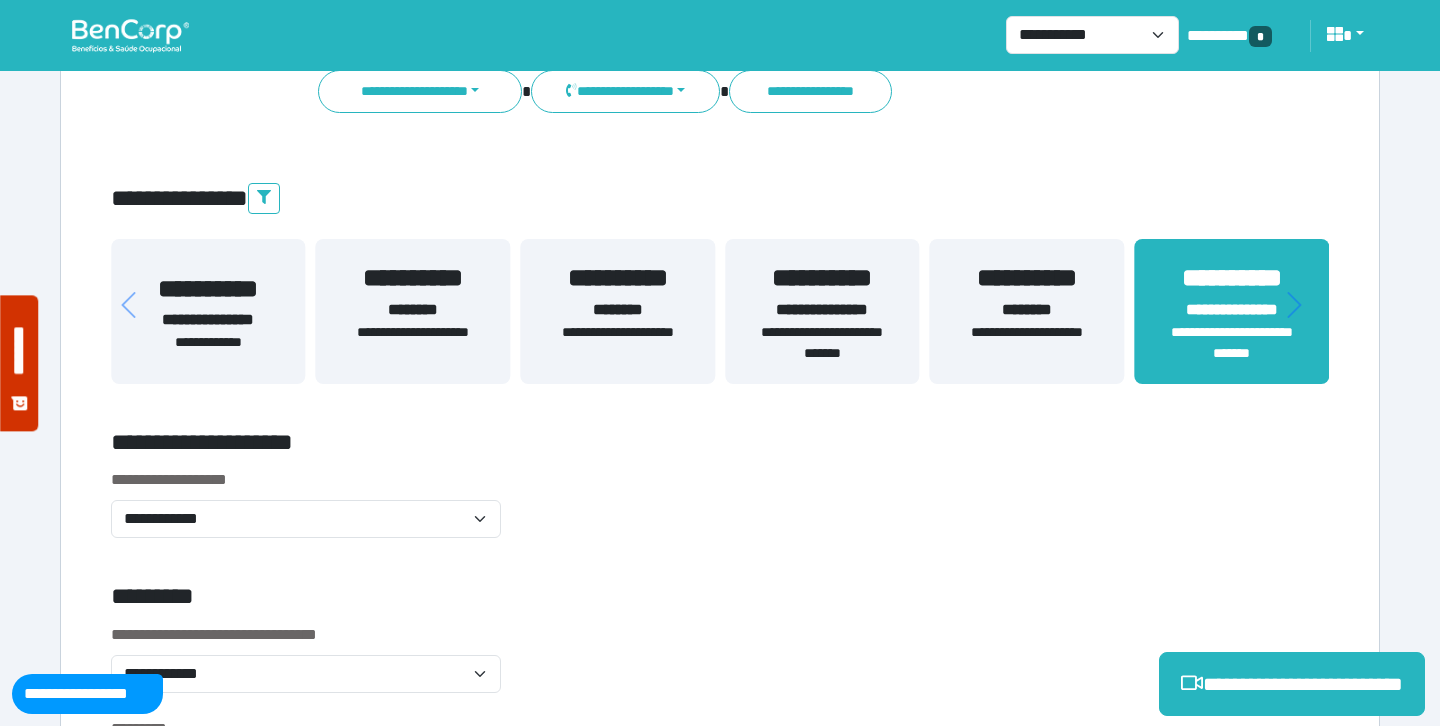 click on "**********" at bounding box center [720, 3938] 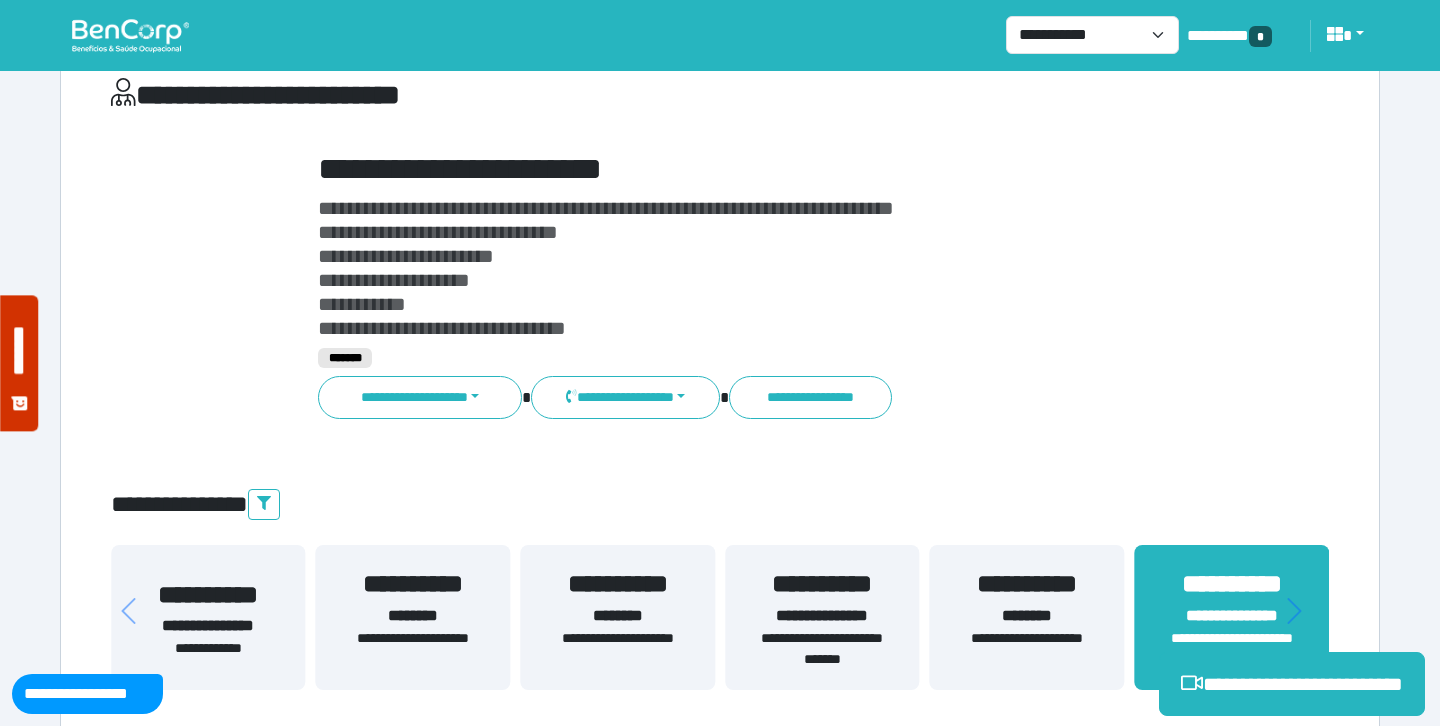 scroll, scrollTop: 81, scrollLeft: 0, axis: vertical 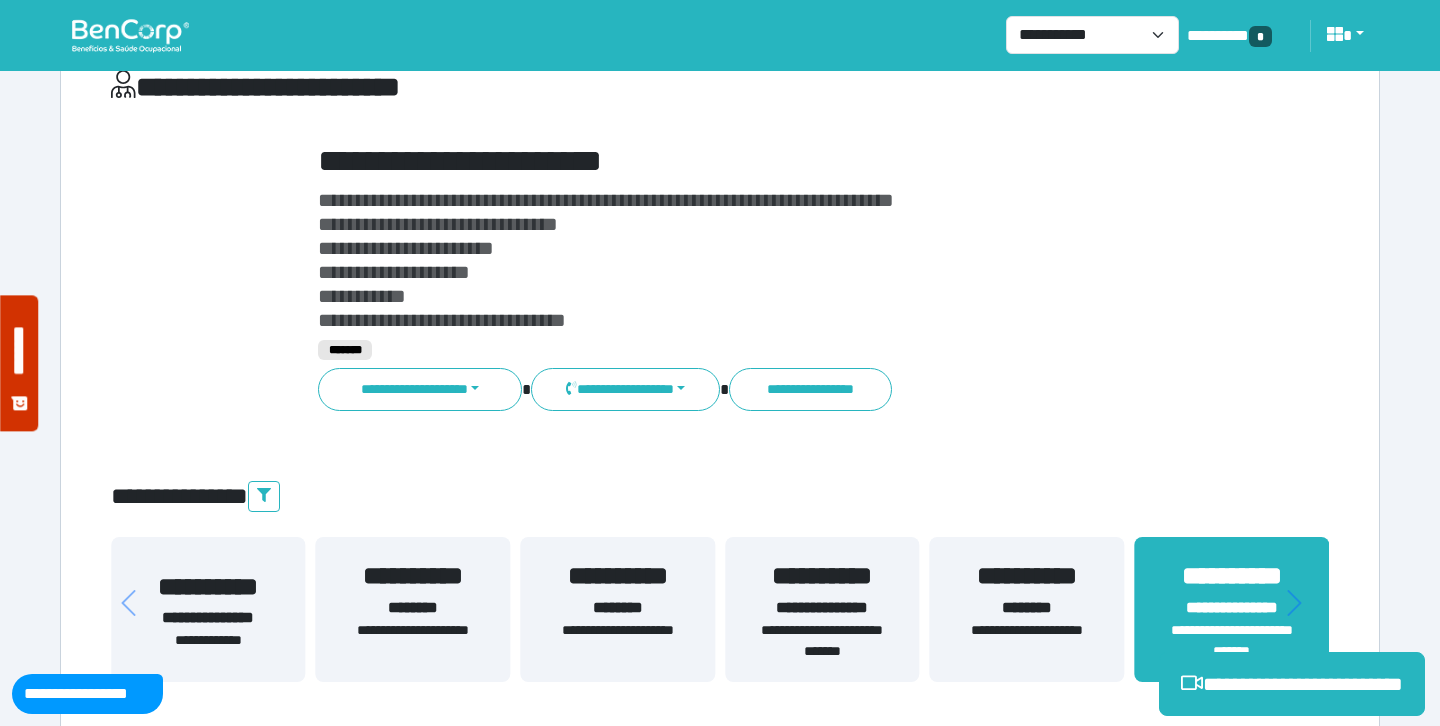 click on "**********" at bounding box center (1231, 608) 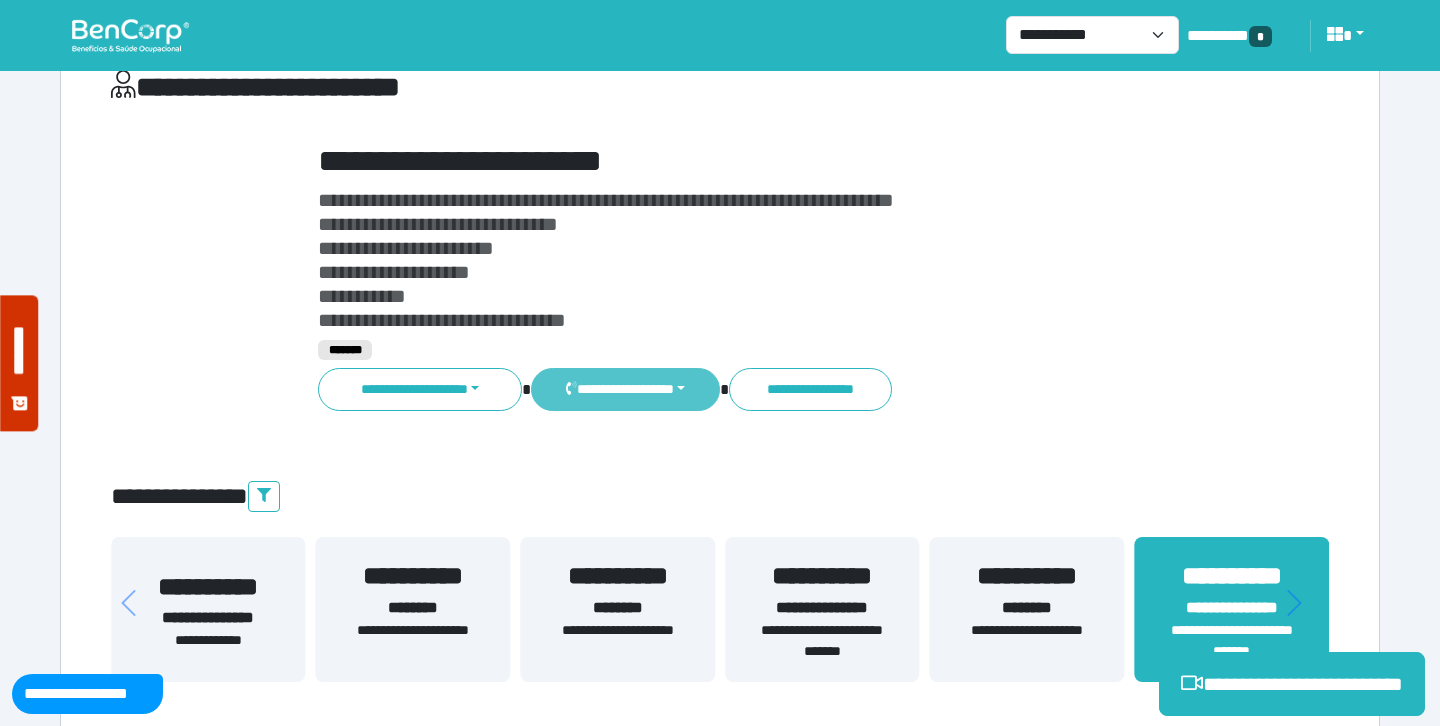 click on "**********" at bounding box center (625, 389) 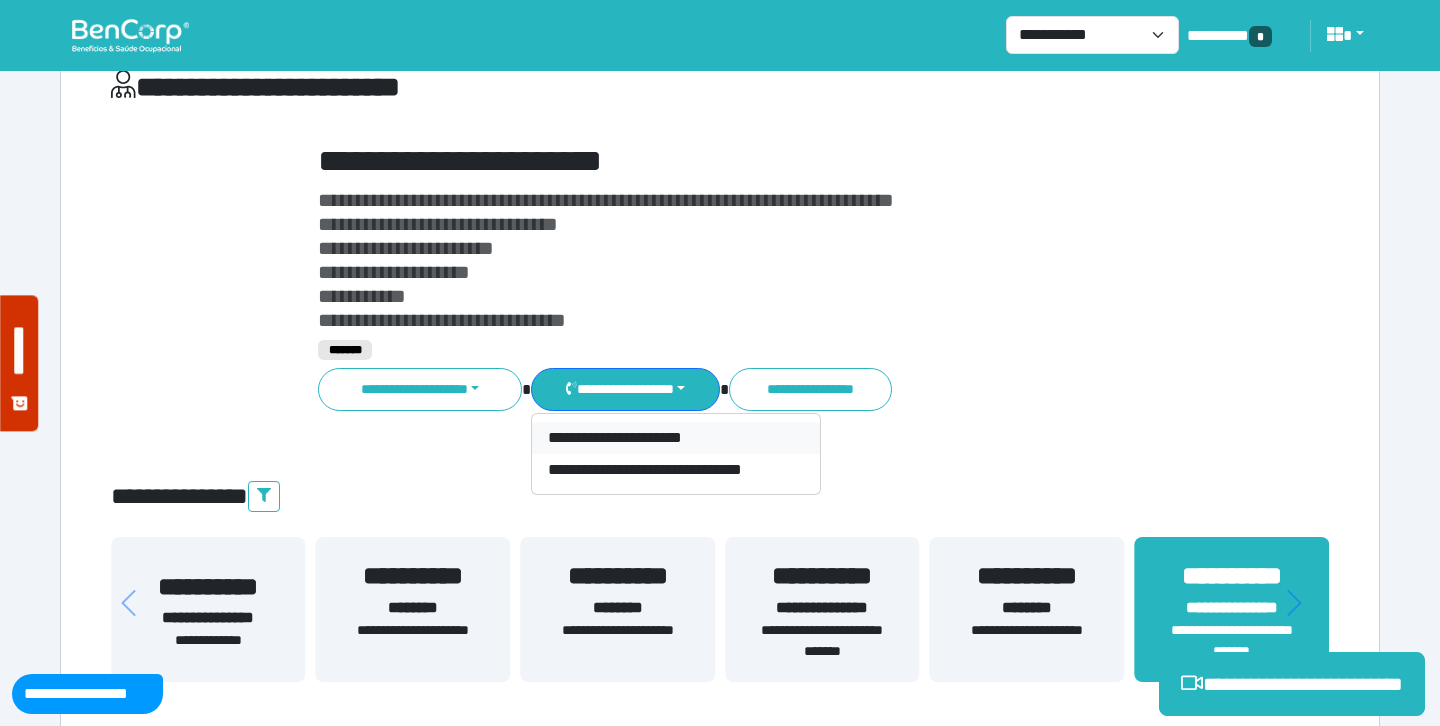 click on "**********" at bounding box center [676, 438] 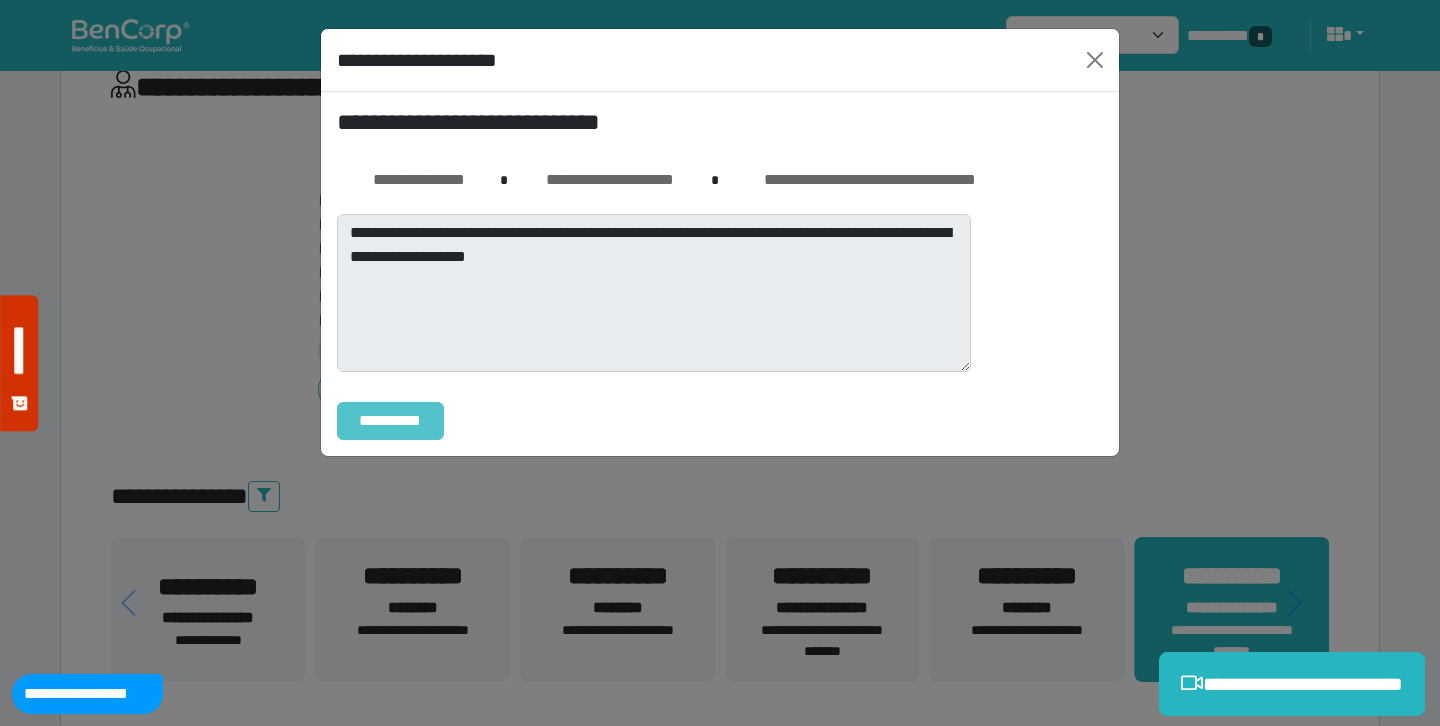 click on "**********" at bounding box center [390, 421] 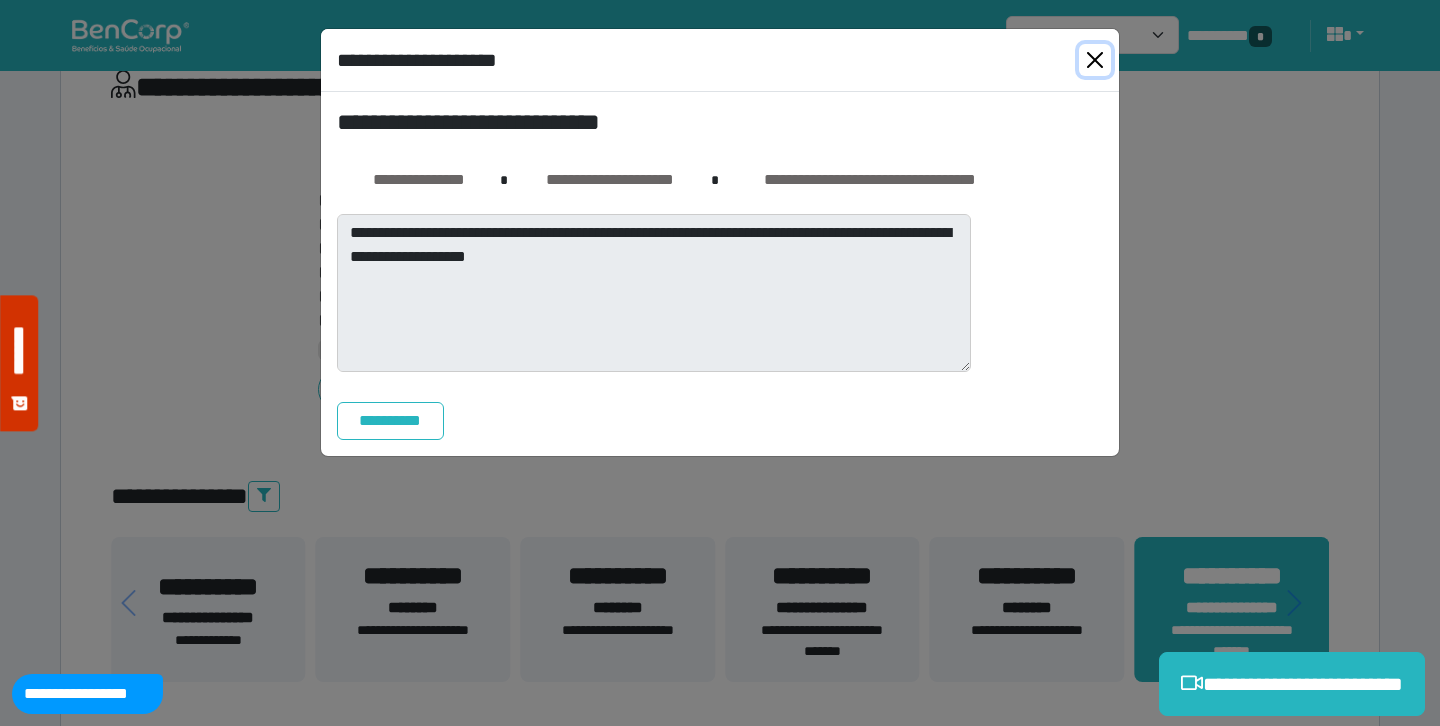 click at bounding box center (1095, 60) 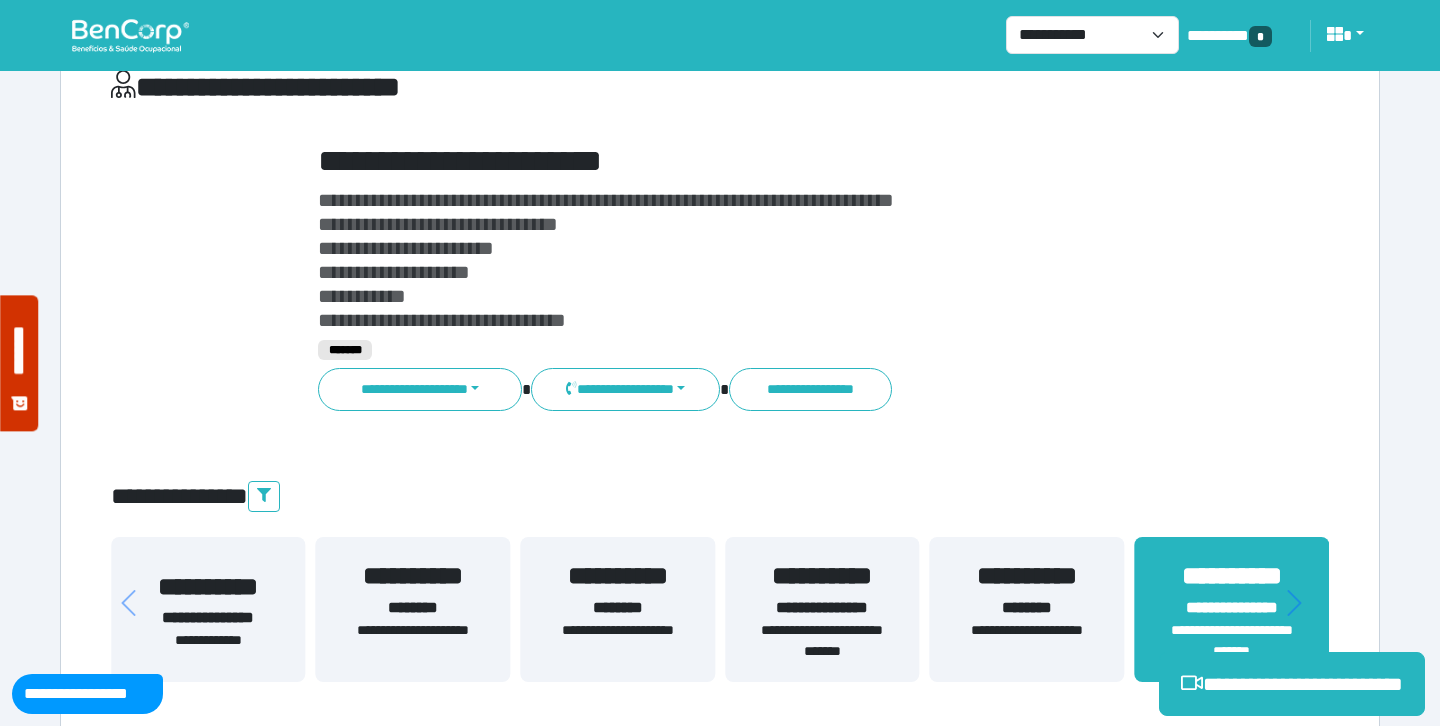 click on "**********" at bounding box center [772, 161] 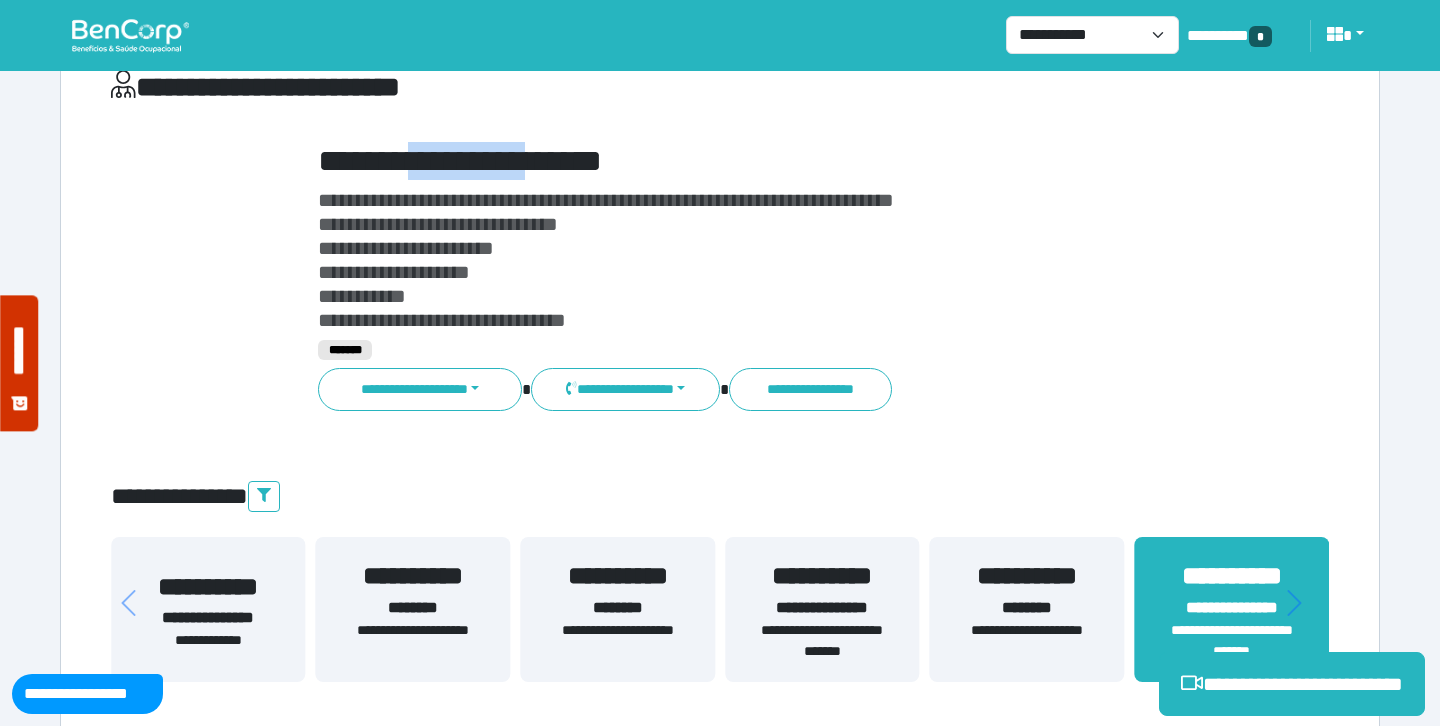 click on "**********" at bounding box center (772, 161) 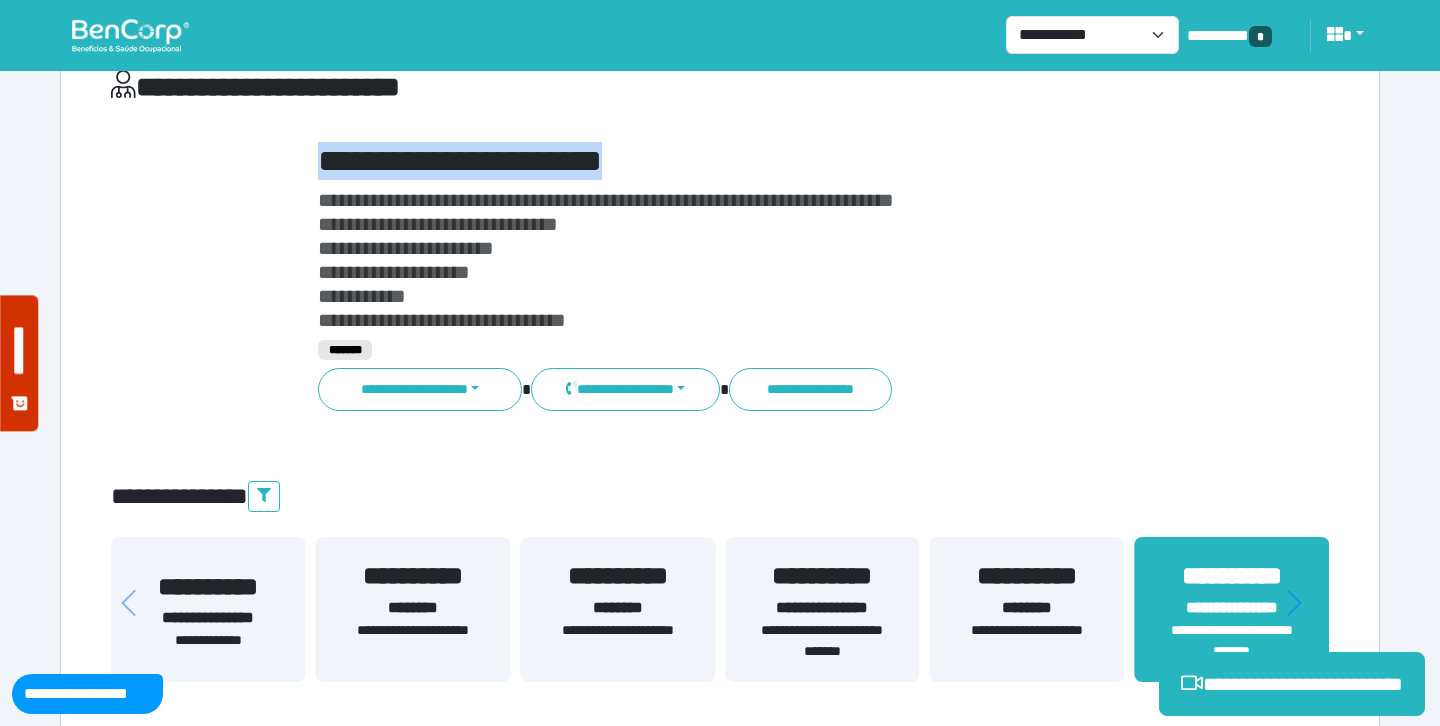 click on "**********" at bounding box center [772, 161] 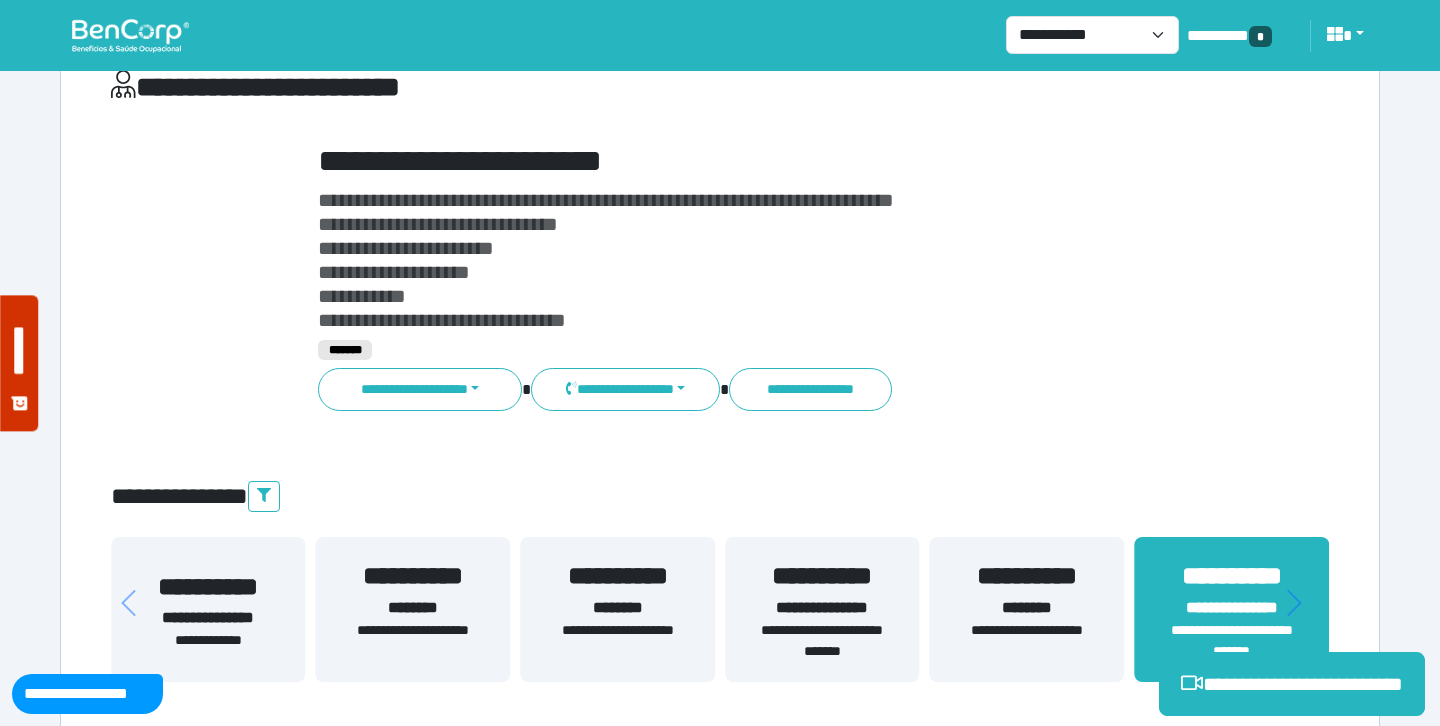 click on "**********" at bounding box center (606, 200) 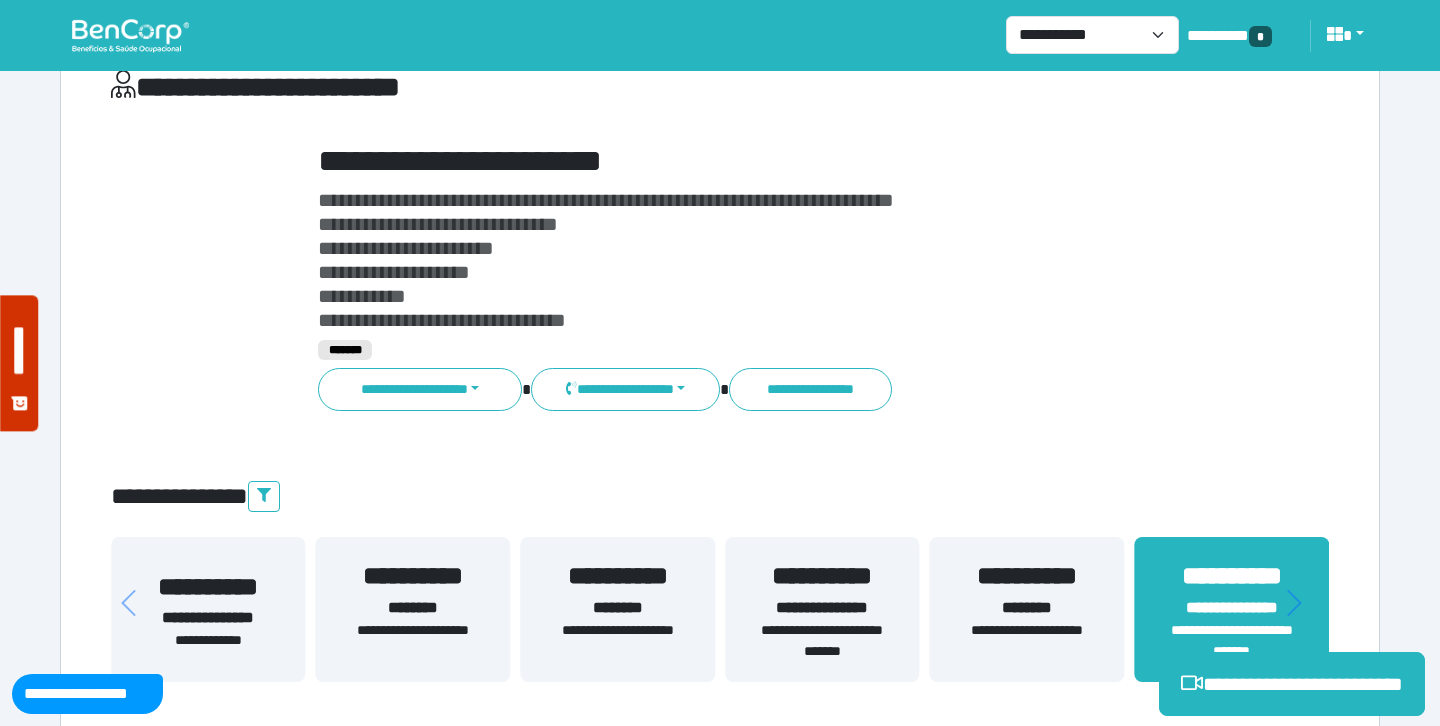click on "**********" at bounding box center [772, 260] 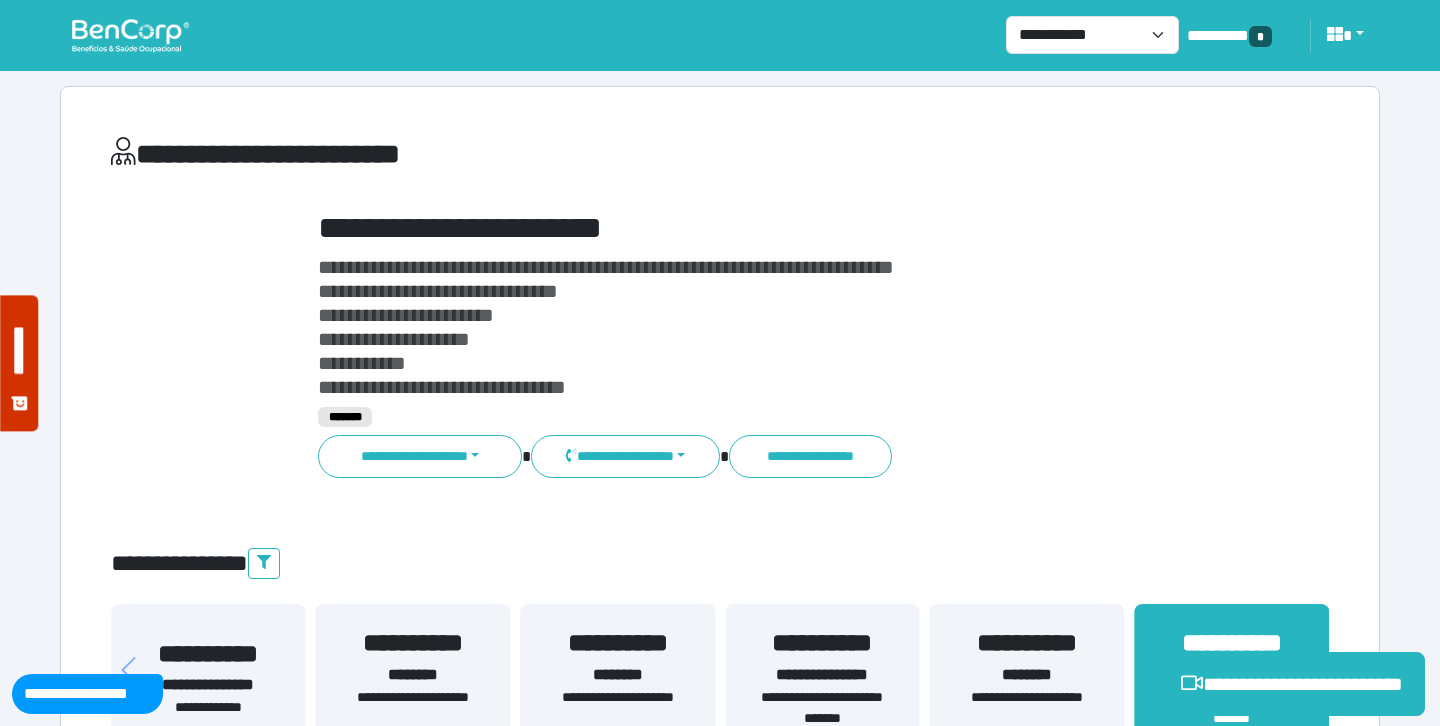 scroll, scrollTop: 0, scrollLeft: 0, axis: both 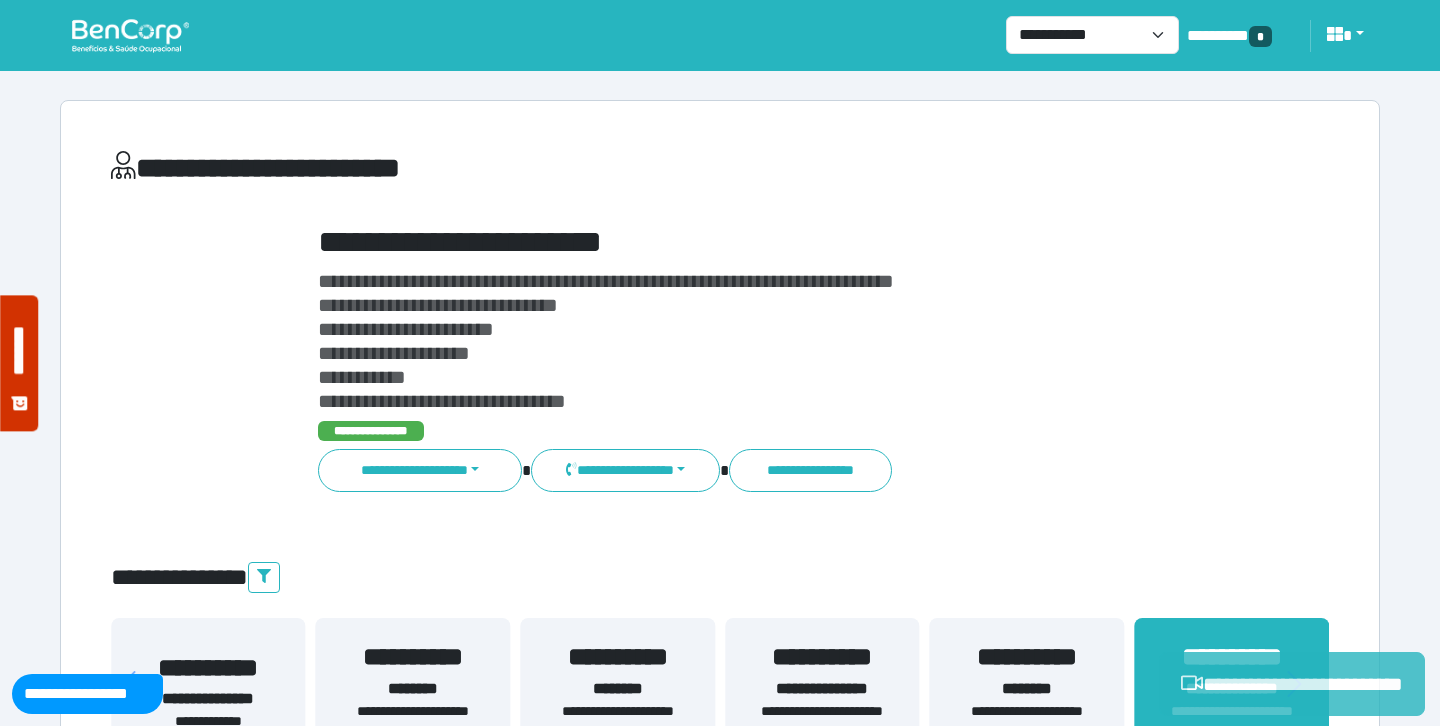 click on "**********" at bounding box center (1292, 684) 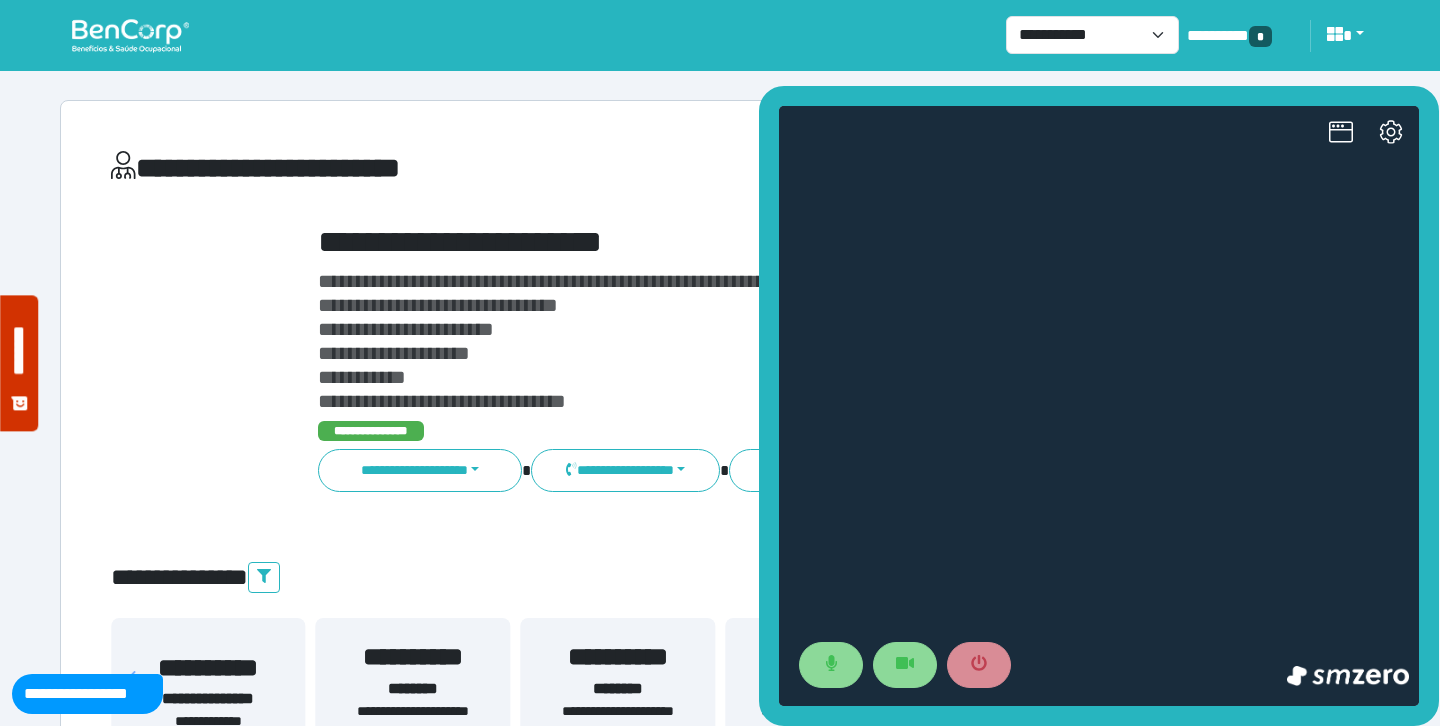 scroll, scrollTop: 0, scrollLeft: 0, axis: both 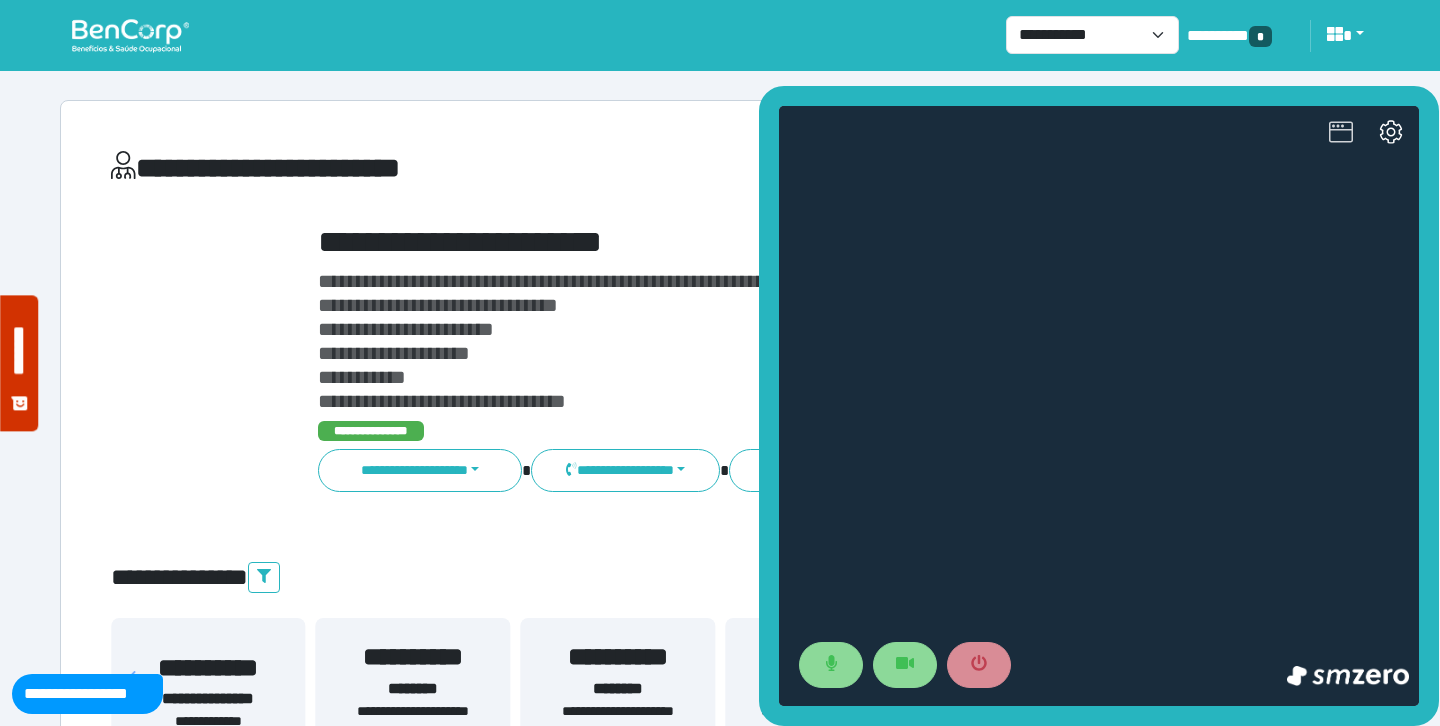 click 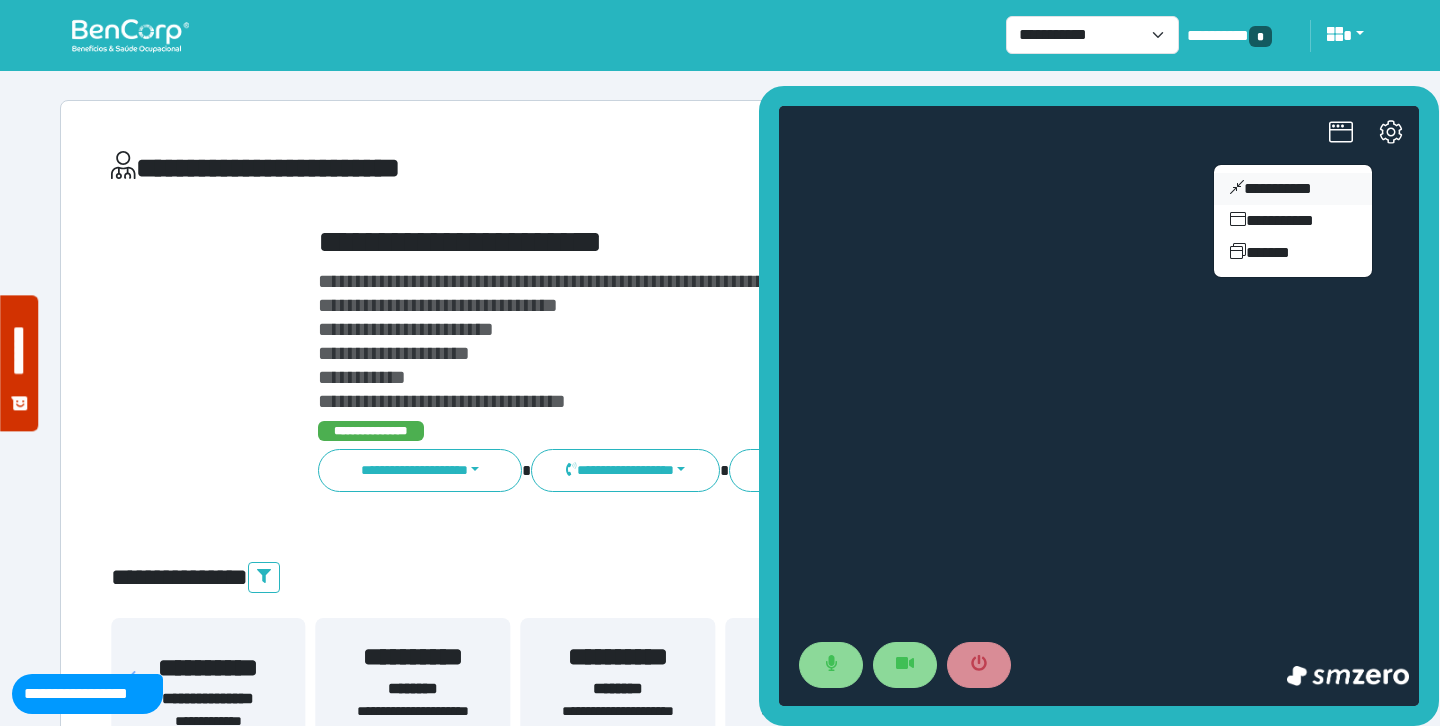 click on "**********" at bounding box center [1293, 189] 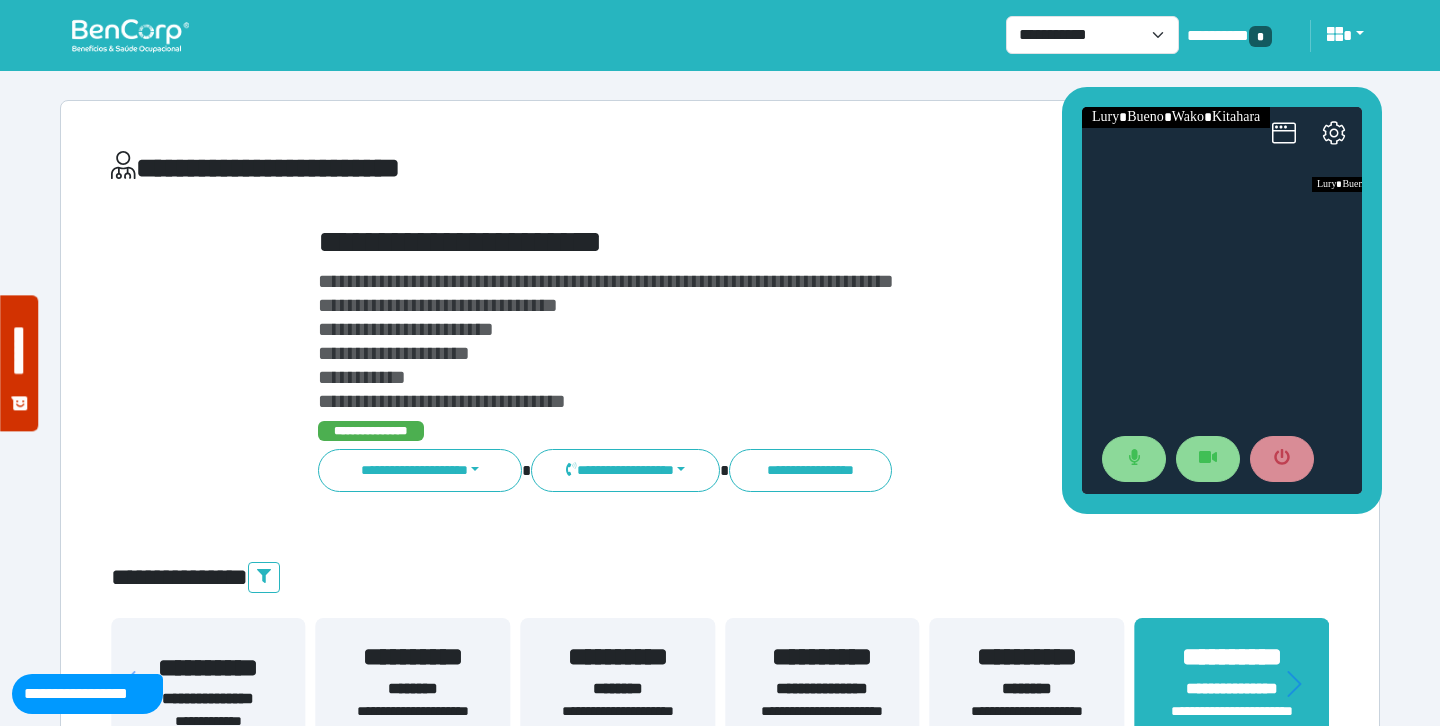 drag, startPoint x: 1307, startPoint y: 311, endPoint x: 1248, endPoint y: 97, distance: 221.98424 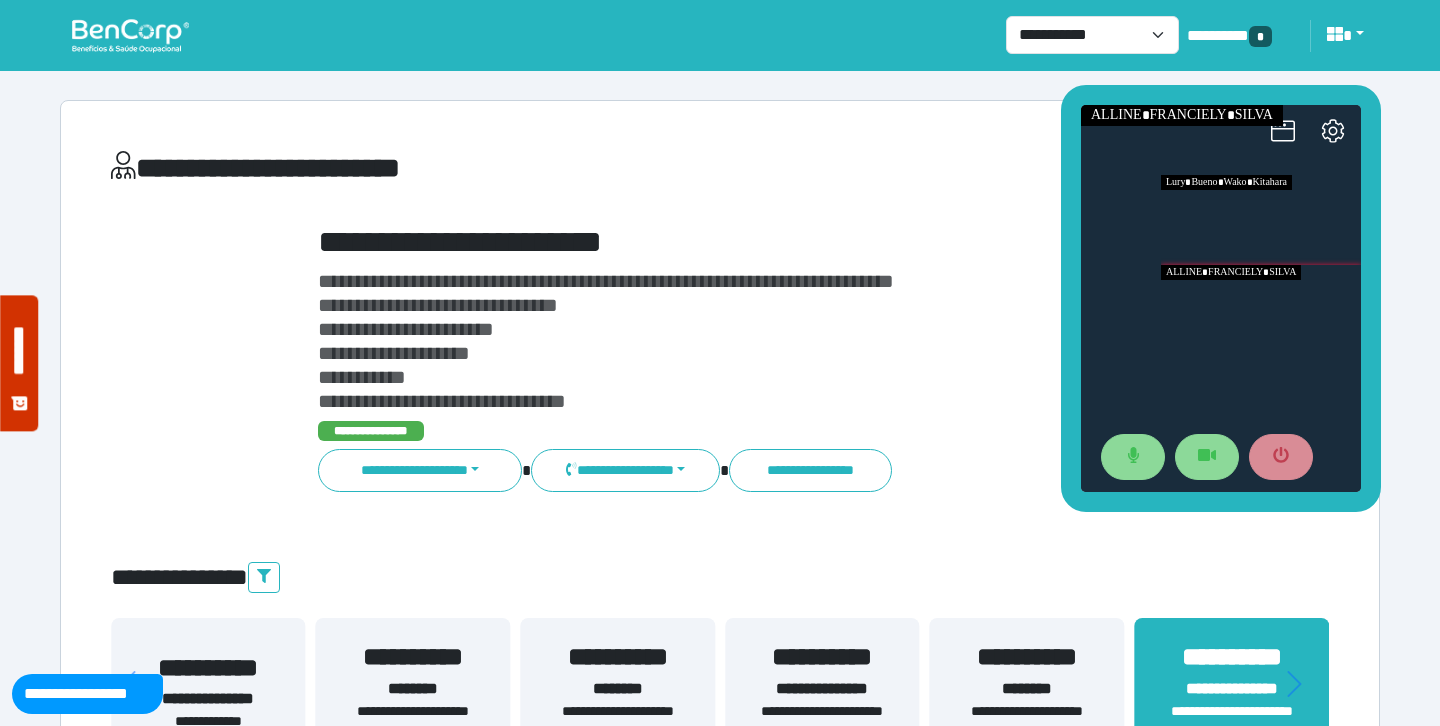 click at bounding box center (1261, 310) 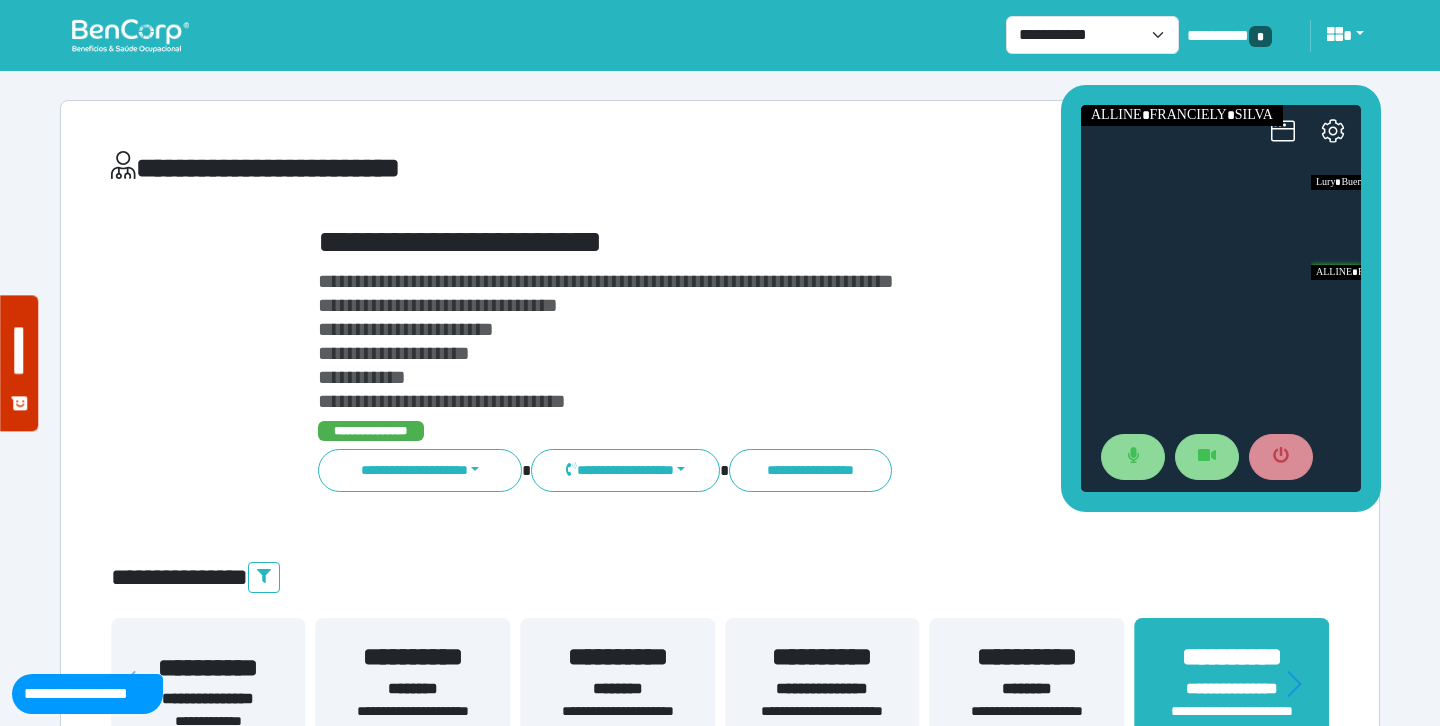 click on "**********" at bounding box center (772, 242) 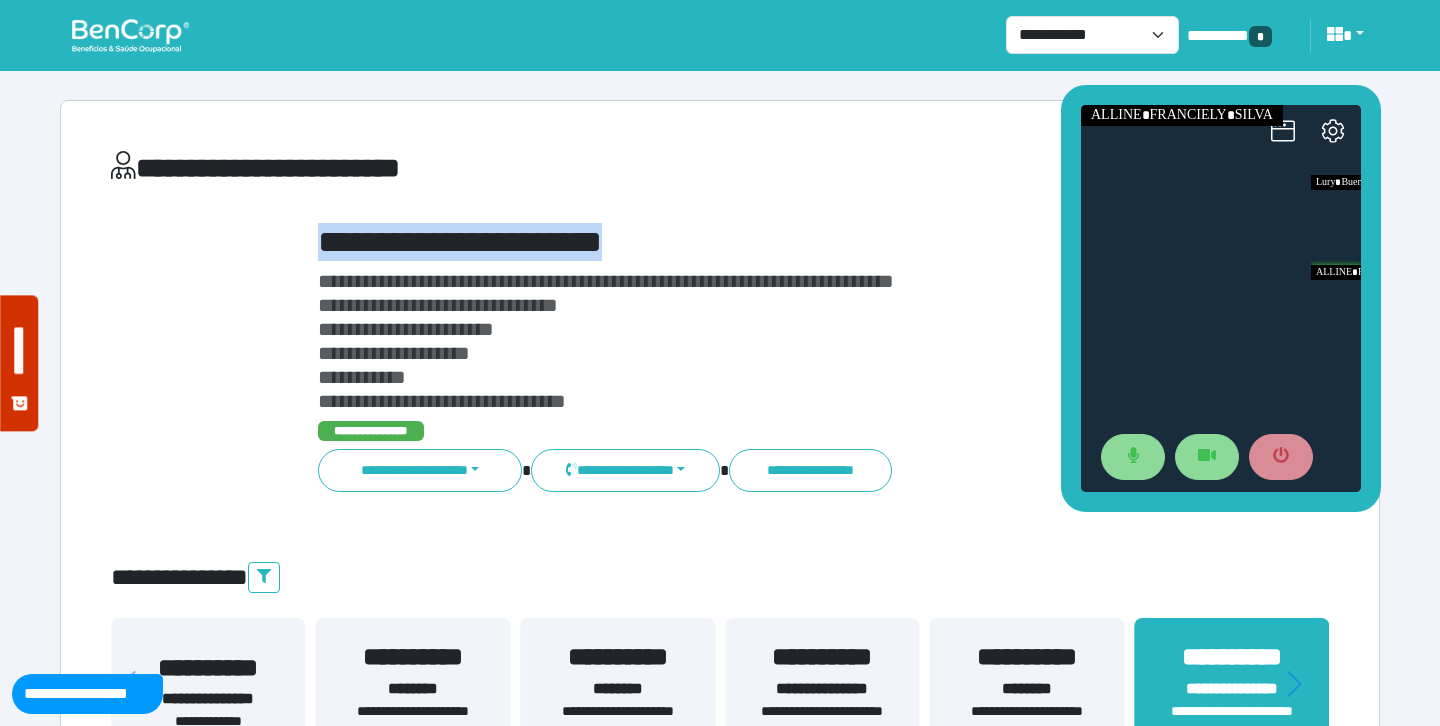 click on "**********" at bounding box center [772, 242] 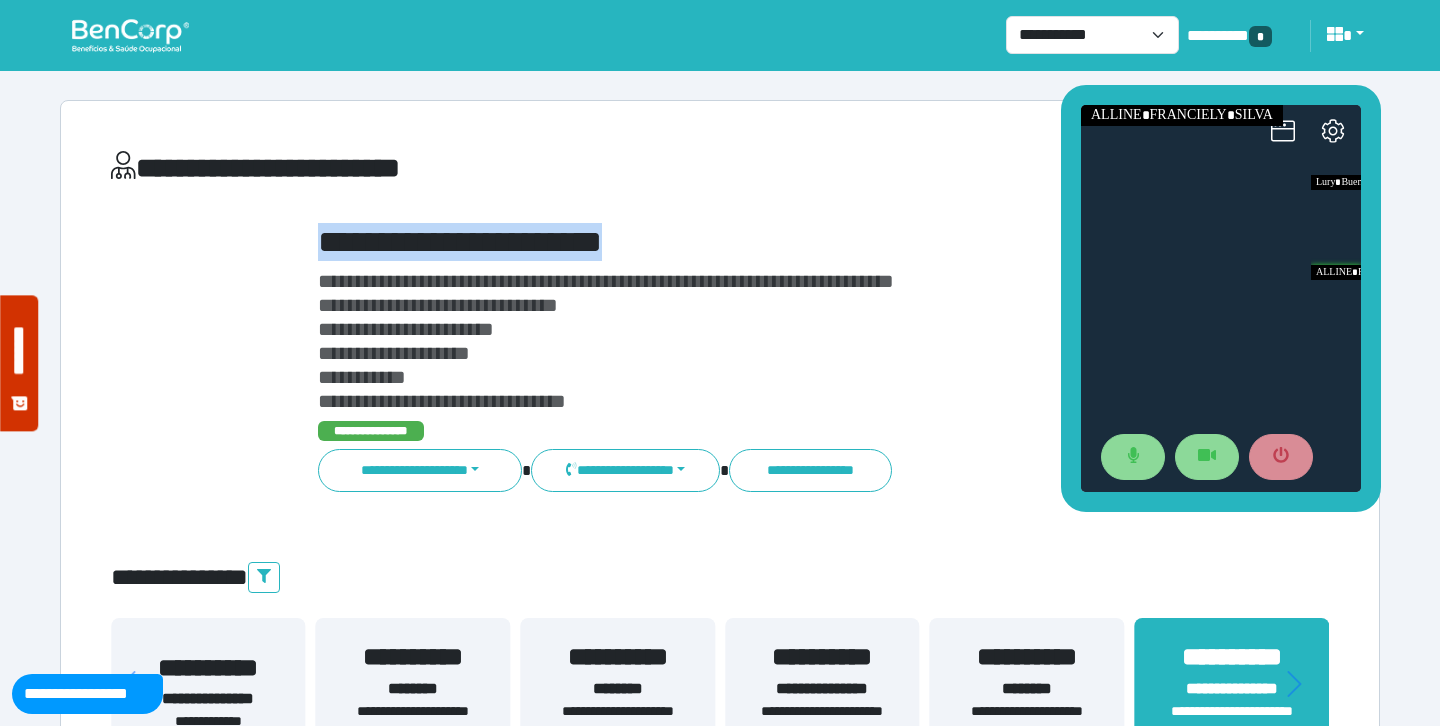 click on "**********" at bounding box center (772, 242) 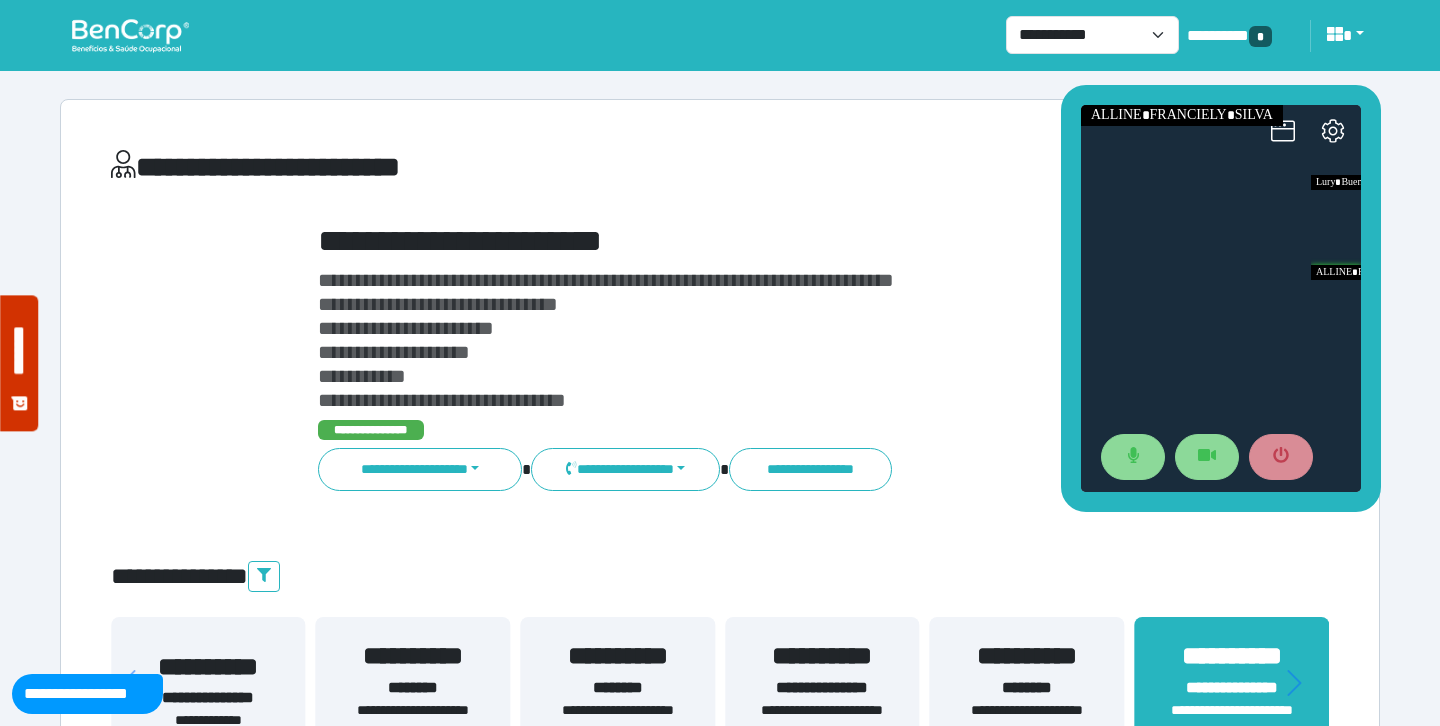 scroll, scrollTop: 92, scrollLeft: 0, axis: vertical 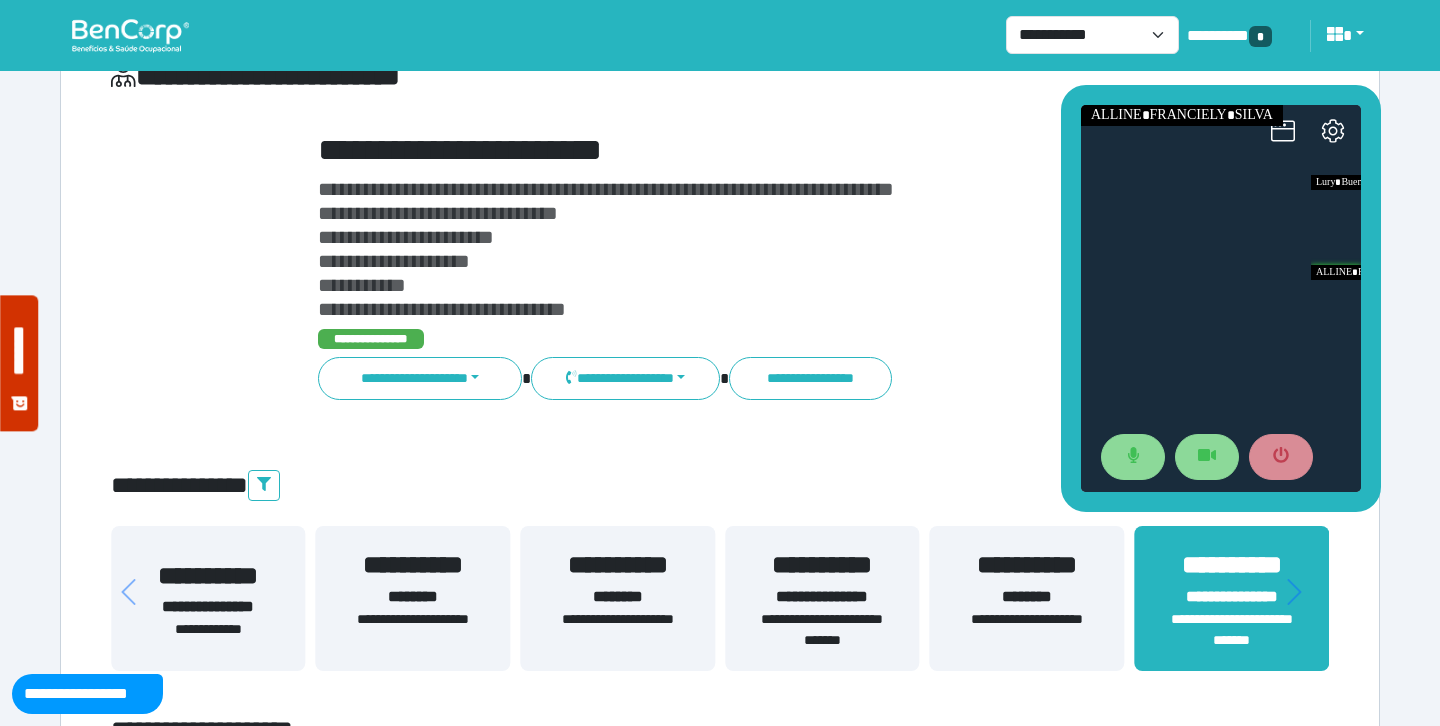 click on "**********" at bounding box center [772, 150] 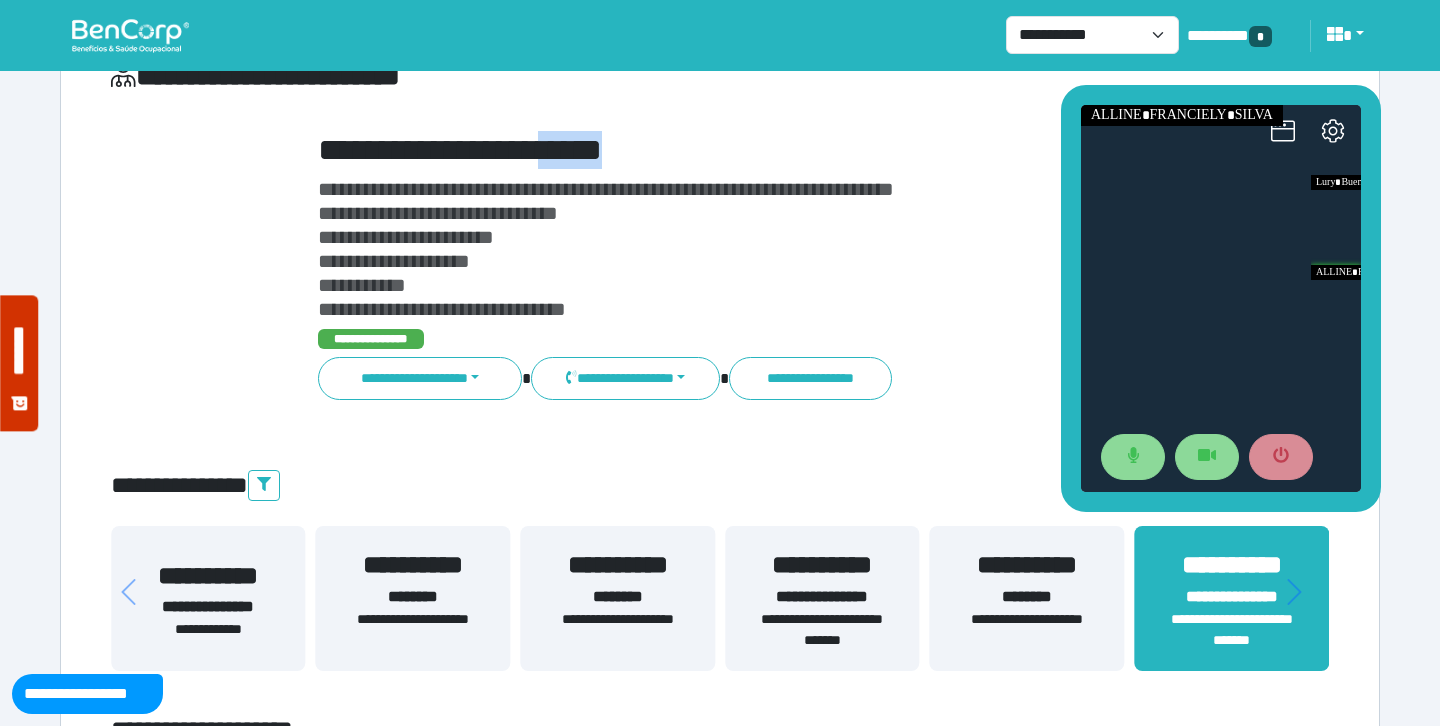 click on "**********" at bounding box center [772, 150] 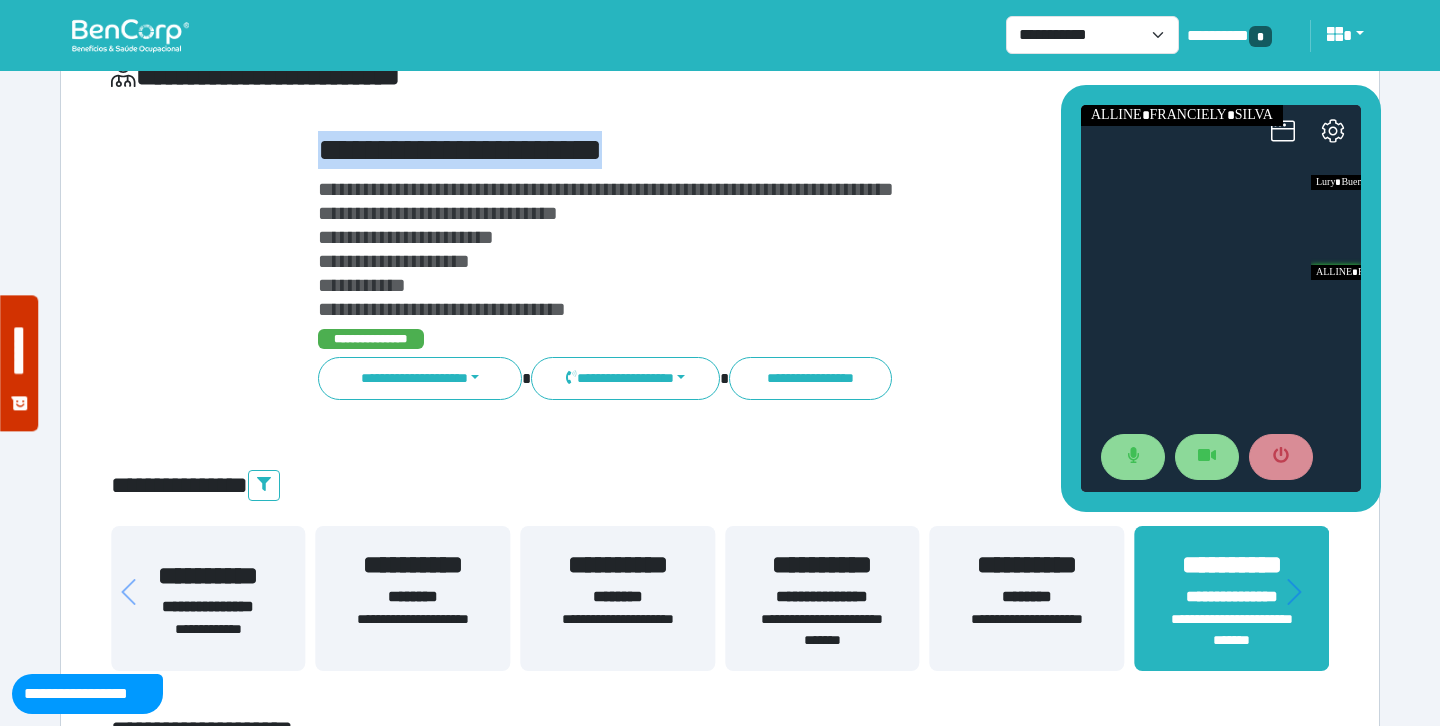 click on "**********" at bounding box center [772, 150] 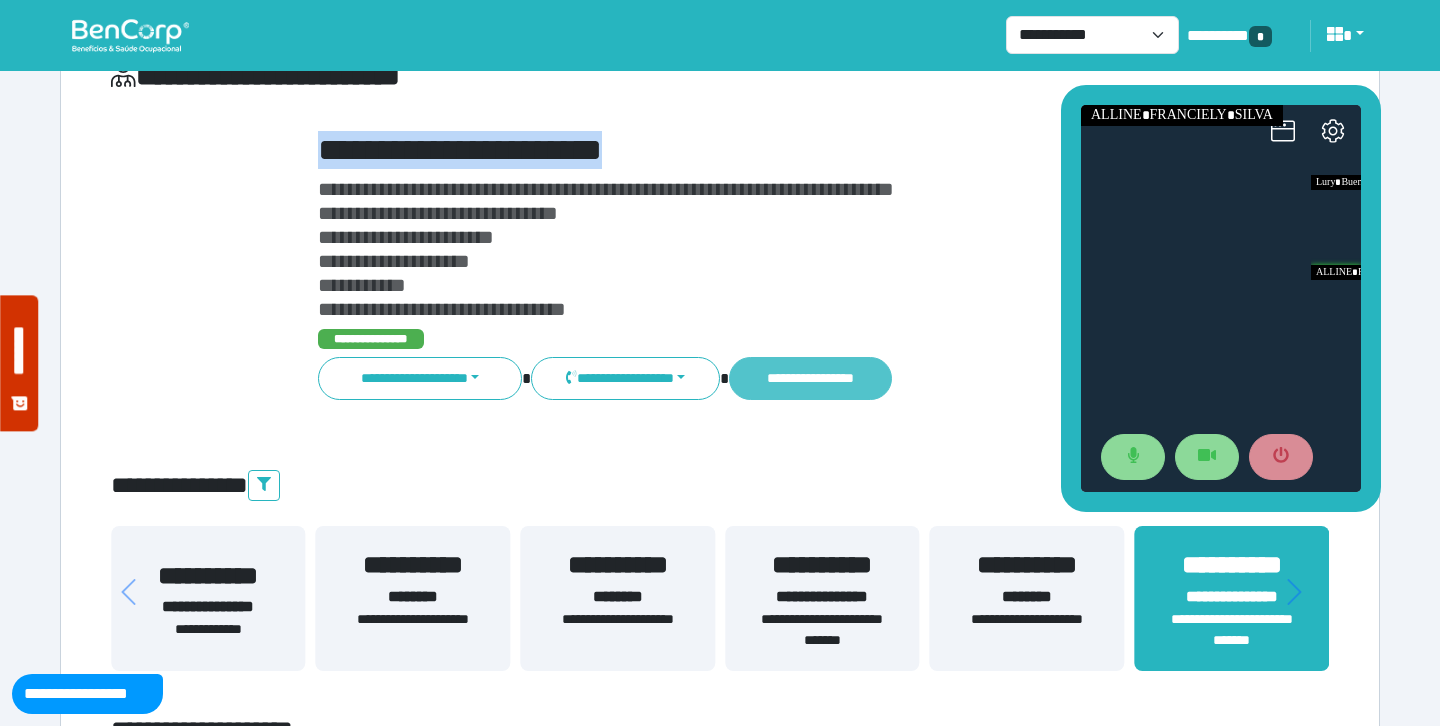 click on "**********" at bounding box center (810, 378) 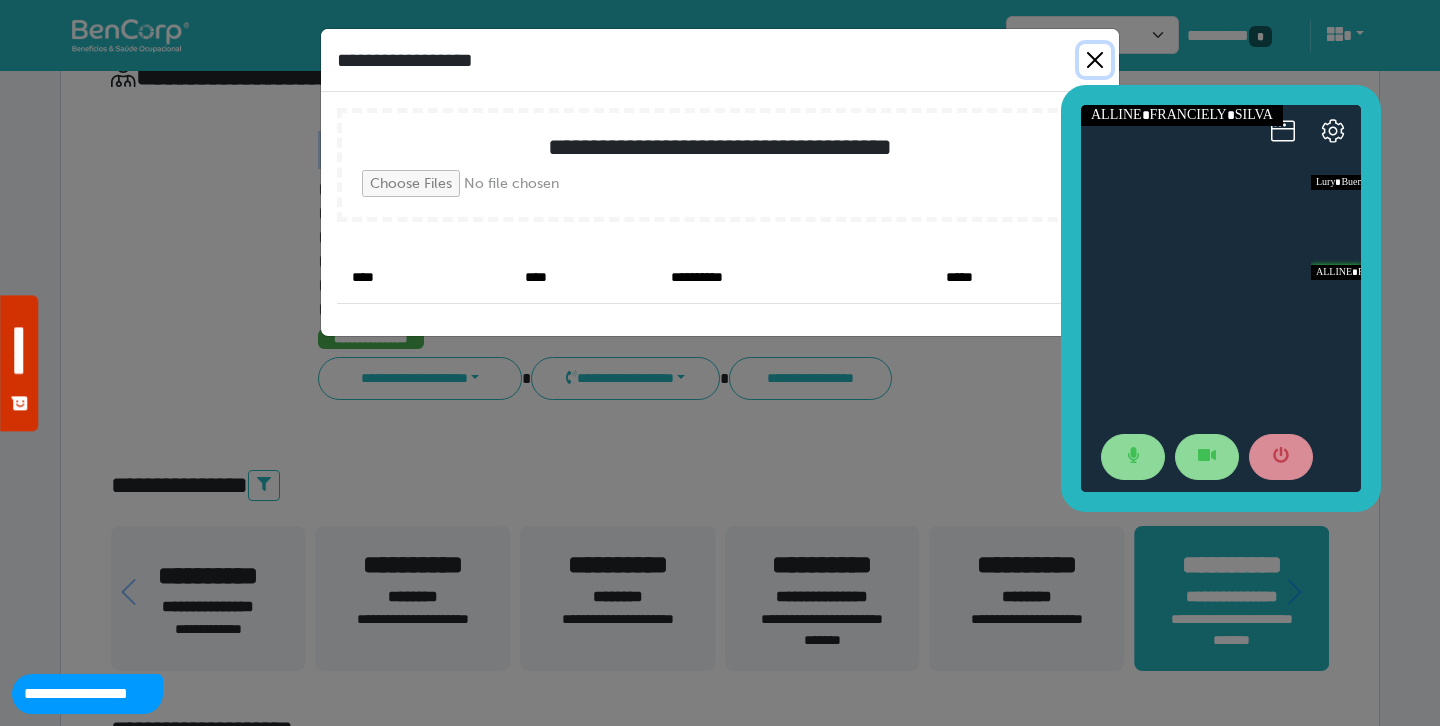 click at bounding box center [1095, 60] 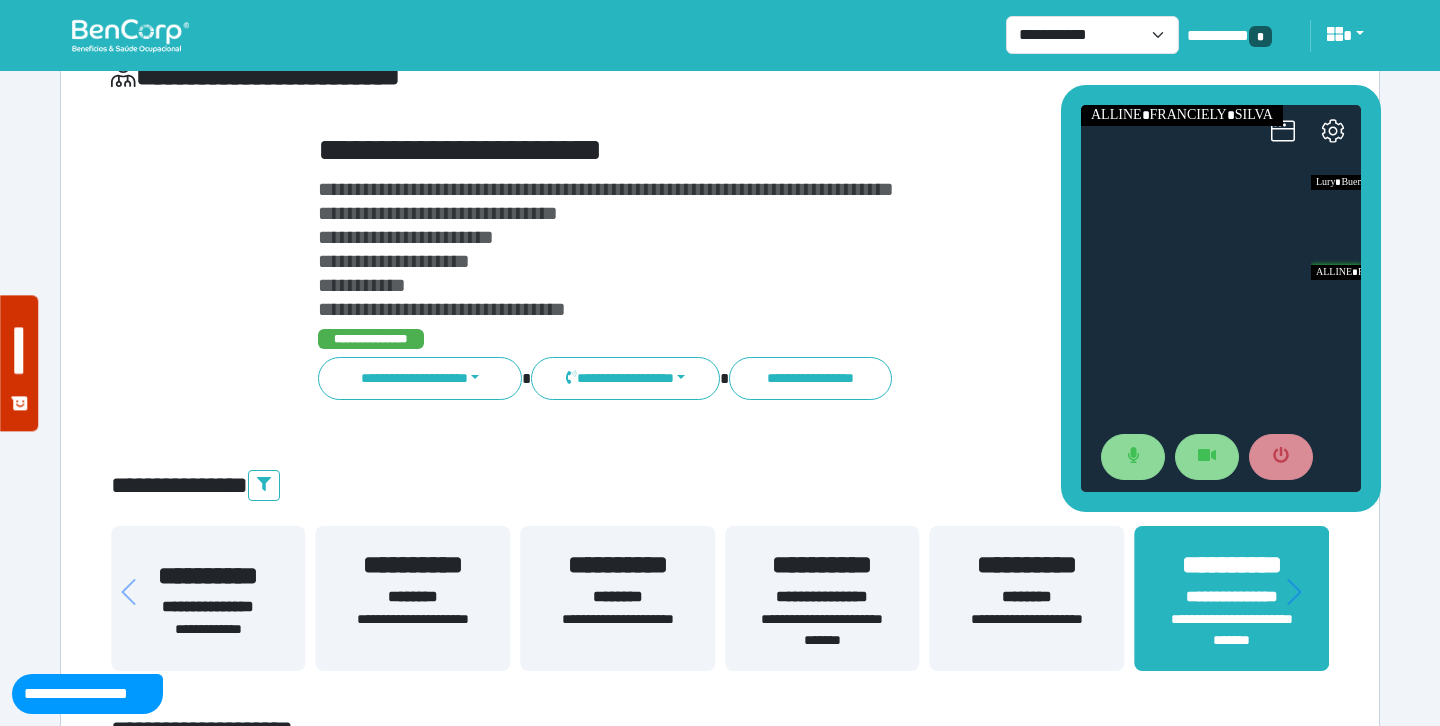 click on "**********" at bounding box center [772, 249] 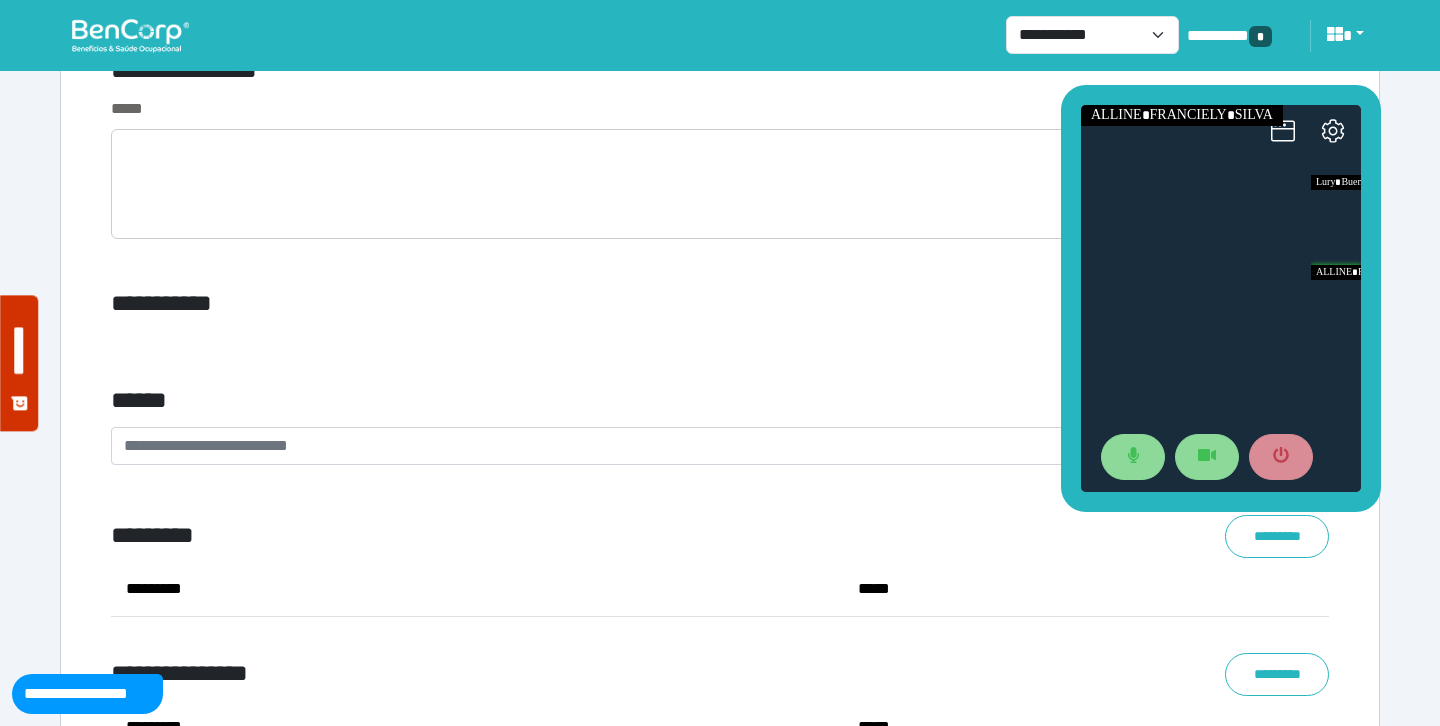 scroll, scrollTop: 7185, scrollLeft: 0, axis: vertical 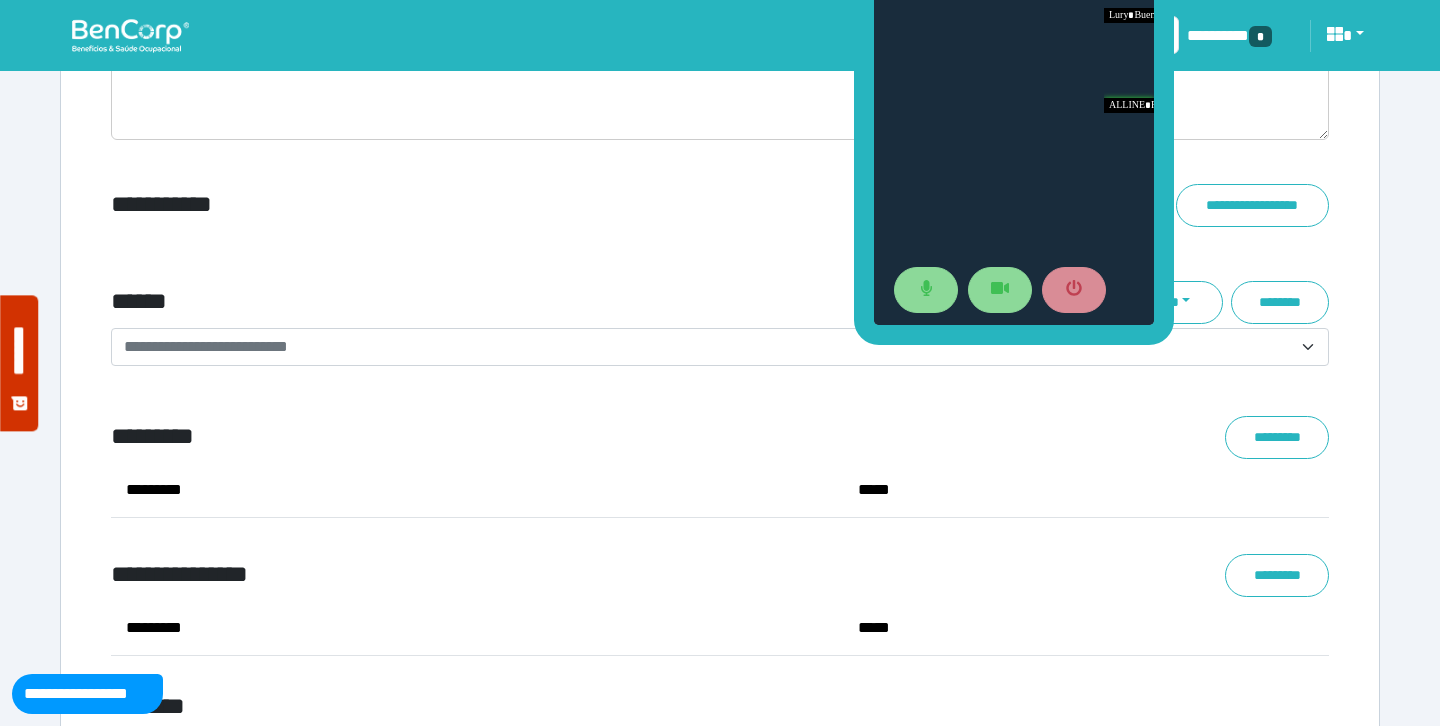 drag, startPoint x: 1072, startPoint y: 273, endPoint x: 861, endPoint y: 76, distance: 288.66937 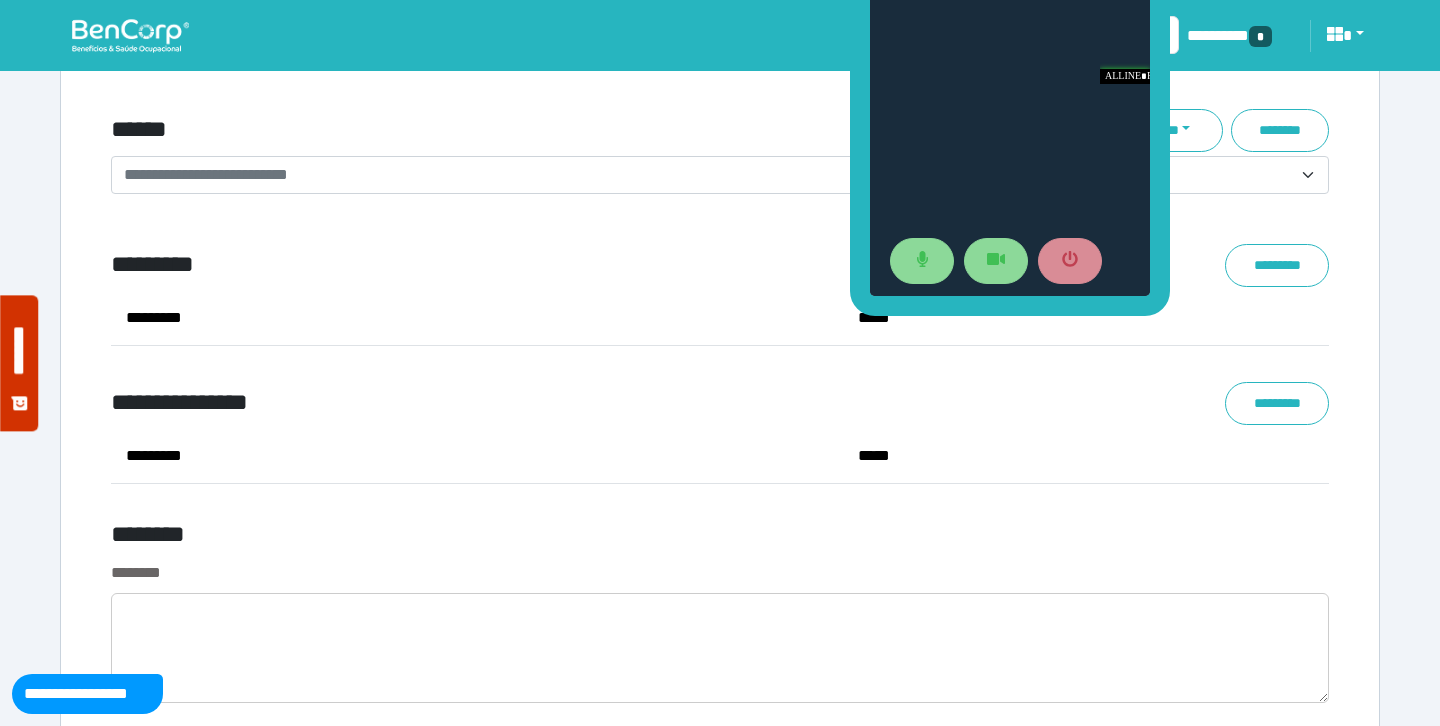 scroll, scrollTop: 7386, scrollLeft: 0, axis: vertical 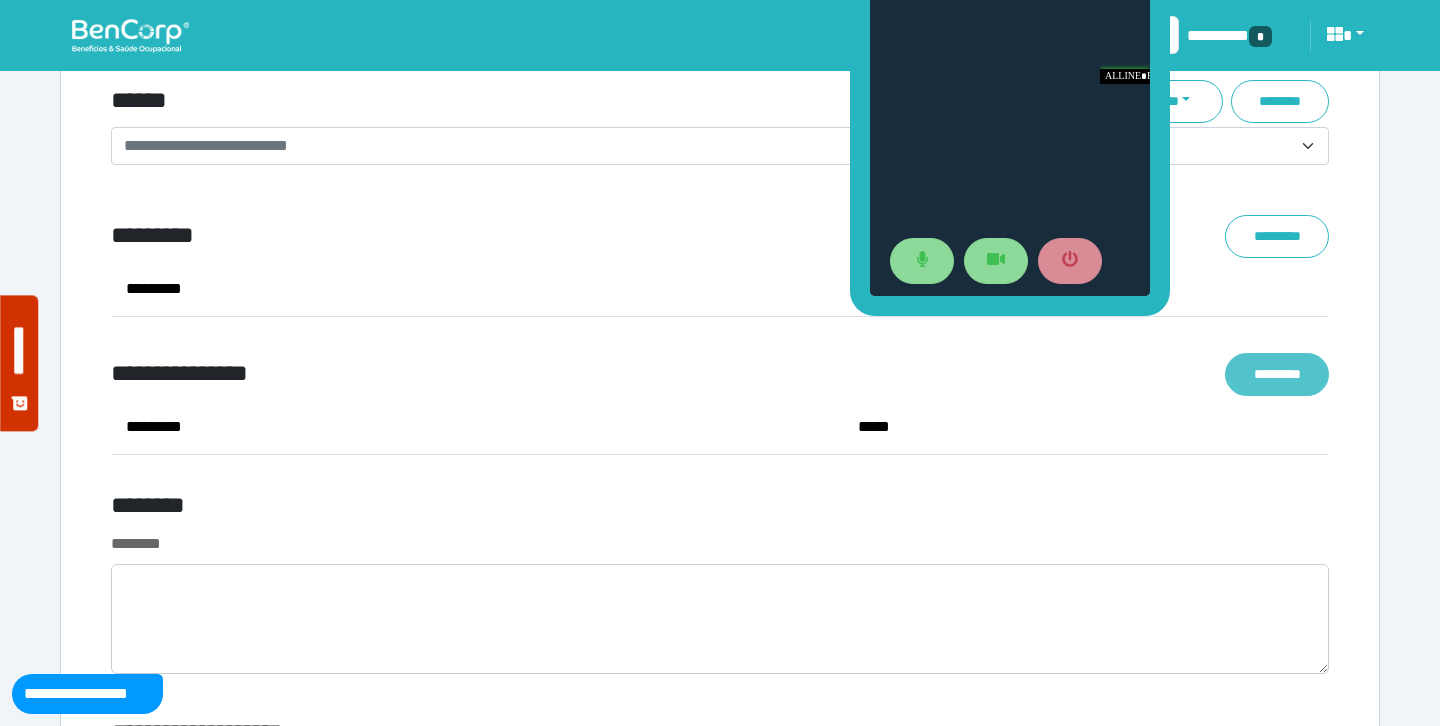 click on "*********" at bounding box center [1277, 374] 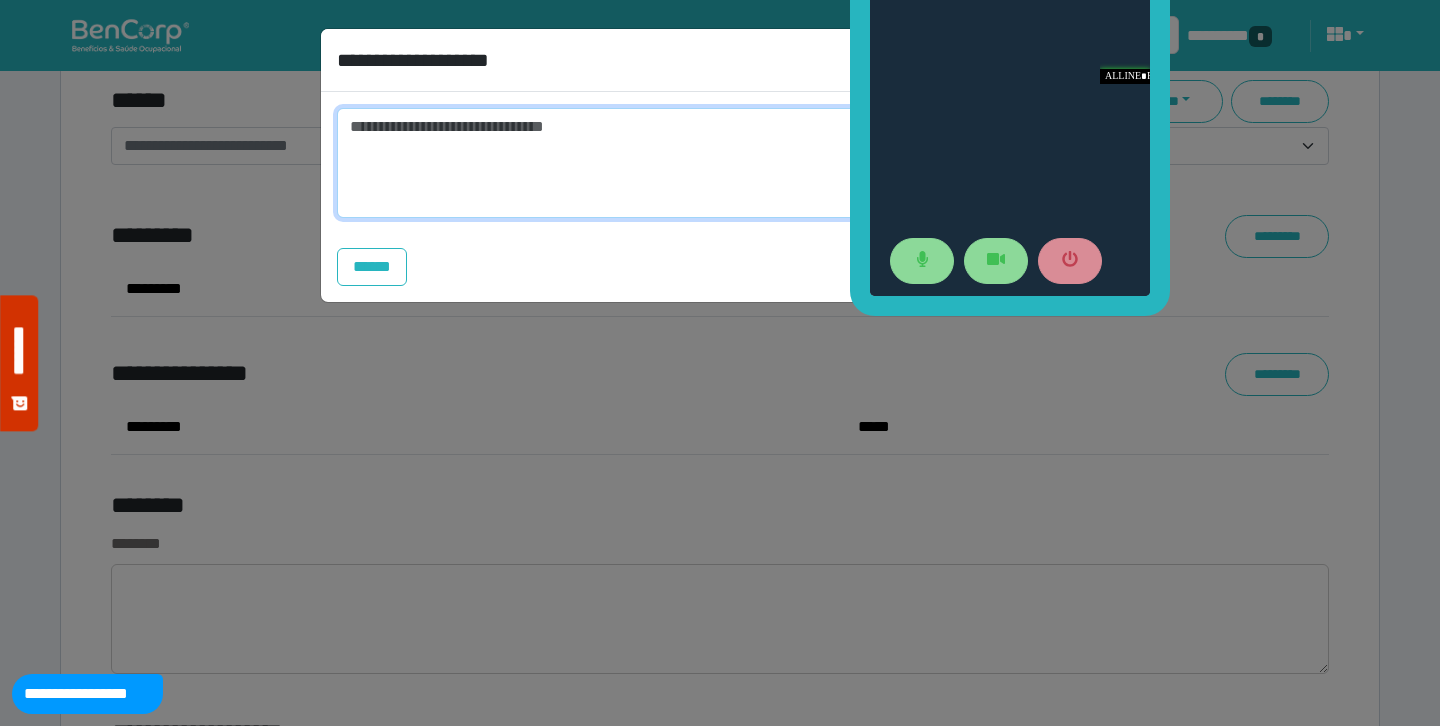 click at bounding box center (720, 163) 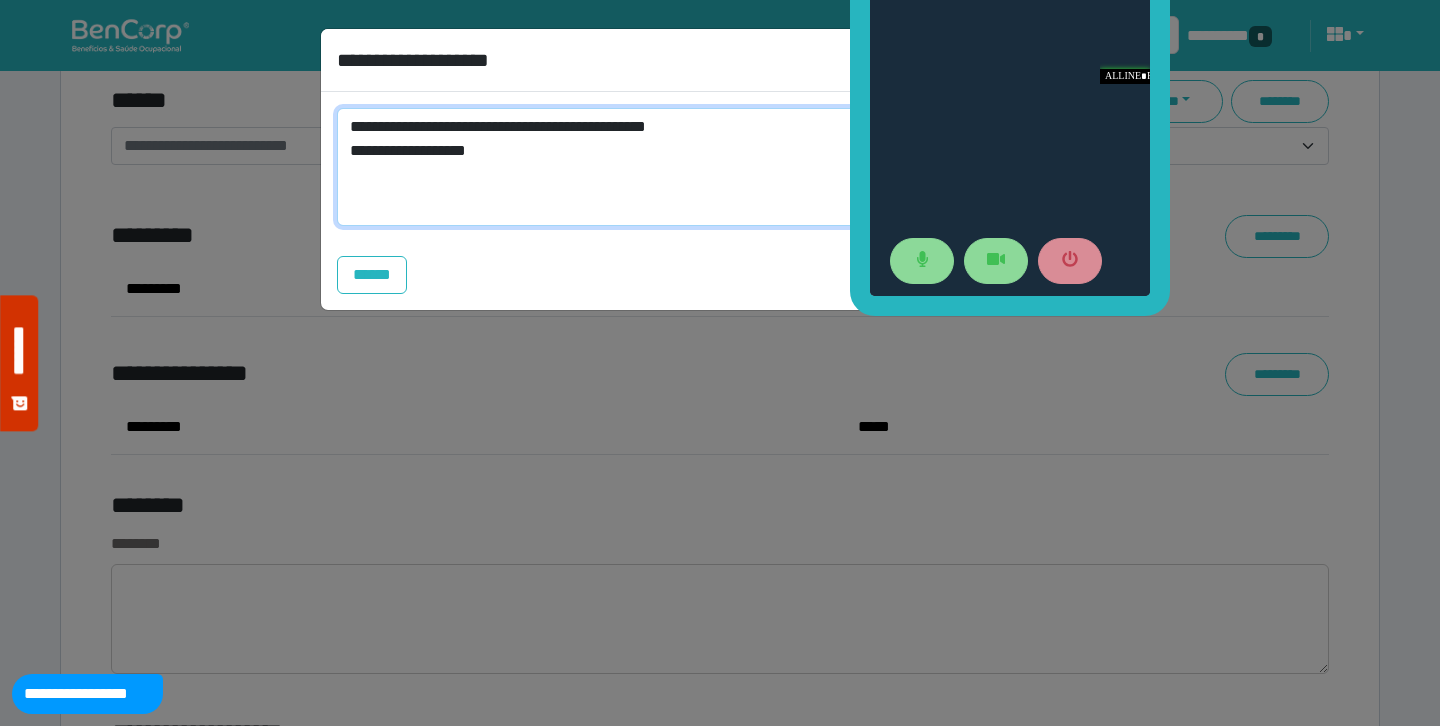 scroll, scrollTop: 0, scrollLeft: 0, axis: both 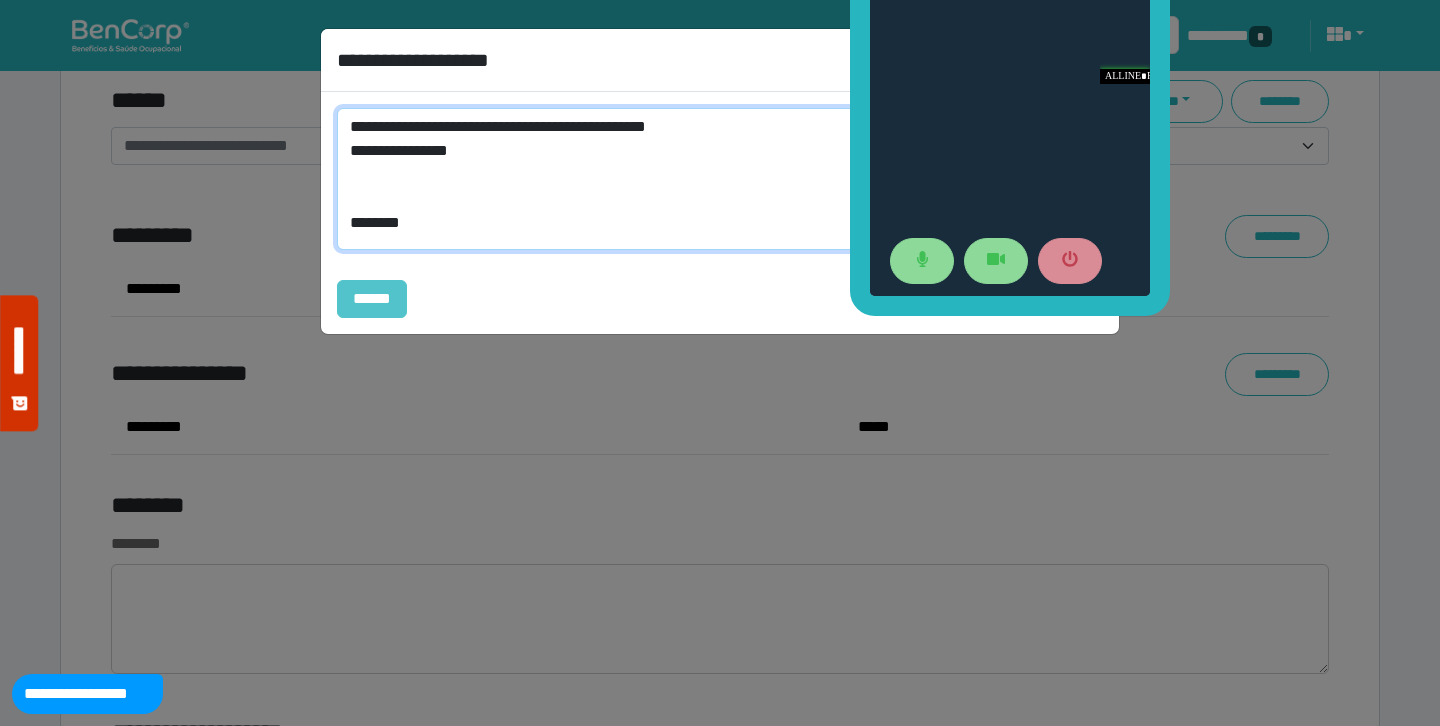 type on "**********" 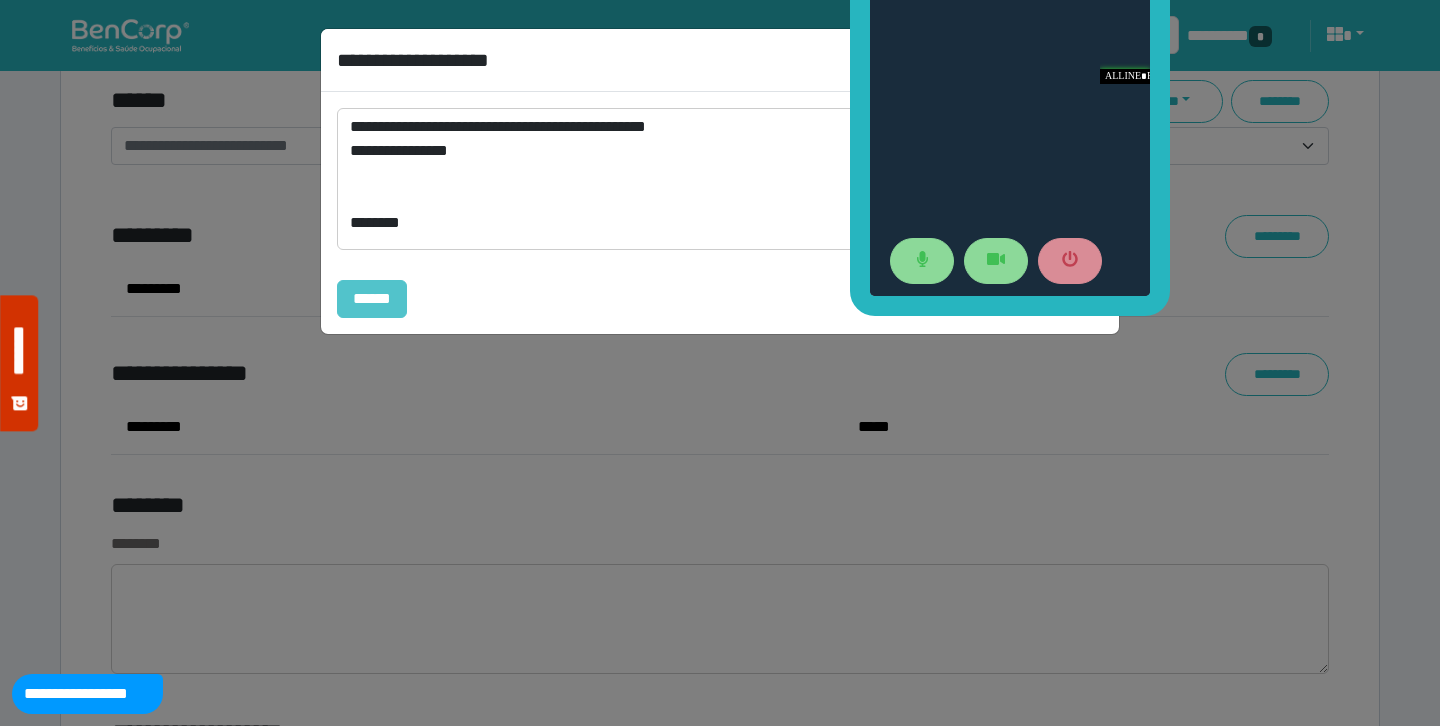click on "******" at bounding box center [372, 299] 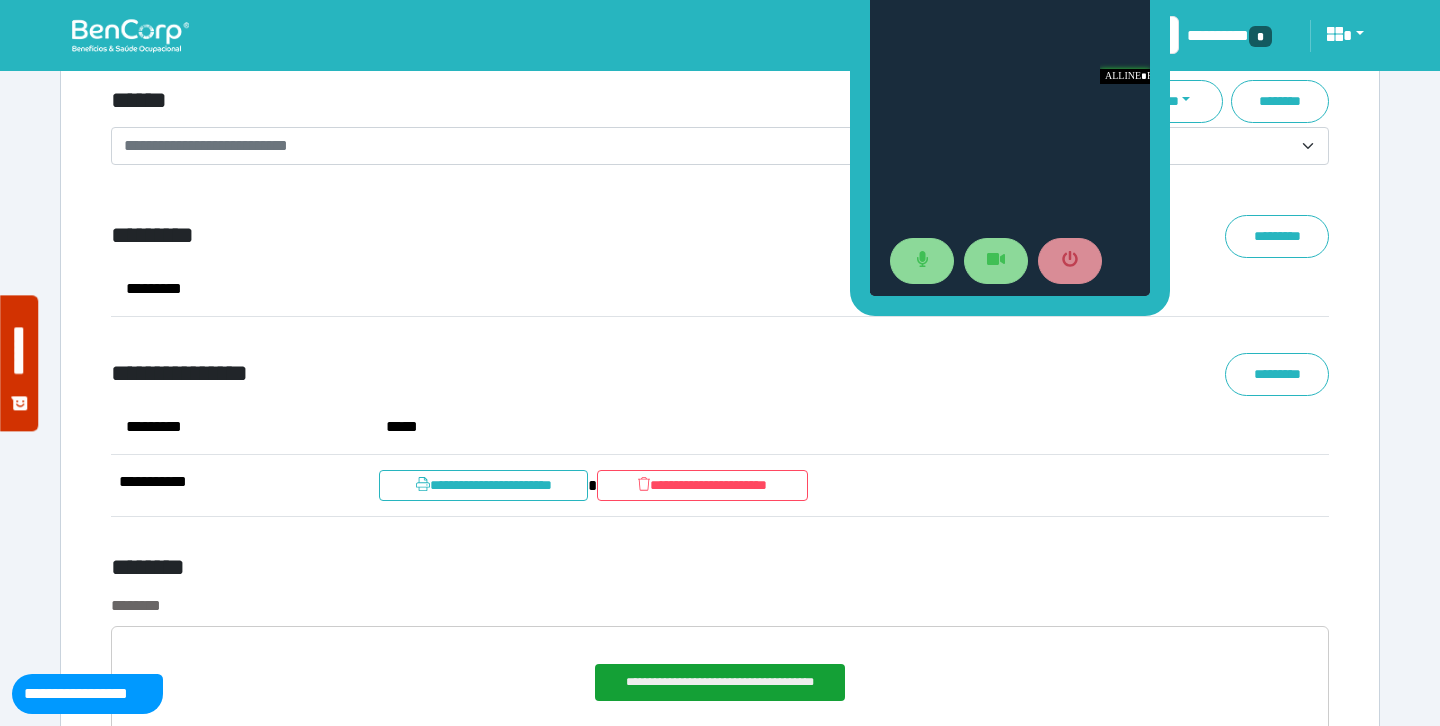 scroll, scrollTop: 7521, scrollLeft: 0, axis: vertical 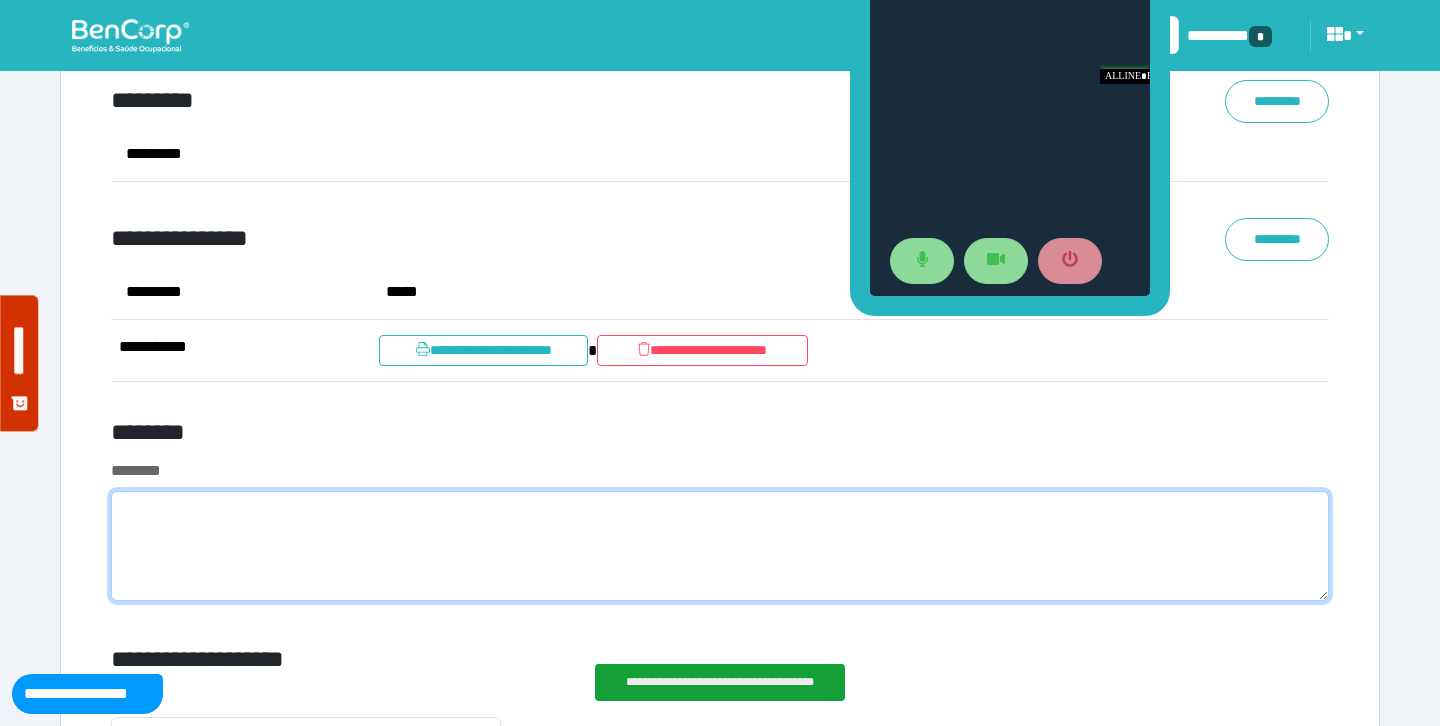click at bounding box center [720, 546] 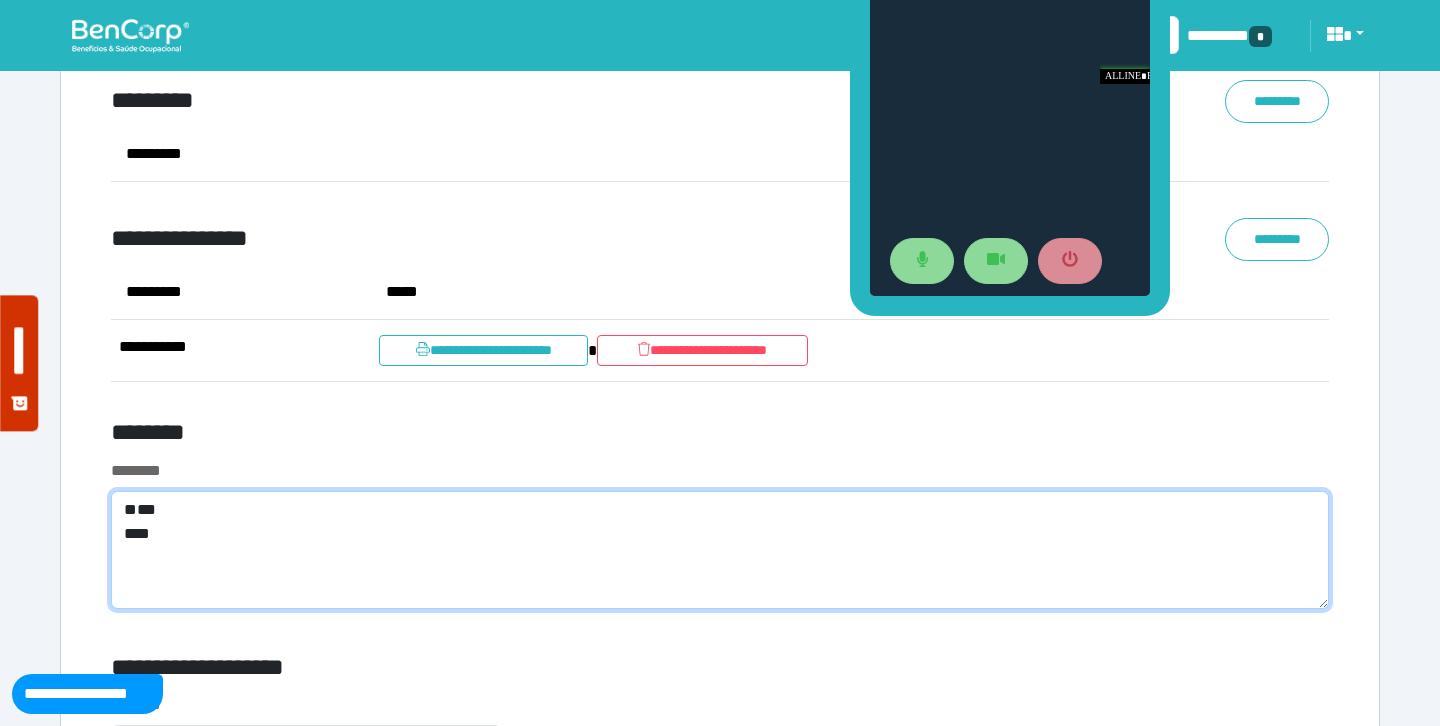 scroll, scrollTop: 0, scrollLeft: 0, axis: both 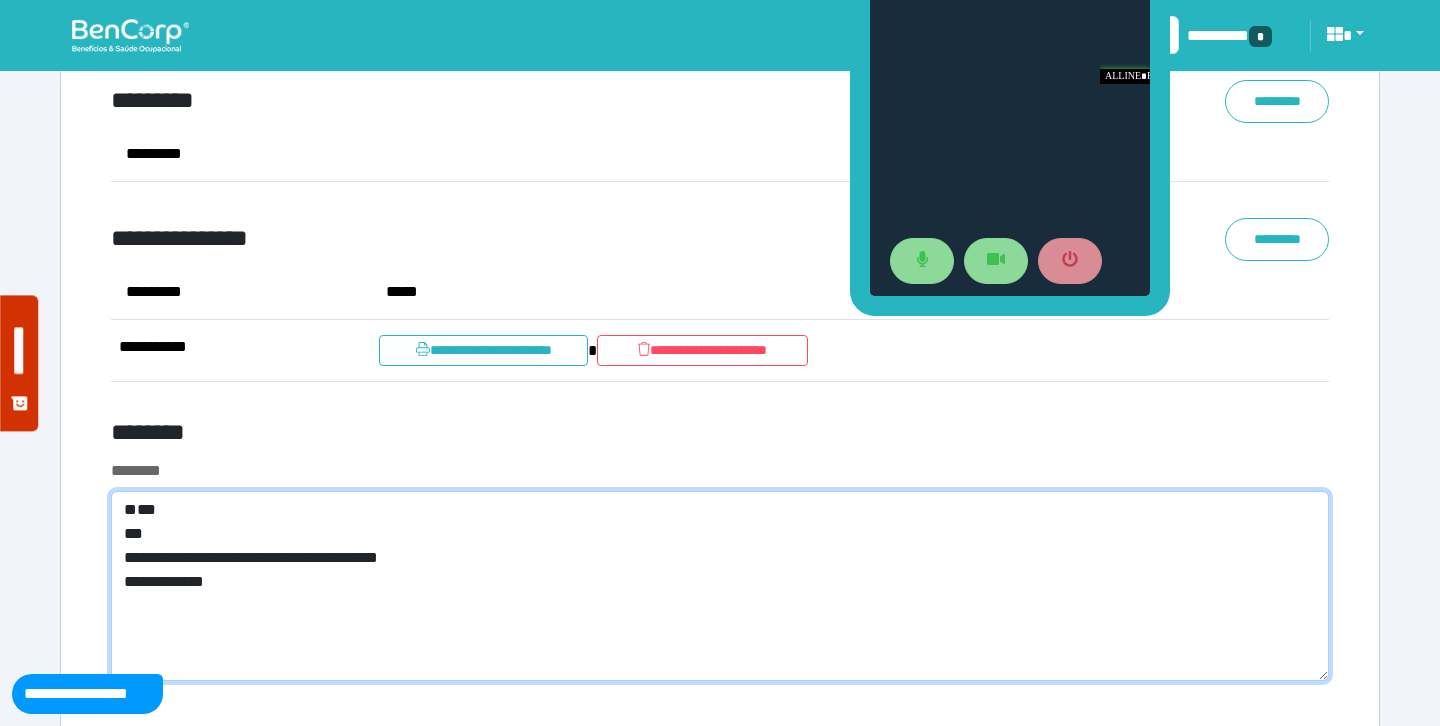 click on "**********" at bounding box center (720, 586) 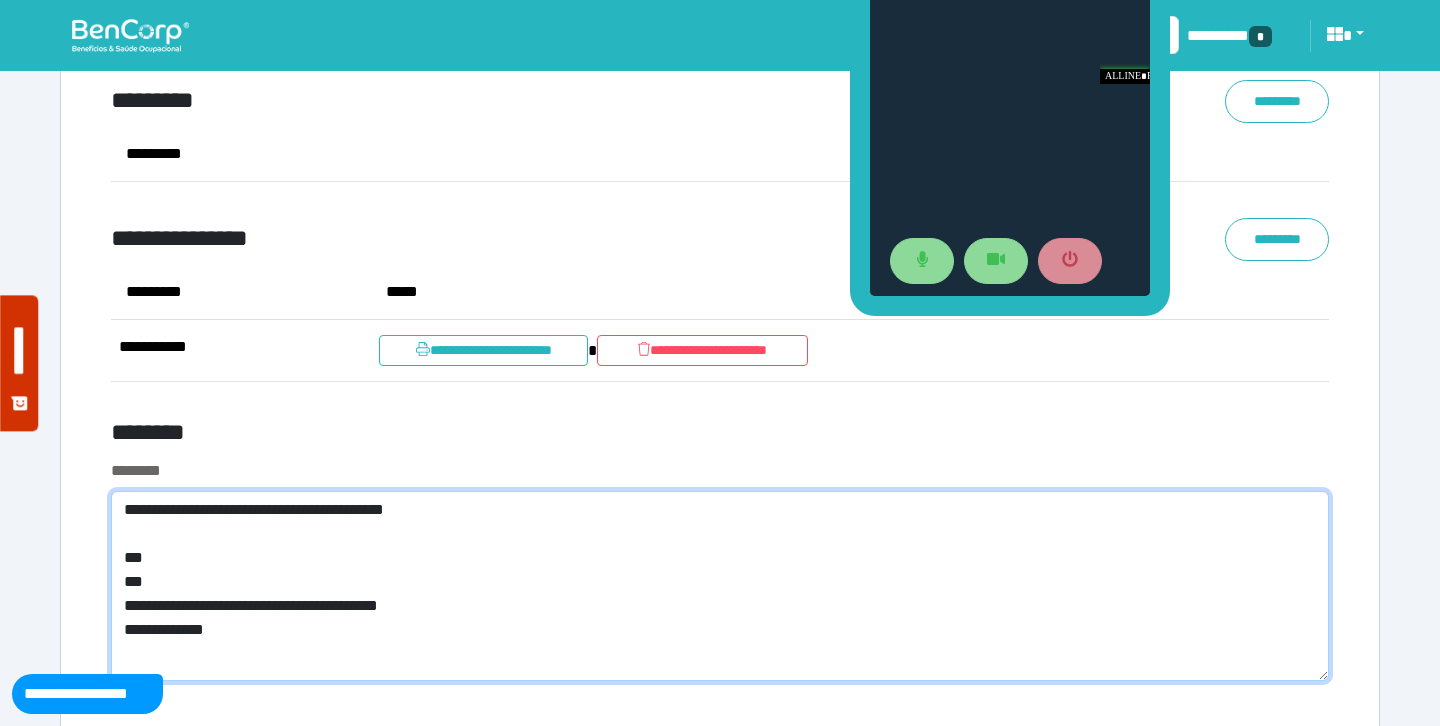 click on "**********" at bounding box center (720, 586) 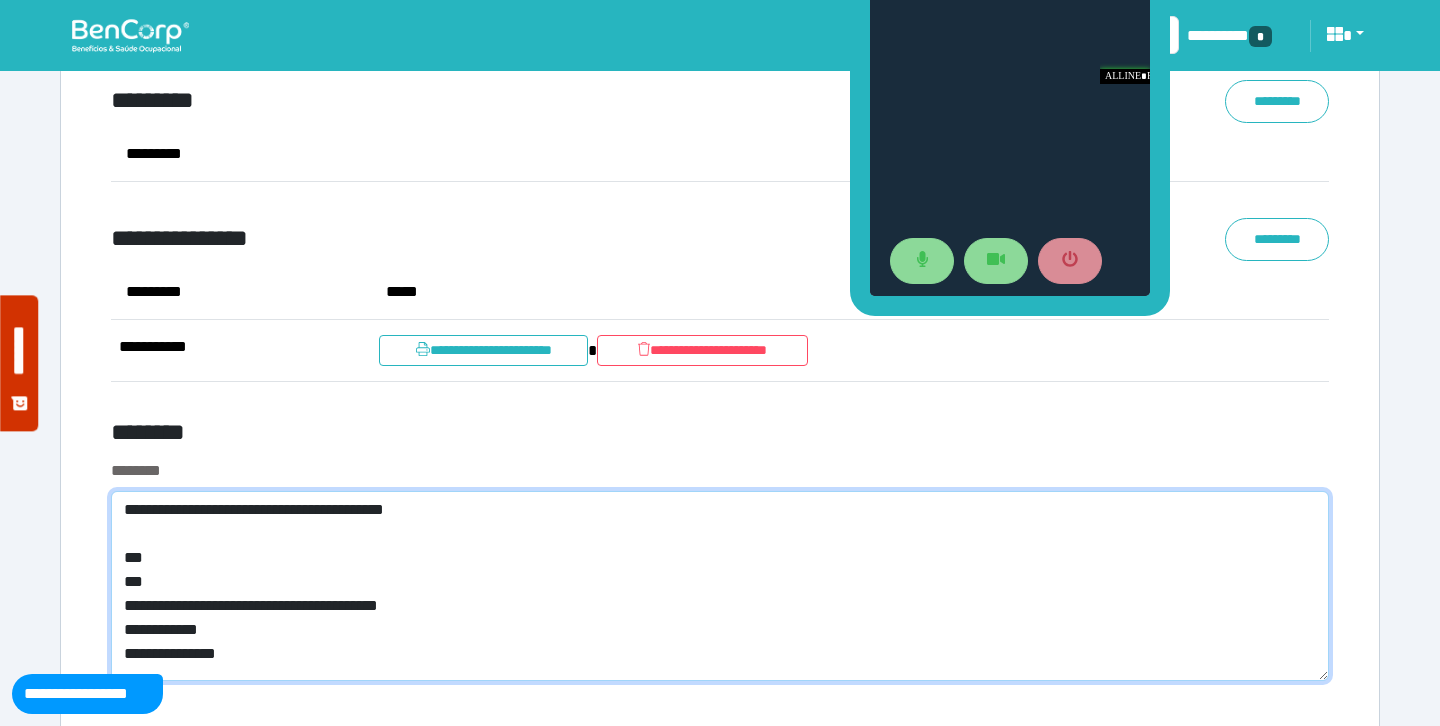 scroll, scrollTop: 0, scrollLeft: 0, axis: both 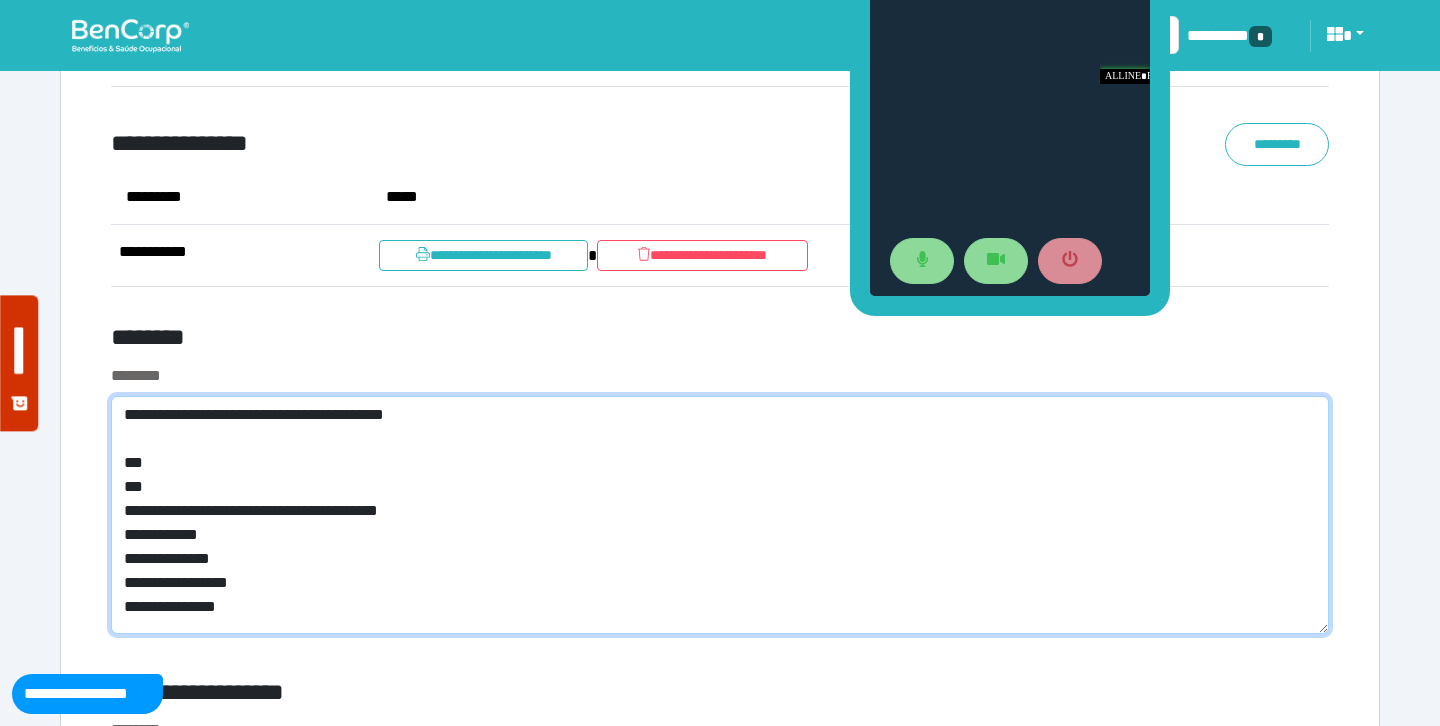 click on "**********" at bounding box center (720, 515) 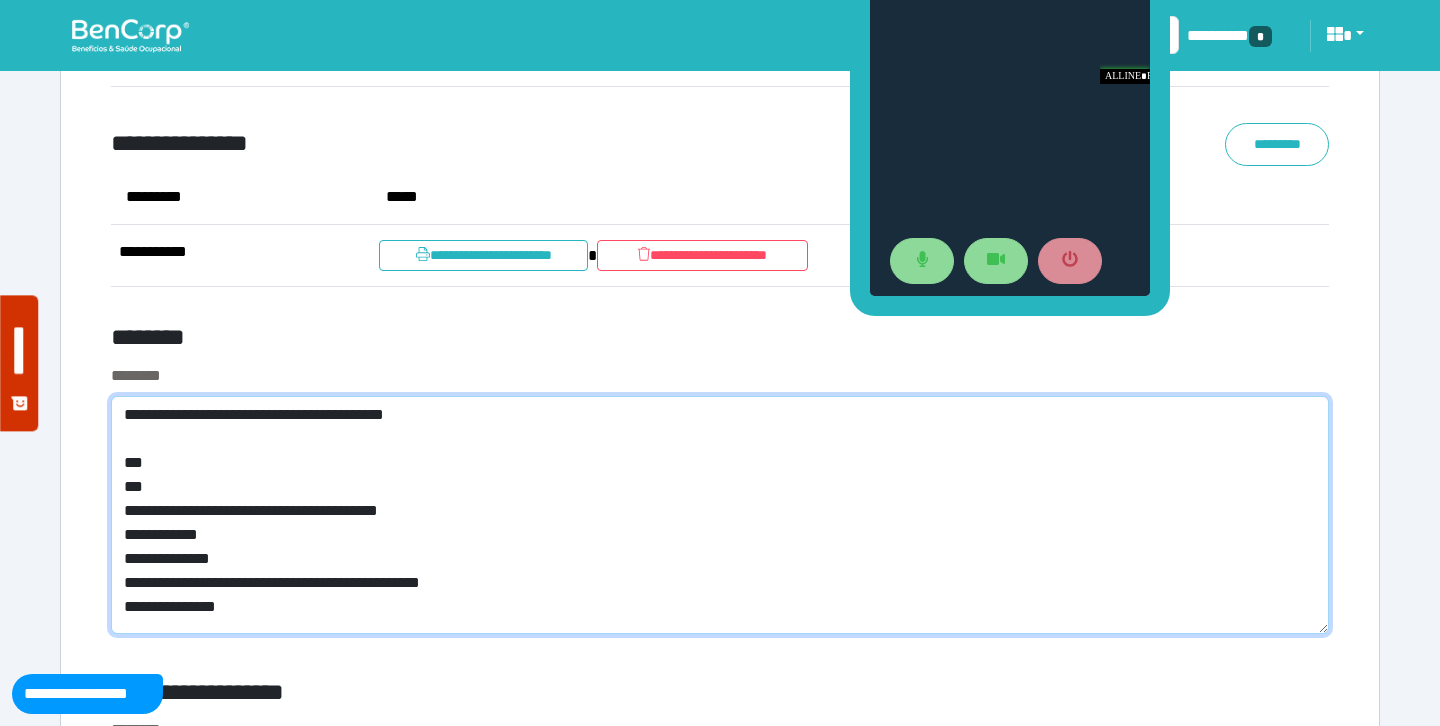 click on "**********" at bounding box center [720, 515] 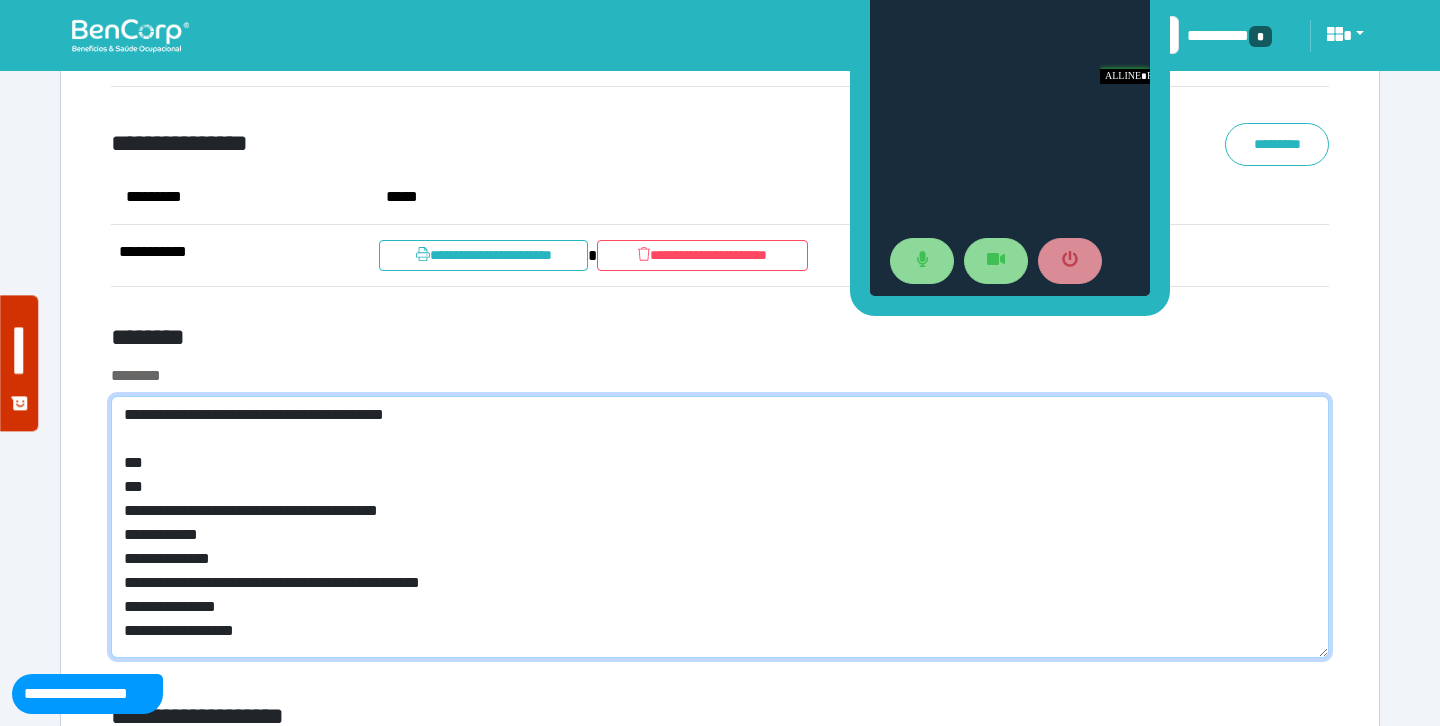 scroll, scrollTop: 0, scrollLeft: 0, axis: both 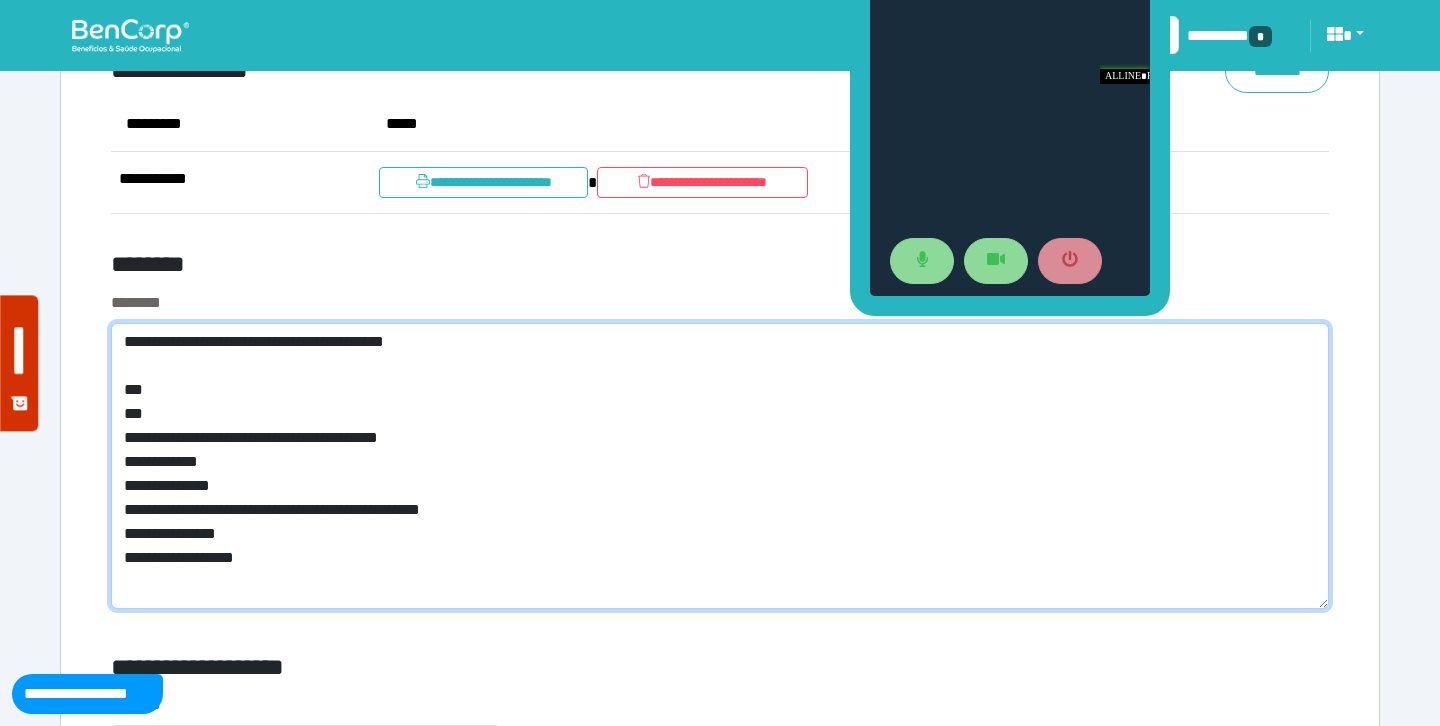 click on "**********" at bounding box center (720, 466) 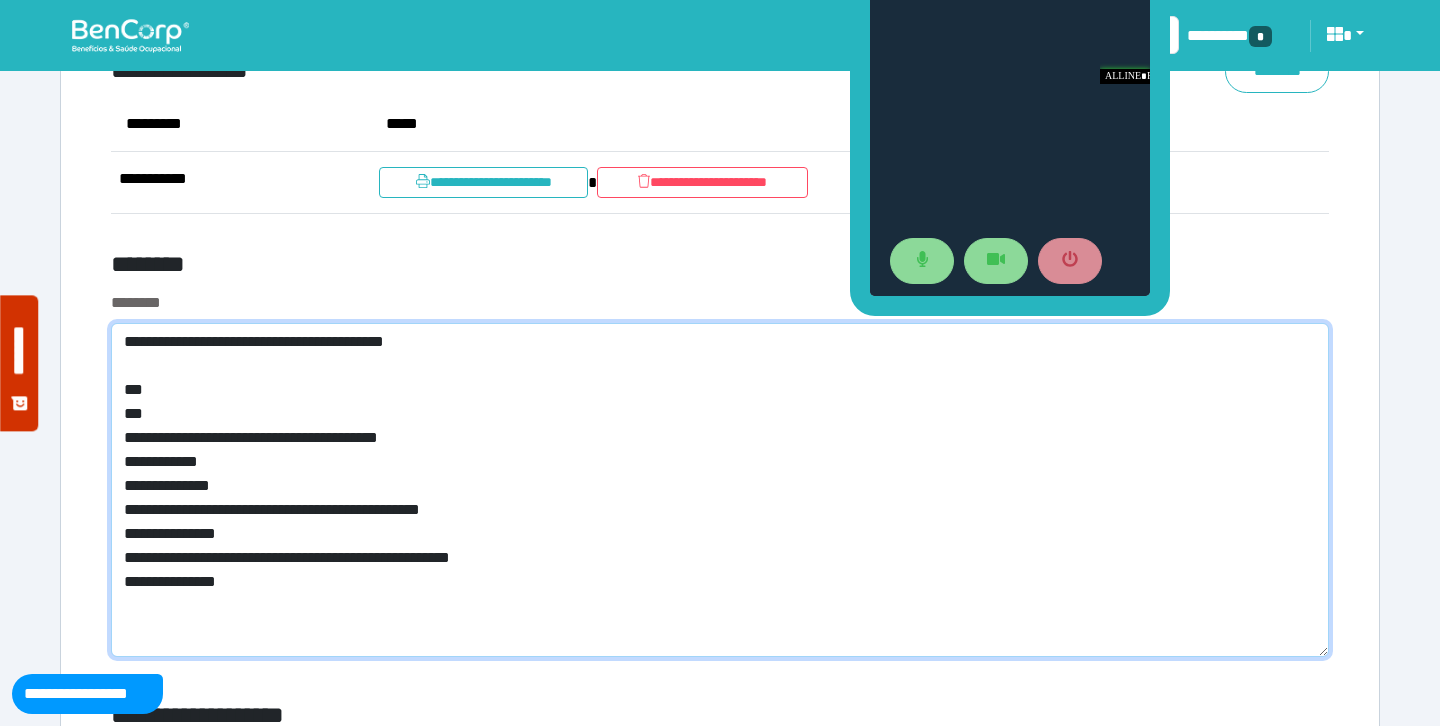 scroll, scrollTop: 7667, scrollLeft: 0, axis: vertical 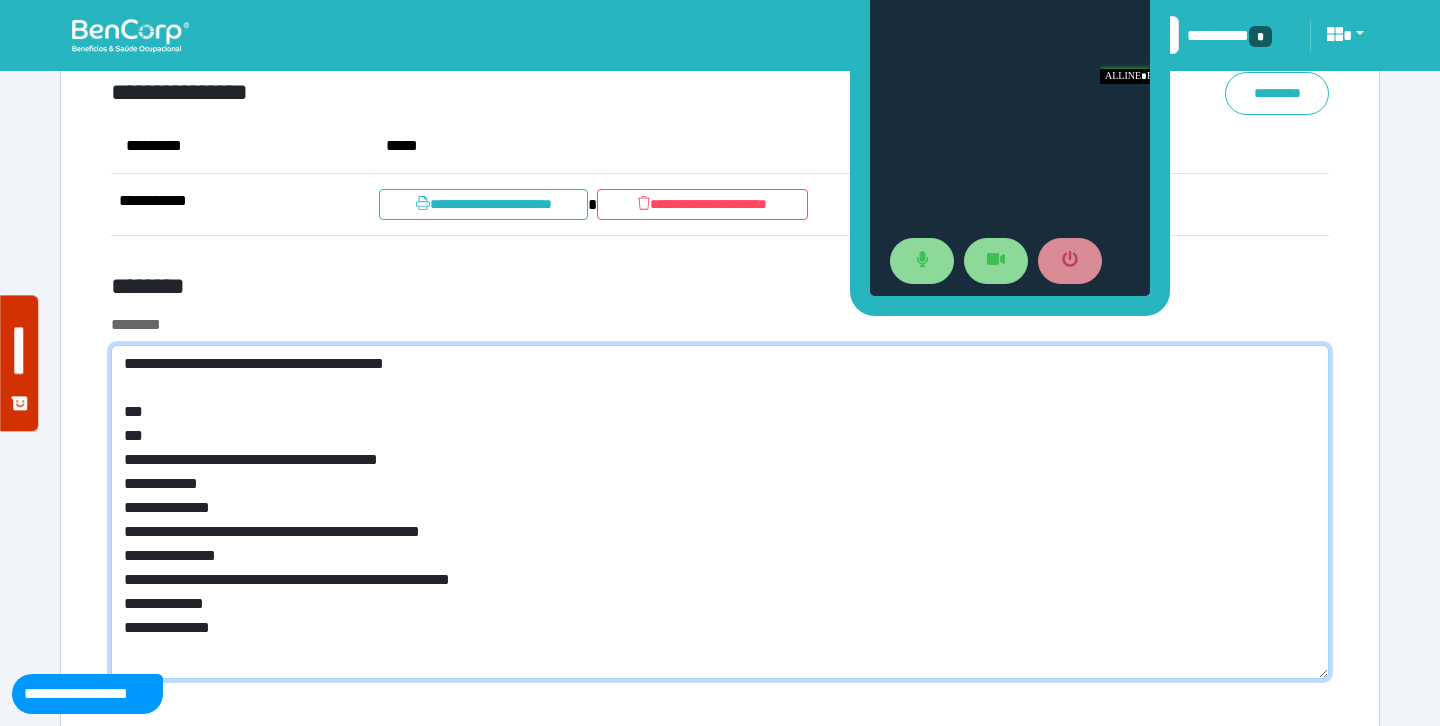 click on "**********" at bounding box center [720, 512] 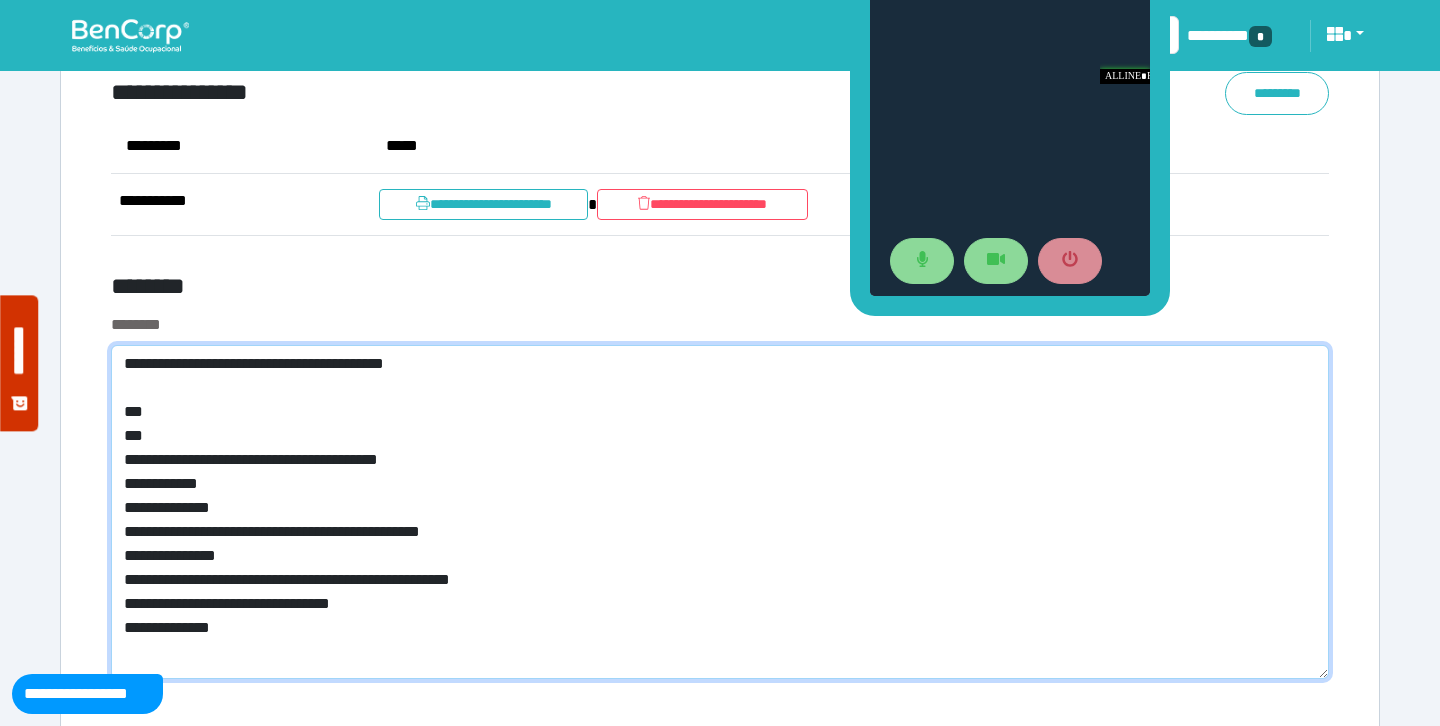 click on "**********" at bounding box center (720, 512) 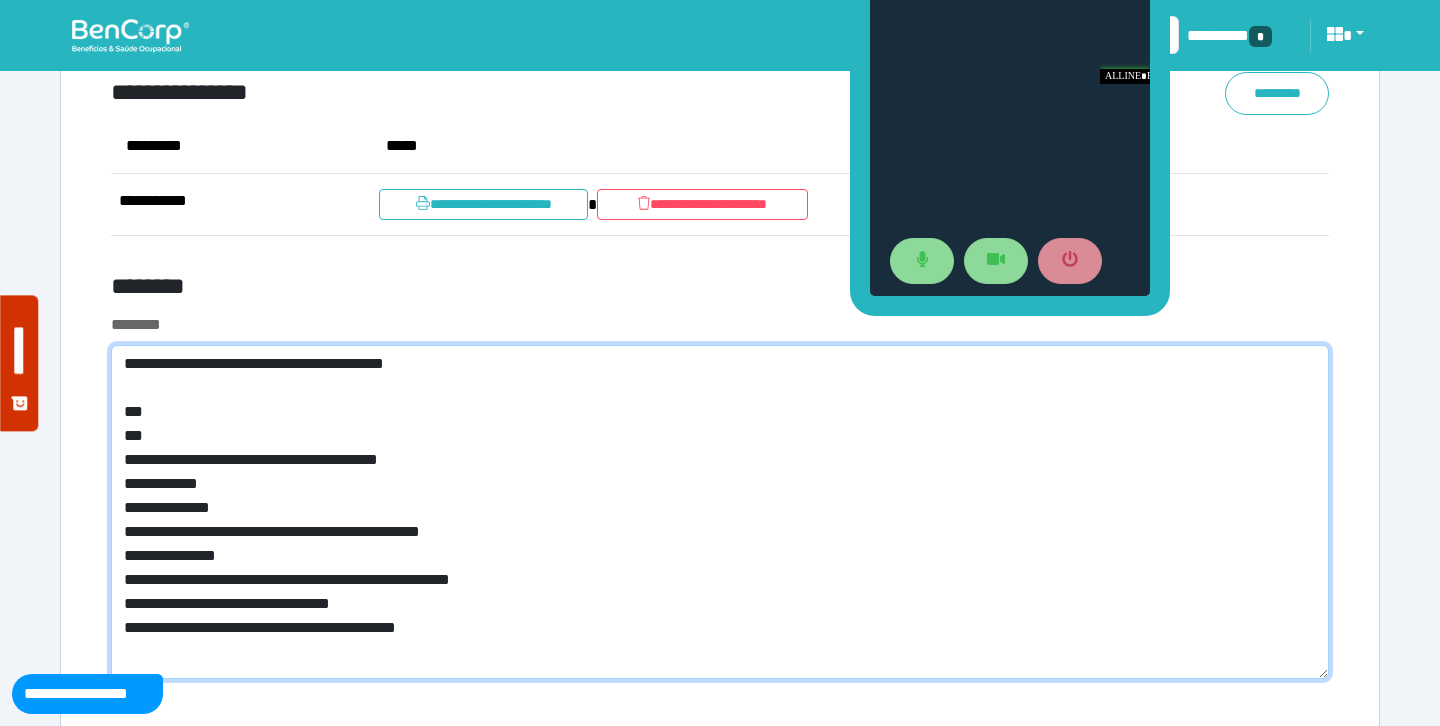 click on "**********" at bounding box center (720, 512) 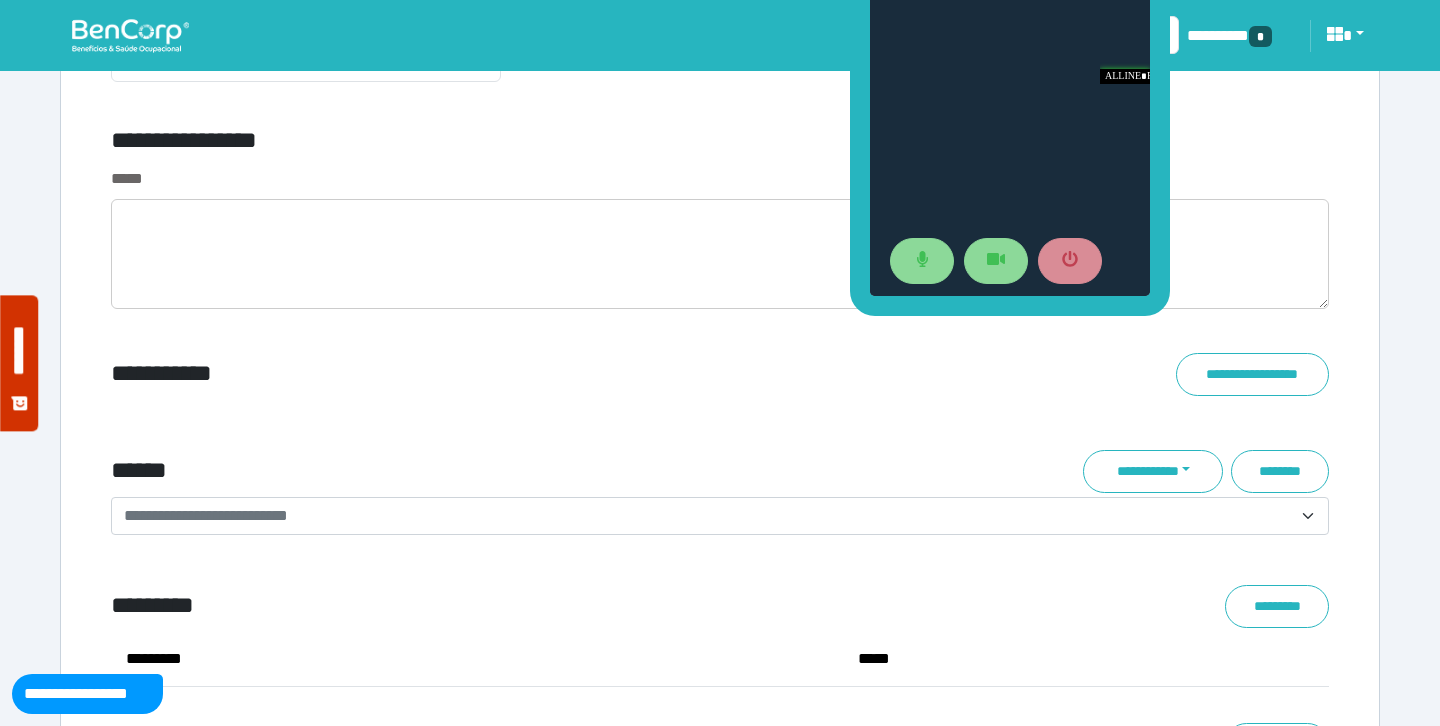 scroll, scrollTop: 7015, scrollLeft: 0, axis: vertical 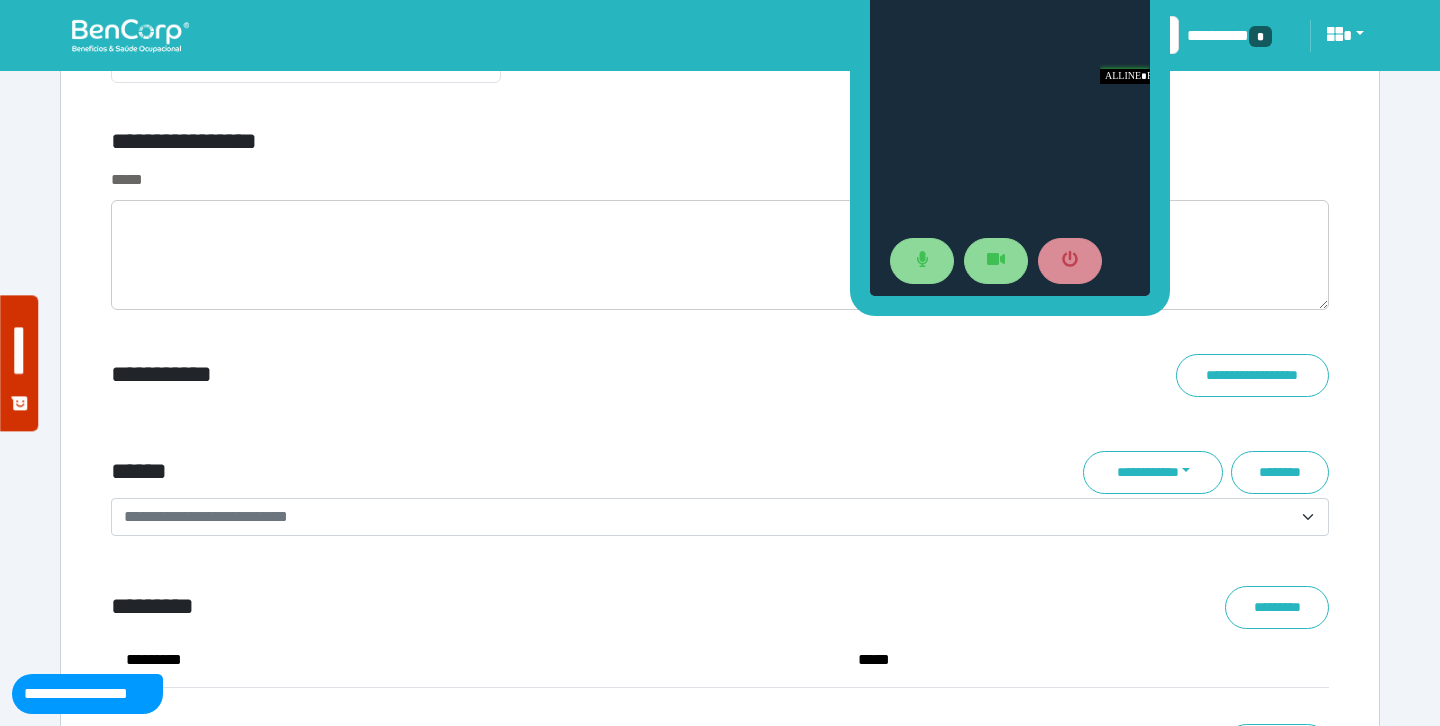 type on "**********" 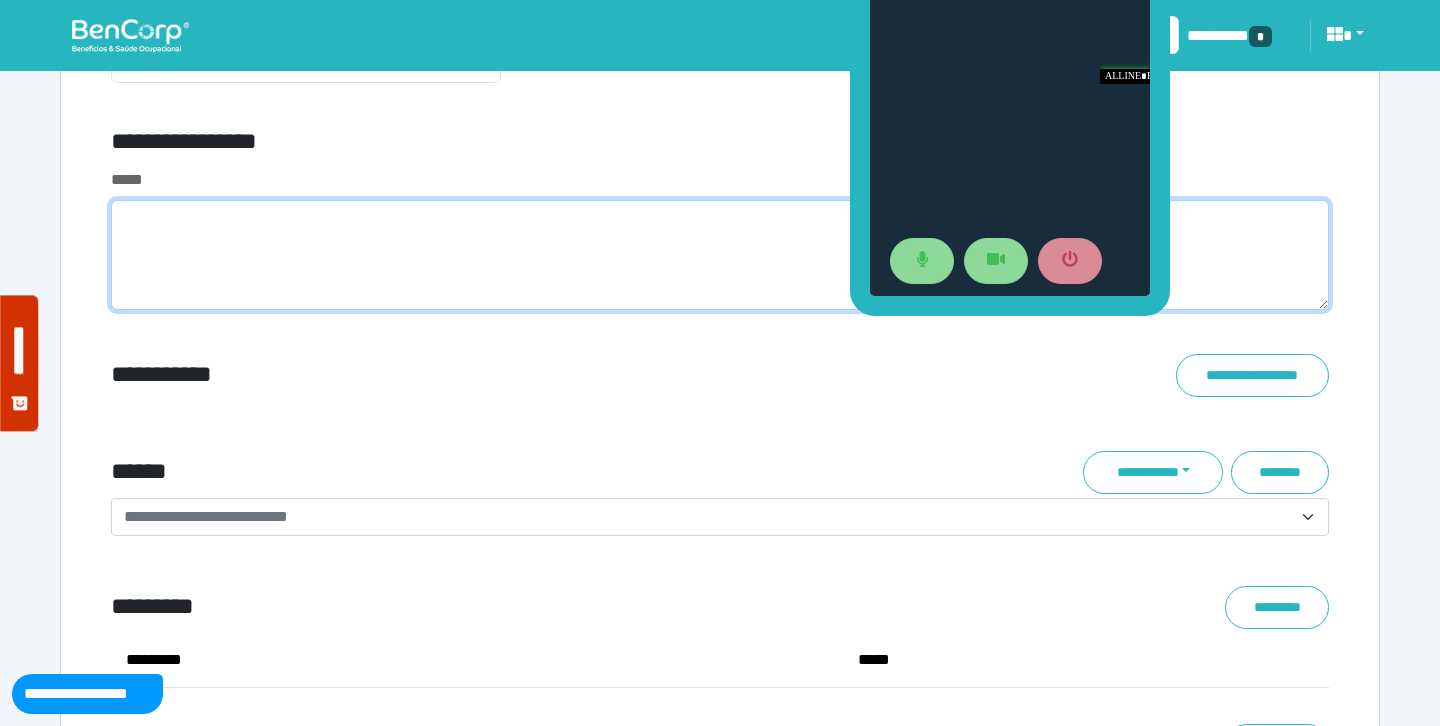 click at bounding box center (720, 255) 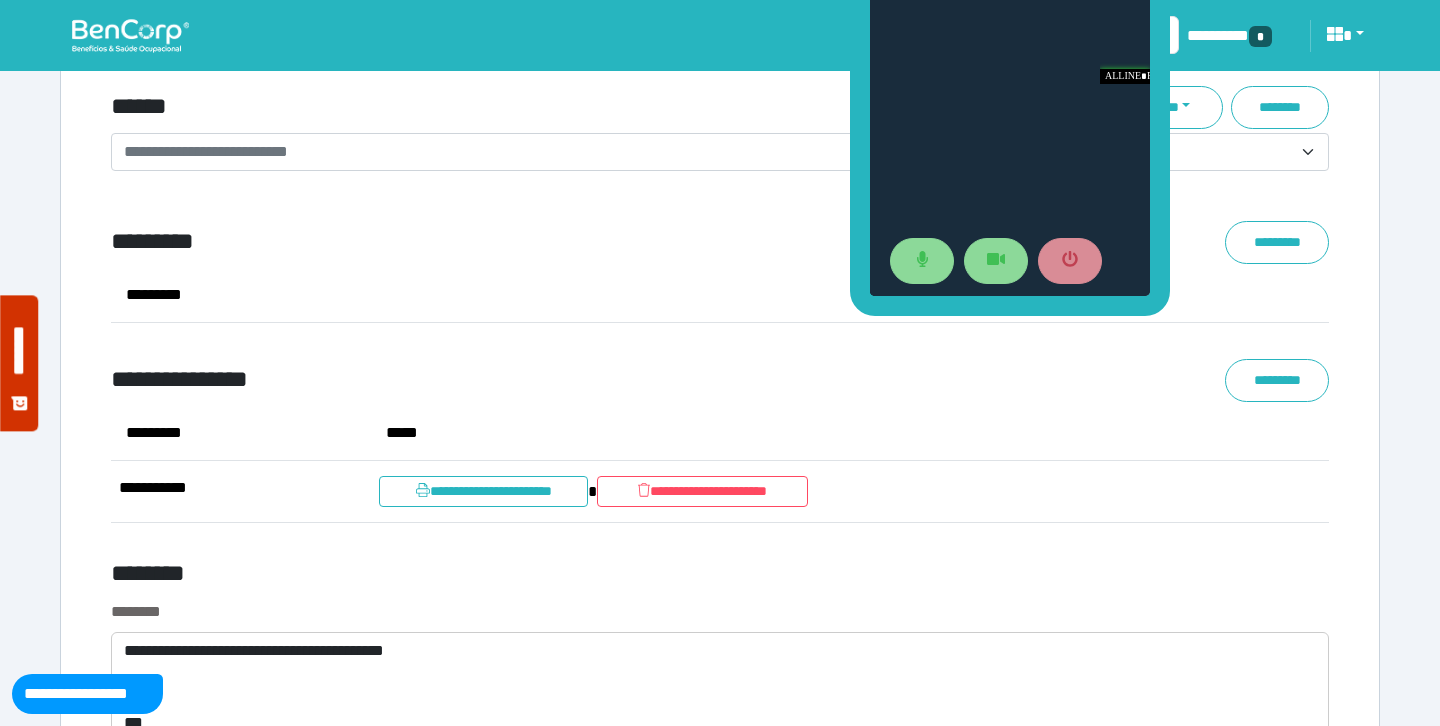 scroll, scrollTop: 7377, scrollLeft: 0, axis: vertical 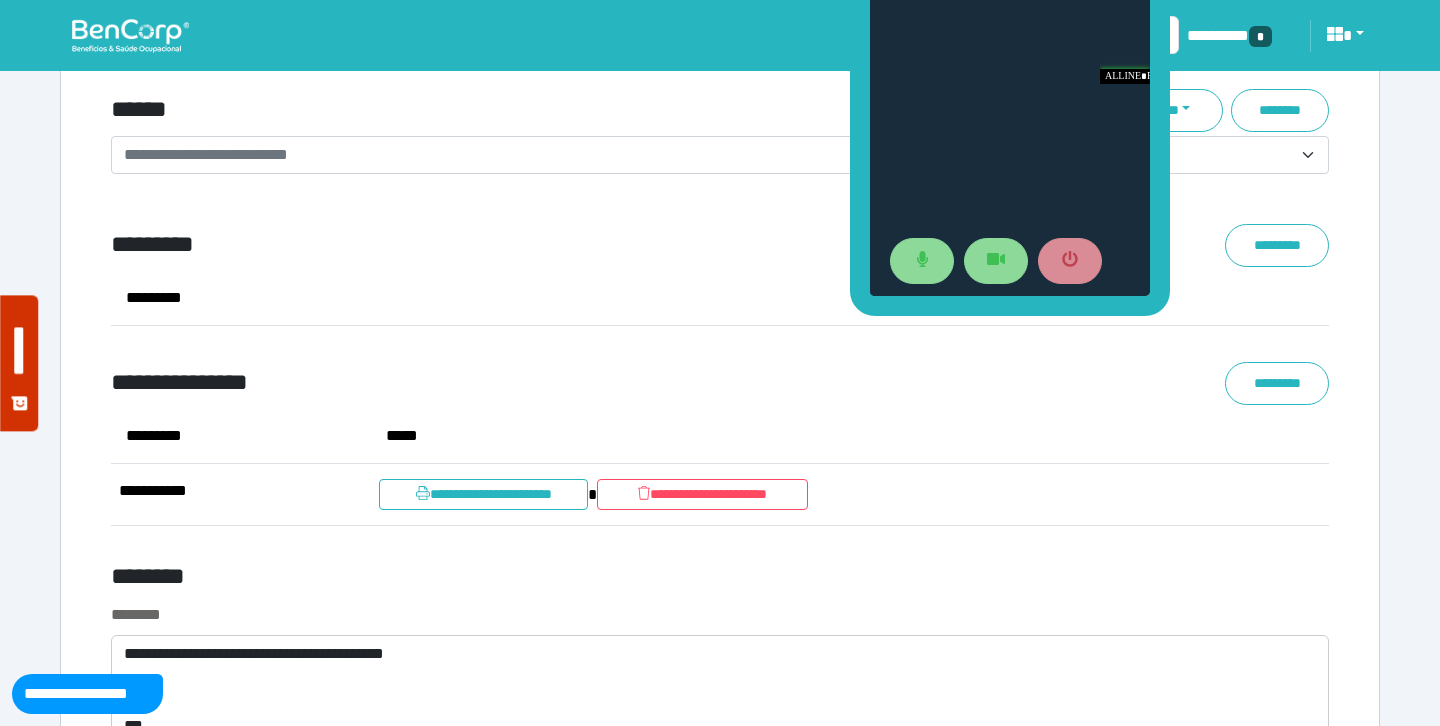 click on "*********" at bounding box center [477, 298] 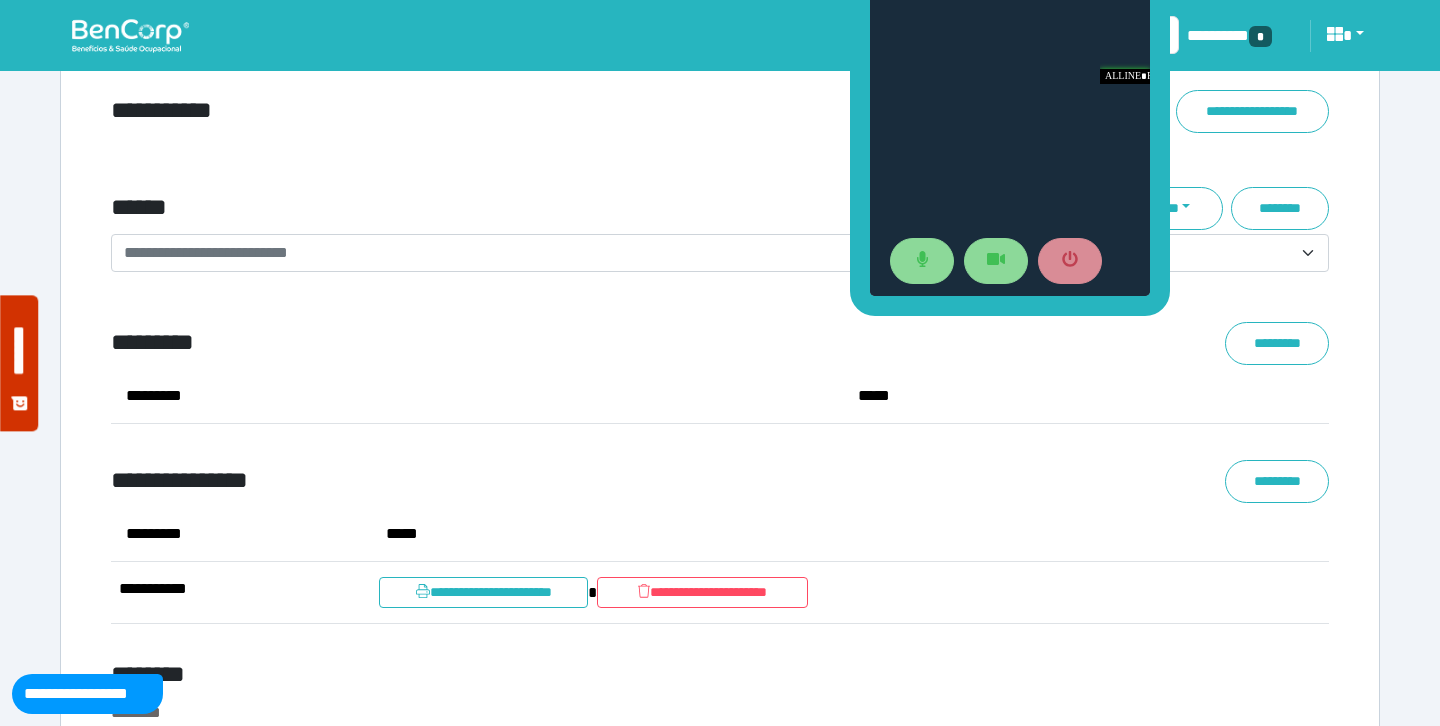 scroll, scrollTop: 7264, scrollLeft: 0, axis: vertical 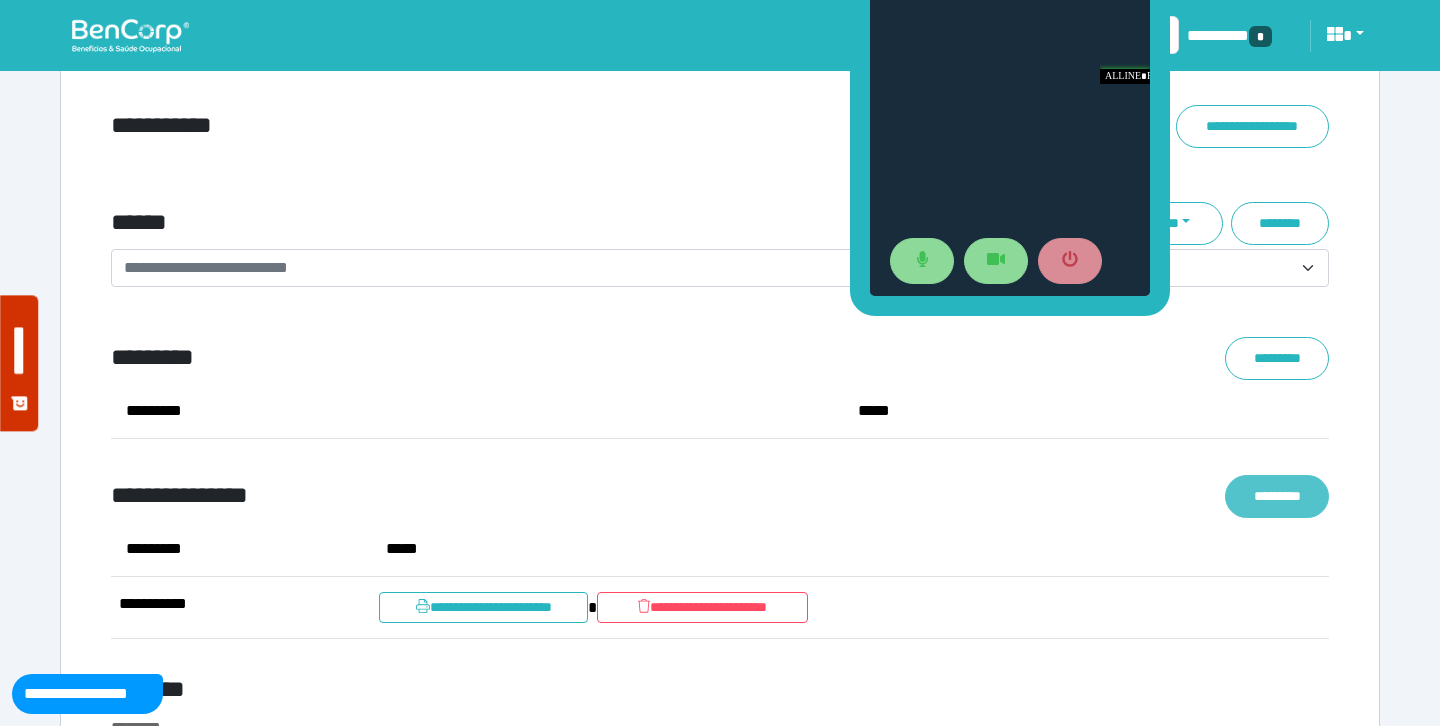 click on "*********" at bounding box center [1277, 496] 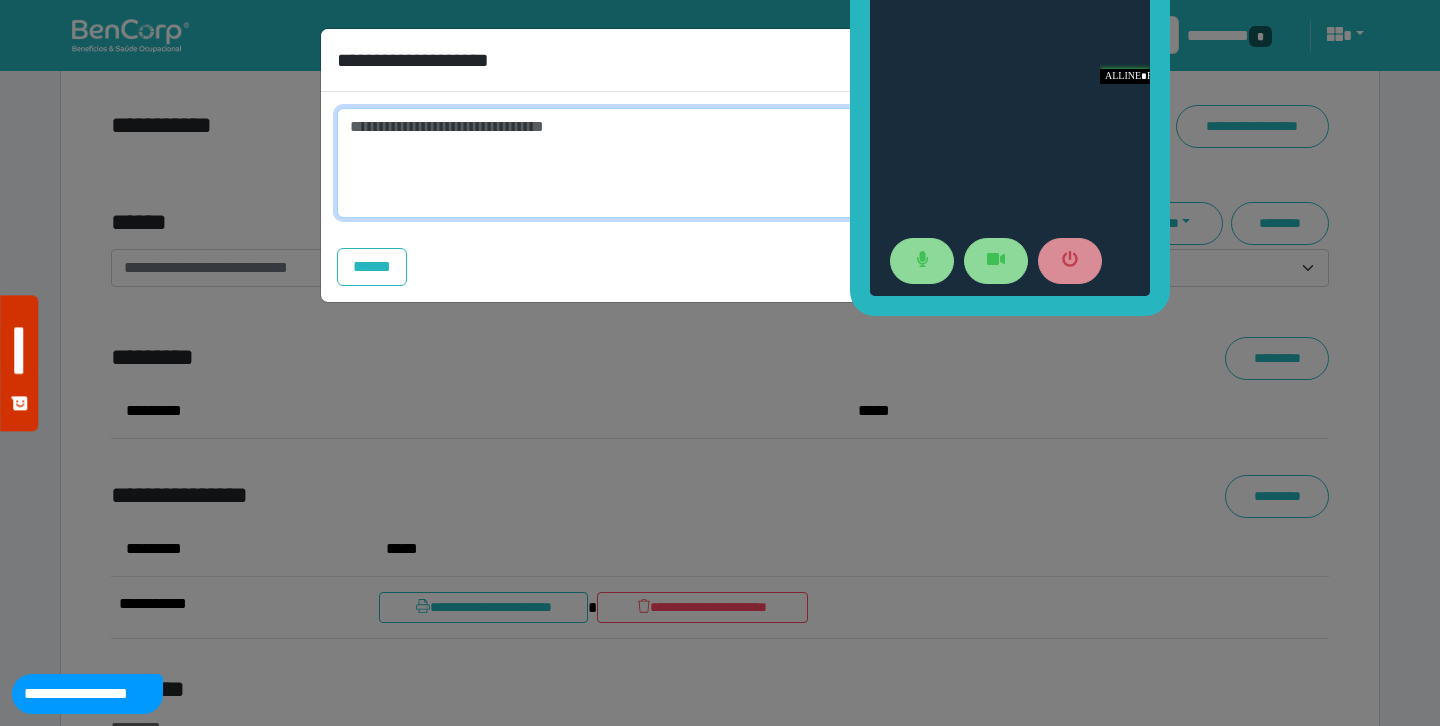 click at bounding box center (720, 163) 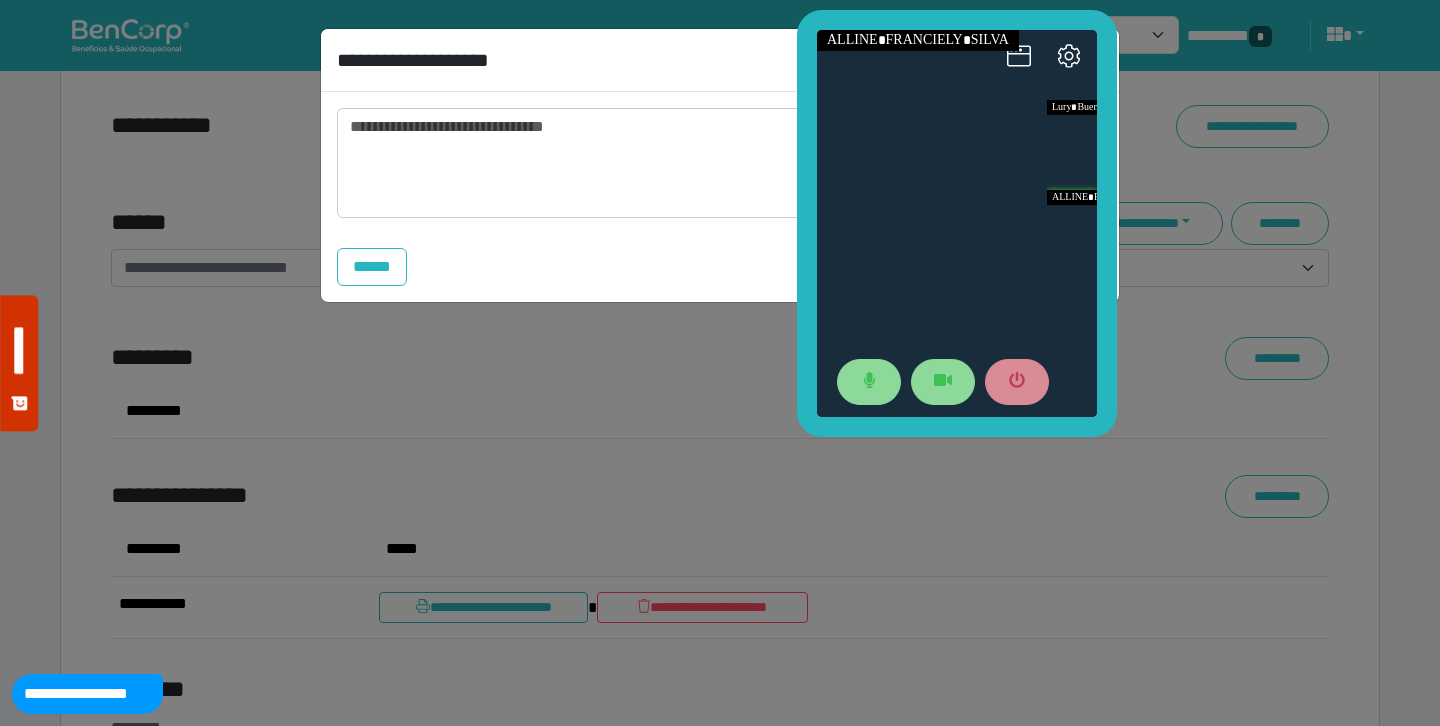 drag, startPoint x: 860, startPoint y: 61, endPoint x: 806, endPoint y: 184, distance: 134.33168 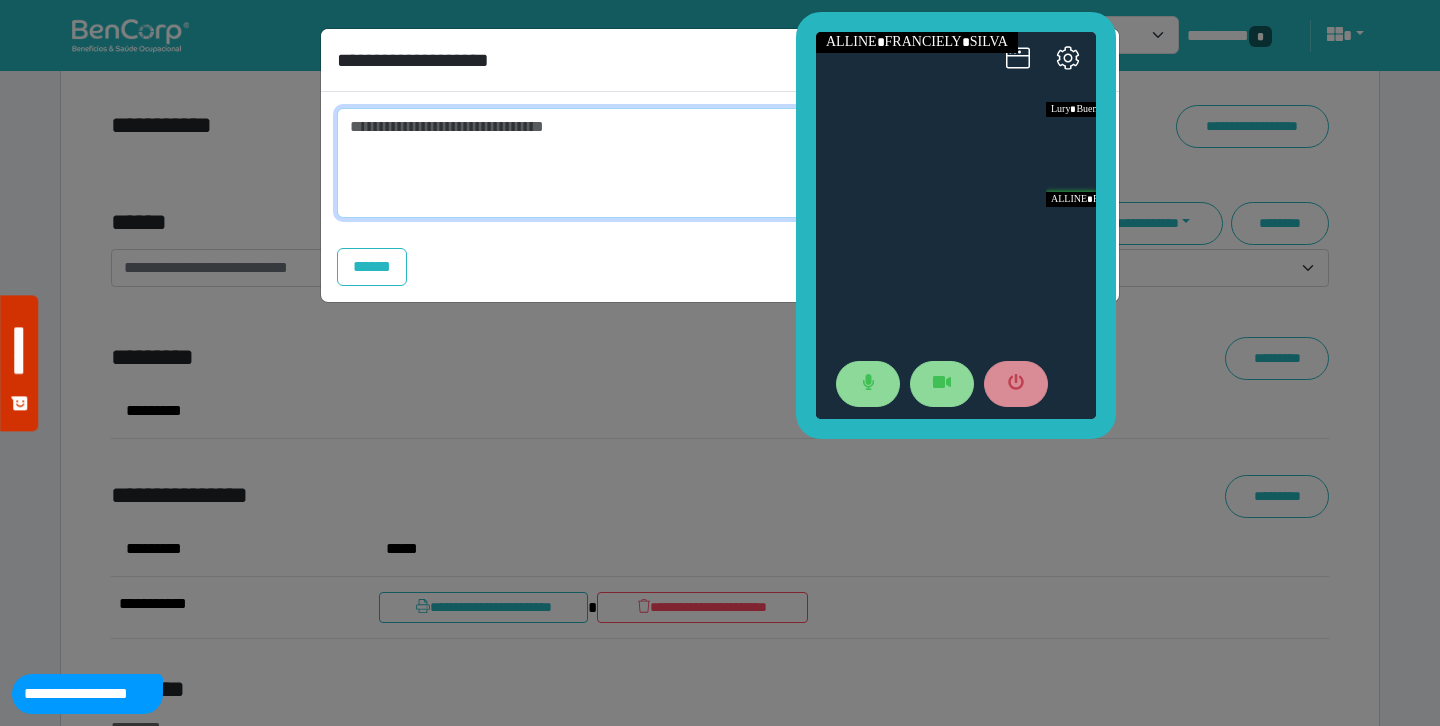click at bounding box center (720, 163) 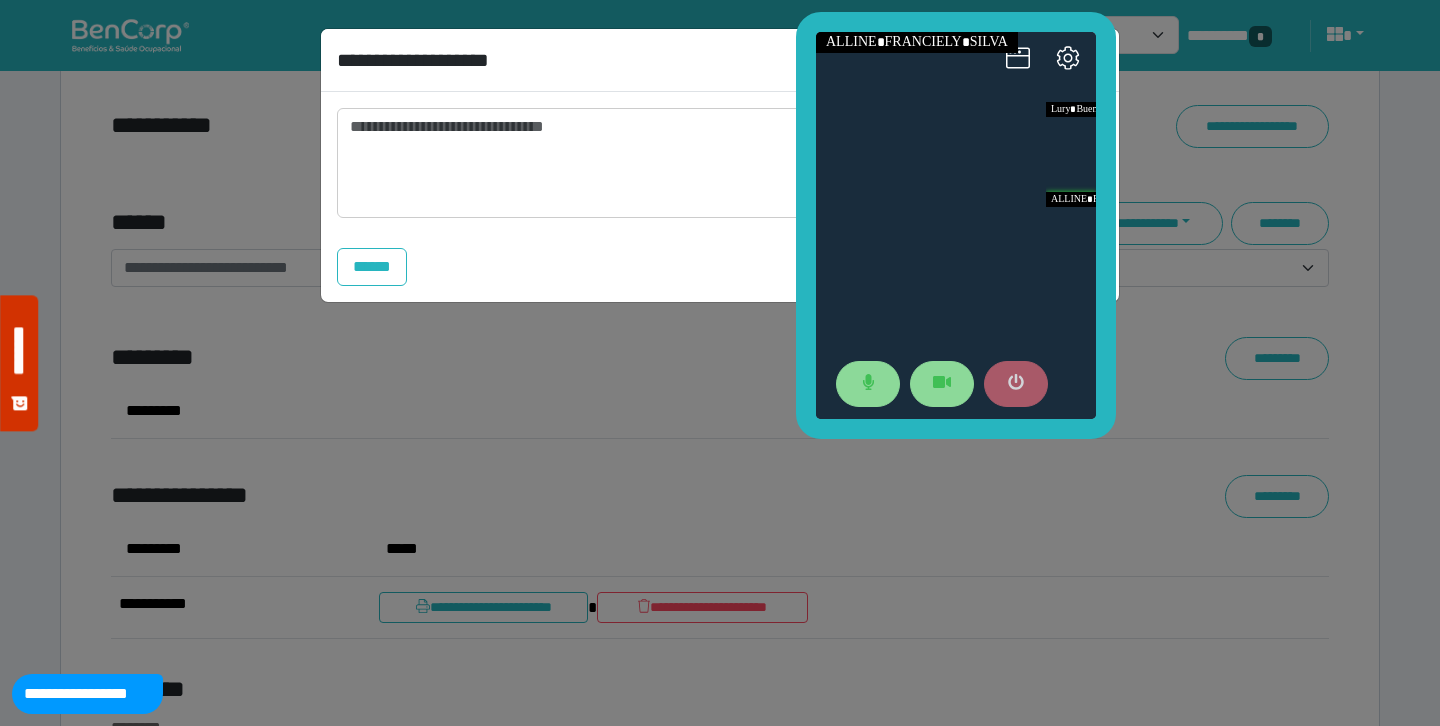 click 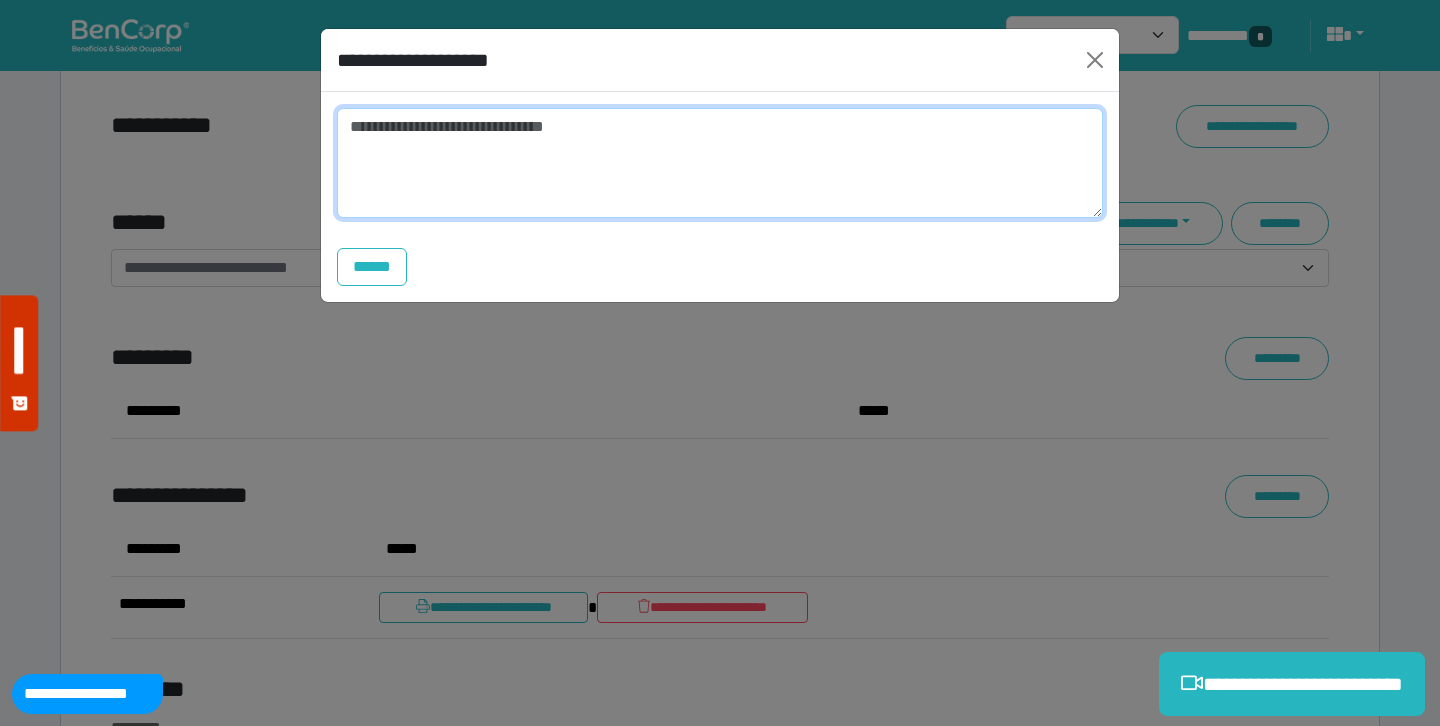 click at bounding box center (720, 163) 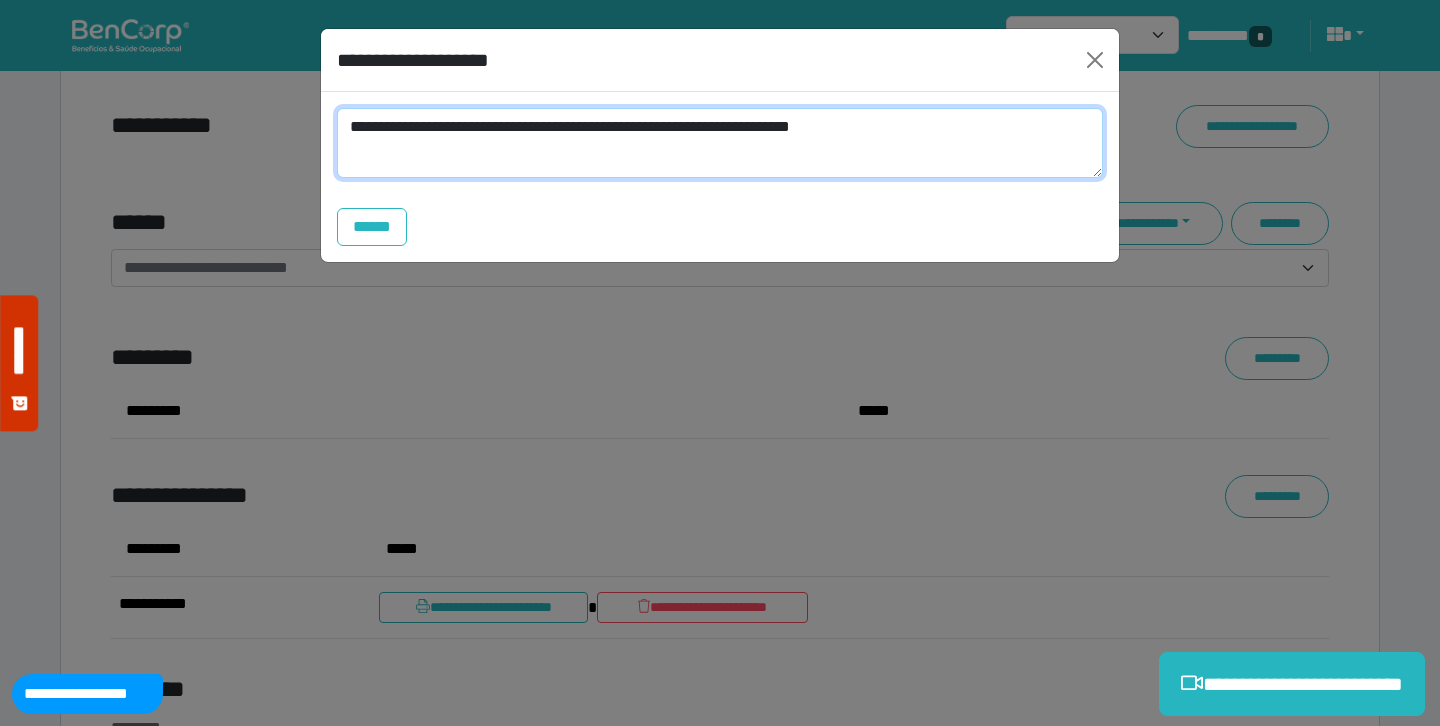 scroll, scrollTop: 0, scrollLeft: 0, axis: both 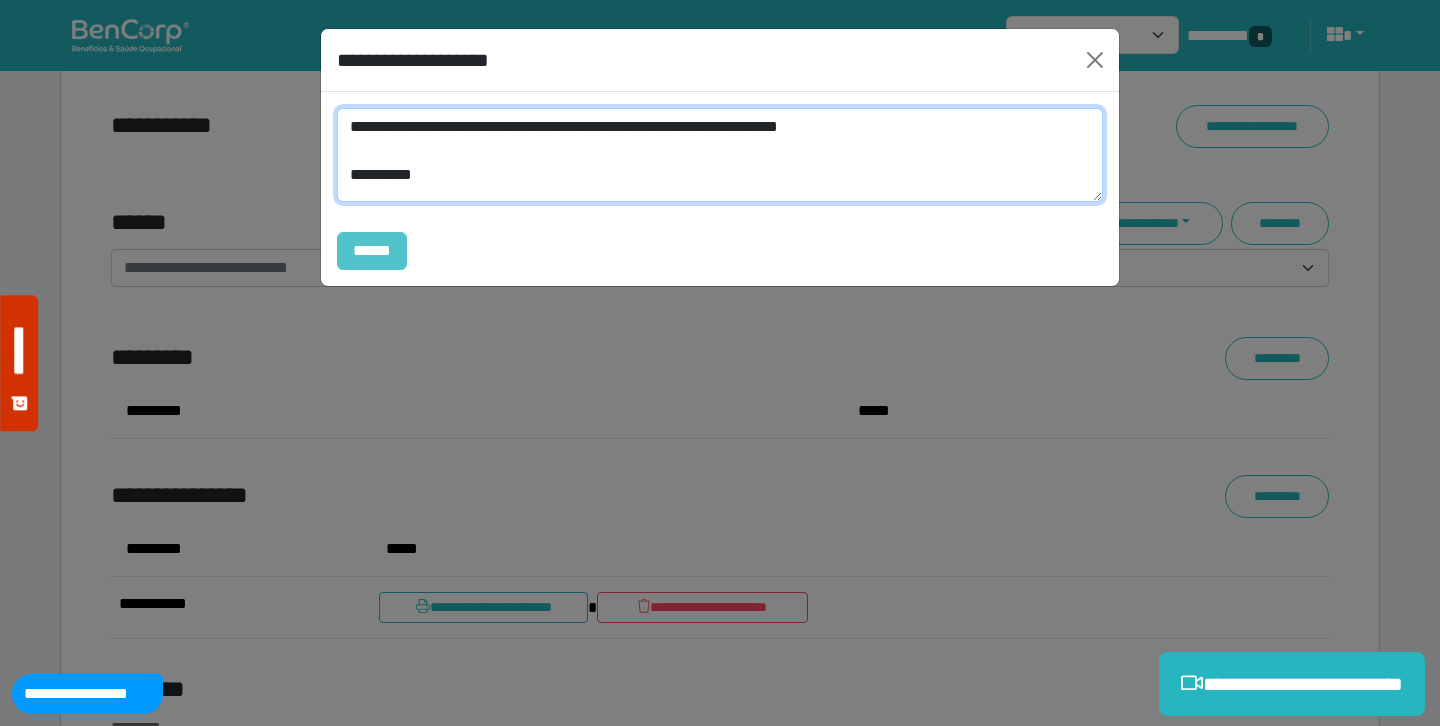 type on "**********" 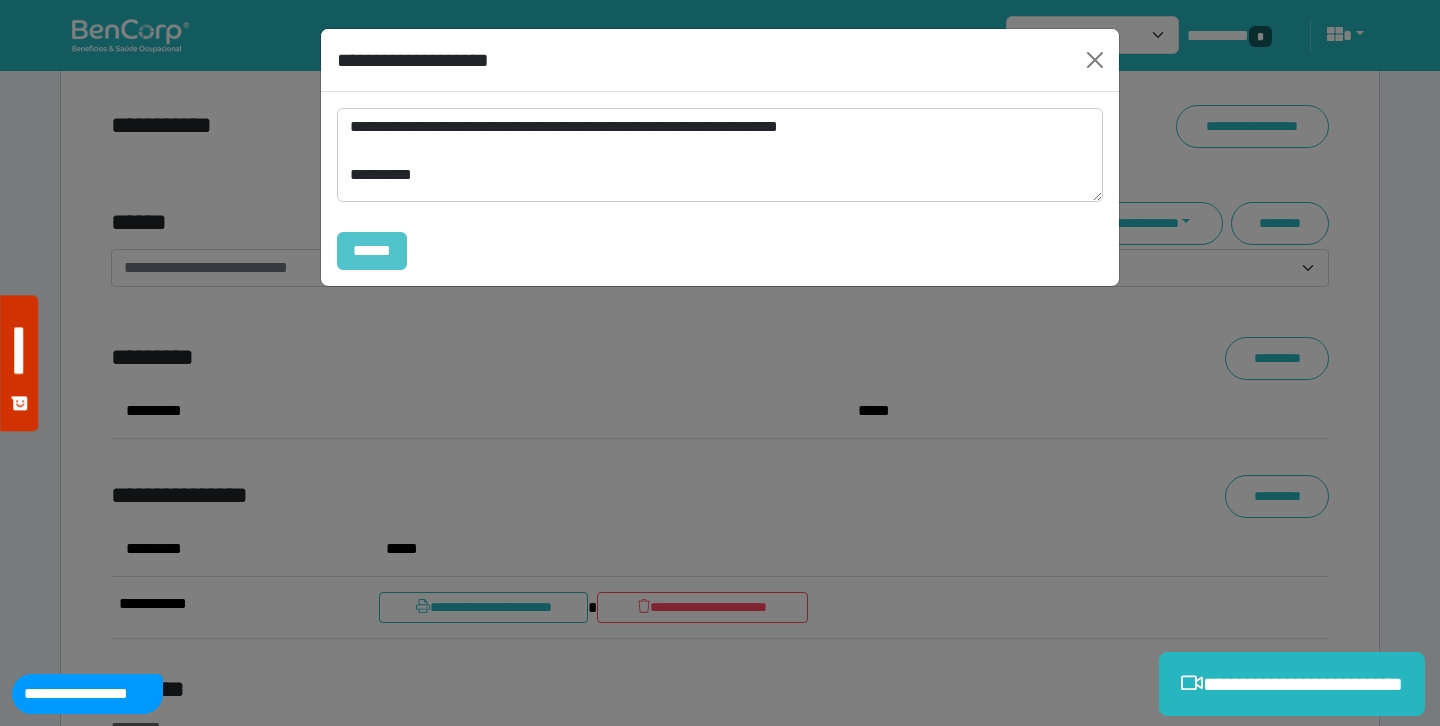 click on "******" at bounding box center (372, 251) 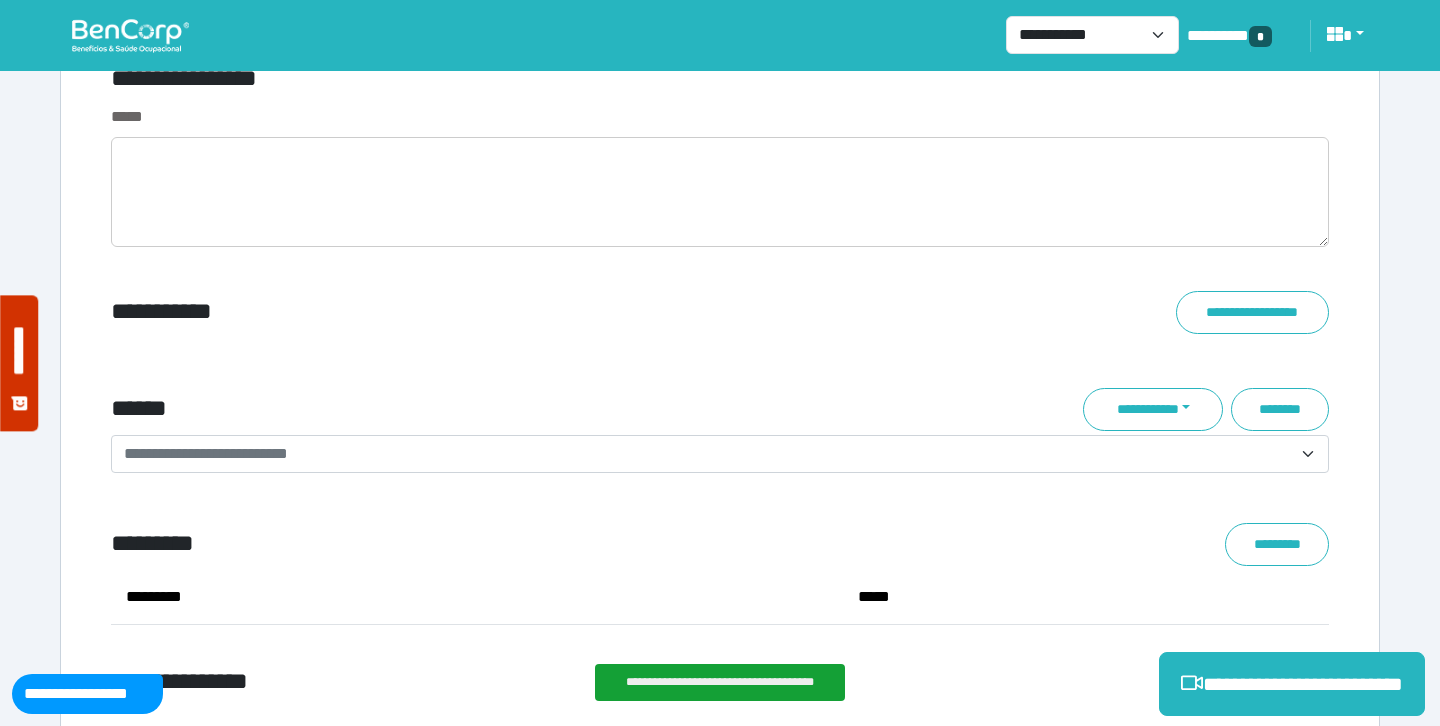 scroll, scrollTop: 7083, scrollLeft: 0, axis: vertical 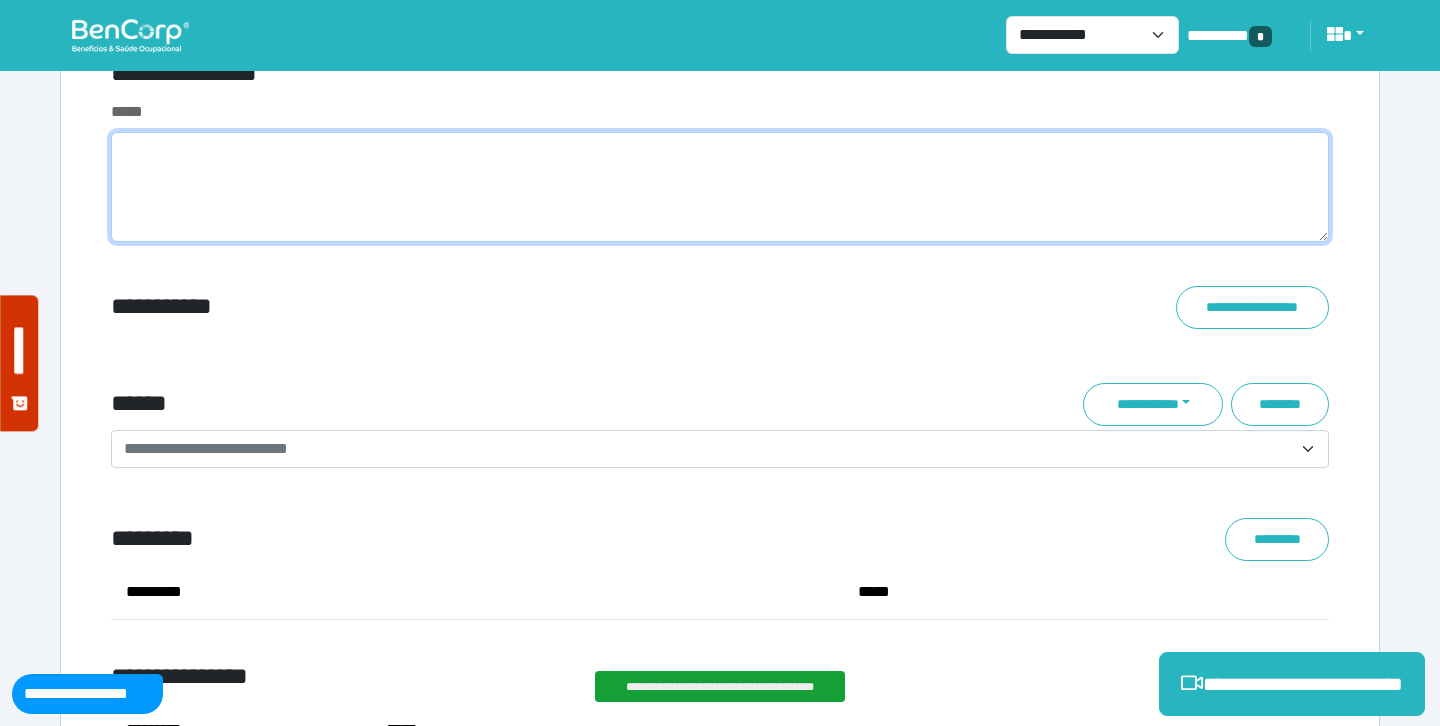 click at bounding box center [720, 187] 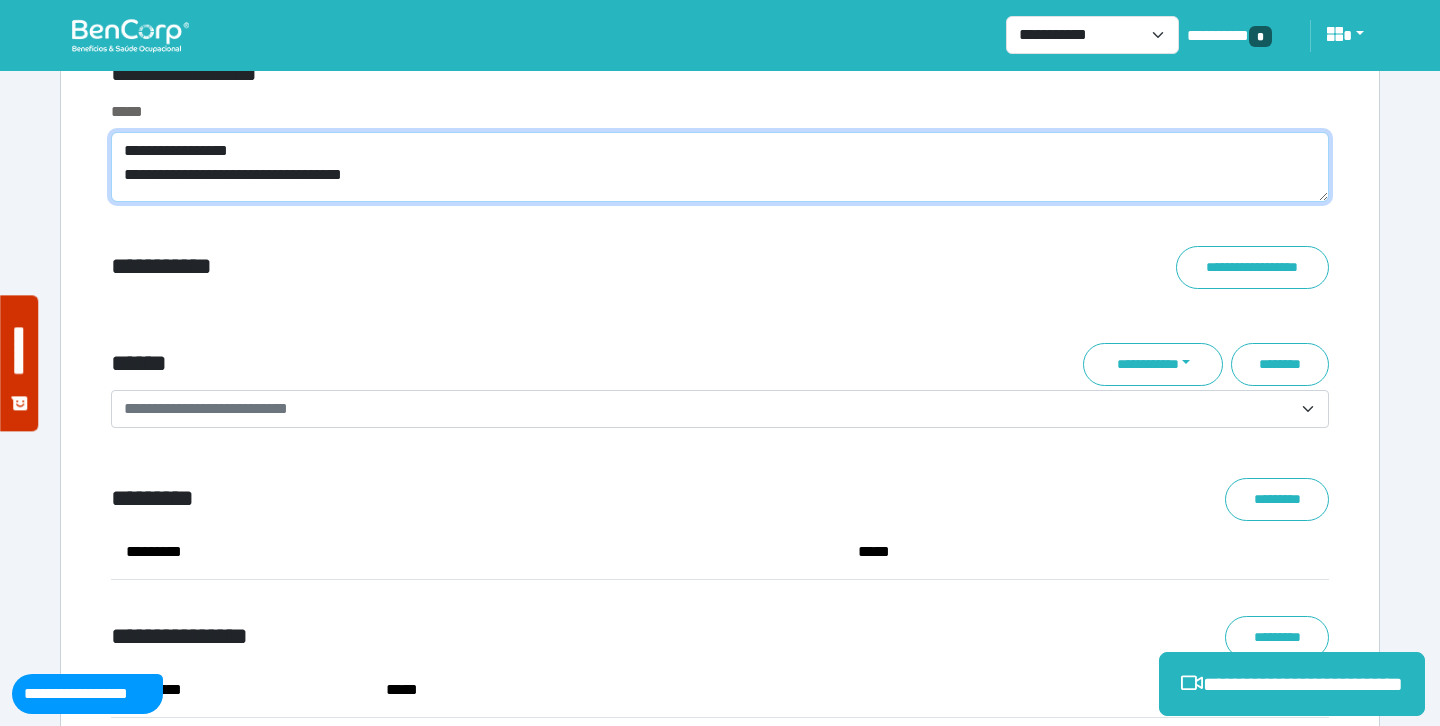 scroll, scrollTop: 0, scrollLeft: 0, axis: both 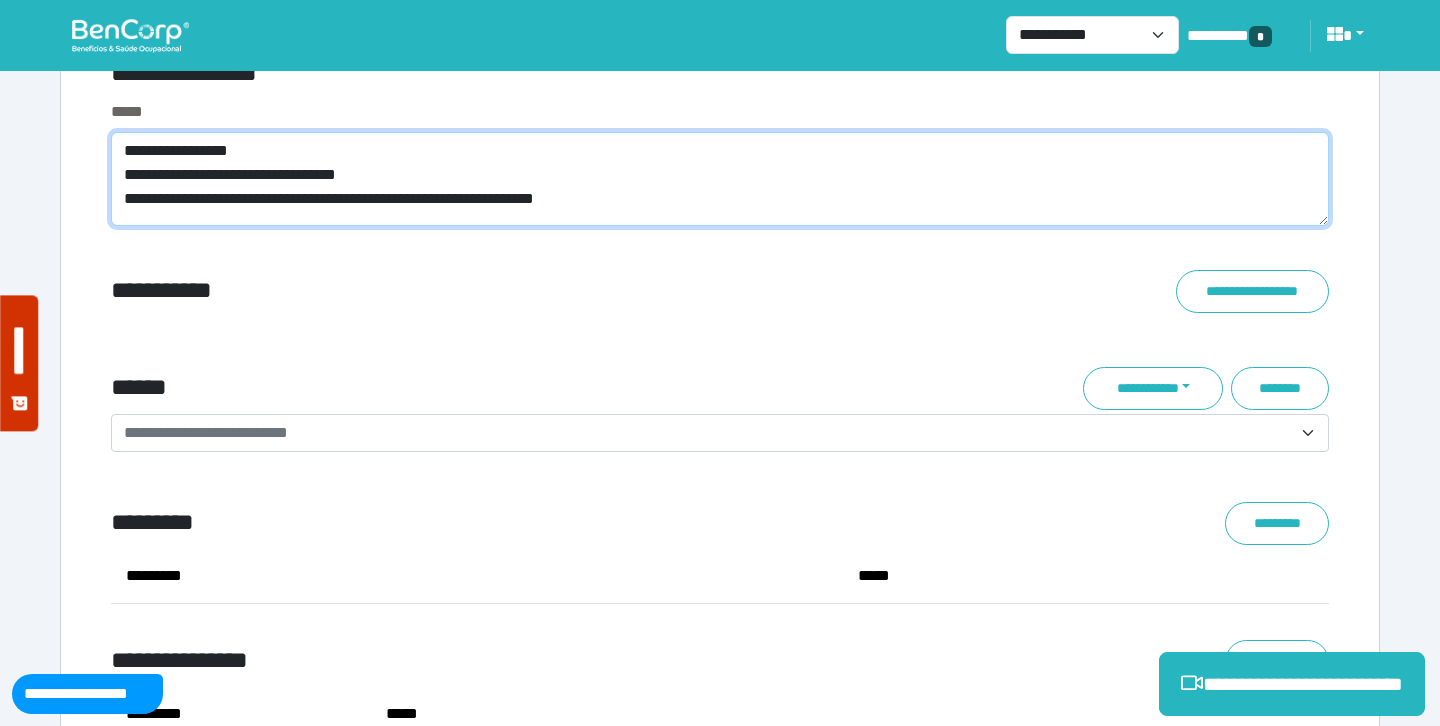 type on "**********" 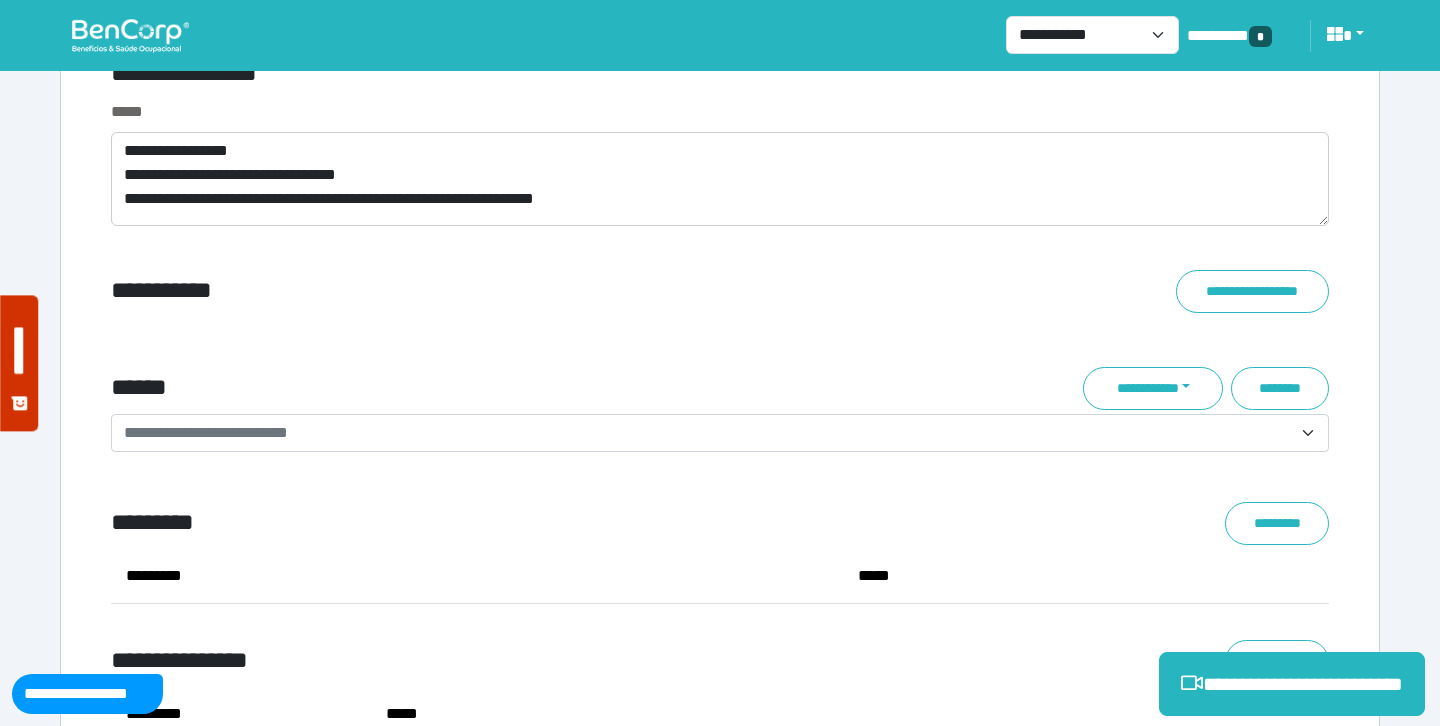 click on "**********" at bounding box center [720, 332] 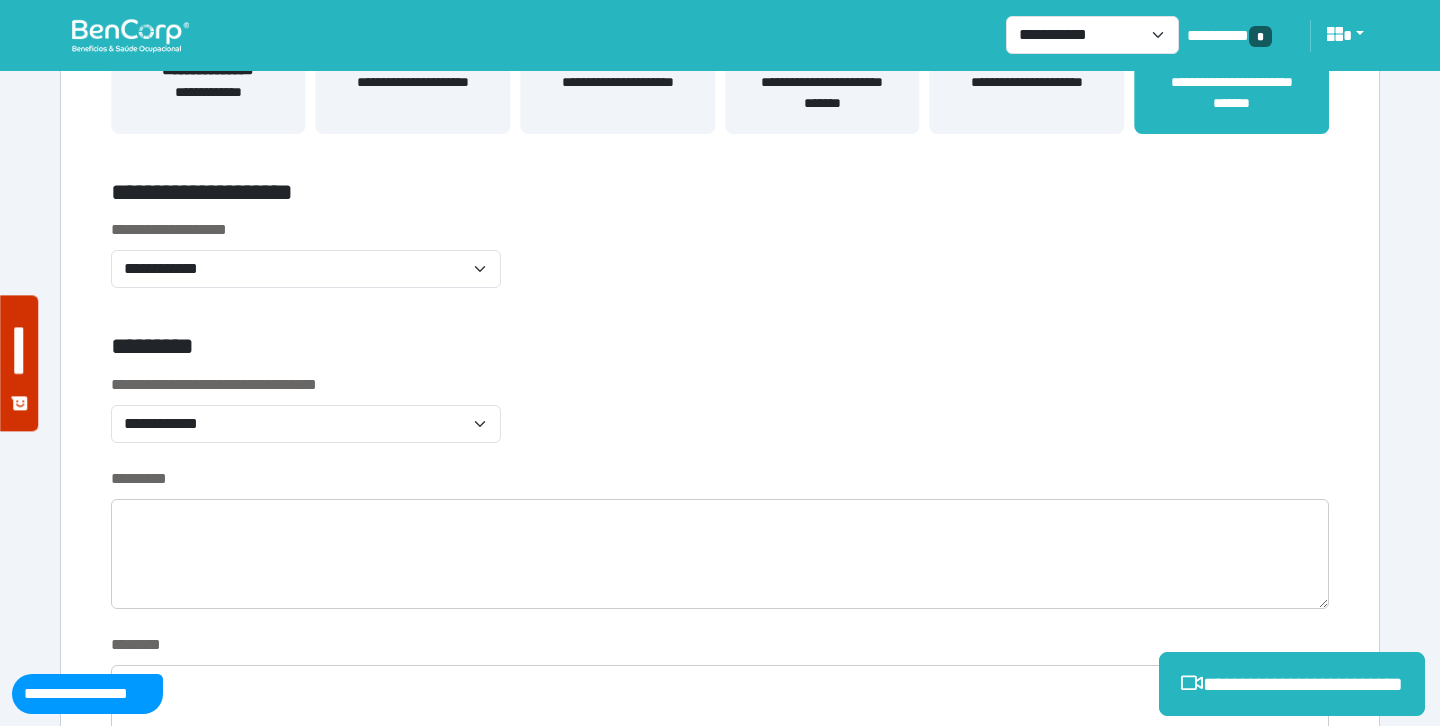 scroll, scrollTop: 646, scrollLeft: 0, axis: vertical 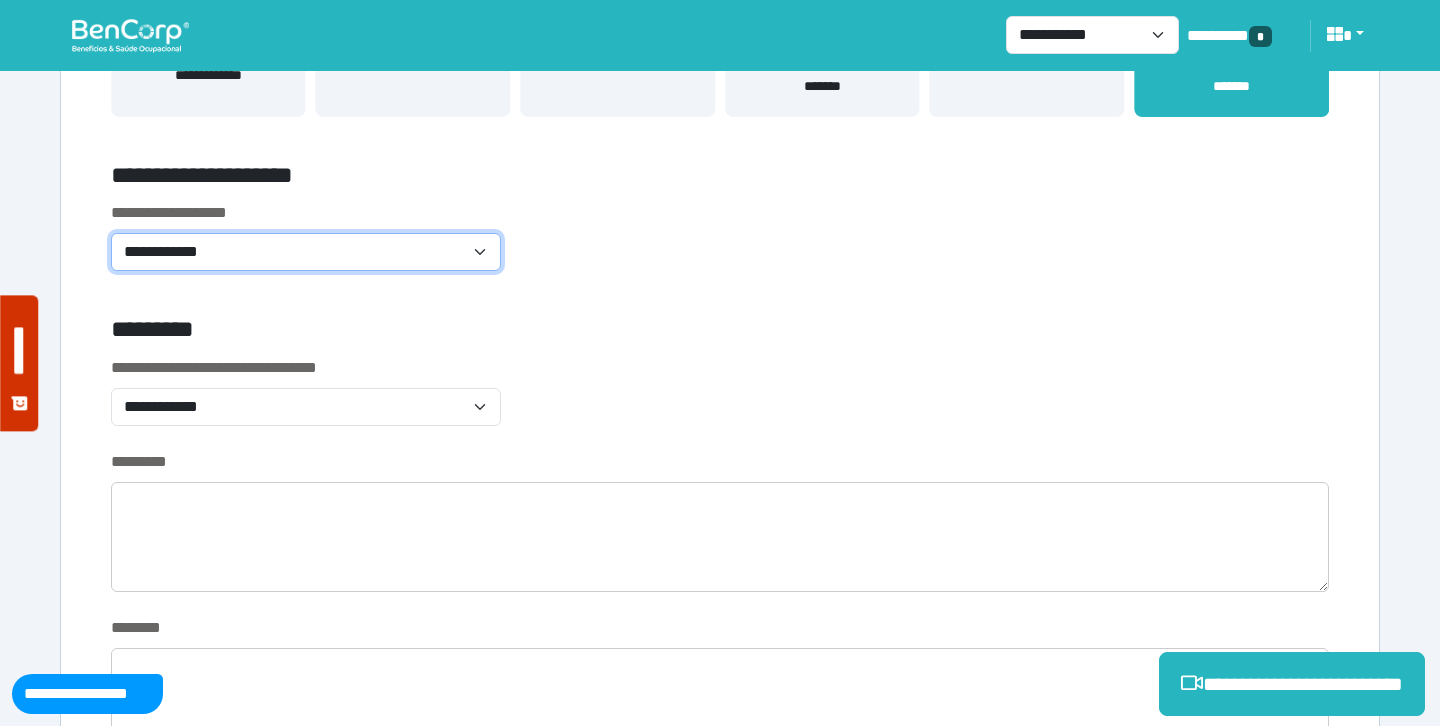 click on "**********" at bounding box center [306, 252] 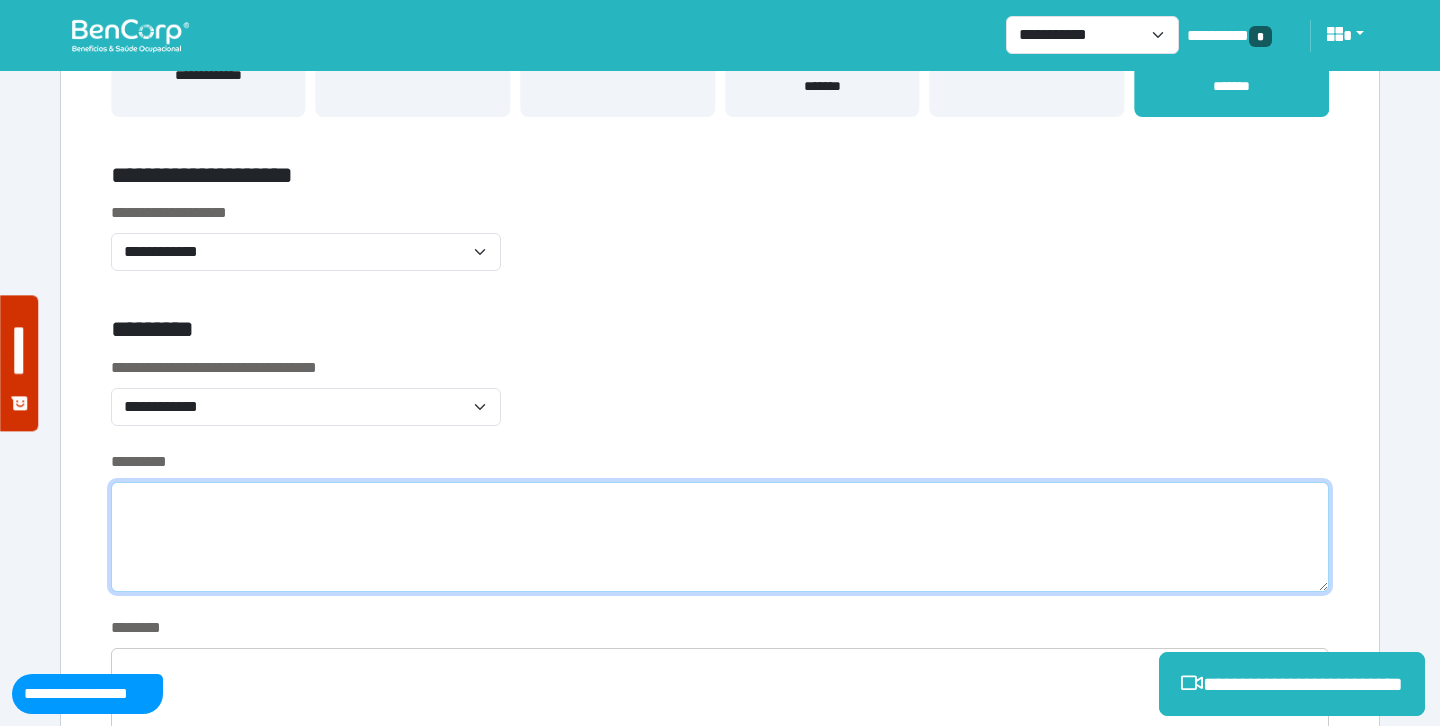 click at bounding box center [720, 537] 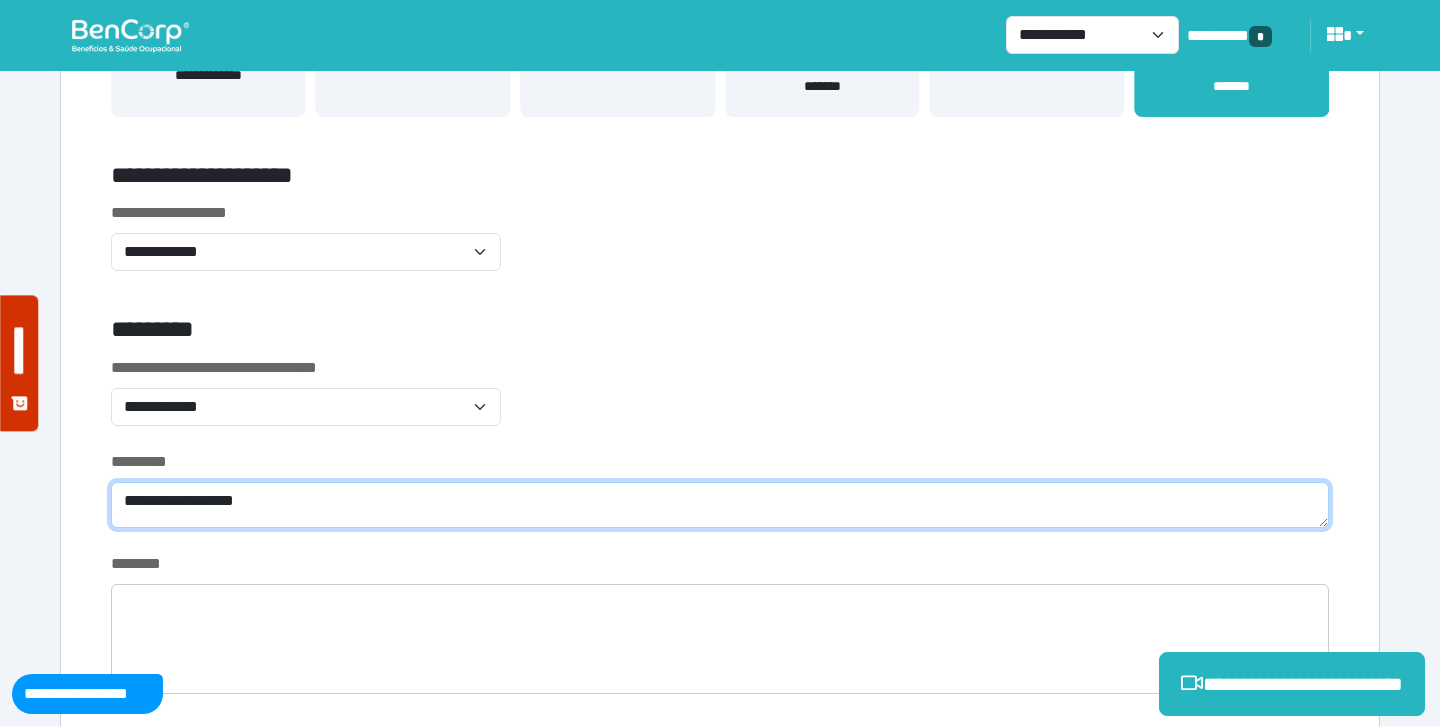 type on "**********" 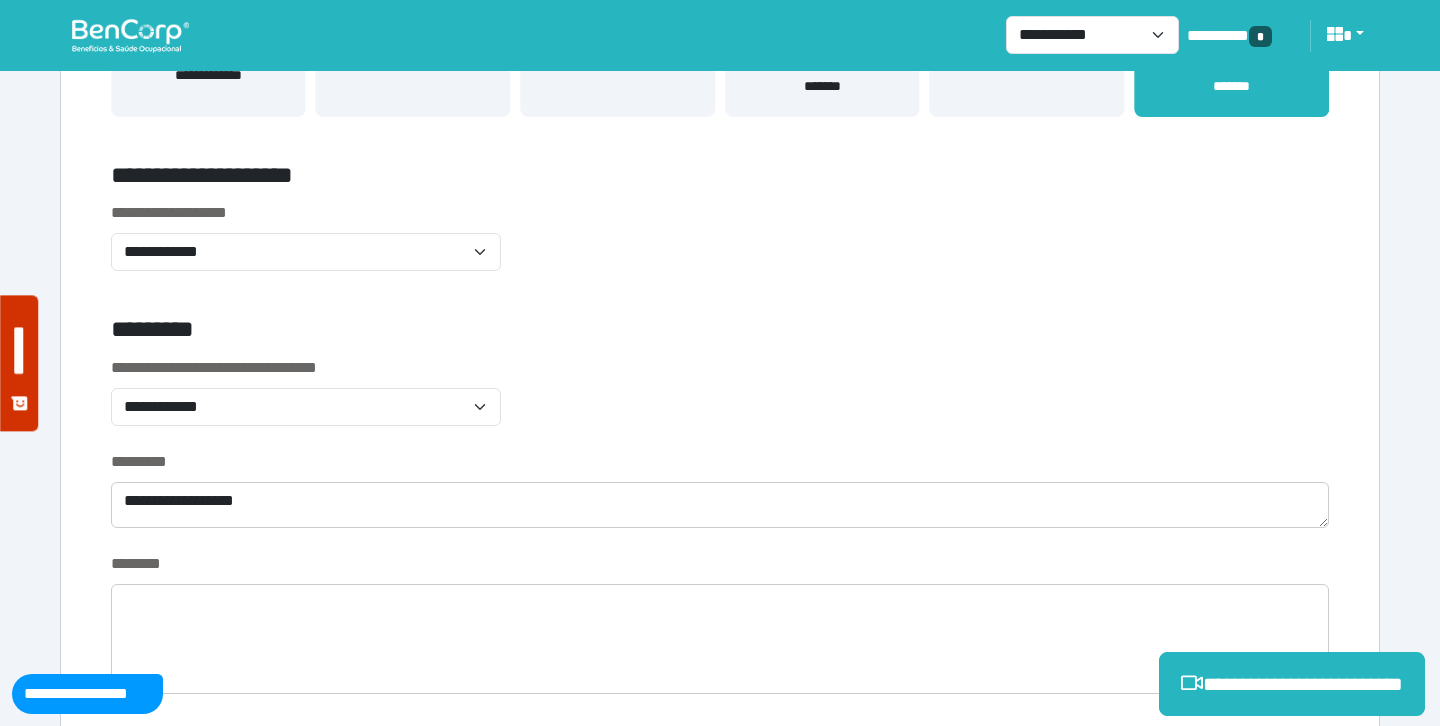 click on "**********" at bounding box center [720, 403] 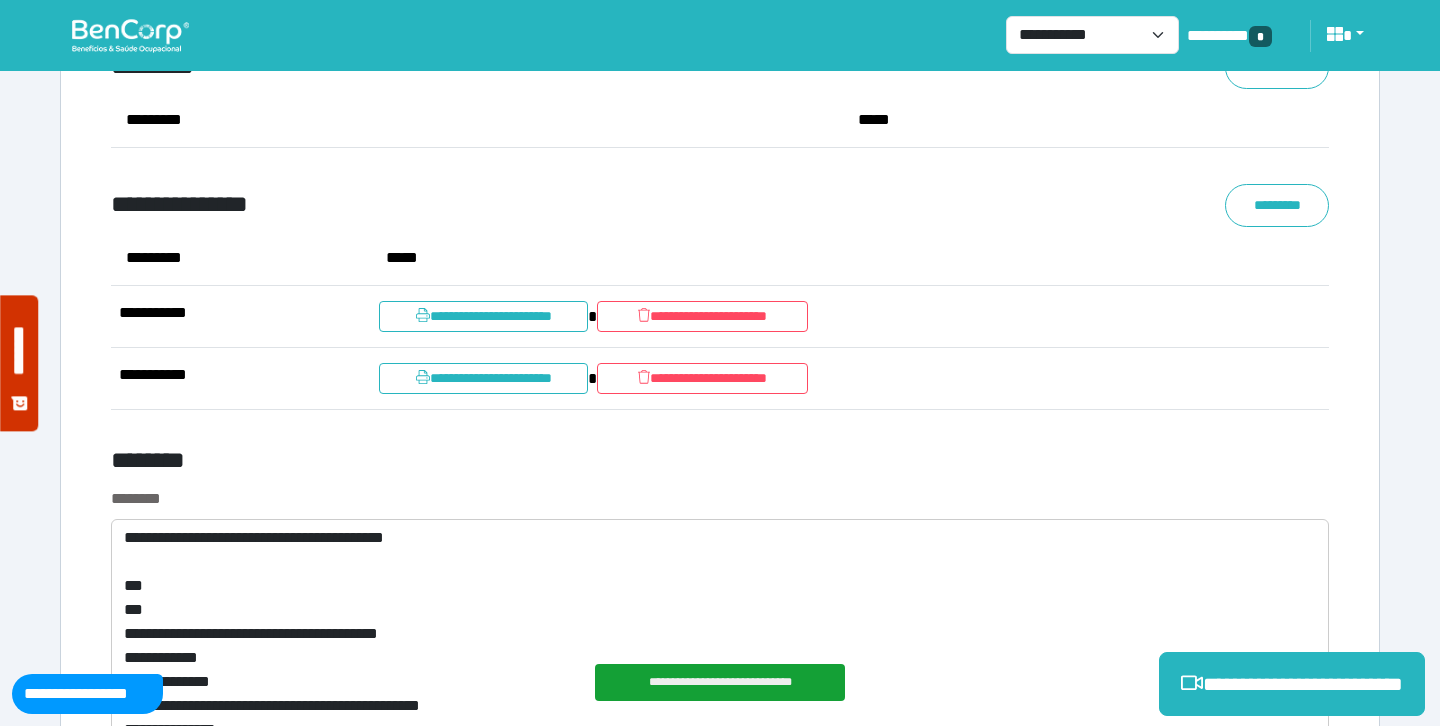 scroll, scrollTop: 8097, scrollLeft: 0, axis: vertical 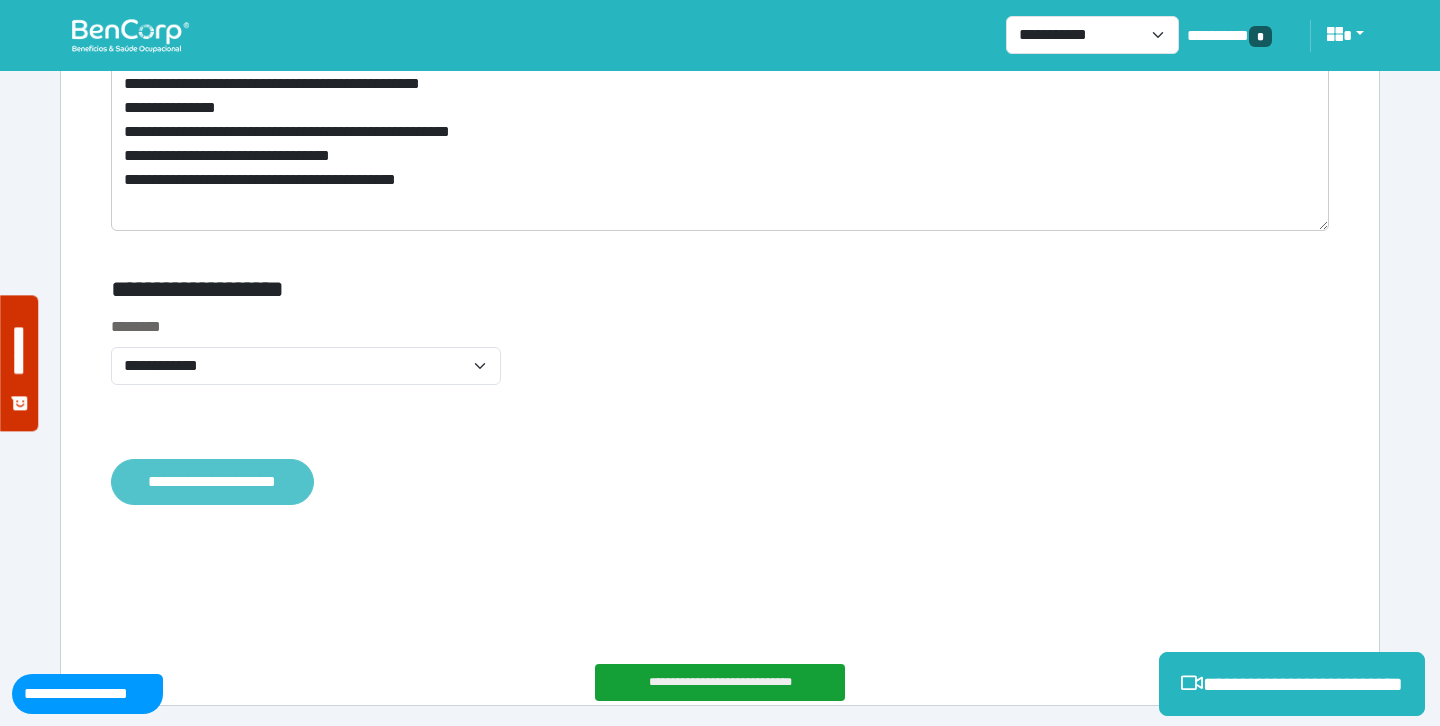 click on "**********" at bounding box center (212, 482) 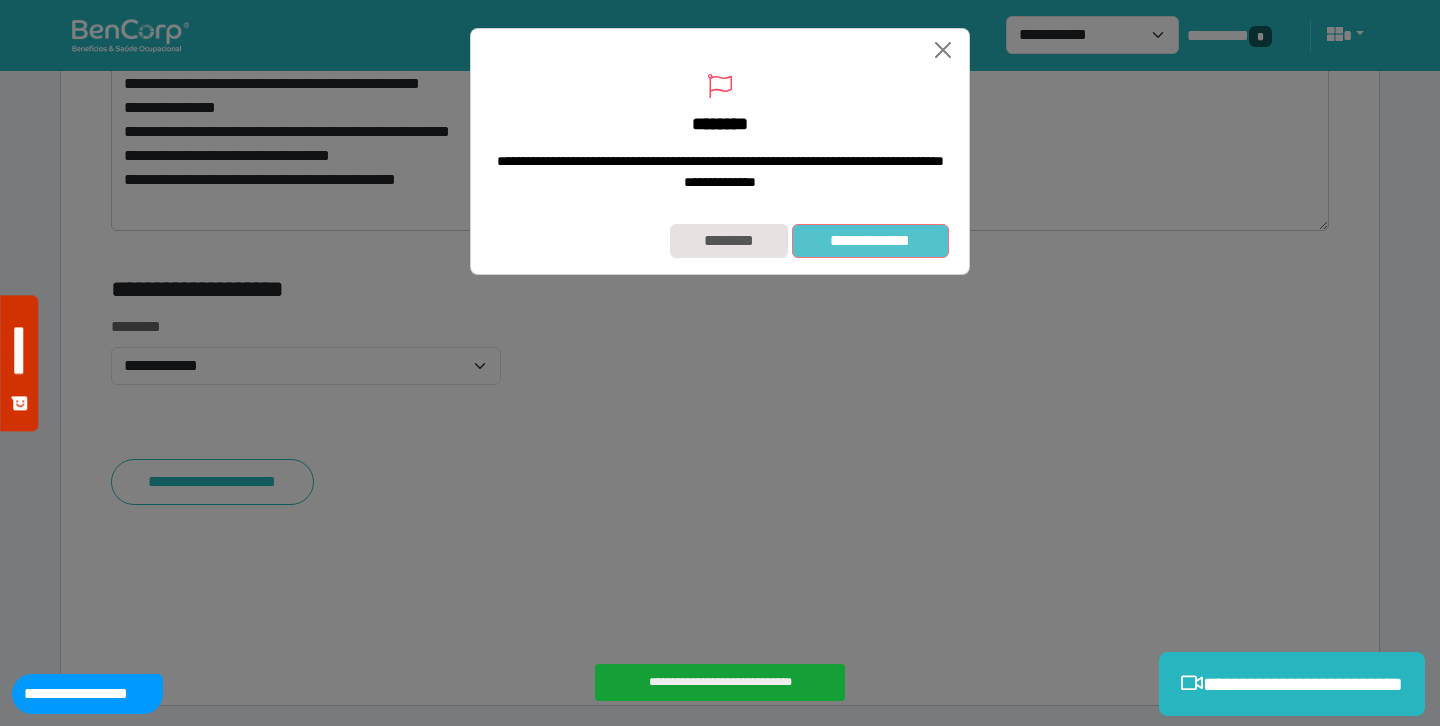 click on "**********" at bounding box center [870, 241] 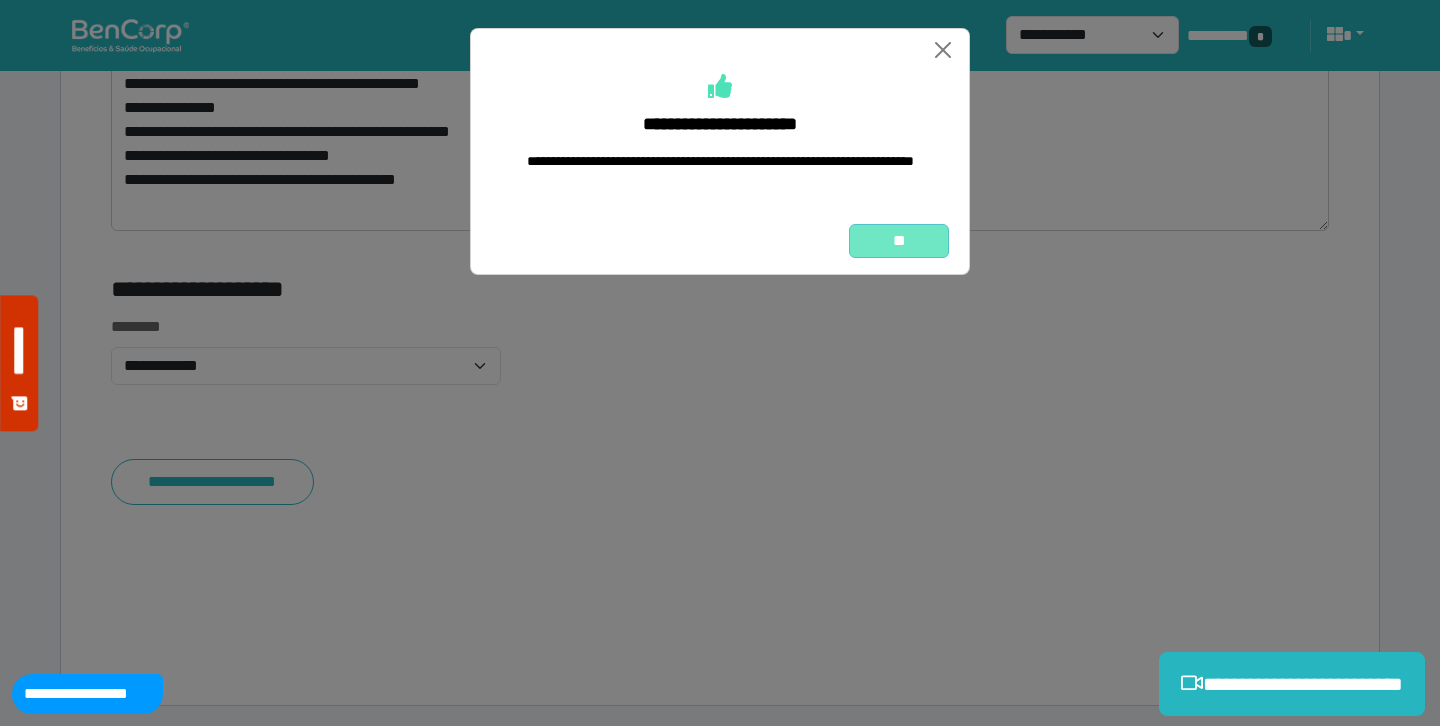click on "**" at bounding box center [899, 241] 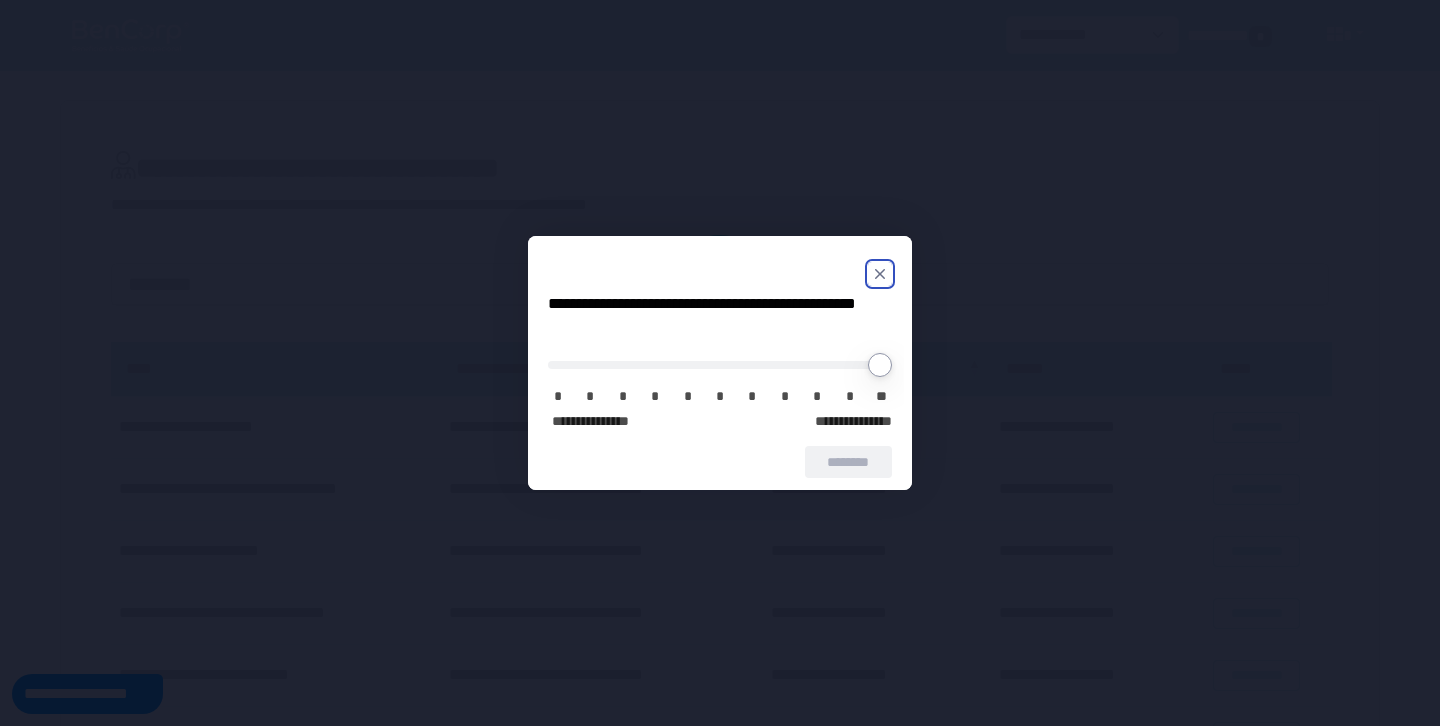 scroll, scrollTop: 0, scrollLeft: 0, axis: both 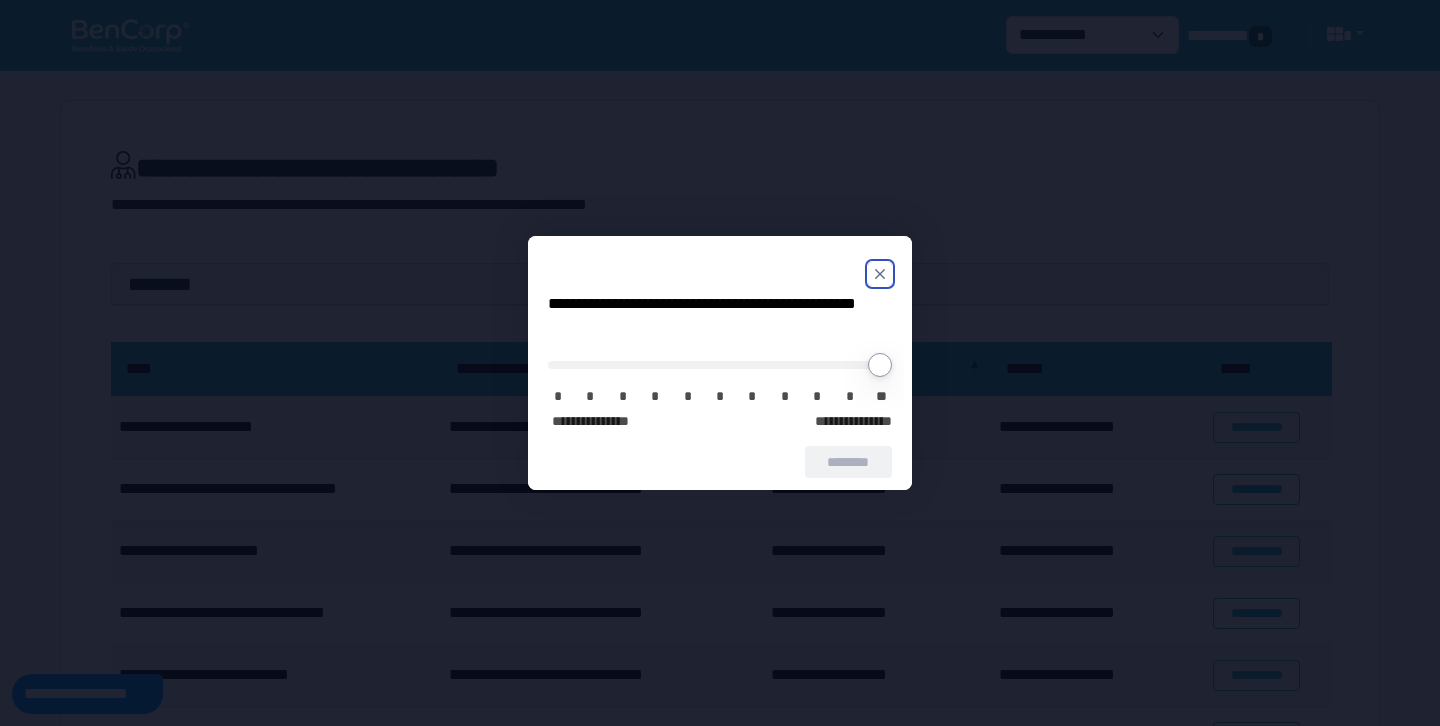 click 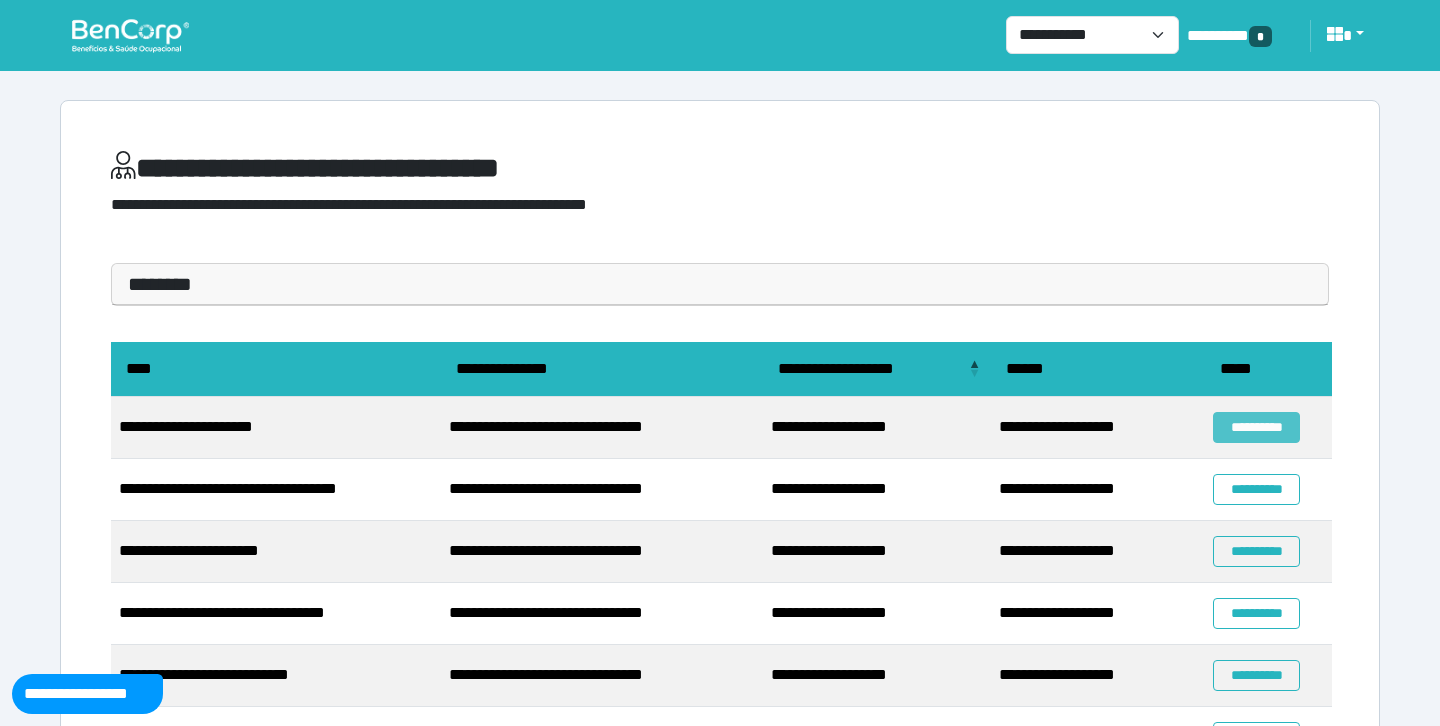 click on "**********" at bounding box center [1256, 427] 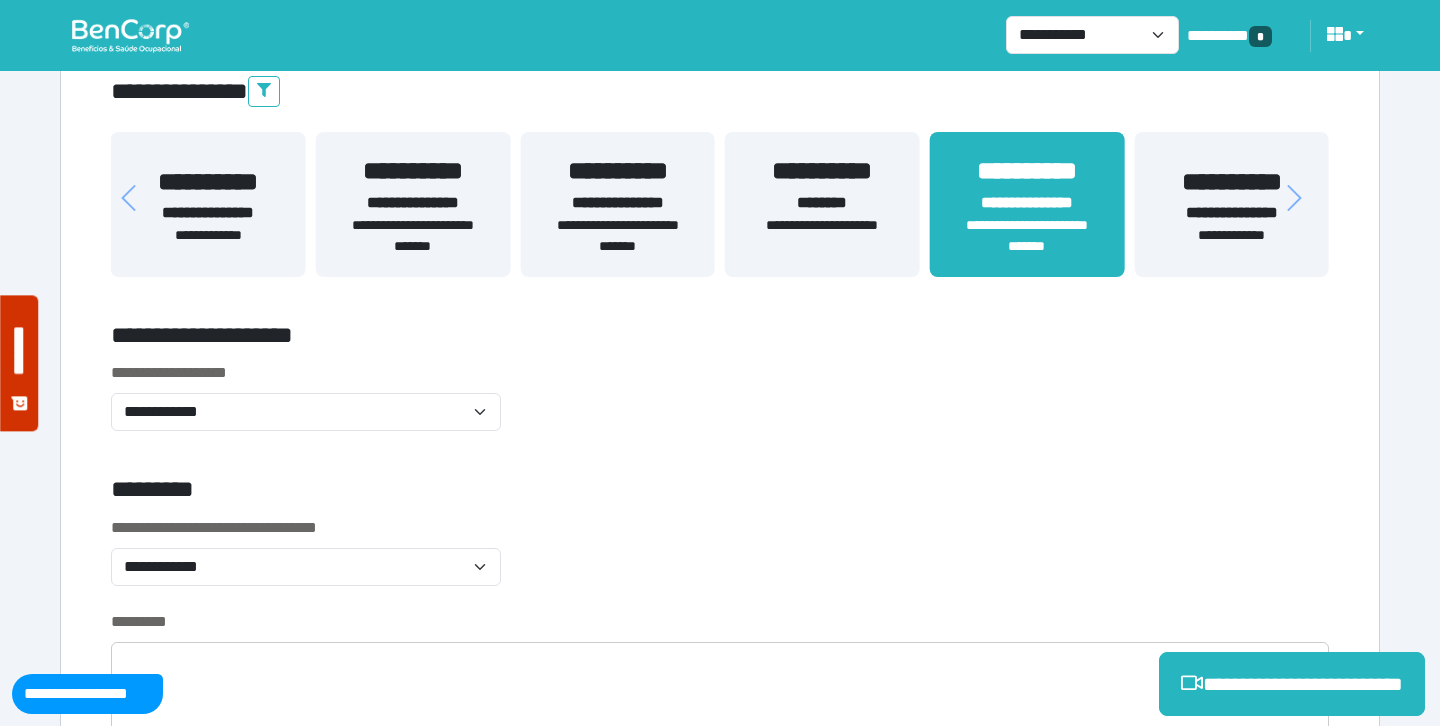 scroll, scrollTop: 465, scrollLeft: 0, axis: vertical 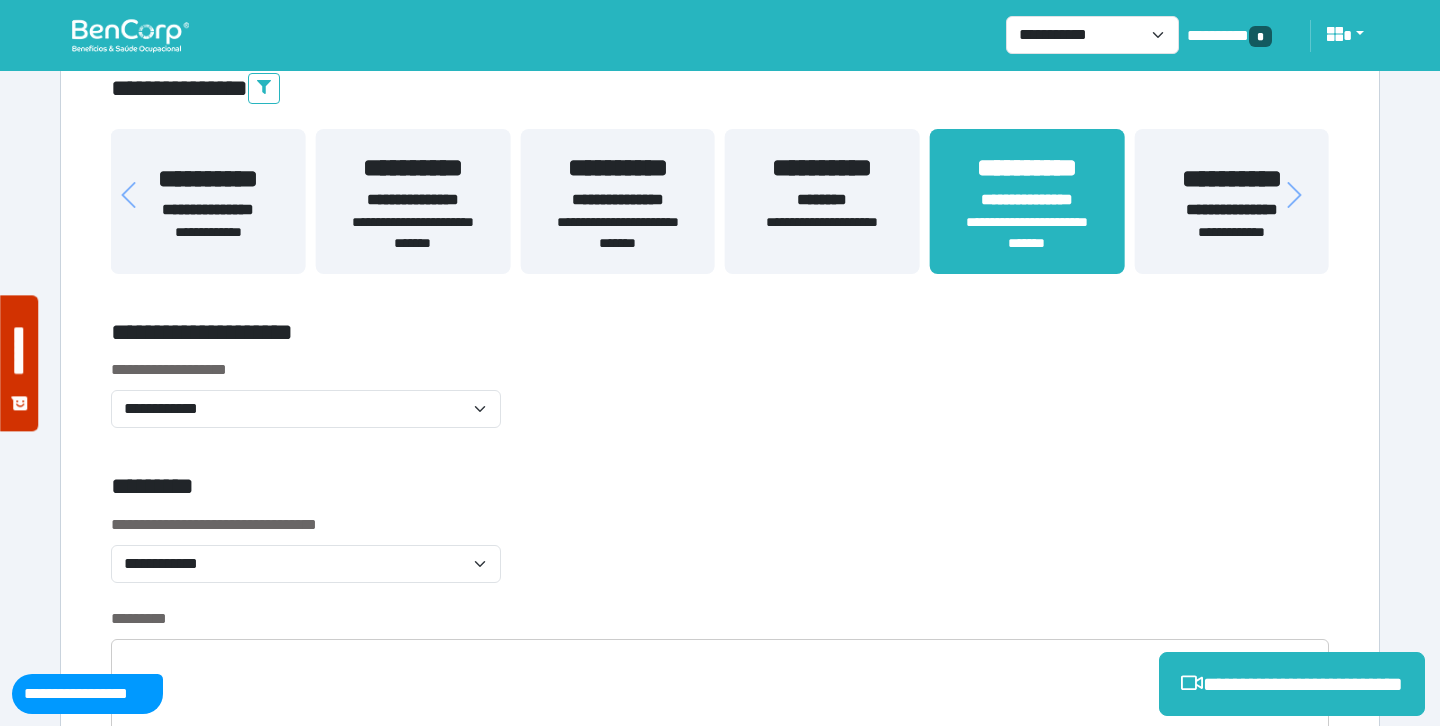 click on "**********" at bounding box center (617, 233) 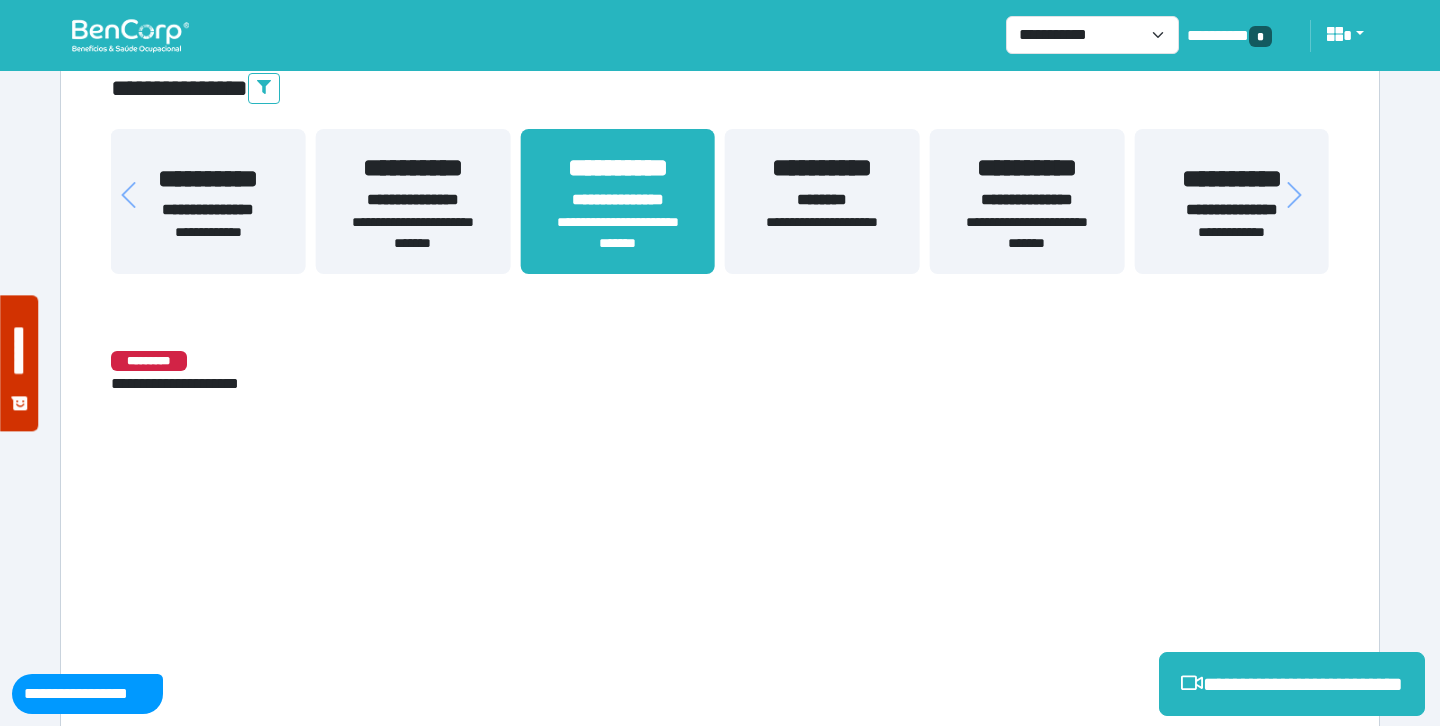 scroll, scrollTop: 371, scrollLeft: 0, axis: vertical 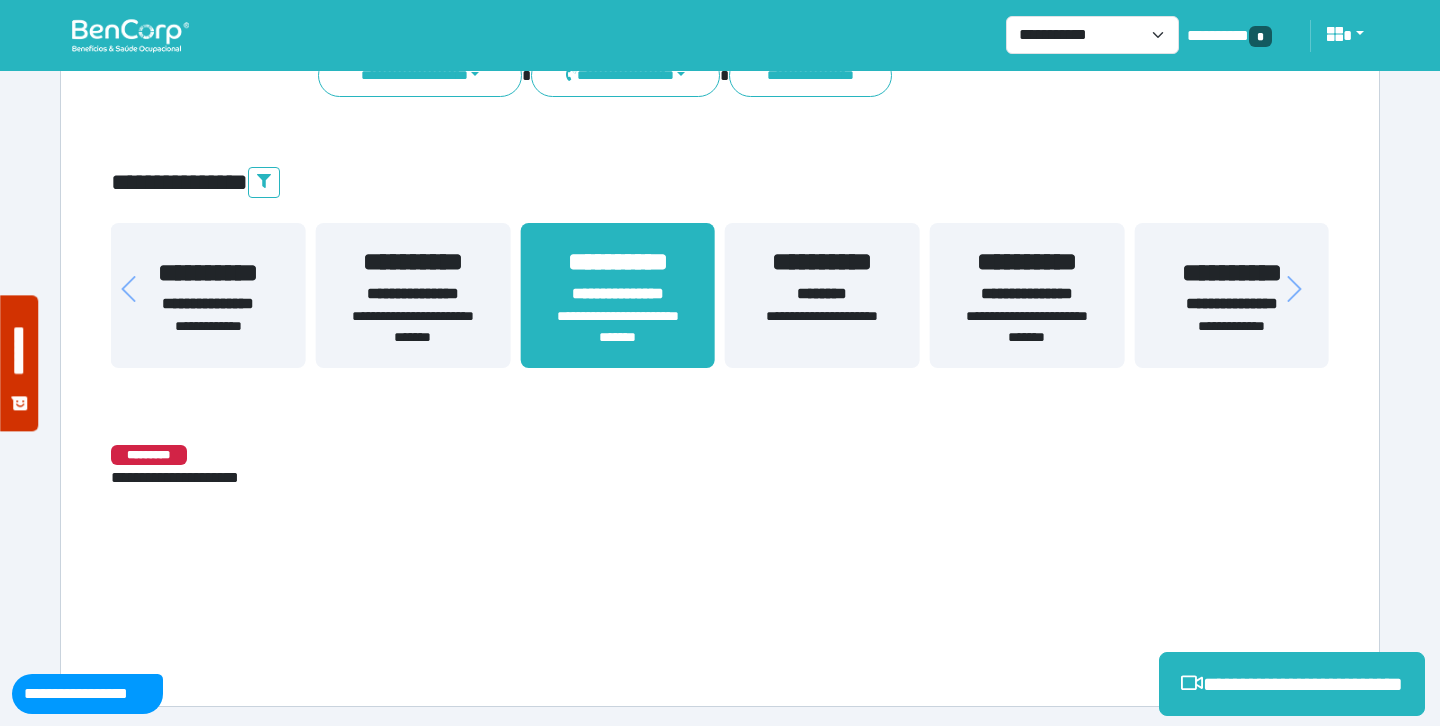 click on "**********" at bounding box center (413, 327) 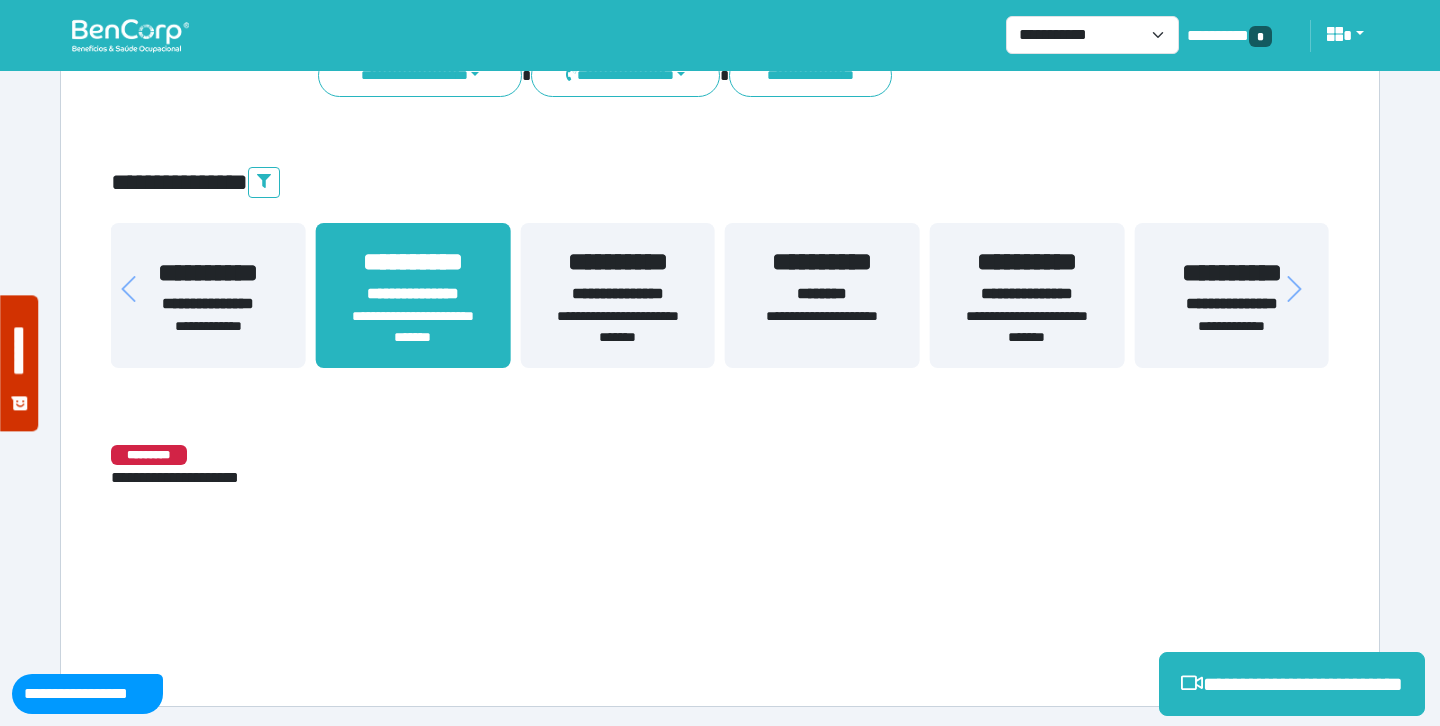 click on "**********" at bounding box center [413, 327] 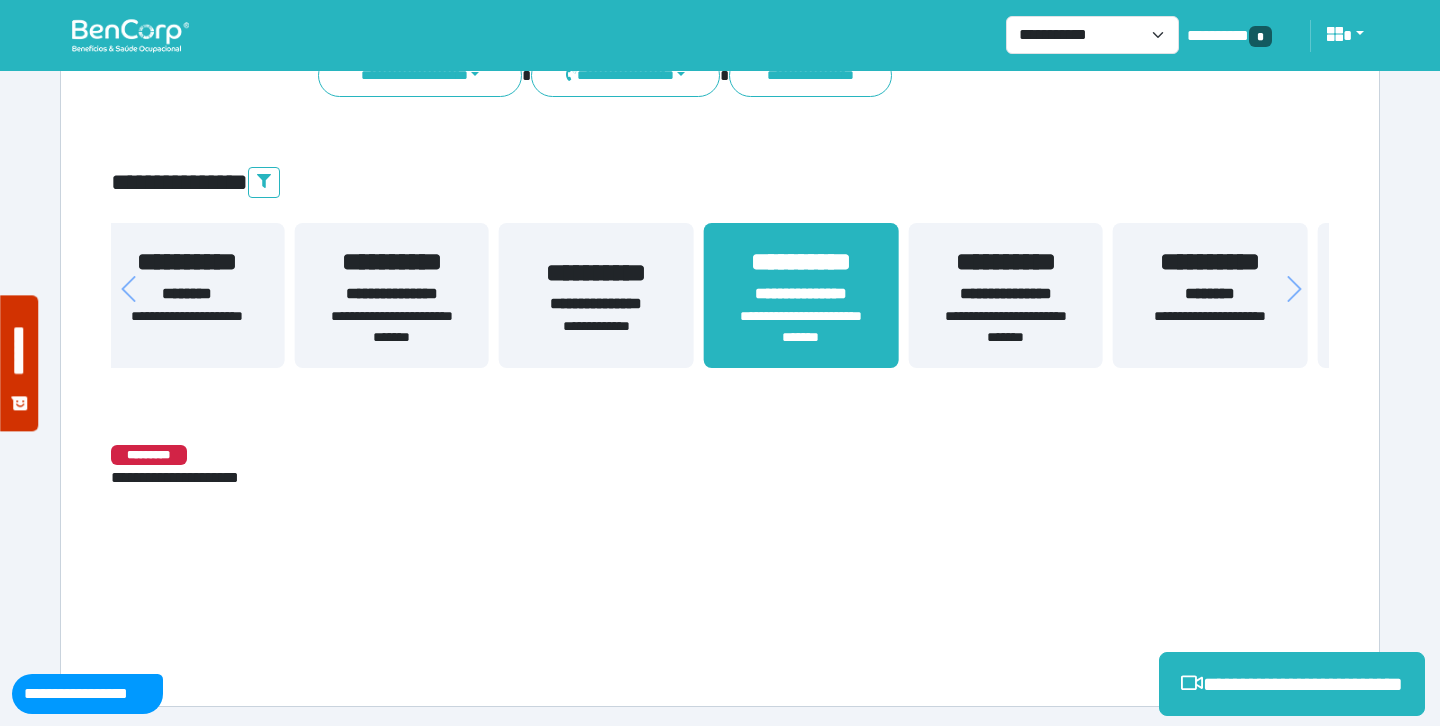 drag, startPoint x: 419, startPoint y: 320, endPoint x: 839, endPoint y: 335, distance: 420.26776 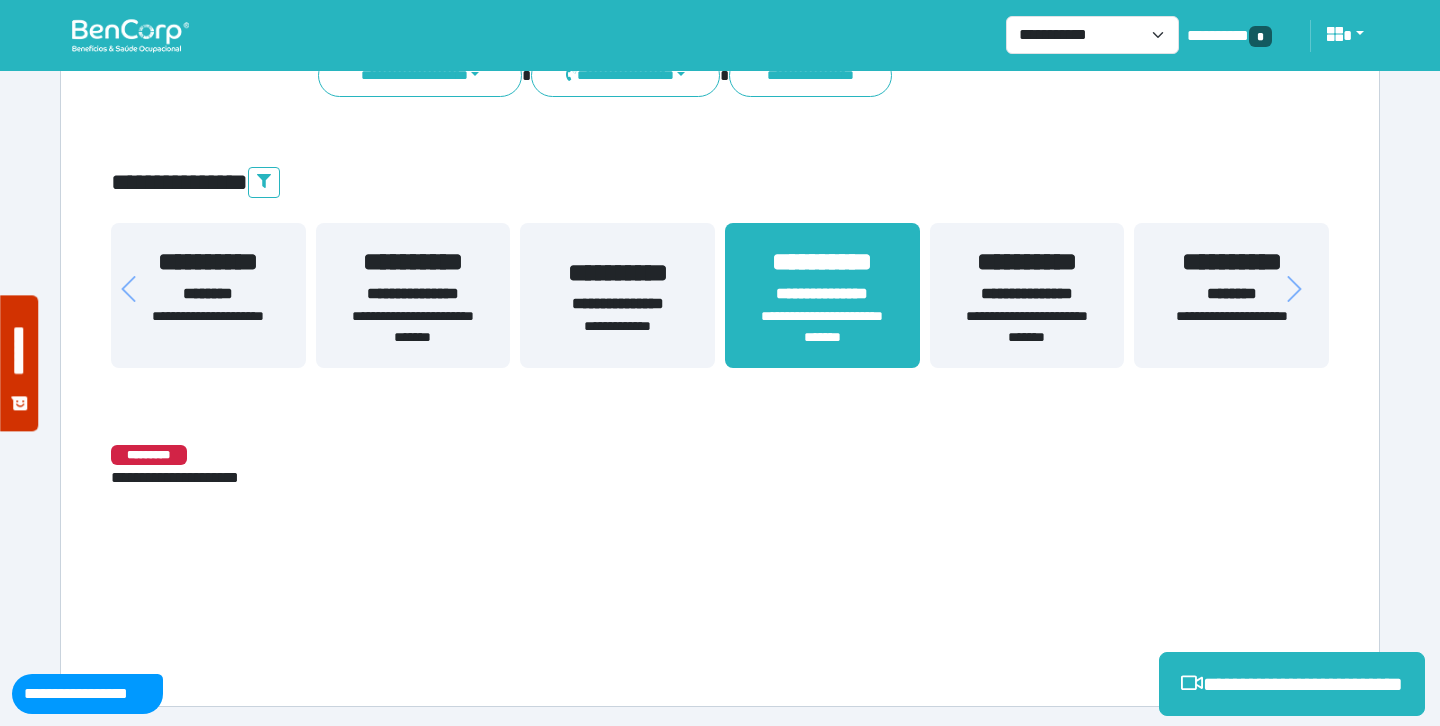 click on "**********" at bounding box center [413, 327] 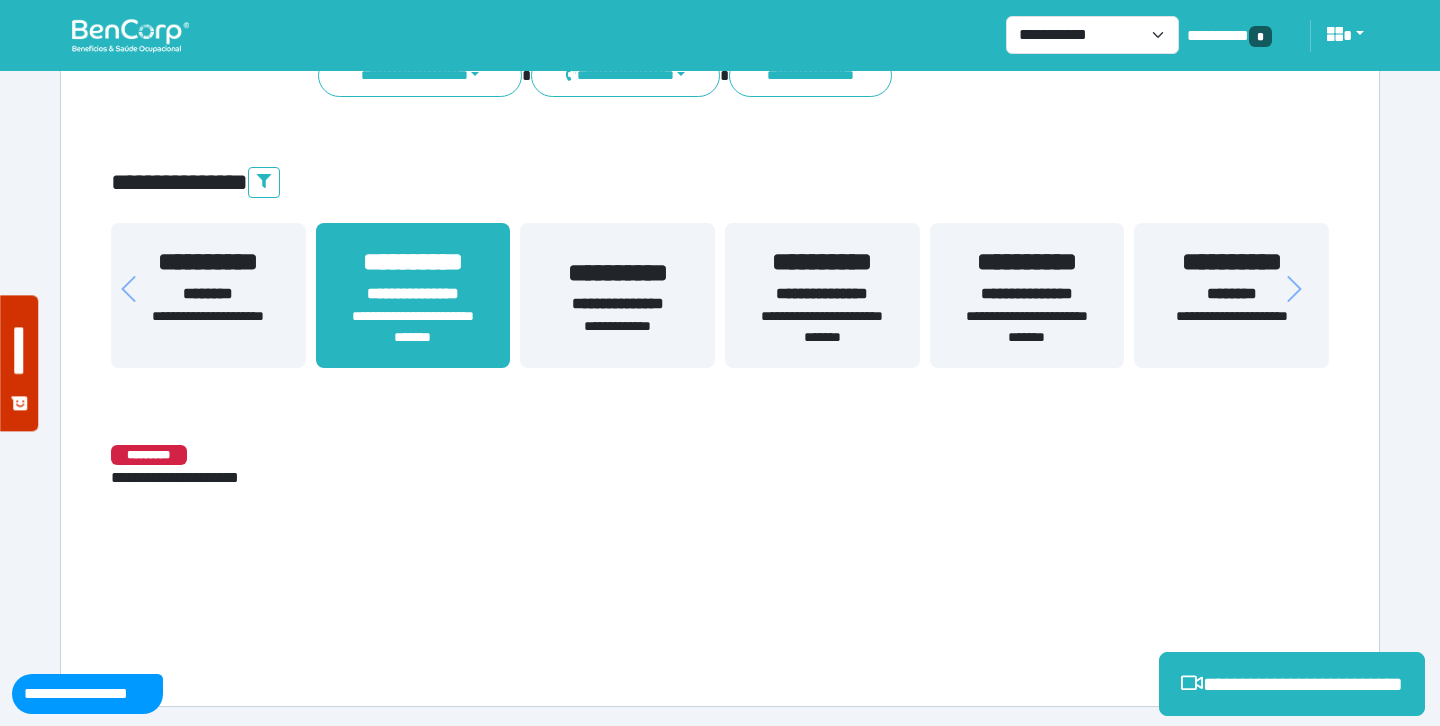 click on "**********" at bounding box center [413, 327] 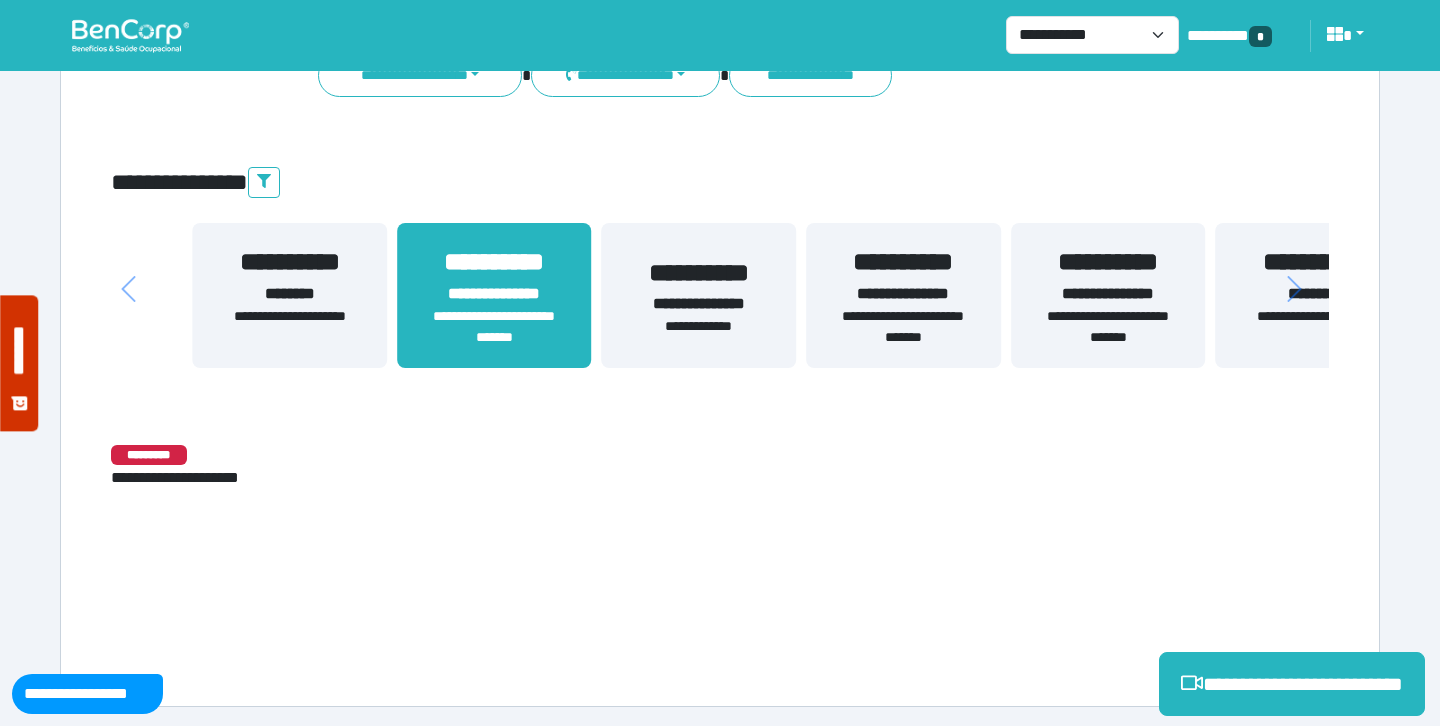drag, startPoint x: 445, startPoint y: 307, endPoint x: 957, endPoint y: 293, distance: 512.19135 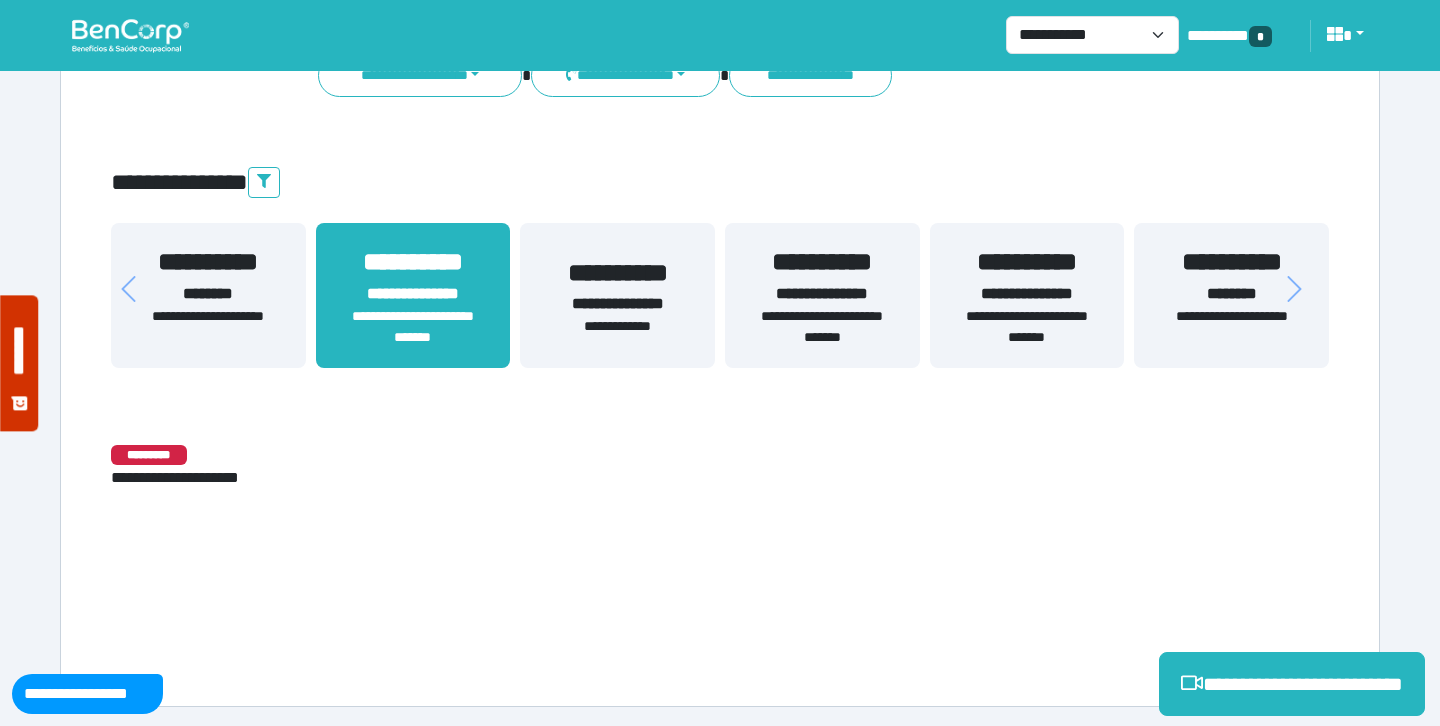 click on "**********" at bounding box center (617, 273) 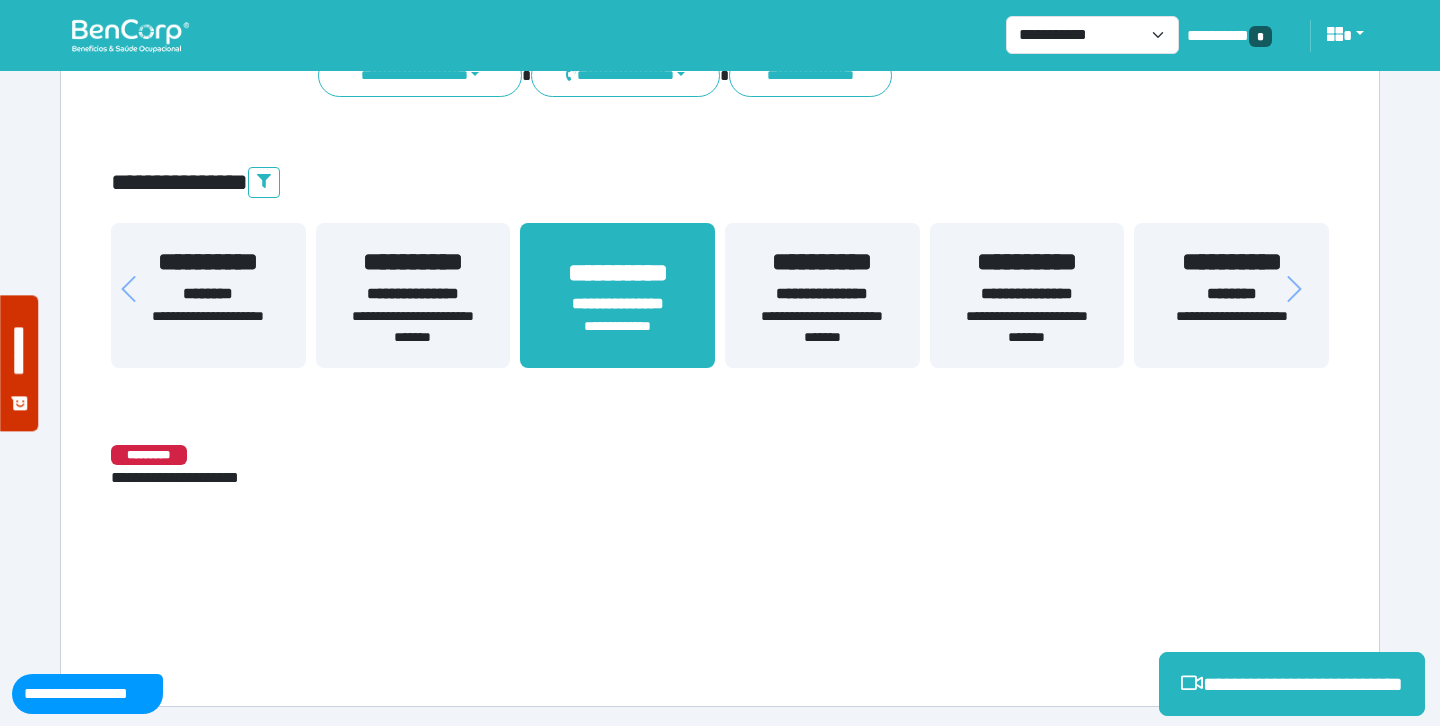 click on "**********" at bounding box center (617, 295) 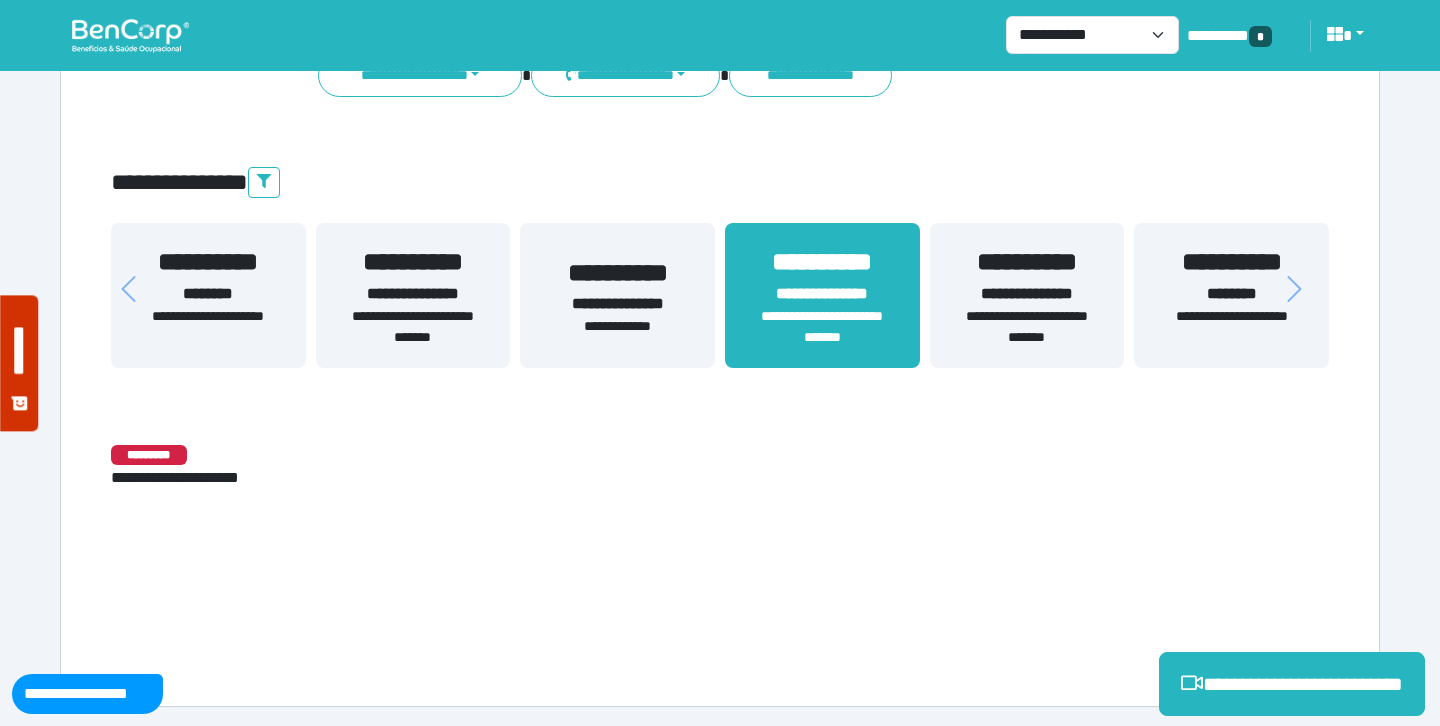 click on "**********" at bounding box center [208, 262] 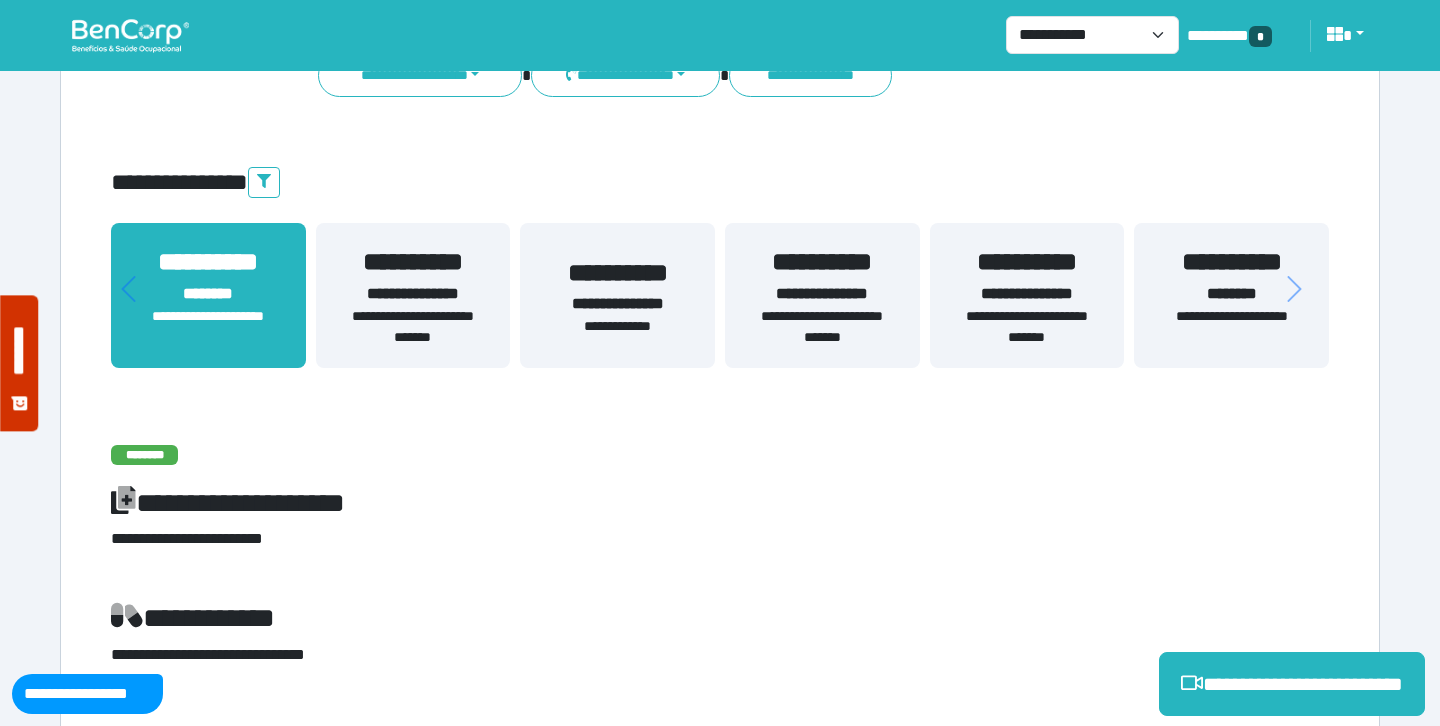 scroll, scrollTop: 465, scrollLeft: 0, axis: vertical 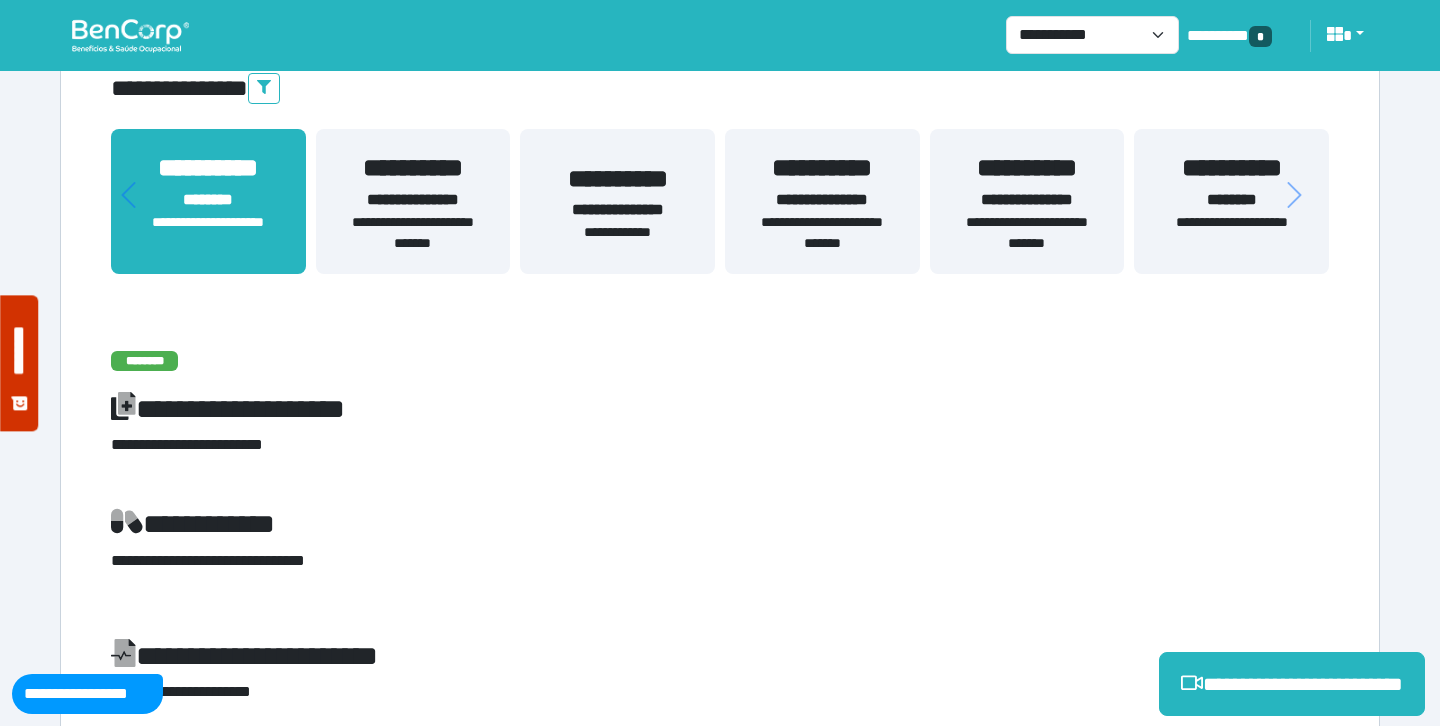 click on "**********" at bounding box center (720, 2839) 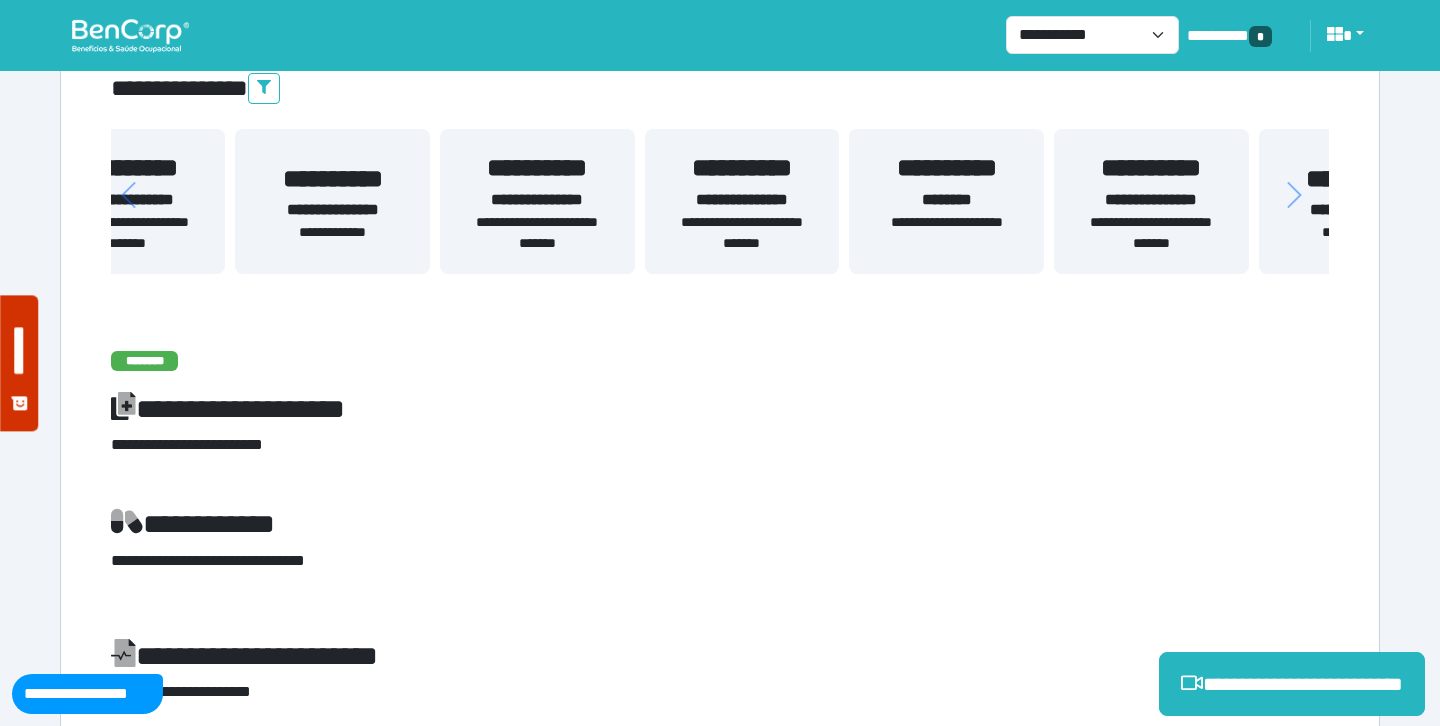 drag, startPoint x: 1089, startPoint y: 227, endPoint x: 803, endPoint y: 231, distance: 286.02798 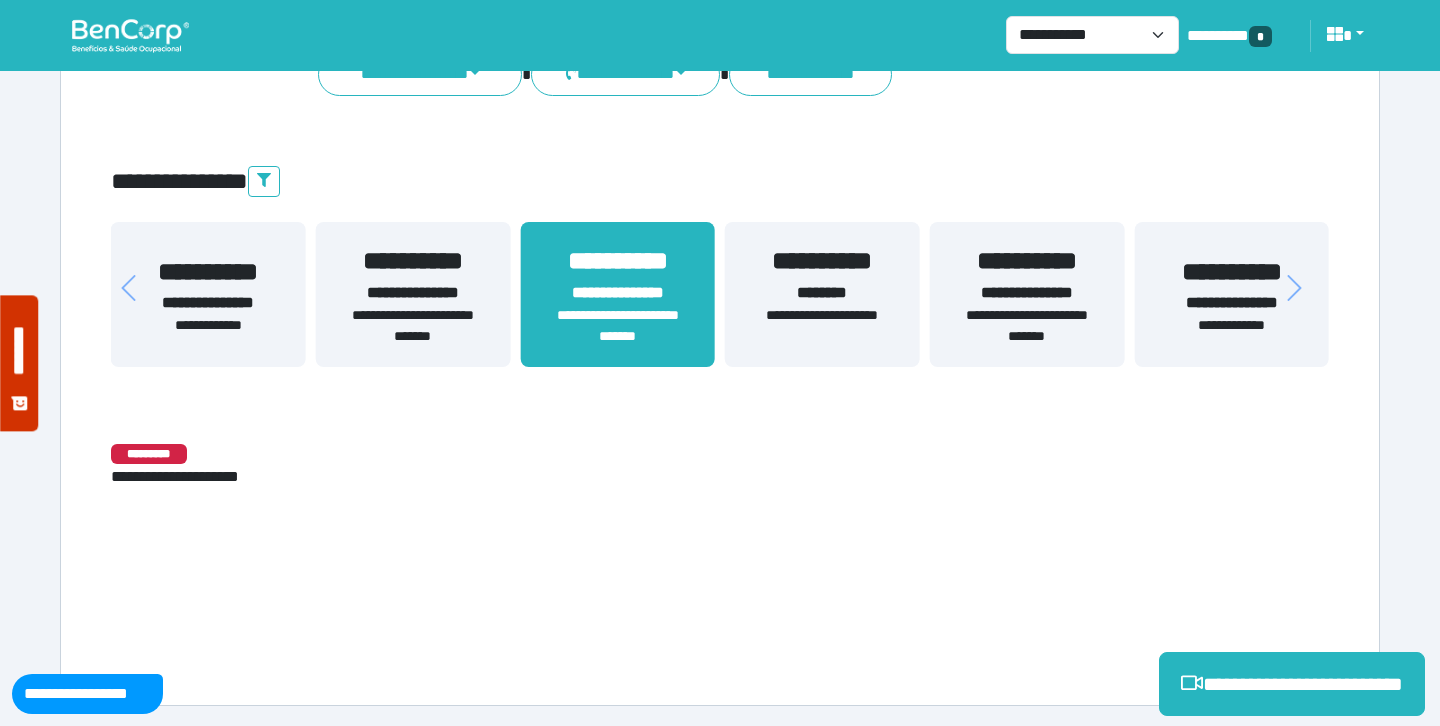 scroll, scrollTop: 371, scrollLeft: 0, axis: vertical 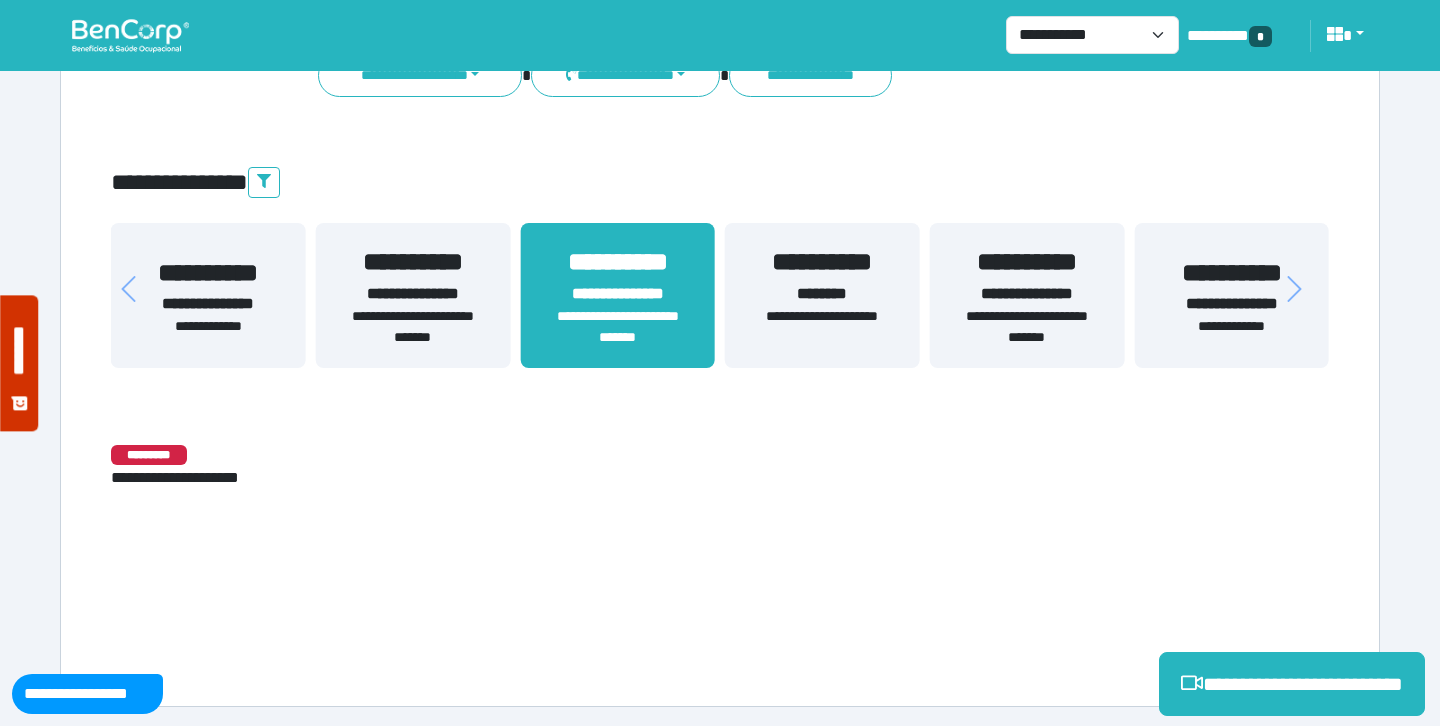 click on "**********" at bounding box center [720, 279] 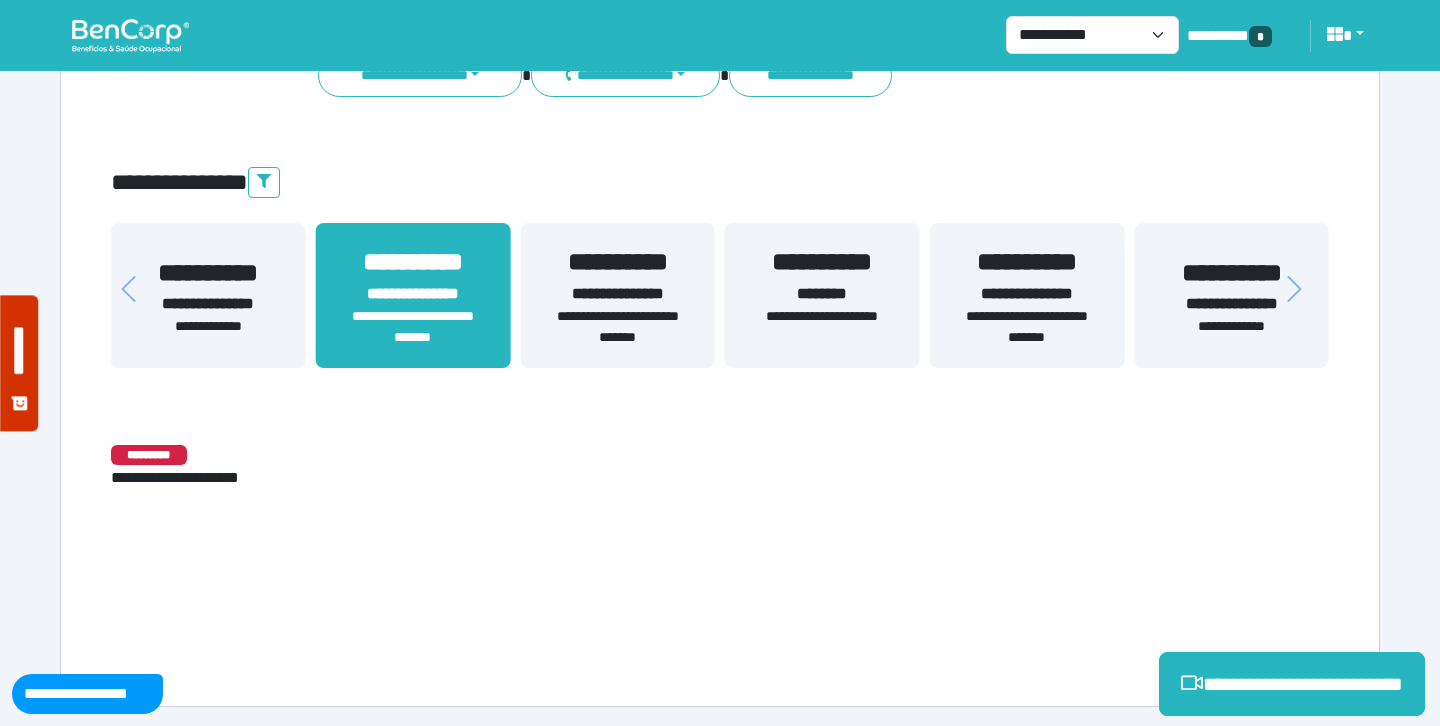 click on "**********" at bounding box center (1027, 294) 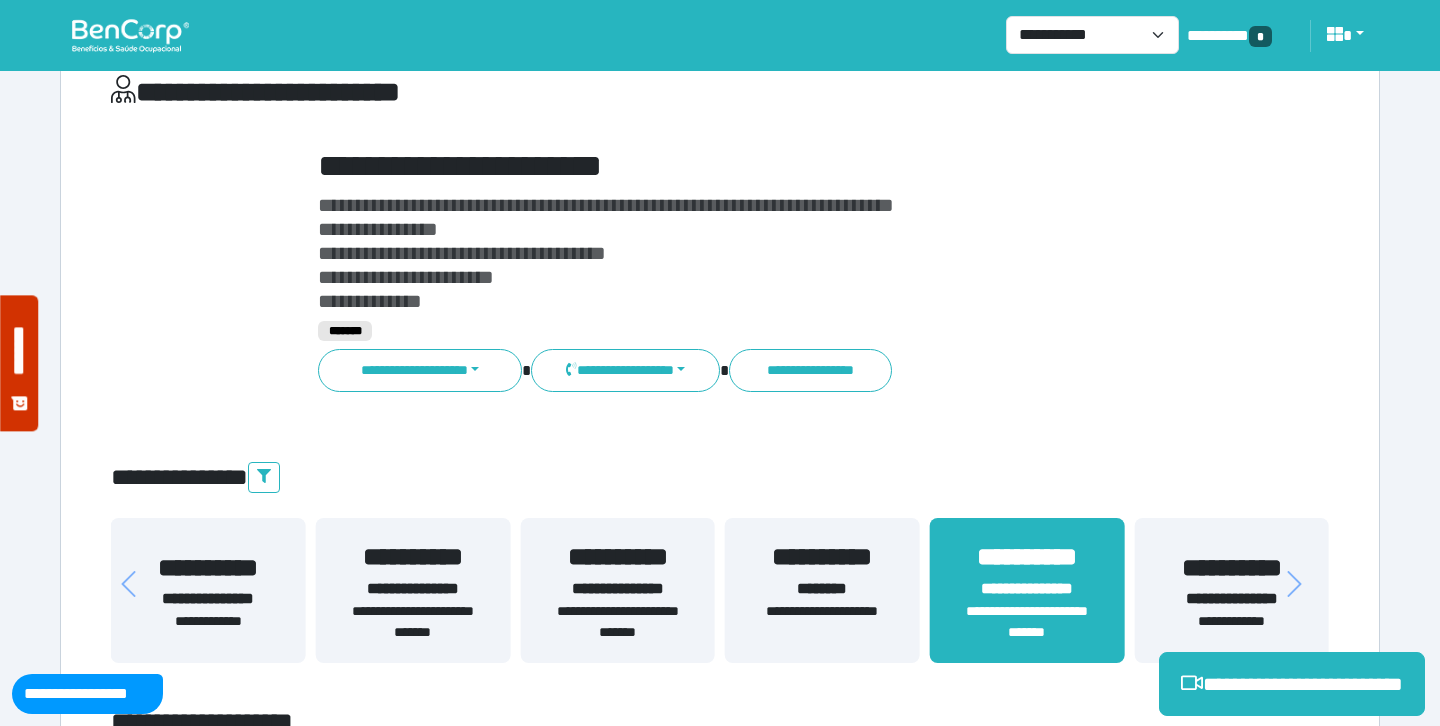 scroll, scrollTop: 26, scrollLeft: 0, axis: vertical 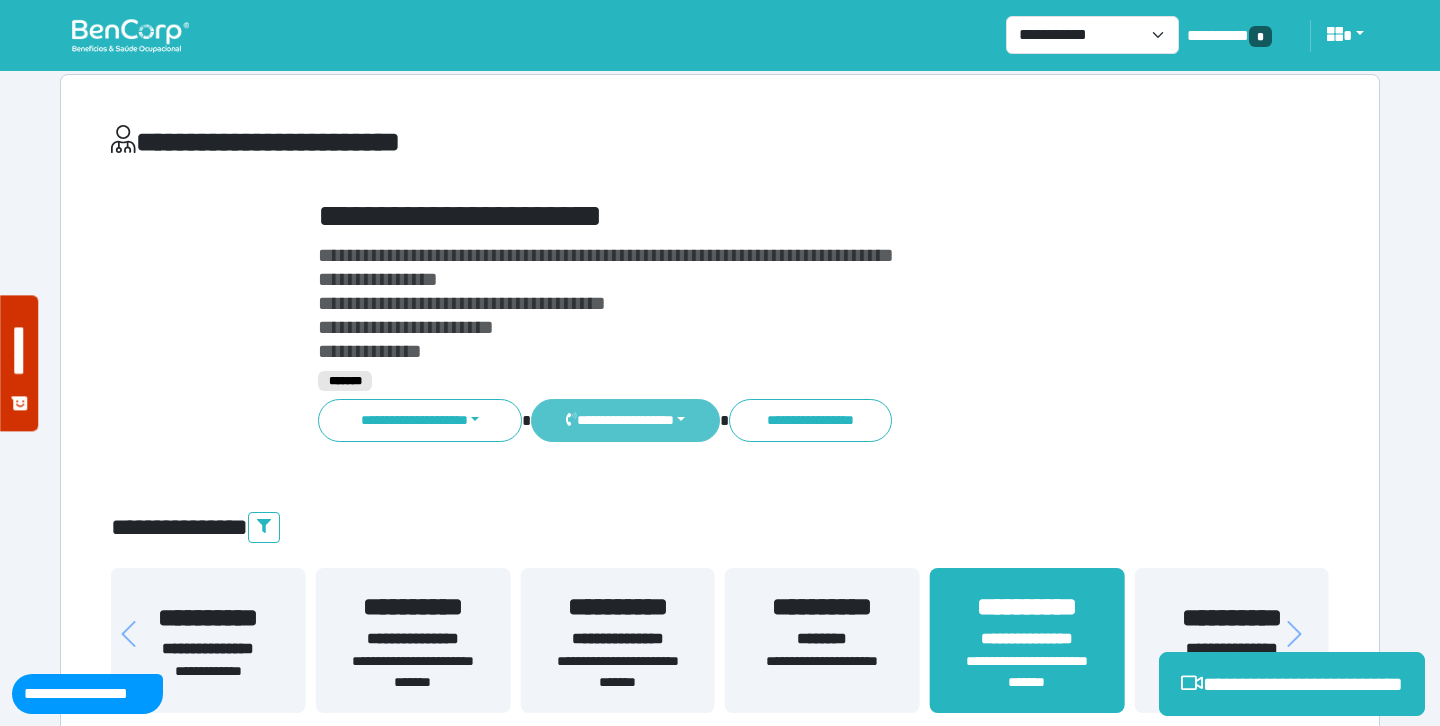 click on "**********" at bounding box center [625, 420] 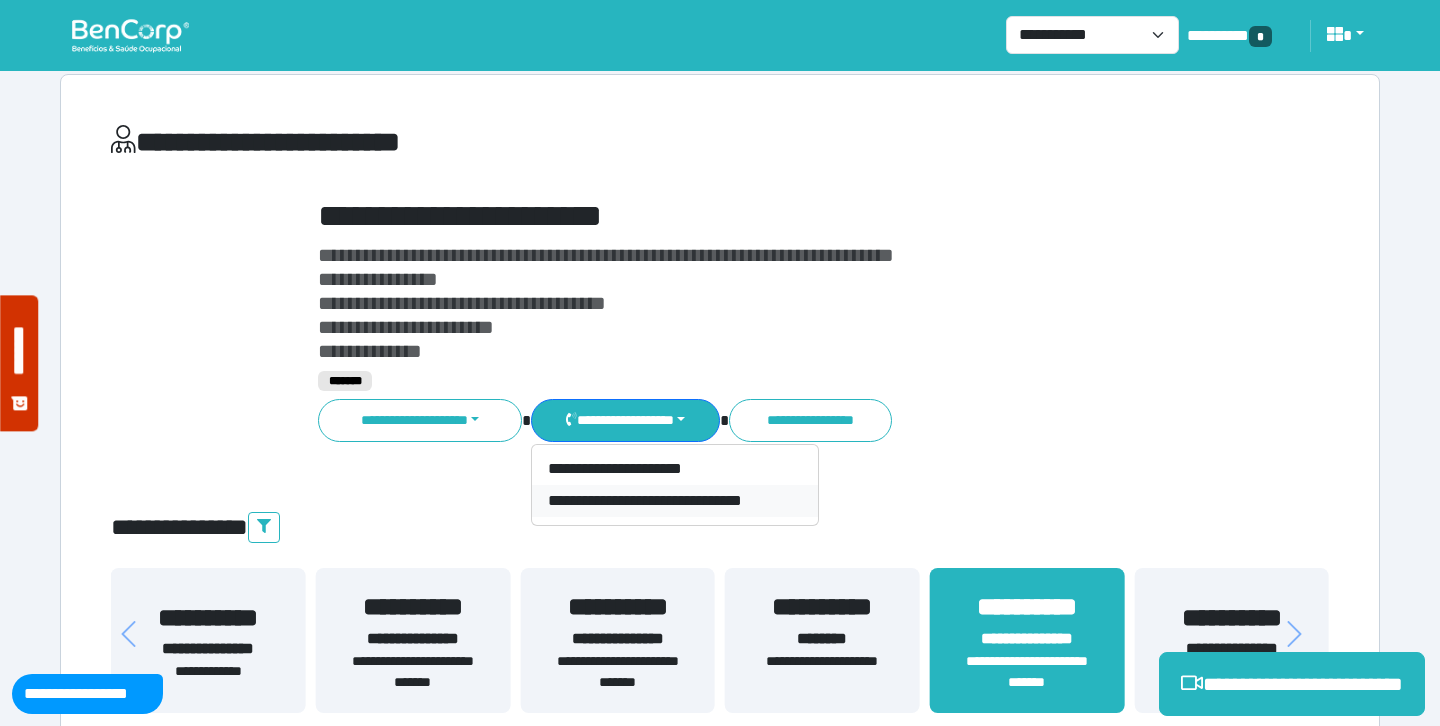 click on "**********" at bounding box center [675, 501] 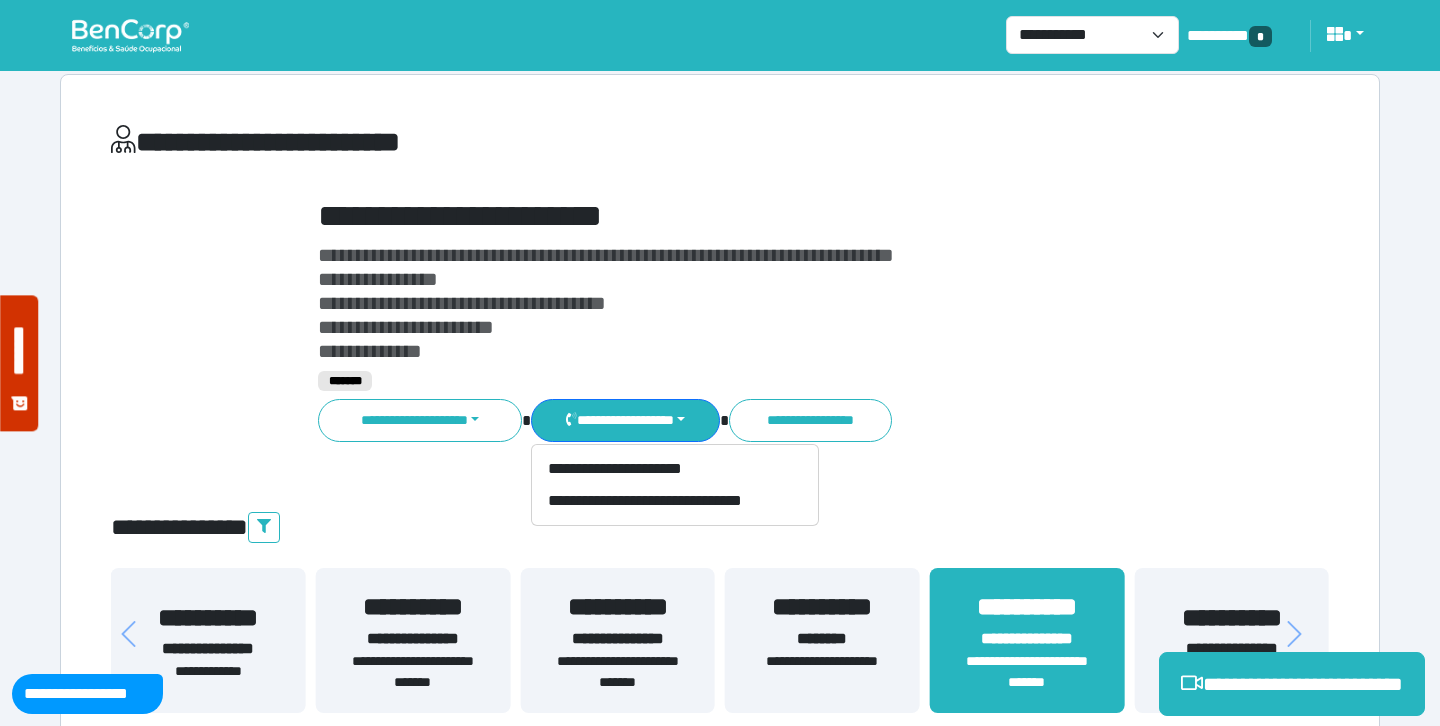 click on "**********" at bounding box center (772, 303) 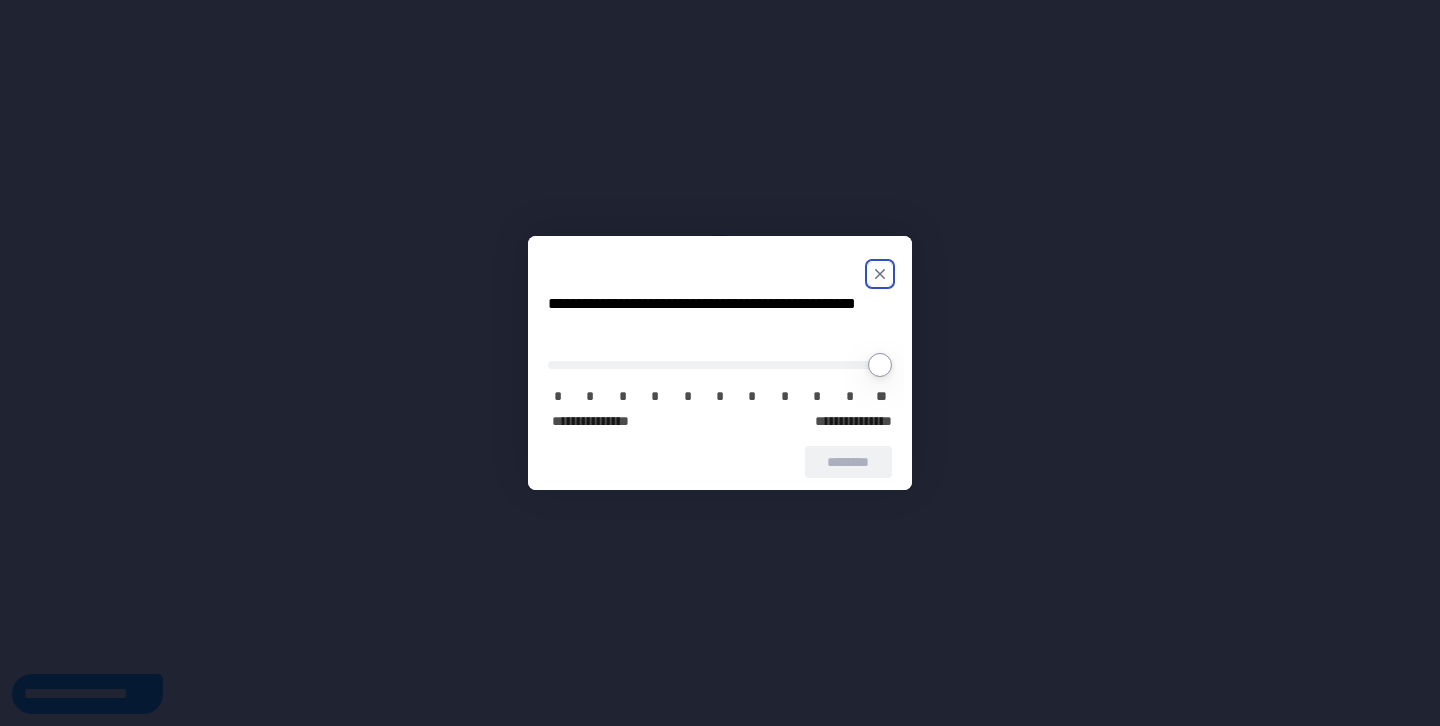 scroll, scrollTop: 0, scrollLeft: 0, axis: both 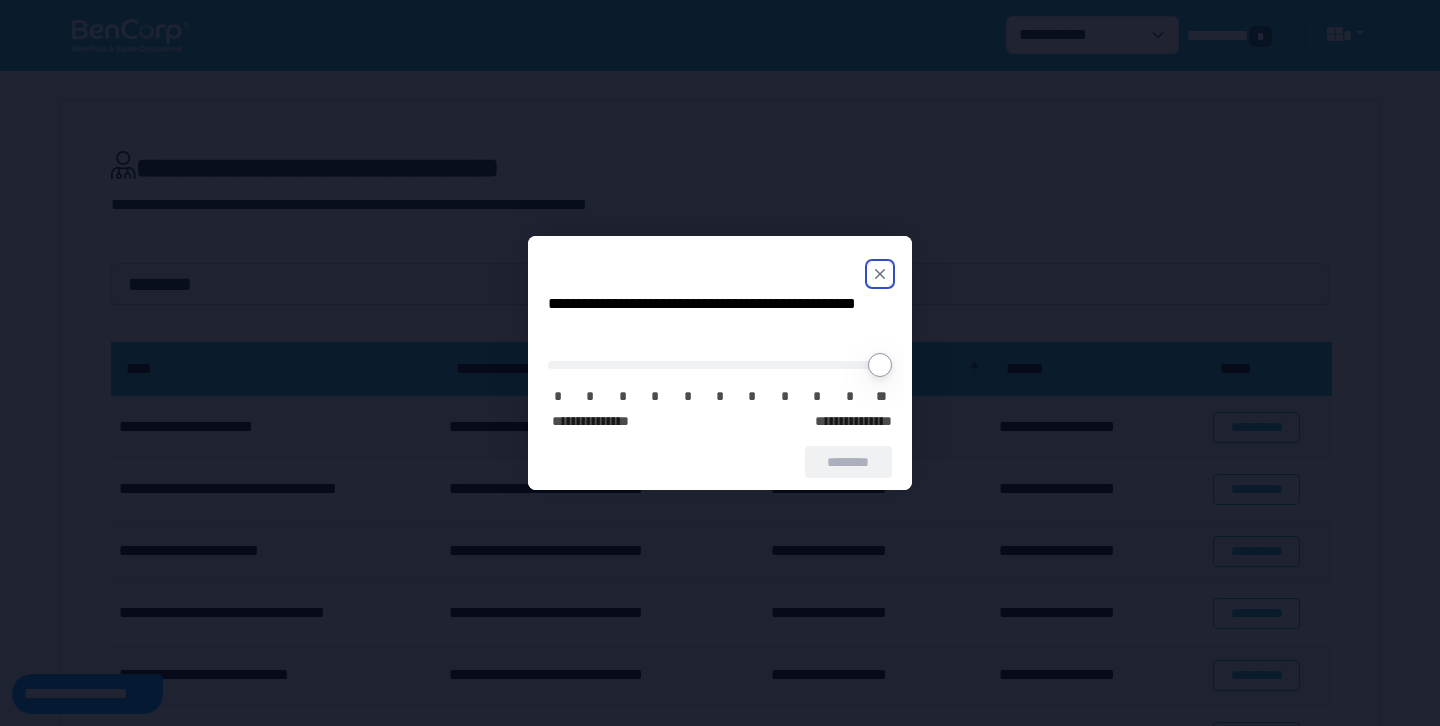 click 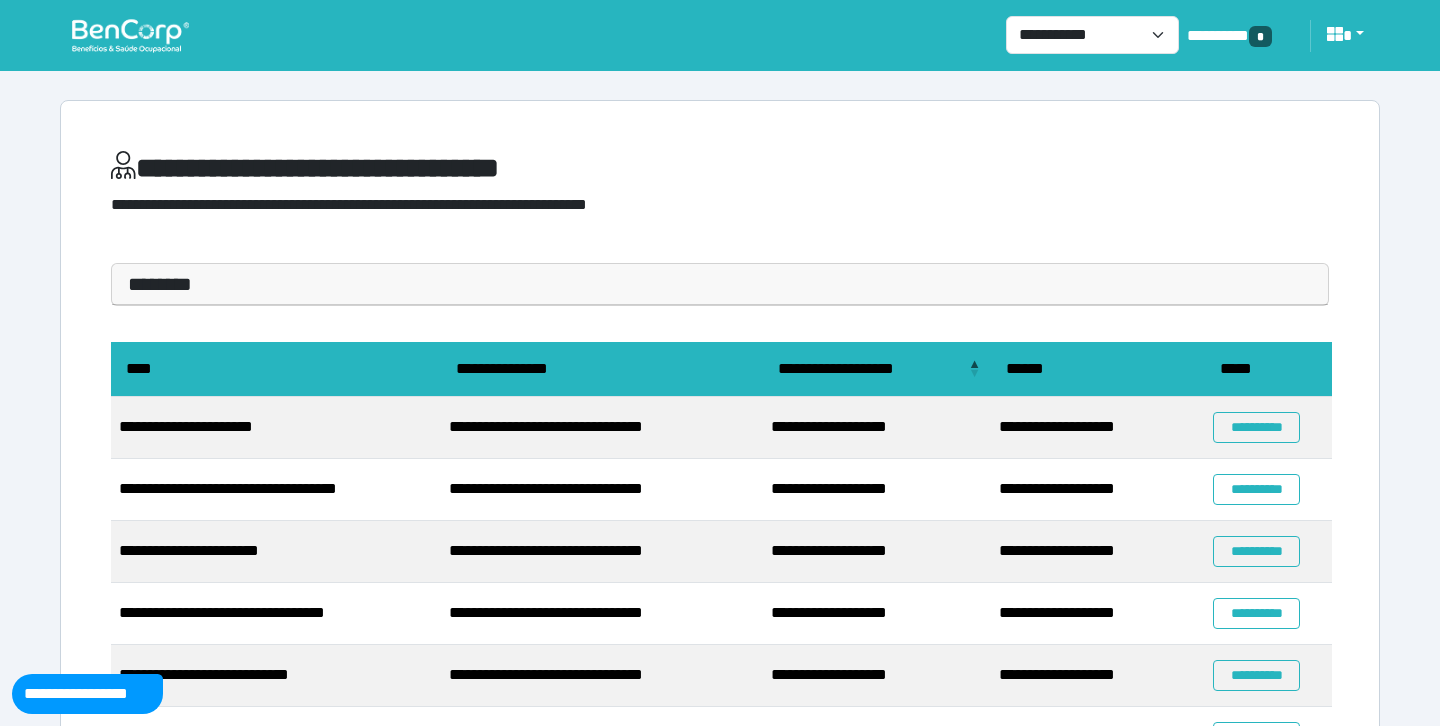 click on "**********" at bounding box center (720, 192) 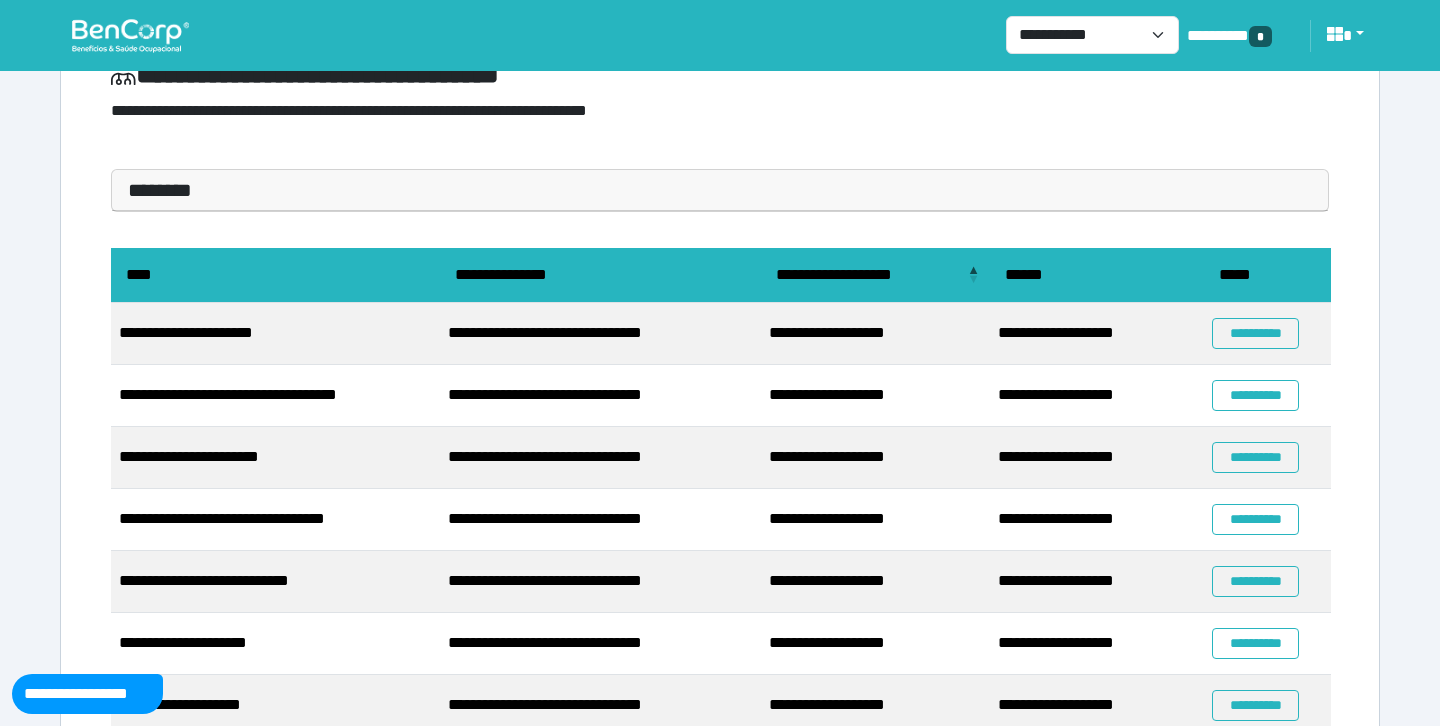 scroll, scrollTop: 93, scrollLeft: 0, axis: vertical 